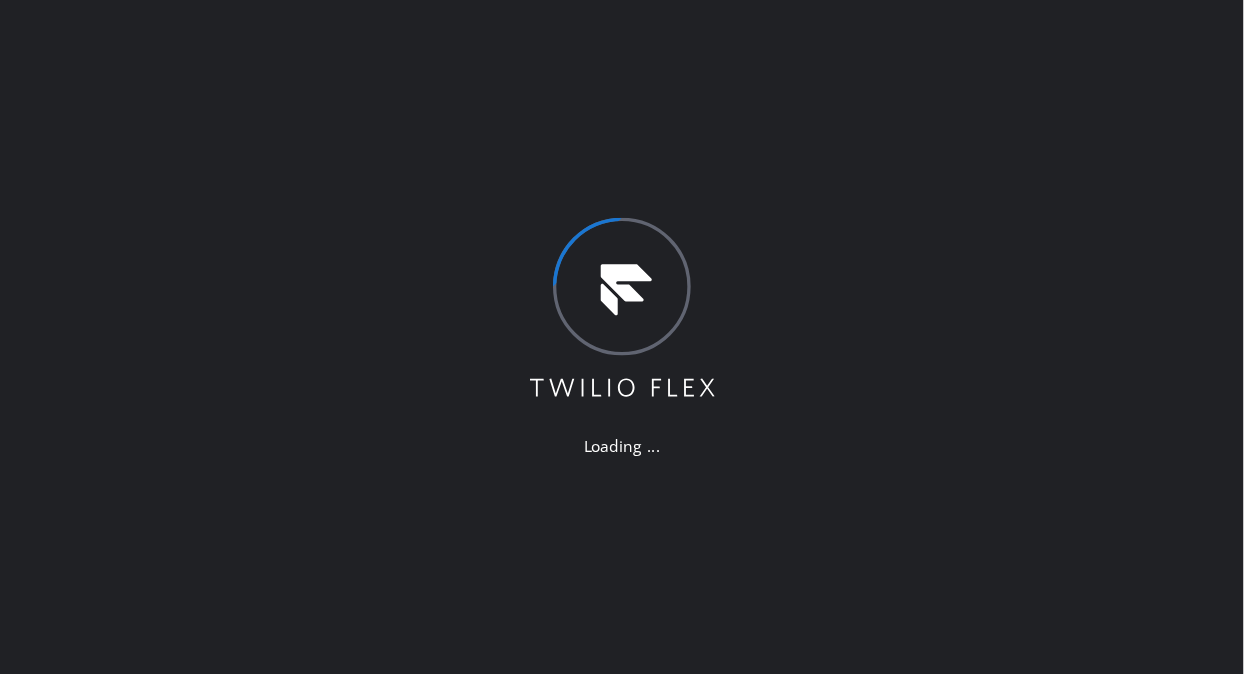 scroll, scrollTop: 0, scrollLeft: 0, axis: both 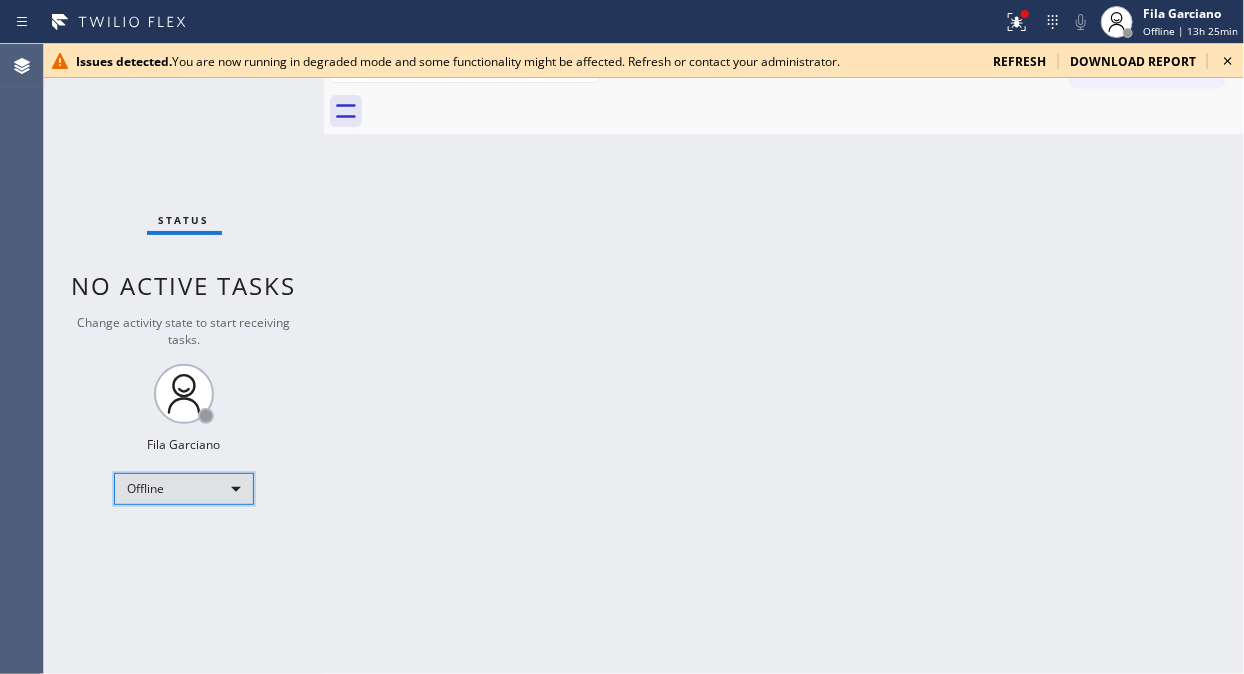 click on "Offline" at bounding box center (184, 489) 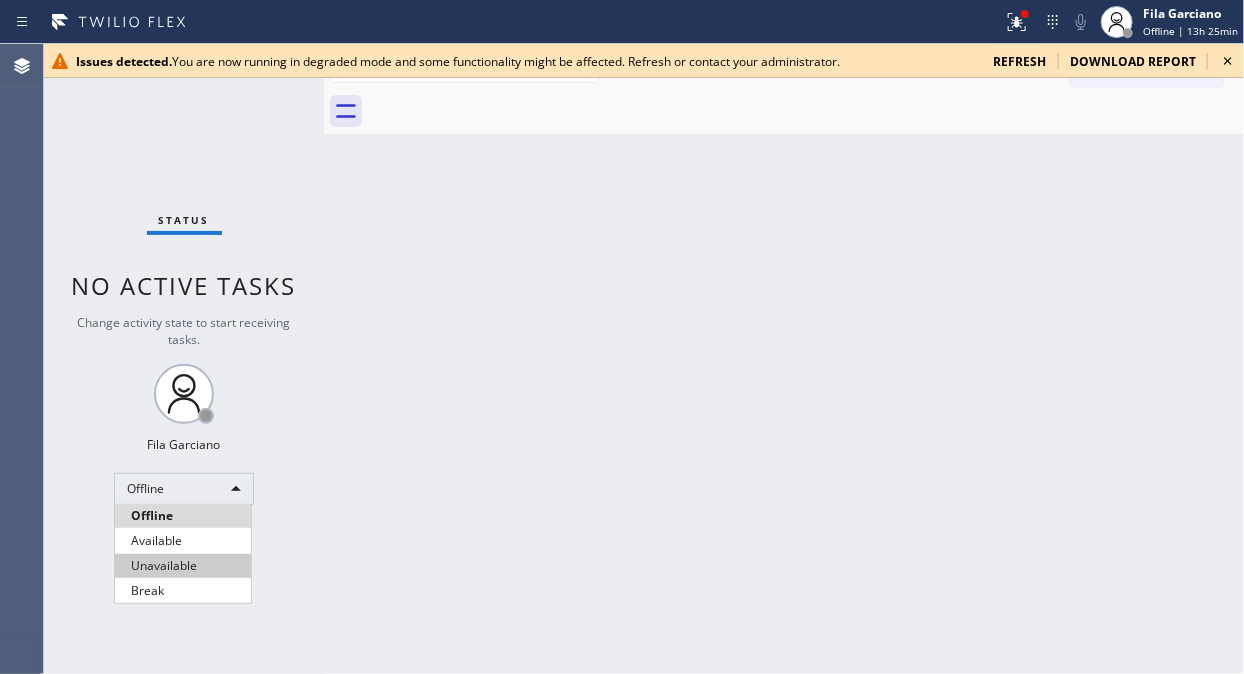 click on "Unavailable" at bounding box center (183, 566) 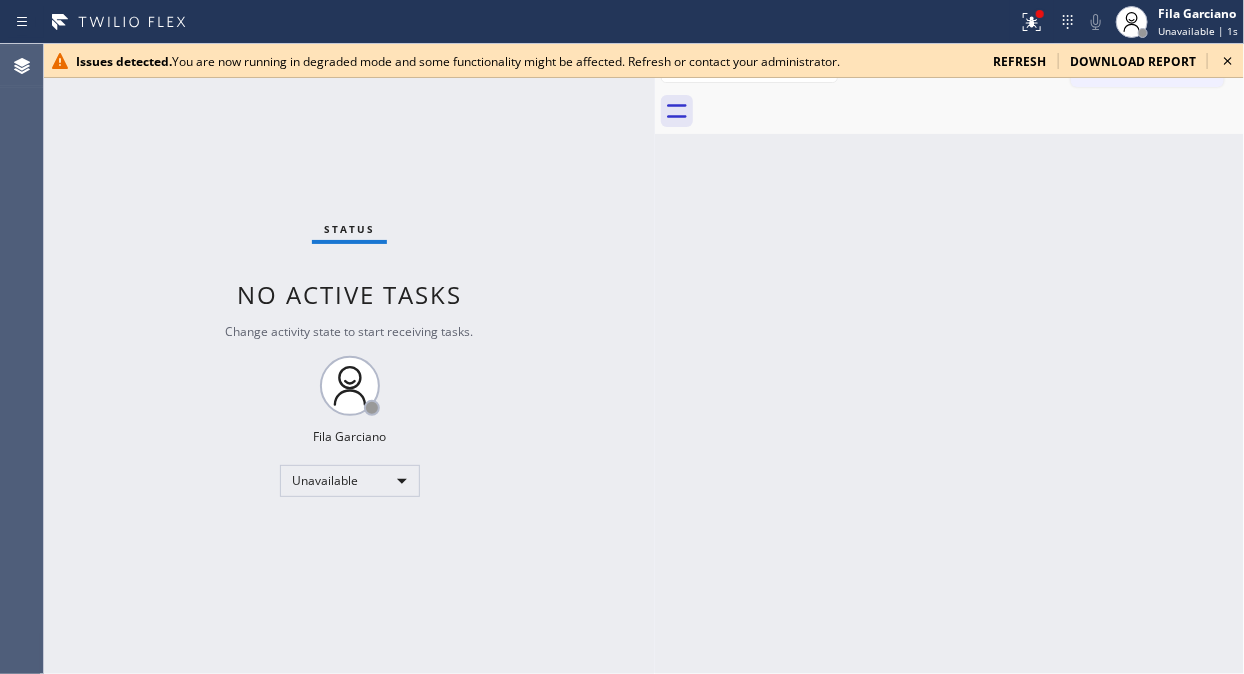 drag, startPoint x: 325, startPoint y: 196, endPoint x: 656, endPoint y: 293, distance: 344.9203 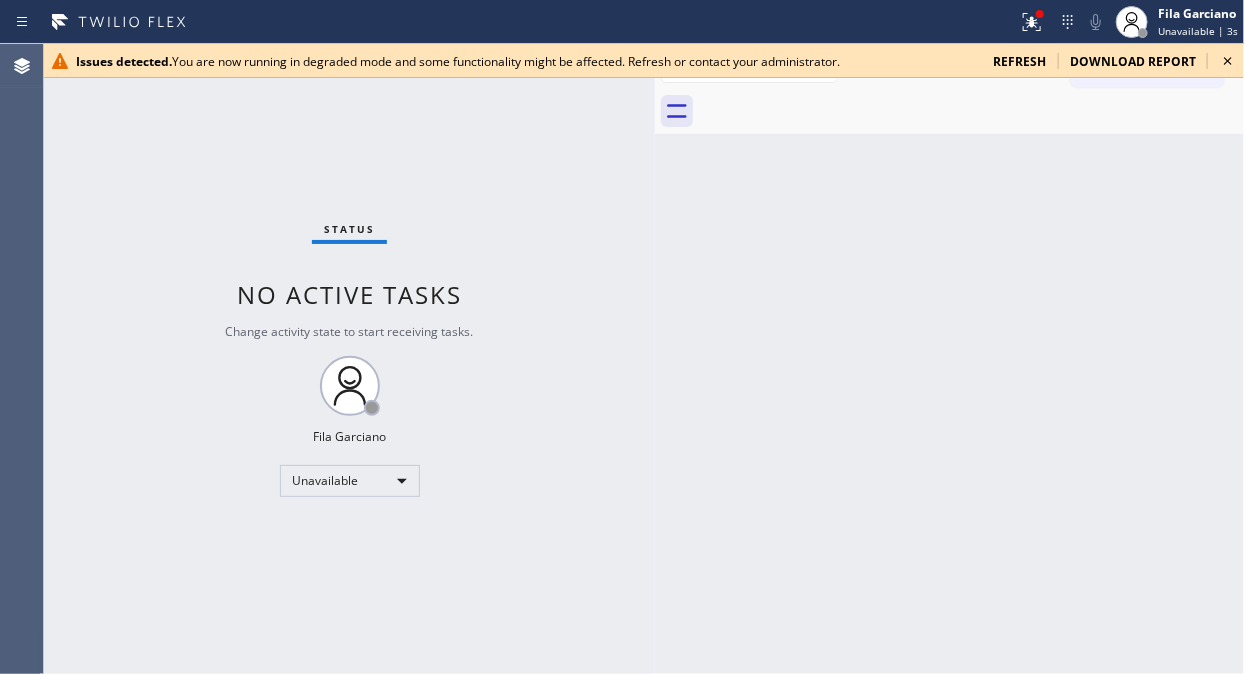 click 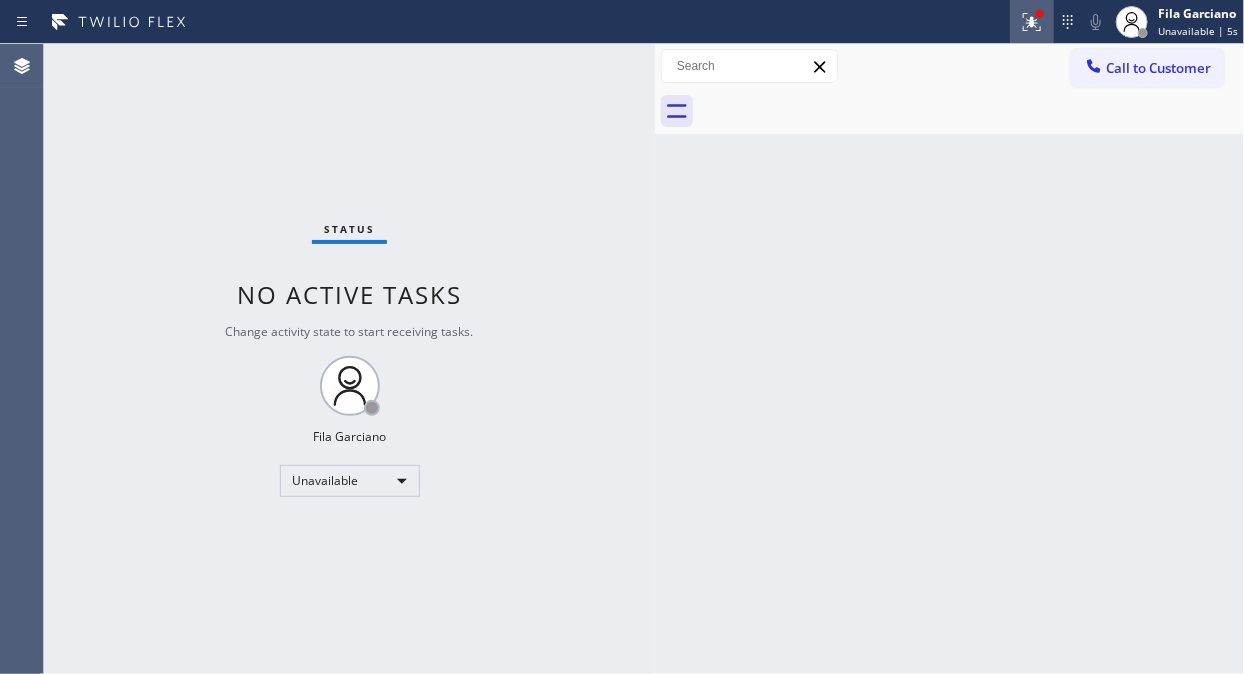 click 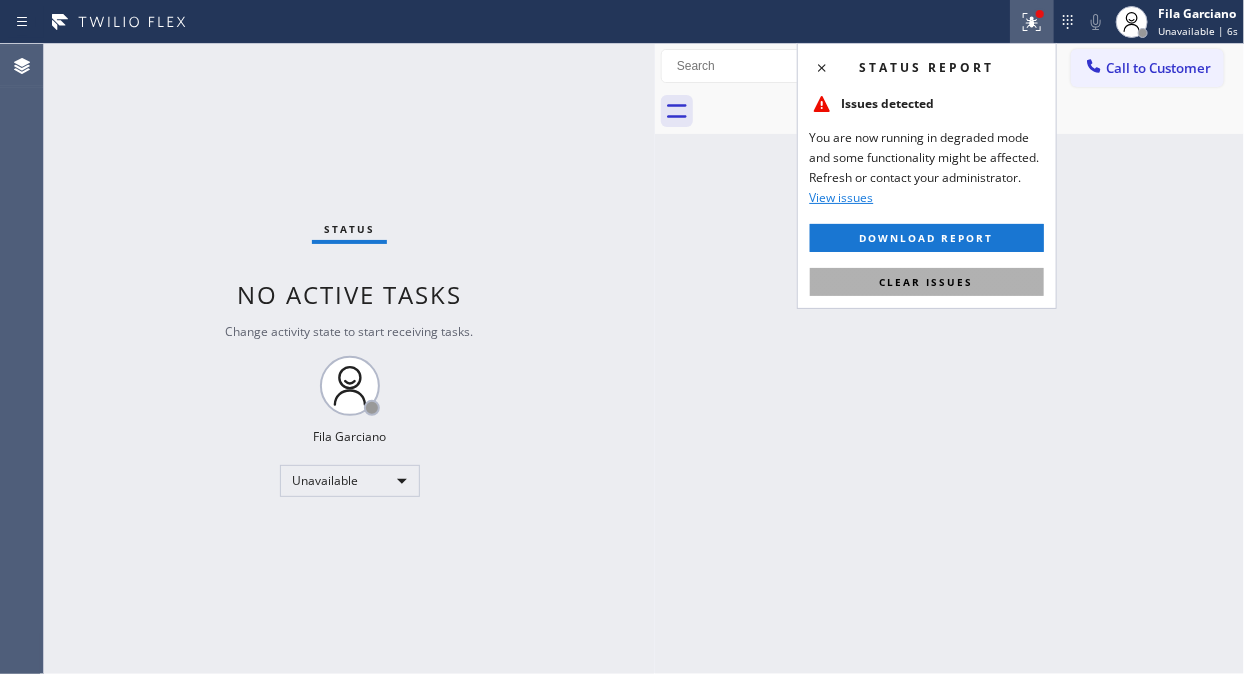 click on "Clear issues" at bounding box center (927, 282) 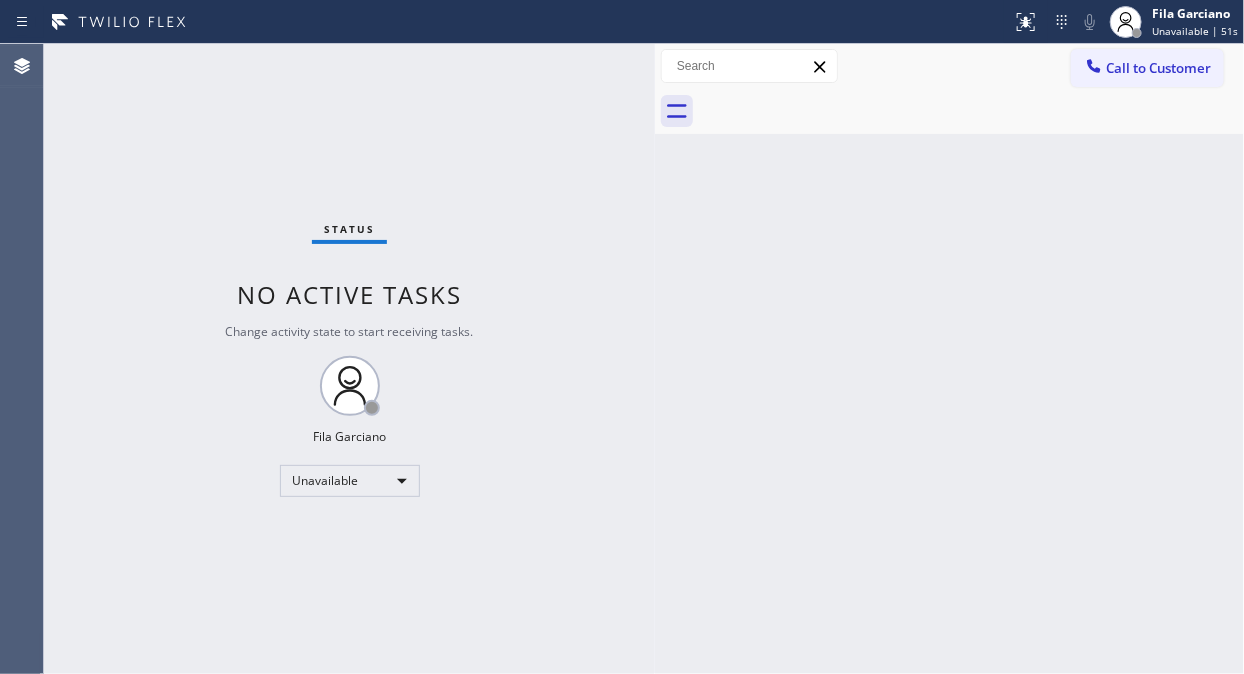 click on "Status   No active tasks     Change activity state to start receiving tasks.   Fila Garciano Unavailable" at bounding box center (349, 359) 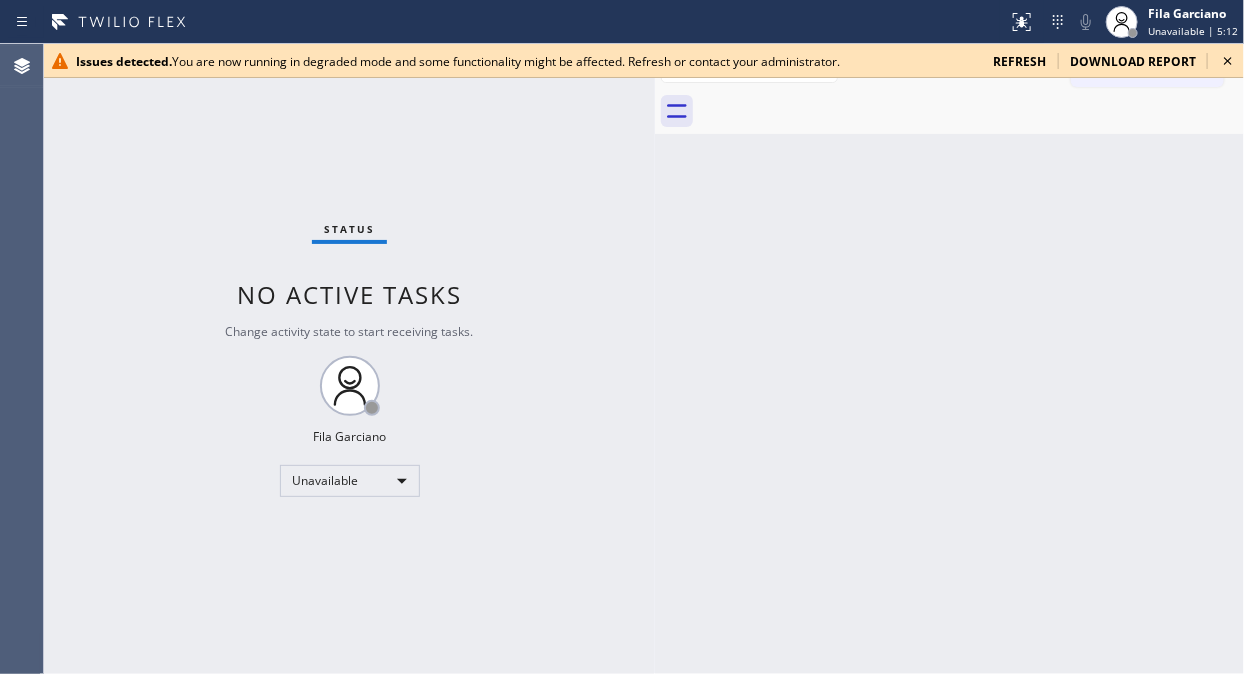 click on "Status   No active tasks     Change activity state to start receiving tasks.   Fila Garciano Unavailable" at bounding box center (349, 359) 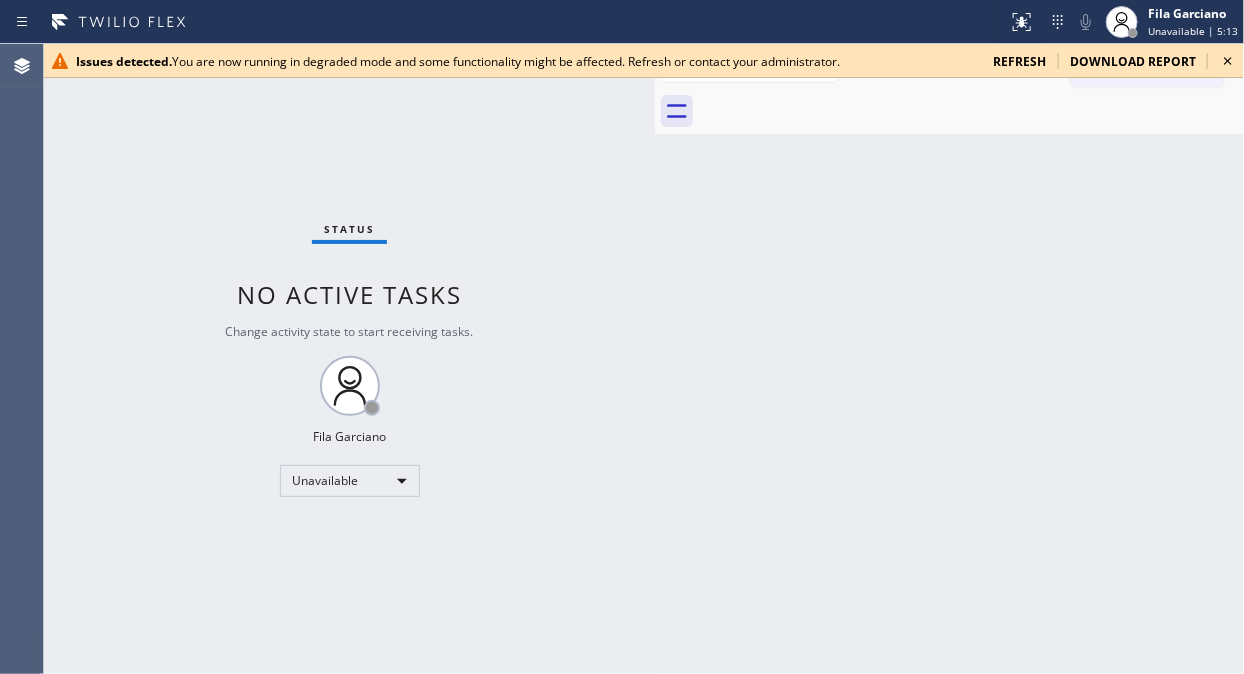 click 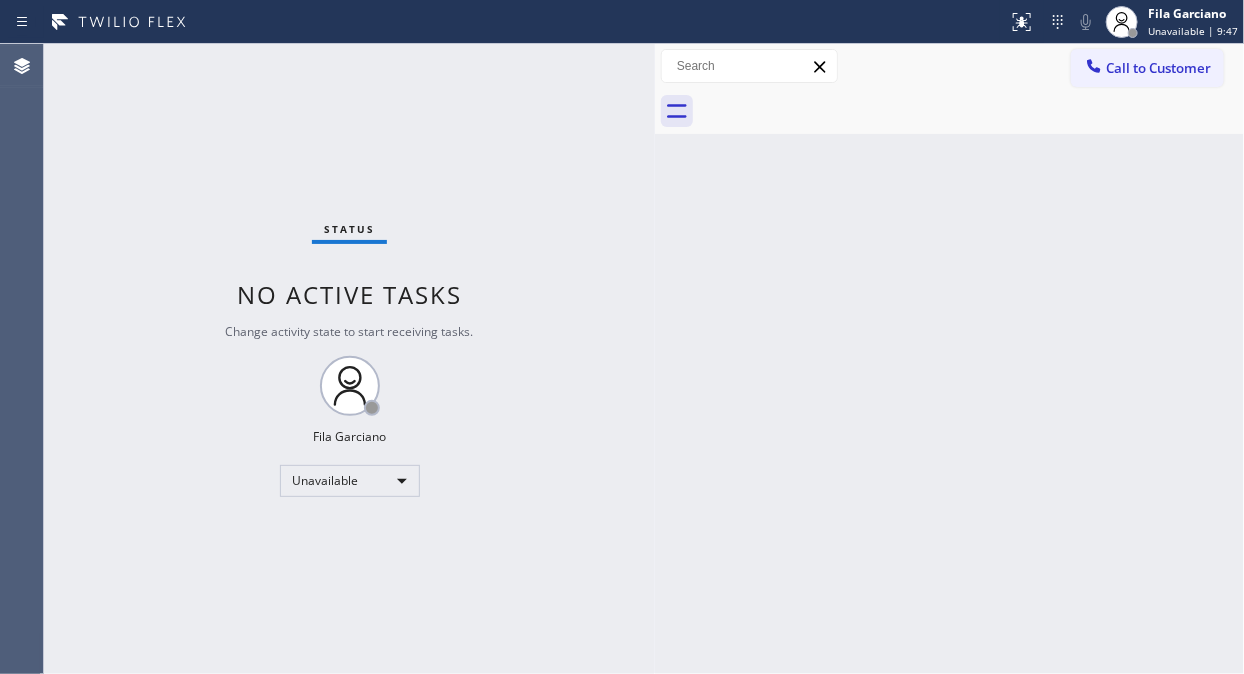 click on "Status   No active tasks     Change activity state to start receiving tasks.   Fila Garciano Unavailable" at bounding box center (349, 359) 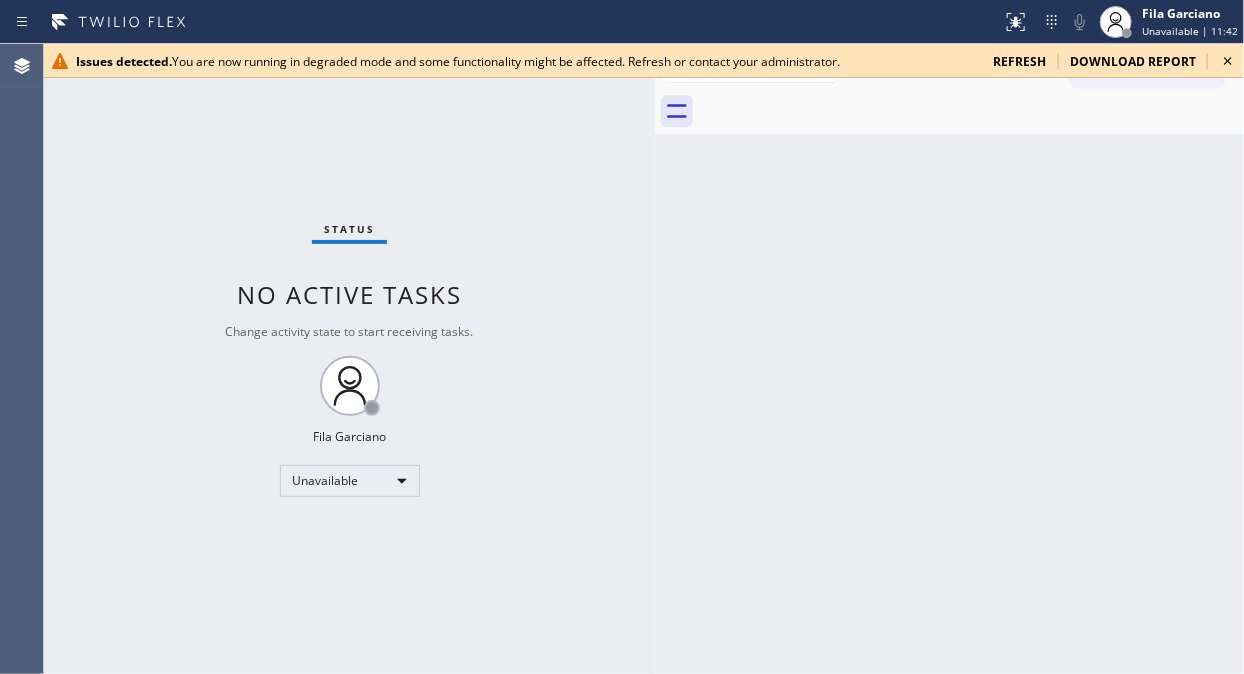 click 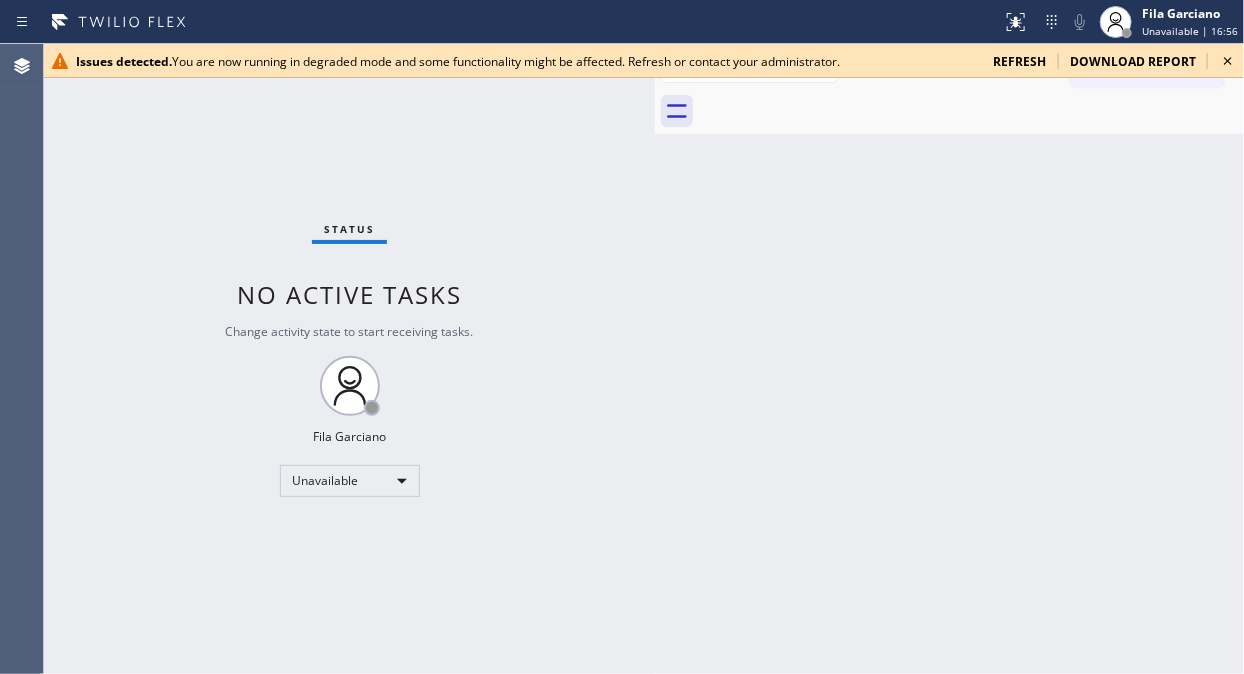 click on "Status   No active tasks     Change activity state to start receiving tasks.   Fila Garciano Unavailable" at bounding box center (349, 359) 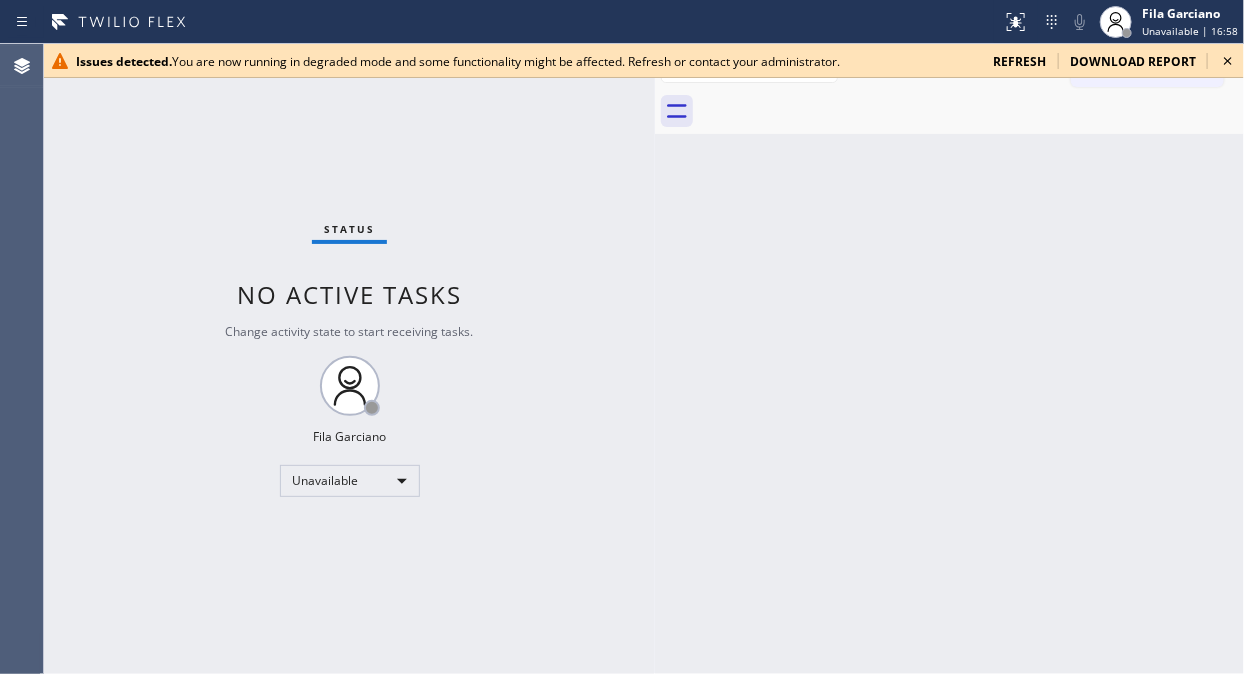 click 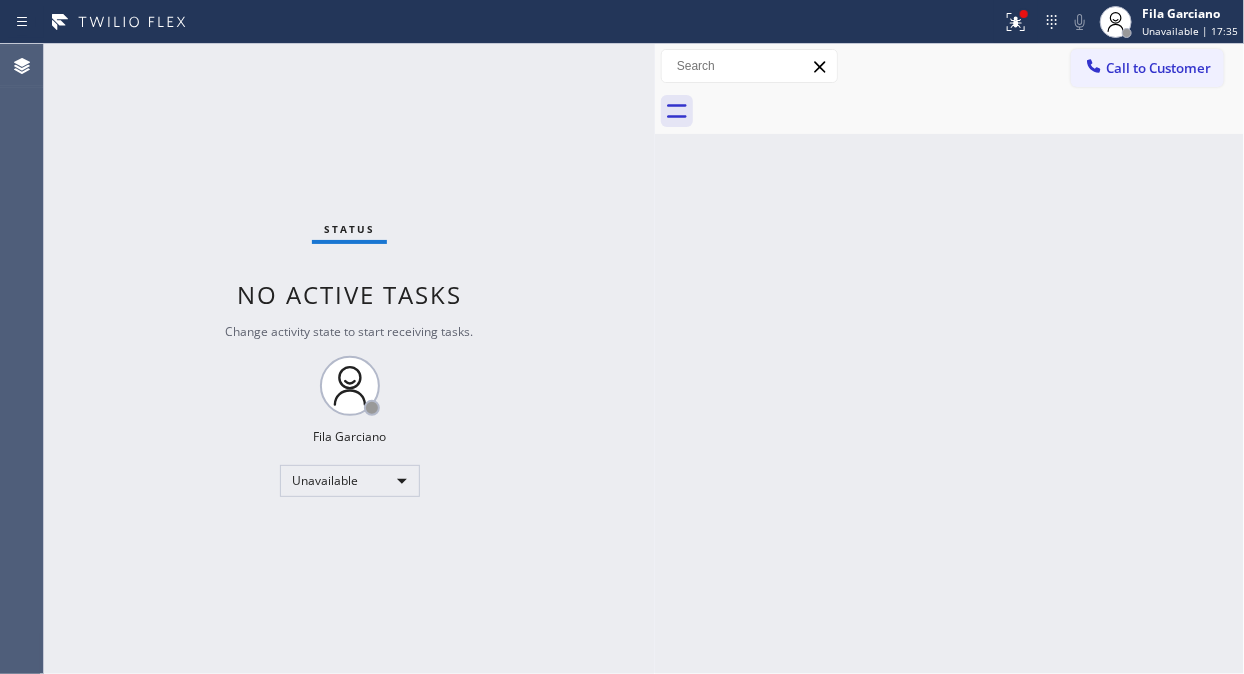 click on "Back to Dashboard Change Sender ID Customers Technicians Select a contact Outbound call Technician Search Technician Your caller id phone number Your caller id phone number Call Technician info Name   Phone none Address none Change Sender ID HVAC +18559994417 5 Star Appliance +18557314952 Appliance Repair +18554611149 Plumbing +18889090120 Air Duct Cleaning +18006865038  Electricians +18005688664 Cancel Change Check personal SMS Reset Change No tabs Call to Customer Outbound call Location Search location Your caller id phone number Customer number Call Outbound call Technician Search Technician Your caller id phone number Your caller id phone number Call" at bounding box center [949, 359] 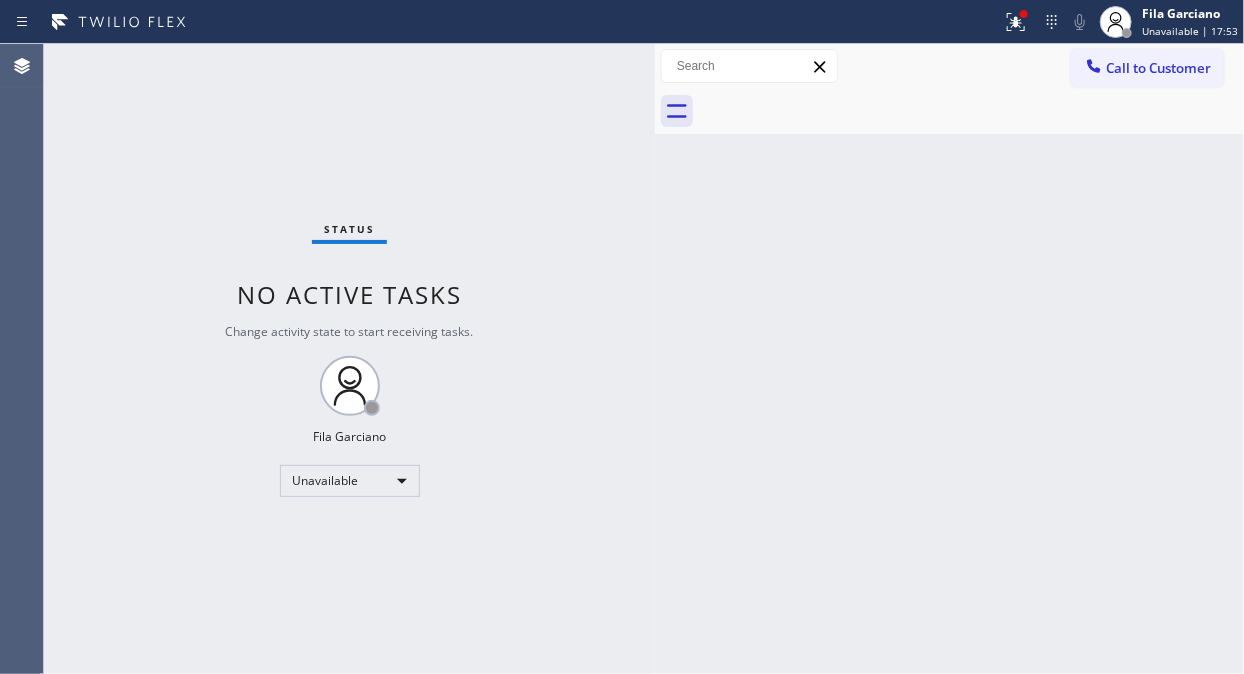 click on "Status   No active tasks     Change activity state to start receiving tasks.   Fila Garciano Unavailable" at bounding box center [349, 359] 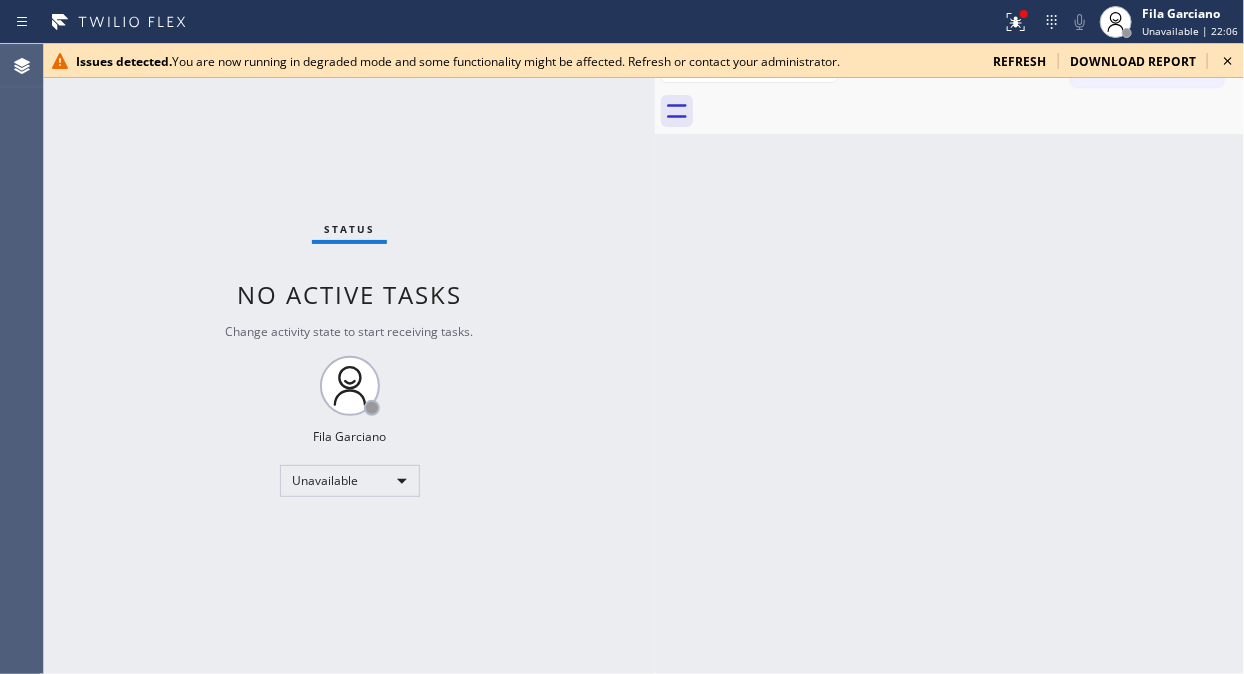 drag, startPoint x: 106, startPoint y: 226, endPoint x: 233, endPoint y: 114, distance: 169.33104 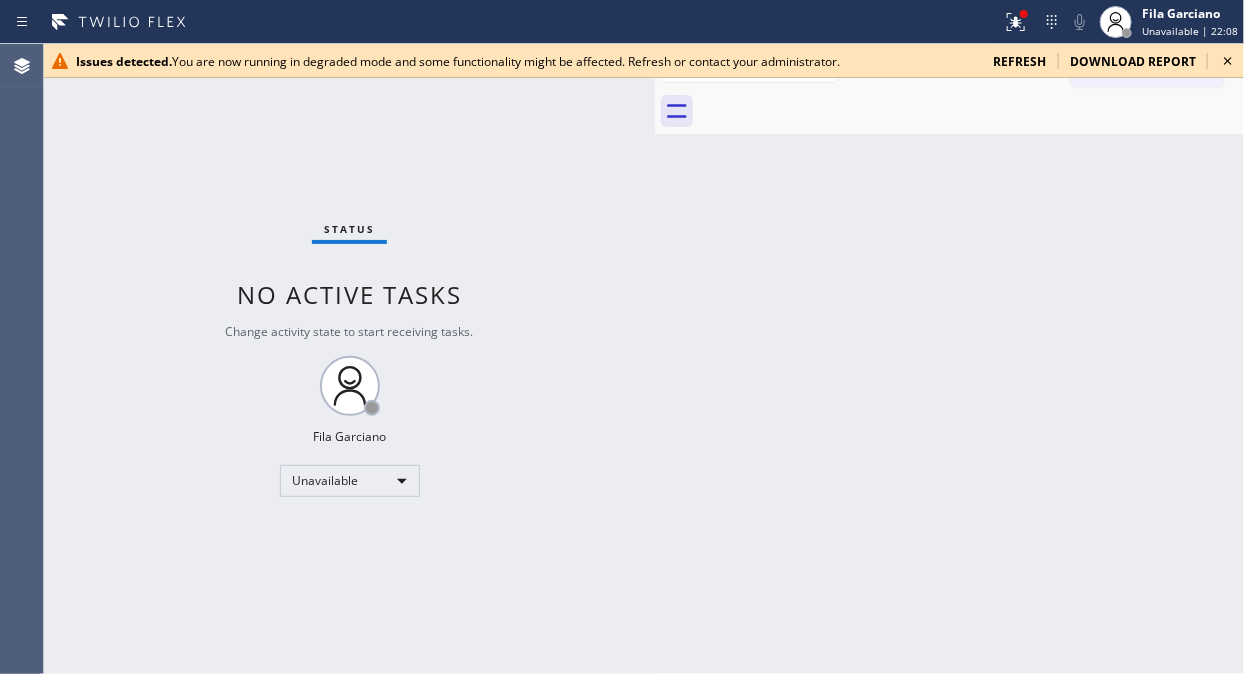 click 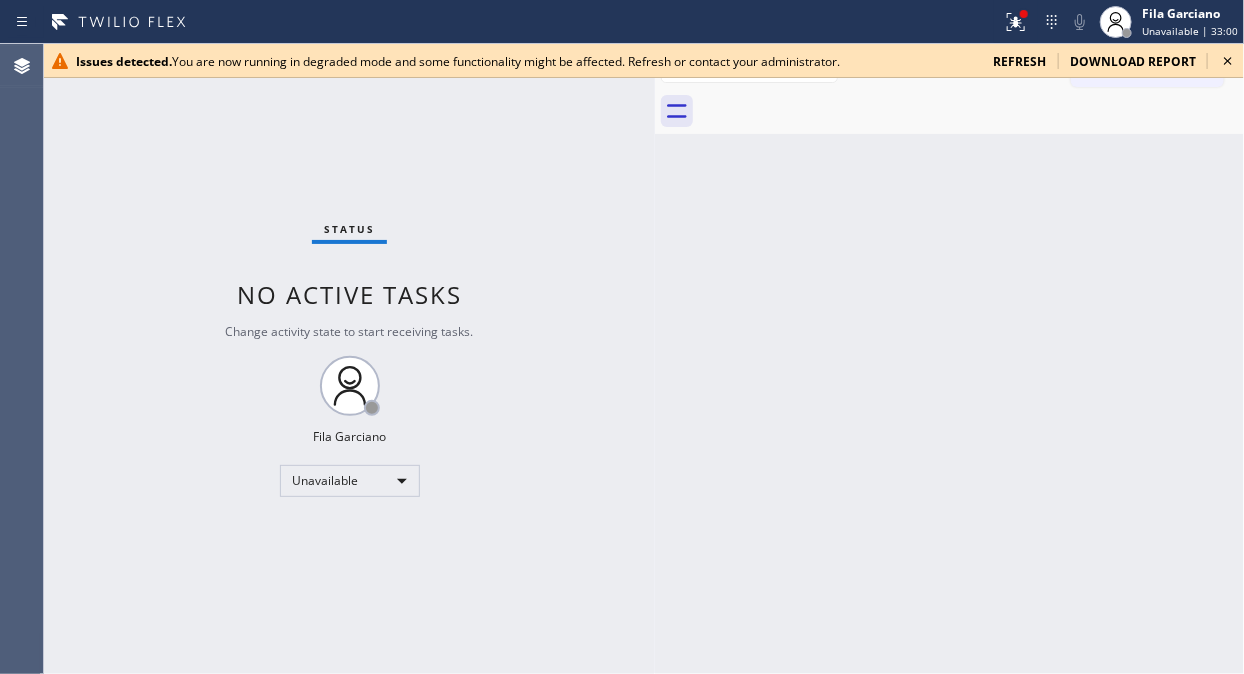 drag, startPoint x: 121, startPoint y: 136, endPoint x: 120, endPoint y: 125, distance: 11.045361 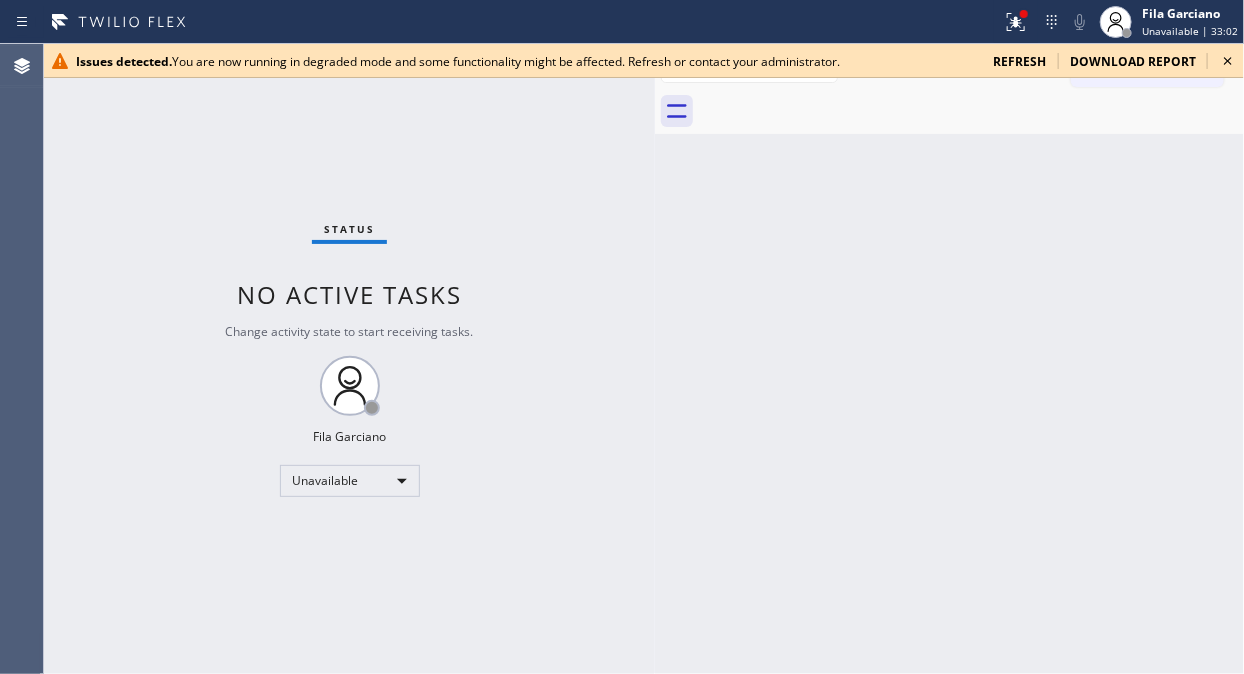 click 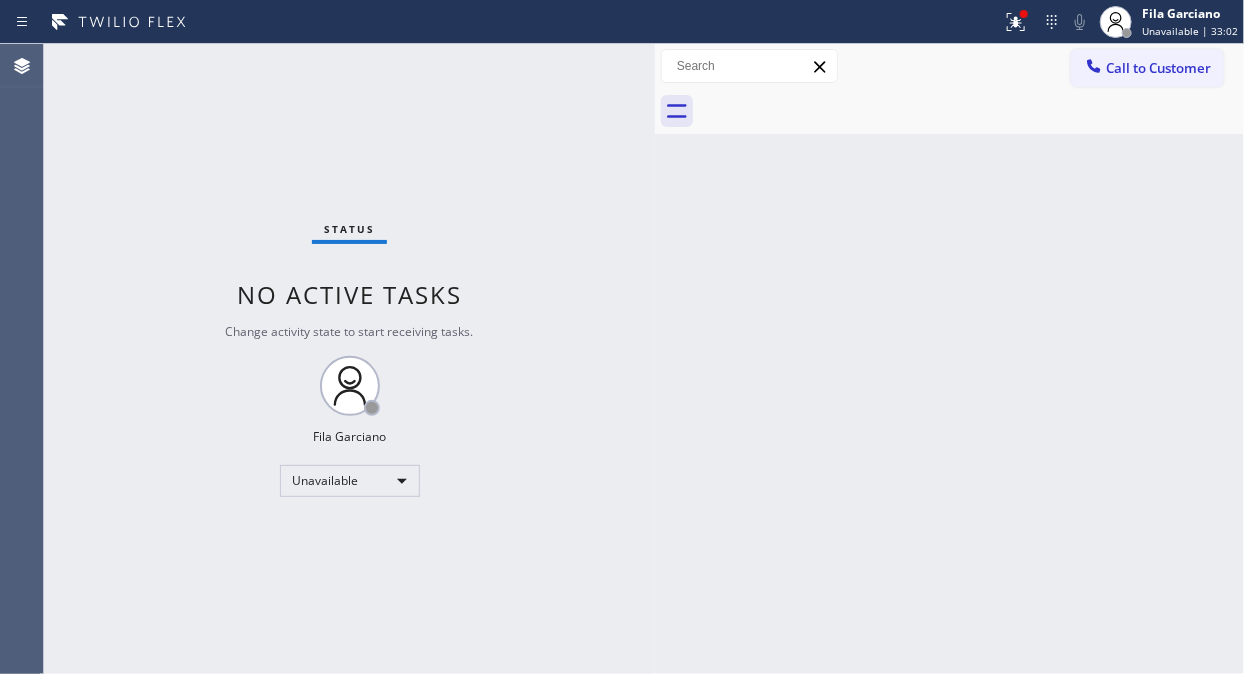 click on "Back to Dashboard Change Sender ID Customers Technicians Select a contact Outbound call Technician Search Technician Your caller id phone number Your caller id phone number Call Technician info Name   Phone none Address none Change Sender ID HVAC +18559994417 5 Star Appliance +18557314952 Appliance Repair +18554611149 Plumbing +18889090120 Air Duct Cleaning +18006865038  Electricians +18005688664 Cancel Change Check personal SMS Reset Change No tabs Call to Customer Outbound call Location Search location Your caller id phone number Customer number Call Outbound call Technician Search Technician Your caller id phone number Your caller id phone number Call" at bounding box center (949, 359) 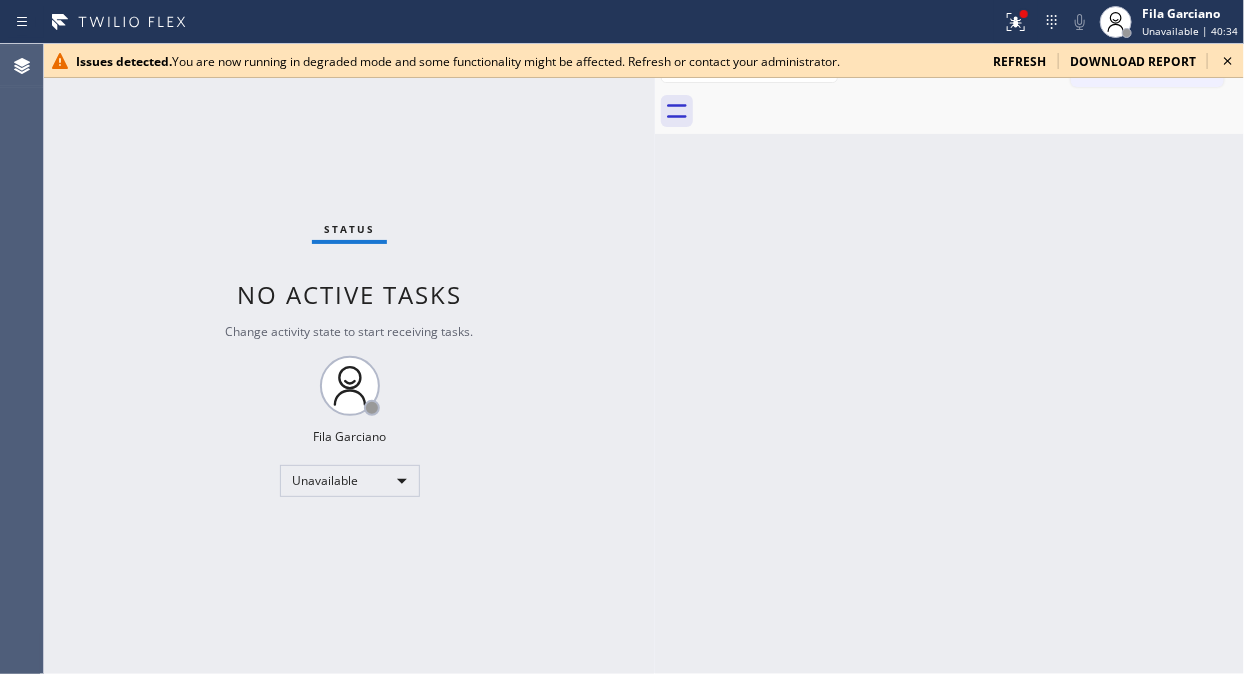 click on "Status   No active tasks     Change activity state to start receiving tasks.   Fila Garciano Unavailable" at bounding box center (349, 359) 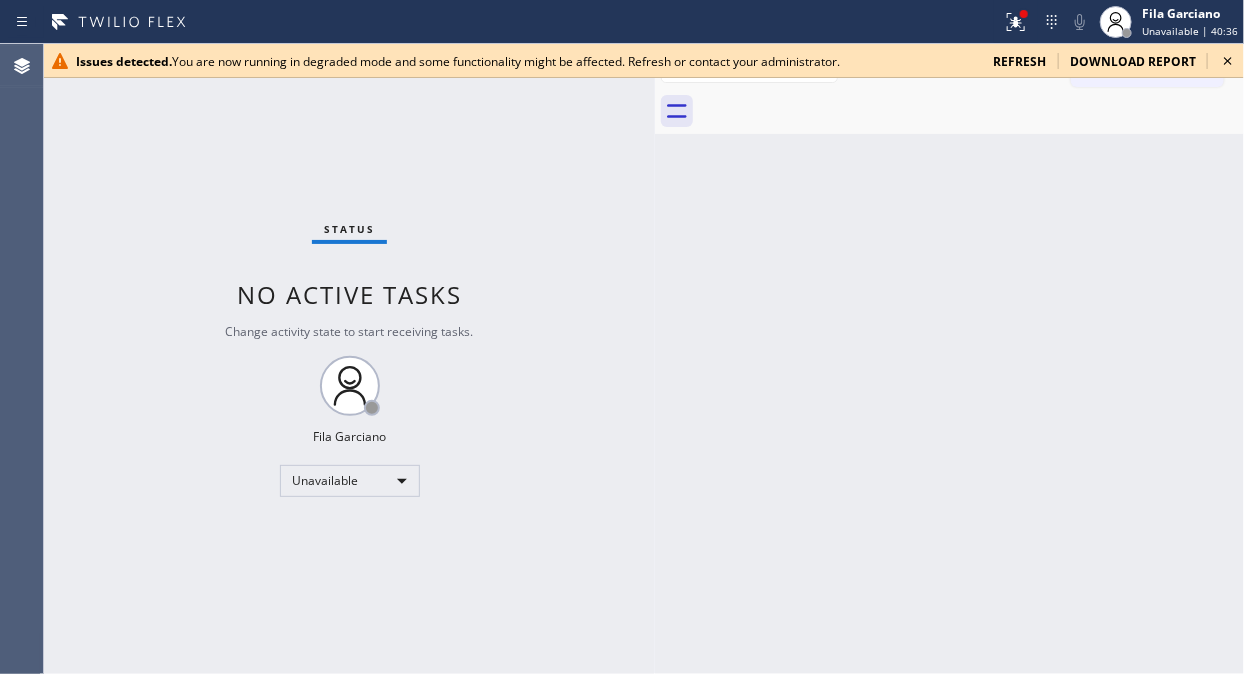 click 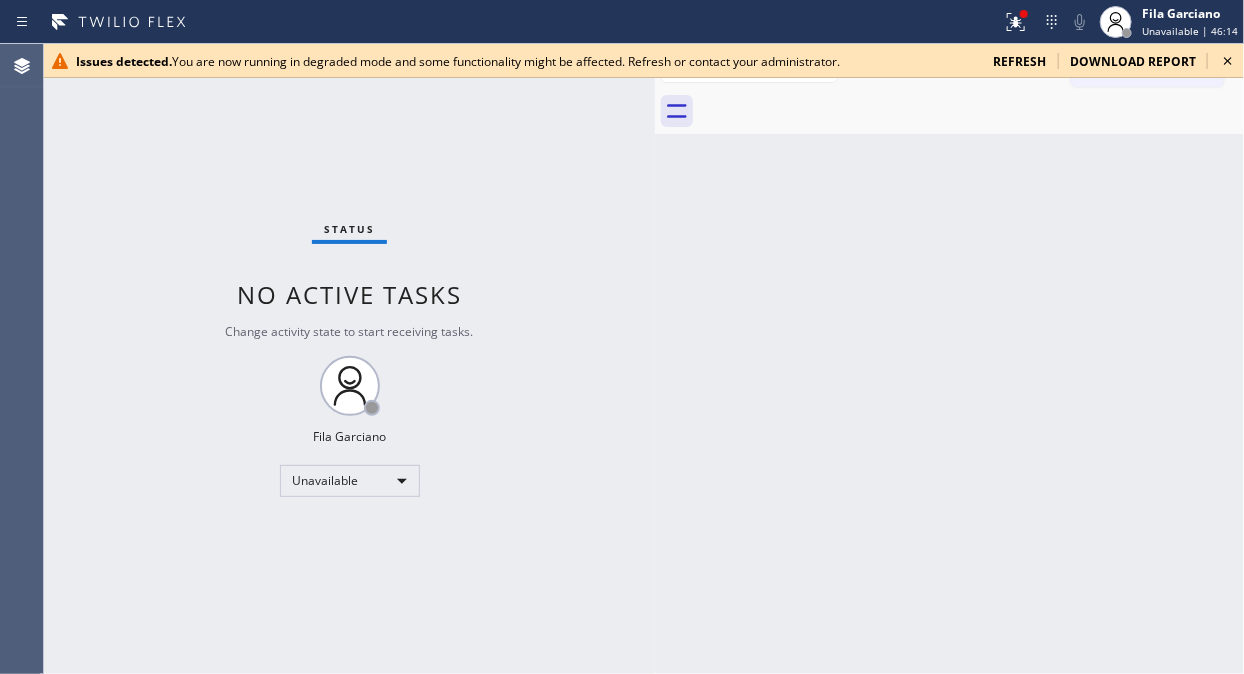 click on "Status   No active tasks     Change activity state to start receiving tasks.   Fila Garciano Unavailable" at bounding box center (349, 359) 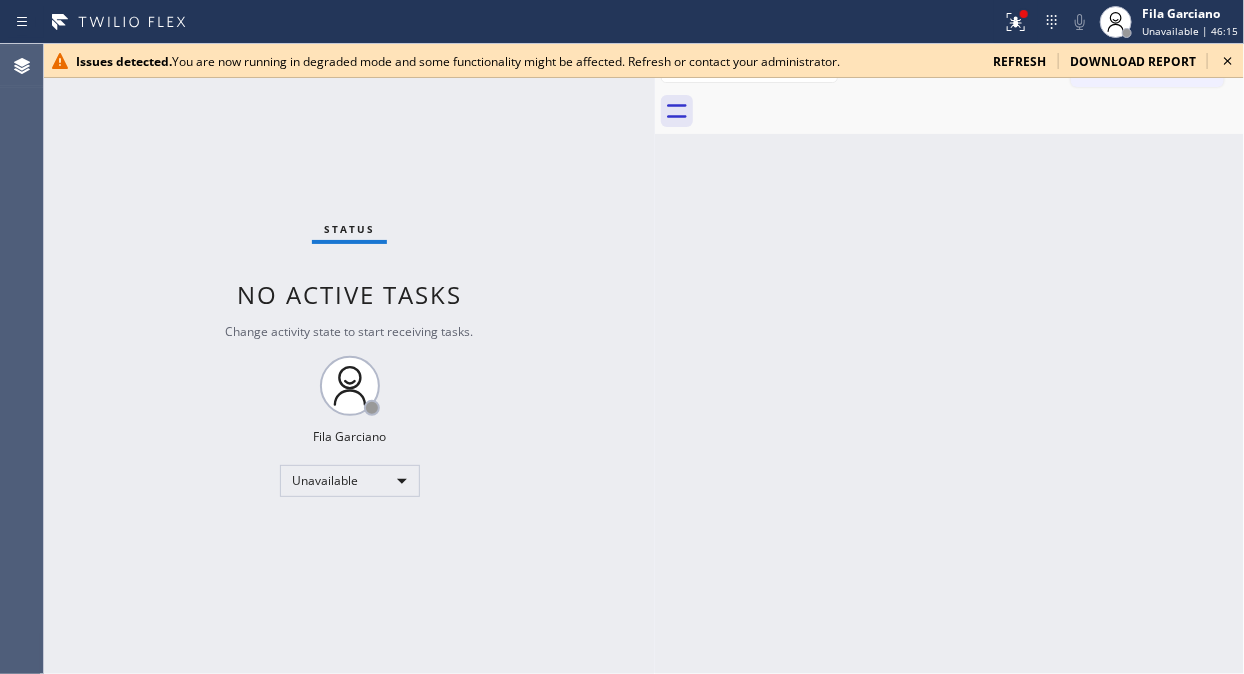 click 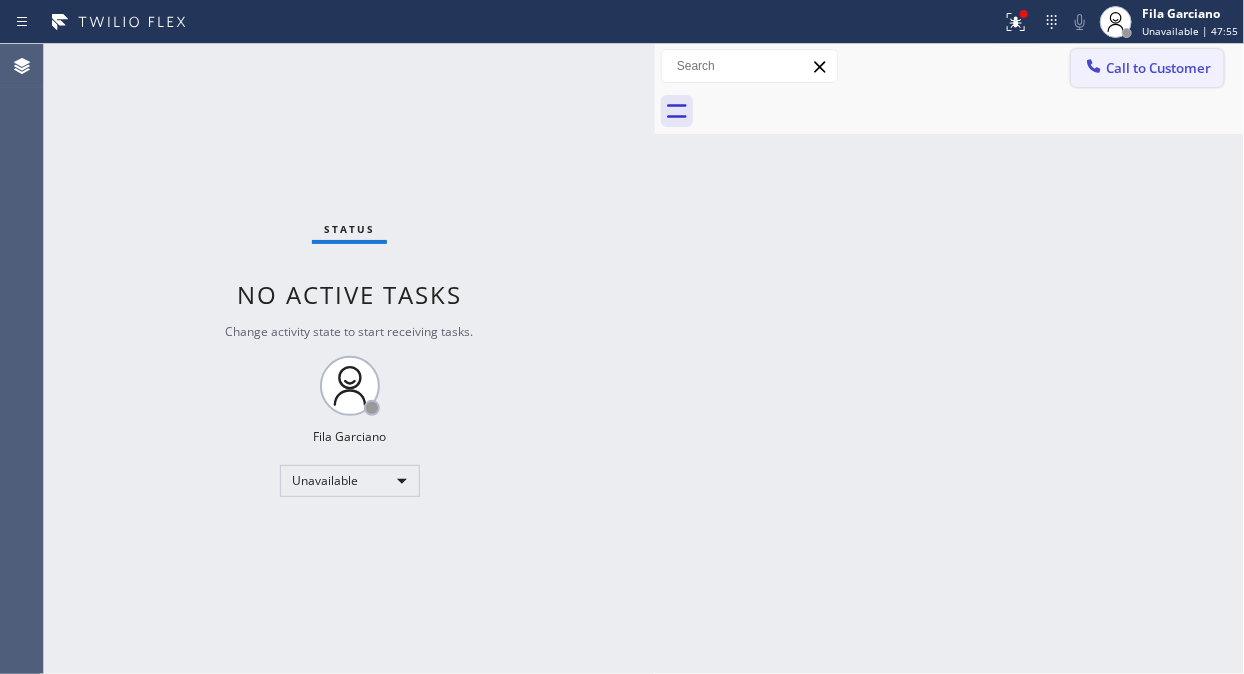 click on "Call to Customer" at bounding box center (1158, 68) 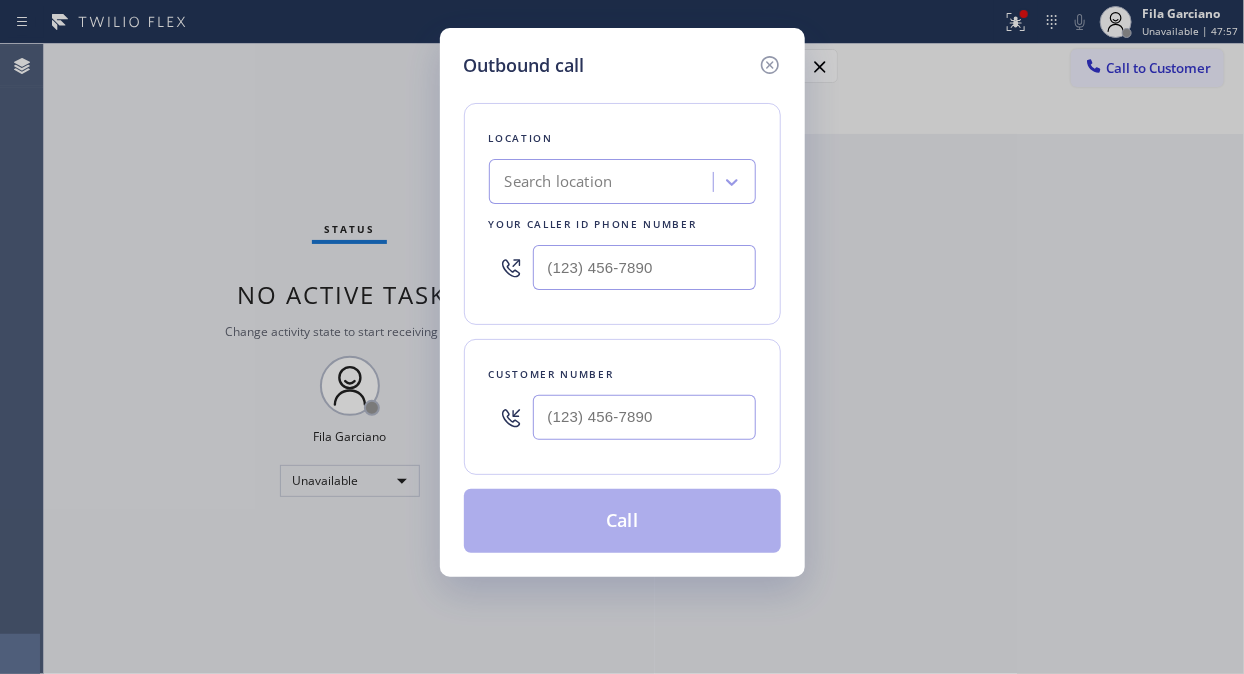 click on "Search location" at bounding box center (559, 182) 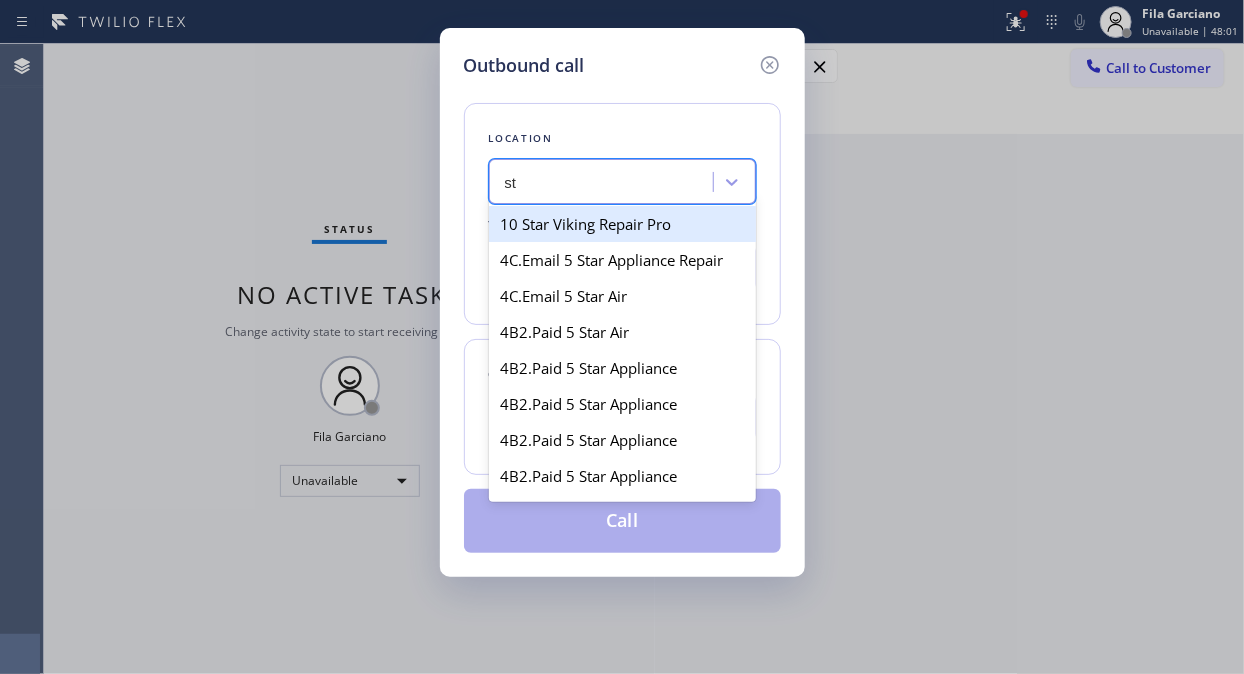 type on "s" 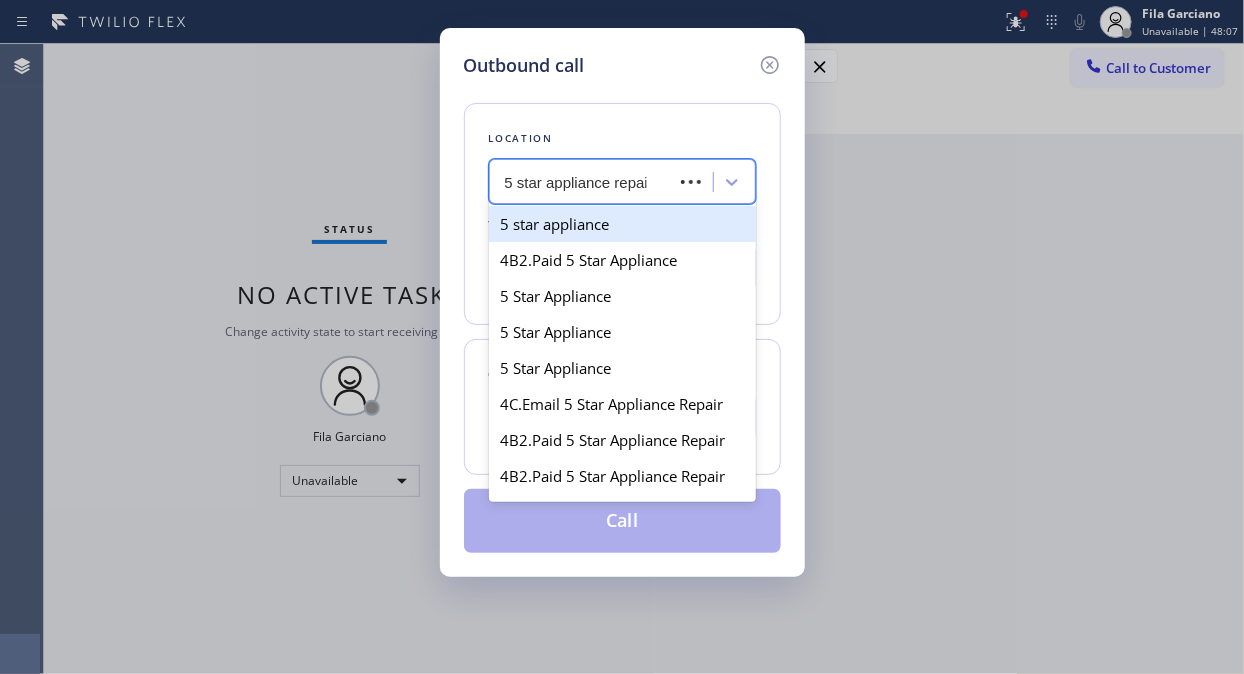 type on "5 star appliance repair" 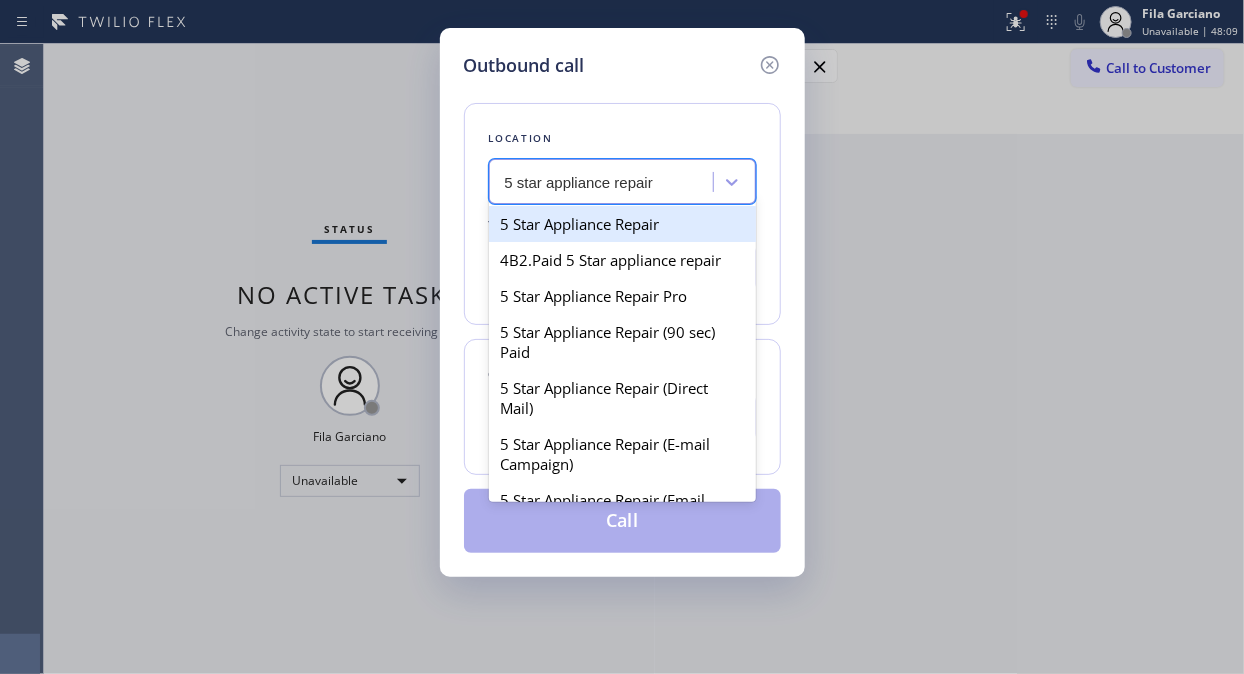 click on "5 Star Appliance Repair" at bounding box center [622, 224] 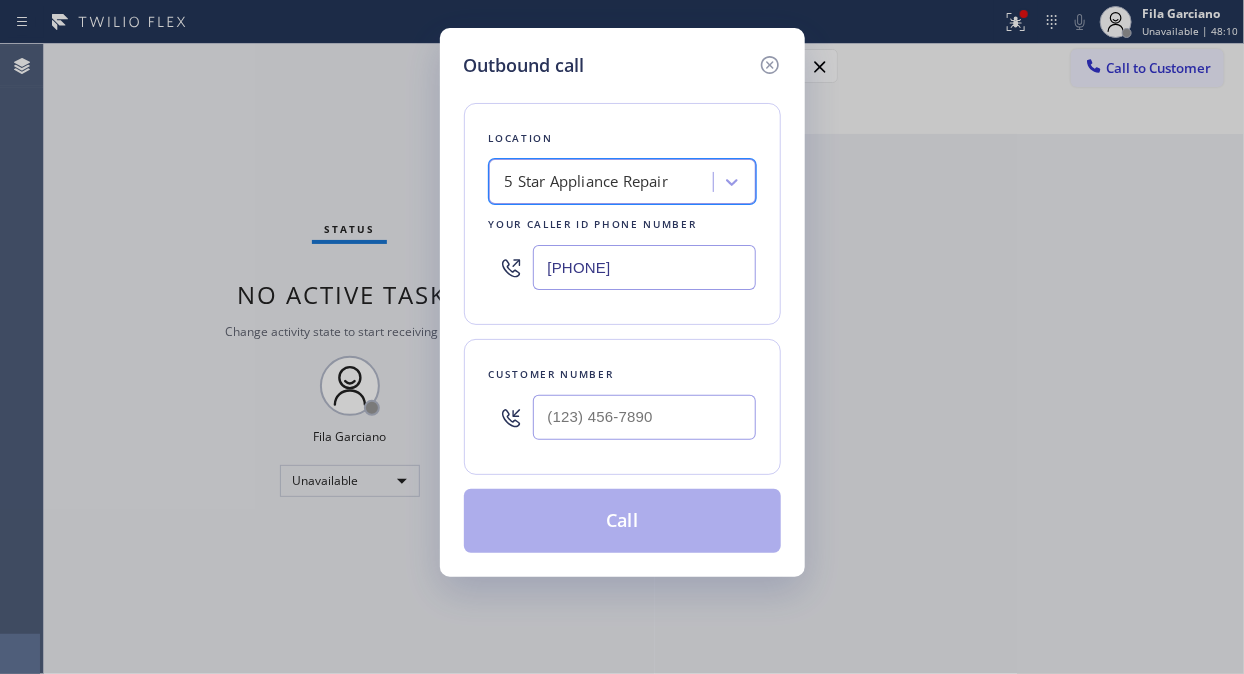 click on "Outbound call Location   option 5 Star Appliance Repair, selected.     100 results available. Select is focused ,type to refine list, press Down to open the menu,  5 Star Appliance Repair Your caller id phone number (855) 731-4952 Customer number Call" at bounding box center [622, 337] 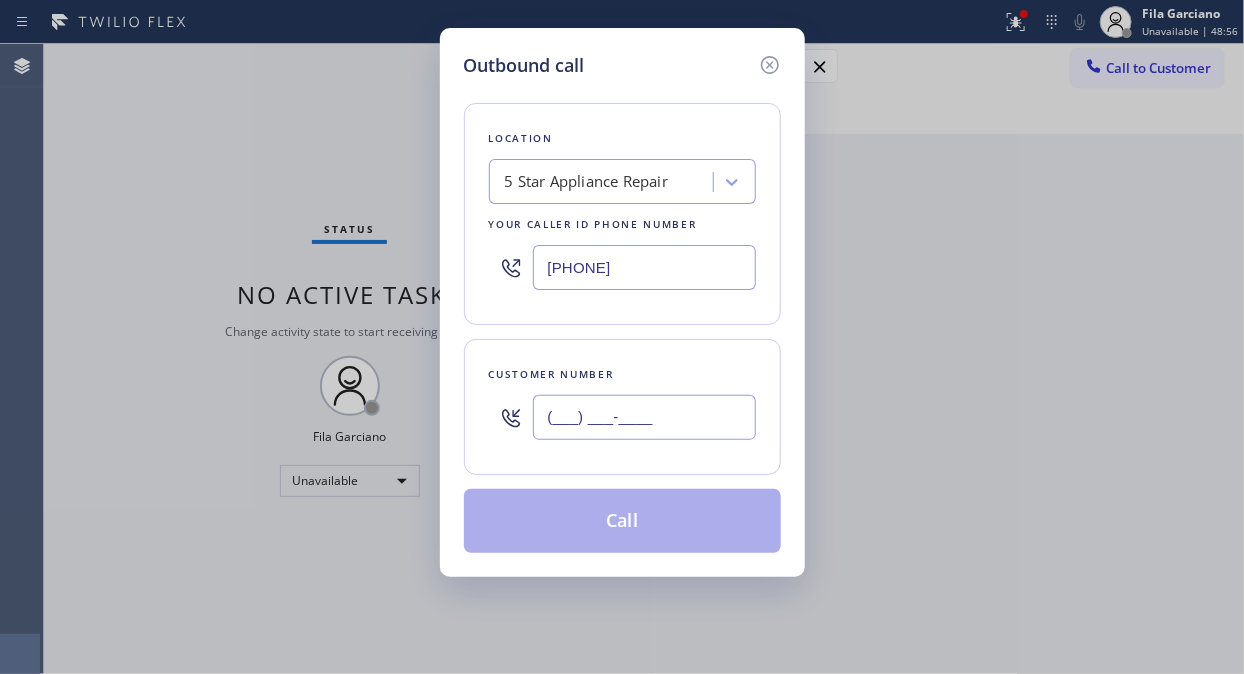 click on "(___) ___-____" at bounding box center (644, 417) 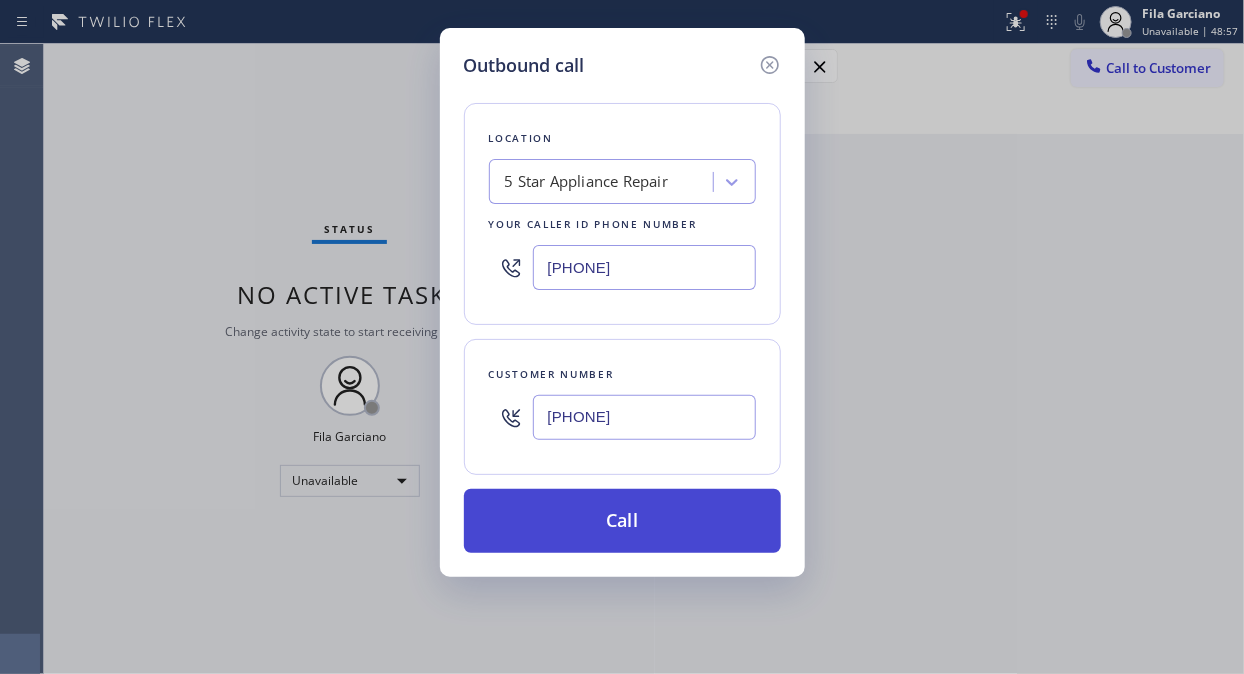 type on "(917) 732-6024" 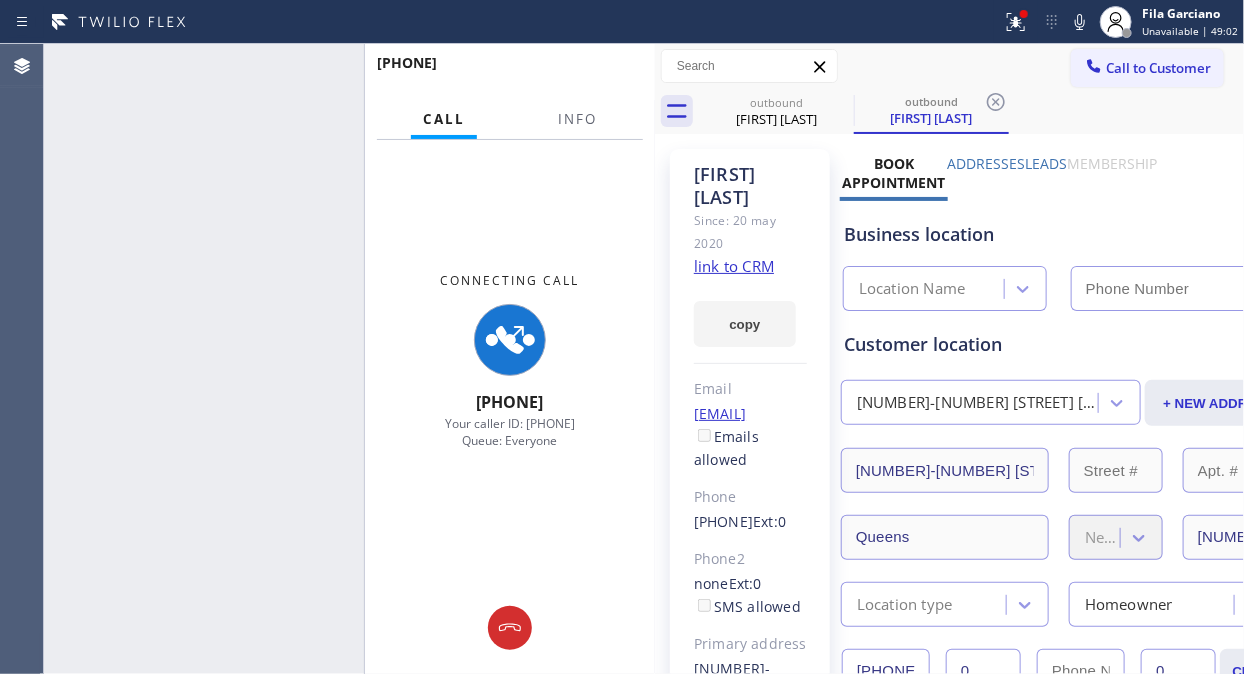 type on "([PHONE])" 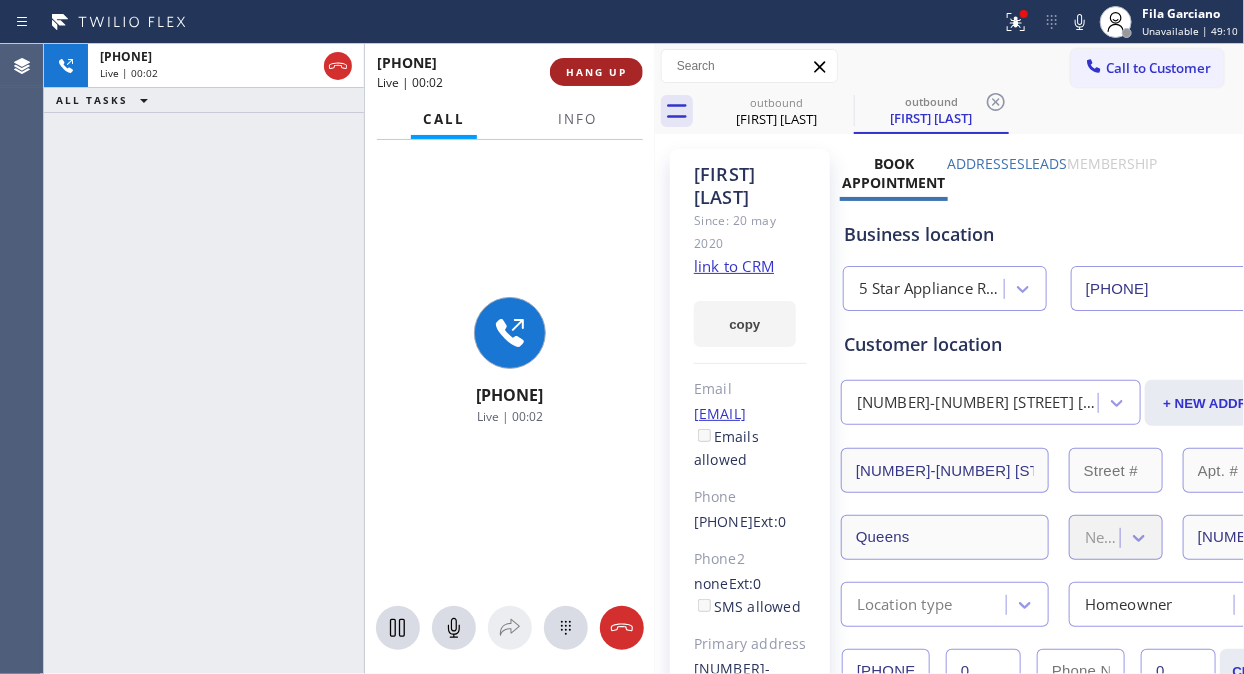 click on "HANG UP" at bounding box center (596, 72) 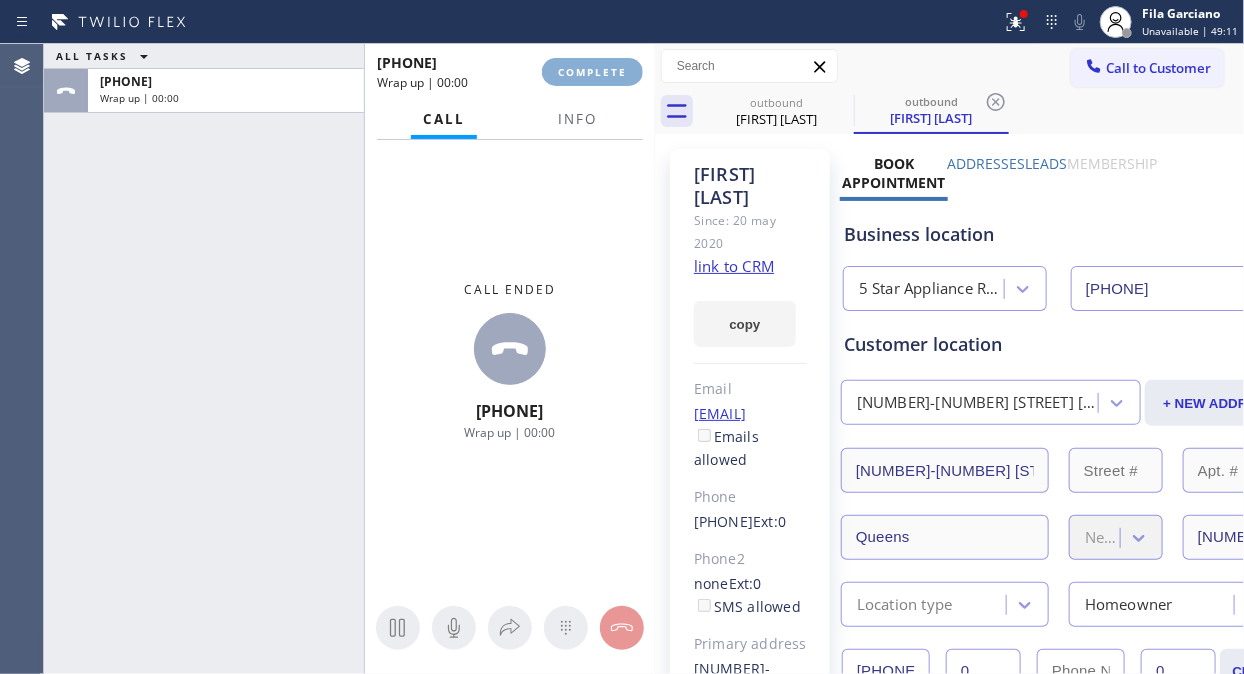 click on "COMPLETE" at bounding box center [592, 72] 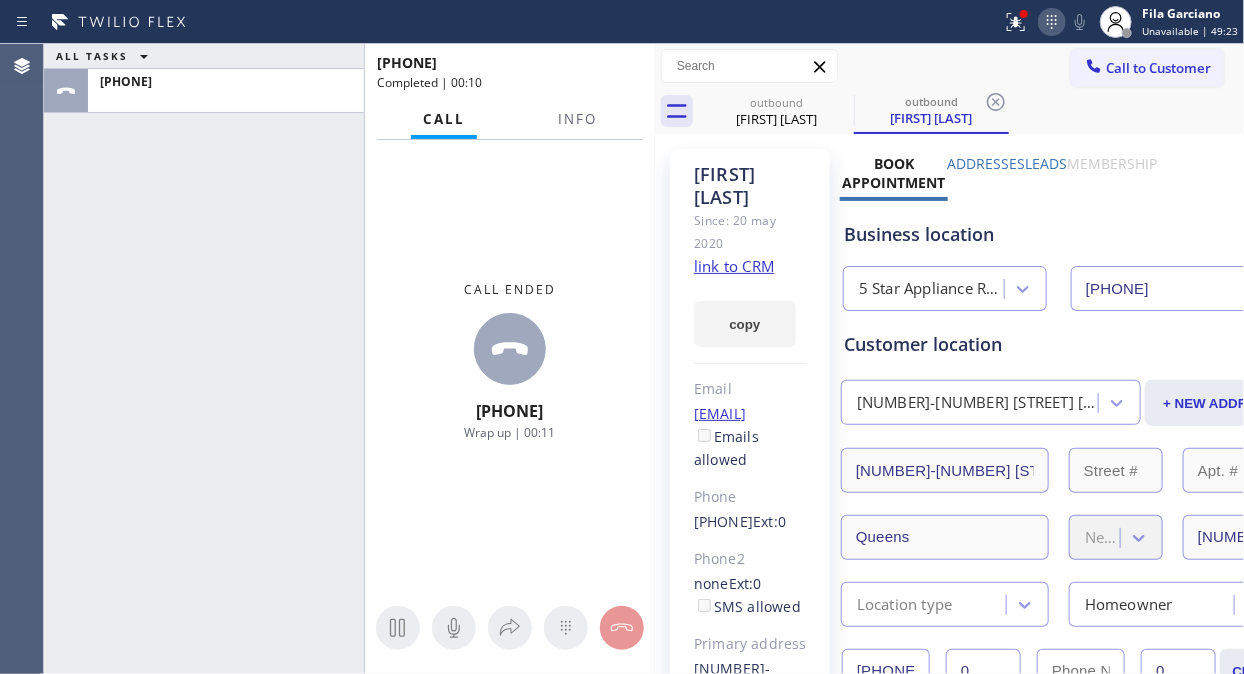 click 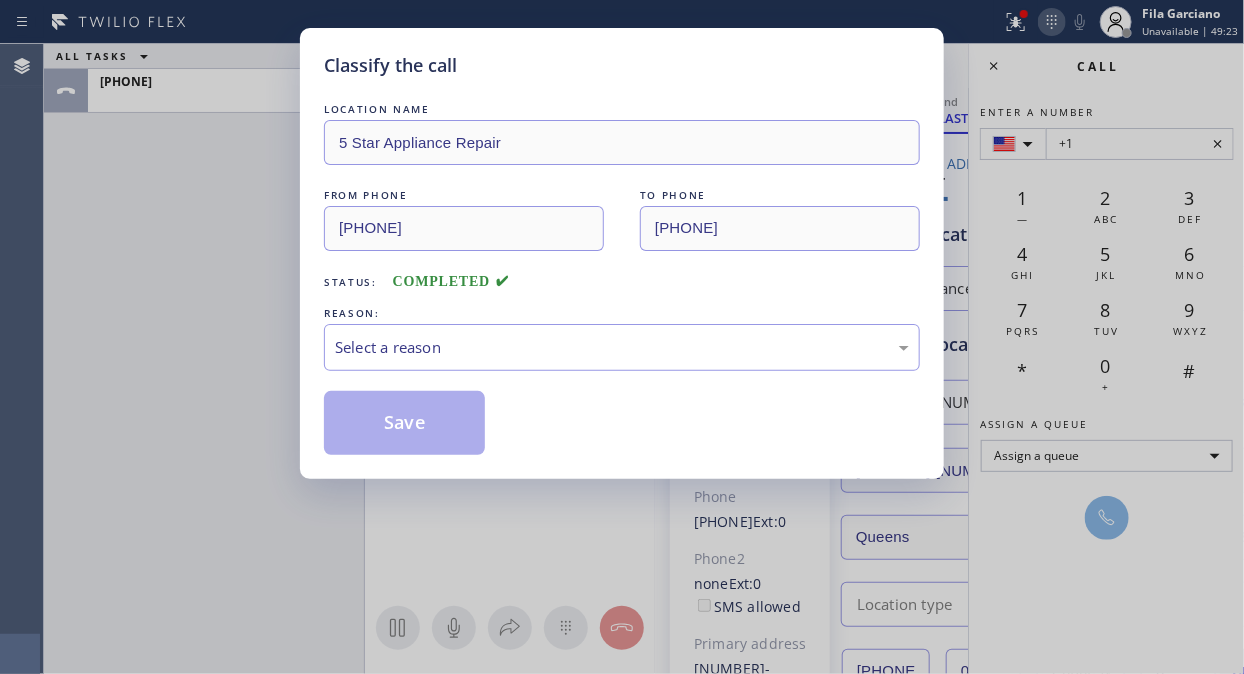 click on "Classify the call LOCATION NAME 5 Star Appliance Repair FROM PHONE (855) 731-4952 TO PHONE (917) 732-6024 Status: COMPLETED REASON: Select a reason Save" at bounding box center [622, 337] 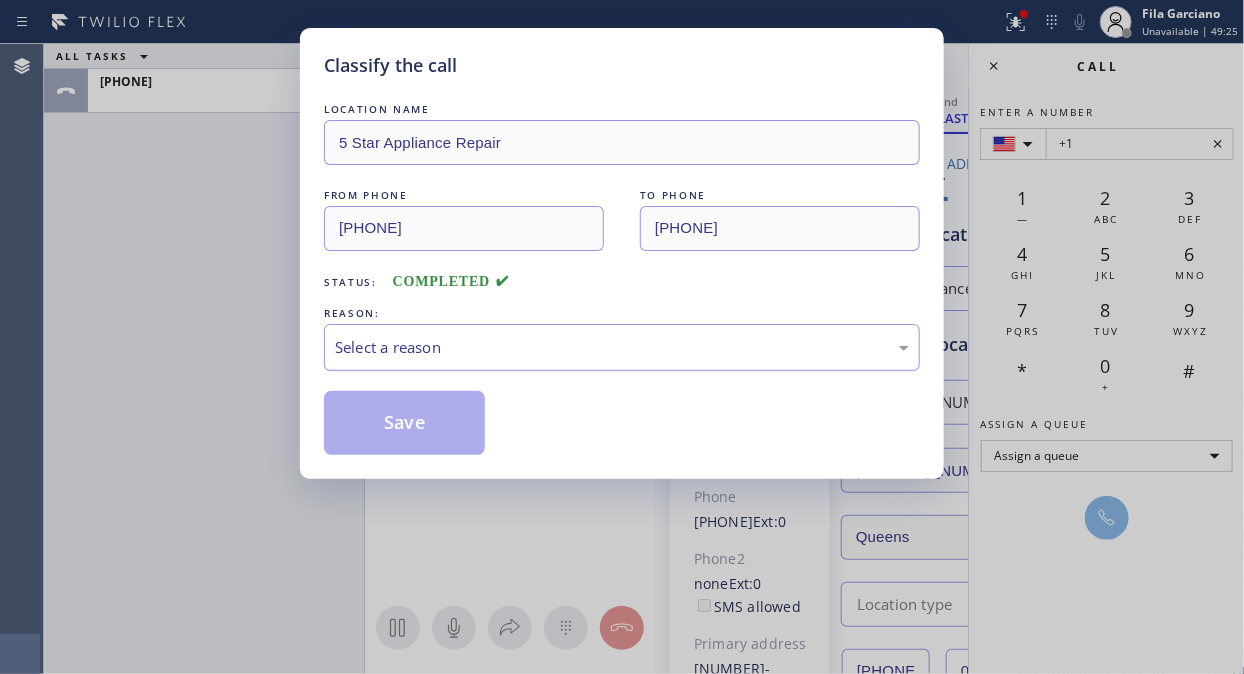 click on "Select a reason" at bounding box center [622, 347] 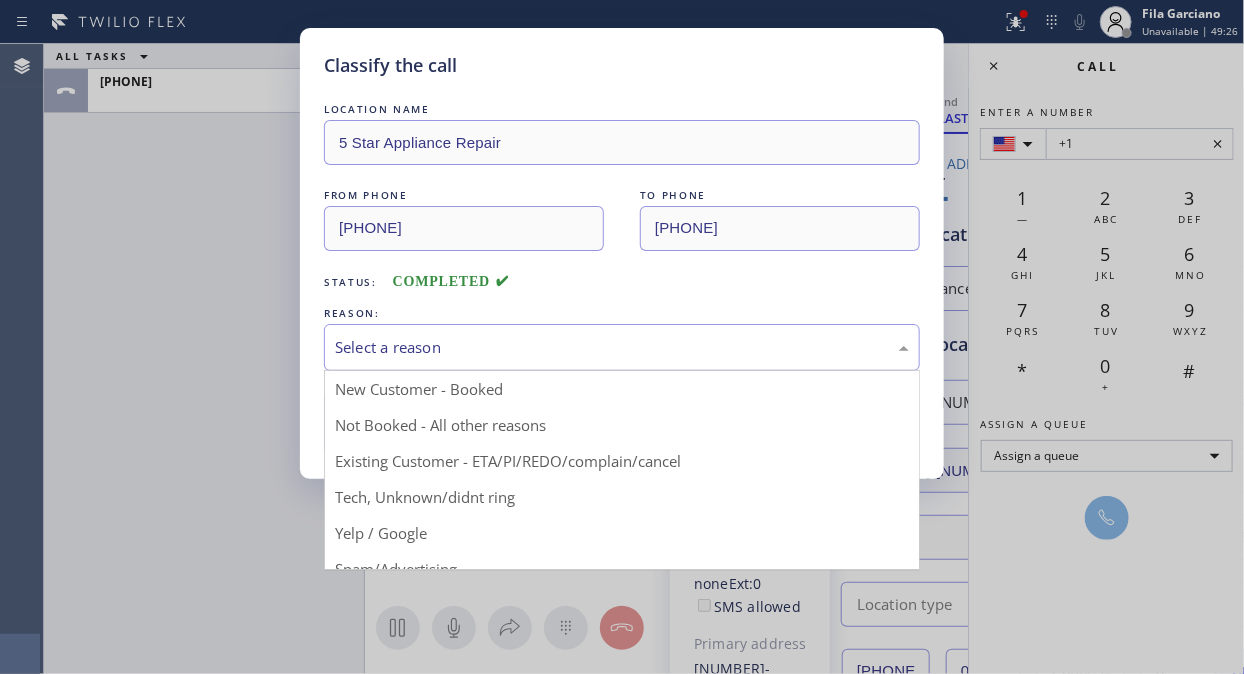 drag, startPoint x: 575, startPoint y: 460, endPoint x: 464, endPoint y: 410, distance: 121.74153 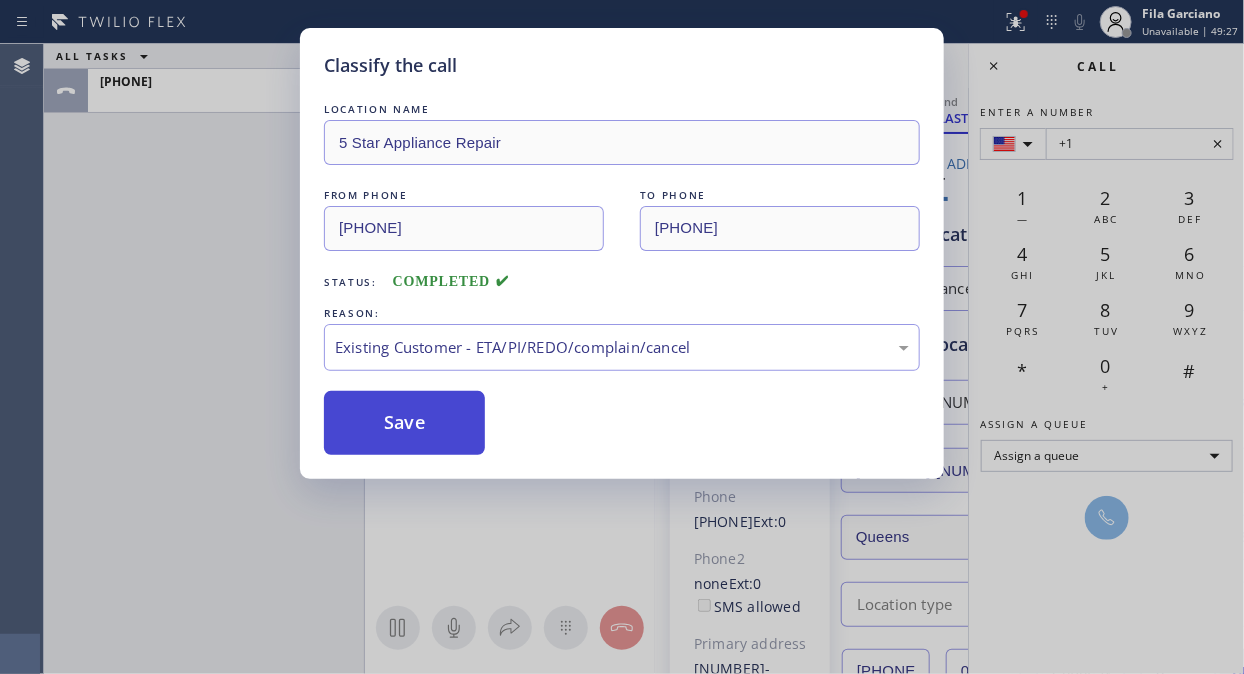 click on "Save" at bounding box center [404, 423] 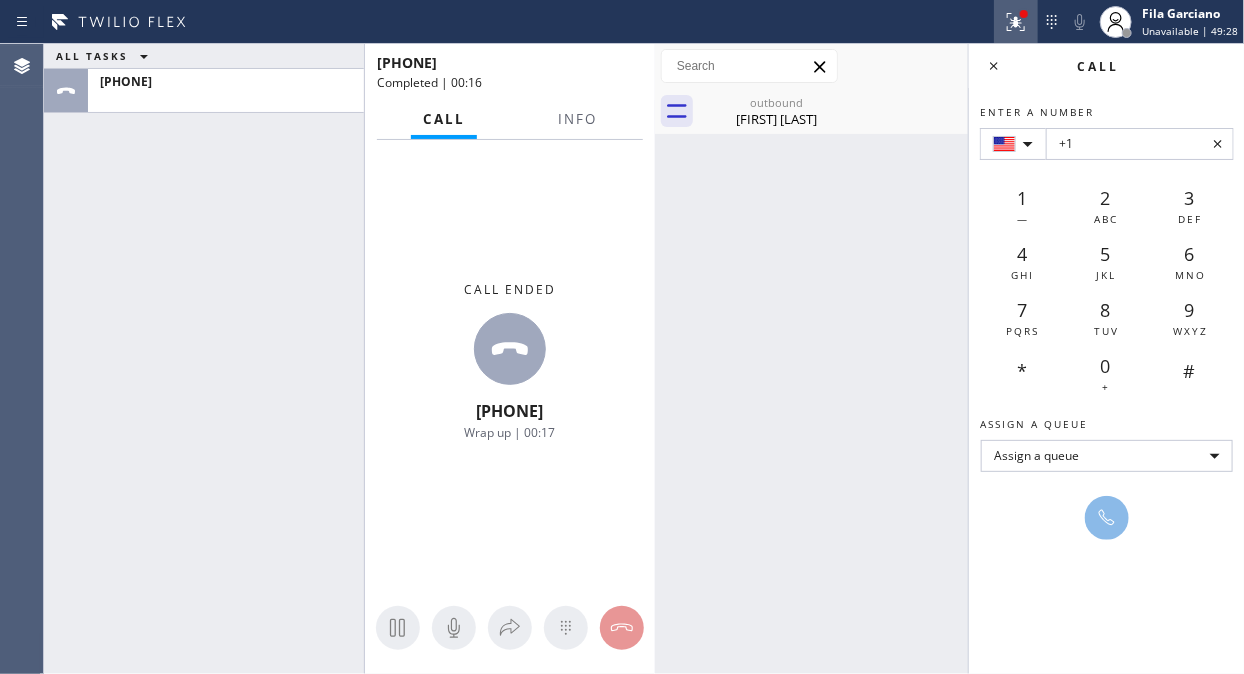click 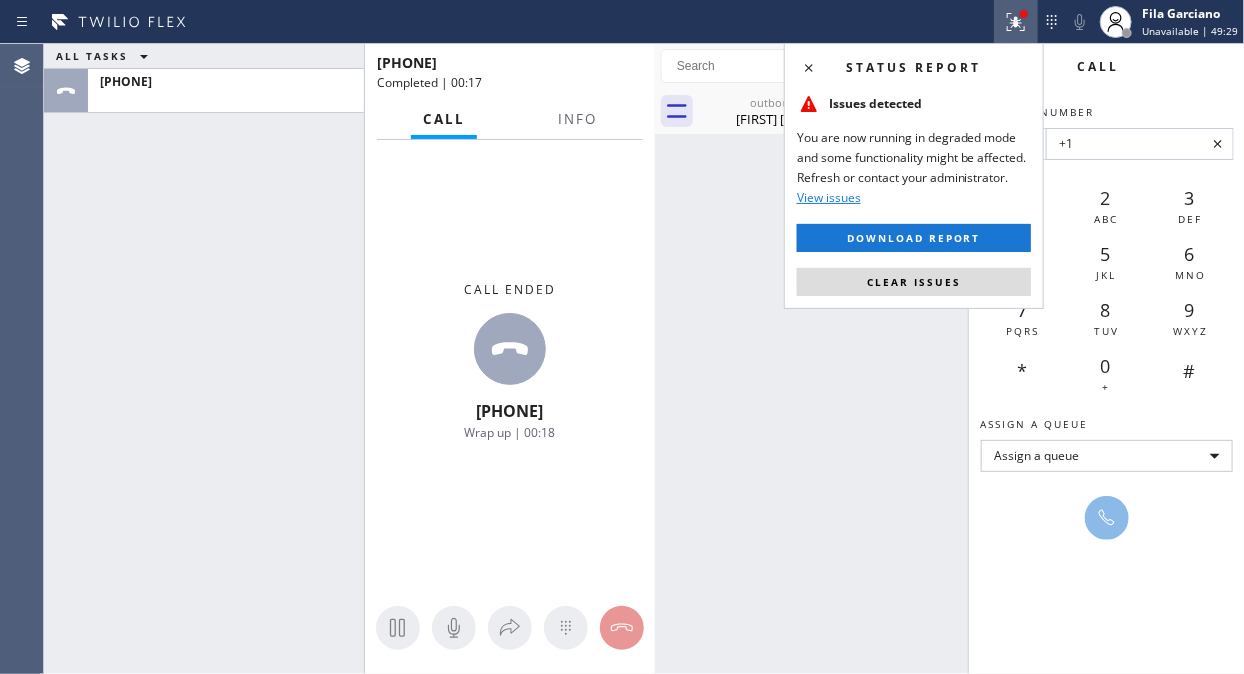 drag, startPoint x: 904, startPoint y: 288, endPoint x: 887, endPoint y: 258, distance: 34.48188 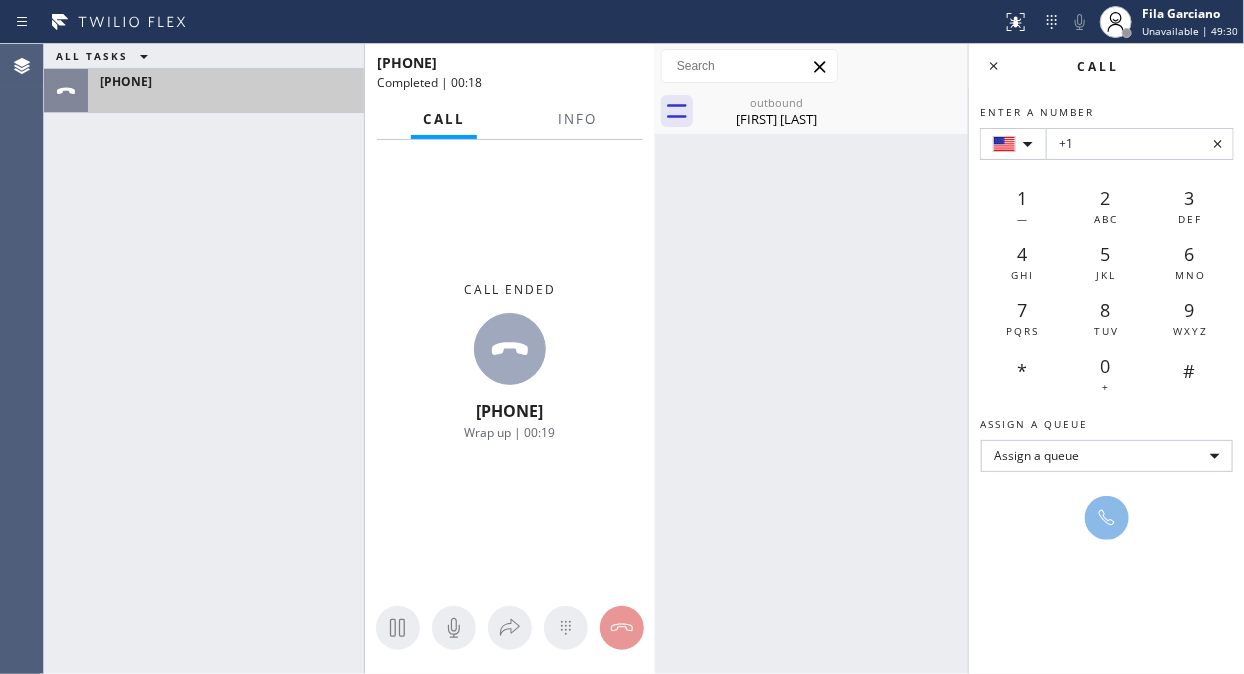 drag, startPoint x: 305, startPoint y: 97, endPoint x: 316, endPoint y: 97, distance: 11 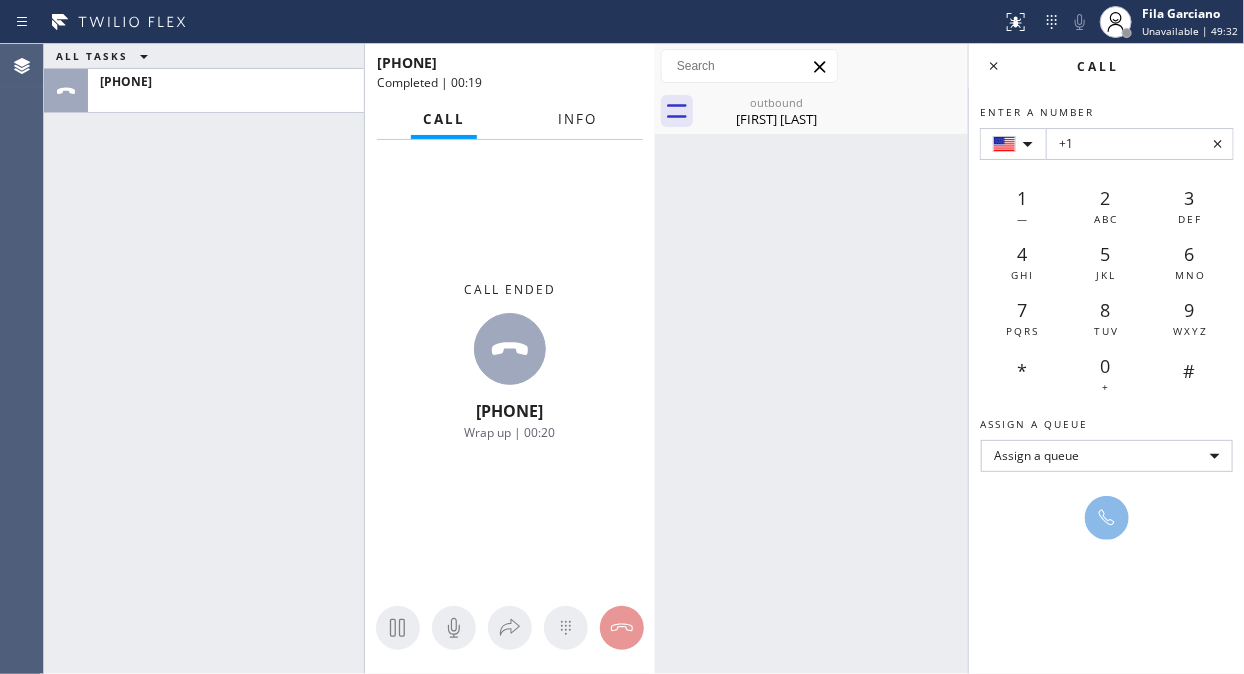 click on "Info" at bounding box center [577, 119] 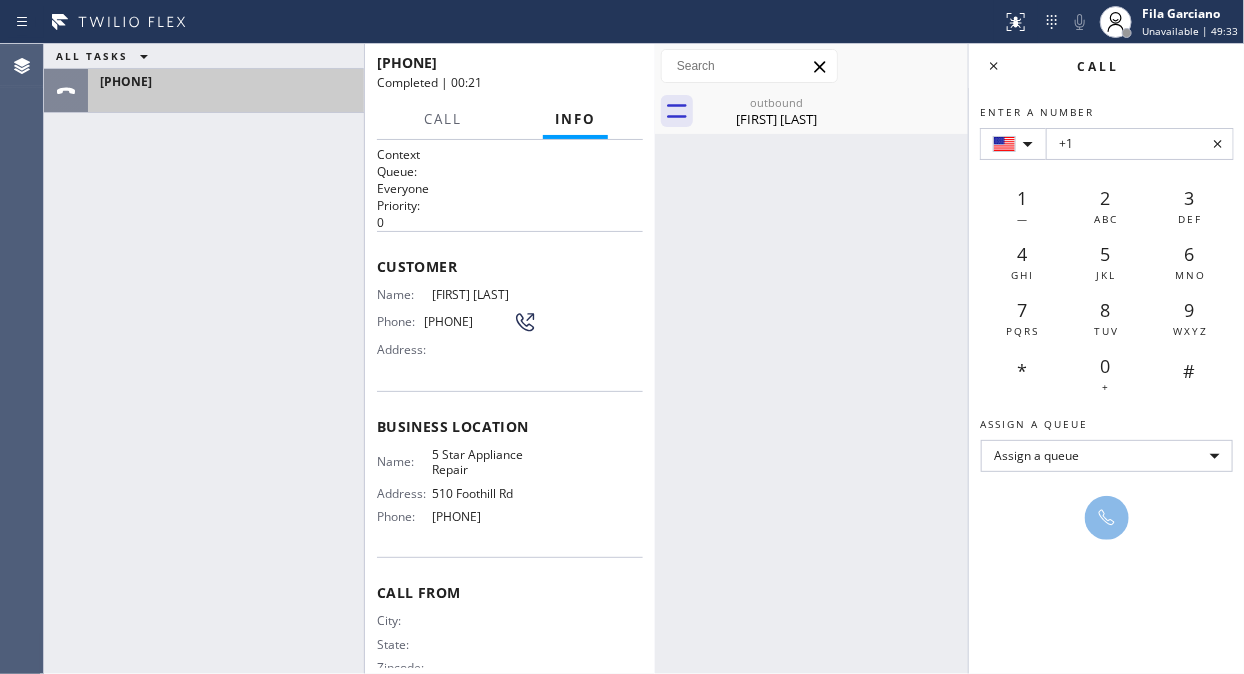click at bounding box center [226, 98] 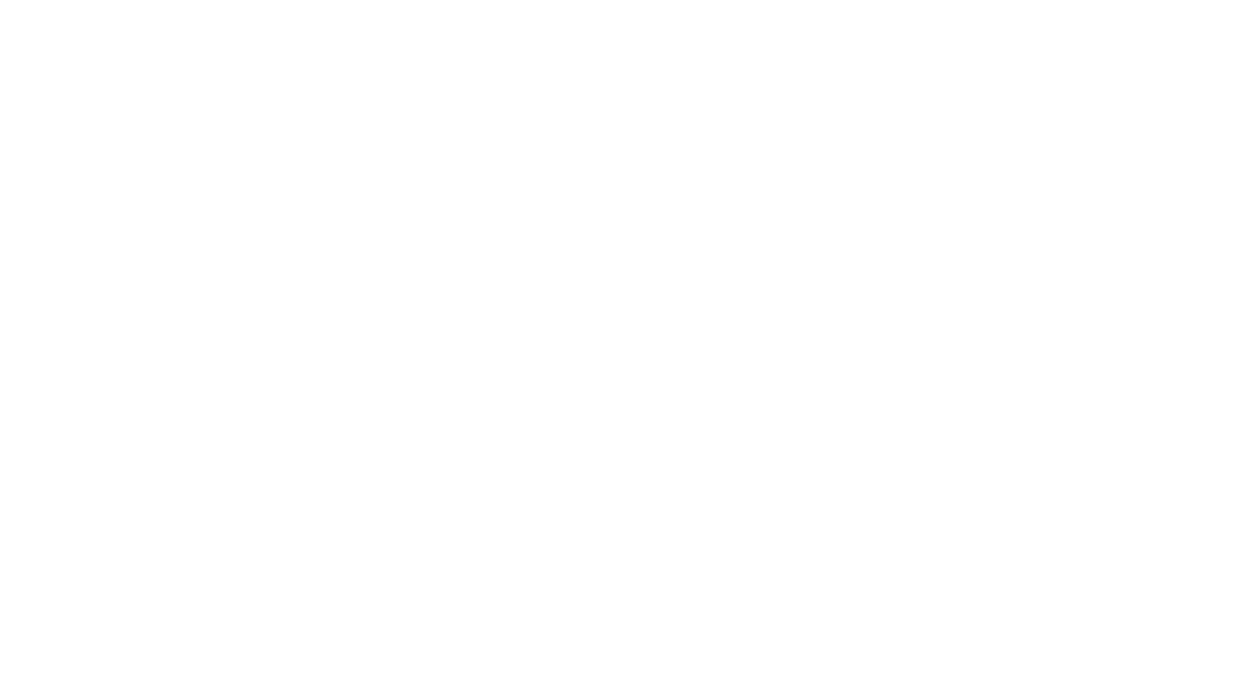 scroll, scrollTop: 0, scrollLeft: 0, axis: both 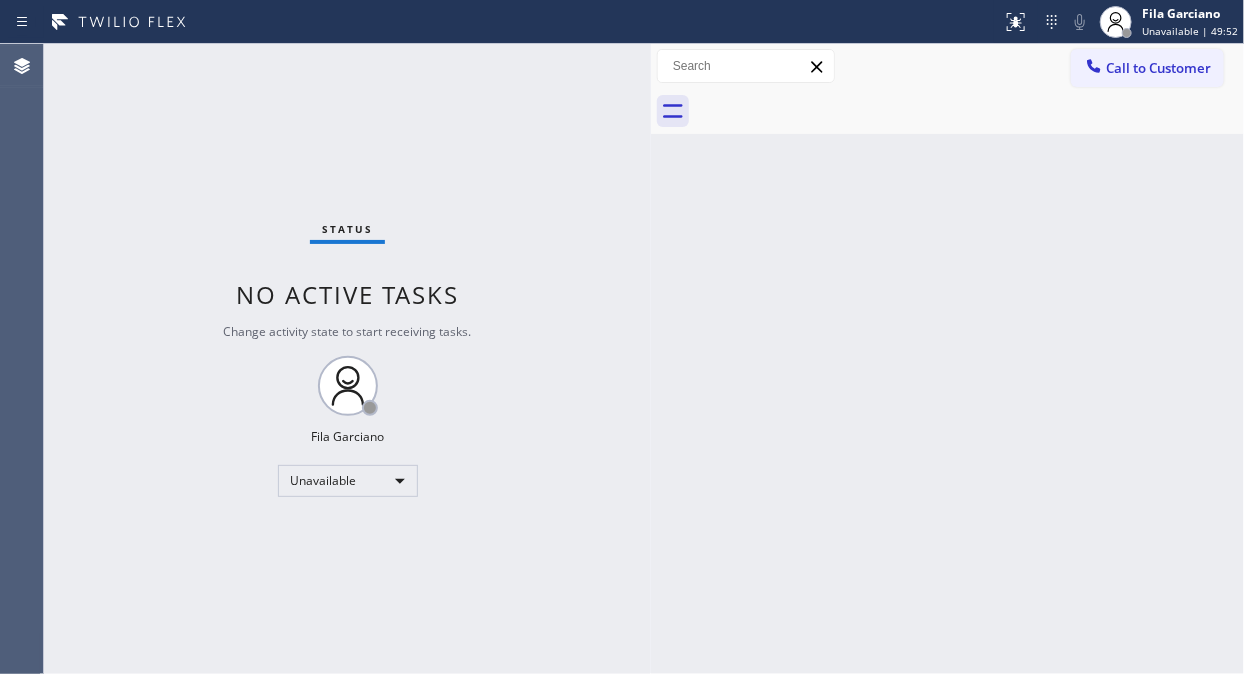 drag, startPoint x: 320, startPoint y: 116, endPoint x: 647, endPoint y: 200, distance: 337.61664 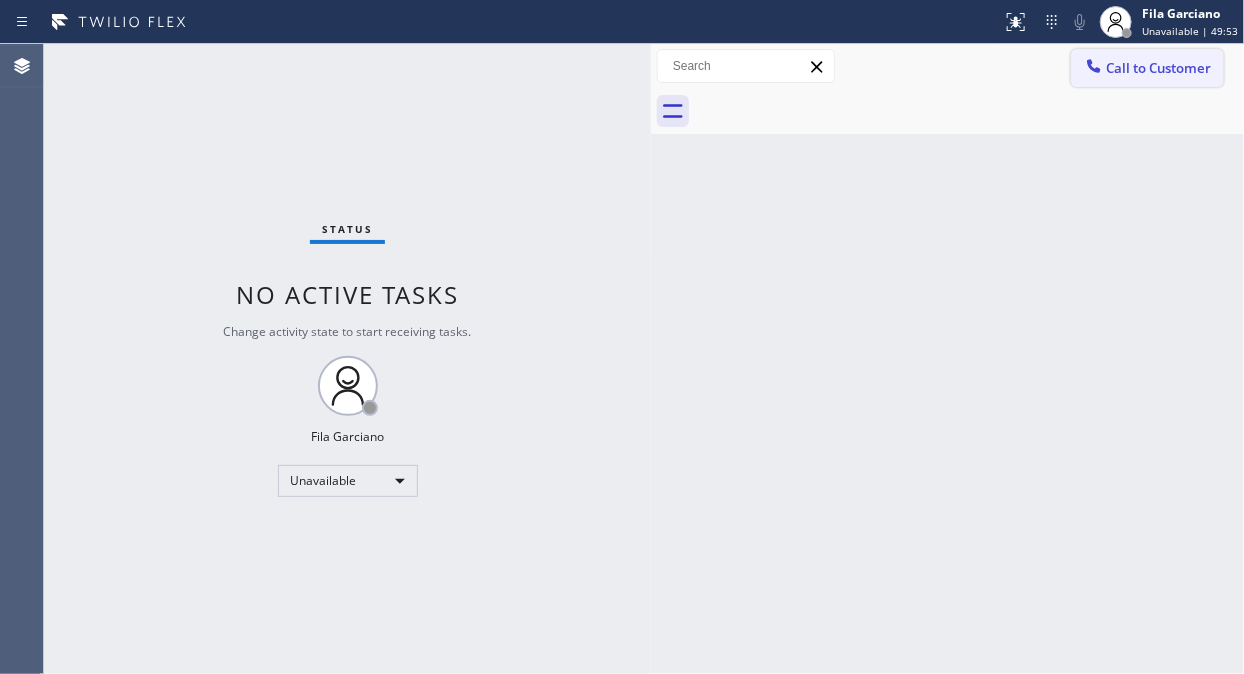 click at bounding box center (1094, 68) 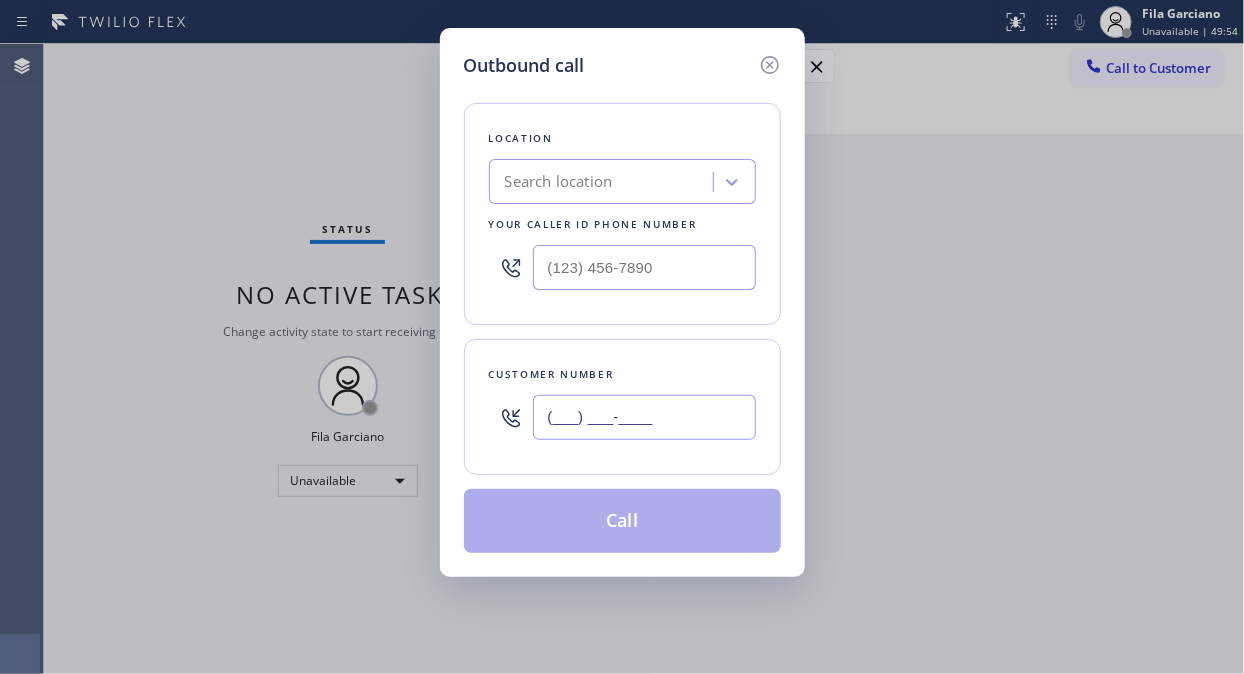 click on "(___) ___-____" at bounding box center [644, 417] 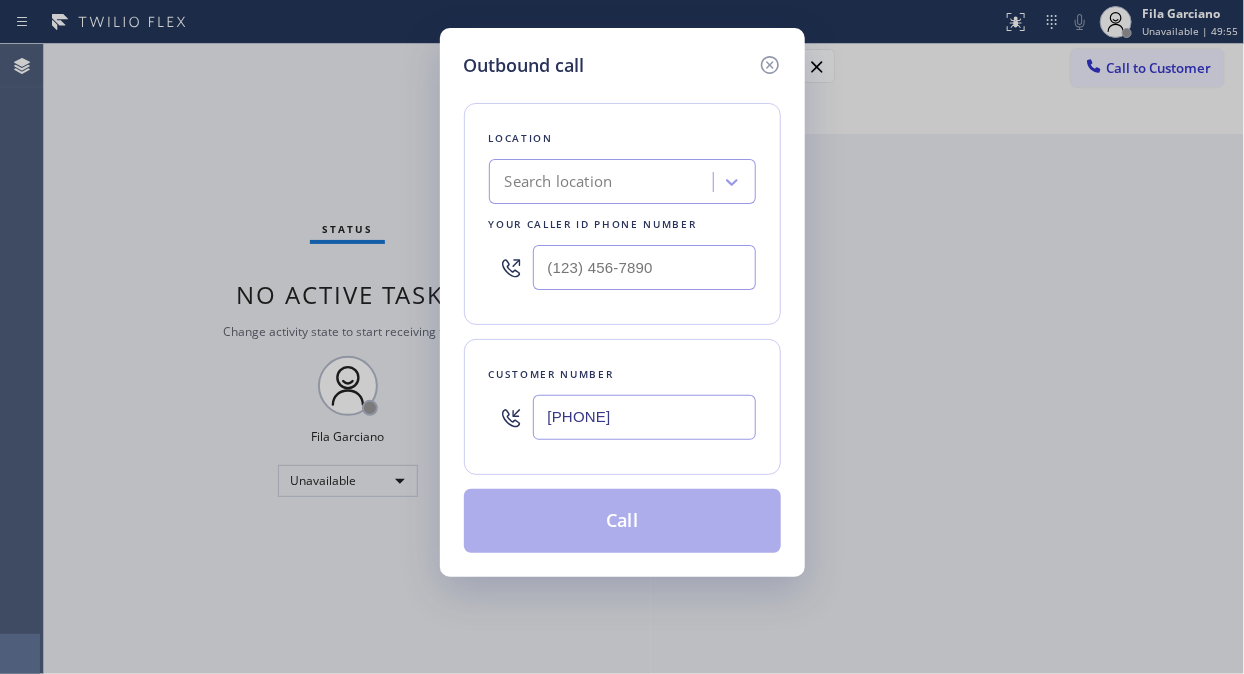 type on "[PHONE]" 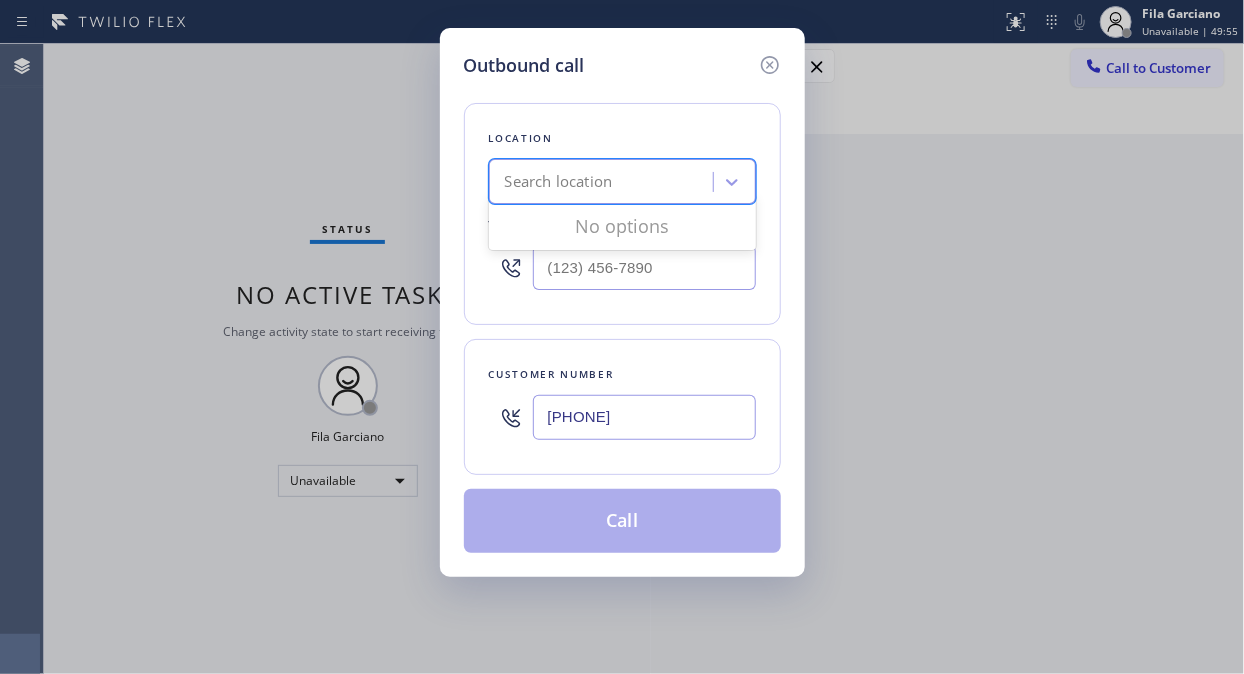 click on "Search location" at bounding box center (559, 182) 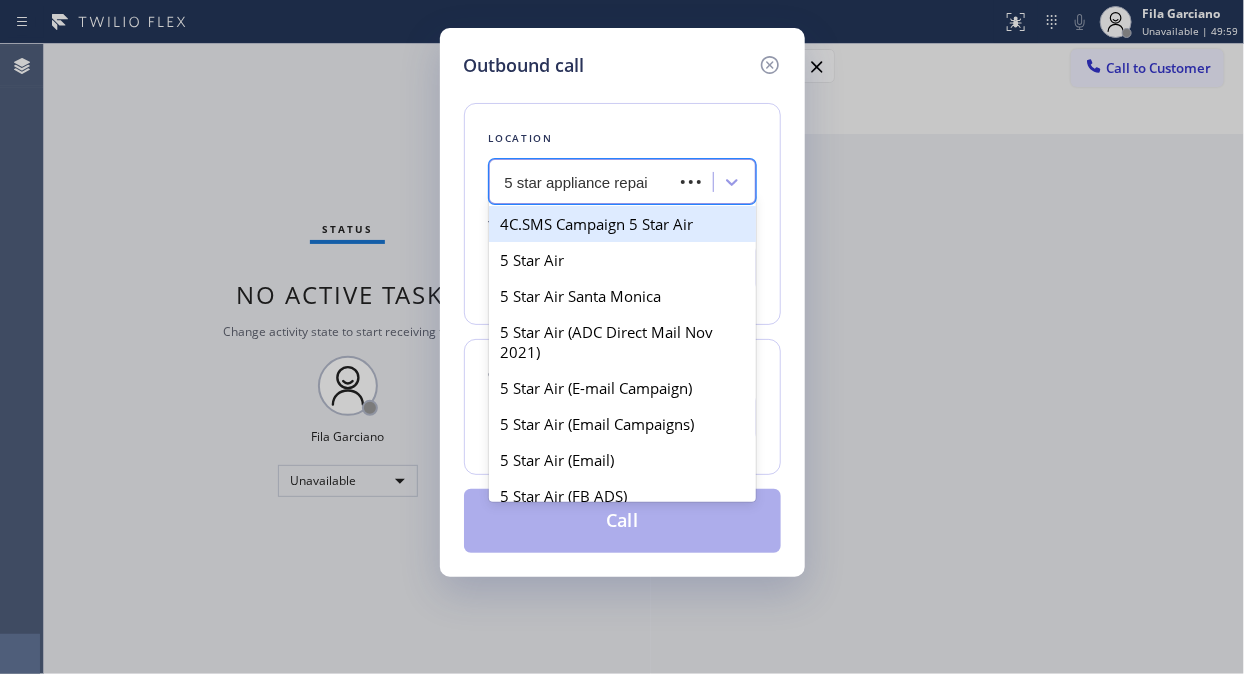 type on "5 star appliance repair" 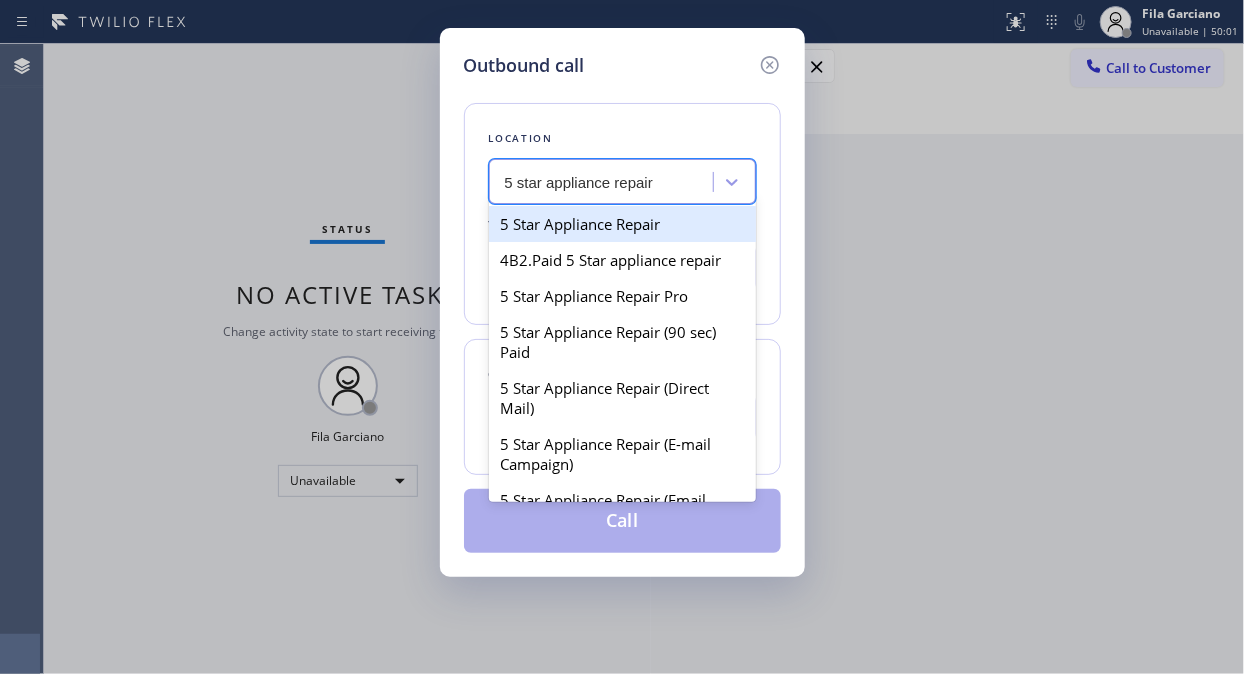 click on "5 Star Appliance Repair" at bounding box center (622, 224) 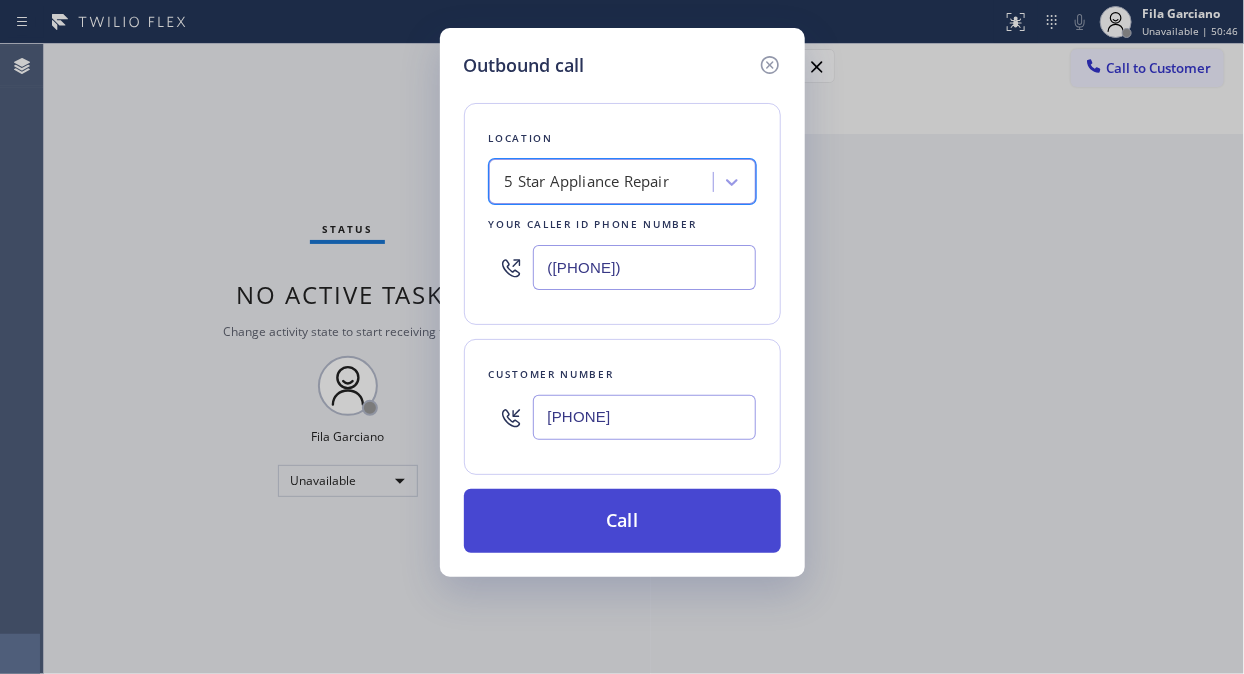 click on "Call" at bounding box center [622, 521] 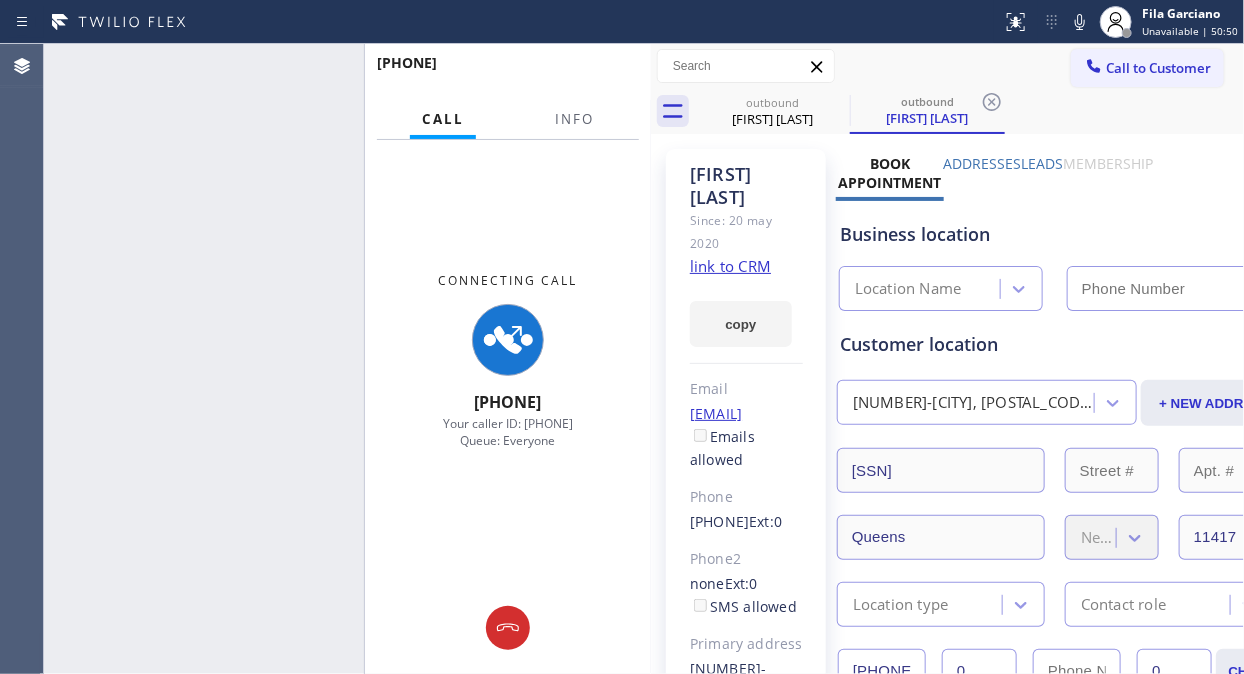 type on "([PHONE])" 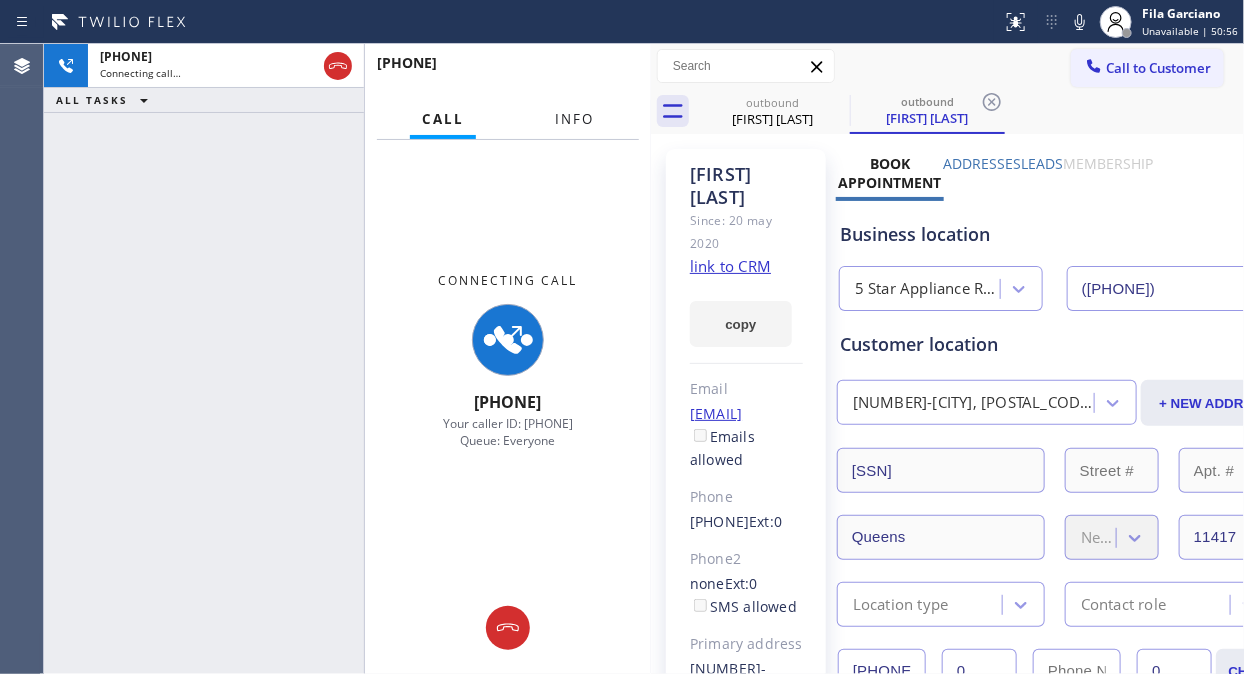 drag, startPoint x: 553, startPoint y: 100, endPoint x: 574, endPoint y: 113, distance: 24.698177 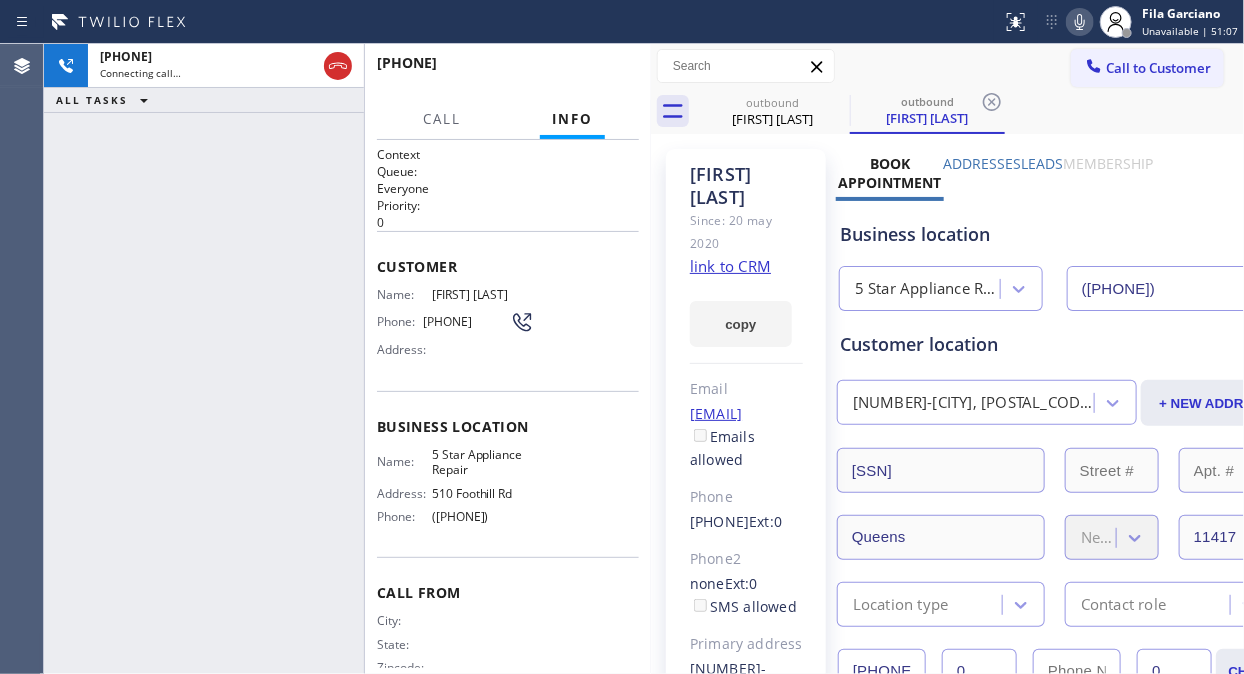 click 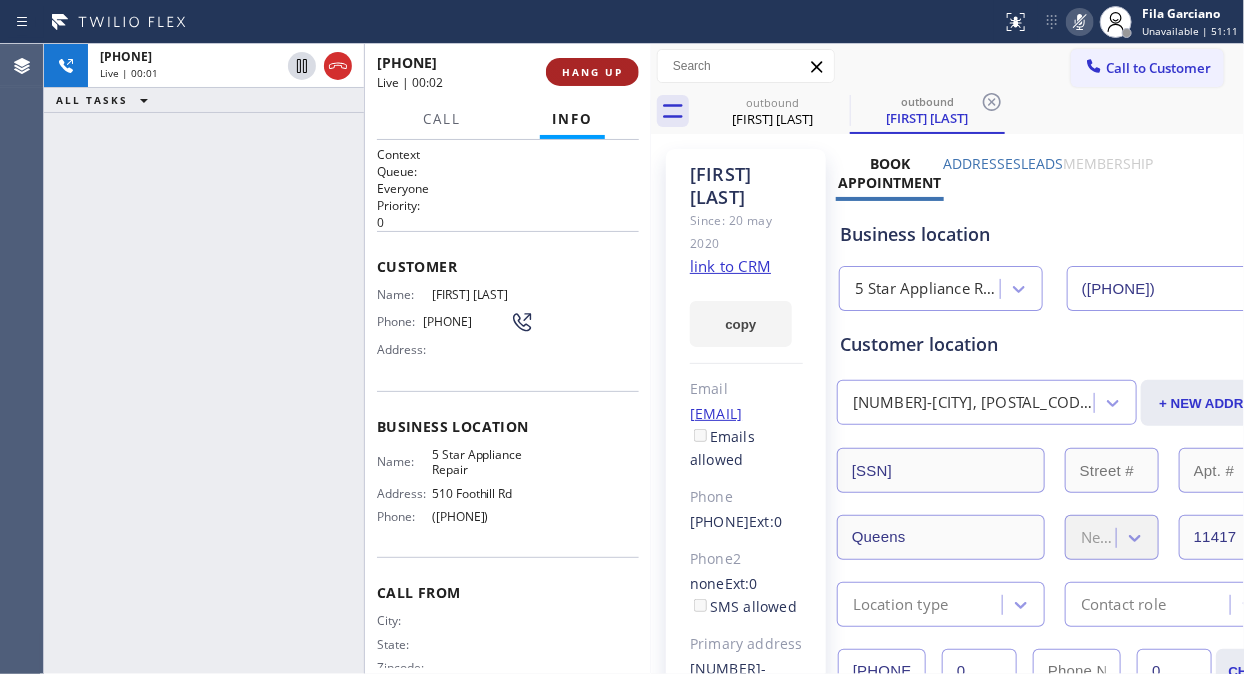 click on "HANG UP" at bounding box center [592, 72] 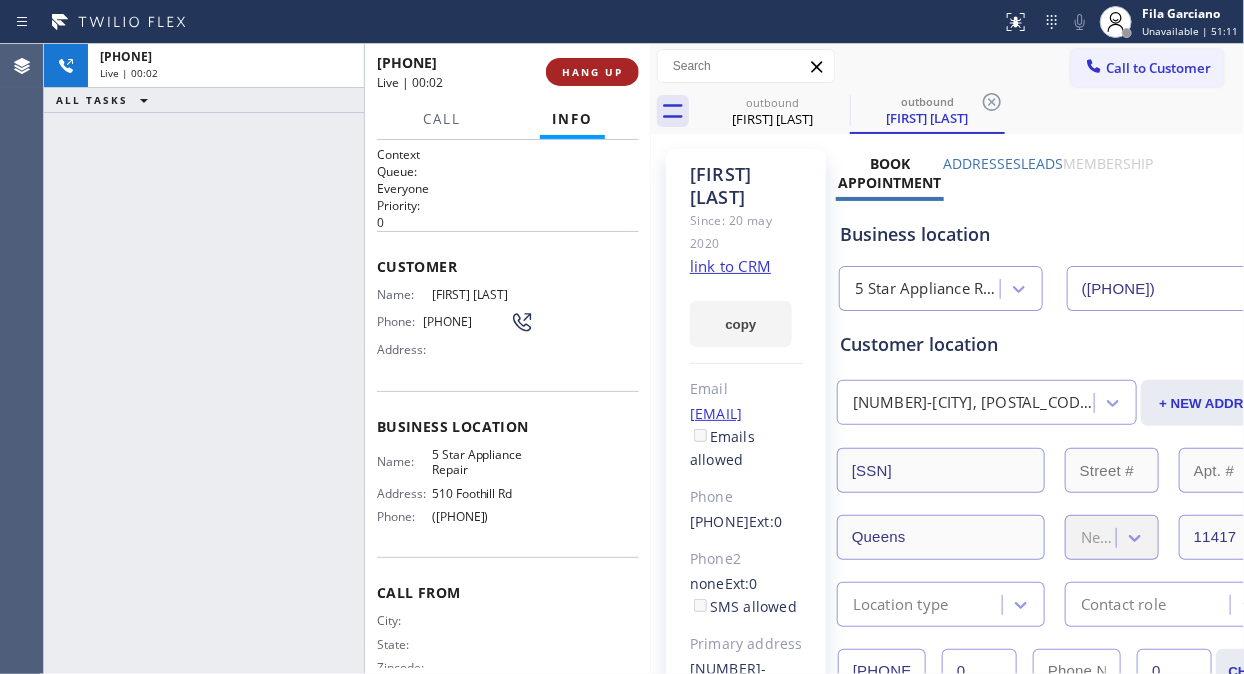 click on "HANG UP" at bounding box center [592, 72] 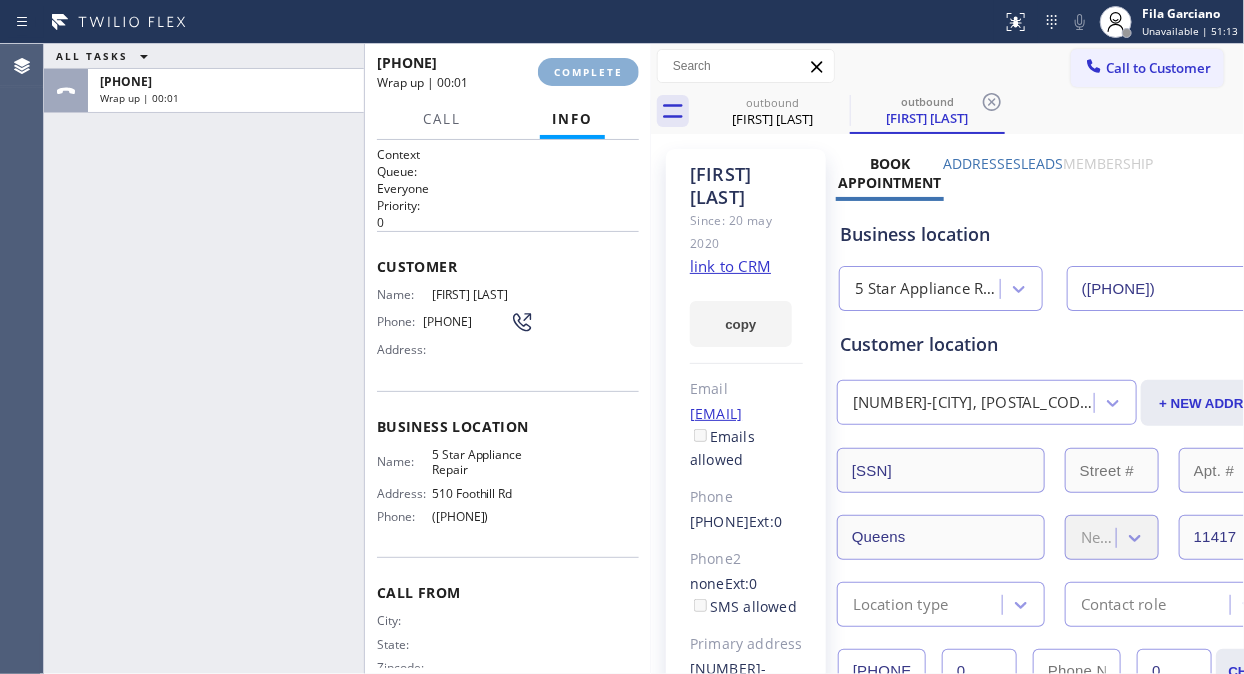 click on "COMPLETE" at bounding box center (588, 72) 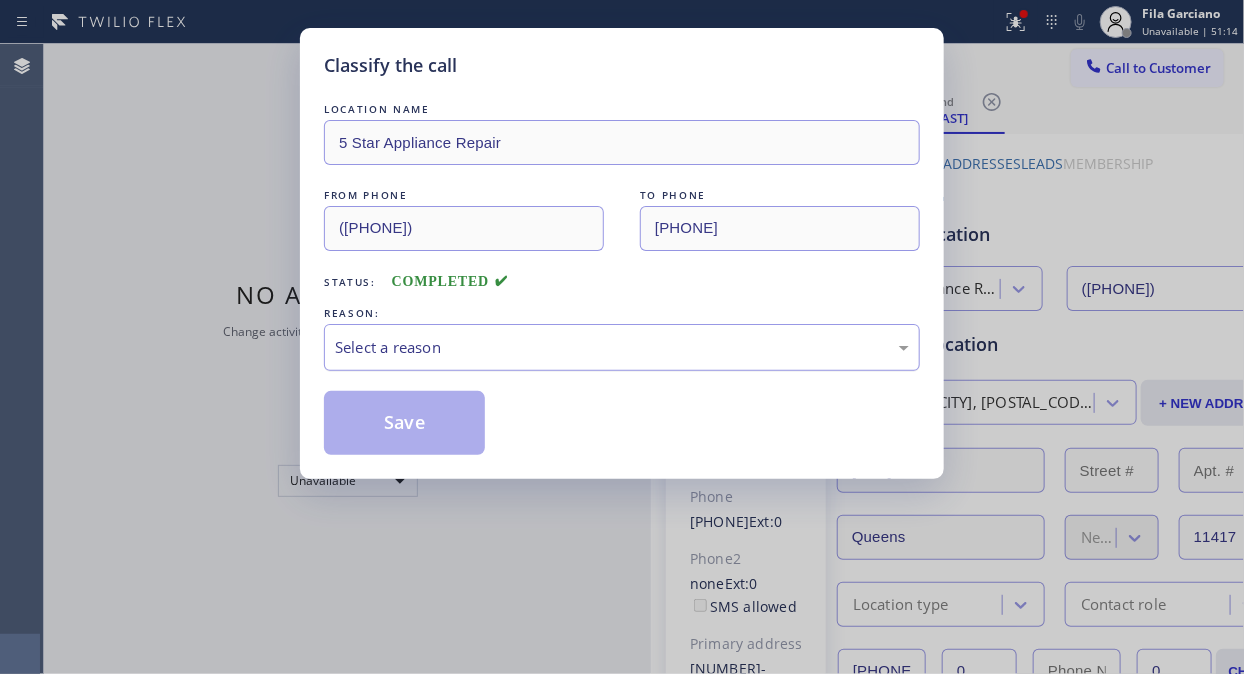 drag, startPoint x: 547, startPoint y: 343, endPoint x: 550, endPoint y: 368, distance: 25.179358 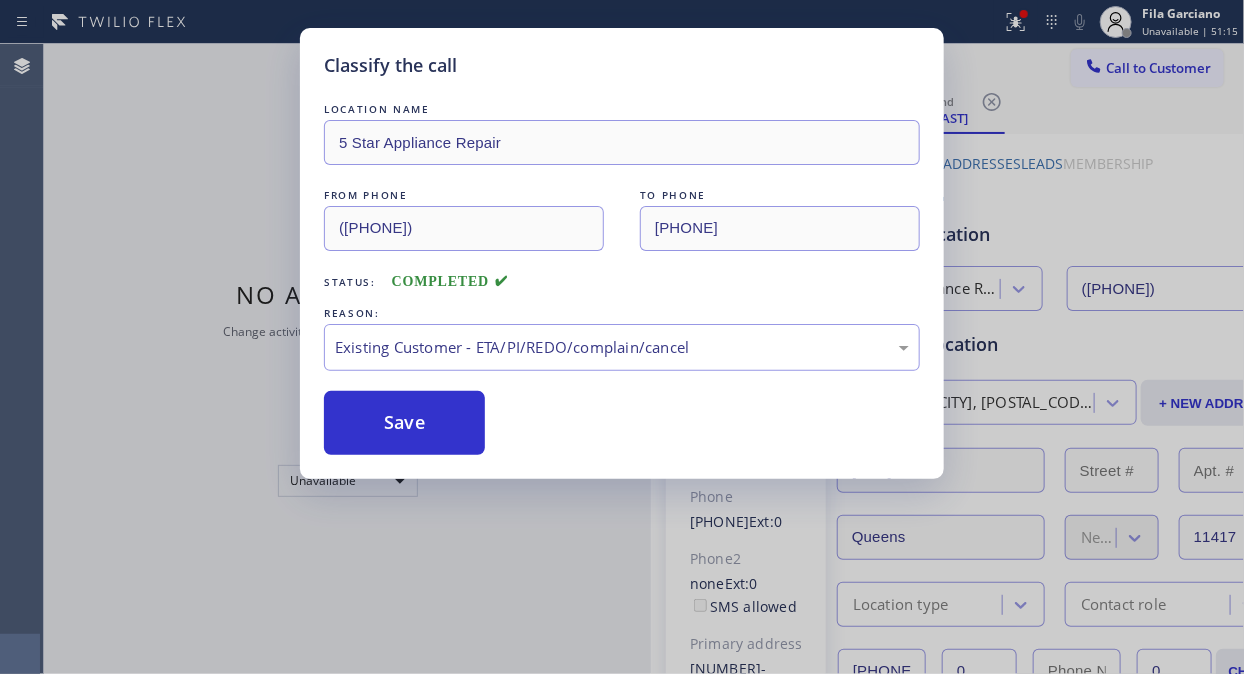 click on "REASON:" at bounding box center [622, 313] 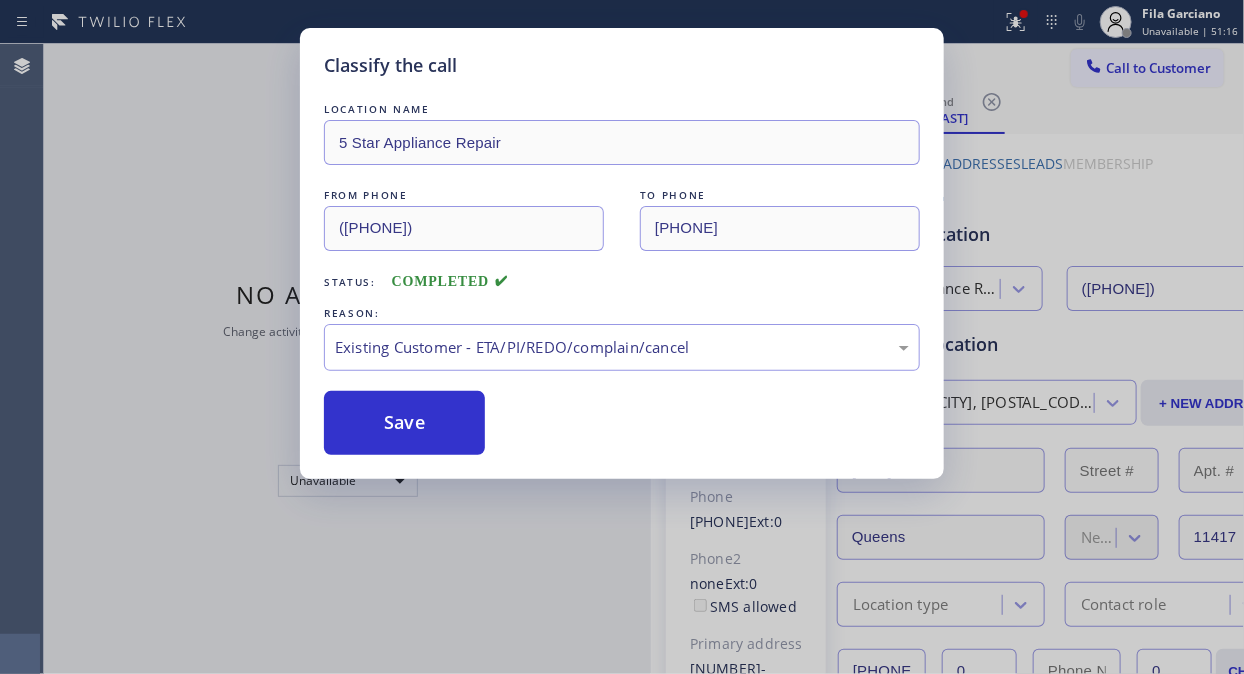 click on "Status: COMPLETED" at bounding box center [622, 277] 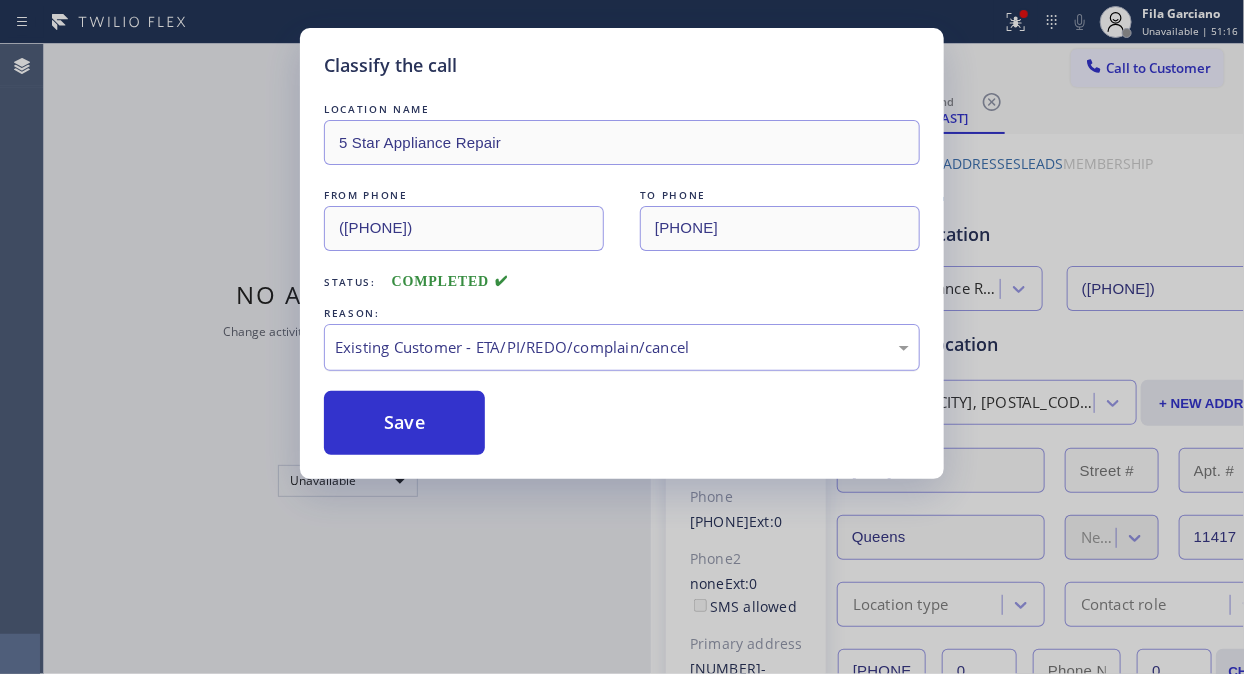 drag, startPoint x: 554, startPoint y: 354, endPoint x: 552, endPoint y: 364, distance: 10.198039 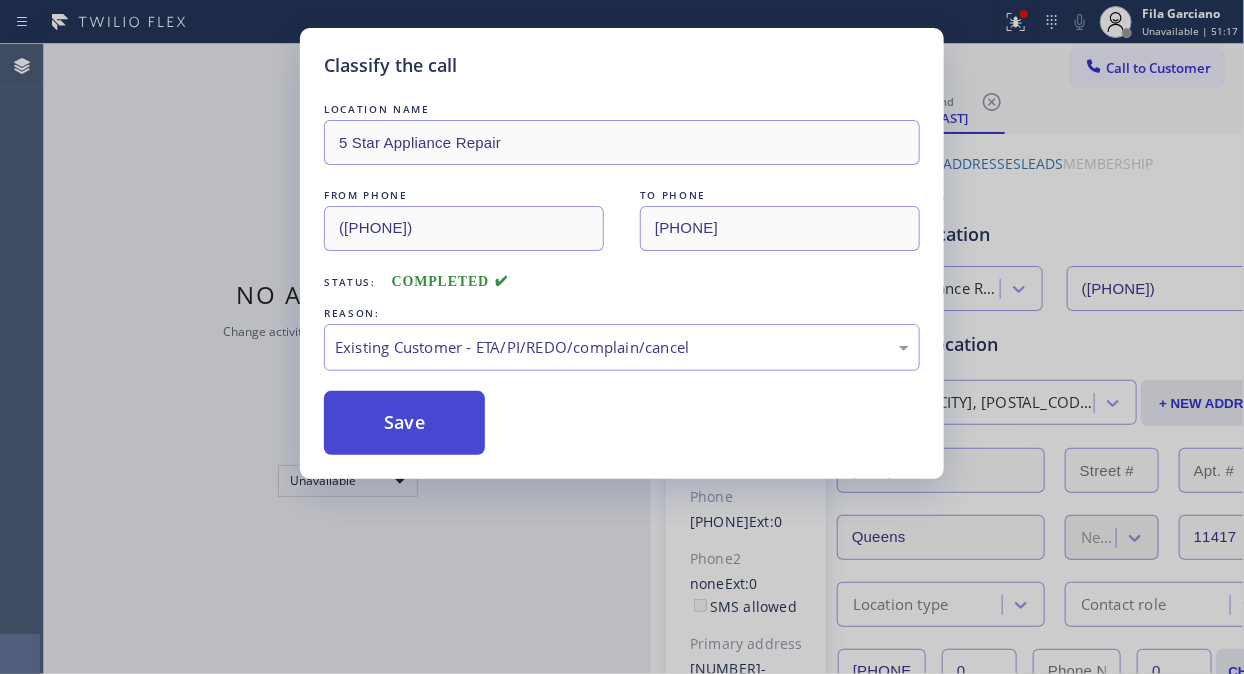drag, startPoint x: 451, startPoint y: 417, endPoint x: 452, endPoint y: 430, distance: 13.038404 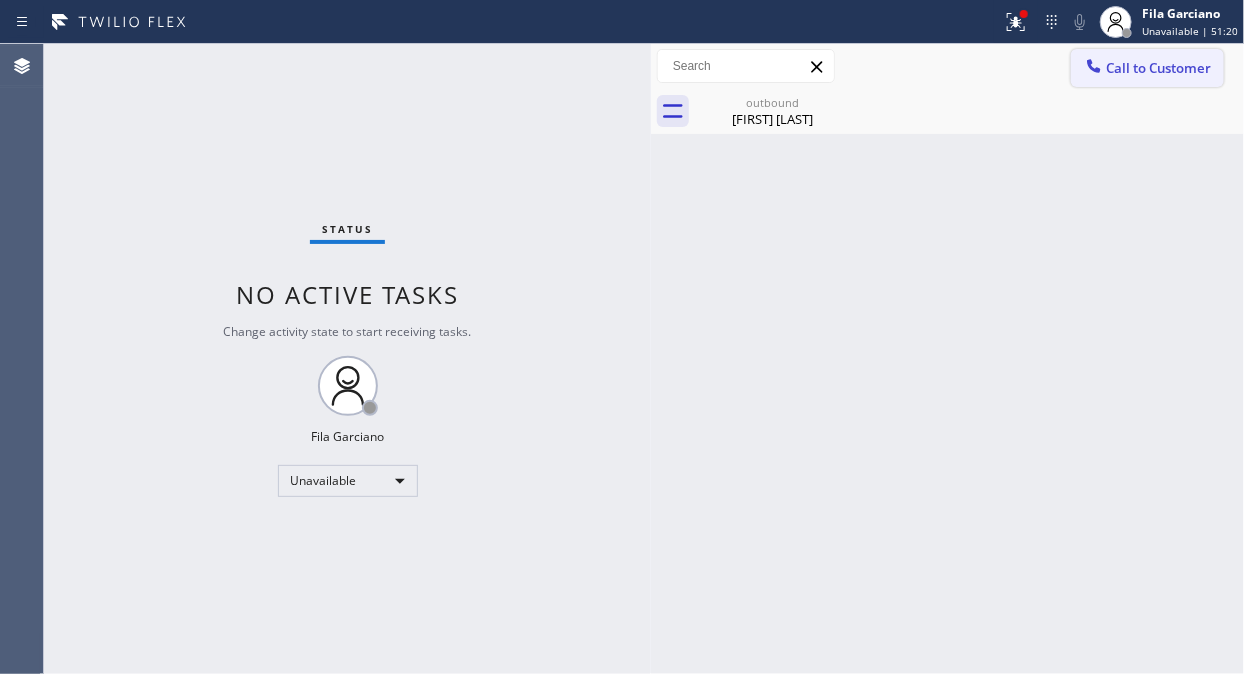 click on "Call to Customer" at bounding box center (1147, 68) 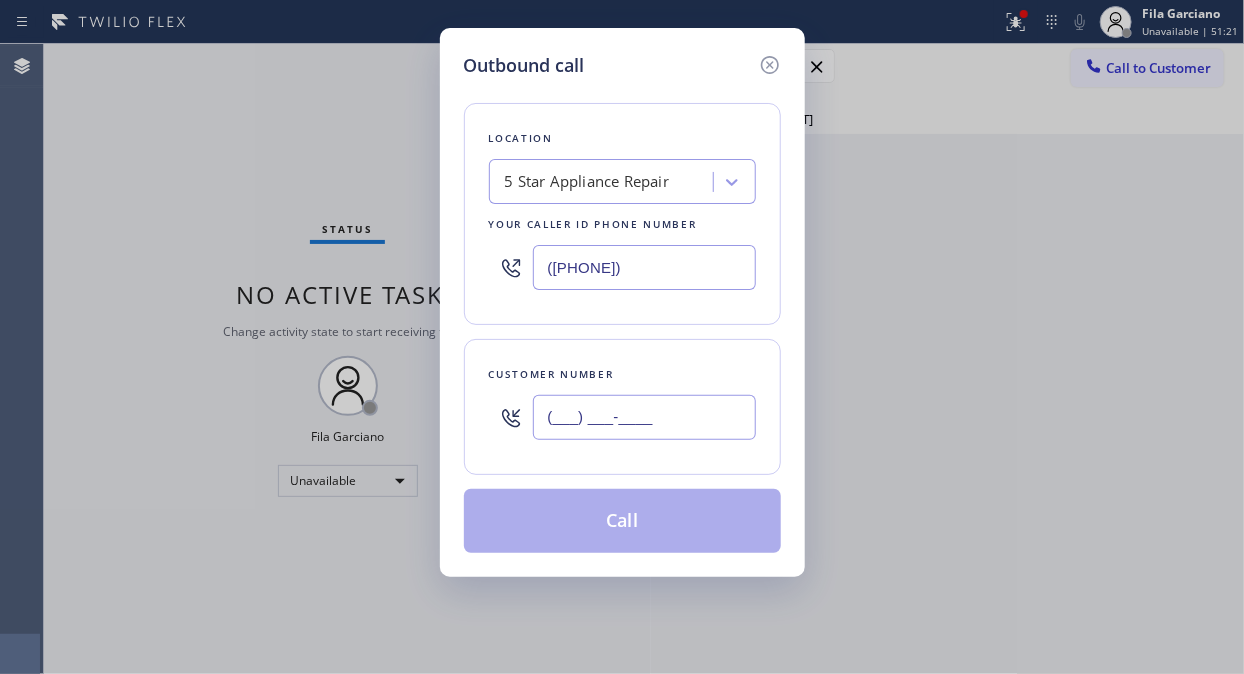click on "(___) ___-____" at bounding box center (644, 417) 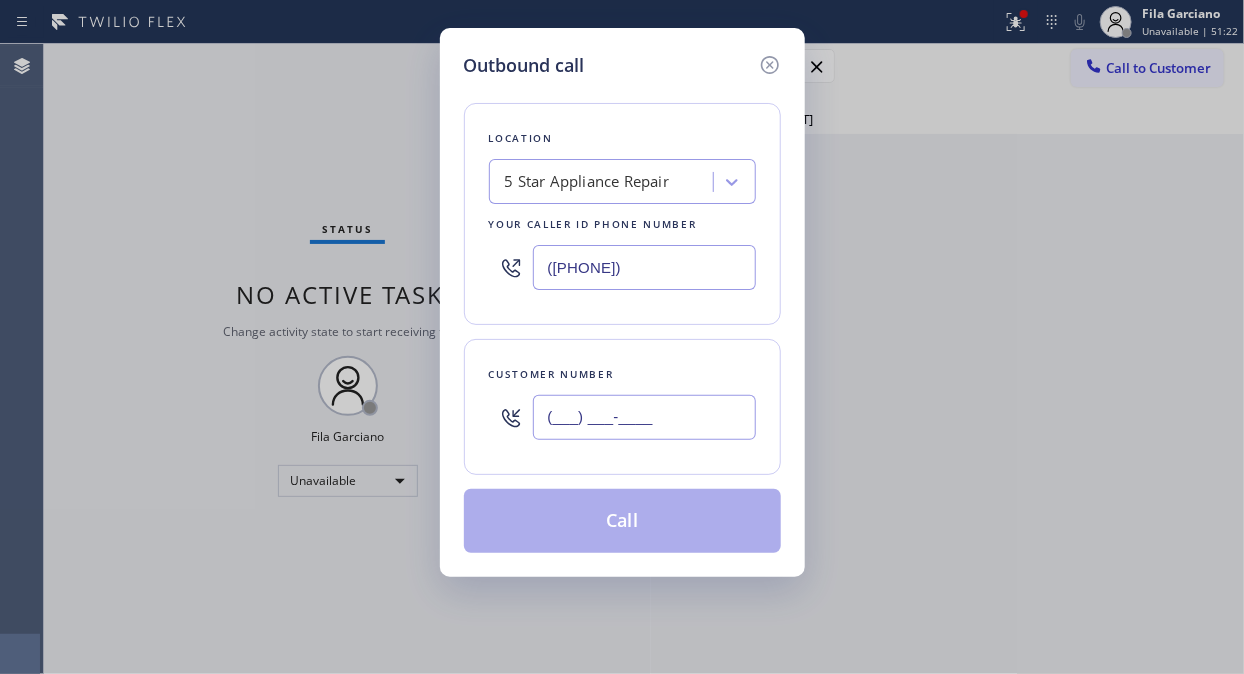 paste on "[PHONE]" 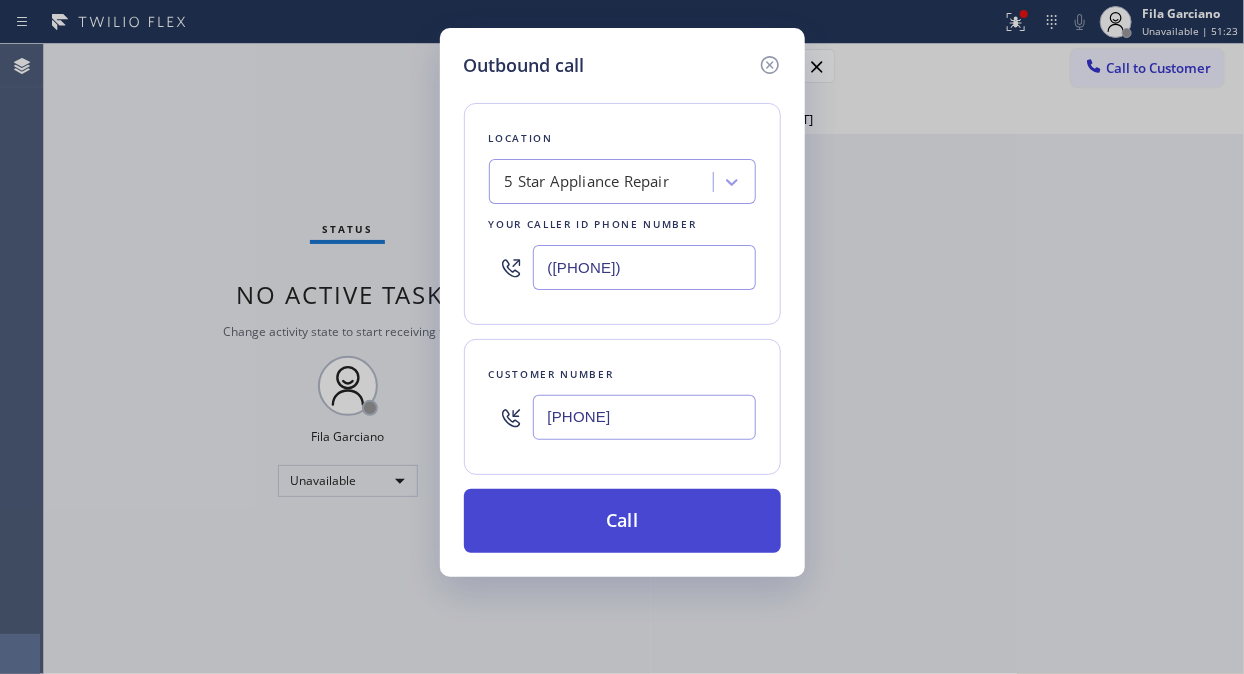 type on "[PHONE]" 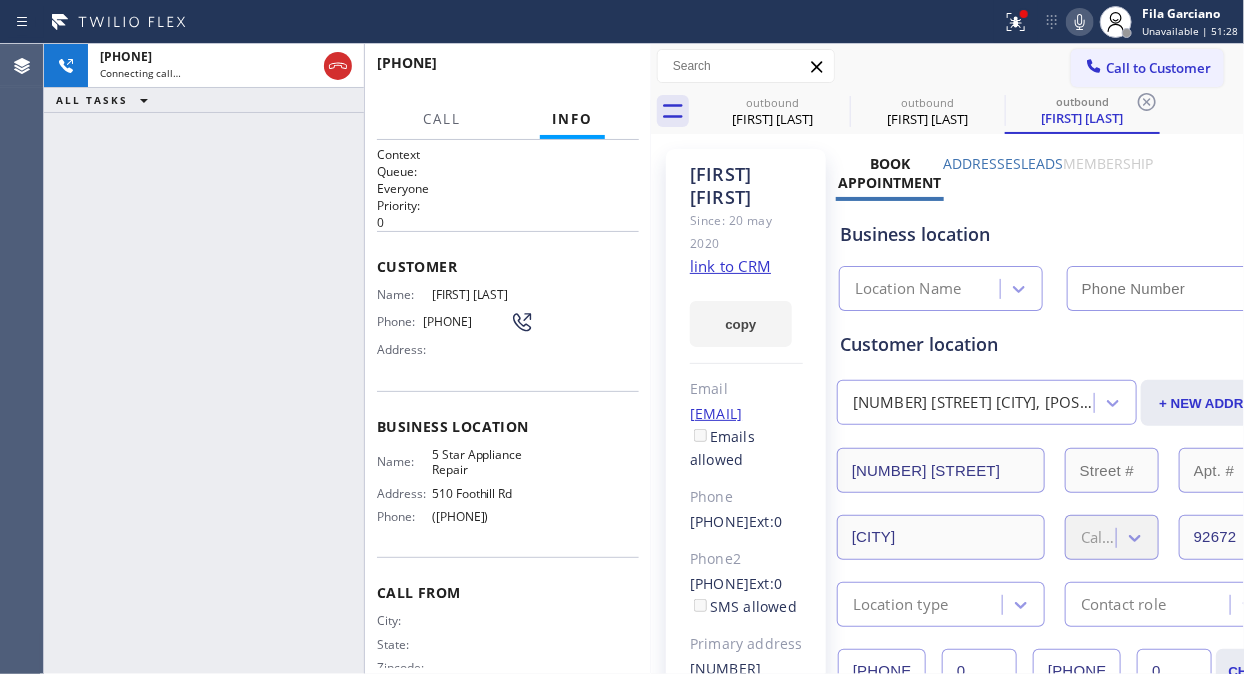 type on "([PHONE])" 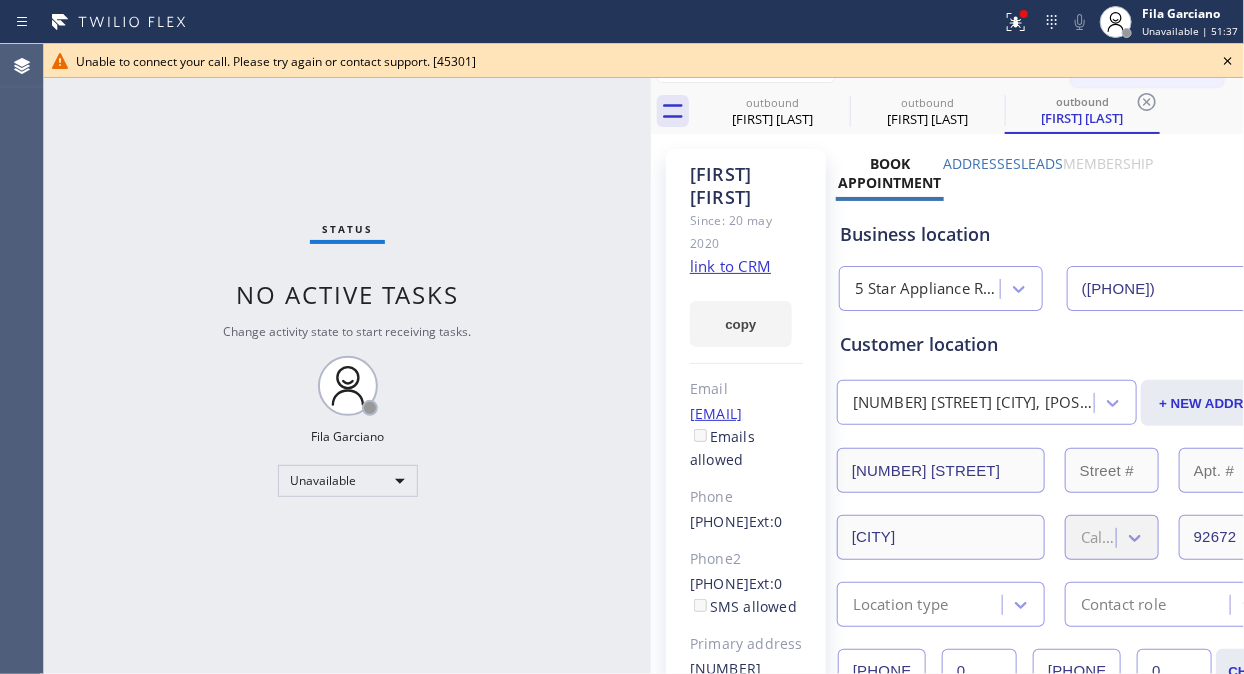 click on "Status   No active tasks     Change activity state to start receiving tasks.   Fila Garciano Unavailable" at bounding box center (347, 359) 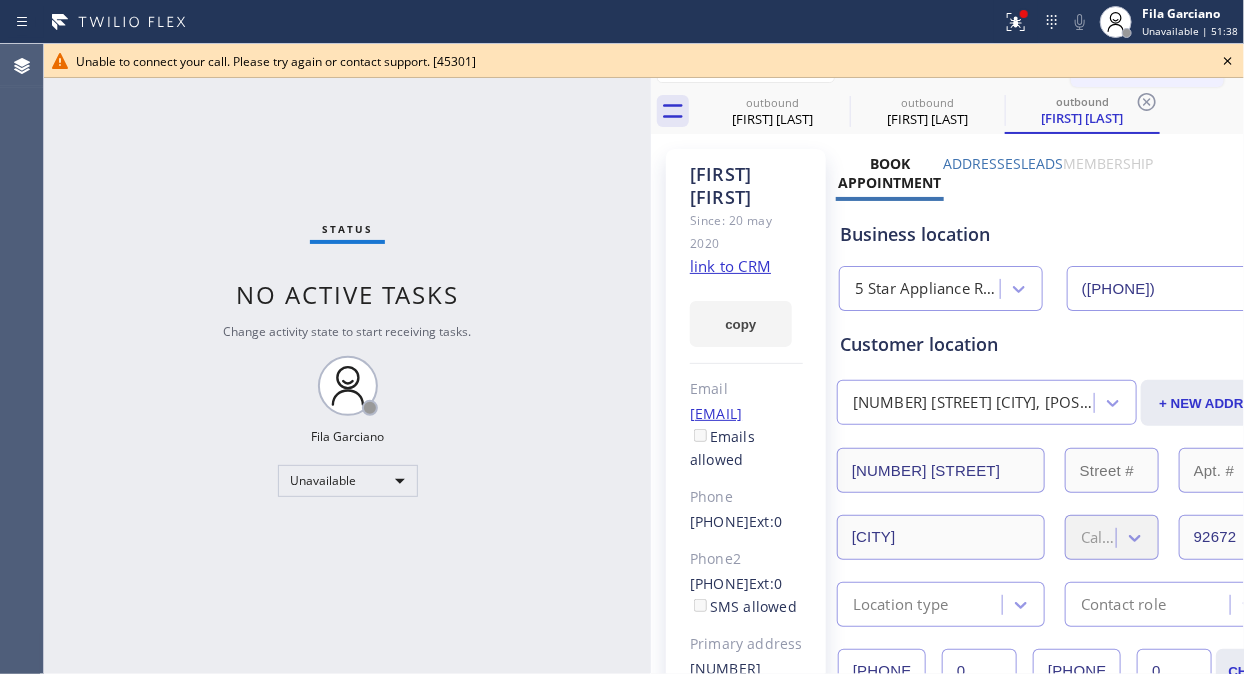 click 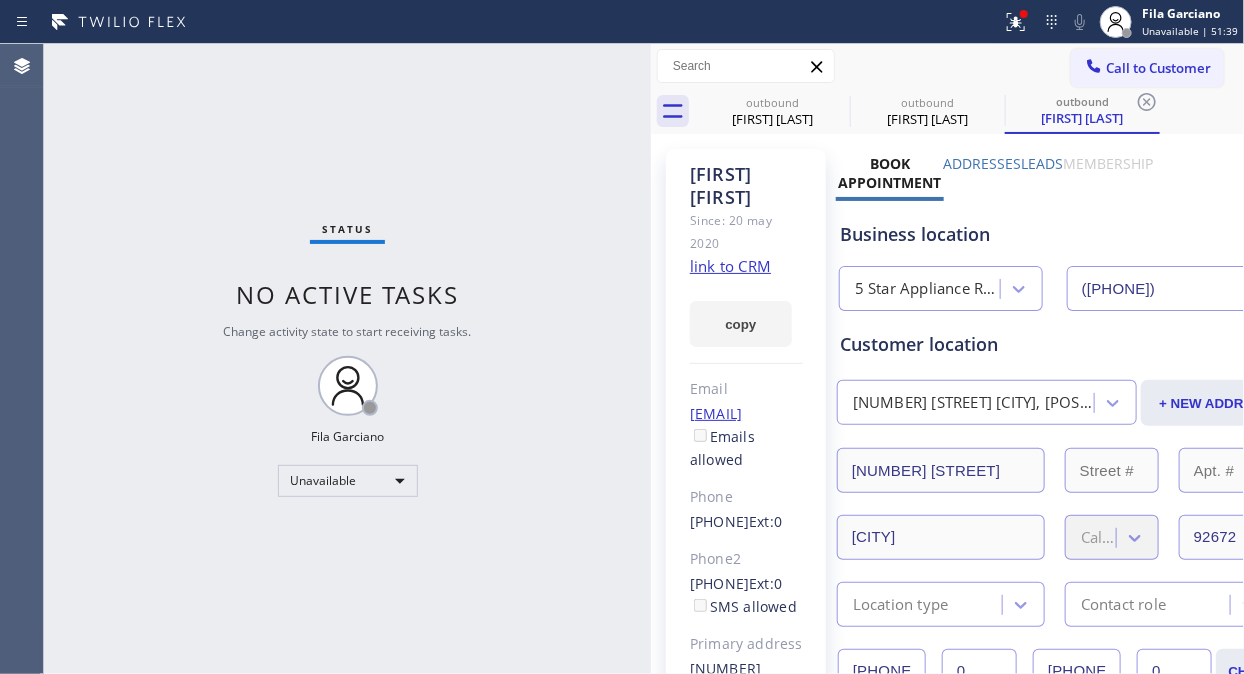 drag, startPoint x: 1116, startPoint y: 61, endPoint x: 787, endPoint y: 242, distance: 375.50232 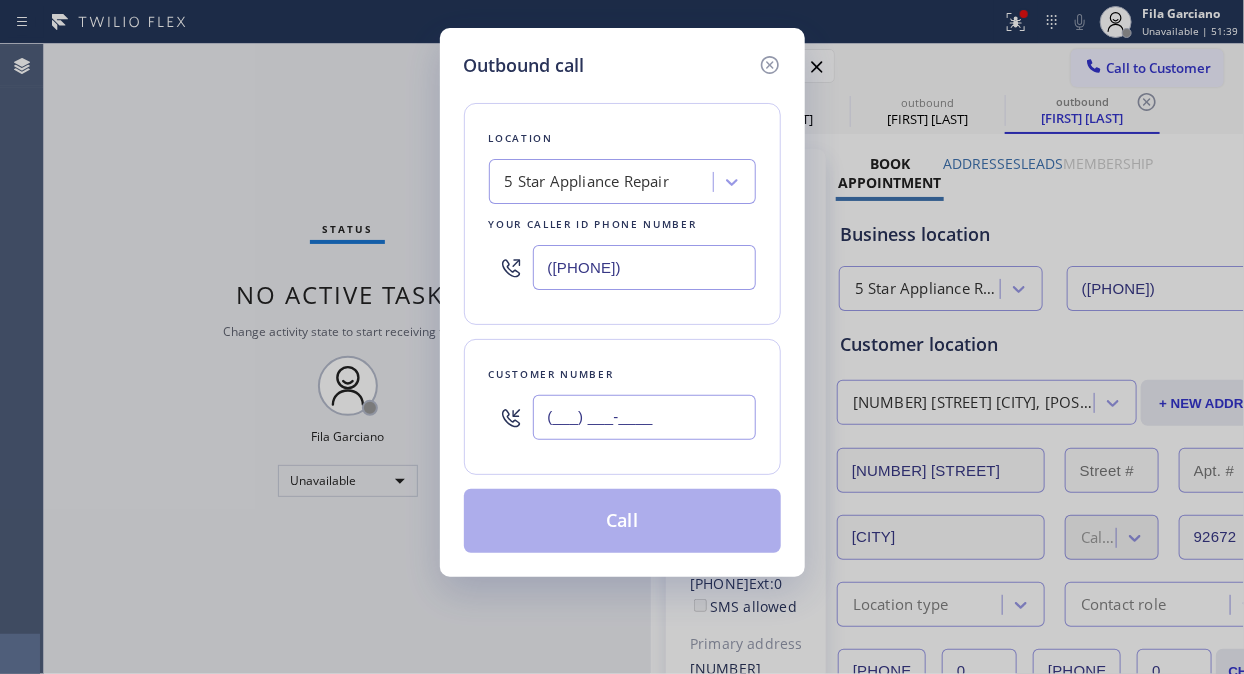 click on "(___) ___-____" at bounding box center (644, 417) 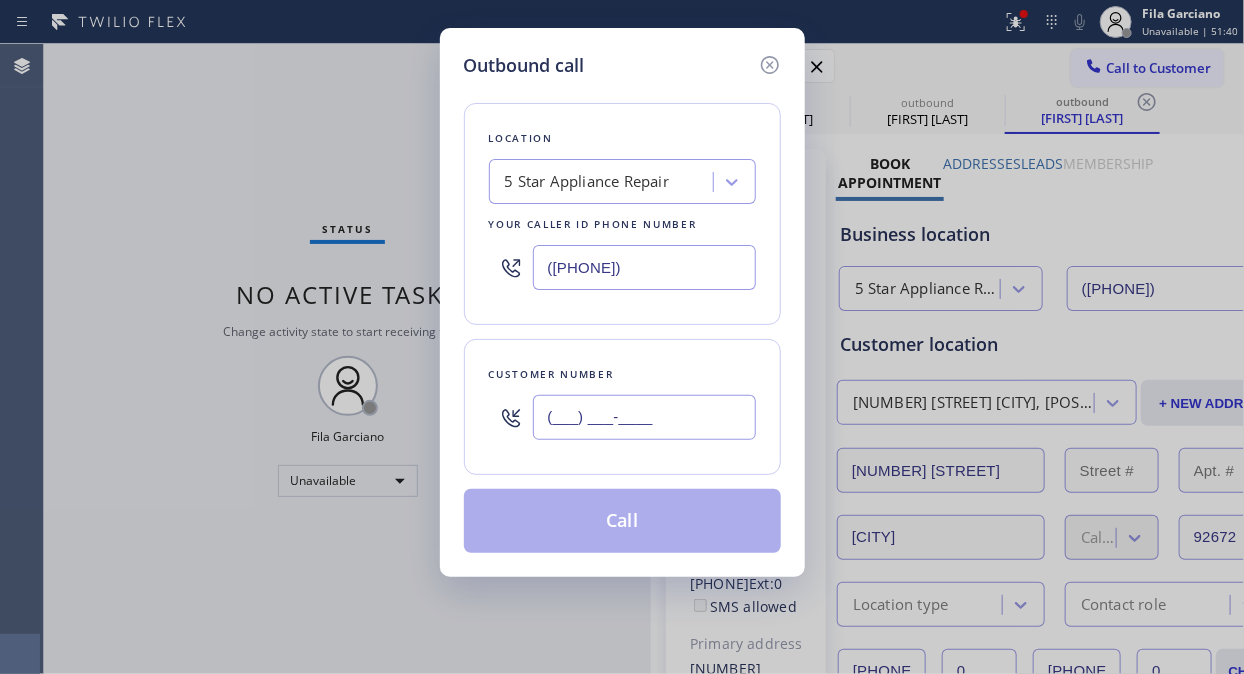 paste on "([PHONE])" 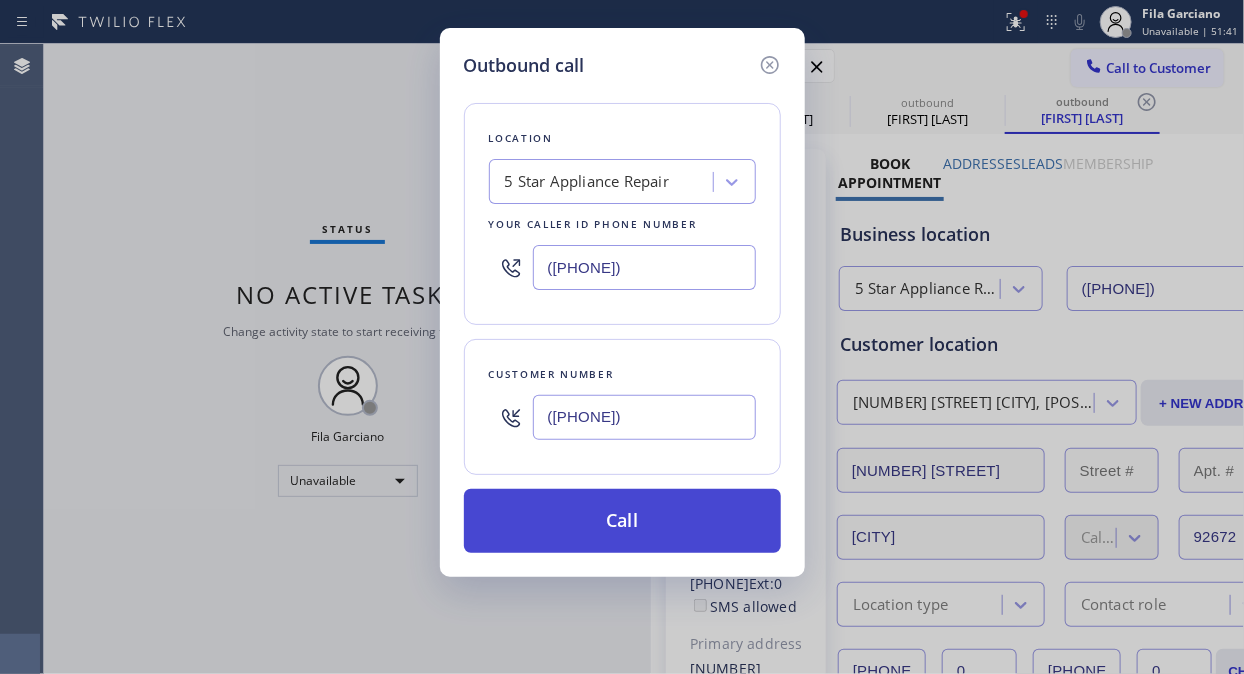 type on "([PHONE])" 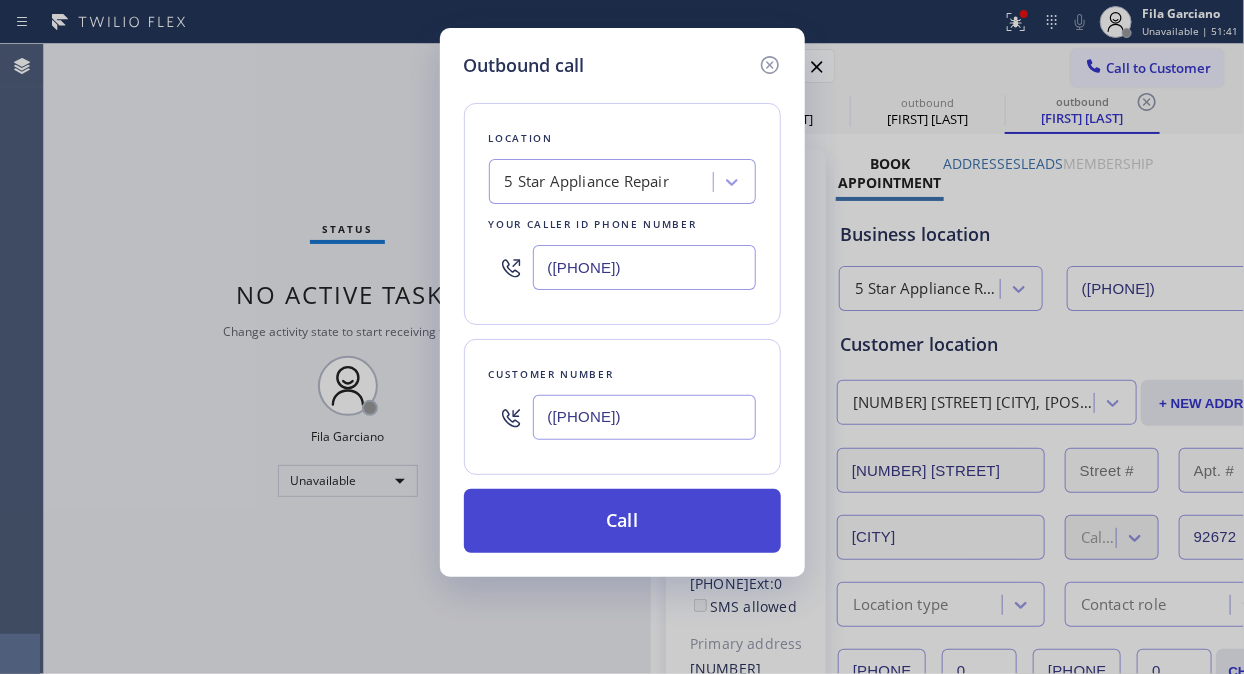 click on "Call" at bounding box center (622, 521) 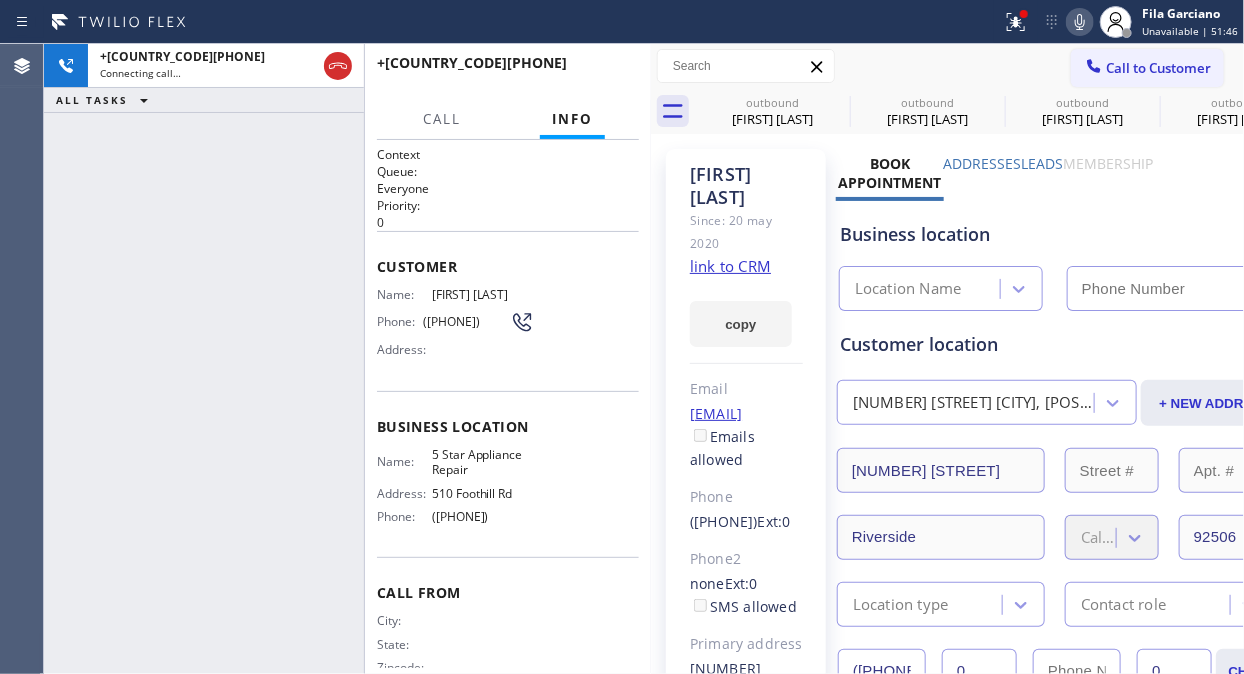 type on "([PHONE])" 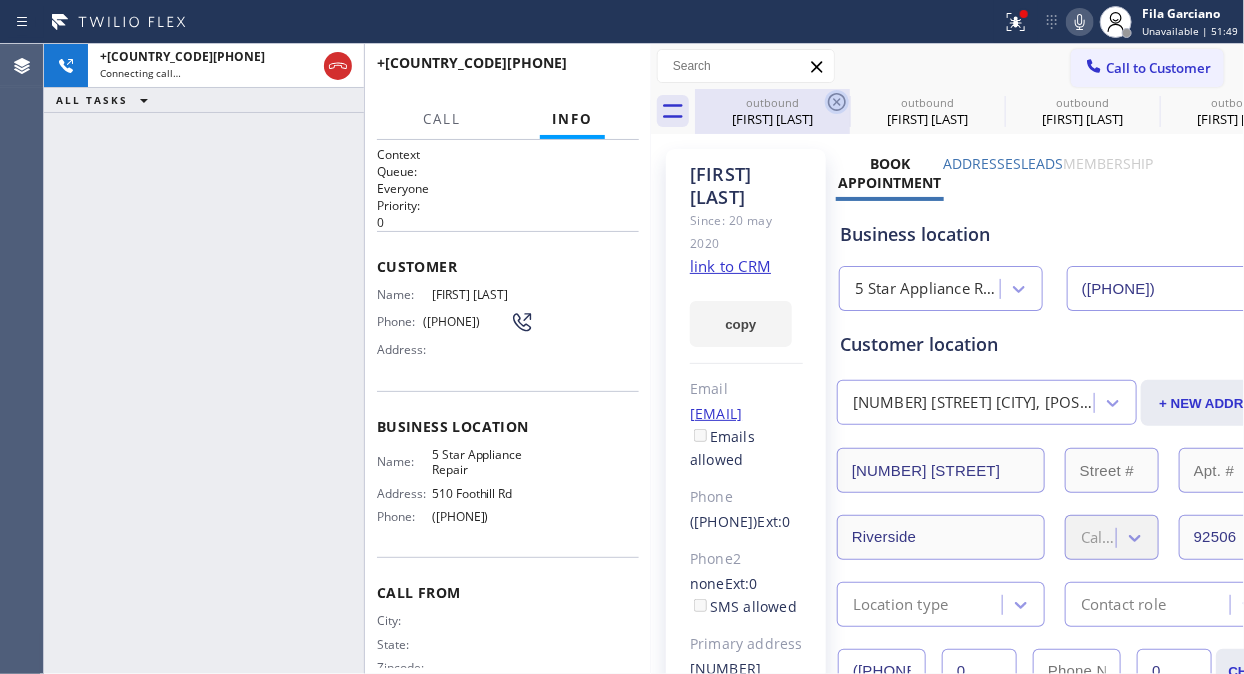 click 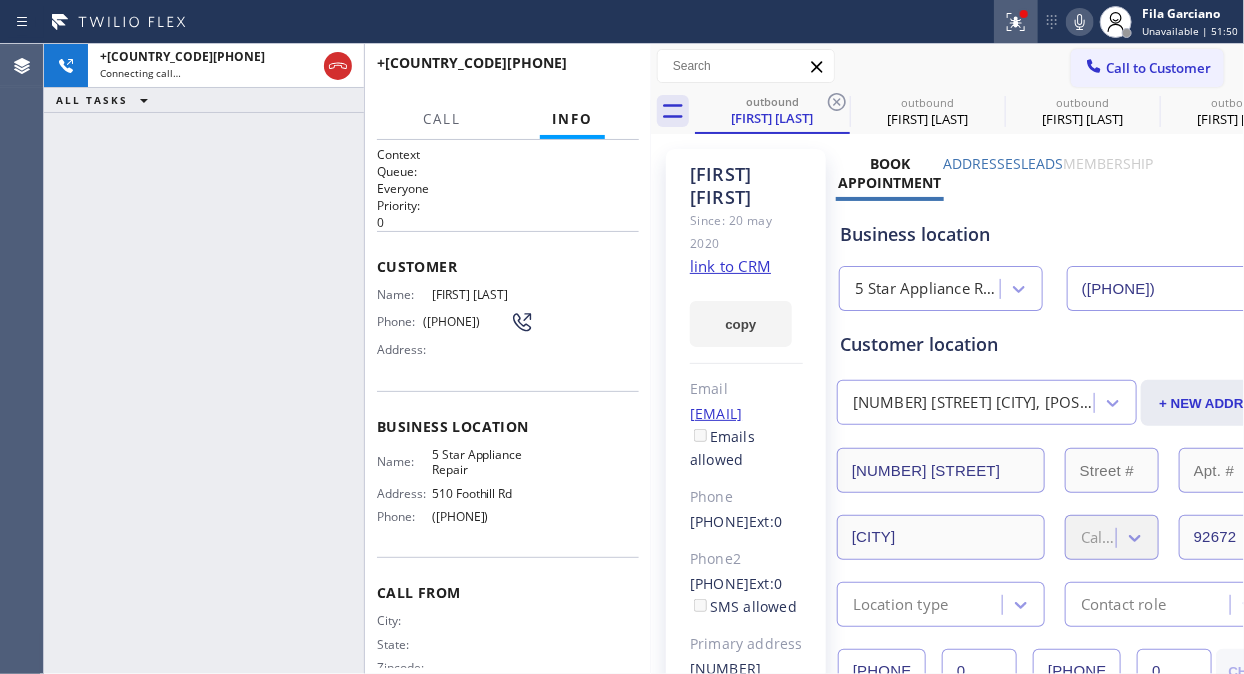 click 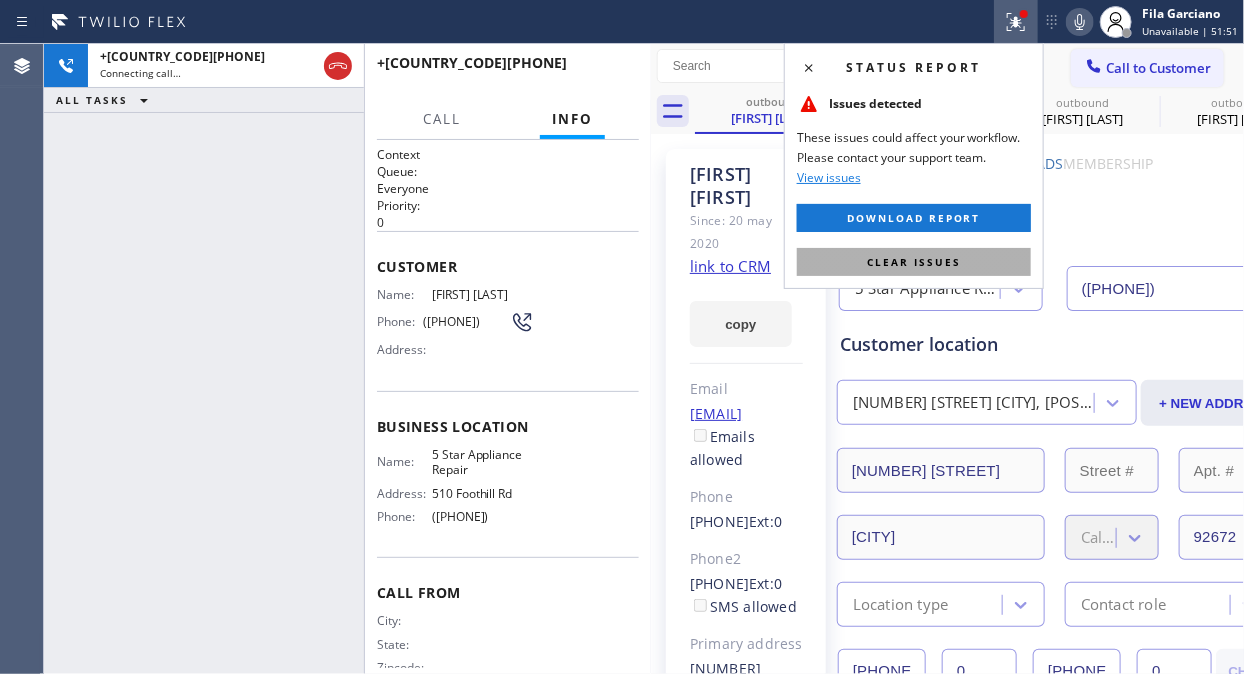 click on "Clear issues" at bounding box center [914, 262] 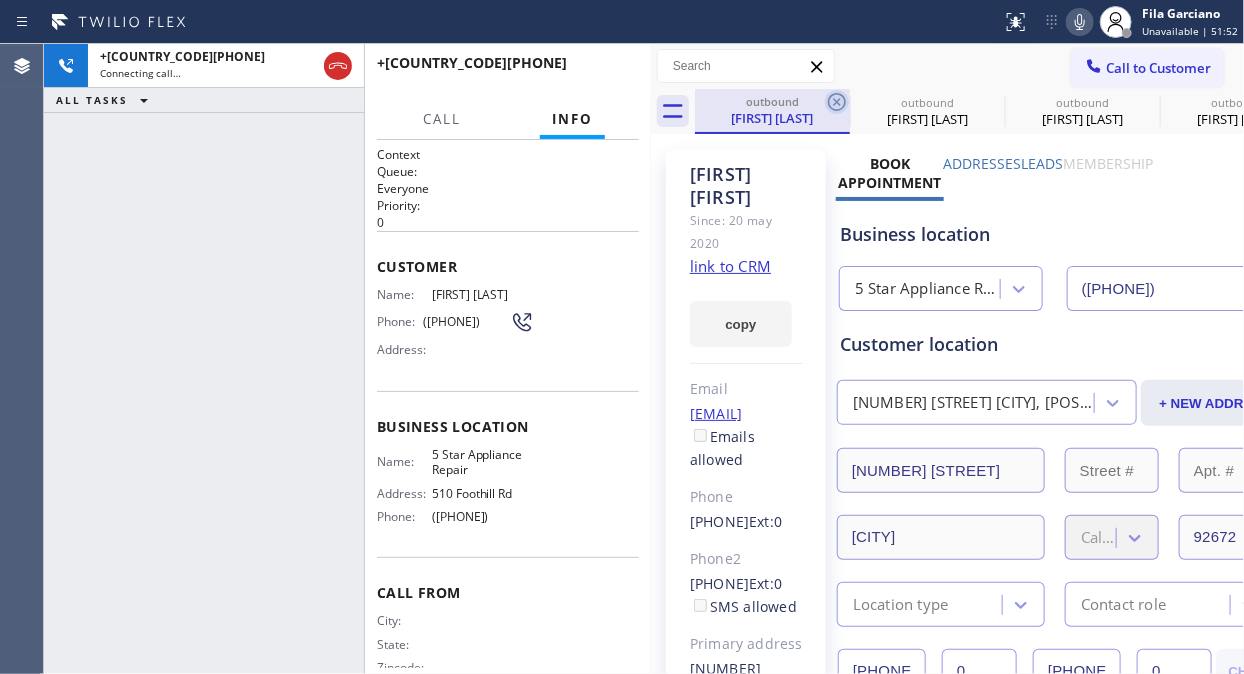 click 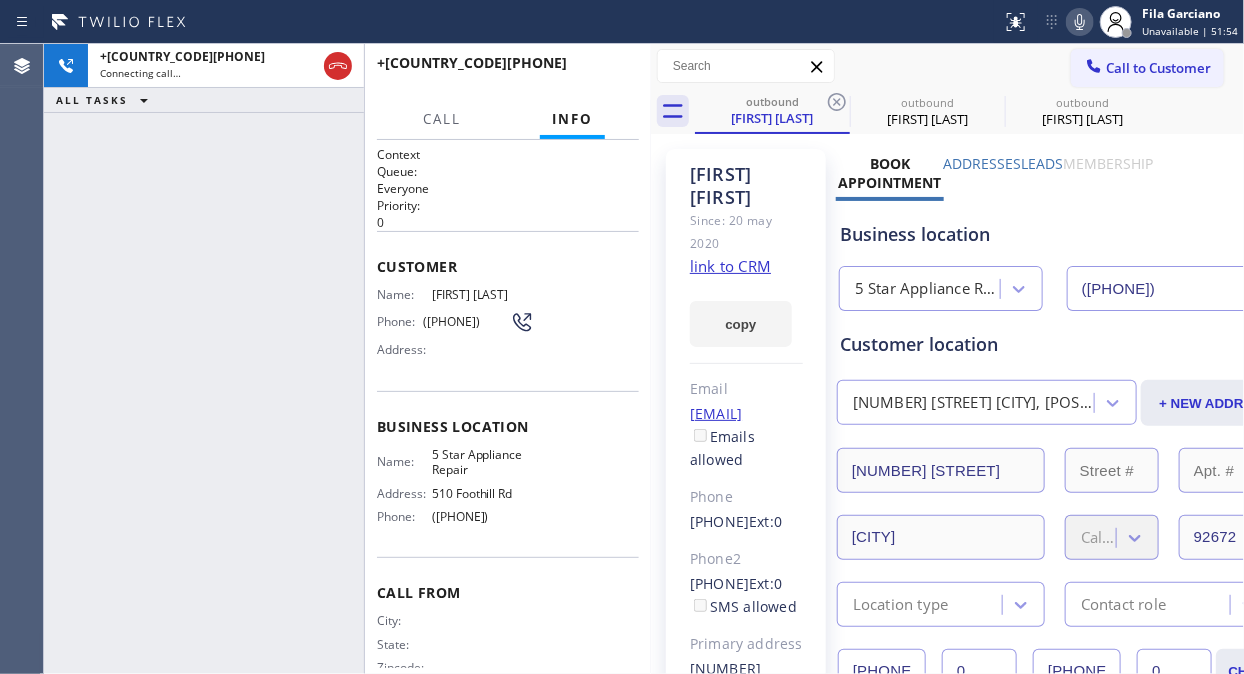 click 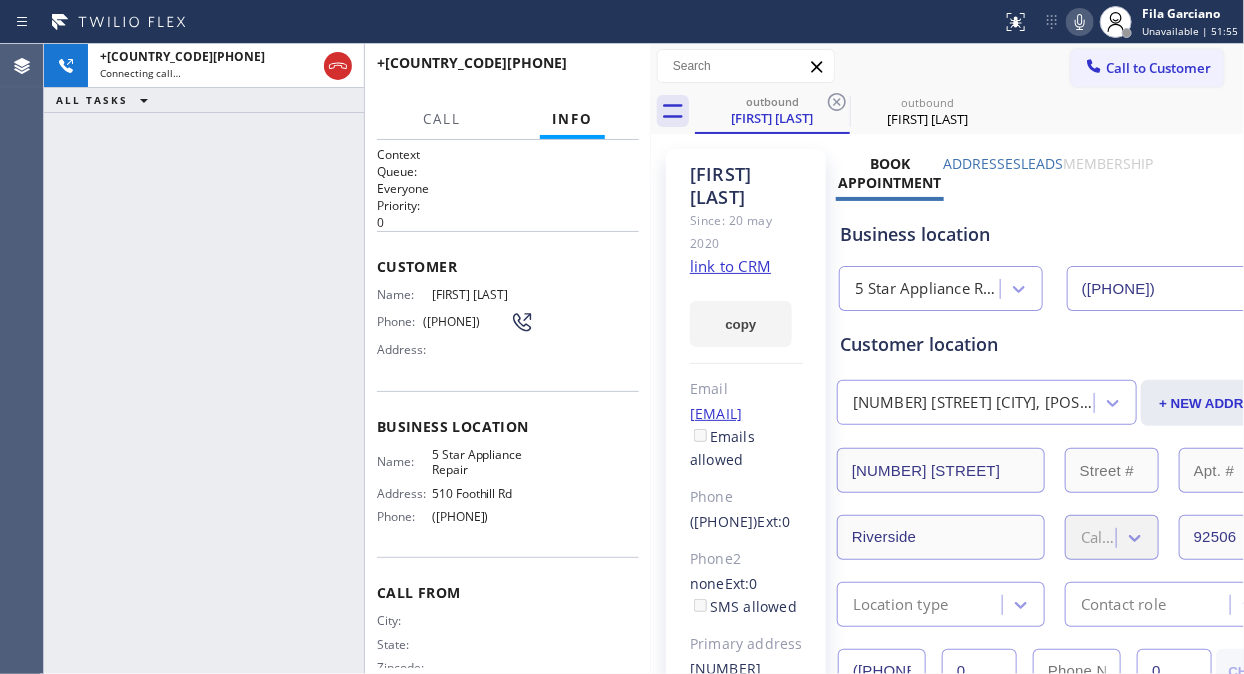 click 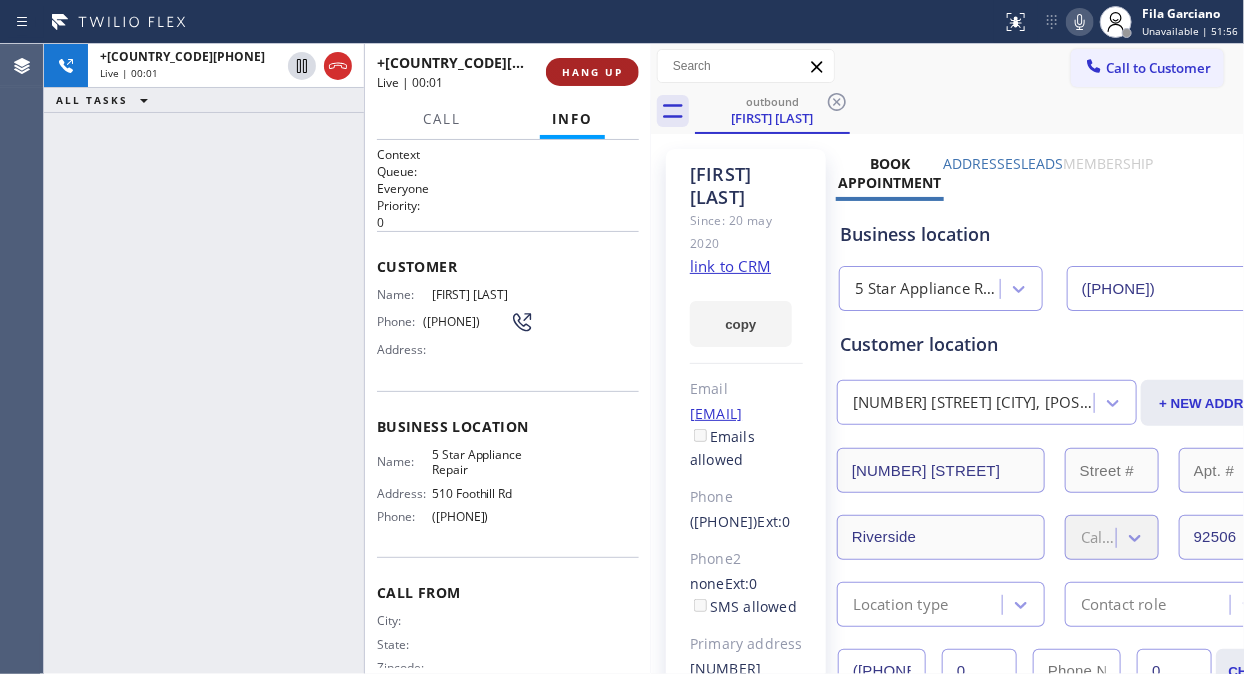 drag, startPoint x: 607, startPoint y: 62, endPoint x: 602, endPoint y: 75, distance: 13.928389 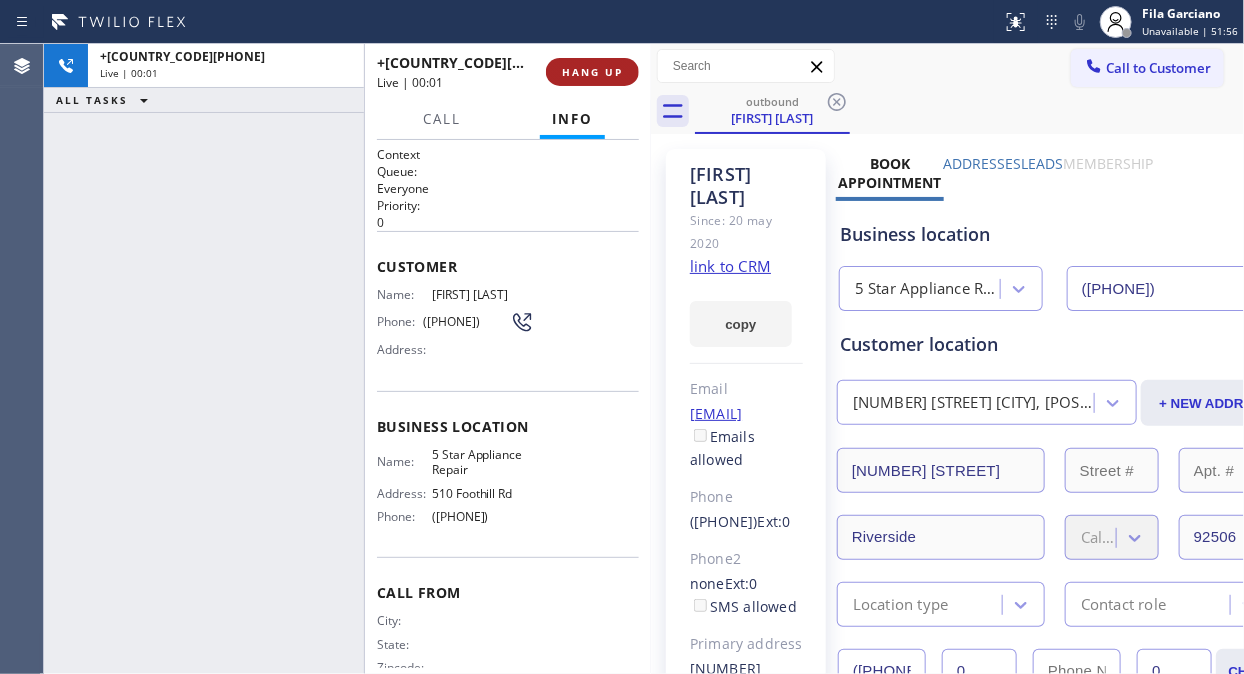 click on "HANG UP" at bounding box center [592, 72] 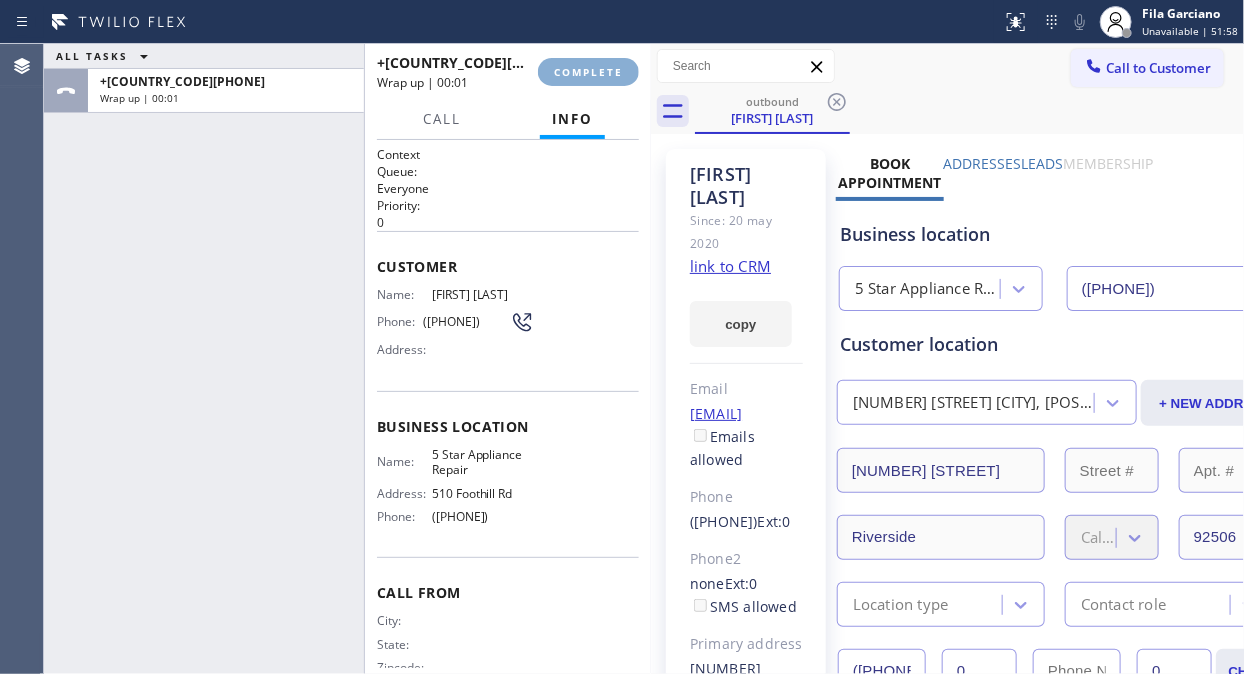 click on "COMPLETE" at bounding box center [588, 72] 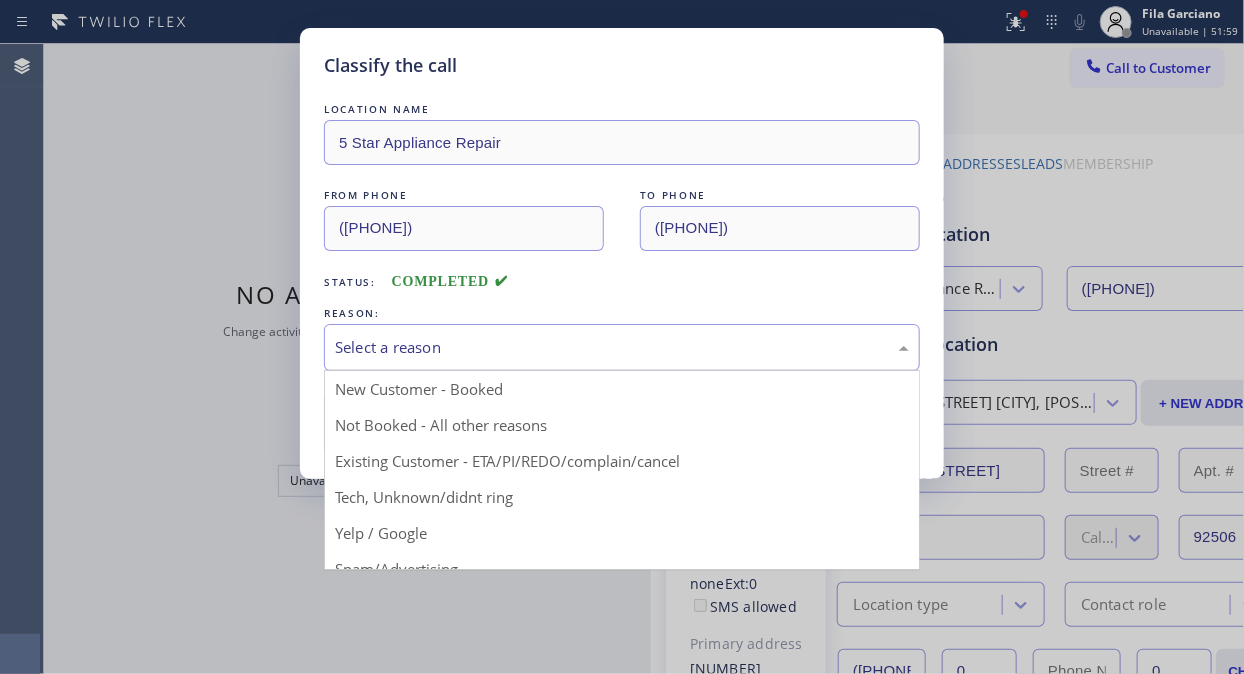 click on "Select a reason" at bounding box center (622, 347) 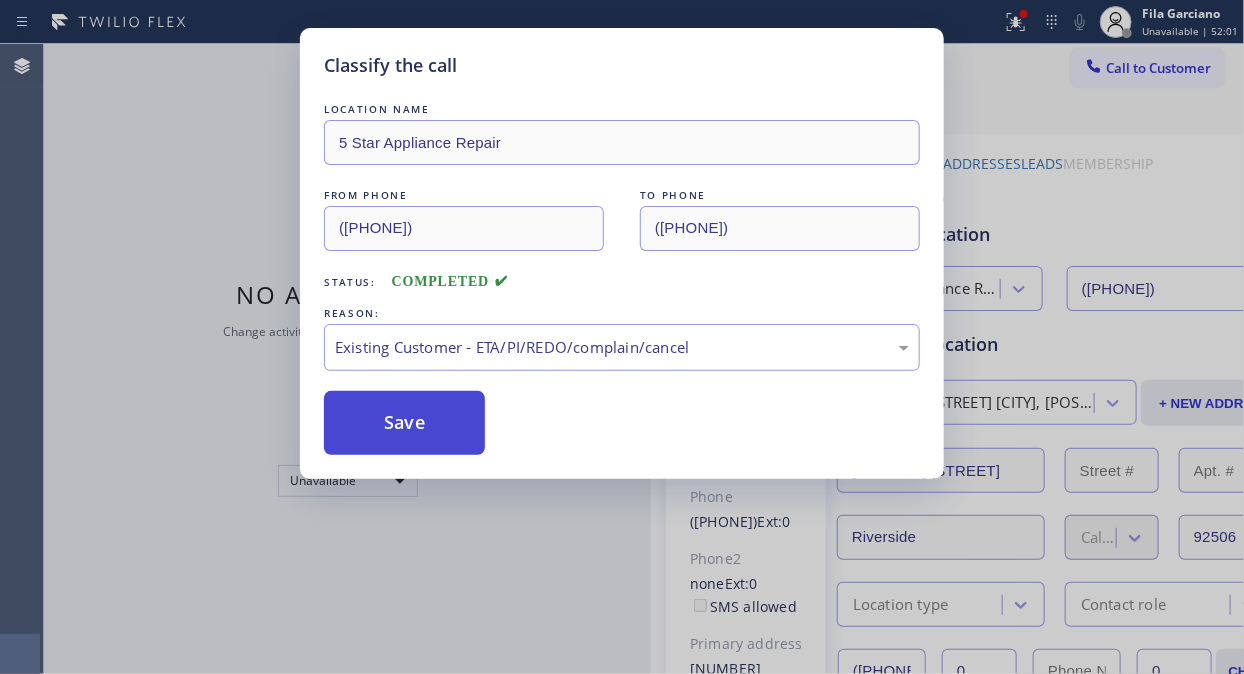 click on "Save" at bounding box center (404, 423) 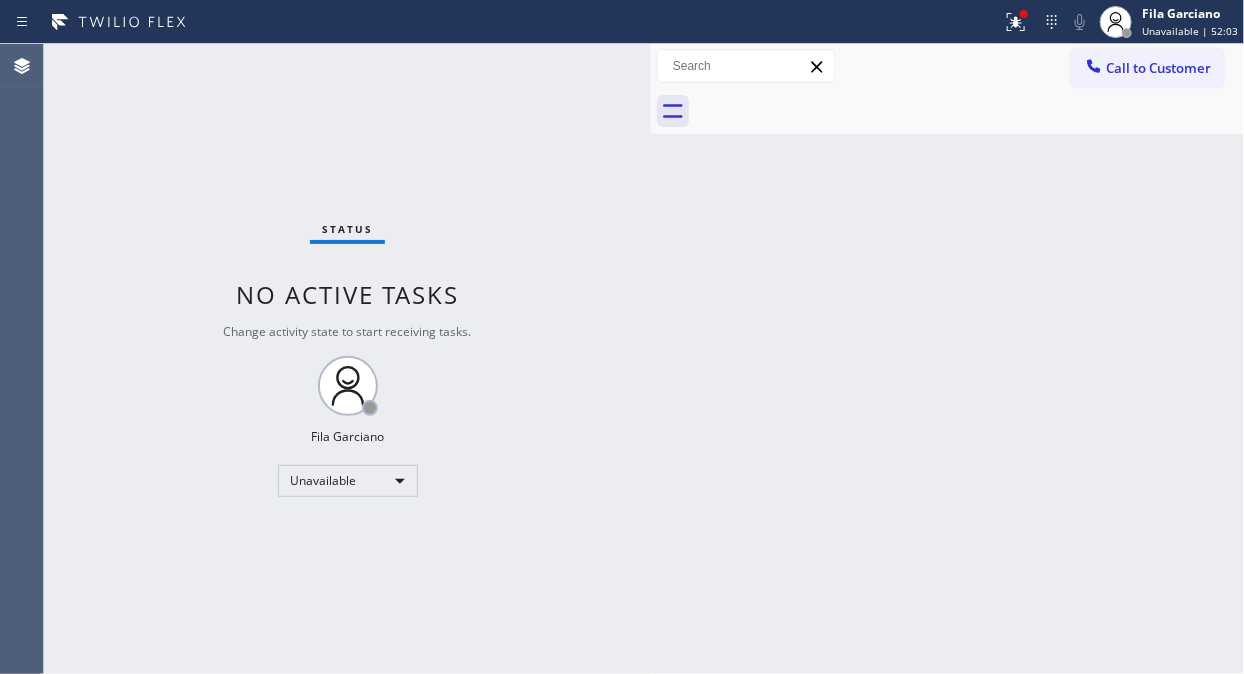 click on "Call to Customer" at bounding box center (1158, 68) 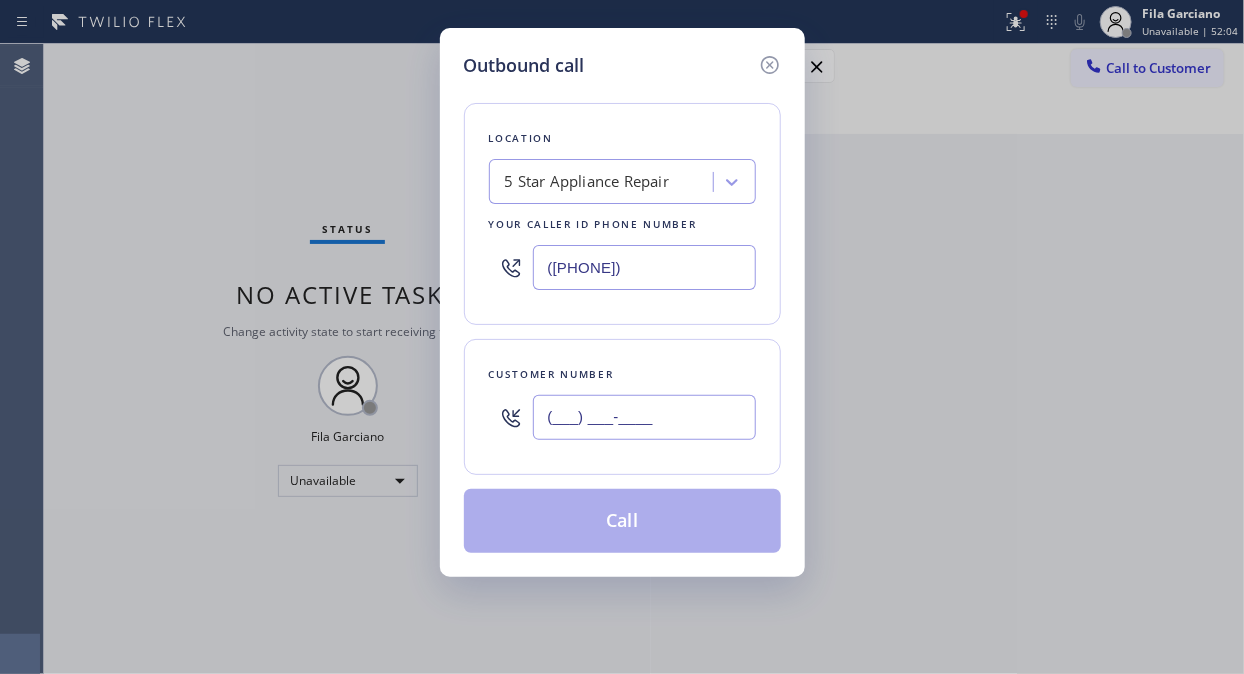 click on "(___) ___-____" at bounding box center [644, 417] 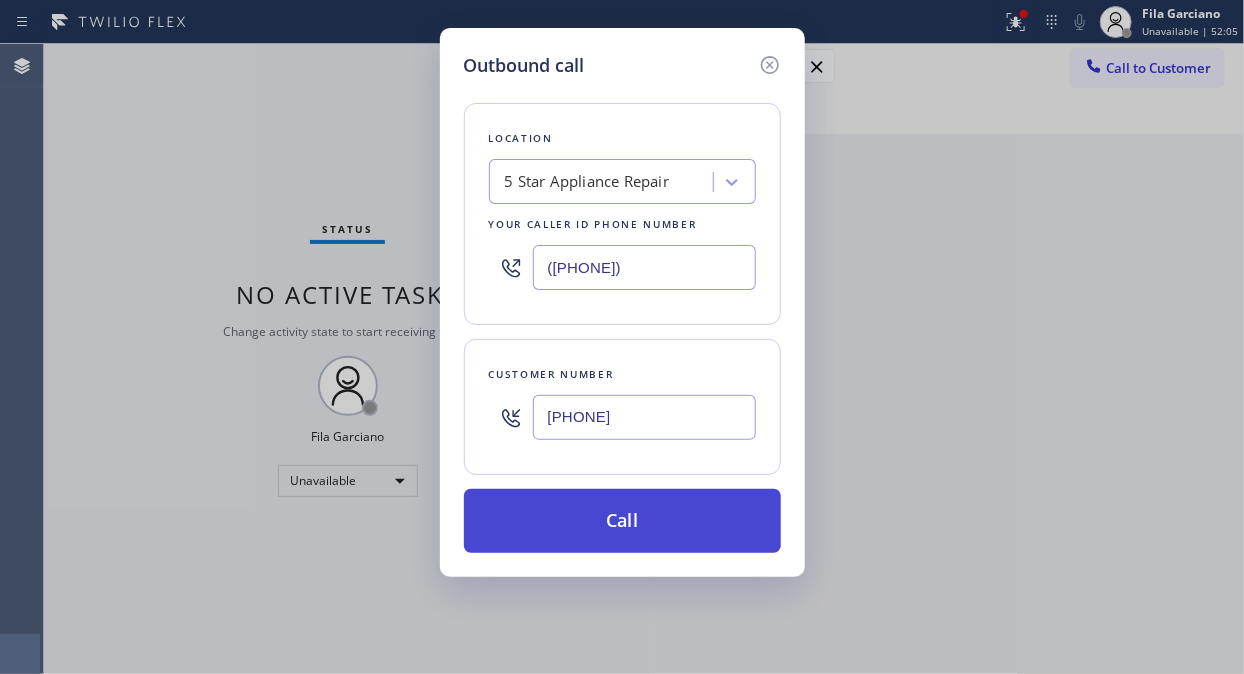 type on "[PHONE]" 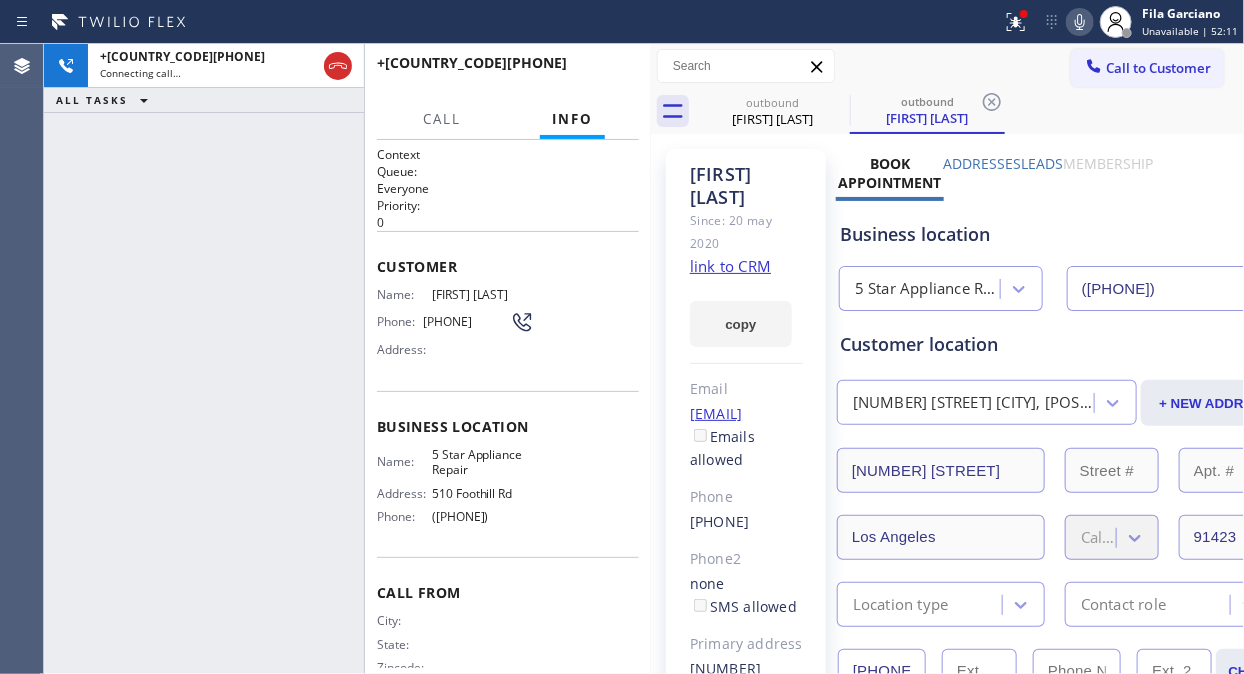 type on "([PHONE])" 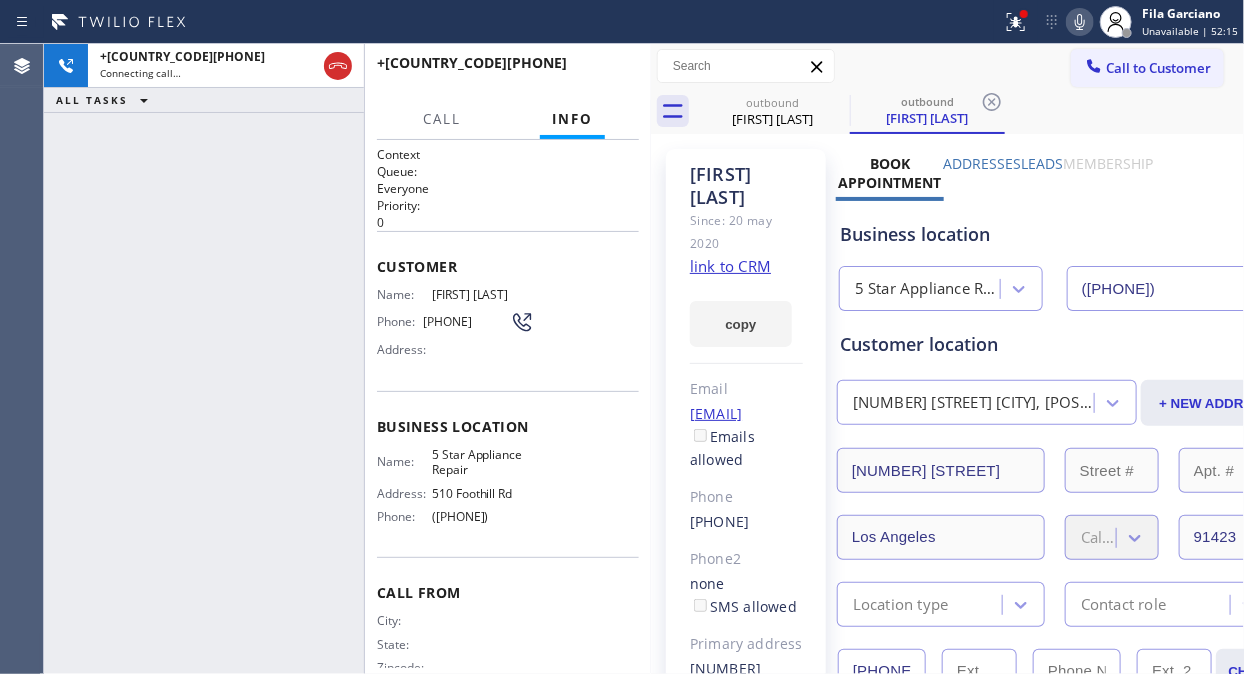 drag, startPoint x: 1023, startPoint y: 27, endPoint x: 1023, endPoint y: 54, distance: 27 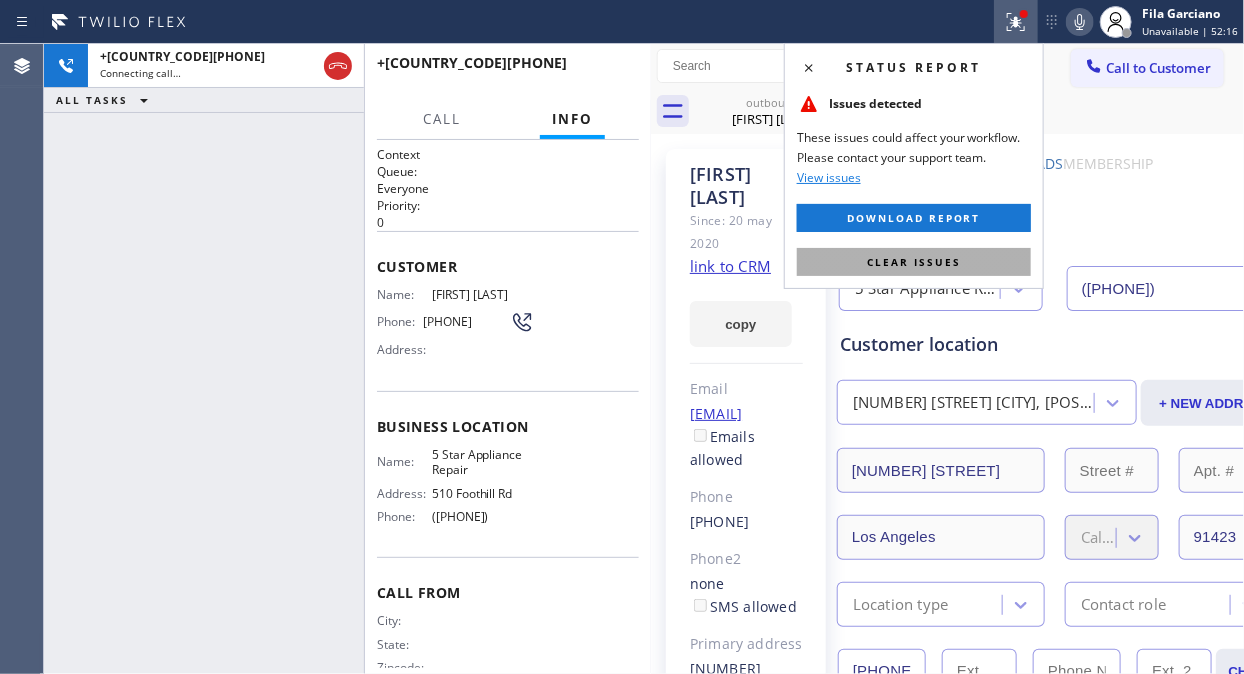 click on "Clear issues" at bounding box center [914, 262] 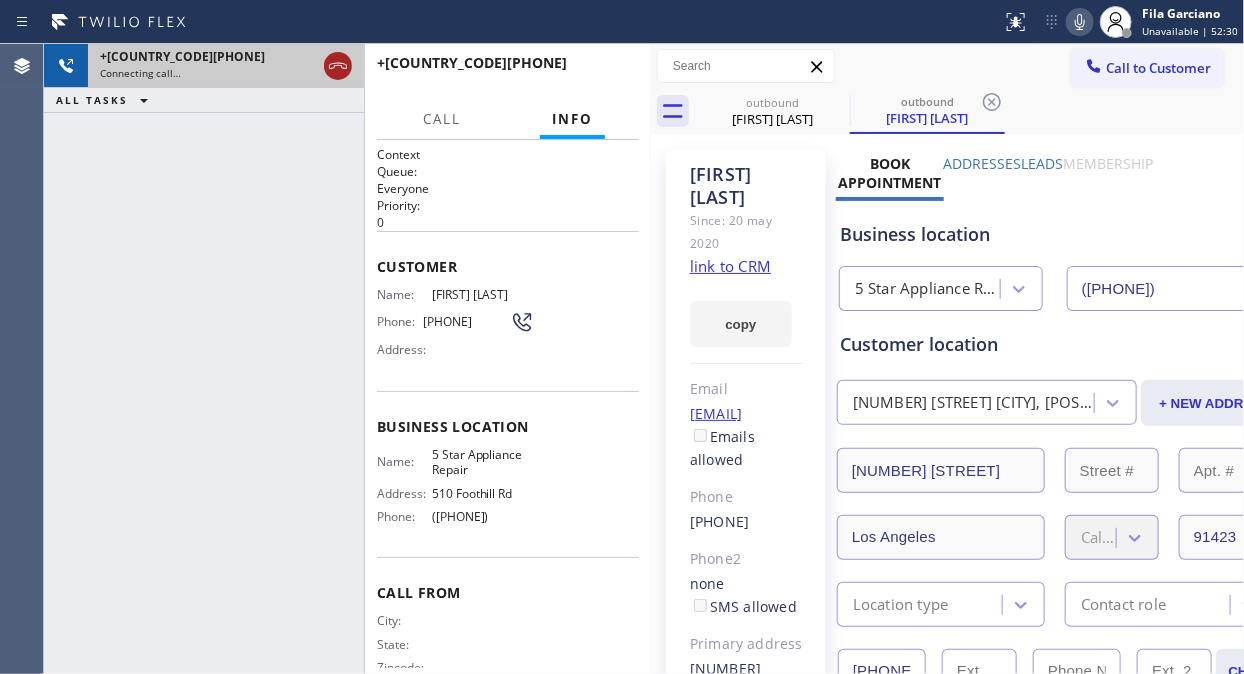 click 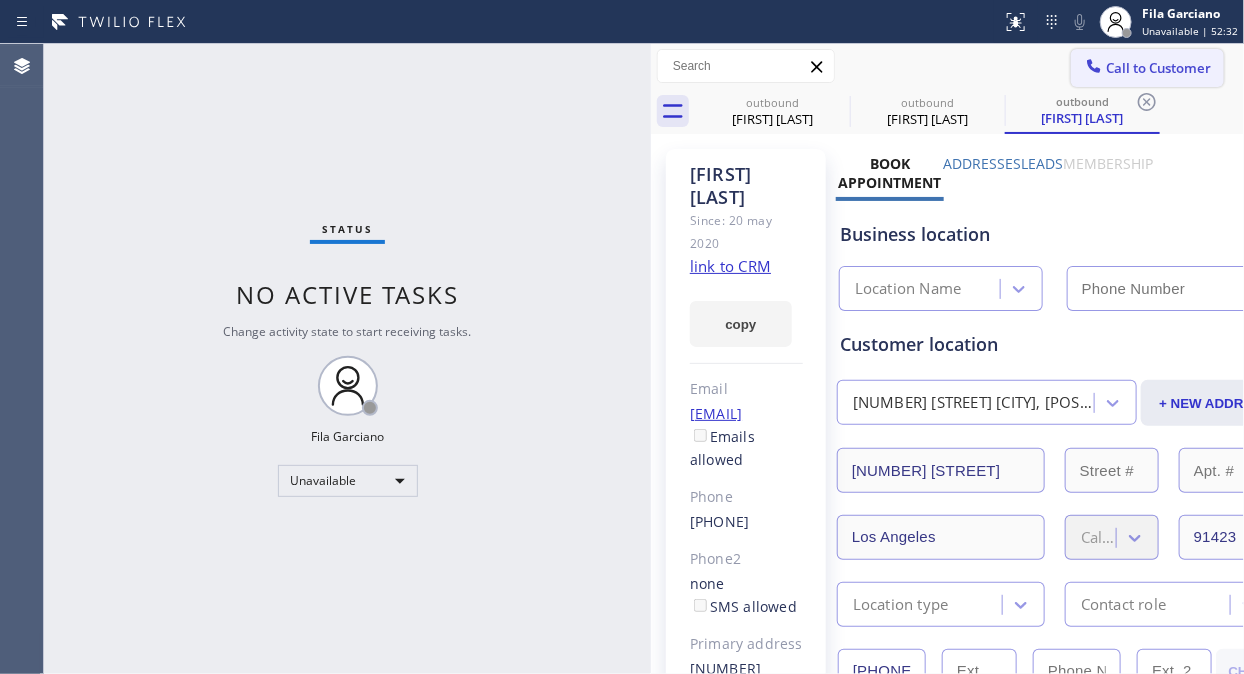 click on "Call to Customer" at bounding box center [1158, 68] 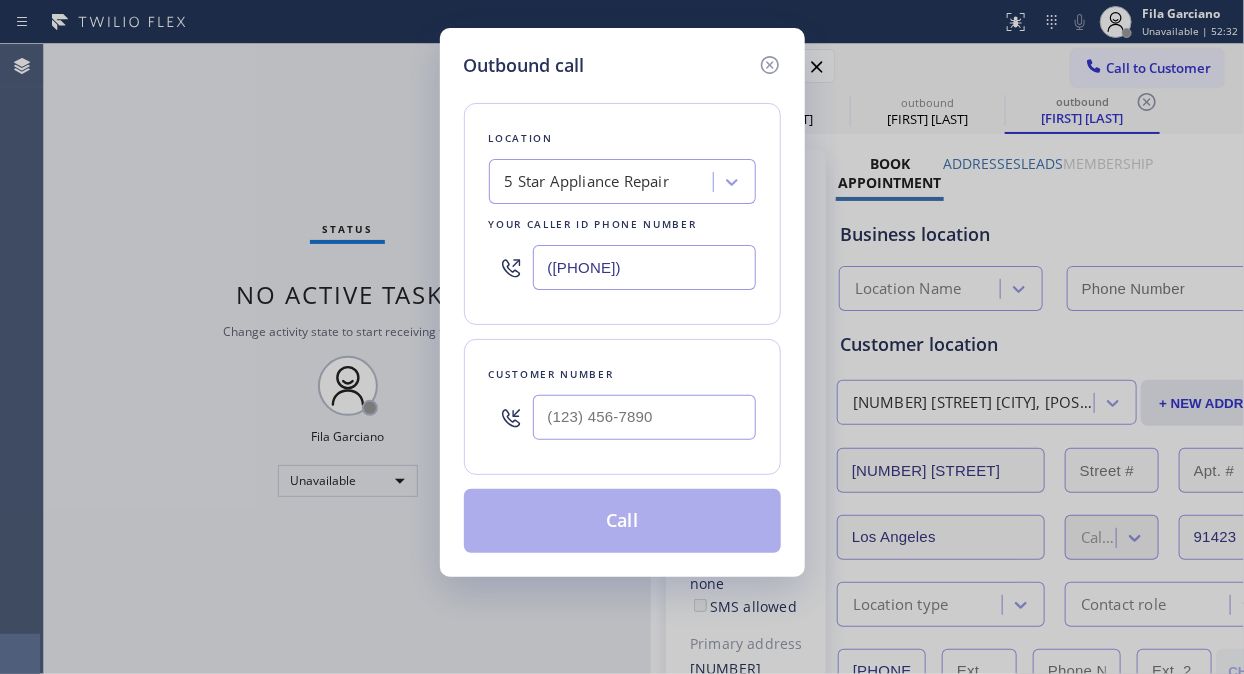 type on "([PHONE])" 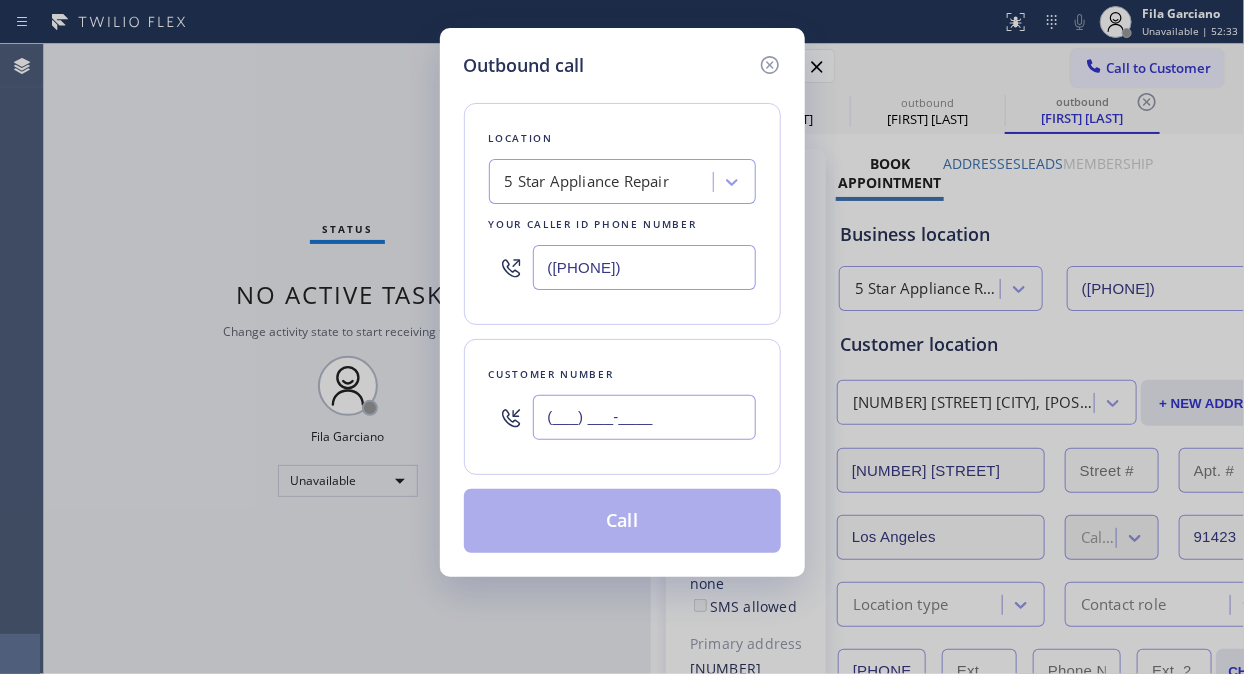 click on "(___) ___-____" at bounding box center [644, 417] 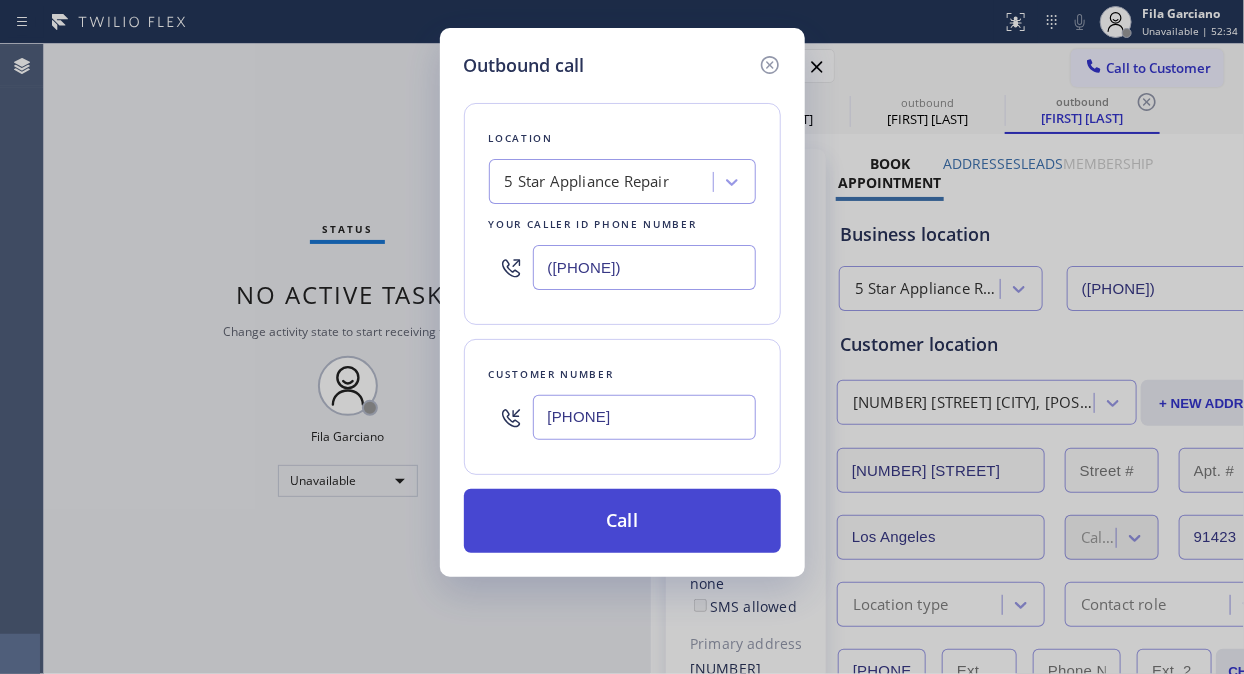 type on "[PHONE]" 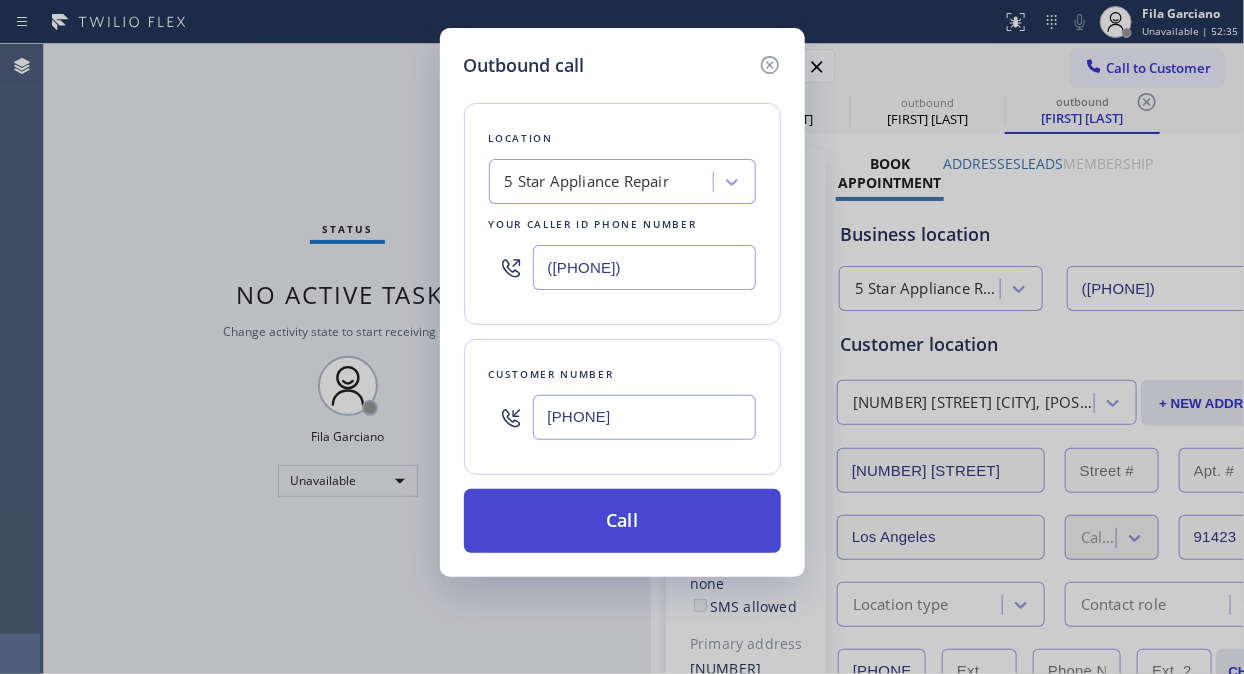 click on "Call" at bounding box center (622, 521) 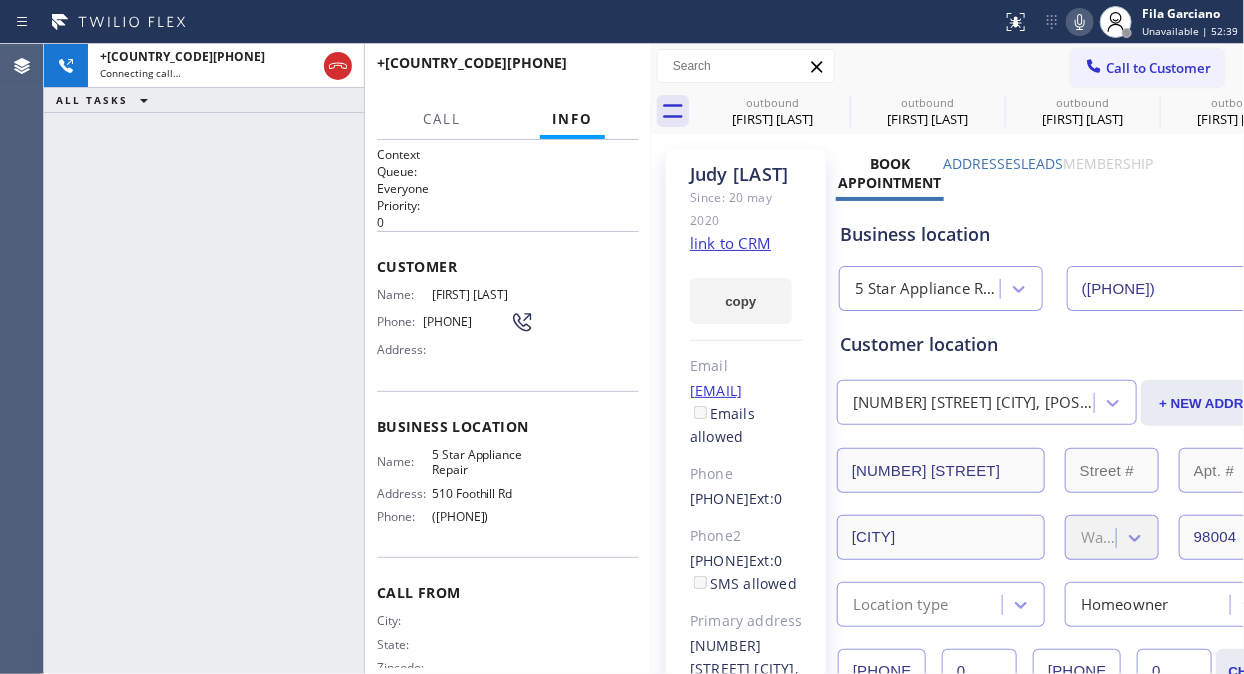 type on "([PHONE])" 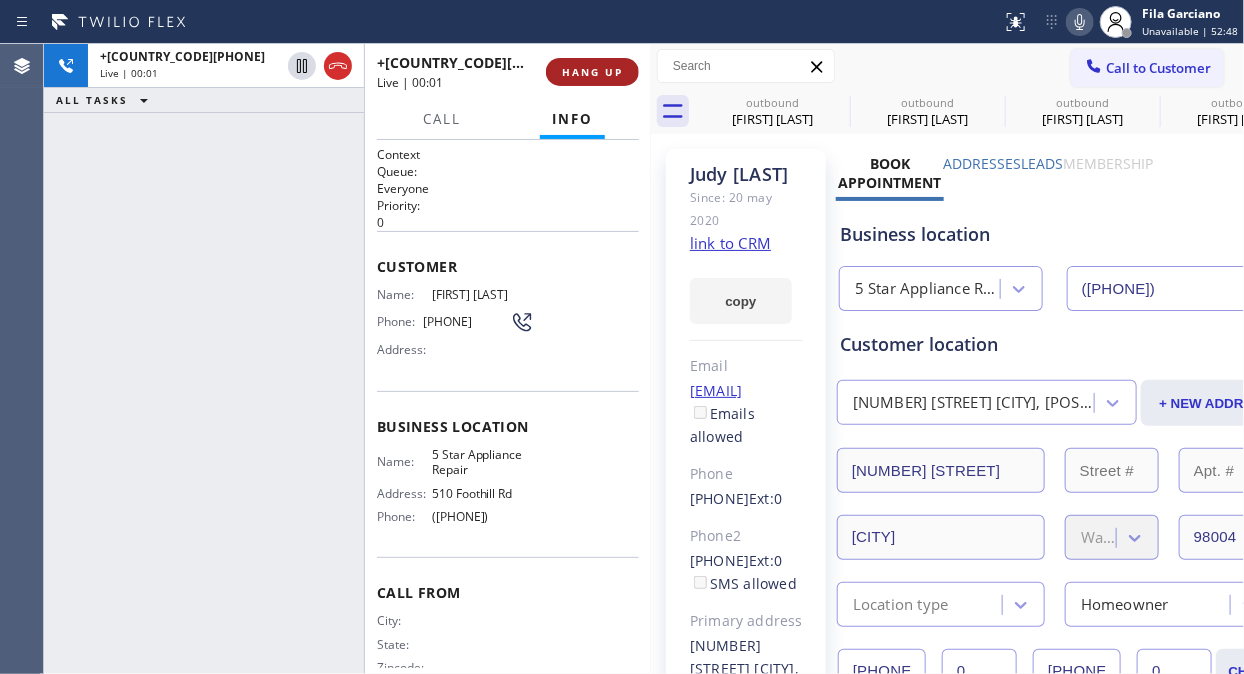 click on "HANG UP" at bounding box center [592, 72] 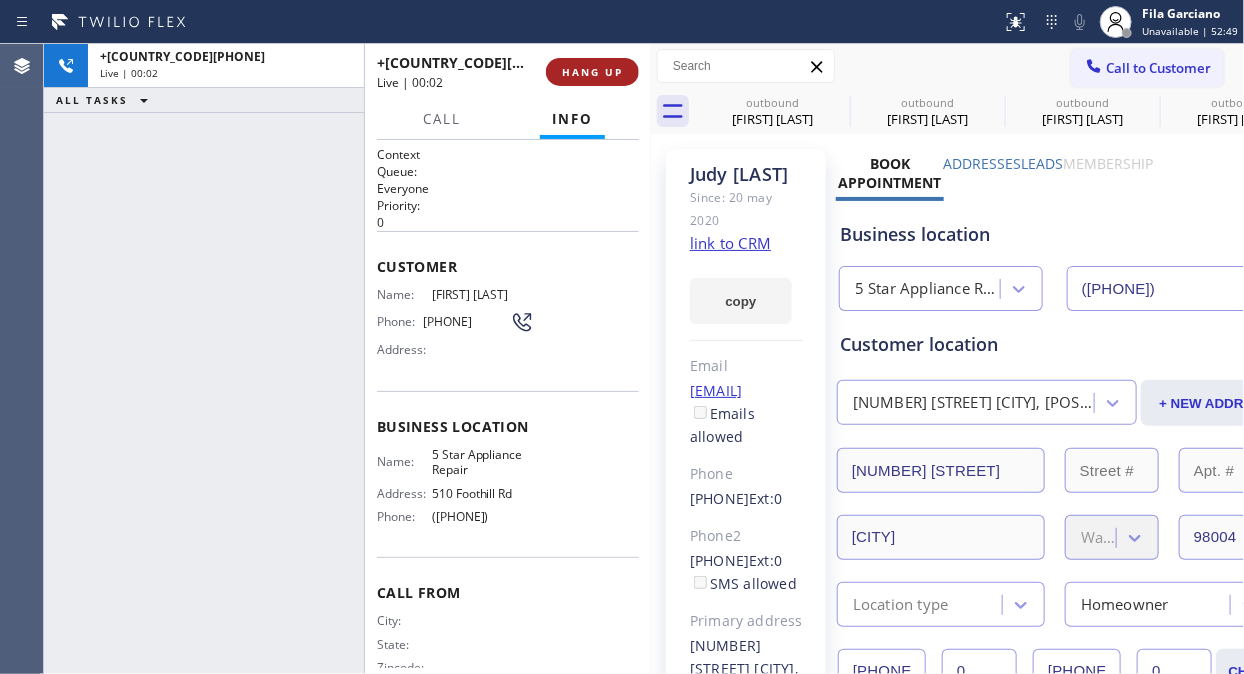 click on "HANG UP" at bounding box center (592, 72) 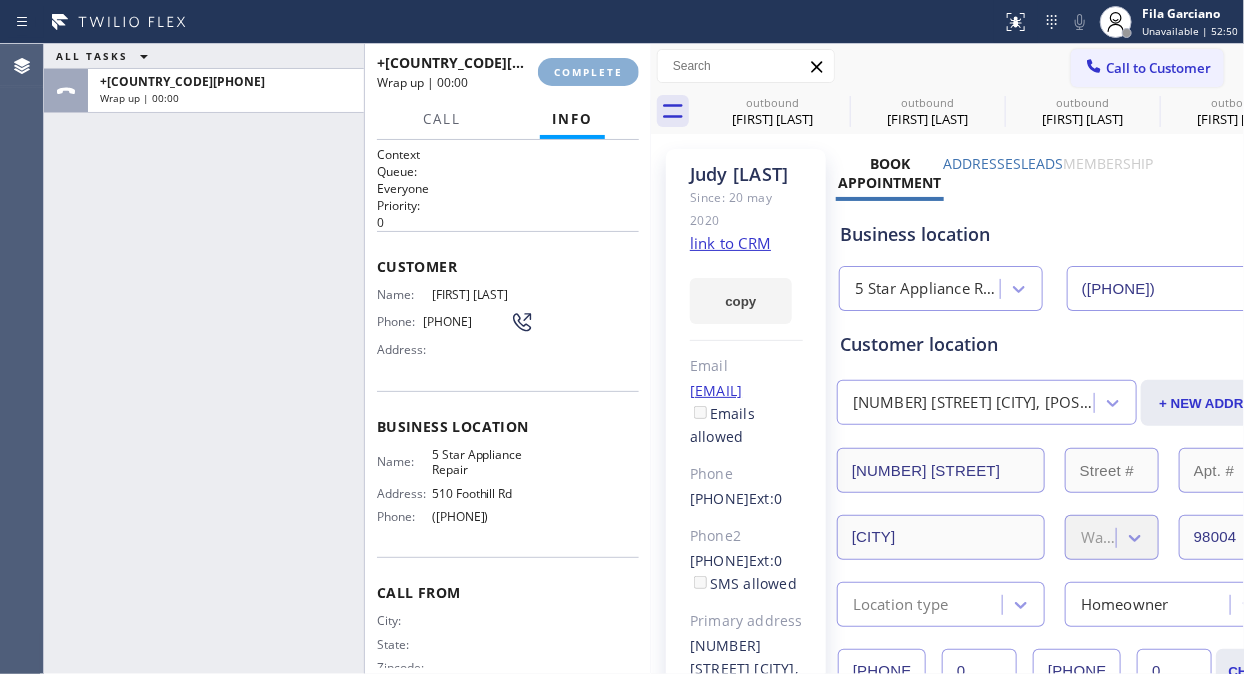 click on "COMPLETE" at bounding box center (588, 72) 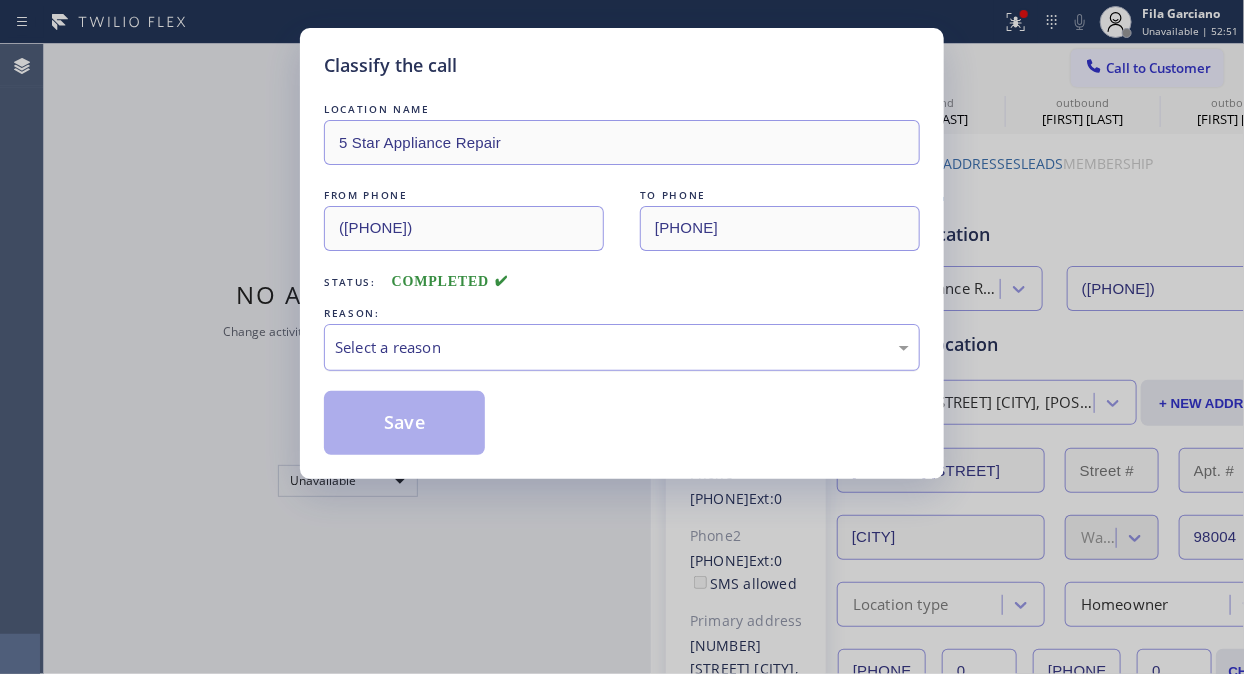 click on "Select a reason" at bounding box center (622, 347) 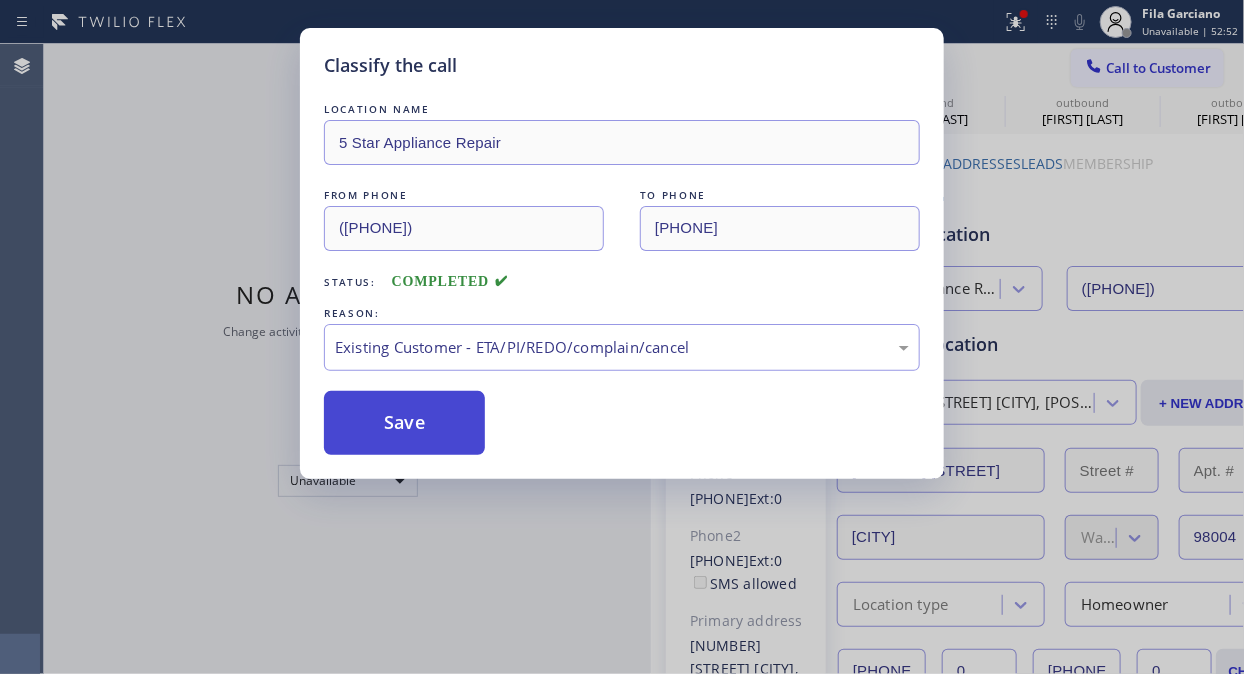 click on "Save" at bounding box center (404, 423) 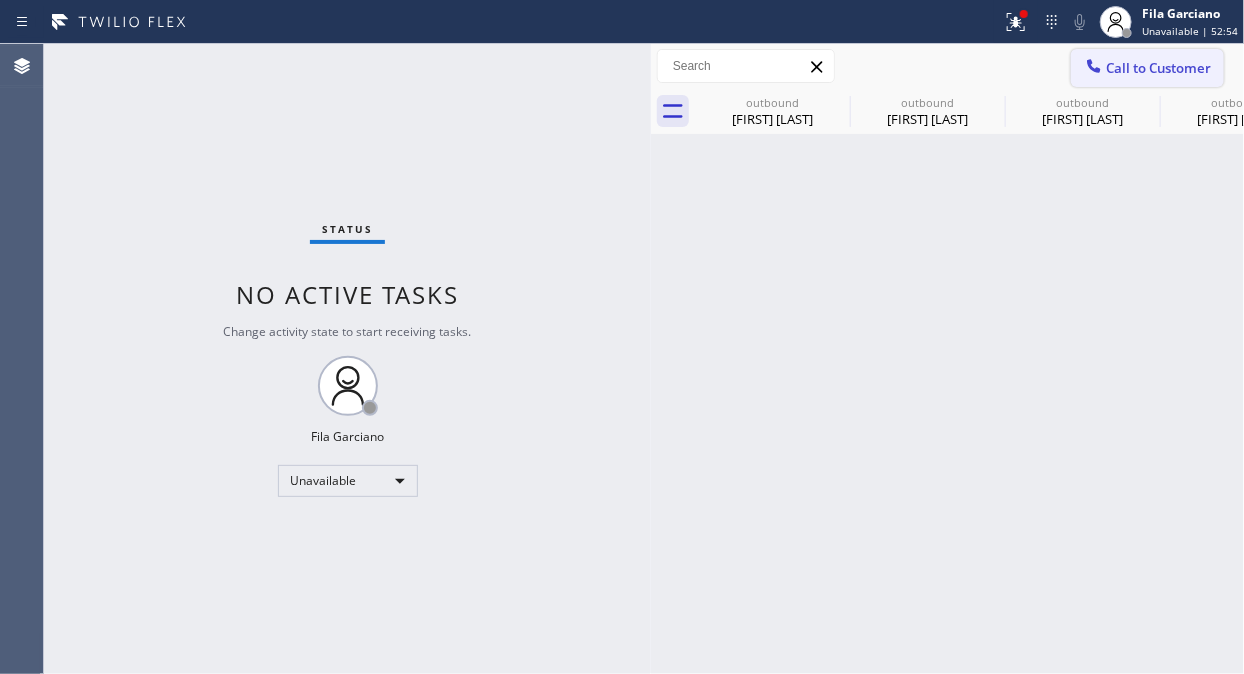 click on "Call to Customer" at bounding box center [1158, 68] 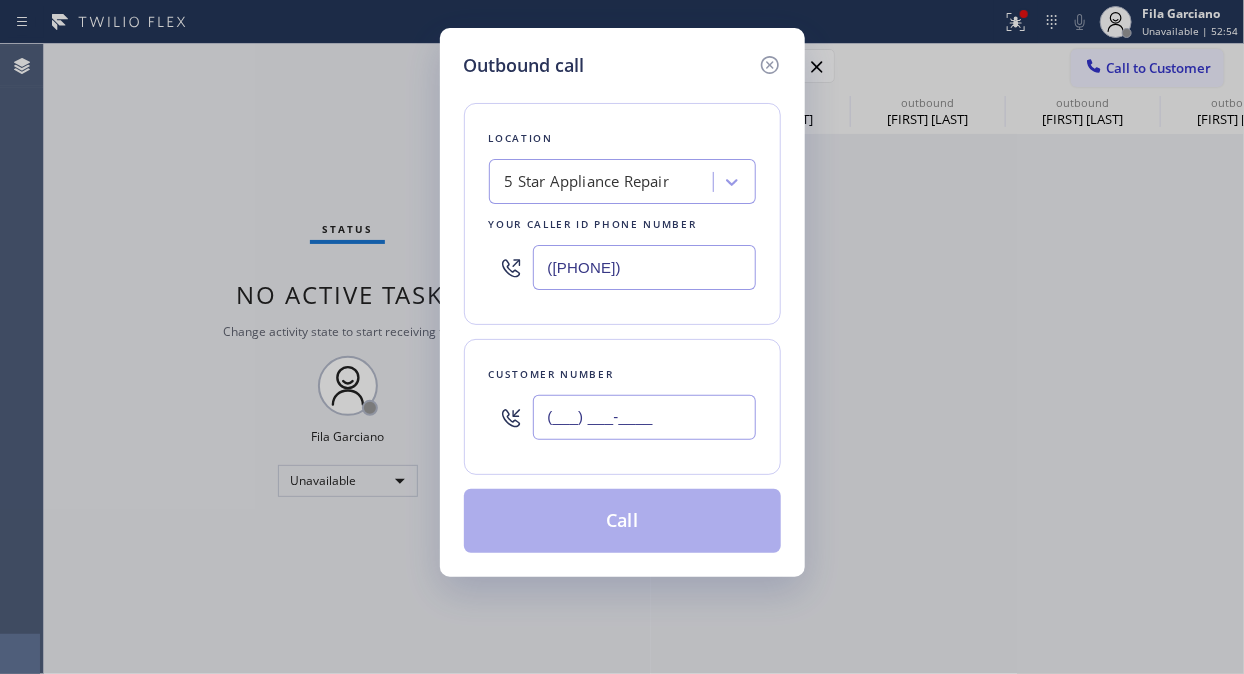 click on "(___) ___-____" at bounding box center [644, 417] 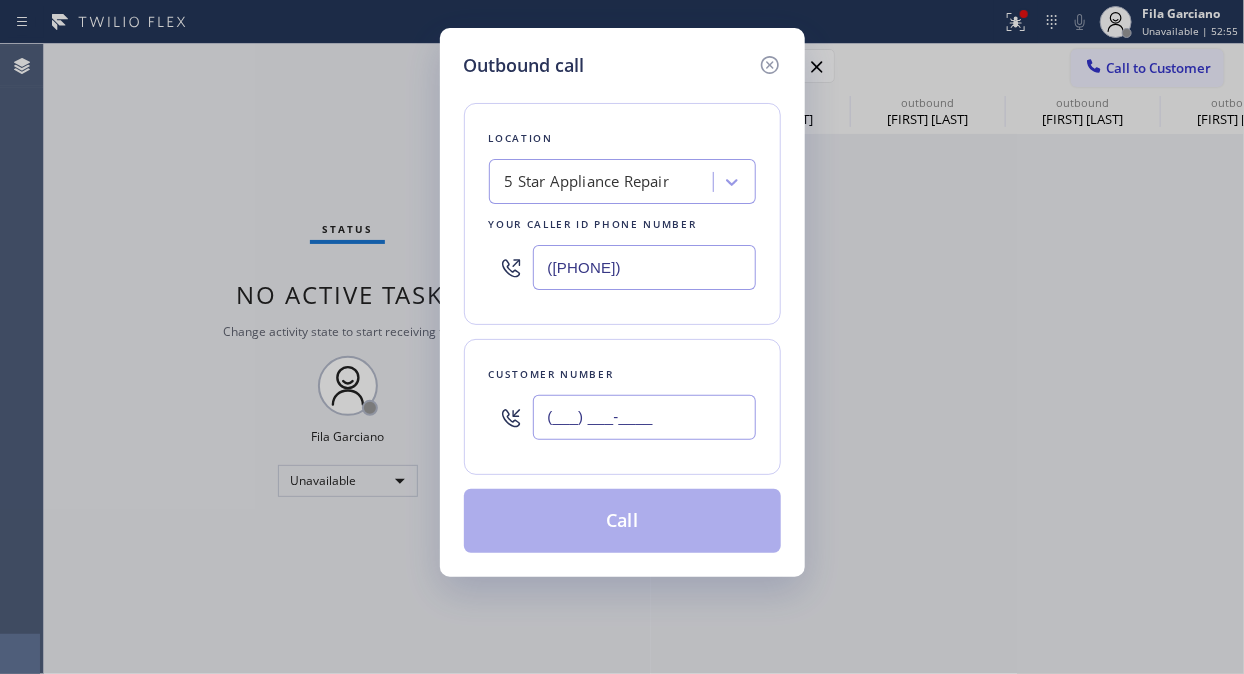 paste on "([PHONE])" 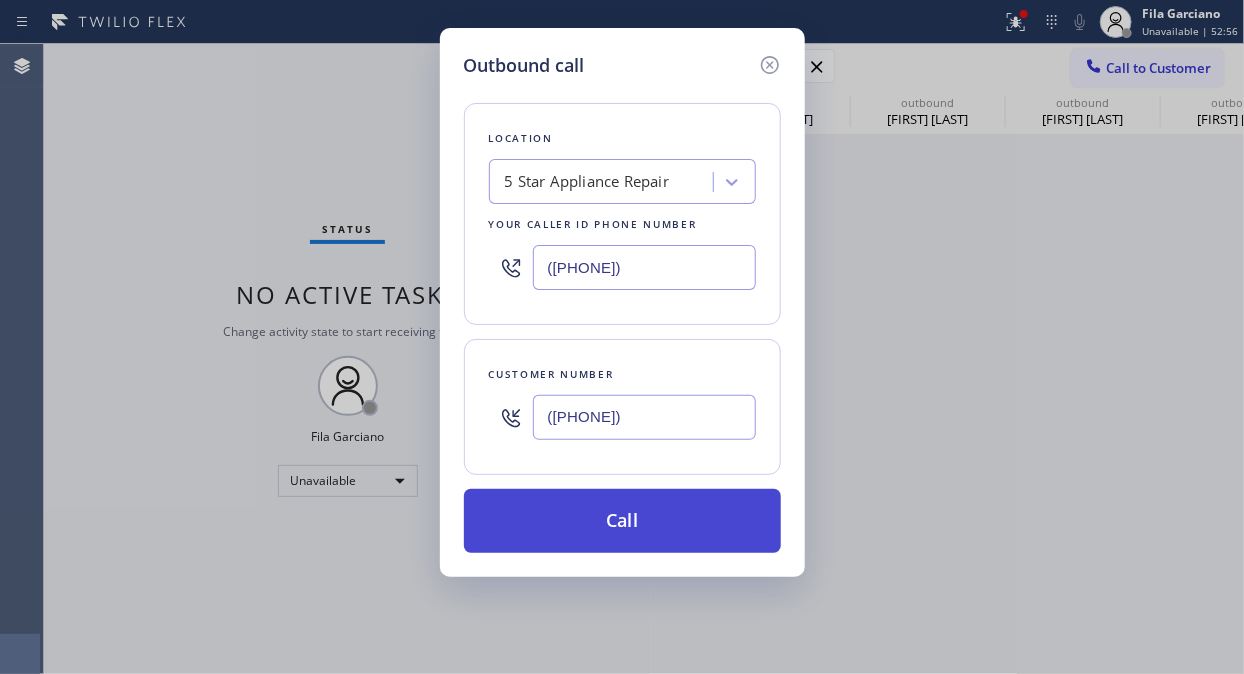 type on "([PHONE])" 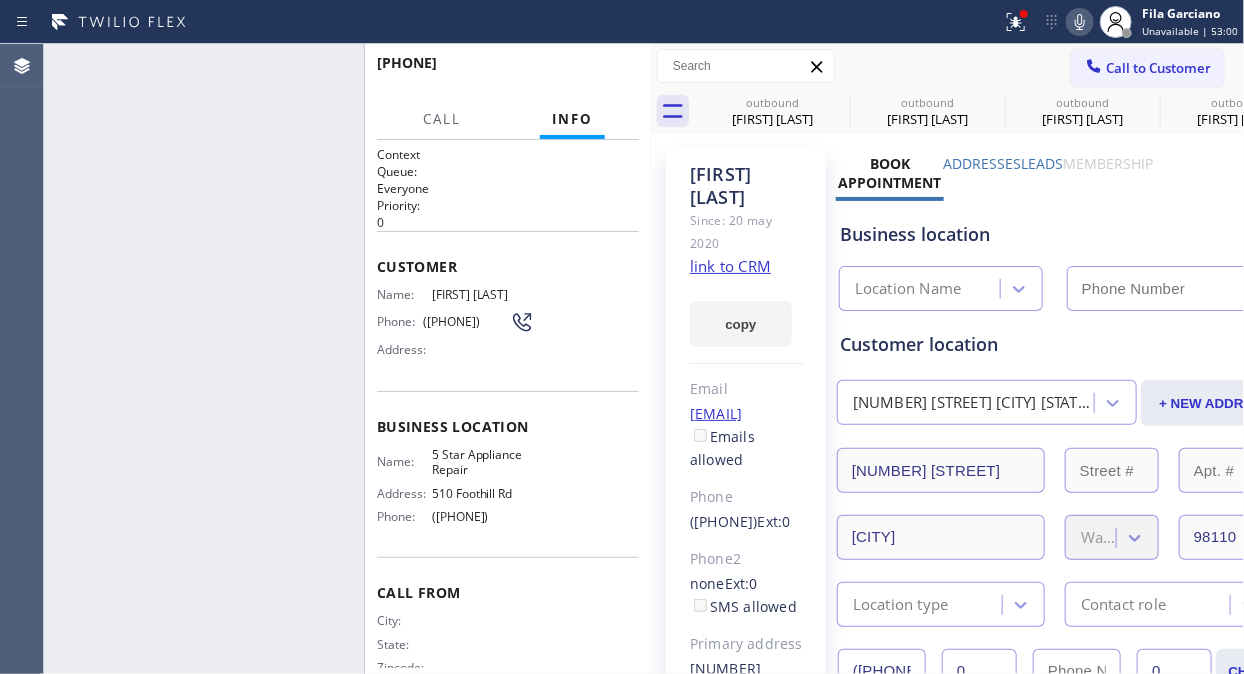 type on "([PHONE])" 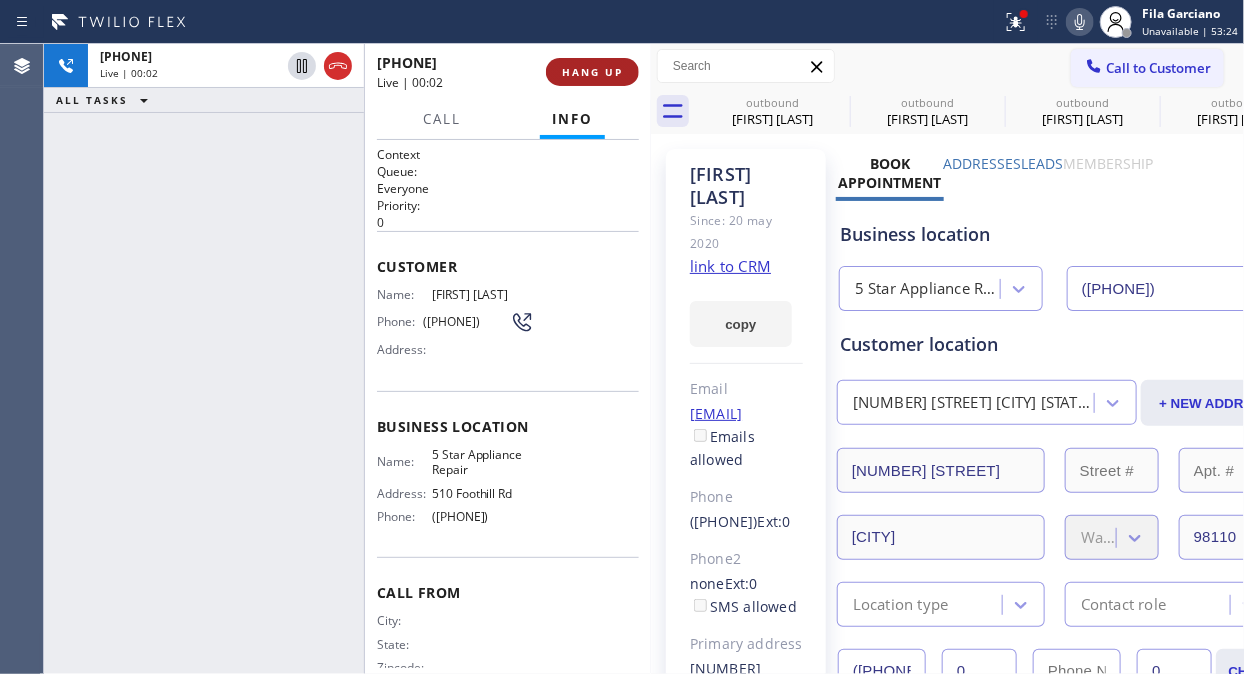 click on "HANG UP" at bounding box center (592, 72) 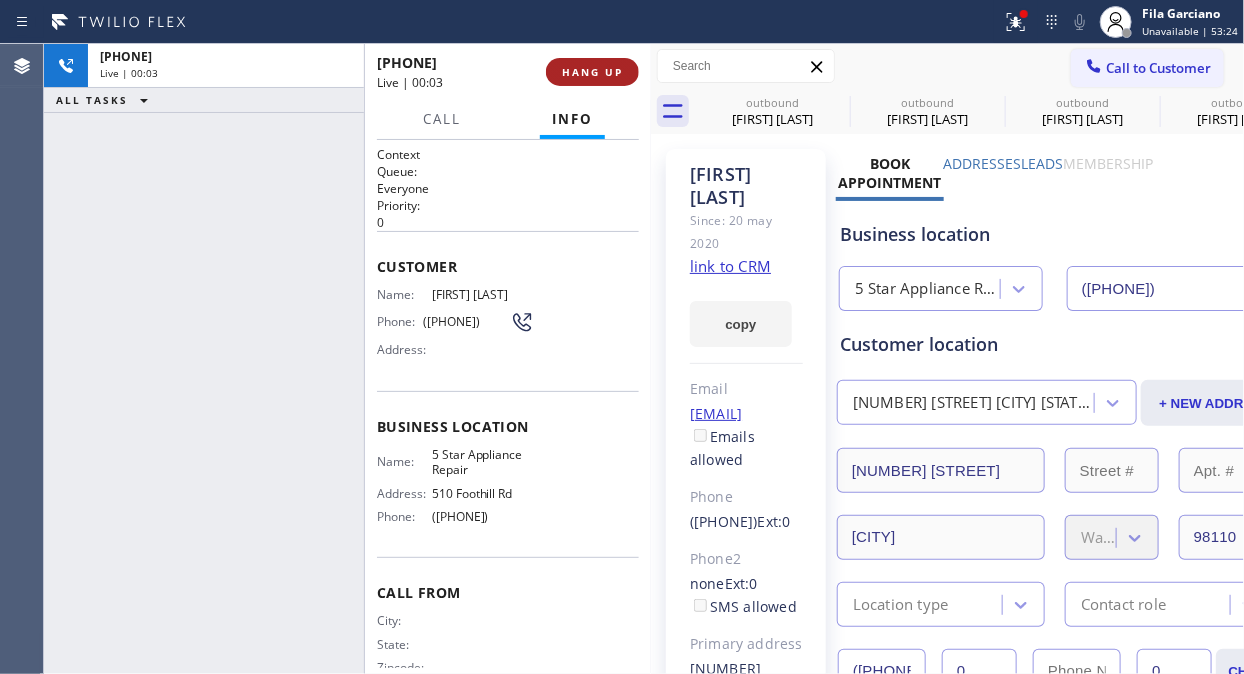 click on "HANG UP" at bounding box center [592, 72] 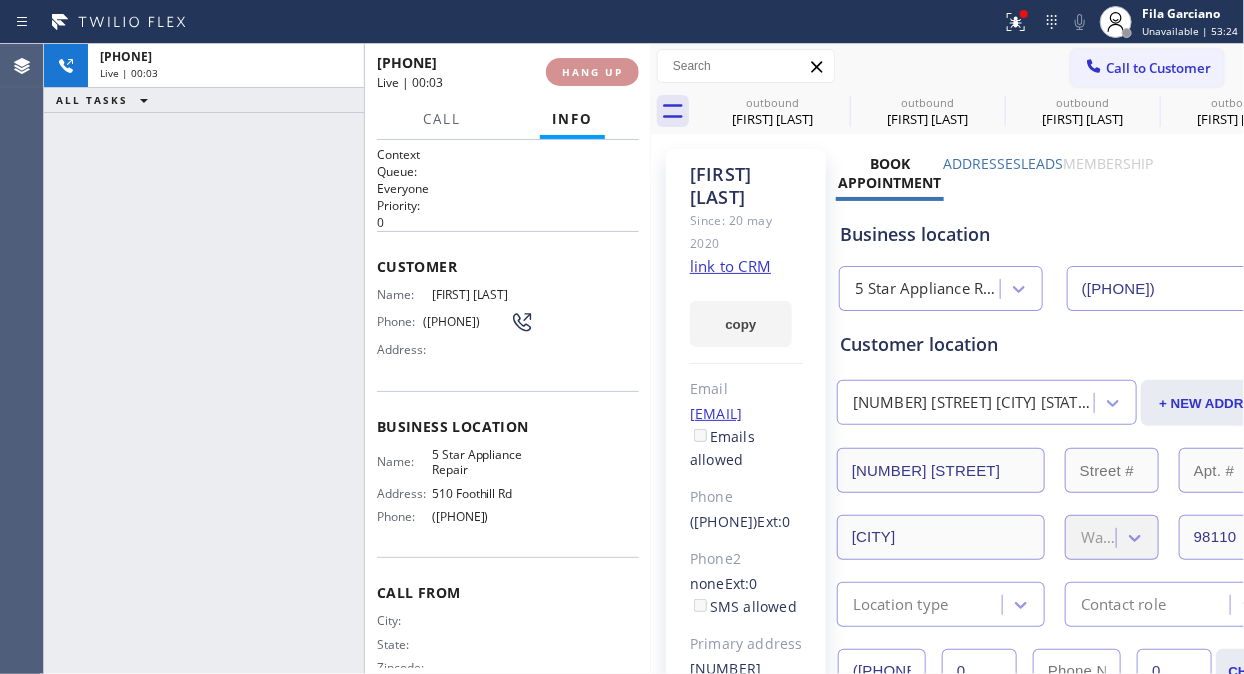 click on "HANG UP" at bounding box center [592, 72] 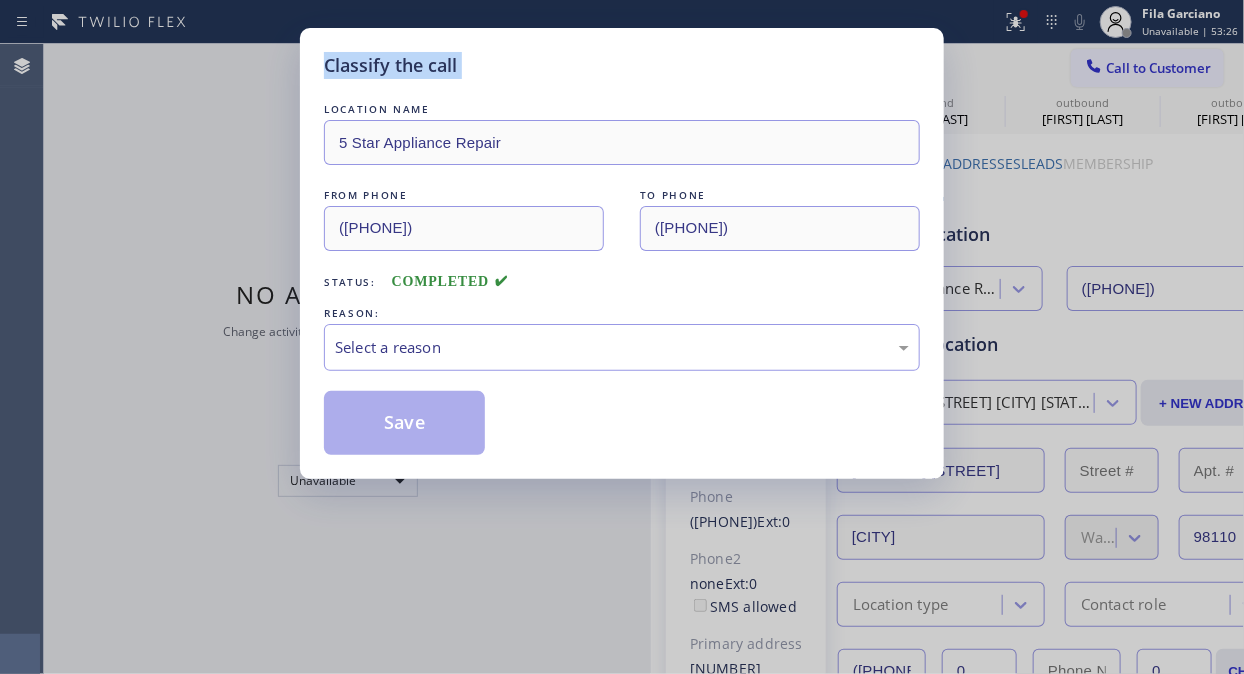 click on "Classify the call" at bounding box center (622, 65) 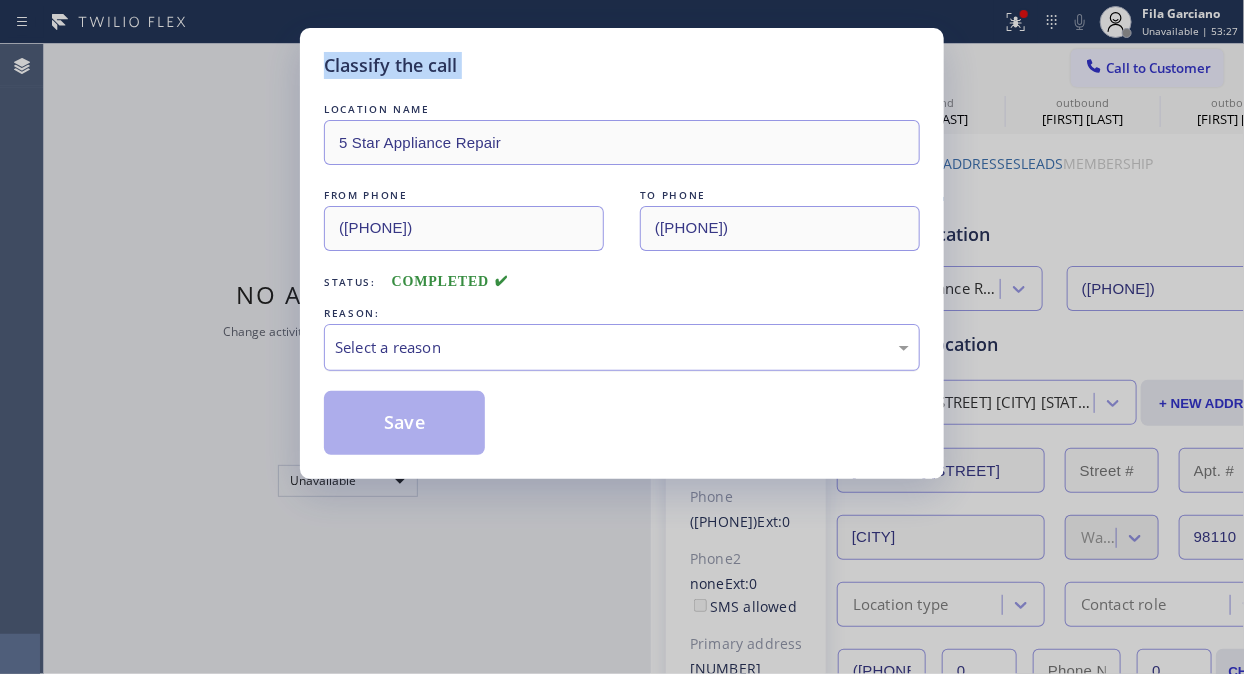 click on "Select a reason" at bounding box center [622, 347] 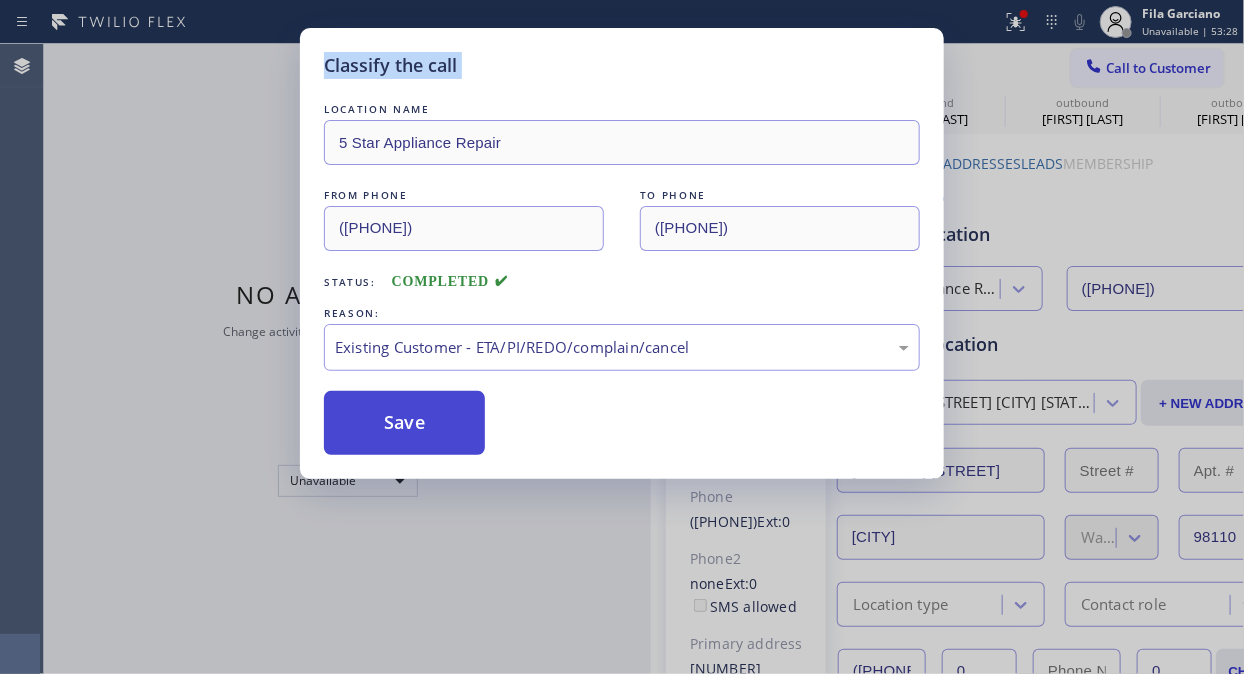 click on "Save" at bounding box center (404, 423) 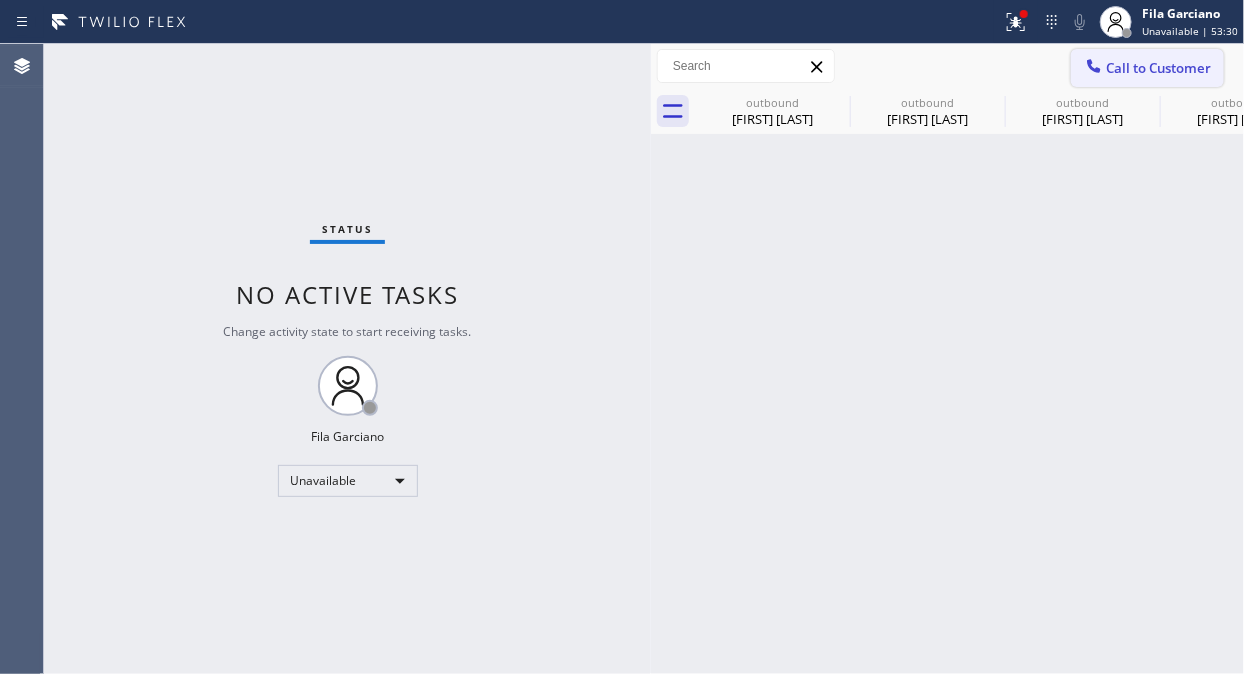 click on "Call to Customer" at bounding box center (1158, 68) 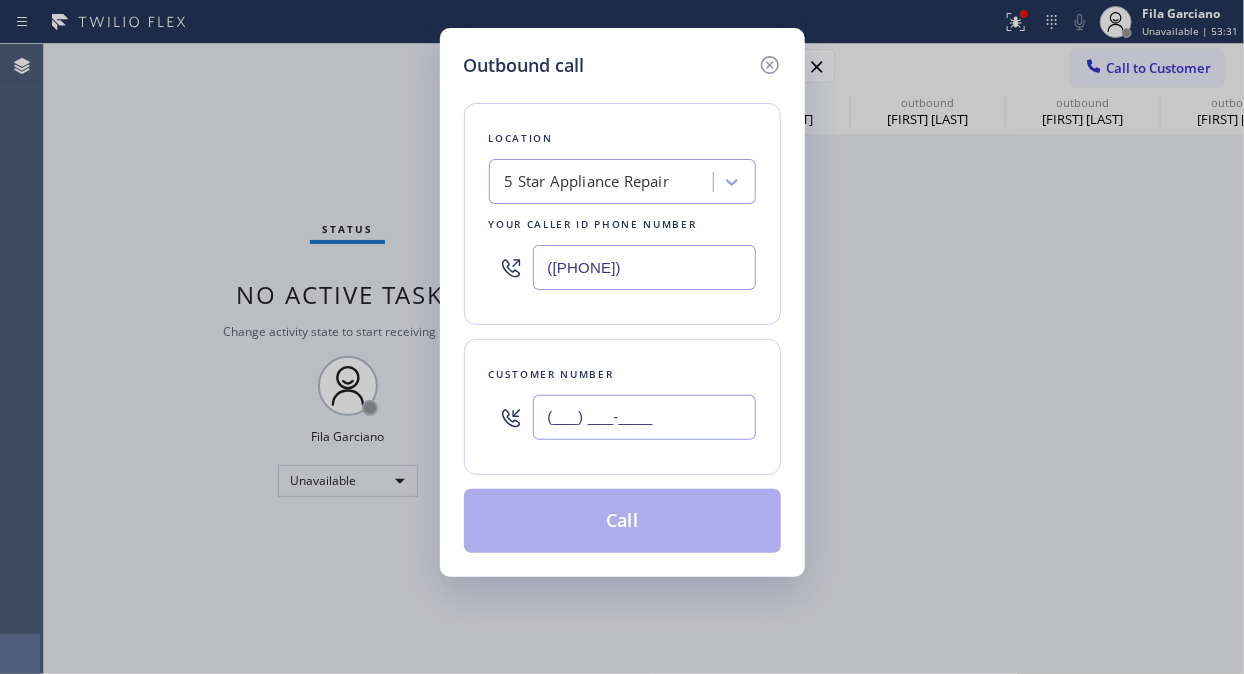 click on "(___) ___-____" at bounding box center [644, 417] 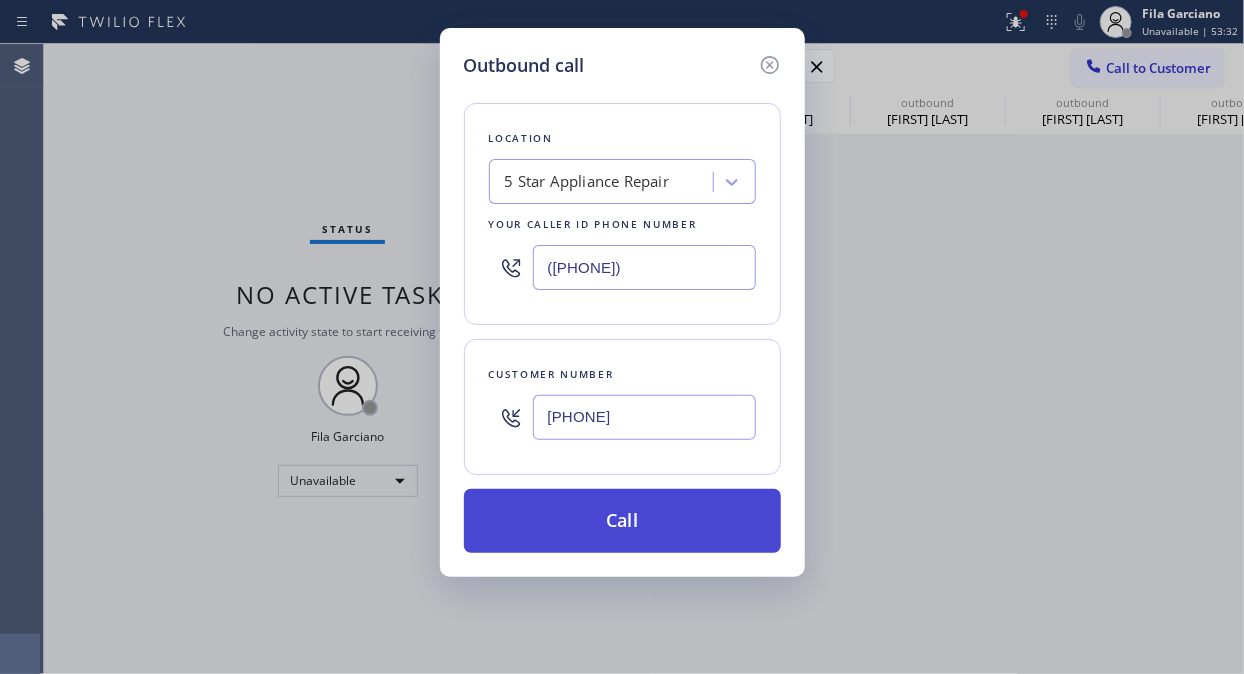 type on "[PHONE]" 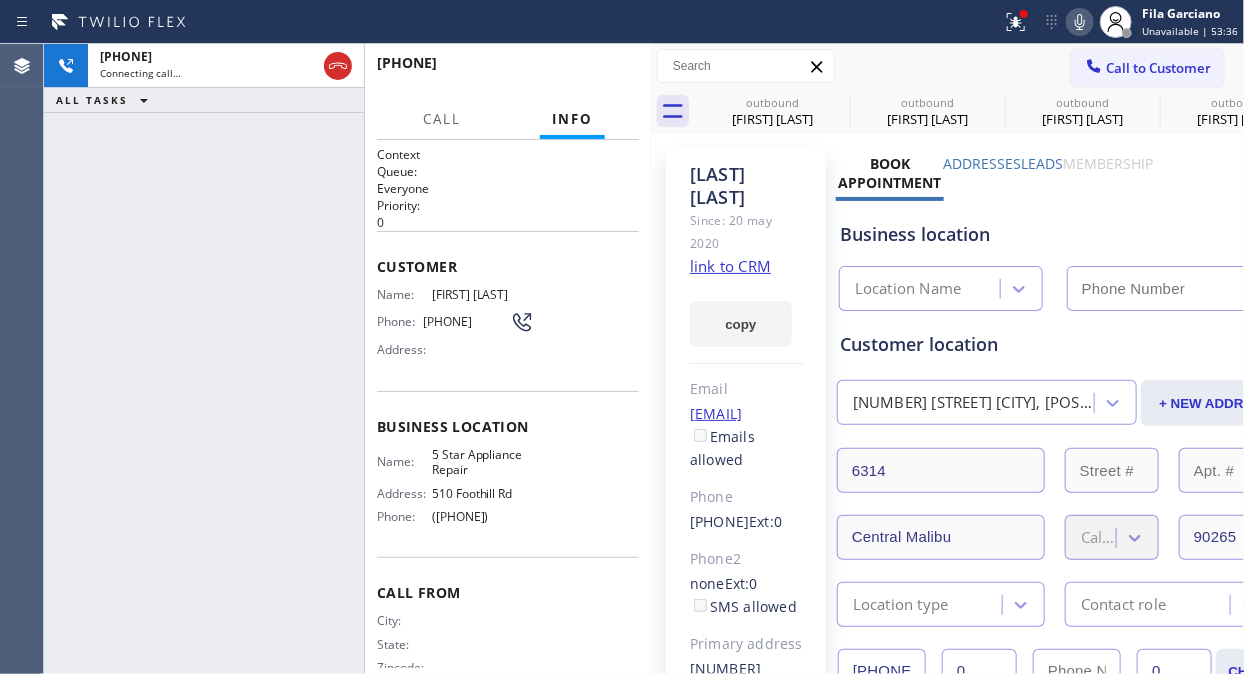 type on "([PHONE])" 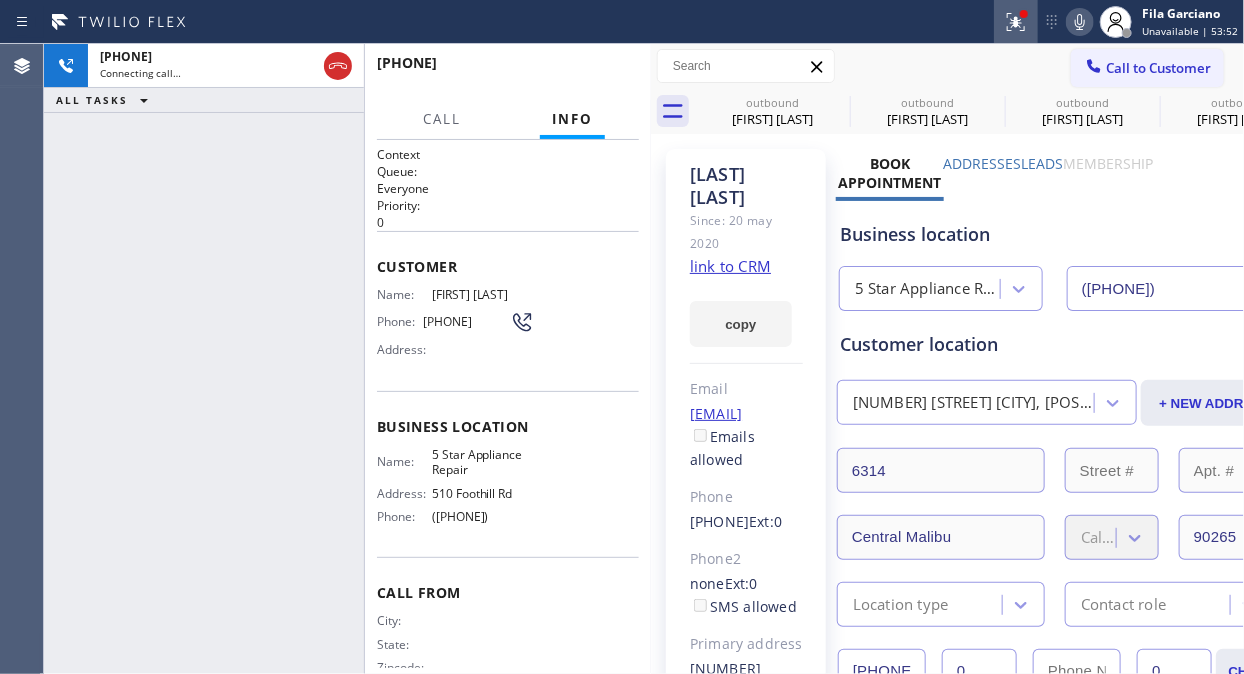 click 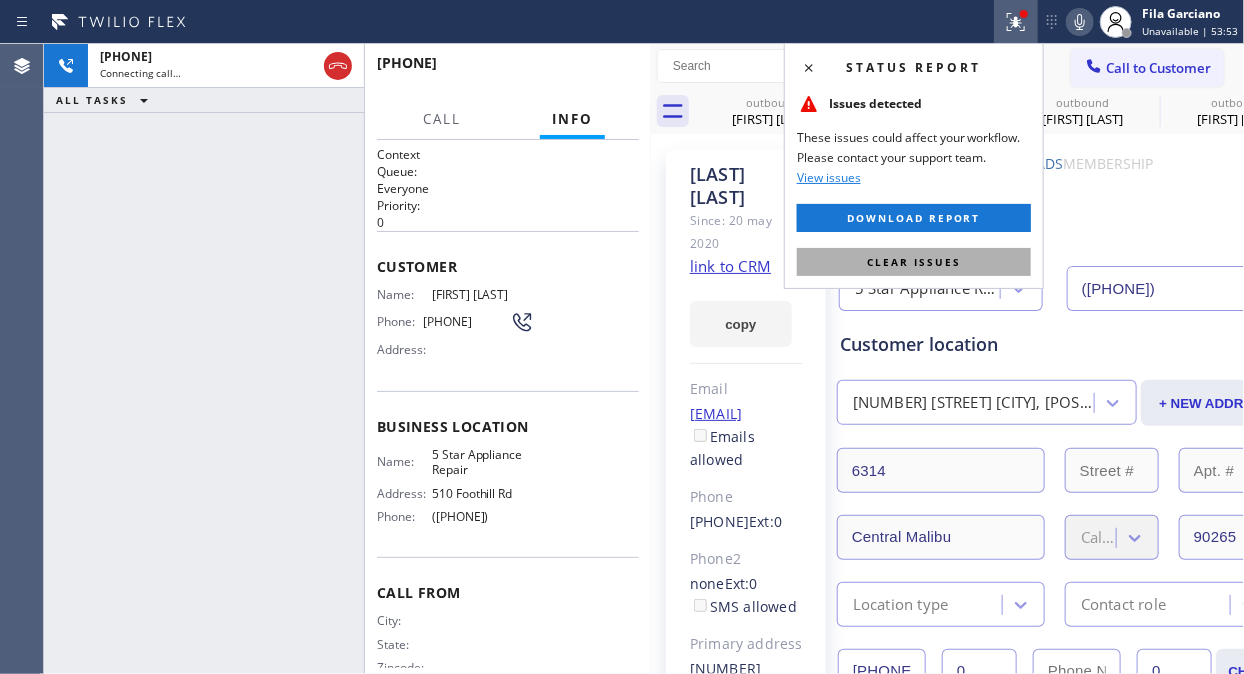 click on "Clear issues" at bounding box center [914, 262] 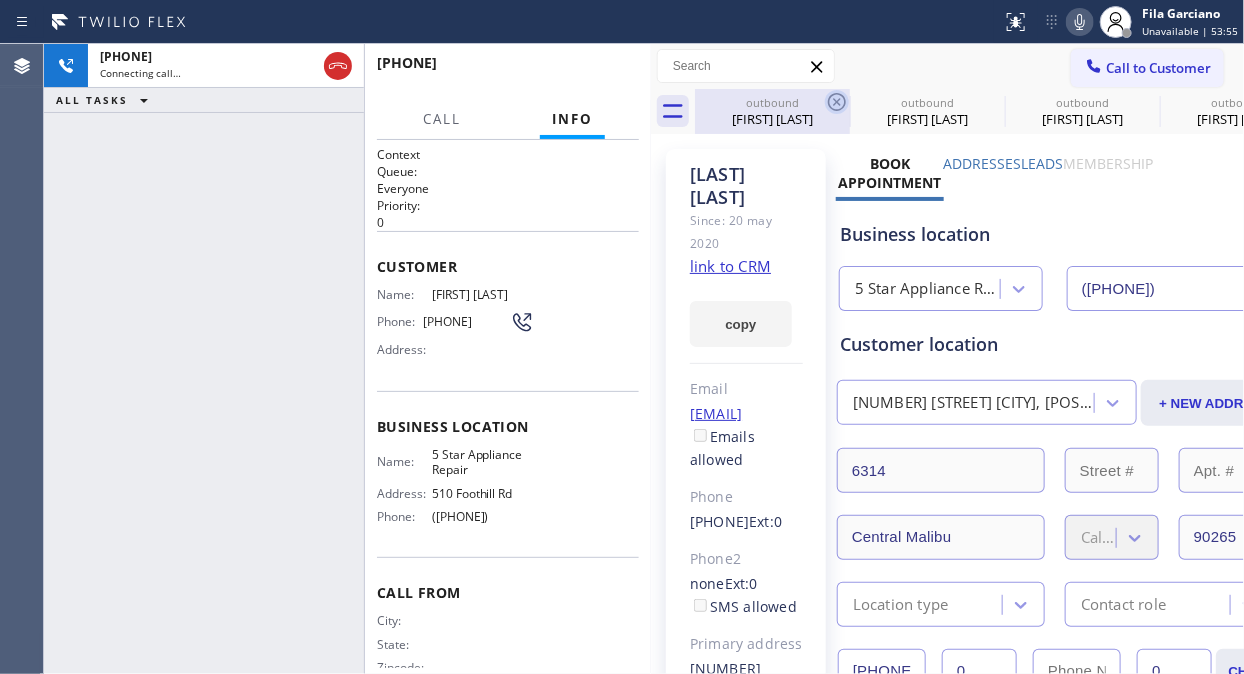 click 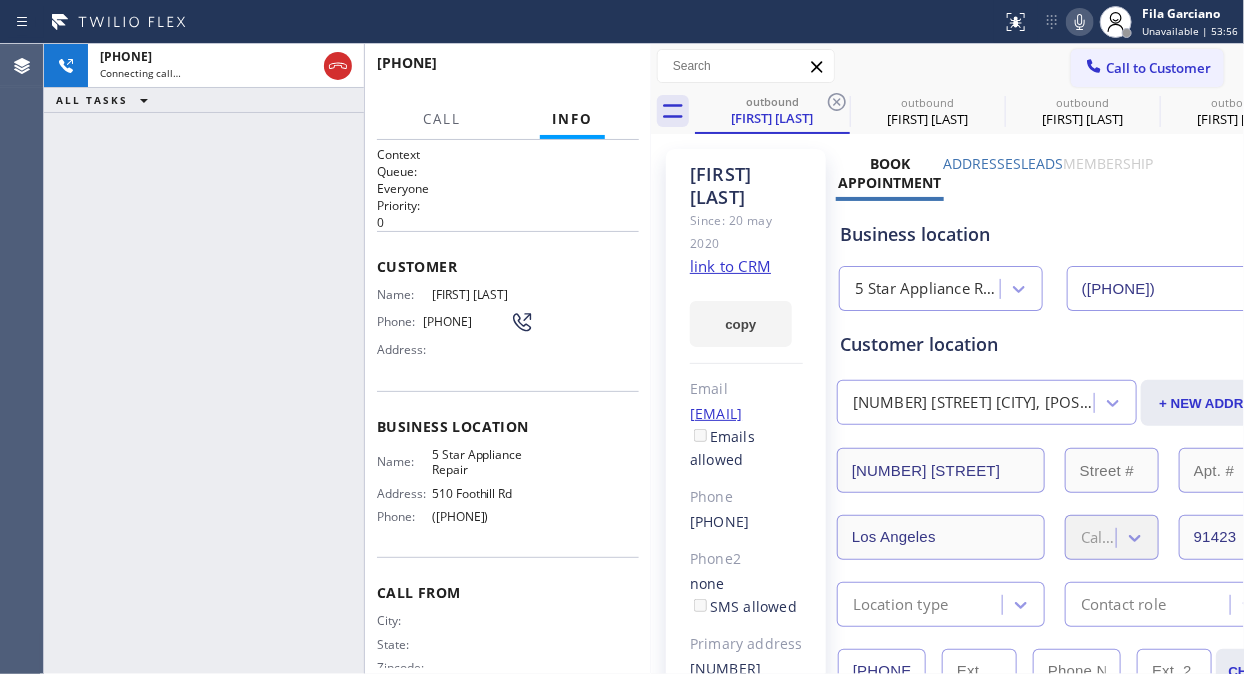 click 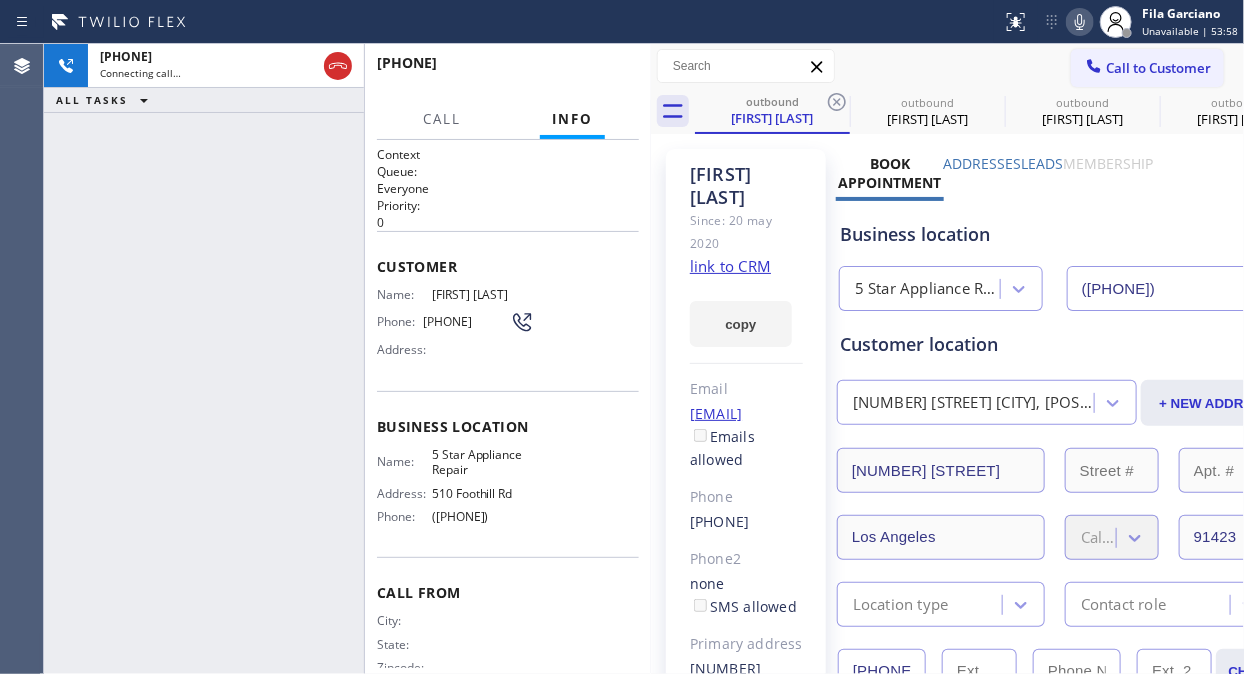 click 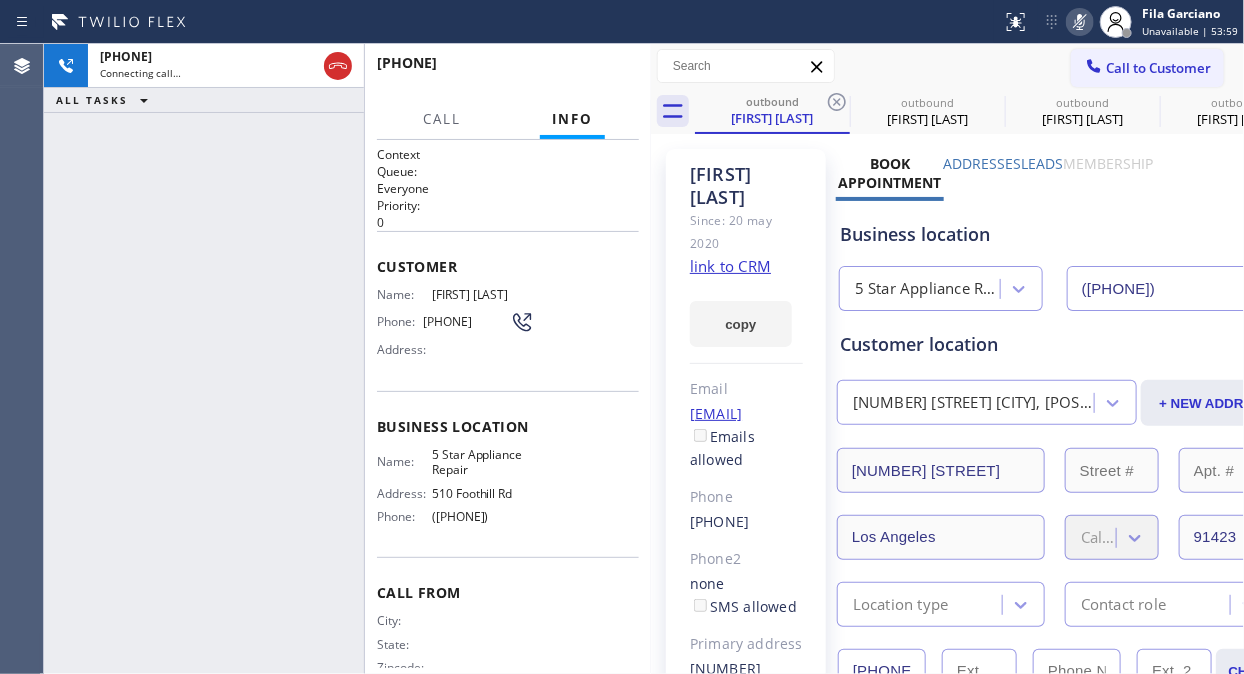 click 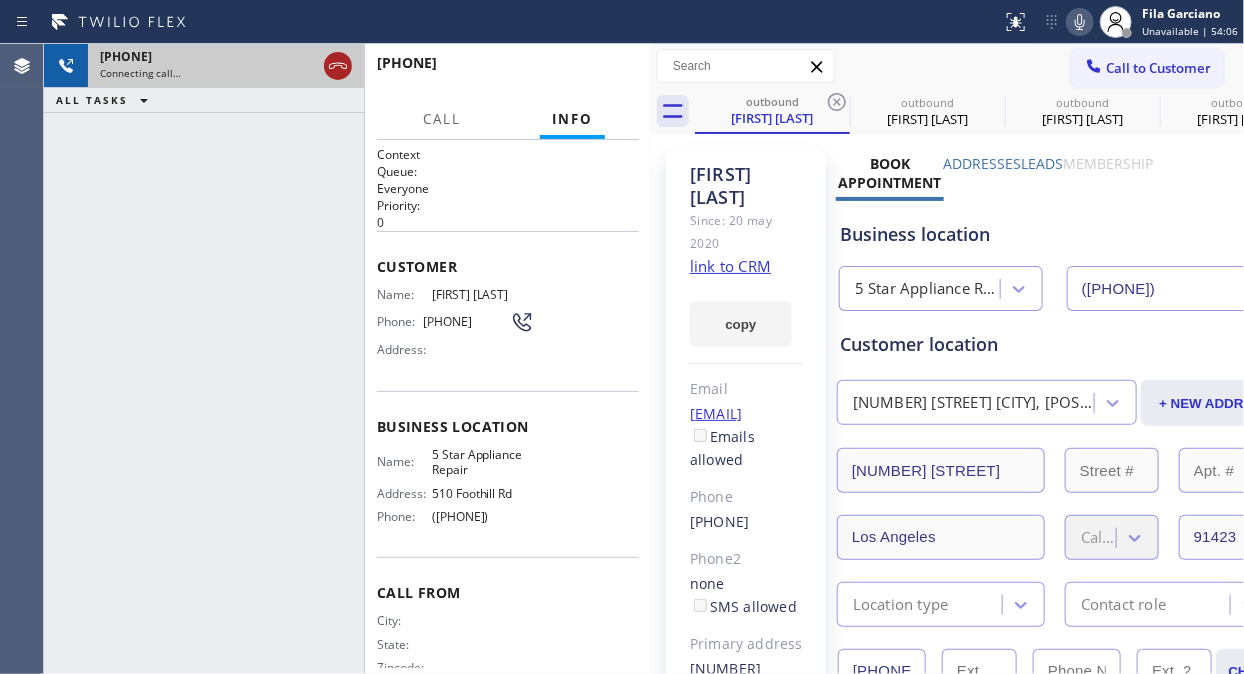 click 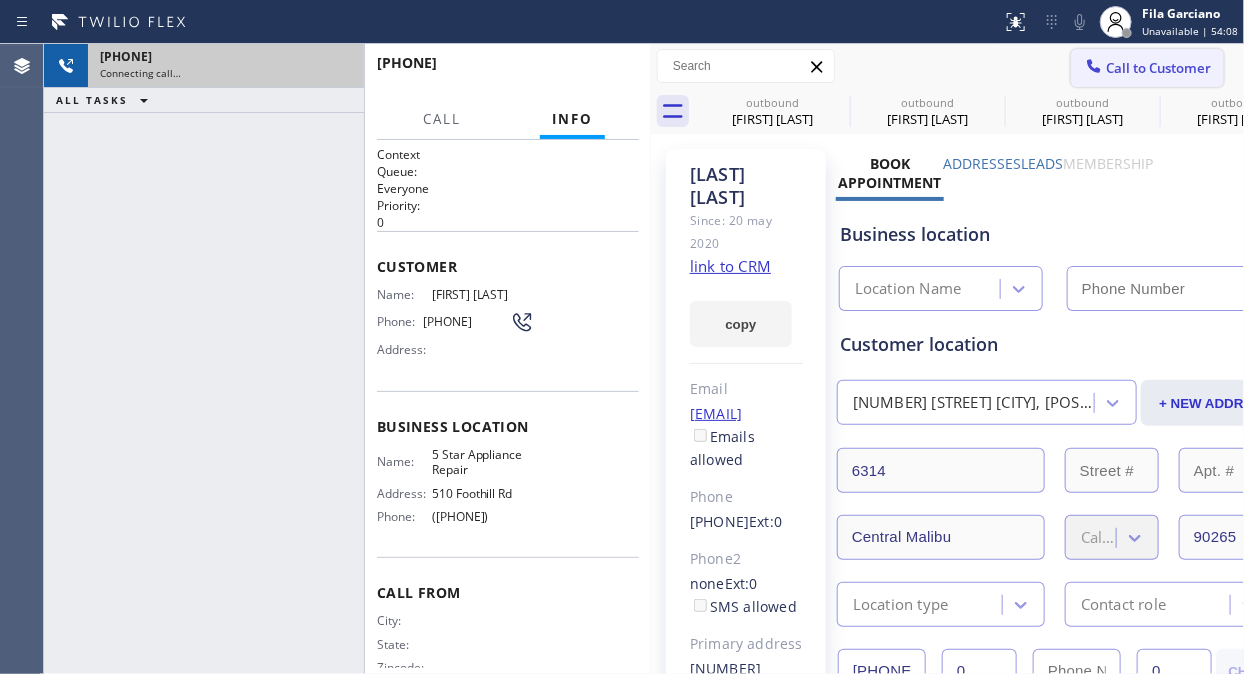 click on "Call to Customer" at bounding box center (1158, 68) 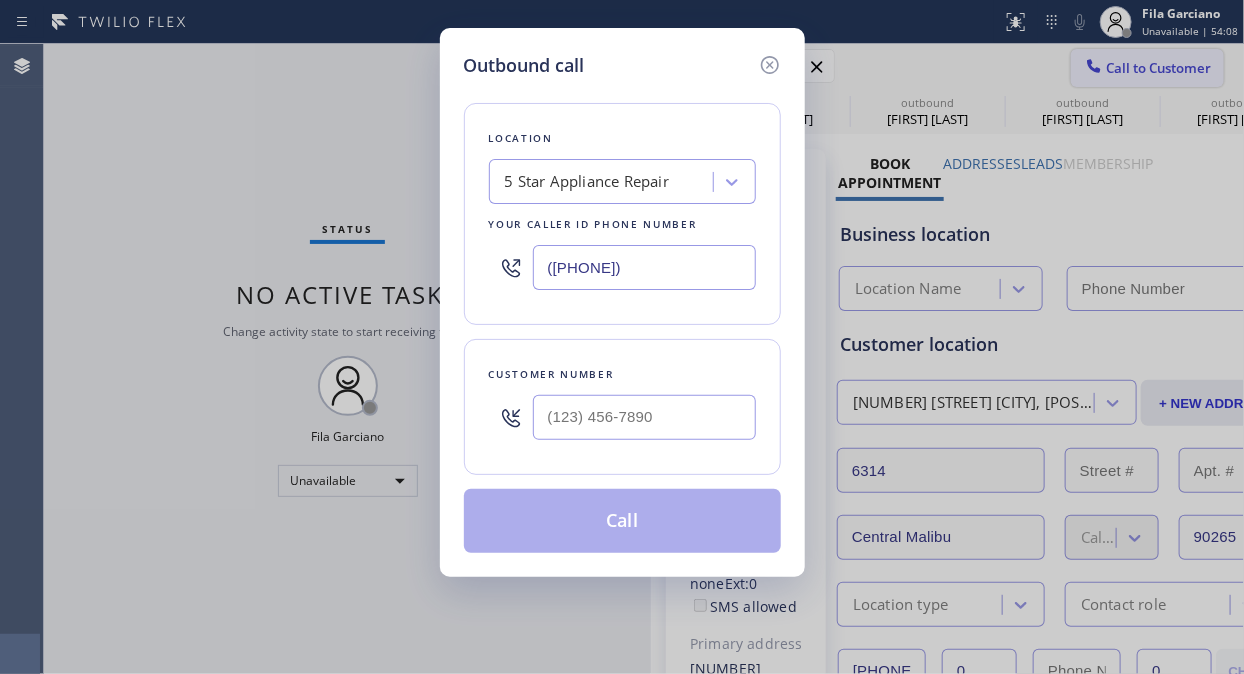 type on "([PHONE])" 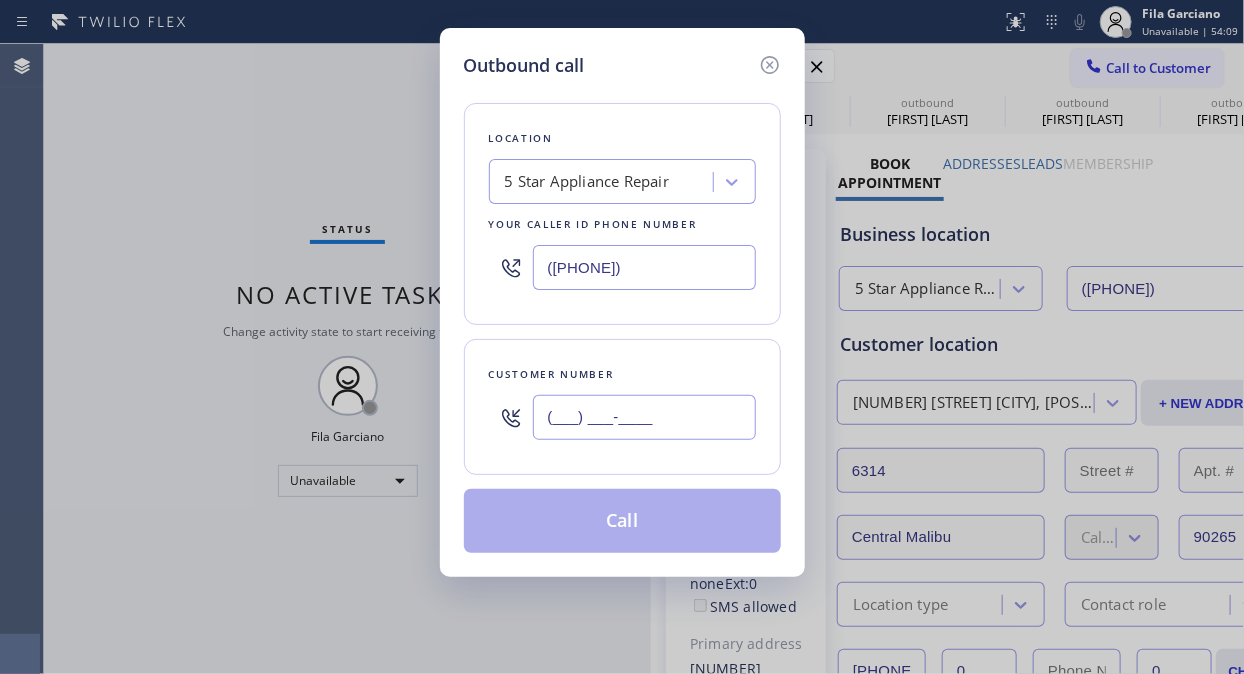 click on "(___) ___-____" at bounding box center (644, 417) 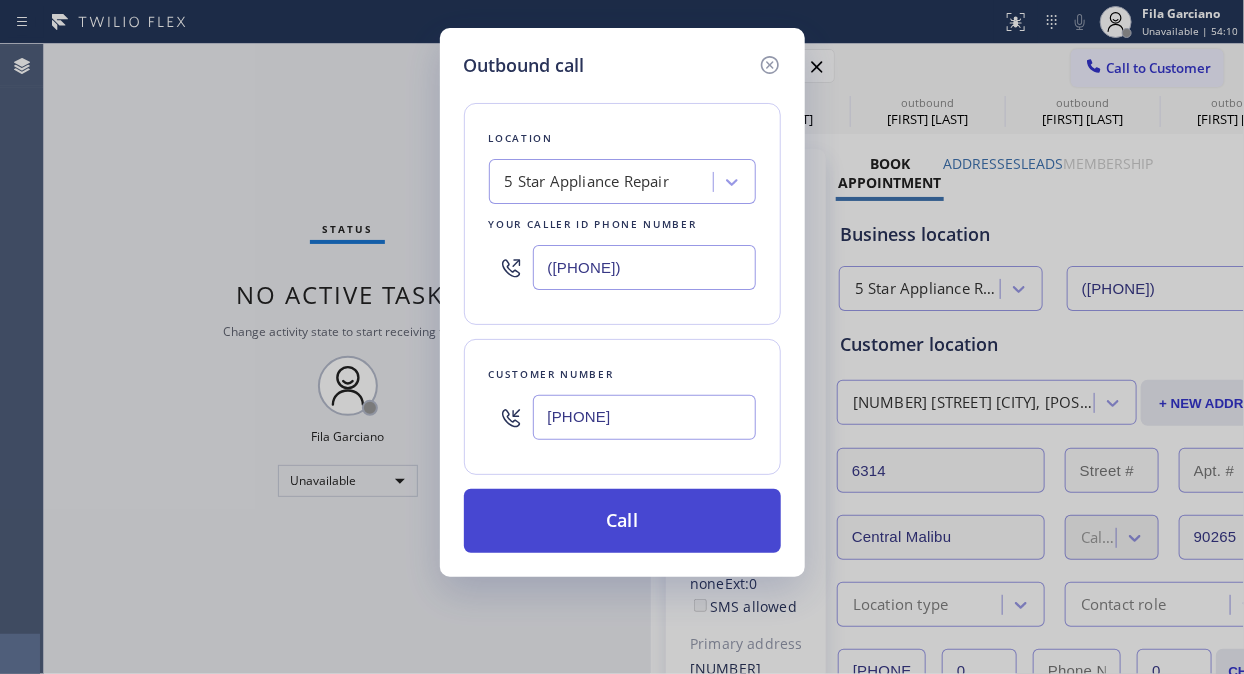 type on "[PHONE]" 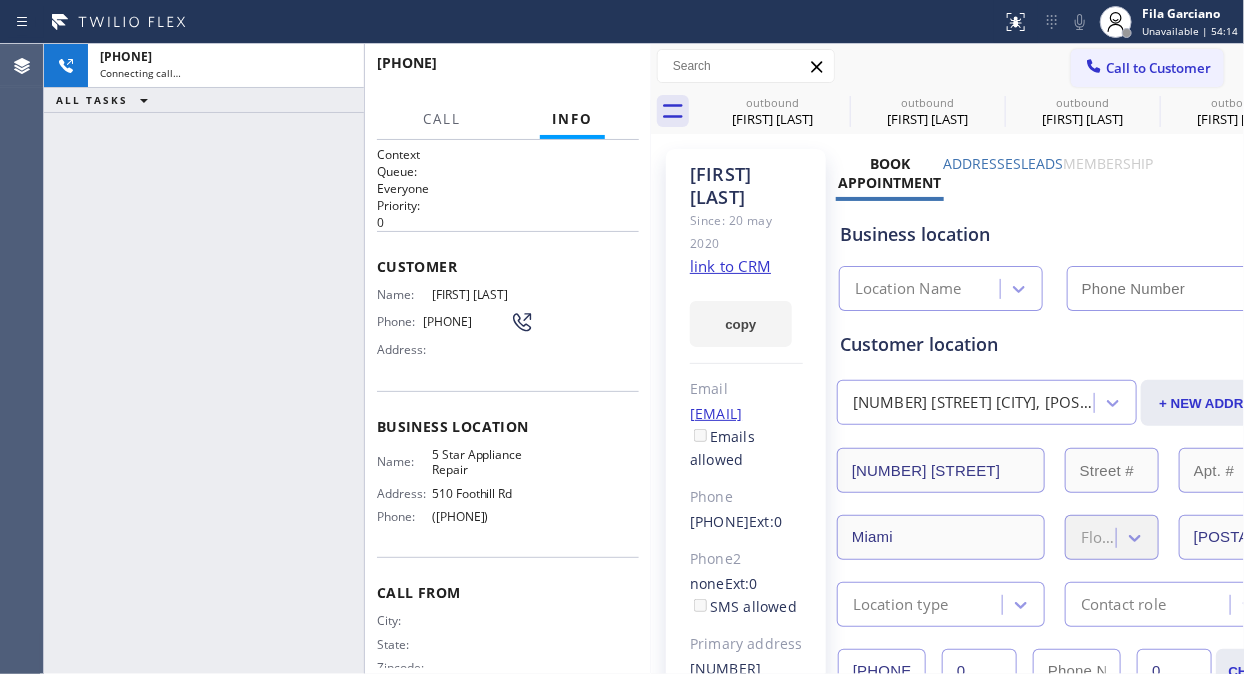 type on "([PHONE])" 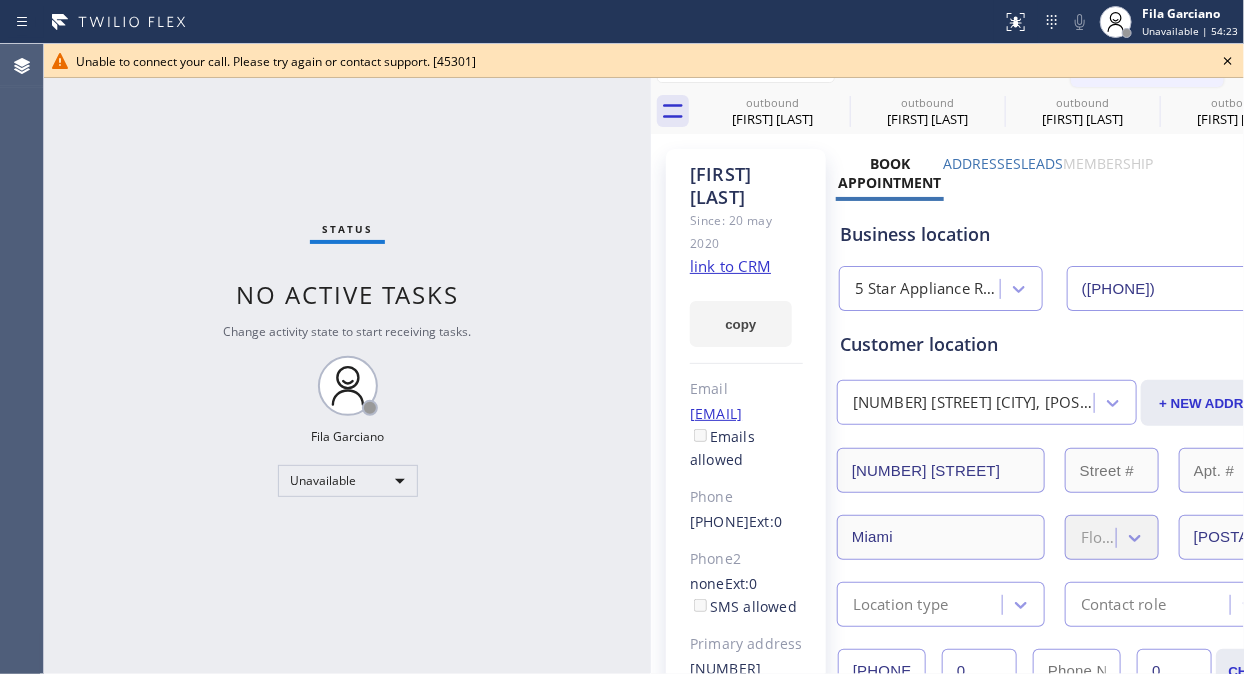 click 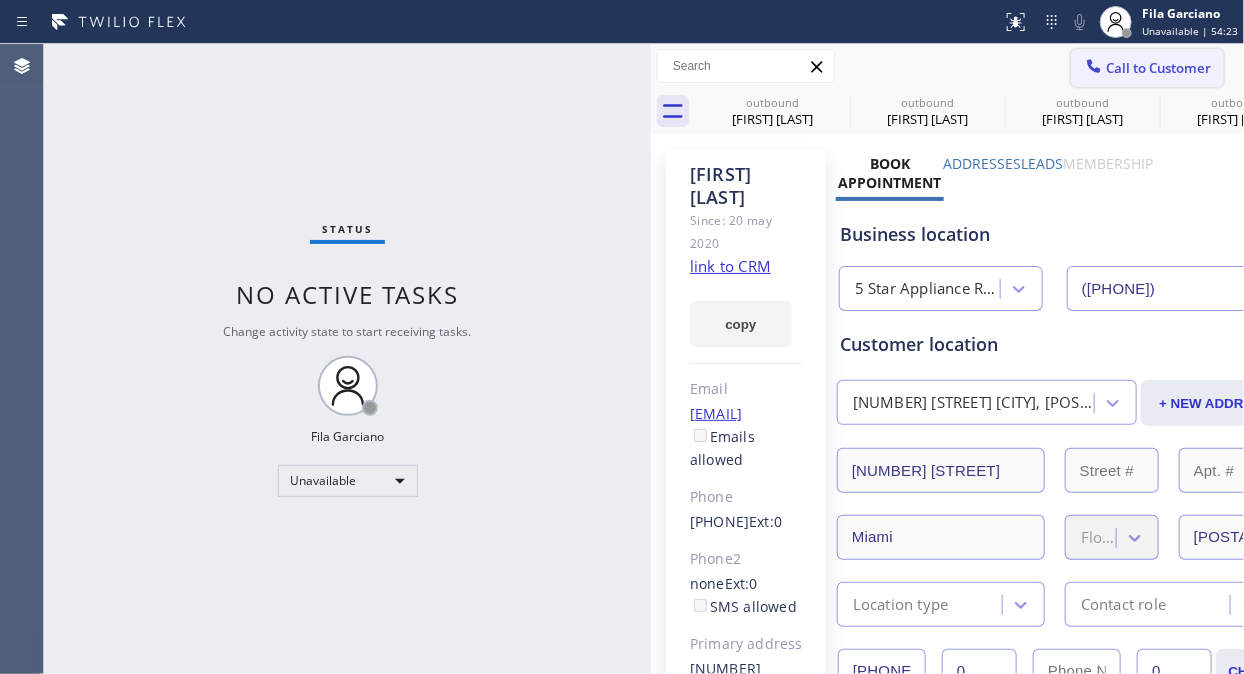 click on "Call to Customer" at bounding box center (1158, 68) 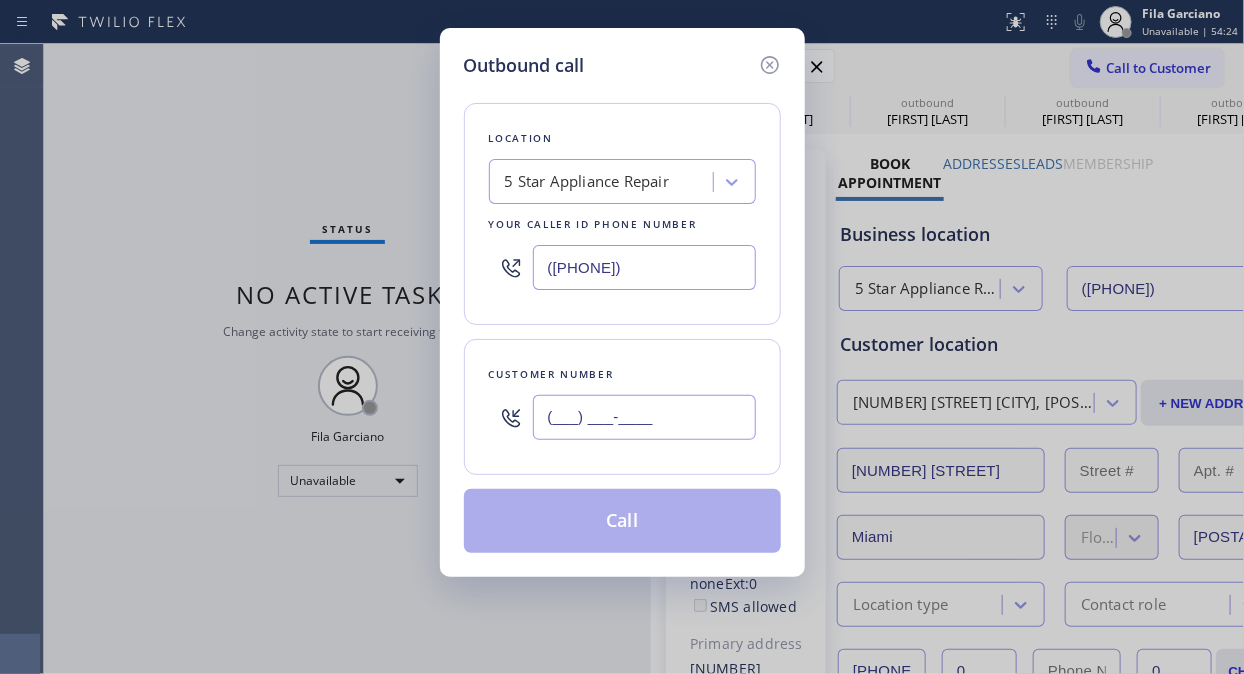 click on "(___) ___-____" at bounding box center [644, 417] 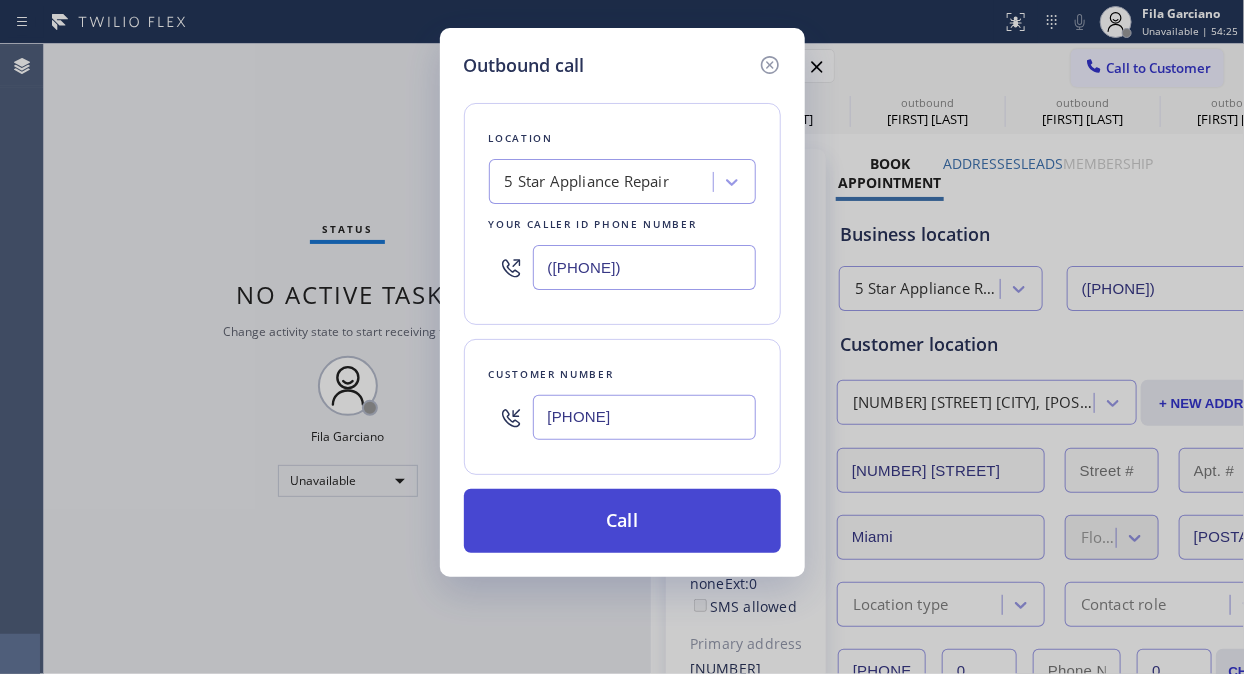 type on "[PHONE]" 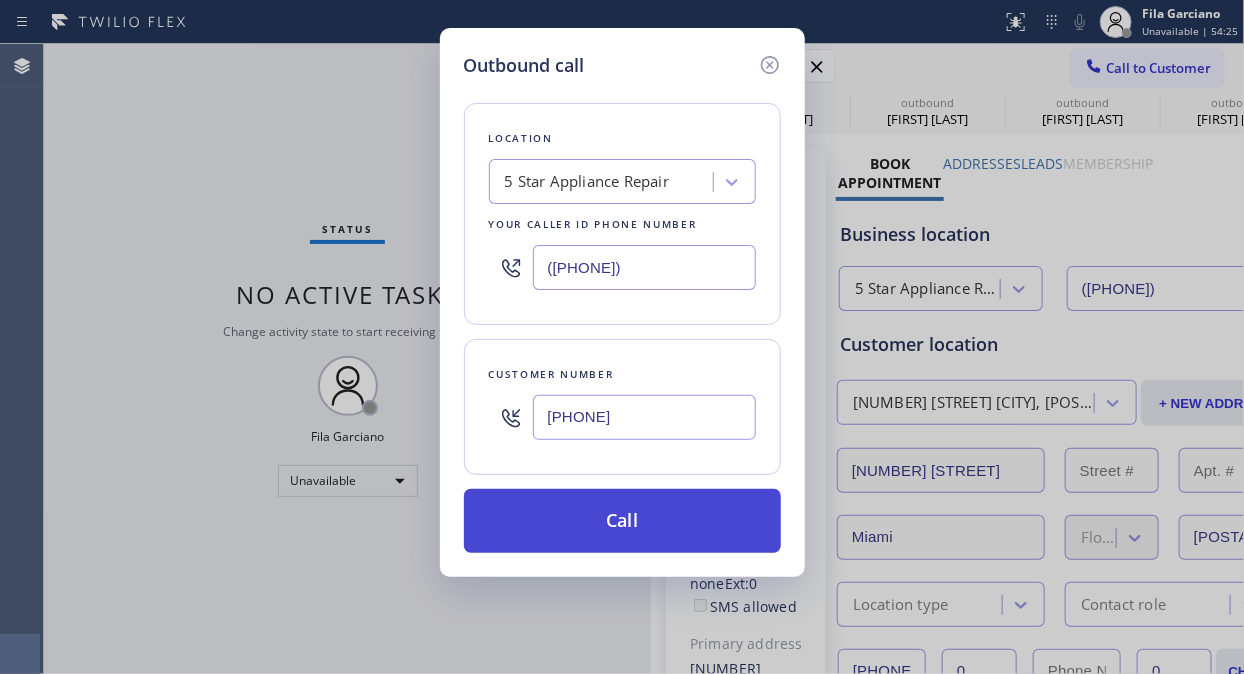 click on "Call" at bounding box center [622, 521] 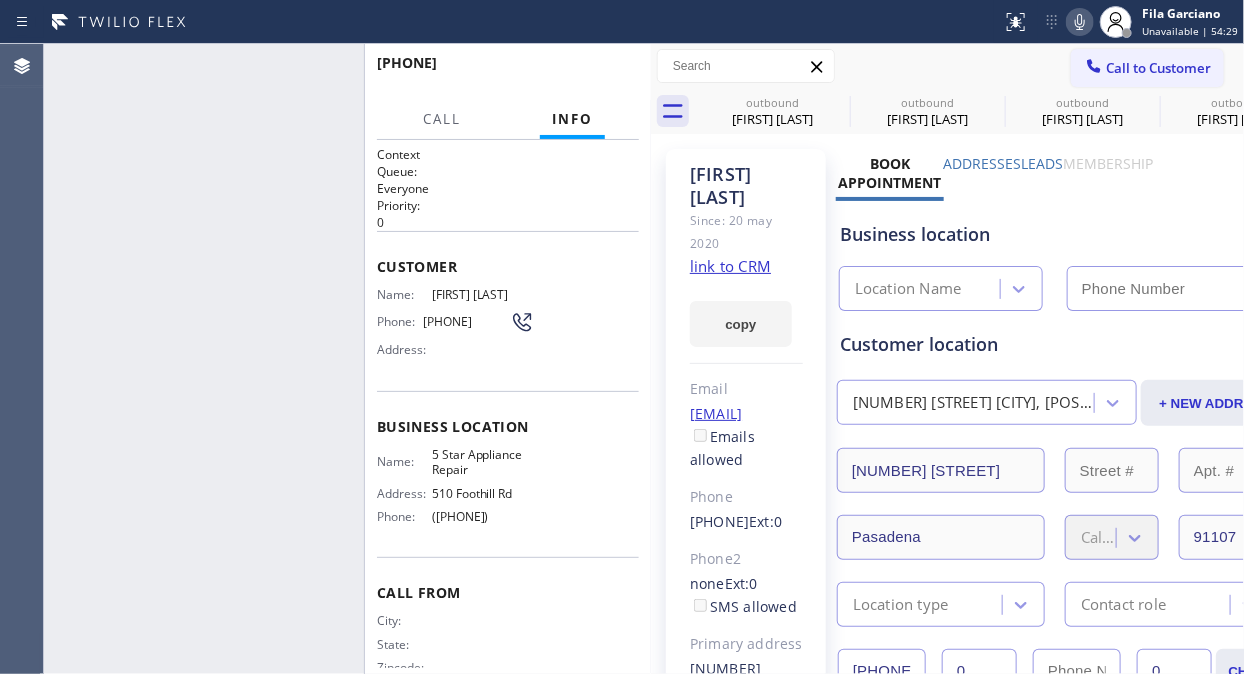 type on "([PHONE])" 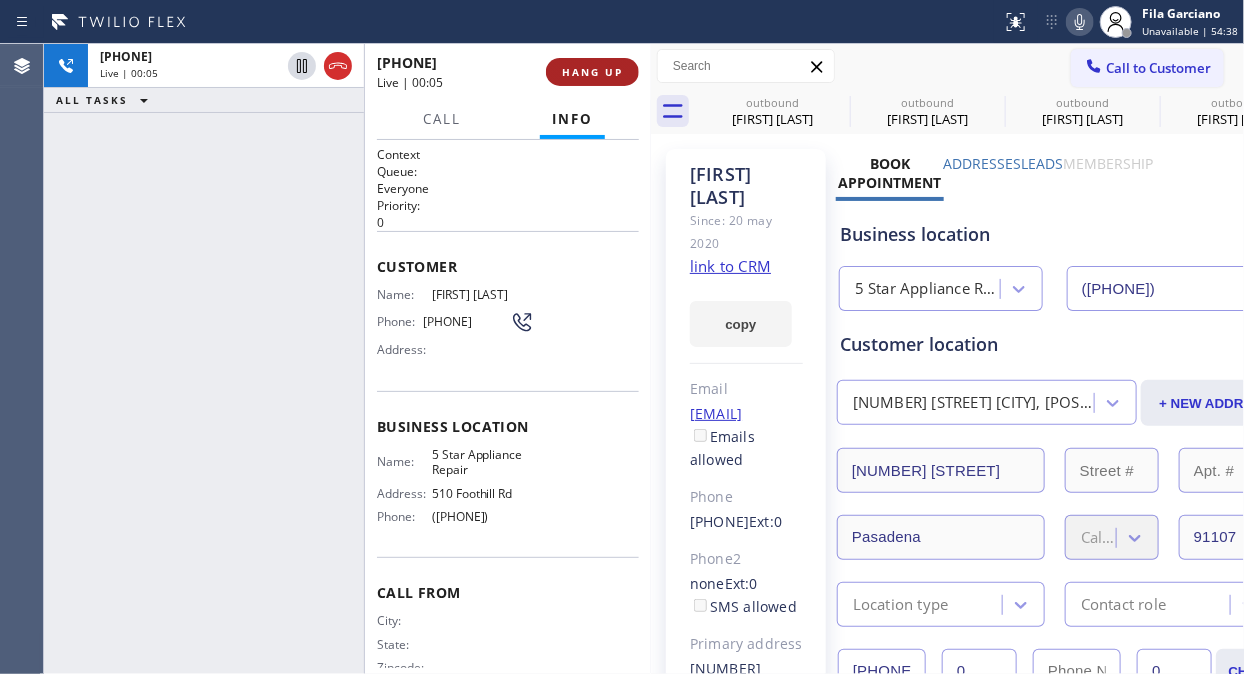 click on "HANG UP" at bounding box center [592, 72] 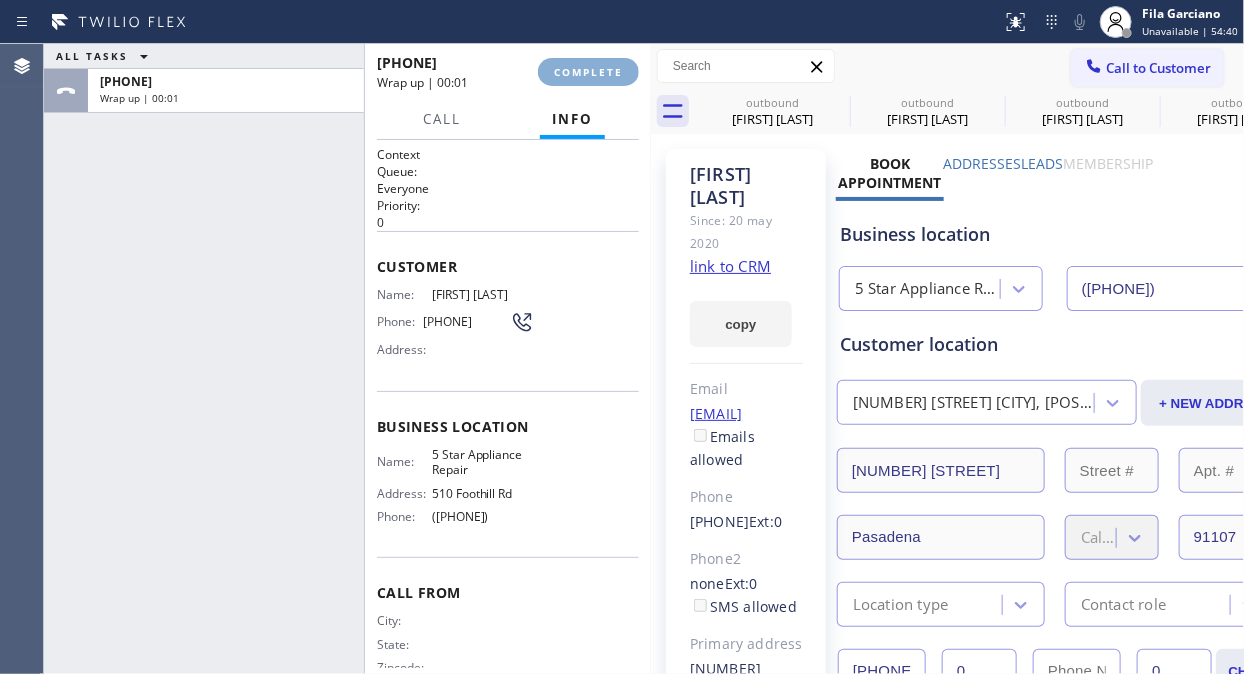 click on "COMPLETE" at bounding box center (588, 72) 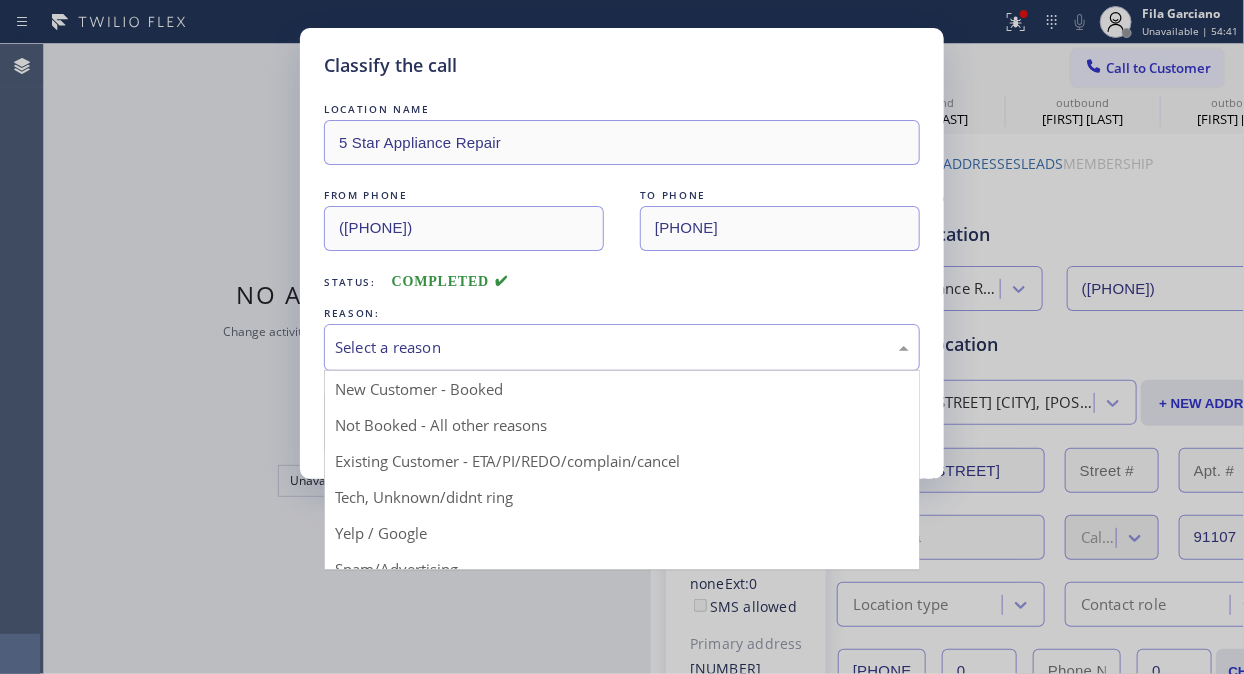 click on "Select a reason" at bounding box center (622, 347) 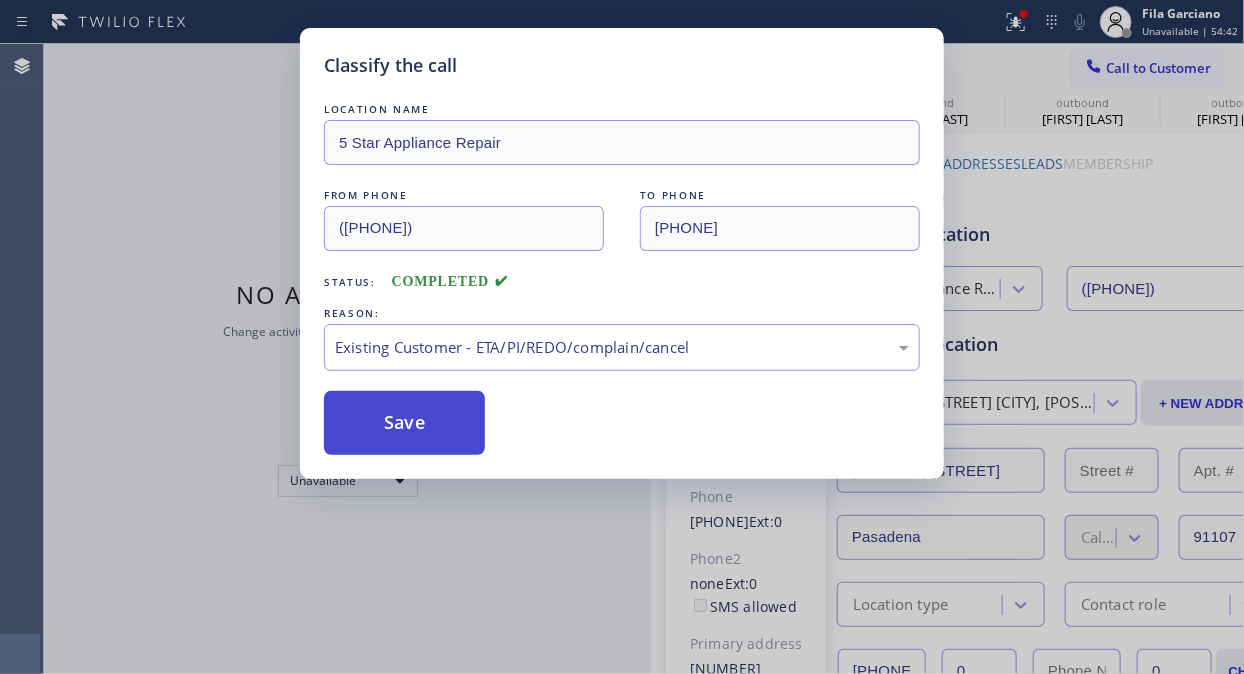 drag, startPoint x: 430, startPoint y: 434, endPoint x: 452, endPoint y: 438, distance: 22.36068 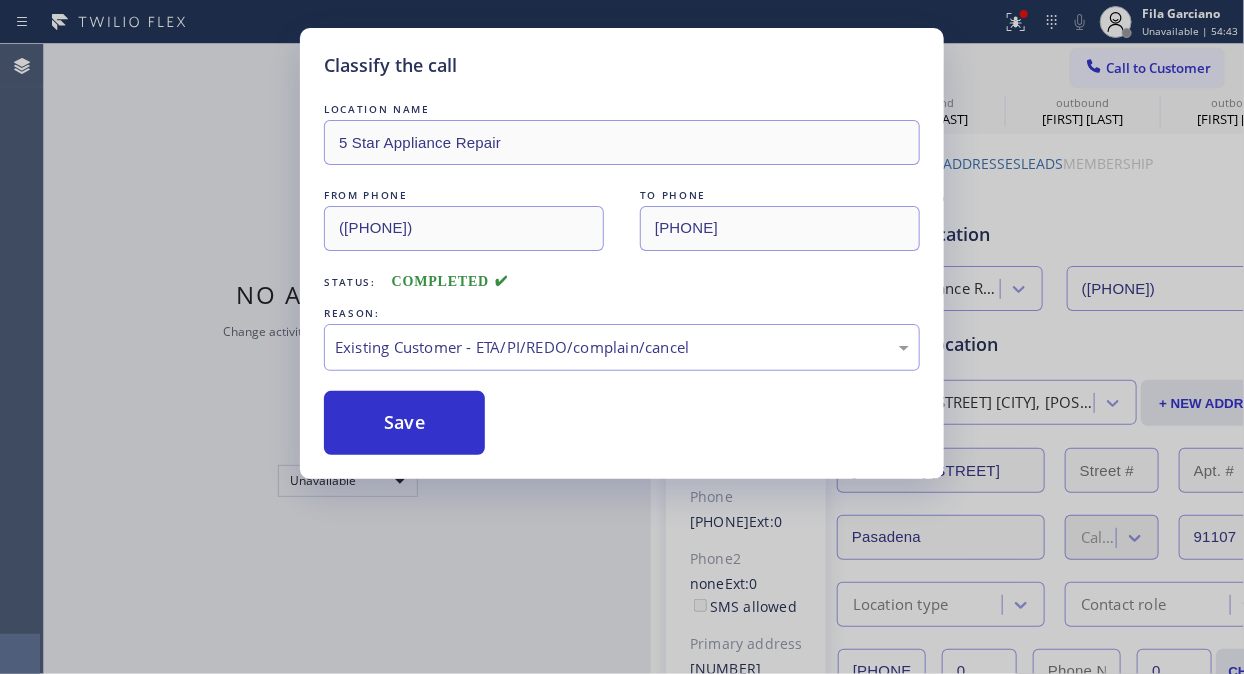 click 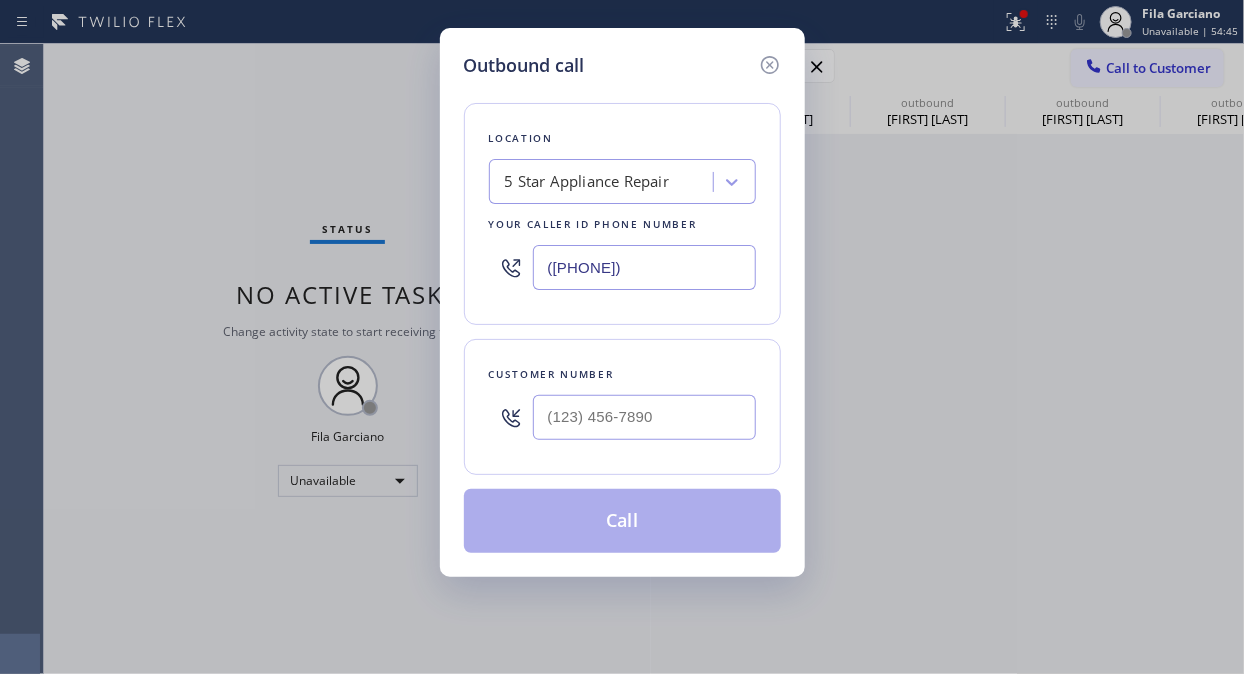 click on "([PHONE]) [CUSTOMER_NUMBER] [PHONE]" at bounding box center [622, 337] 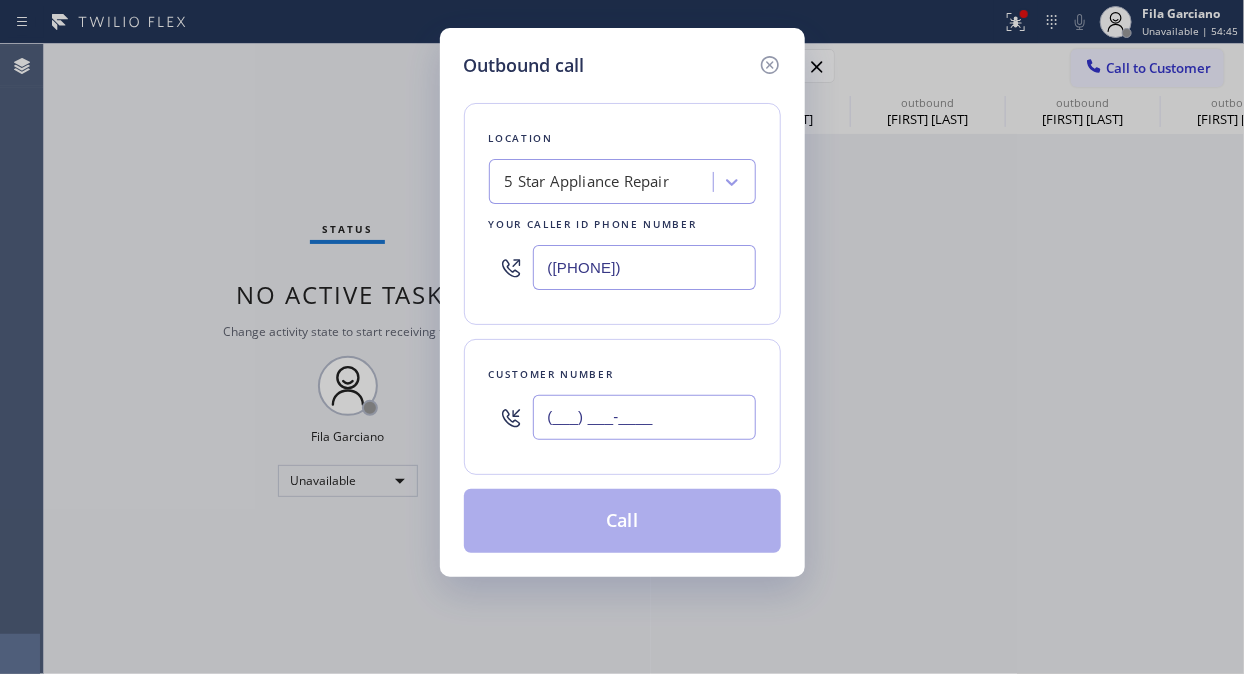 click on "(___) ___-____" at bounding box center [644, 417] 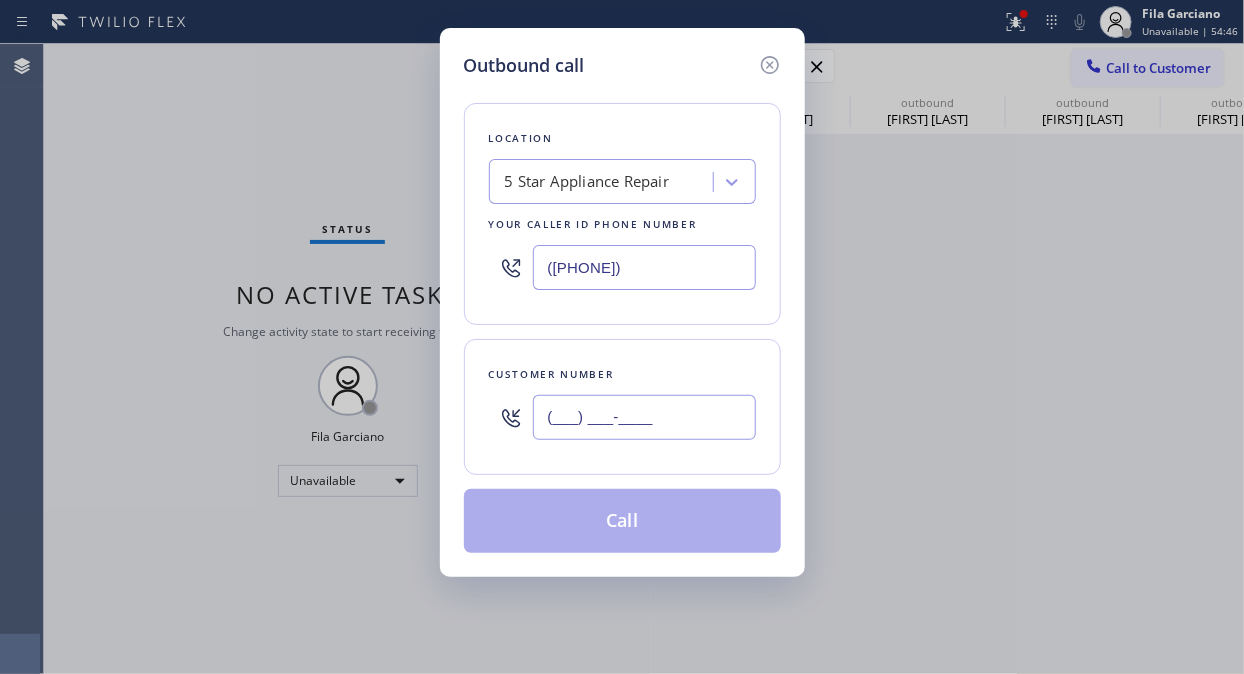 paste on "[PHONE]" 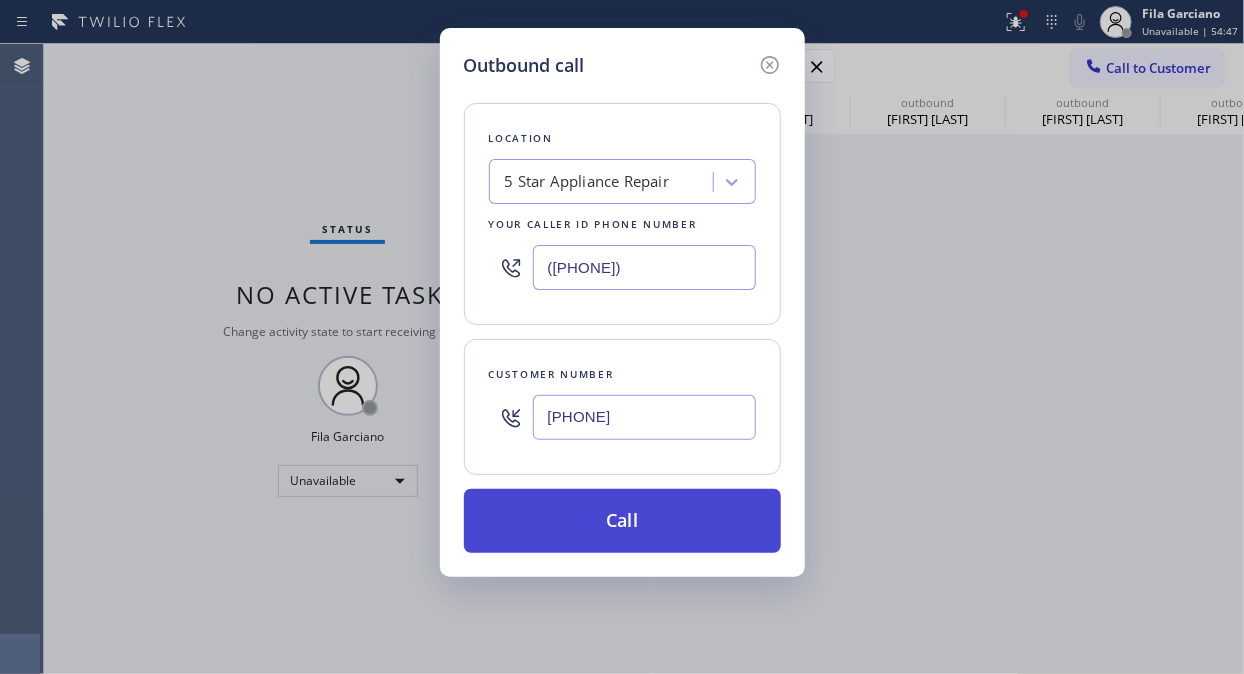 type on "[PHONE]" 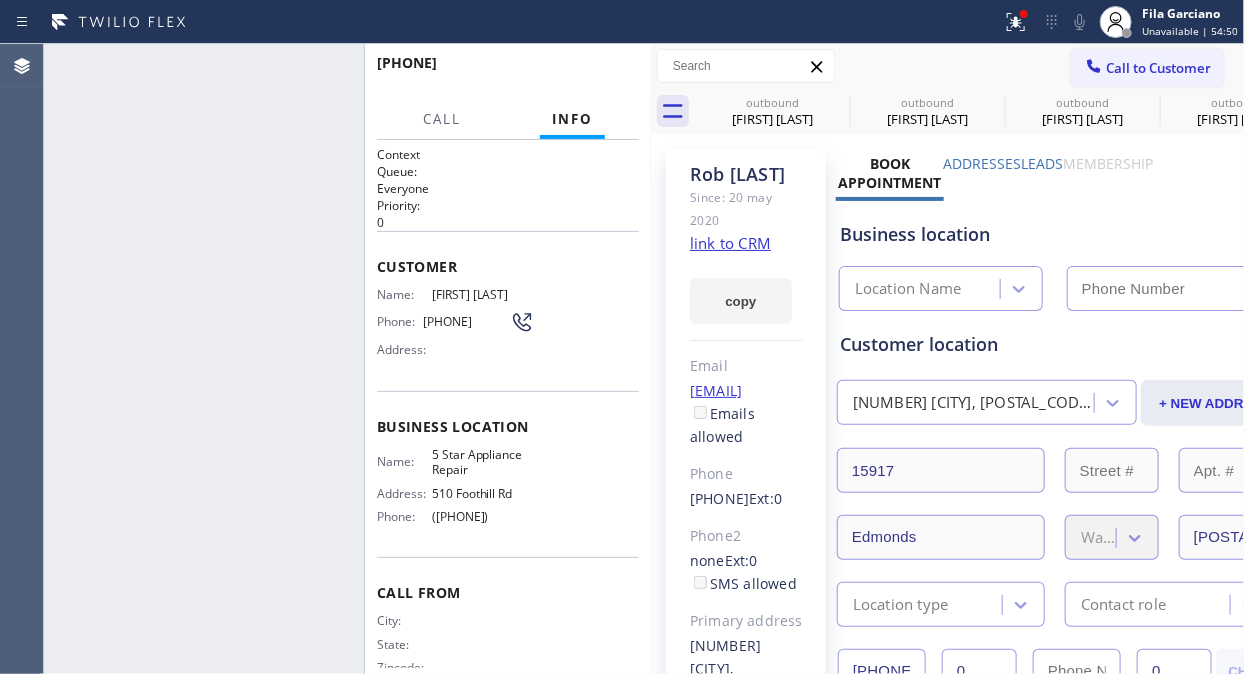 type on "([PHONE])" 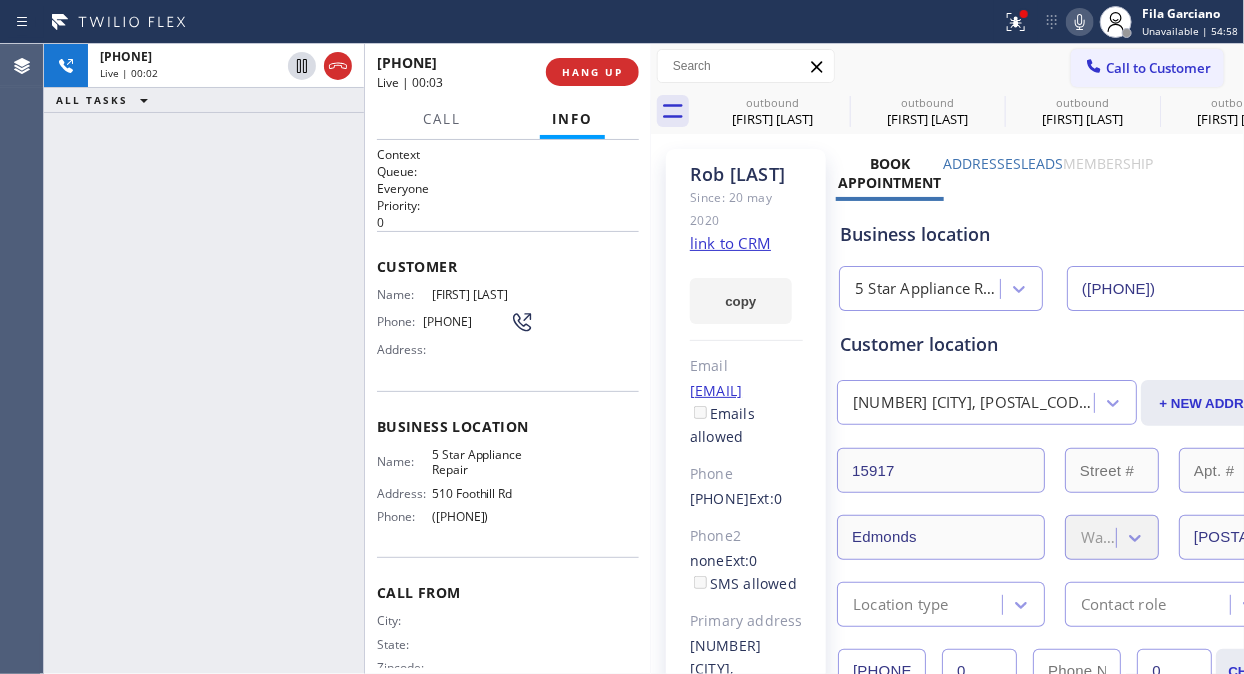 click 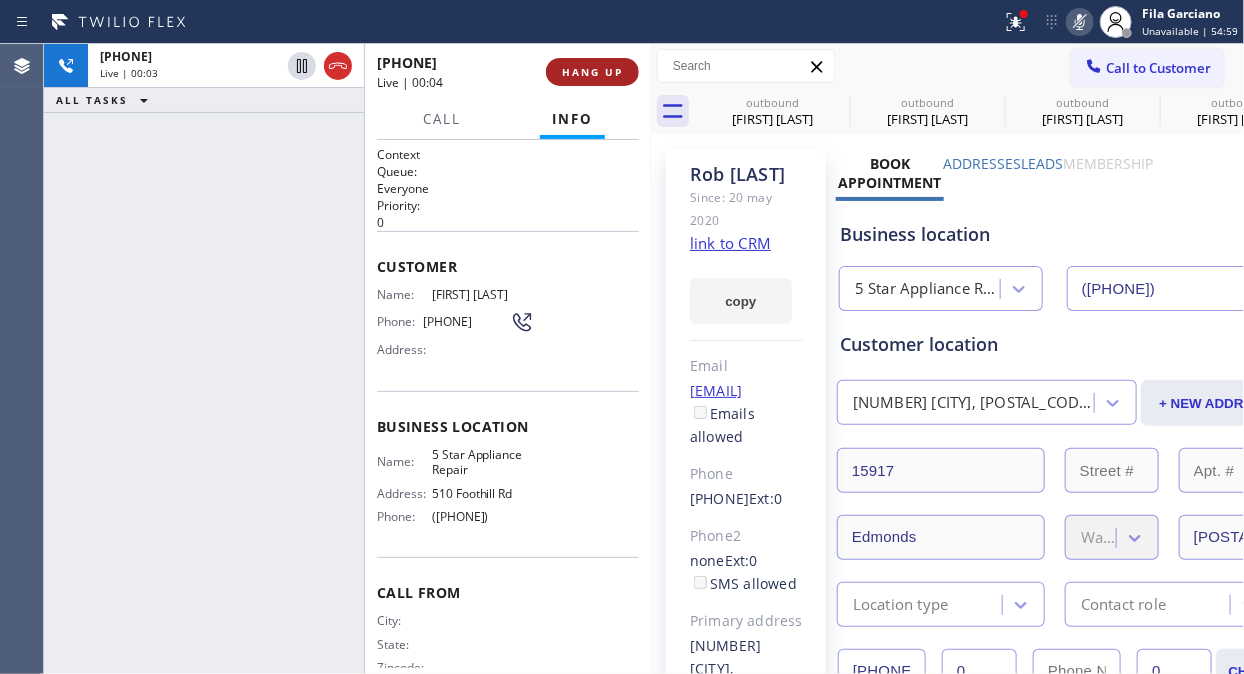 click on "HANG UP" at bounding box center (592, 72) 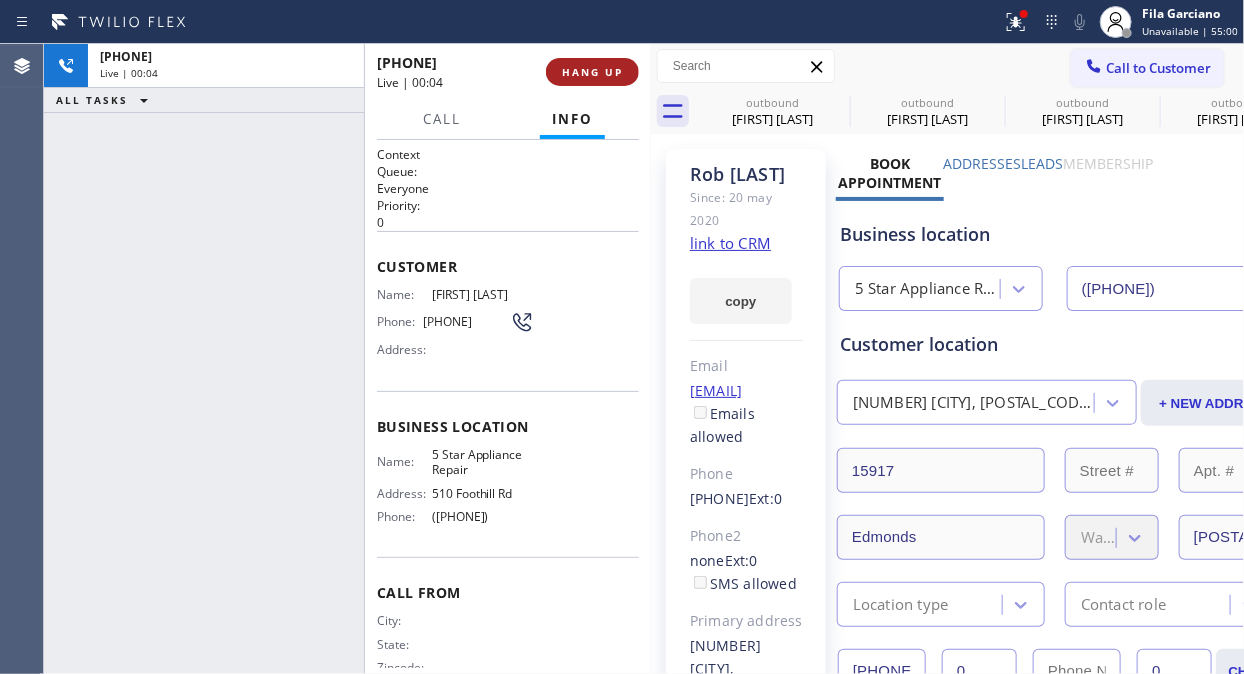 click on "HANG UP" at bounding box center (592, 72) 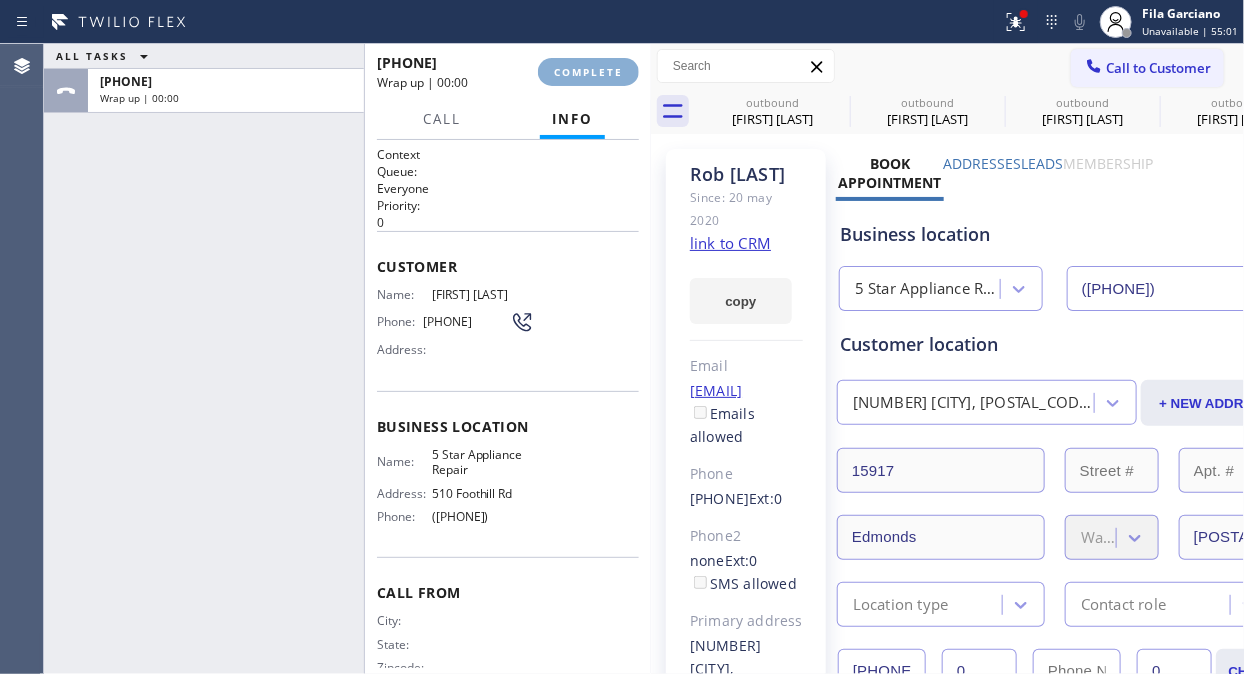 click on "COMPLETE" at bounding box center (588, 72) 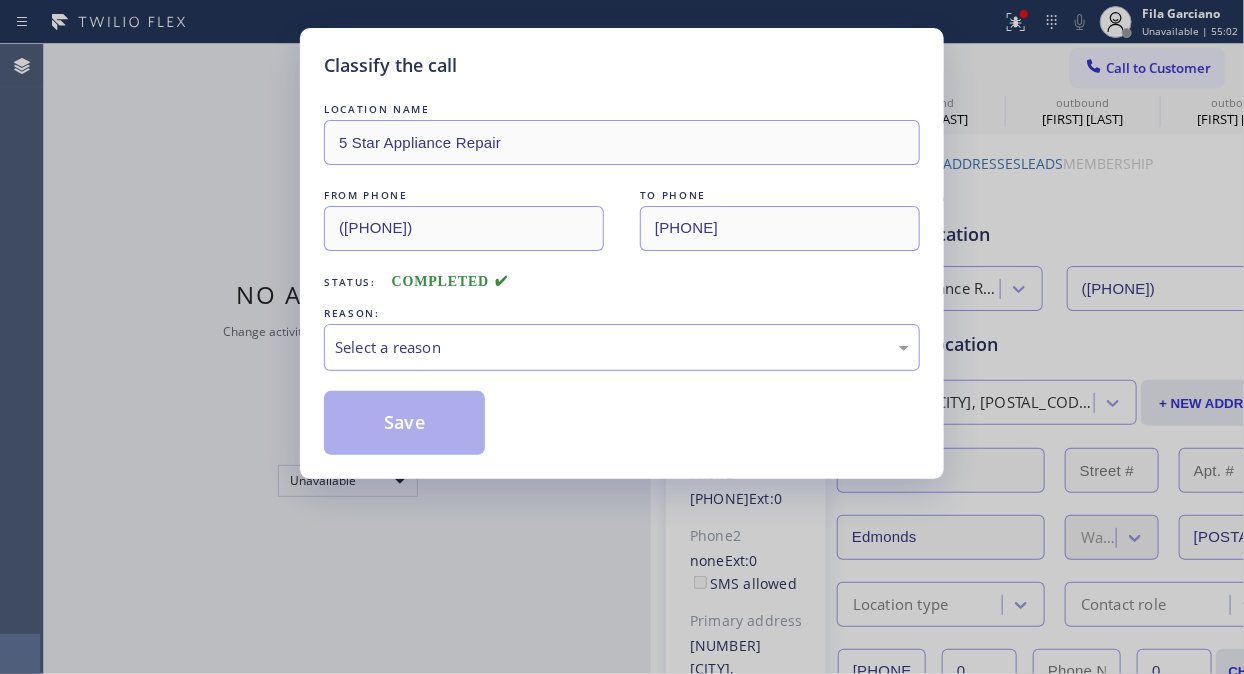 click on "Select a reason" at bounding box center (622, 347) 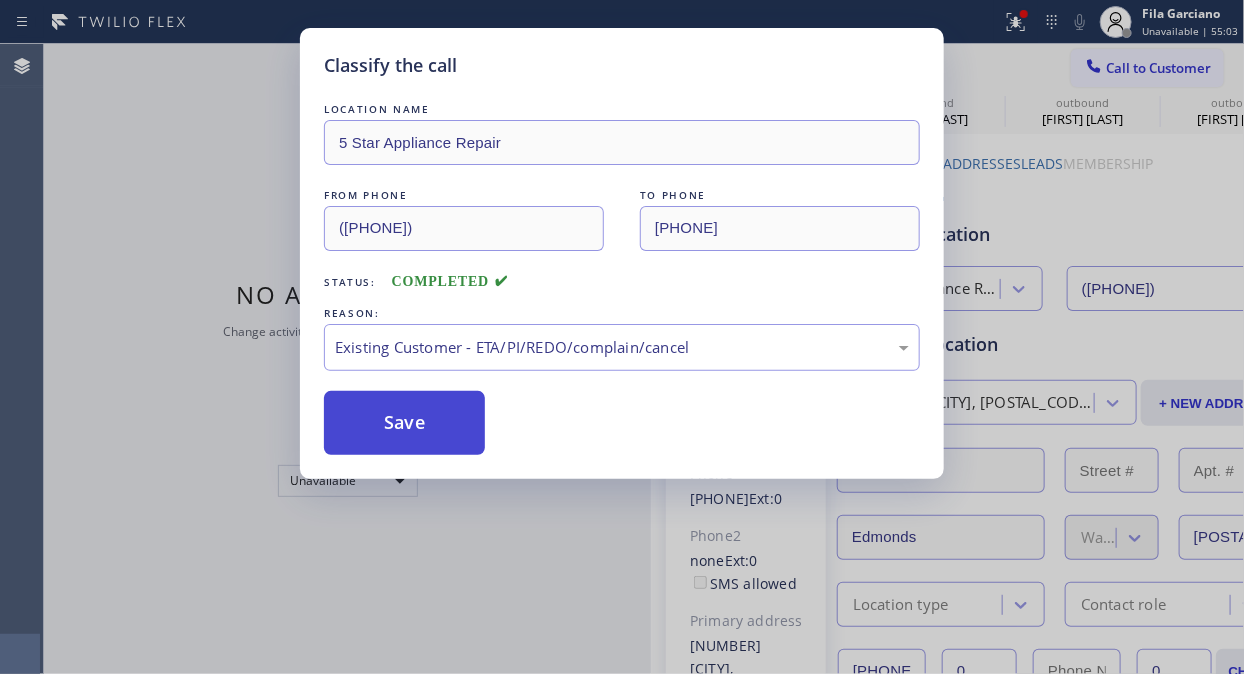 click on "Save" at bounding box center [404, 423] 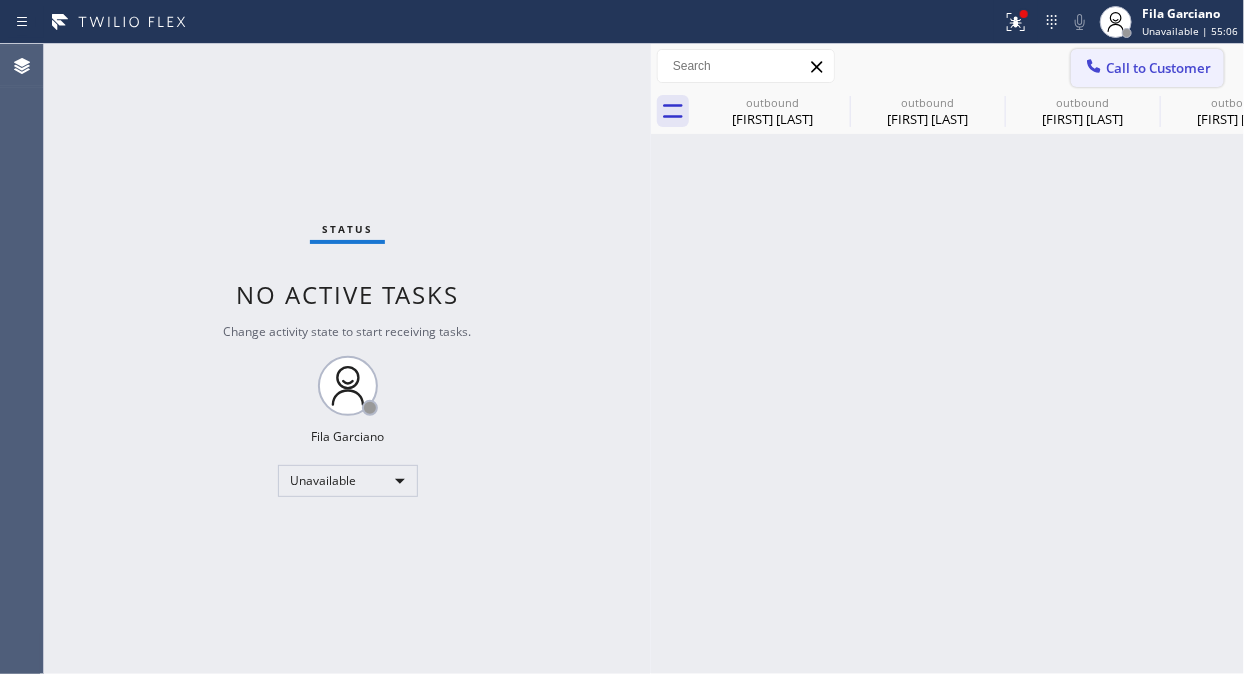 click on "Call to Customer" at bounding box center [1158, 68] 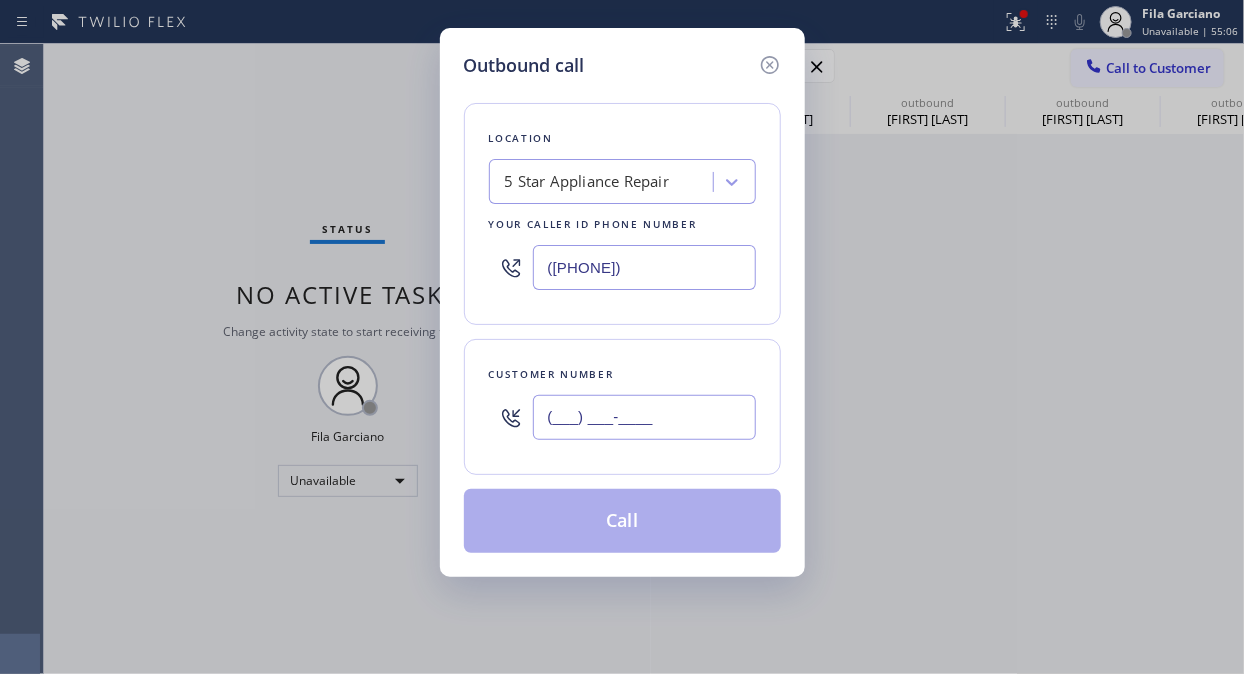 click on "(___) ___-____" at bounding box center [644, 417] 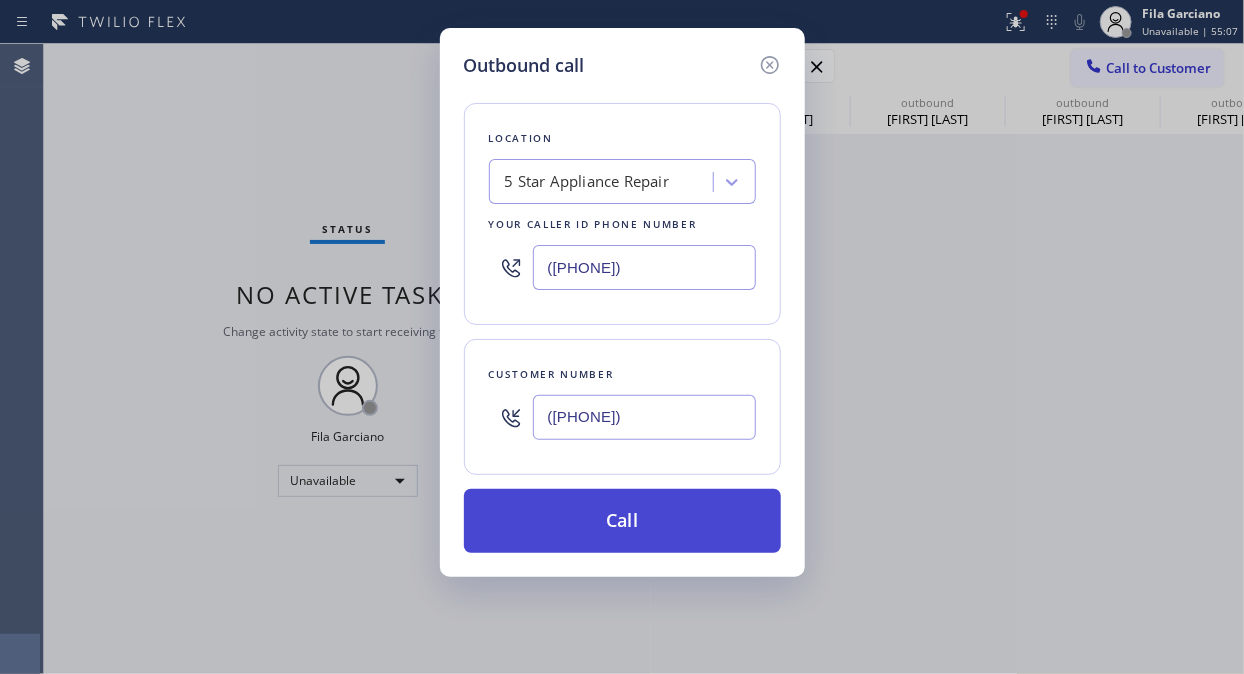 type on "([PHONE])" 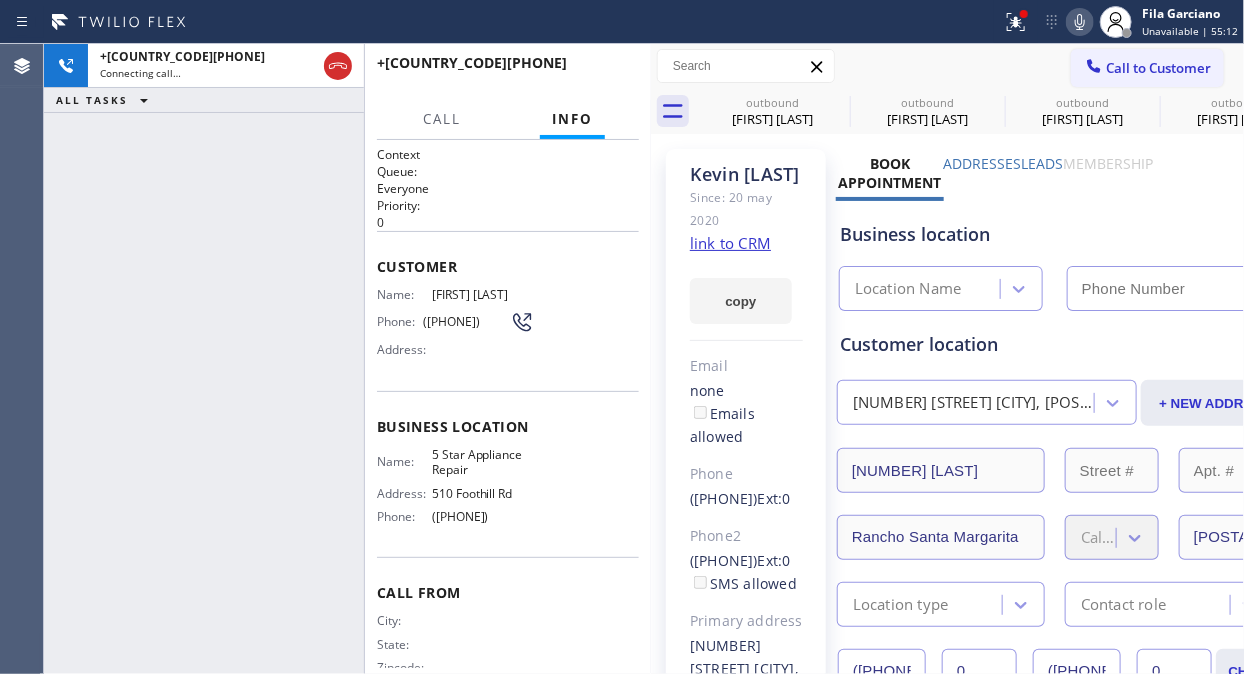 type on "([PHONE])" 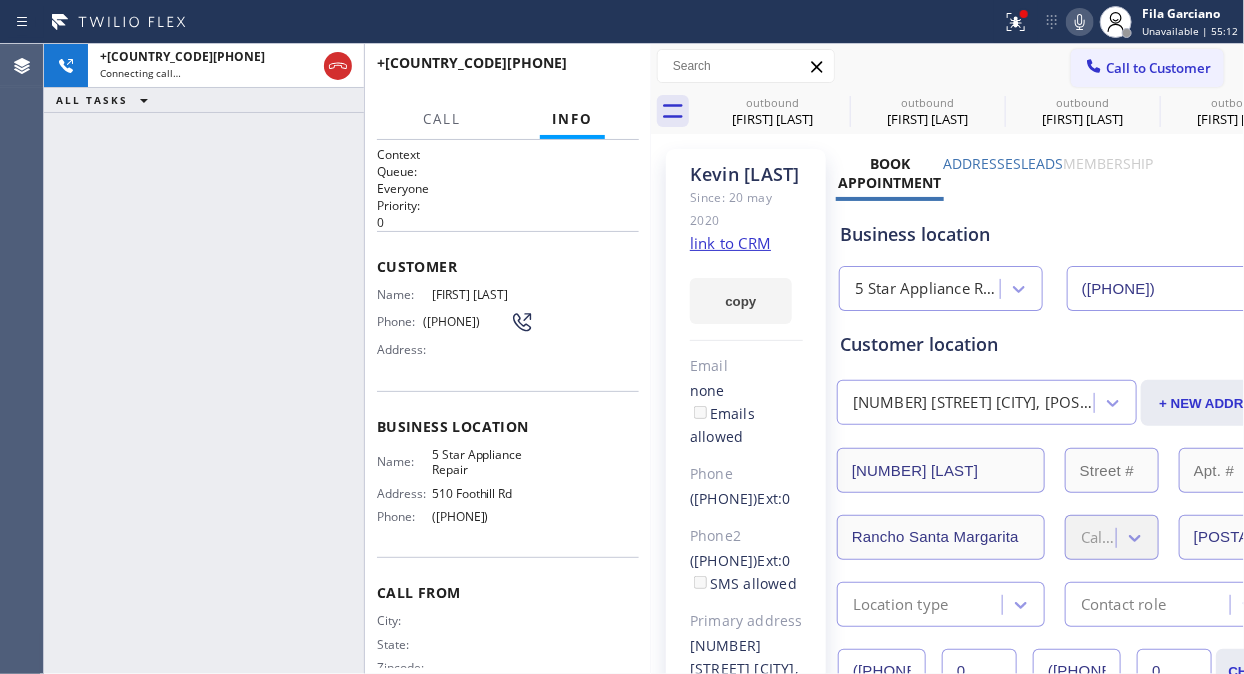 click 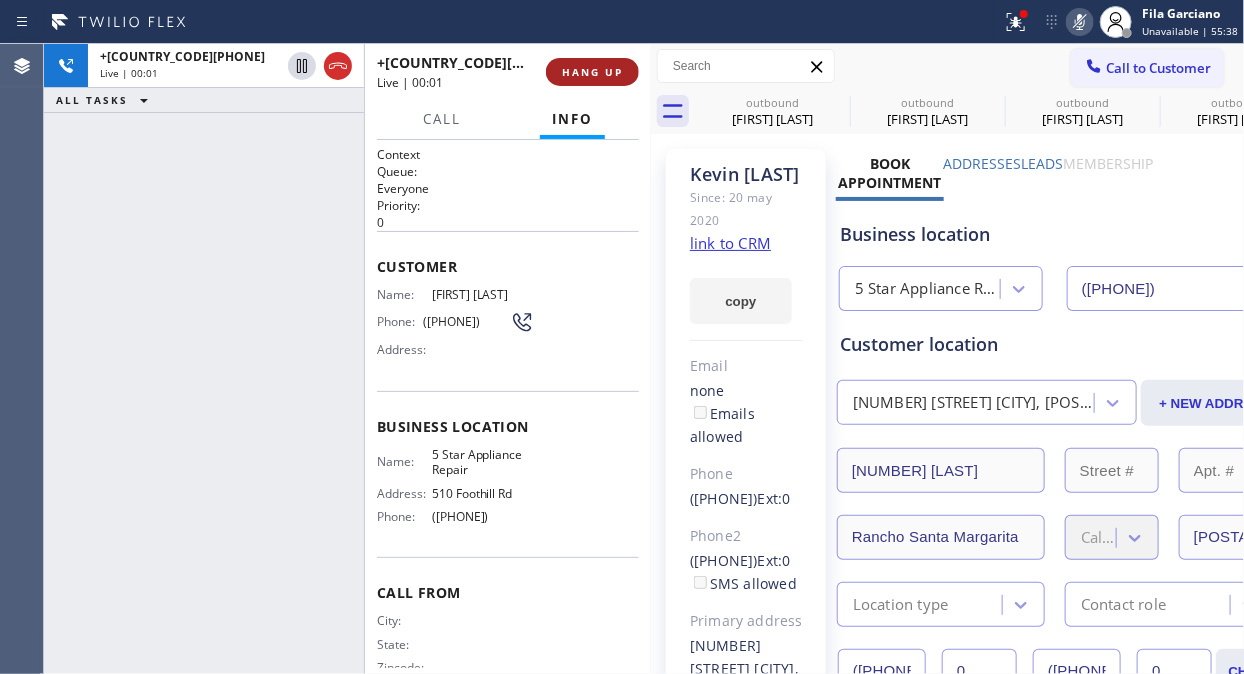 click on "HANG UP" at bounding box center (592, 72) 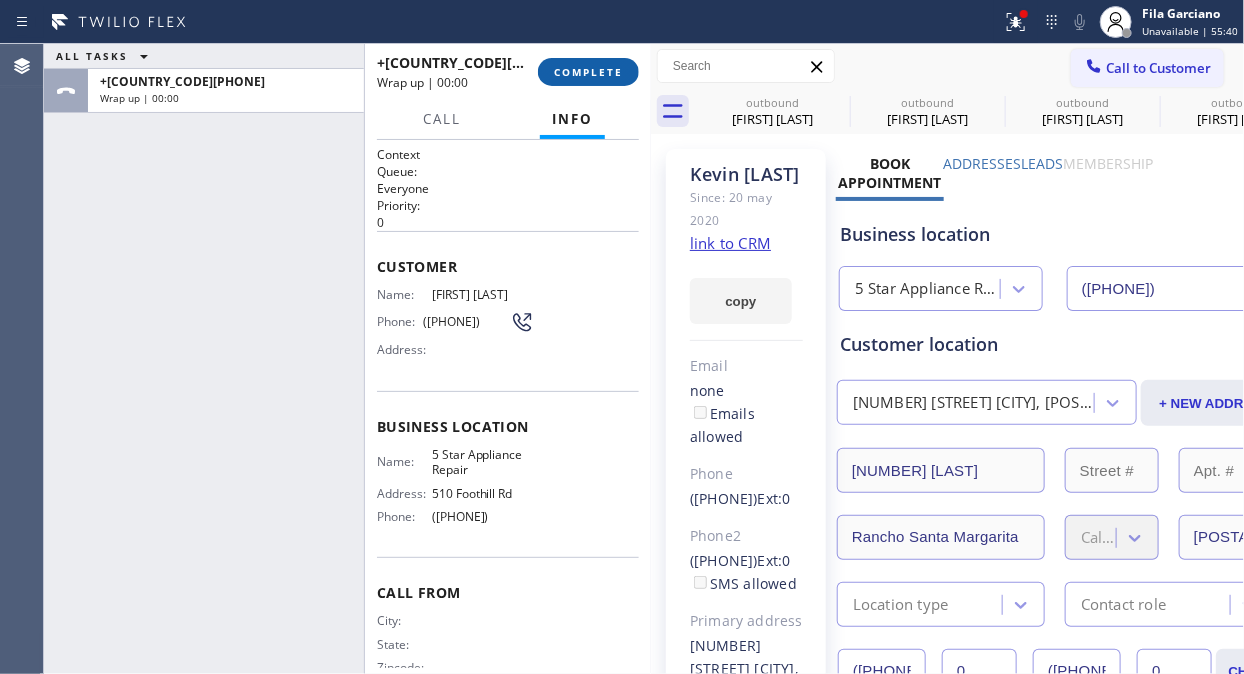 click on "COMPLETE" at bounding box center (588, 72) 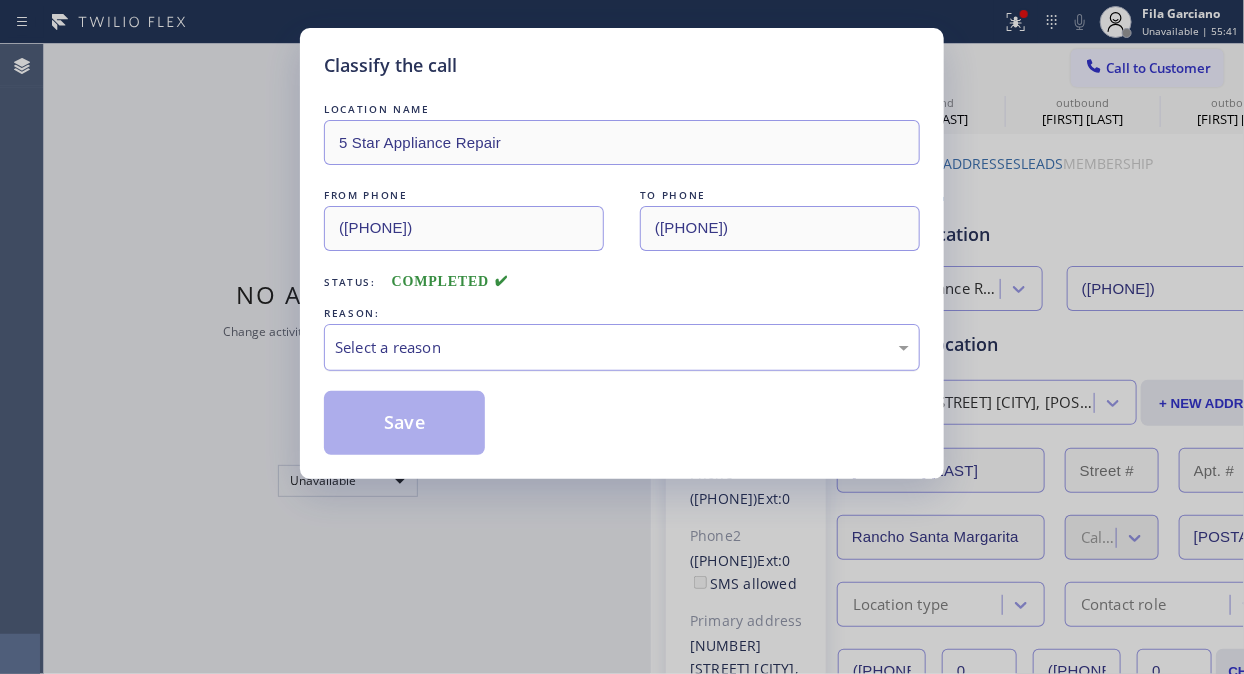 click on "Select a reason" at bounding box center [622, 347] 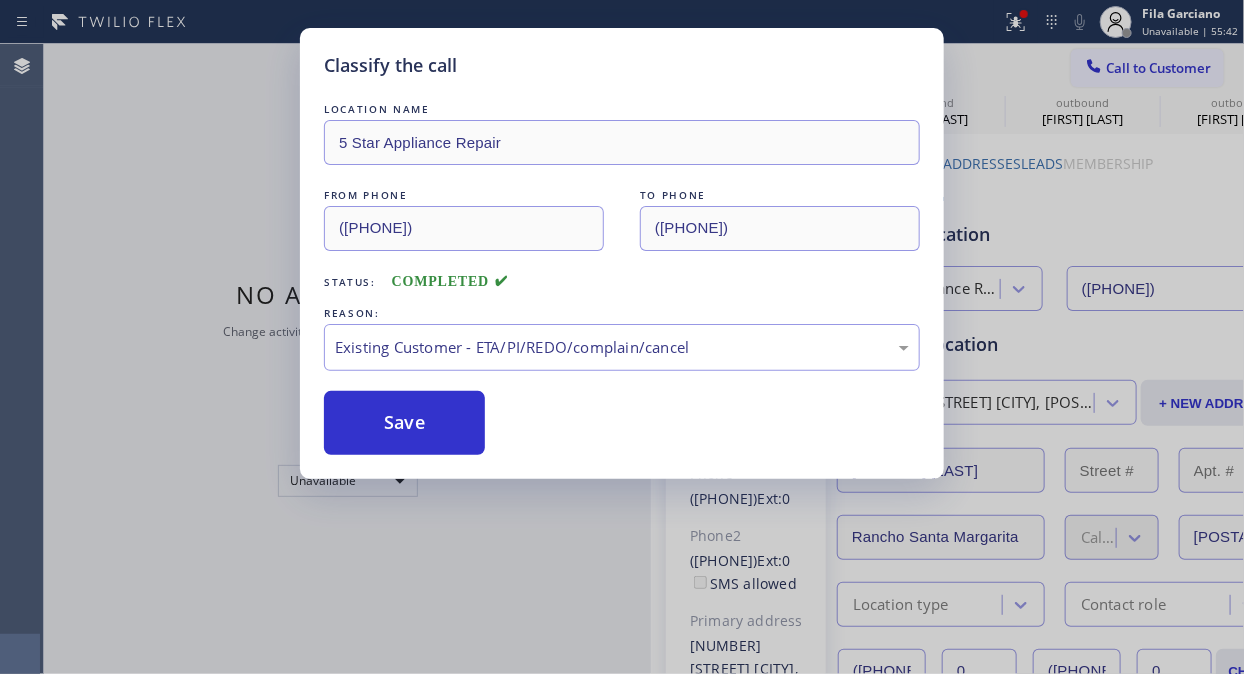 drag, startPoint x: 585, startPoint y: 444, endPoint x: 490, endPoint y: 438, distance: 95.189285 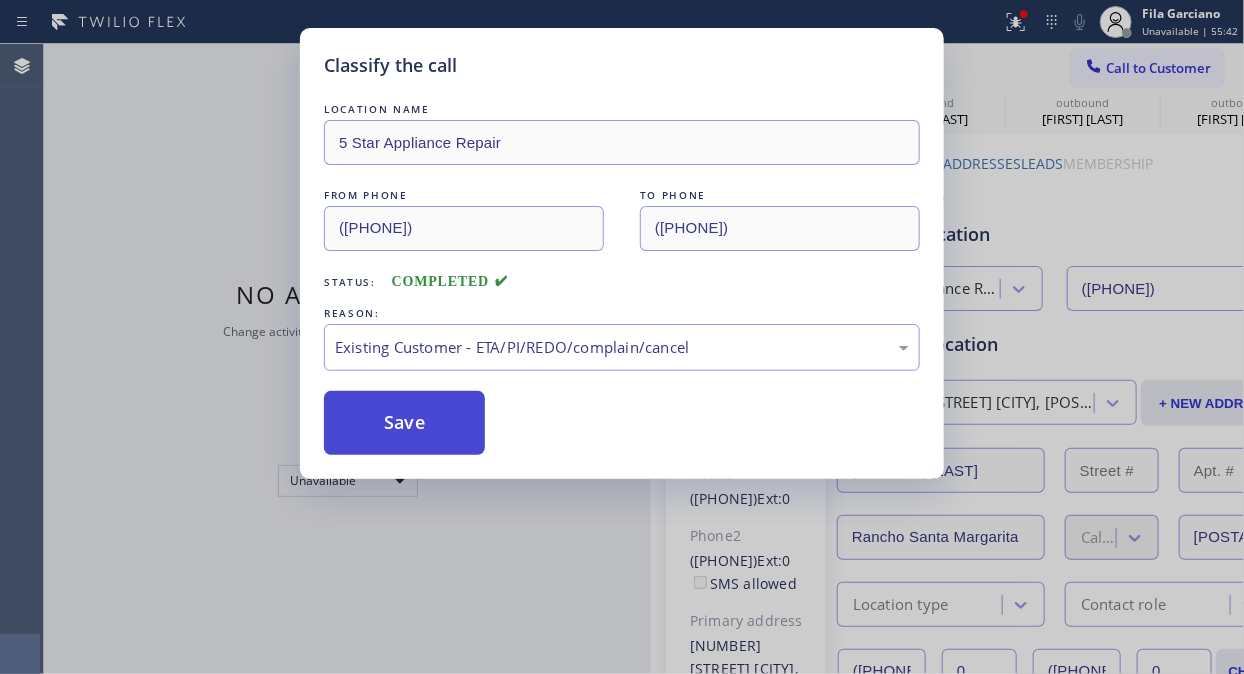 click on "Save" at bounding box center (404, 423) 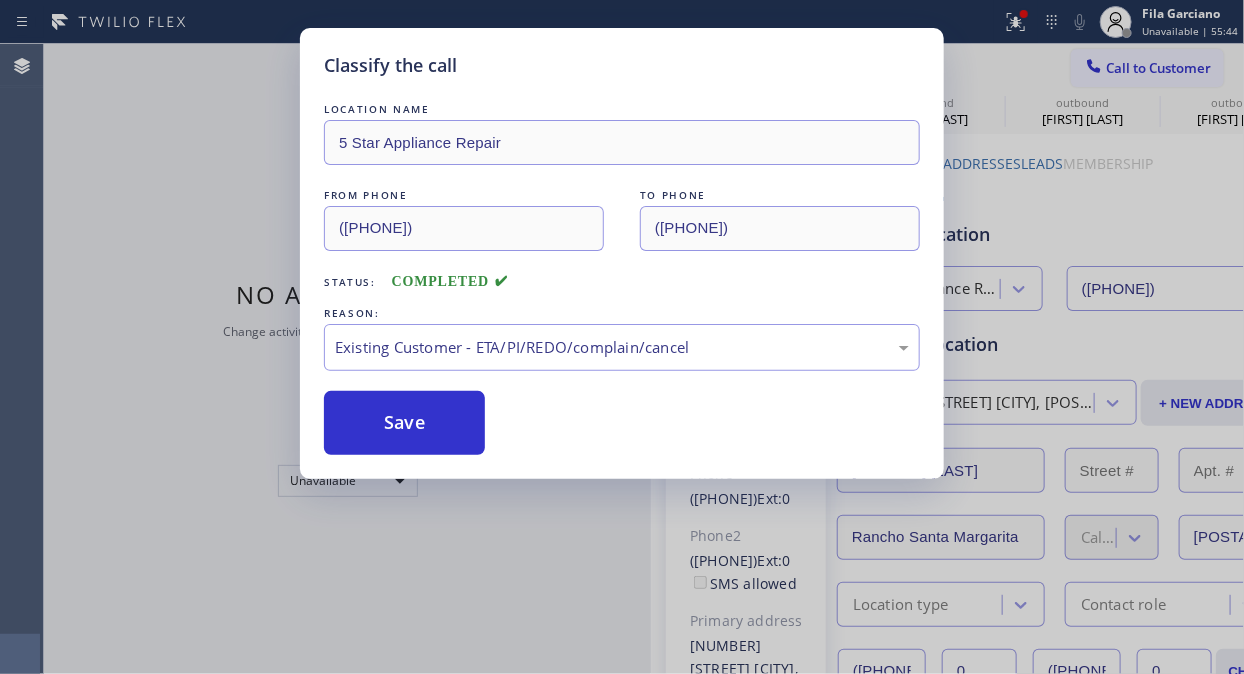 click on "Call to Customer" at bounding box center (1158, 68) 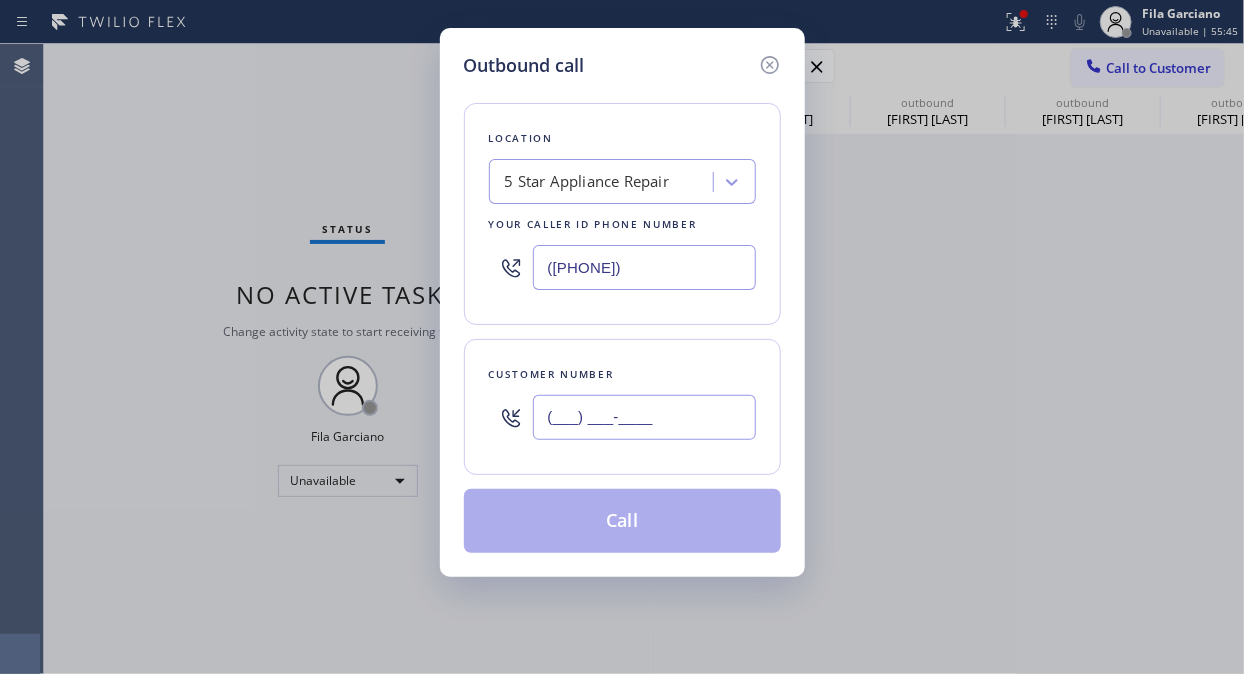 click on "(___) ___-____" at bounding box center (644, 417) 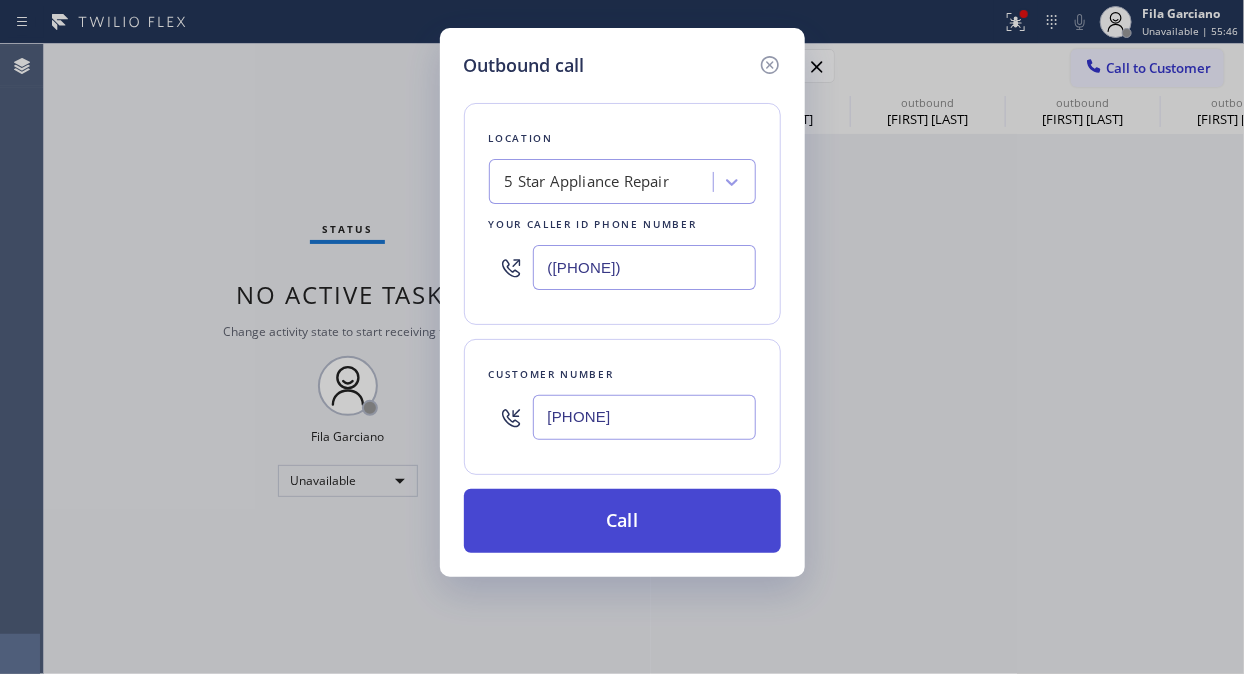 type on "[PHONE]" 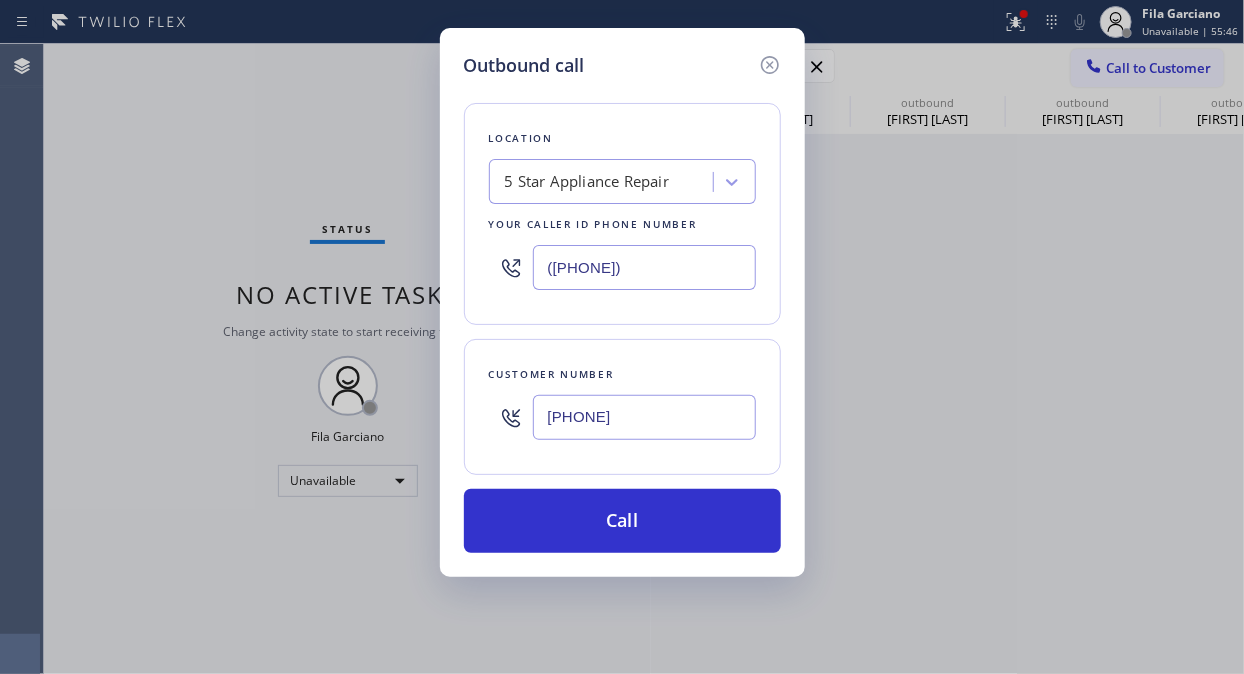 drag, startPoint x: 654, startPoint y: 520, endPoint x: 871, endPoint y: 123, distance: 452.43564 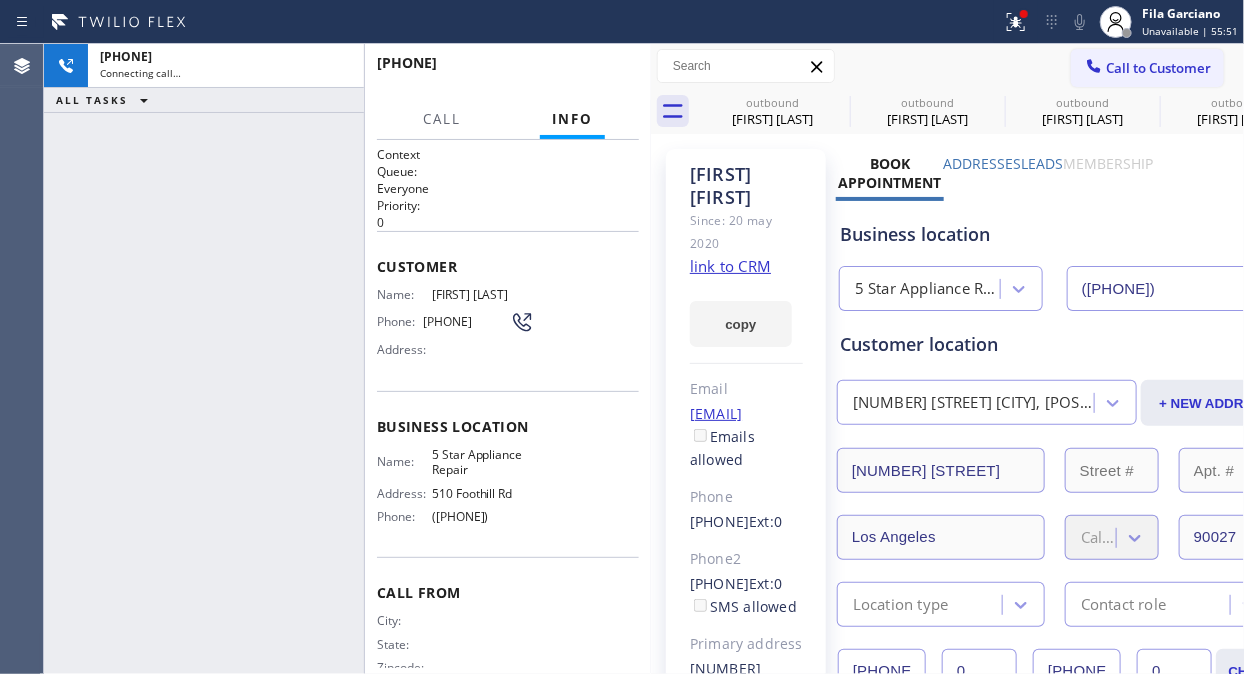 type on "([PHONE])" 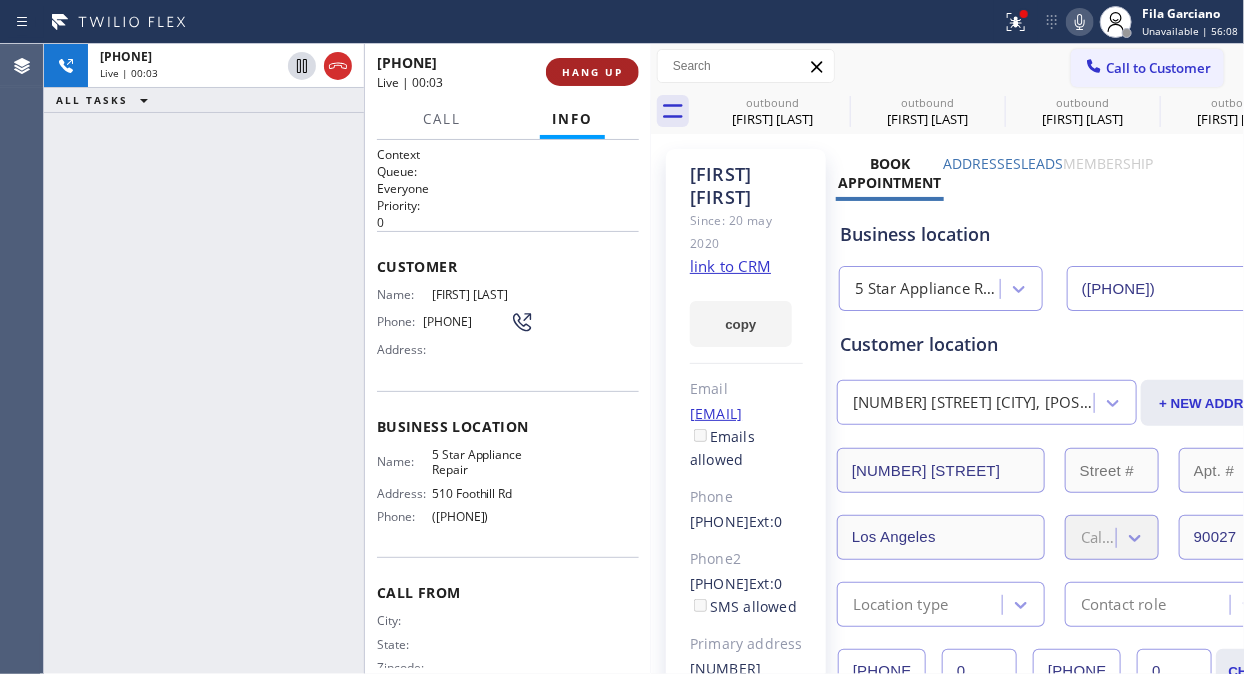 click on "HANG UP" at bounding box center [592, 72] 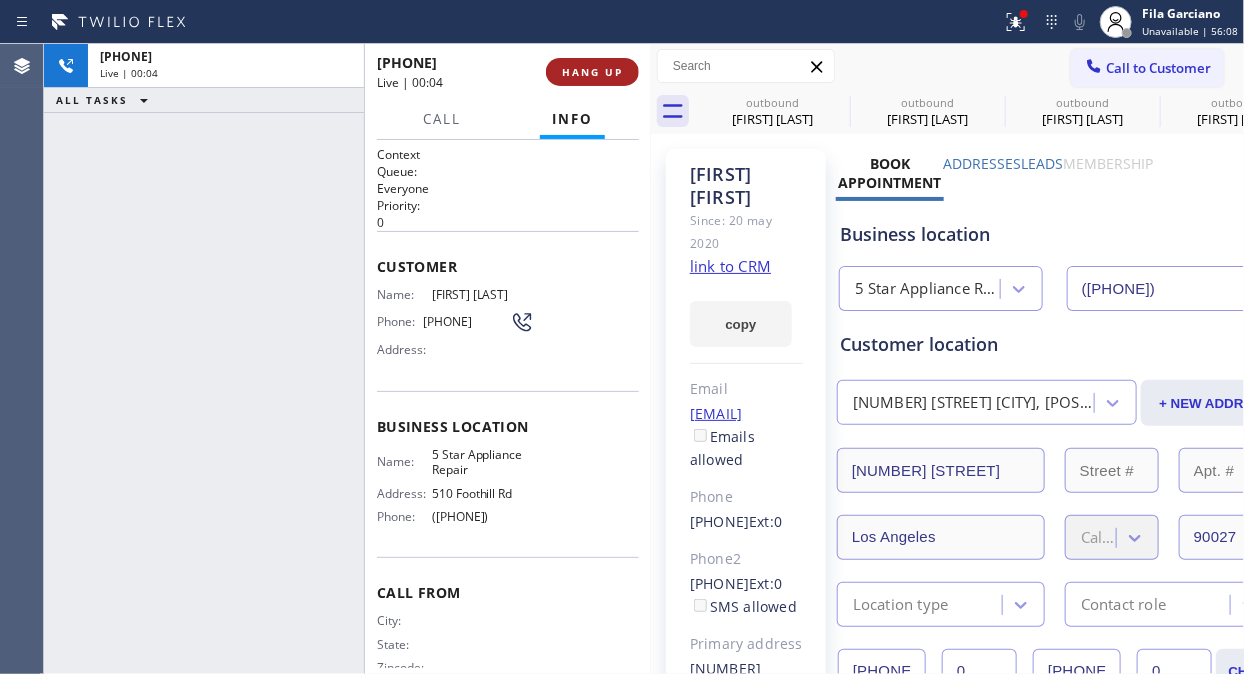 click on "HANG UP" at bounding box center [592, 72] 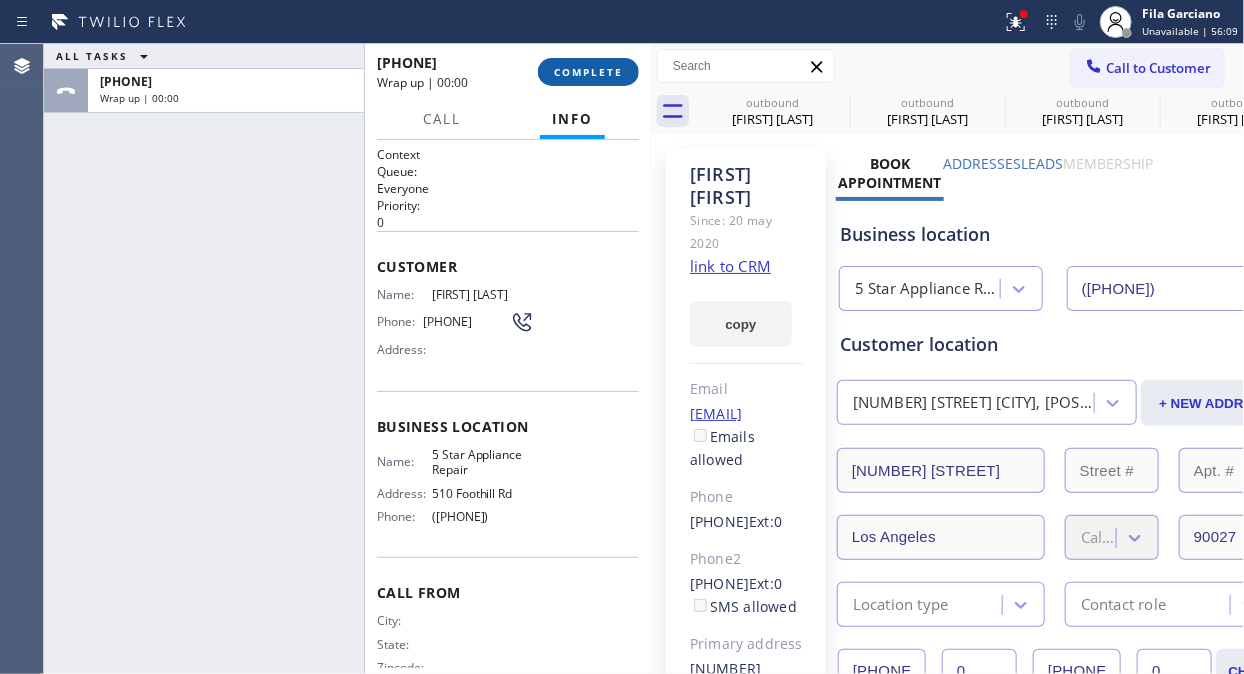 click on "COMPLETE" at bounding box center [588, 72] 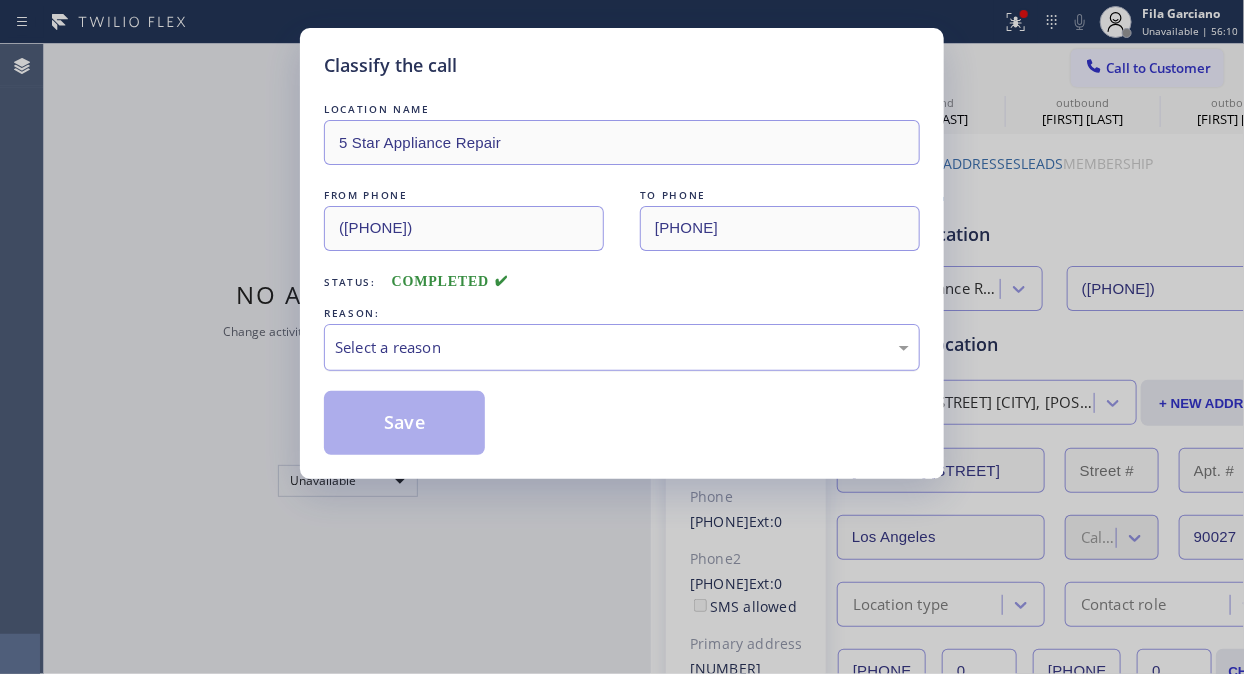 click on "Select a reason" at bounding box center [622, 347] 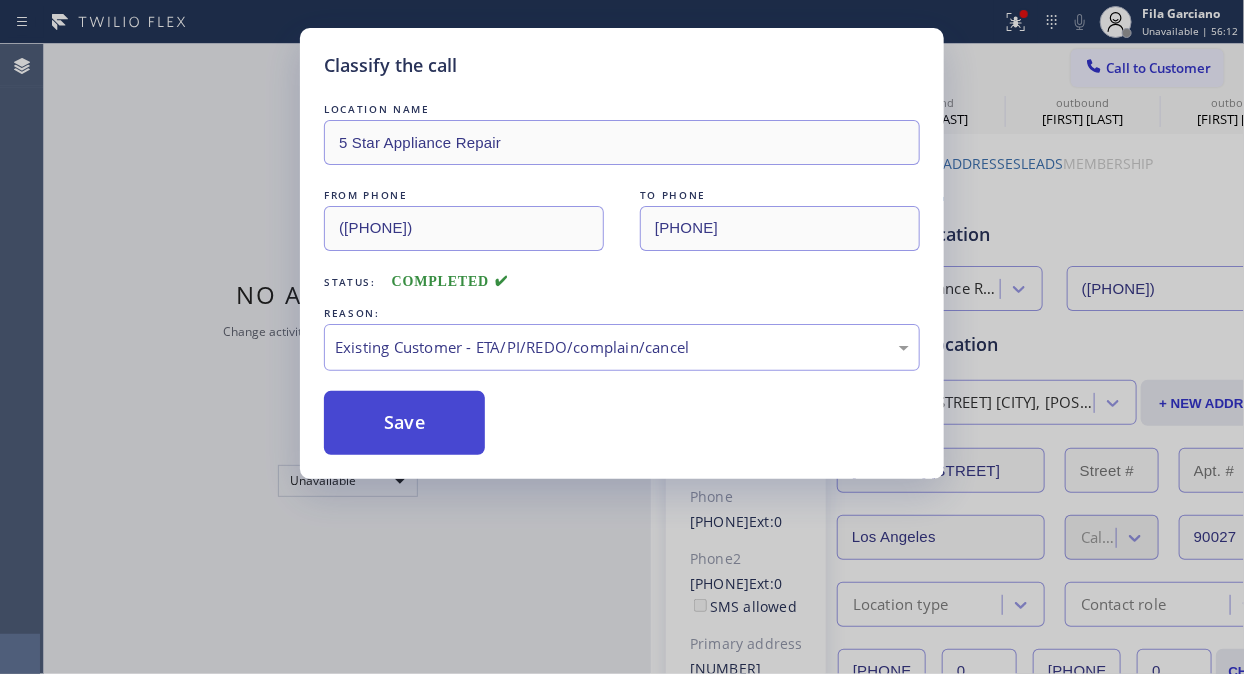click on "Save" at bounding box center (404, 423) 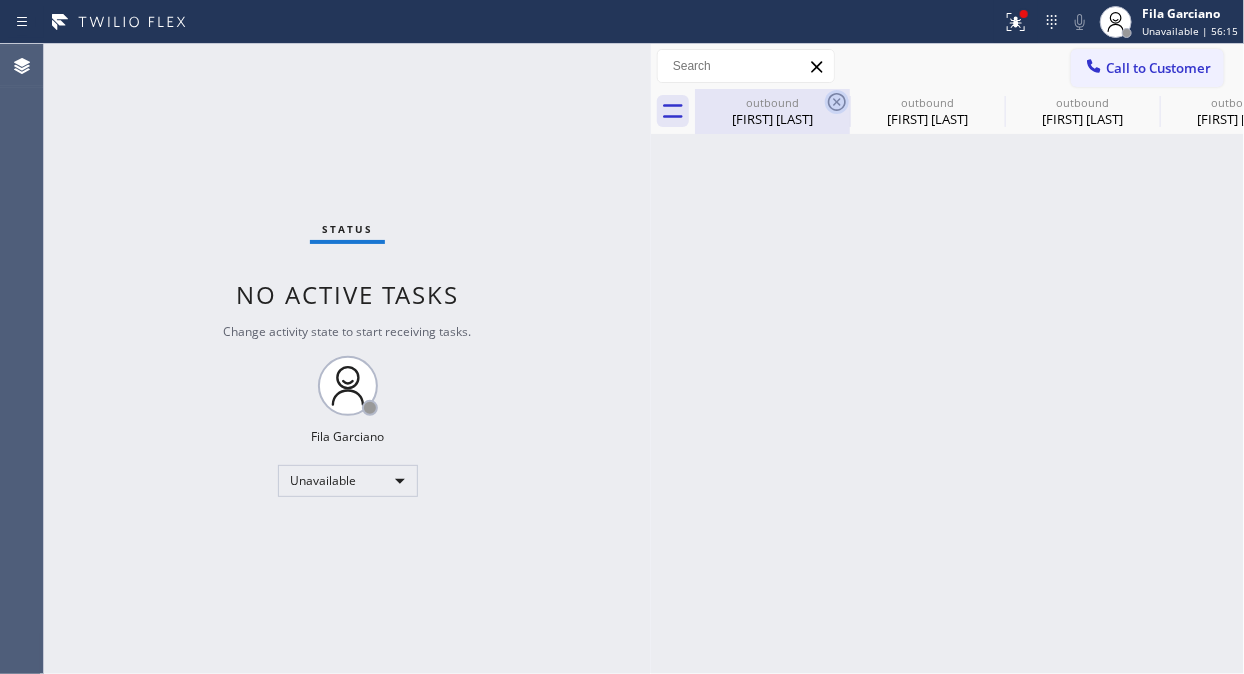 click 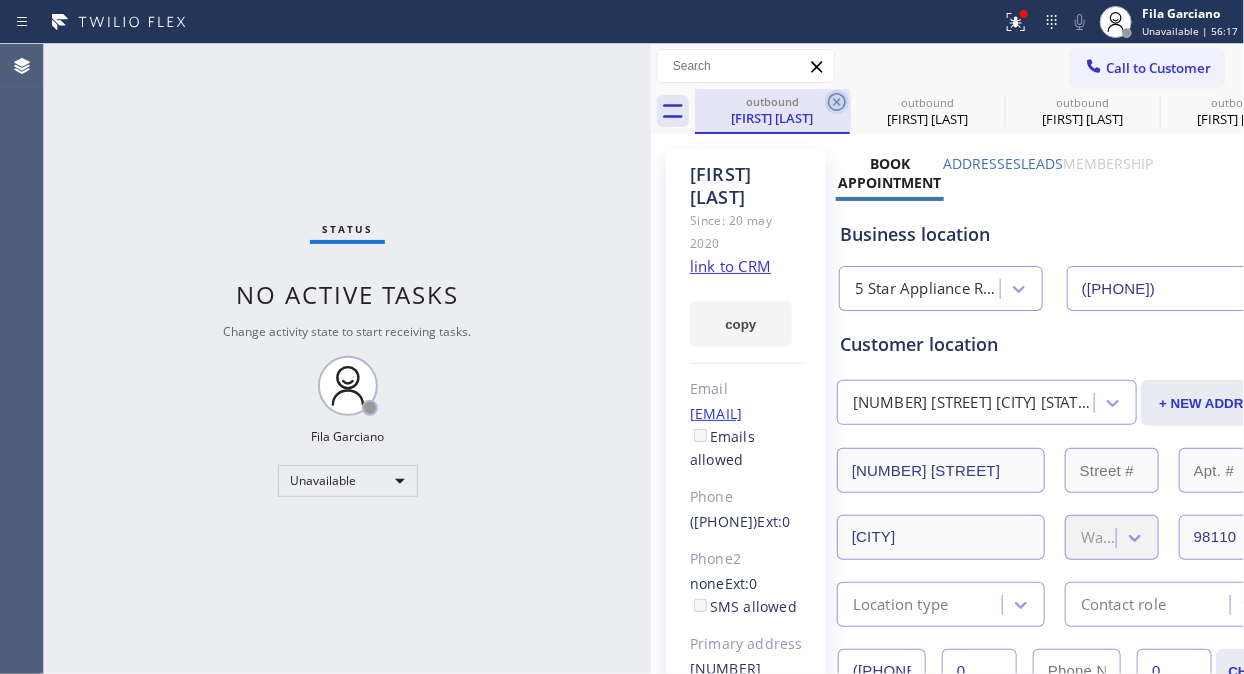 click 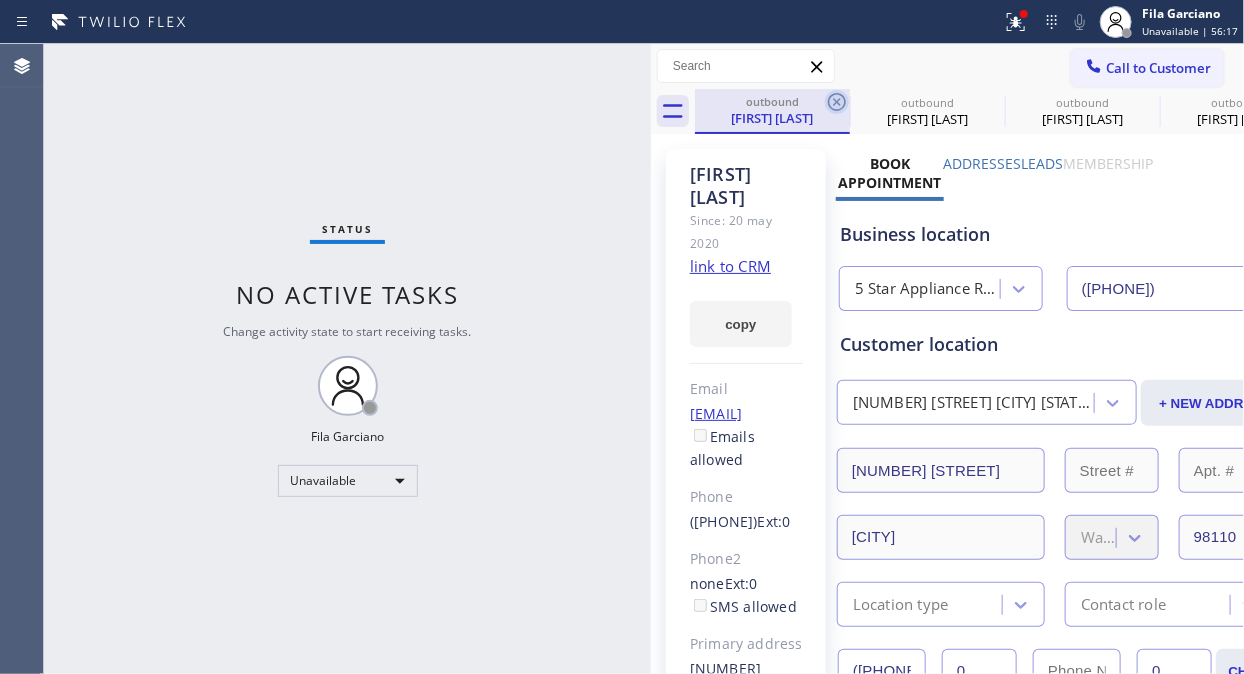 click 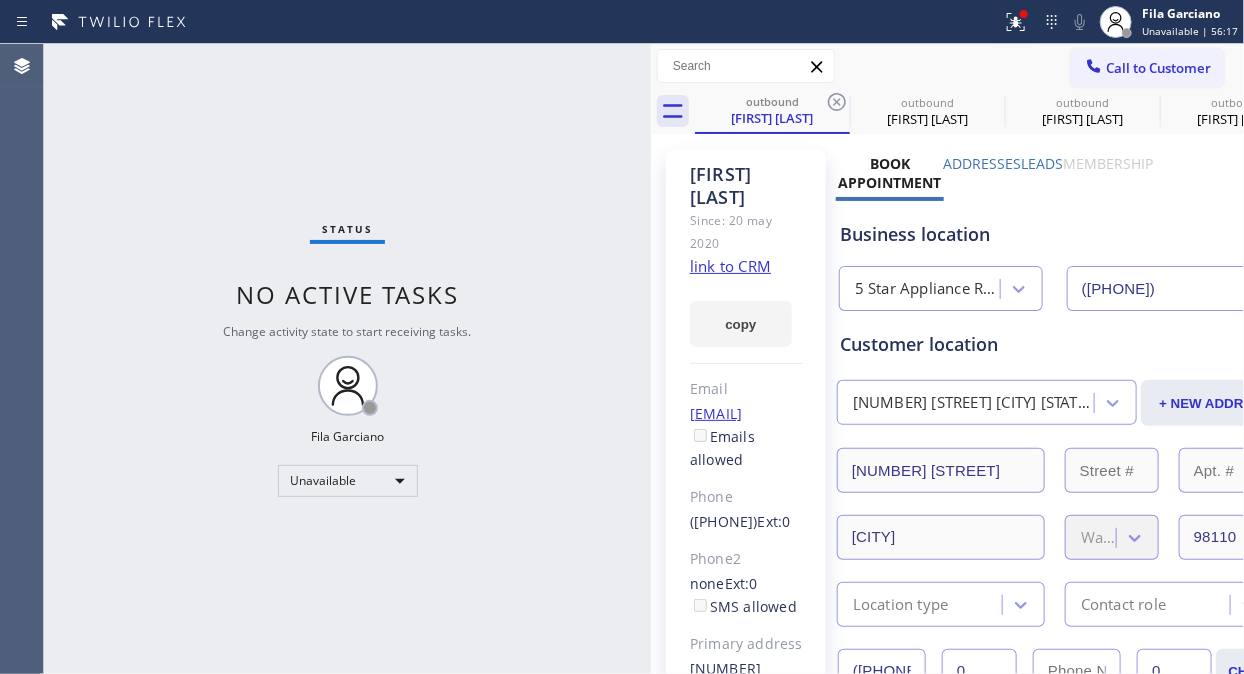 click 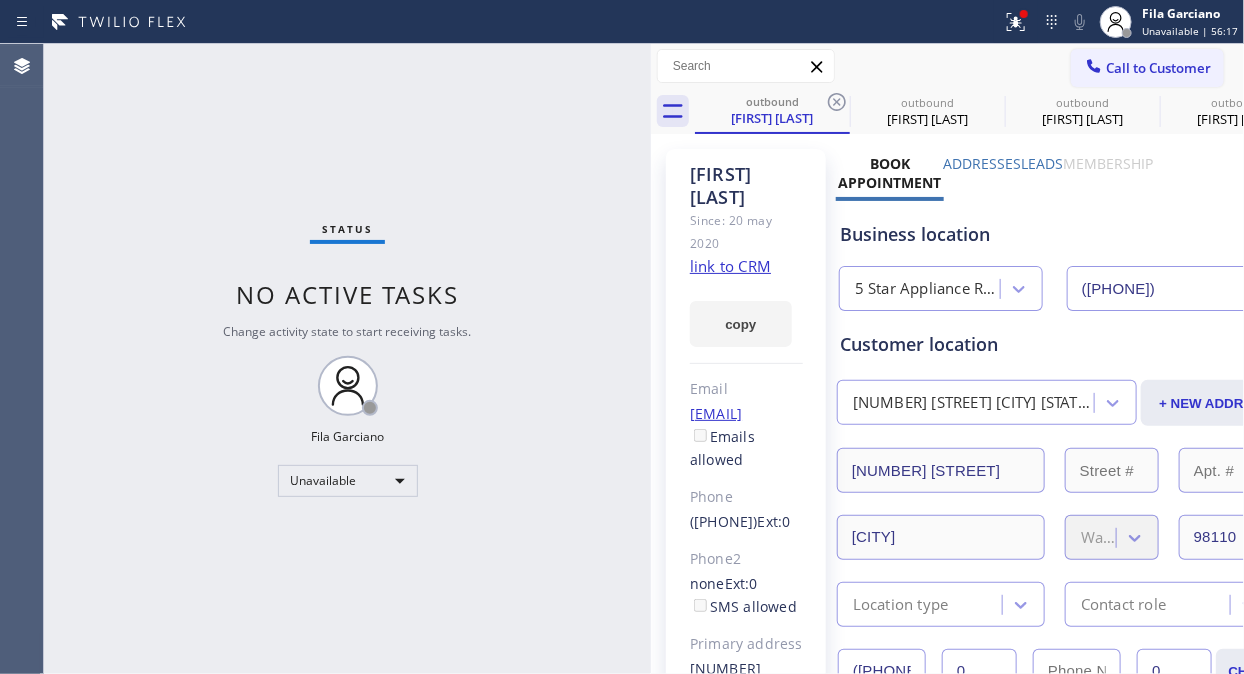 click 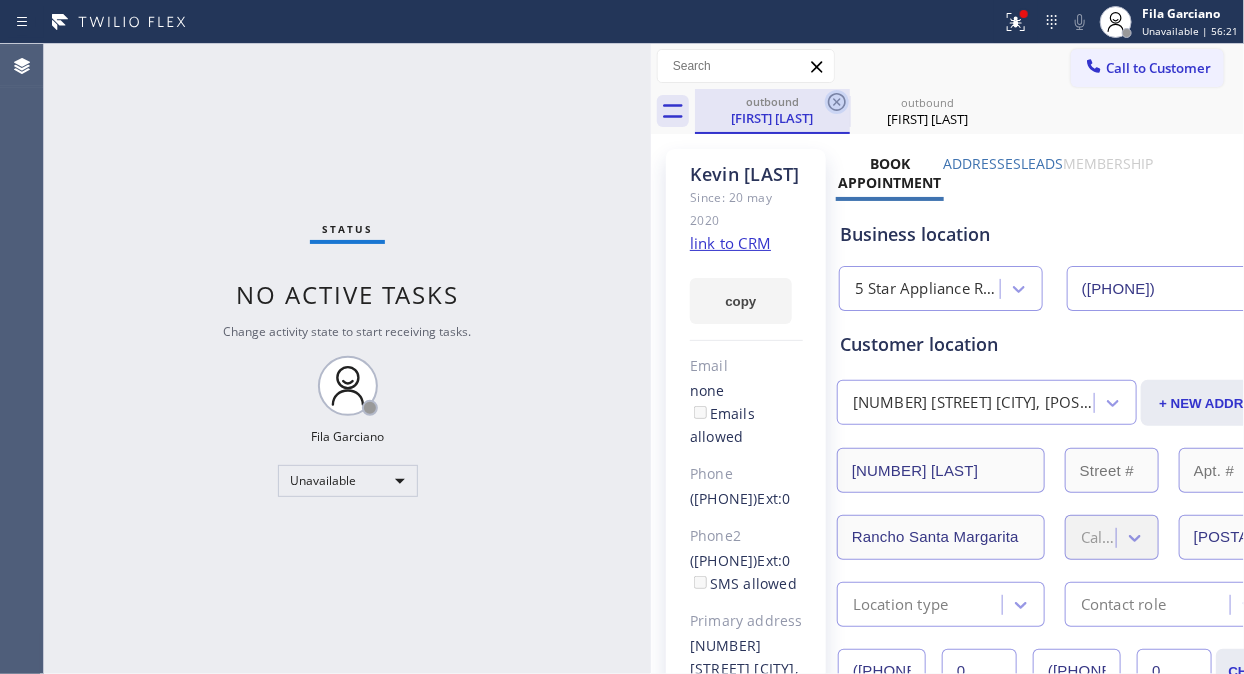 click 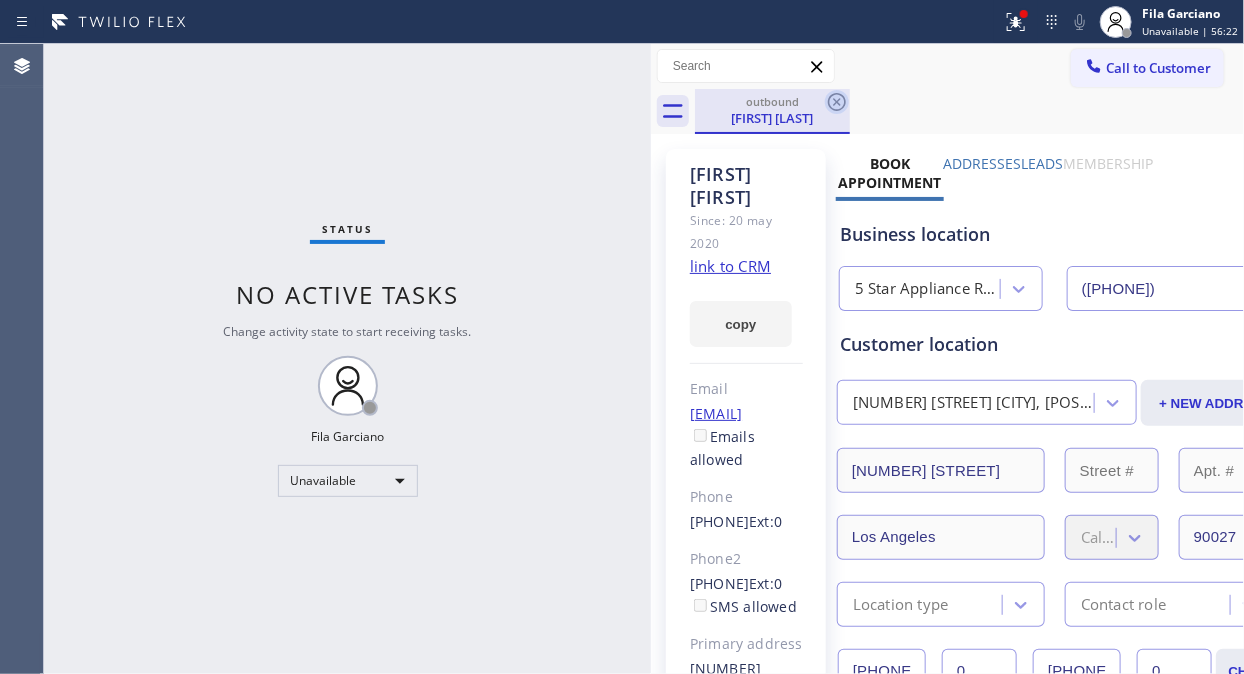 click 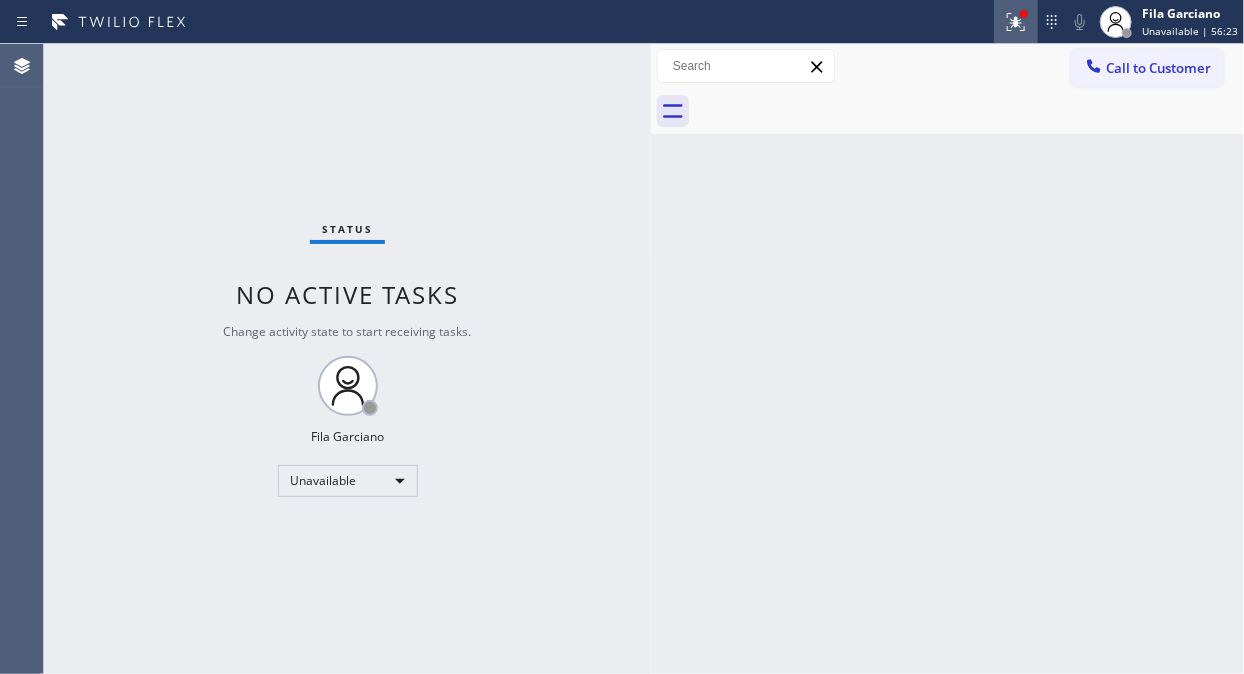 click 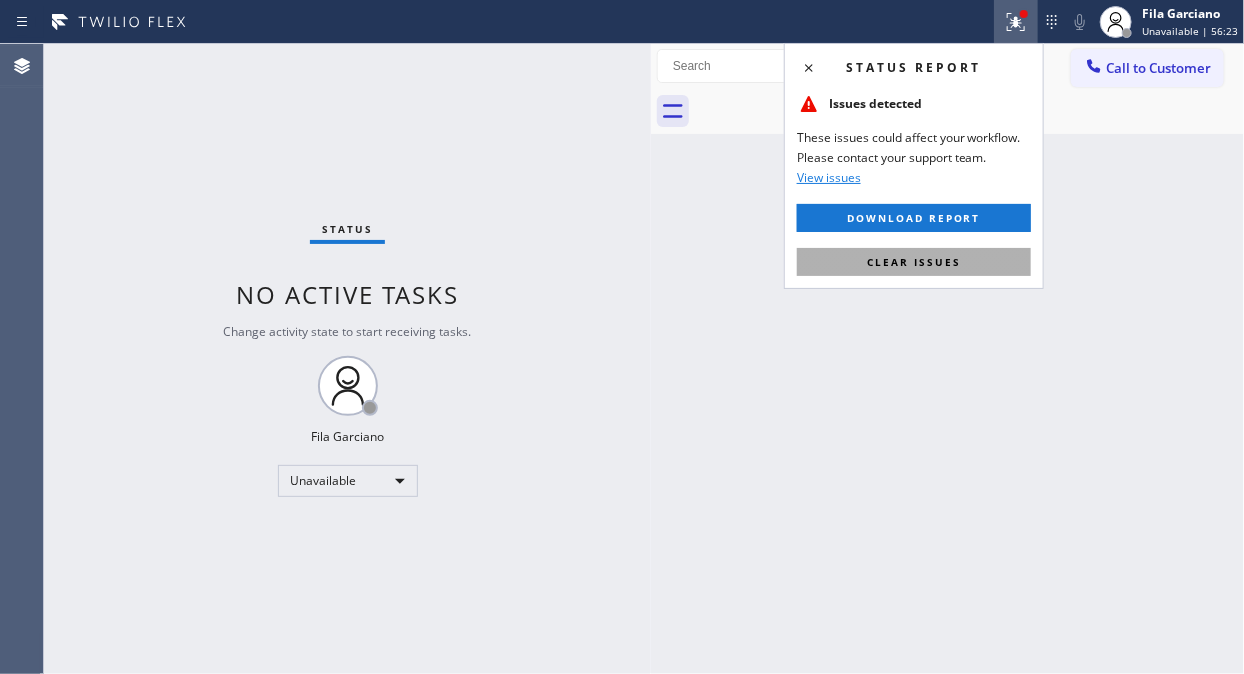 click on "Clear issues" at bounding box center [914, 262] 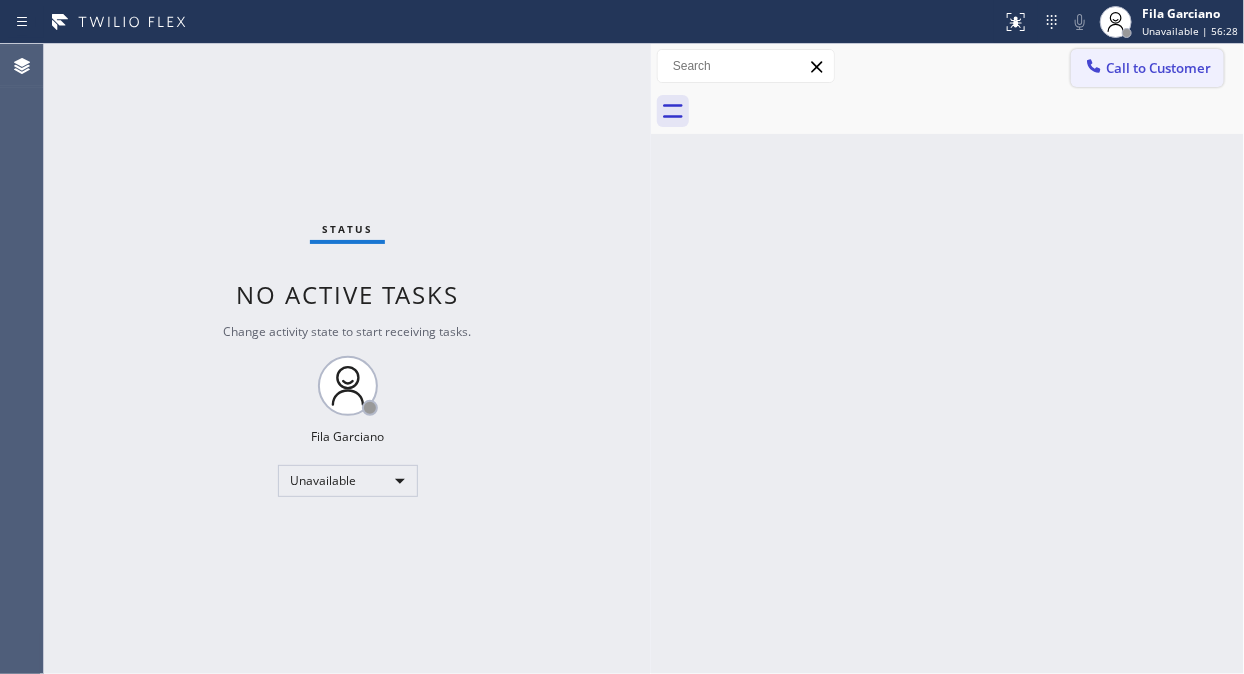 click on "Call to Customer" at bounding box center (1147, 68) 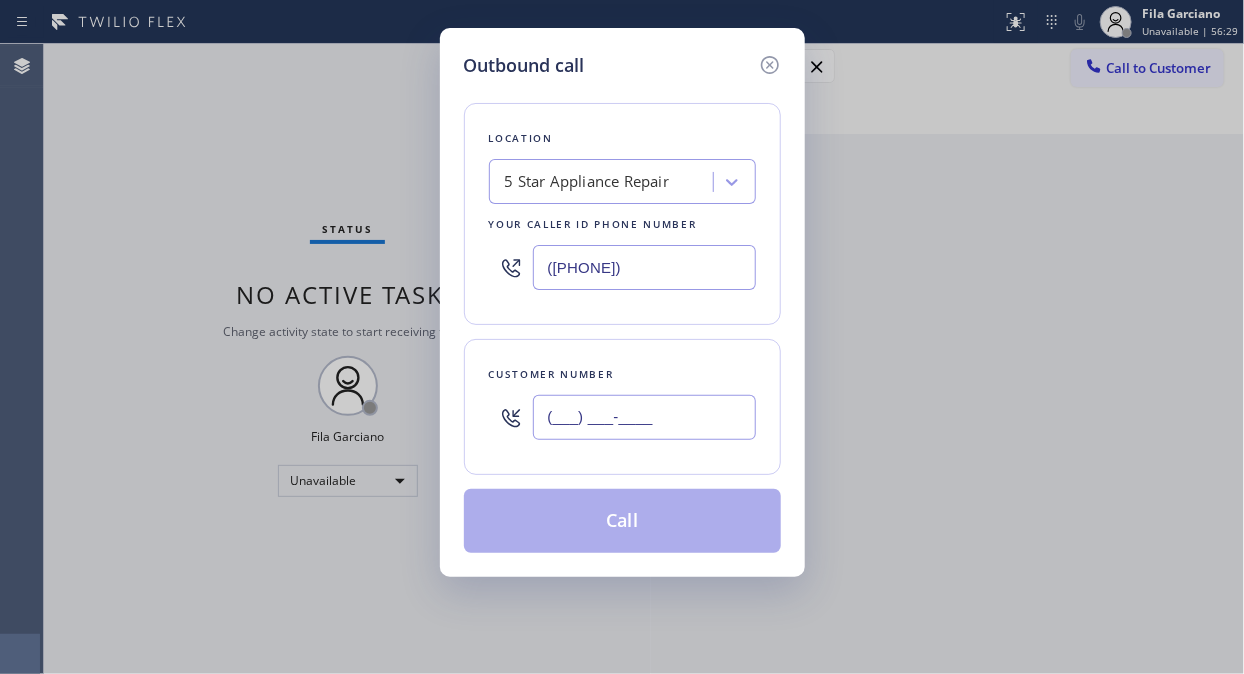 click on "(___) ___-____" at bounding box center [644, 417] 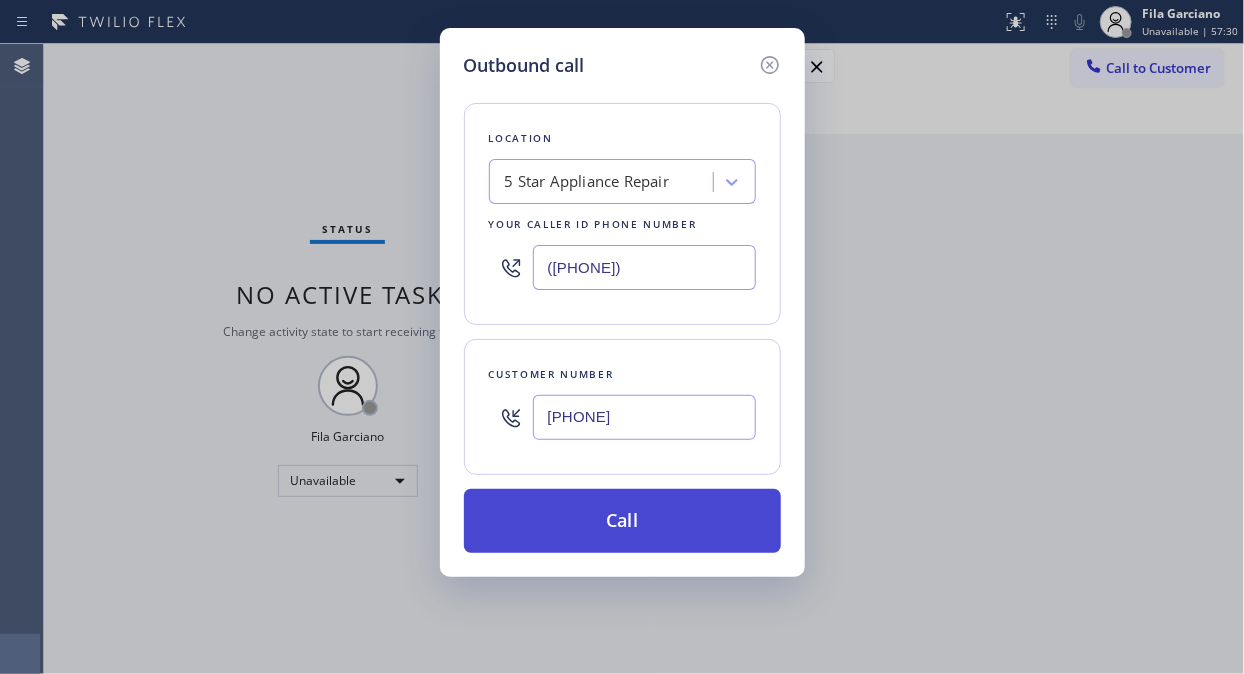 type on "[PHONE]" 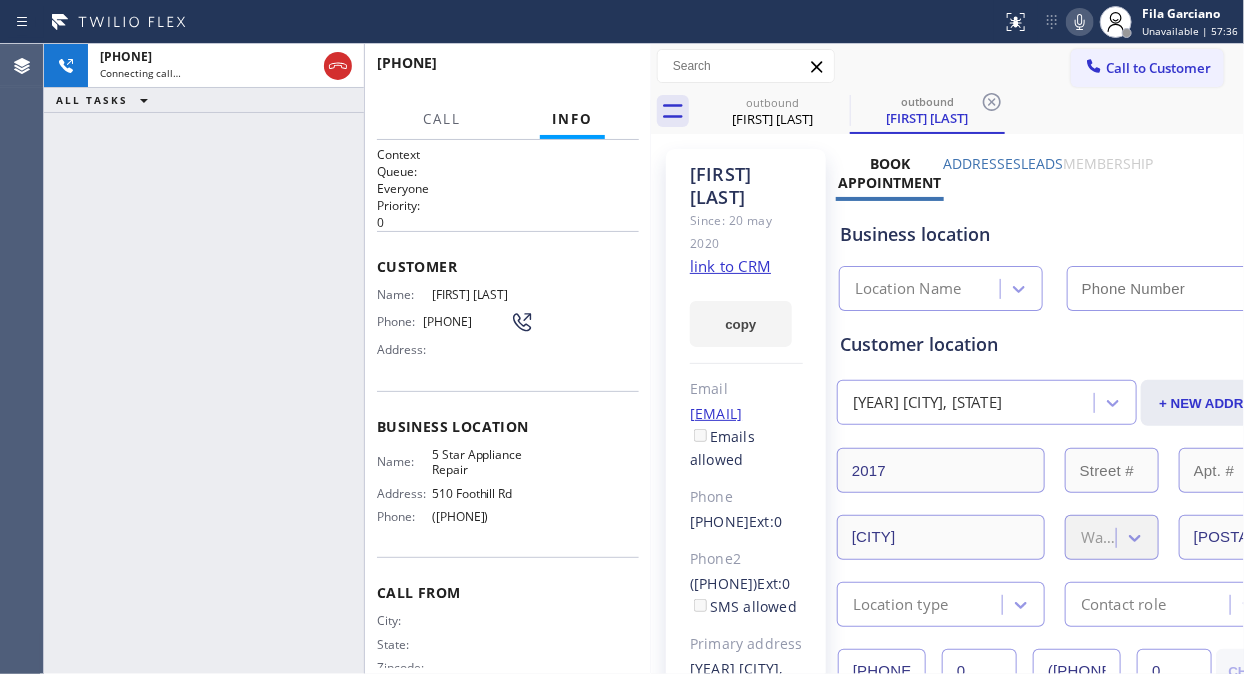 type on "([PHONE])" 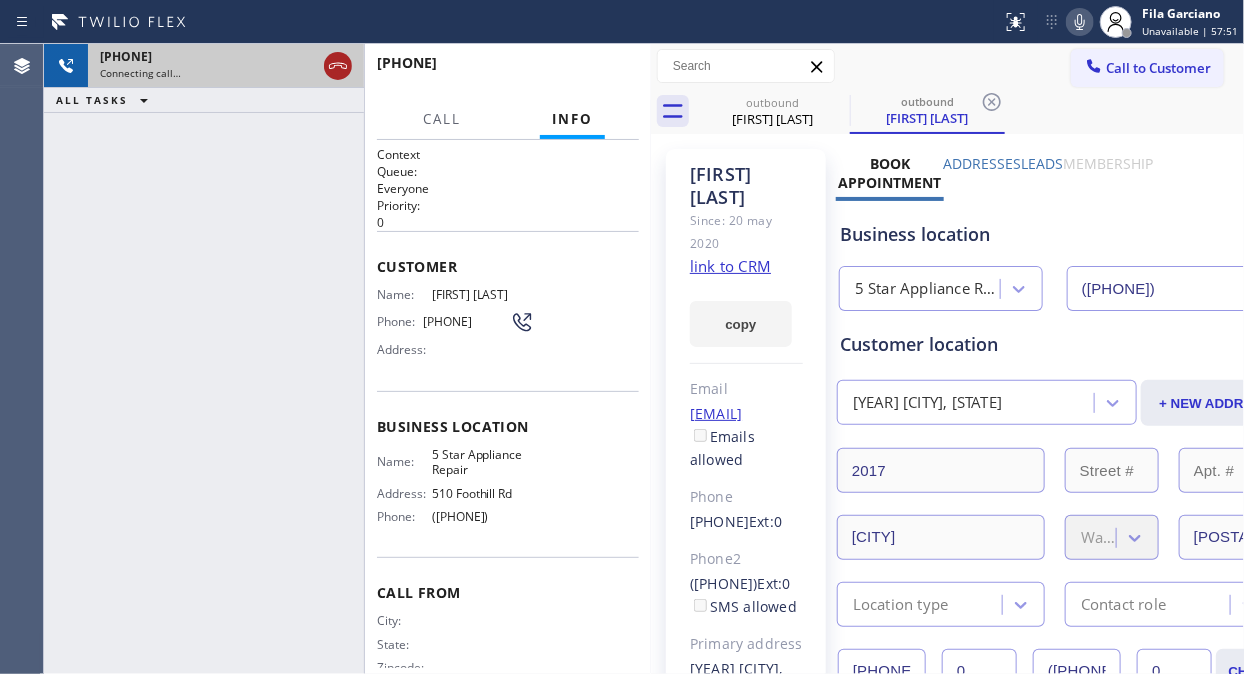 click 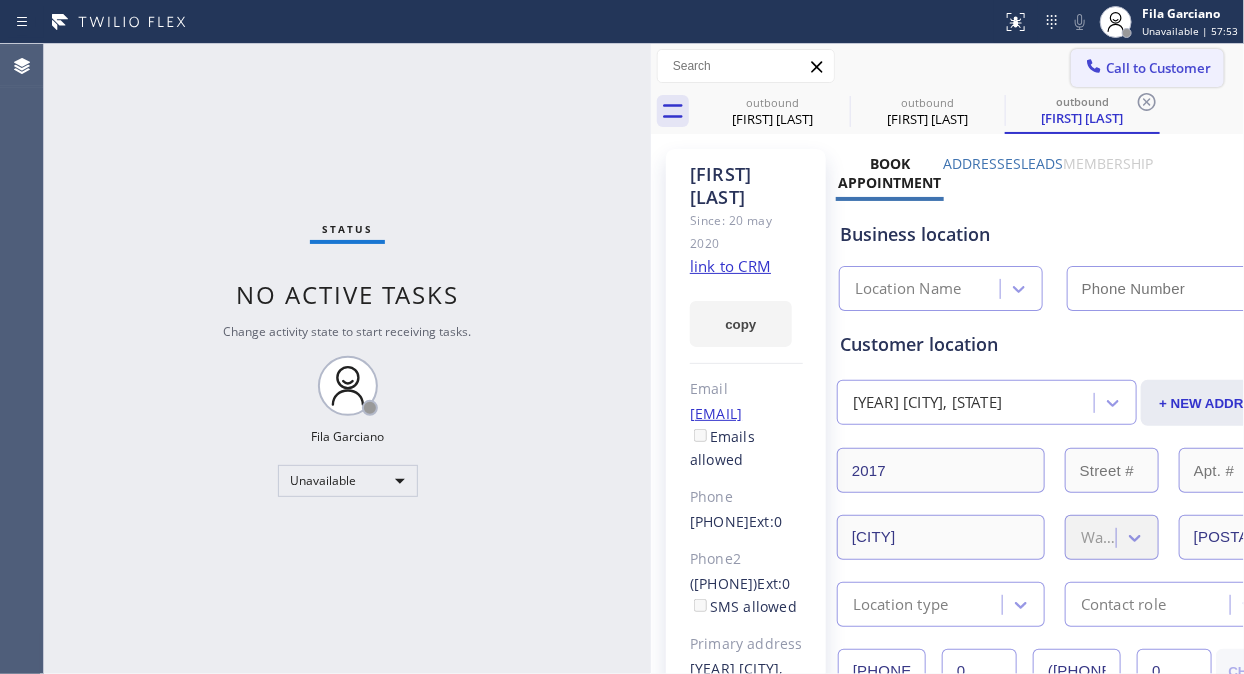 click on "Call to Customer" at bounding box center [1158, 68] 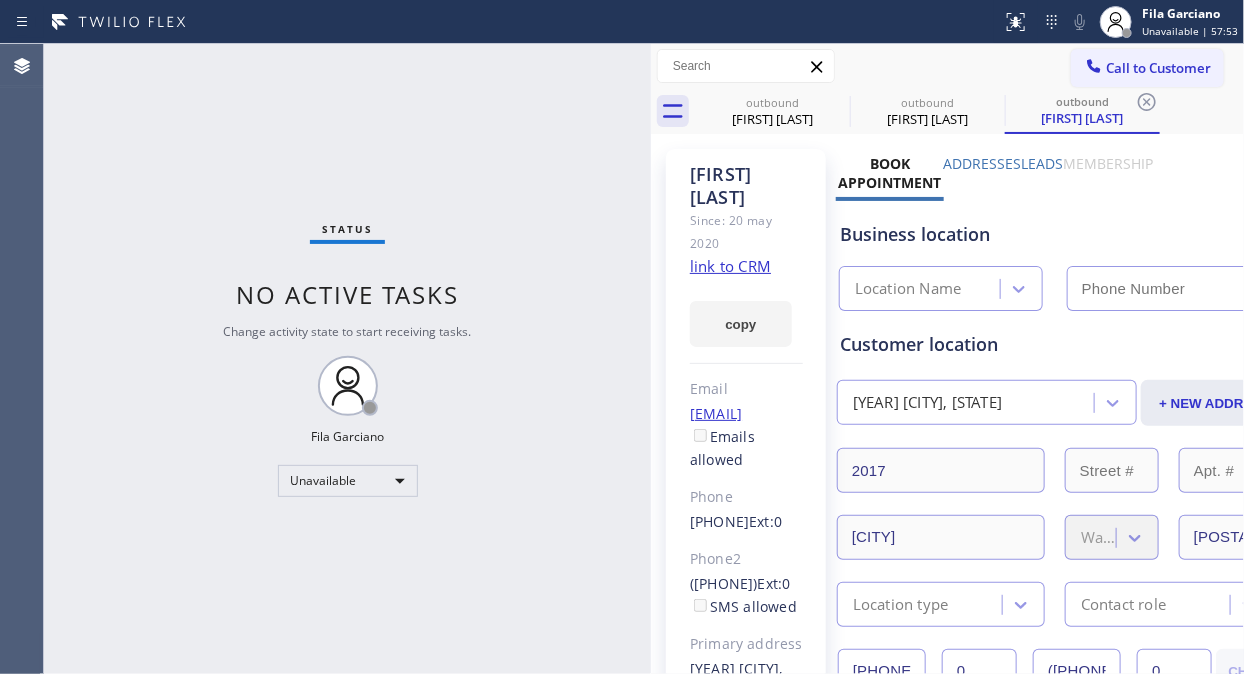 type on "([PHONE])" 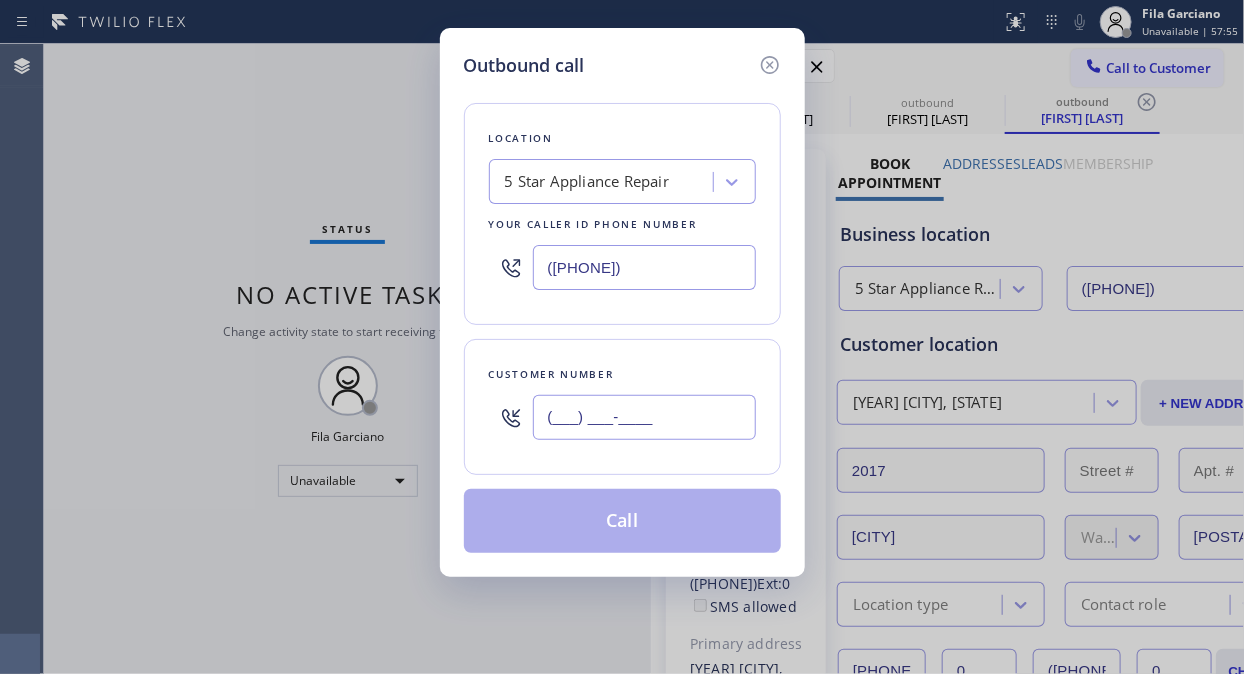click on "(___) ___-____" at bounding box center [644, 417] 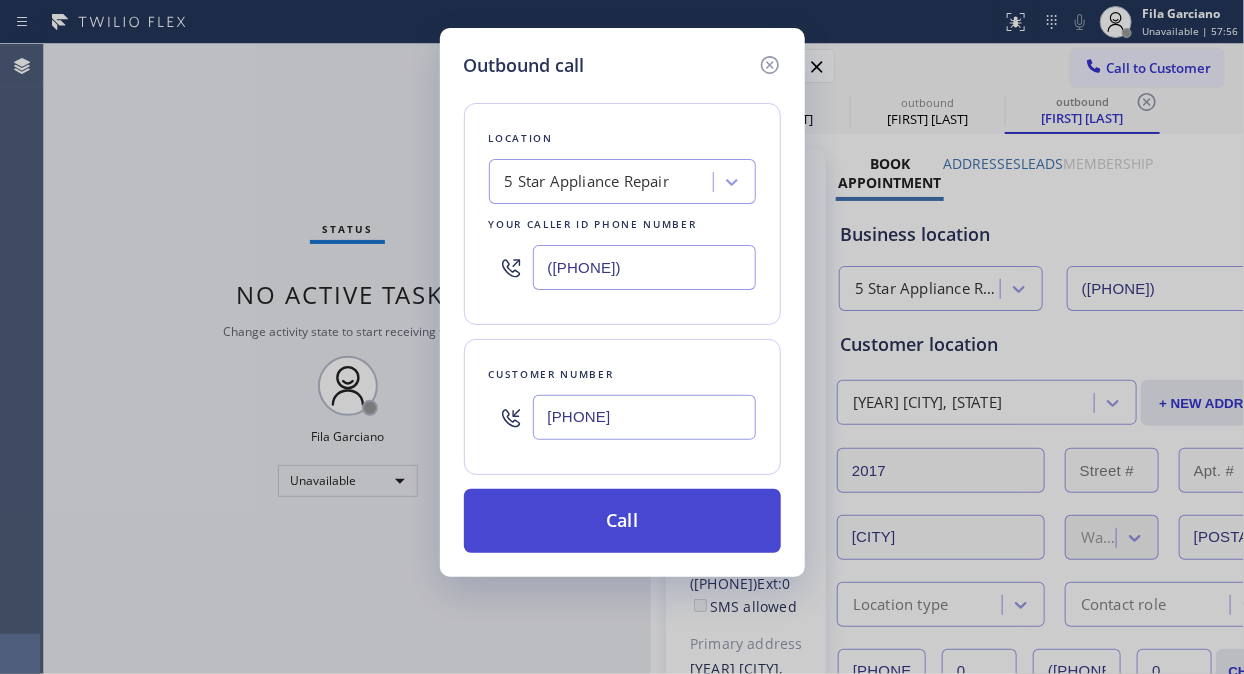 type on "[PHONE]" 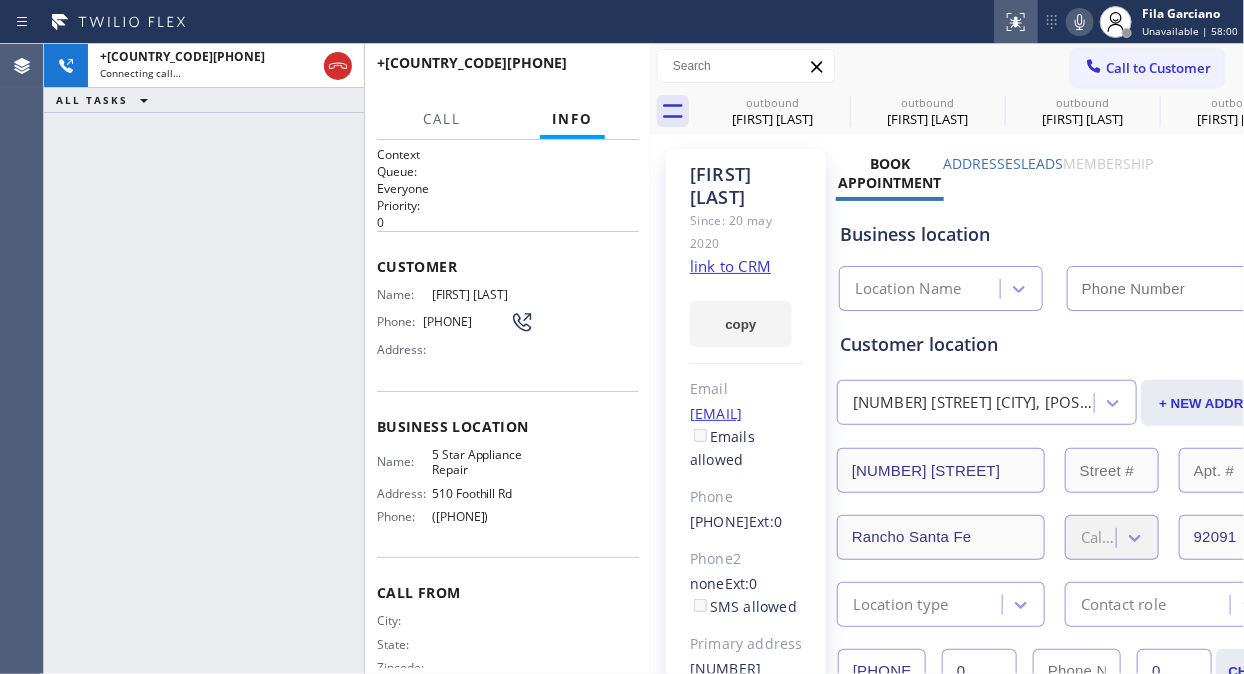 type on "([PHONE])" 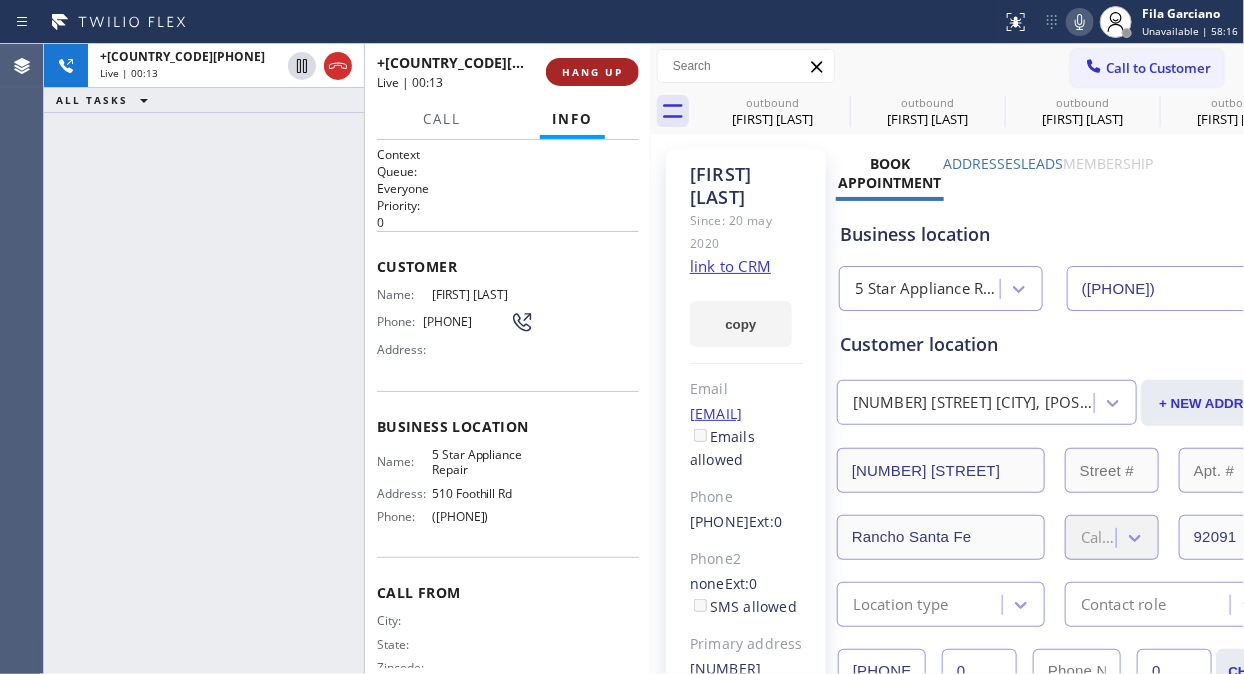click on "+[COUNTRY_CODE][PHONE] Live | [TIME] HANG UP" at bounding box center [508, 72] 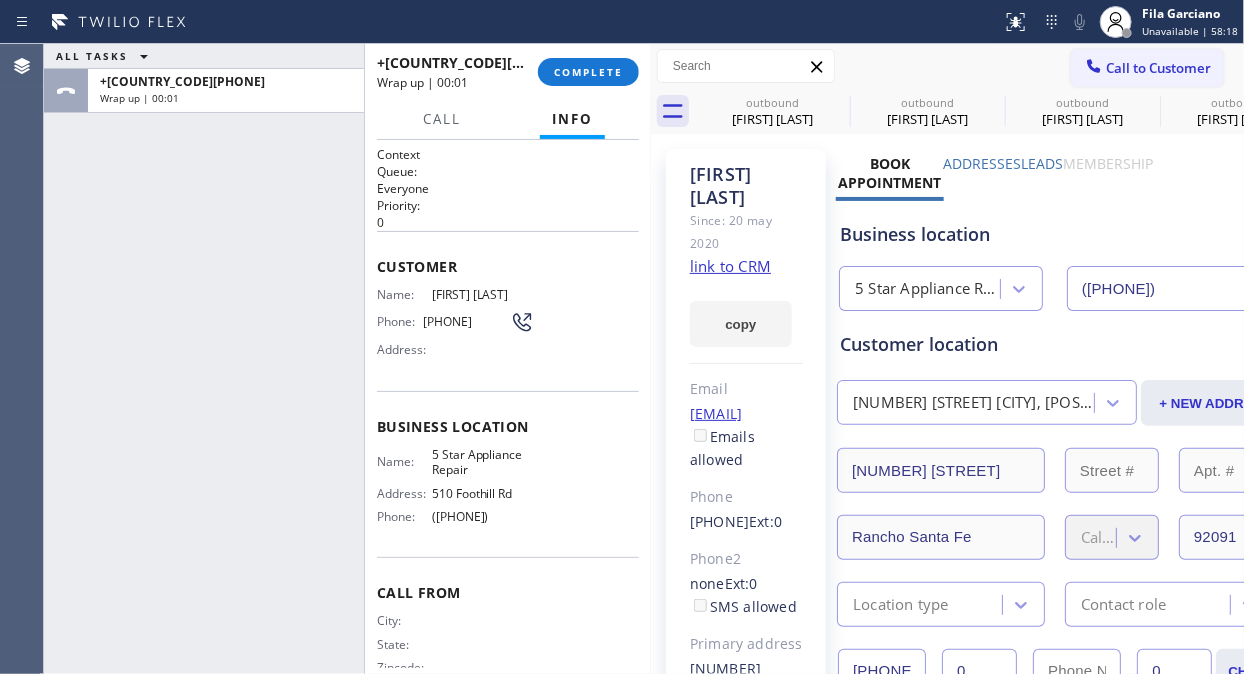 click on "+[COUNTRY_CODE][PHONE] Wrap up | [TIME]" at bounding box center [508, 72] 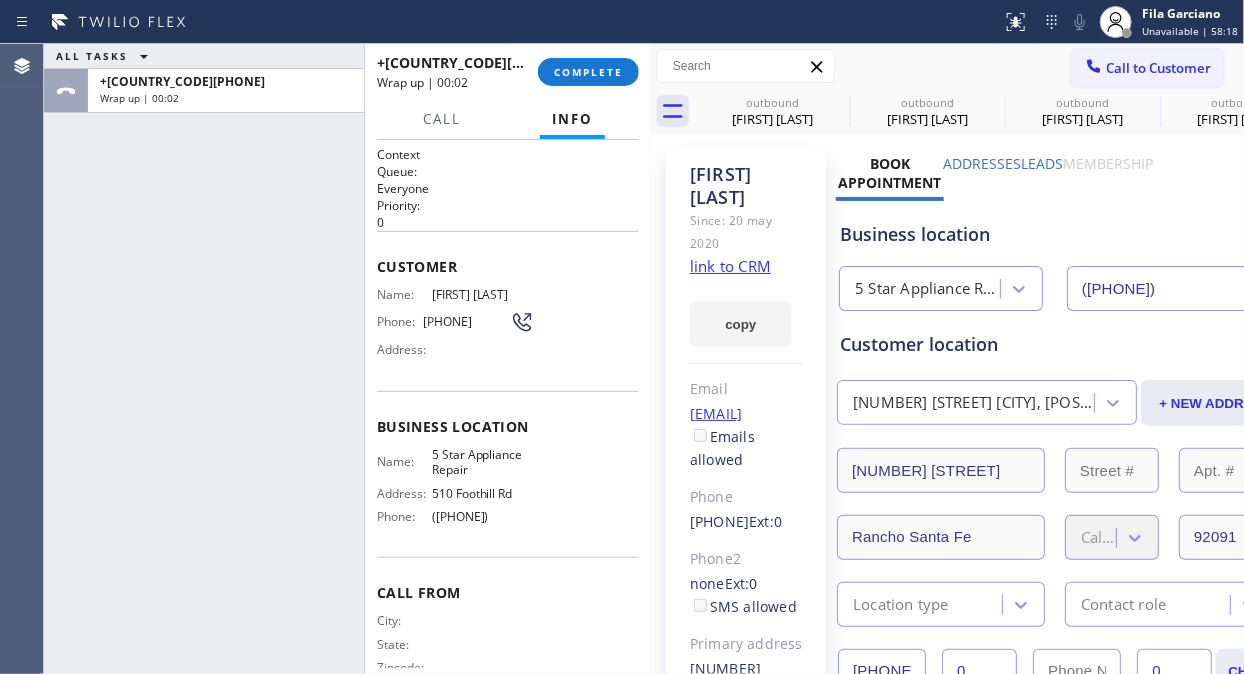 click on "[PHONE] Wrap up | 00:02 COMPLETE" at bounding box center (508, 72) 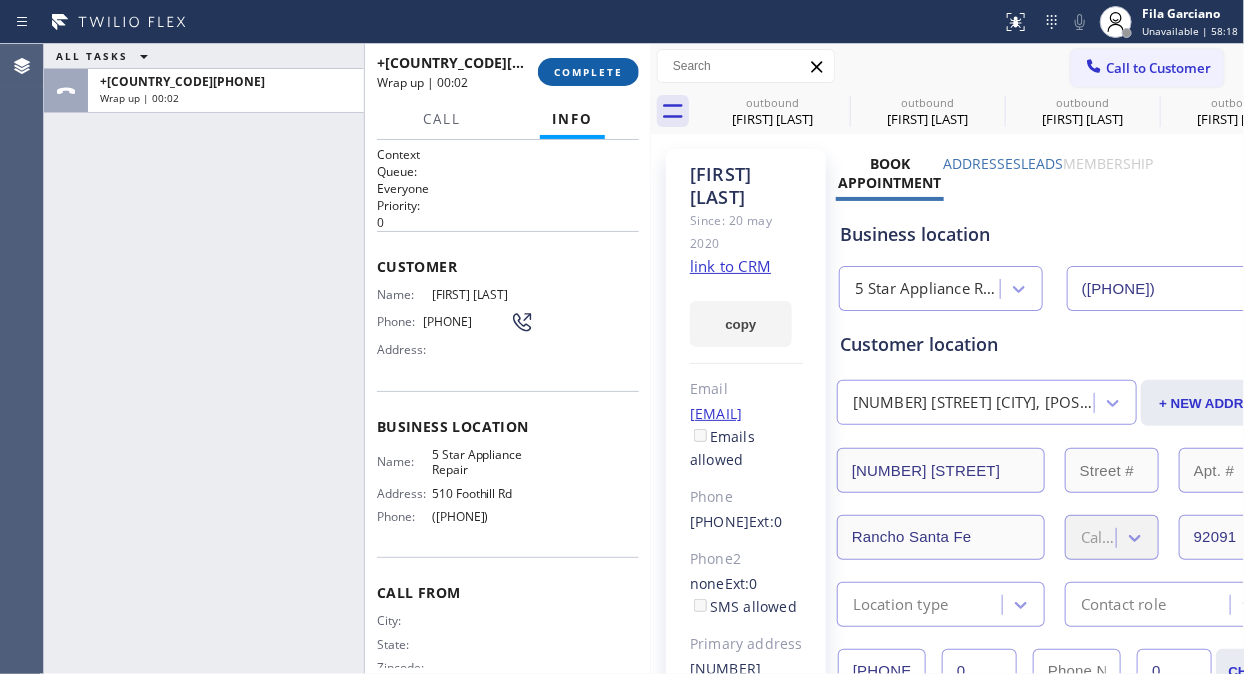 click on "COMPLETE" at bounding box center [588, 72] 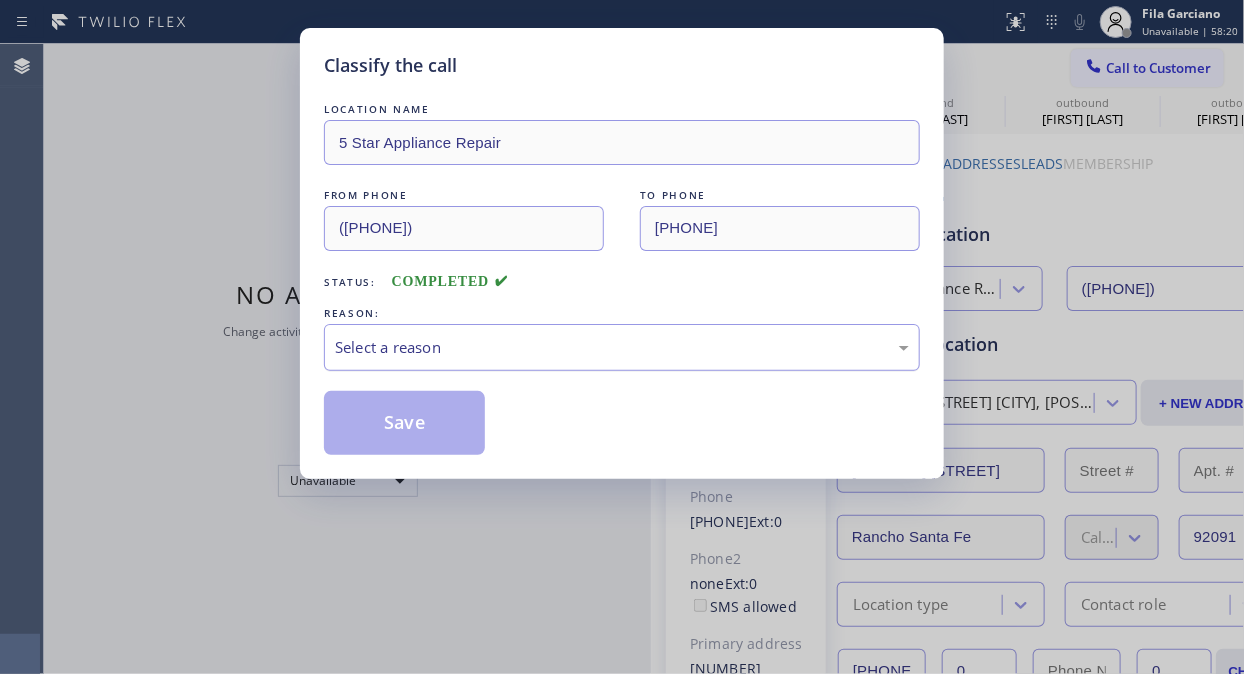 click on "Select a reason" at bounding box center [622, 347] 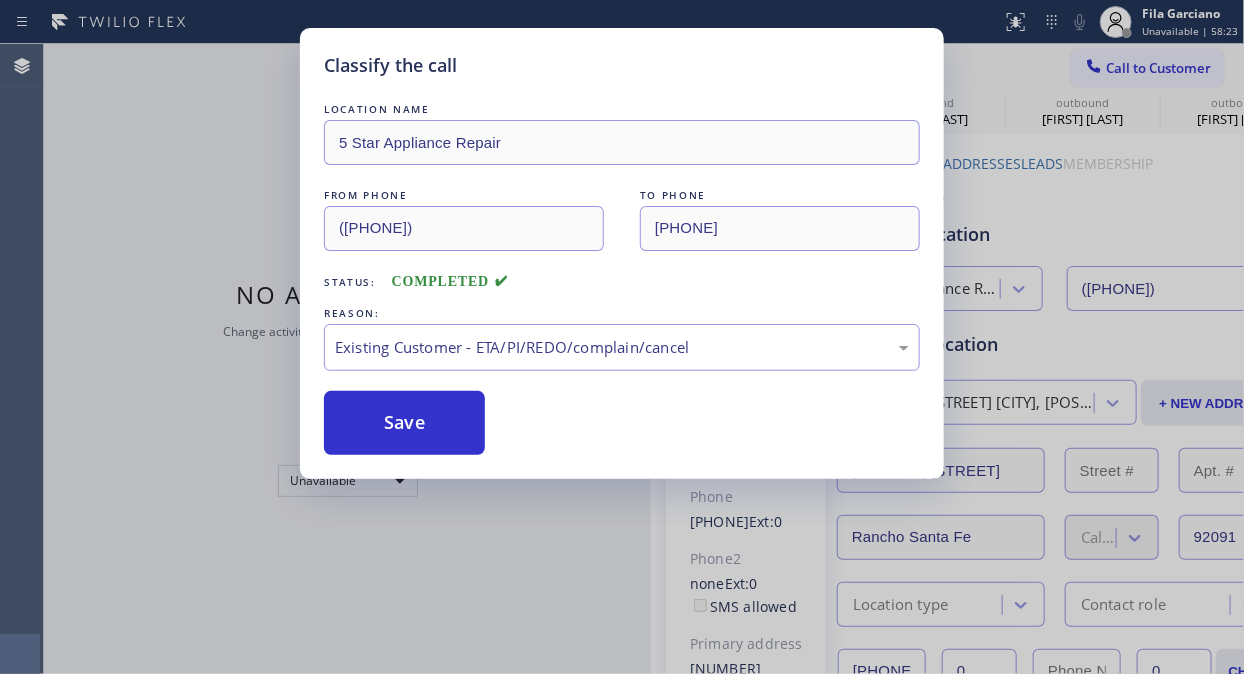 drag, startPoint x: 400, startPoint y: 431, endPoint x: 828, endPoint y: 10, distance: 600.35406 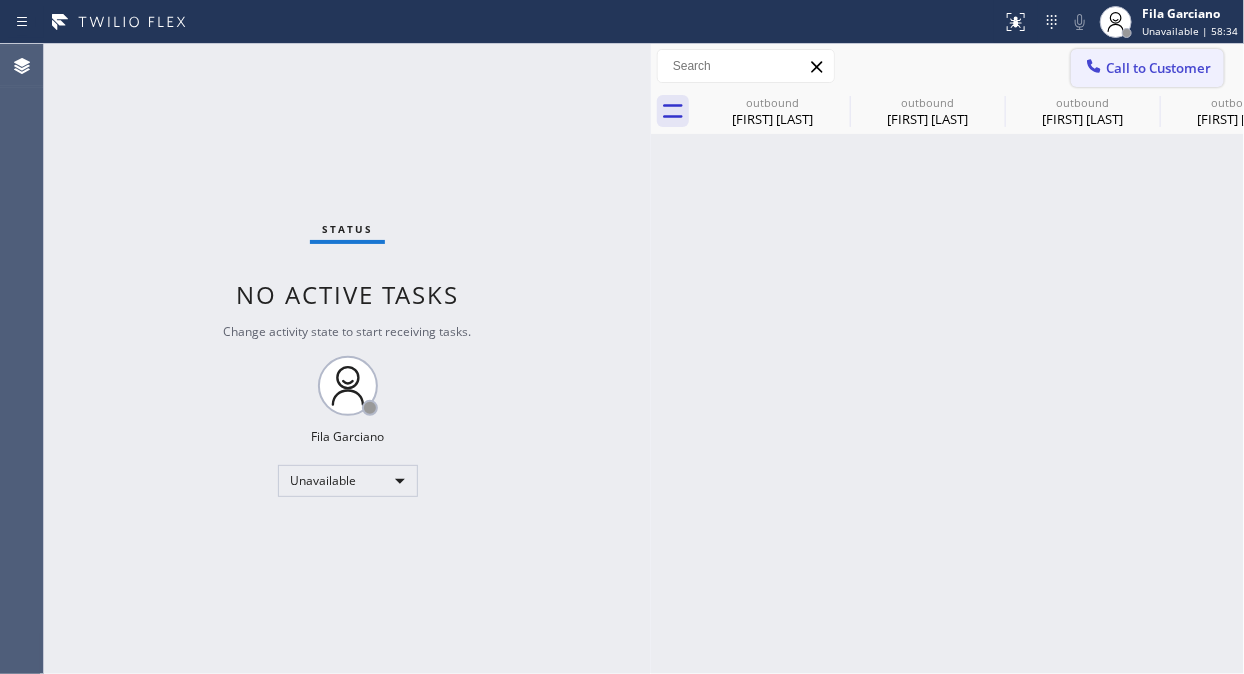 drag, startPoint x: 1123, startPoint y: 57, endPoint x: 870, endPoint y: 302, distance: 352.1846 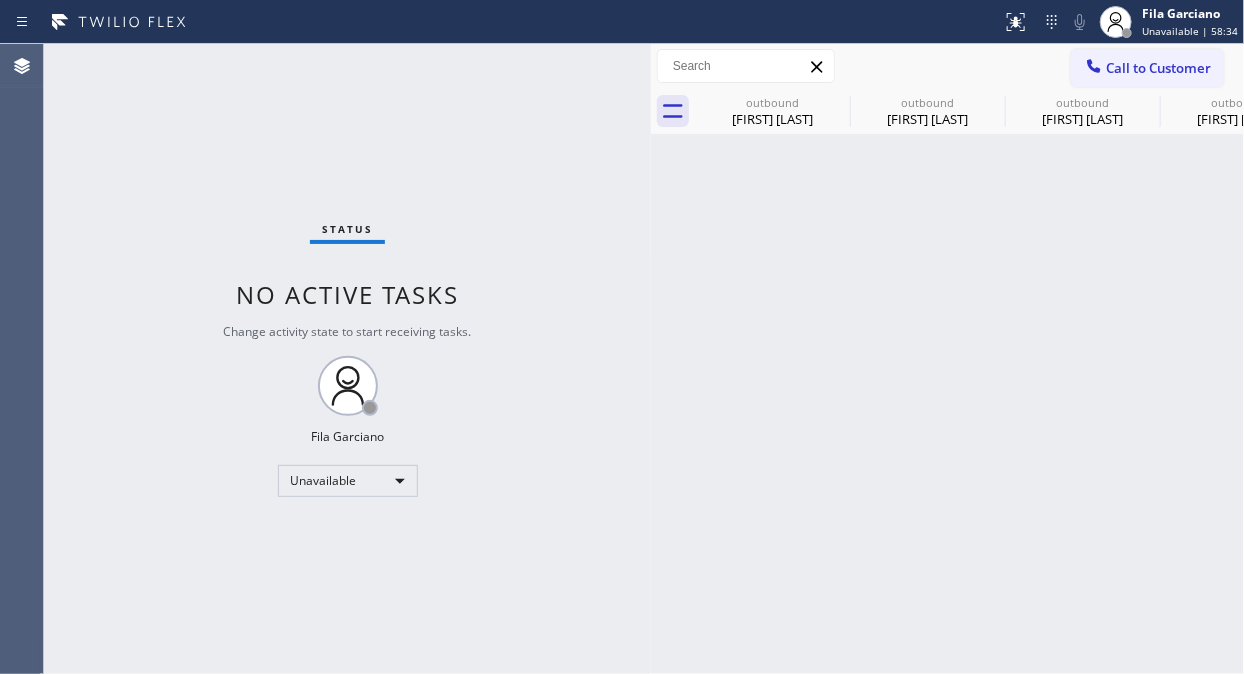 click on "Call to Customer" at bounding box center (1158, 68) 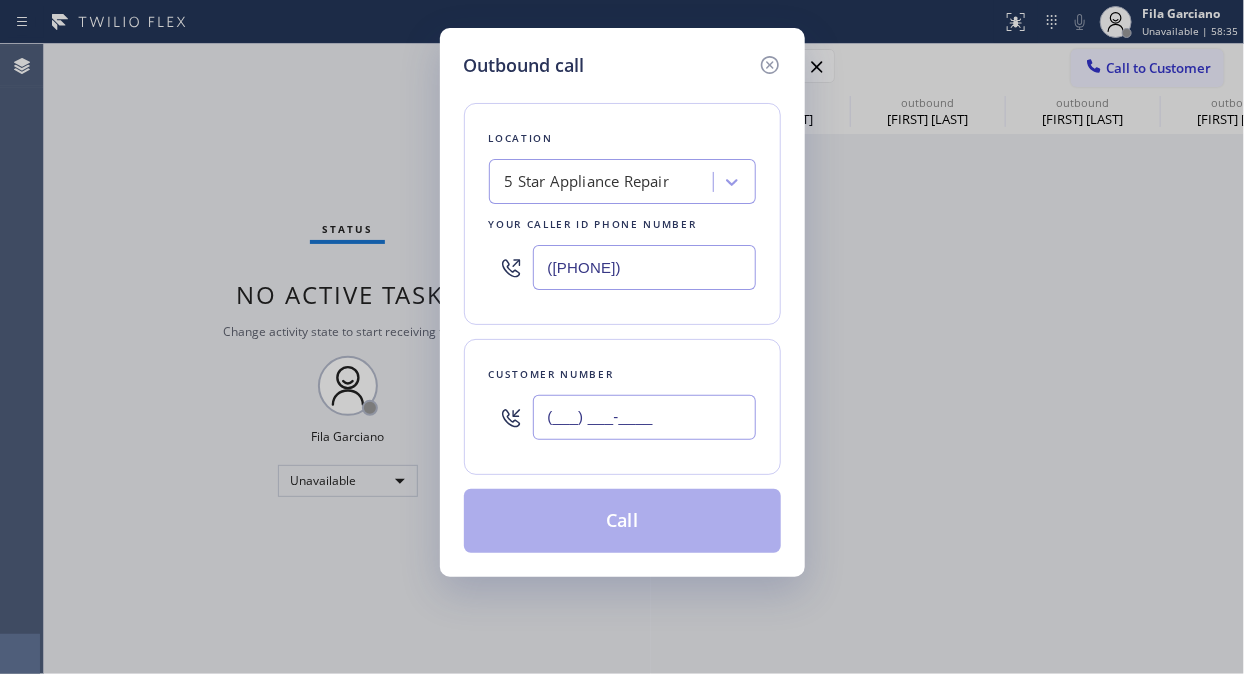 click on "(___) ___-____" at bounding box center (644, 417) 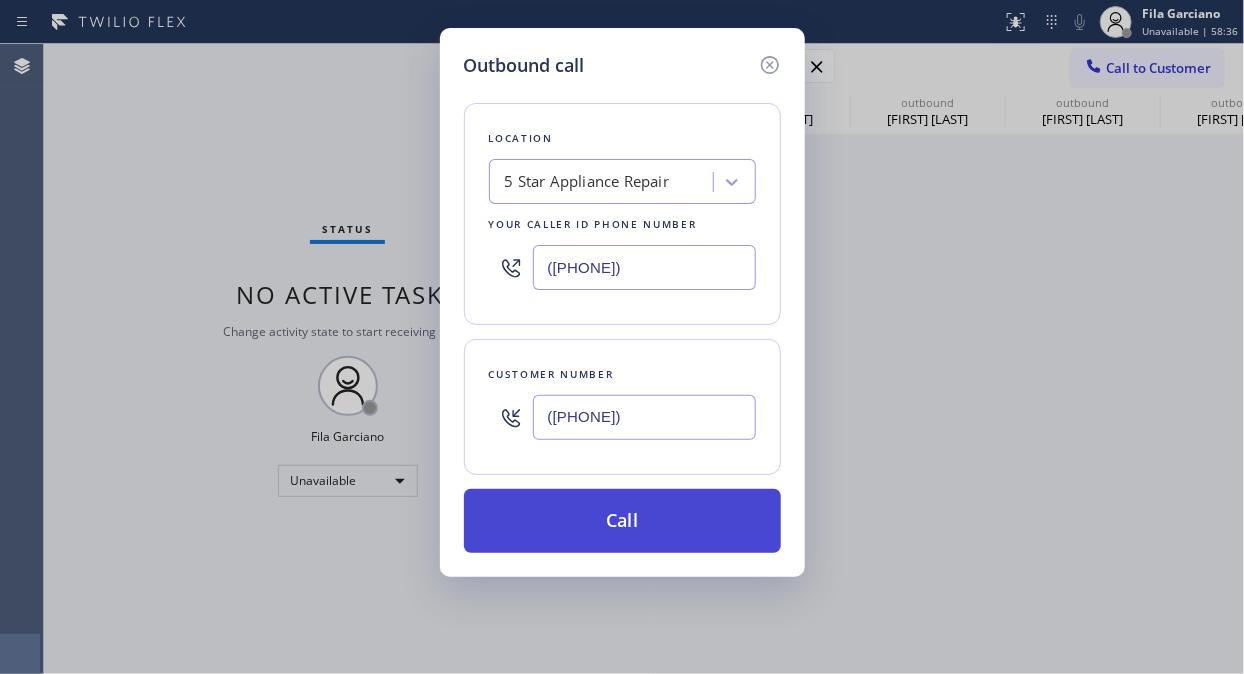 type on "([PHONE])" 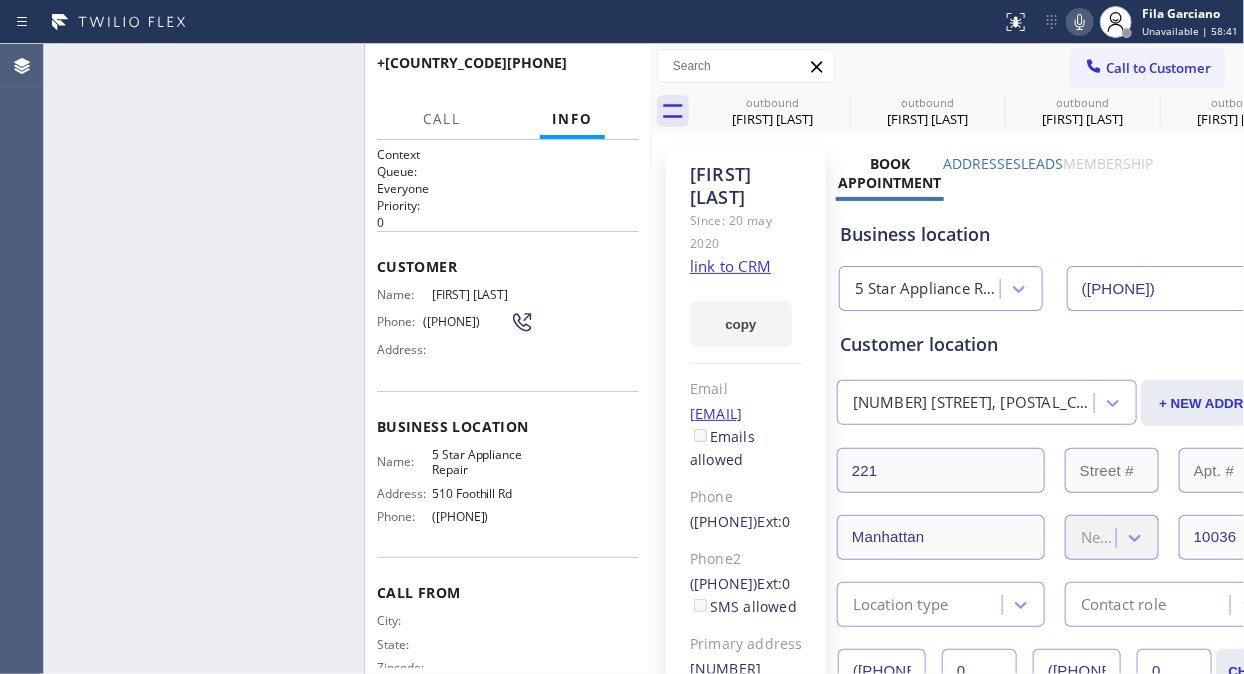 type on "([PHONE])" 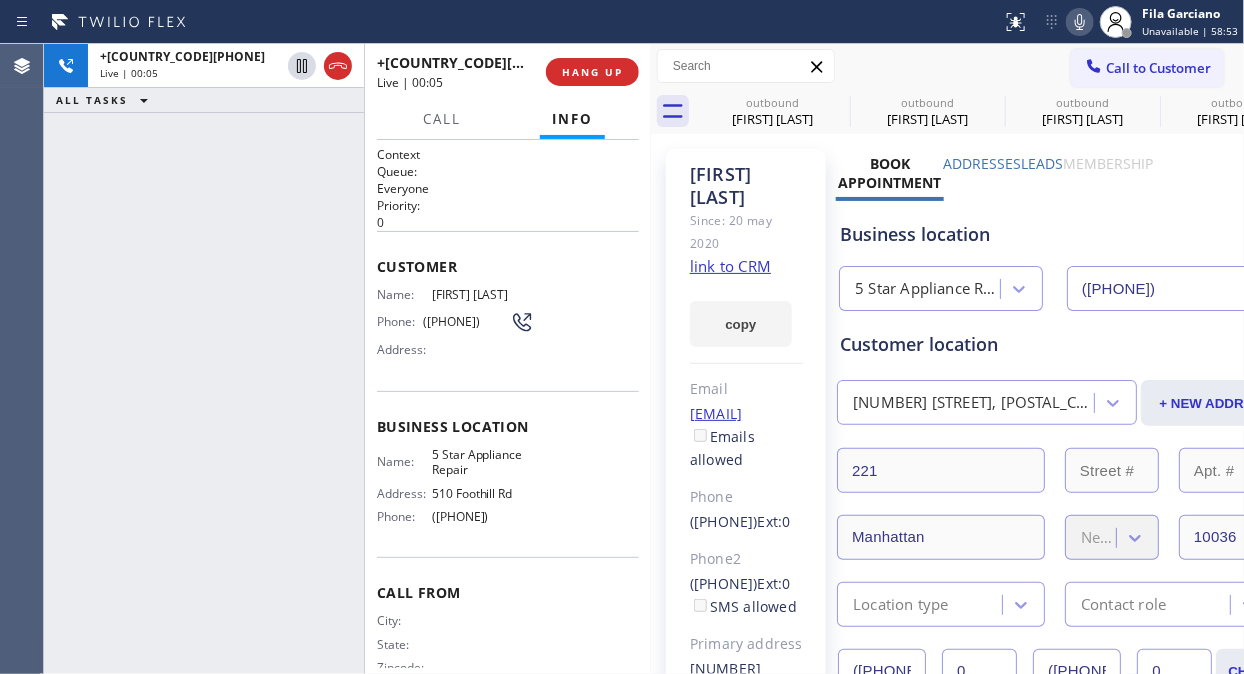 click on "link to CRM" 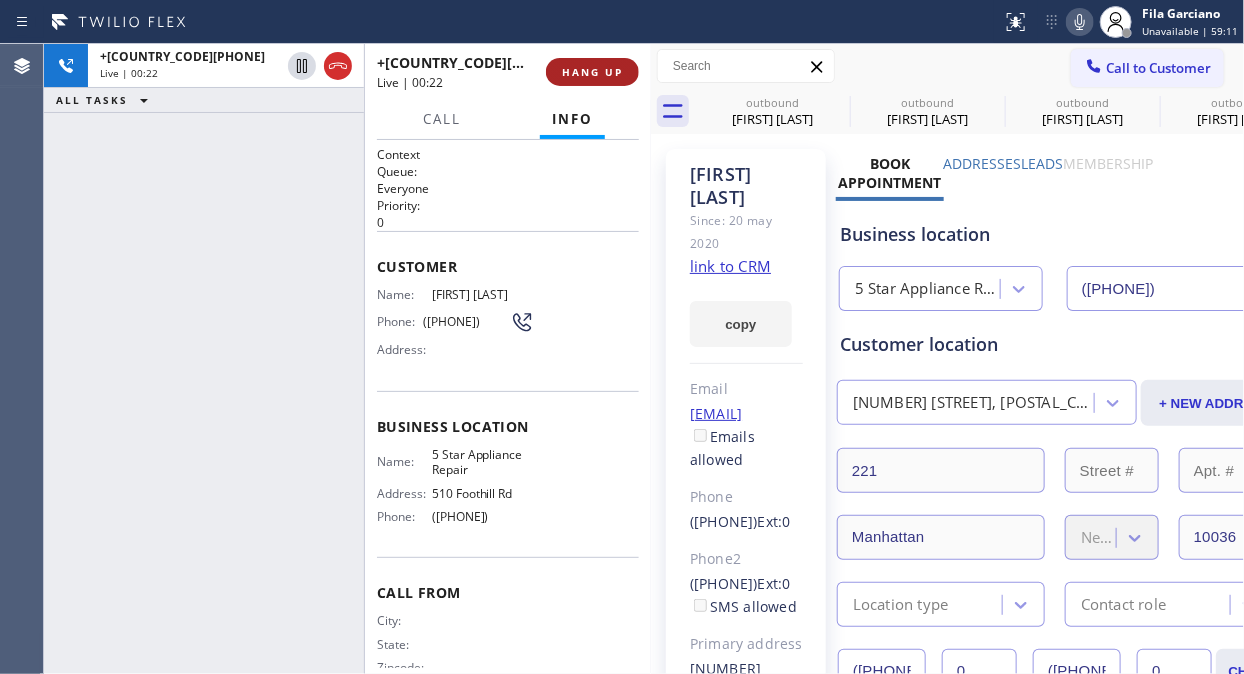 click on "HANG UP" at bounding box center [592, 72] 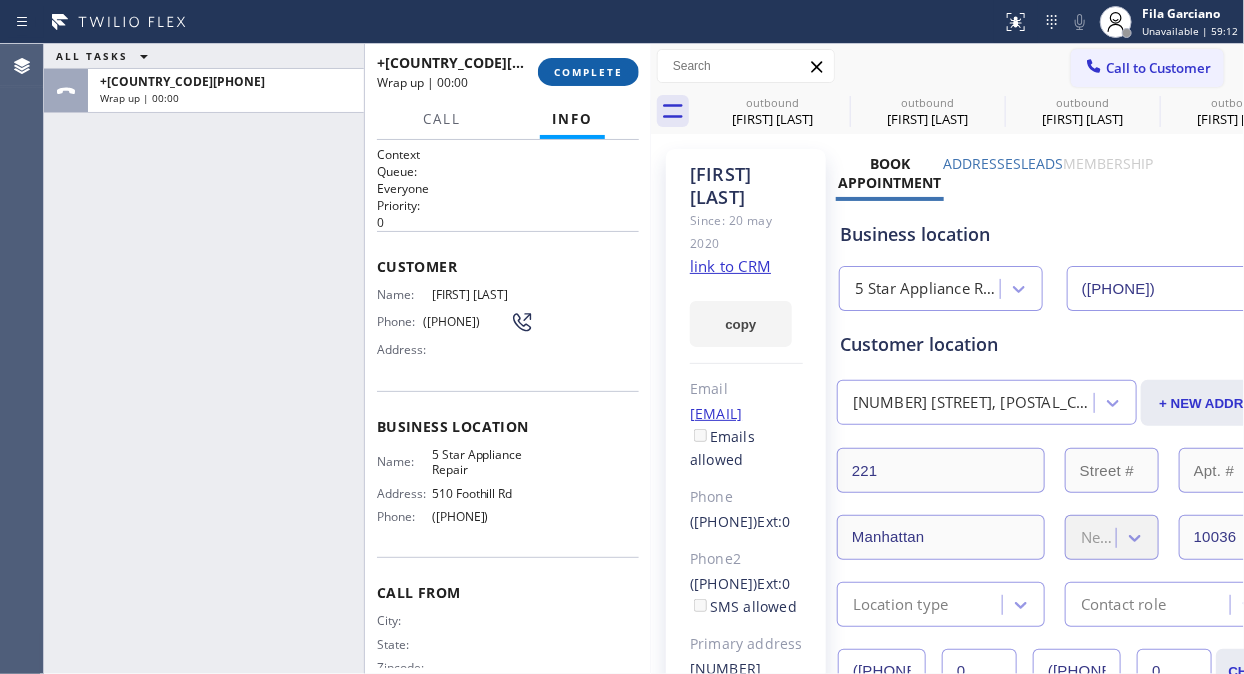 click on "COMPLETE" at bounding box center [588, 72] 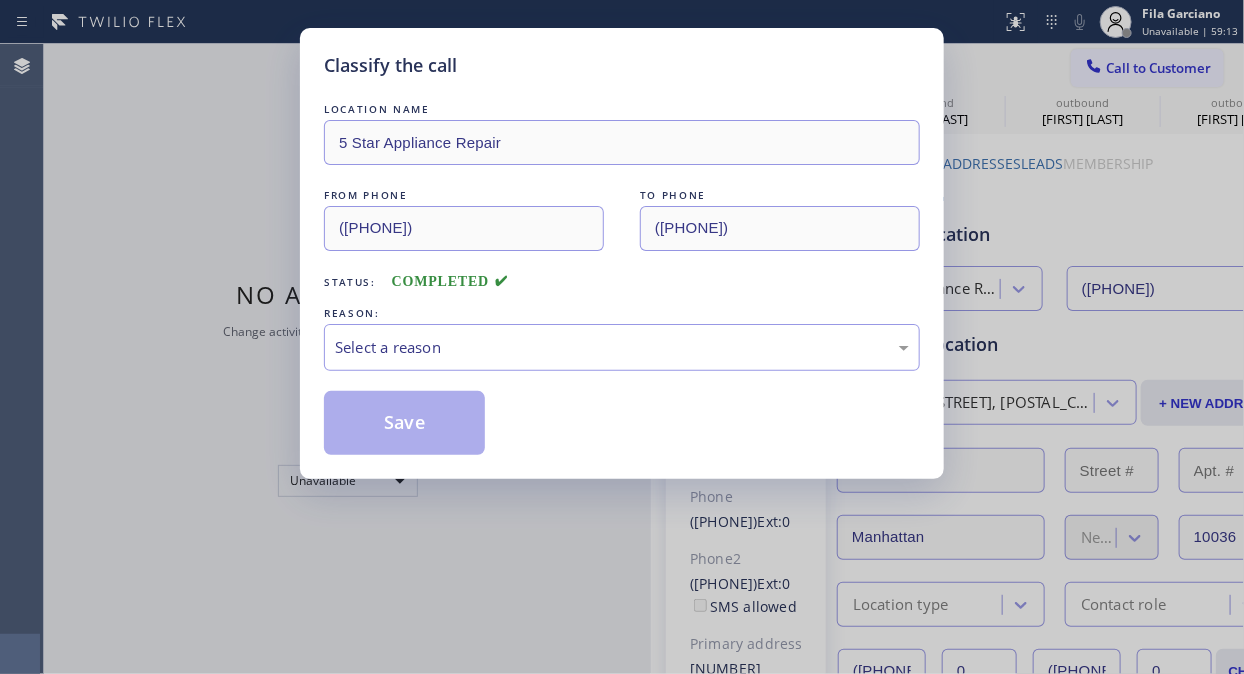 click on "Classify the call" at bounding box center (622, 65) 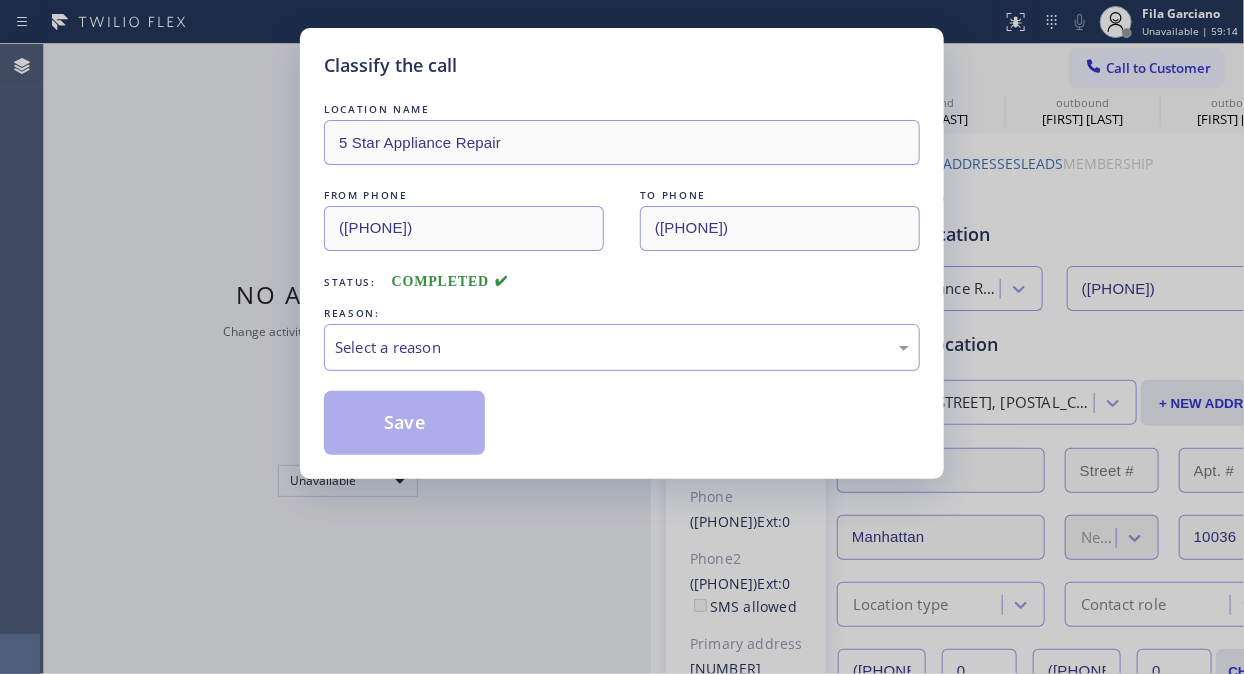 click on "Select a reason" at bounding box center [622, 347] 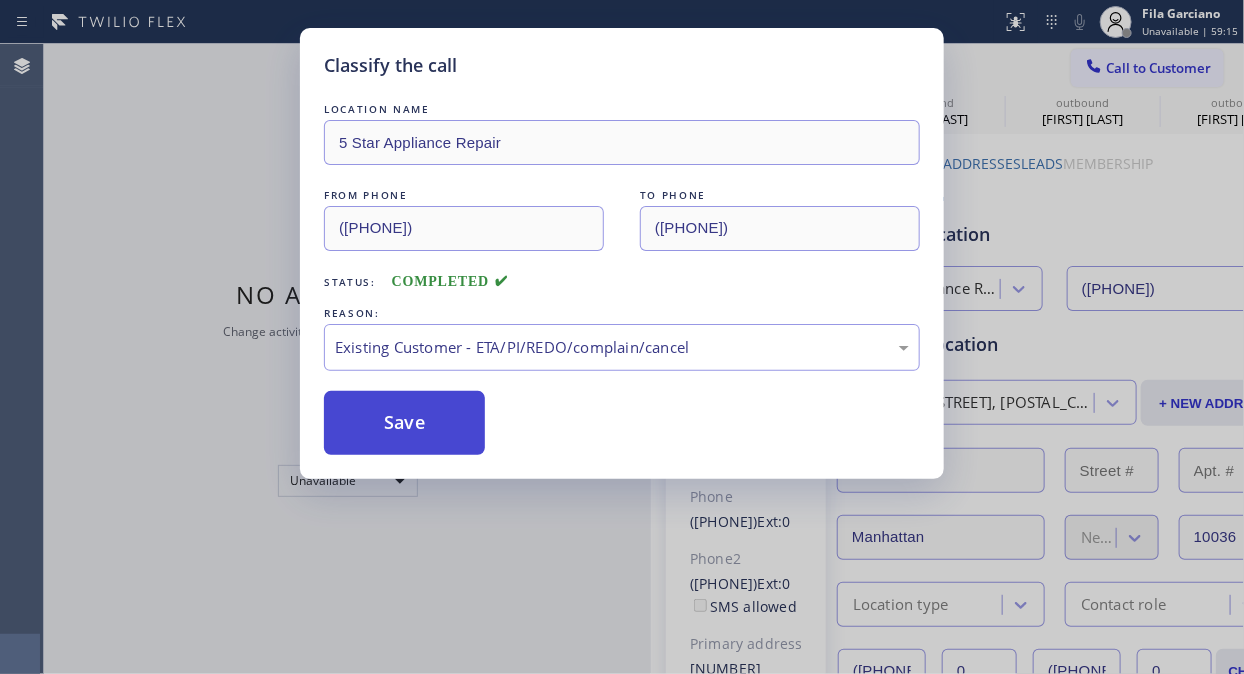 click on "Save" at bounding box center [404, 423] 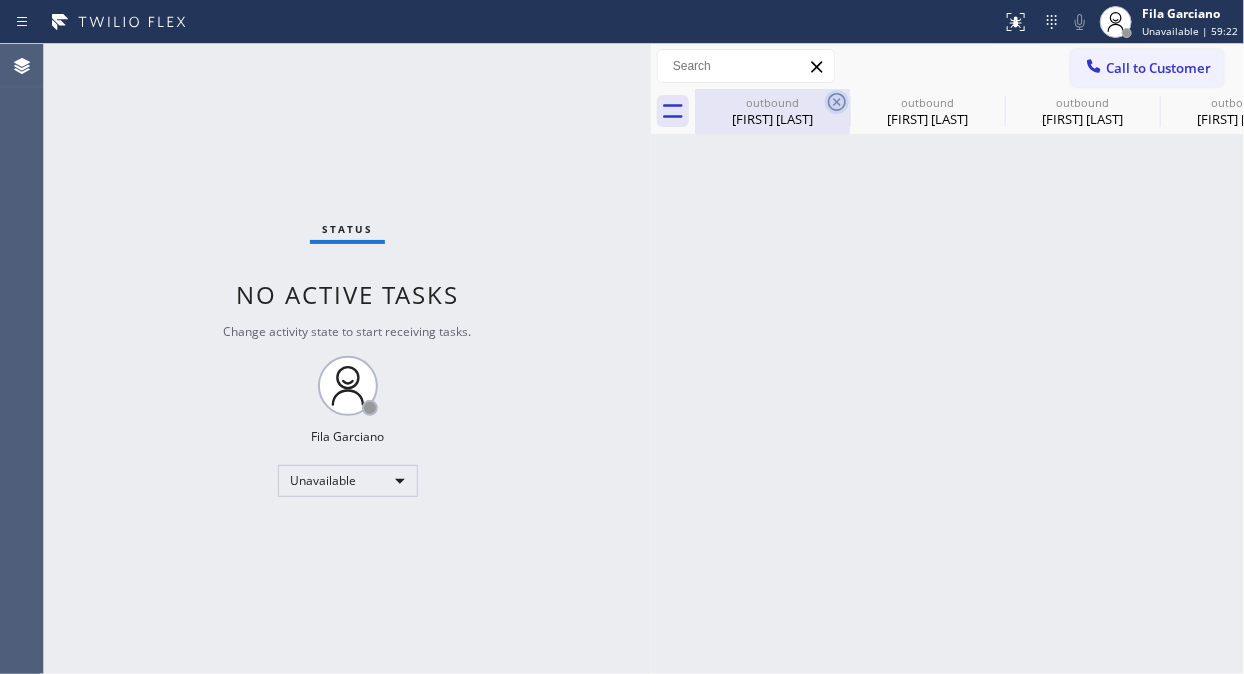 click 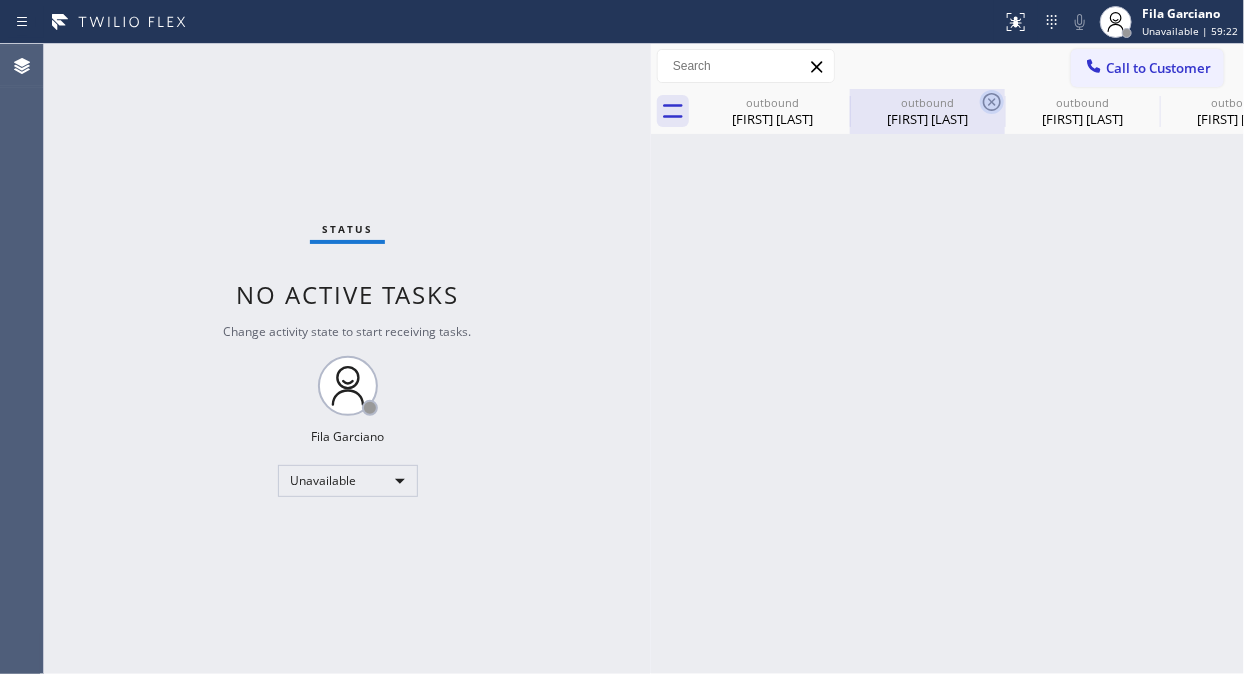 click 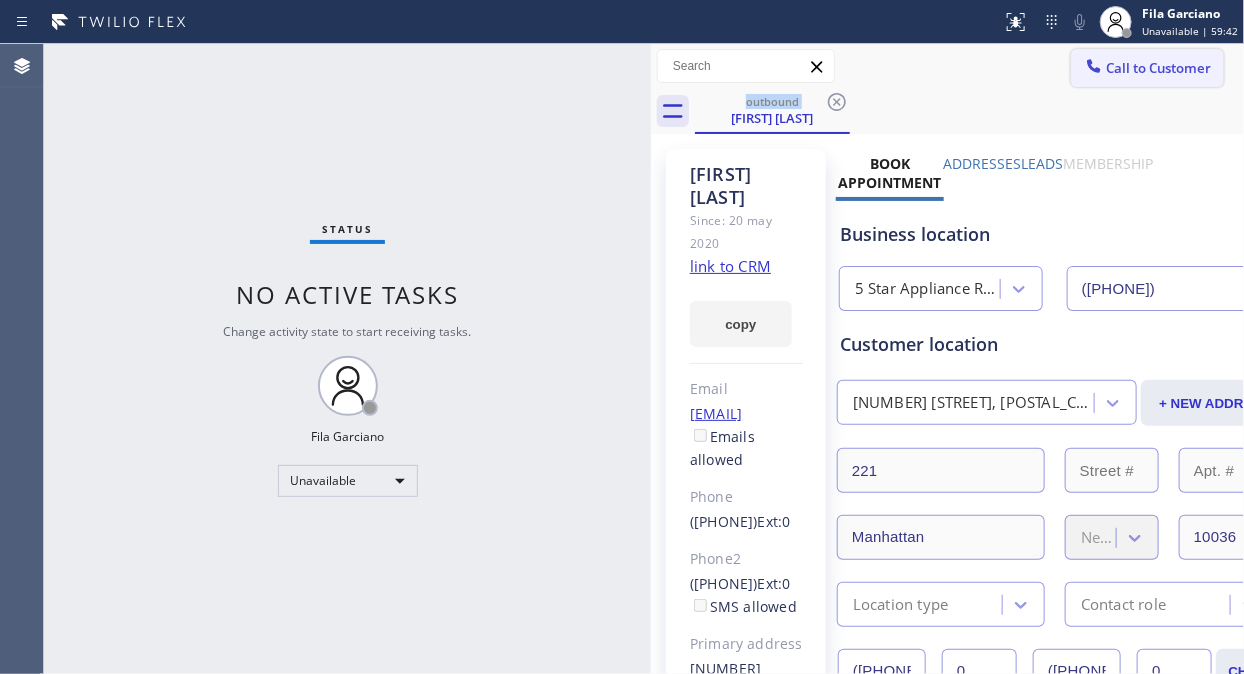 click on "Call to Customer" at bounding box center (1158, 68) 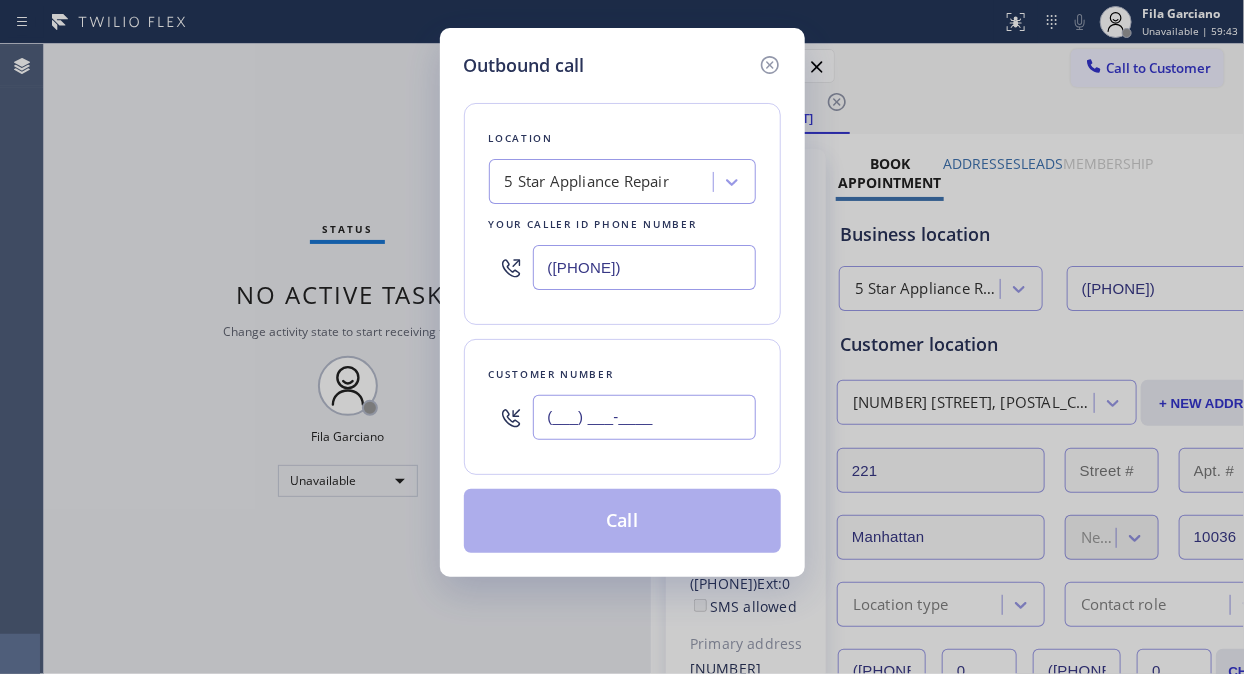 click on "(___) ___-____" at bounding box center [644, 417] 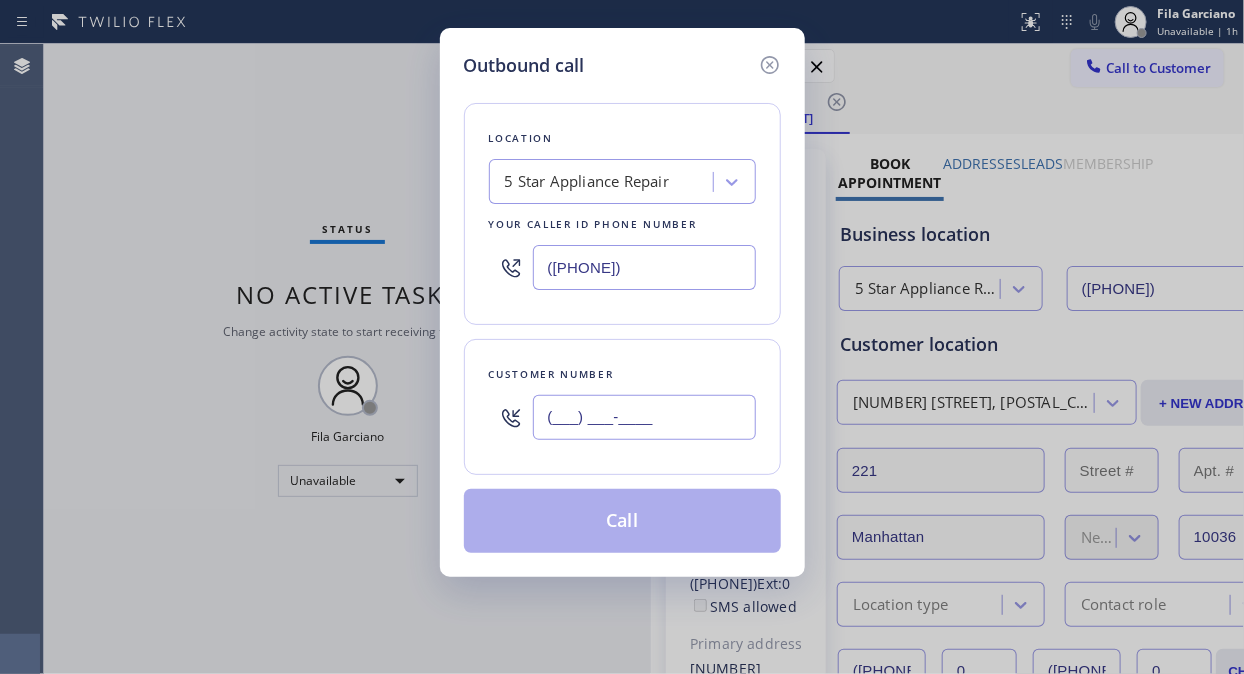 click on "(___) ___-____" at bounding box center (644, 417) 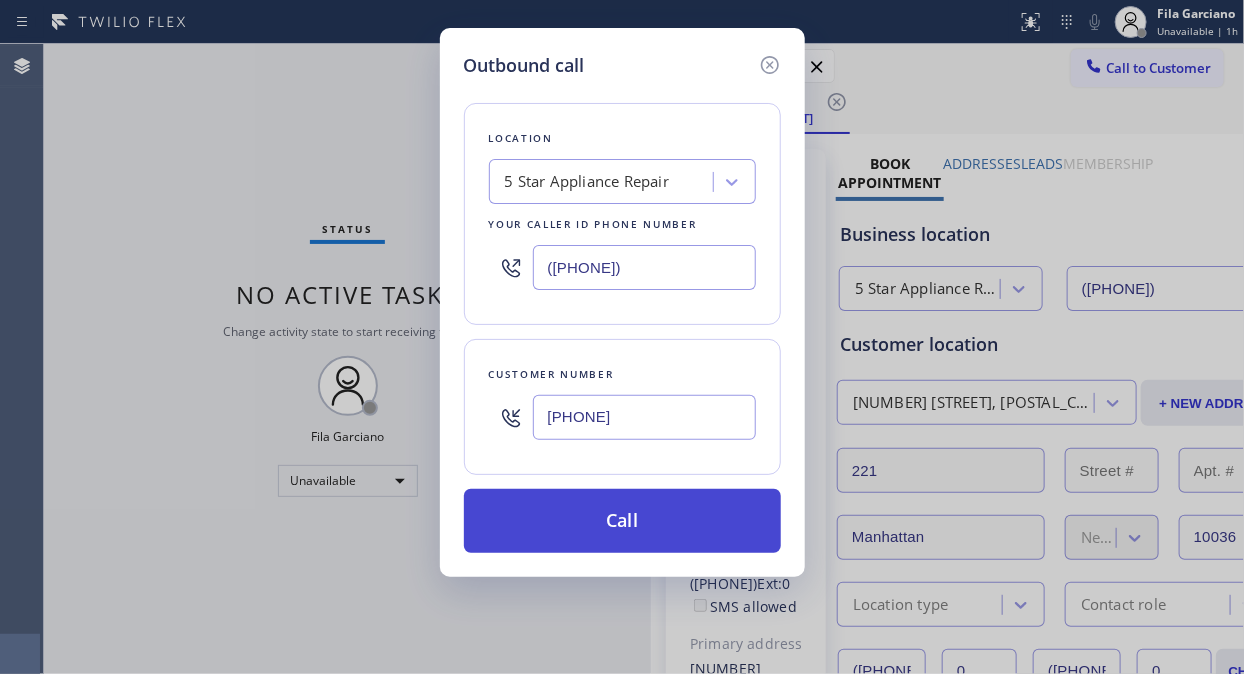 type on "[PHONE]" 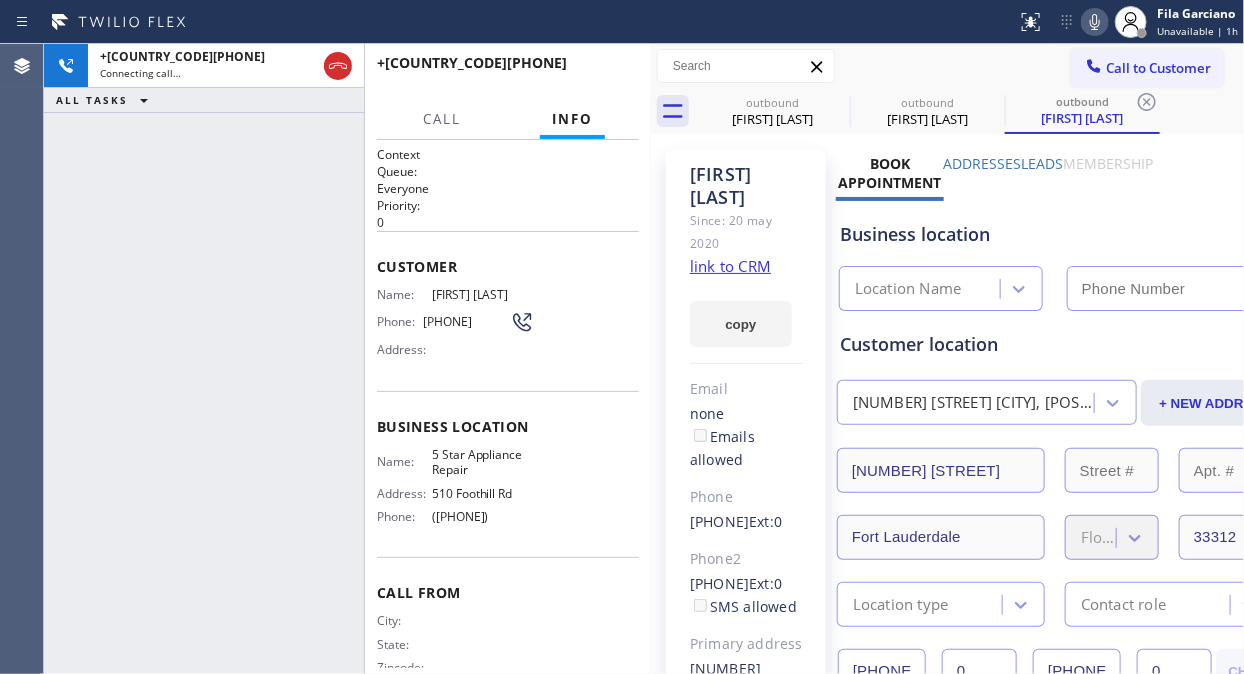 type on "([PHONE])" 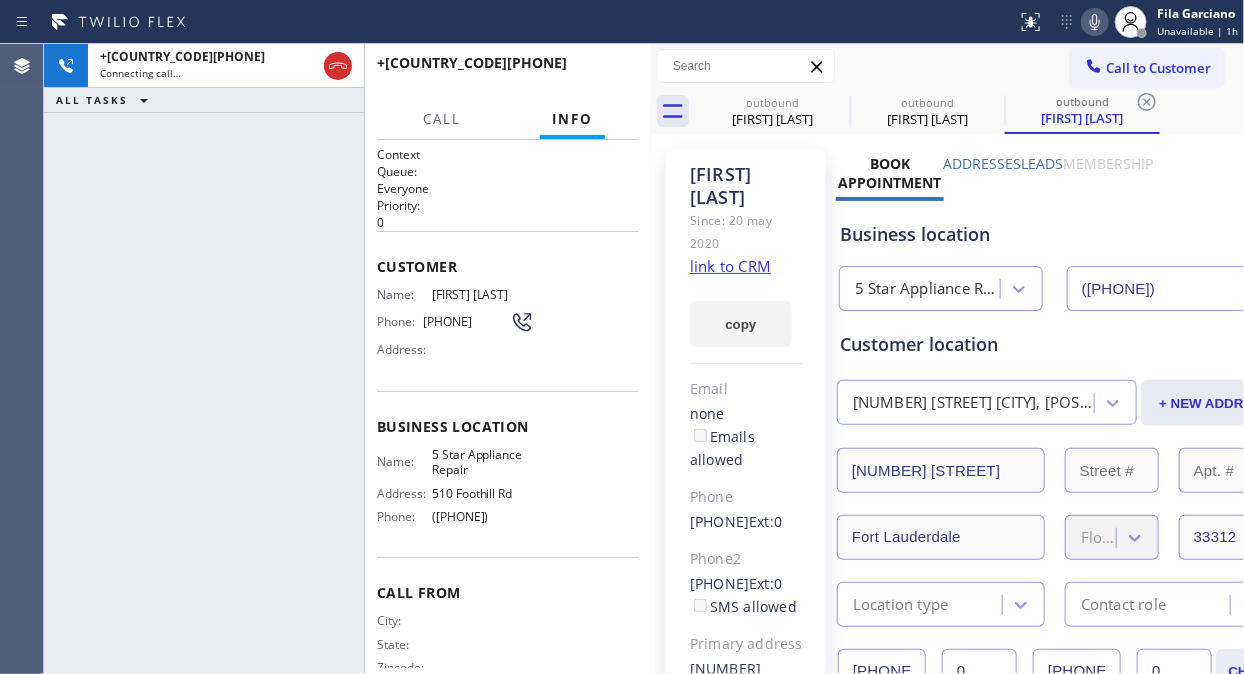 click 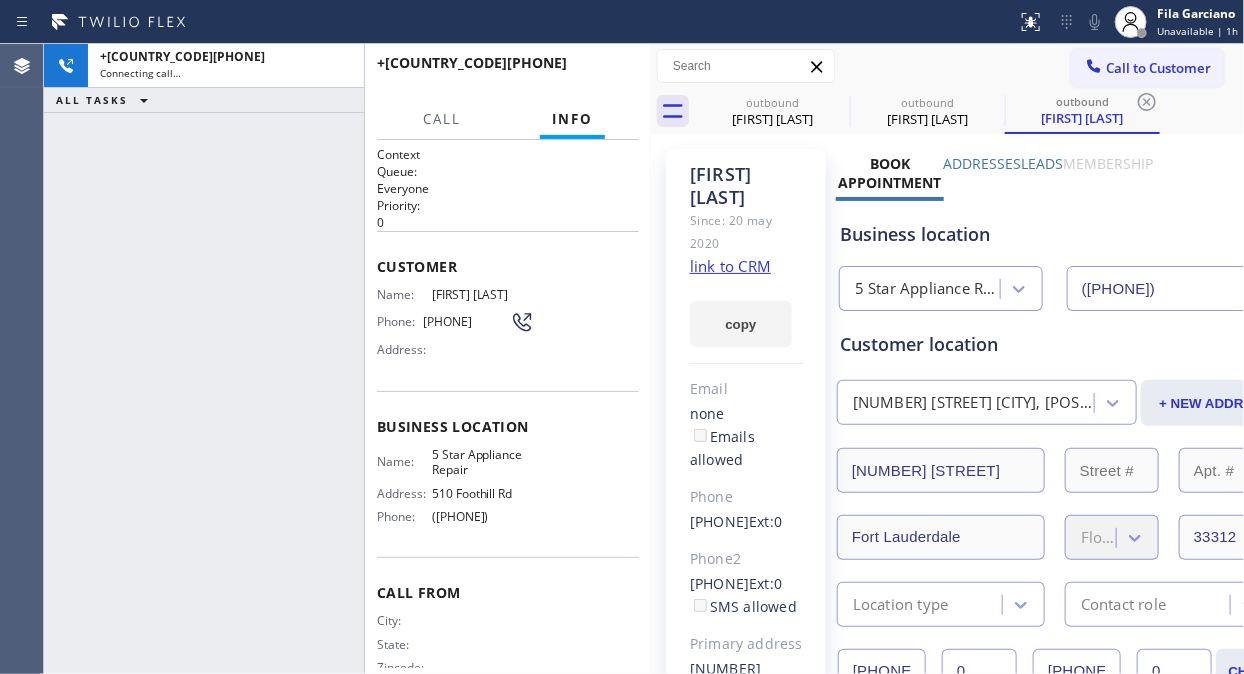 click on "Call to Customer" at bounding box center (1158, 68) 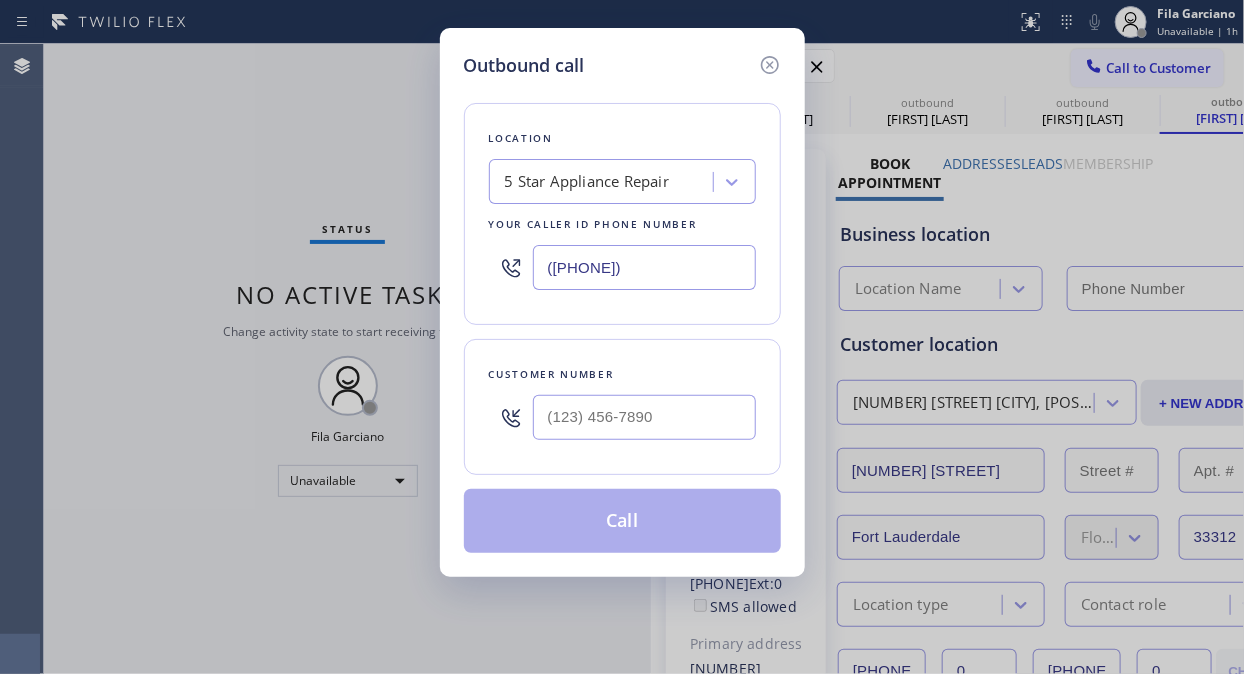 type on "([PHONE])" 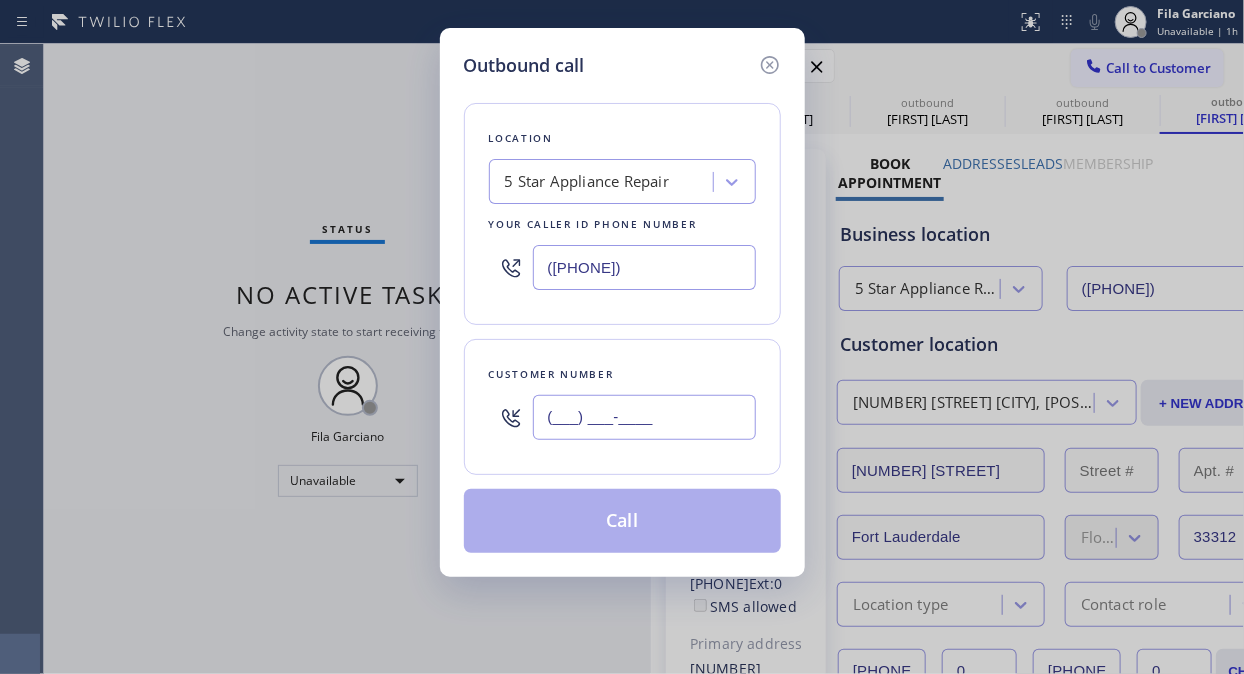 click on "(___) ___-____" at bounding box center [644, 417] 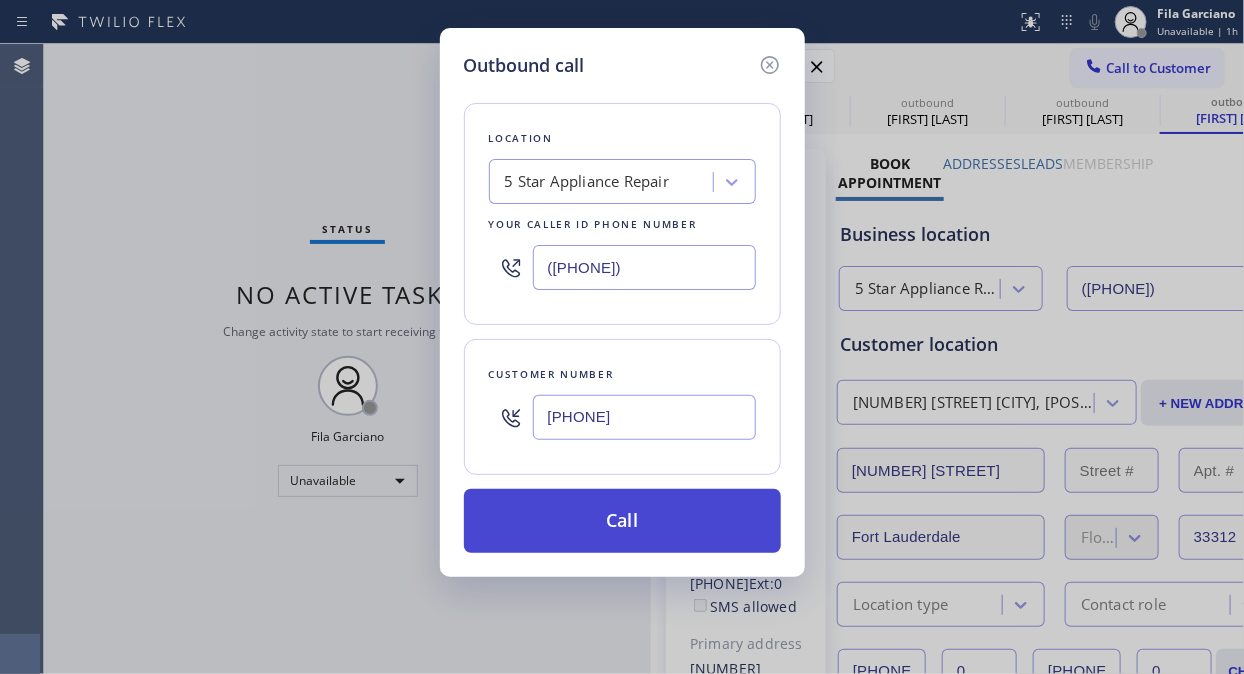 type on "[PHONE]" 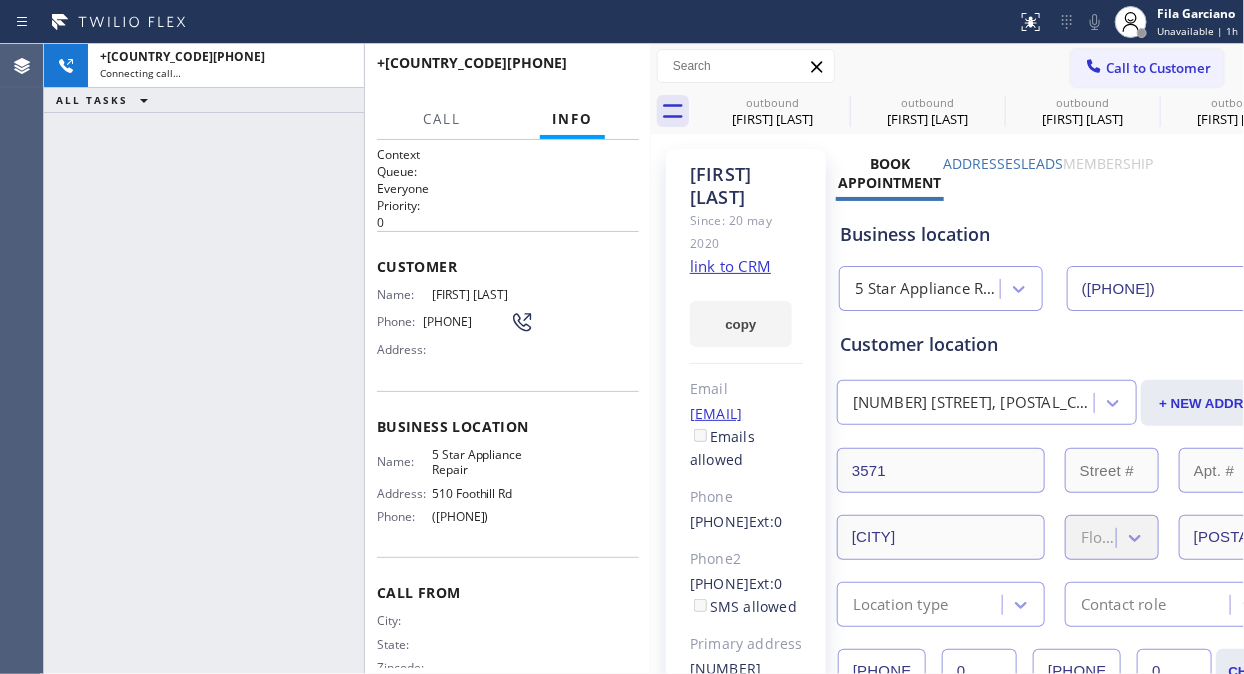 type on "([PHONE])" 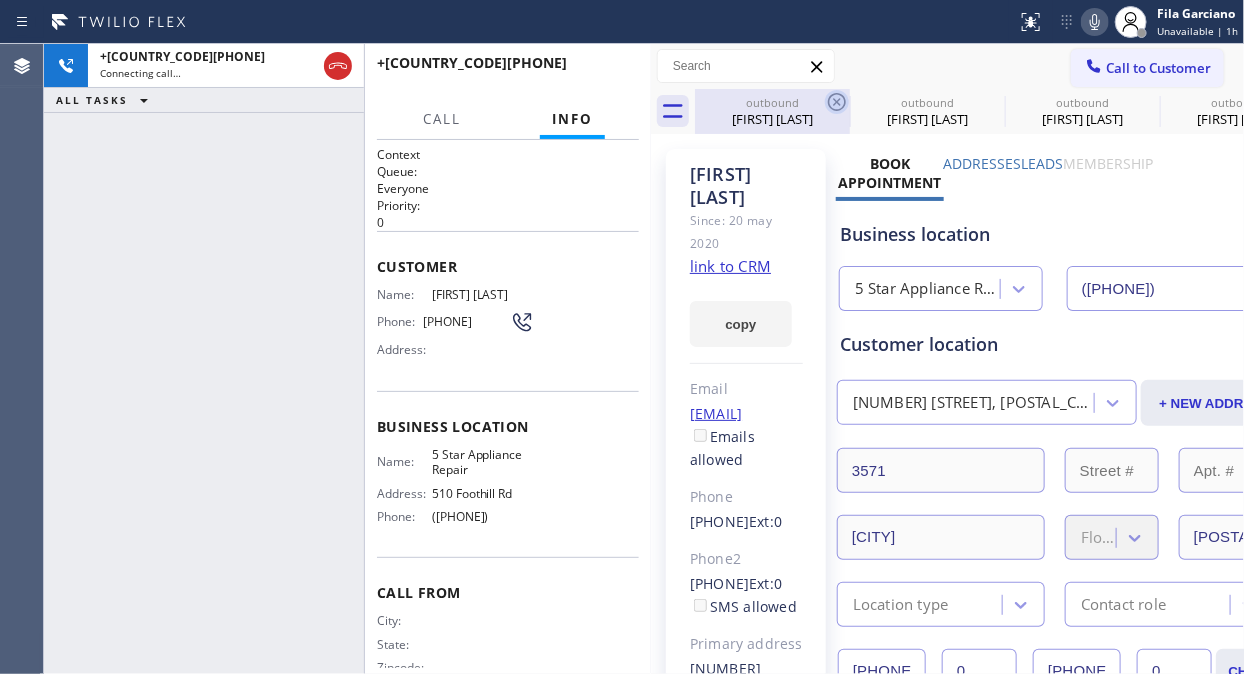 click 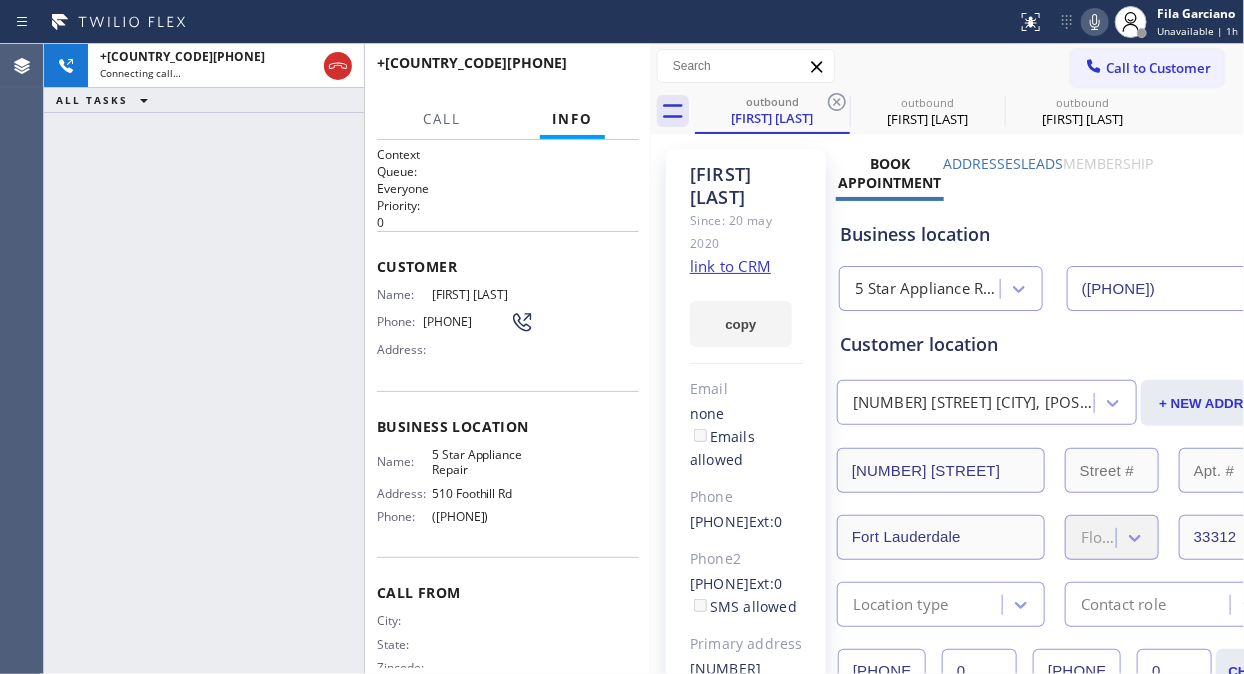 click 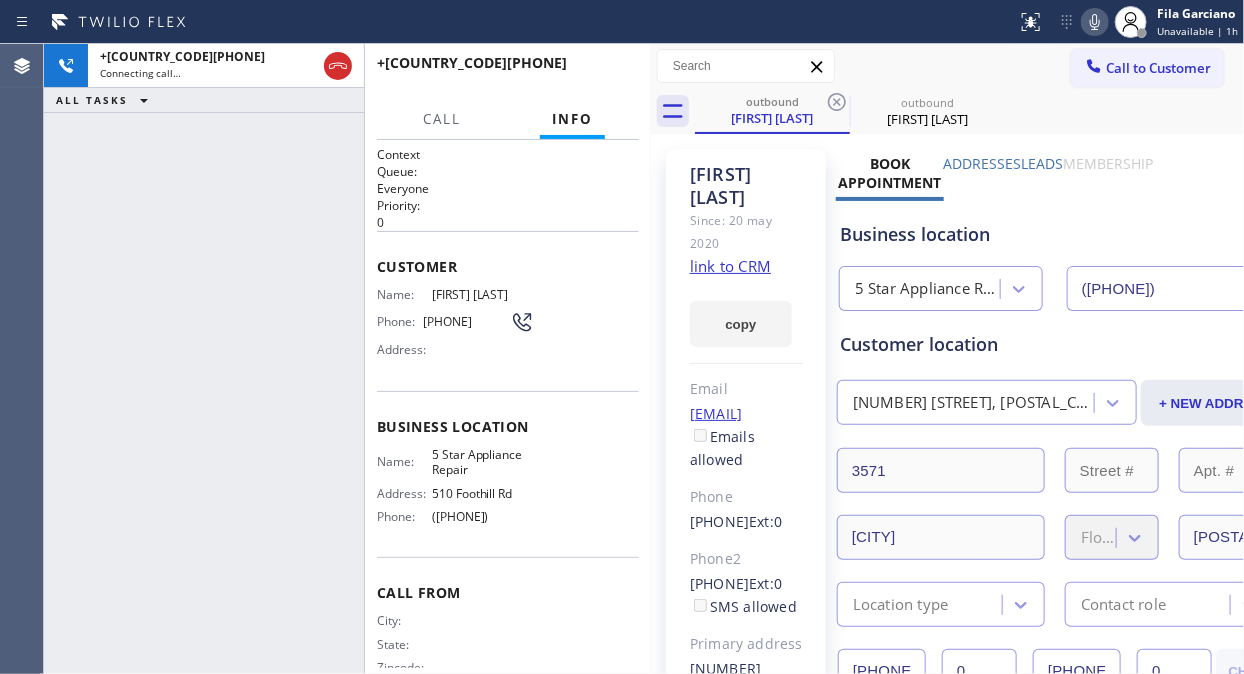 click 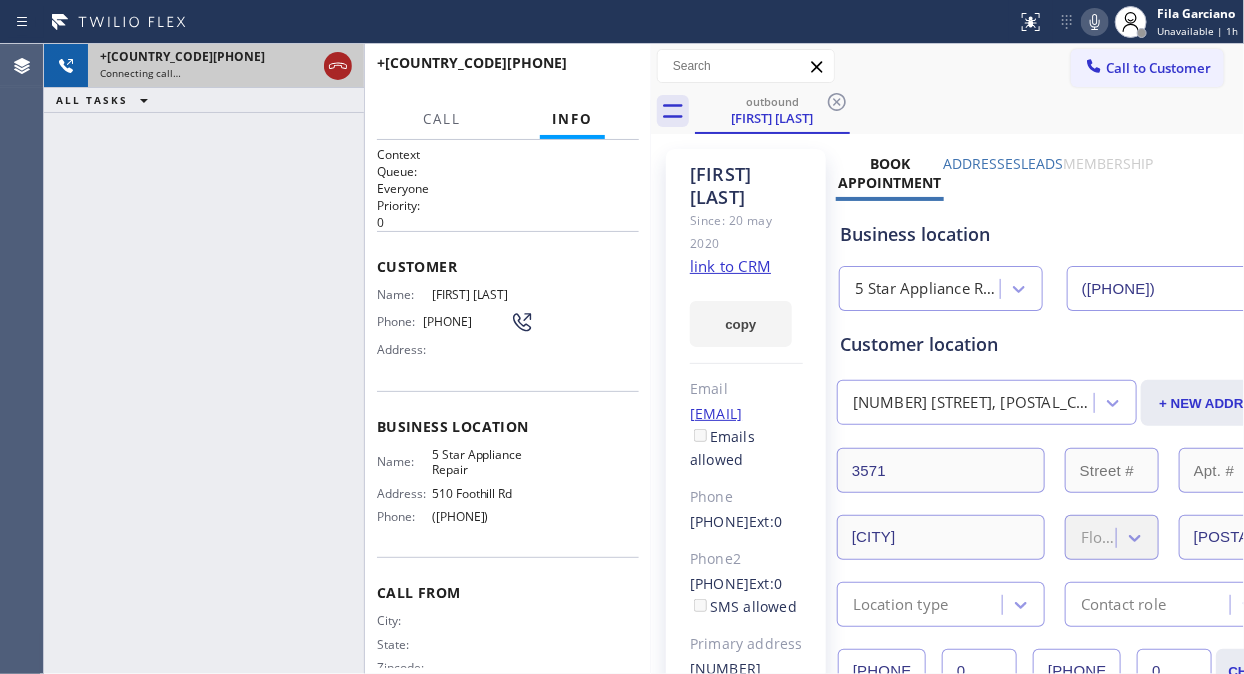 click 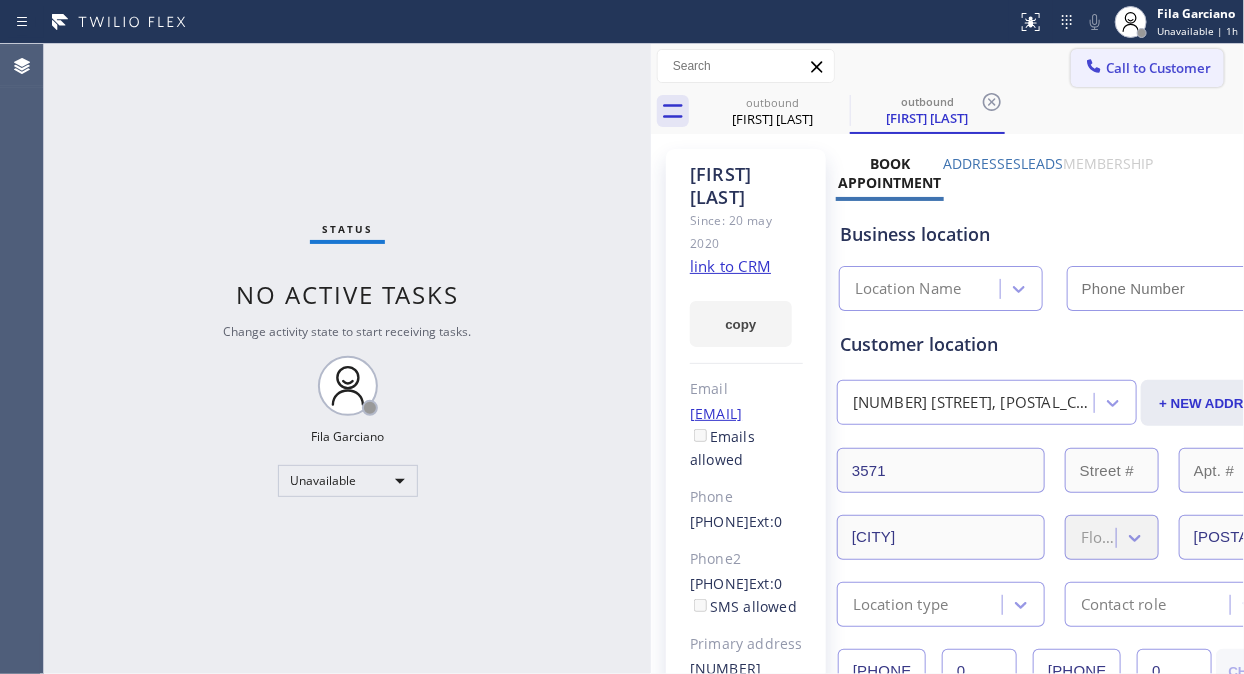 click on "Call to Customer" at bounding box center (1158, 68) 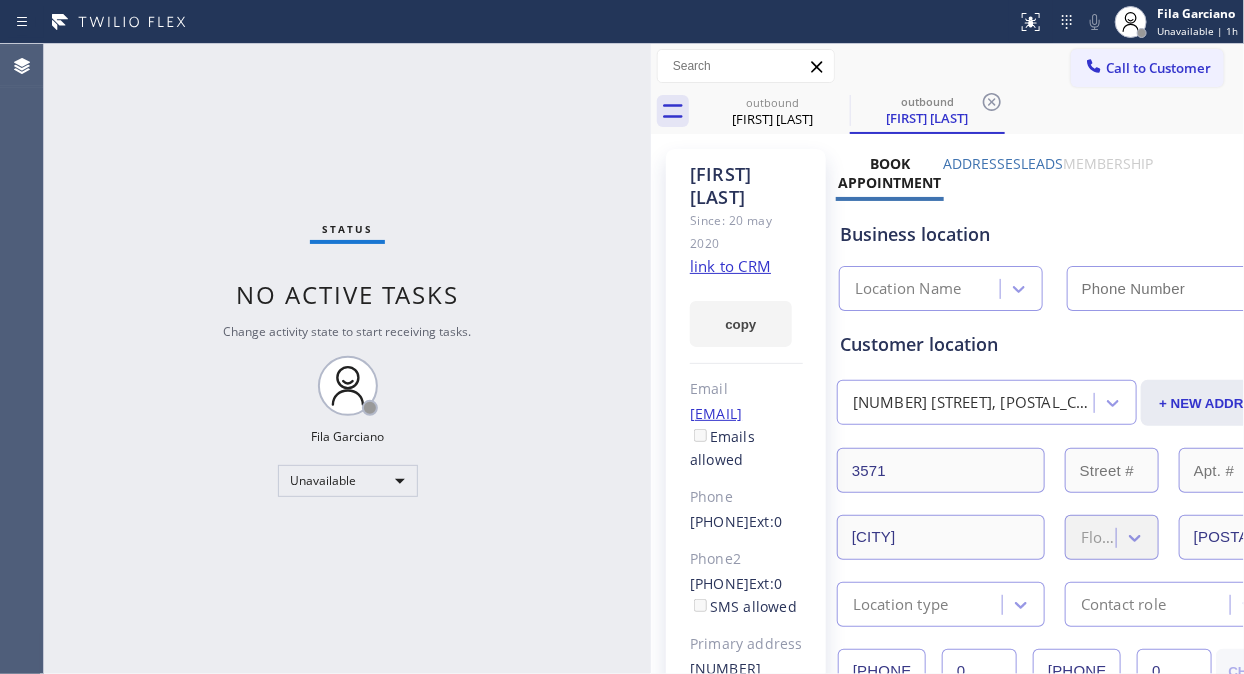 type on "([PHONE])" 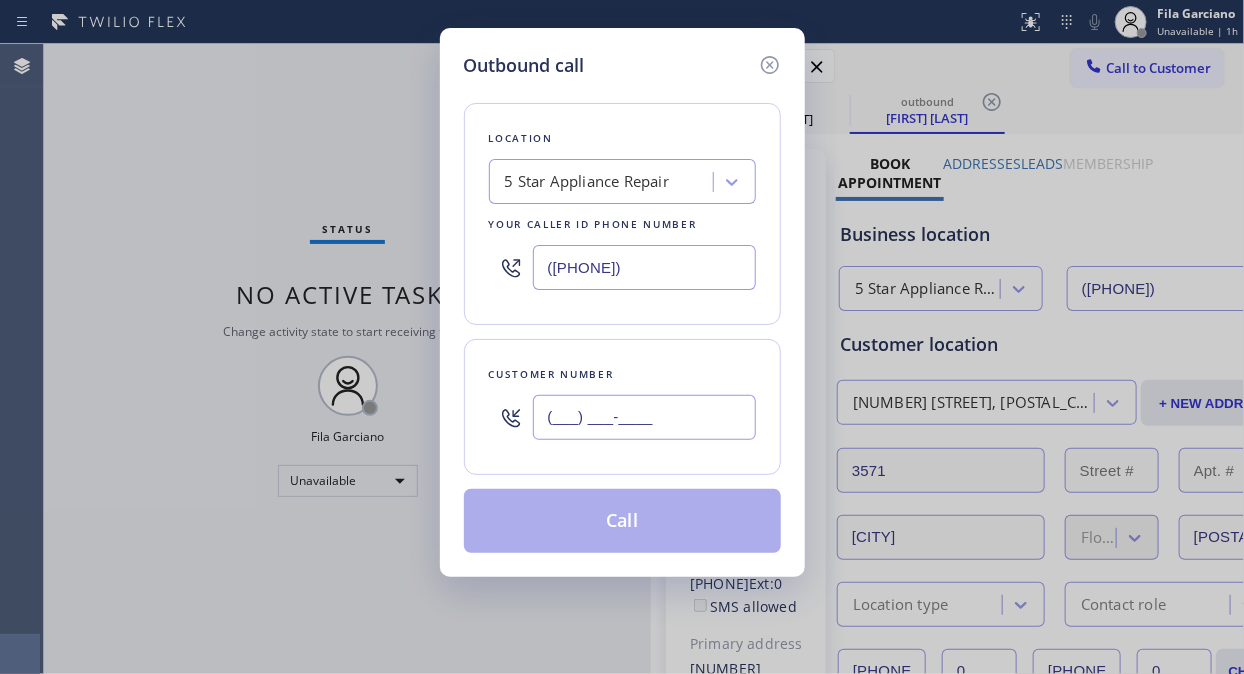 click on "(___) ___-____" at bounding box center [644, 417] 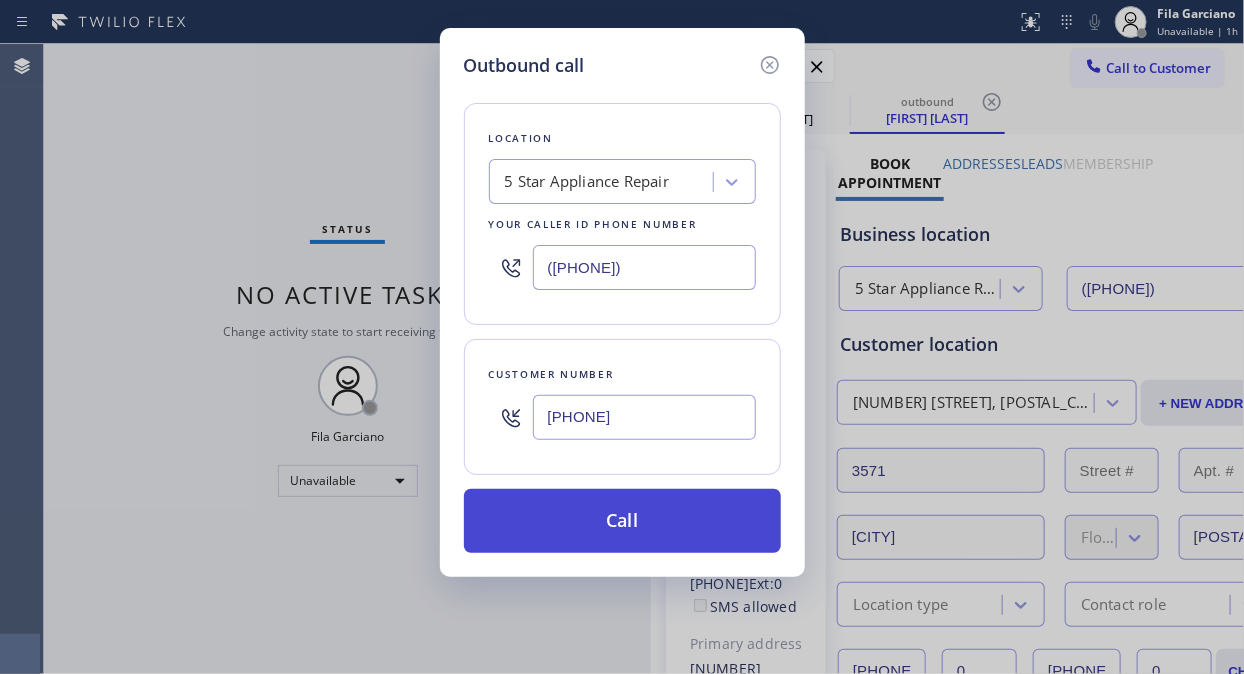 type on "[PHONE]" 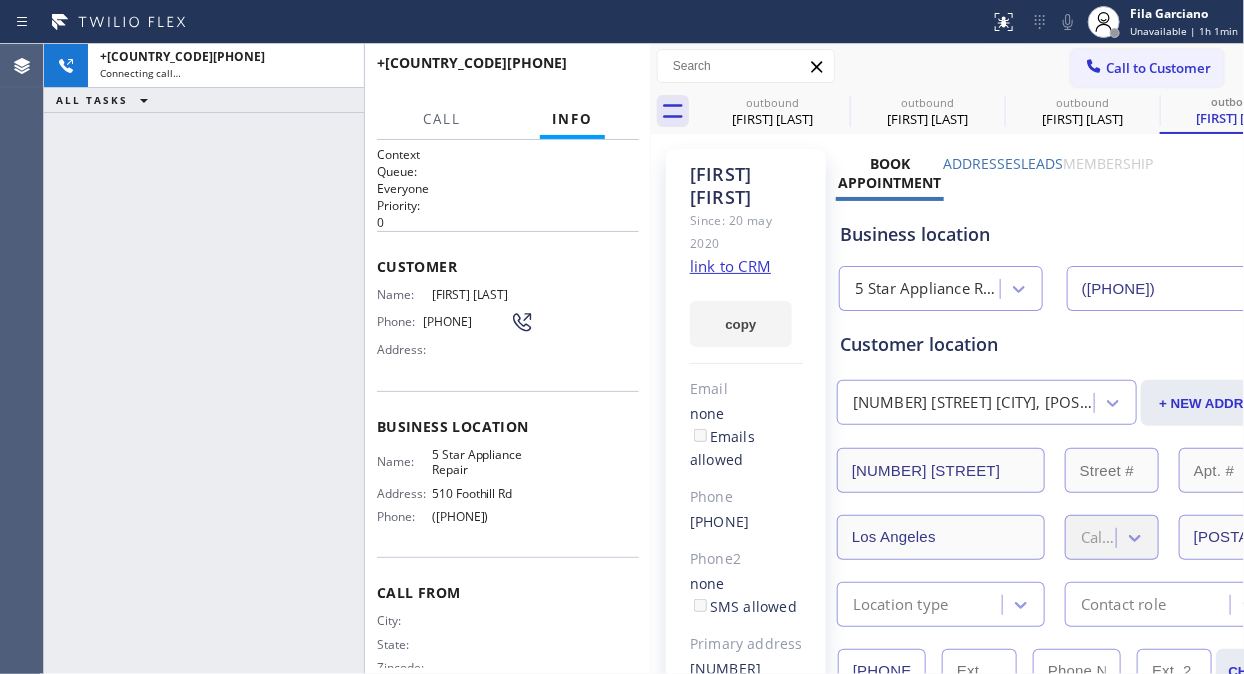 type on "([PHONE])" 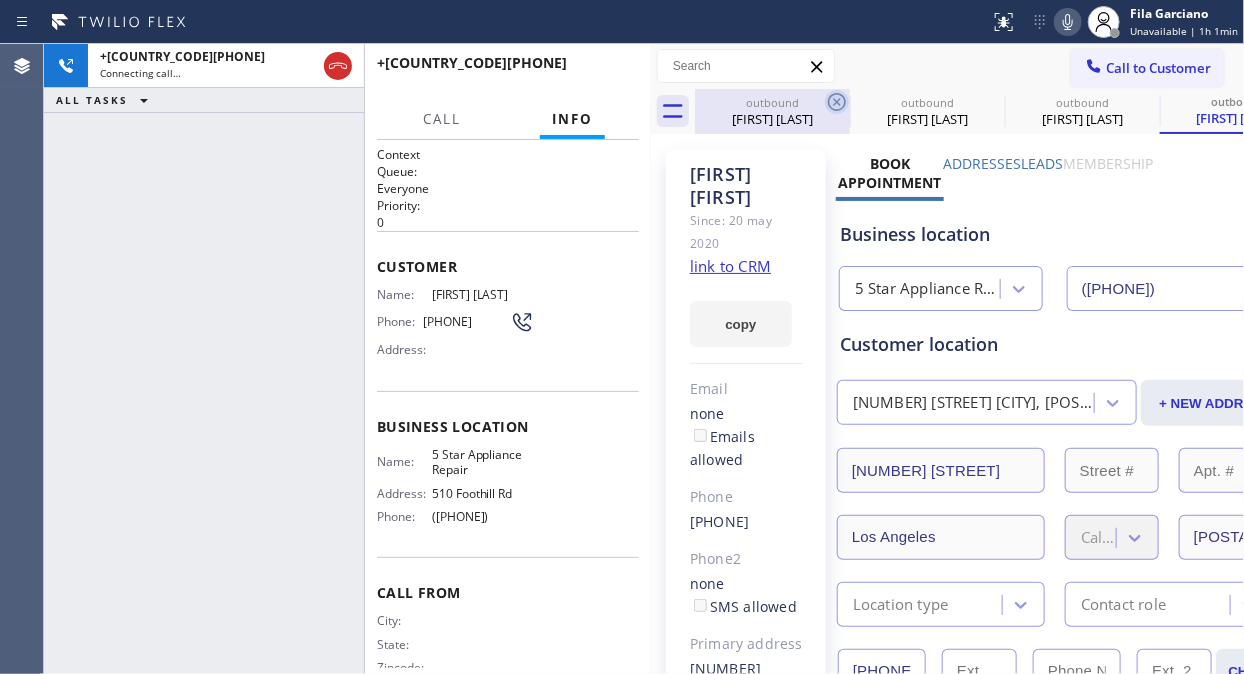 click 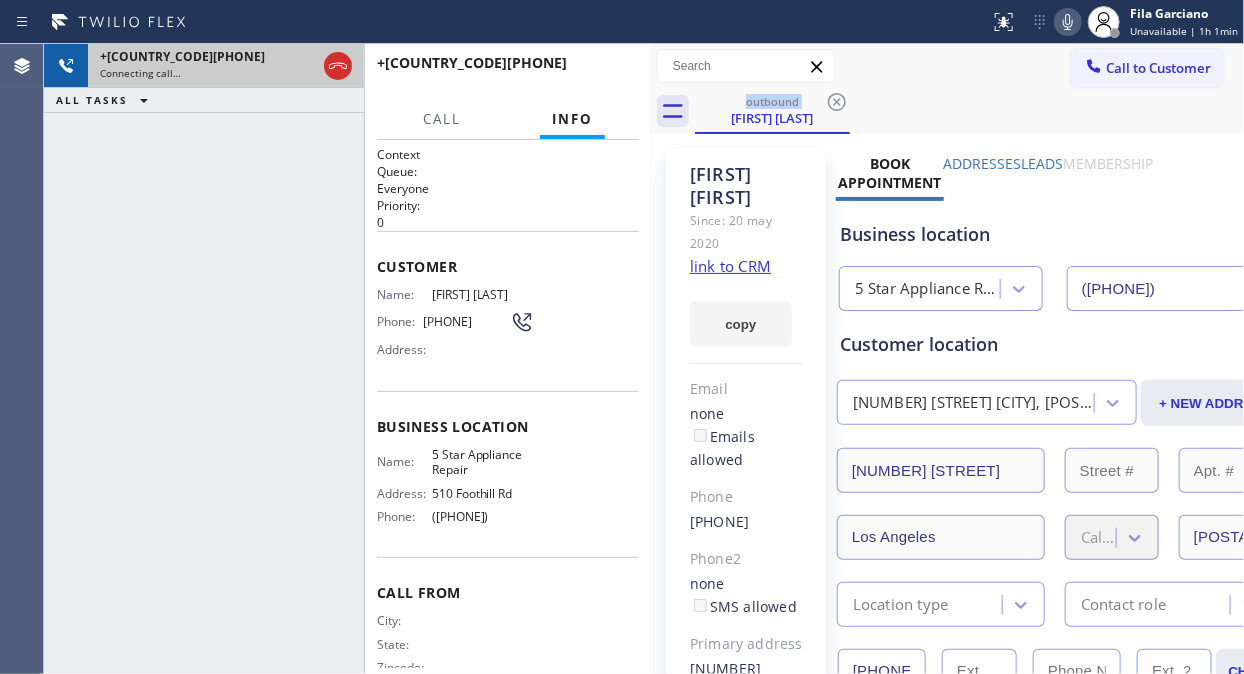 click on "+[COUNTRY_CODE][PHONE] Connecting call…" at bounding box center (204, 66) 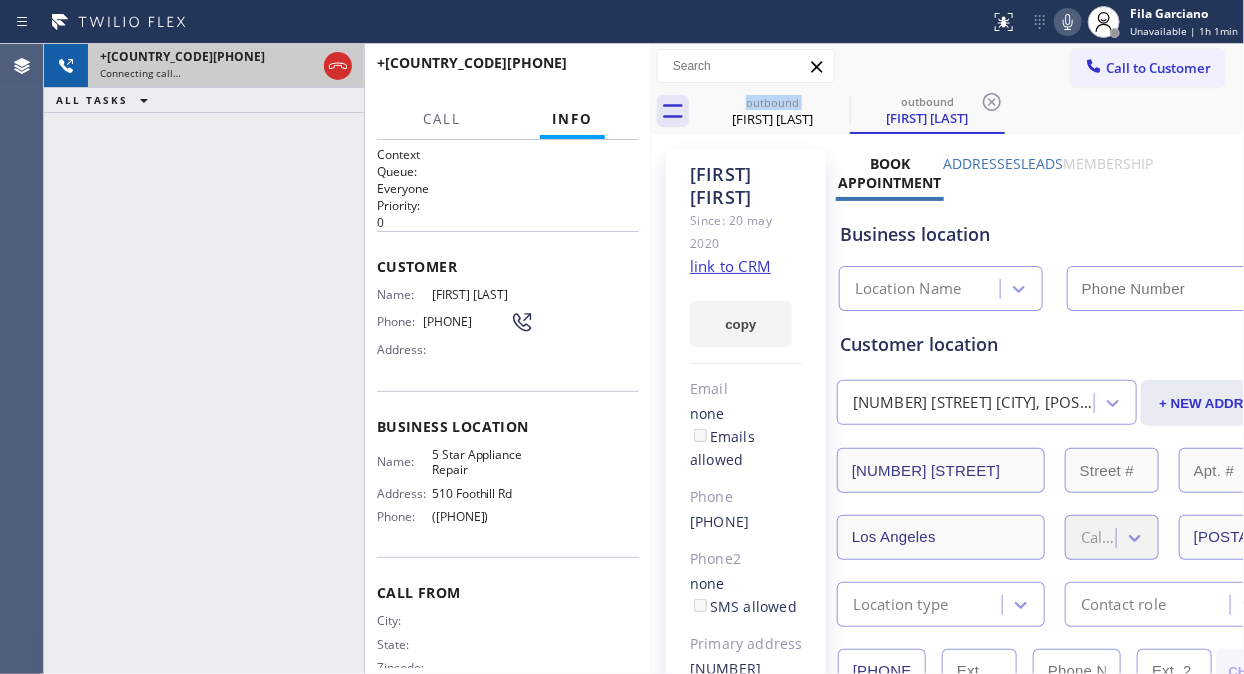 type on "([PHONE])" 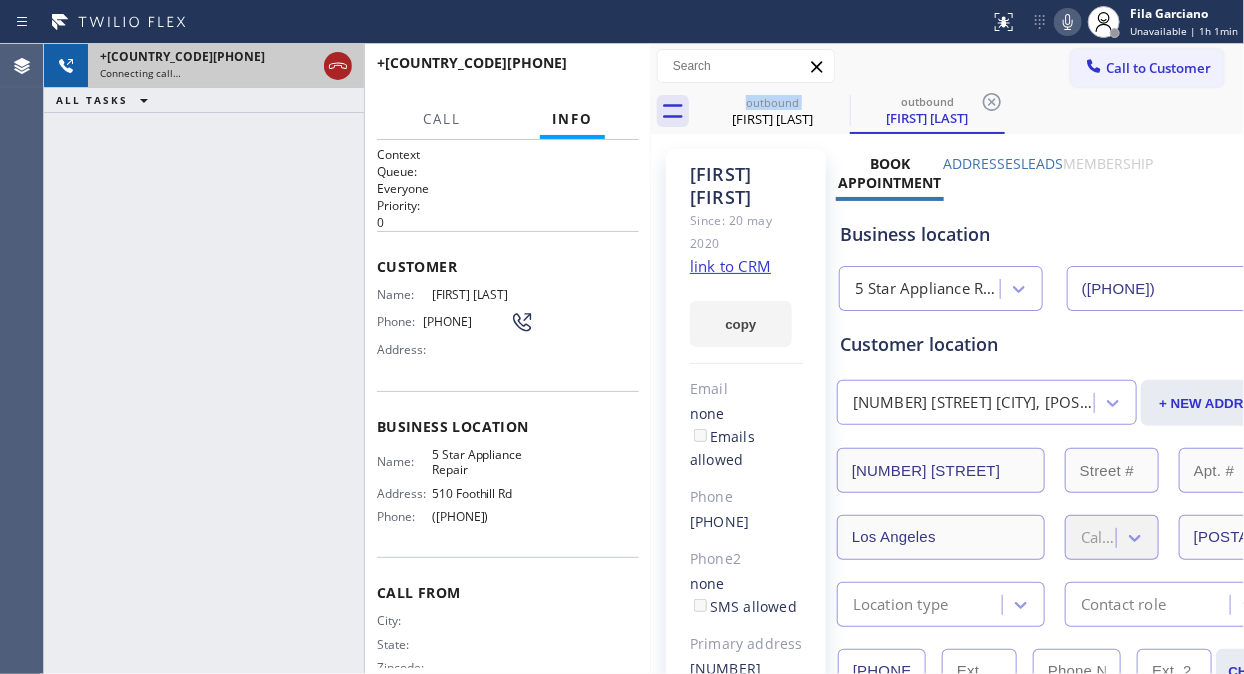 click 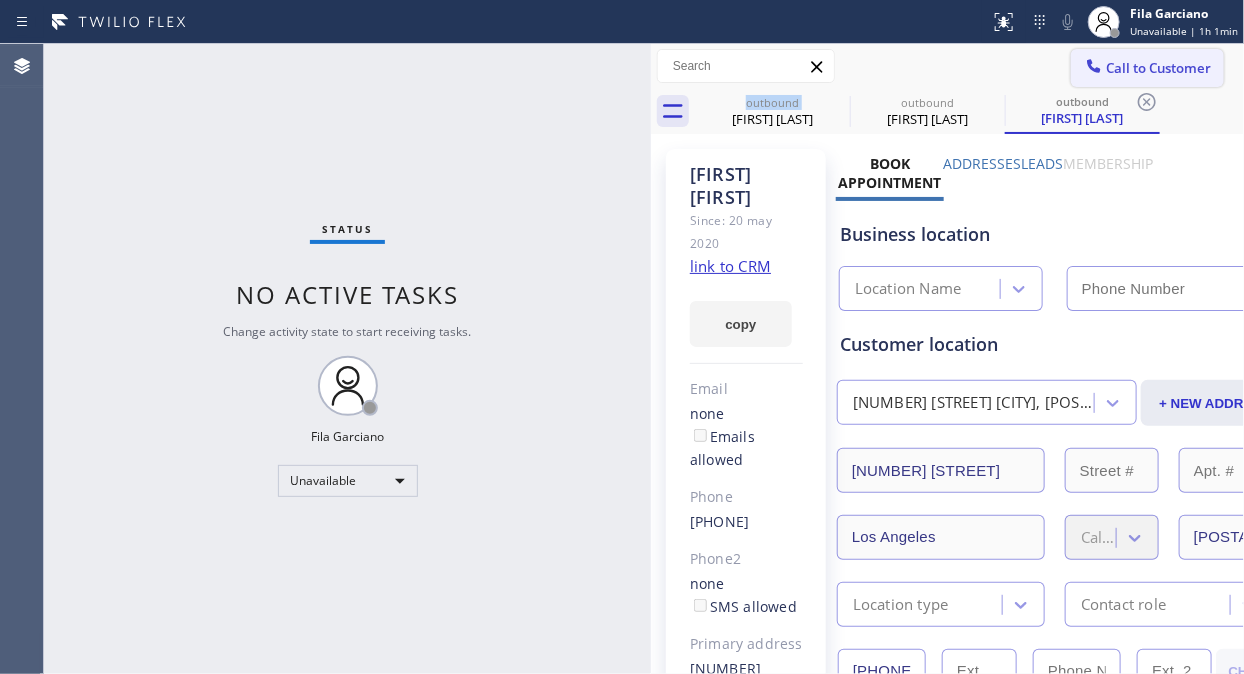 type on "([PHONE])" 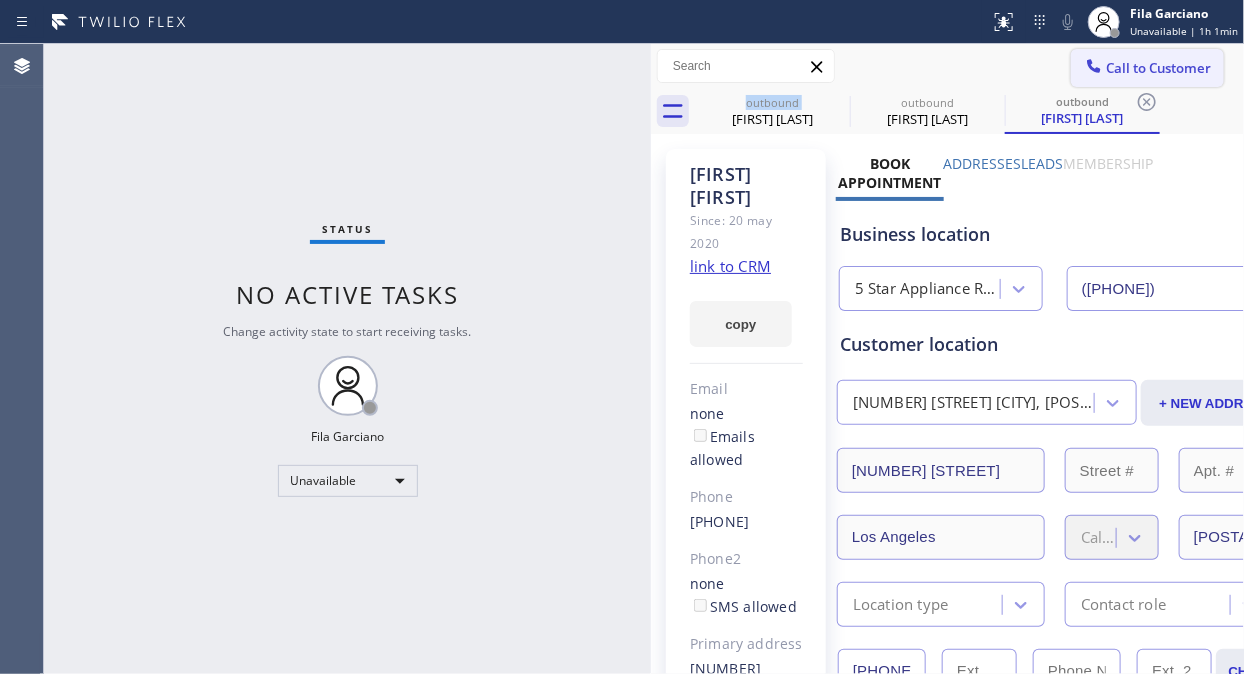 click on "Call to Customer" at bounding box center [1158, 68] 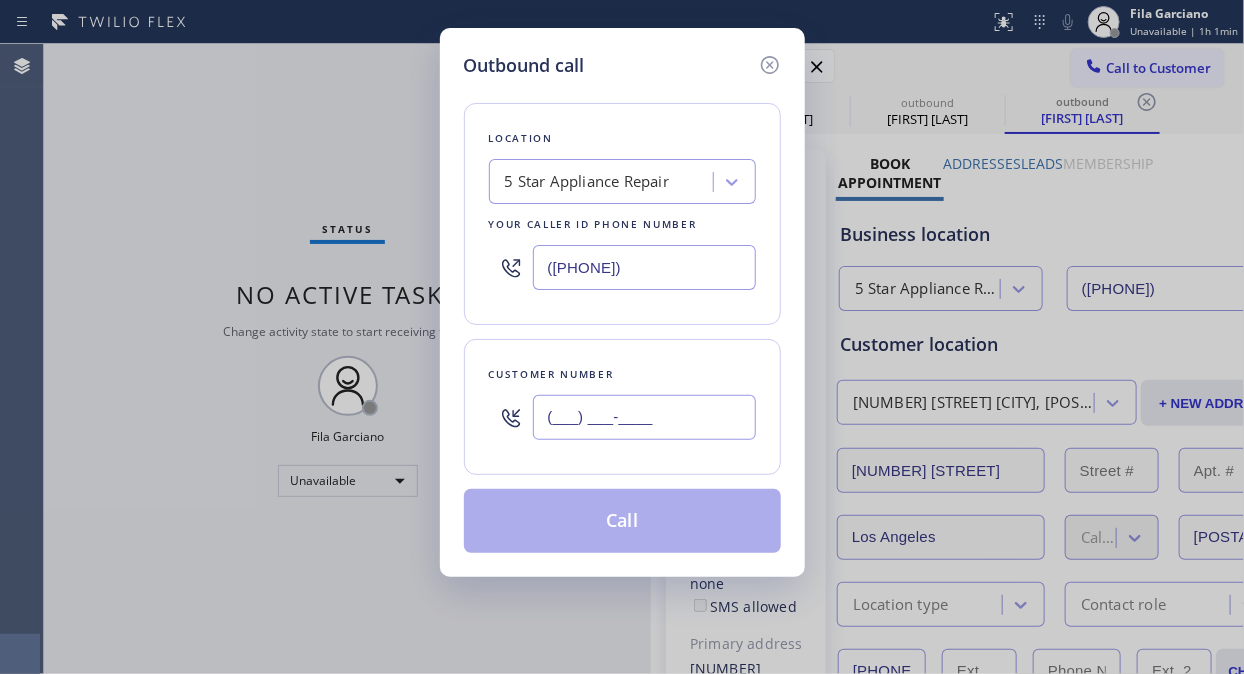 click on "(___) ___-____" at bounding box center [644, 417] 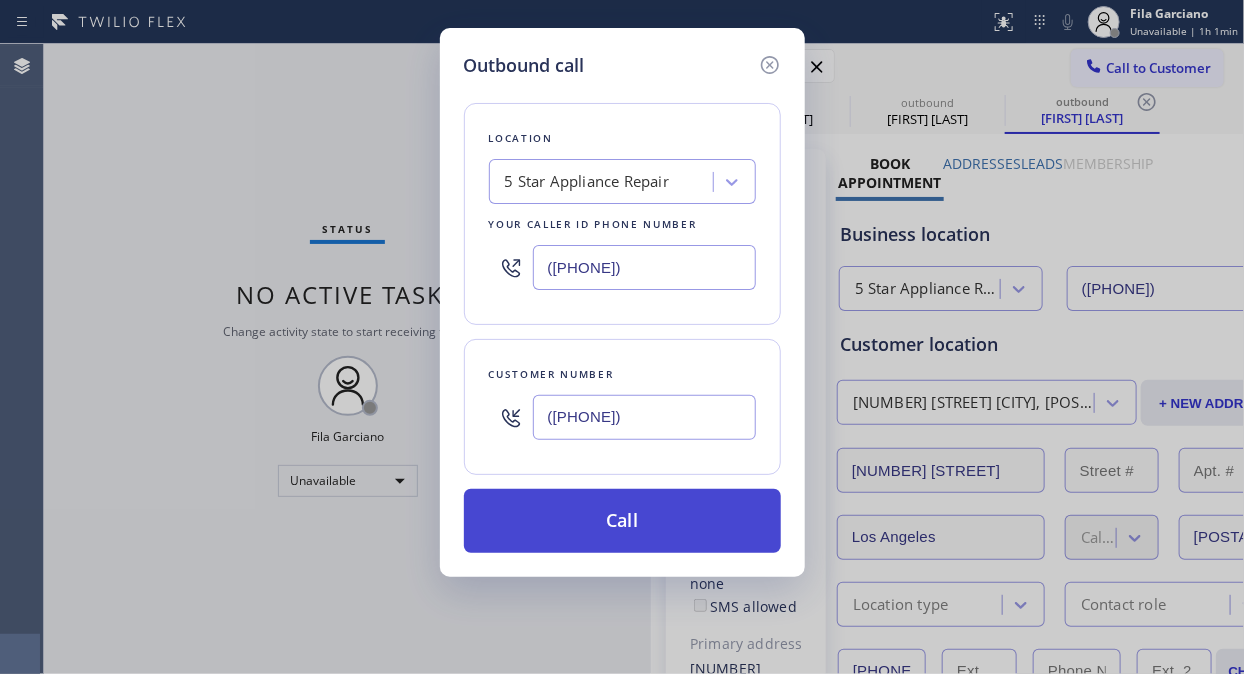type on "([PHONE])" 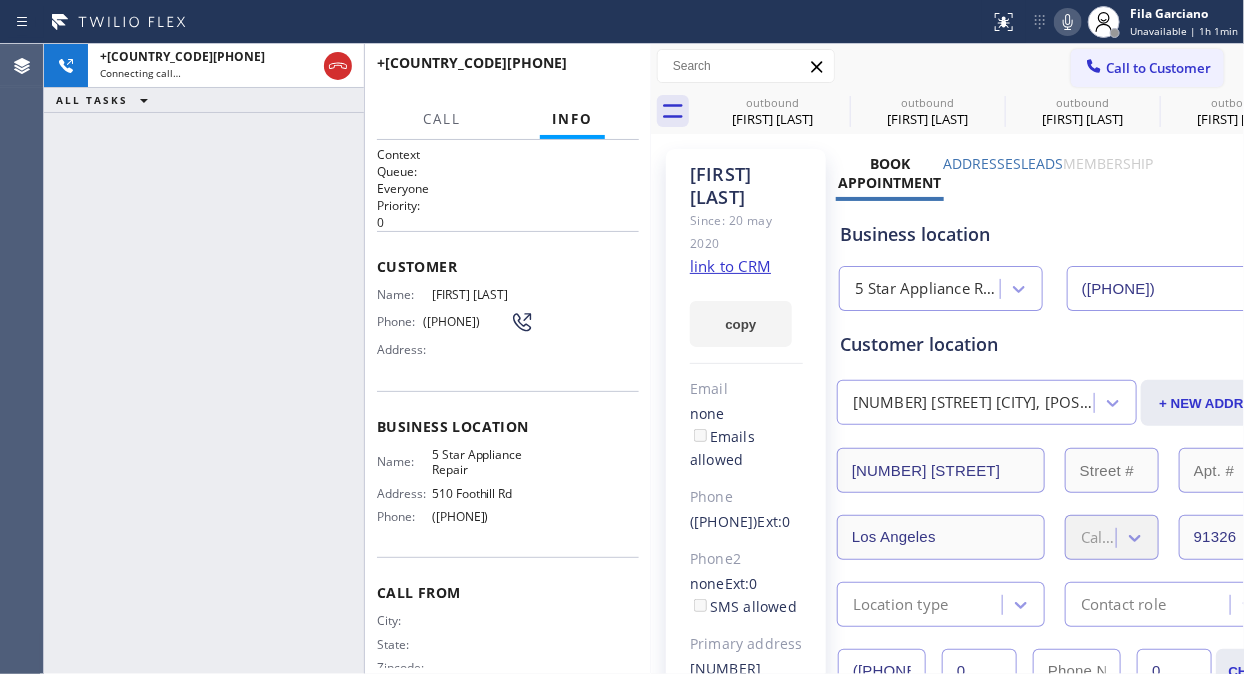 type on "([PHONE])" 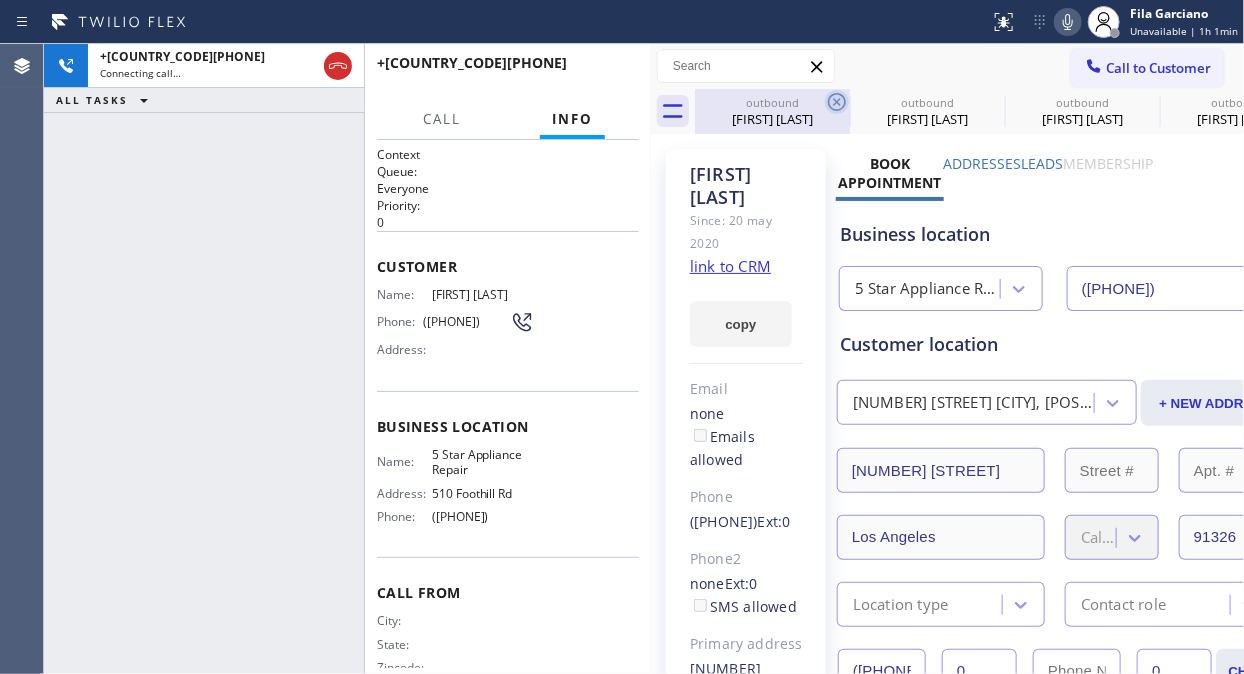 click 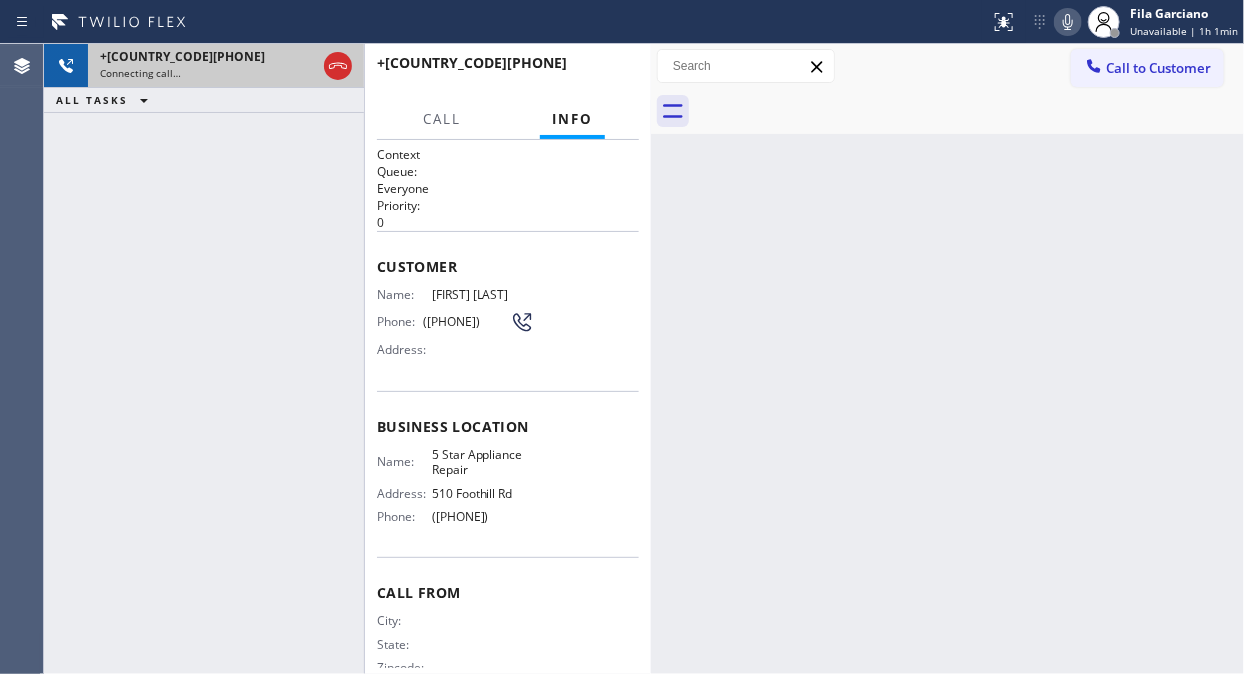 drag, startPoint x: 200, startPoint y: 65, endPoint x: 650, endPoint y: 301, distance: 508.1299 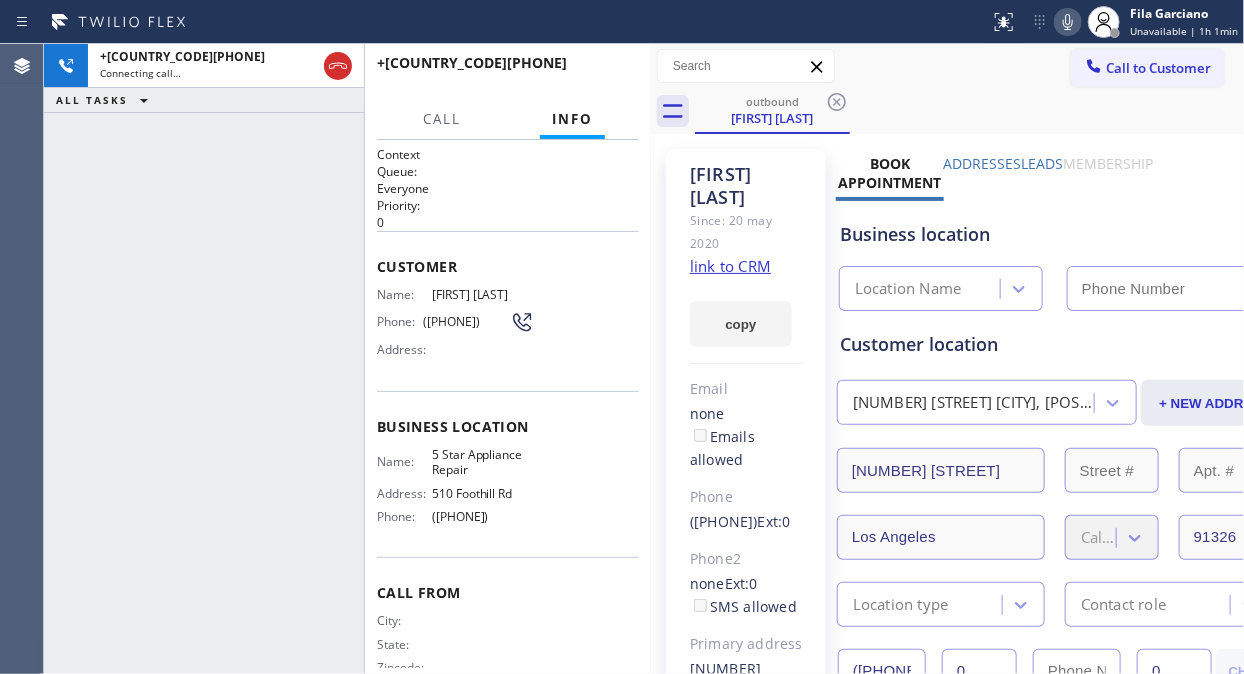 type on "([PHONE])" 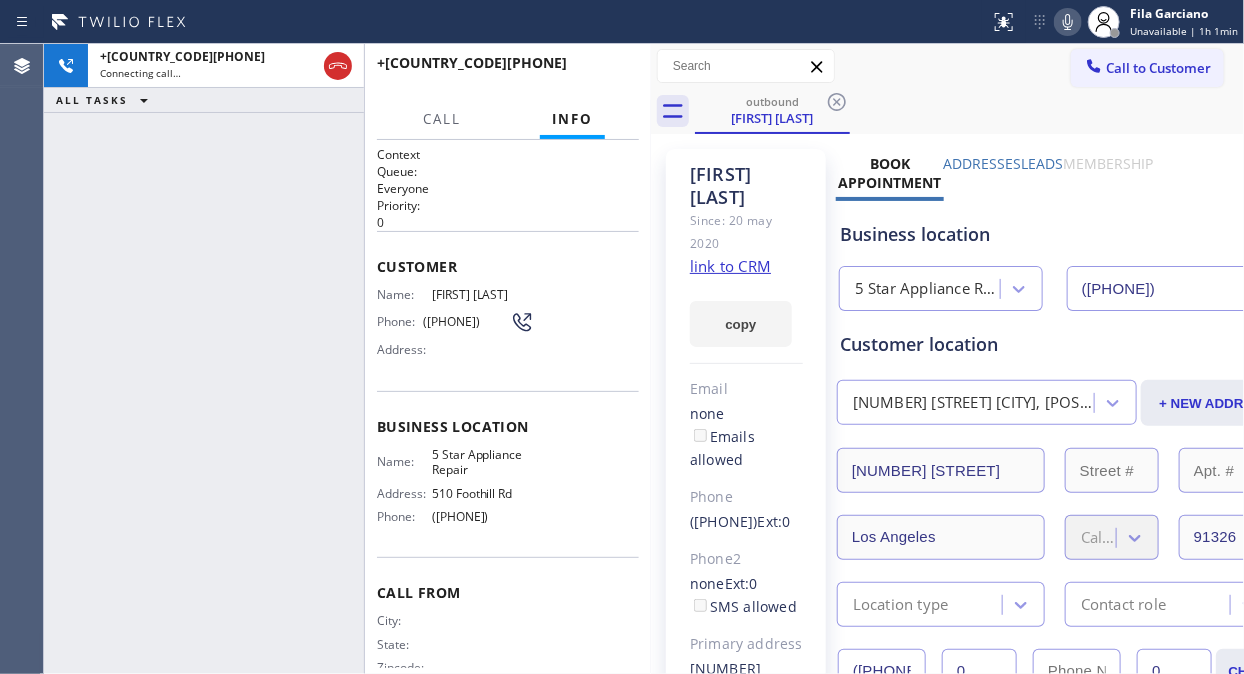 click on "[PHONE] Connecting call… ALL TASKS ALL TASKS ACTIVE TASKS TASKS IN WRAP UP" at bounding box center [204, 359] 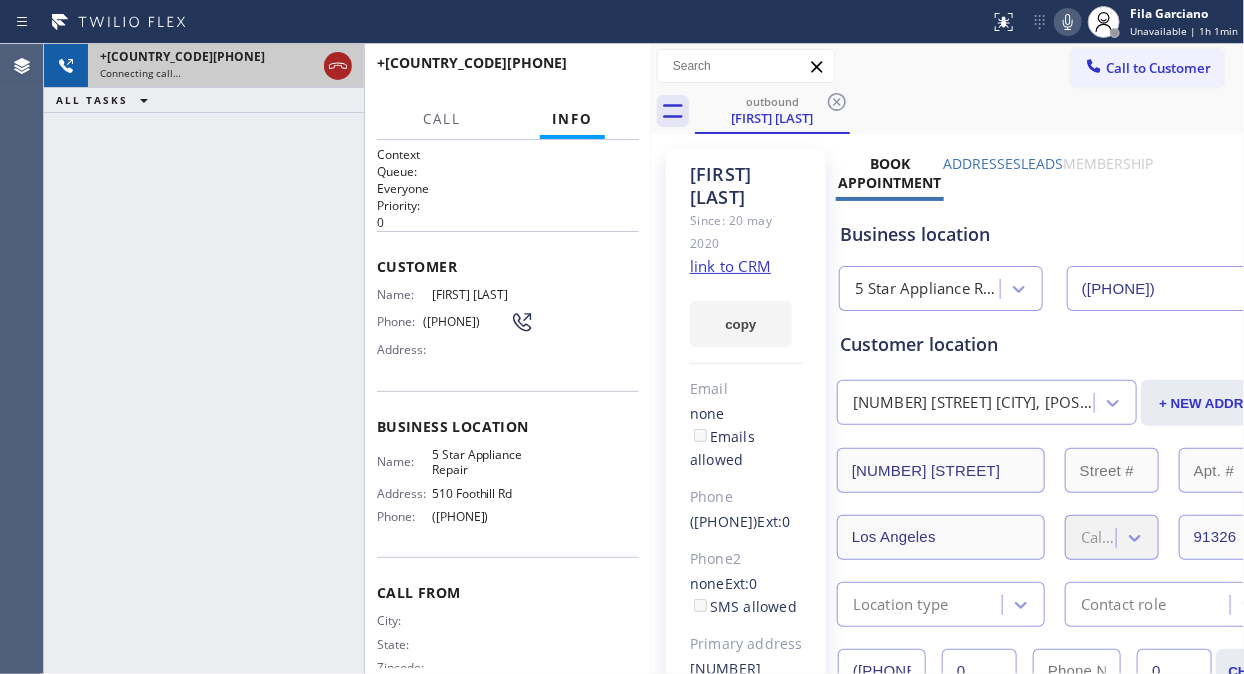 click 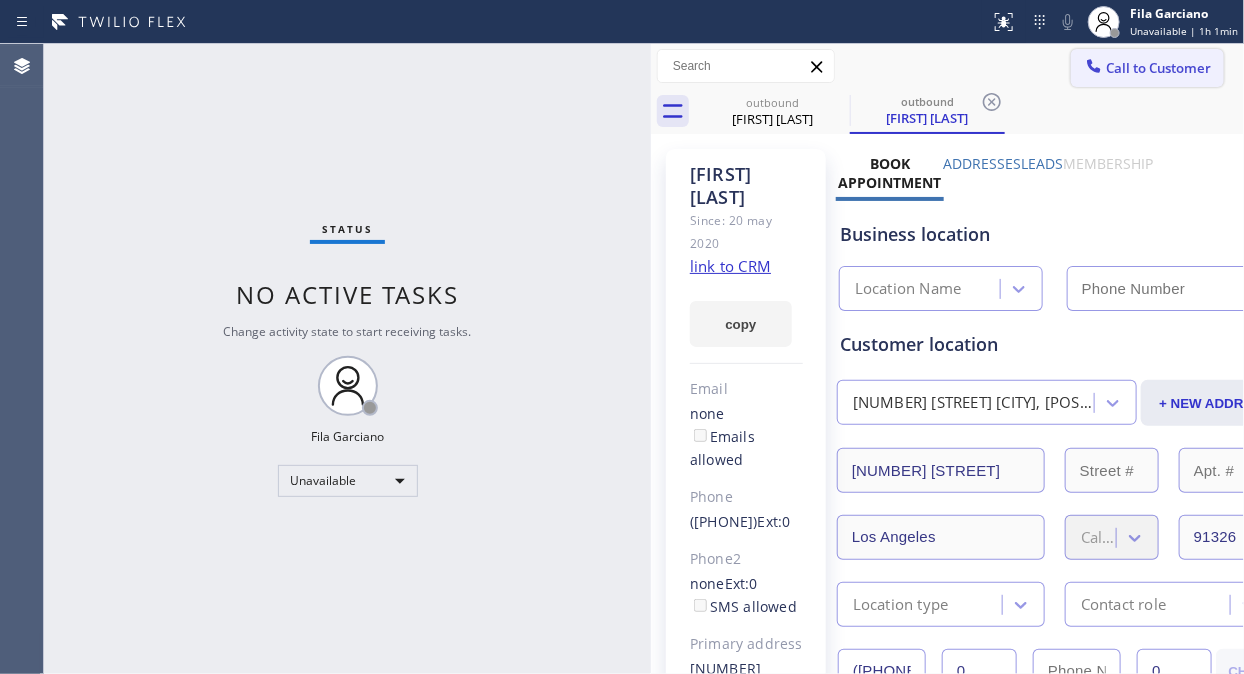 click on "Call to Customer" at bounding box center [1158, 68] 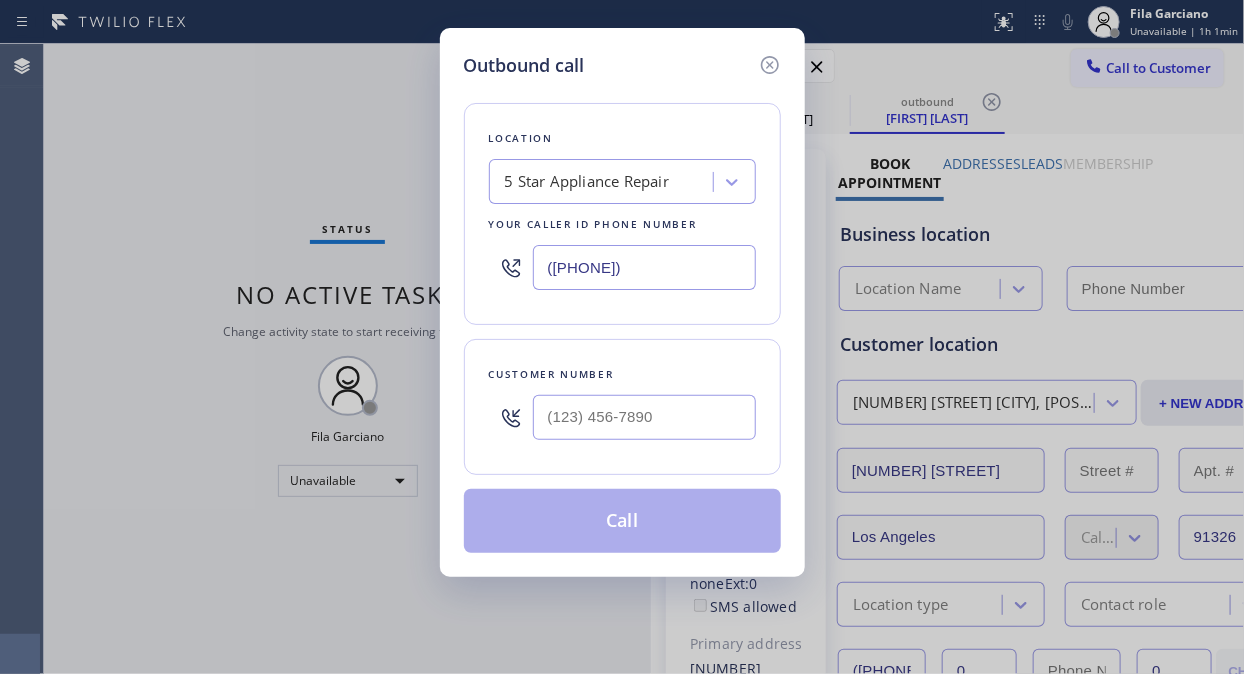 type on "([PHONE])" 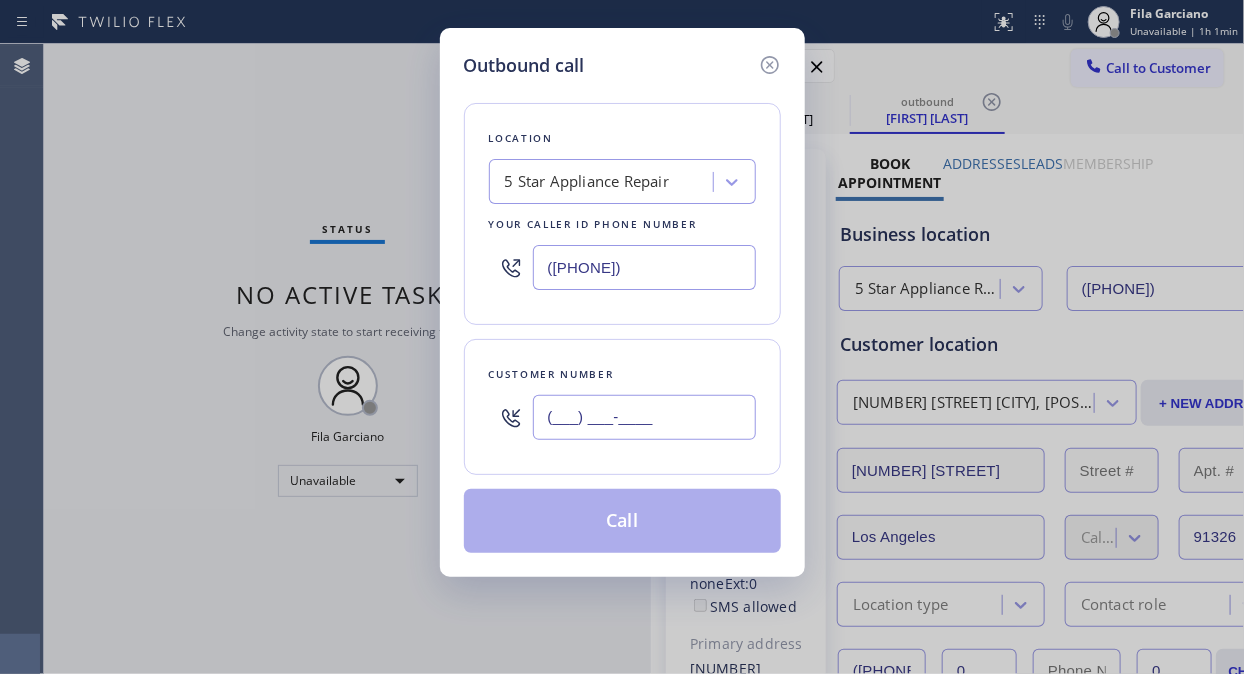 click on "(___) ___-____" at bounding box center [644, 417] 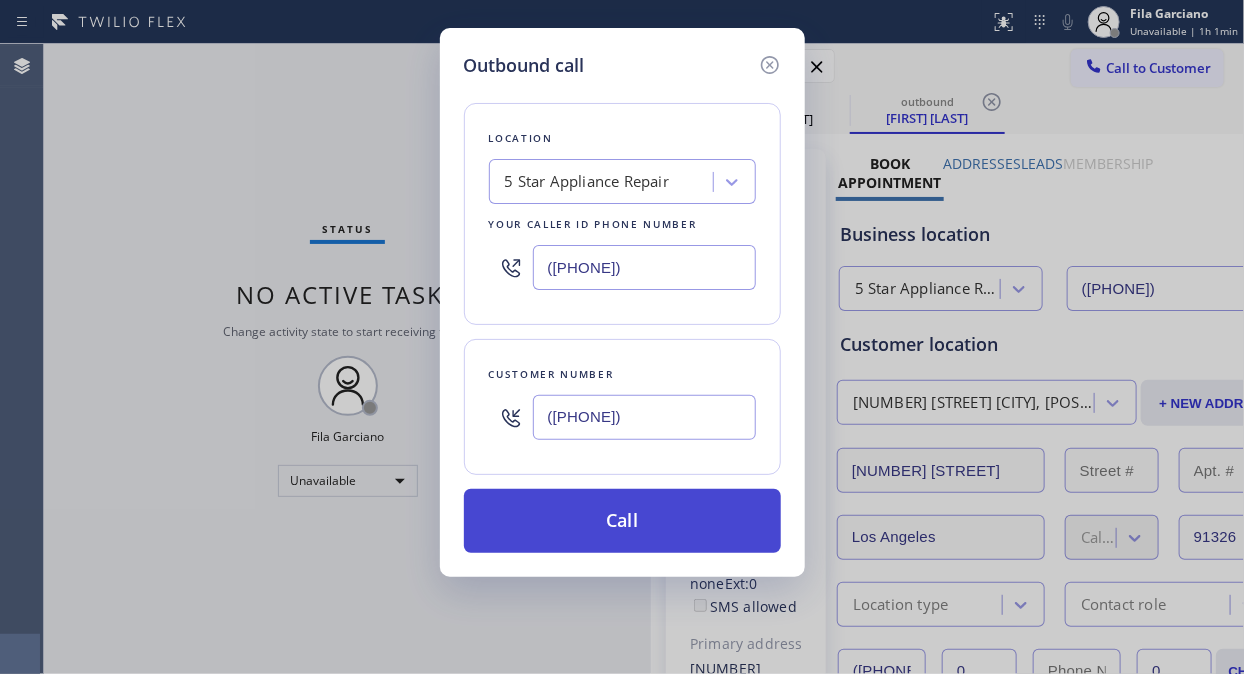 type on "([PHONE])" 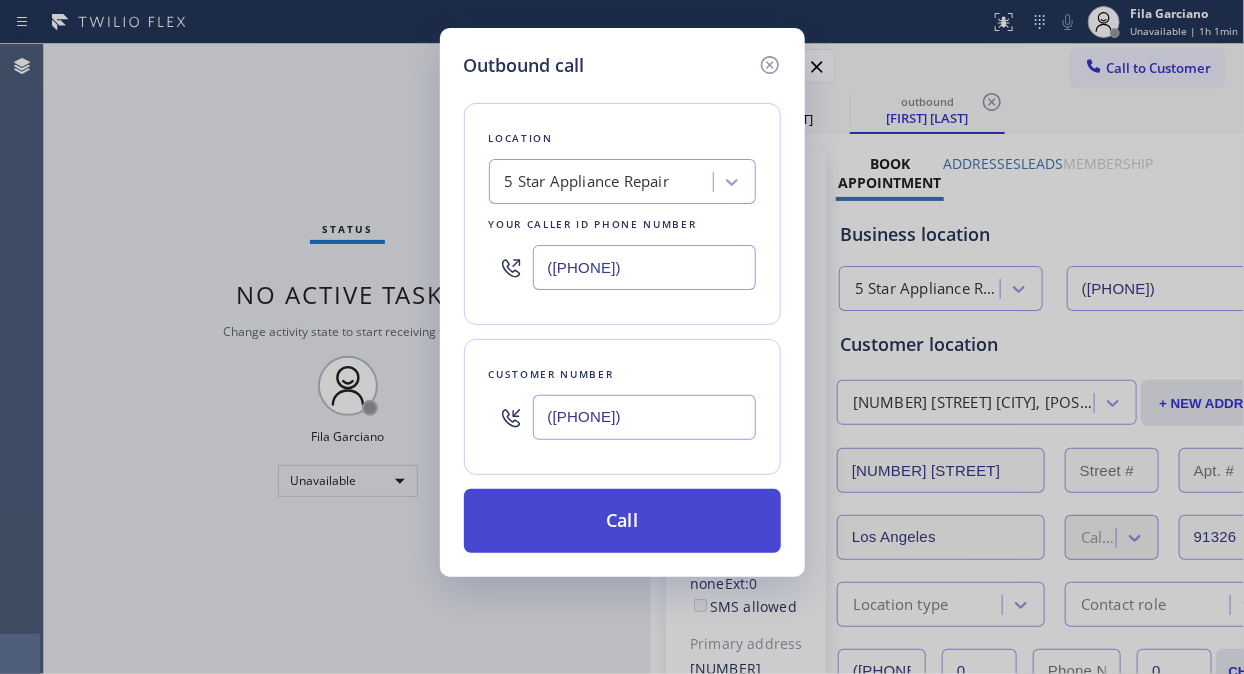 drag, startPoint x: 611, startPoint y: 511, endPoint x: 620, endPoint y: 516, distance: 10.29563 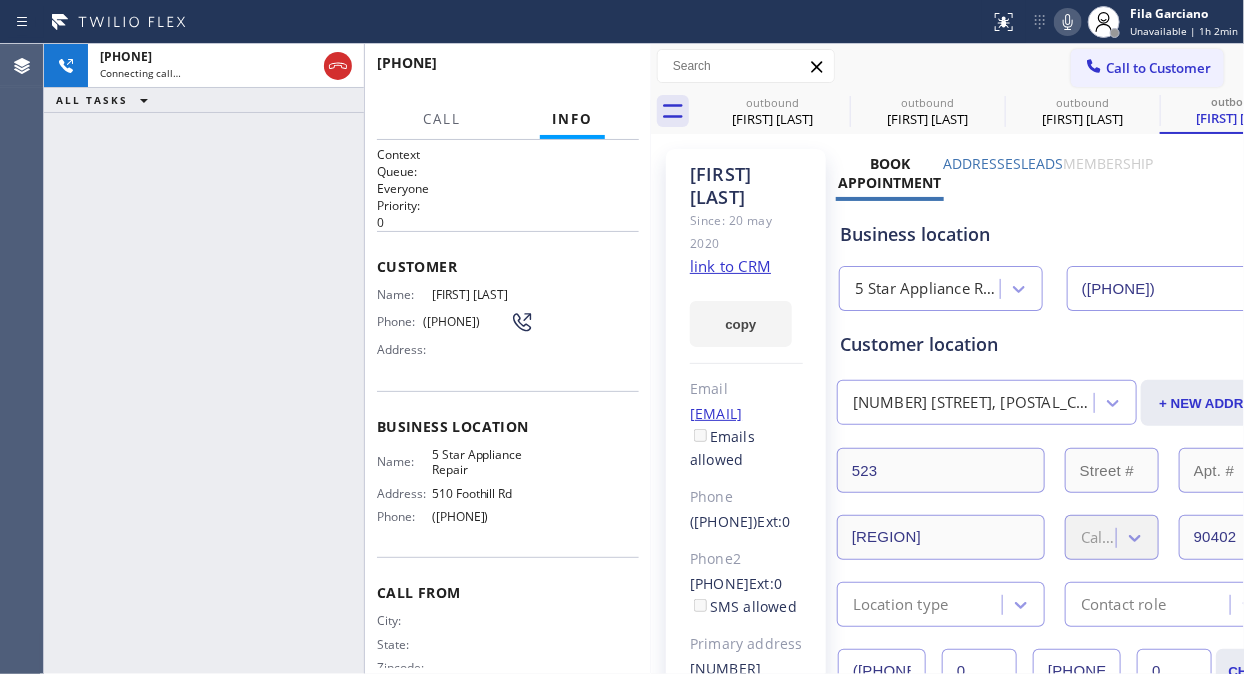 type on "([PHONE])" 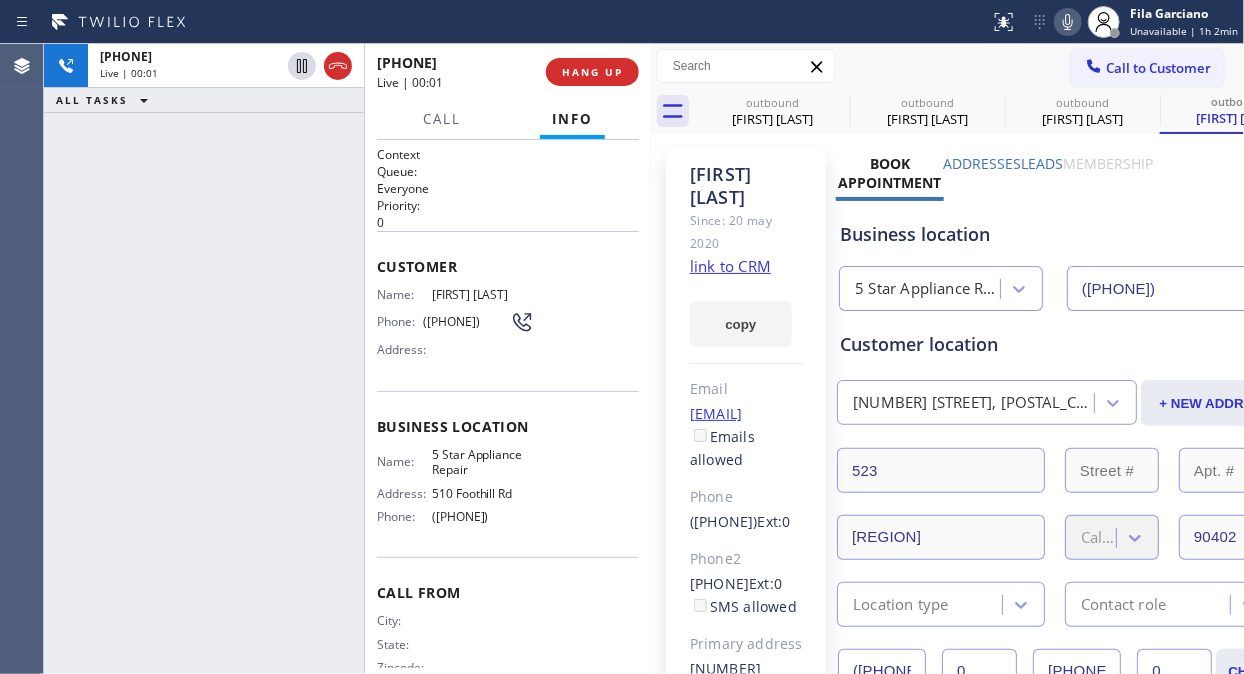click on "+[COUNTRY_CODE][PHONE] Live | [TIME]" at bounding box center (204, 359) 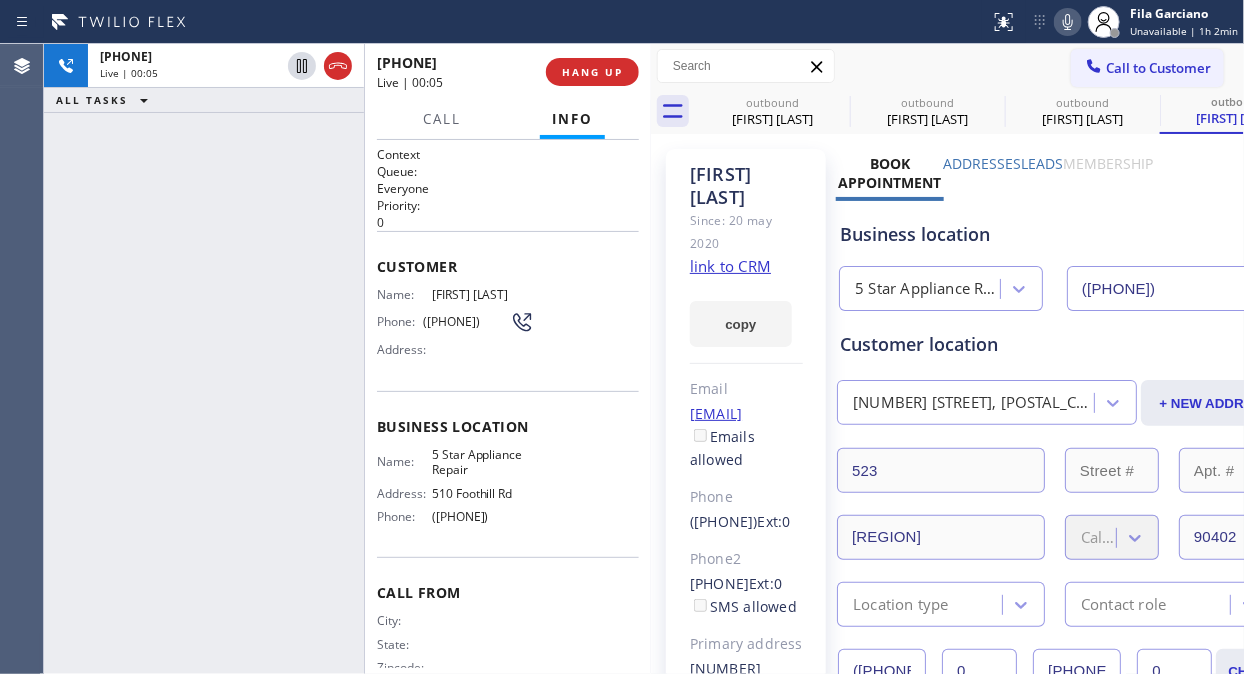 click on "link to CRM" 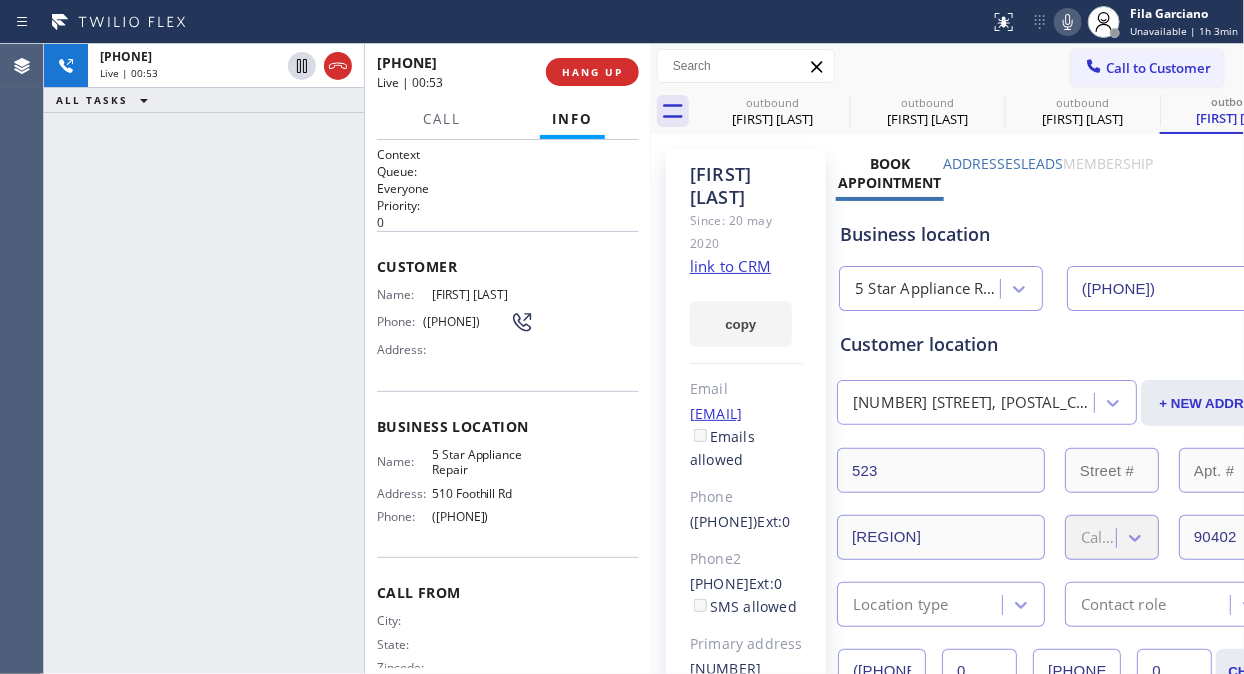 click 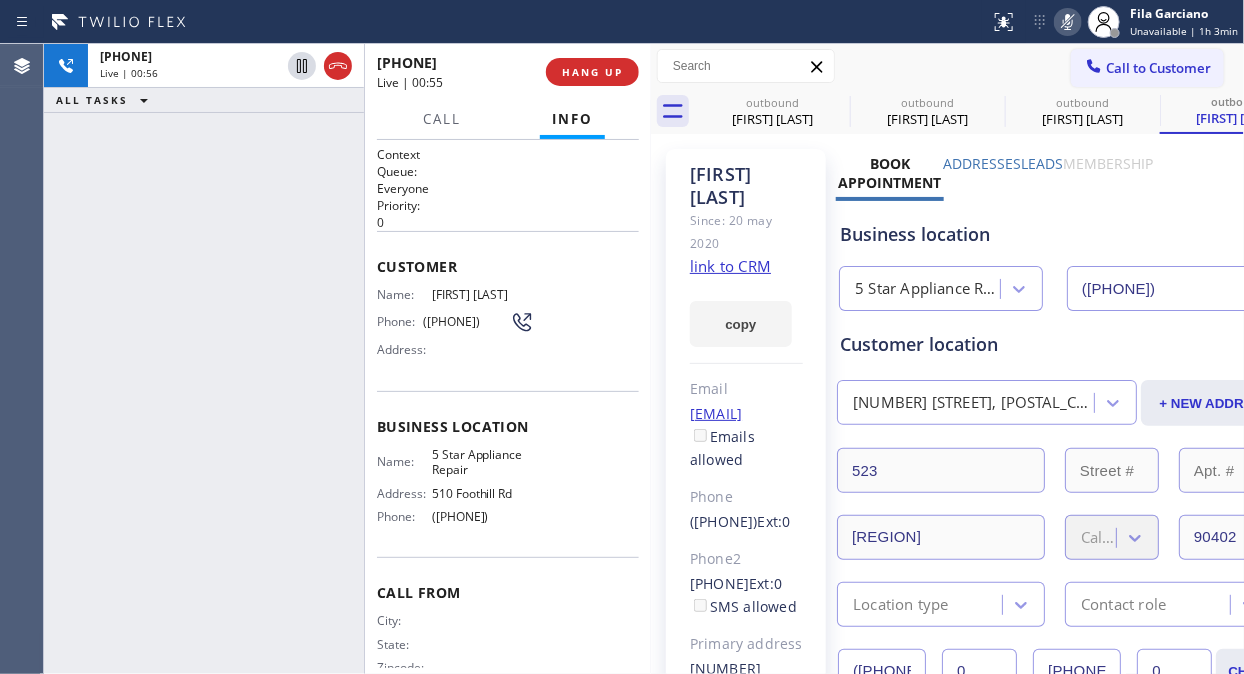 click 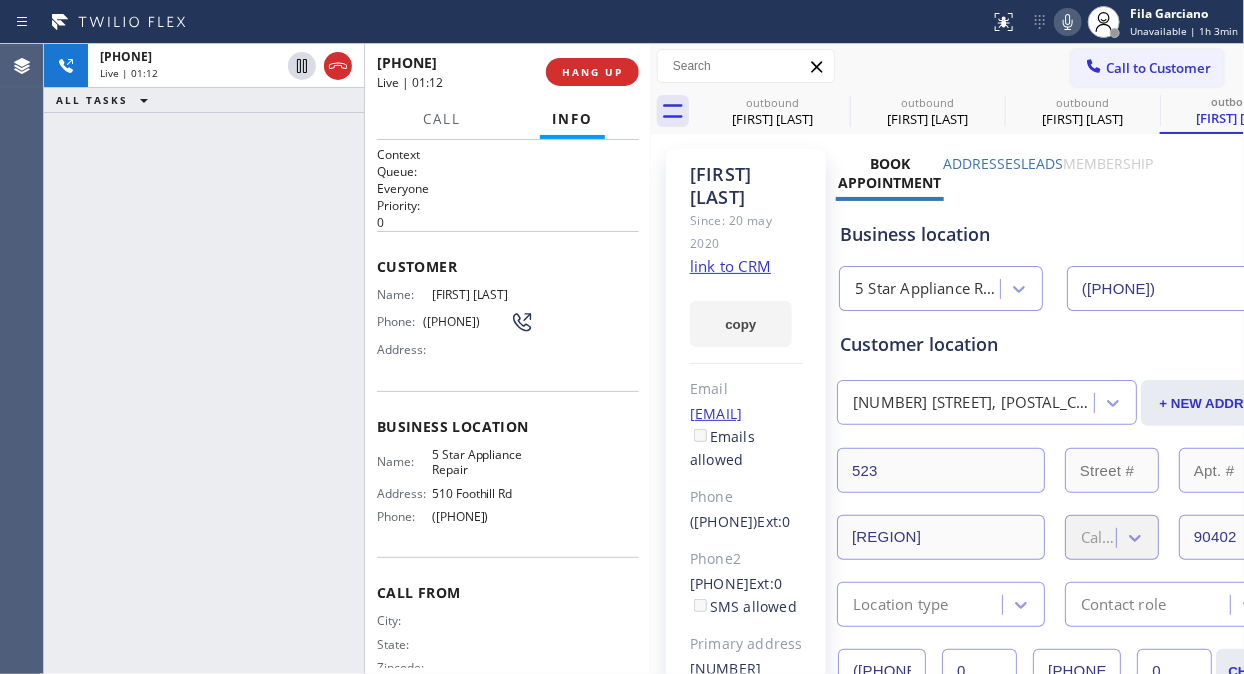 click 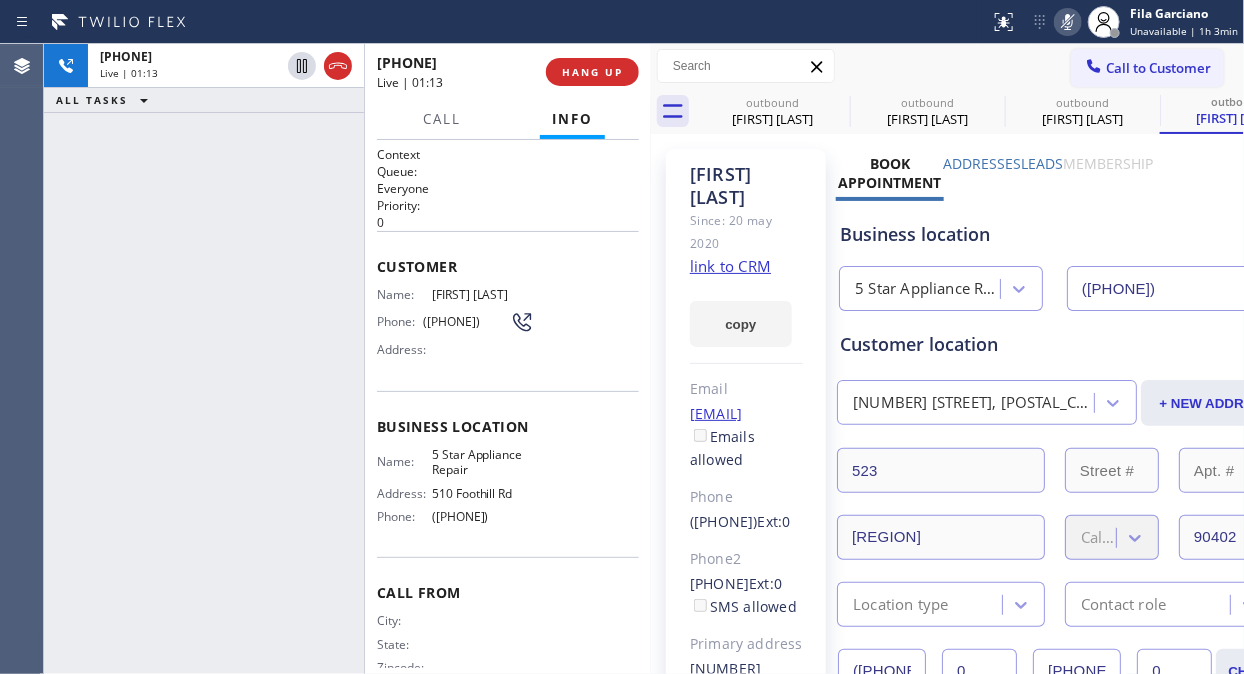 click 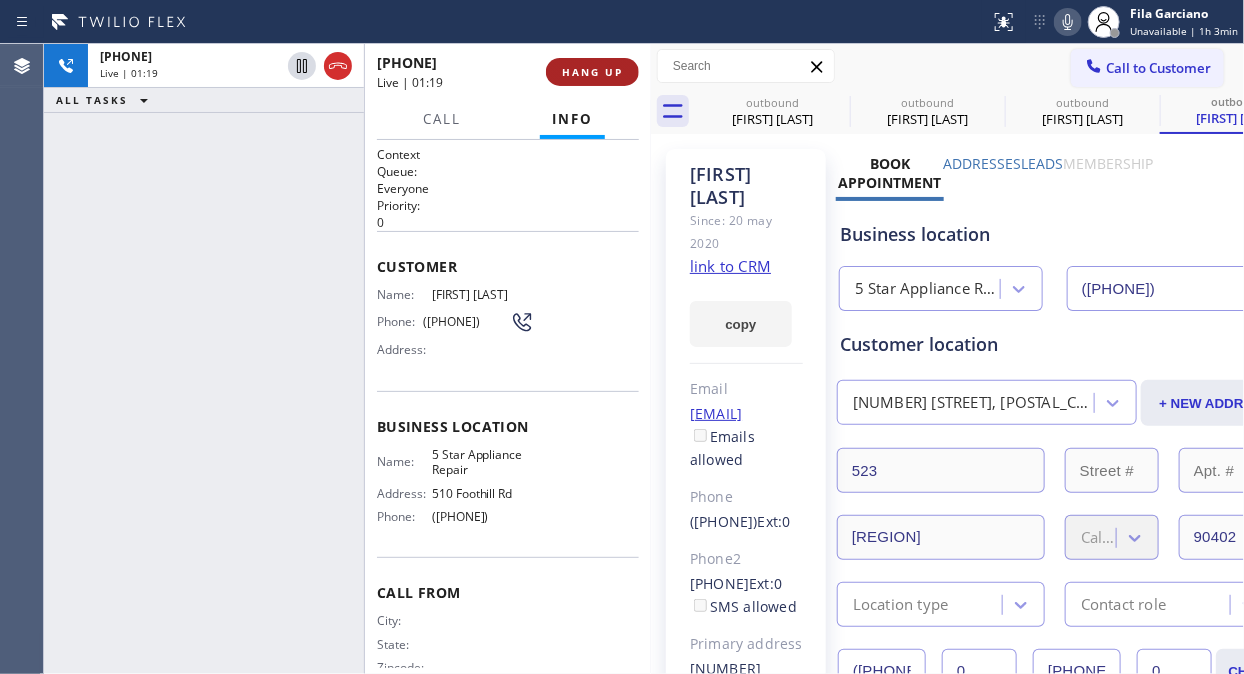 click on "HANG UP" at bounding box center [592, 72] 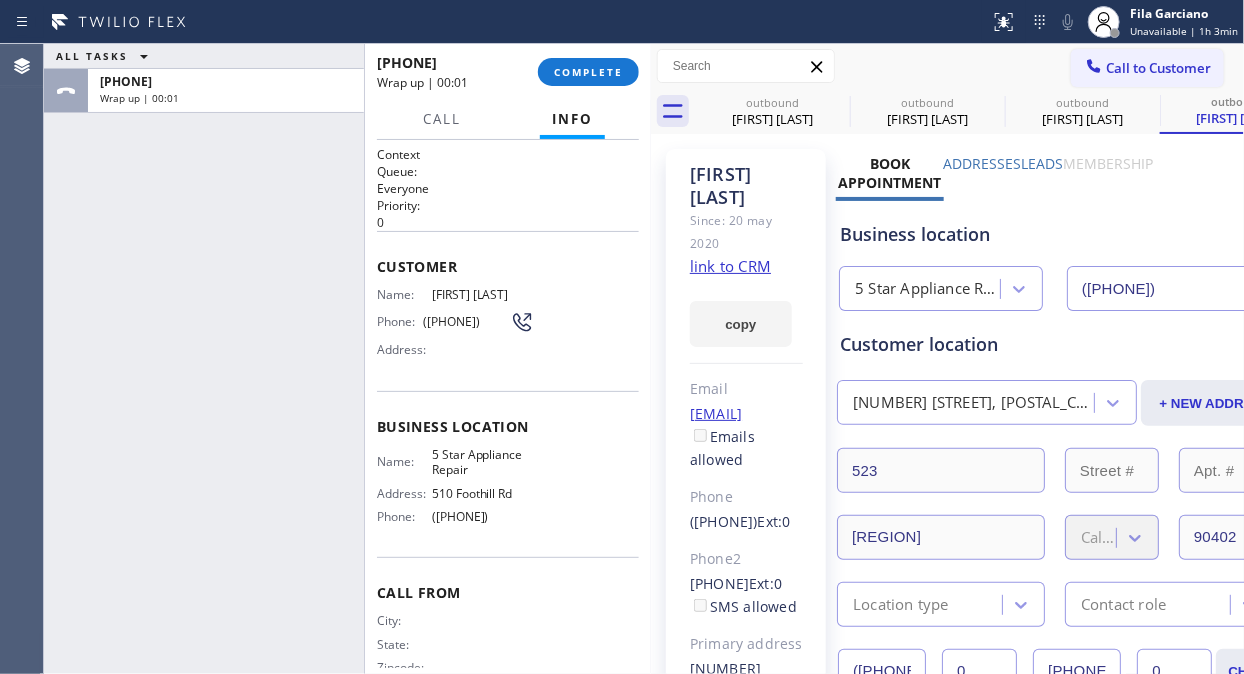 click on "Leads" at bounding box center (1043, 163) 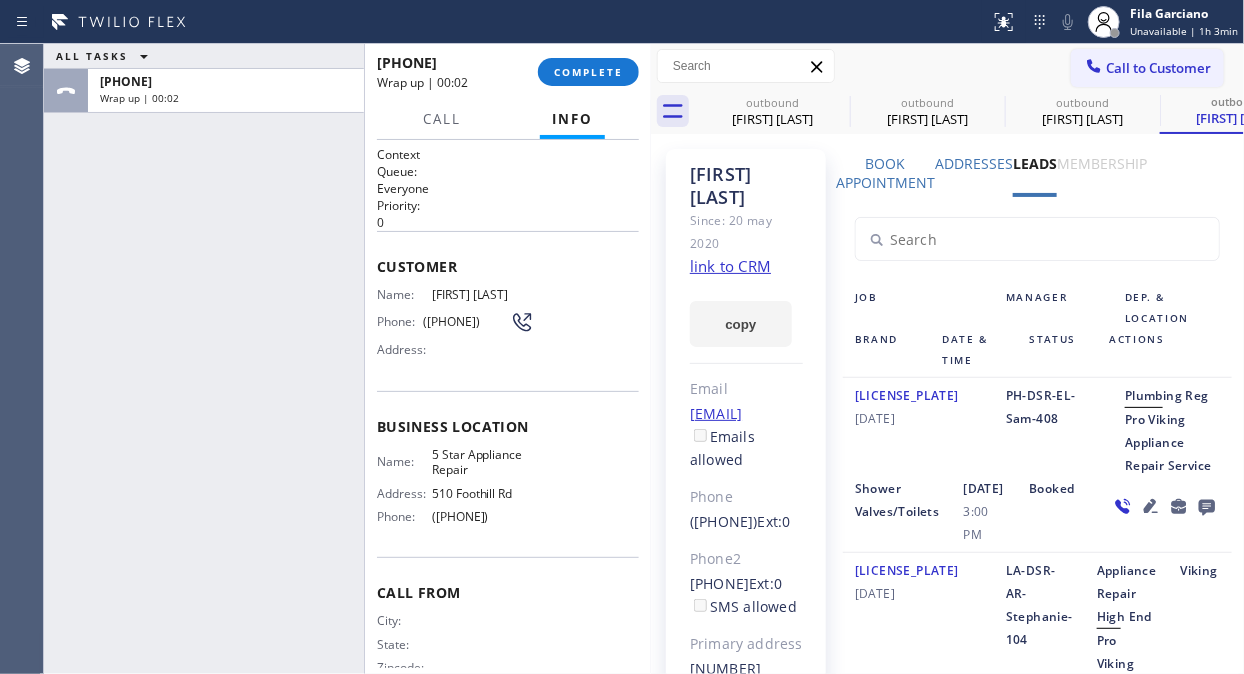click 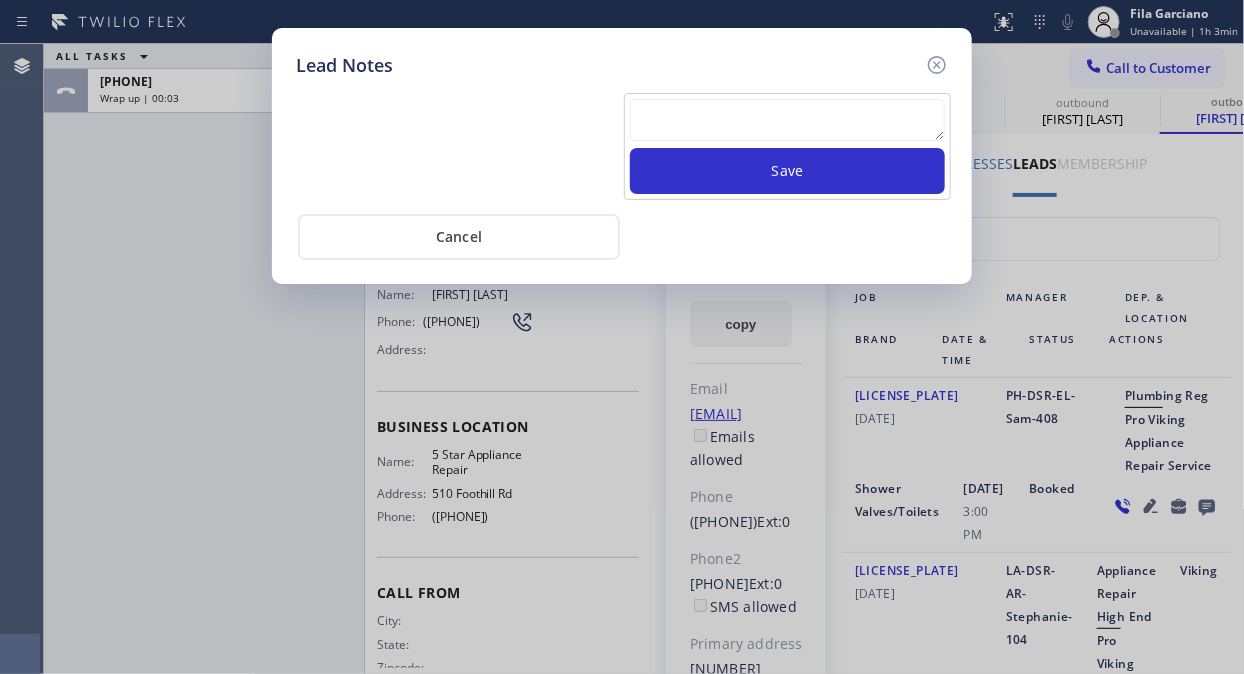 click at bounding box center (787, 120) 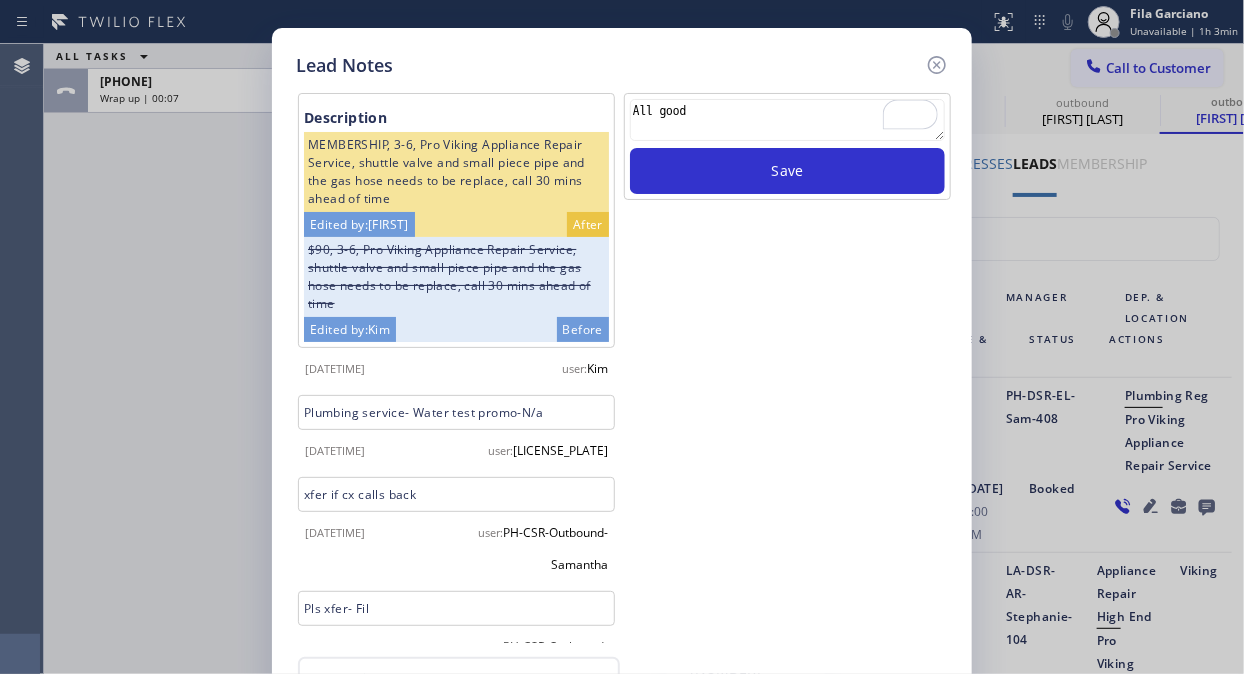 scroll, scrollTop: 200, scrollLeft: 0, axis: vertical 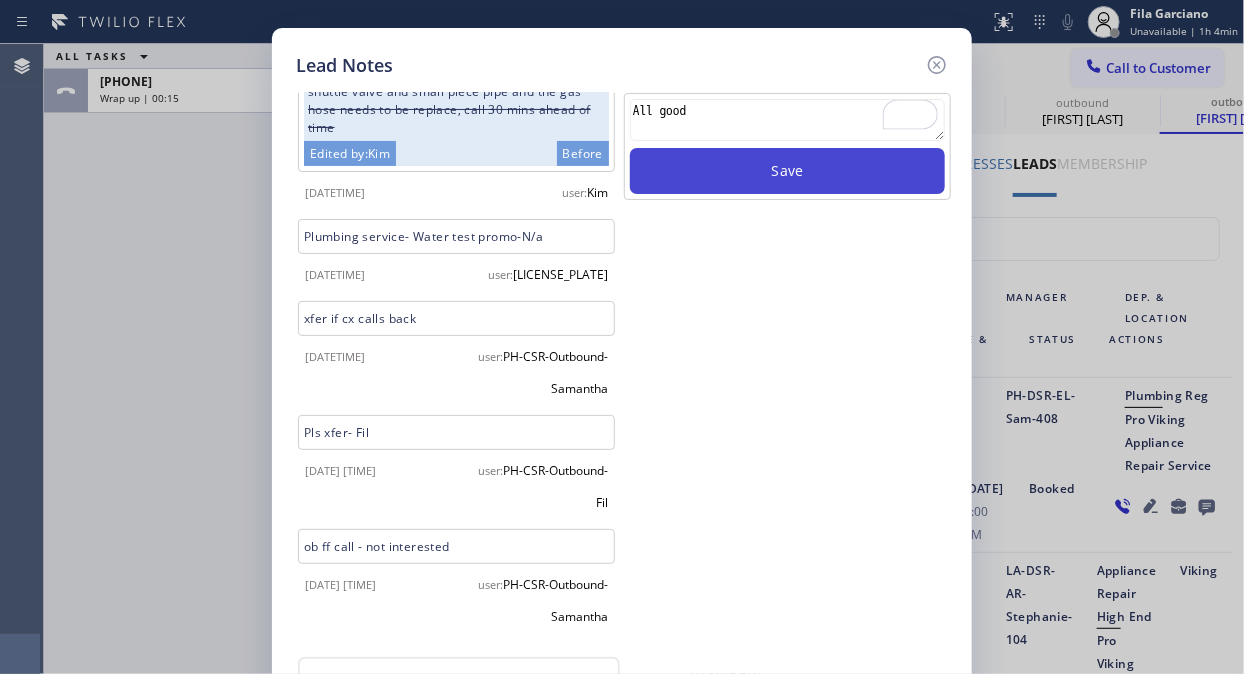 type on "All good" 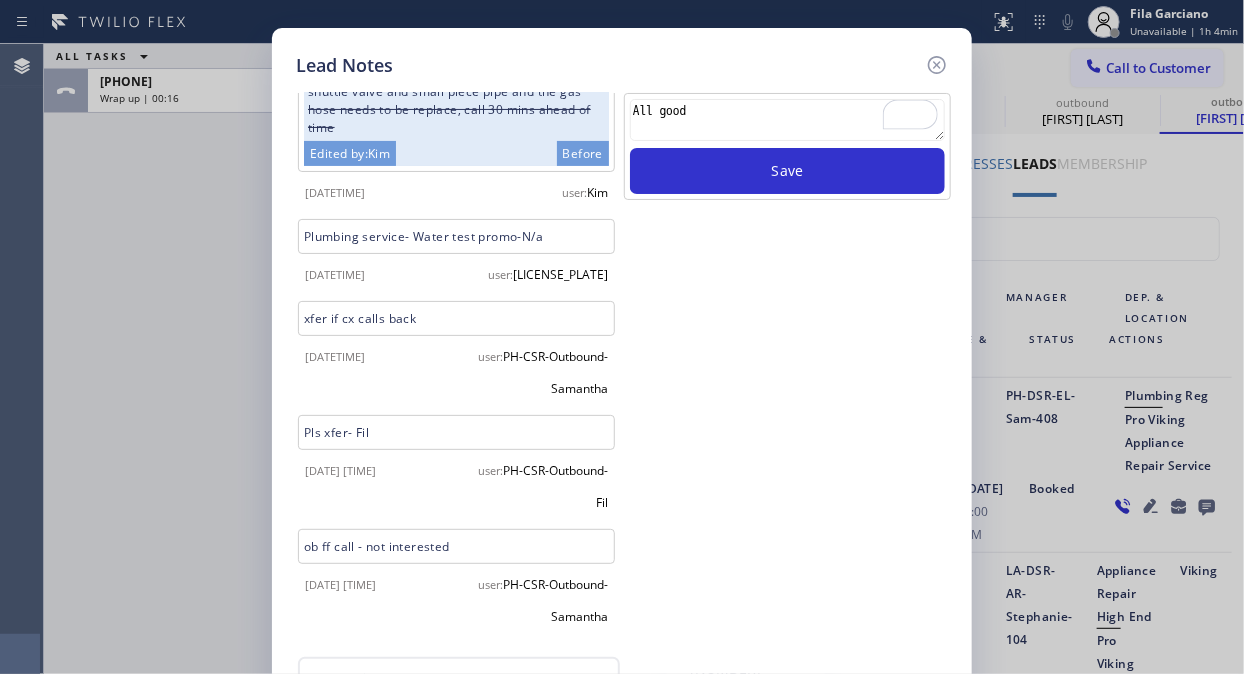 type 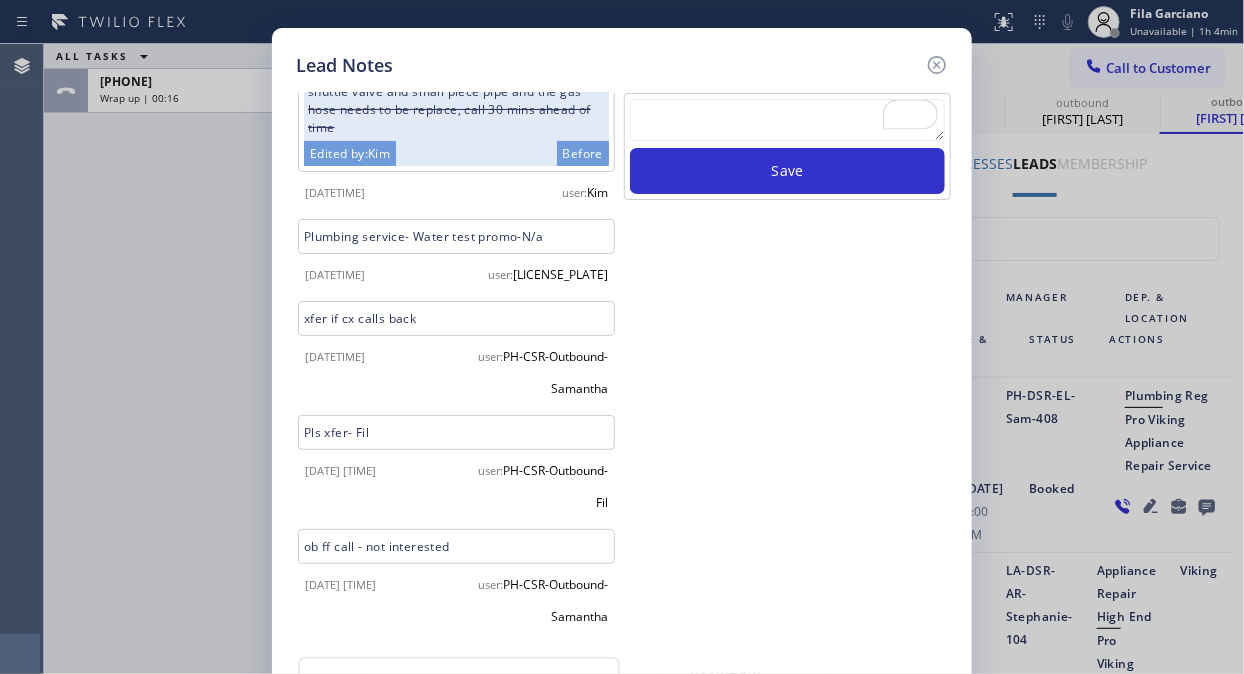click 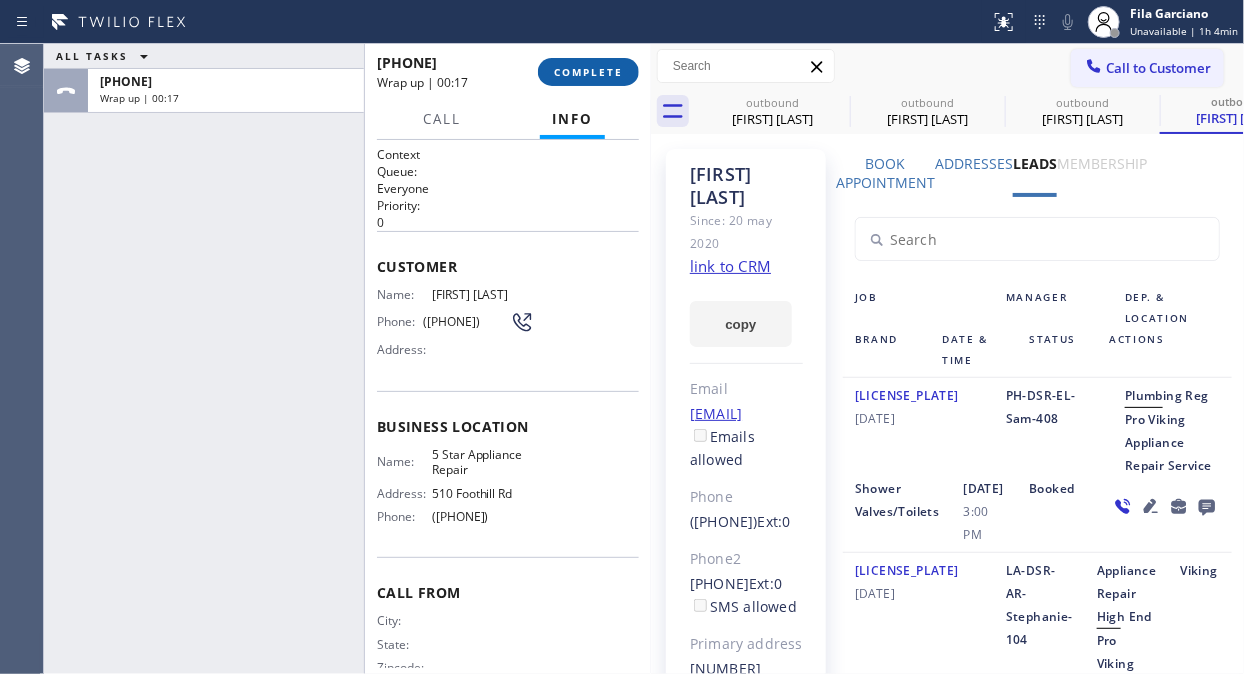 click on "COMPLETE" at bounding box center [588, 72] 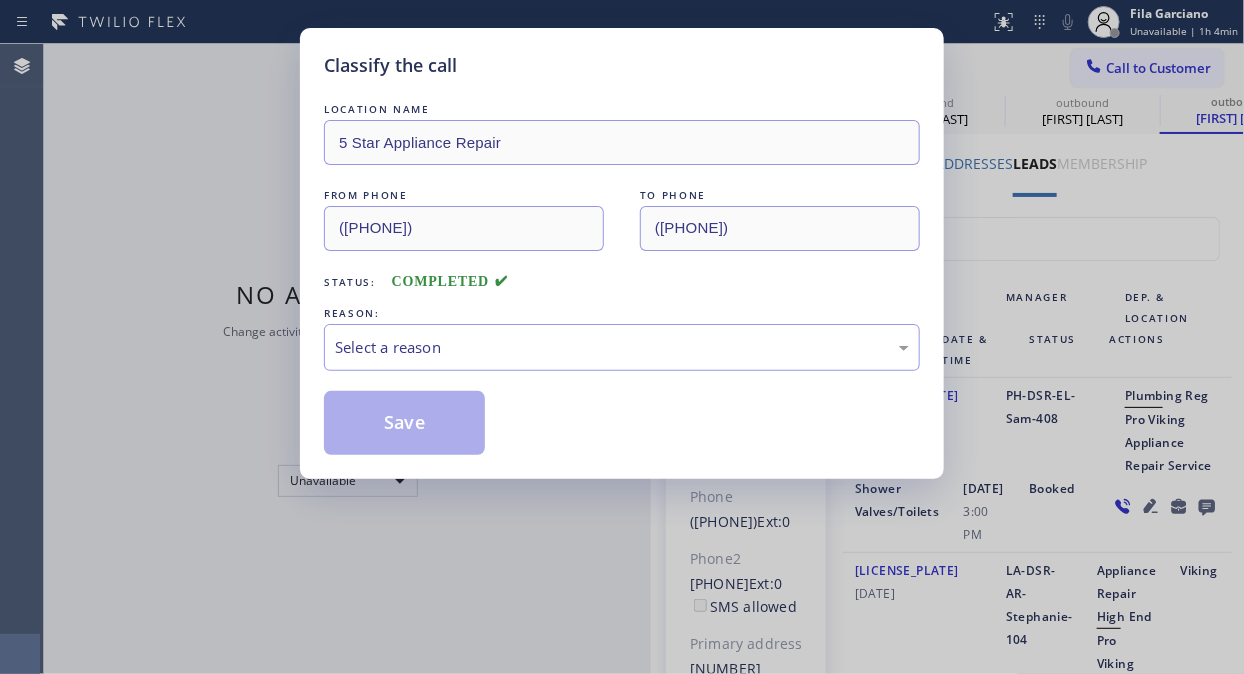 drag, startPoint x: 142, startPoint y: 325, endPoint x: 298, endPoint y: 332, distance: 156.15697 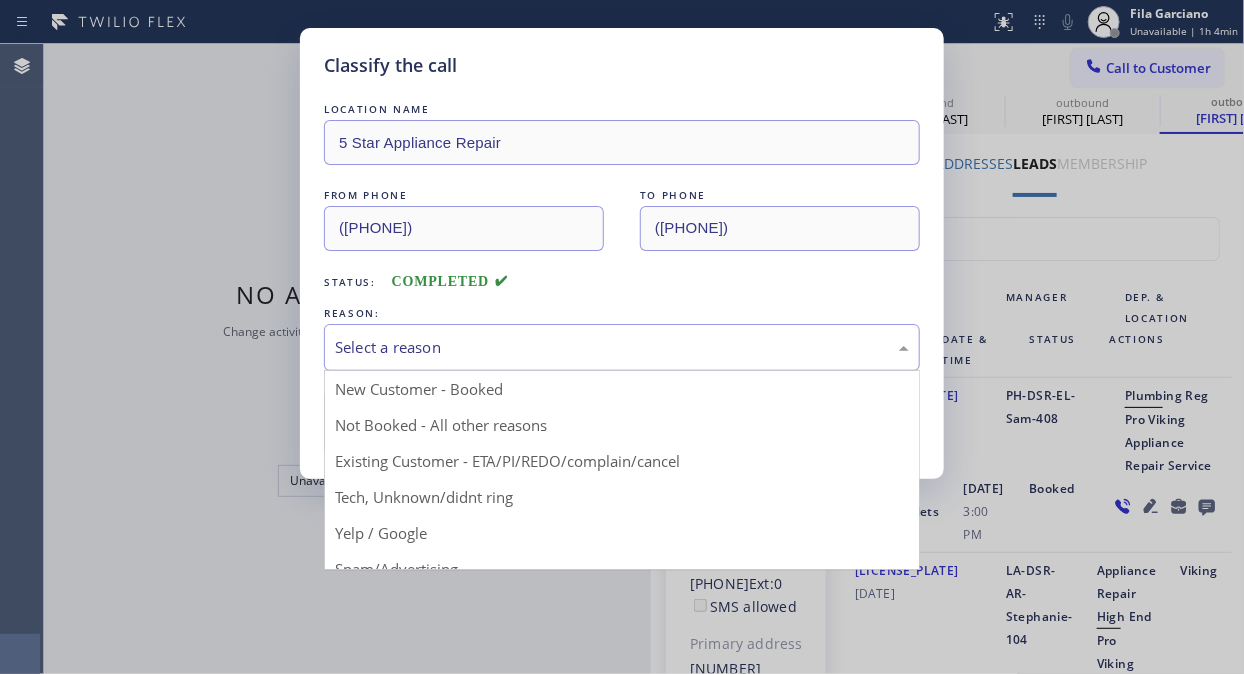click on "Select a reason" at bounding box center (622, 347) 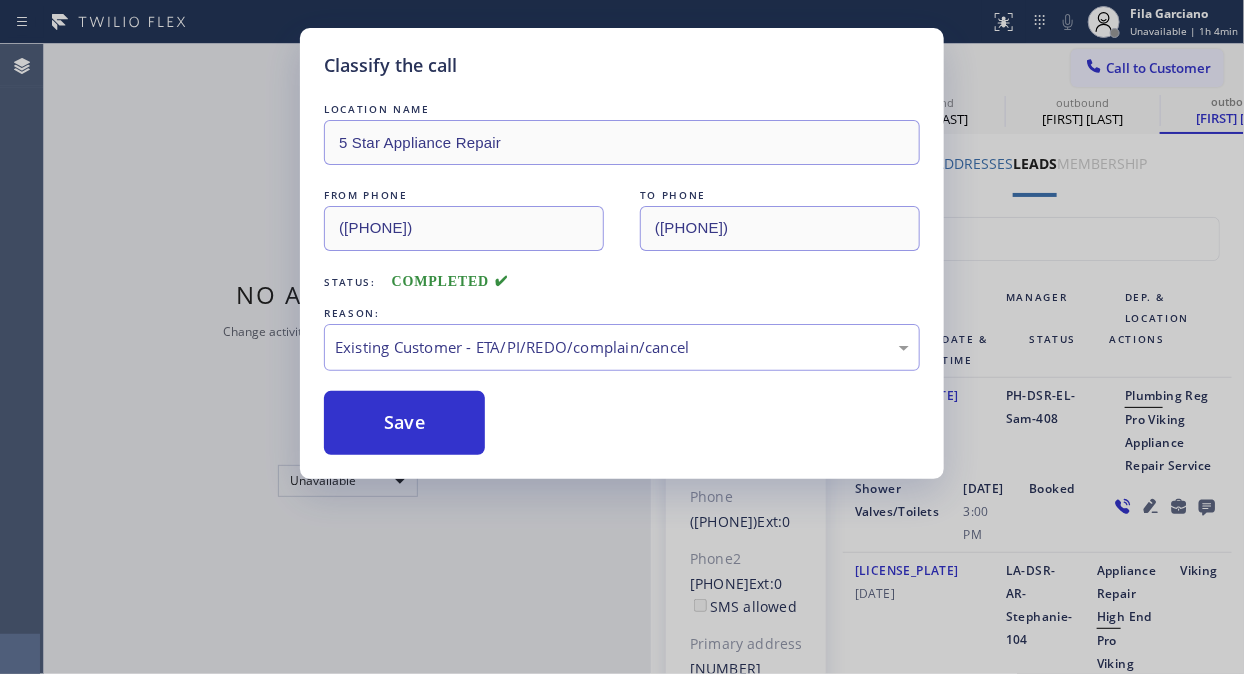 click on "Save" at bounding box center (404, 423) 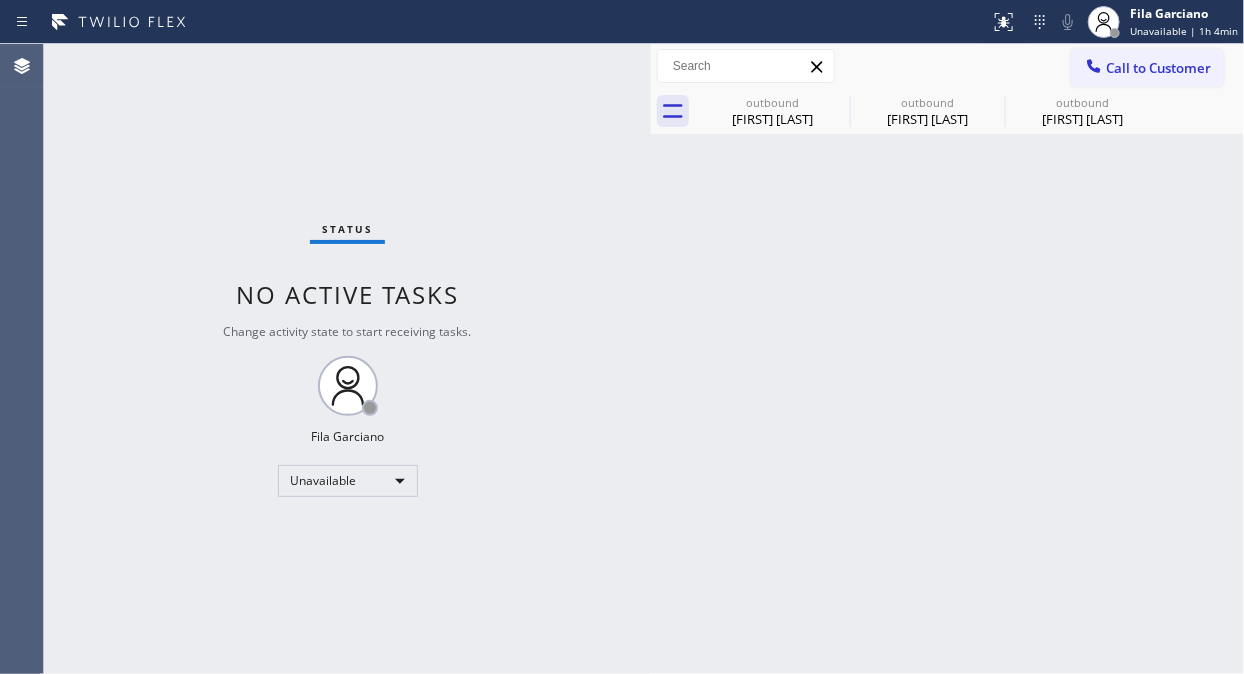 click on "Status   No active tasks     Change activity state to start receiving tasks.   Fila Garciano Unavailable" at bounding box center [347, 359] 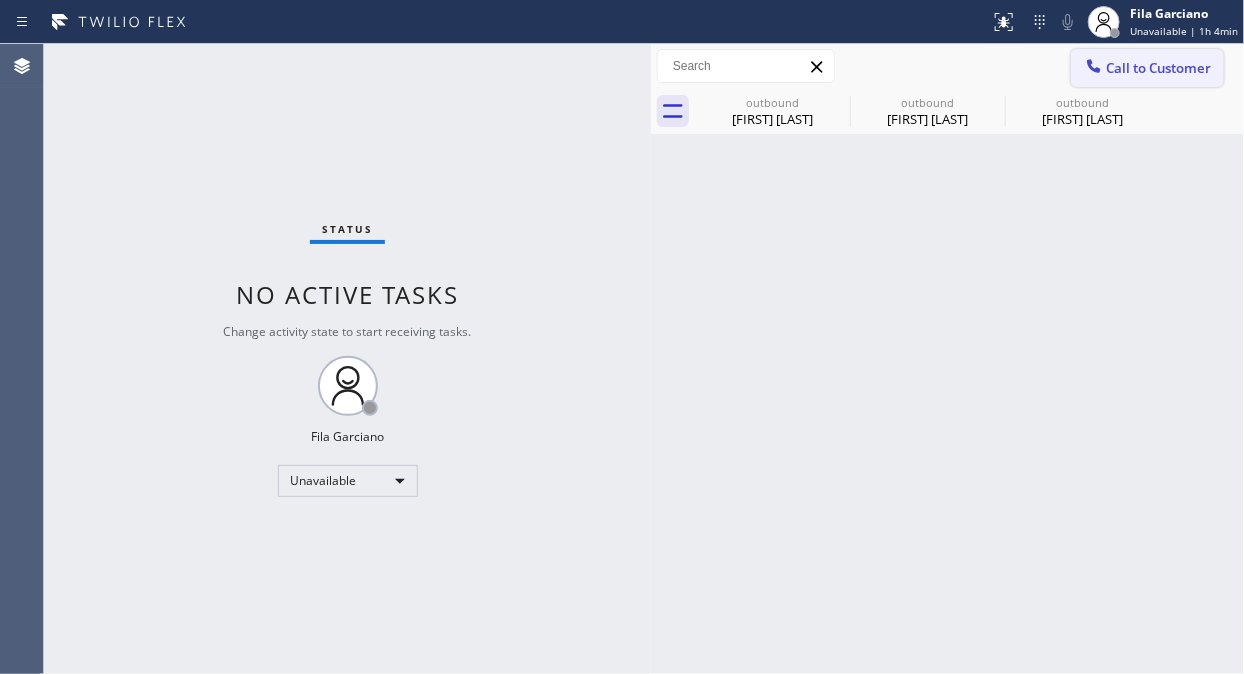 click on "Call to Customer" at bounding box center (1158, 68) 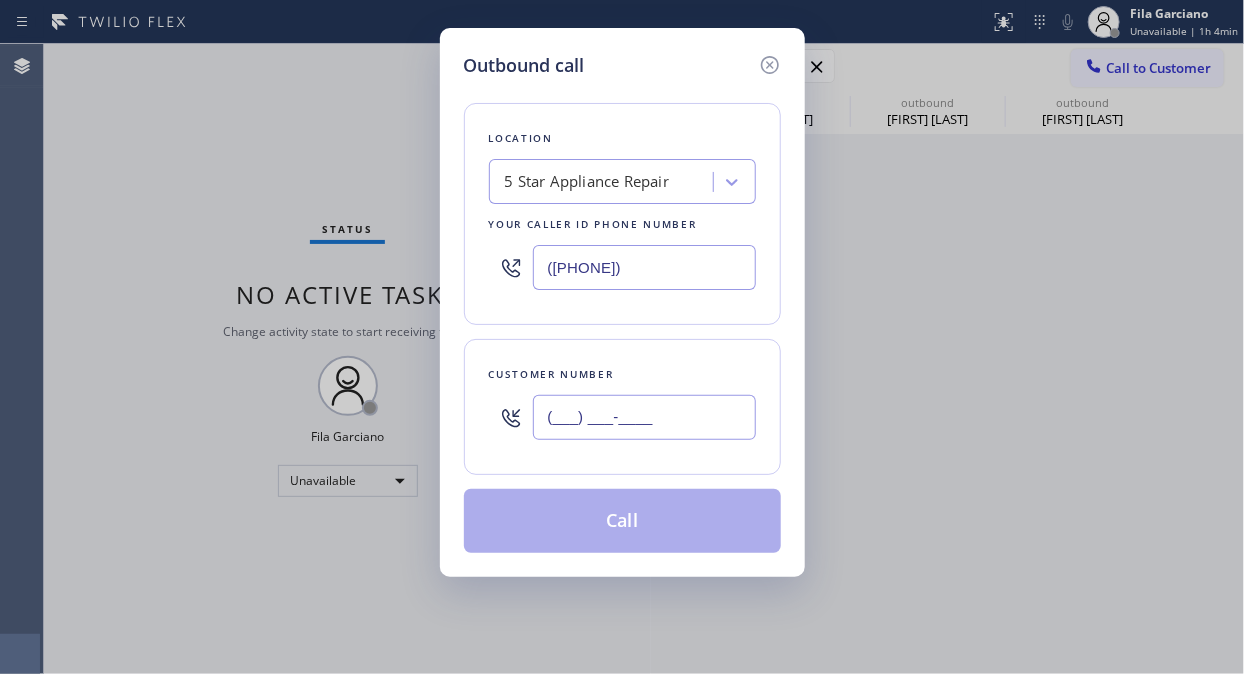 click on "(___) ___-____" at bounding box center [644, 417] 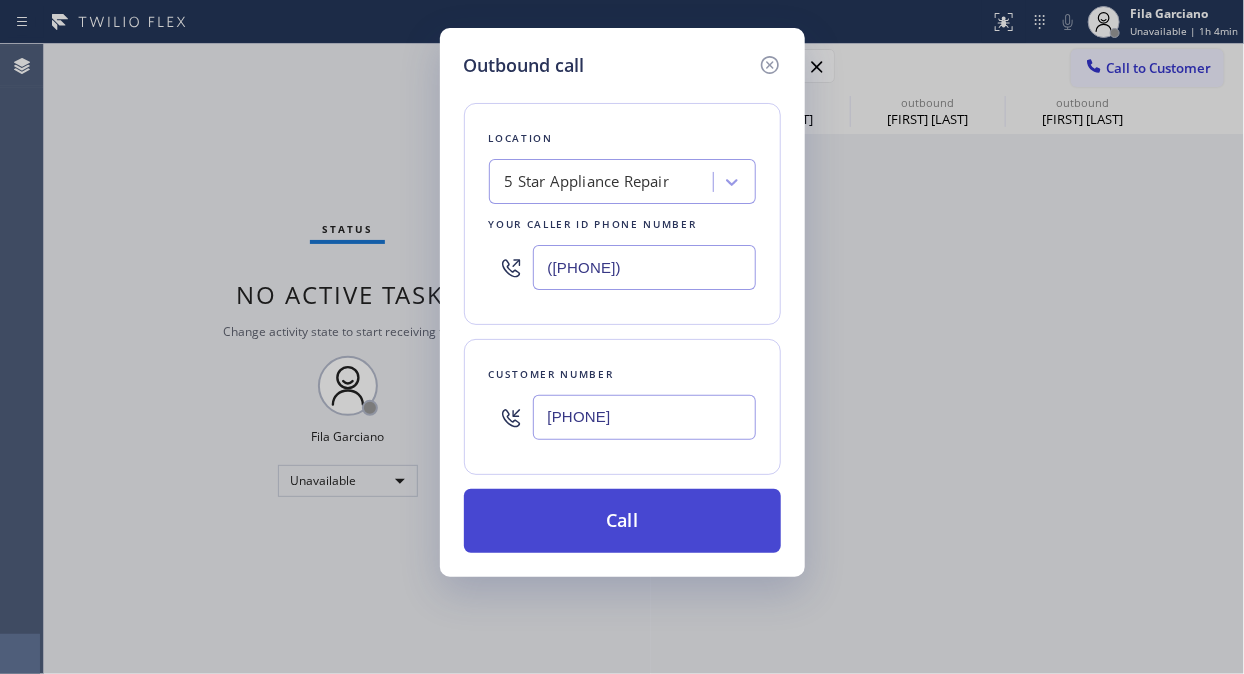 type on "[PHONE]" 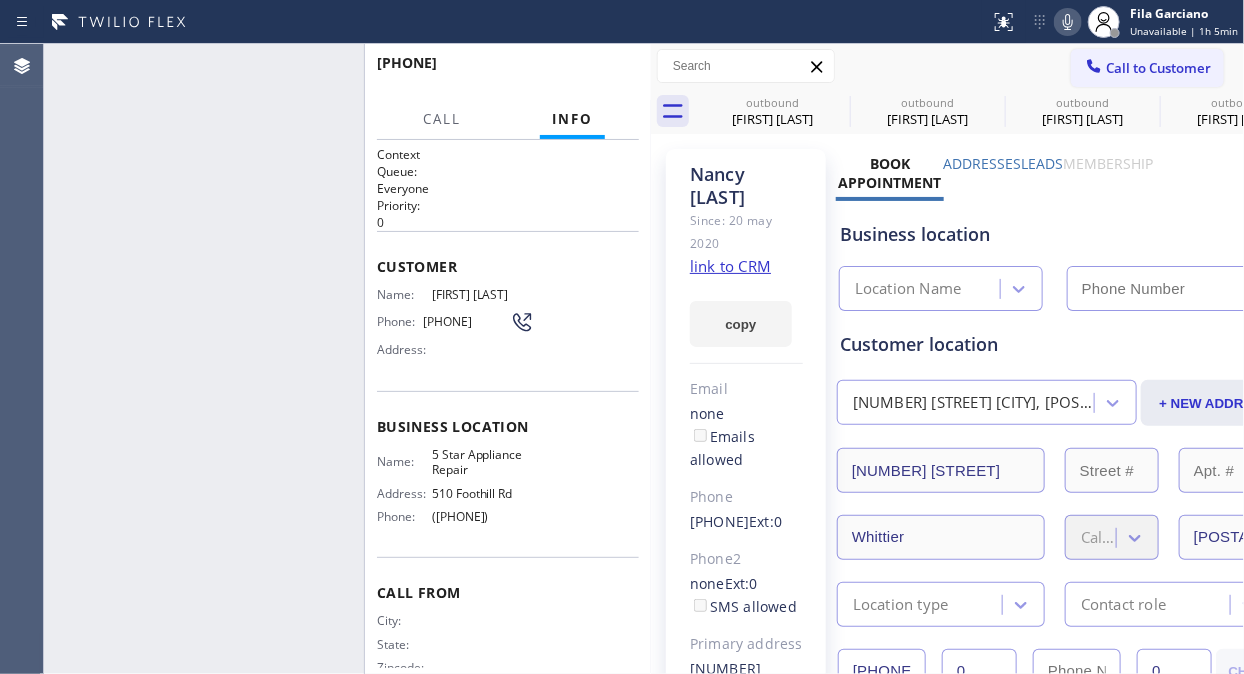 type on "([PHONE])" 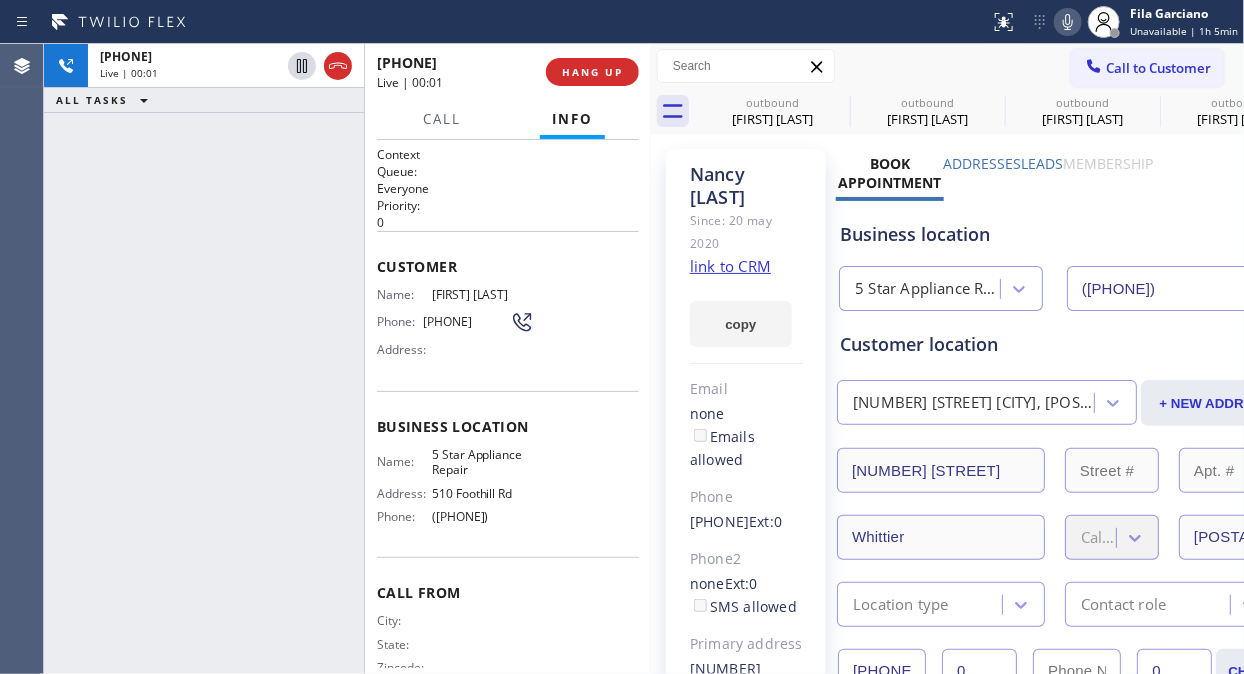click 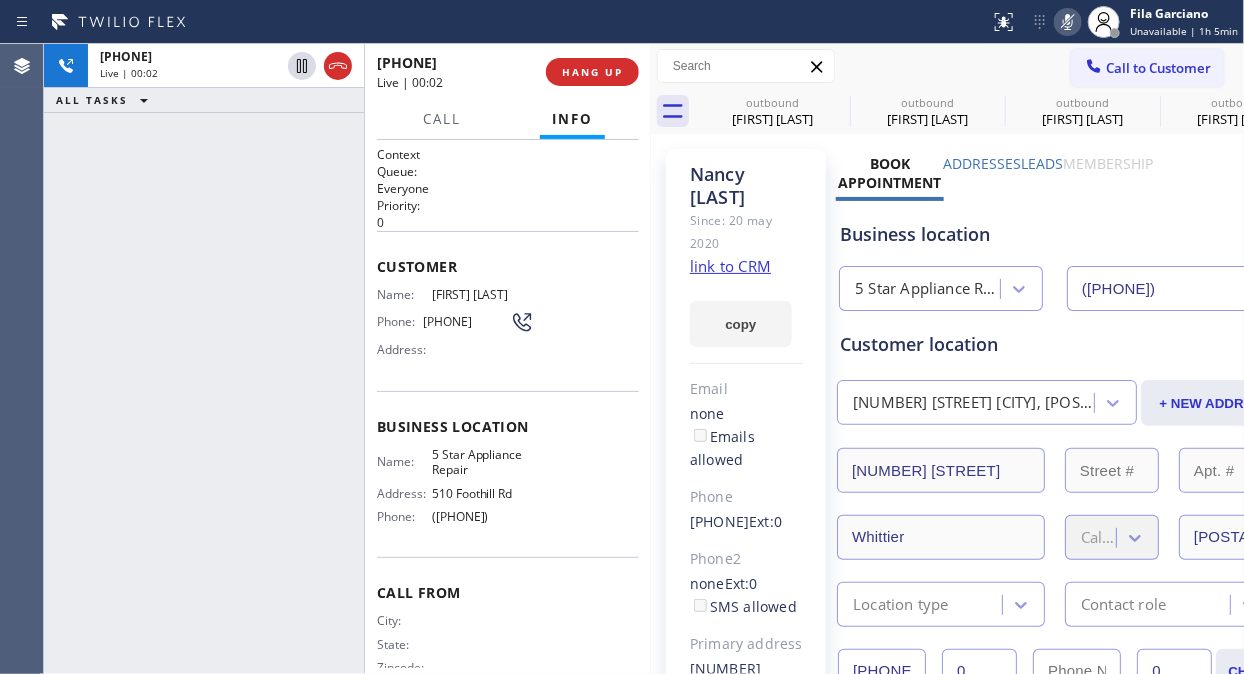 click 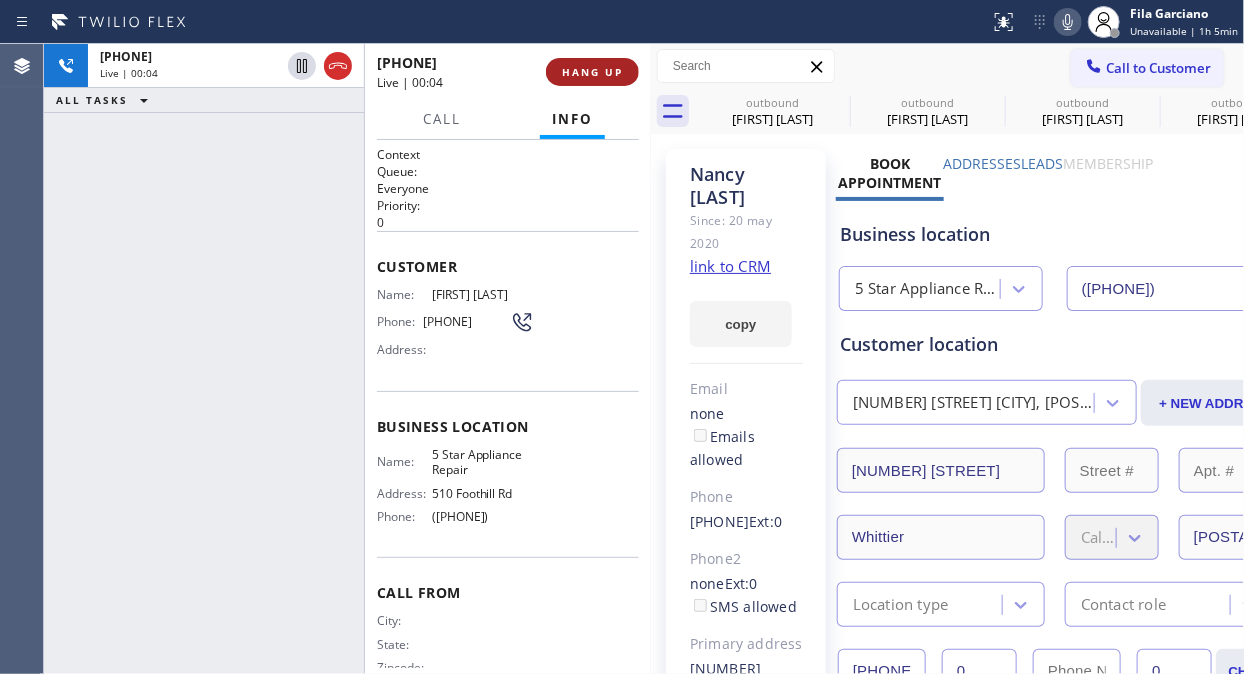 click on "HANG UP" at bounding box center [592, 72] 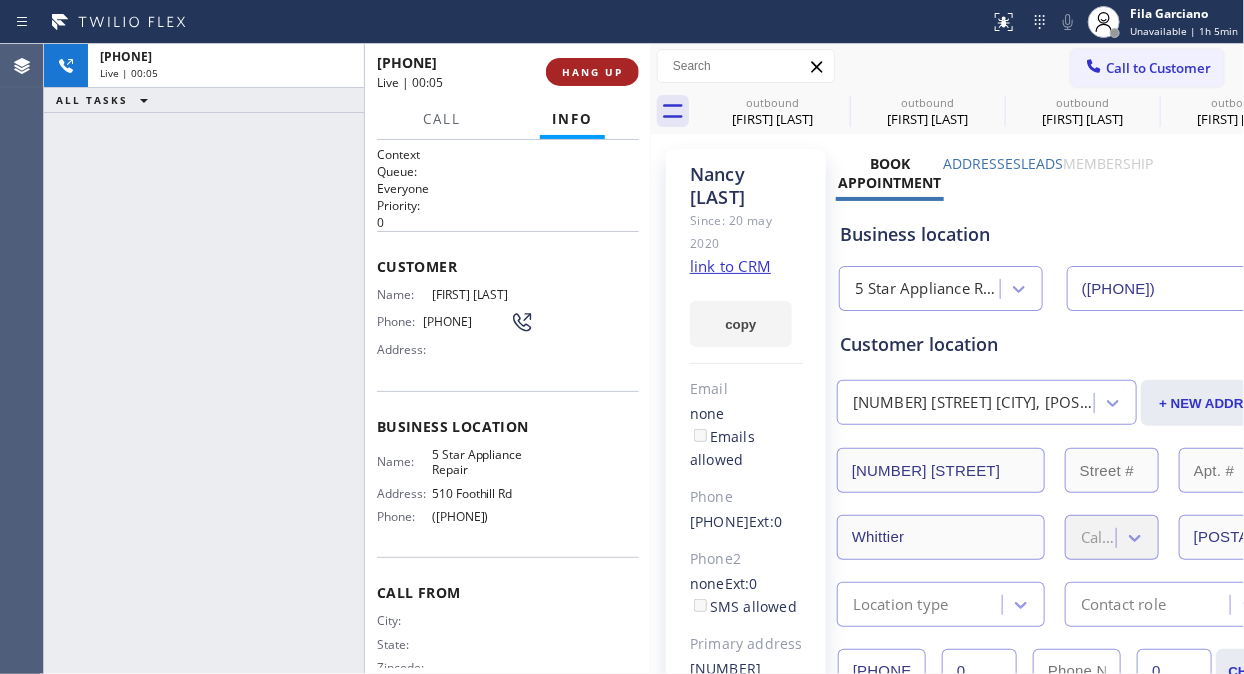 click on "HANG UP" at bounding box center (592, 72) 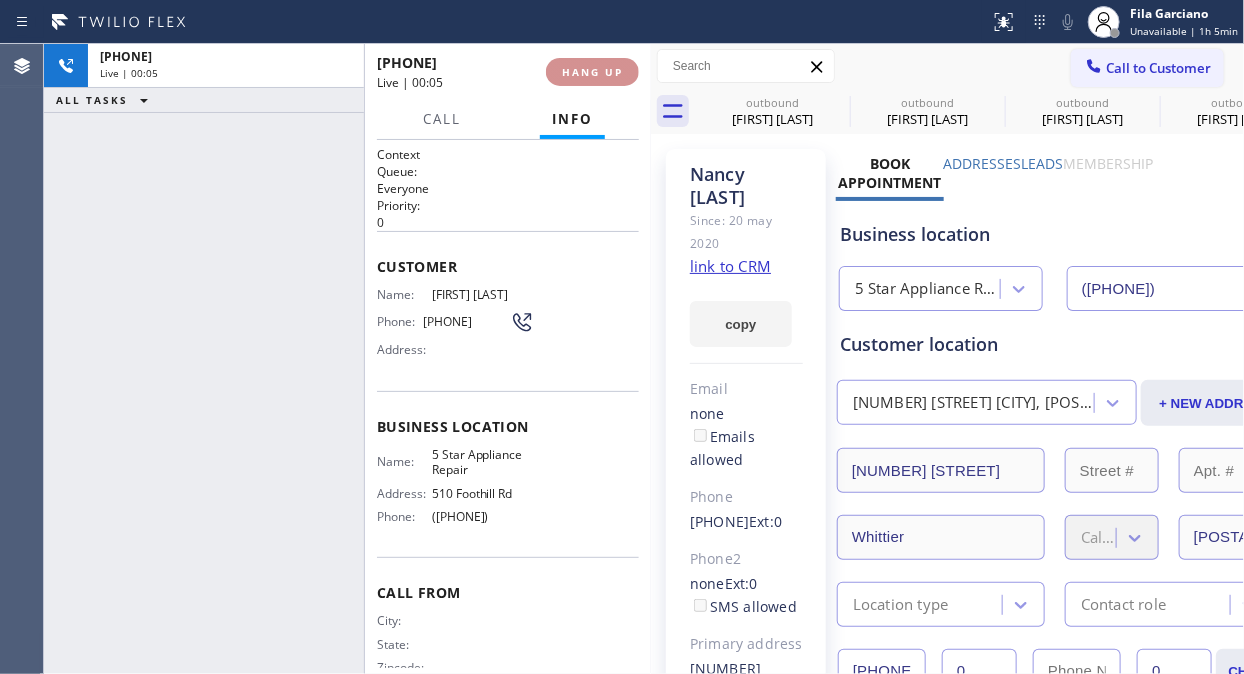 click on "HANG UP" at bounding box center [592, 72] 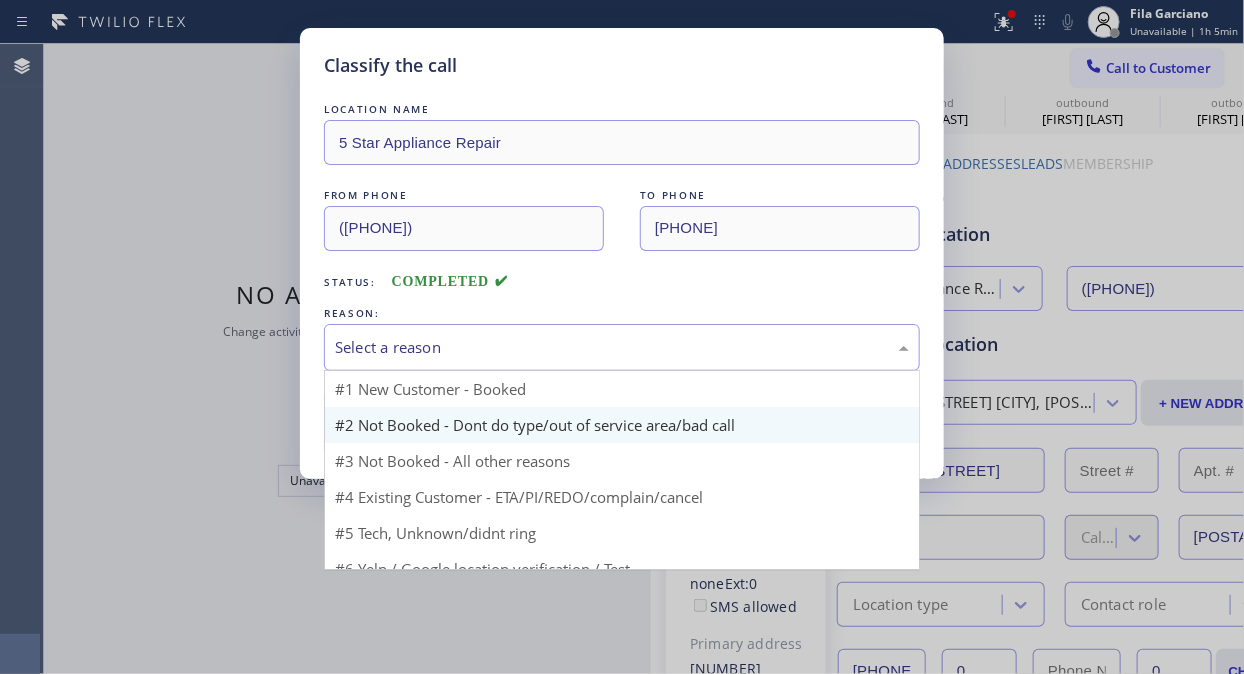 drag, startPoint x: 595, startPoint y: 344, endPoint x: 610, endPoint y: 415, distance: 72.56721 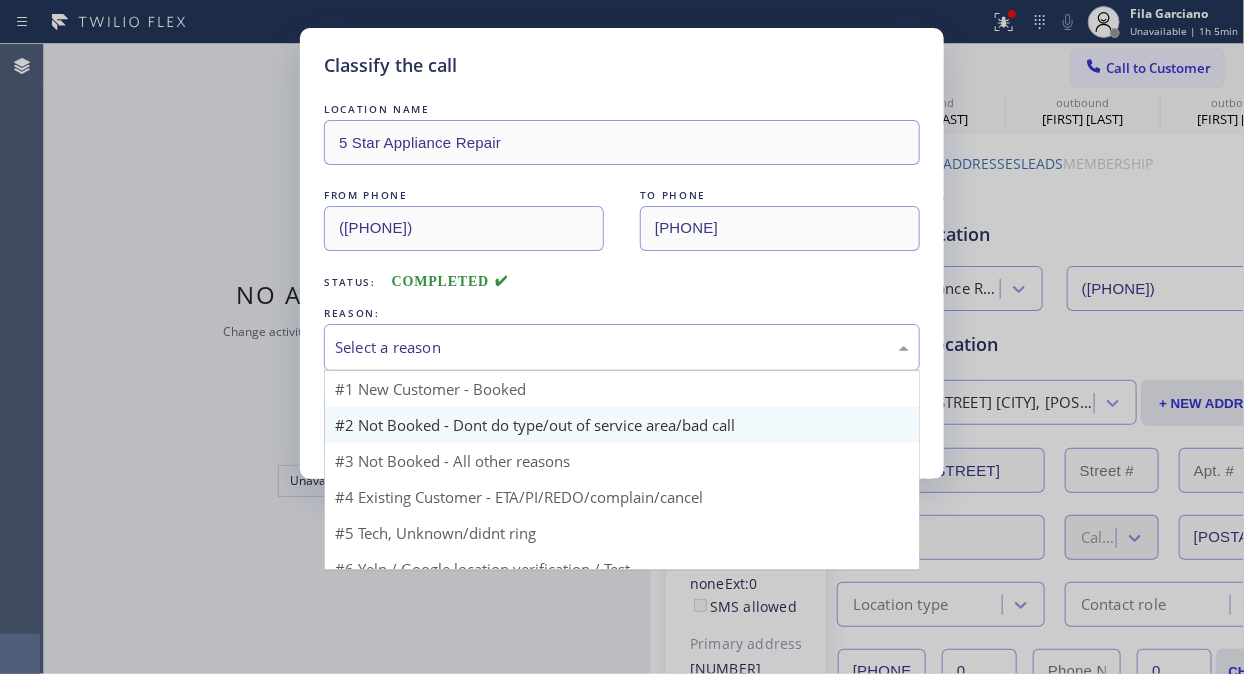 click on "Select a reason" at bounding box center (622, 347) 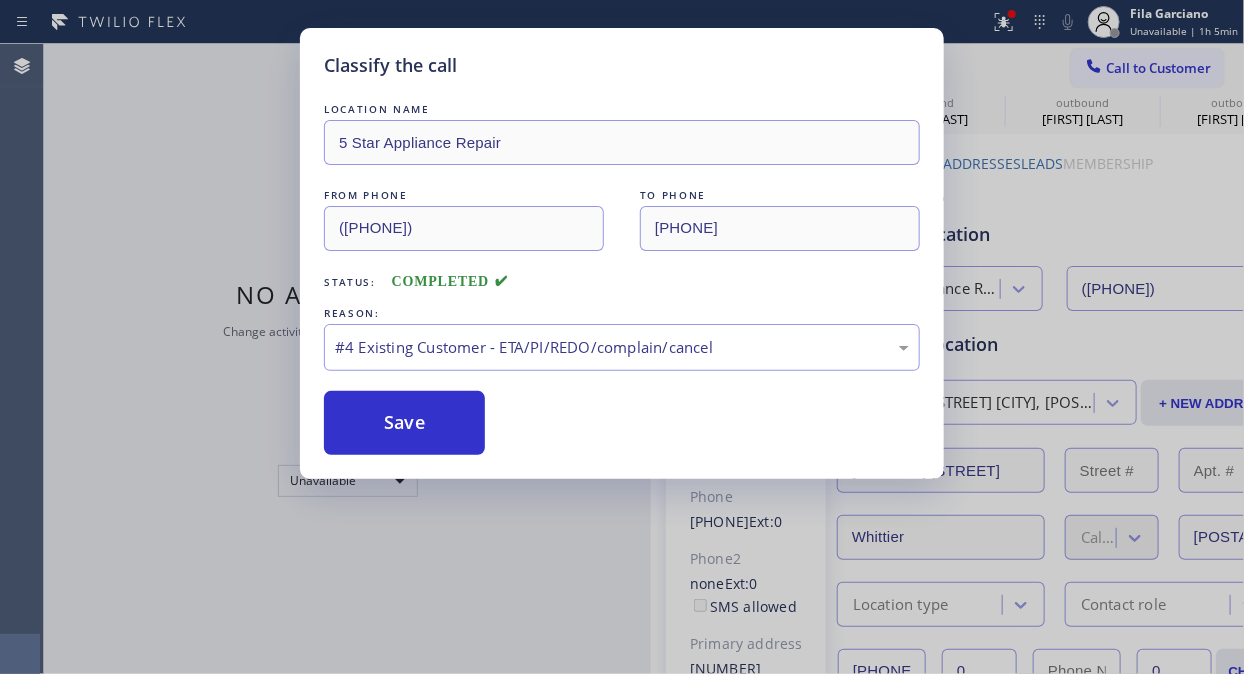 drag, startPoint x: 470, startPoint y: 458, endPoint x: 396, endPoint y: 405, distance: 91.02197 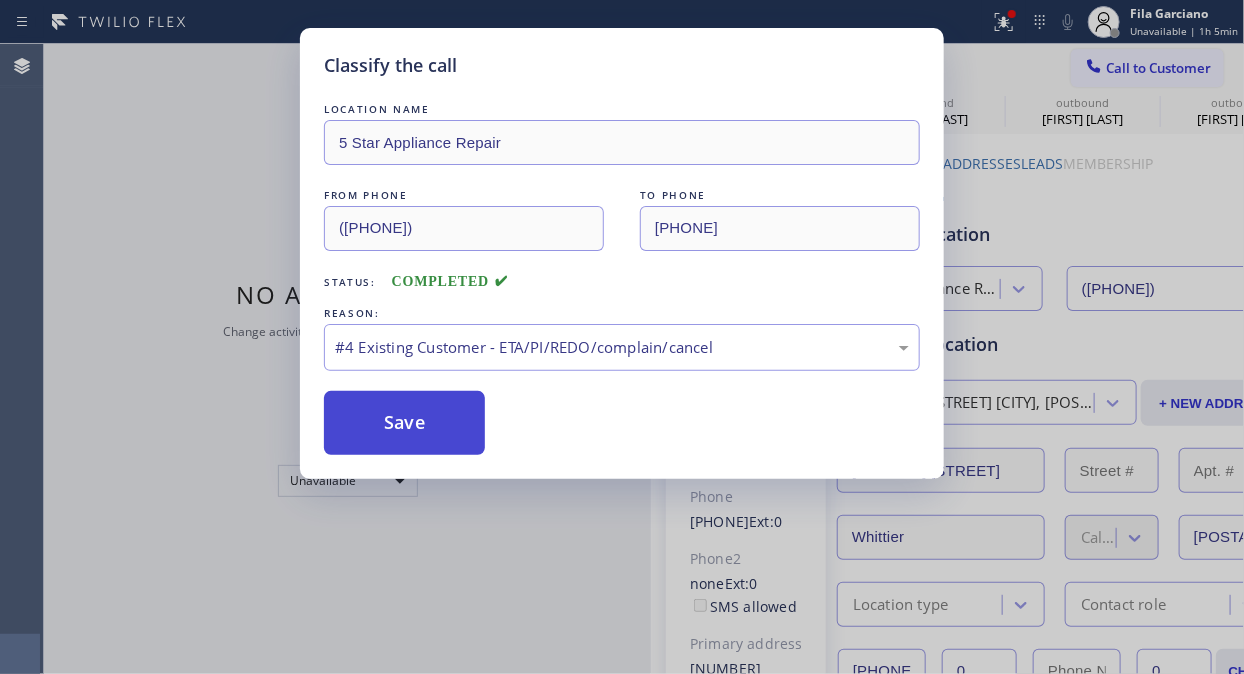 drag, startPoint x: 396, startPoint y: 405, endPoint x: 416, endPoint y: 413, distance: 21.540659 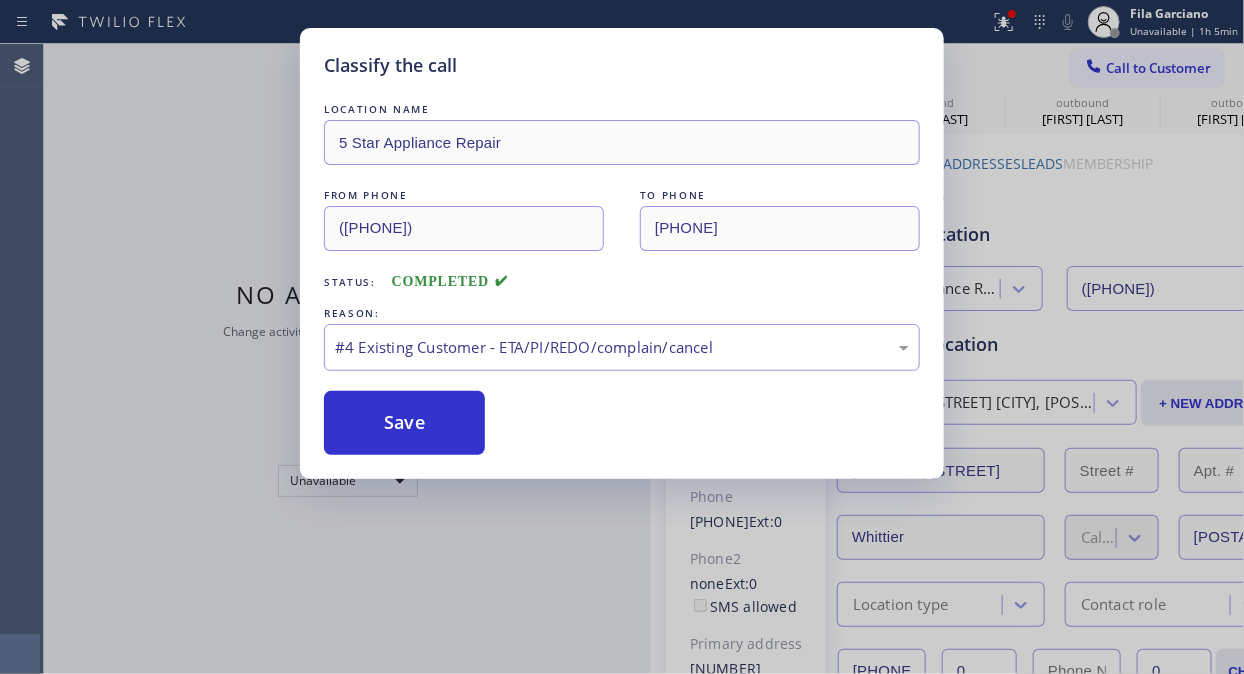 click on "Classify the call LOCATION NAME 5 Star Appliance Repair FROM PHONE [PHONE] TO PHONE [PHONE] Status: COMPLETED REASON: #4 Existing Customer - ETA/PI/REDO/complain/cancel Save" at bounding box center [622, 253] 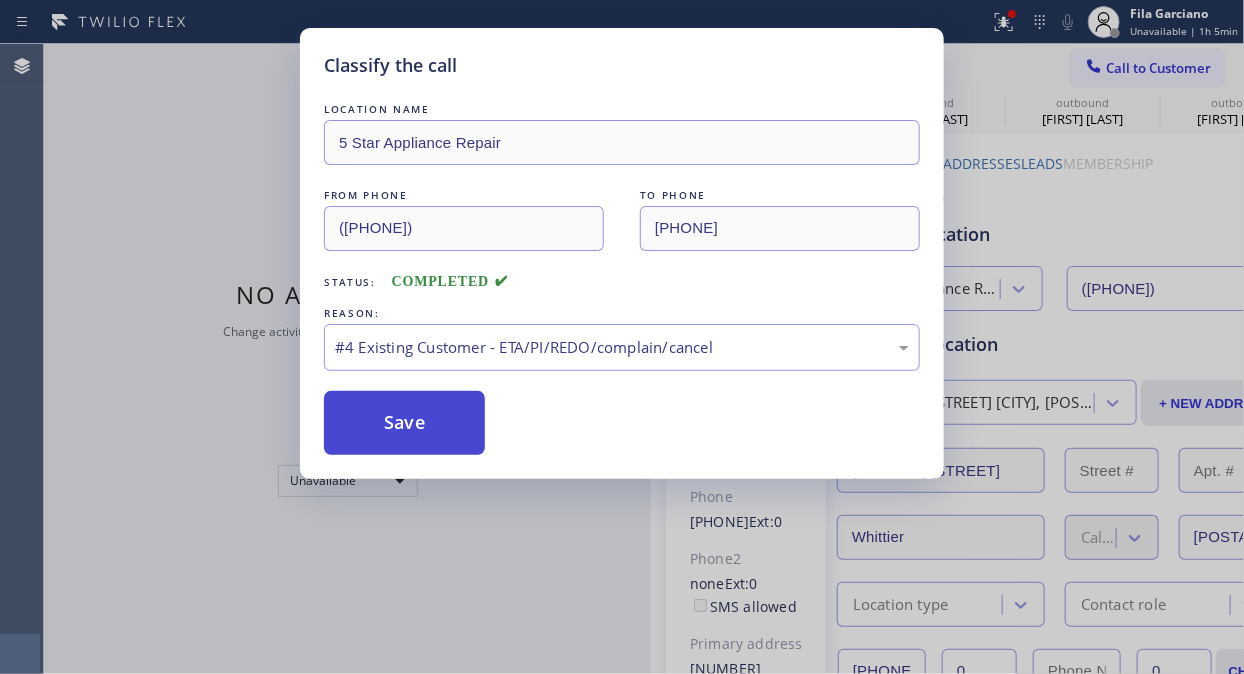 click on "Save" at bounding box center [404, 423] 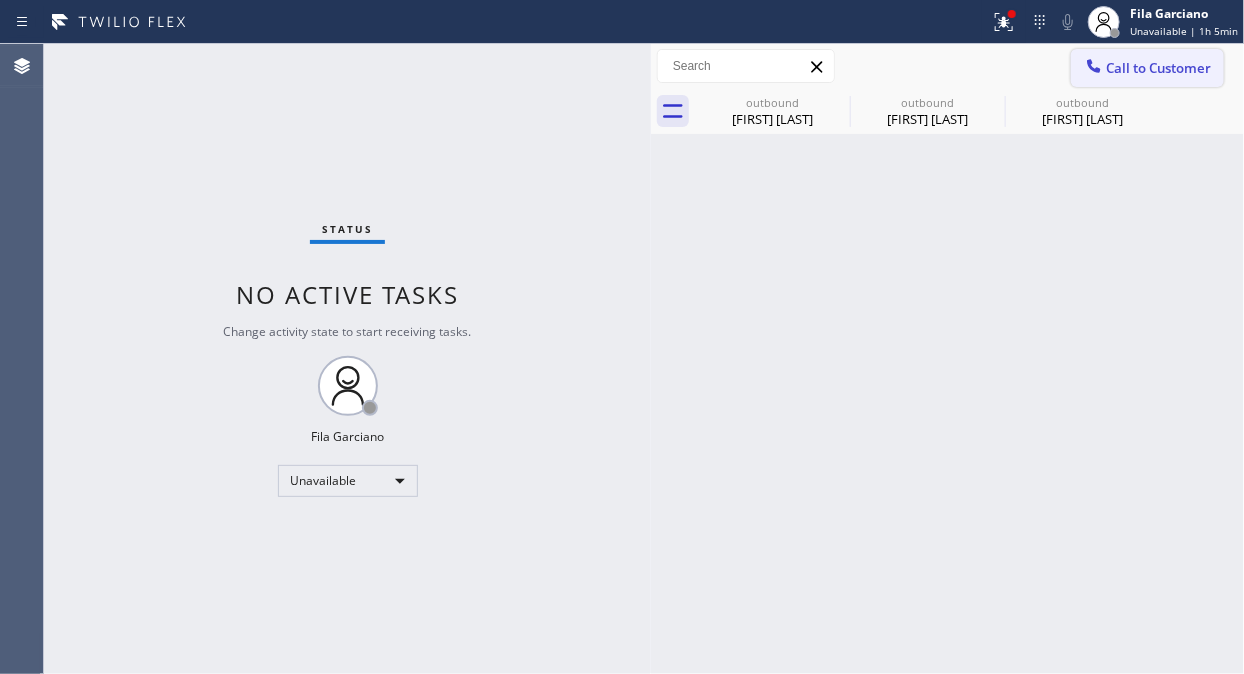 click on "Call to Customer" at bounding box center (1147, 68) 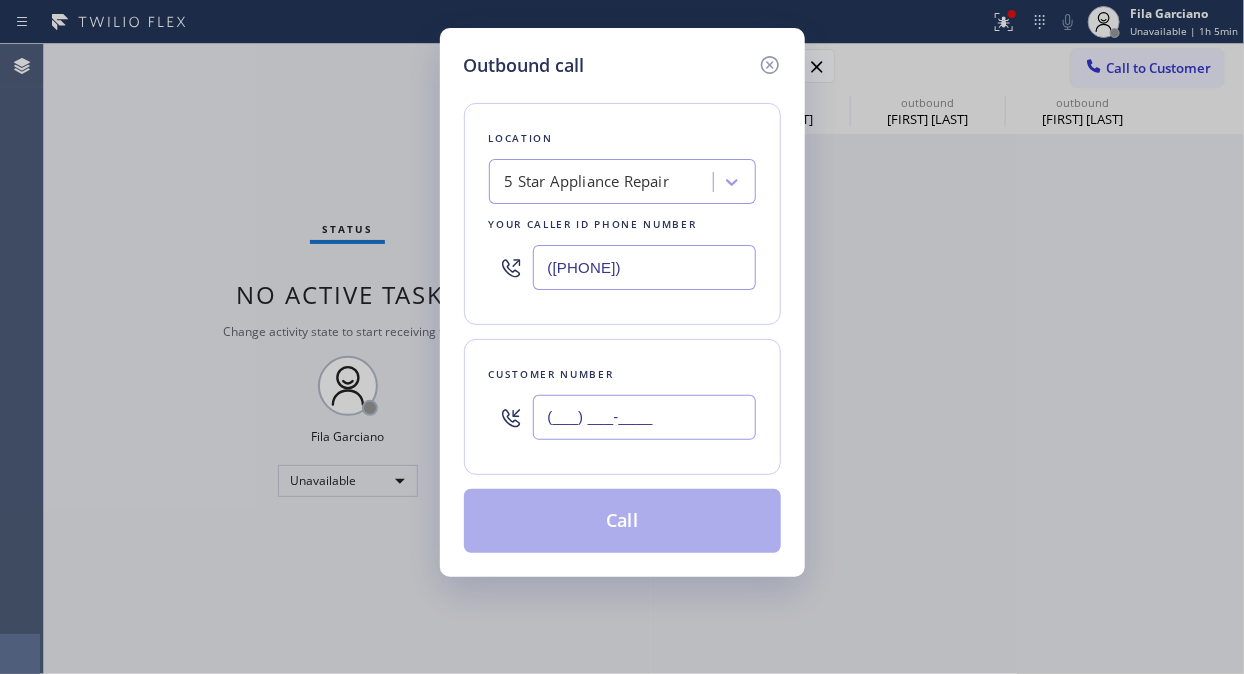 click on "(___) ___-____" at bounding box center (644, 417) 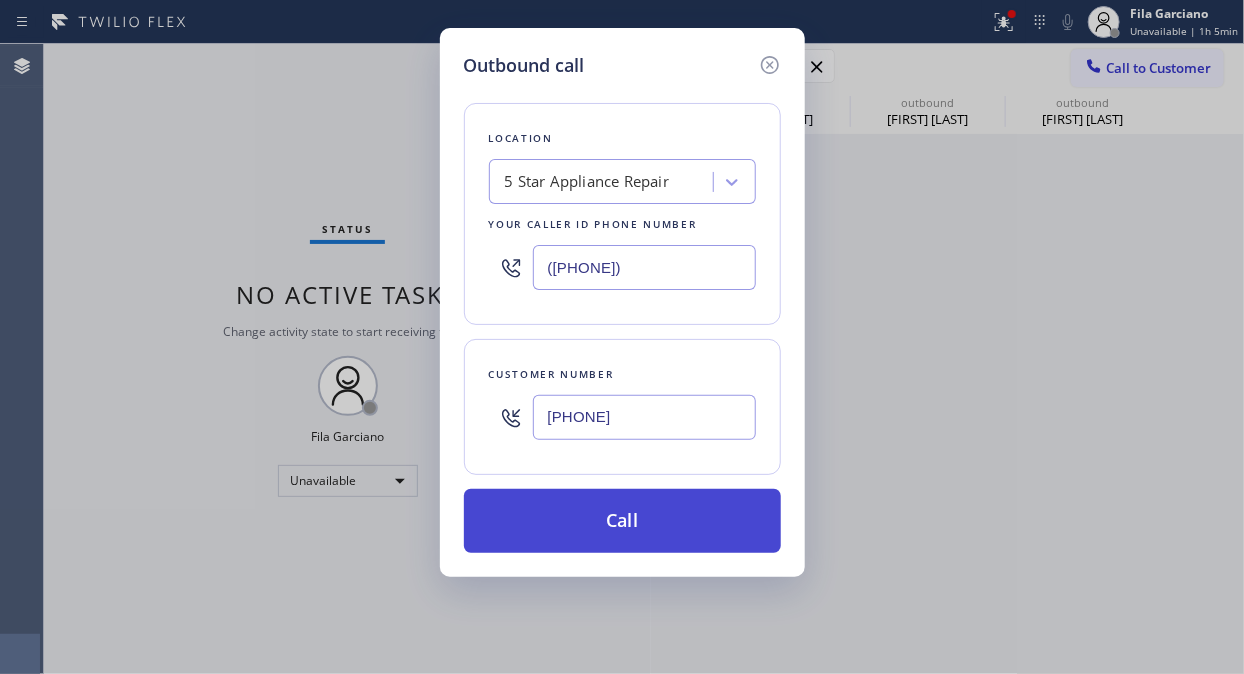 type on "[PHONE]" 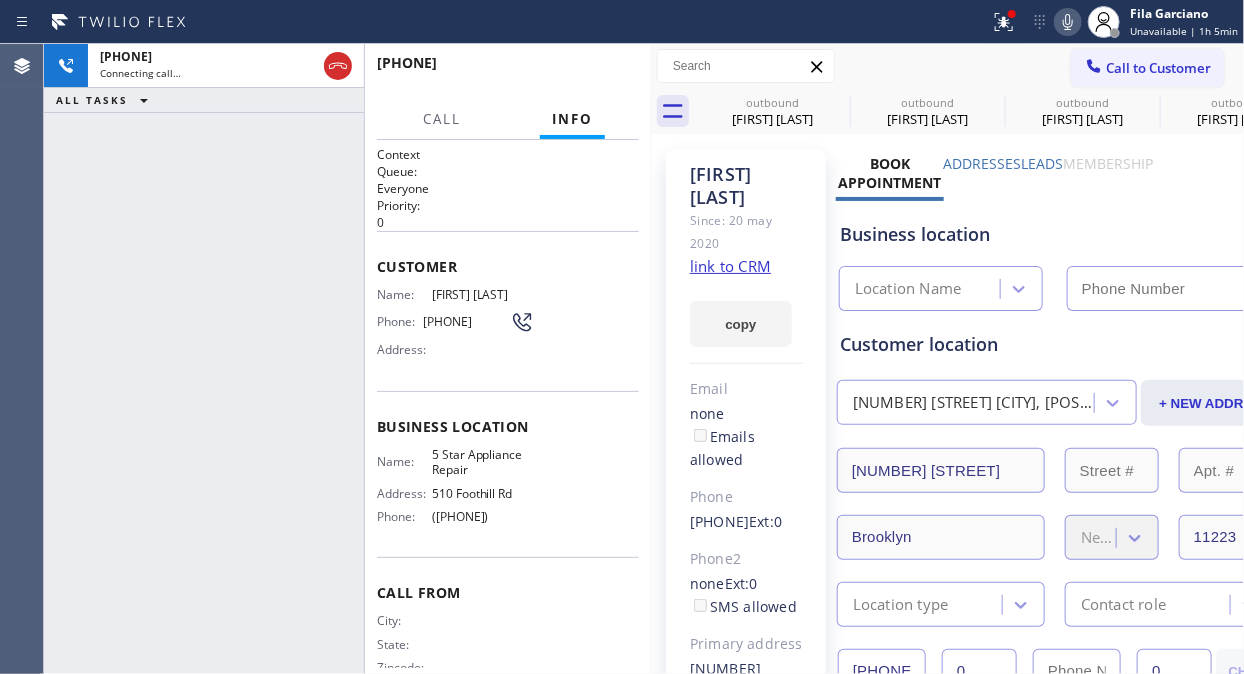 type on "([PHONE])" 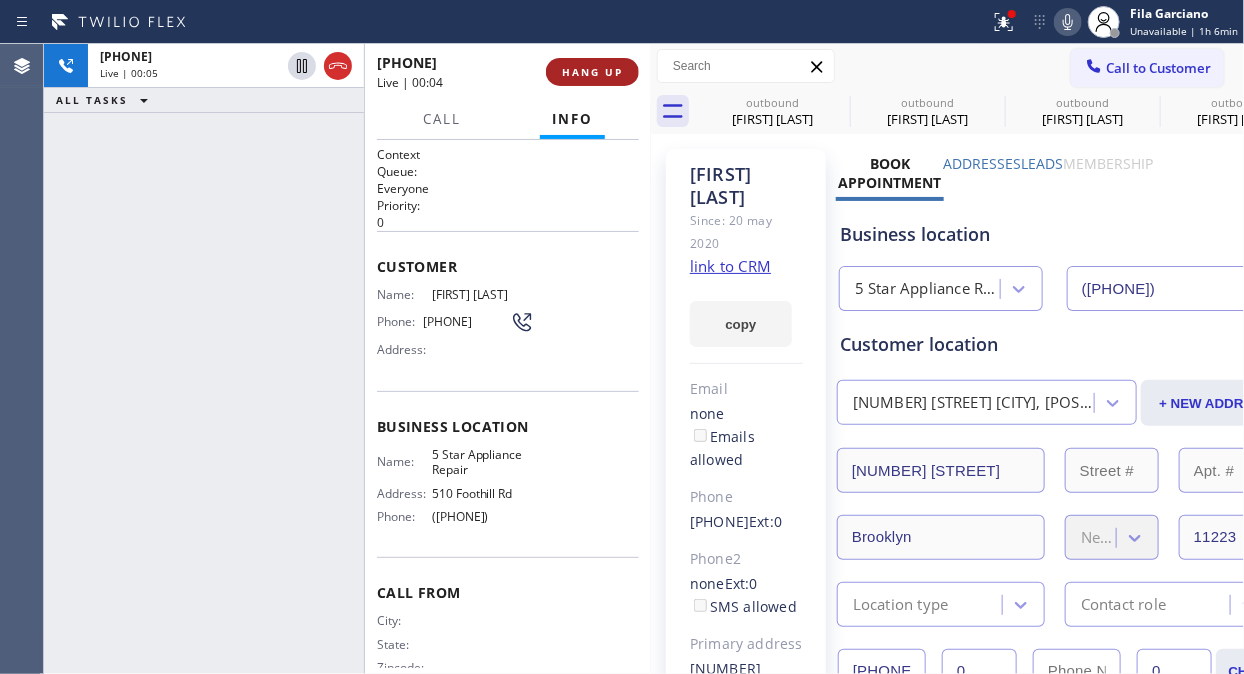 click on "HANG UP" at bounding box center [592, 72] 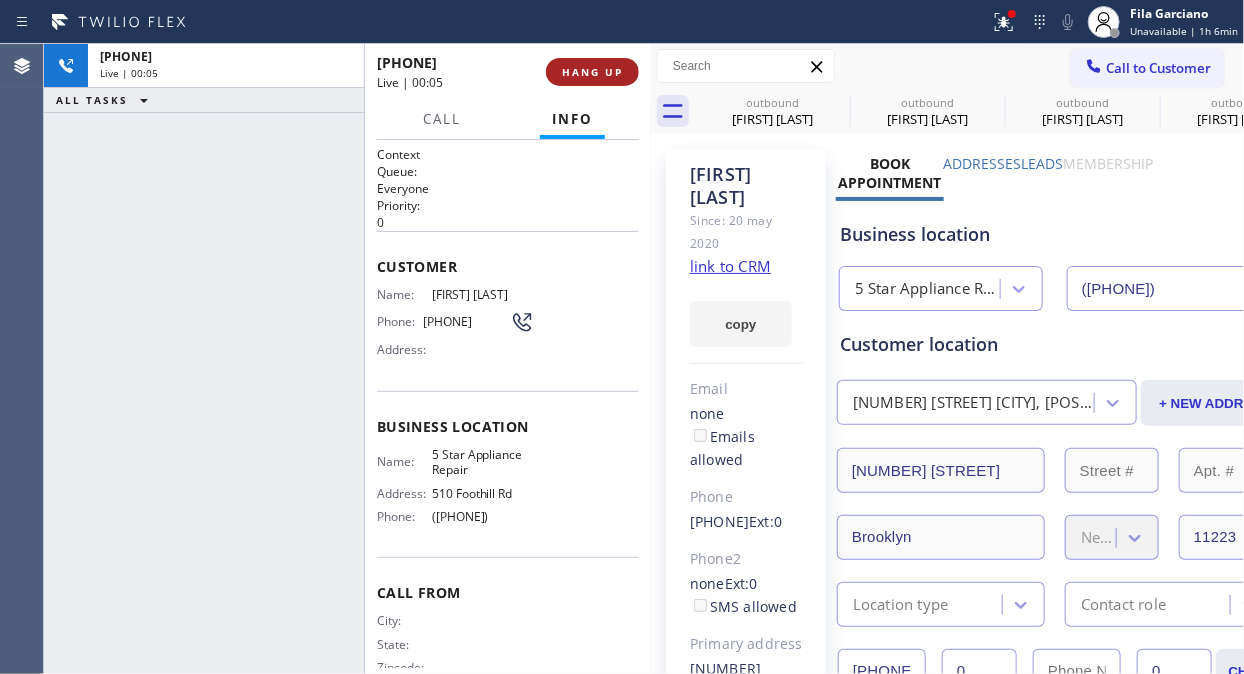 click on "HANG UP" at bounding box center (592, 72) 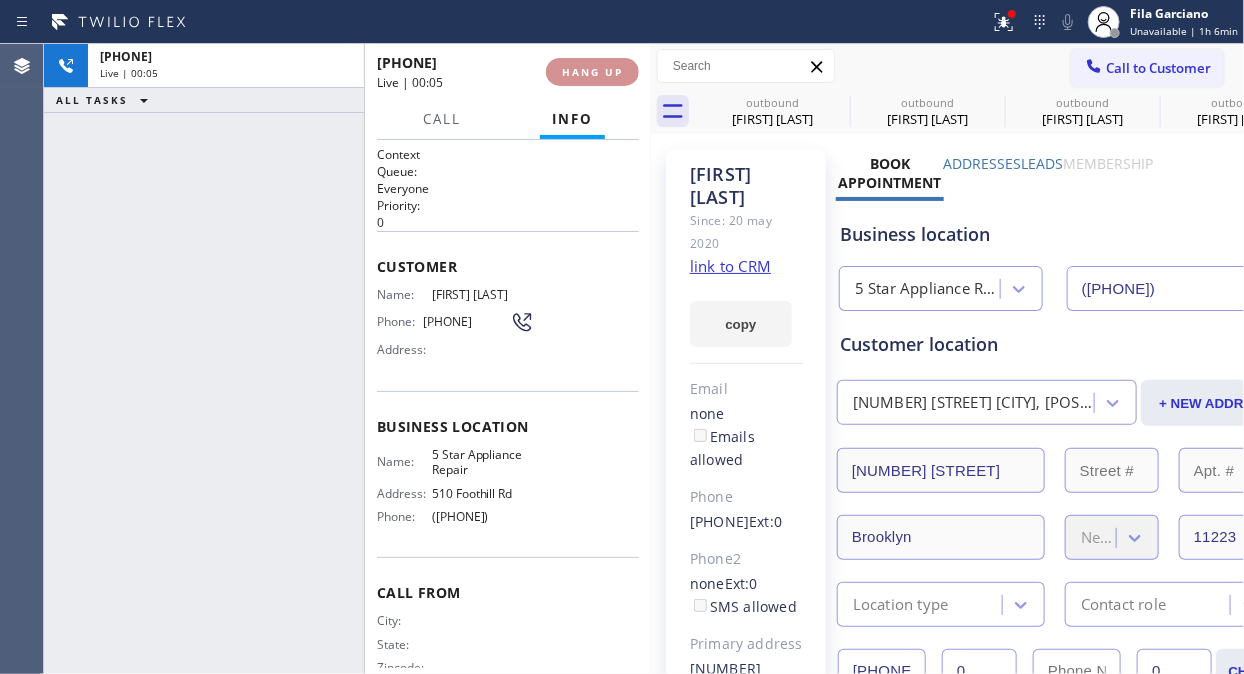 click on "HANG UP" at bounding box center (592, 72) 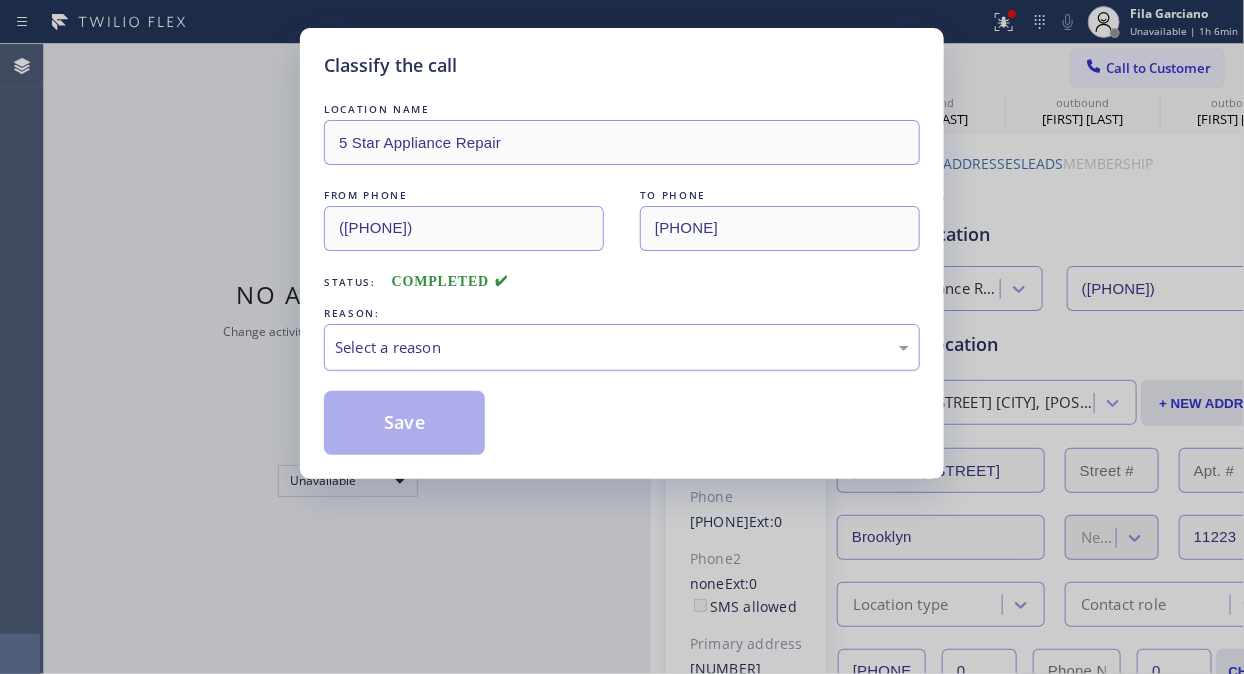 click on "Select a reason" at bounding box center [622, 347] 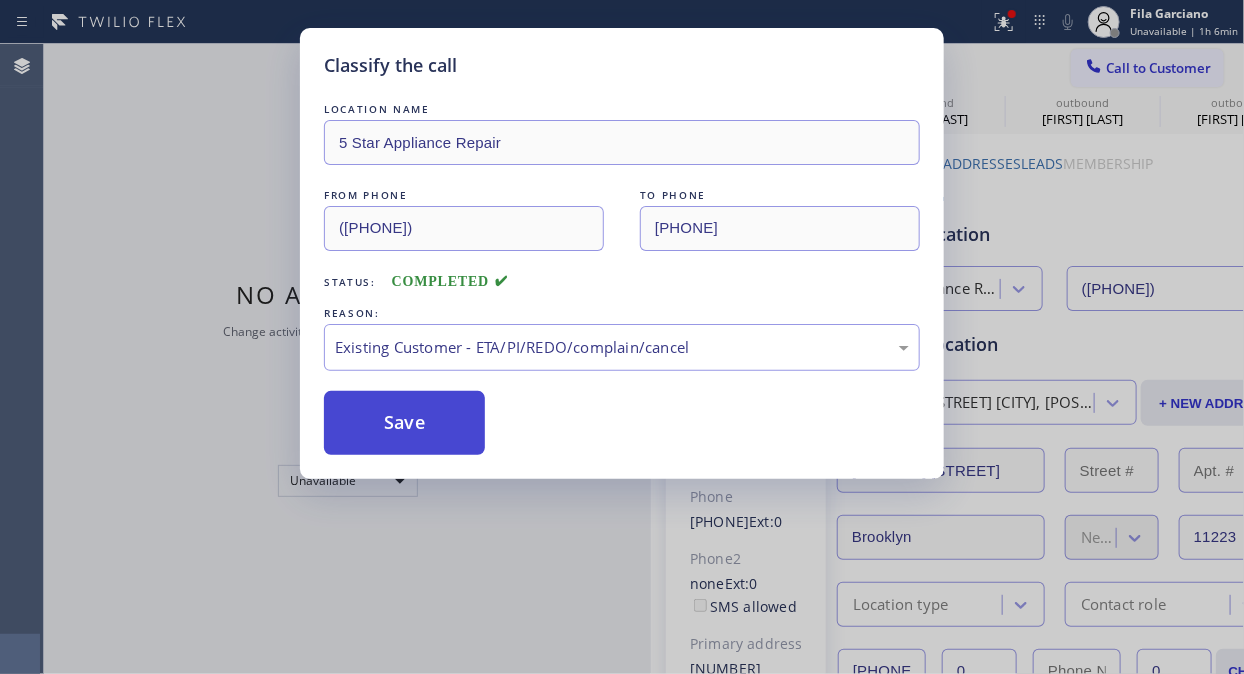 click on "Save" at bounding box center [404, 423] 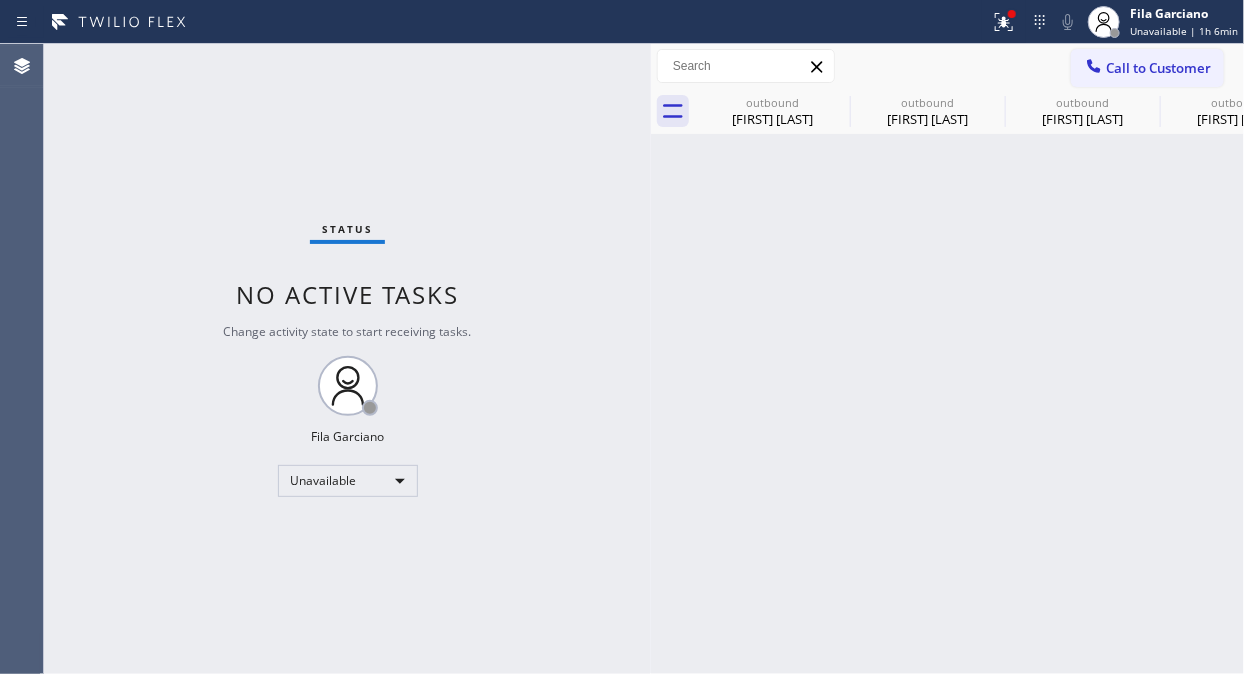 click on "Call to Customer" at bounding box center [1158, 68] 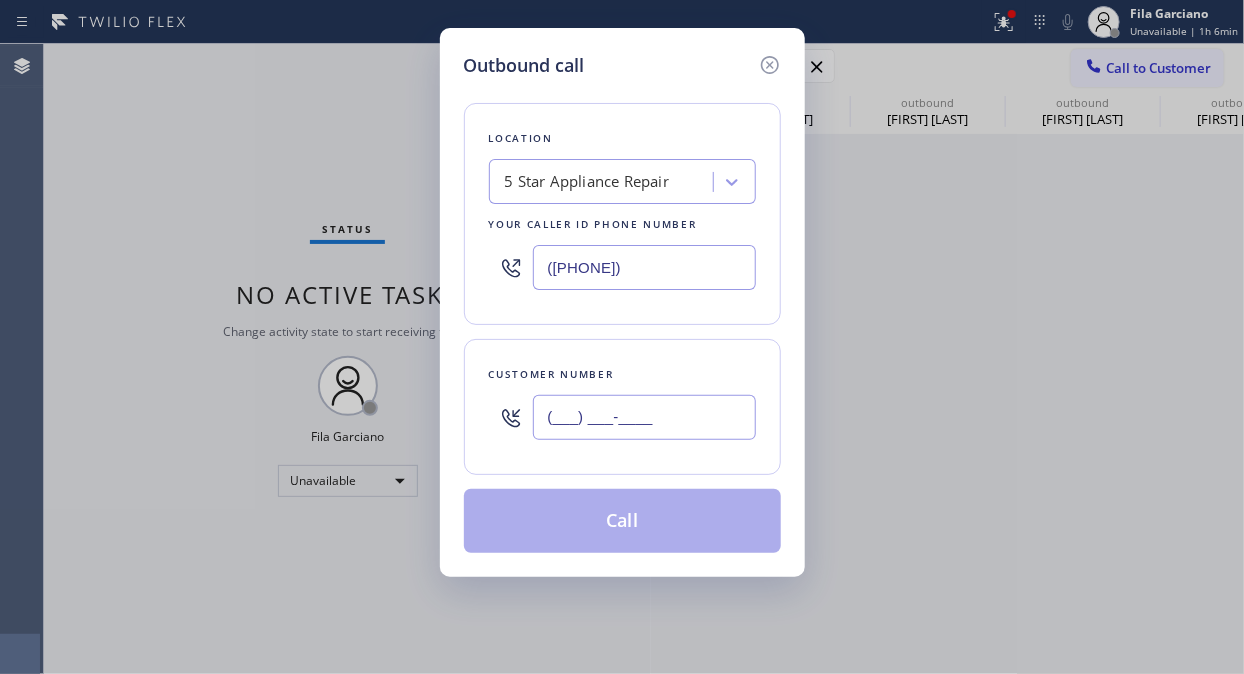click on "(___) ___-____" at bounding box center [644, 417] 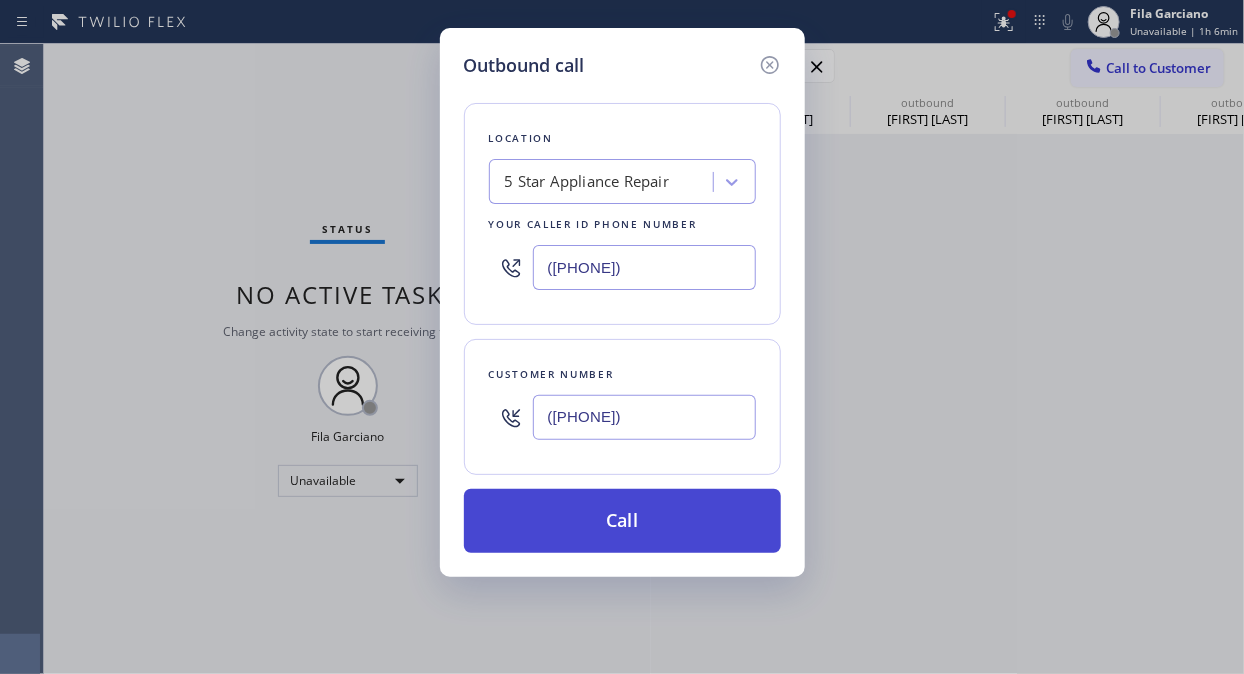type on "([PHONE])" 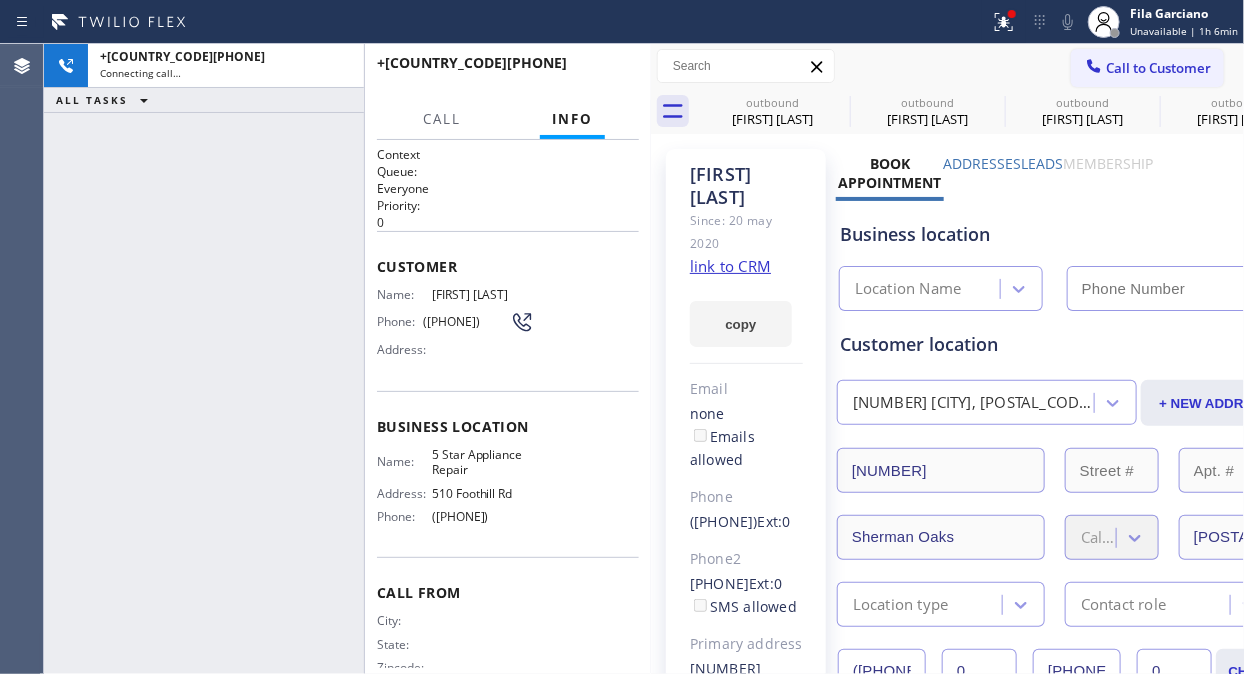 type on "([PHONE])" 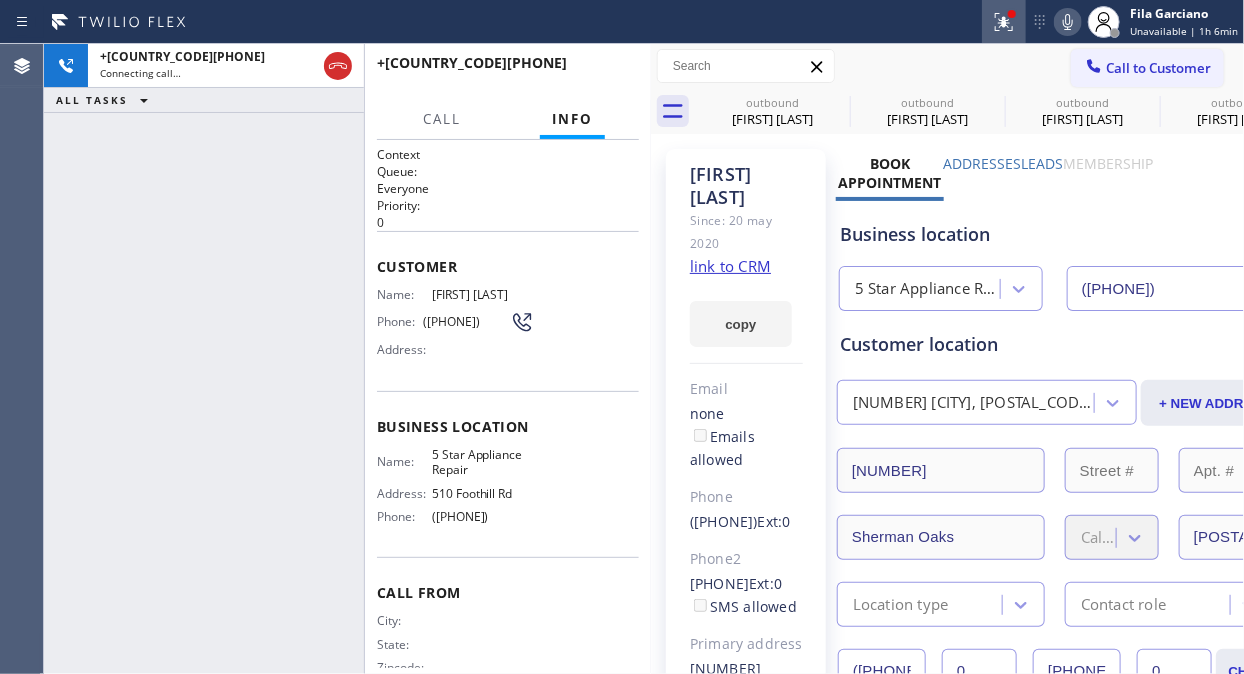 click 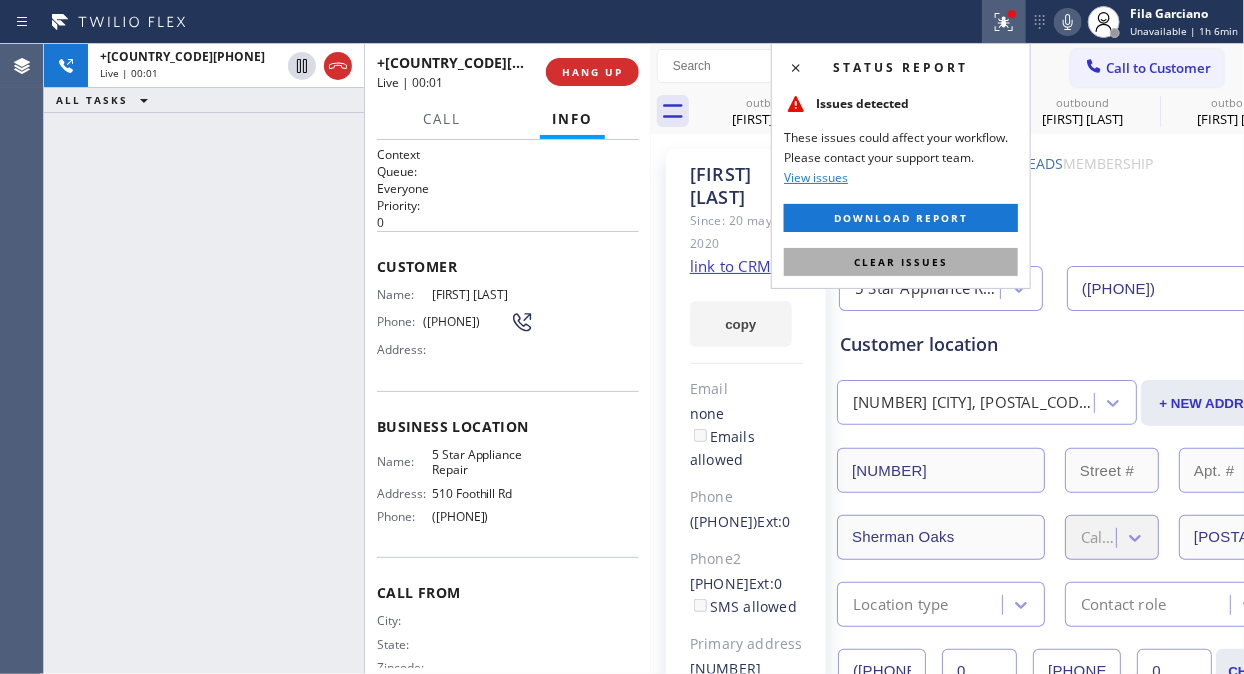 click on "Clear issues" at bounding box center (901, 262) 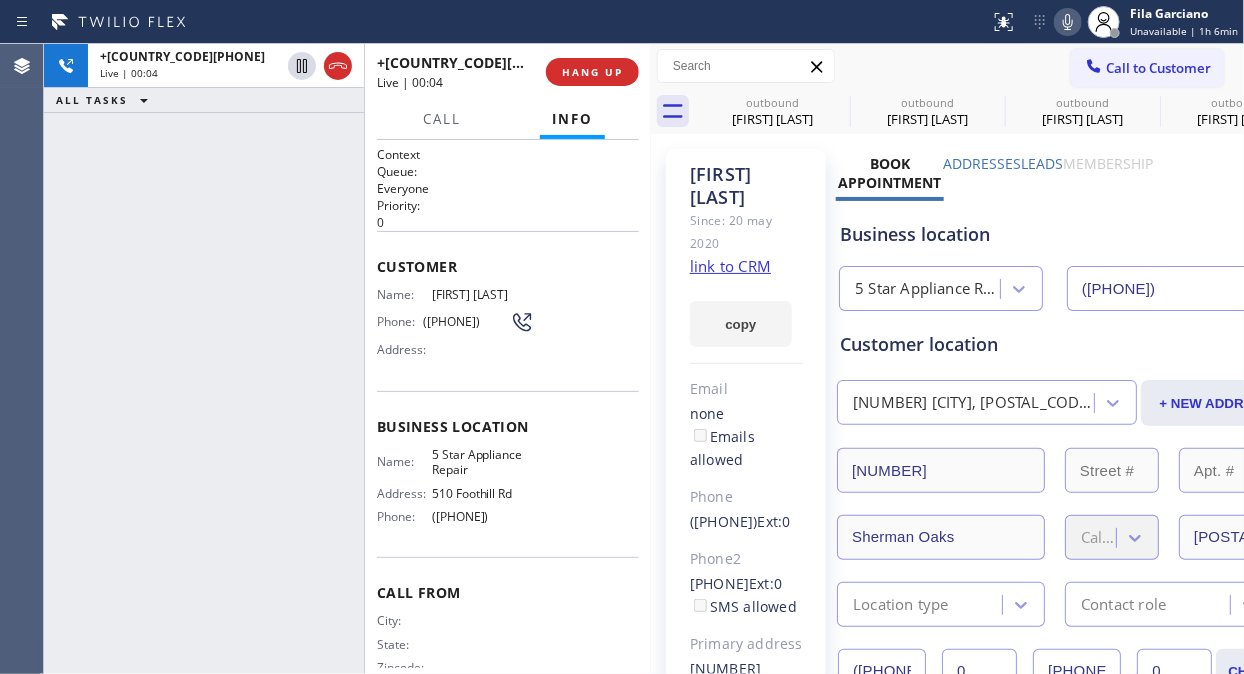 click 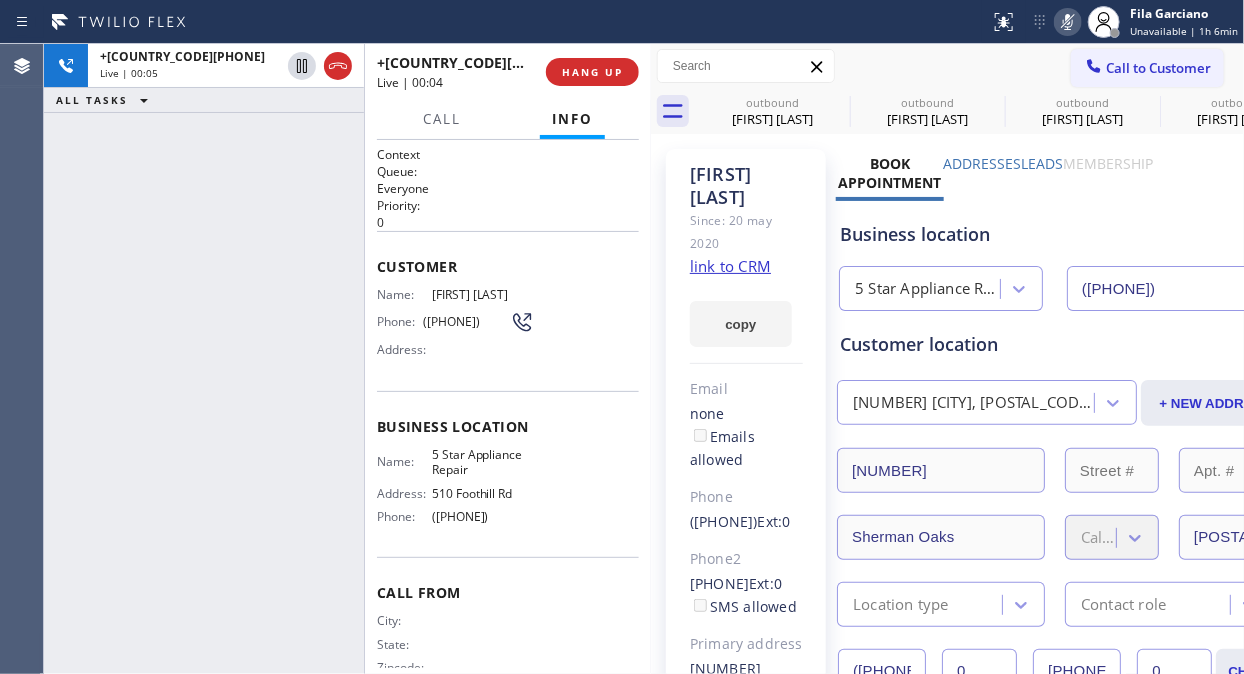 click 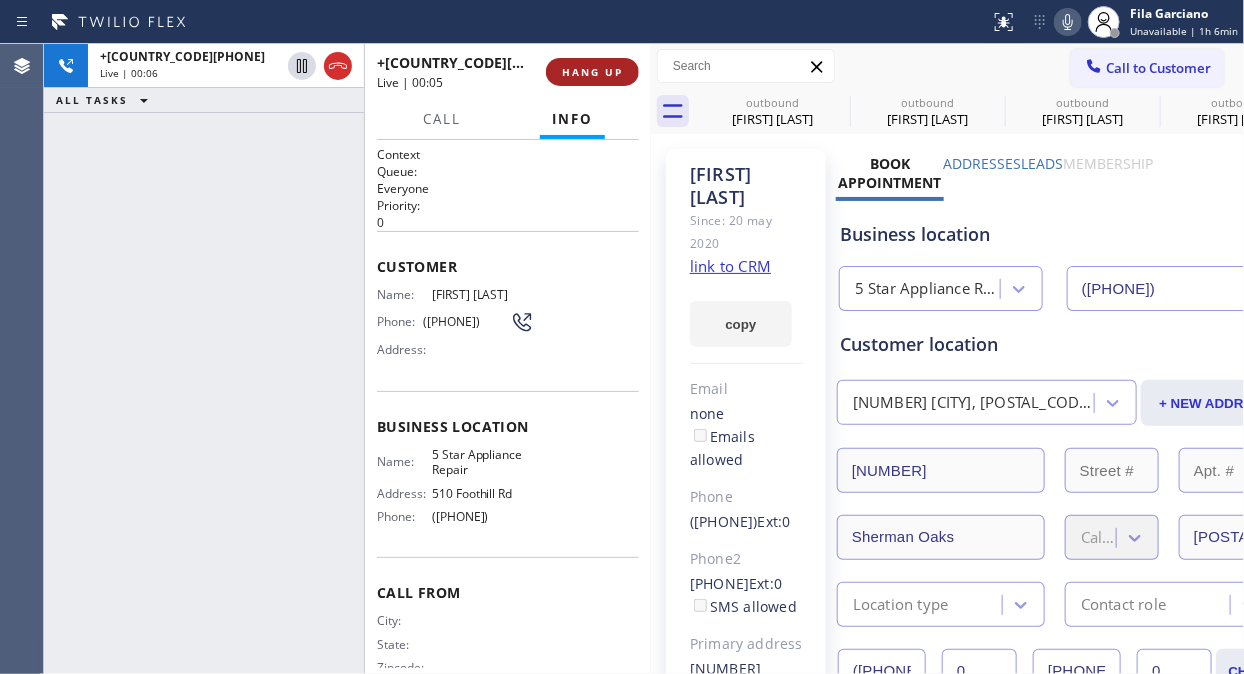 click on "HANG UP" at bounding box center (592, 72) 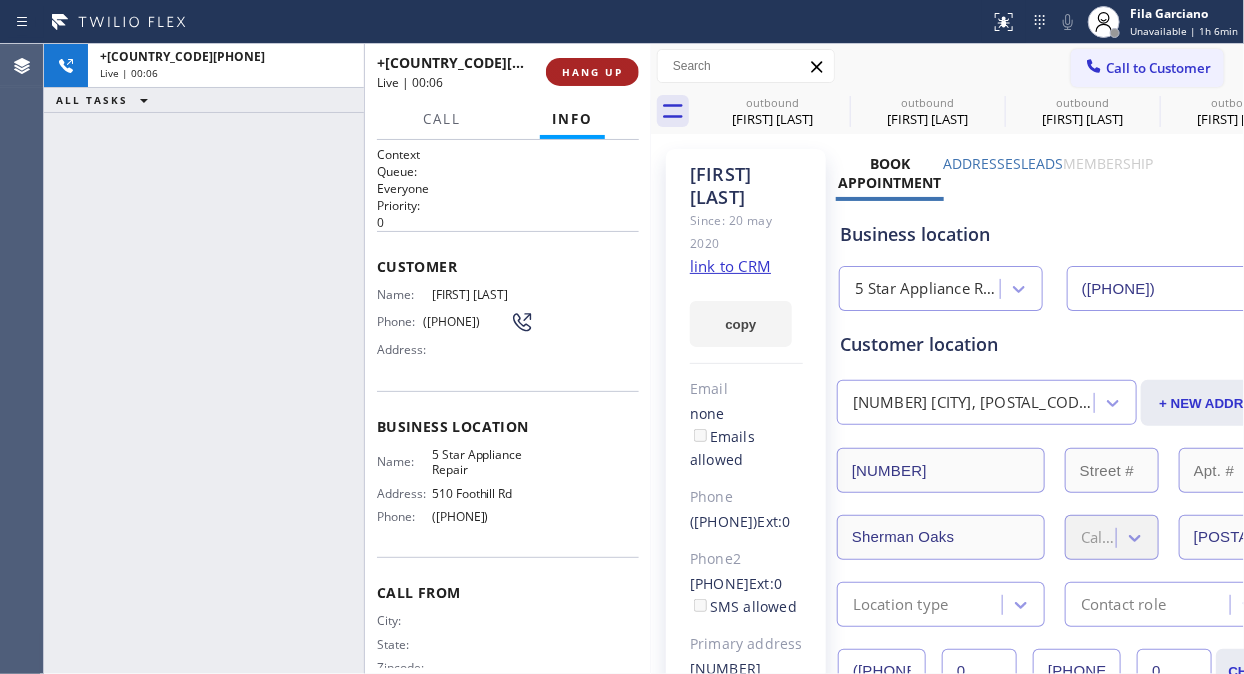 click on "HANG UP" at bounding box center [592, 72] 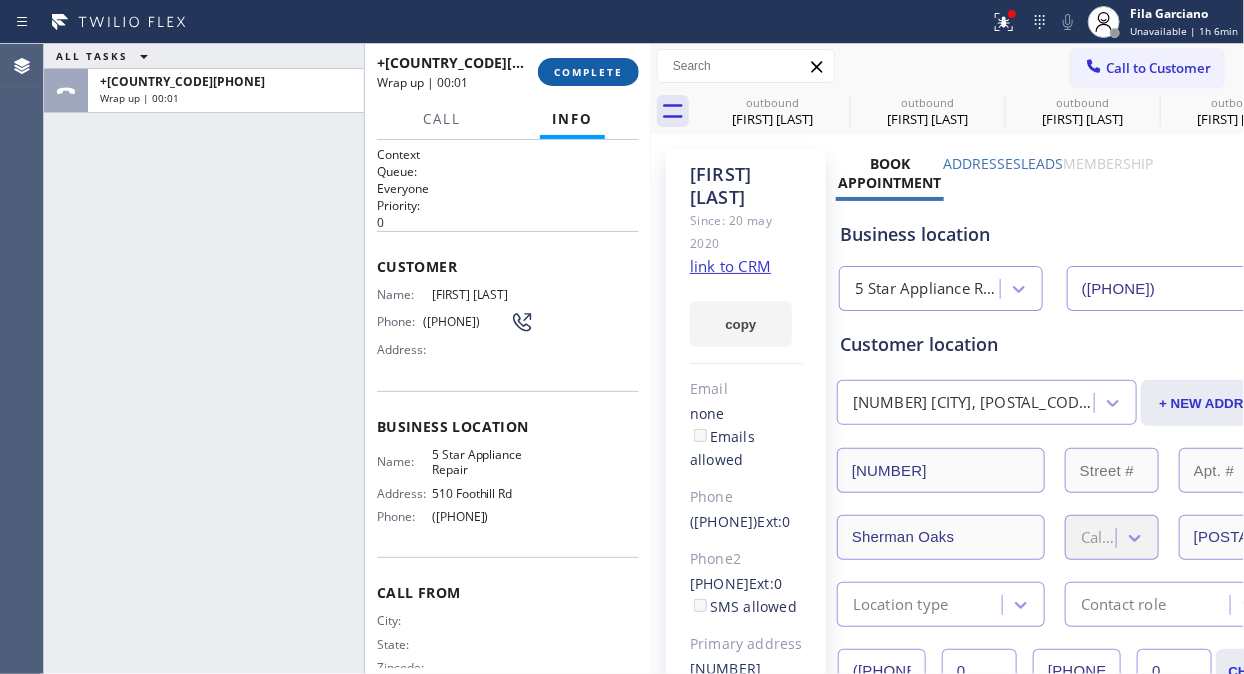 click on "COMPLETE" at bounding box center [588, 72] 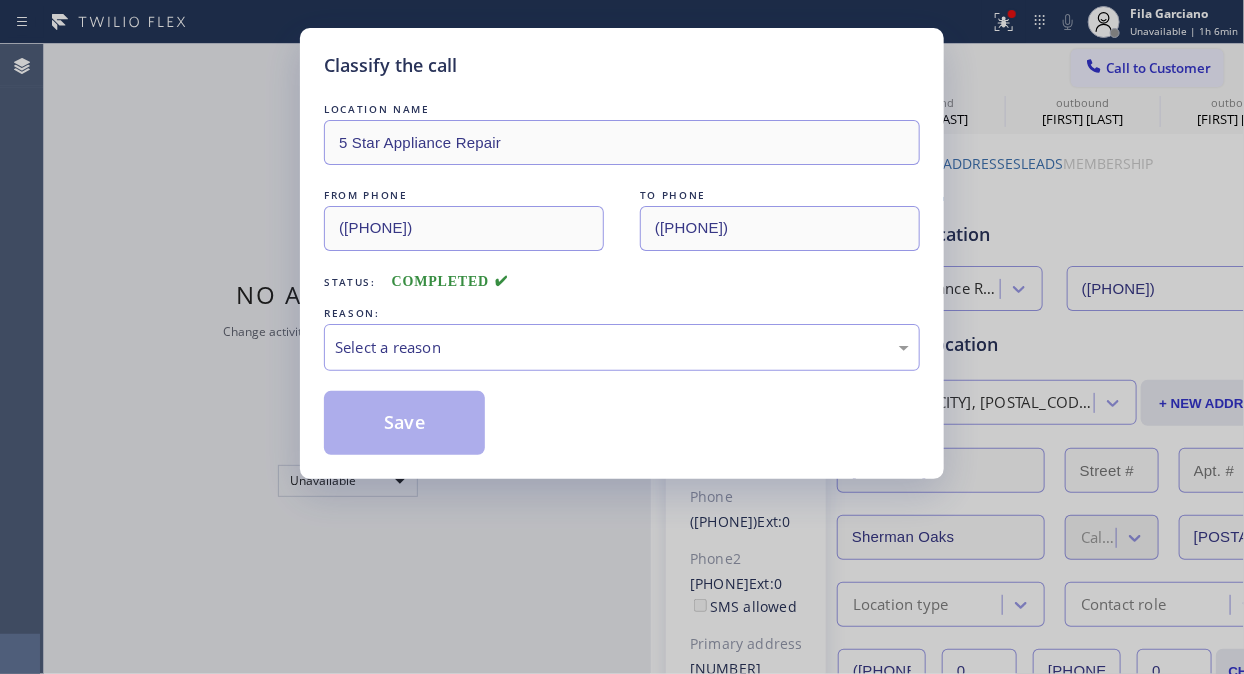 click on "Classify the call" at bounding box center (622, 65) 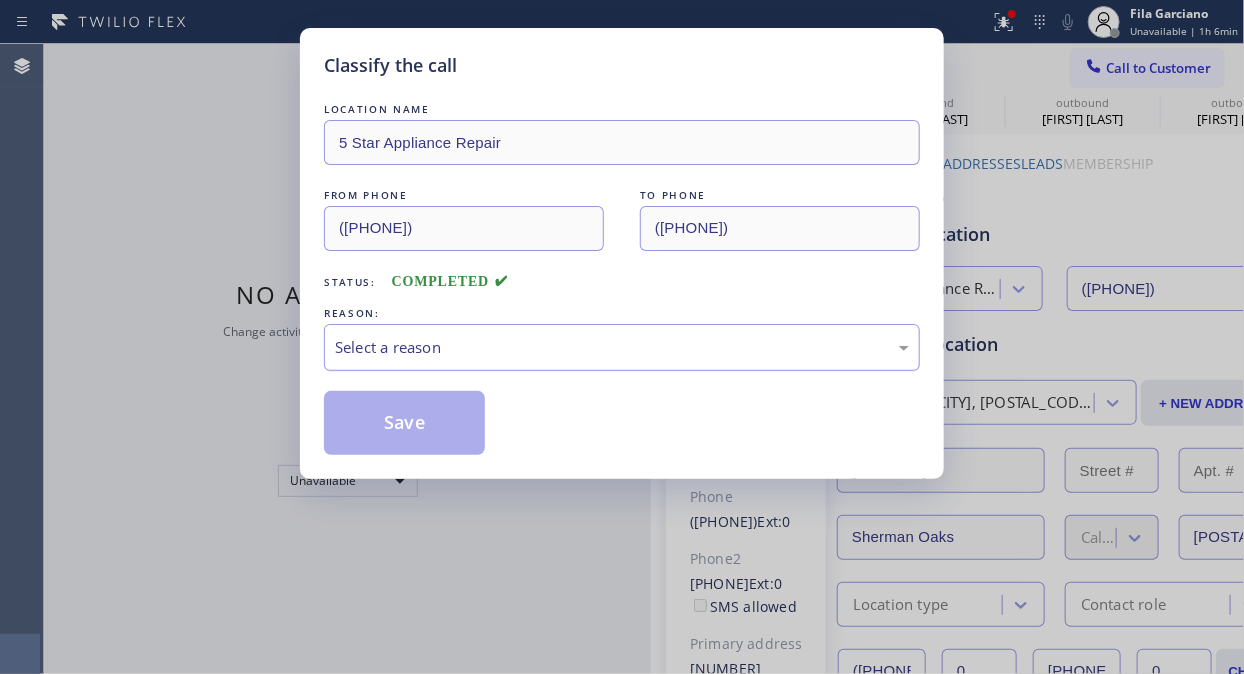 click on "Select a reason" at bounding box center [622, 347] 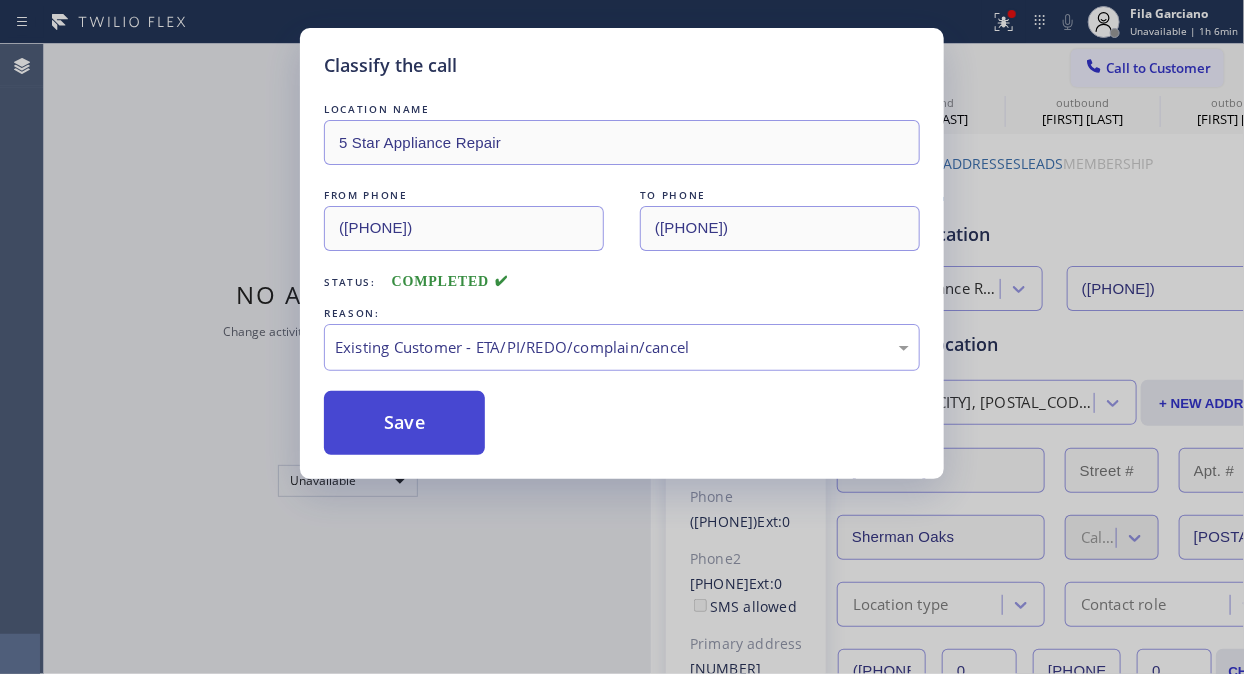 click on "Save" at bounding box center [404, 423] 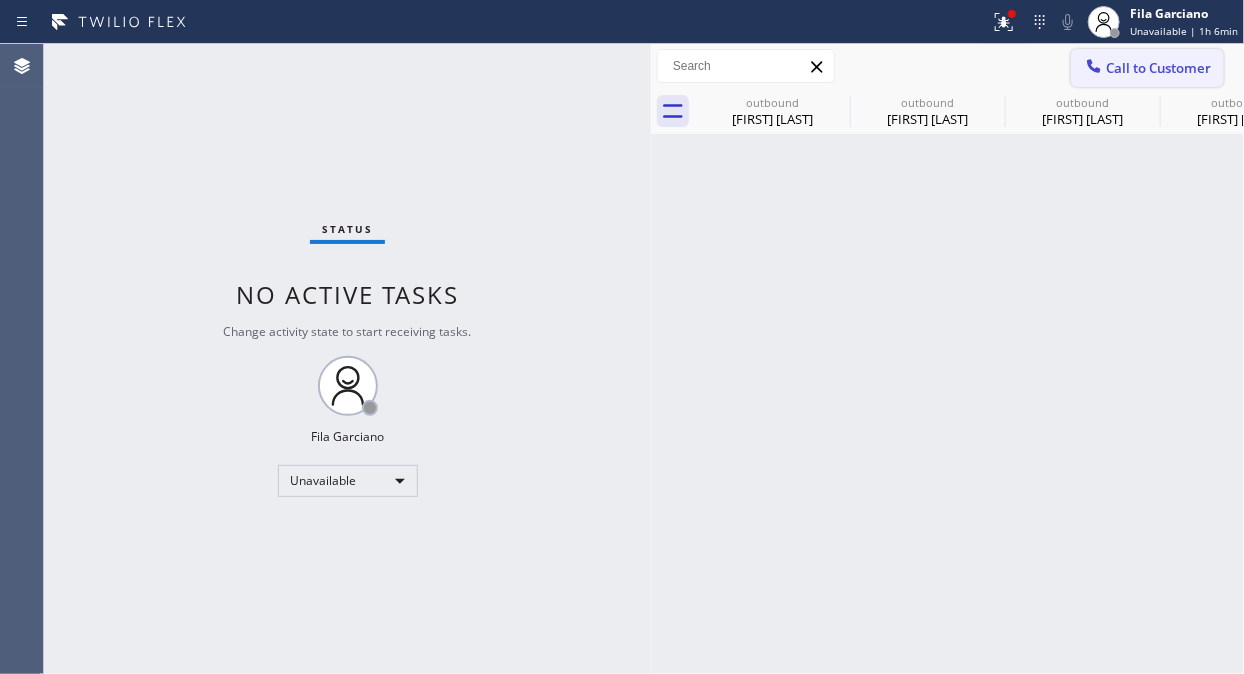 click on "Call to Customer" at bounding box center [1158, 68] 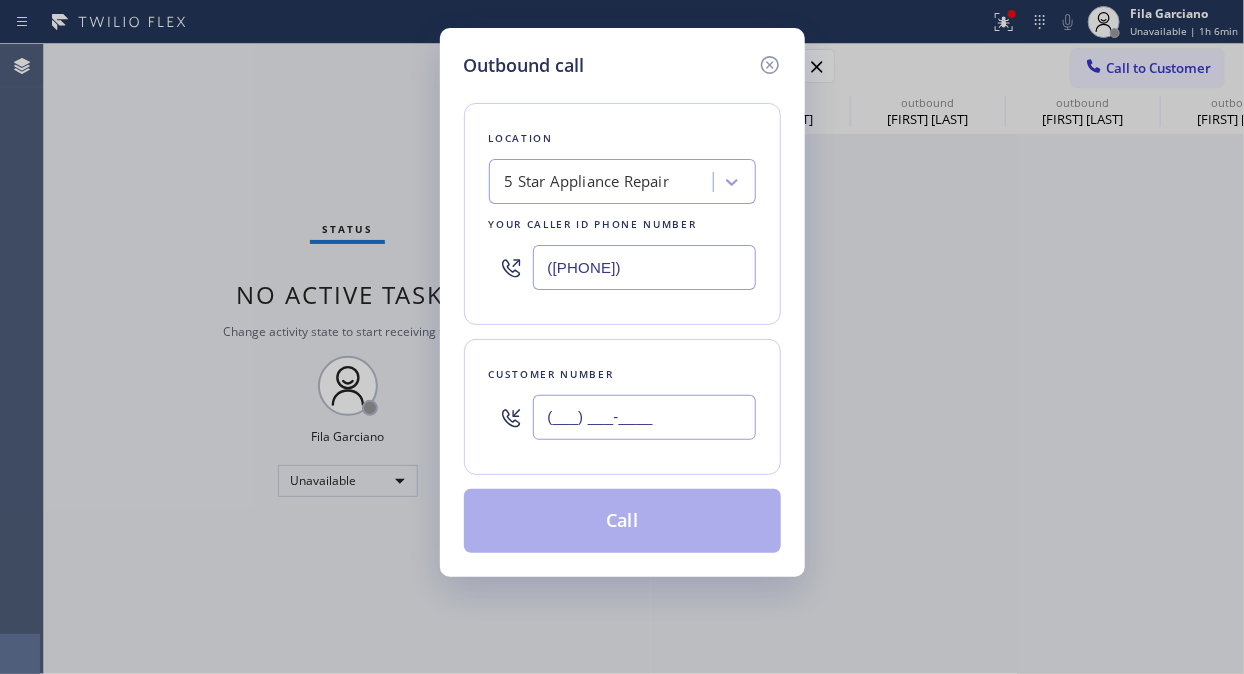 click on "(___) ___-____" at bounding box center (644, 417) 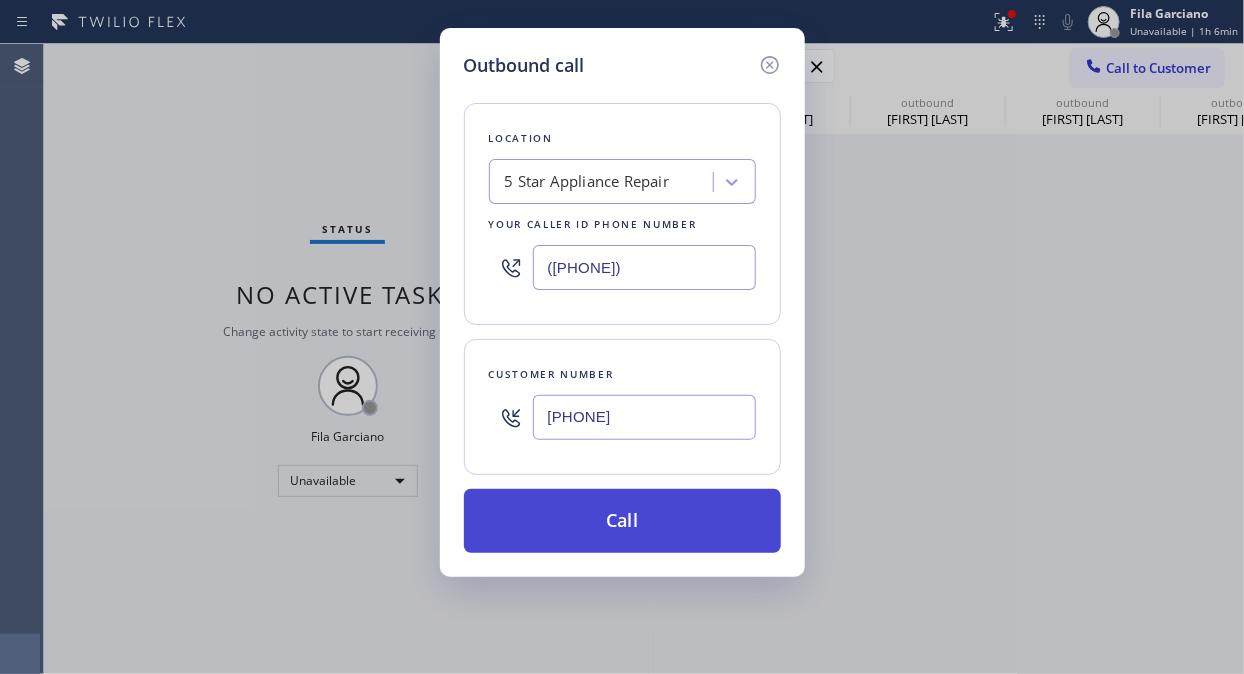 type on "[PHONE]" 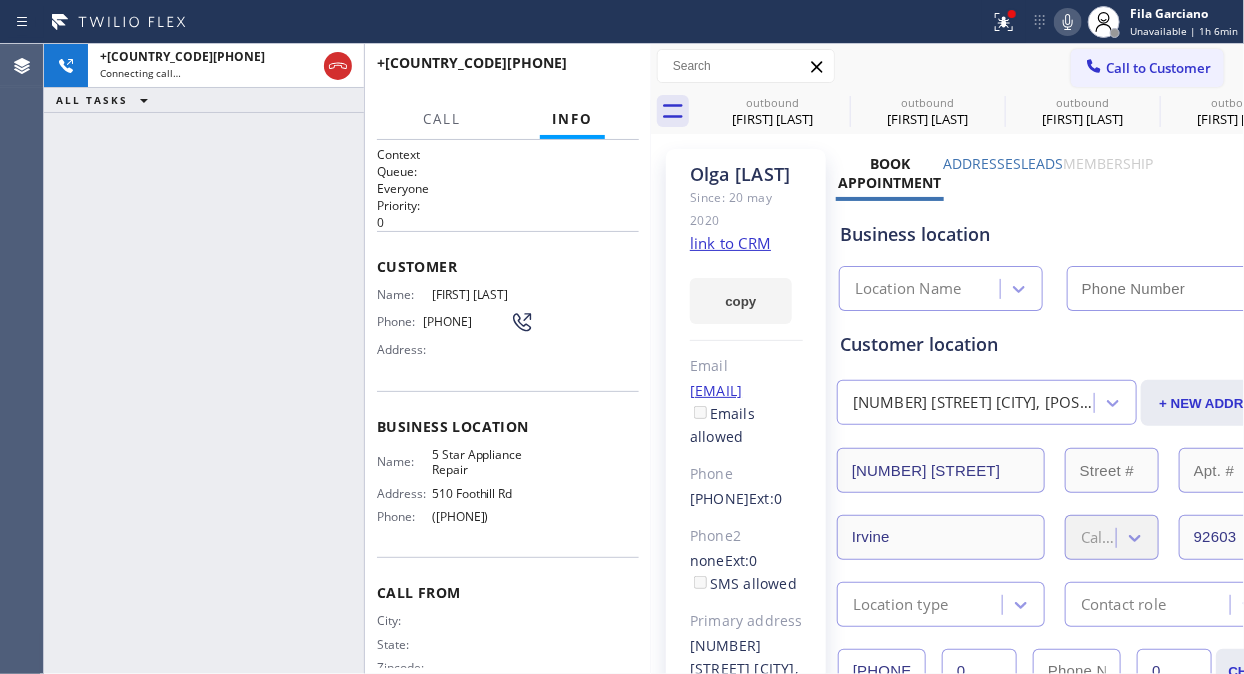 type on "([PHONE])" 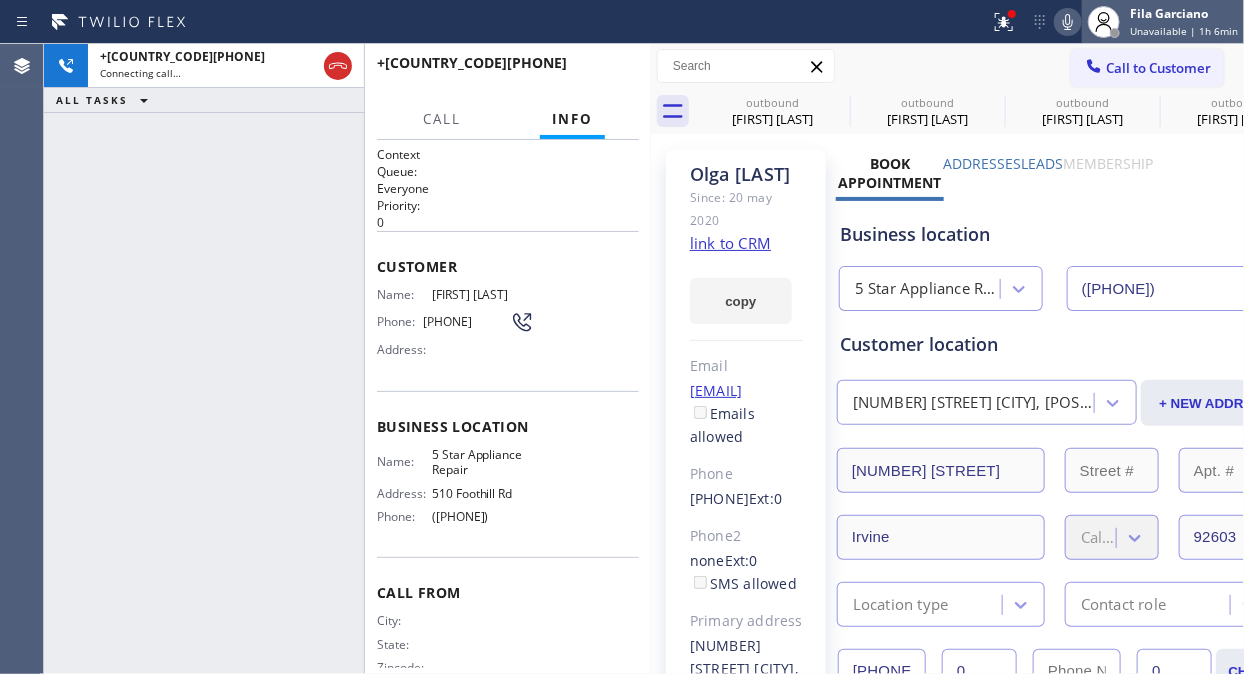 click at bounding box center (1104, 22) 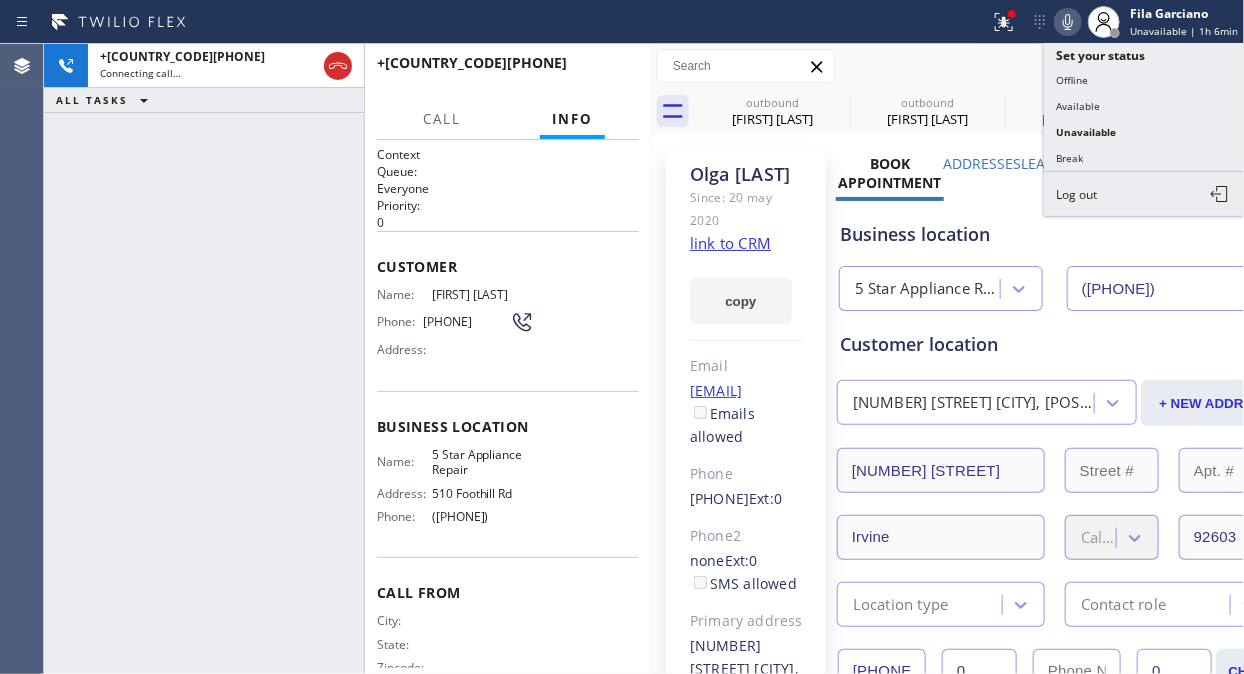 click 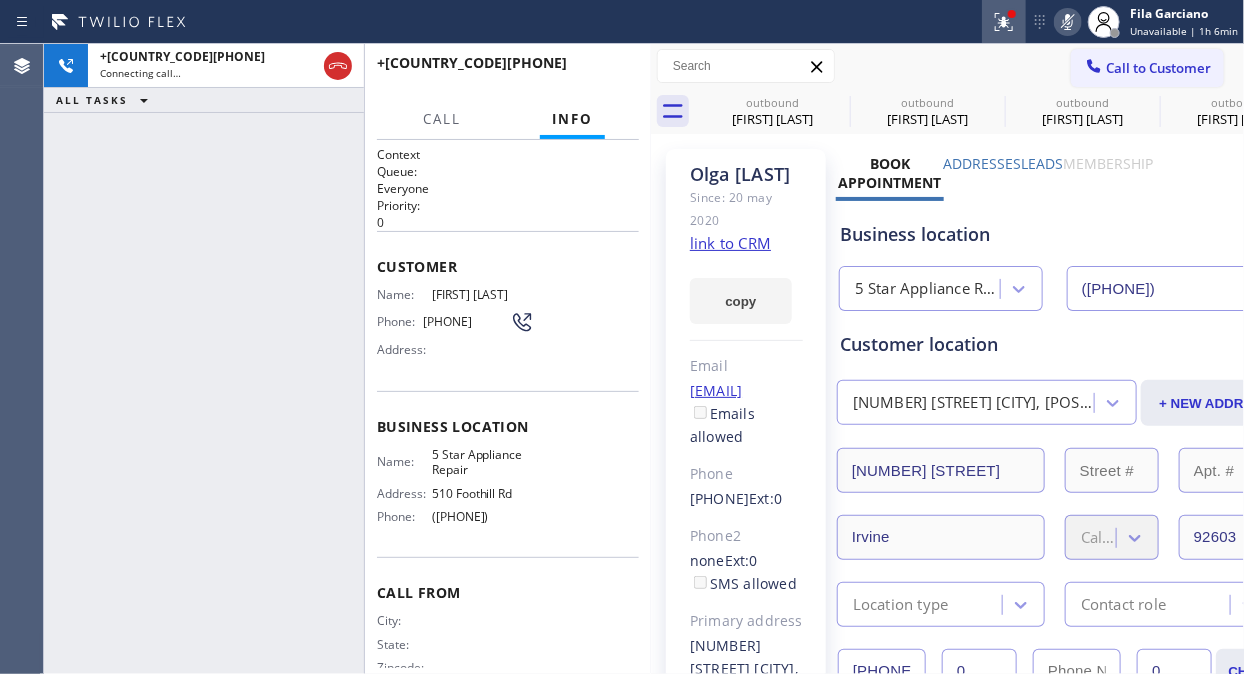 click 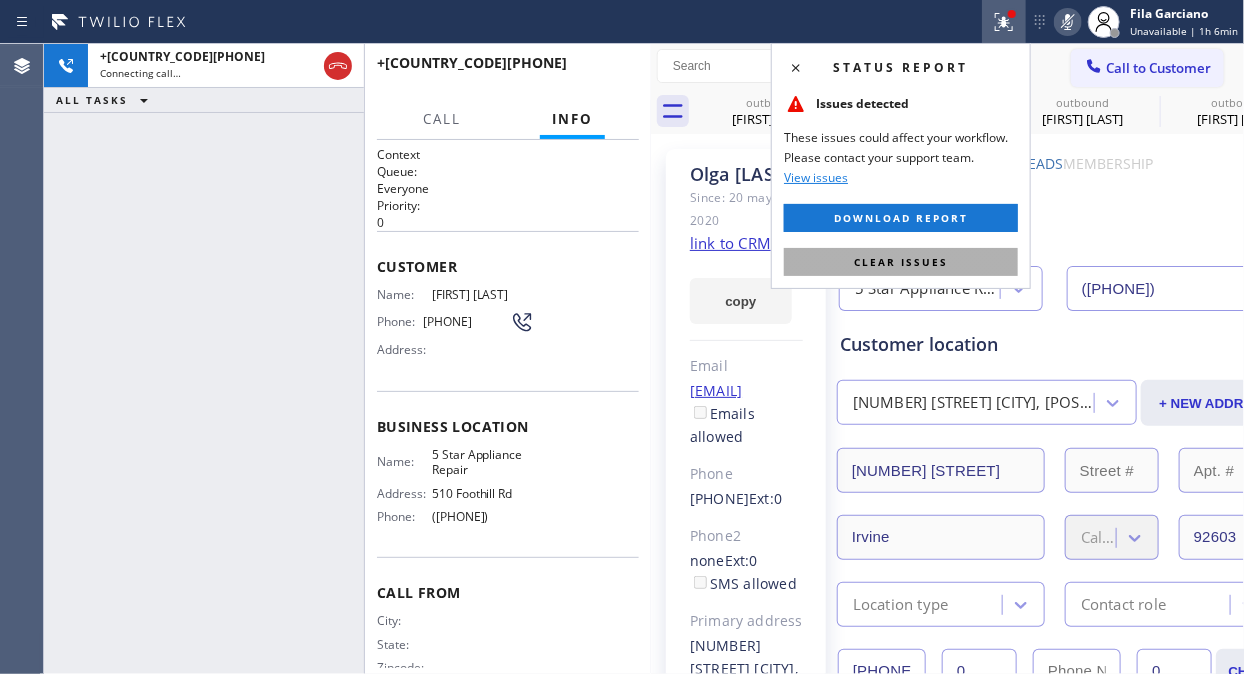 click on "Clear issues" at bounding box center (901, 262) 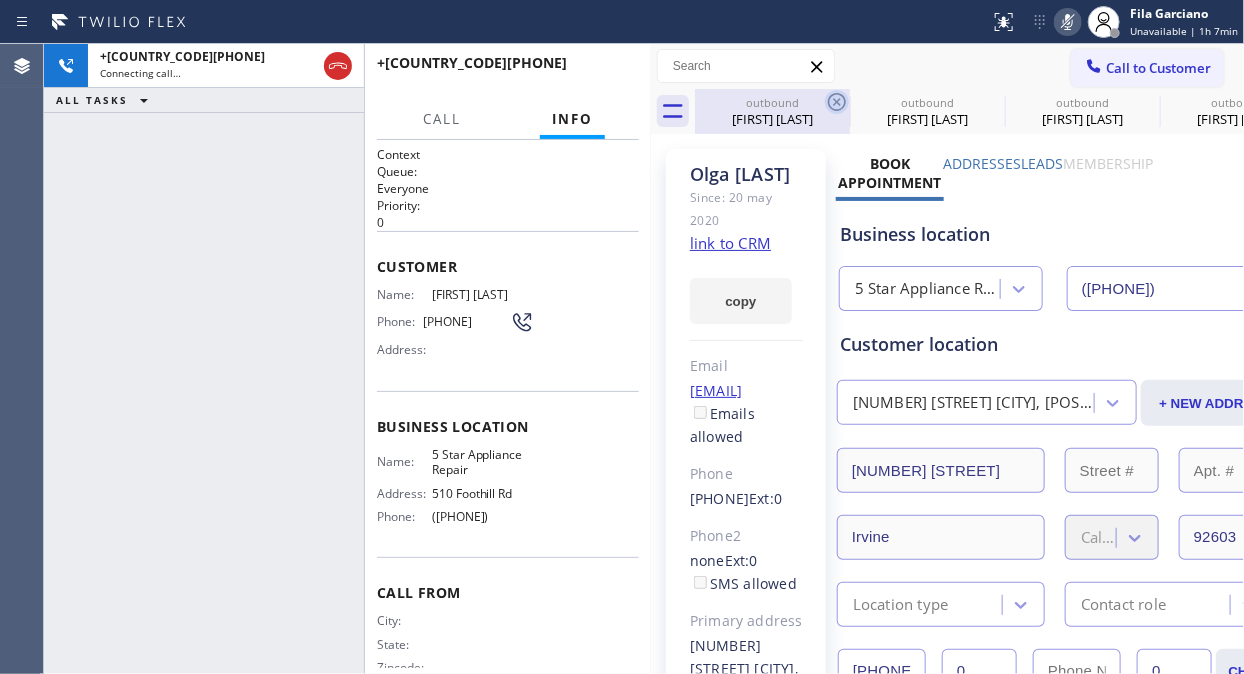 click 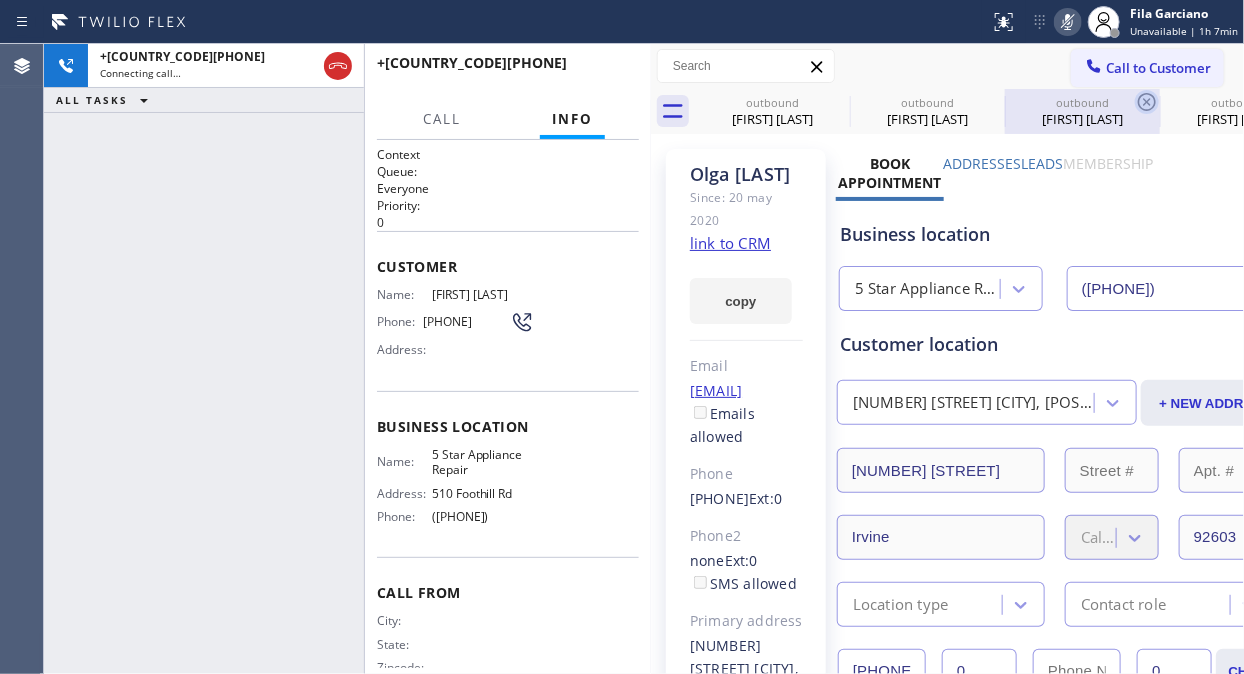 click 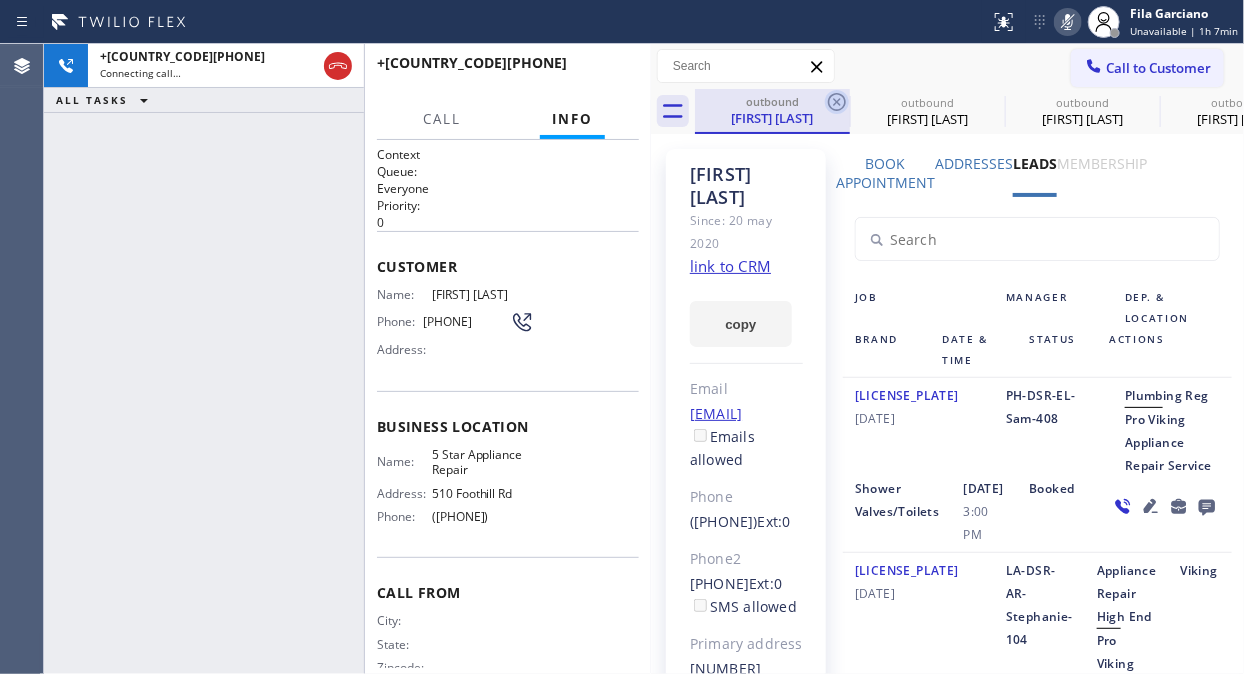 click 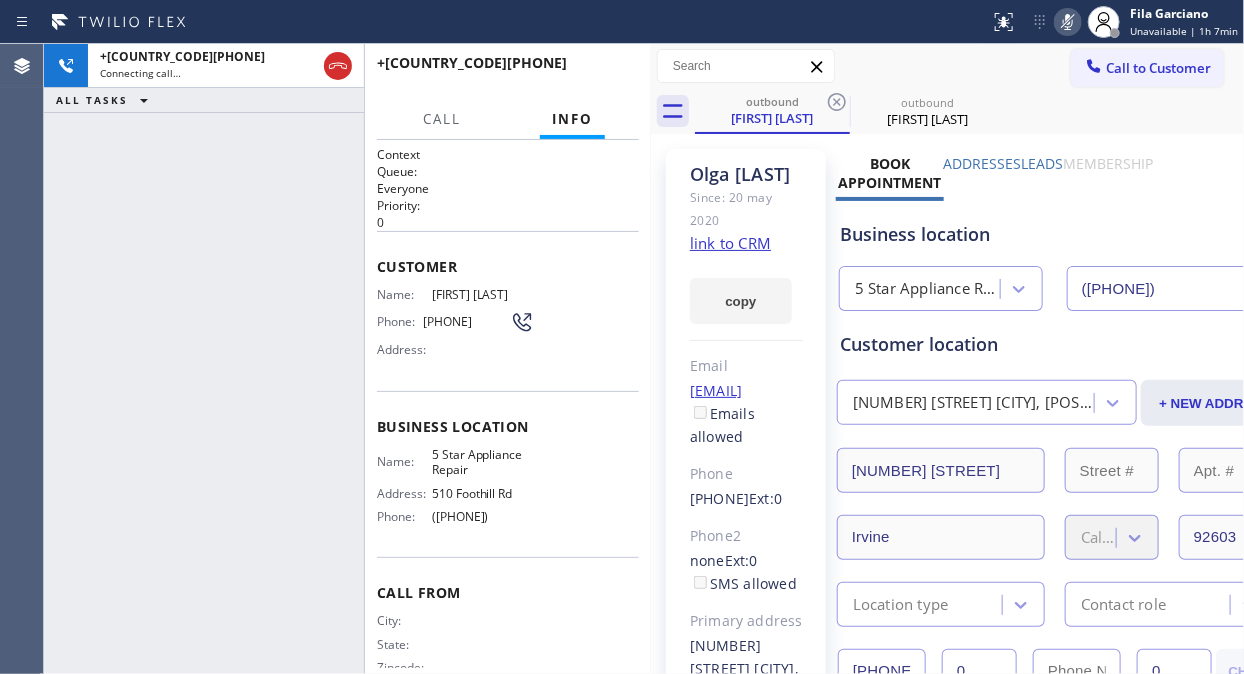 click 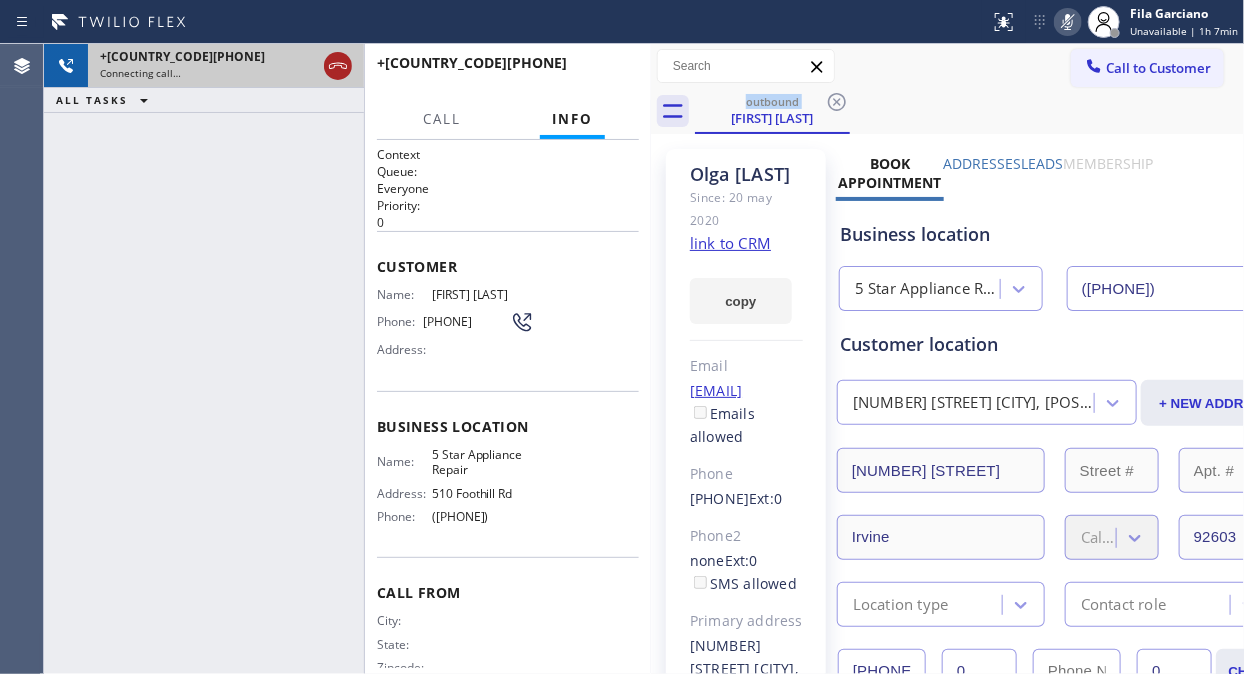 click 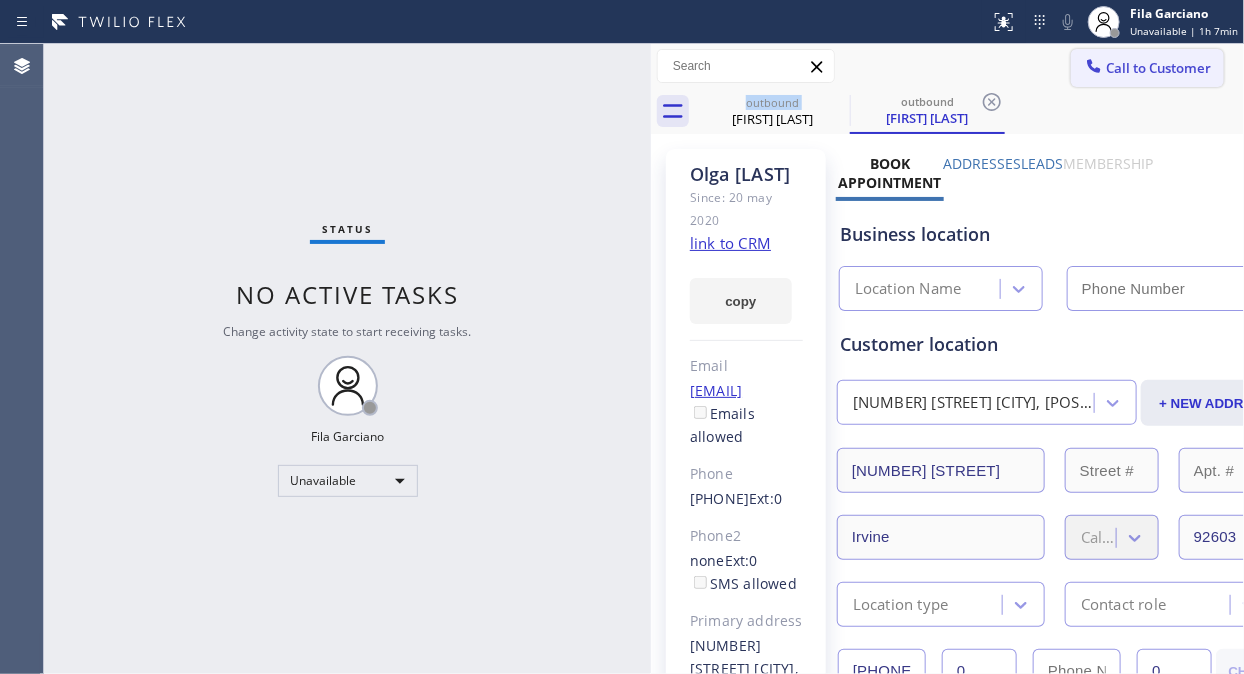 type on "([PHONE])" 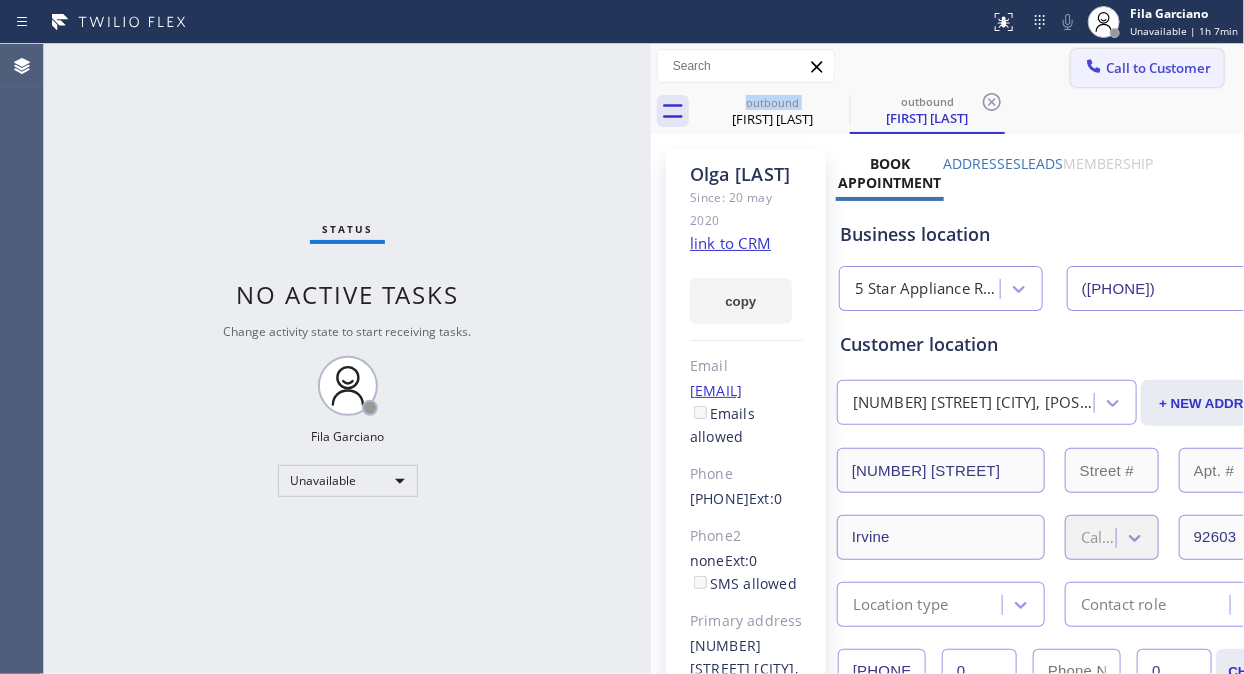click on "Call to Customer" at bounding box center [1158, 68] 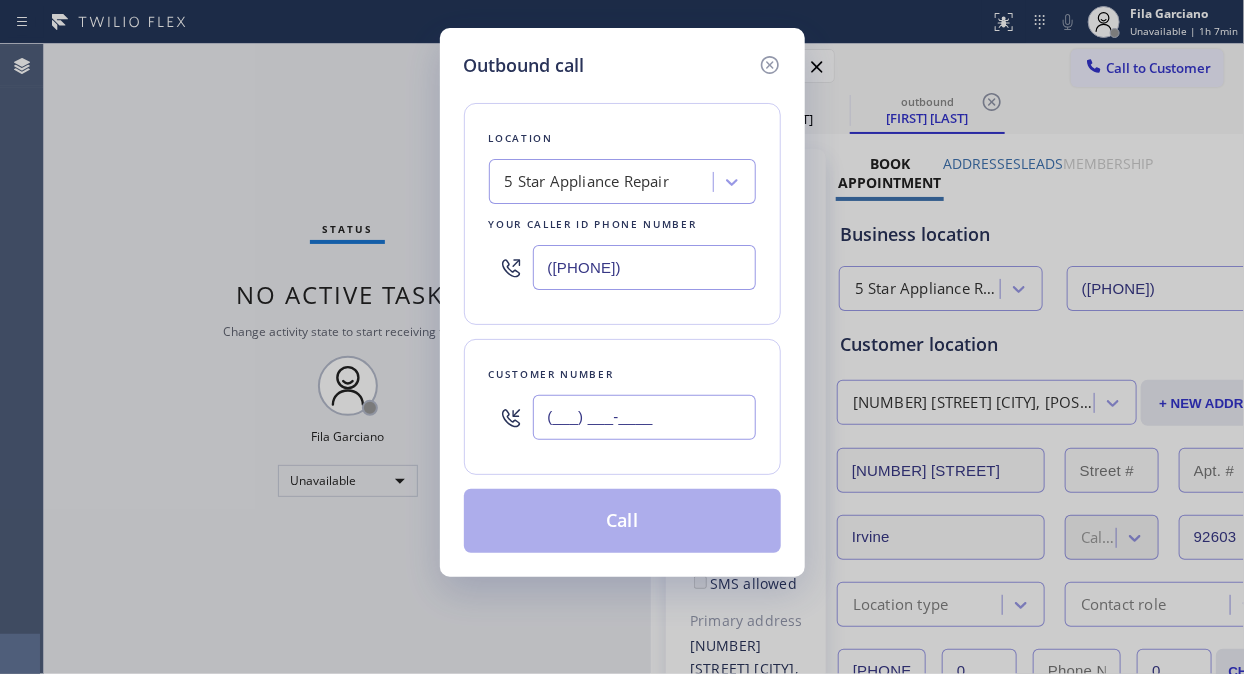 click on "(___) ___-____" at bounding box center [644, 417] 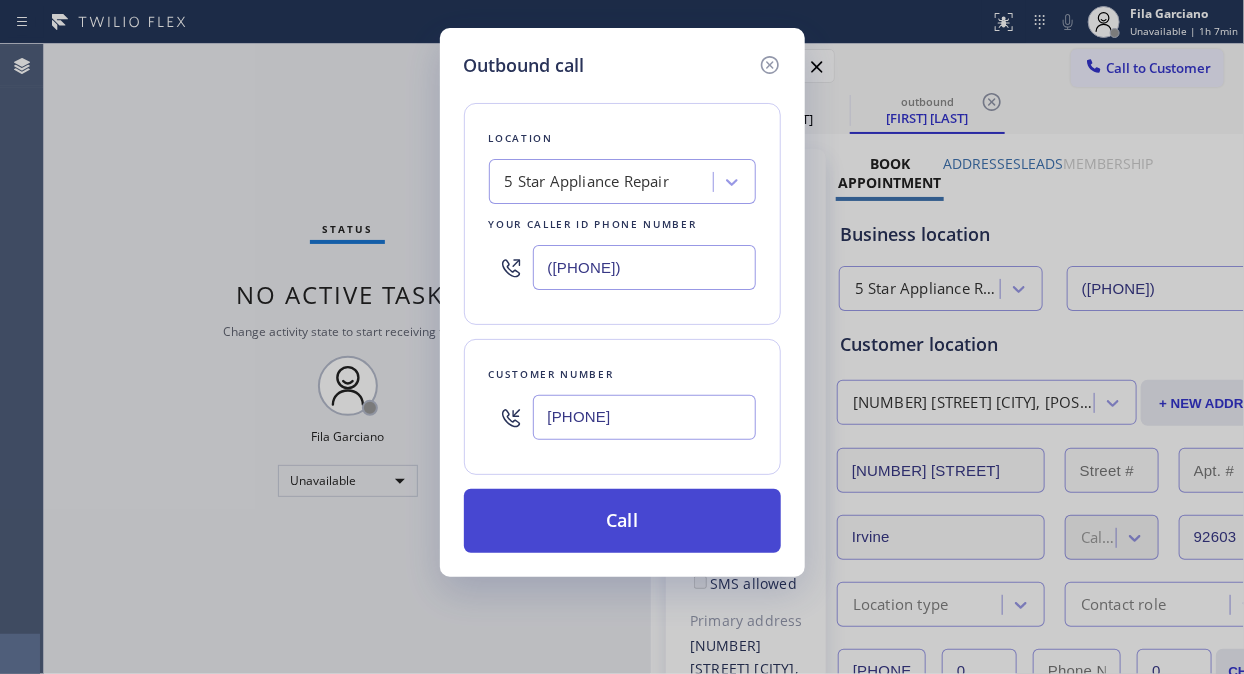 type on "[PHONE]" 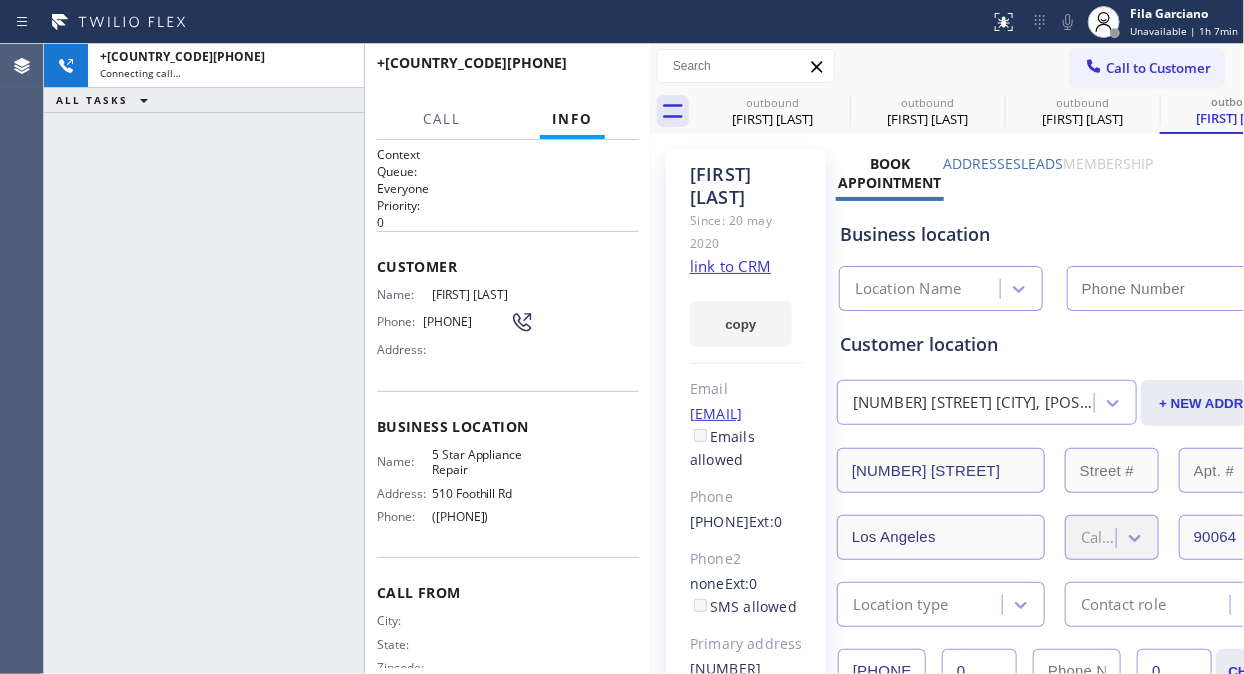 type on "([PHONE])" 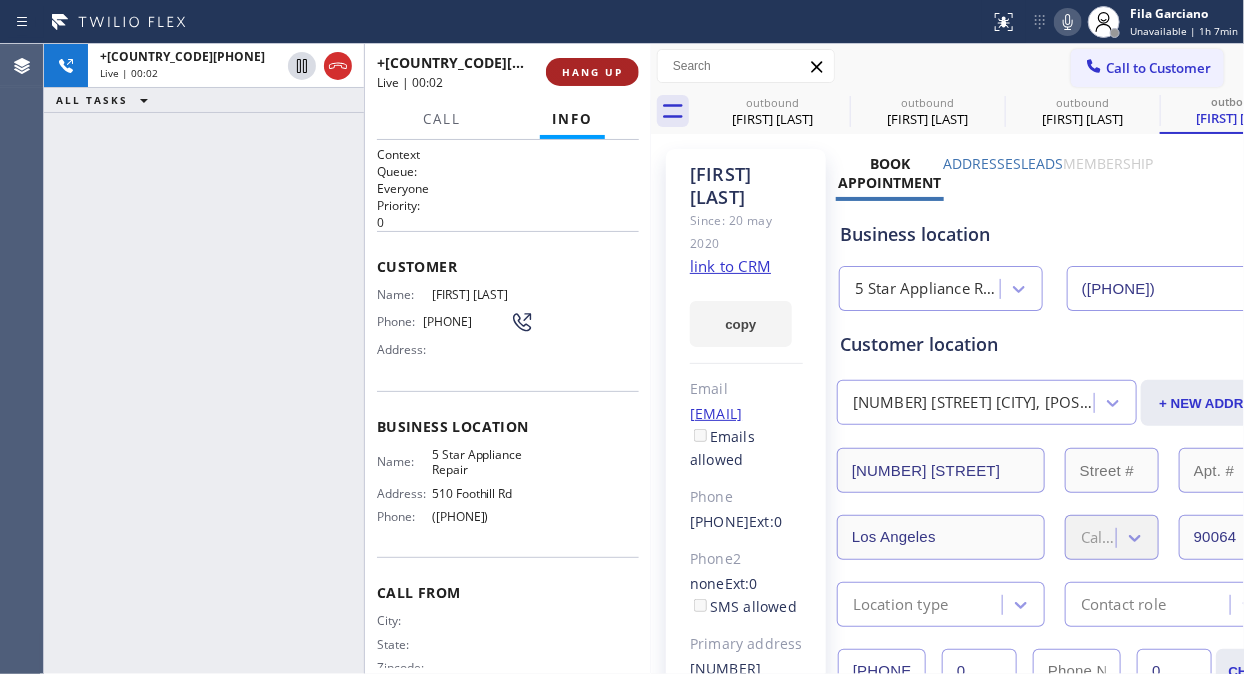 click on "HANG UP" at bounding box center (592, 72) 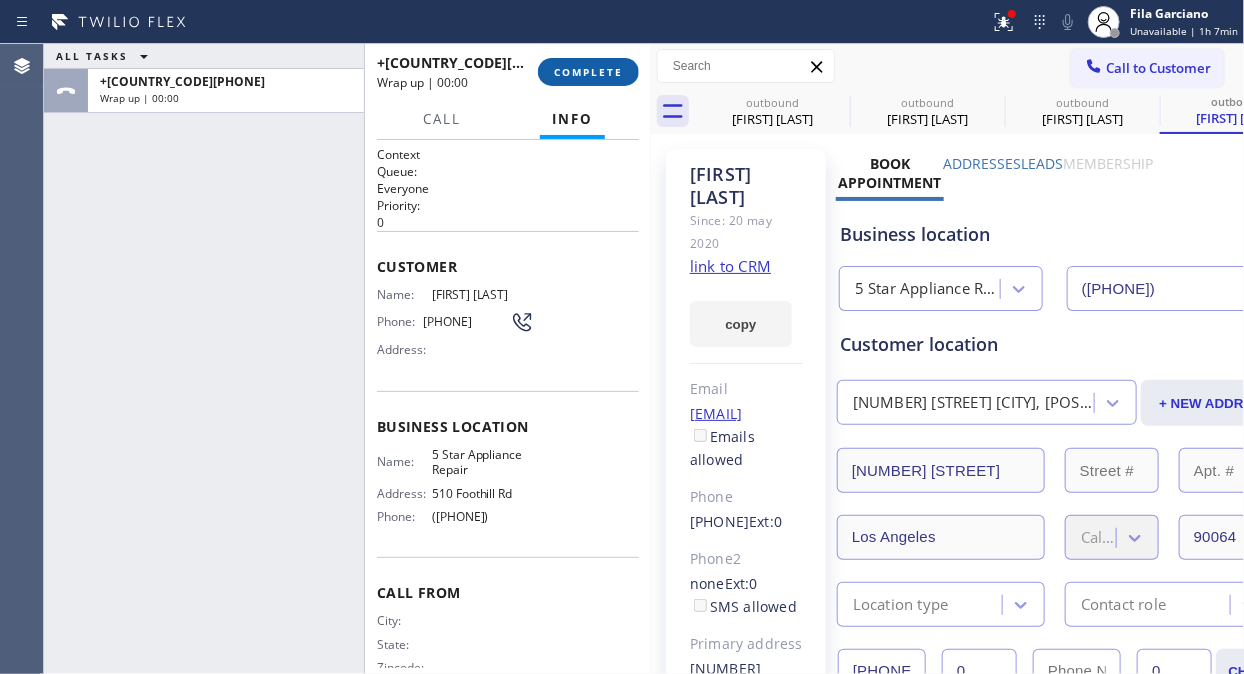 click on "COMPLETE" at bounding box center (588, 72) 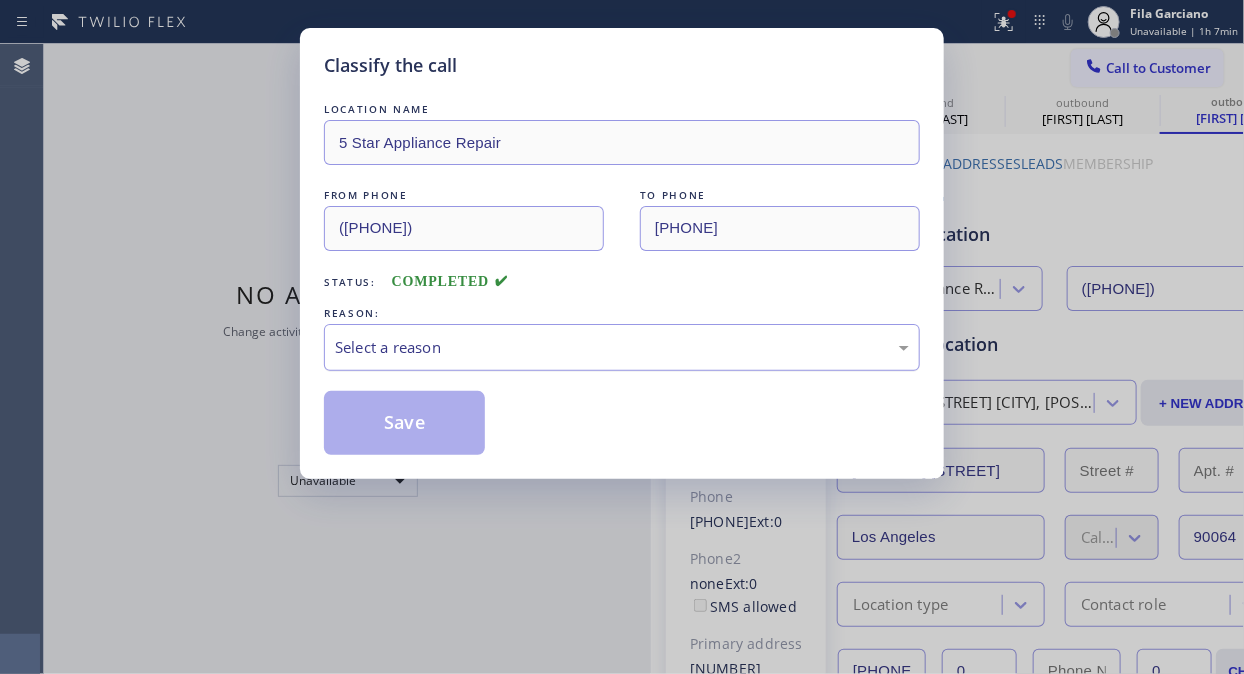 click on "Select a reason" at bounding box center [622, 347] 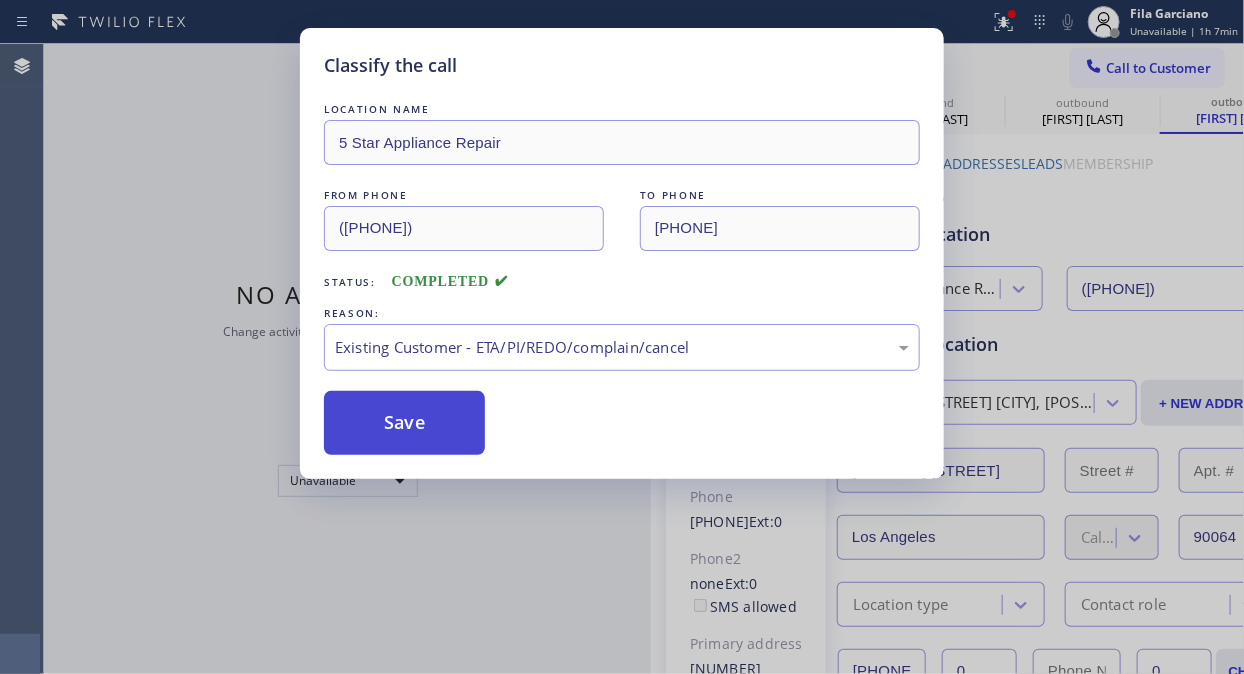 click on "Save" at bounding box center (404, 423) 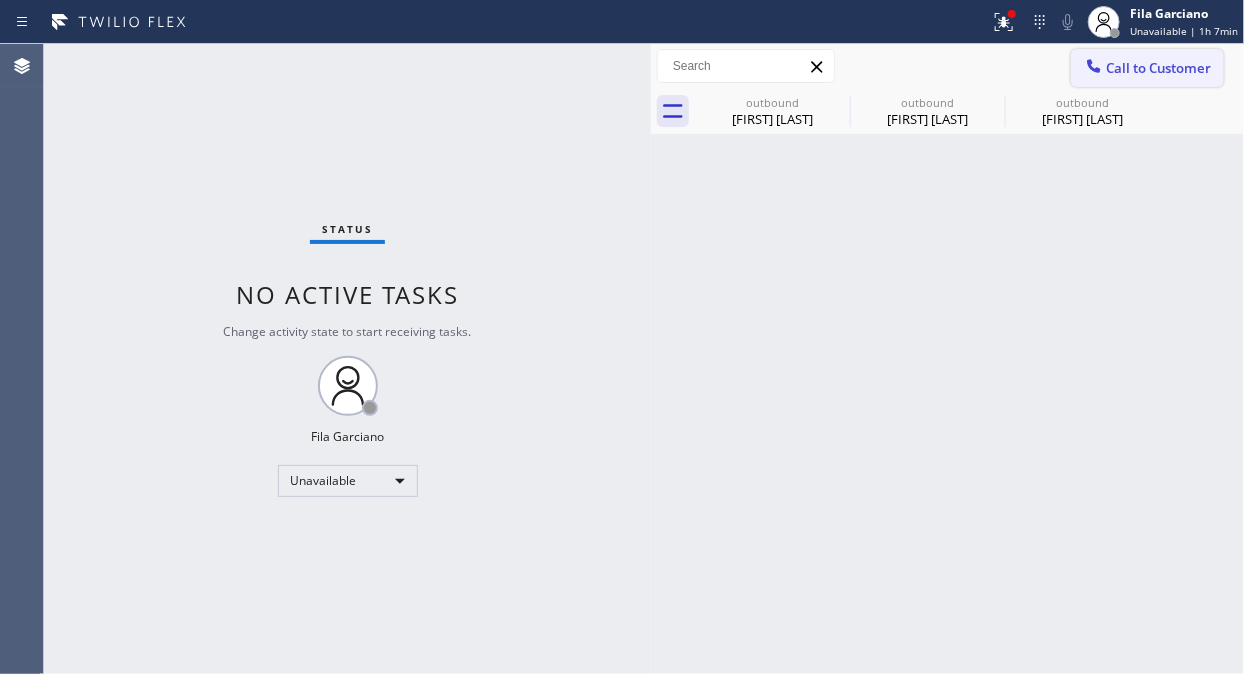 click 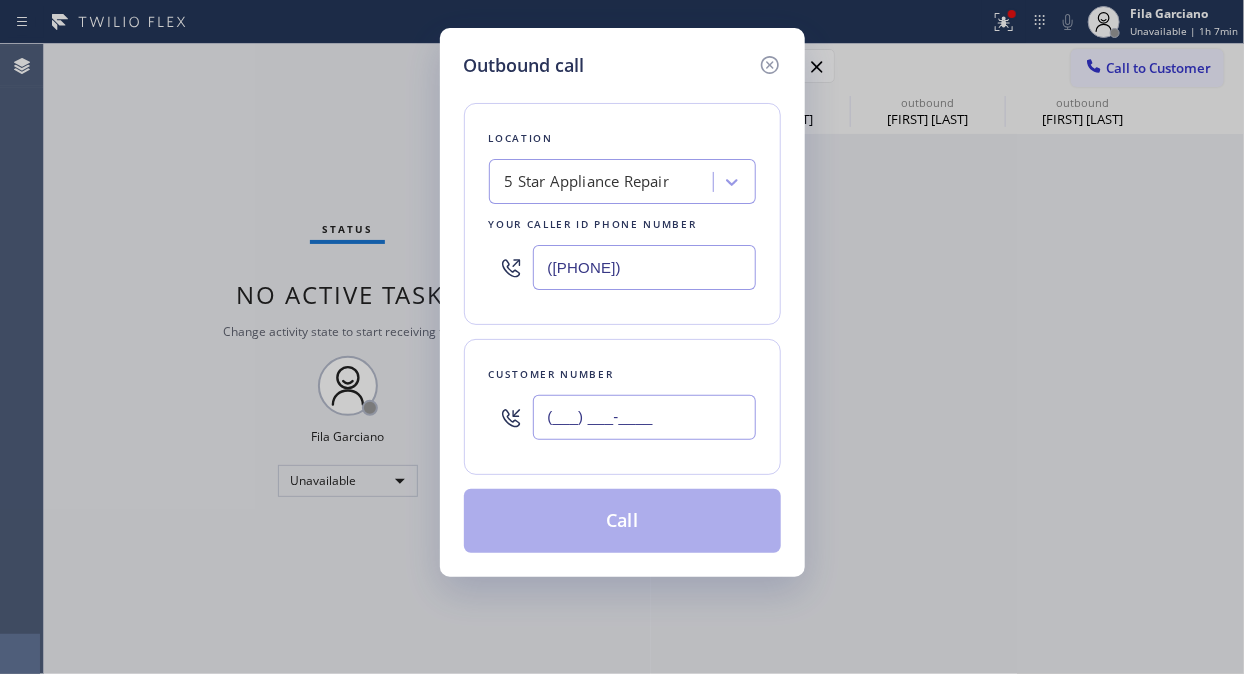 click on "(___) ___-____" at bounding box center (644, 417) 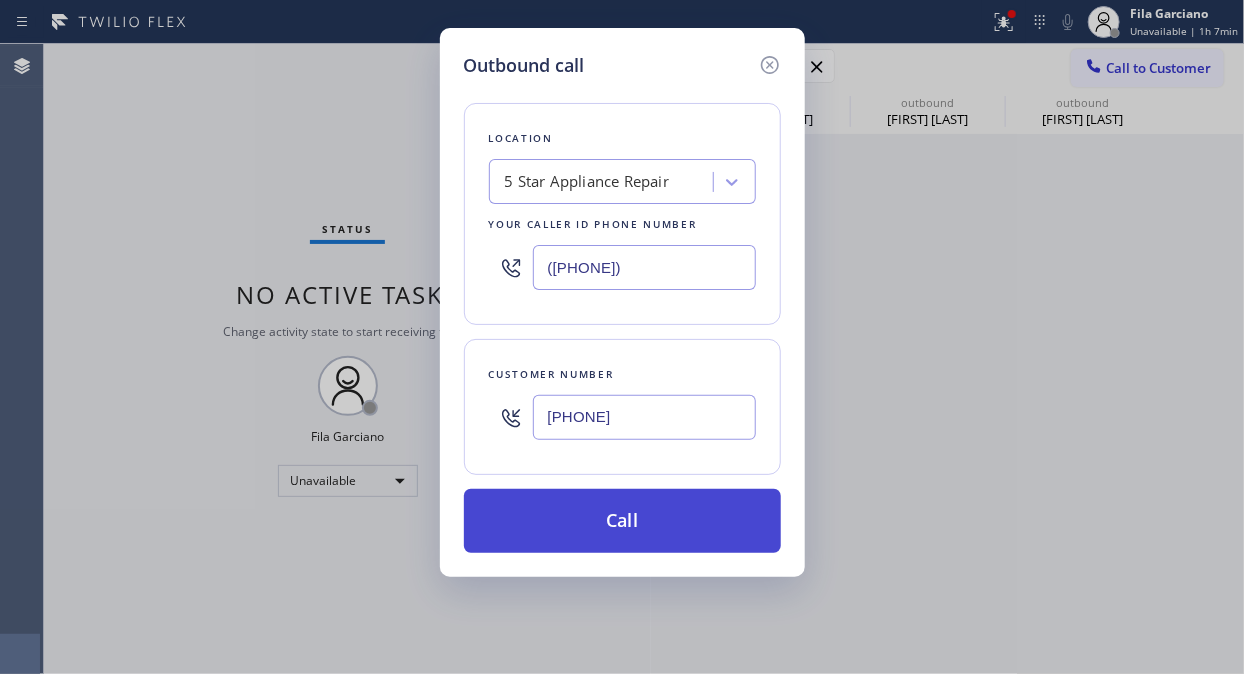 type on "[PHONE]" 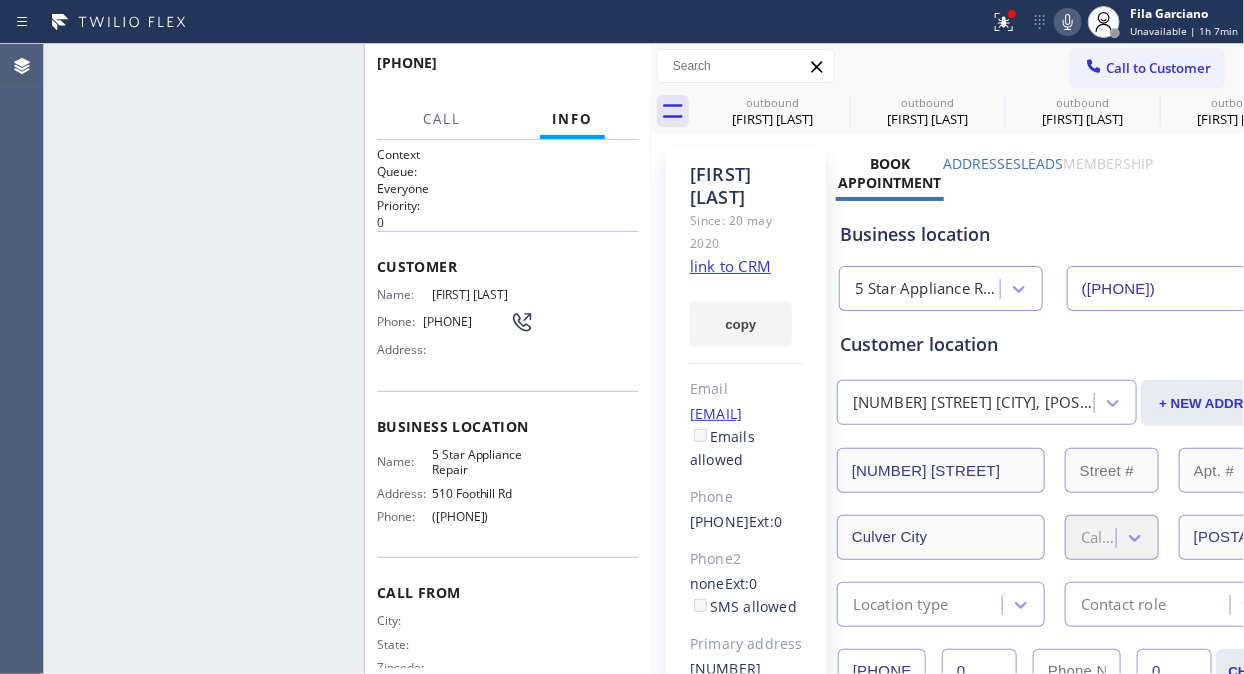 type on "([PHONE])" 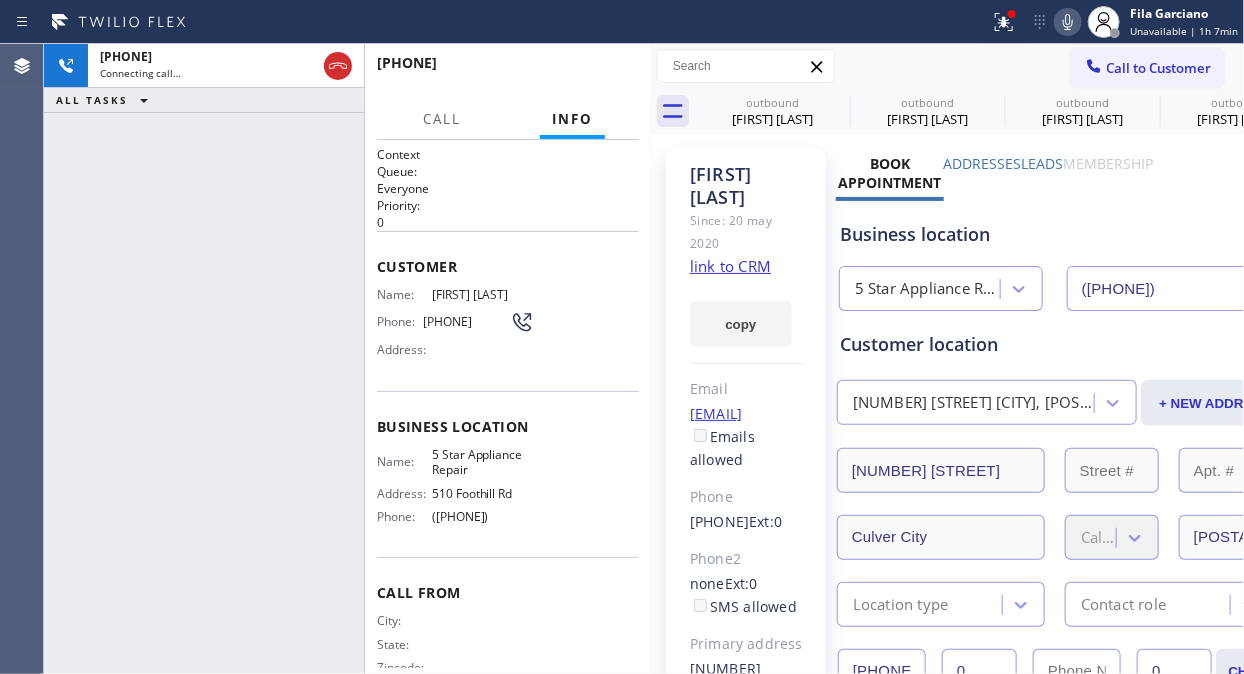 click 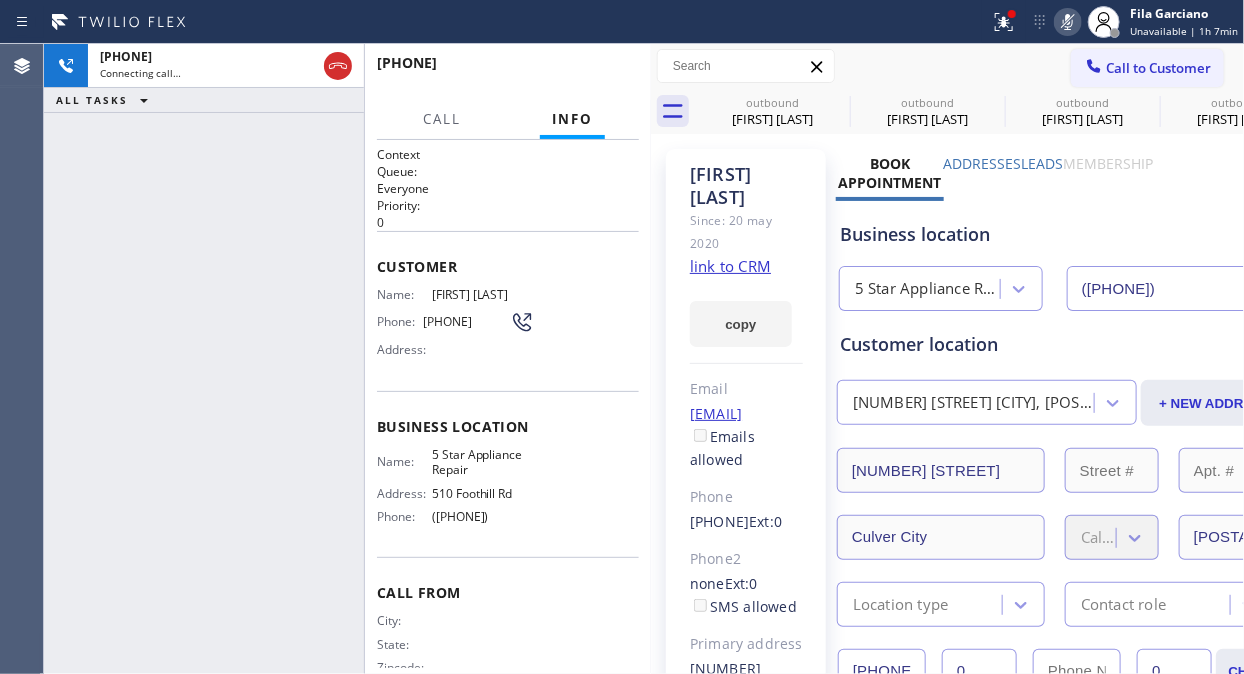 click 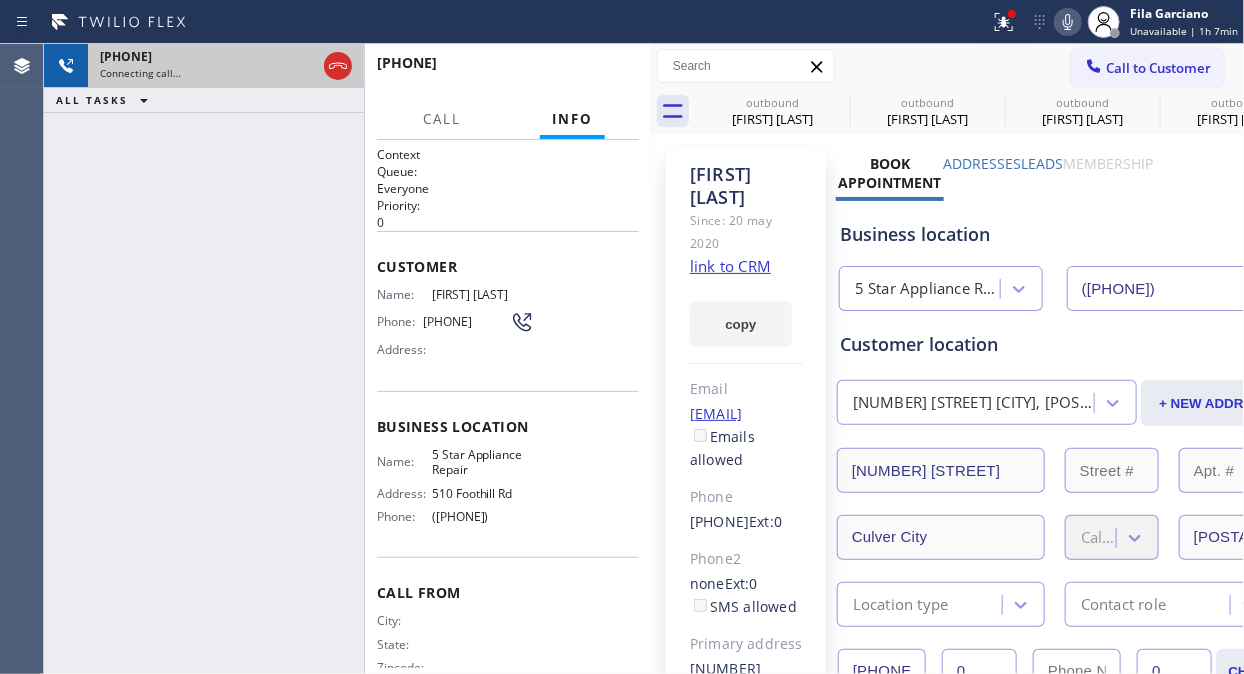 click at bounding box center [338, 66] 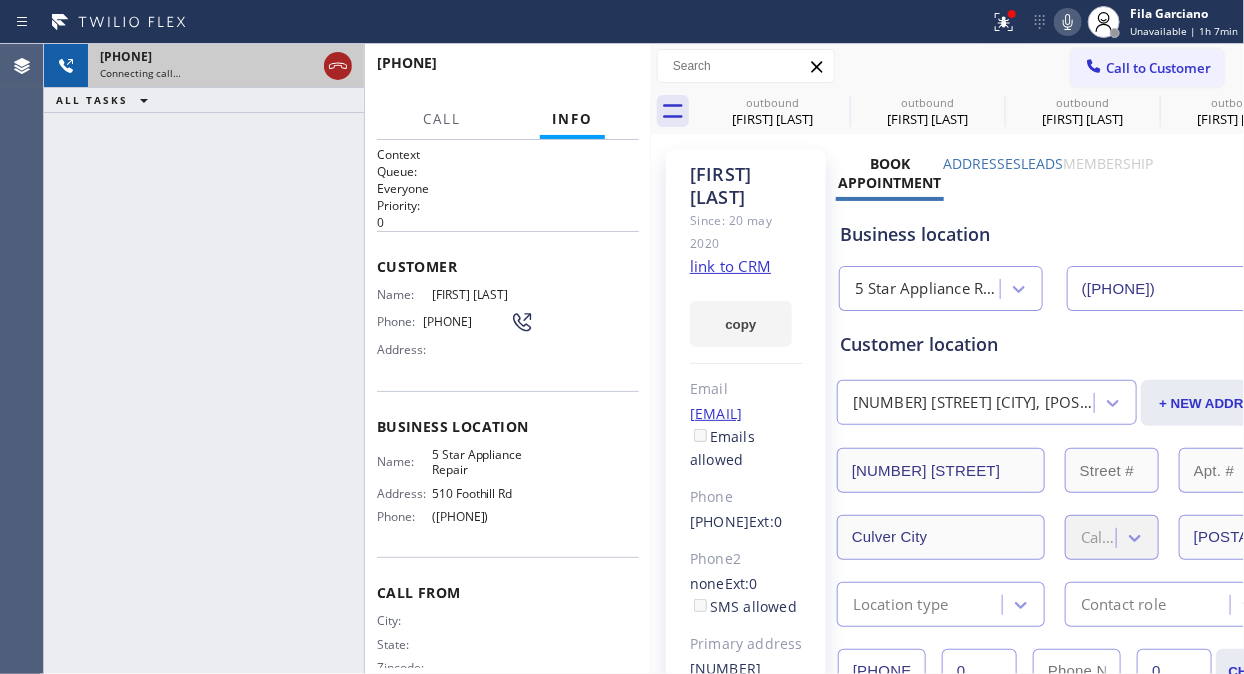 click 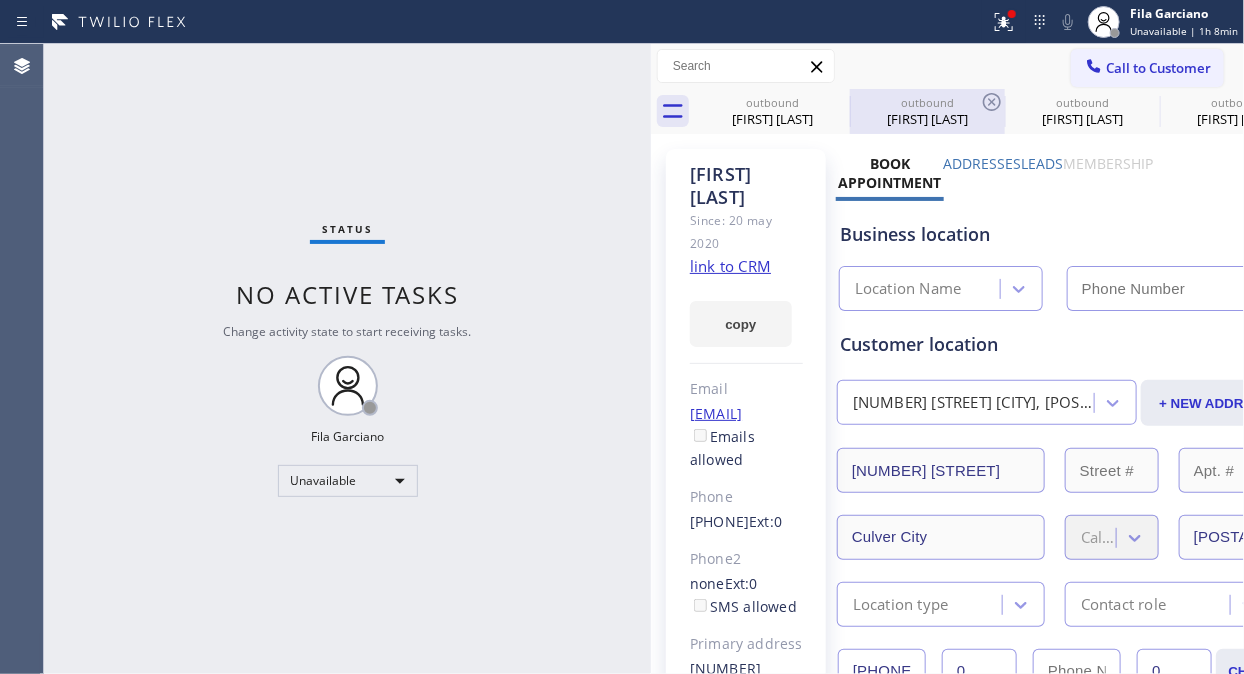 type on "([PHONE])" 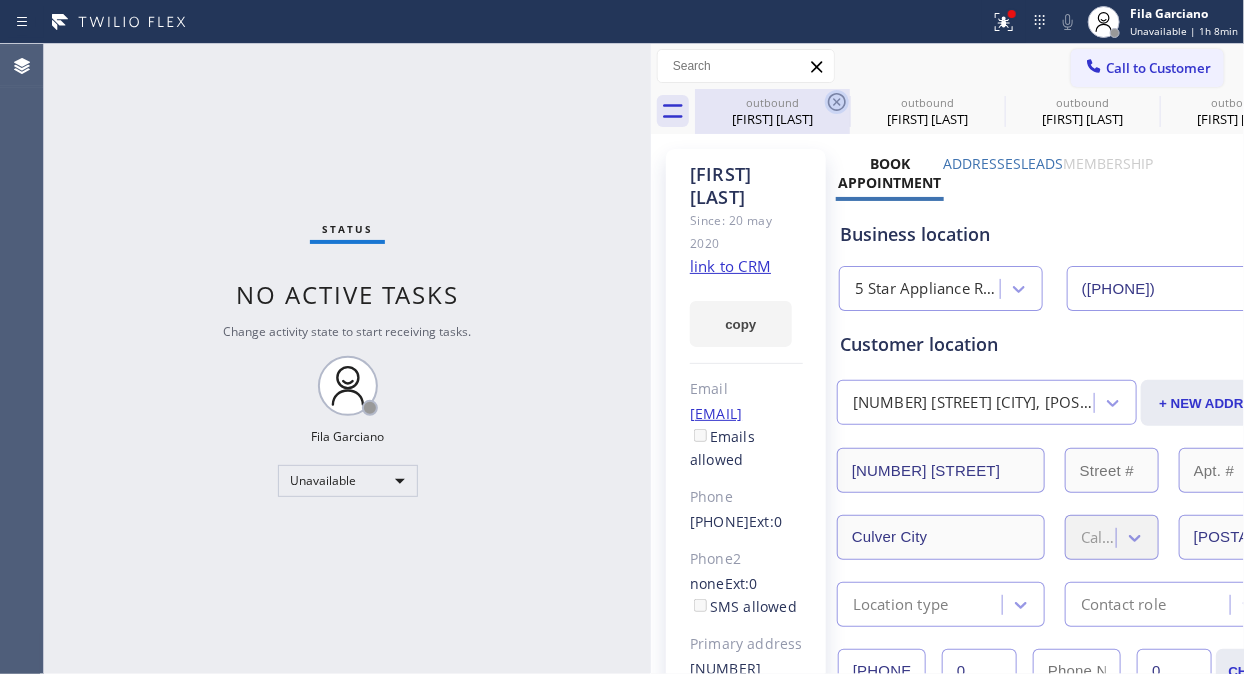 click 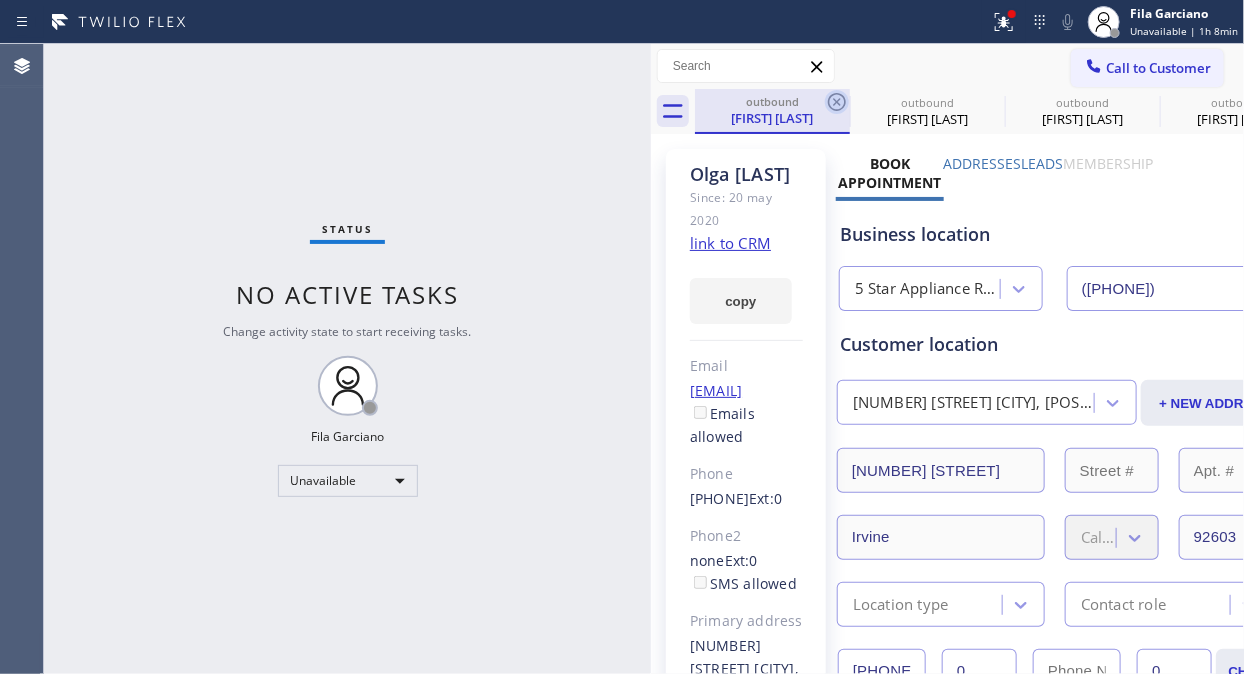 click 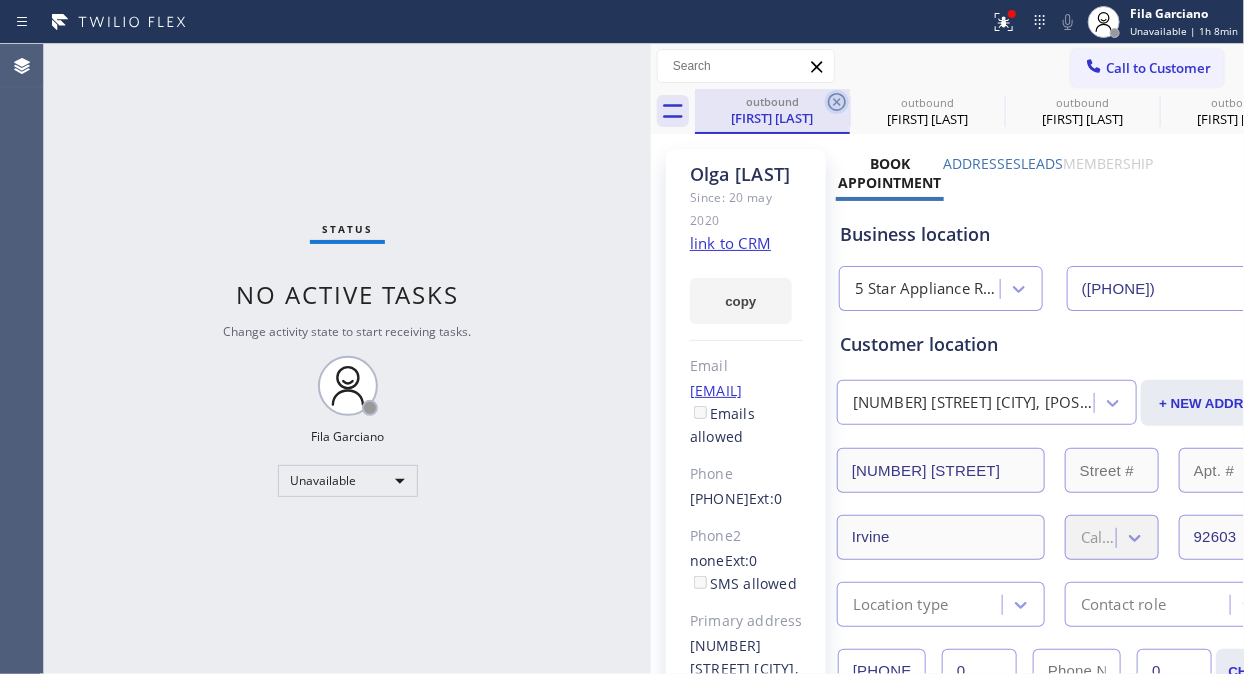 click 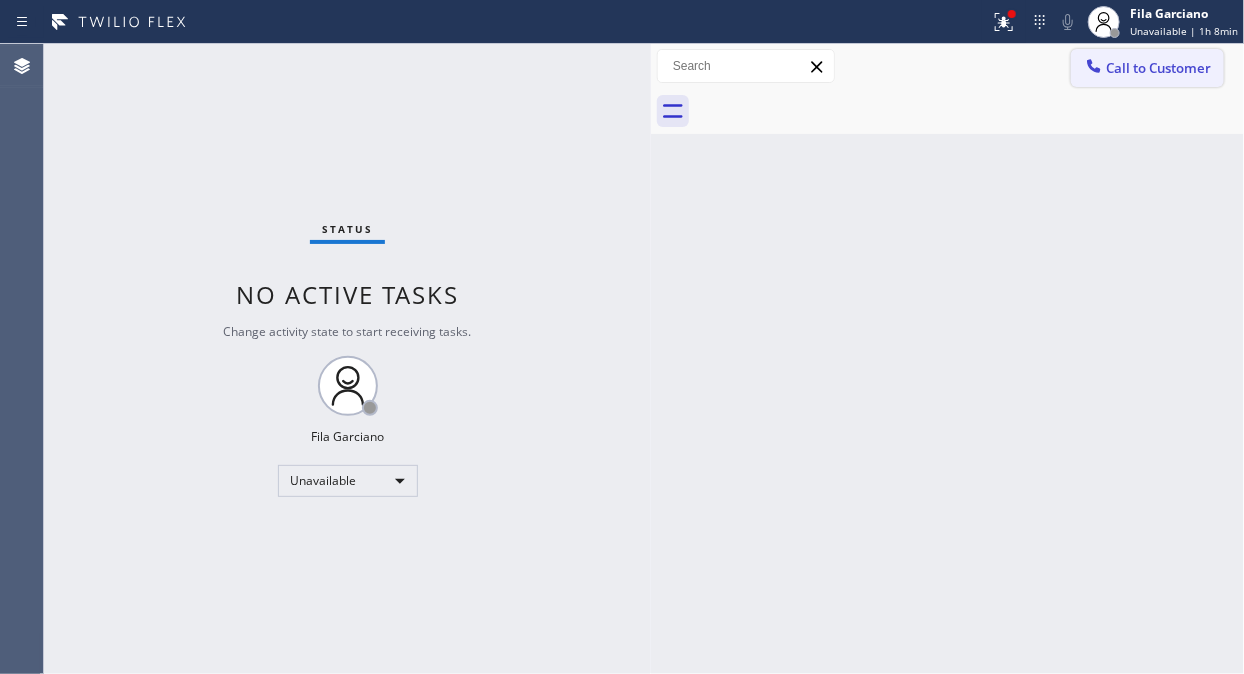 click on "Call to Customer" at bounding box center [1158, 68] 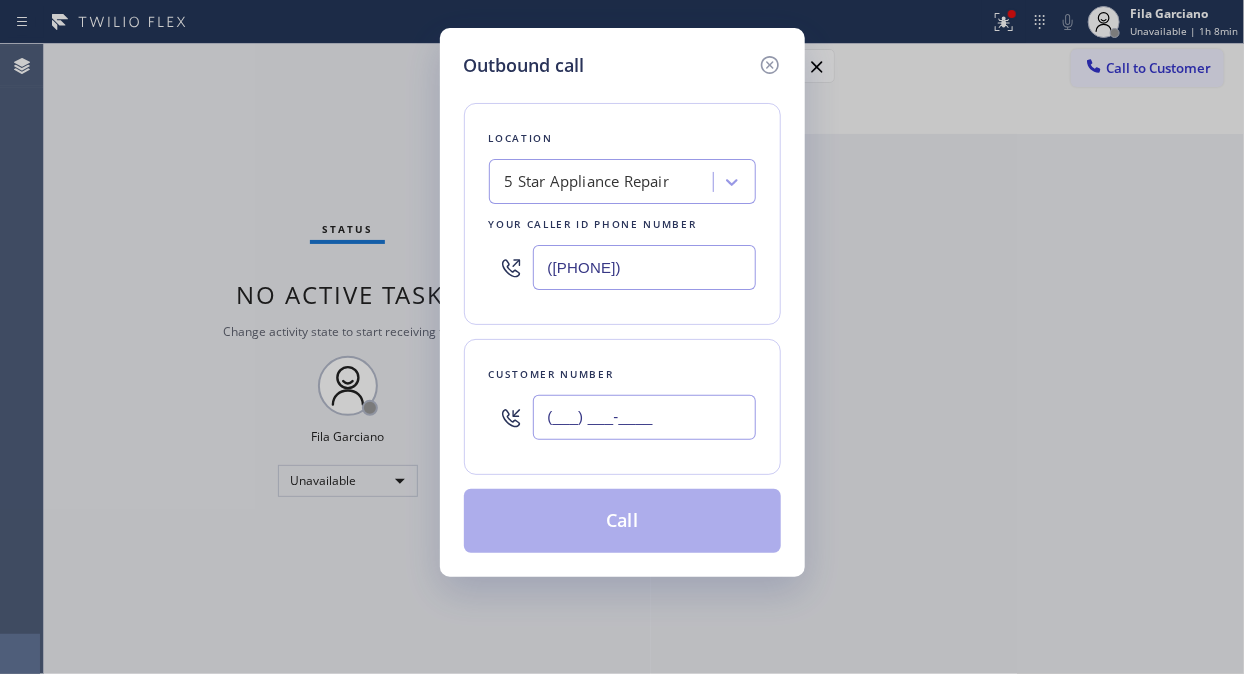 drag, startPoint x: 621, startPoint y: 401, endPoint x: 611, endPoint y: 415, distance: 17.20465 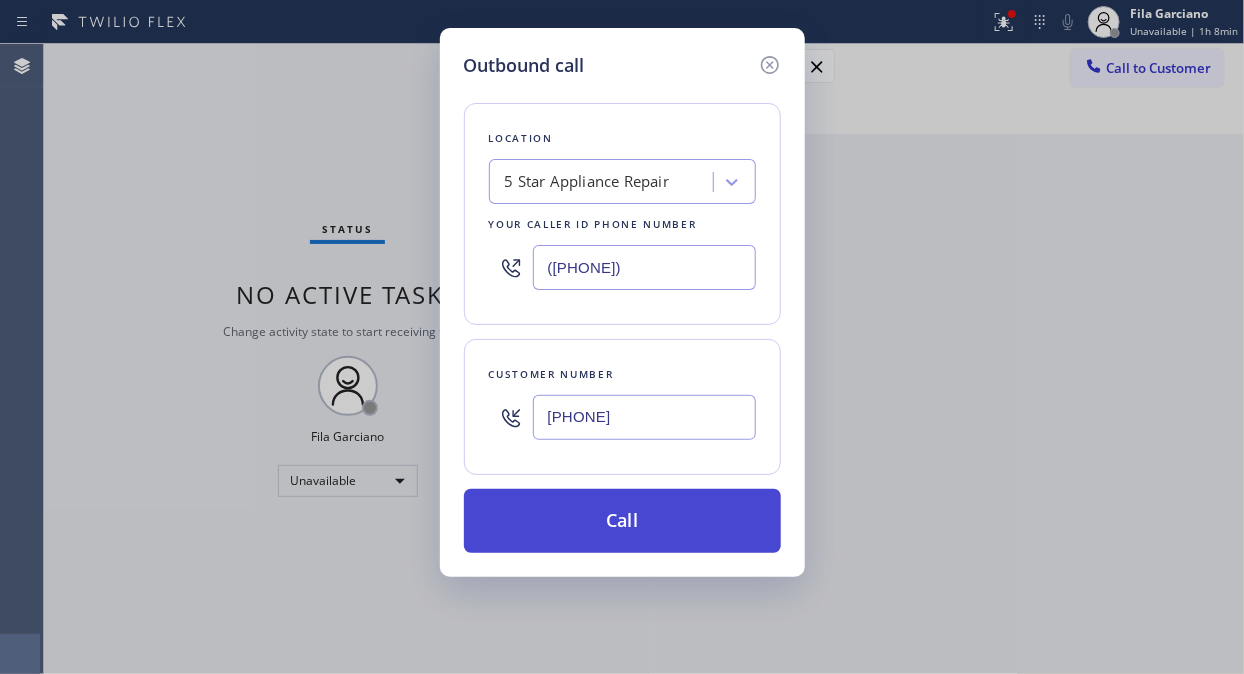type on "[PHONE]" 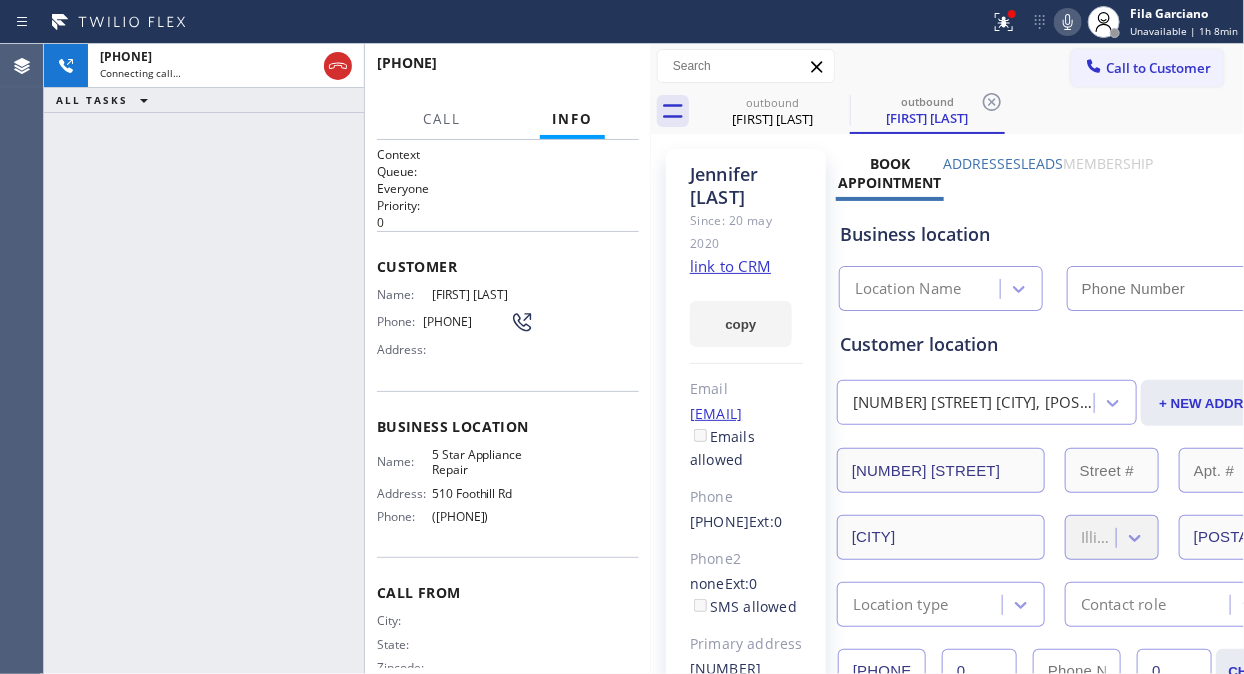 type on "([PHONE])" 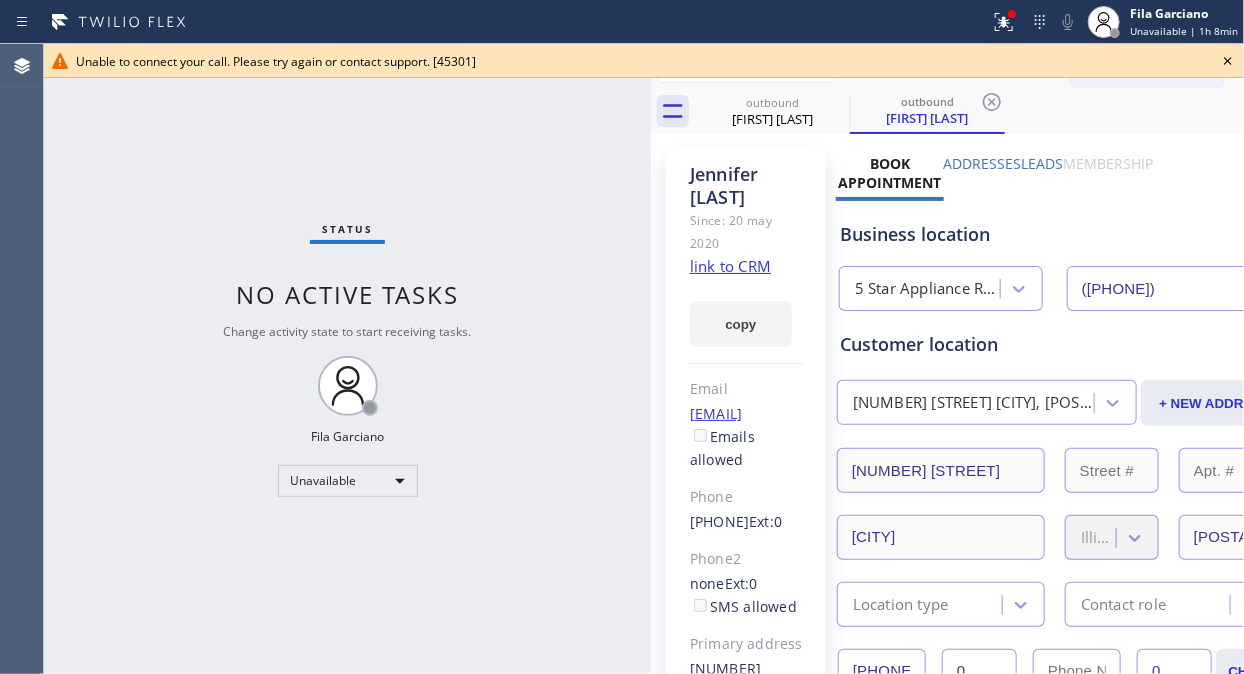 click 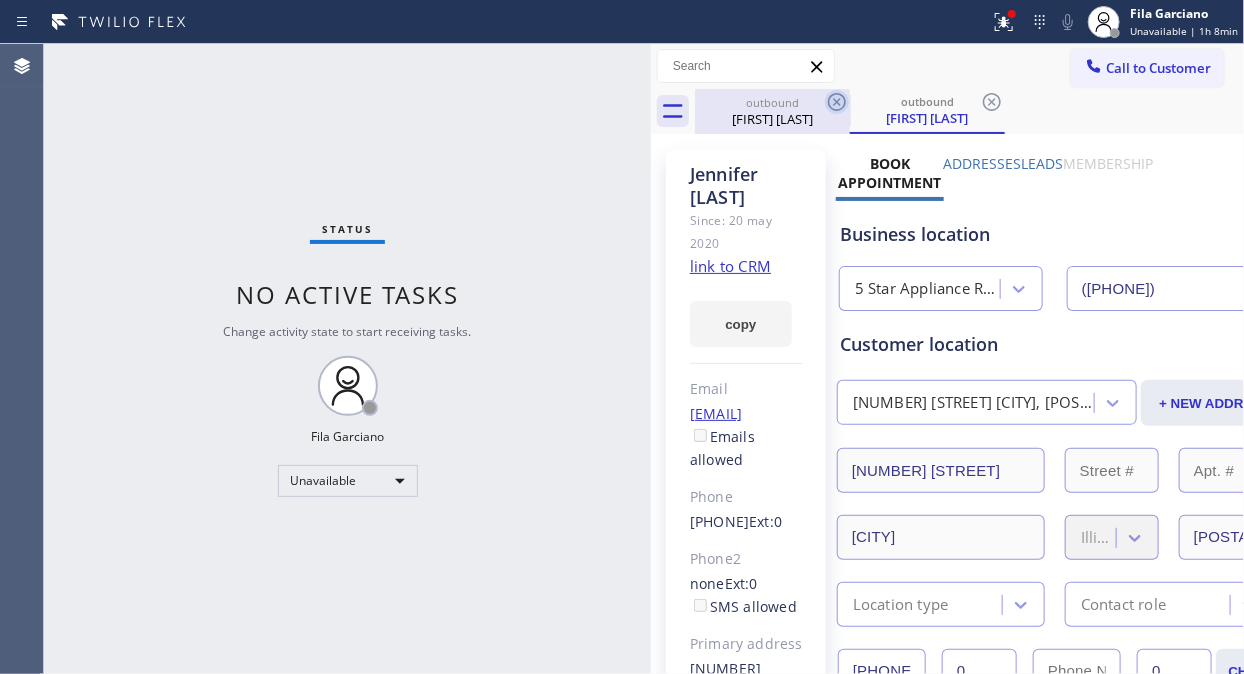 click 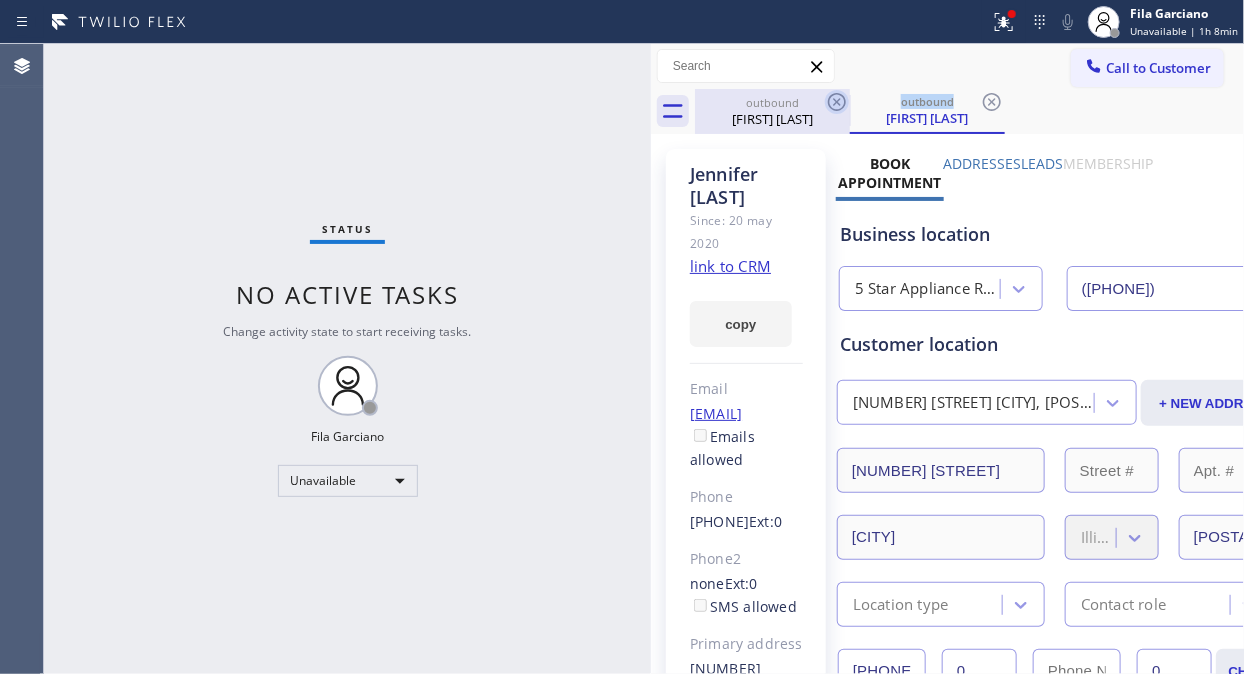 click 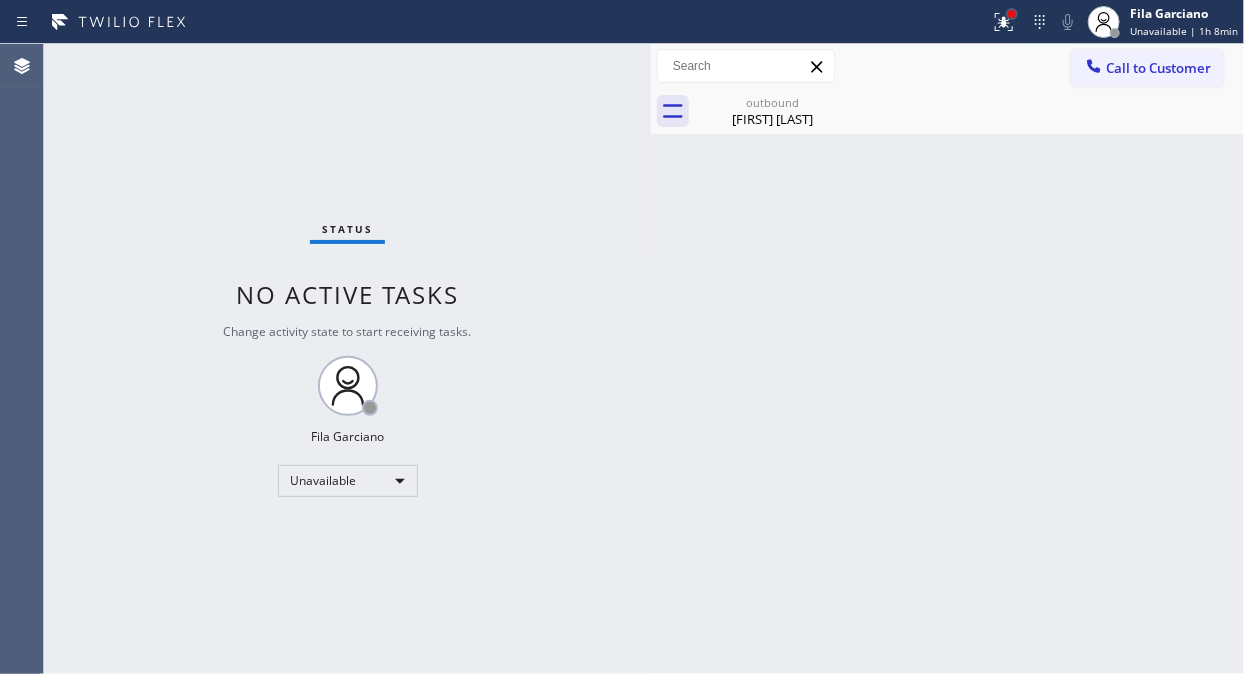 click at bounding box center (1012, 14) 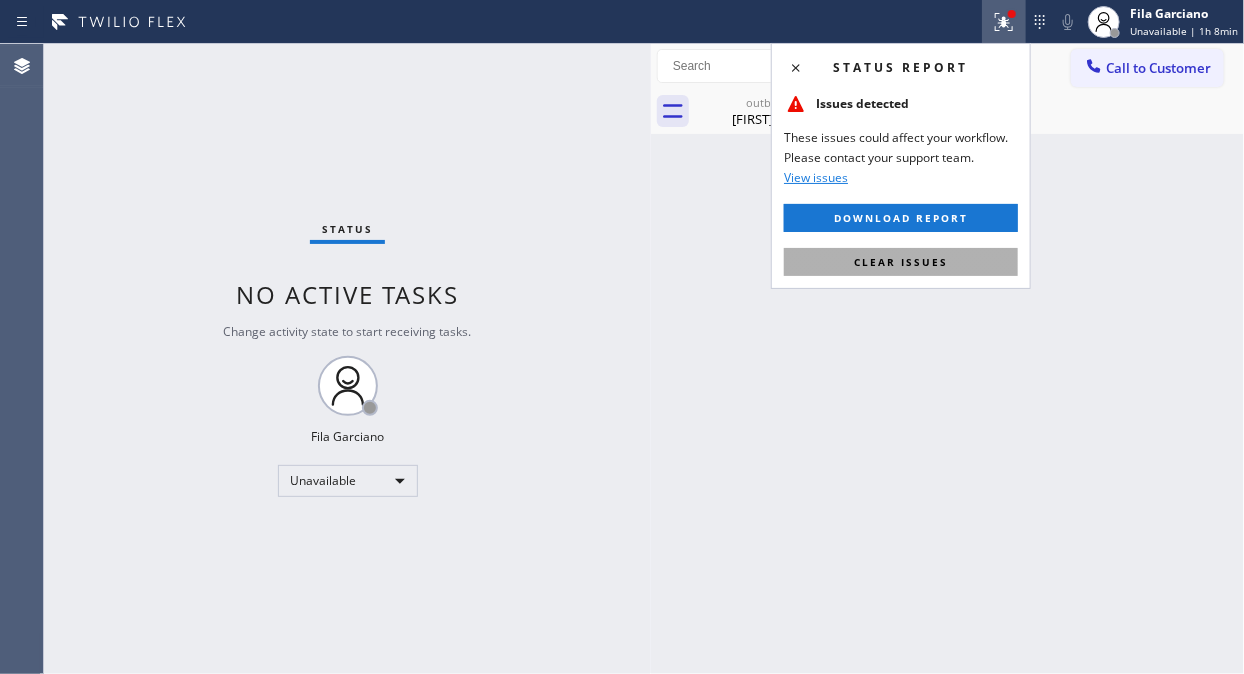 click on "Clear issues" at bounding box center [901, 262] 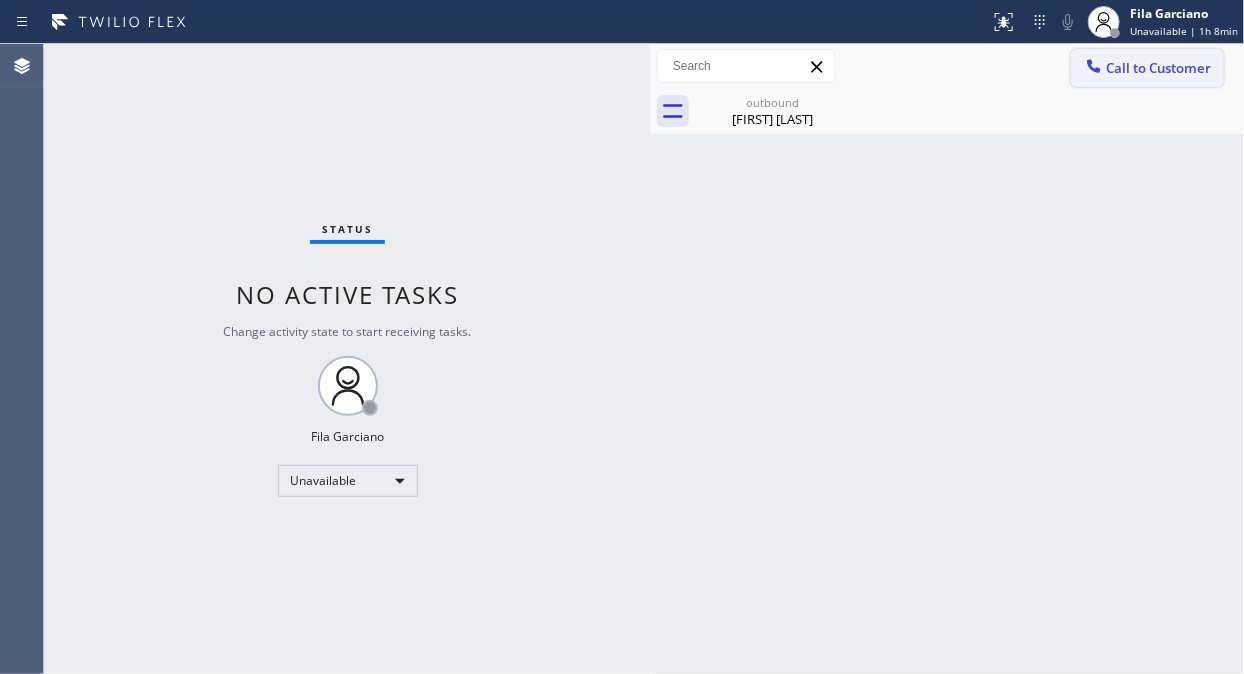 click on "Call to Customer" at bounding box center (1158, 68) 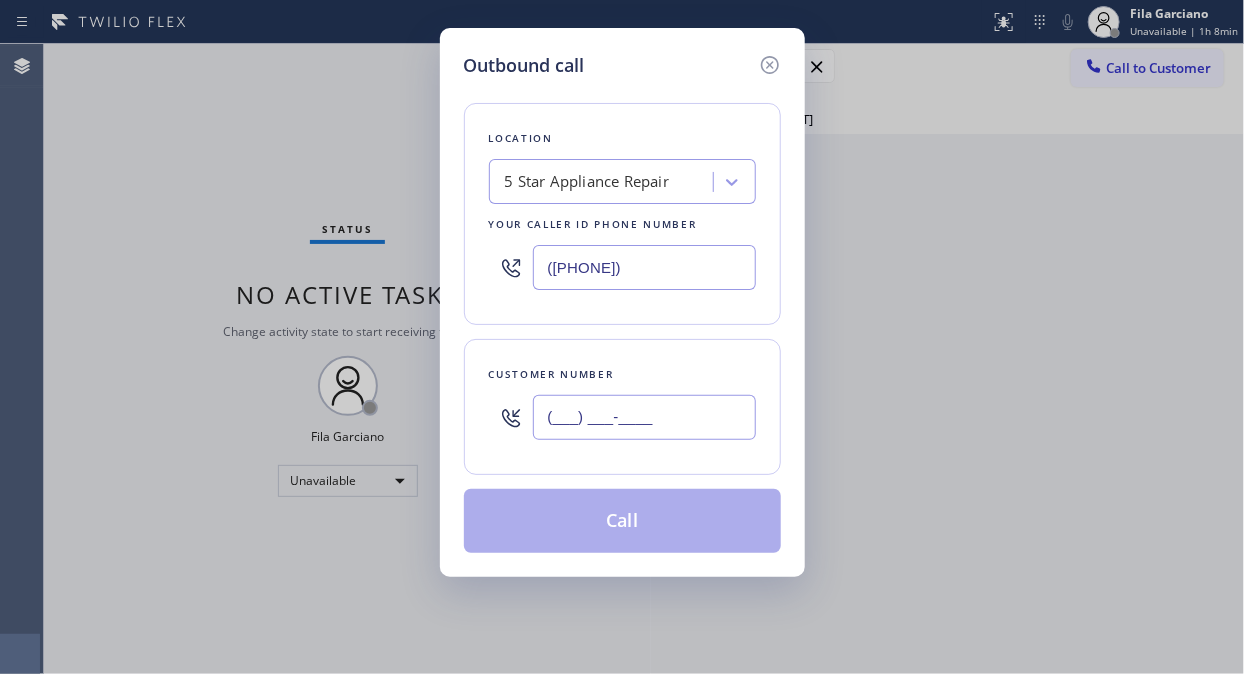 click on "(___) ___-____" at bounding box center [644, 417] 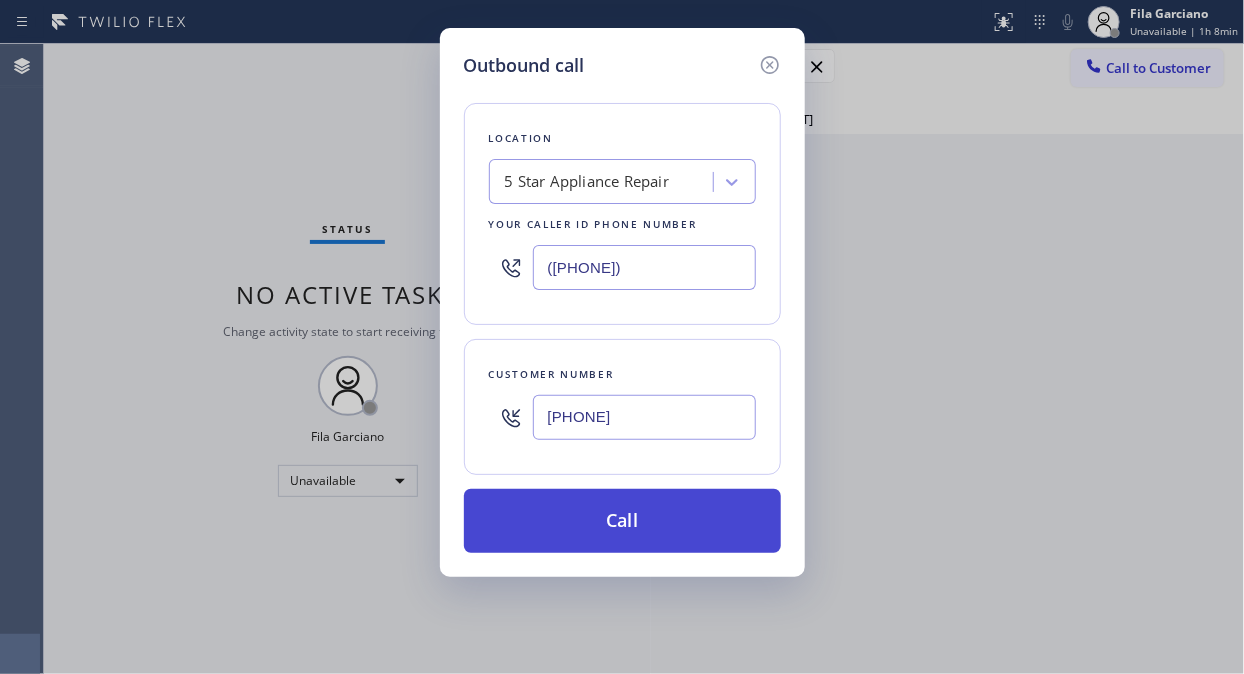 type on "[PHONE]" 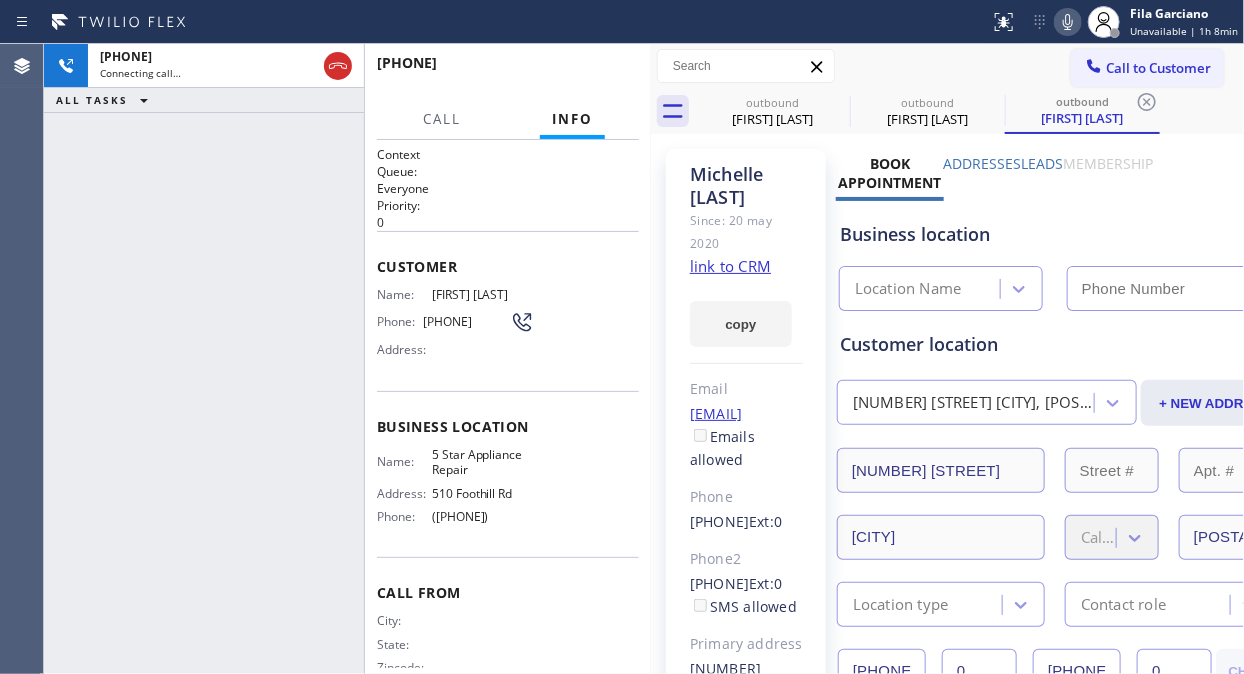 type on "([PHONE])" 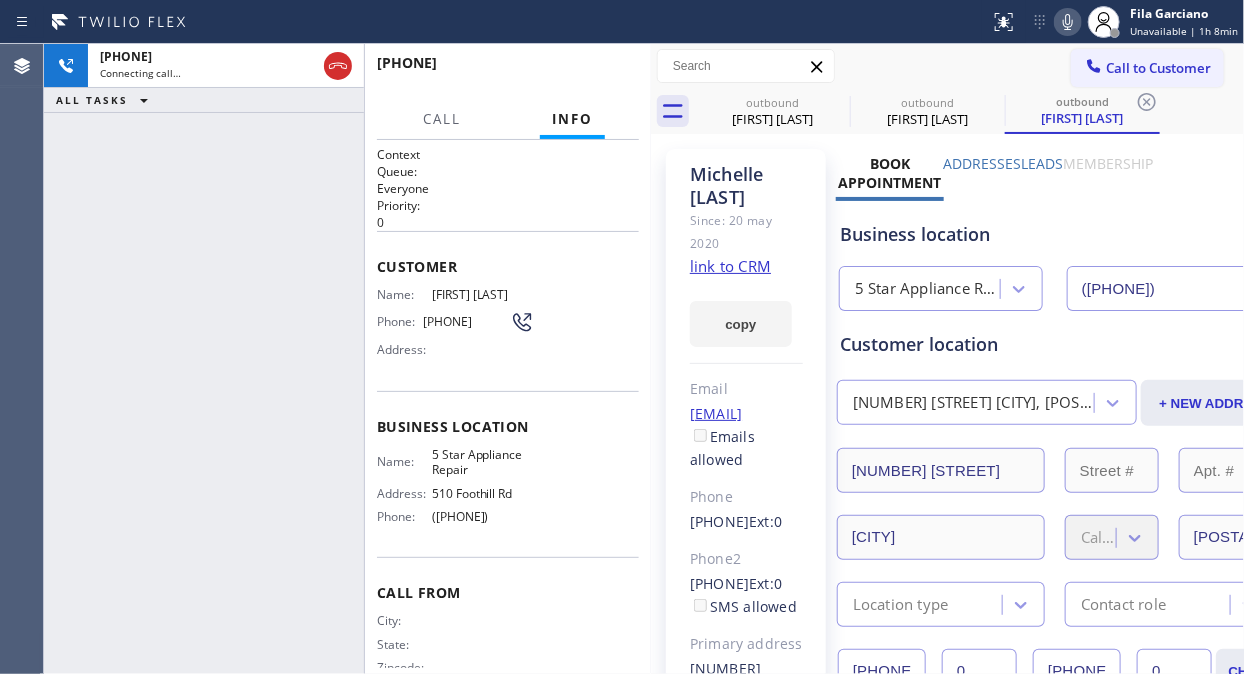 click 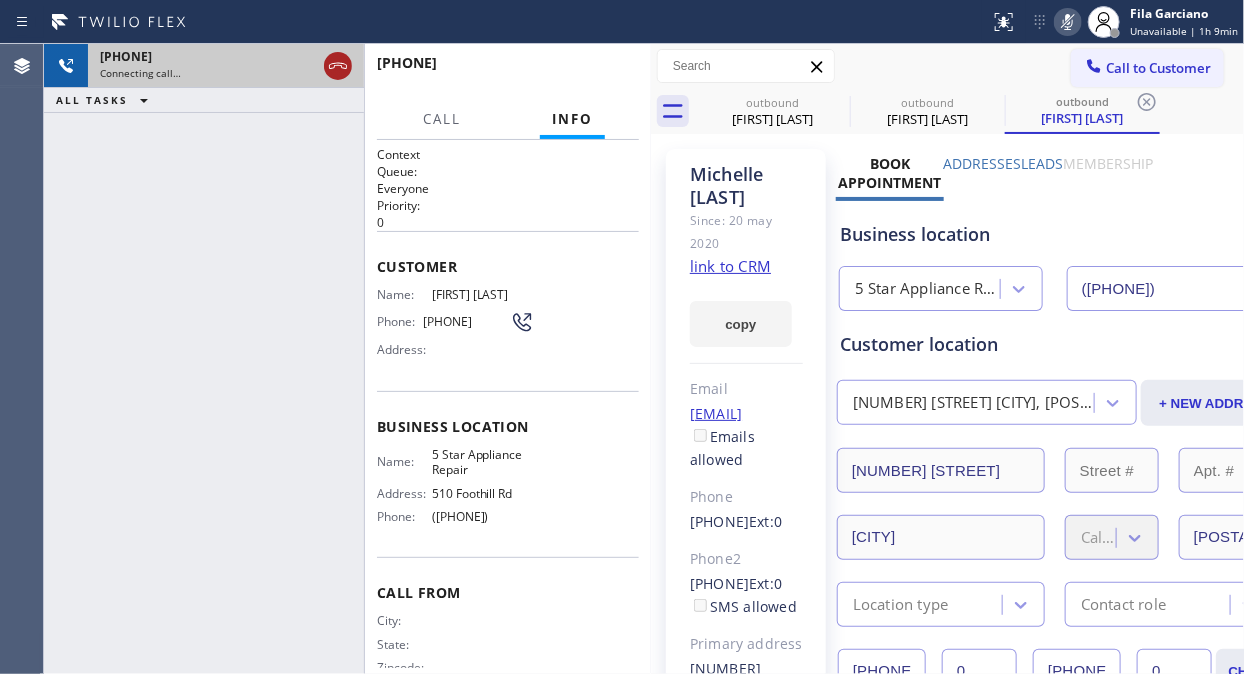 click 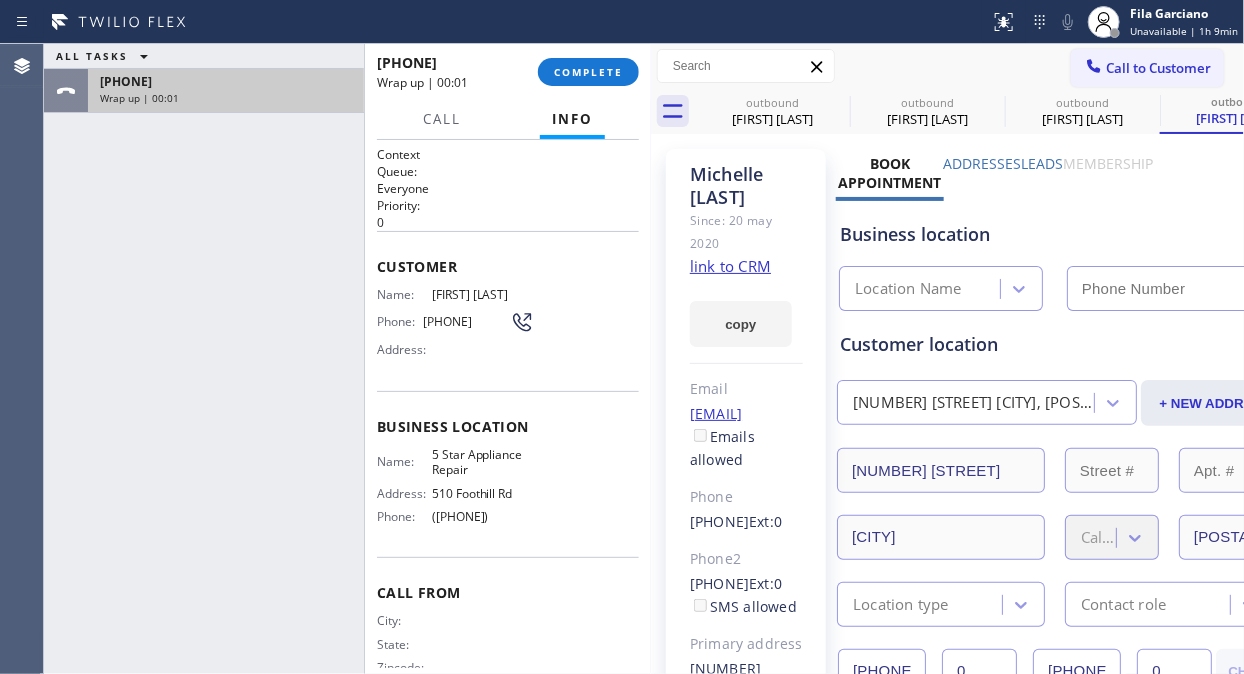 type on "([PHONE])" 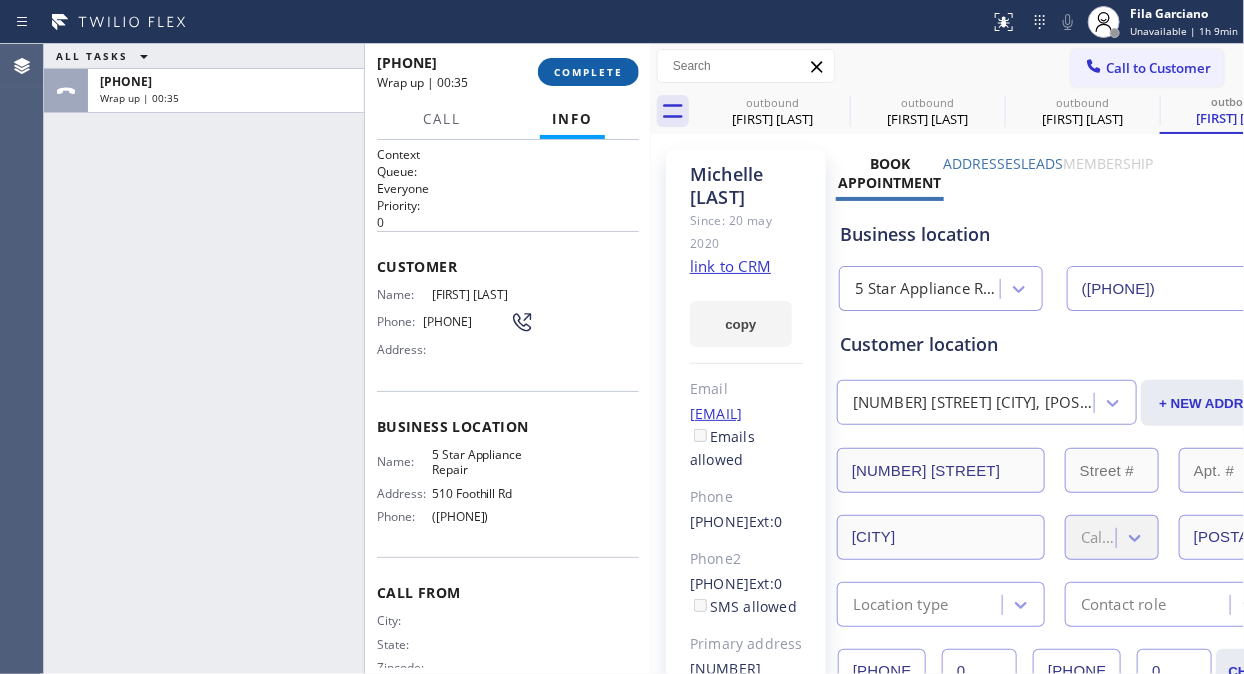click on "COMPLETE" at bounding box center (588, 72) 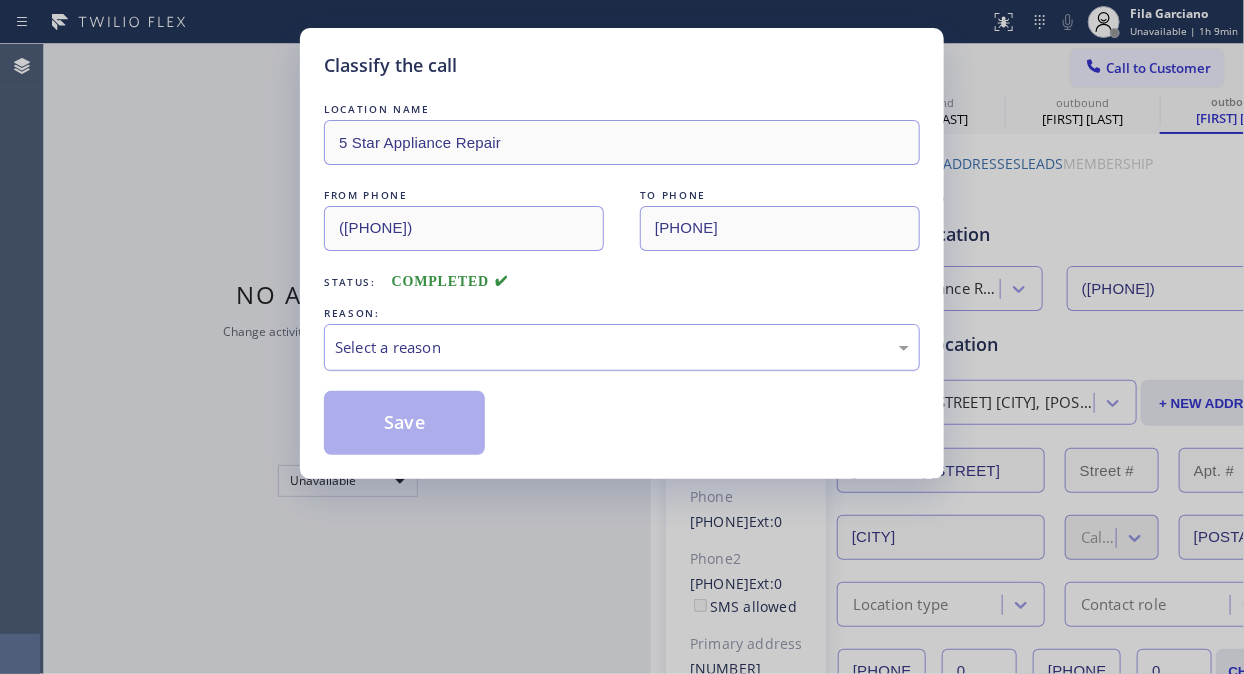 click on "Select a reason" at bounding box center [622, 347] 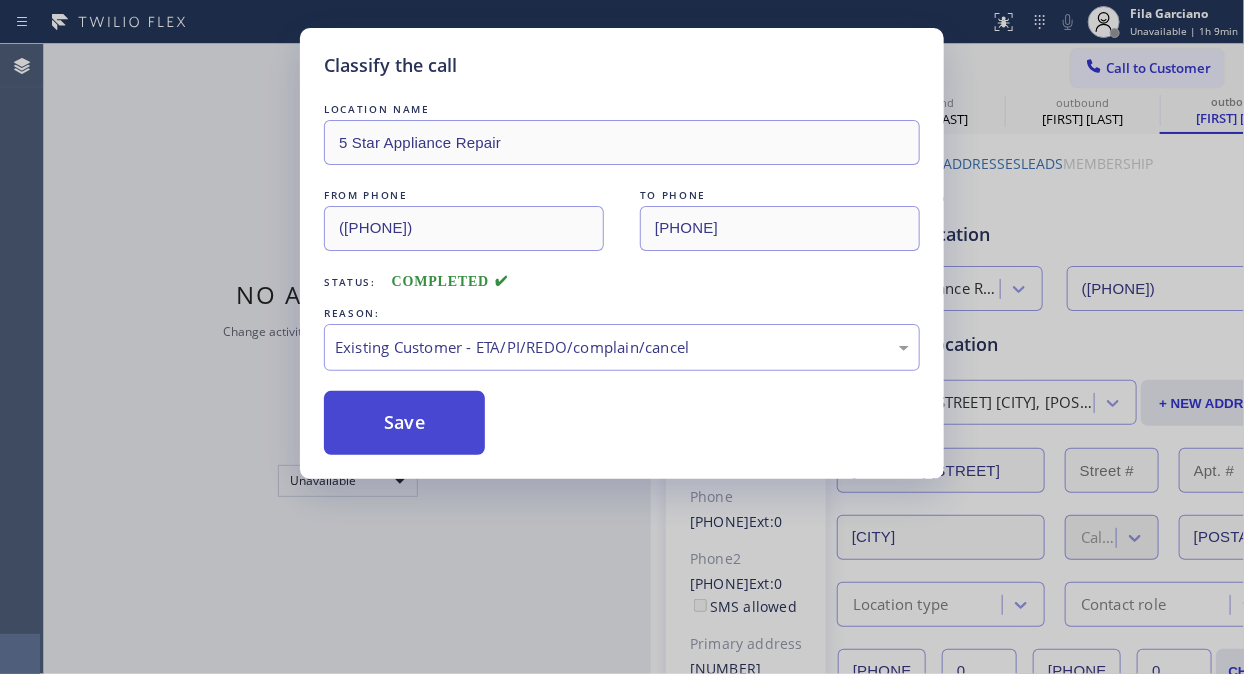 click on "Save" at bounding box center (404, 423) 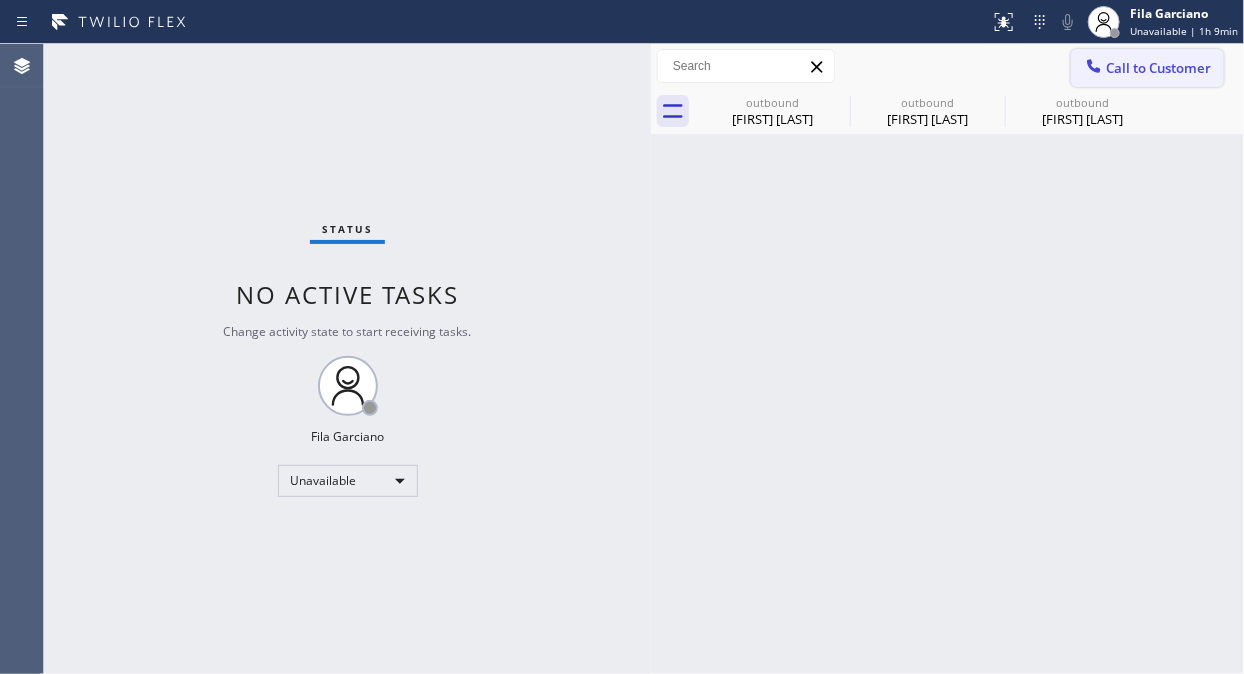 drag, startPoint x: 1142, startPoint y: 62, endPoint x: 833, endPoint y: 244, distance: 358.6154 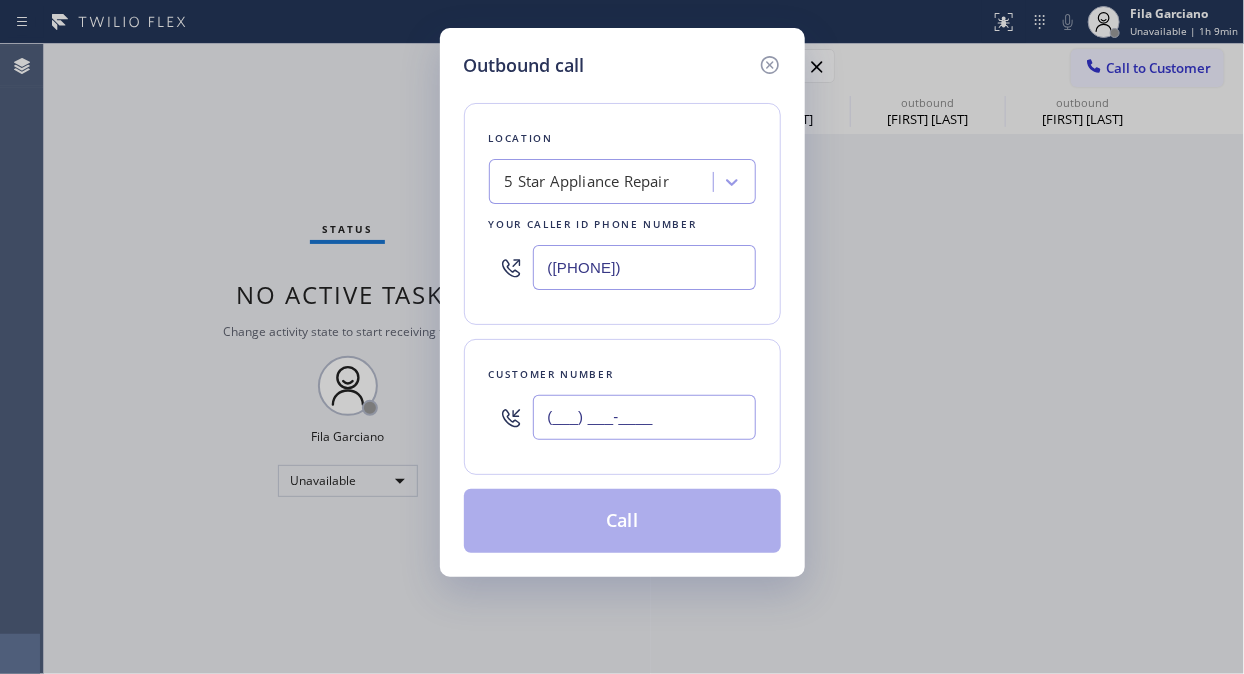 click on "(___) ___-____" at bounding box center (644, 417) 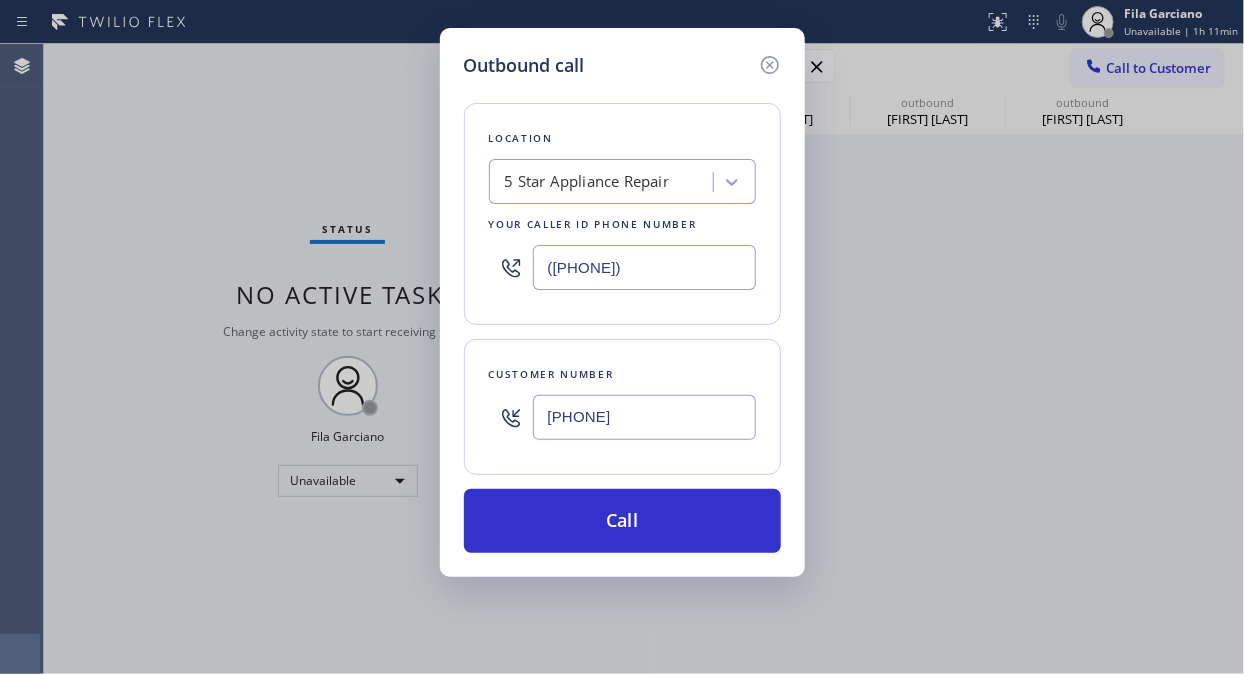 type on "[PHONE]" 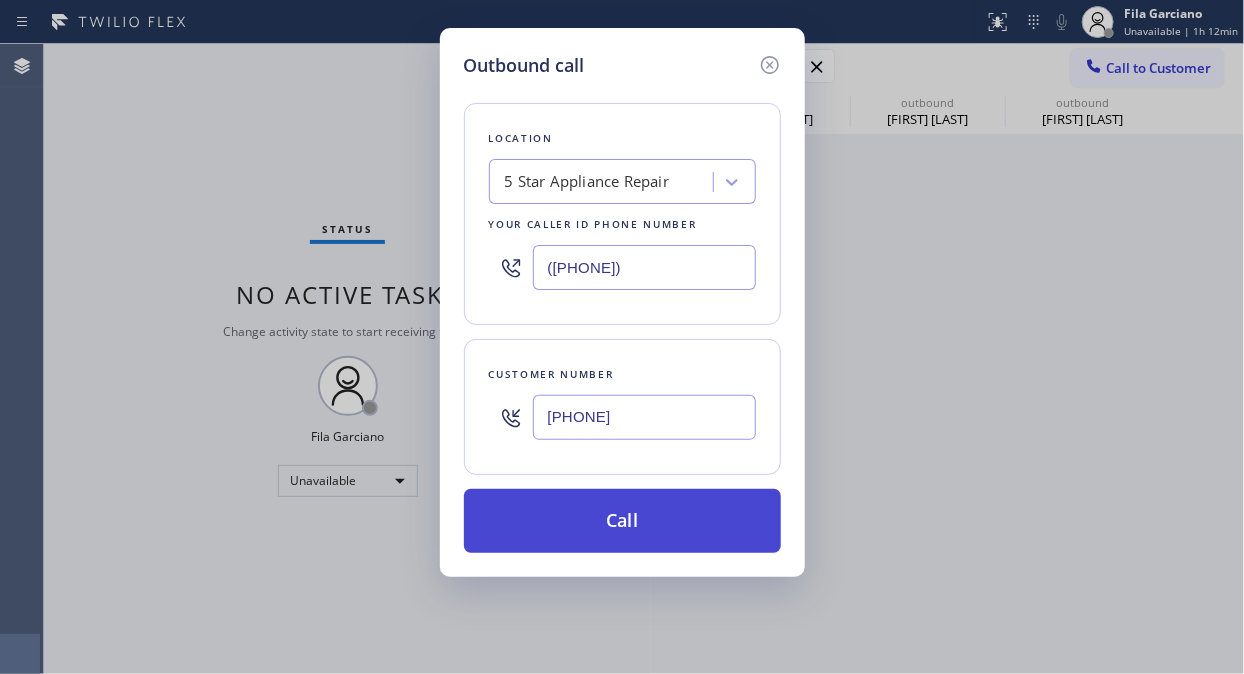 click on "Call" at bounding box center (622, 521) 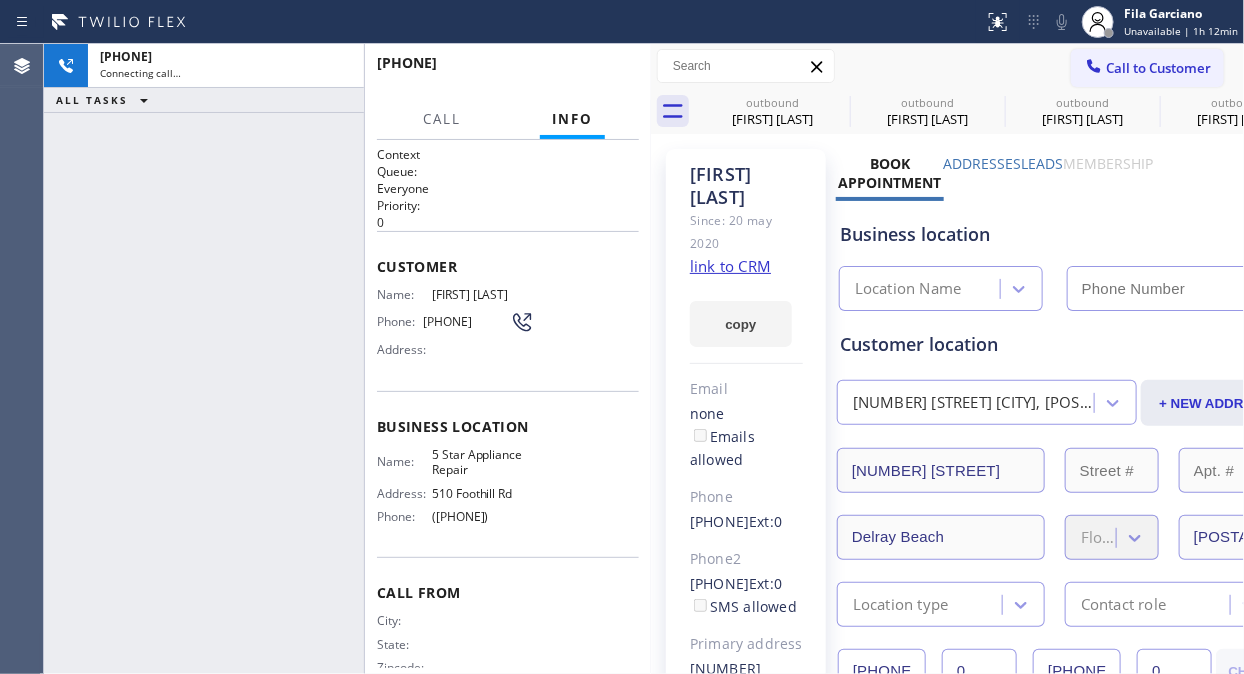 type on "([PHONE])" 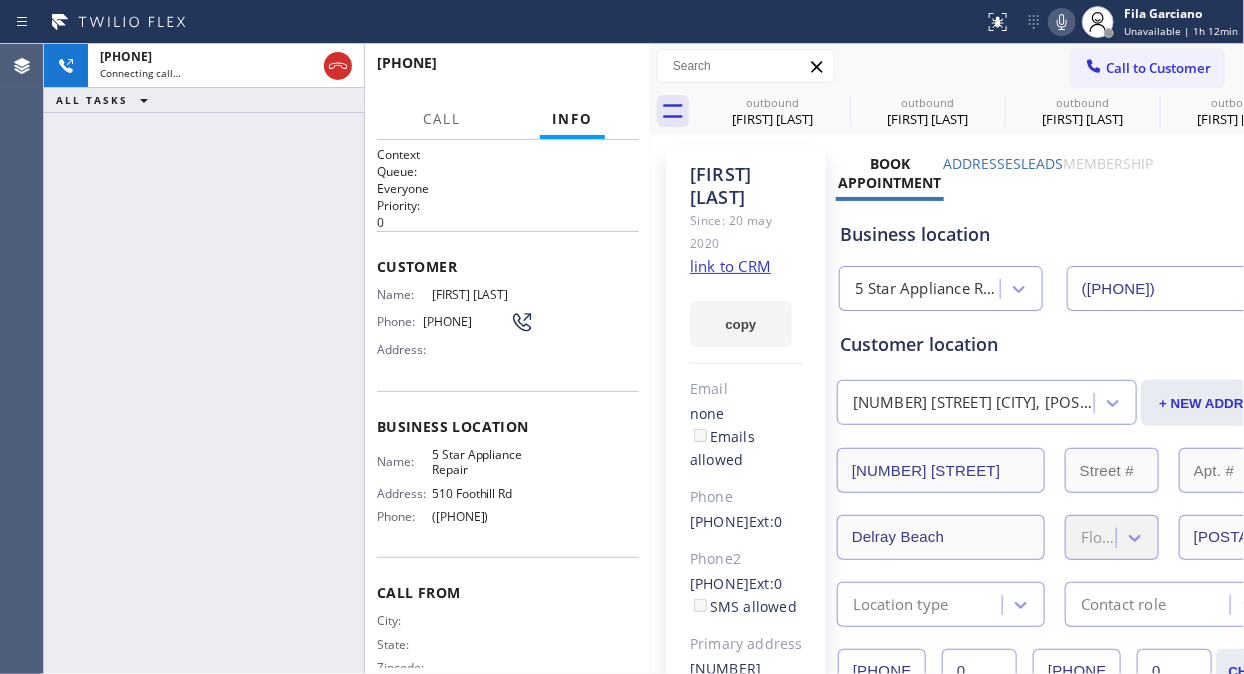 click 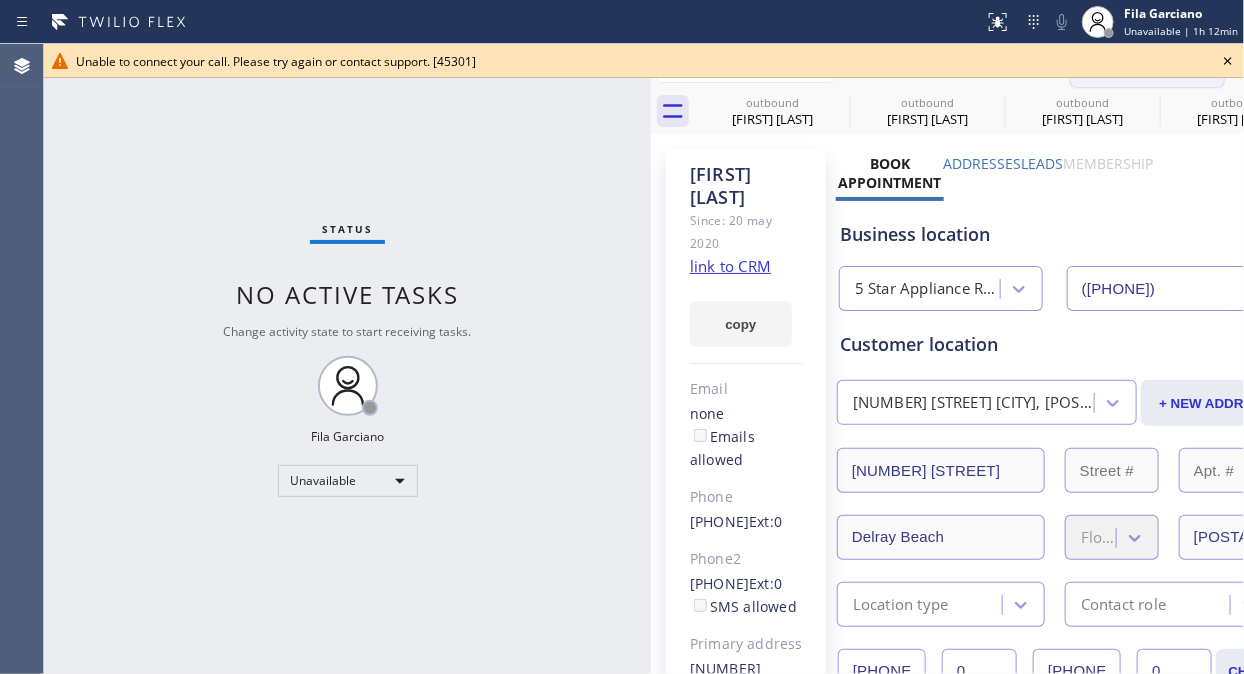 drag, startPoint x: 1230, startPoint y: 54, endPoint x: 1184, endPoint y: 66, distance: 47.539455 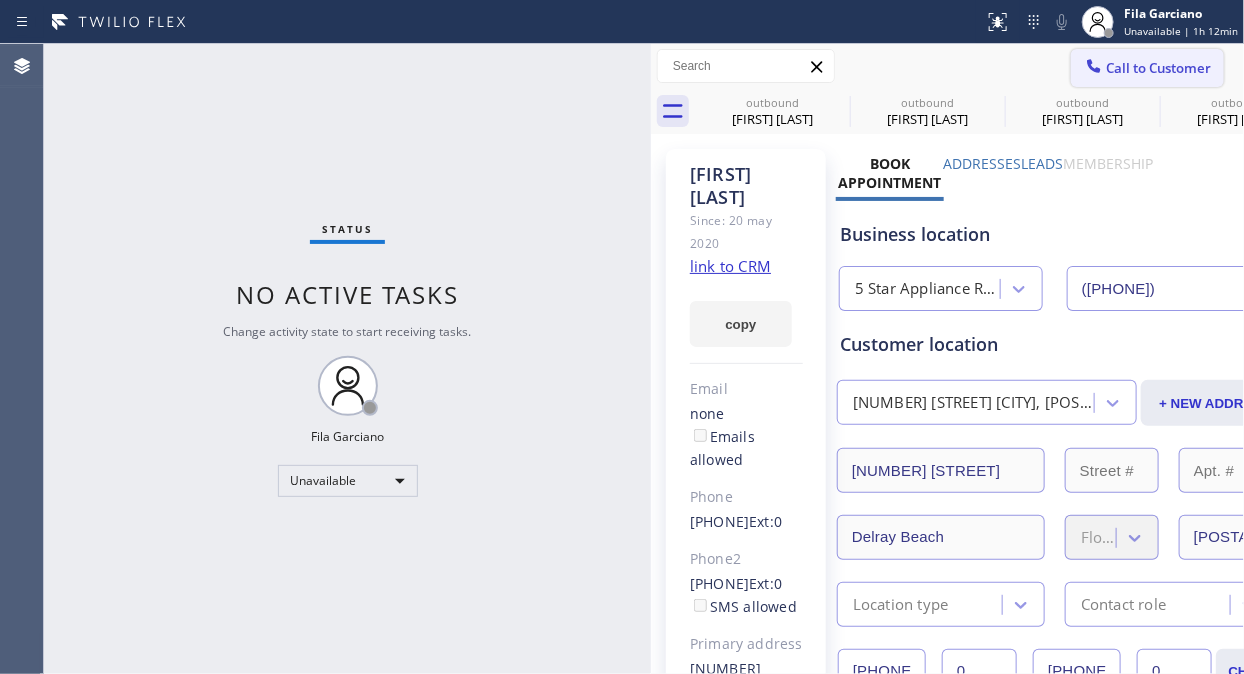 click on "Call to Customer" at bounding box center (1158, 68) 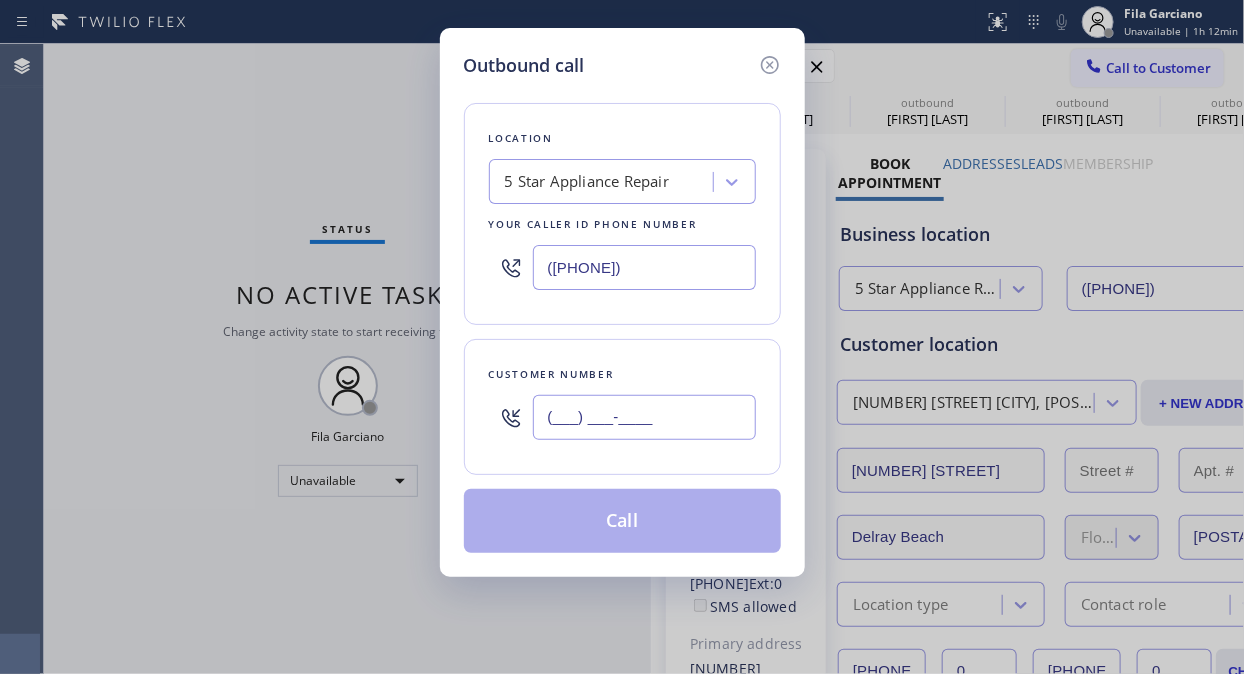 click on "(___) ___-____" at bounding box center [644, 417] 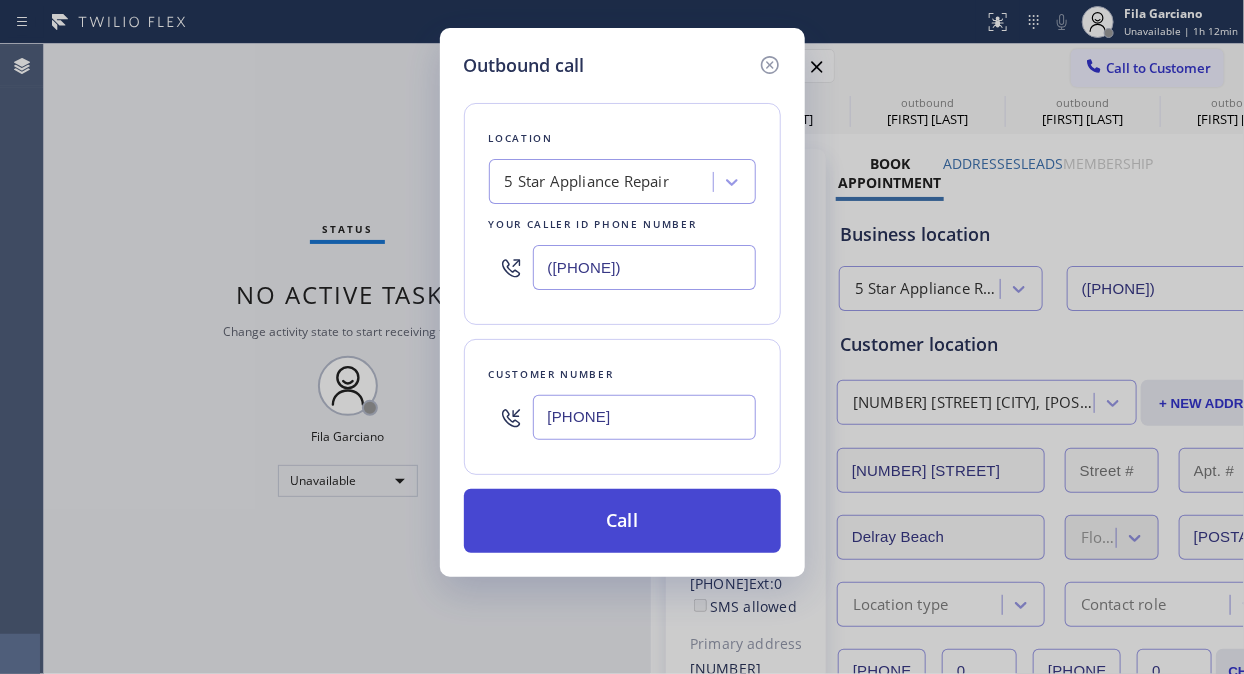 type on "[PHONE]" 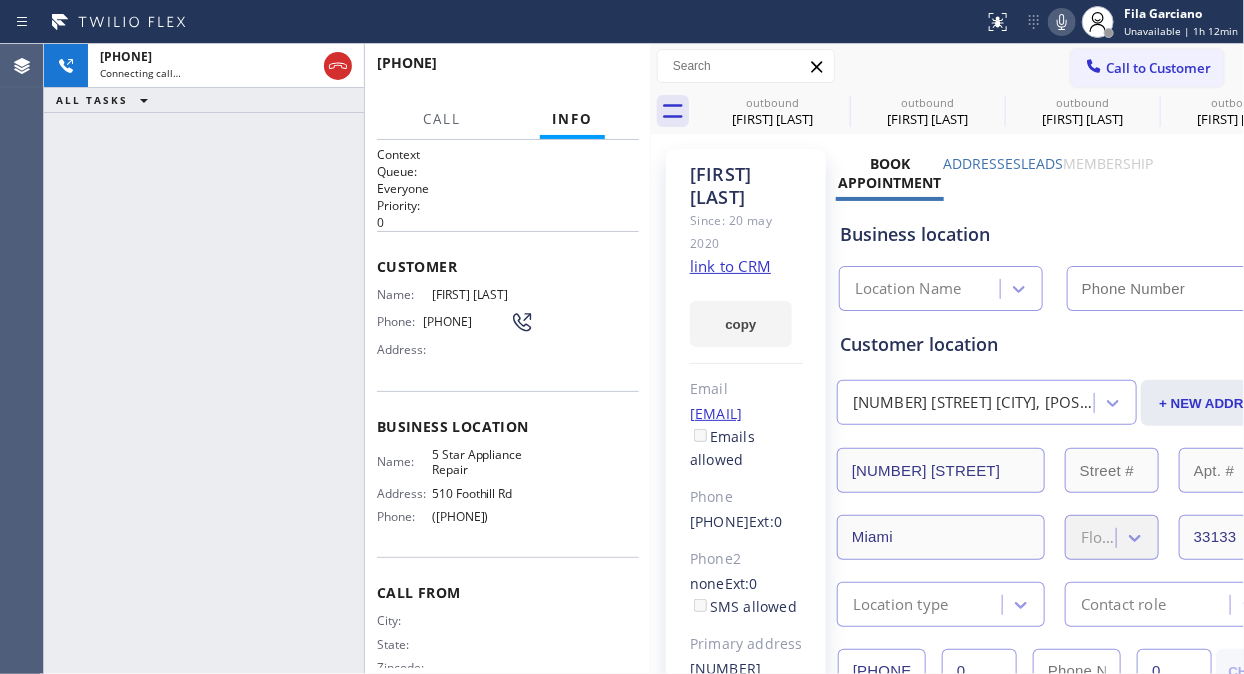 type on "([PHONE])" 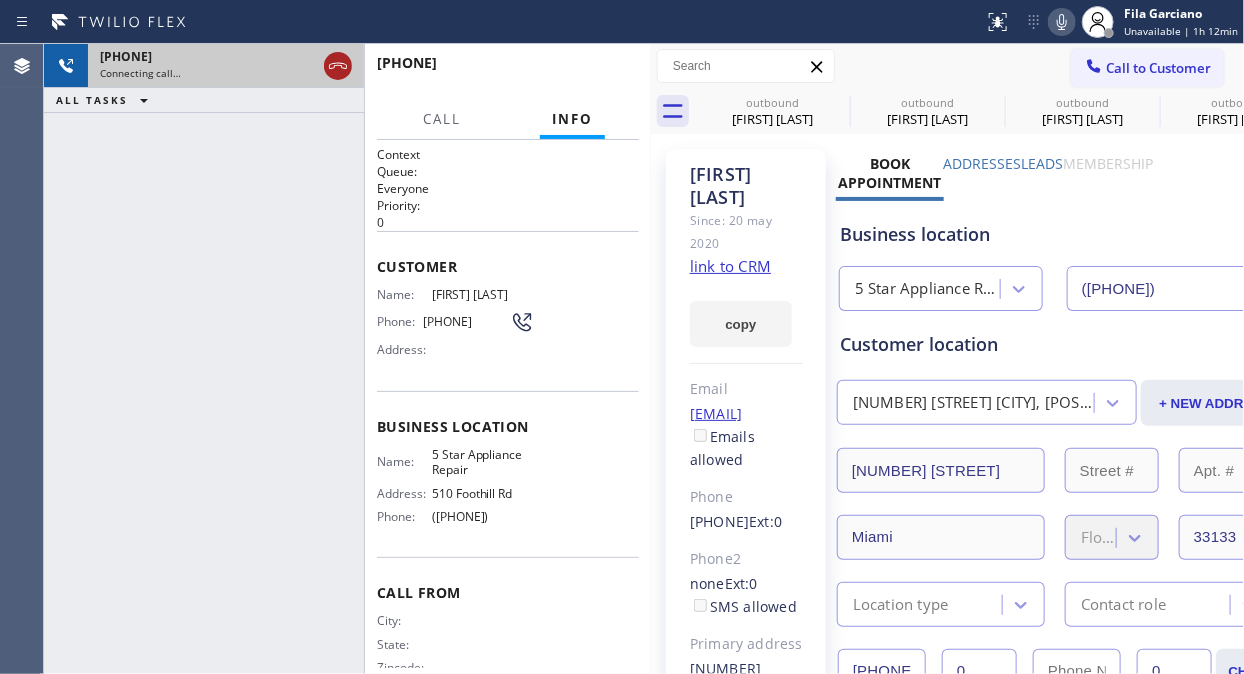 click 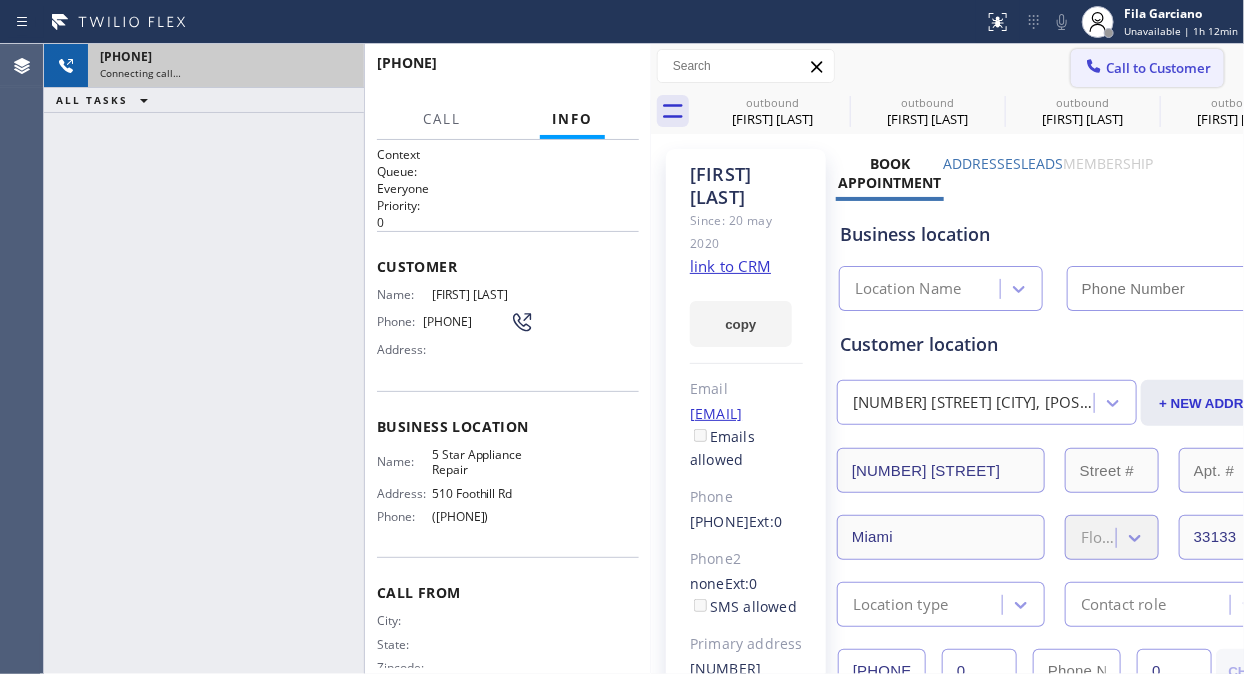 click on "Call to Customer" at bounding box center (1147, 68) 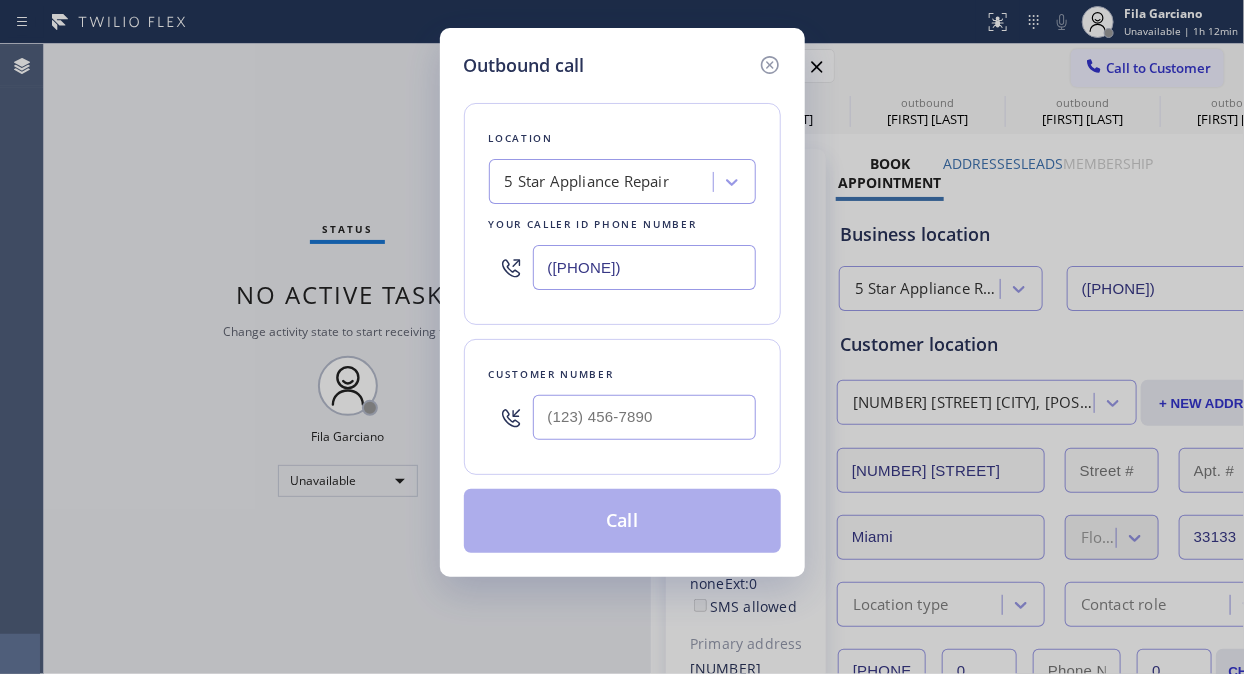 type on "([PHONE])" 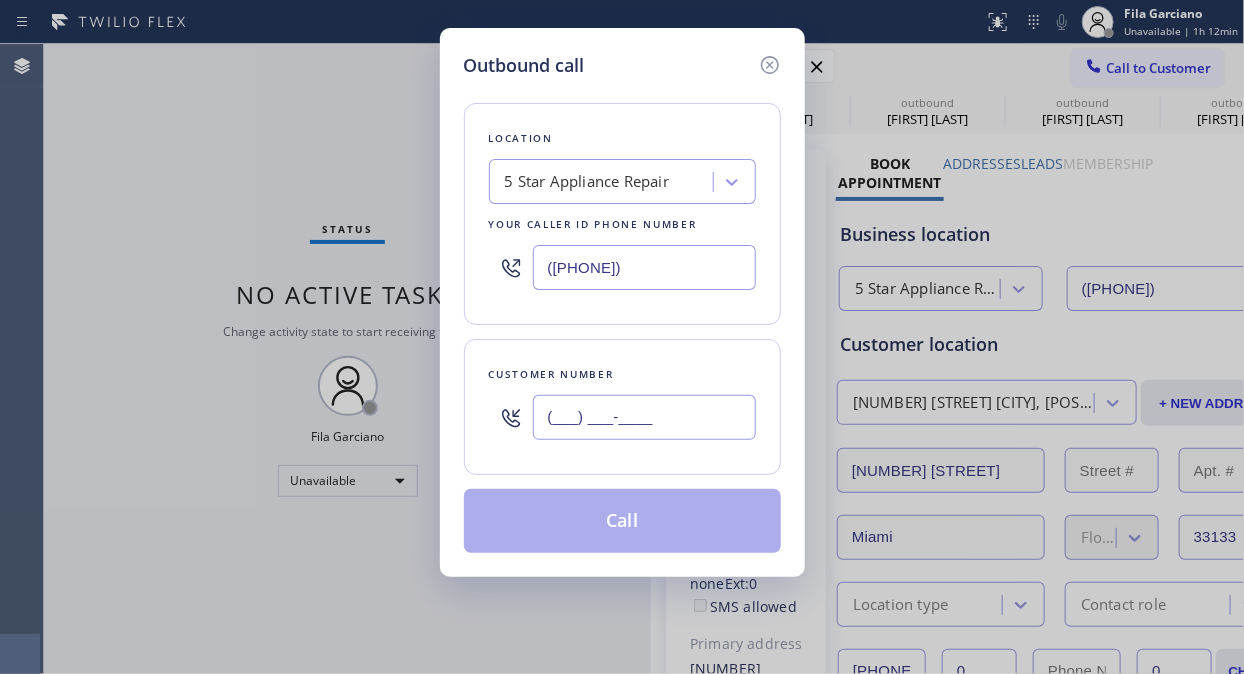 click on "(___) ___-____" at bounding box center [644, 417] 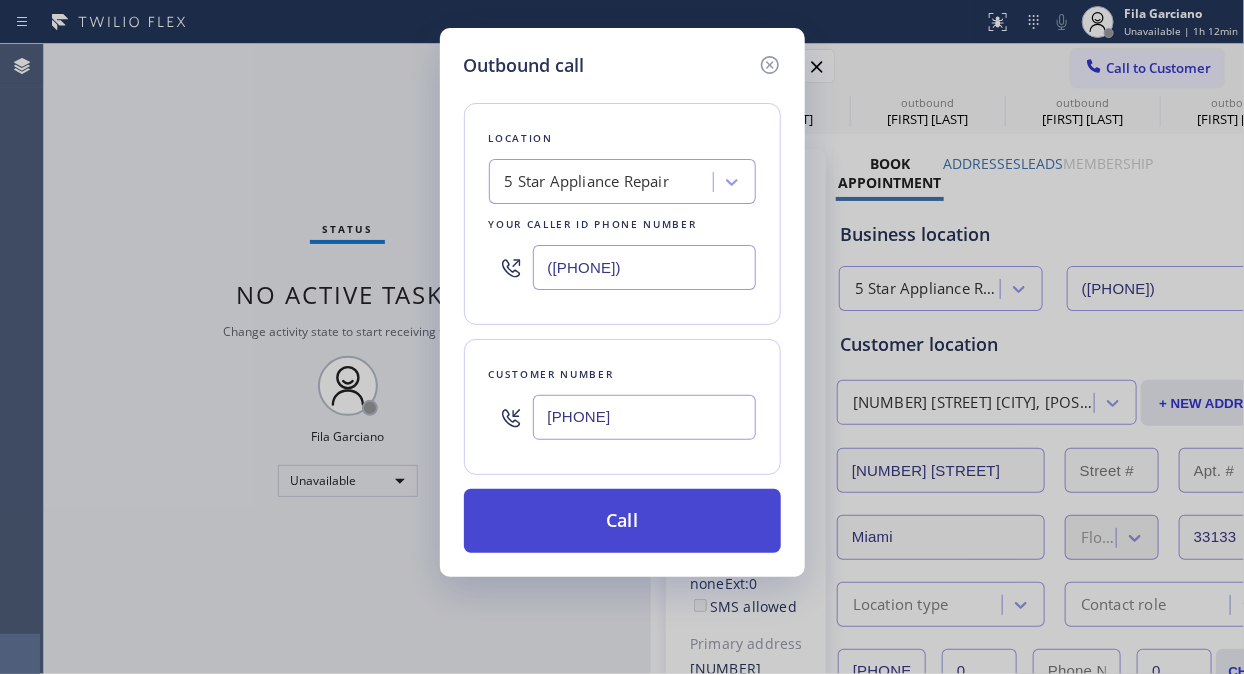 type on "[PHONE]" 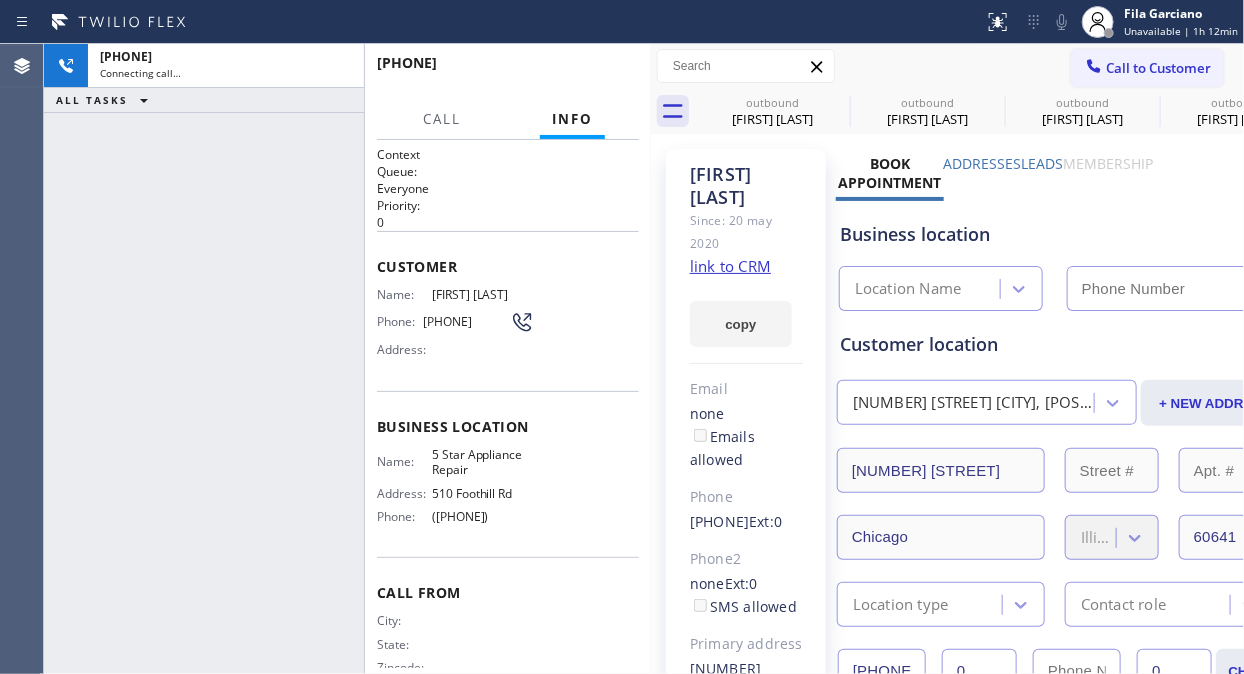 type on "([PHONE])" 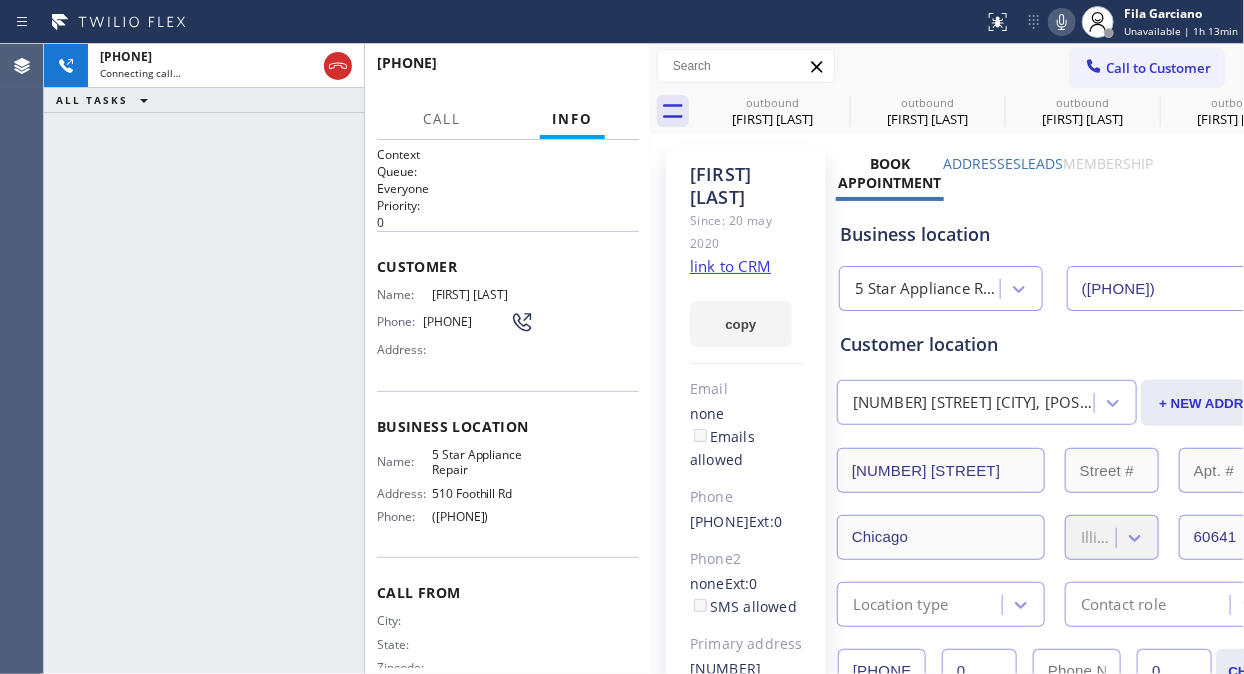 drag, startPoint x: 75, startPoint y: 118, endPoint x: 97, endPoint y: 116, distance: 22.090721 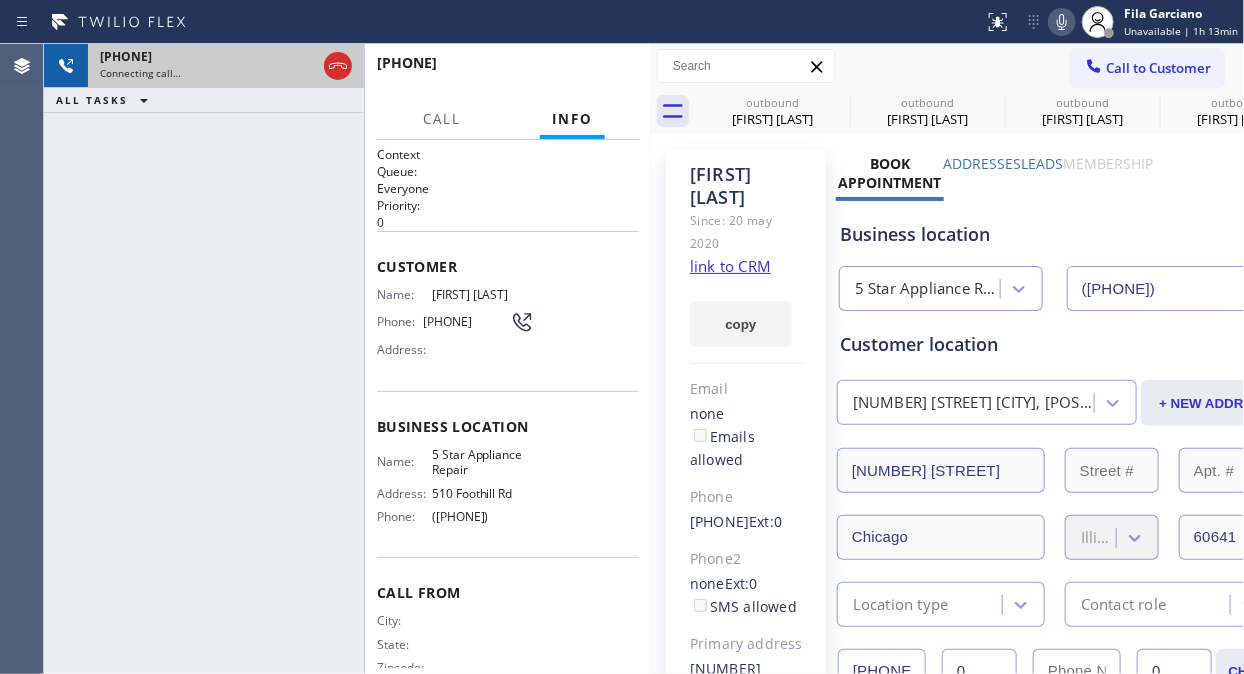 click 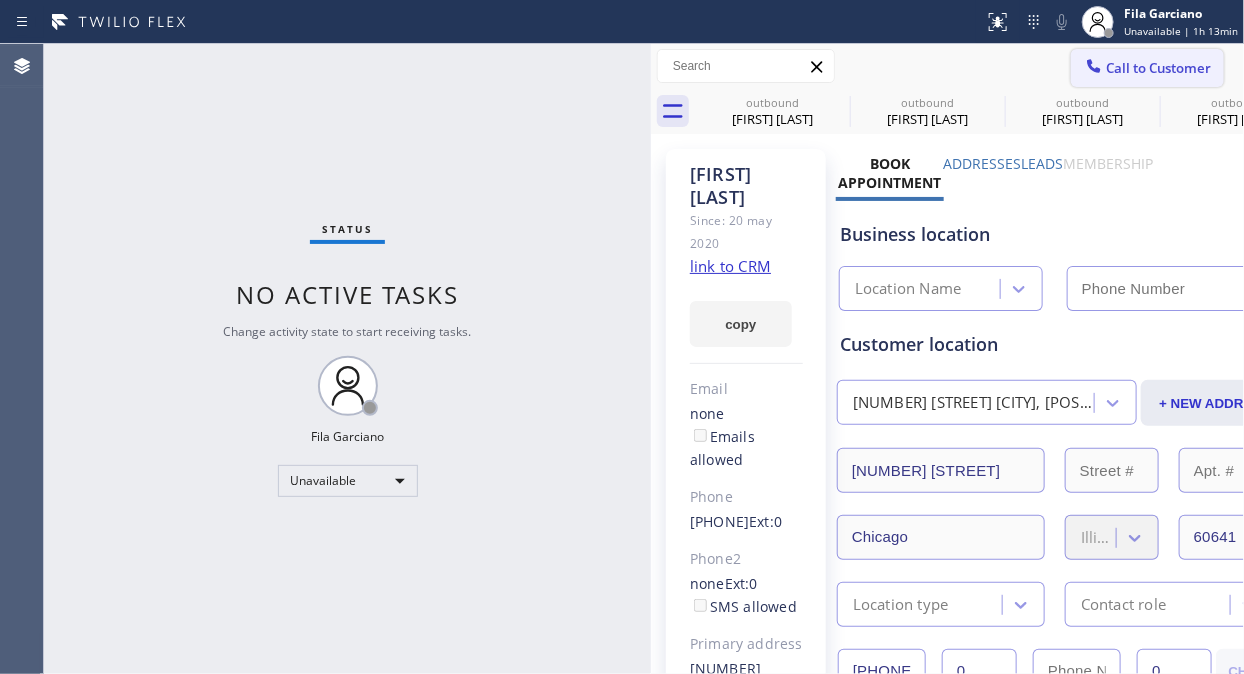 type on "([PHONE])" 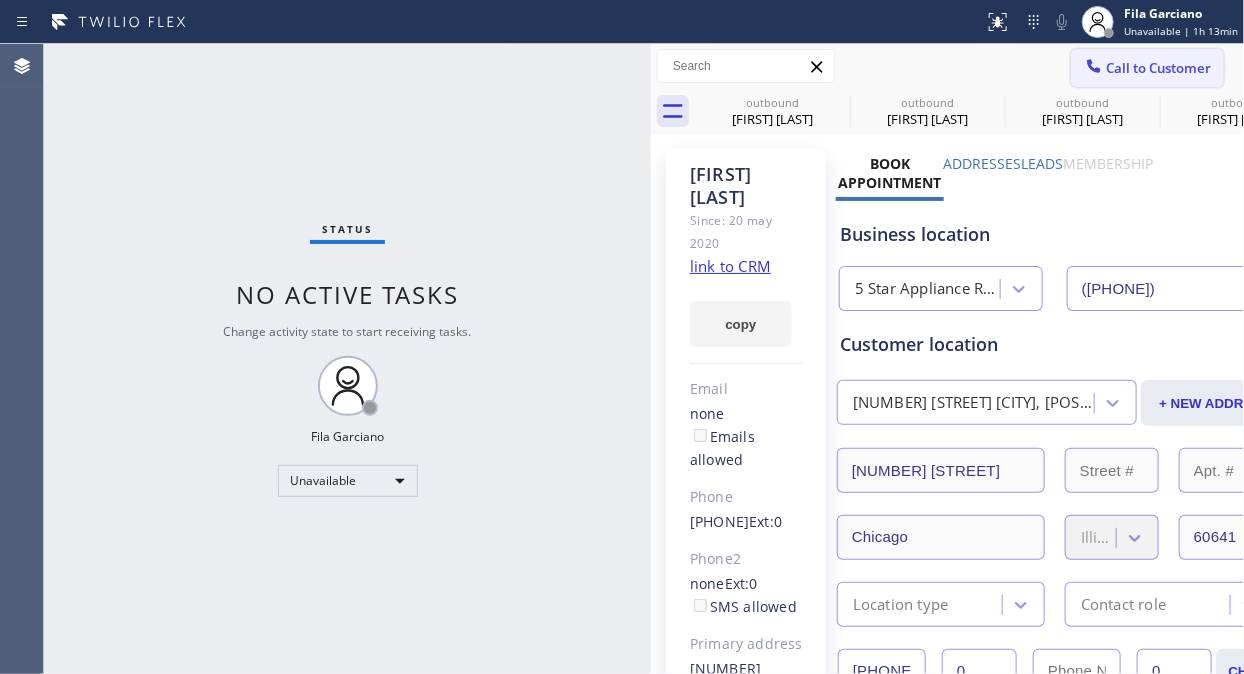 click on "Call to Customer" at bounding box center [1158, 68] 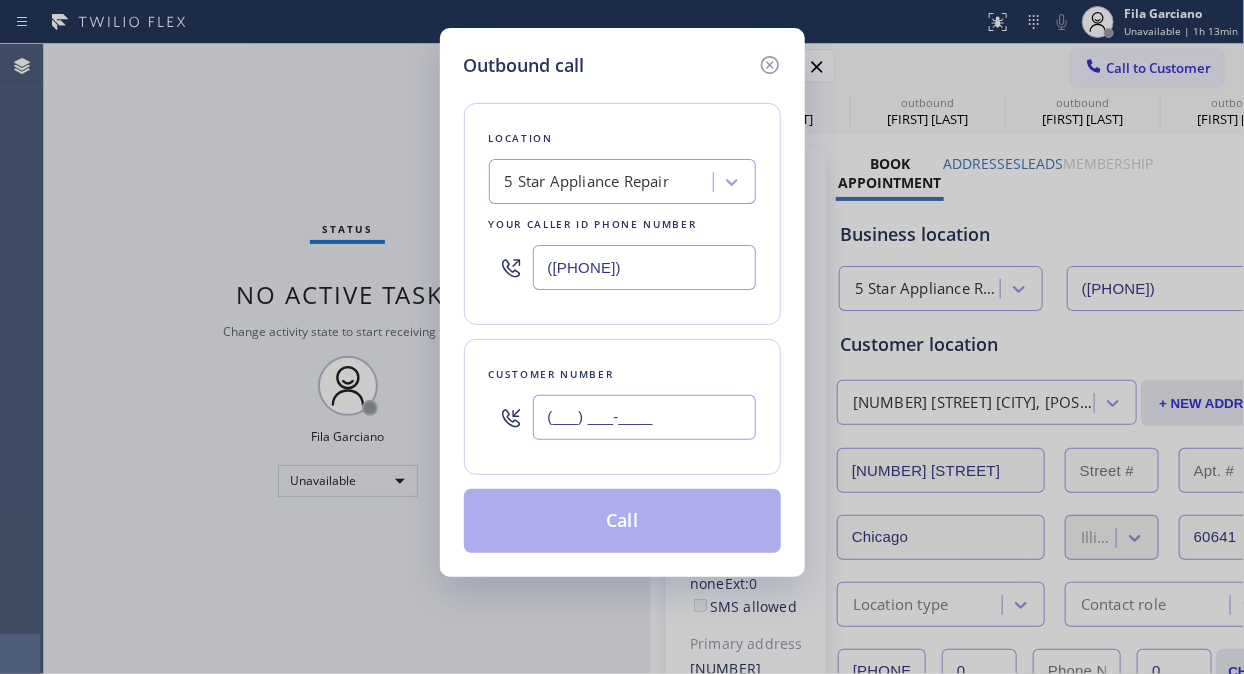 click on "(___) ___-____" at bounding box center (644, 417) 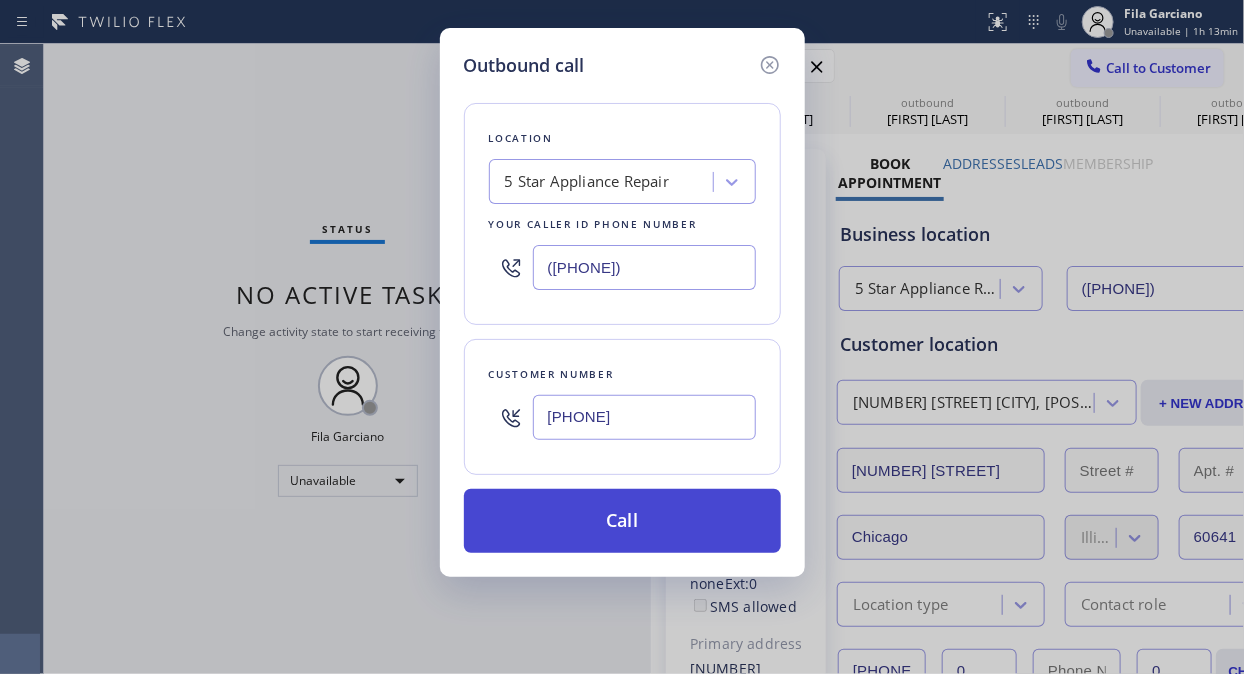 type on "[PHONE]" 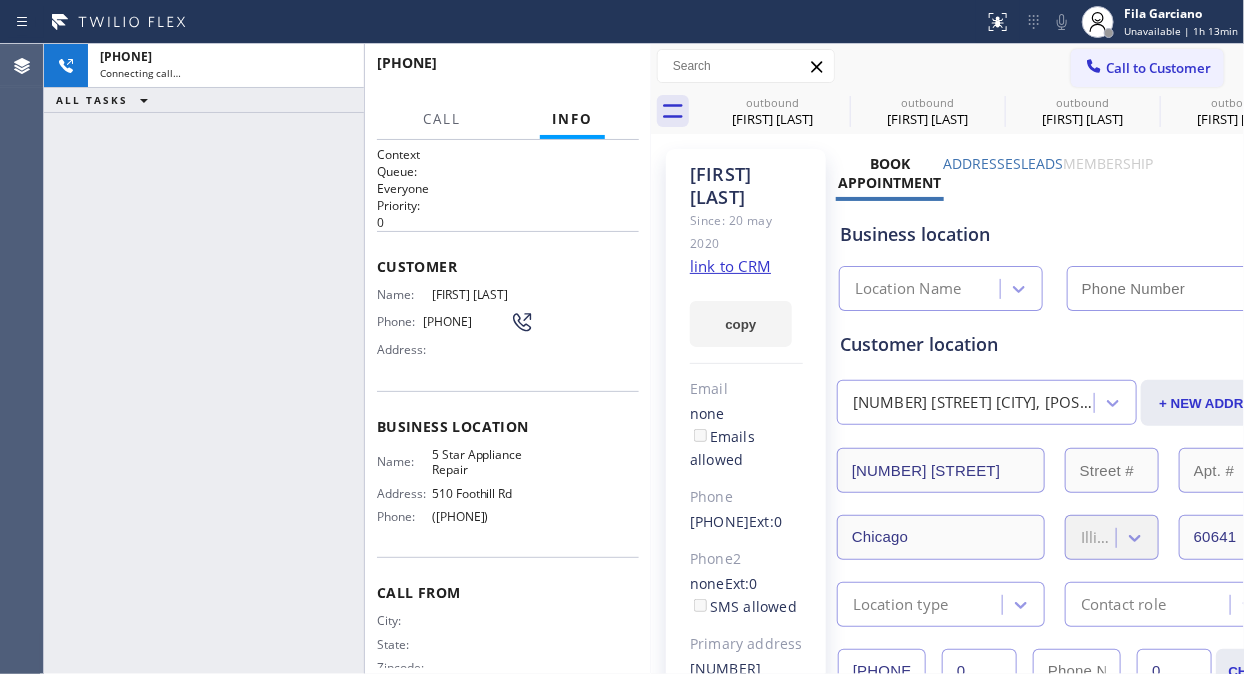 type on "([PHONE])" 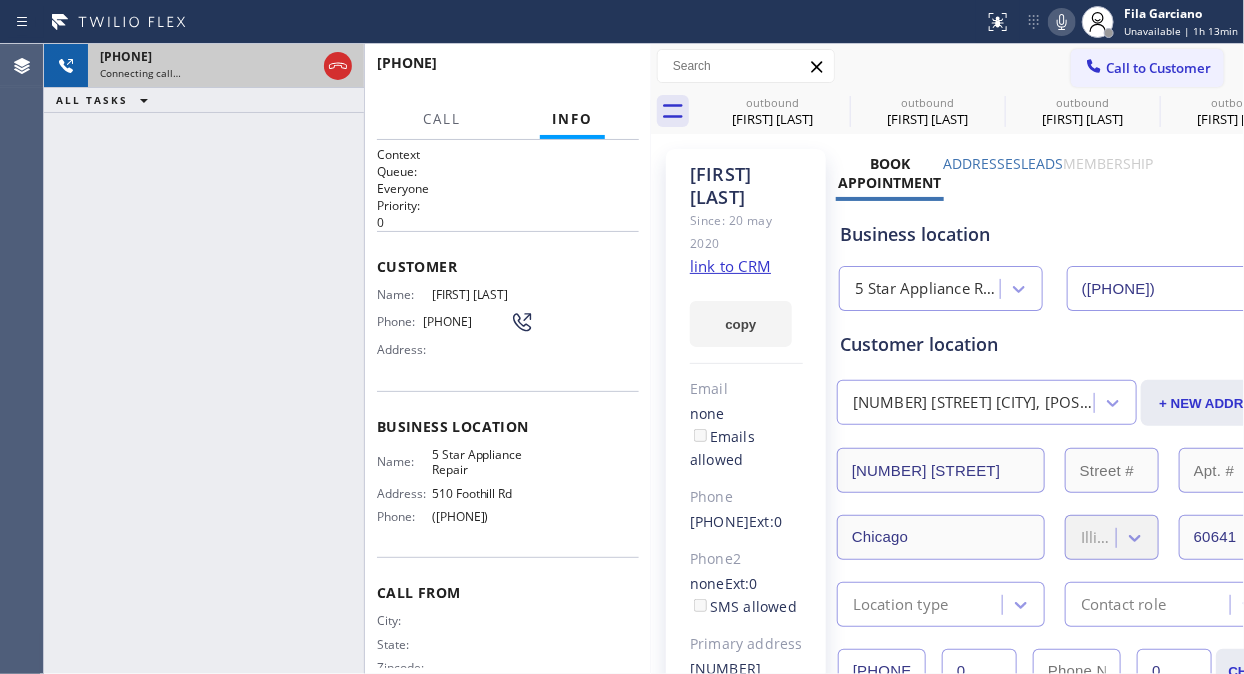 drag, startPoint x: 336, startPoint y: 55, endPoint x: 356, endPoint y: 84, distance: 35.22783 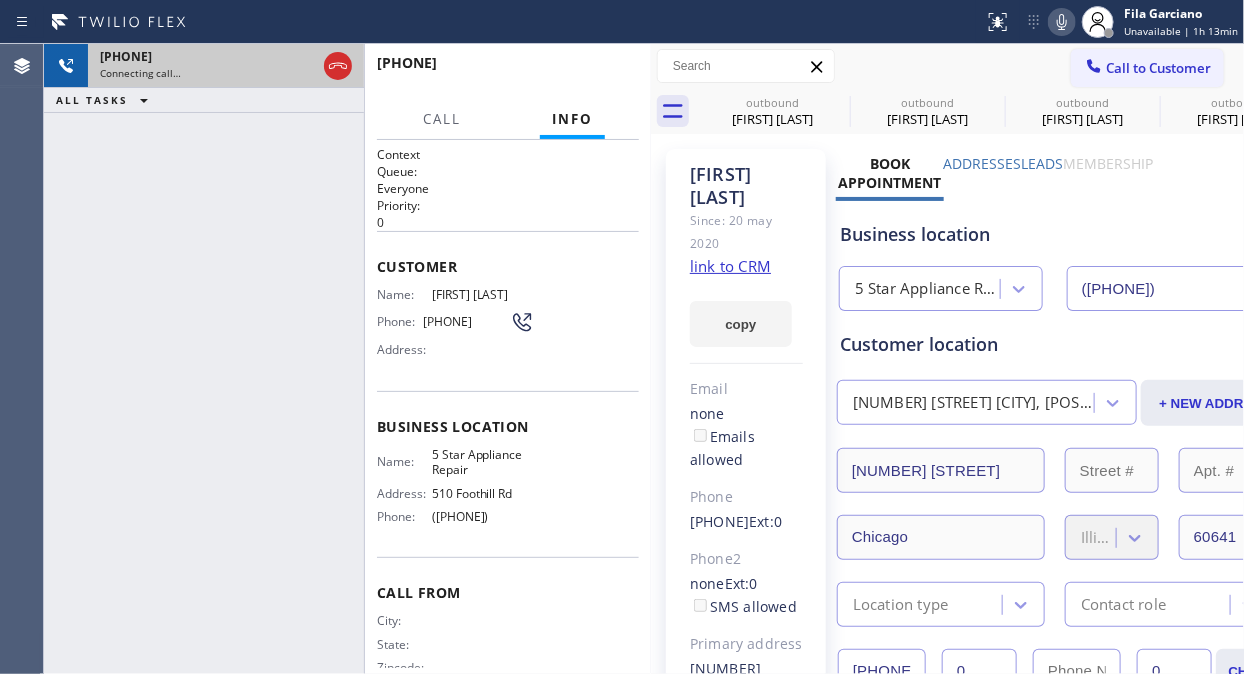 click 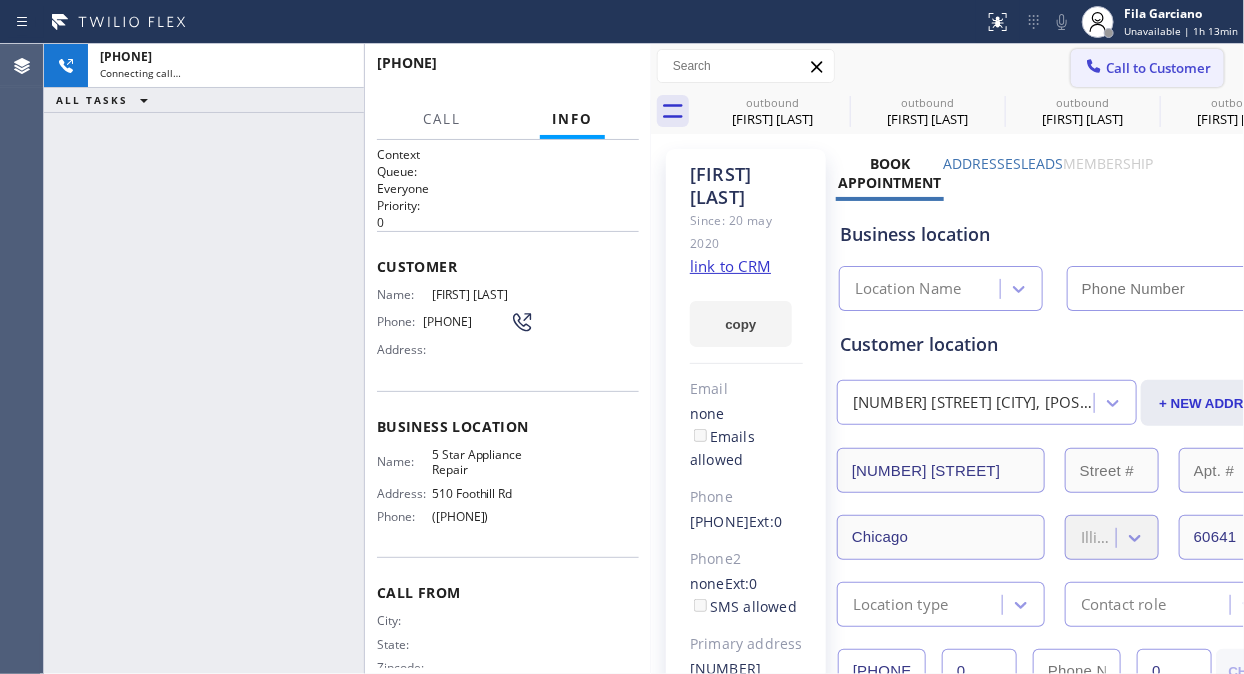 click 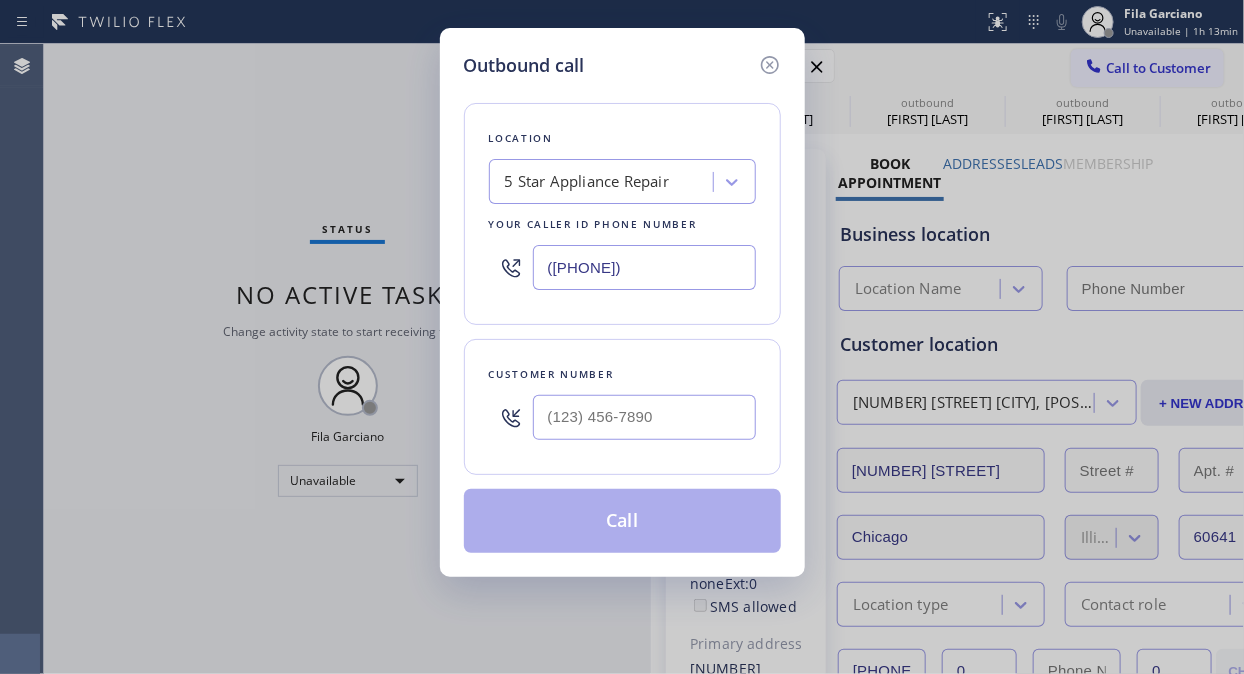 type on "([PHONE])" 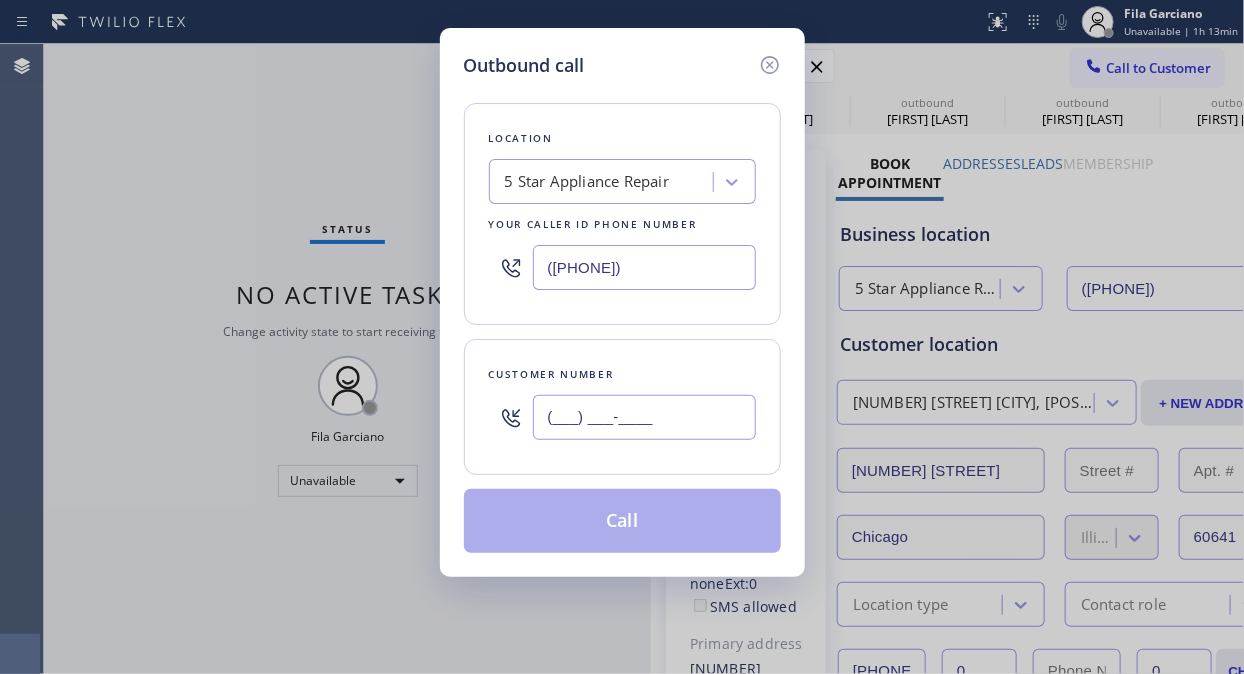 click on "(___) ___-____" at bounding box center [644, 417] 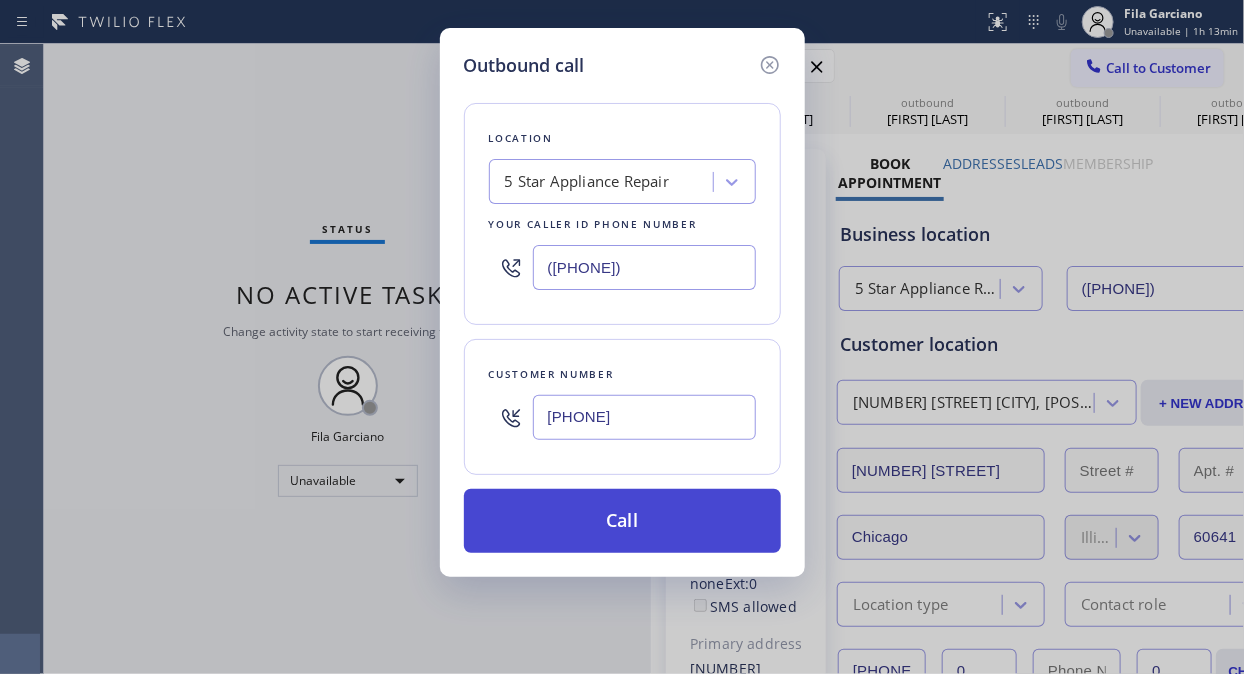 type on "[PHONE]" 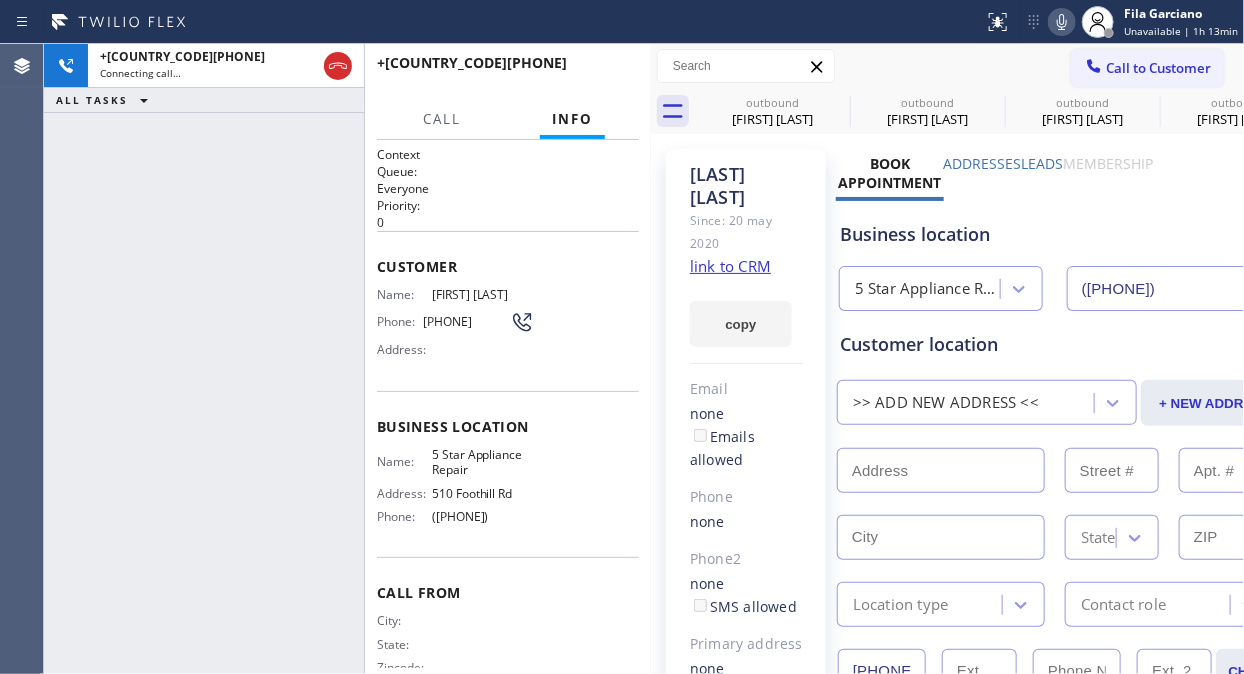 type on "([PHONE])" 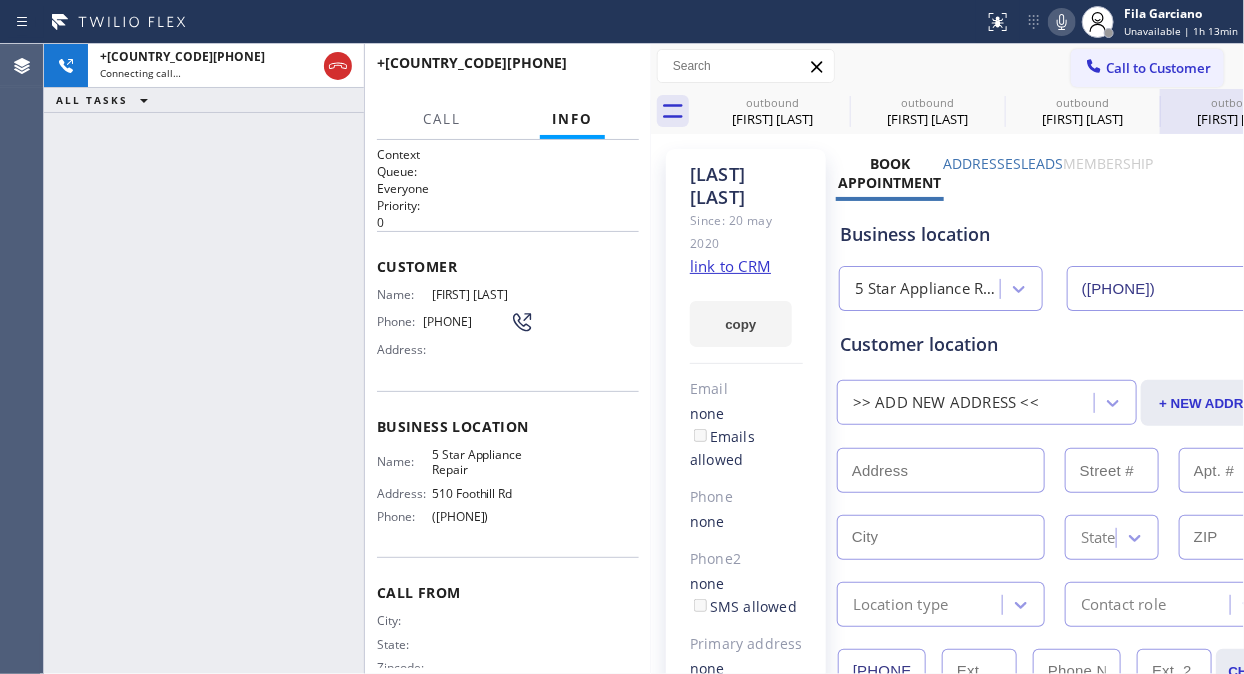 click 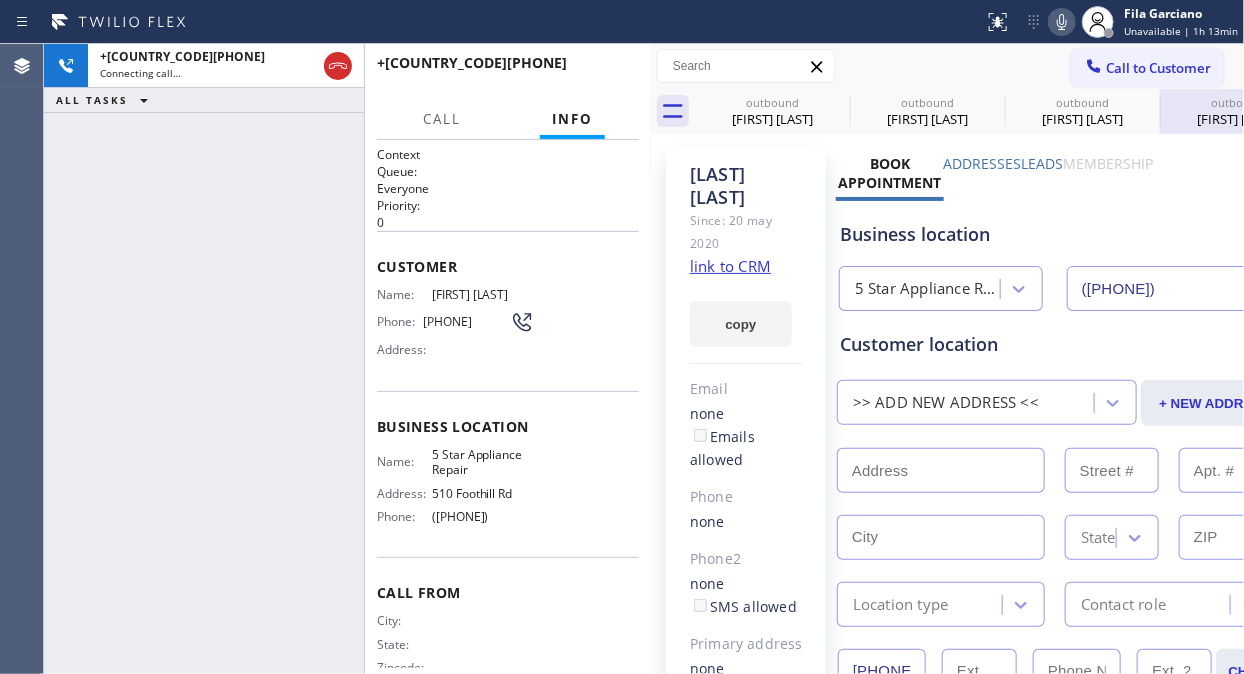 click 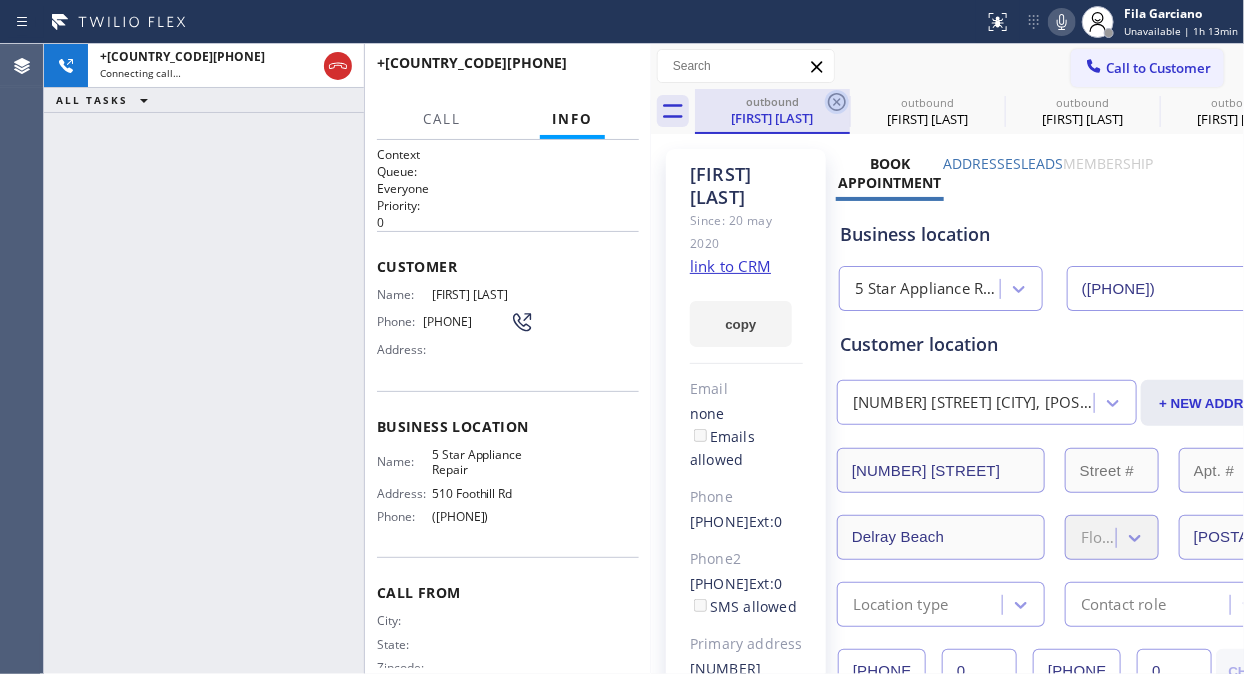 click 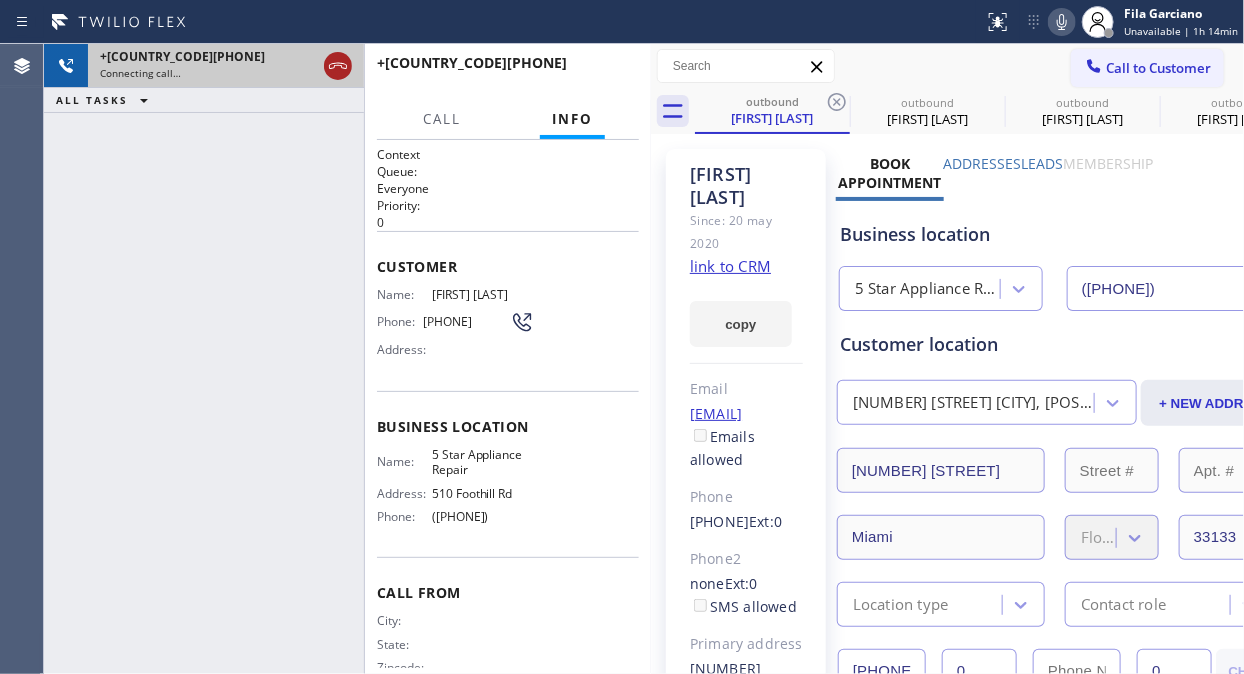 click 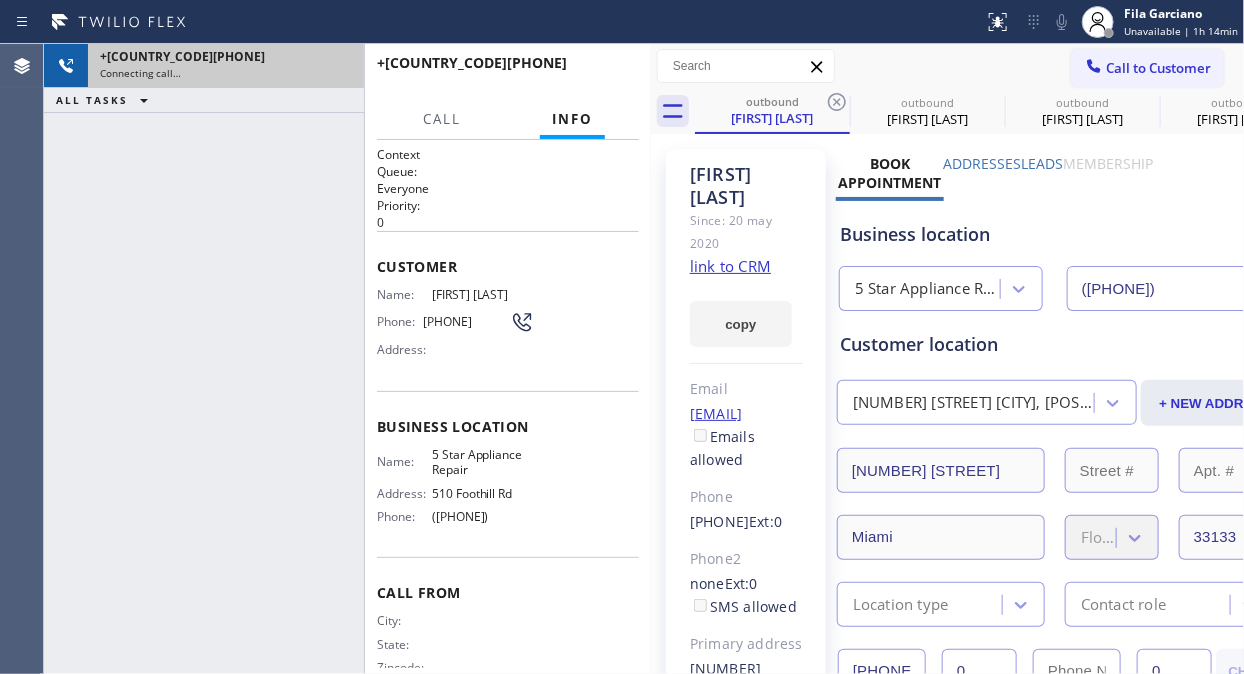 click on "Call to Customer" at bounding box center (1158, 68) 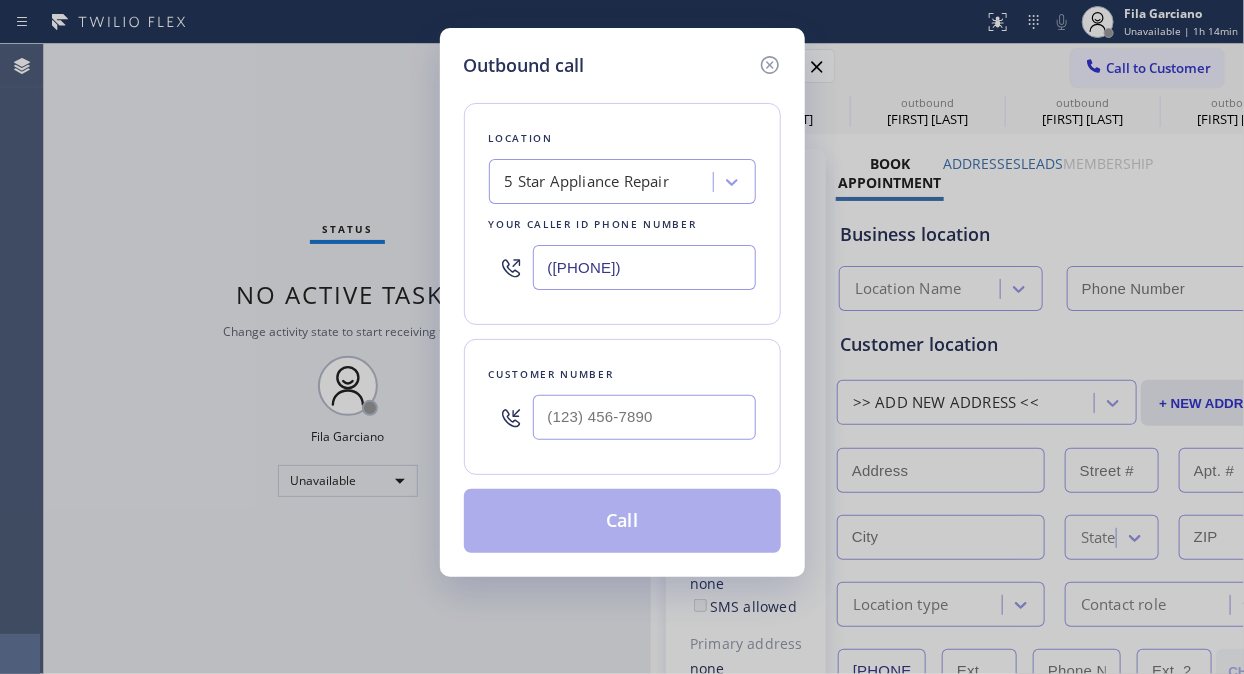 type on "([PHONE])" 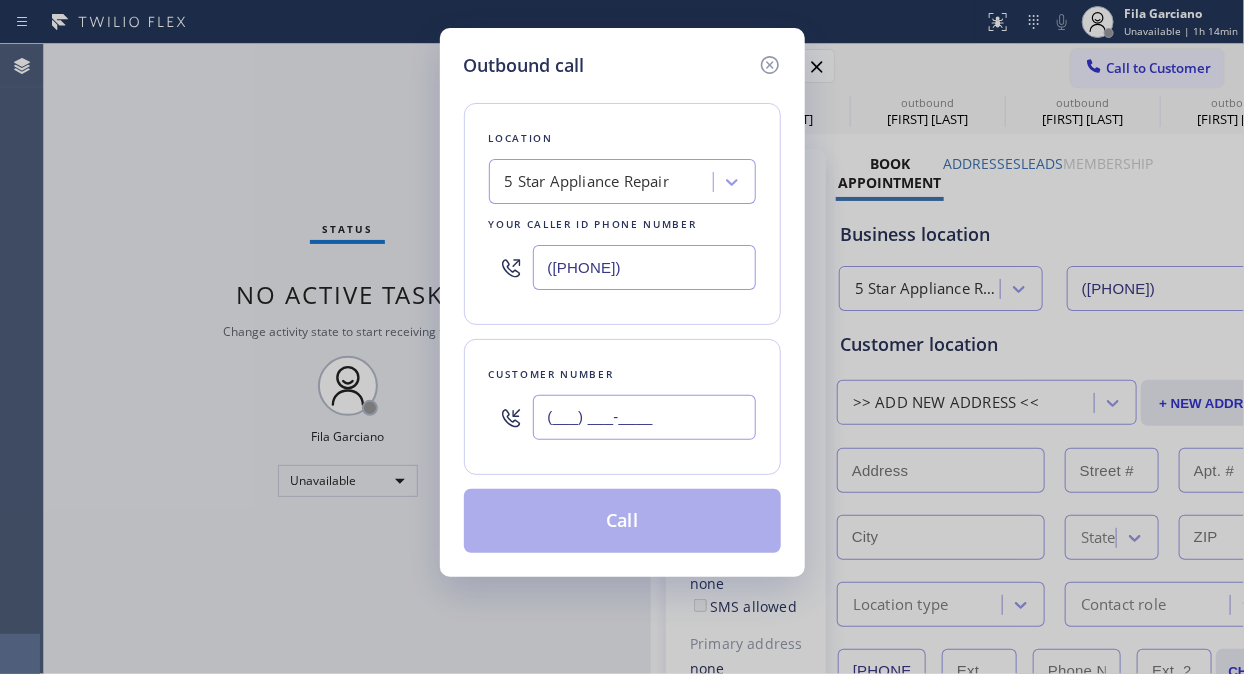 click on "(___) ___-____" at bounding box center (644, 417) 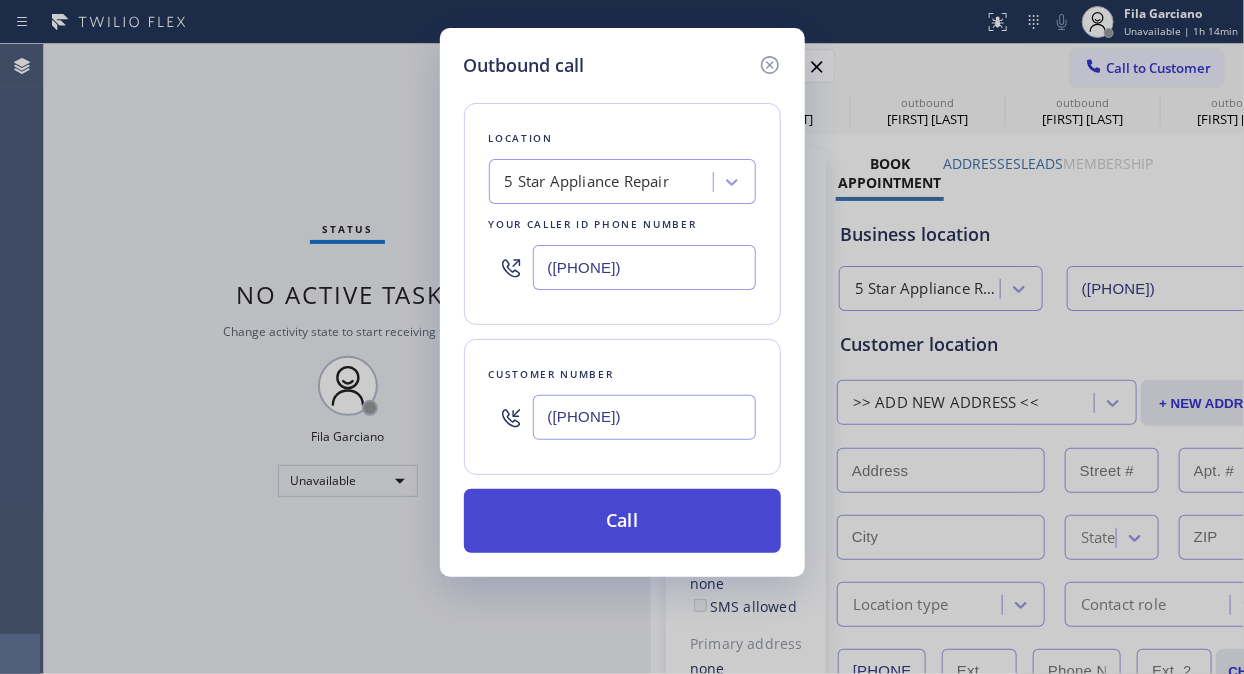 type on "([PHONE])" 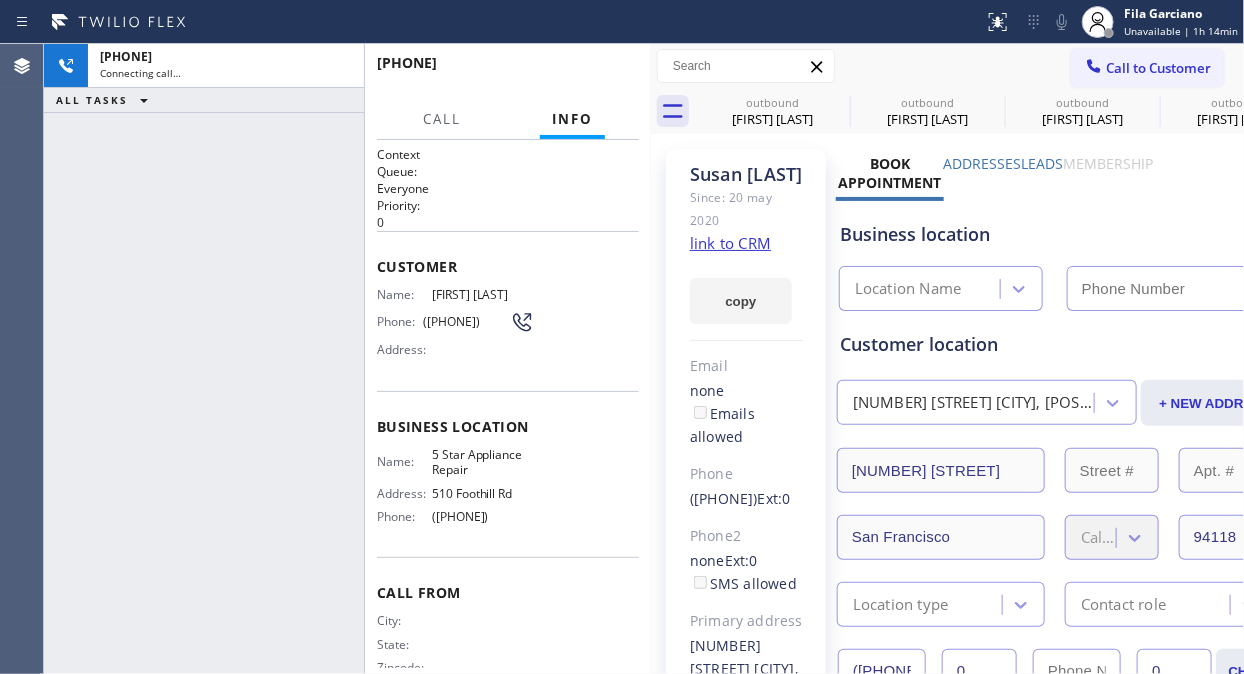 type on "([PHONE])" 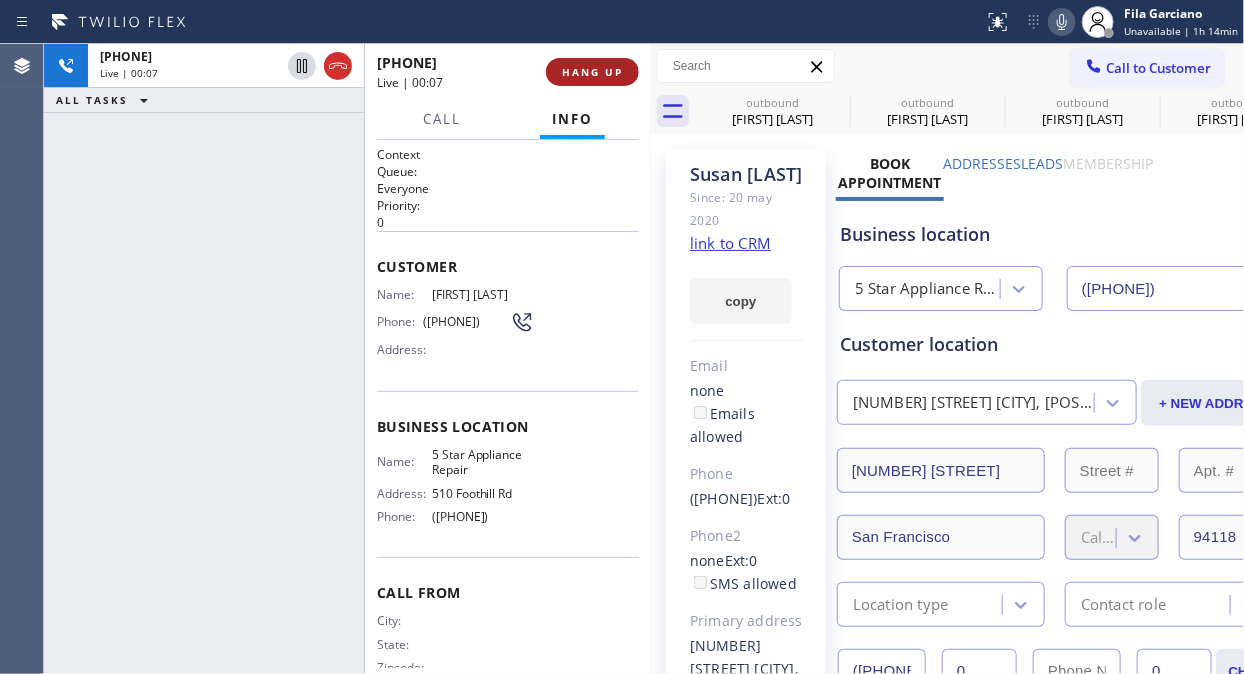 click on "HANG UP" at bounding box center [592, 72] 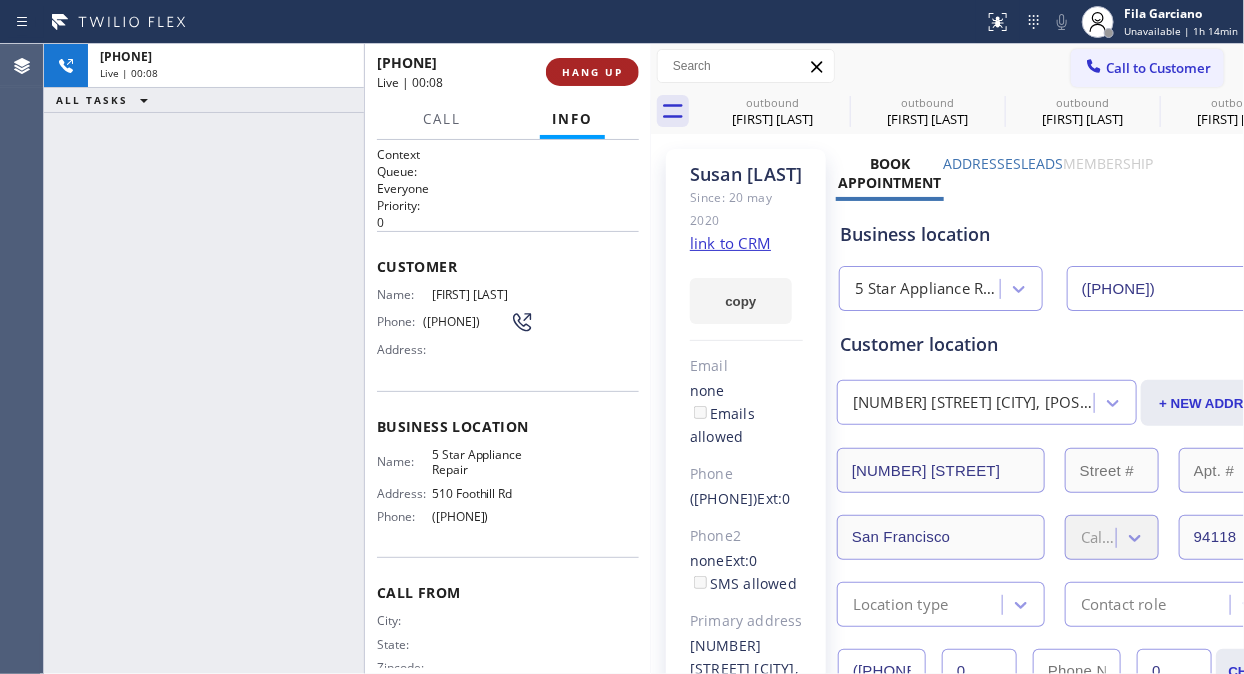 click on "HANG UP" at bounding box center (592, 72) 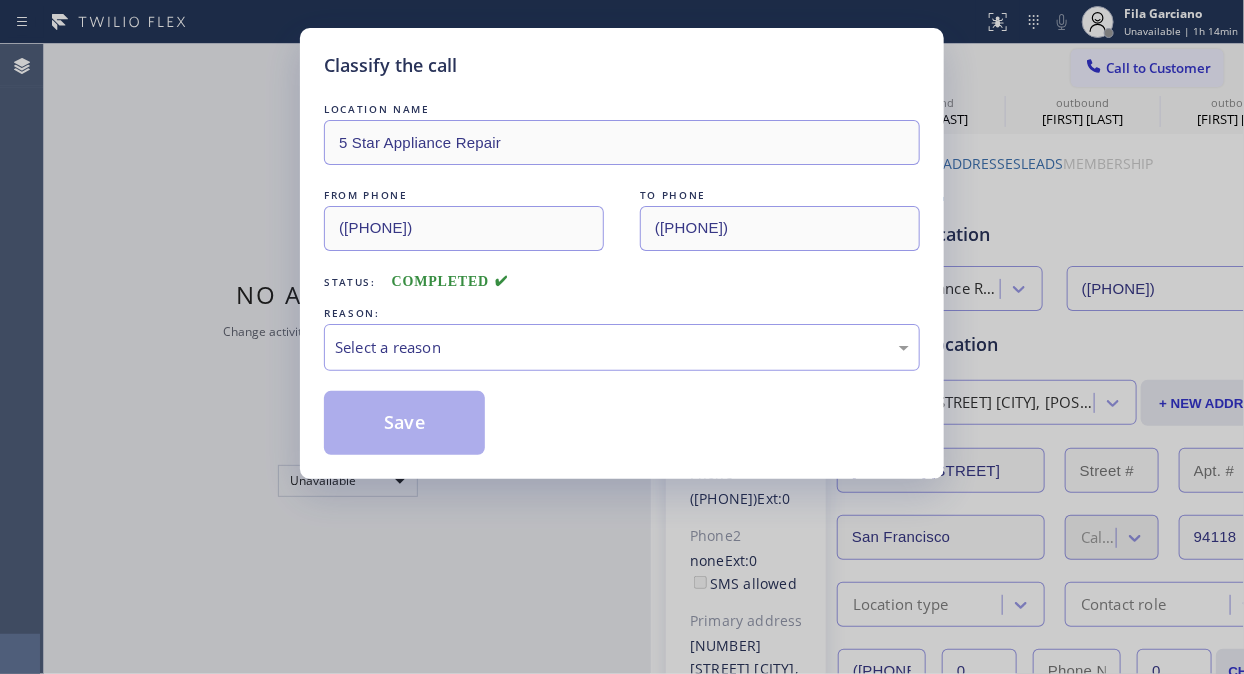 click on "Classify the call" at bounding box center [622, 65] 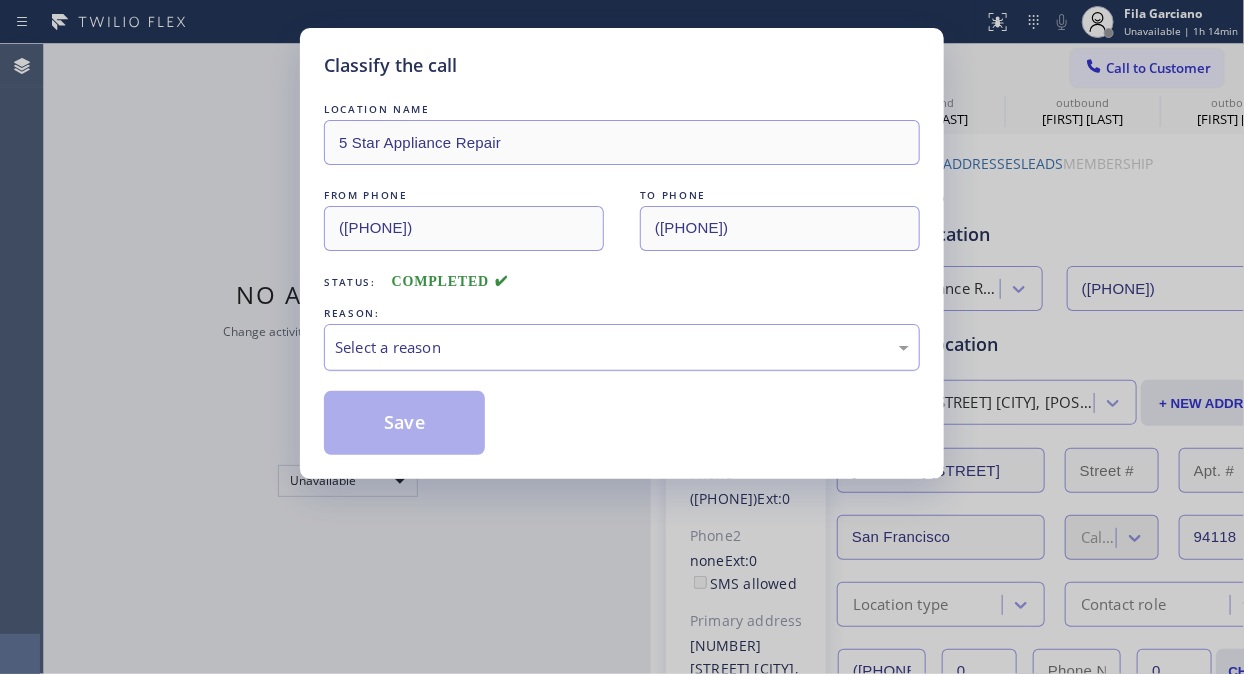 click on "Select a reason" at bounding box center [622, 347] 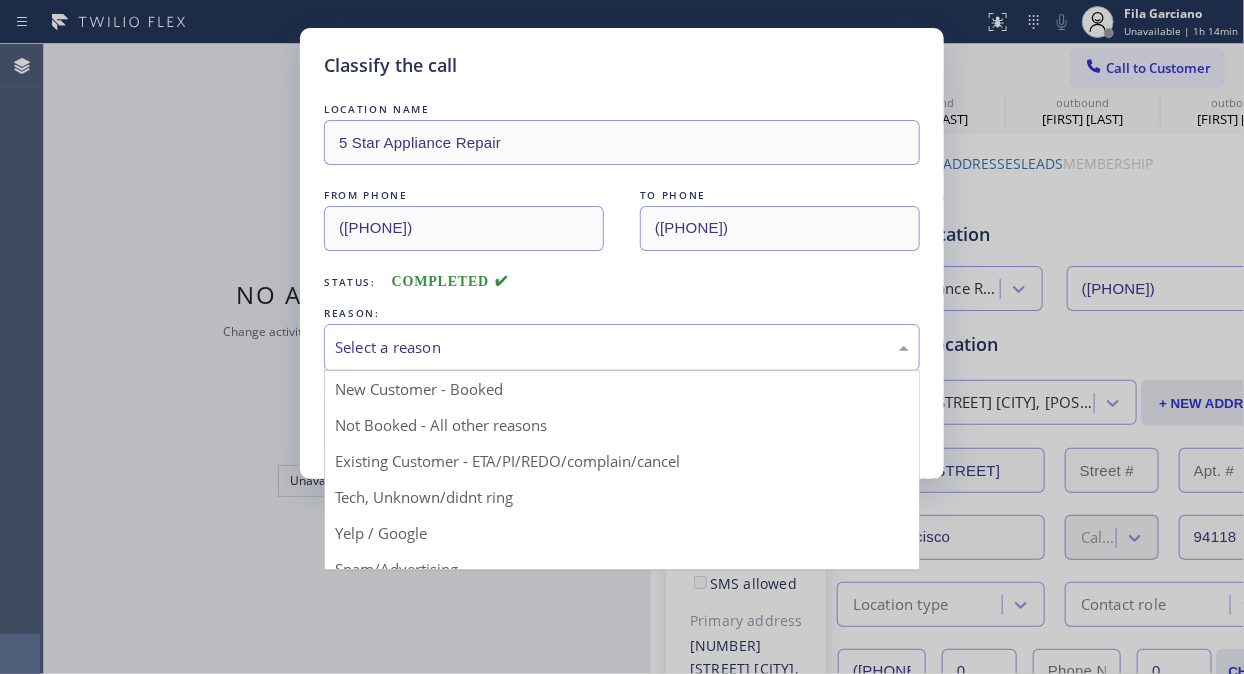 drag, startPoint x: 602, startPoint y: 450, endPoint x: 542, endPoint y: 451, distance: 60.00833 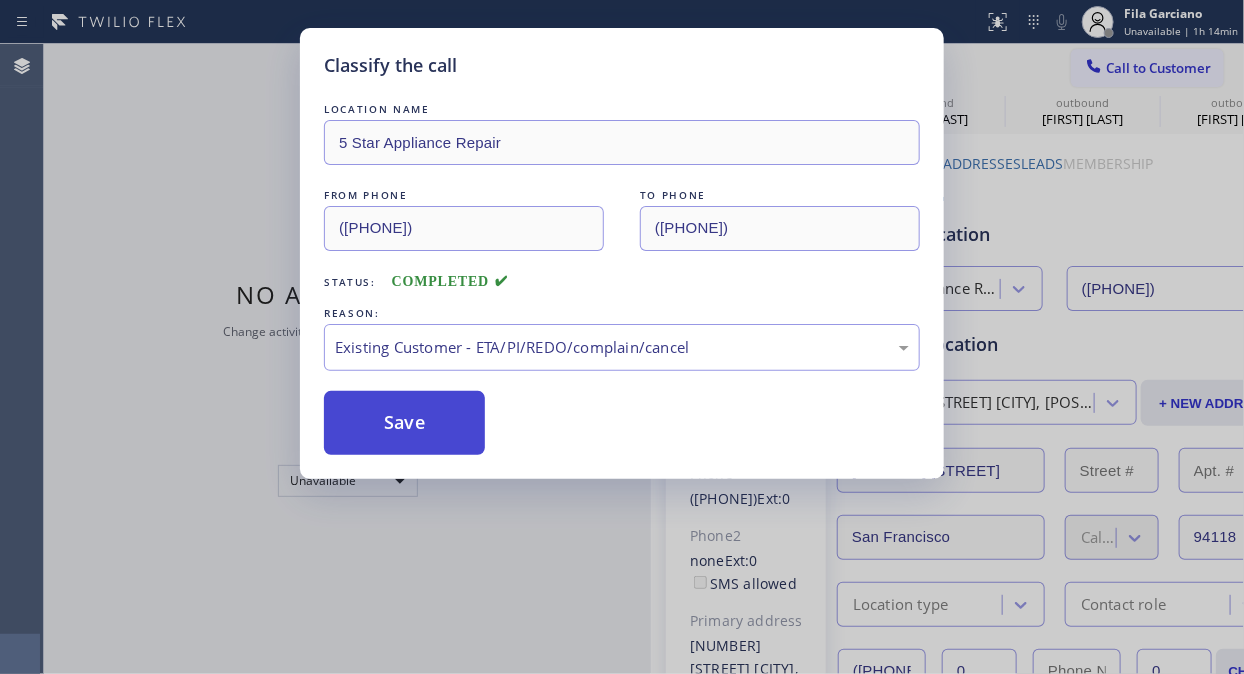 click on "Save" at bounding box center (404, 423) 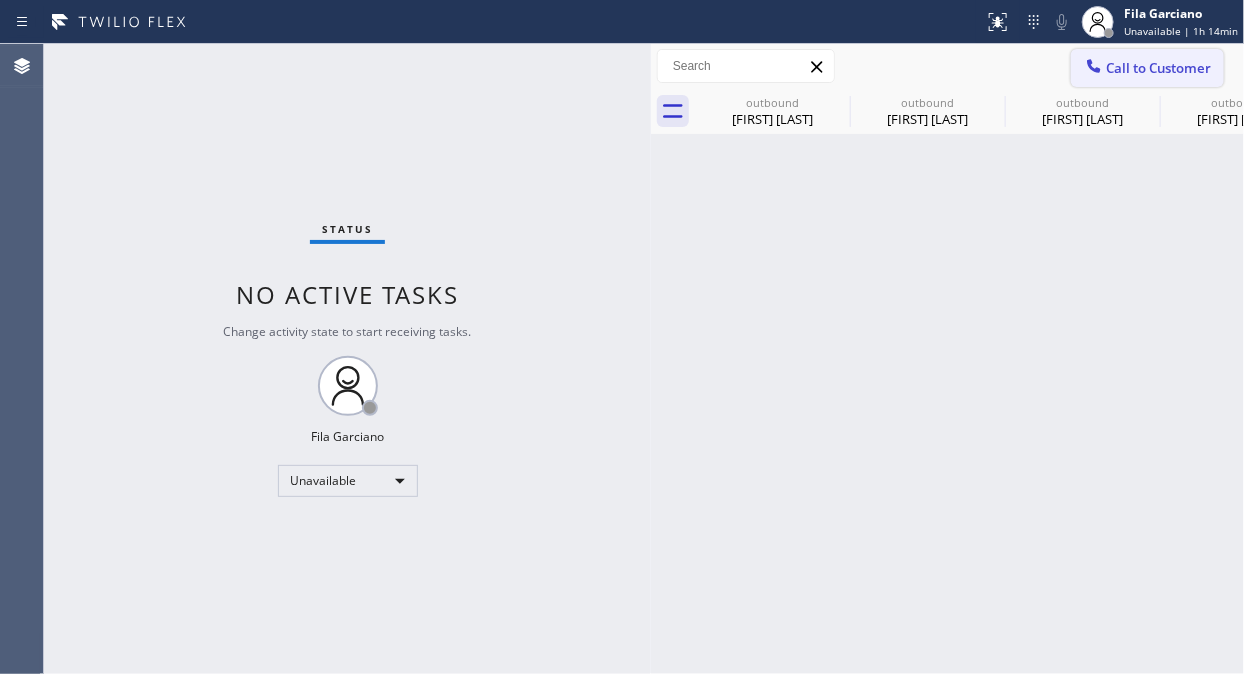 click on "Call to Customer" at bounding box center [1158, 68] 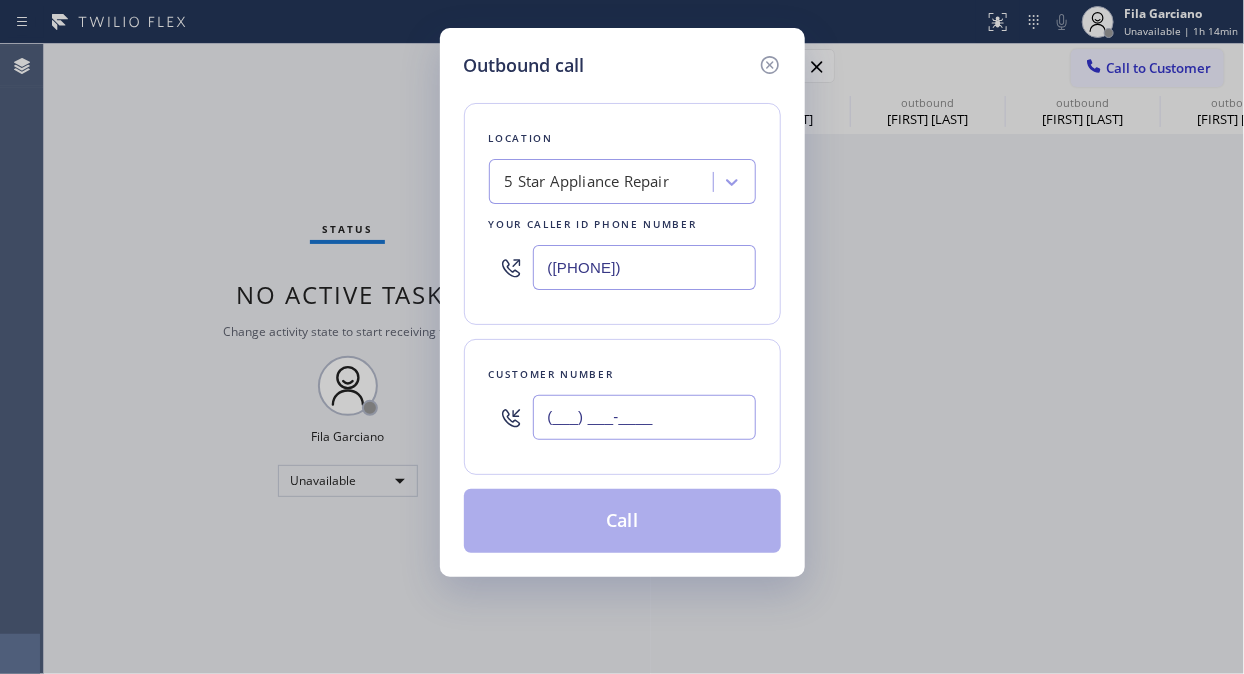 click on "(___) ___-____" at bounding box center (644, 417) 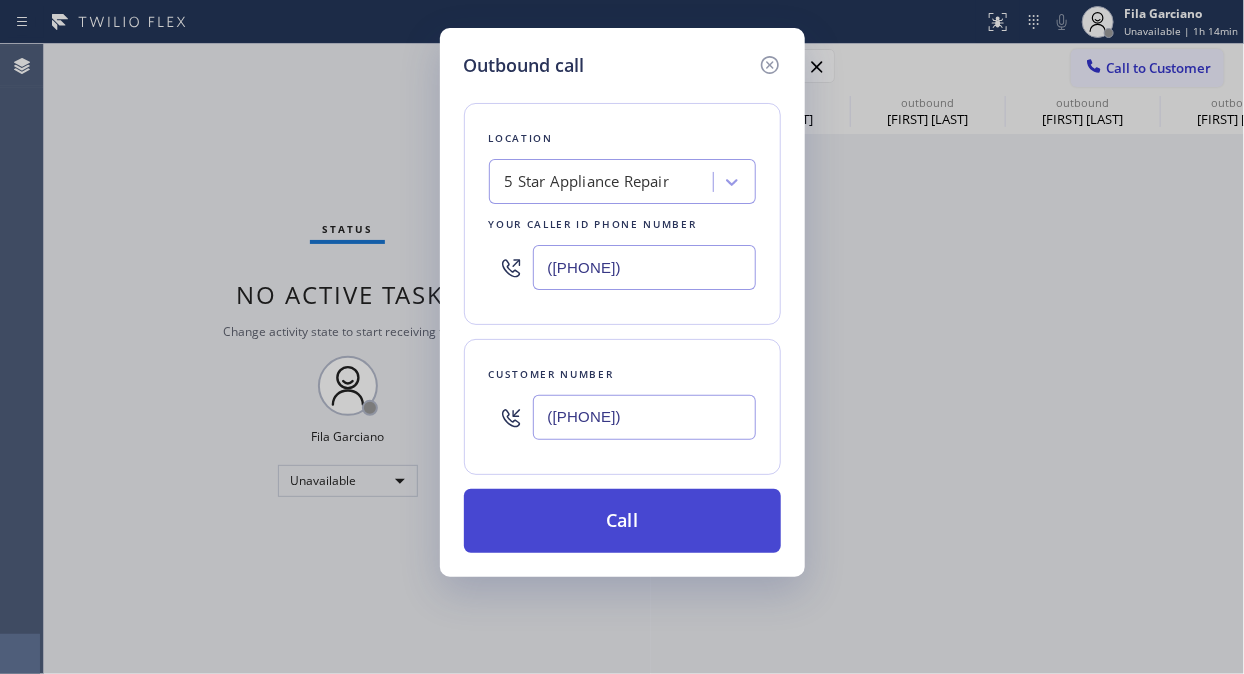 type on "([PHONE])" 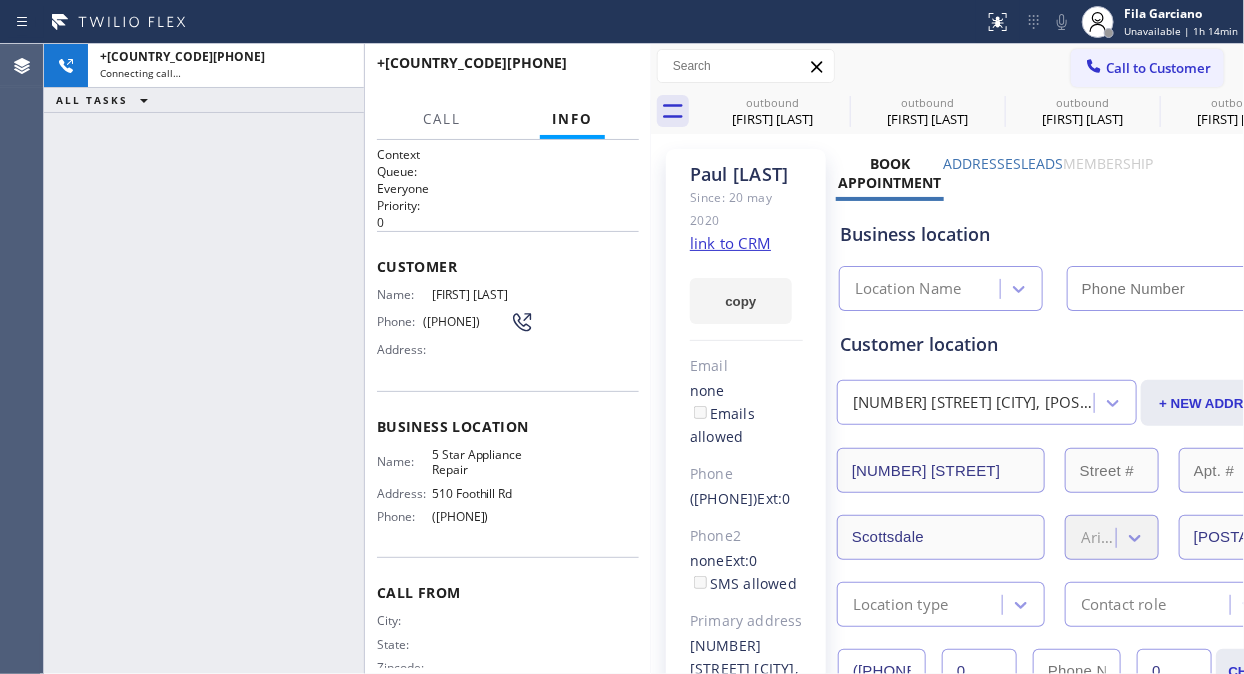 type on "([PHONE])" 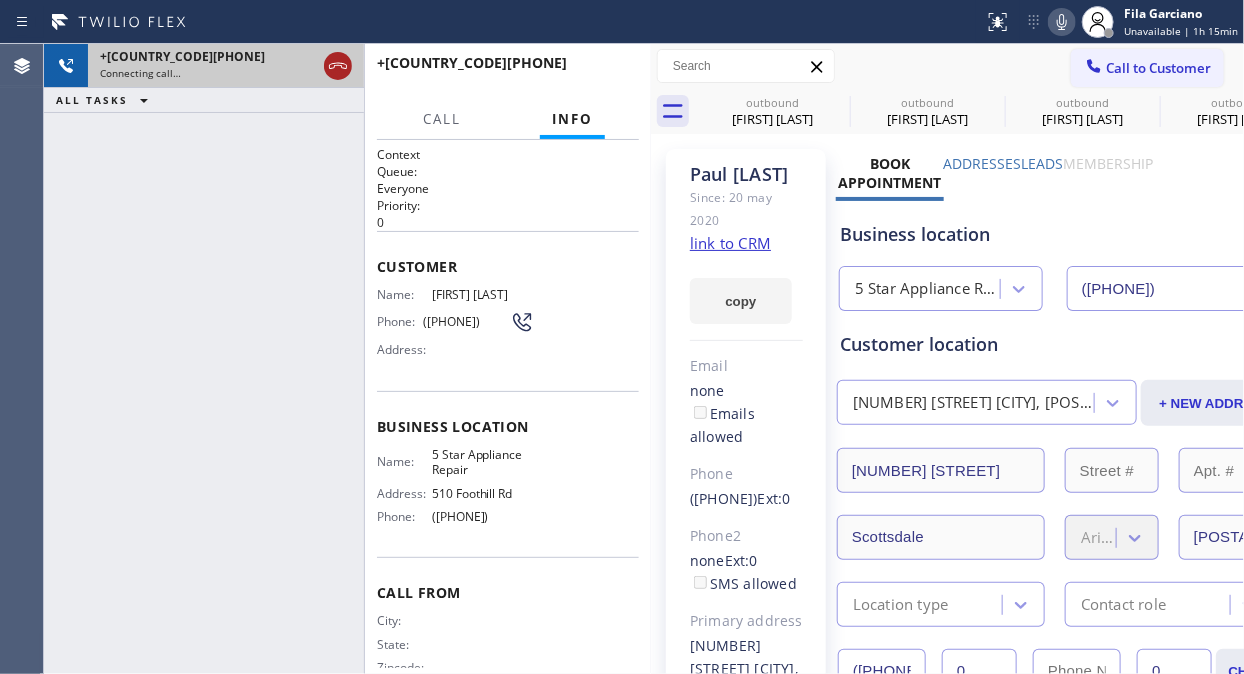 click 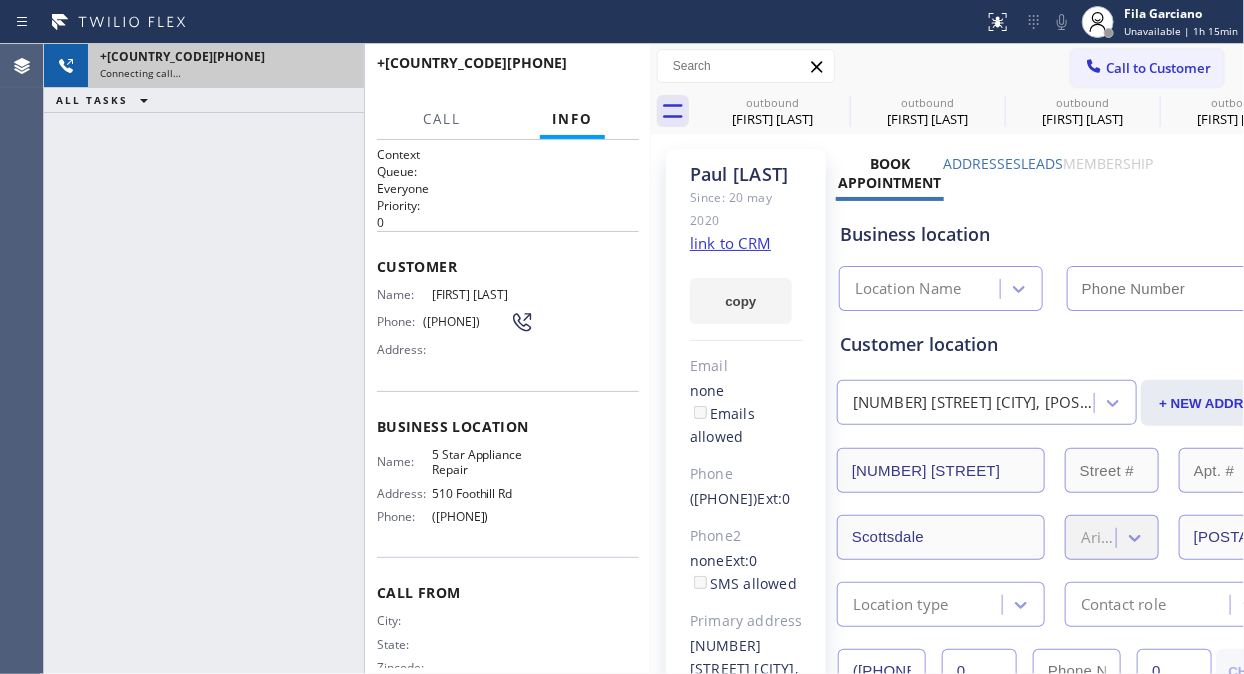 click on "Call to Customer Outbound call Location 5 Star Appliance Repair Your caller id phone number (855) 731-4952 Customer number Call Outbound call Technician Search Technician Your caller id phone number Your caller id phone number Call" at bounding box center (947, 66) 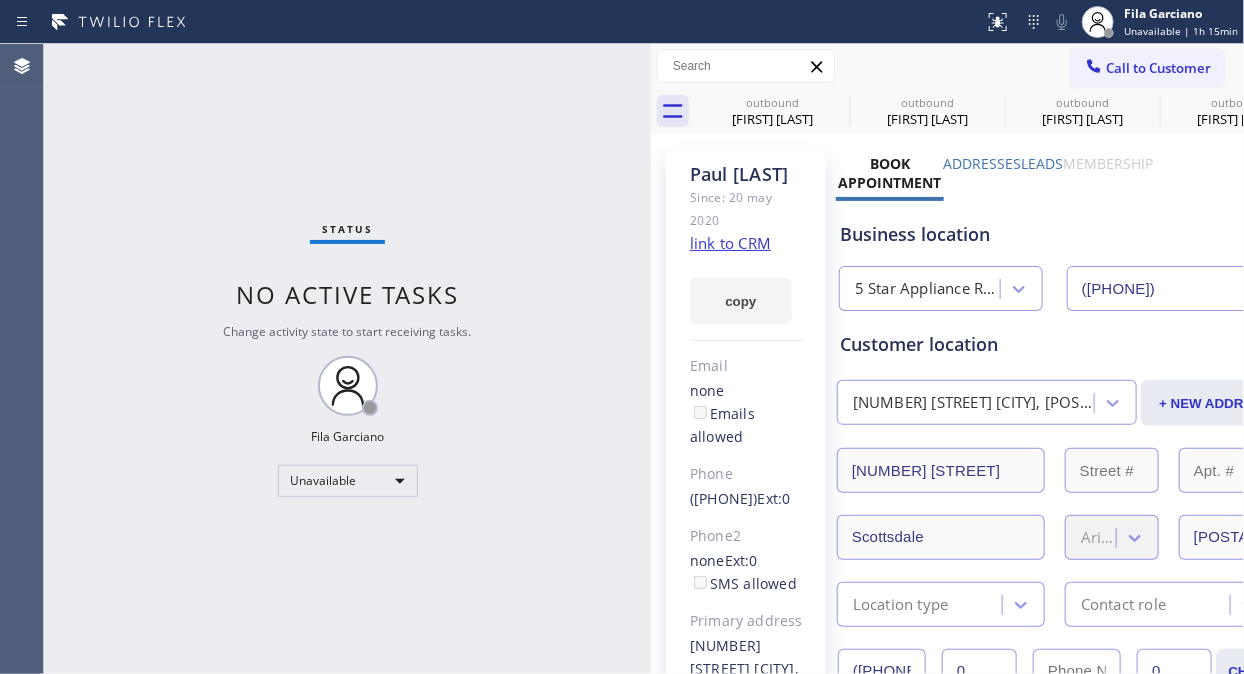 type on "([PHONE])" 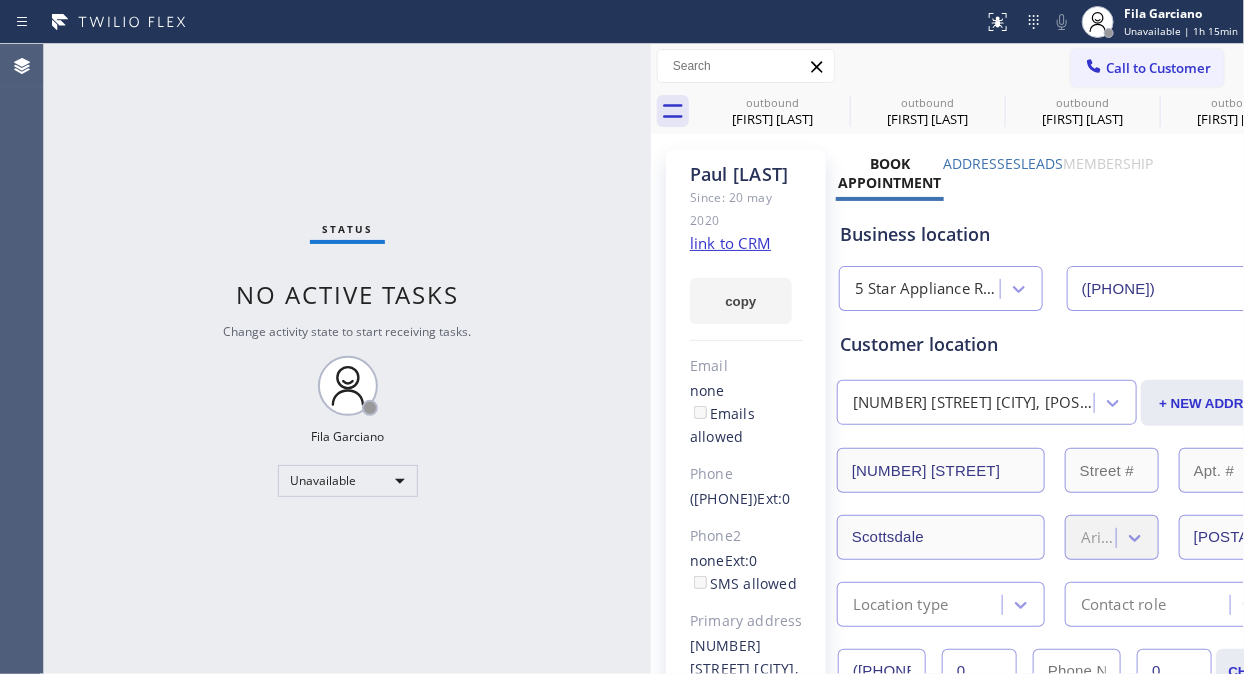 click on "Call to Customer" at bounding box center (1147, 68) 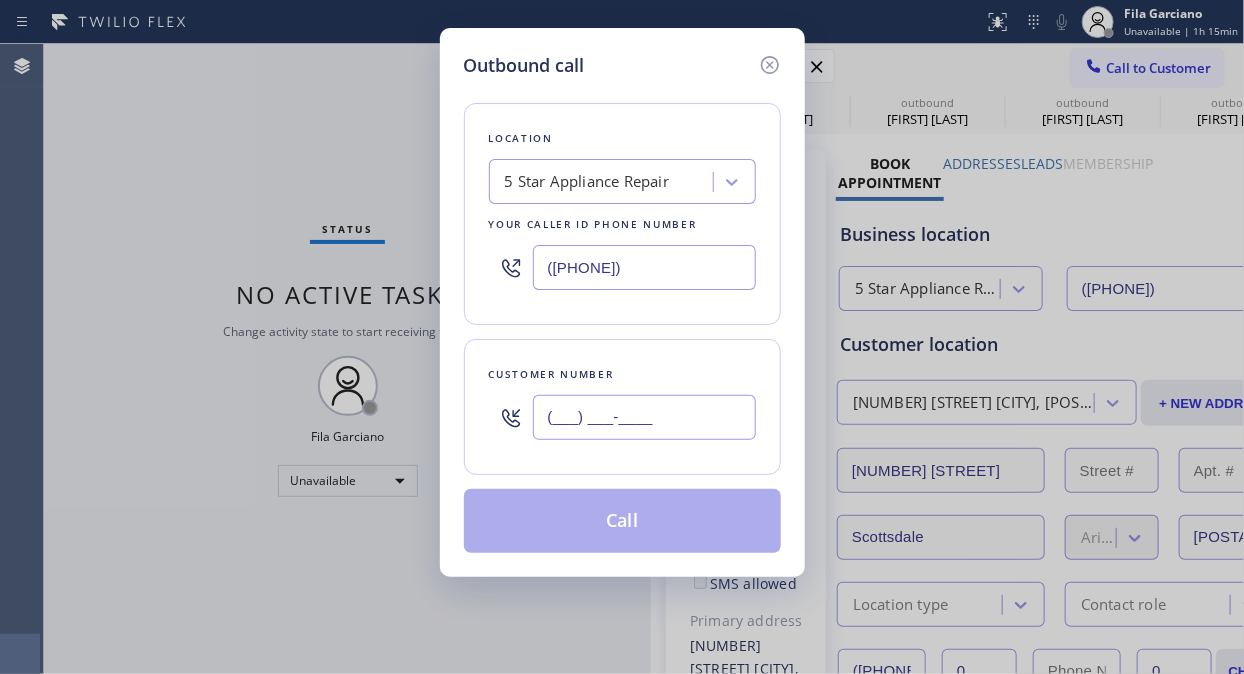 click on "(___) ___-____" at bounding box center (644, 417) 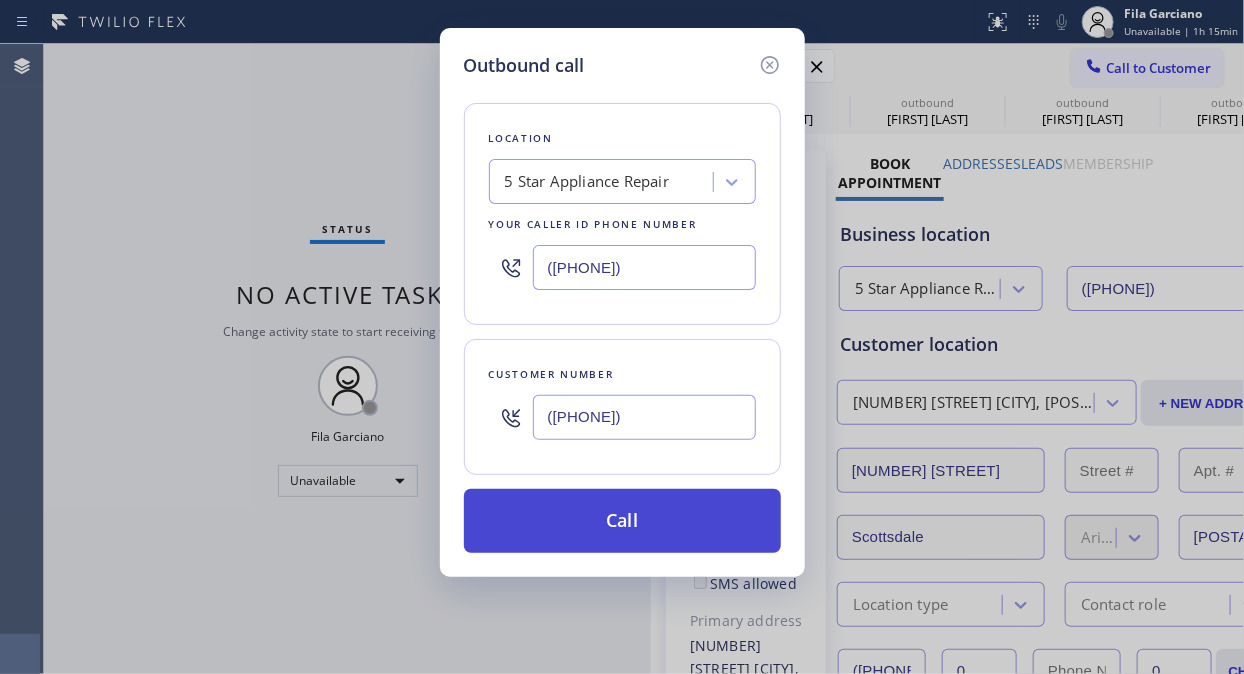 type on "([PHONE])" 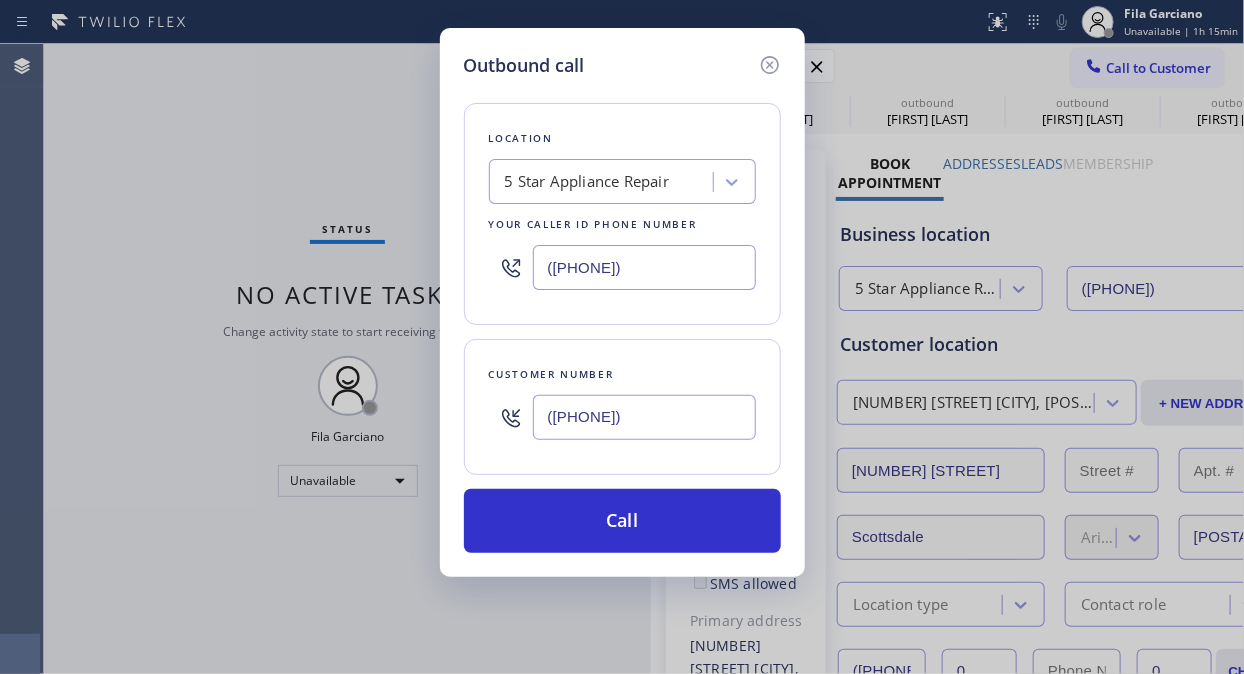 click on "Call" at bounding box center [622, 521] 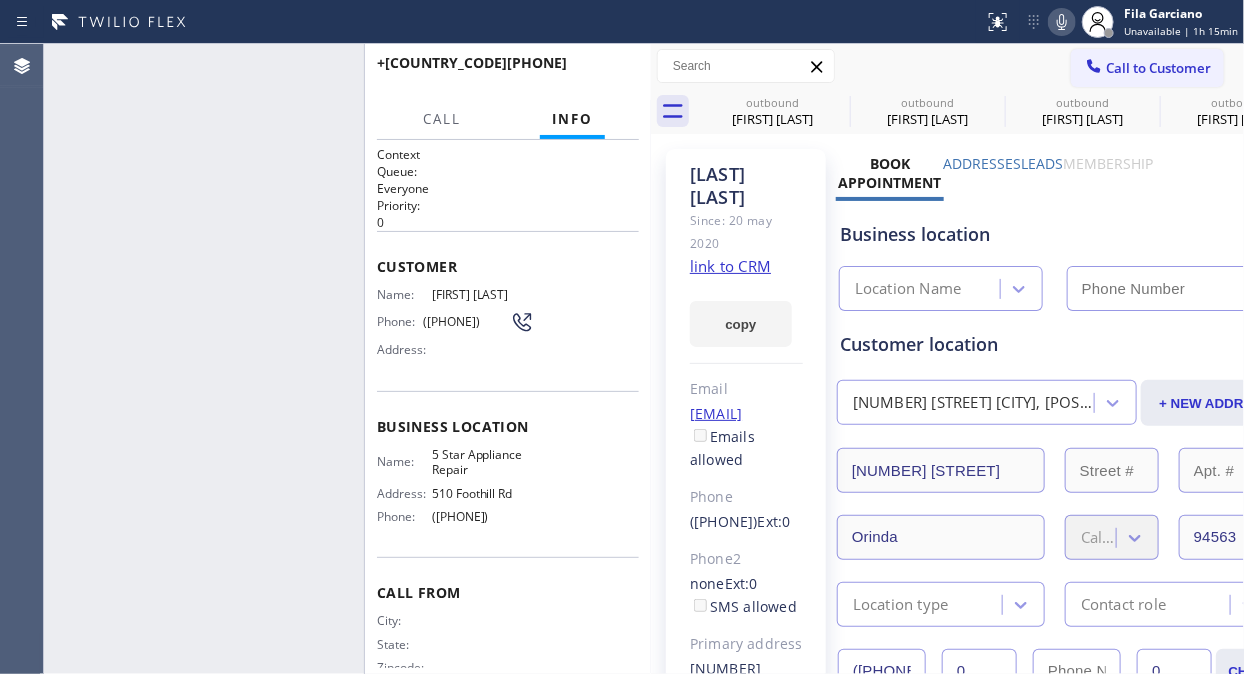 type on "([PHONE])" 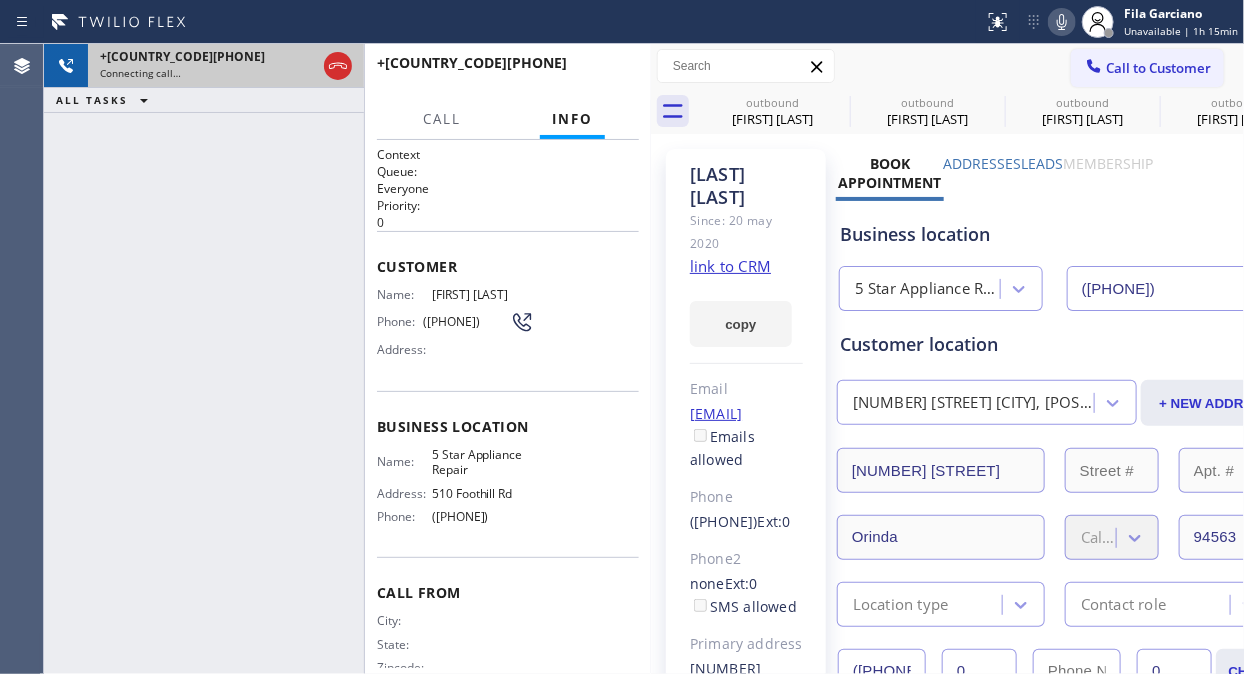 drag, startPoint x: 345, startPoint y: 71, endPoint x: 332, endPoint y: 82, distance: 17.029387 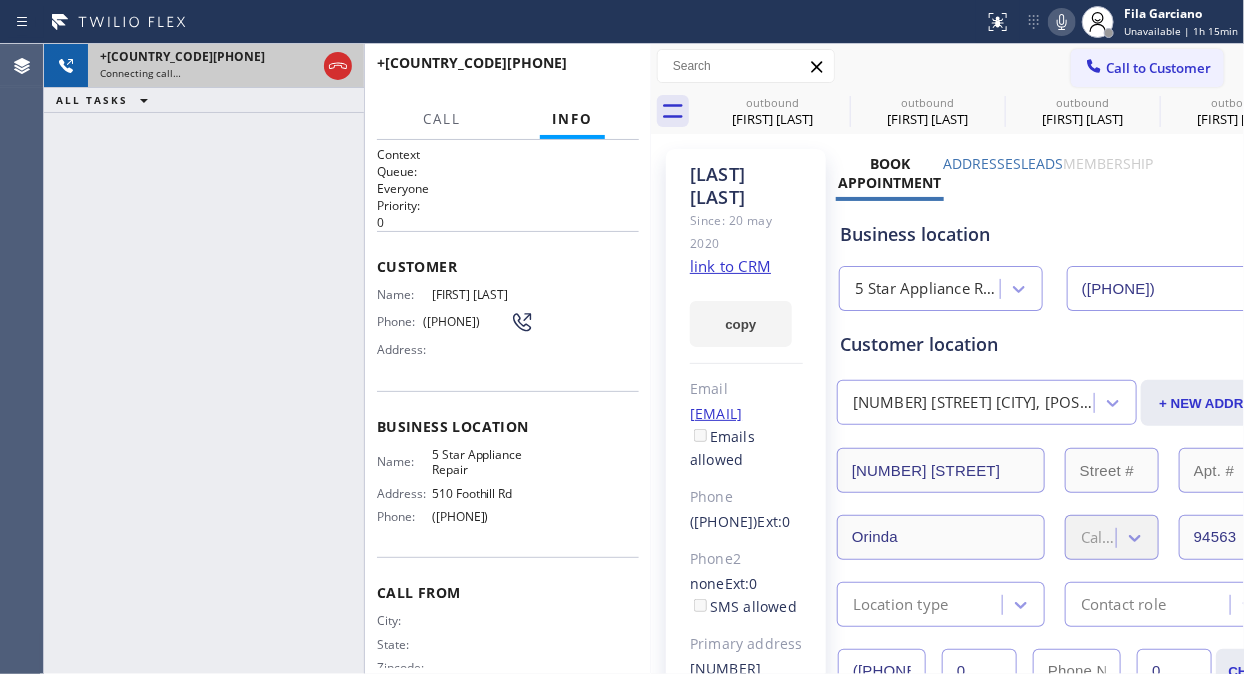 click 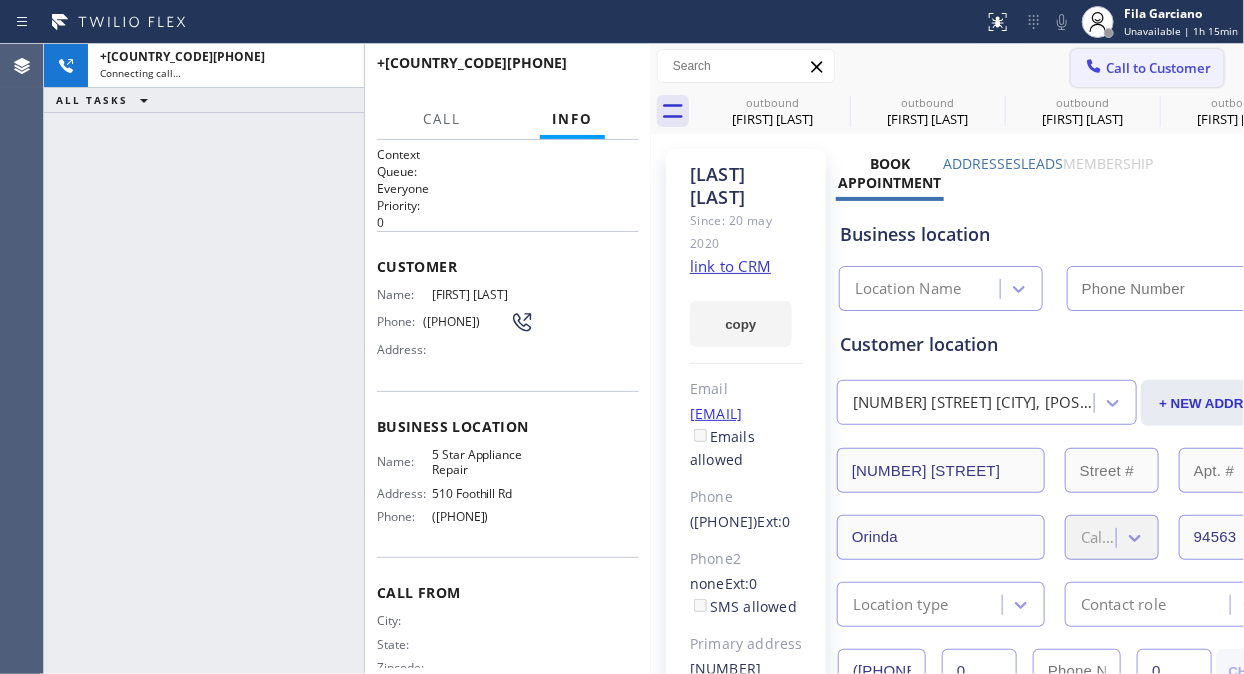 click on "Call to Customer" at bounding box center (1147, 68) 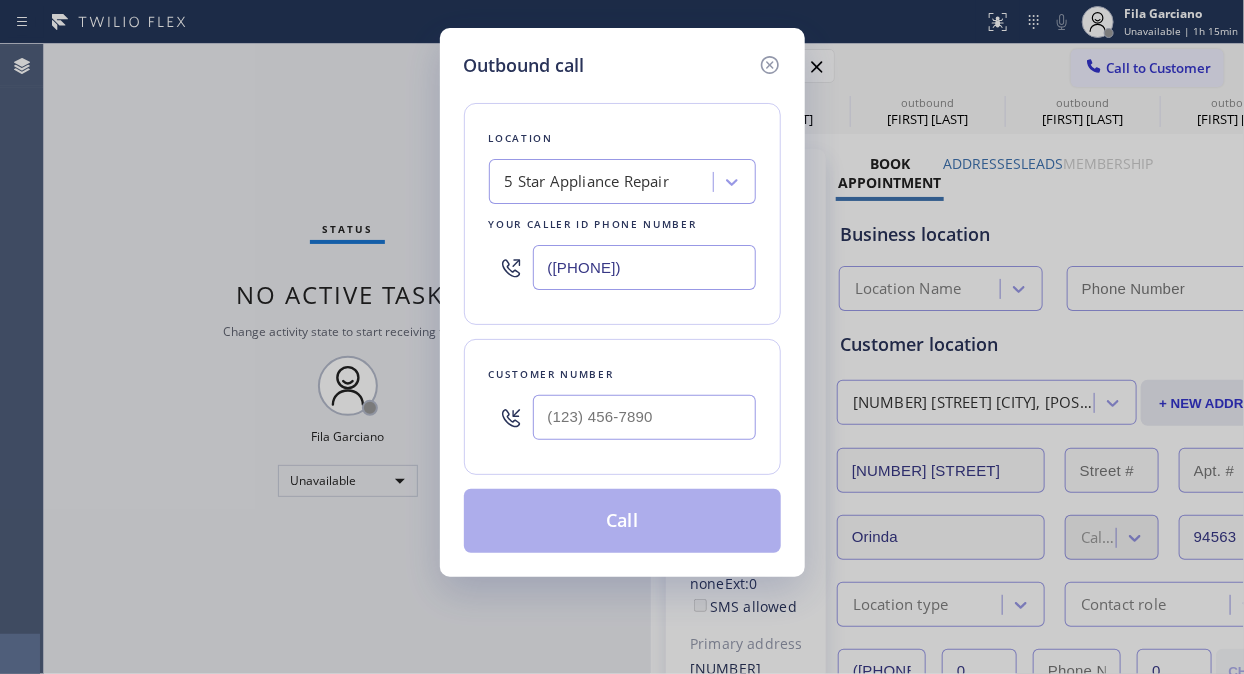 type on "([PHONE])" 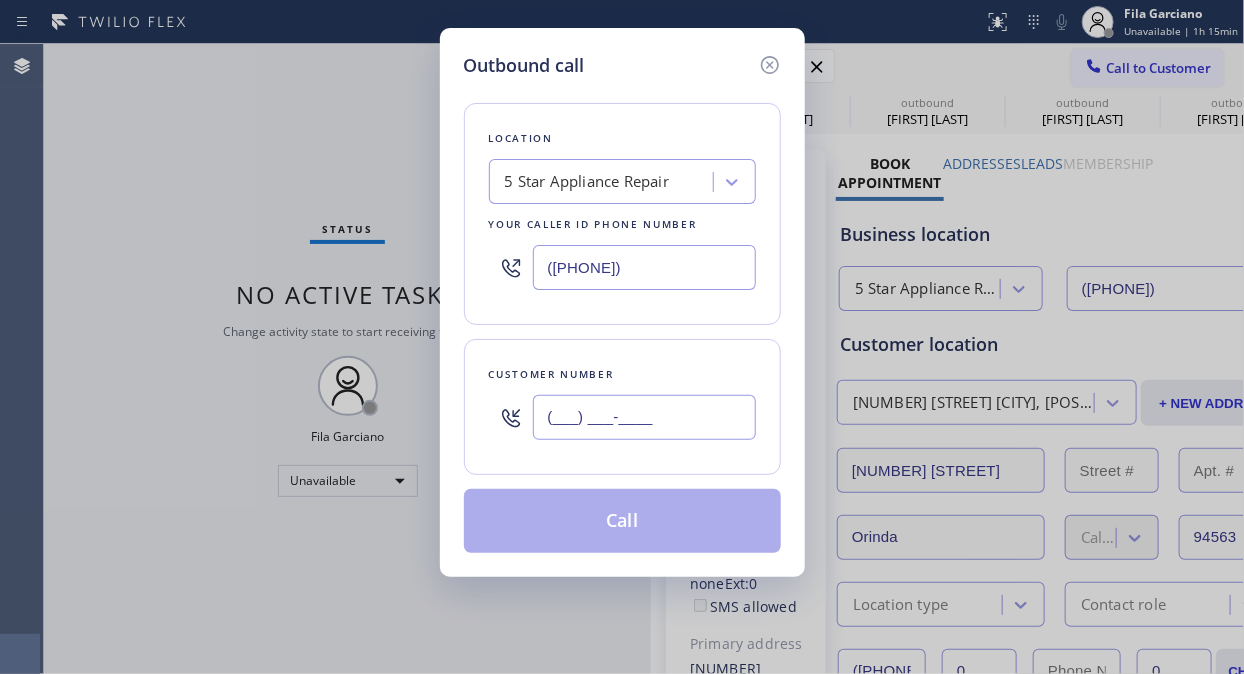 click on "(___) ___-____" at bounding box center [644, 417] 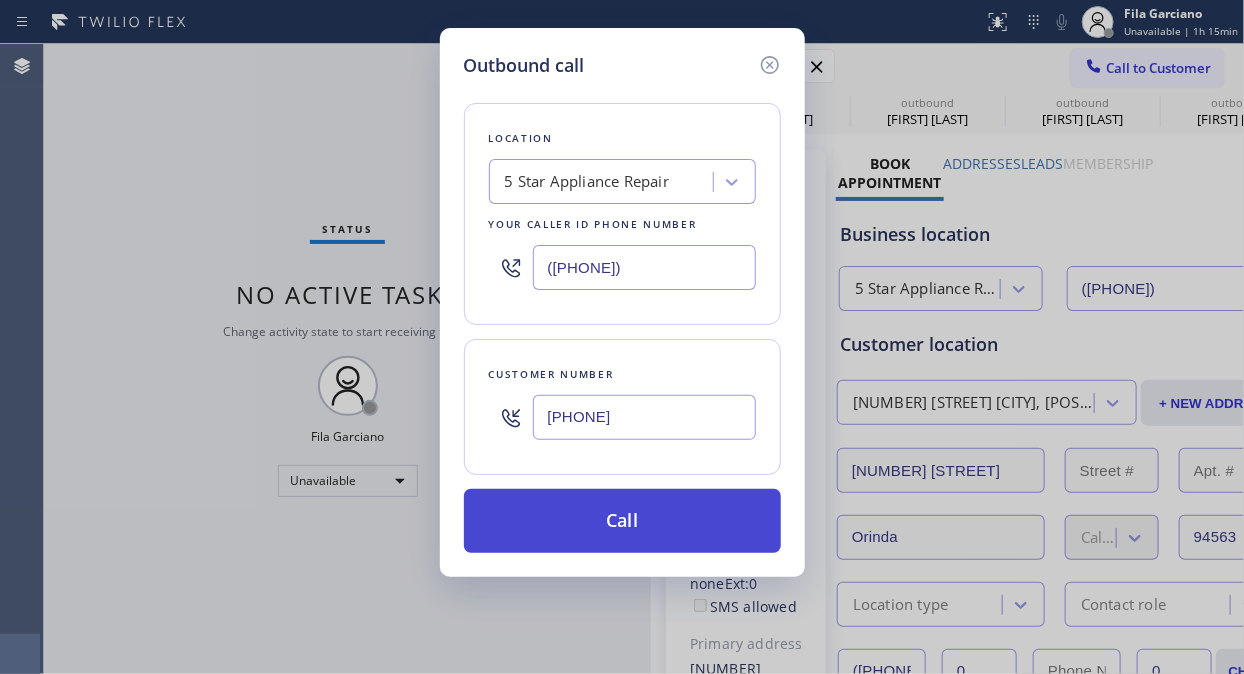 type on "[PHONE]" 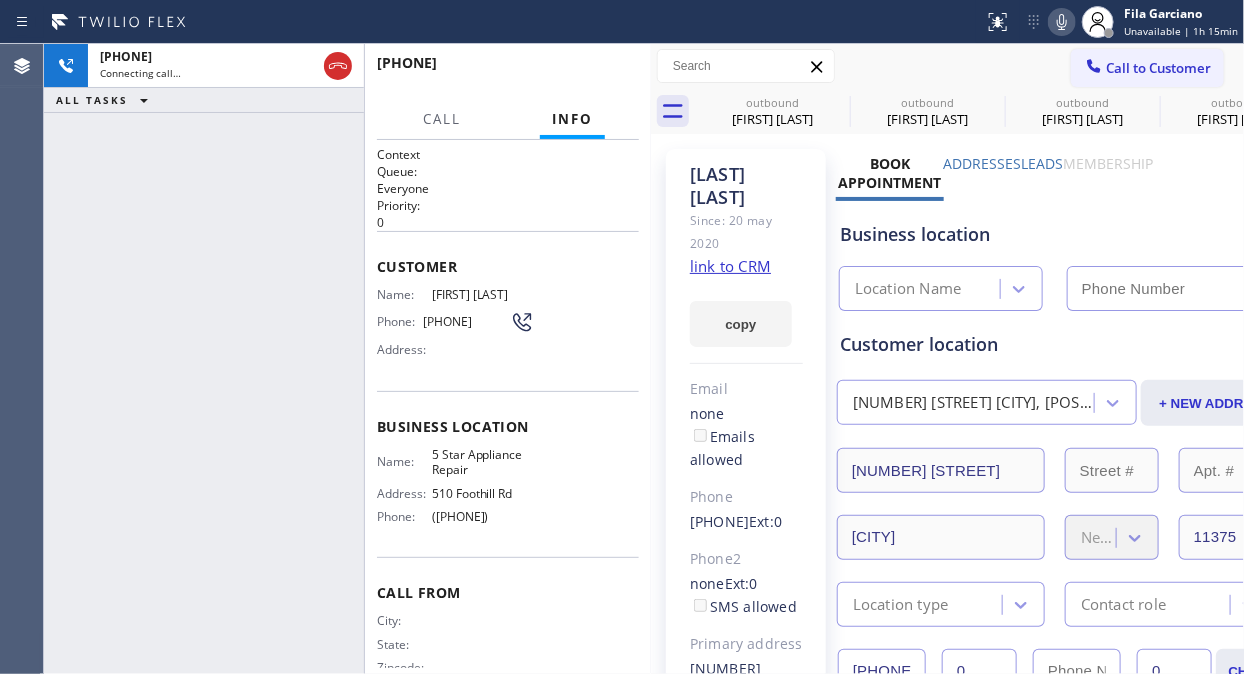 type on "([PHONE])" 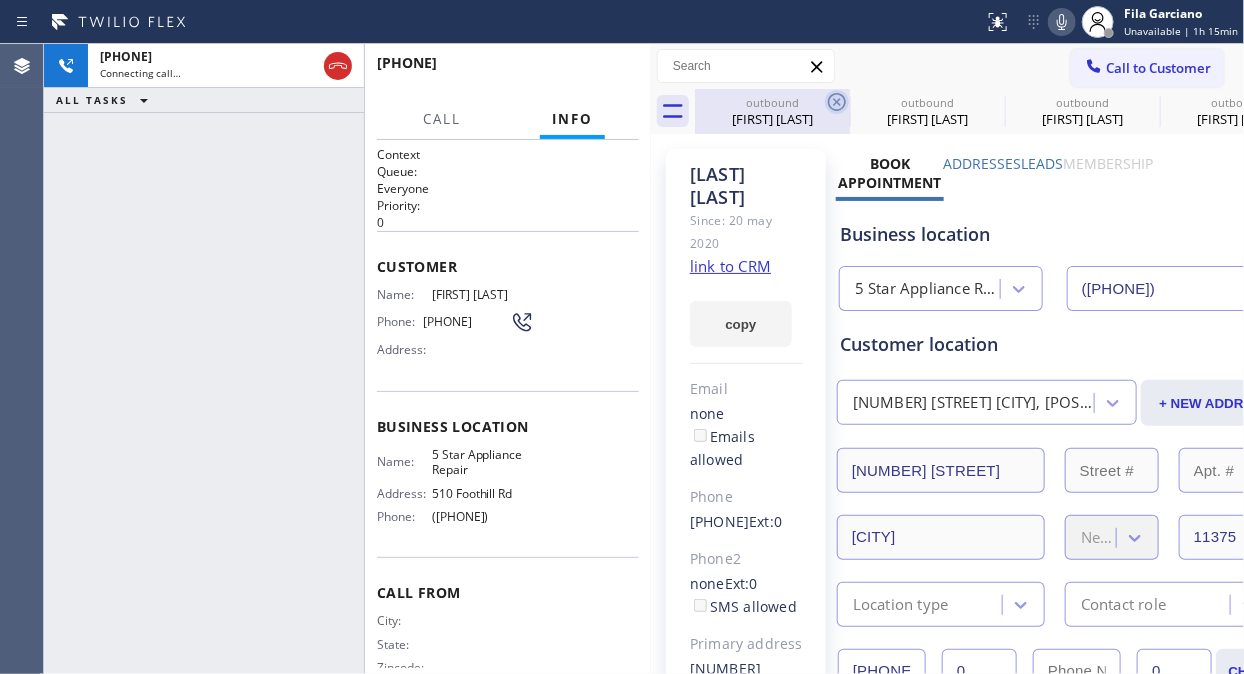click 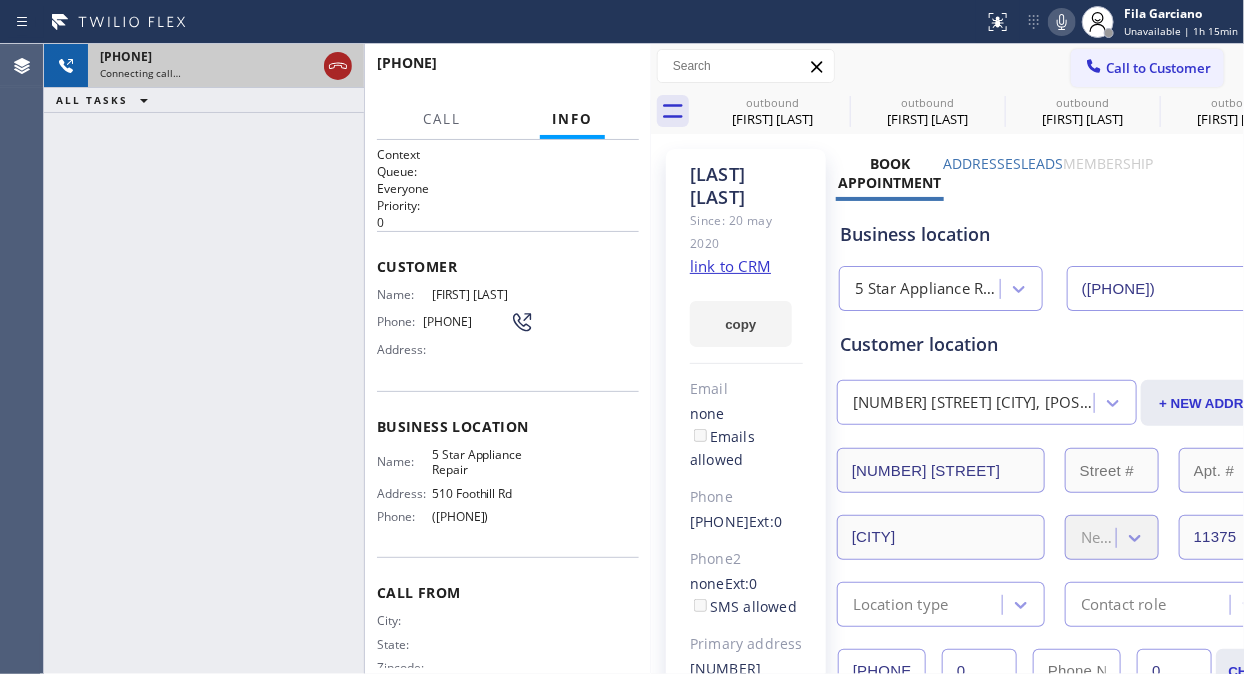 click 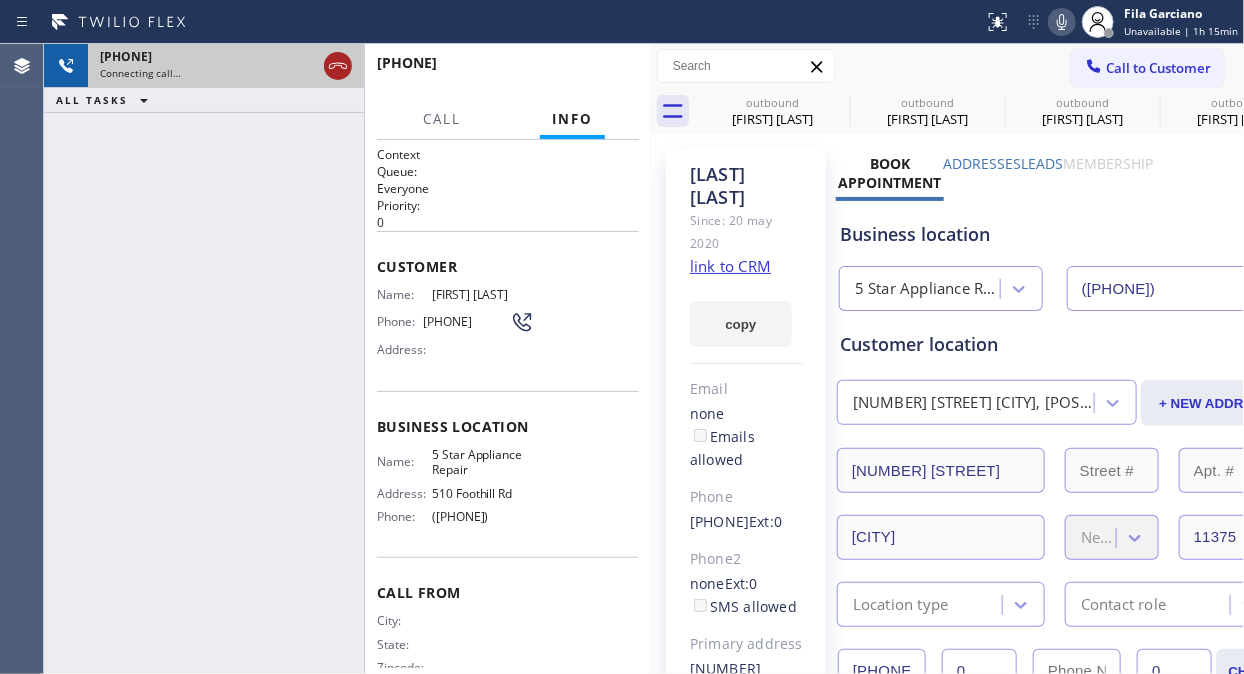 click 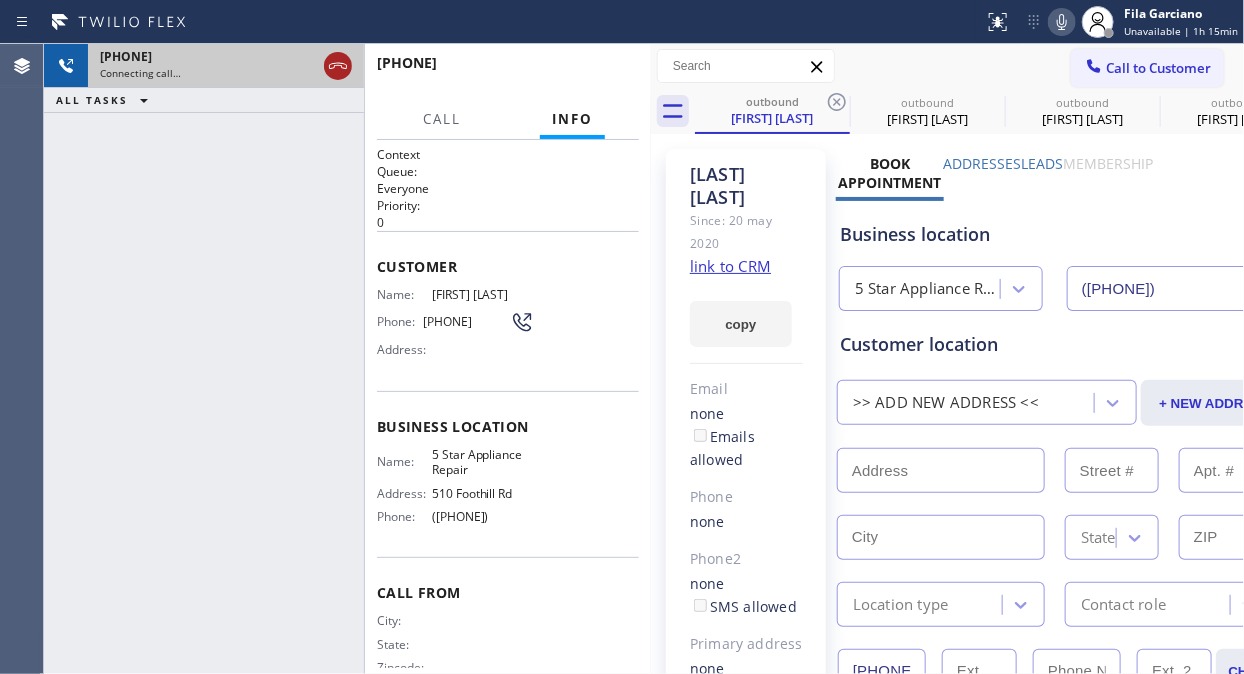 click 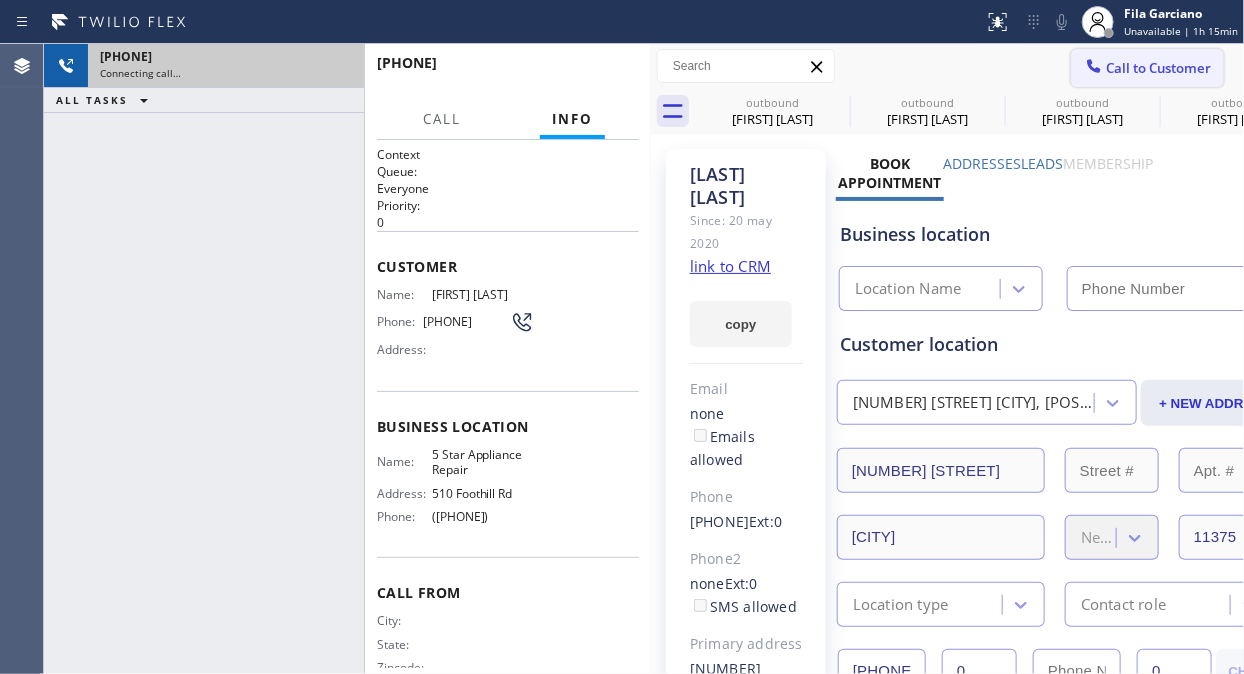 click on "Call to Customer" at bounding box center [1158, 68] 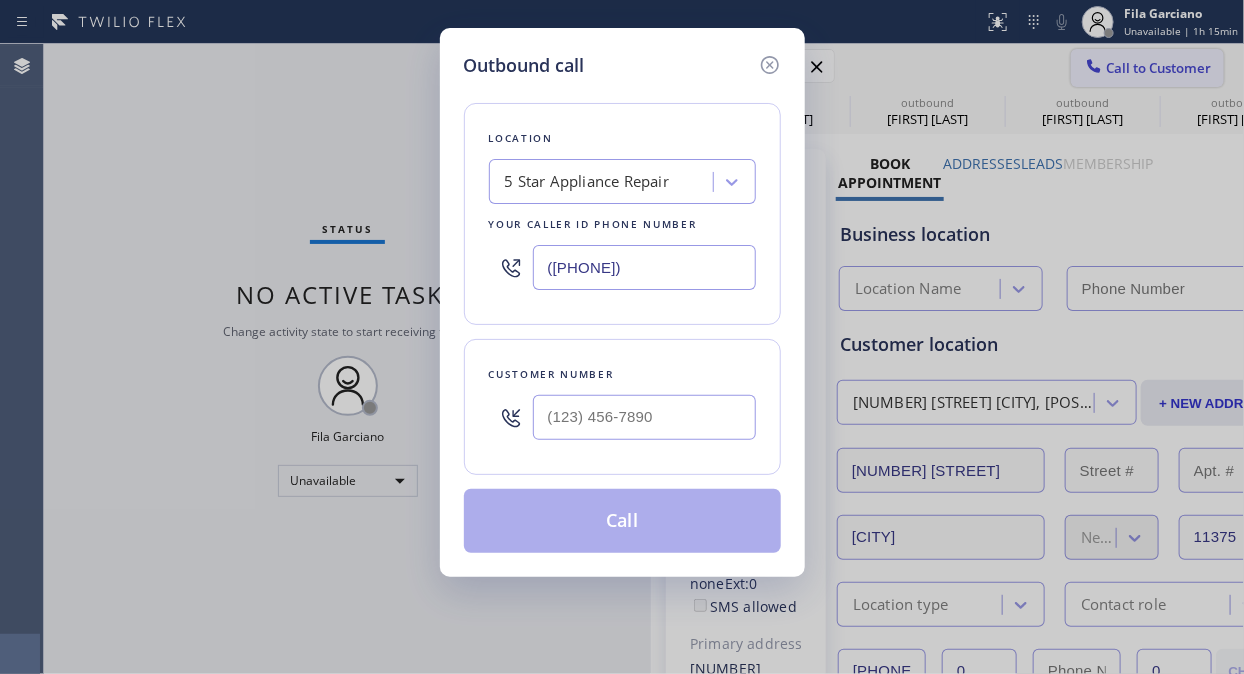 type on "([PHONE])" 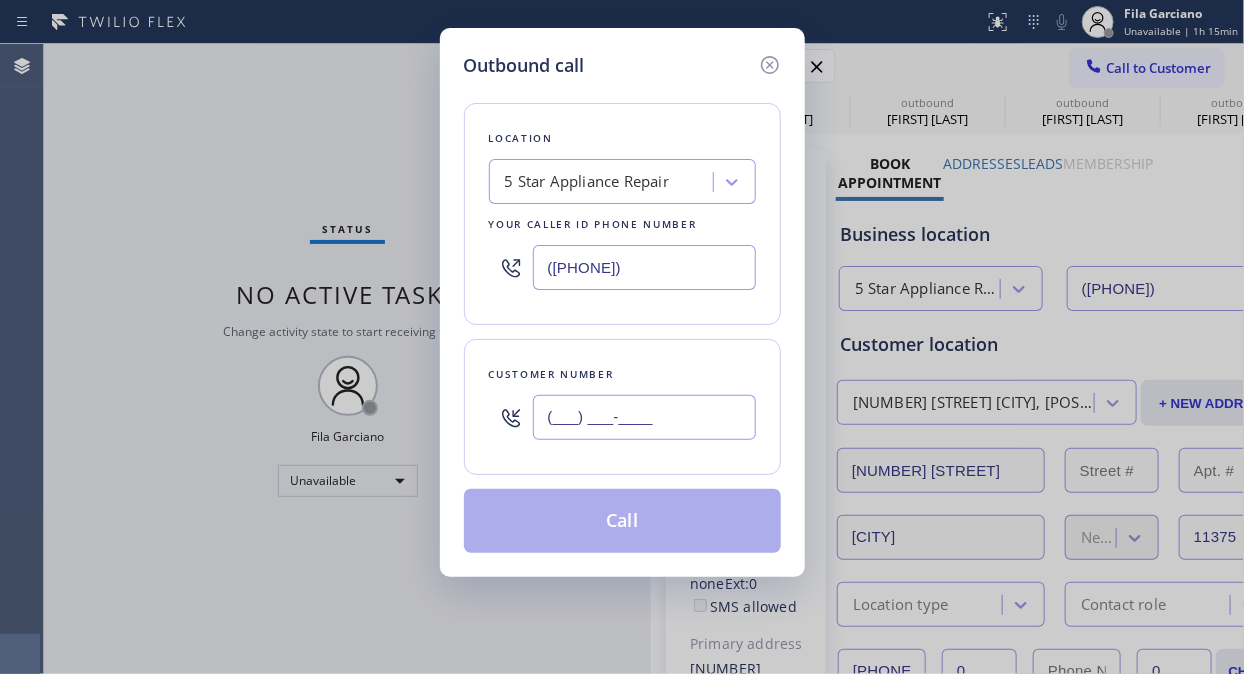 click on "(___) ___-____" at bounding box center (644, 417) 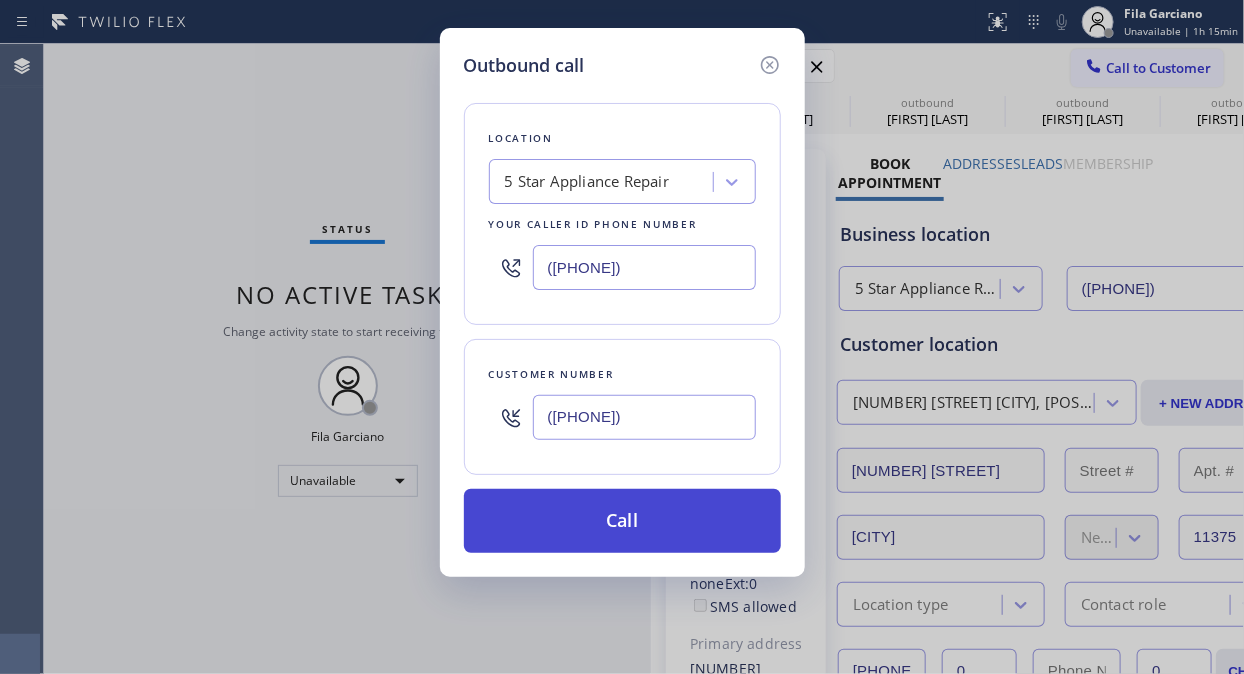 type on "([PHONE])" 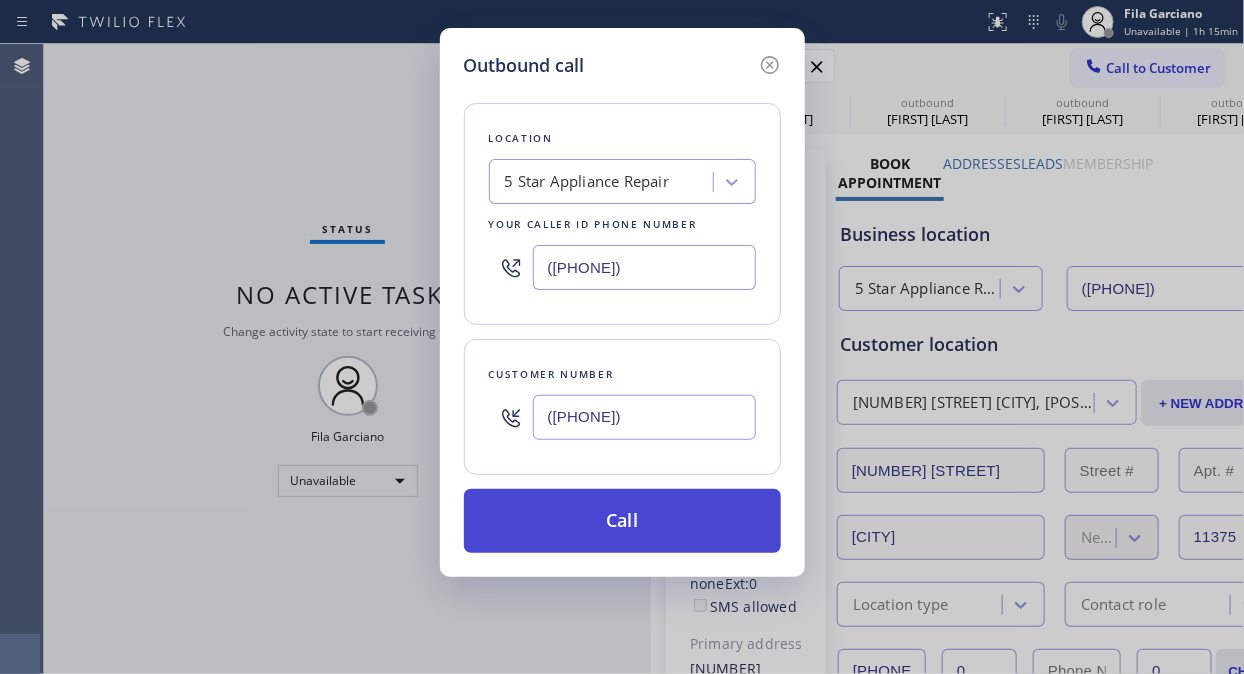 click on "Call" at bounding box center [622, 521] 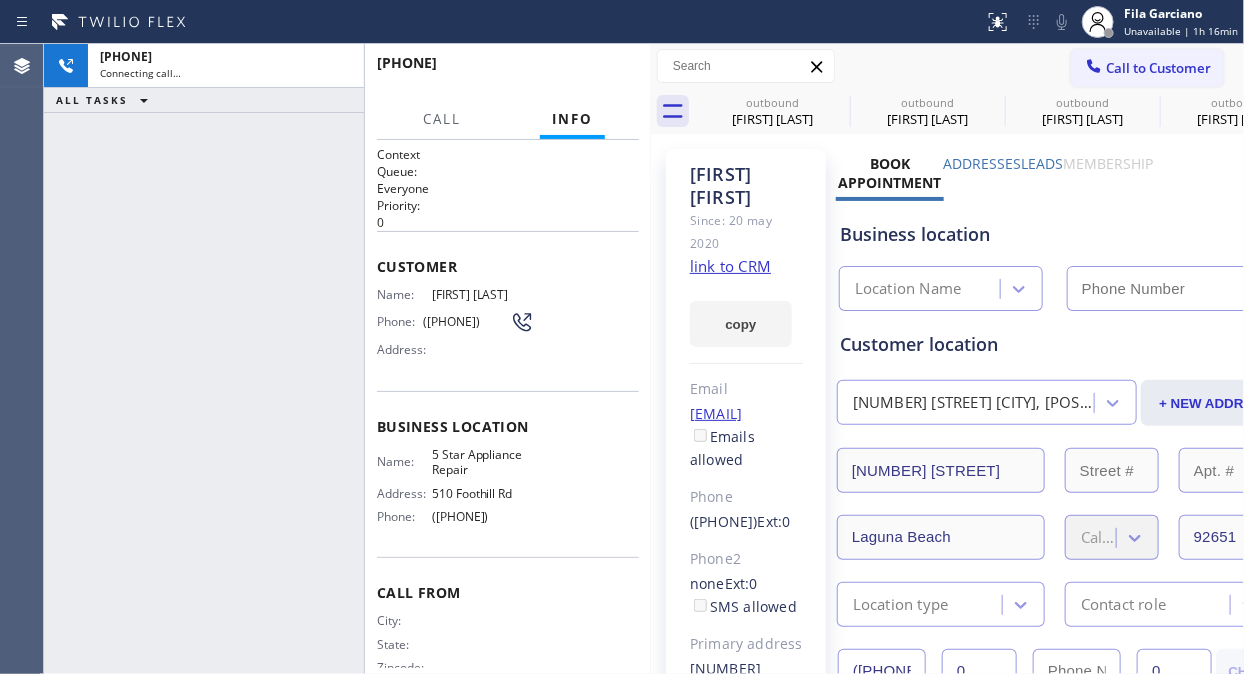 type on "([PHONE])" 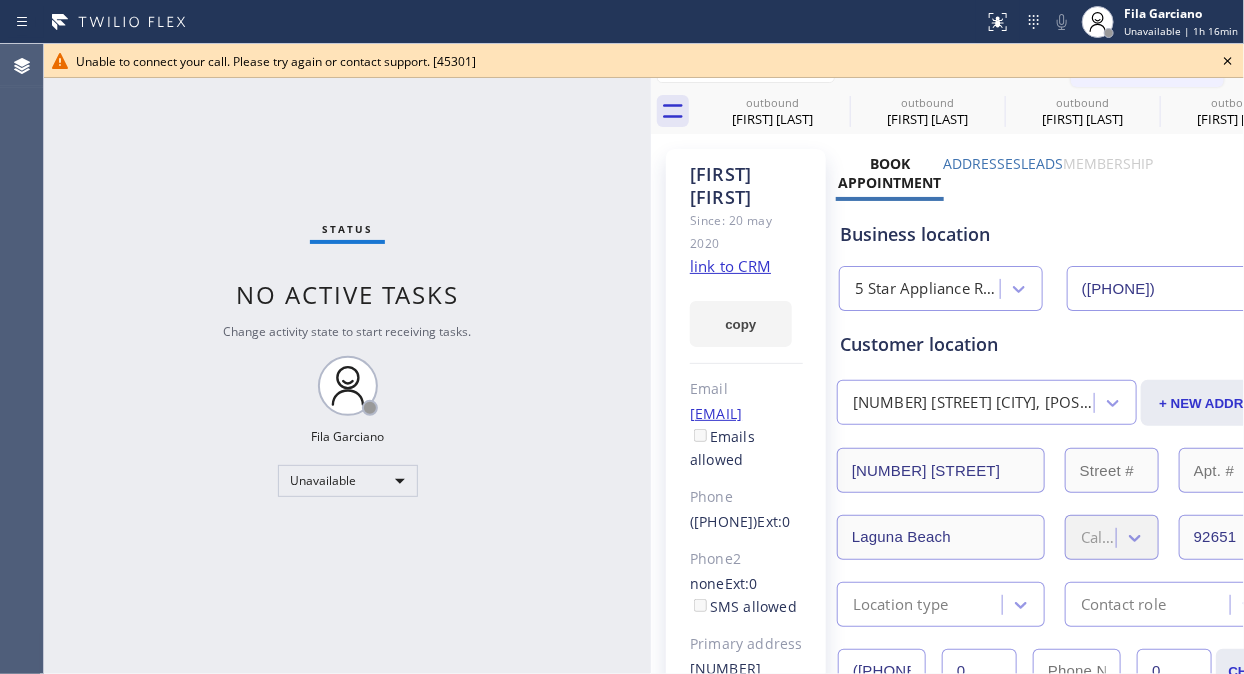 click 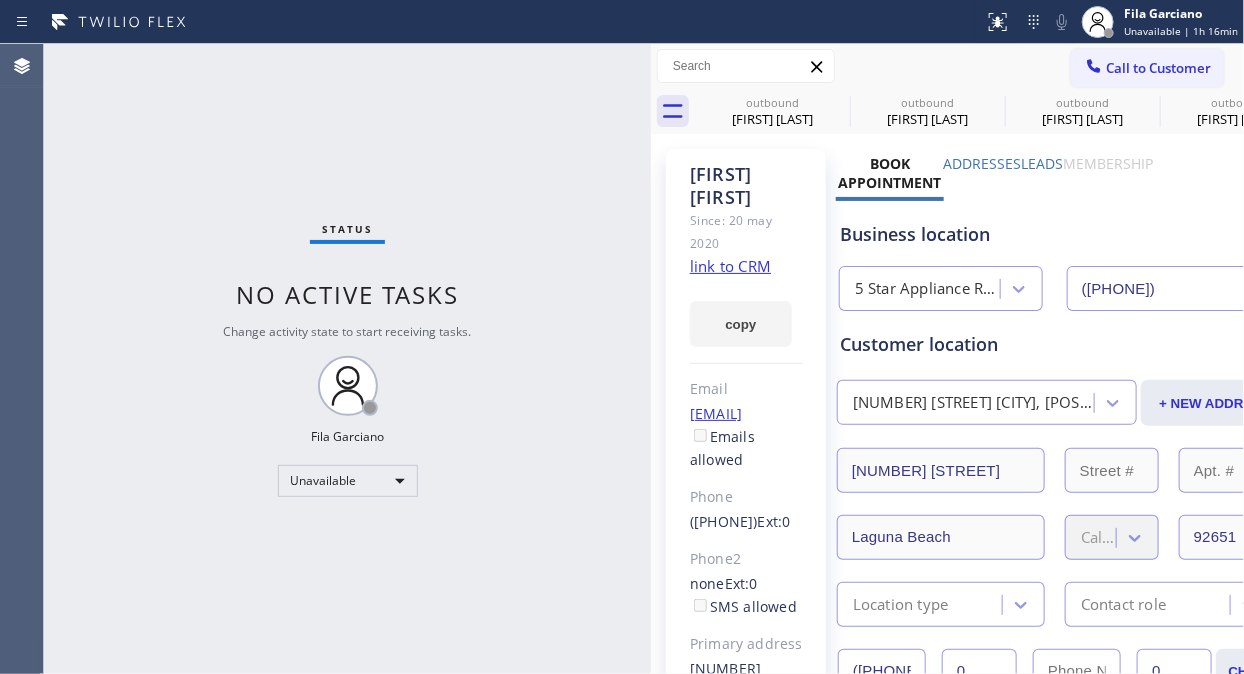 drag, startPoint x: 1168, startPoint y: 70, endPoint x: 871, endPoint y: 197, distance: 323.01395 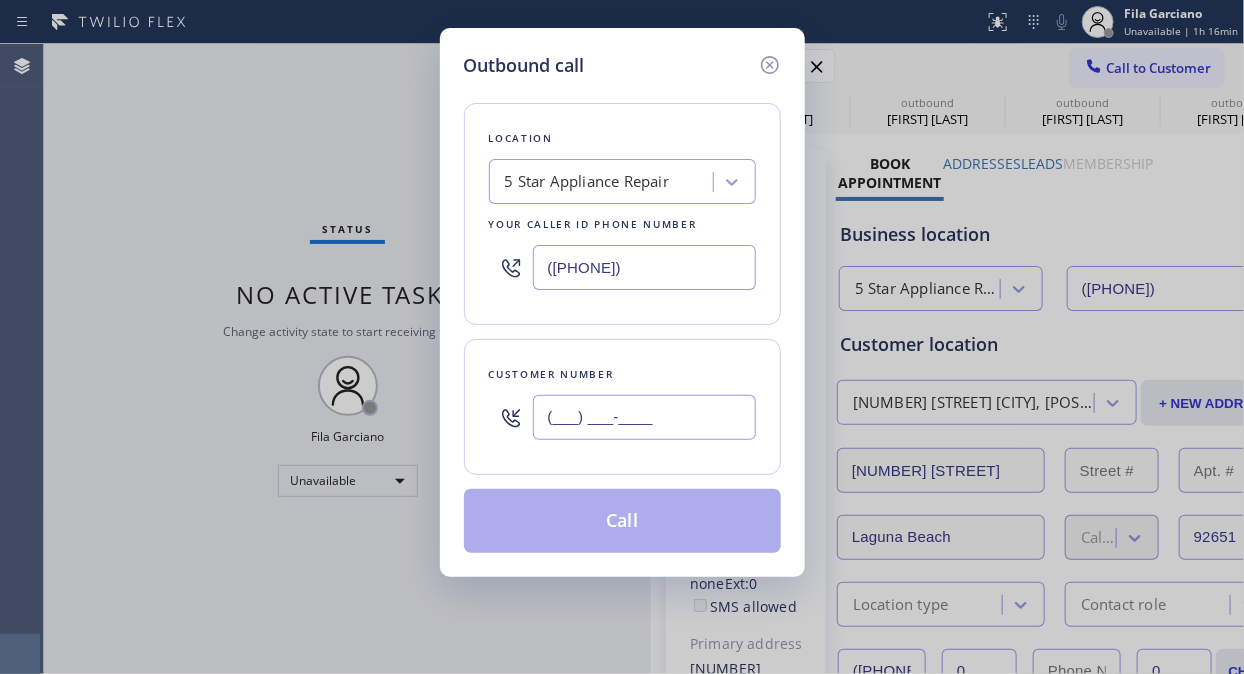 click on "(___) ___-____" at bounding box center [644, 417] 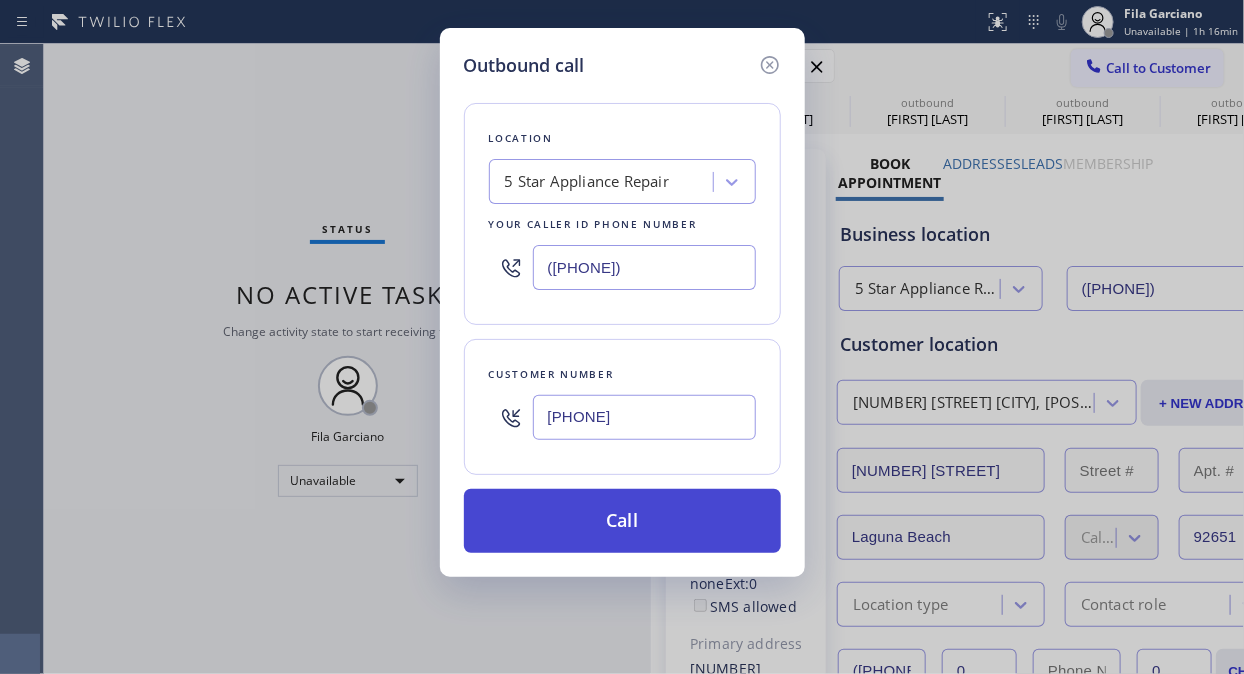 type on "[PHONE]" 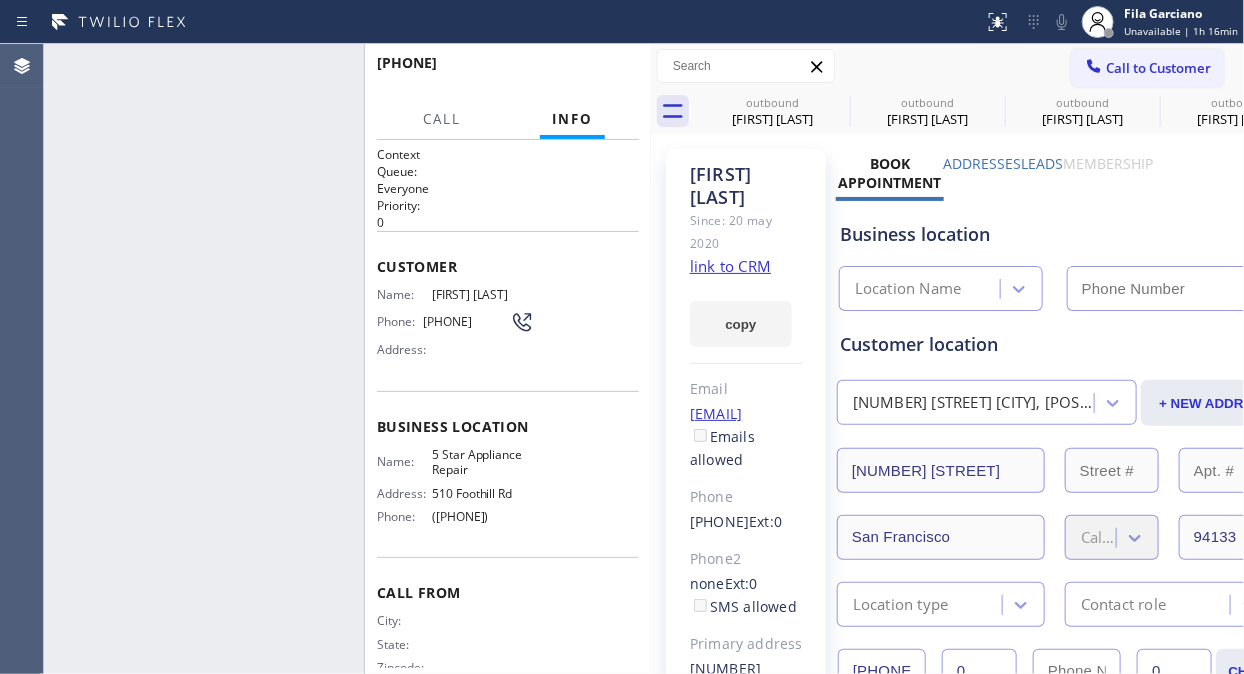 type on "([PHONE])" 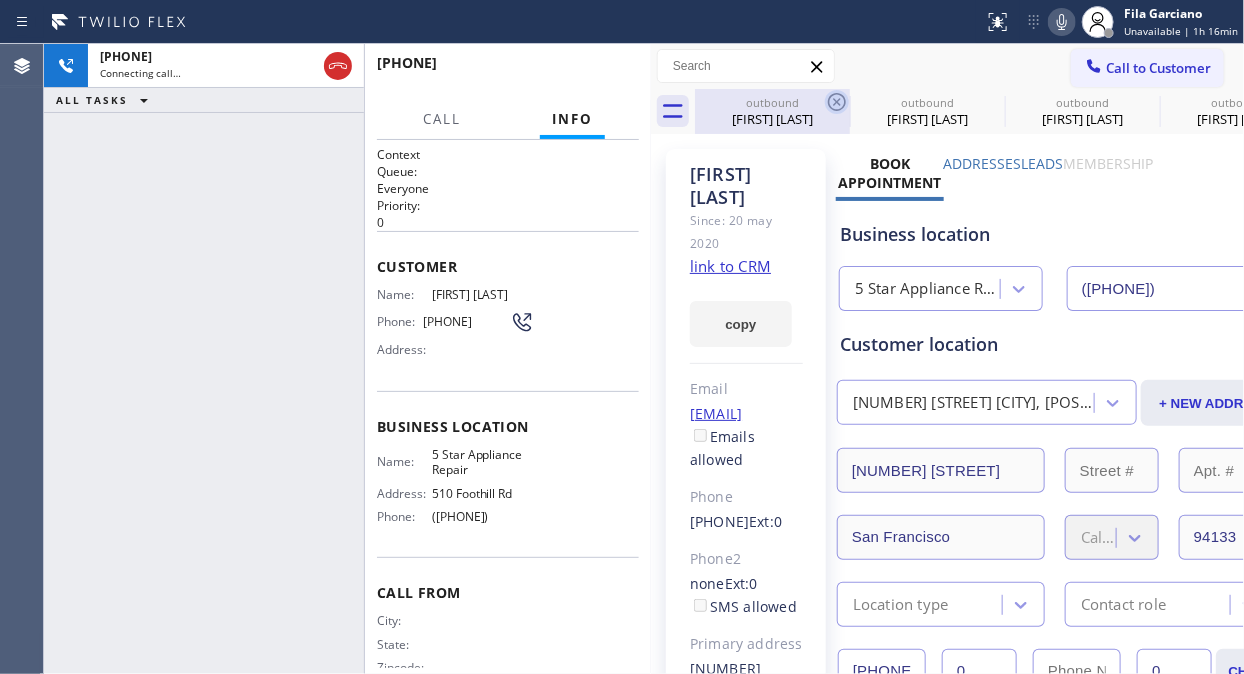 click 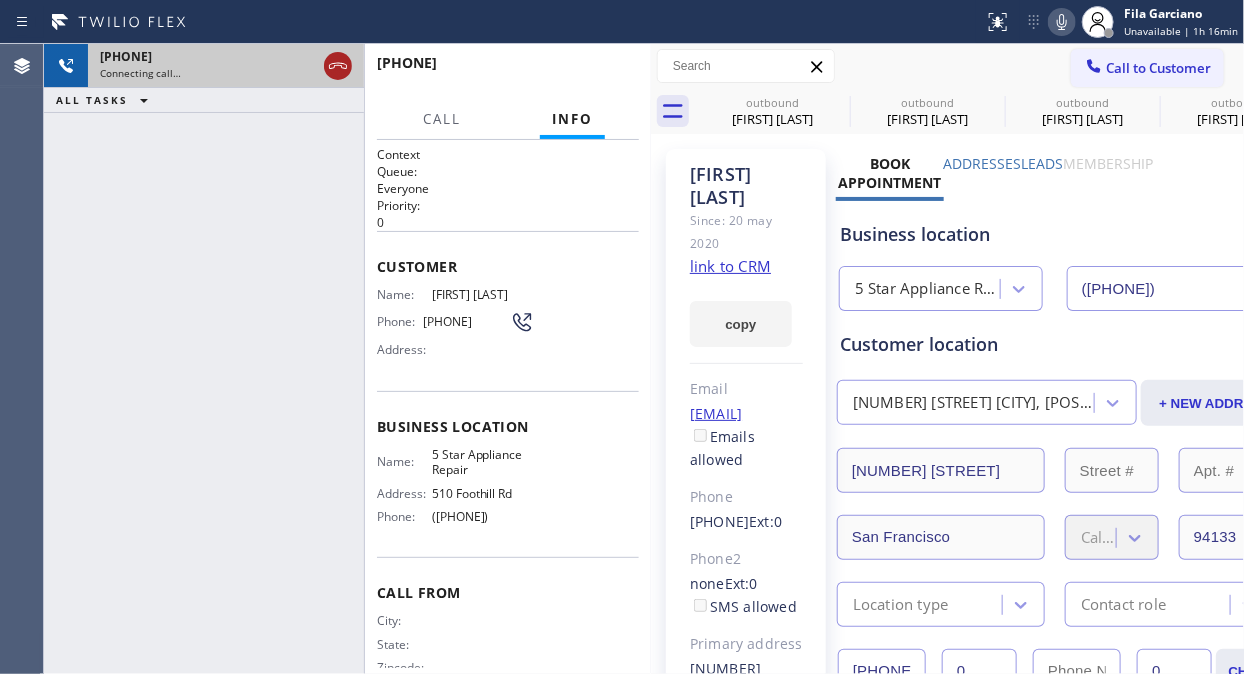 click 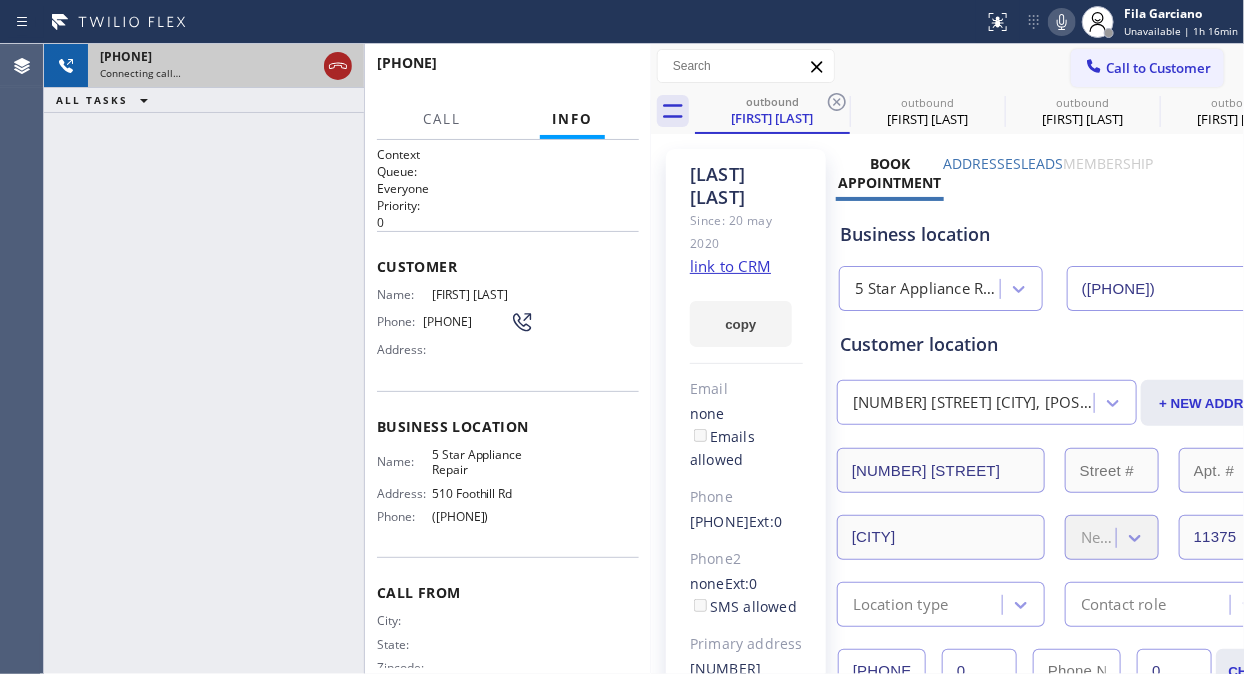 click 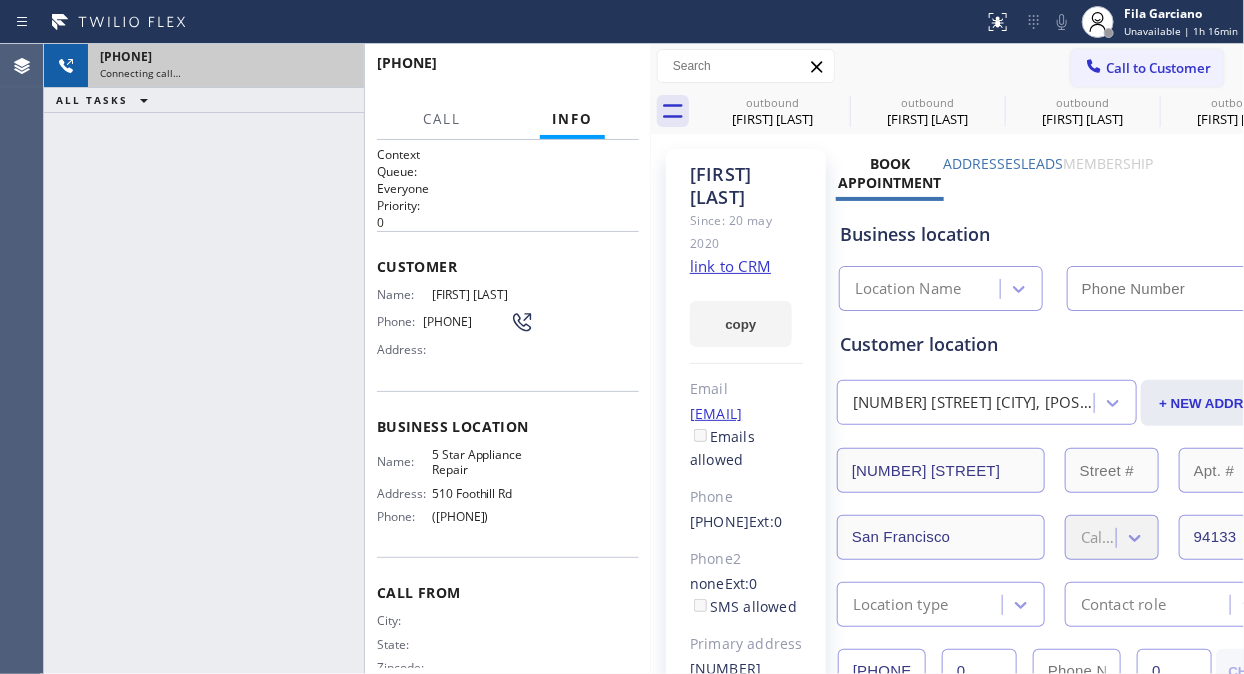click on "Call to Customer Outbound call Location 5 Star Appliance Repair Your caller id phone number (855) 731-4952 Customer number Call Outbound call Technician Search Technician Your caller id phone number Your caller id phone number Call" at bounding box center [947, 66] 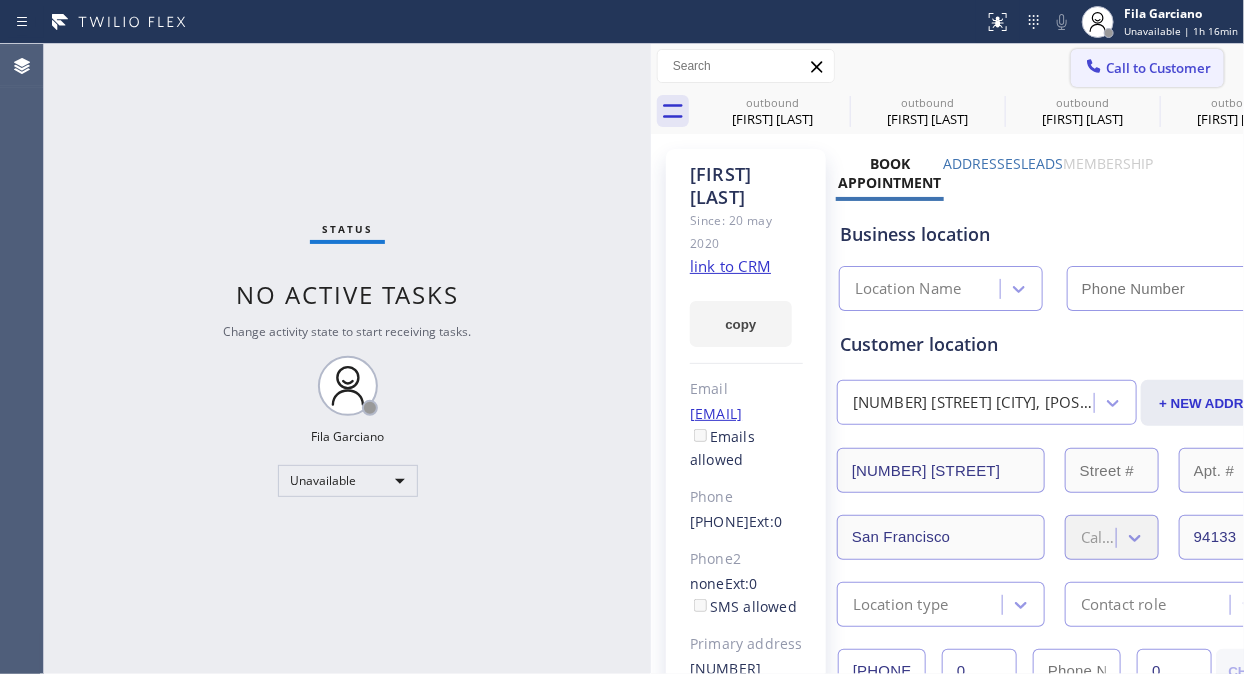 type on "([PHONE])" 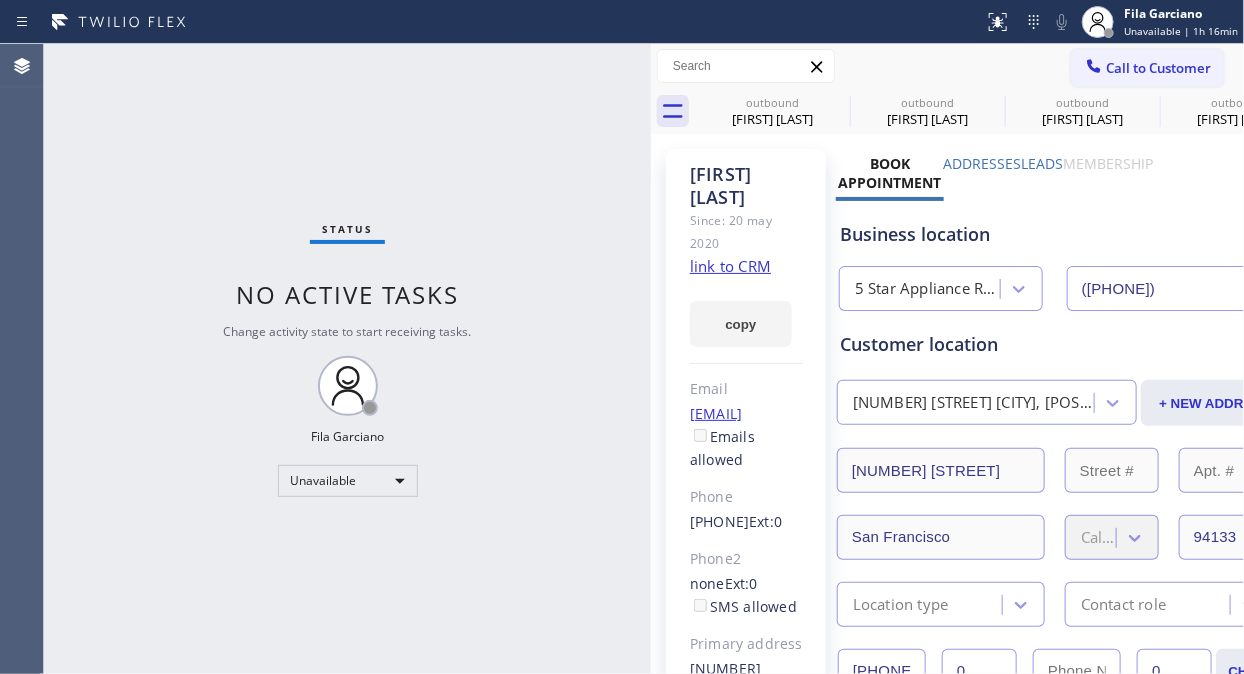 click on "Call to Customer" at bounding box center (1158, 68) 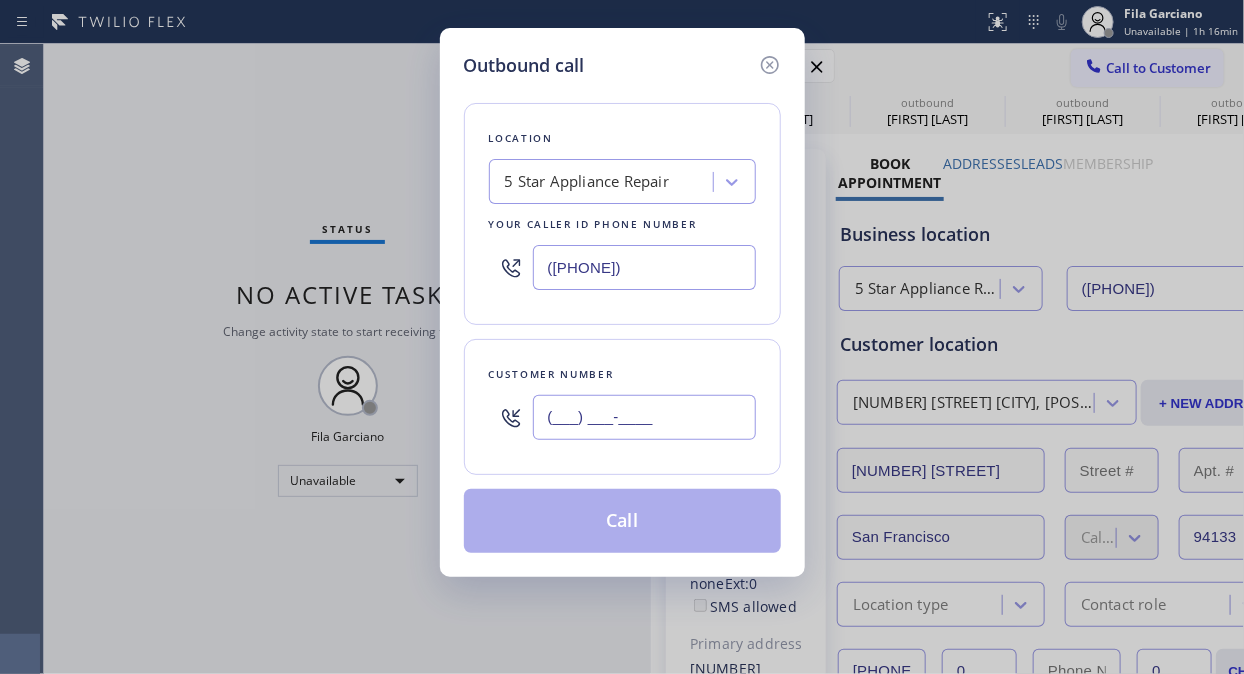 click on "(___) ___-____" at bounding box center [644, 417] 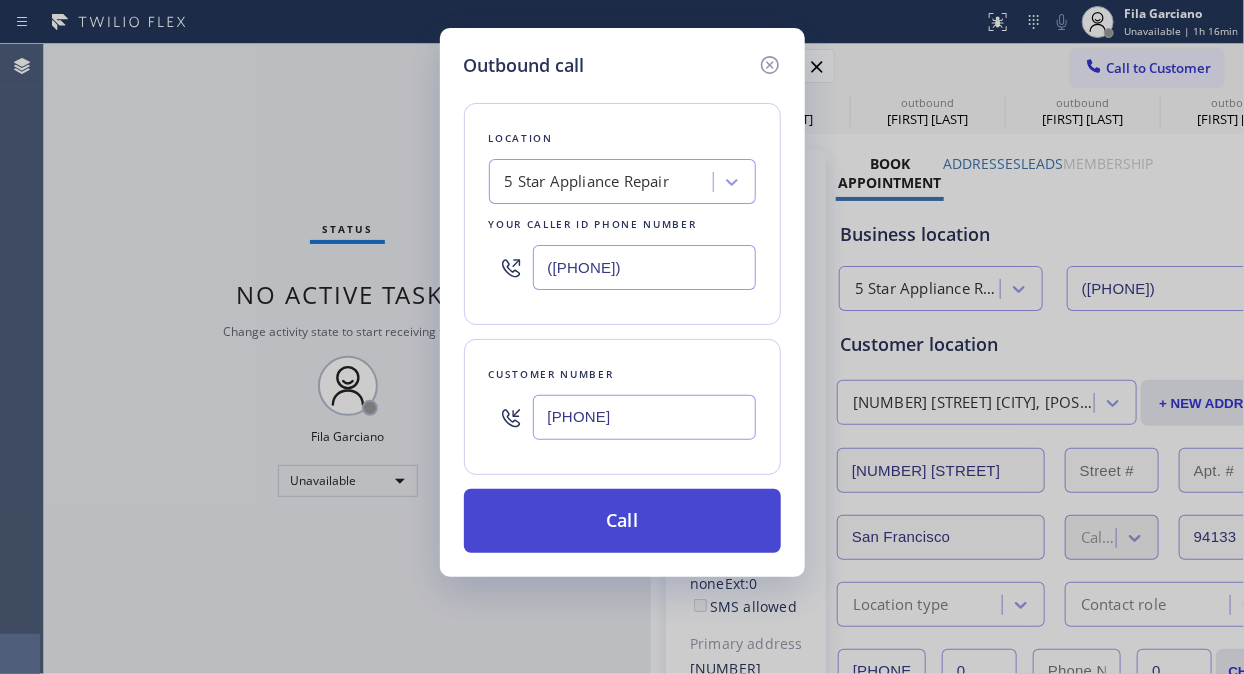 type on "[PHONE]" 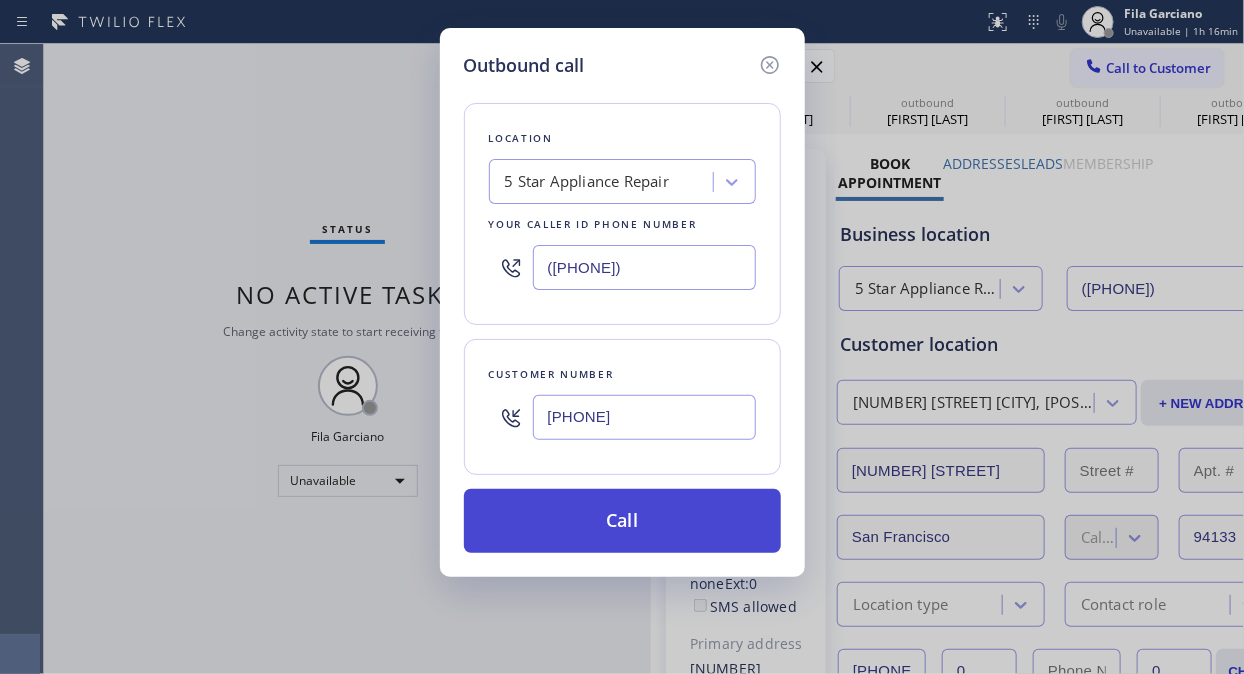 click on "Call" at bounding box center [622, 521] 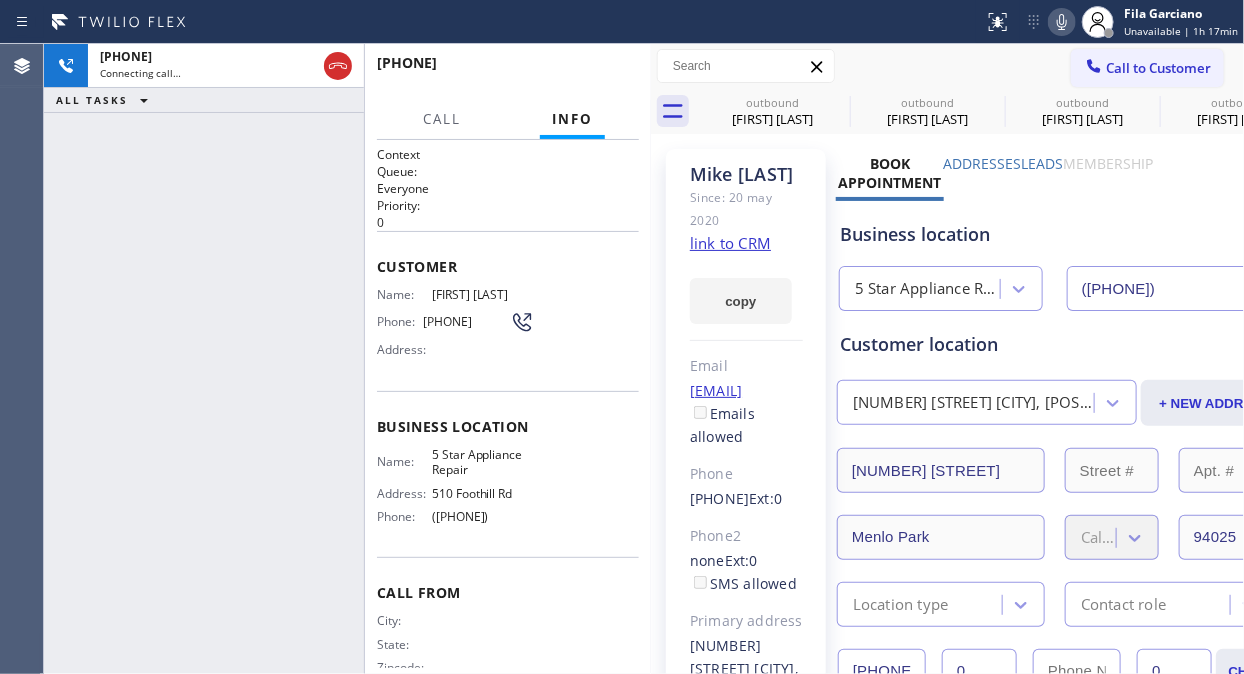 type on "([PHONE])" 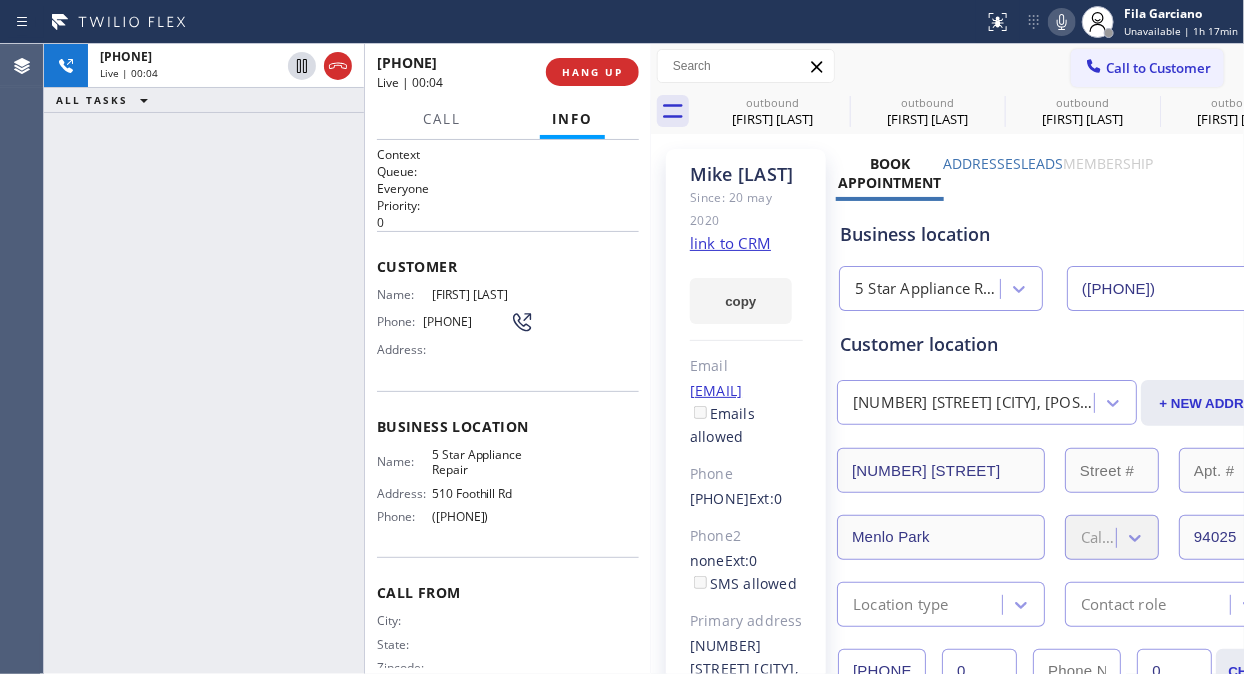 click on "link to CRM" 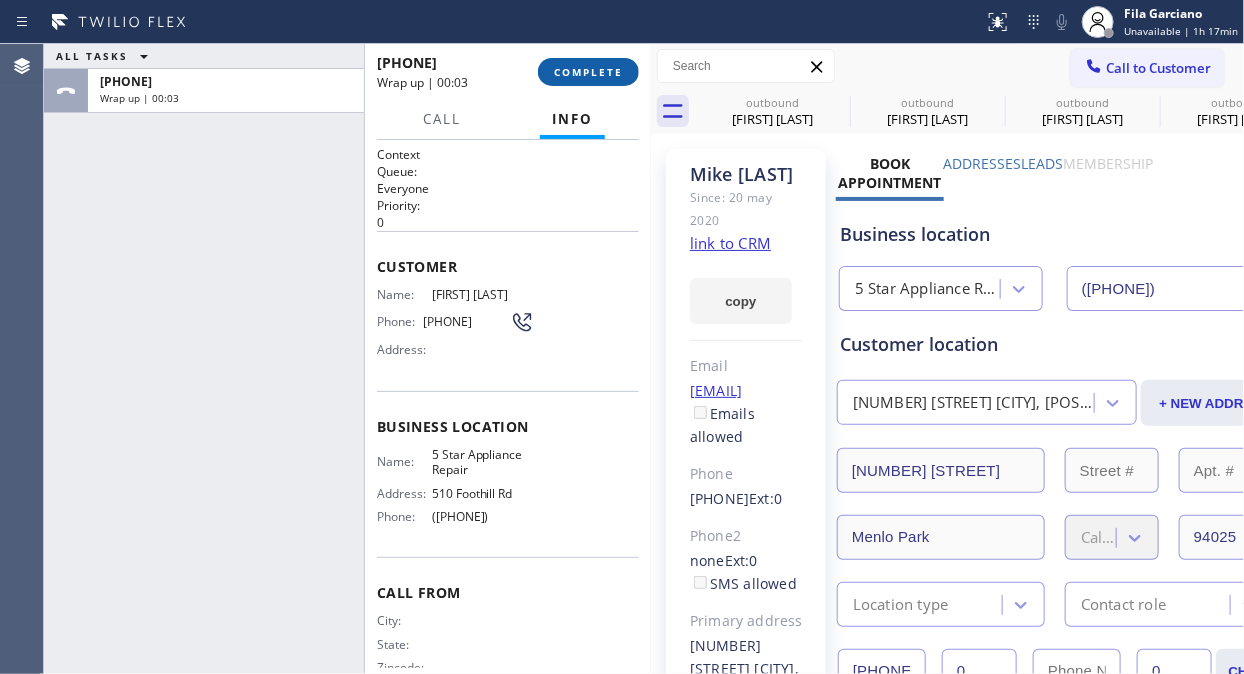 click on "COMPLETE" at bounding box center [588, 72] 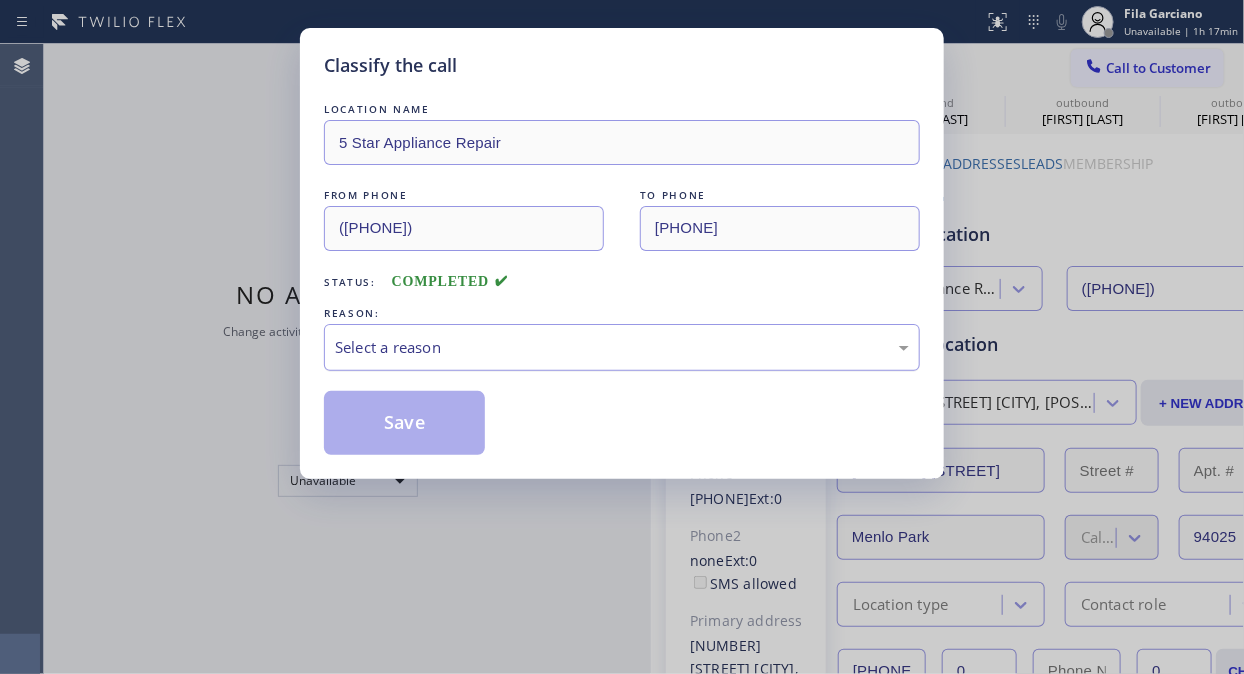 click on "Select a reason" at bounding box center [622, 347] 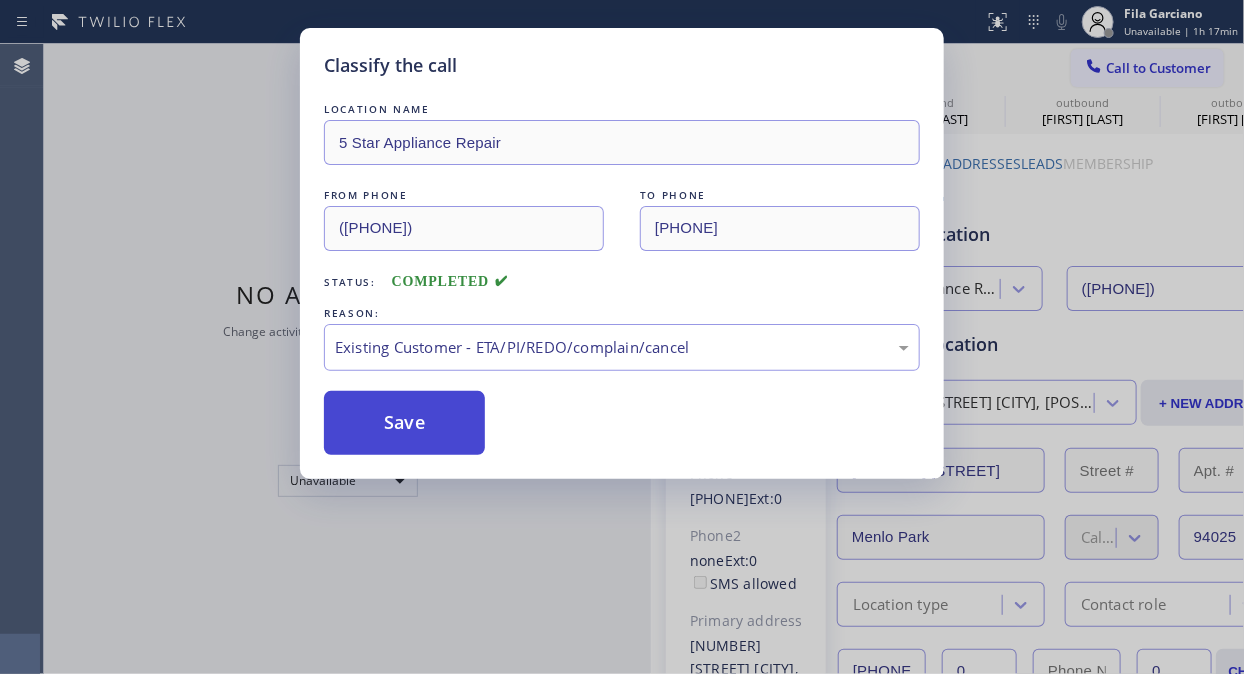 click on "Save" at bounding box center [404, 423] 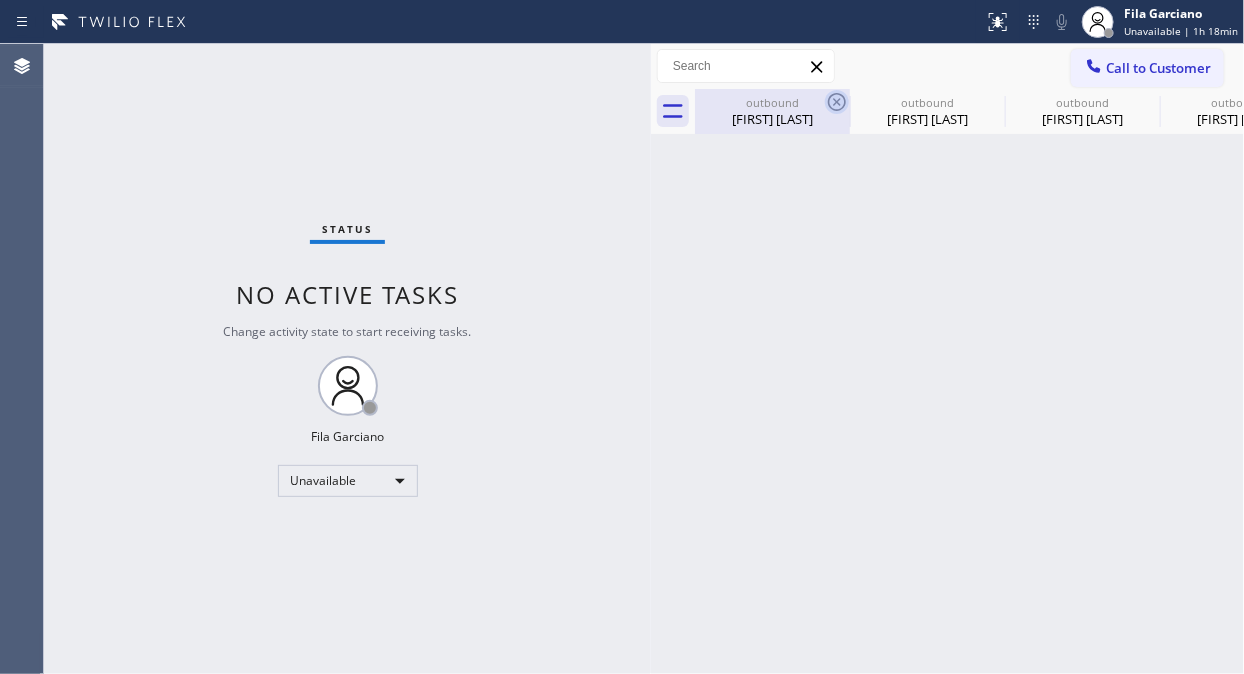 click 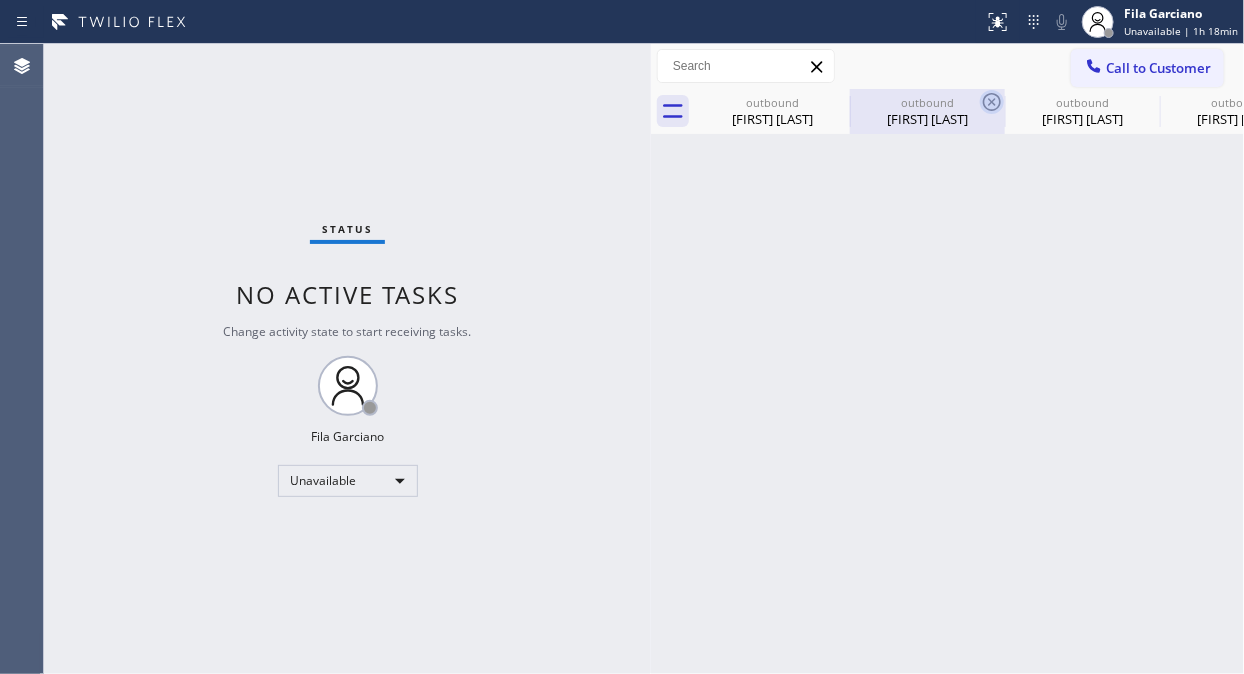 click 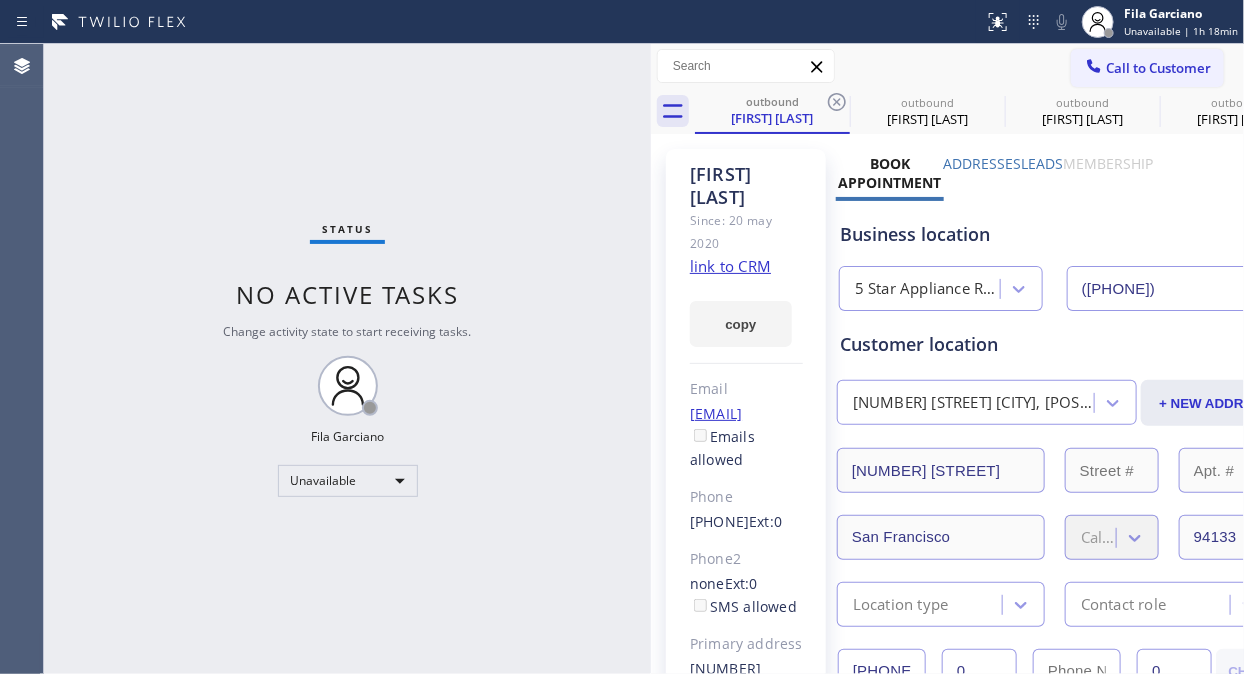 click 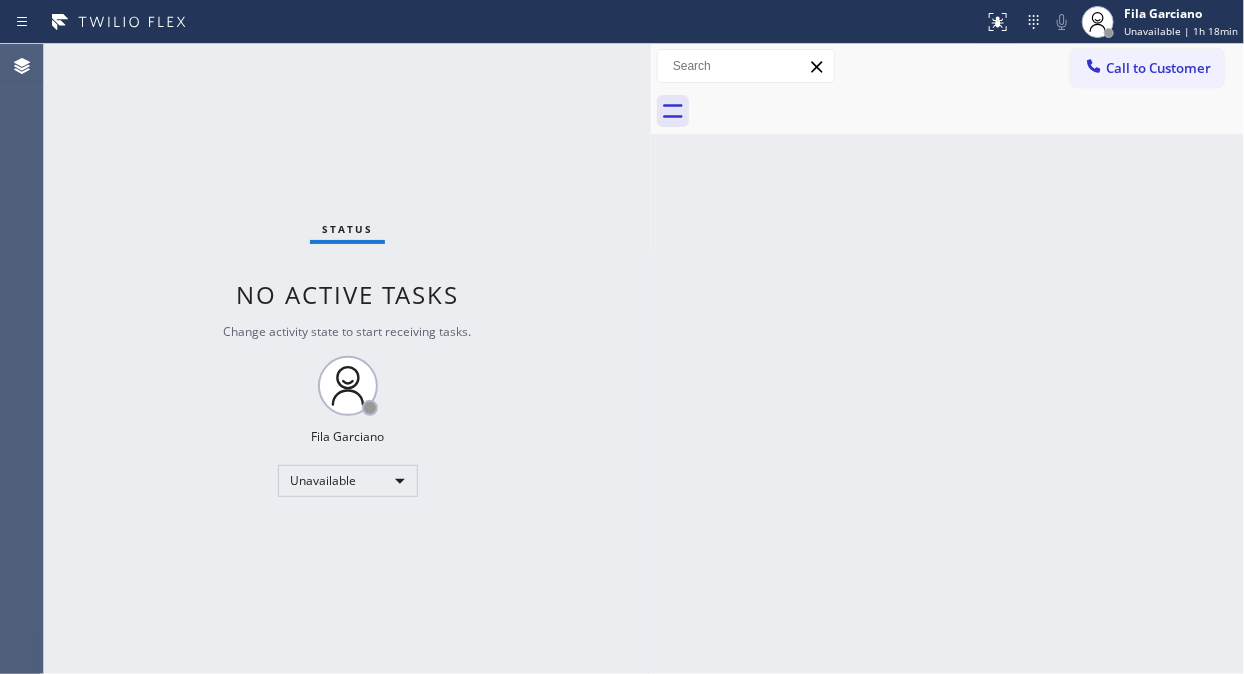 click at bounding box center [969, 111] 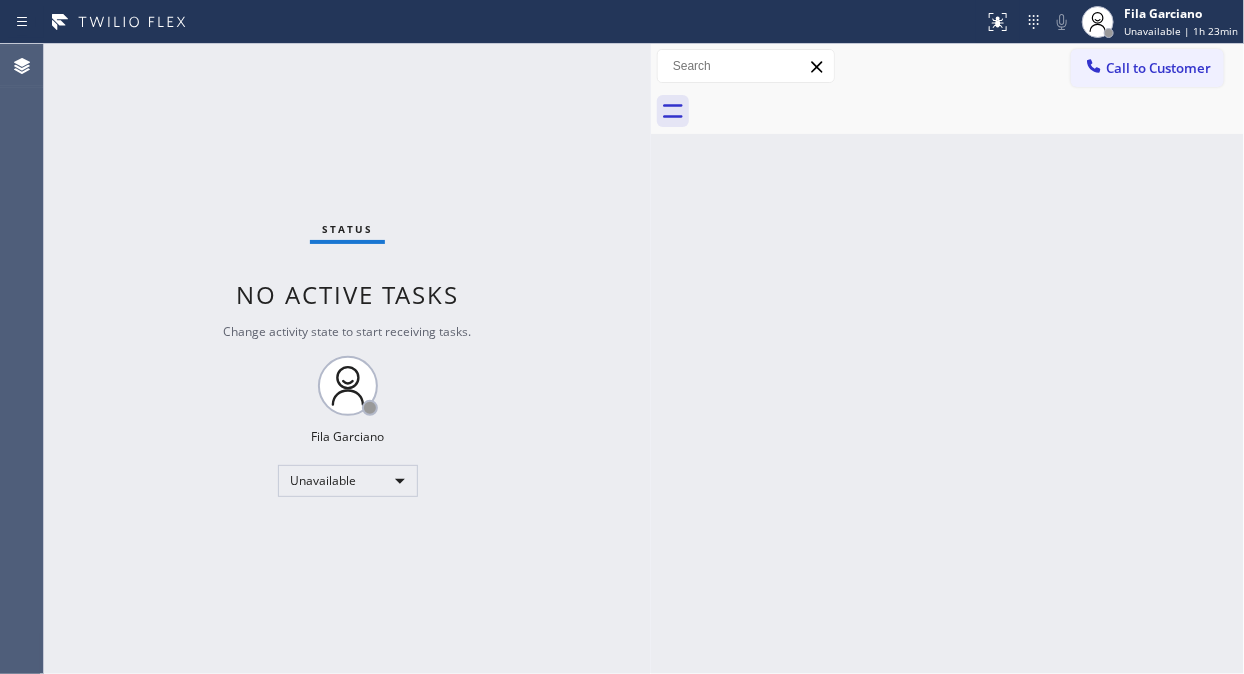 drag, startPoint x: 586, startPoint y: 276, endPoint x: 610, endPoint y: 314, distance: 44.94441 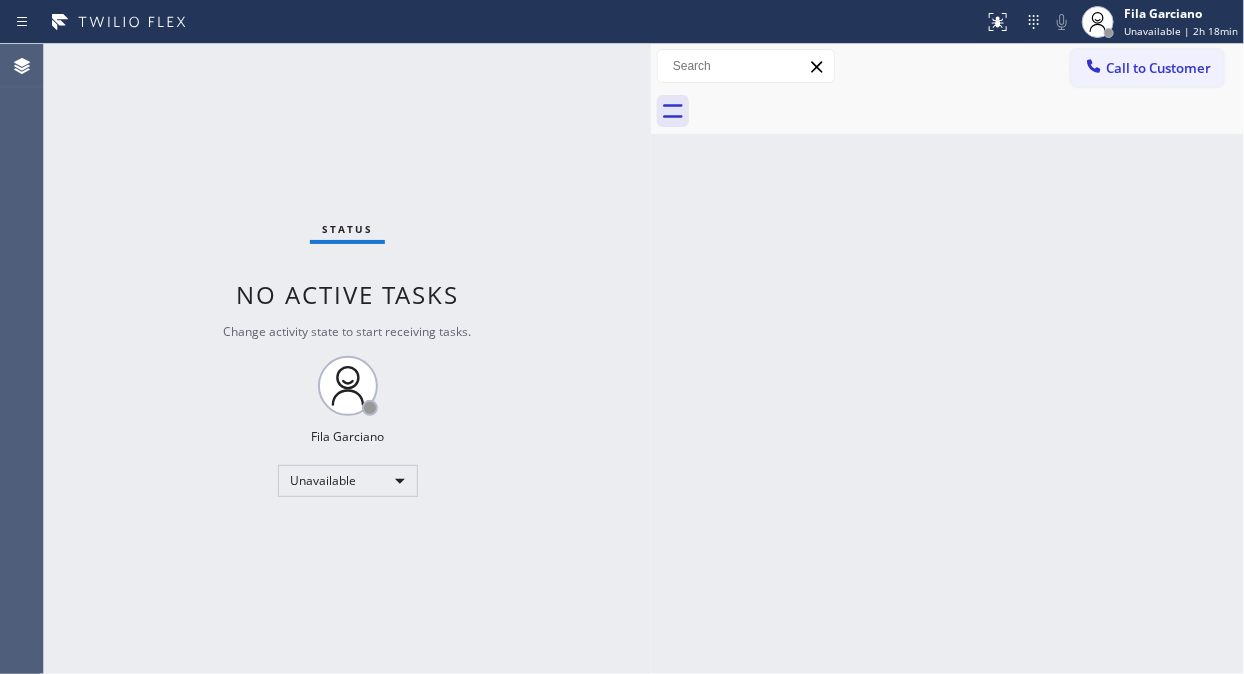 click on "Agent Desktop" at bounding box center [21, 359] 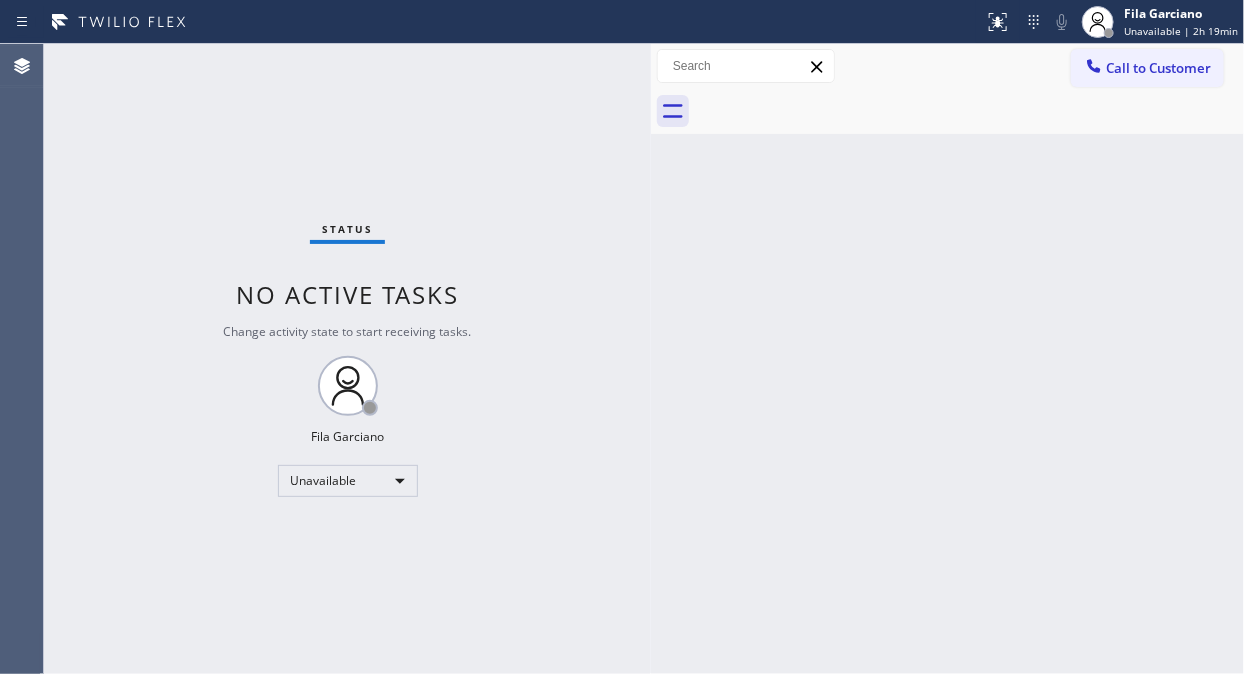 click on "Status   No active tasks     Change activity state to start receiving tasks.   Fila Garciano Unavailable" at bounding box center [347, 359] 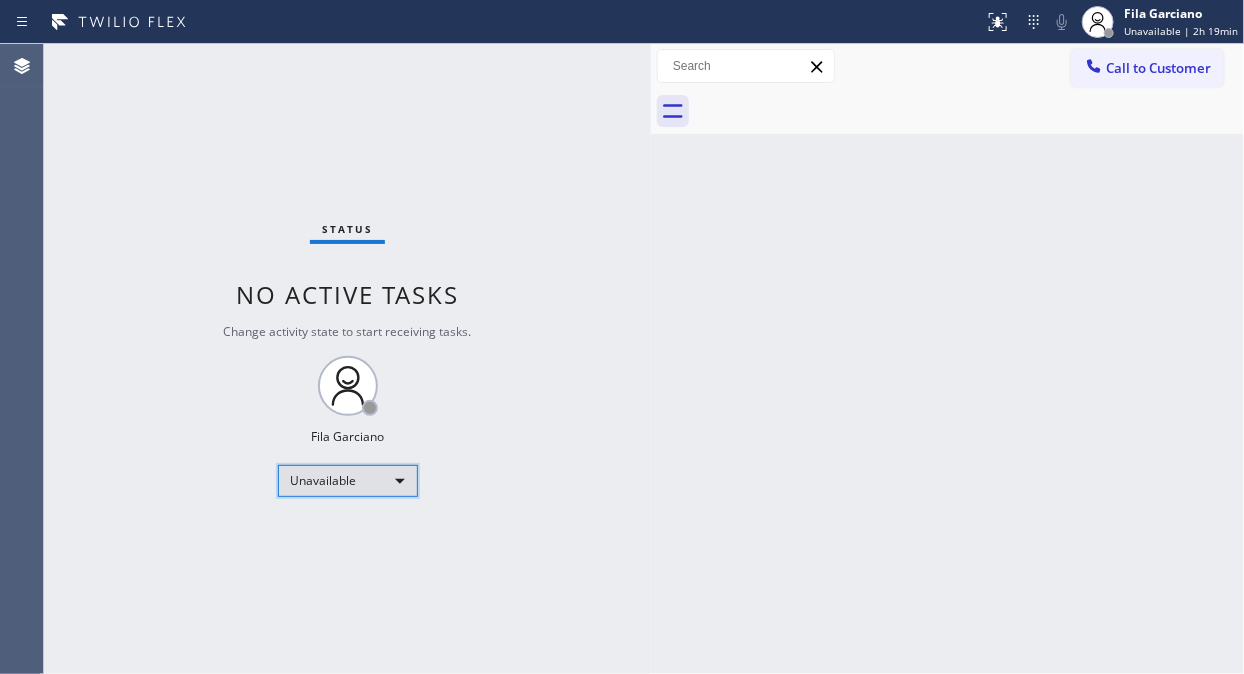 click on "Unavailable" at bounding box center (348, 481) 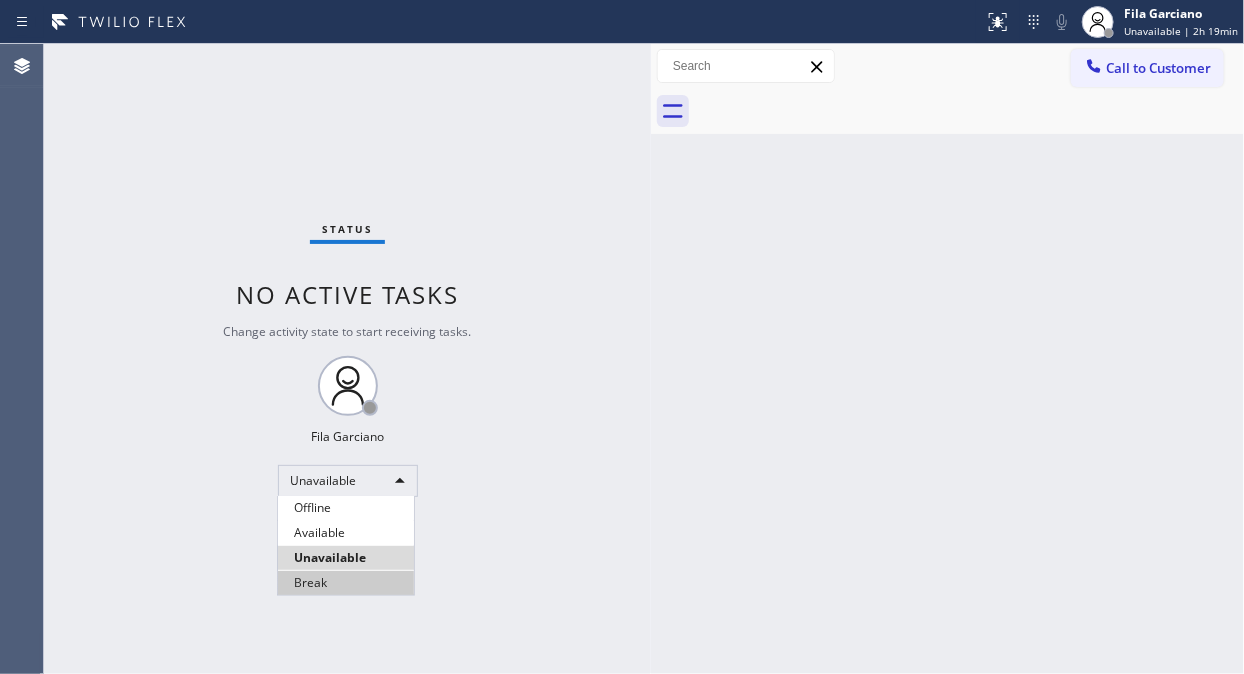 click on "Break" at bounding box center (346, 583) 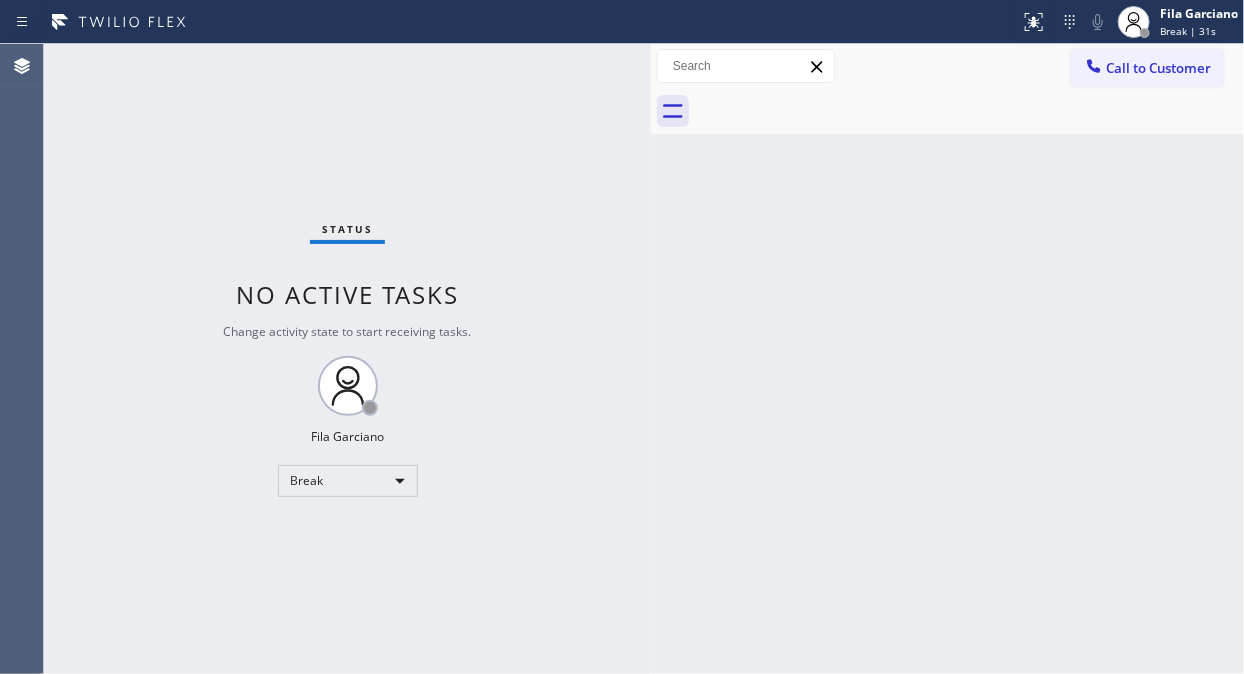 click on "Status   No active tasks     Change activity state to start receiving tasks.   Fila Garciano Break" at bounding box center (347, 359) 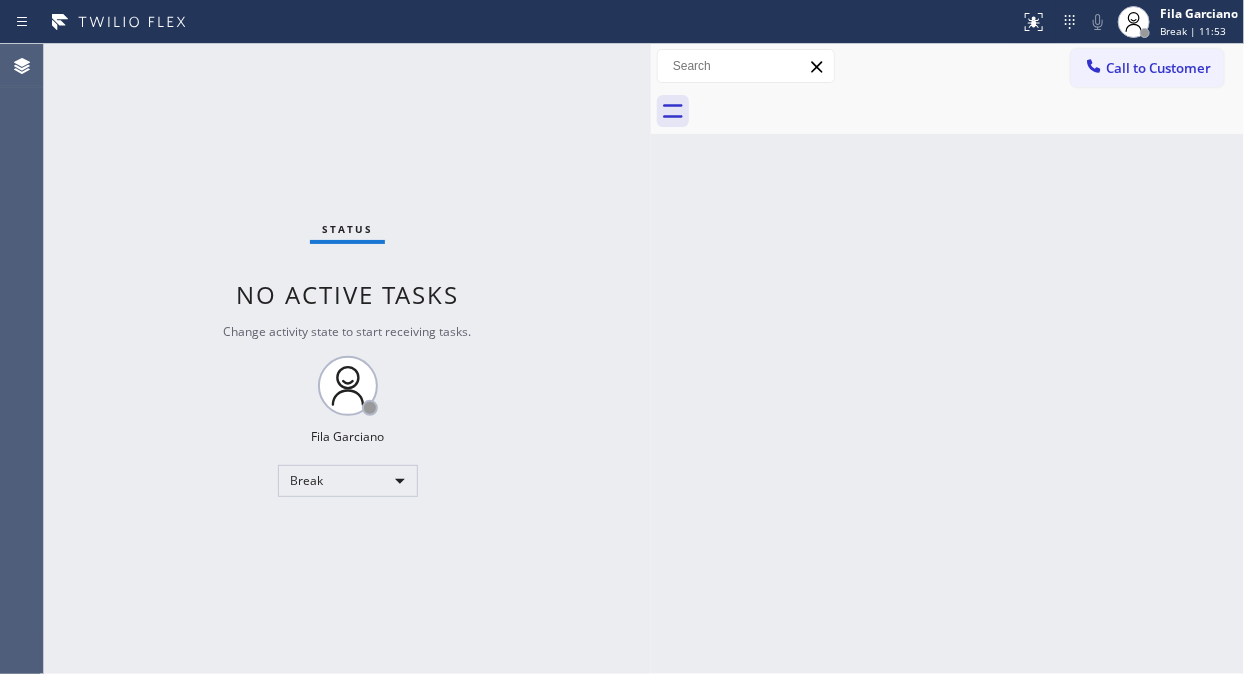 click on "Status   No active tasks     Change activity state to start receiving tasks.   Fila Garciano Break" at bounding box center (347, 359) 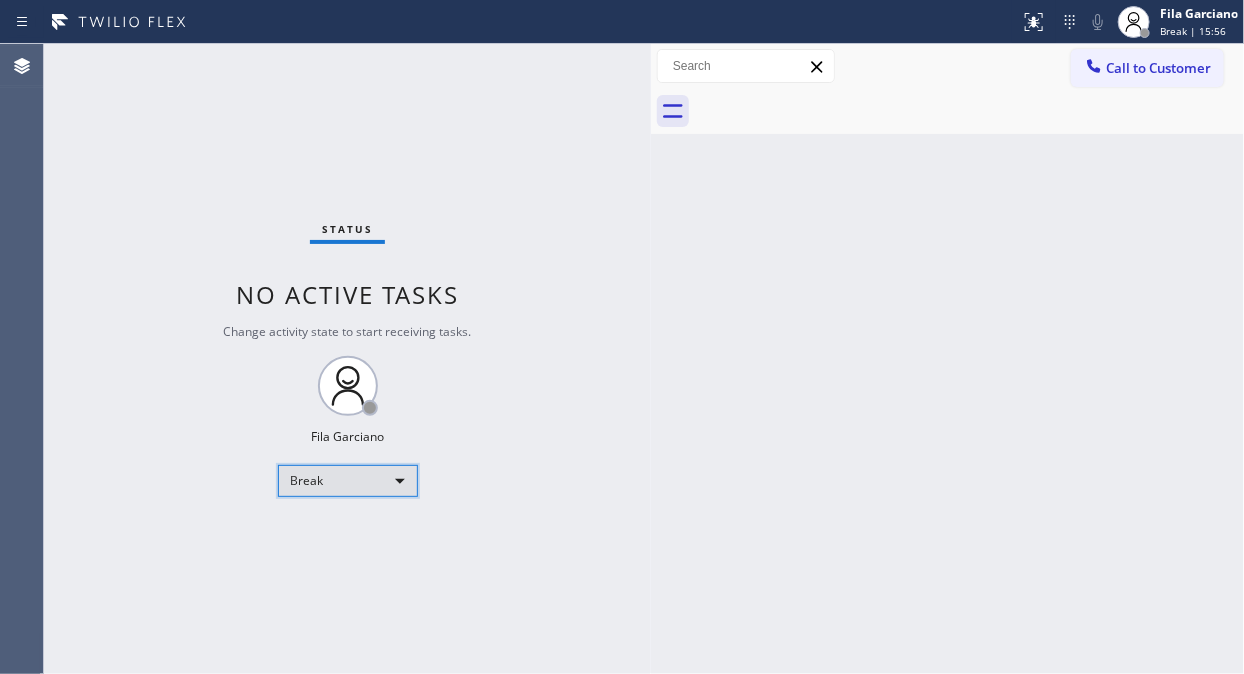 click on "Break" at bounding box center (348, 481) 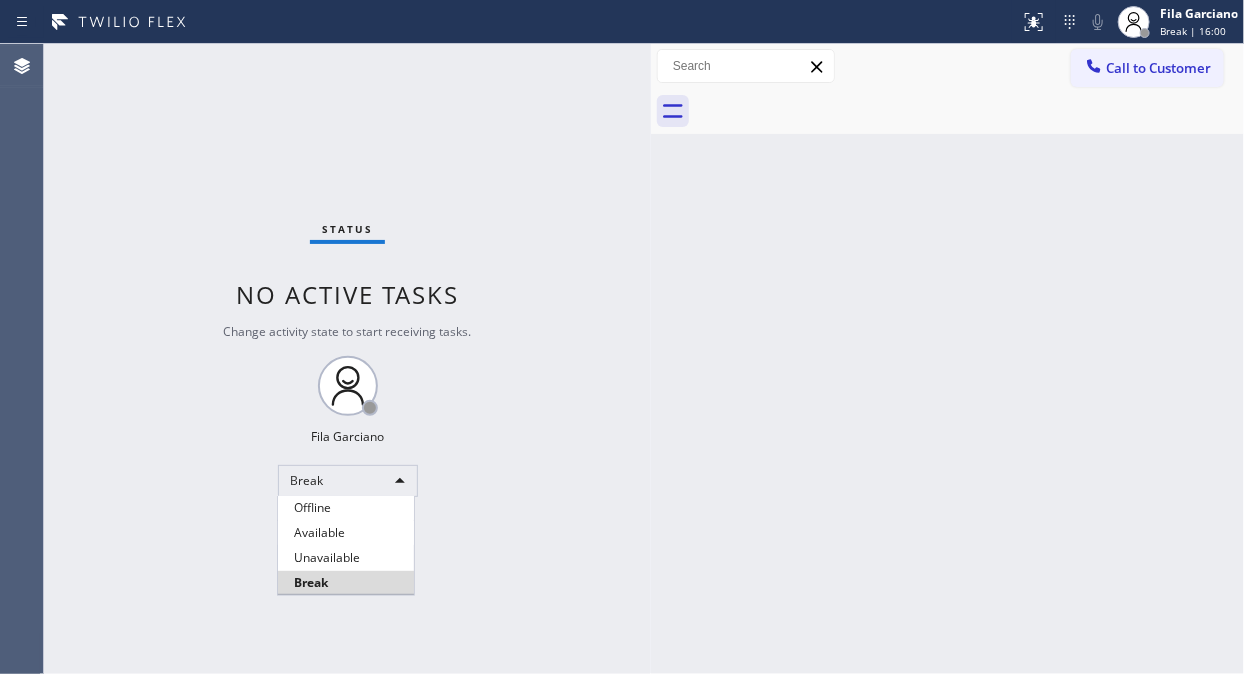 drag, startPoint x: 370, startPoint y: 561, endPoint x: 365, endPoint y: 547, distance: 14.866069 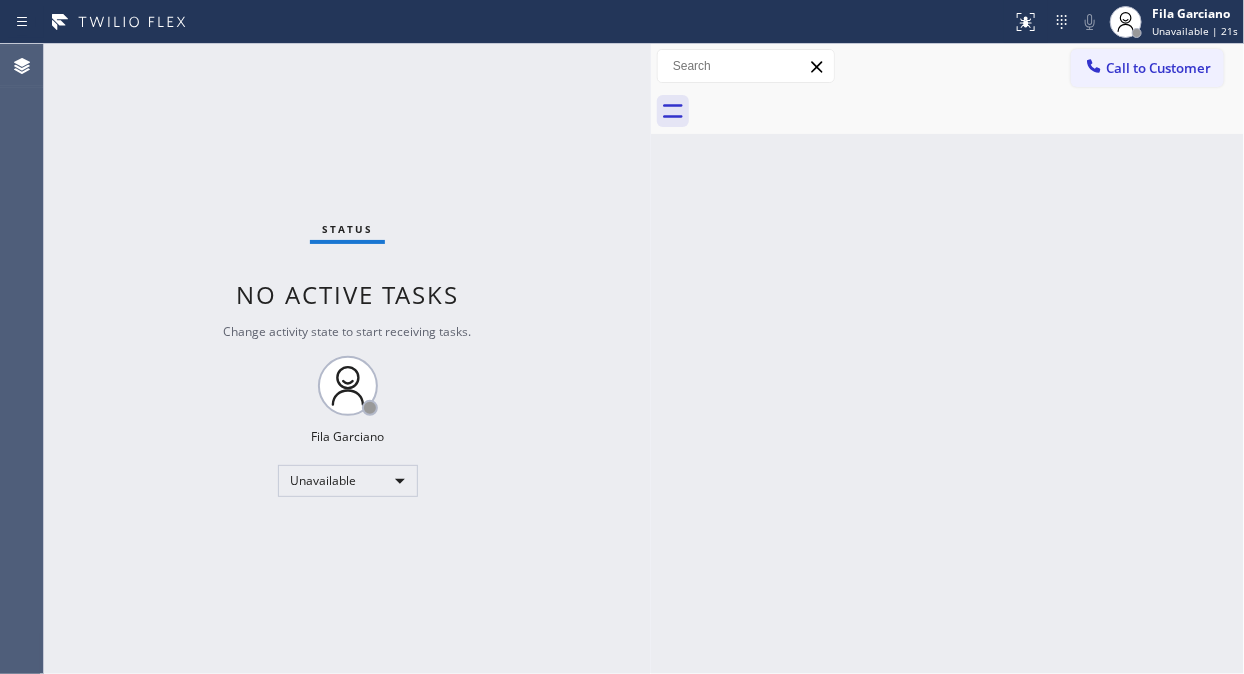click on "Status   No active tasks     Change activity state to start receiving tasks.   Fila Garciano Unavailable" at bounding box center (347, 359) 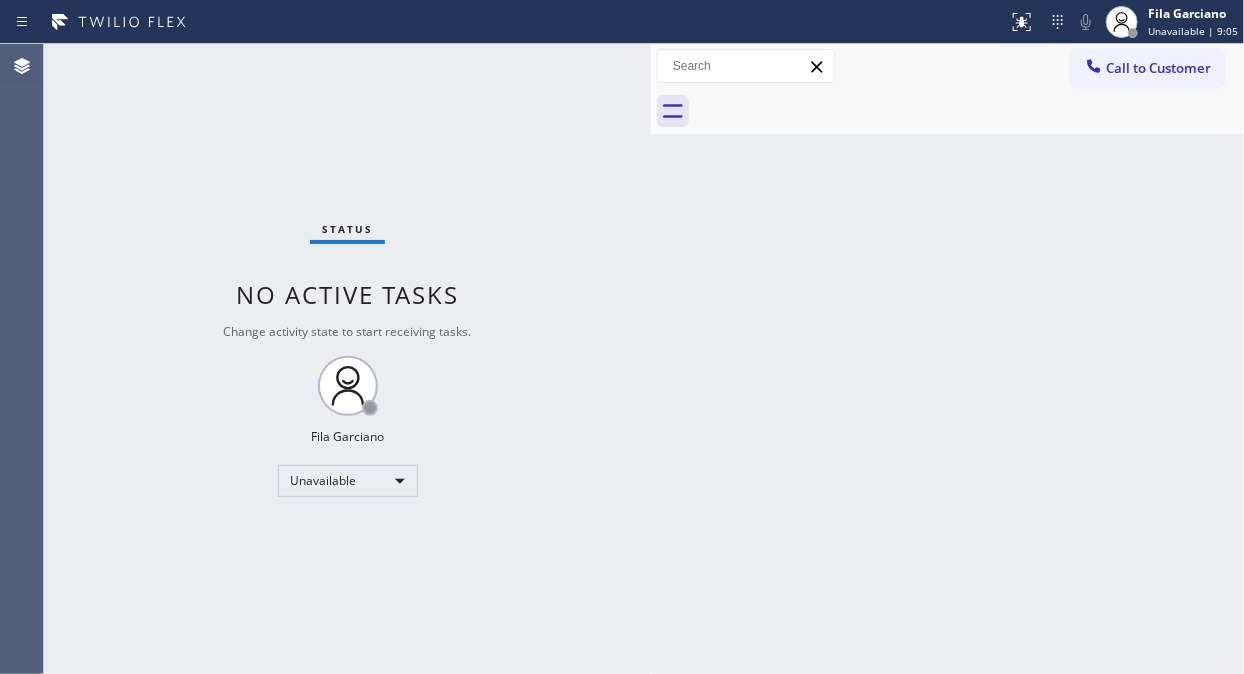 click on "Status   No active tasks     Change activity state to start receiving tasks.   Fila Garciano Unavailable" at bounding box center (347, 359) 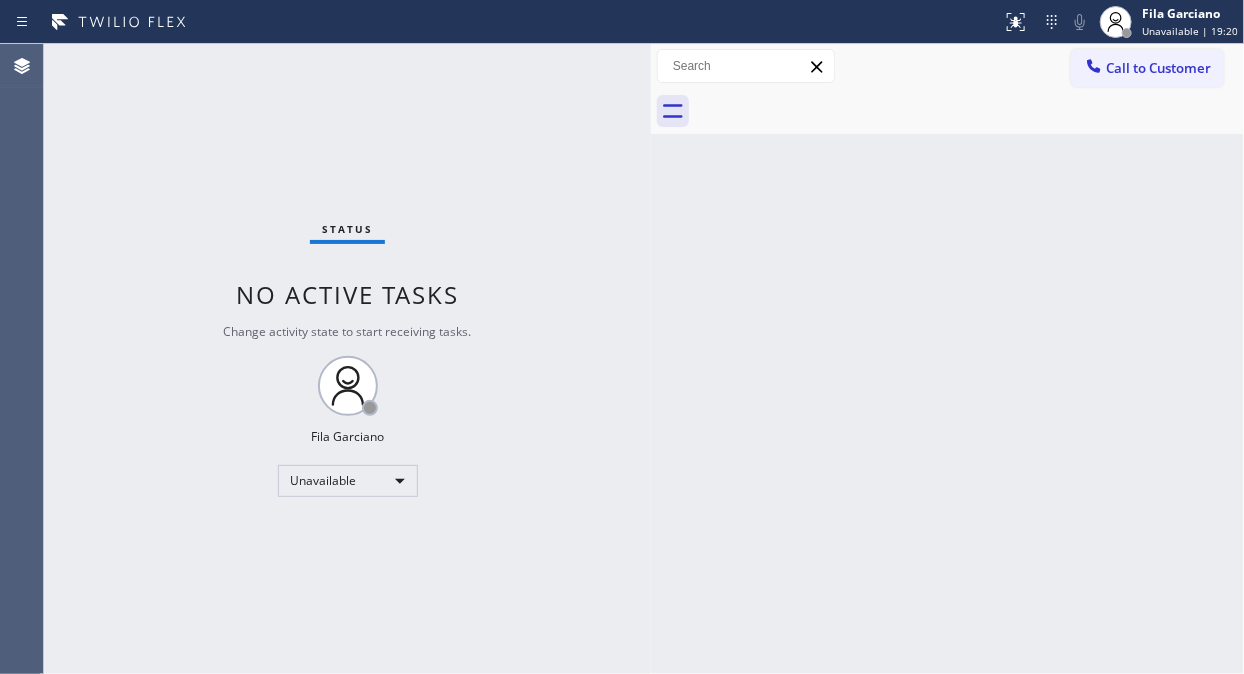 click on "Status   No active tasks     Change activity state to start receiving tasks.   Fila Garciano Unavailable" at bounding box center (347, 359) 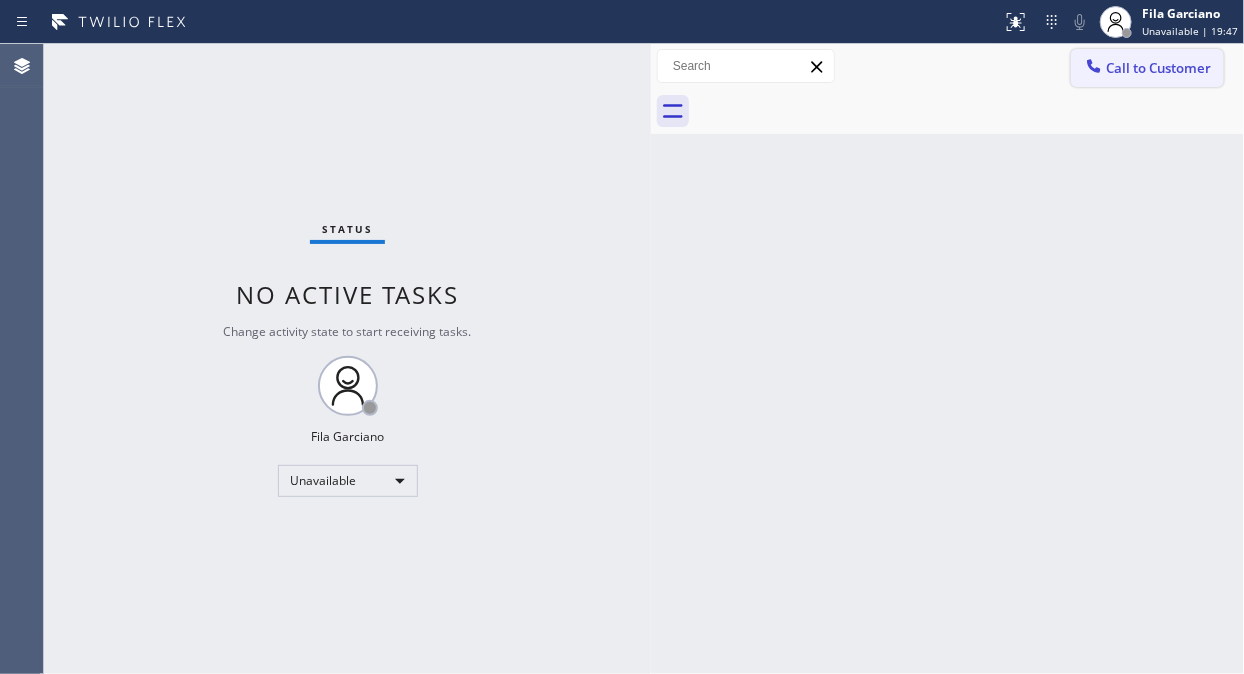 click on "Call to Customer" at bounding box center [1147, 68] 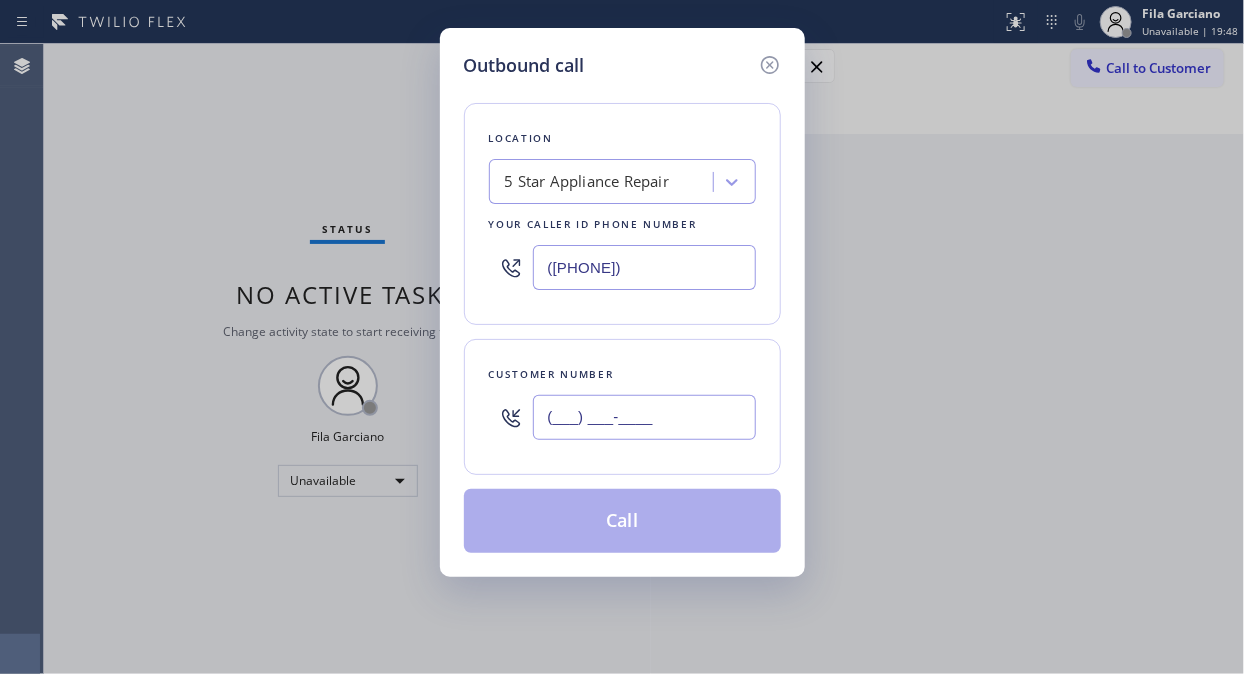 click on "(___) ___-____" at bounding box center (644, 417) 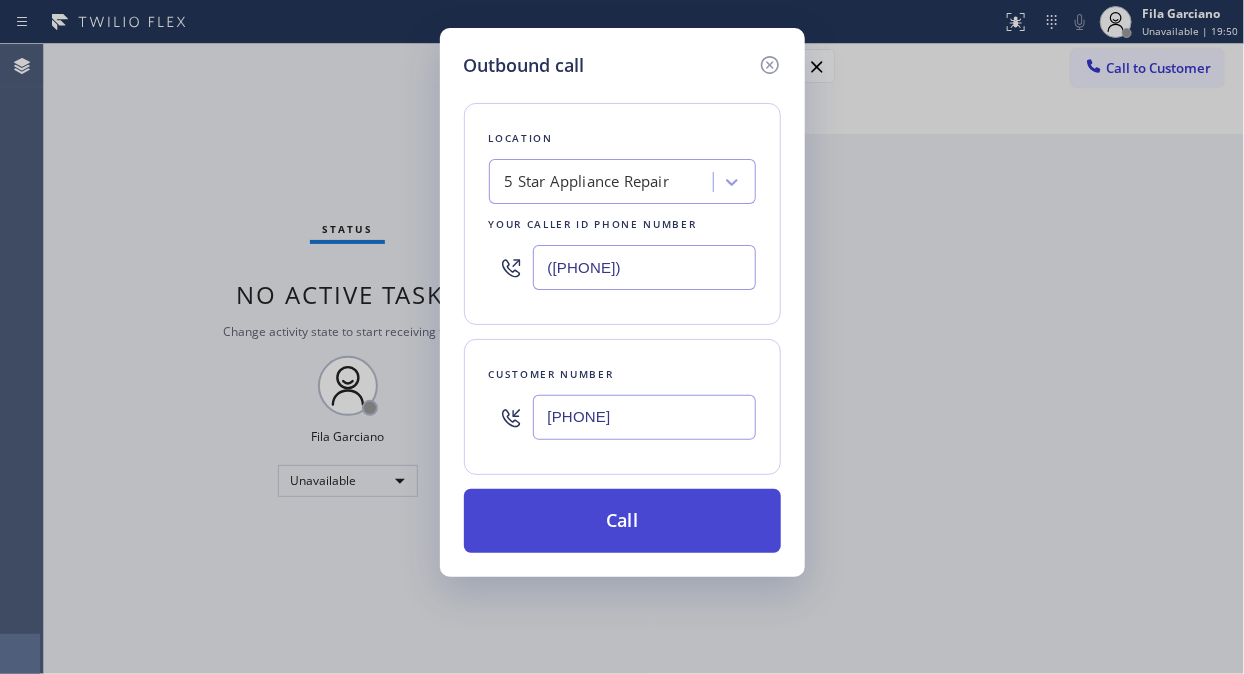 type on "[PHONE]" 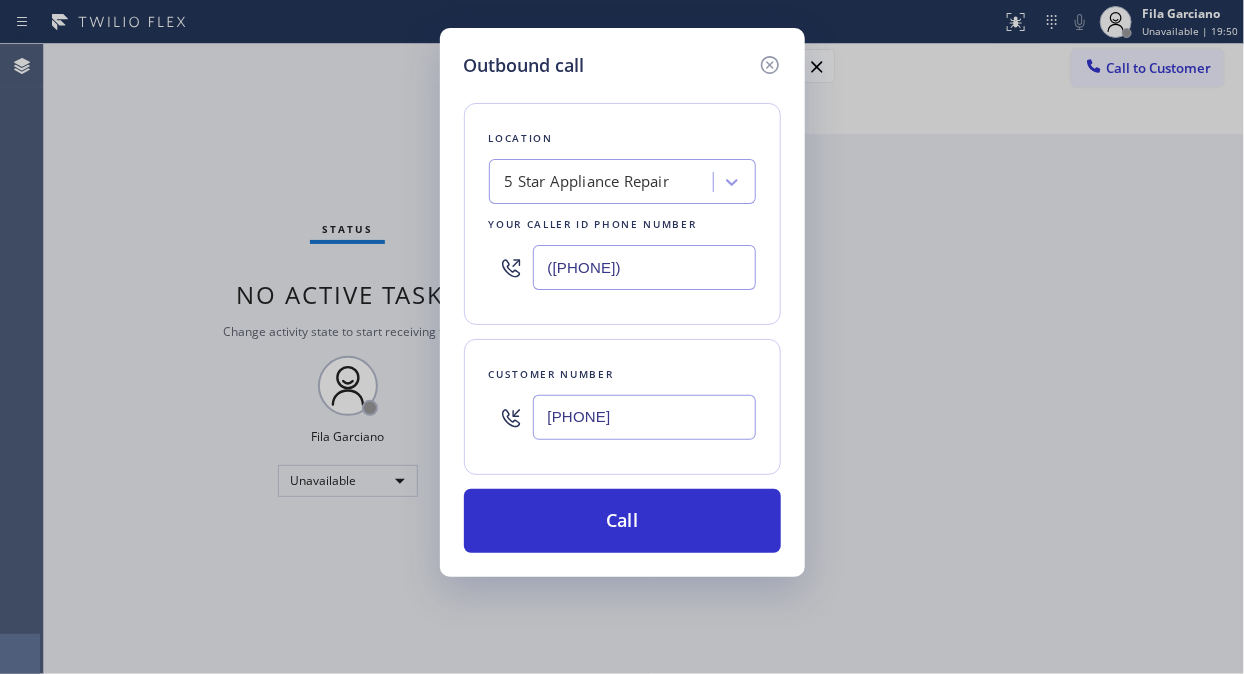 drag, startPoint x: 698, startPoint y: 520, endPoint x: 972, endPoint y: 672, distance: 313.33688 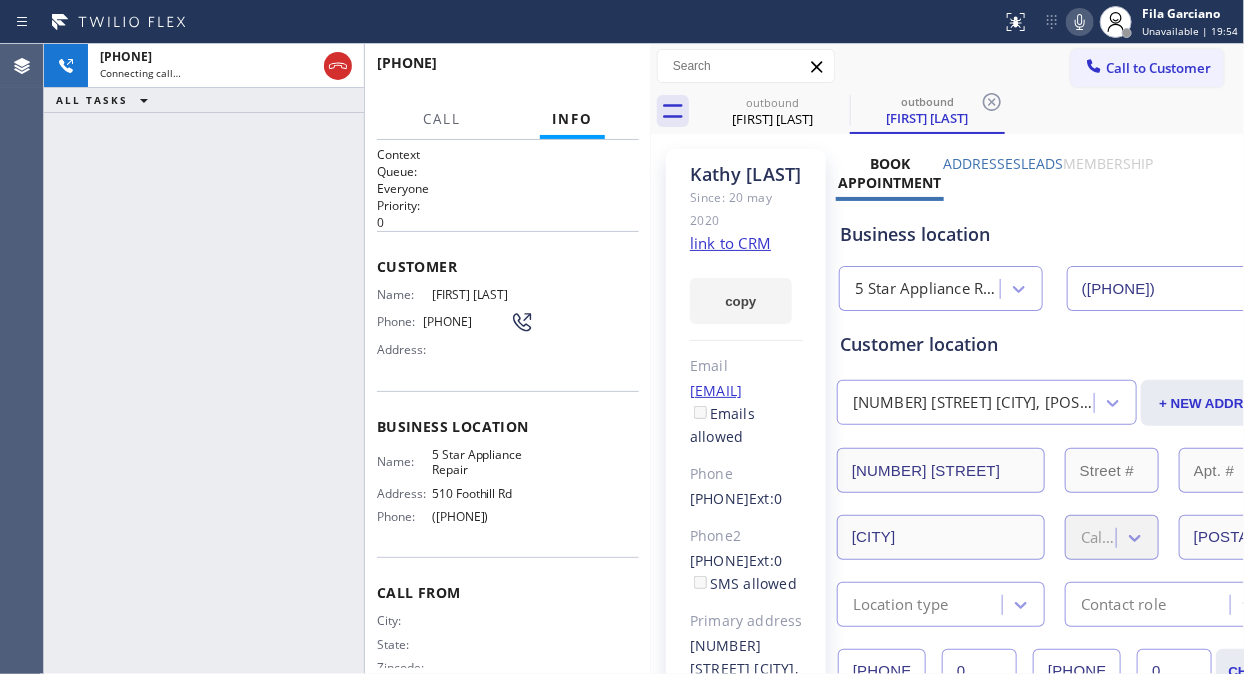 type on "([PHONE])" 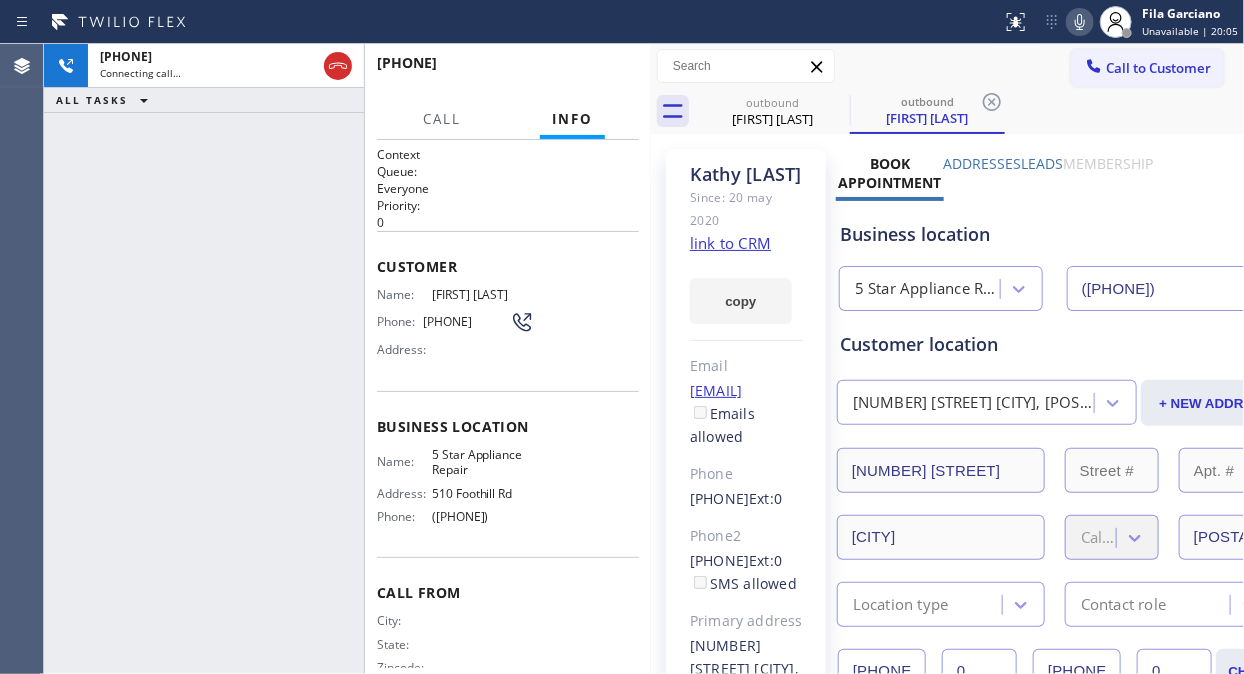 click 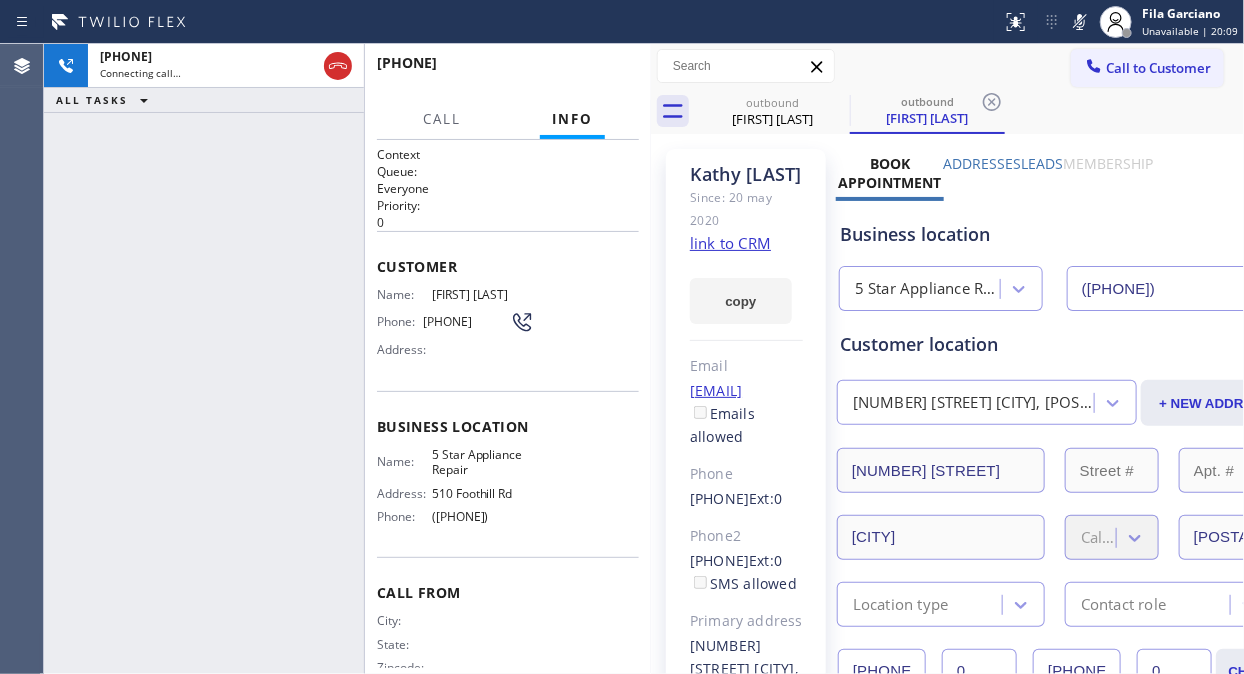 drag, startPoint x: 1084, startPoint y: 23, endPoint x: 542, endPoint y: 17, distance: 542.0332 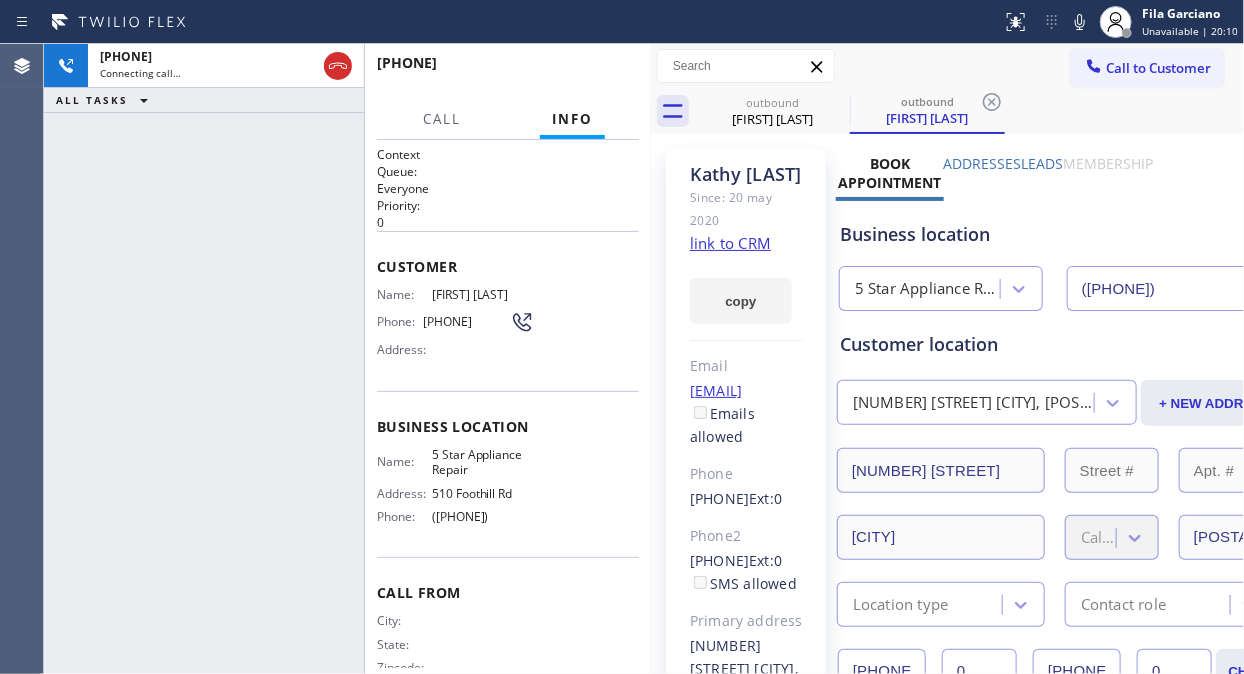 drag, startPoint x: 331, startPoint y: 66, endPoint x: 572, endPoint y: 76, distance: 241.20738 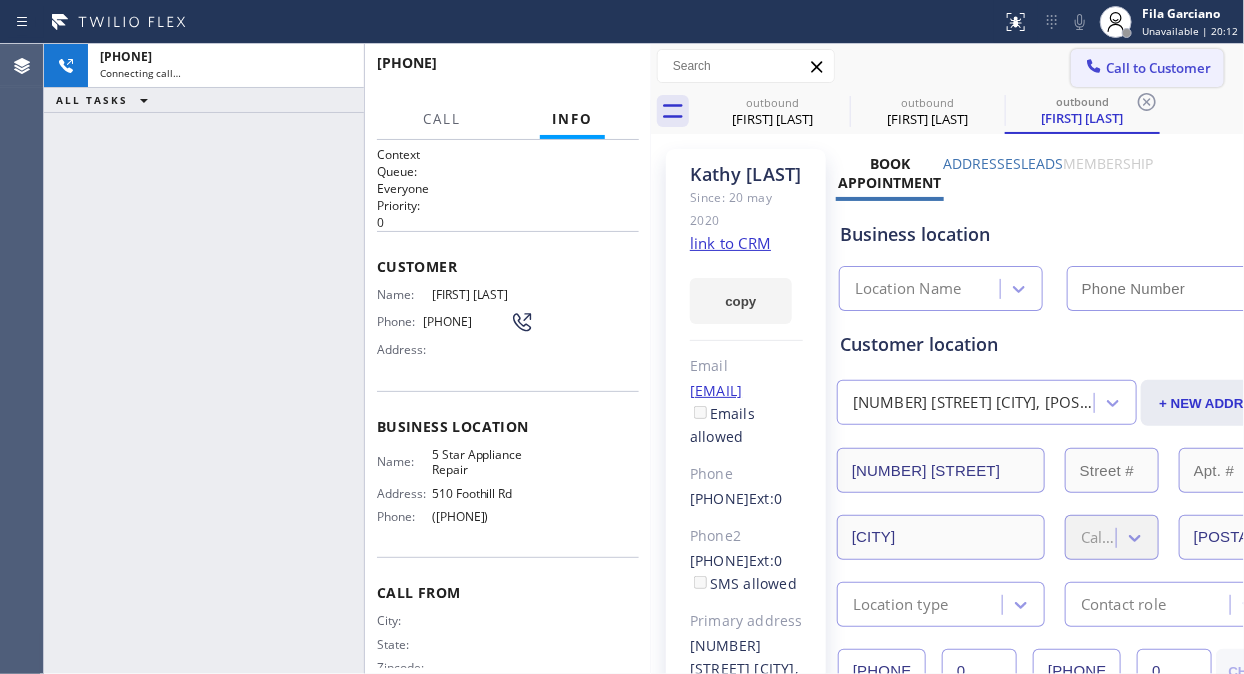 click on "Call to Customer" at bounding box center [1158, 68] 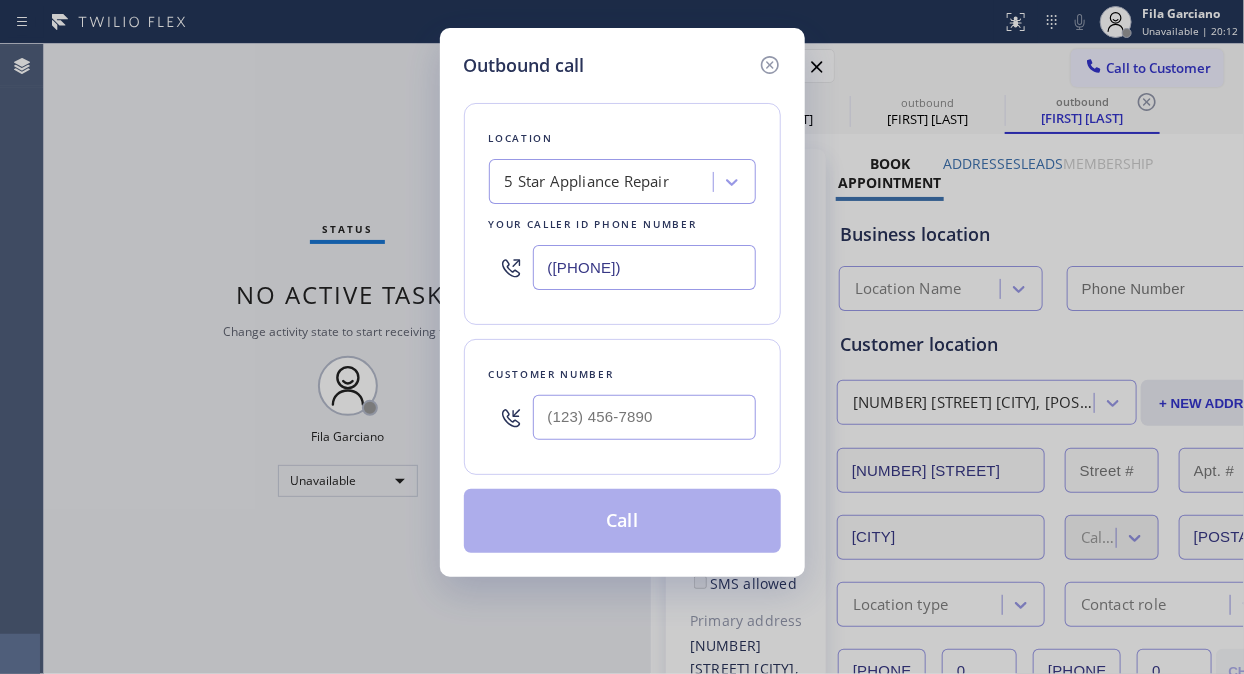 type on "([PHONE])" 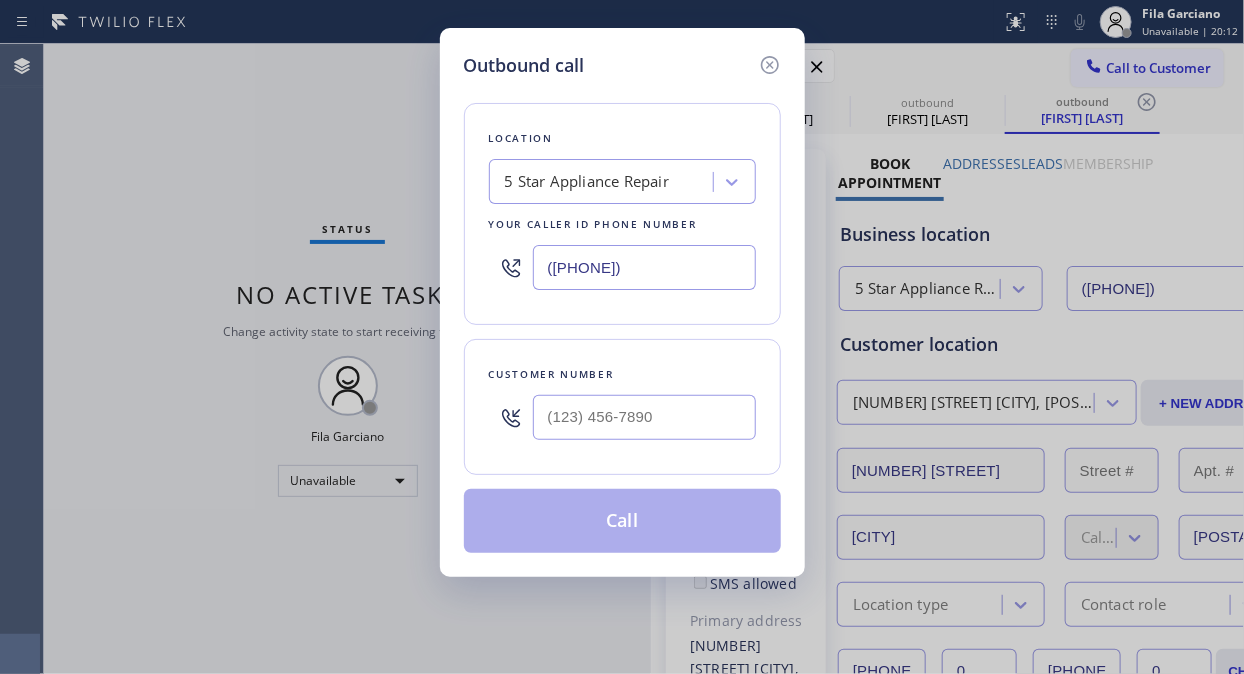 click at bounding box center (644, 417) 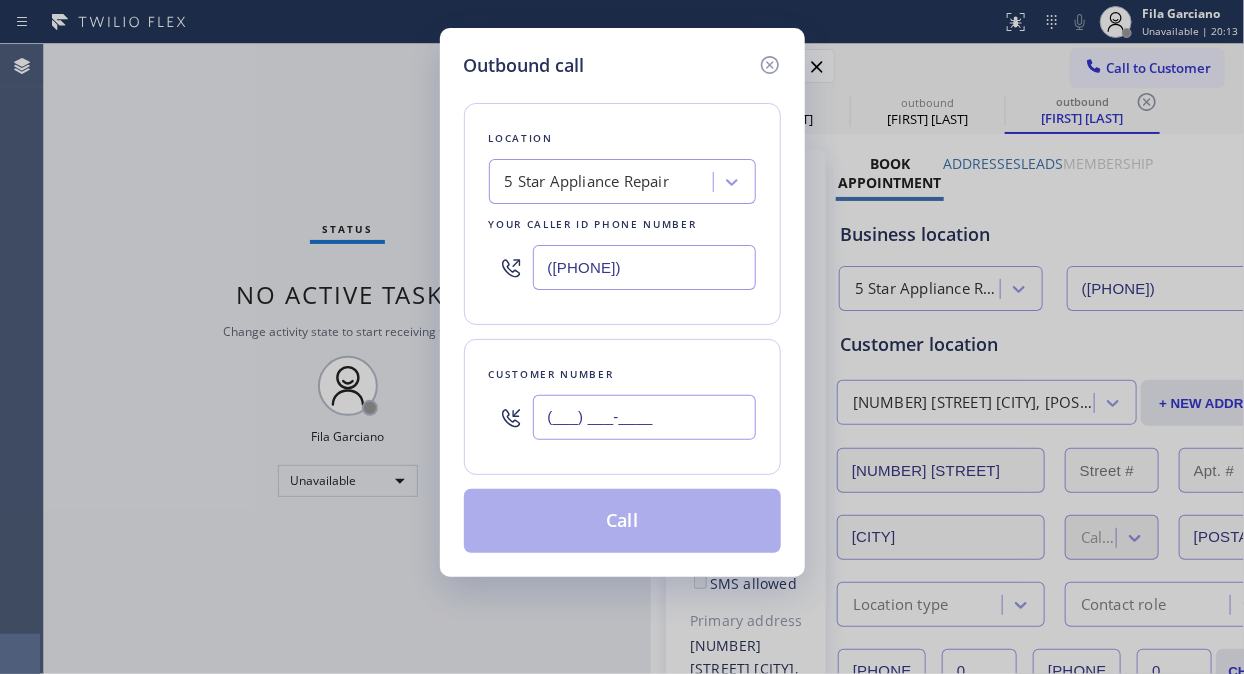 paste on "[PHONE]" 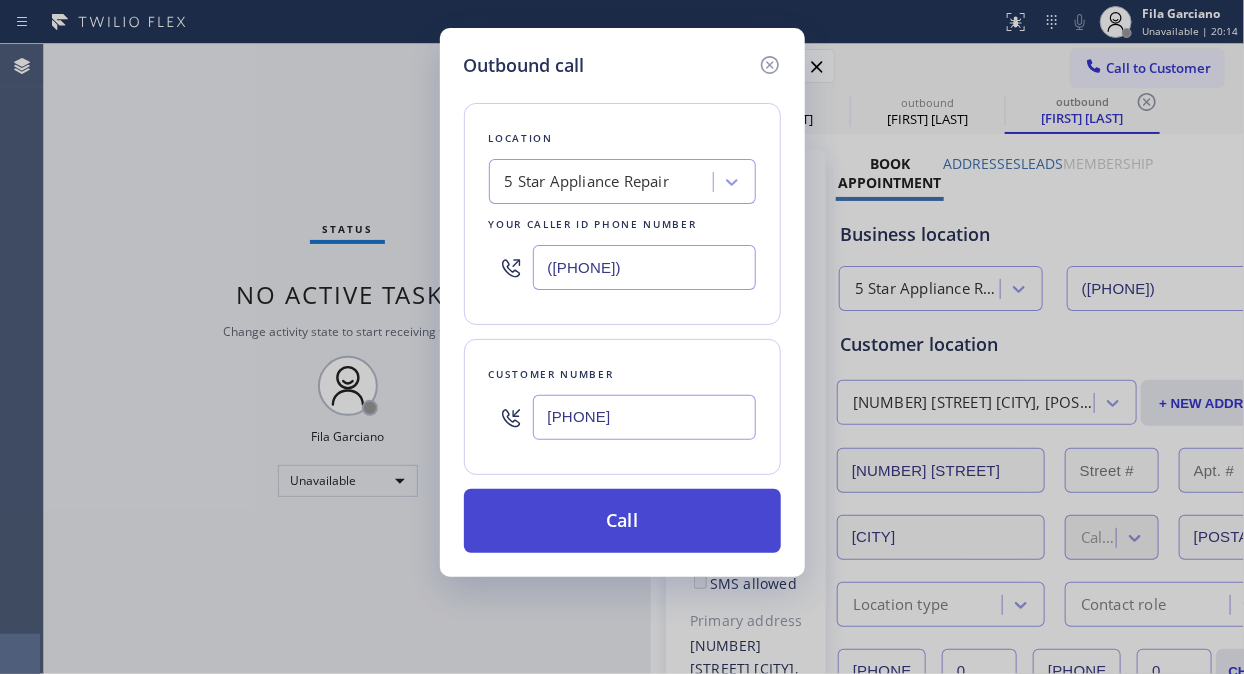 type on "[PHONE]" 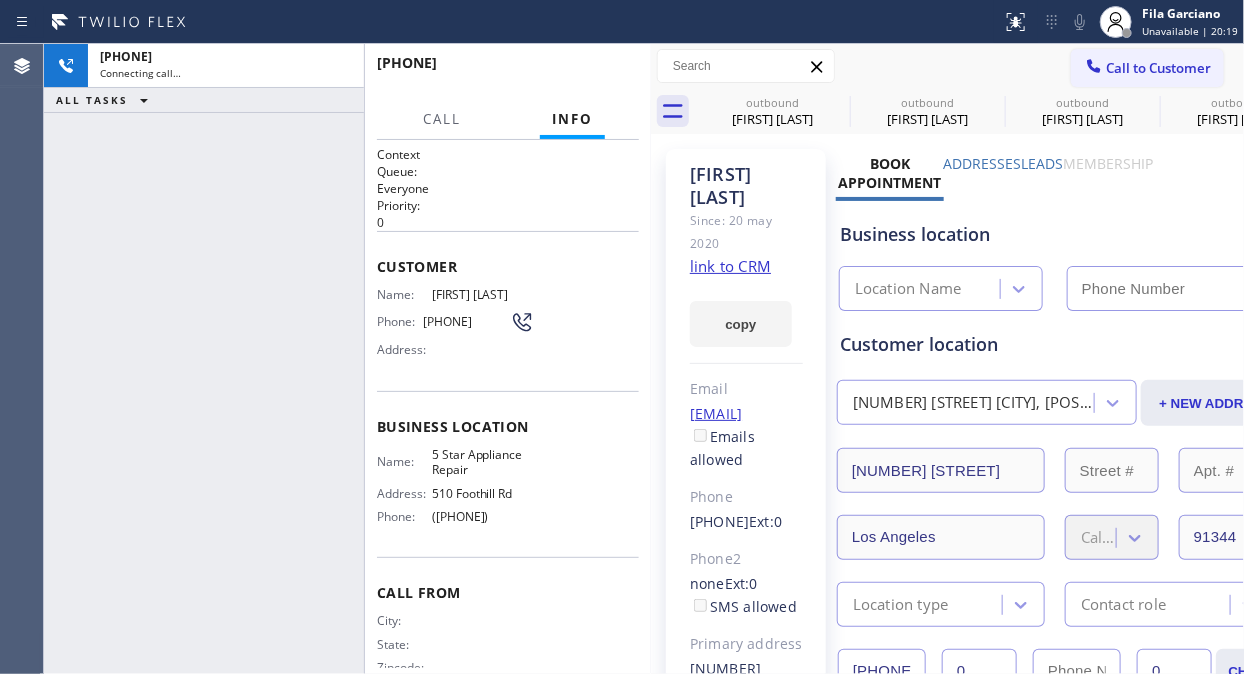 type on "([PHONE])" 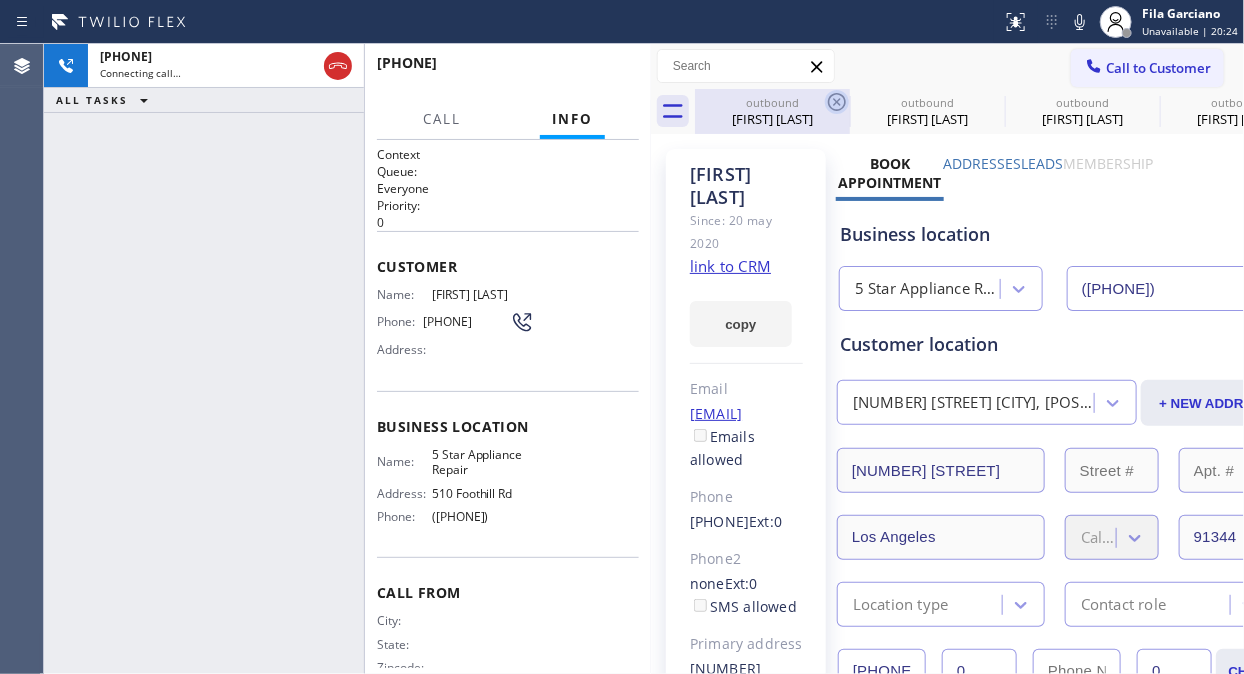 click 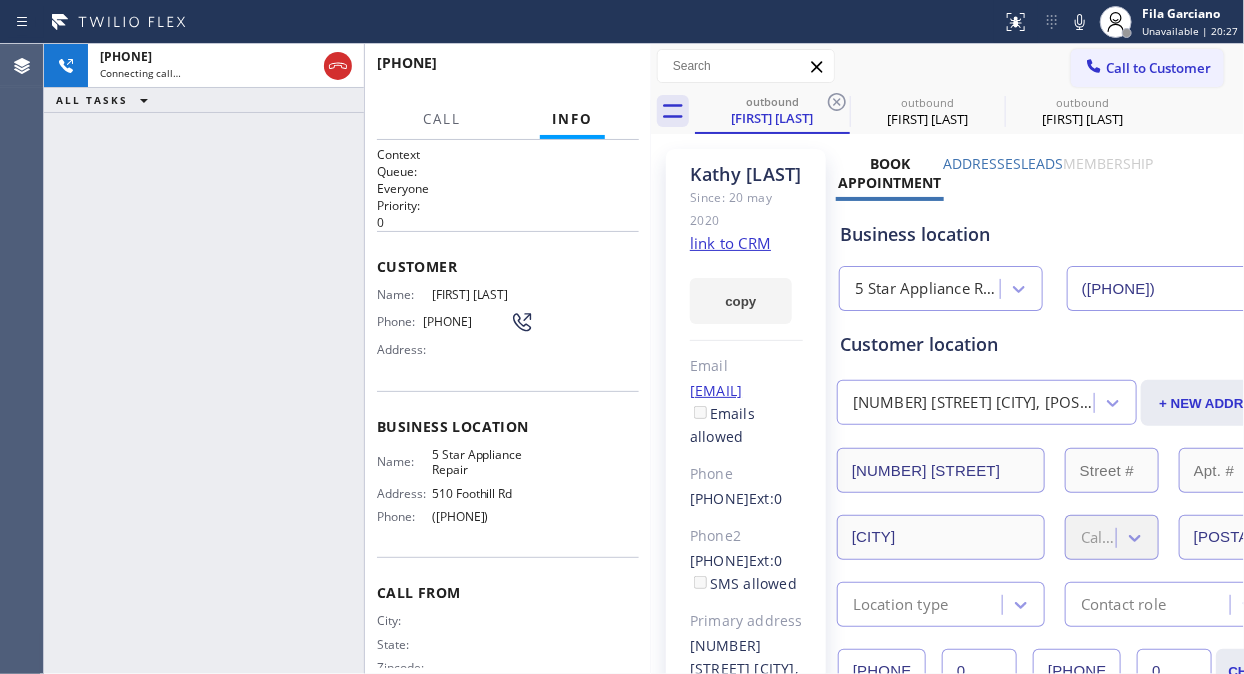 click 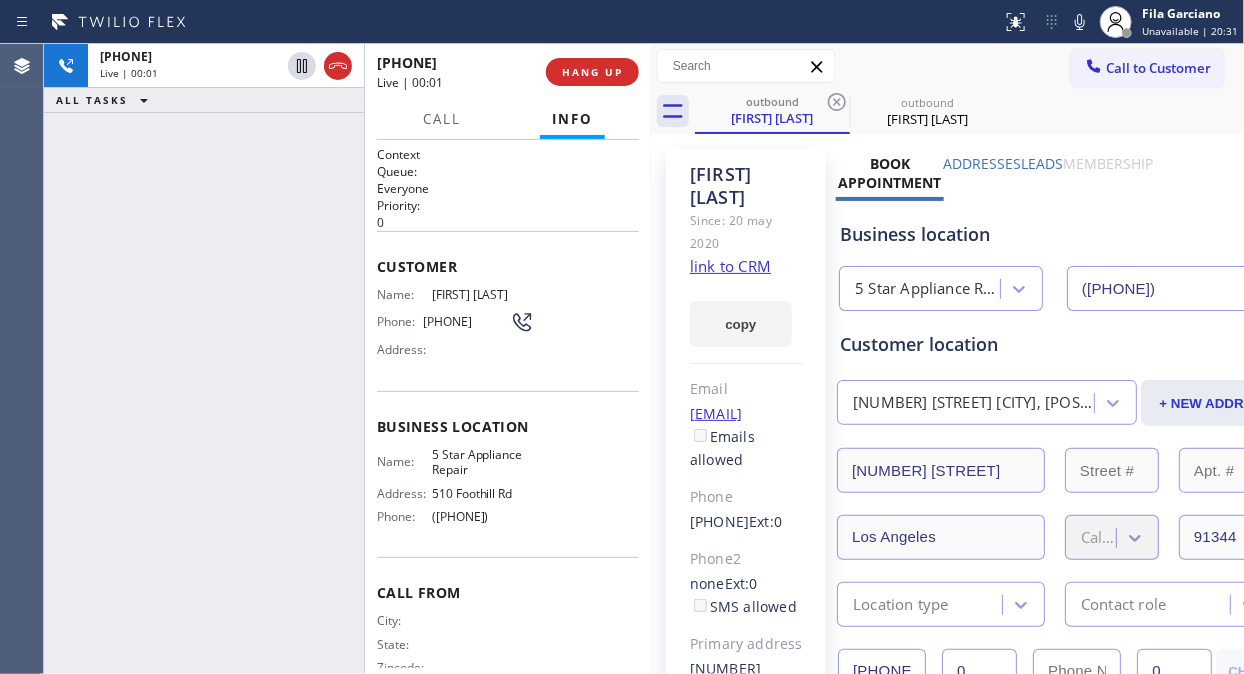 click on "[PHONE] Live | 00:01 ALL TASKS ALL TASKS ACTIVE TASKS TASKS IN WRAP UP" at bounding box center [204, 359] 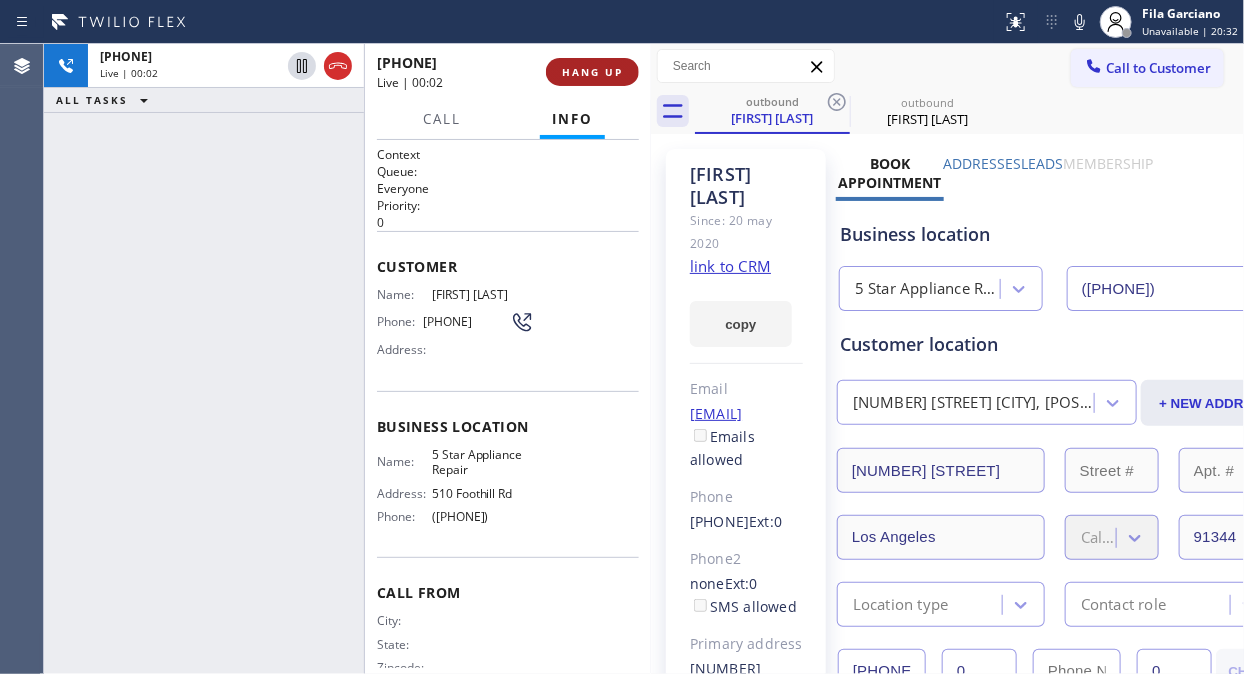 click on "HANG UP" at bounding box center [592, 72] 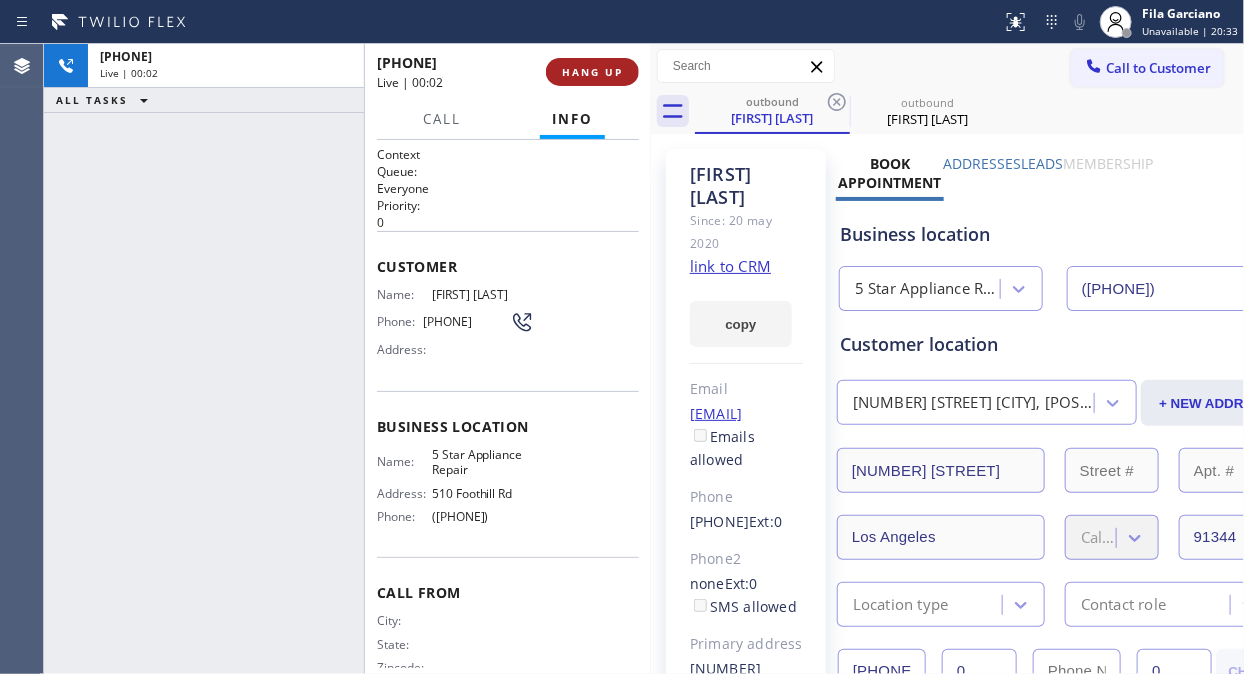 click on "HANG UP" at bounding box center (592, 72) 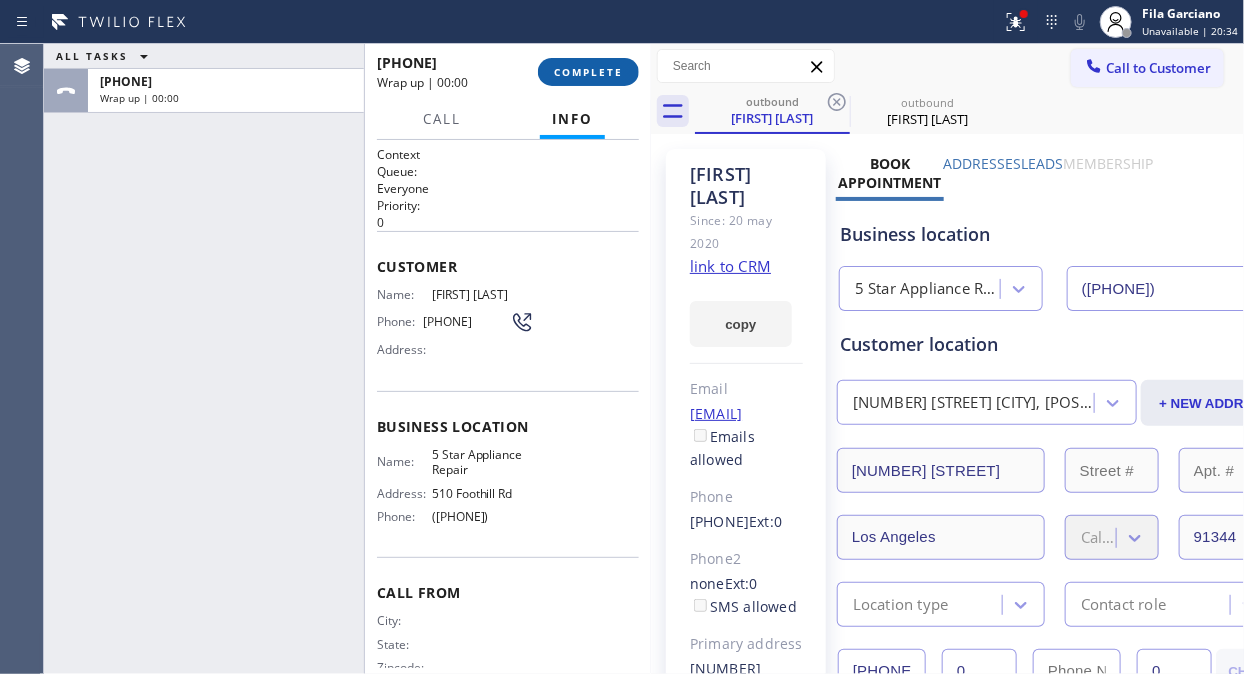 click on "COMPLETE" at bounding box center [588, 72] 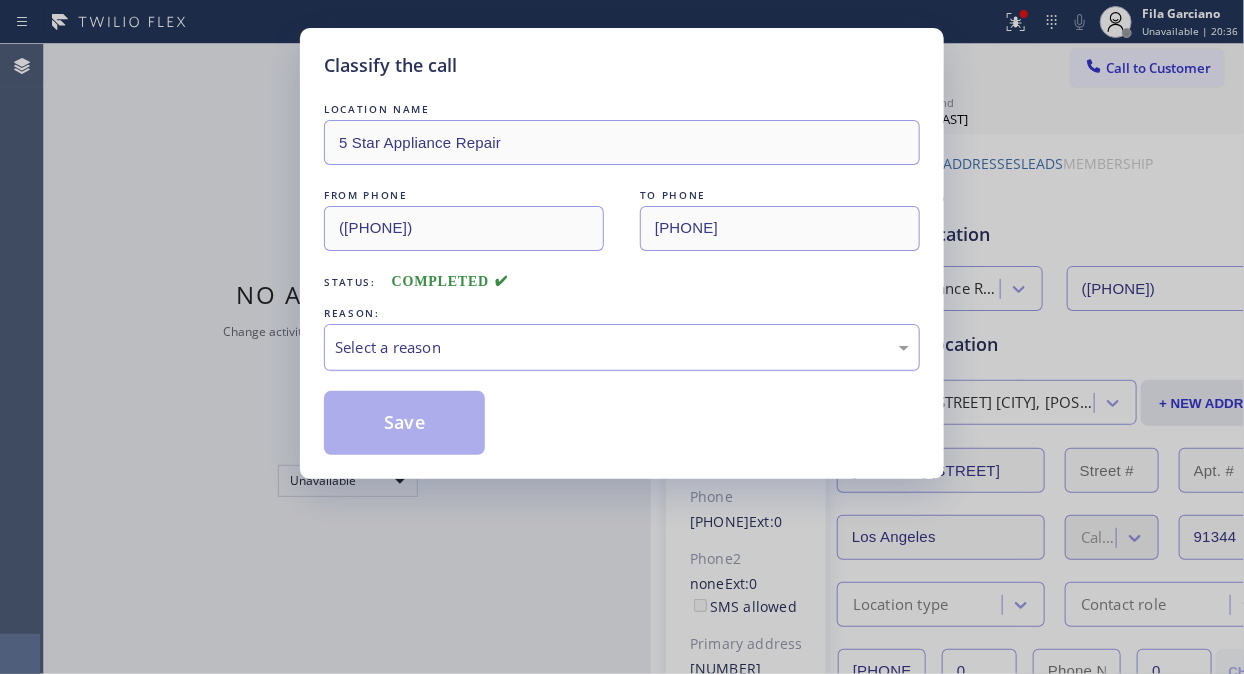 click on "Select a reason" at bounding box center [622, 347] 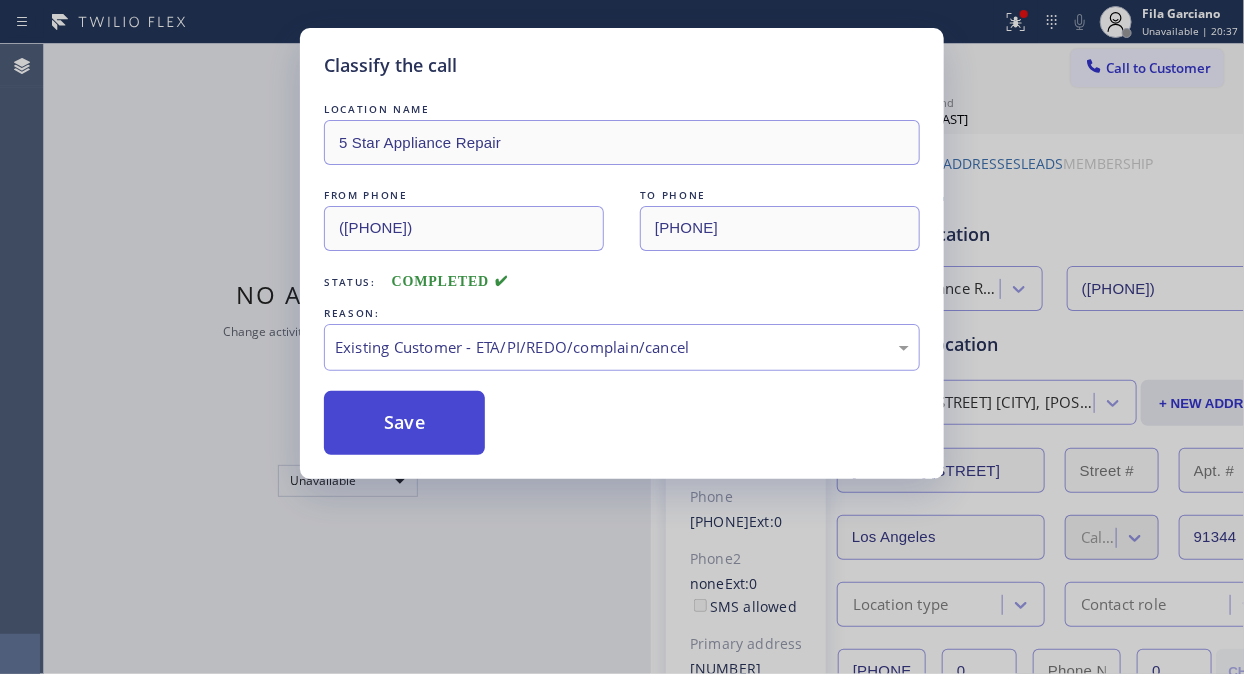 click on "Save" at bounding box center (404, 423) 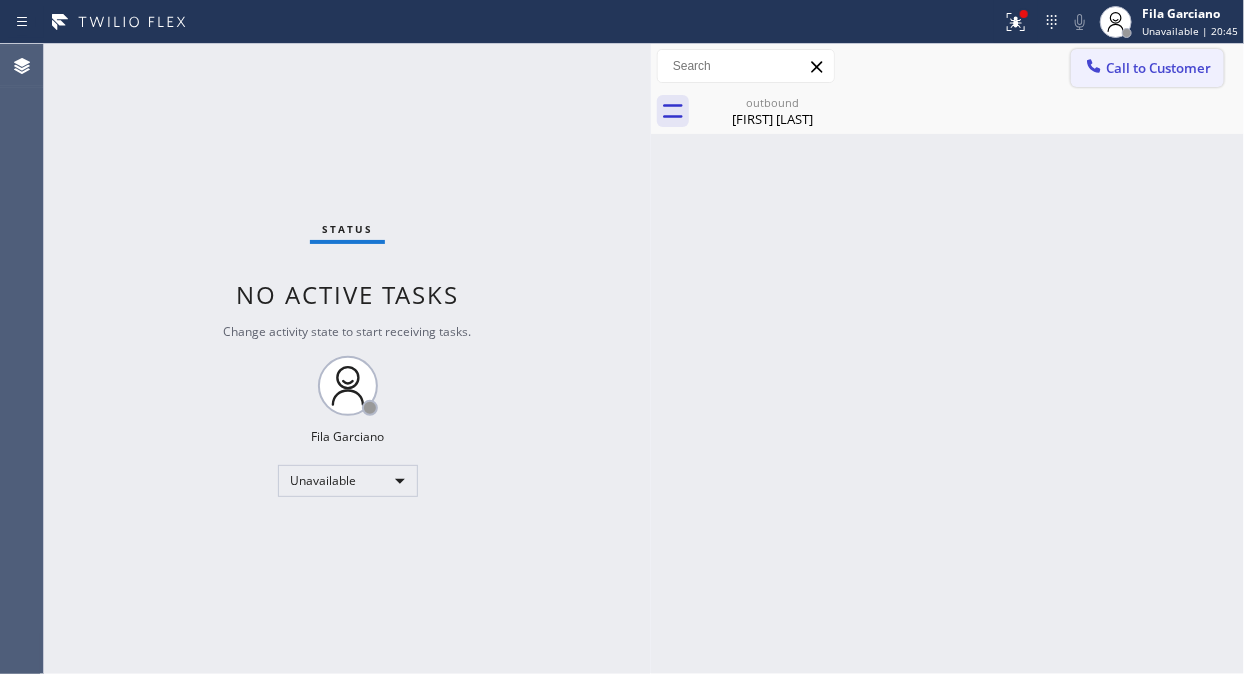 click on "Call to Customer" at bounding box center [1147, 68] 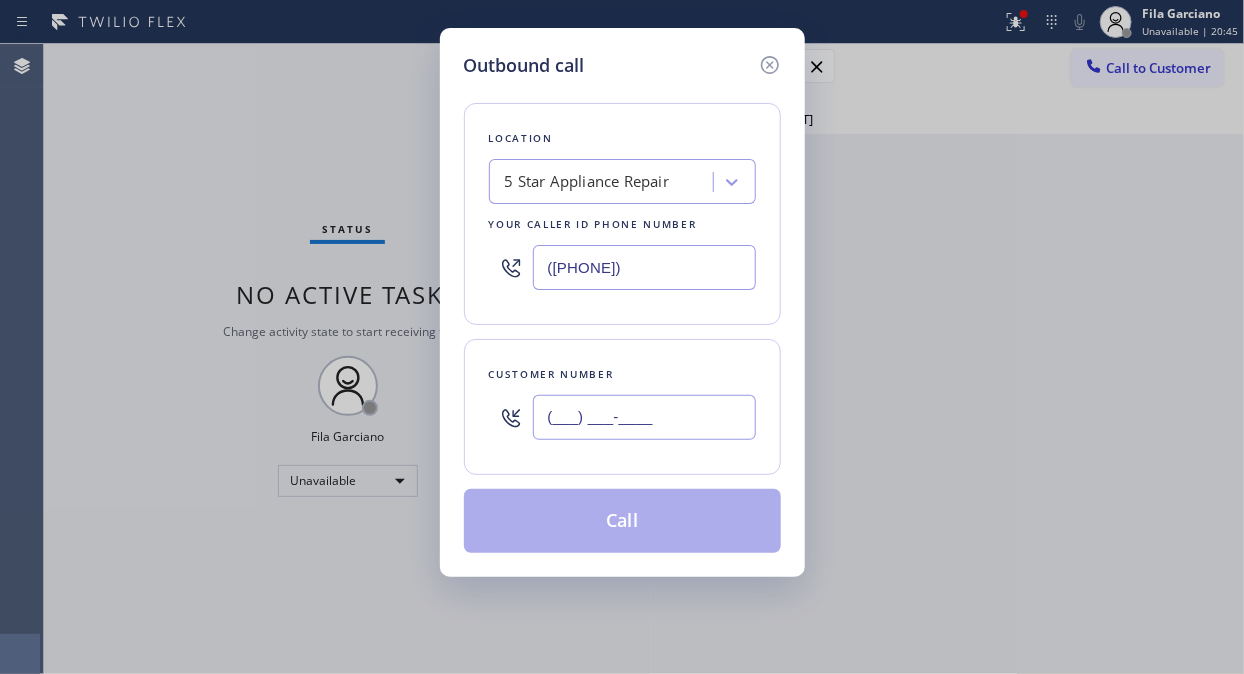 click on "(___) ___-____" at bounding box center (644, 417) 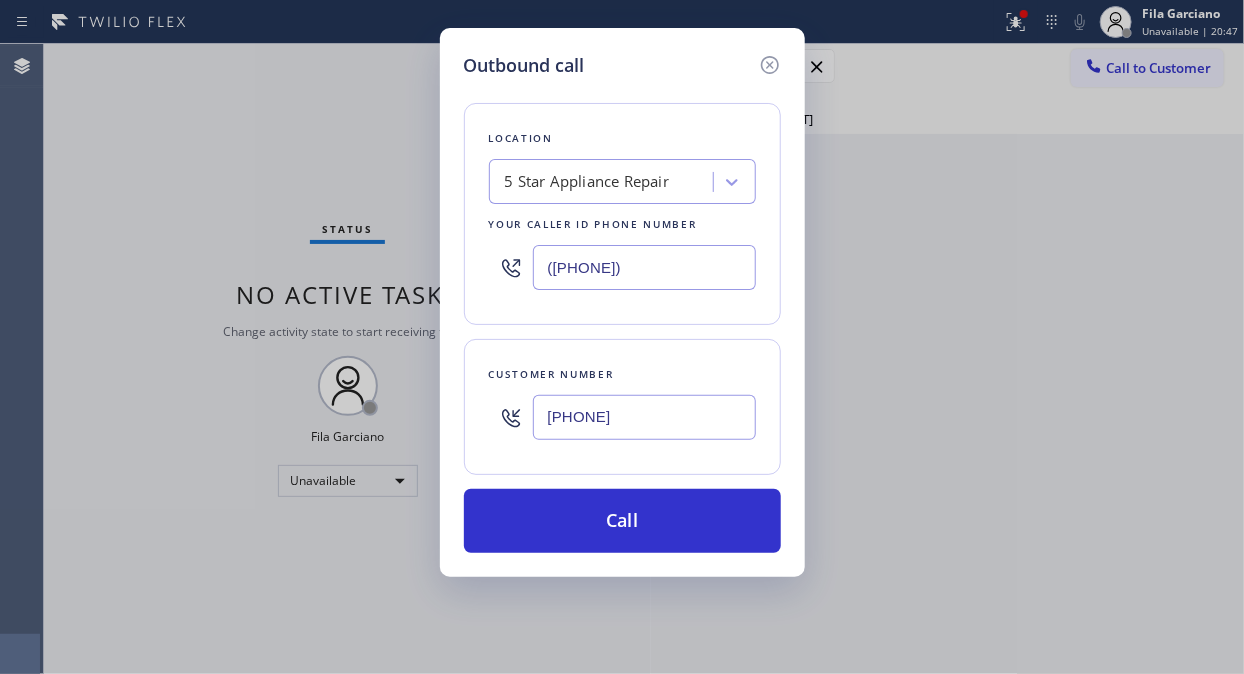 type on "[PHONE]" 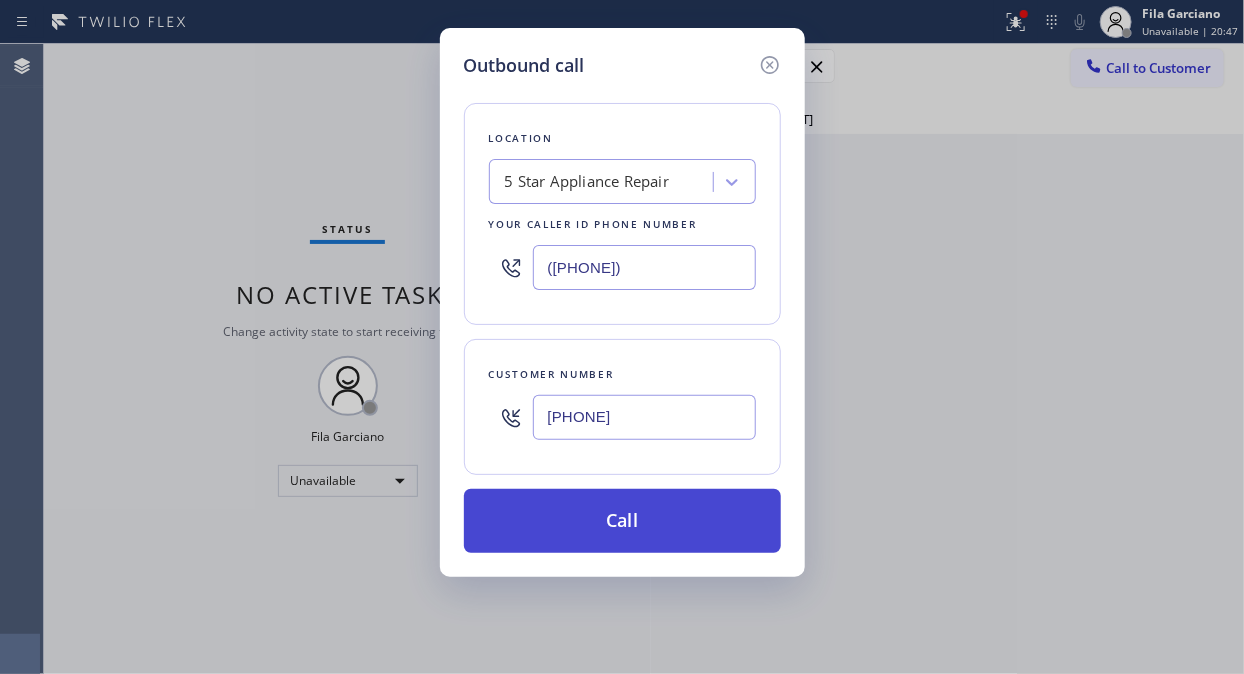 click on "Call" at bounding box center (622, 521) 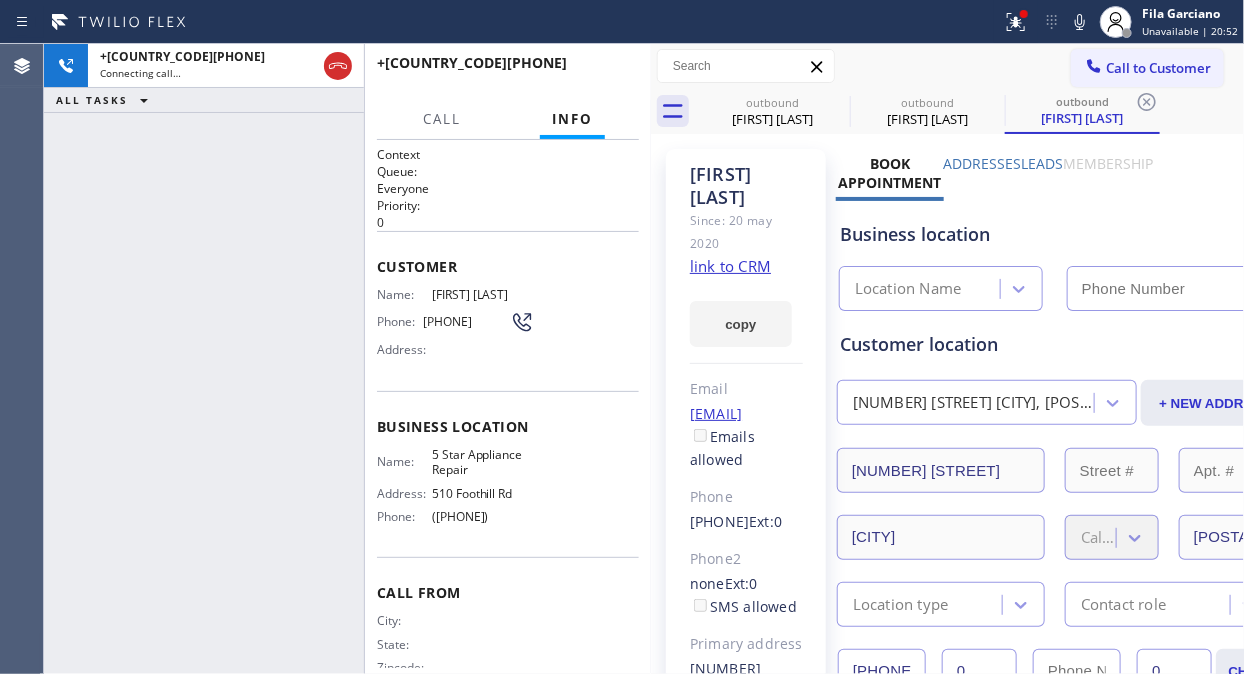 type on "([PHONE])" 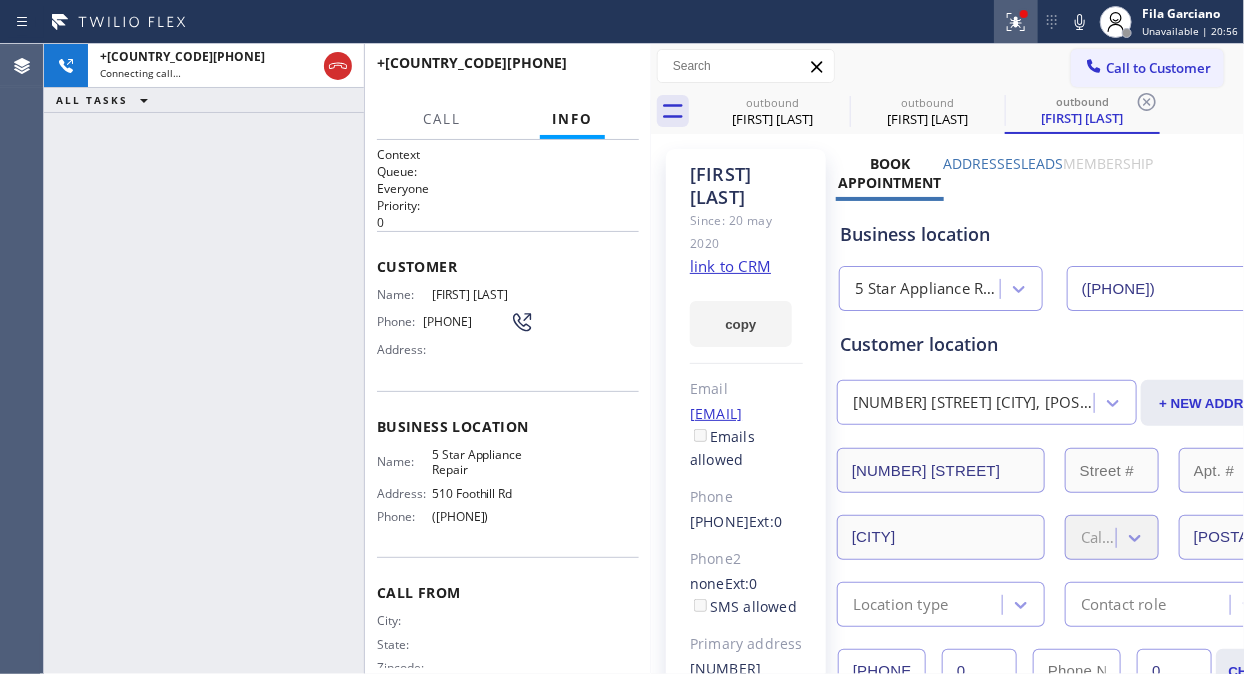 click 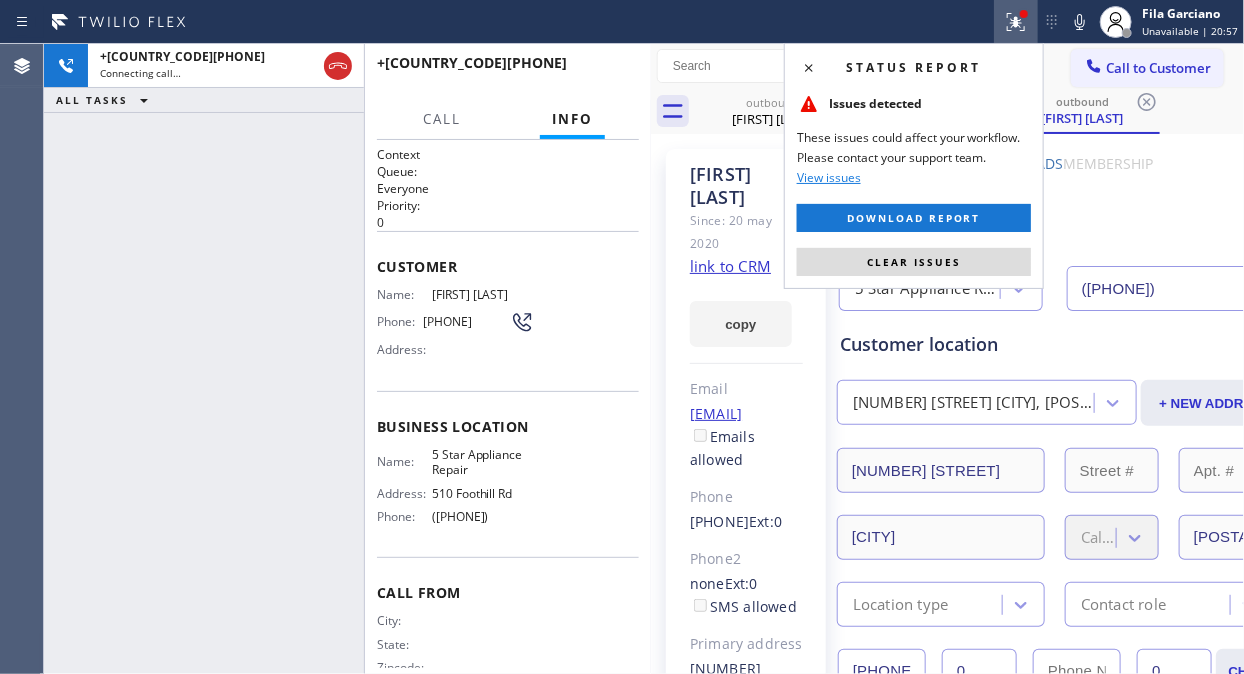 click on "Clear issues" at bounding box center [914, 262] 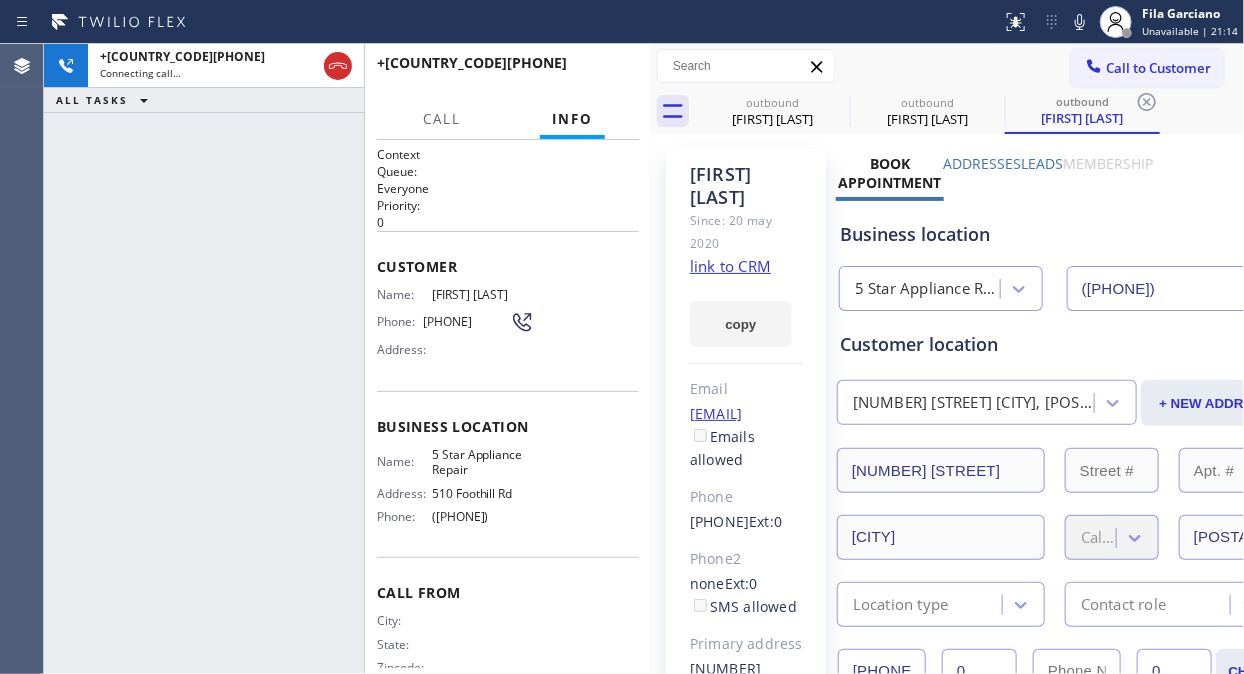 drag, startPoint x: 121, startPoint y: 236, endPoint x: 135, endPoint y: 236, distance: 14 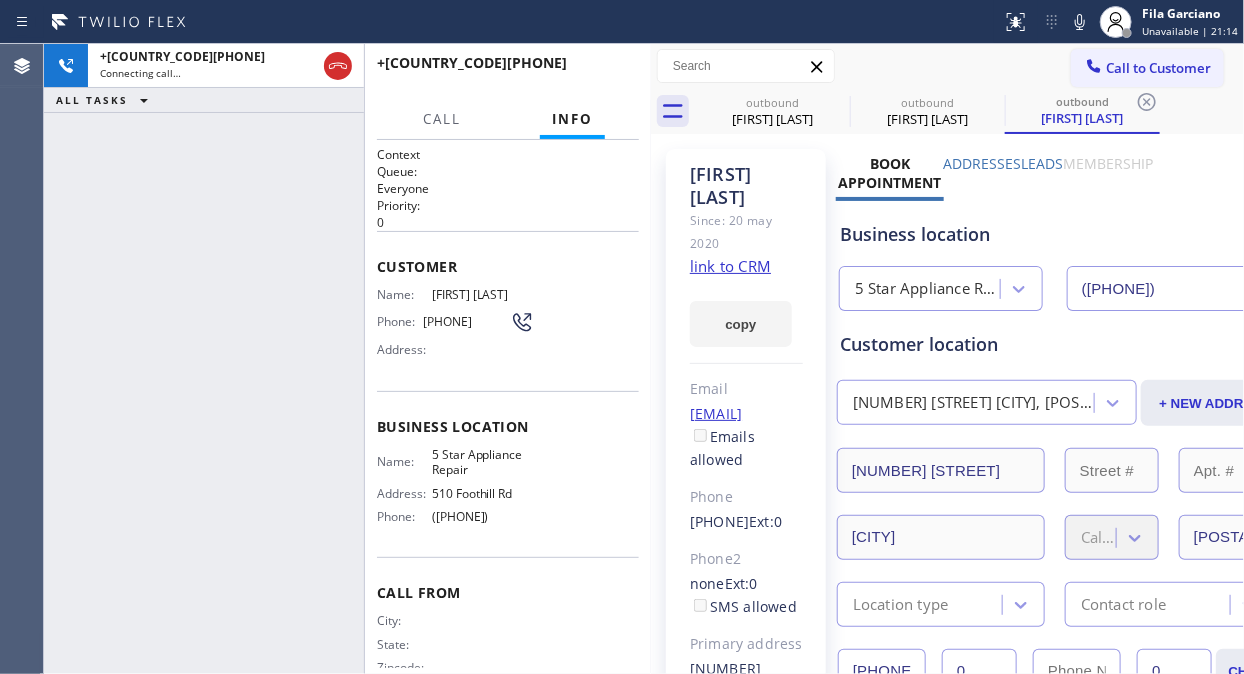 click on "+[COUNTRY_CODE][PHONE] Connecting call…" at bounding box center (204, 359) 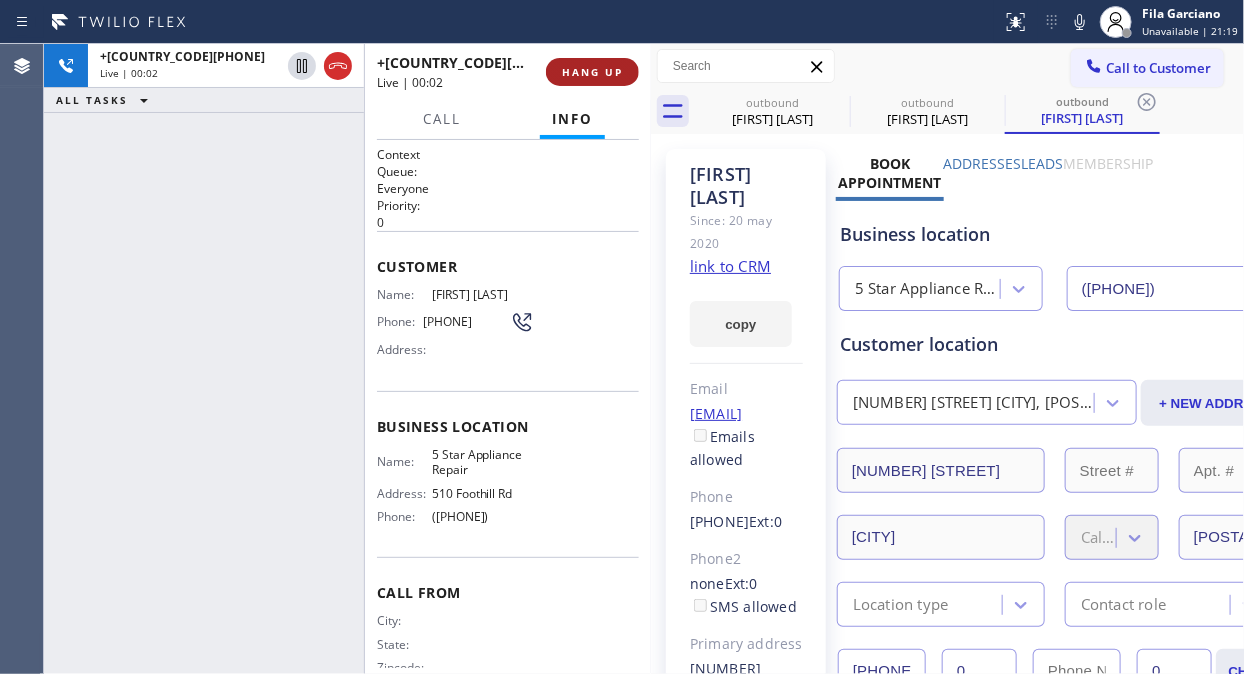 click on "HANG UP" at bounding box center (592, 72) 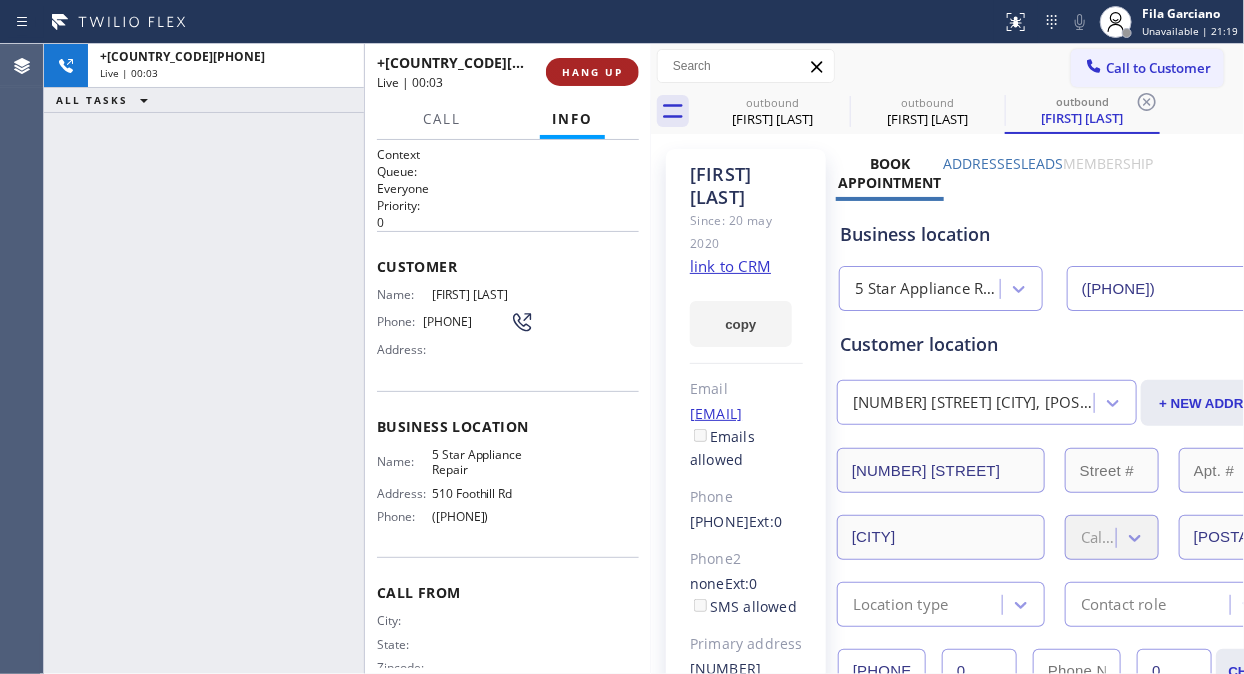 click on "HANG UP" at bounding box center (592, 72) 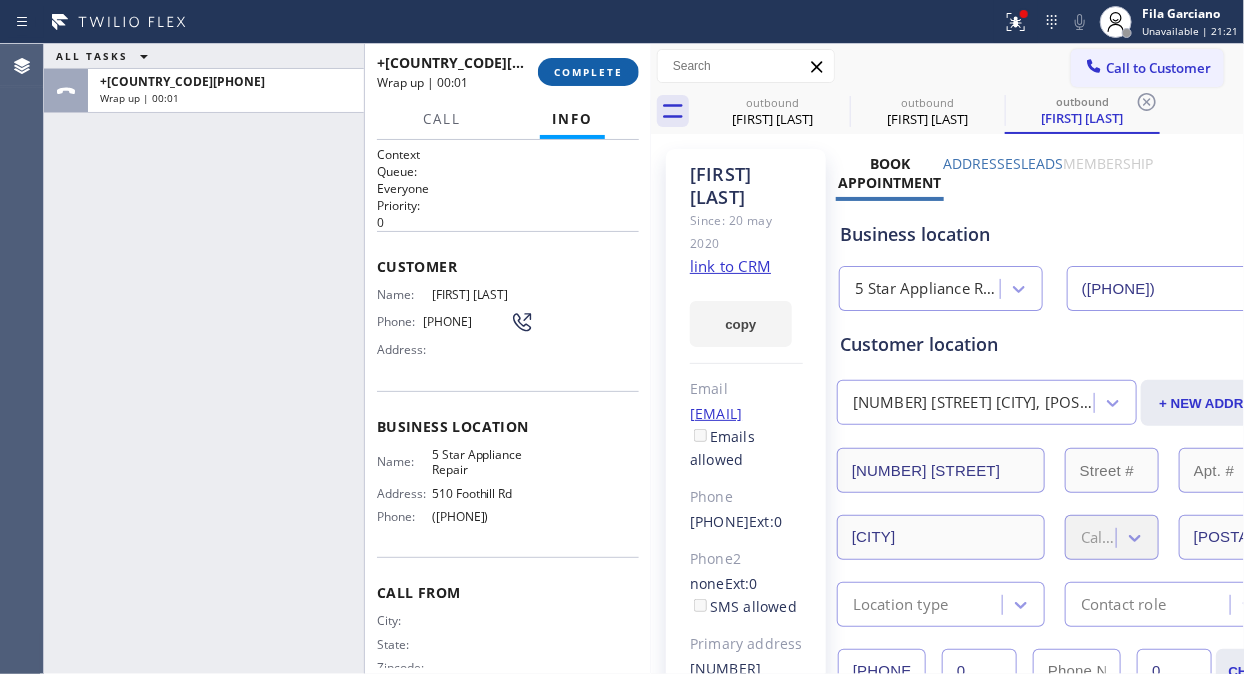 click on "COMPLETE" at bounding box center (588, 72) 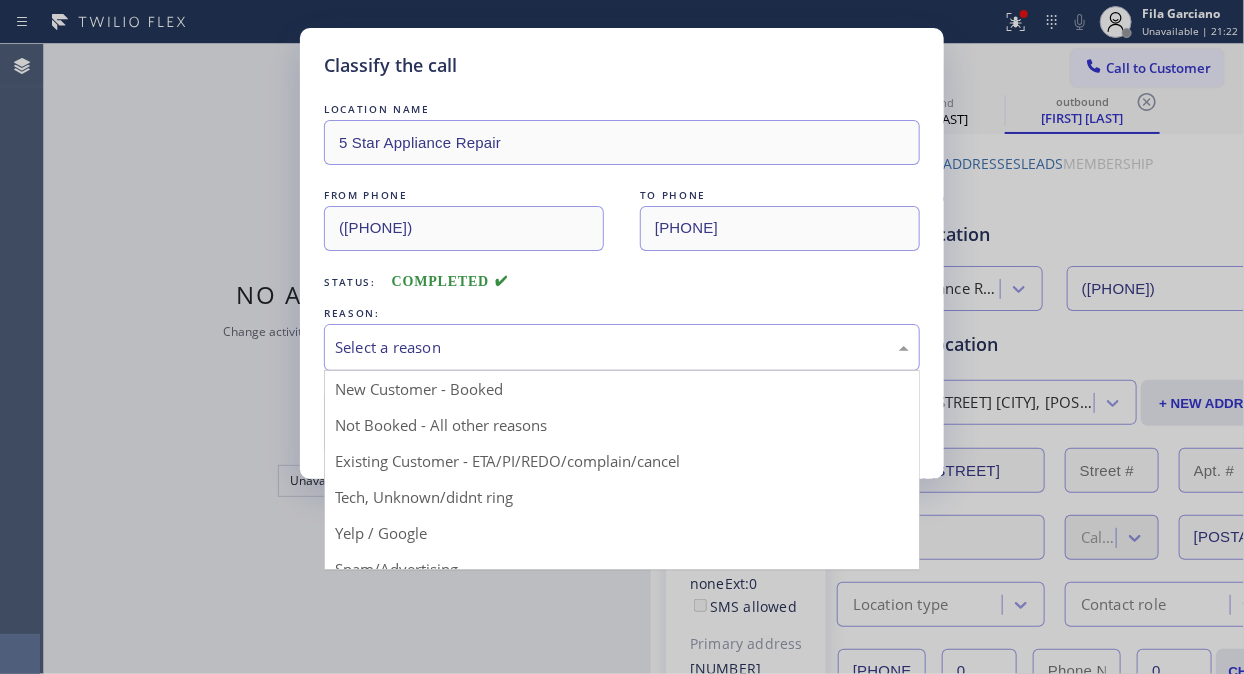 click on "Select a reason" at bounding box center [622, 347] 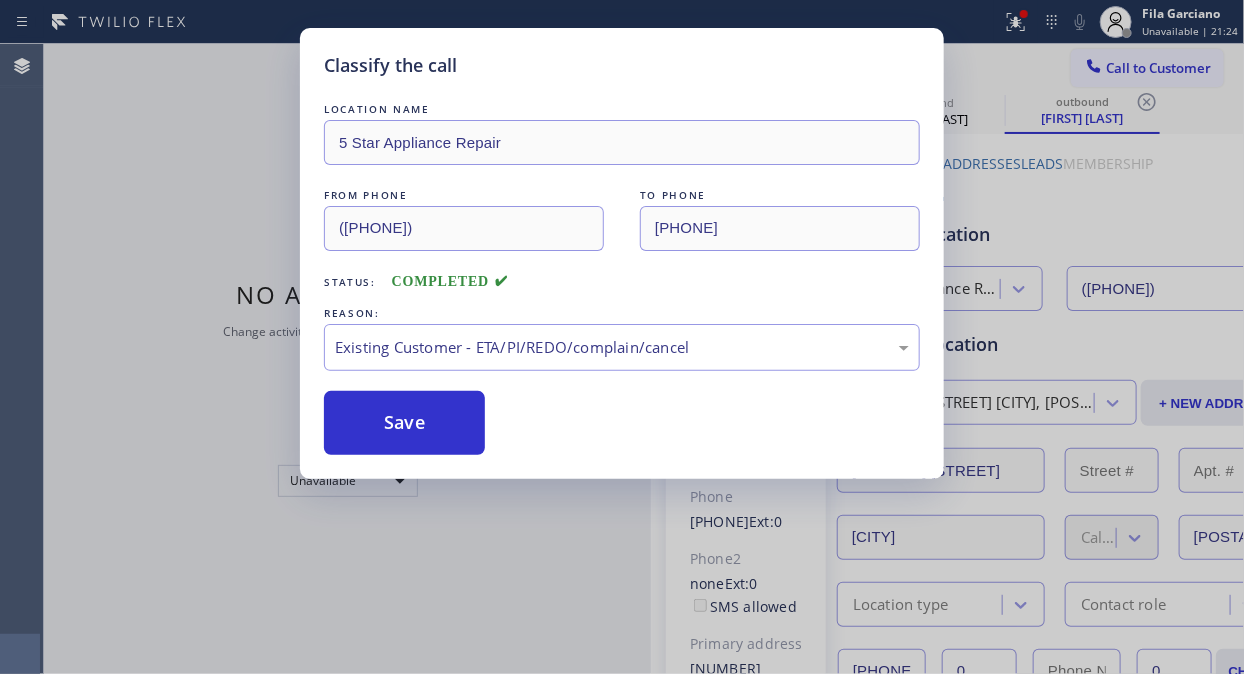 drag, startPoint x: 432, startPoint y: 426, endPoint x: 1066, endPoint y: 84, distance: 720.361 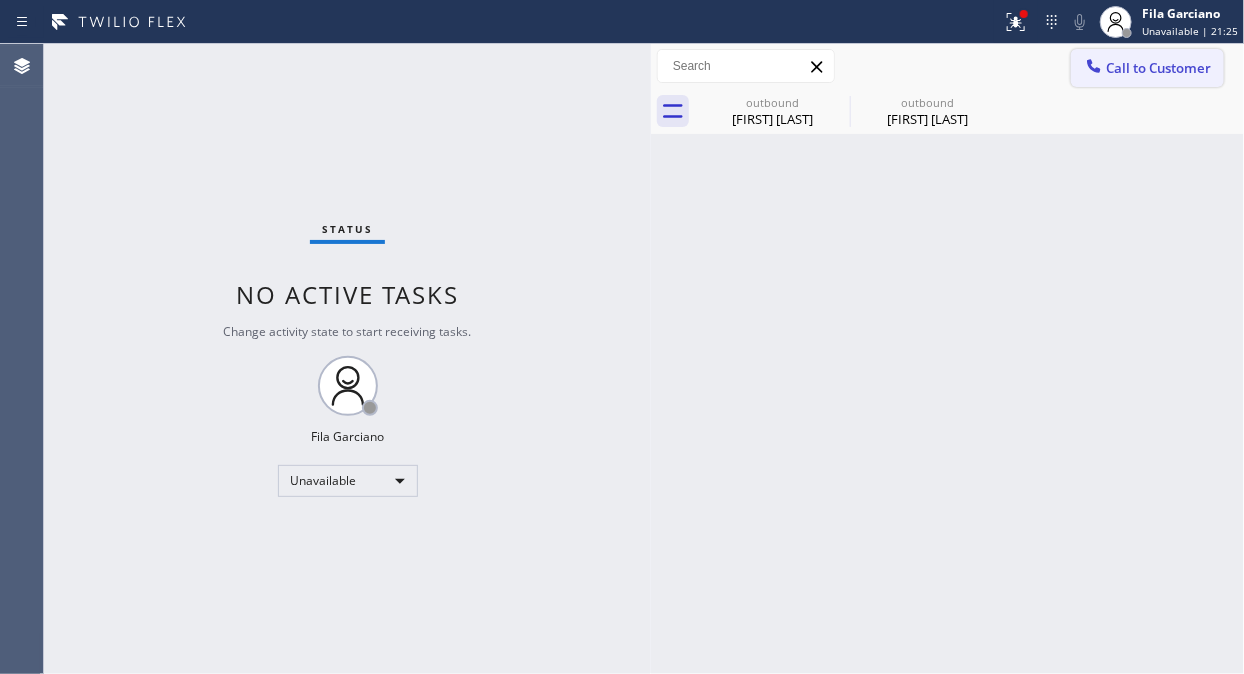 click on "Call to Customer" at bounding box center (1158, 68) 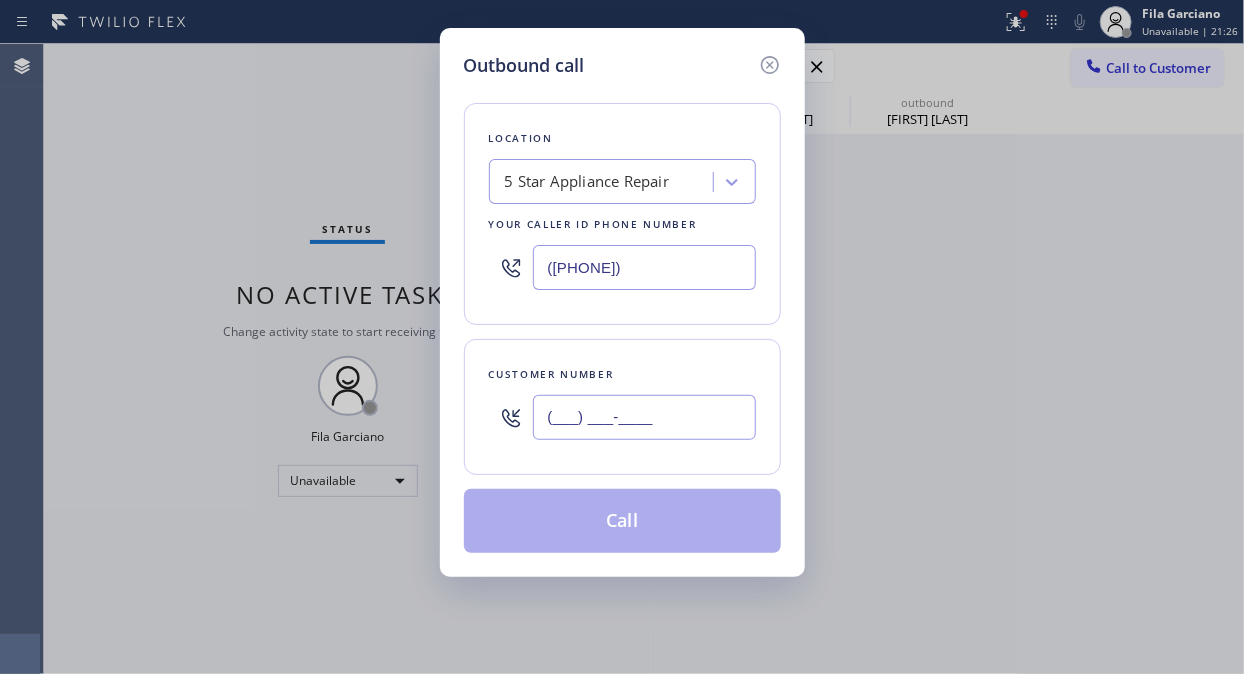 click on "(___) ___-____" at bounding box center (644, 417) 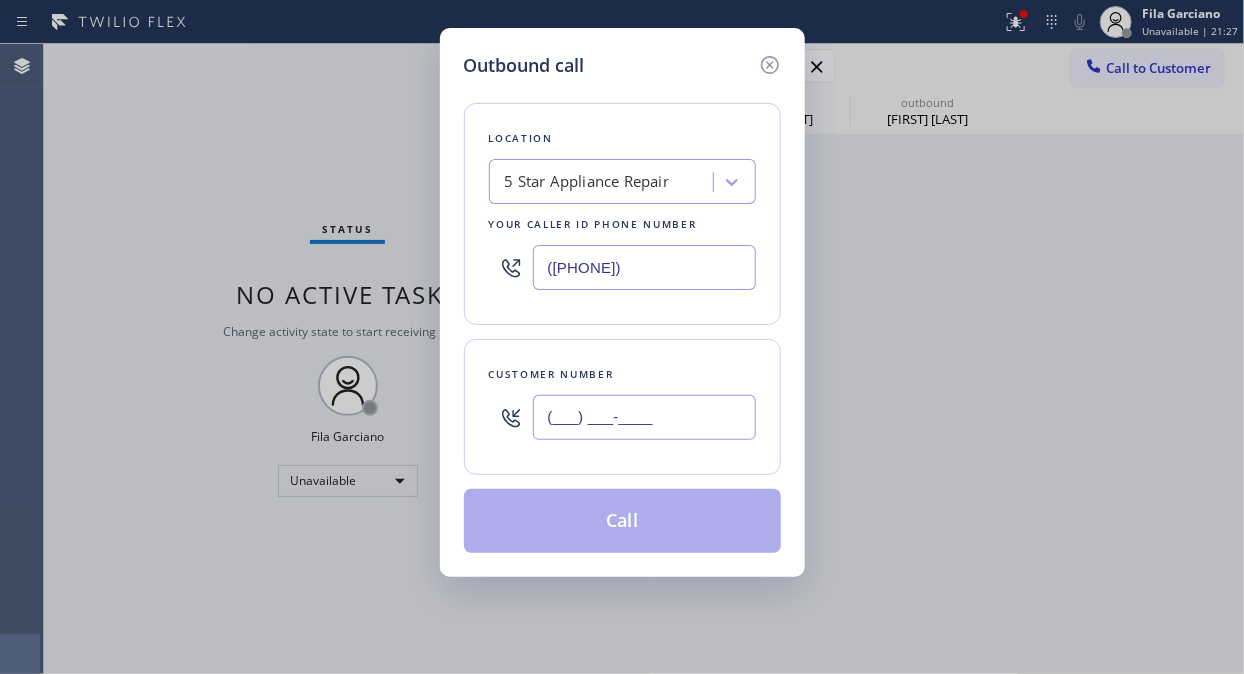 paste on "[PHONE]" 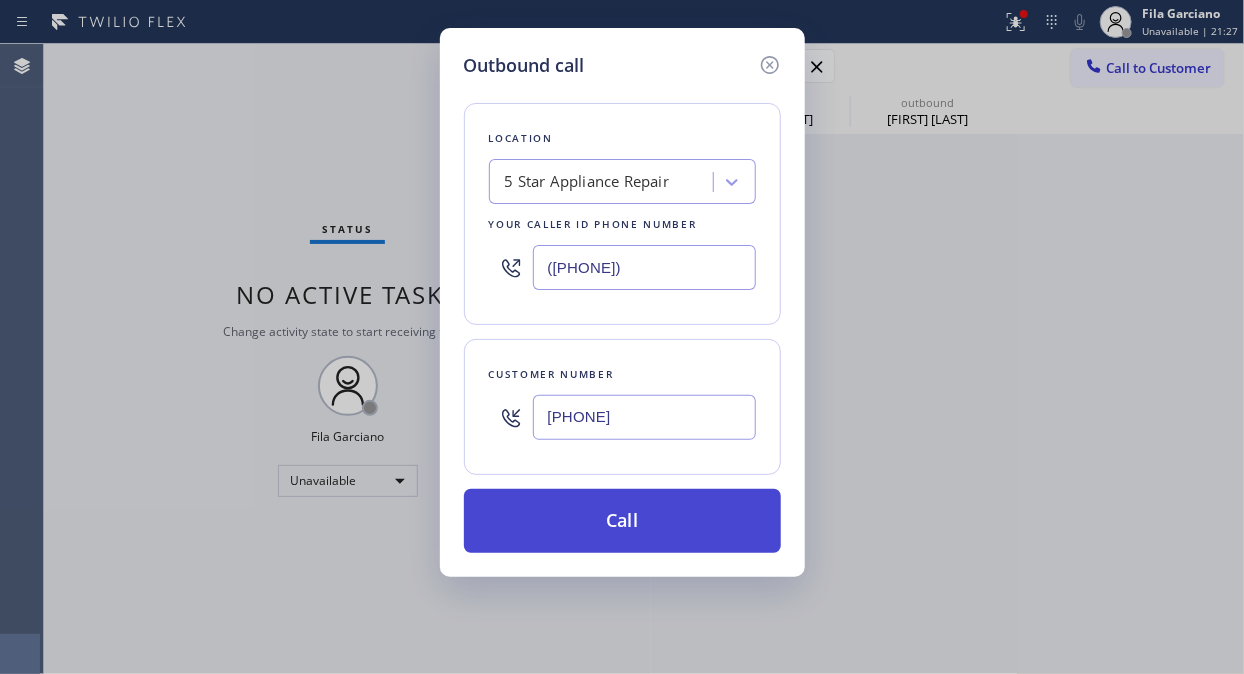 type on "[PHONE]" 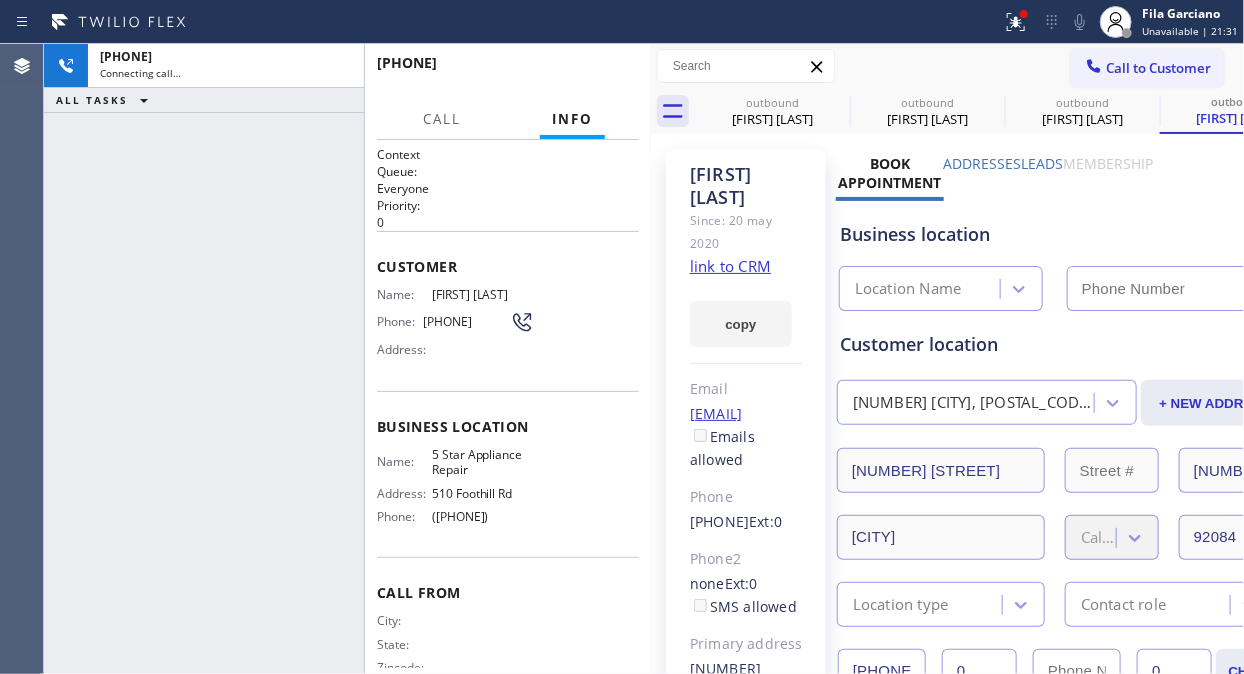 type on "([PHONE])" 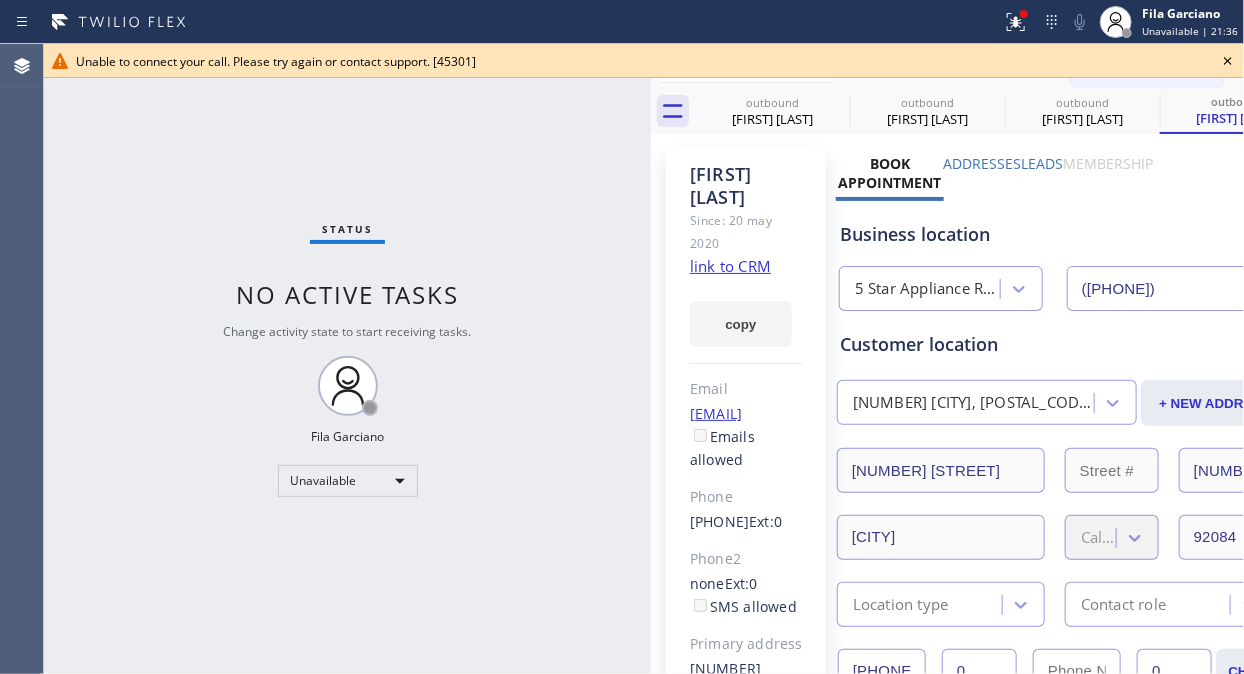 click 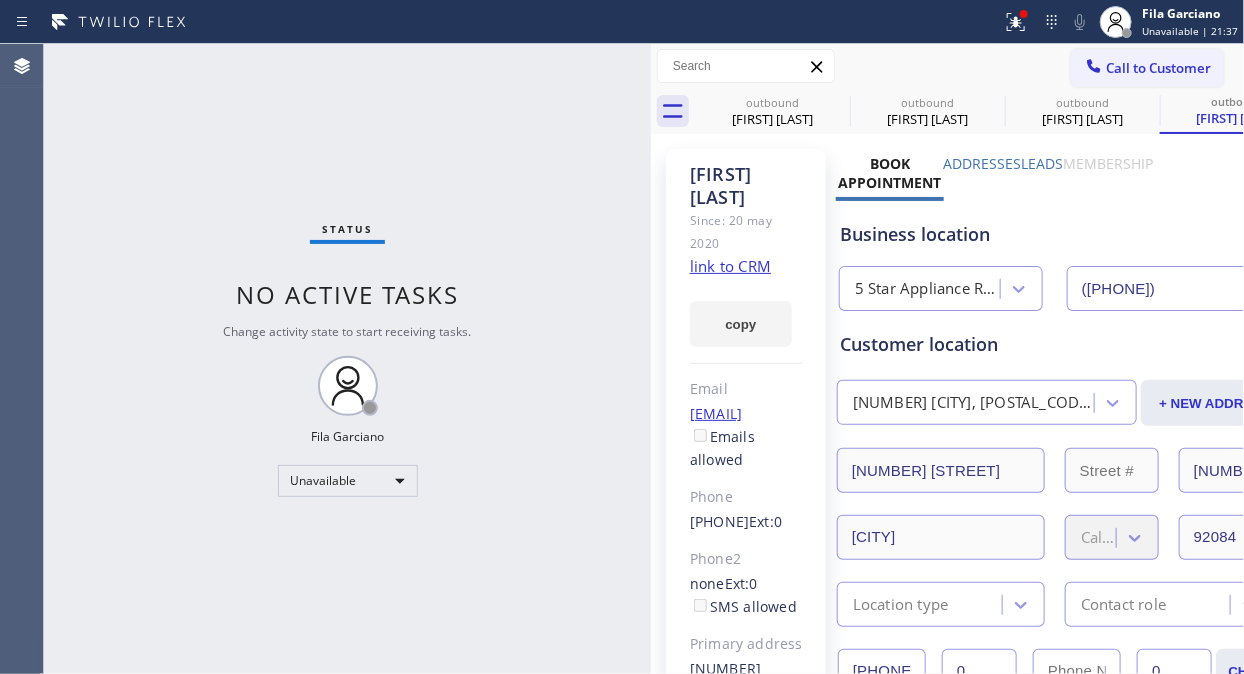 drag, startPoint x: 1131, startPoint y: 76, endPoint x: 1103, endPoint y: 104, distance: 39.59798 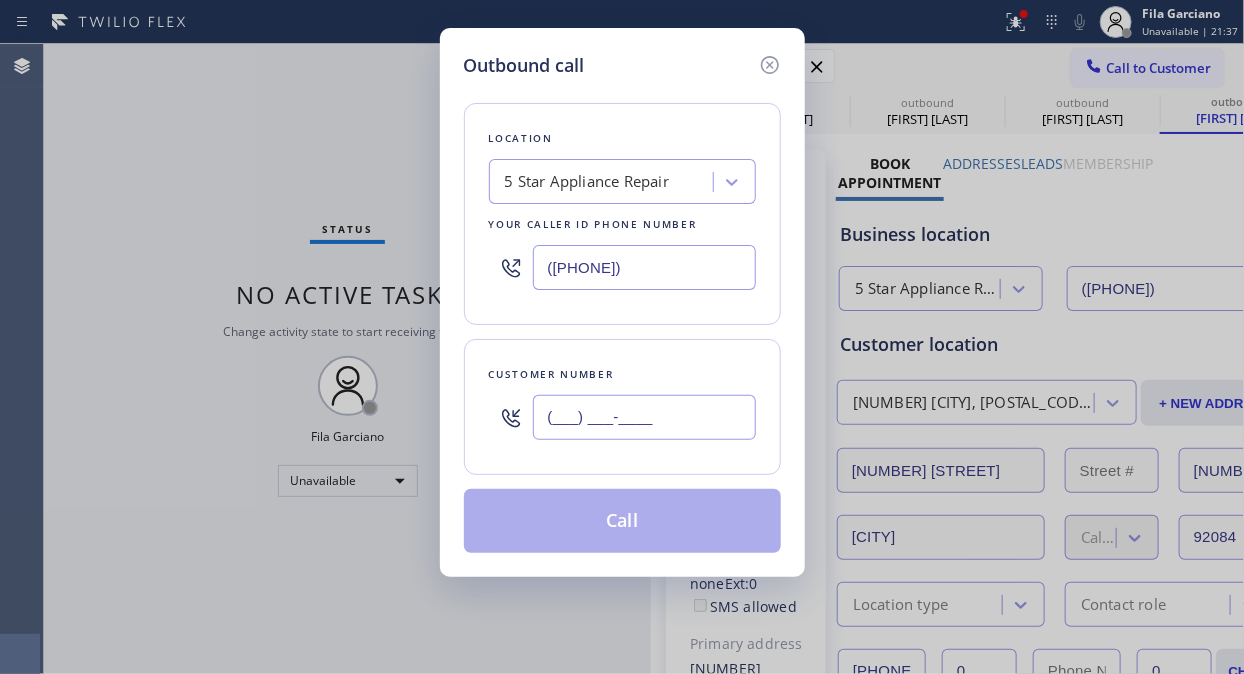 click on "(___) ___-____" at bounding box center (644, 417) 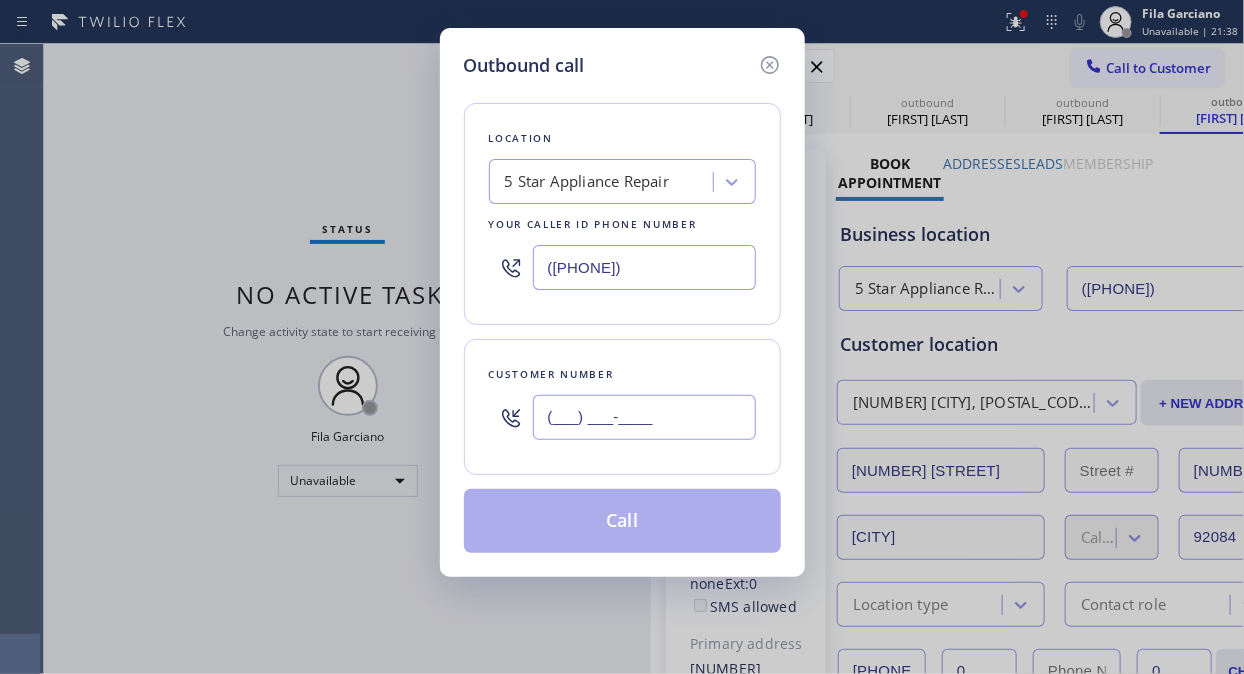 paste on "([PHONE])" 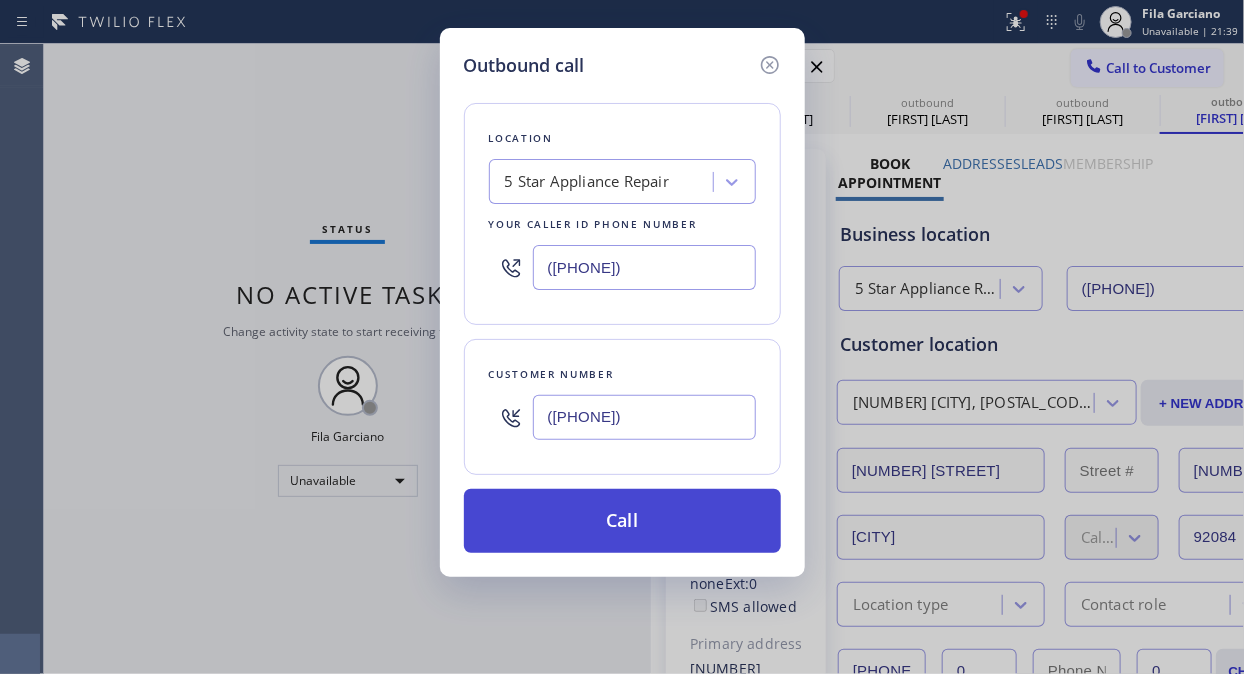 type on "([PHONE])" 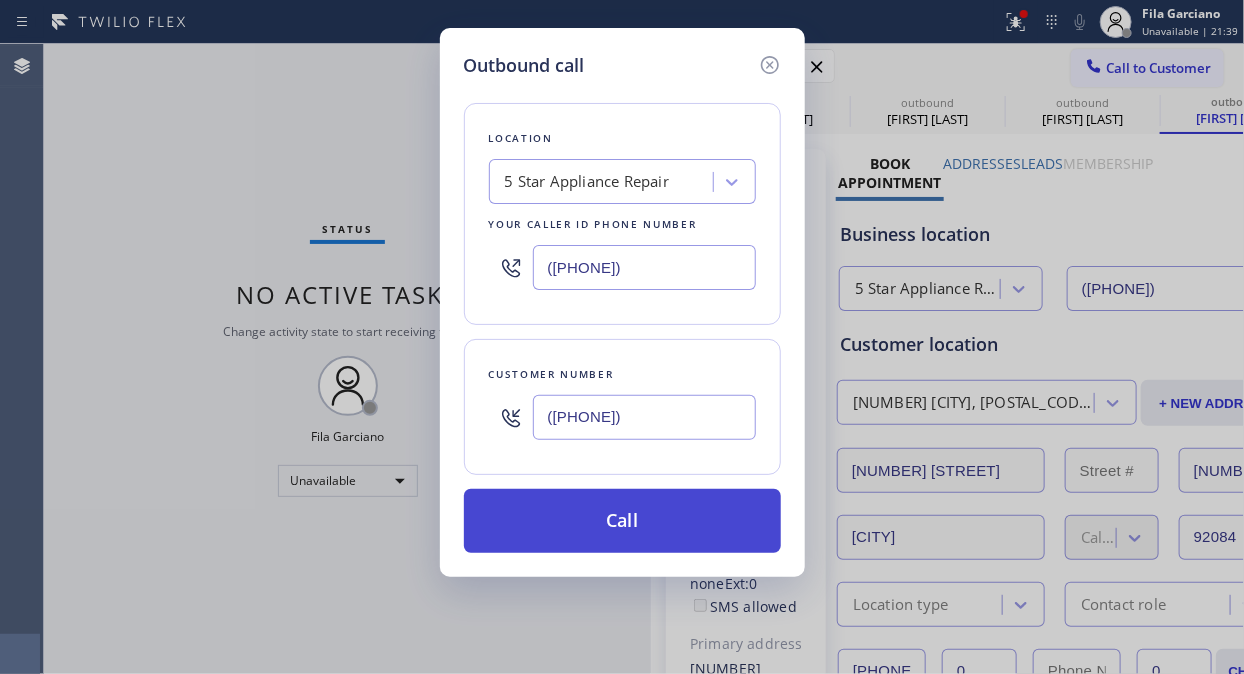 click on "Call" at bounding box center [622, 521] 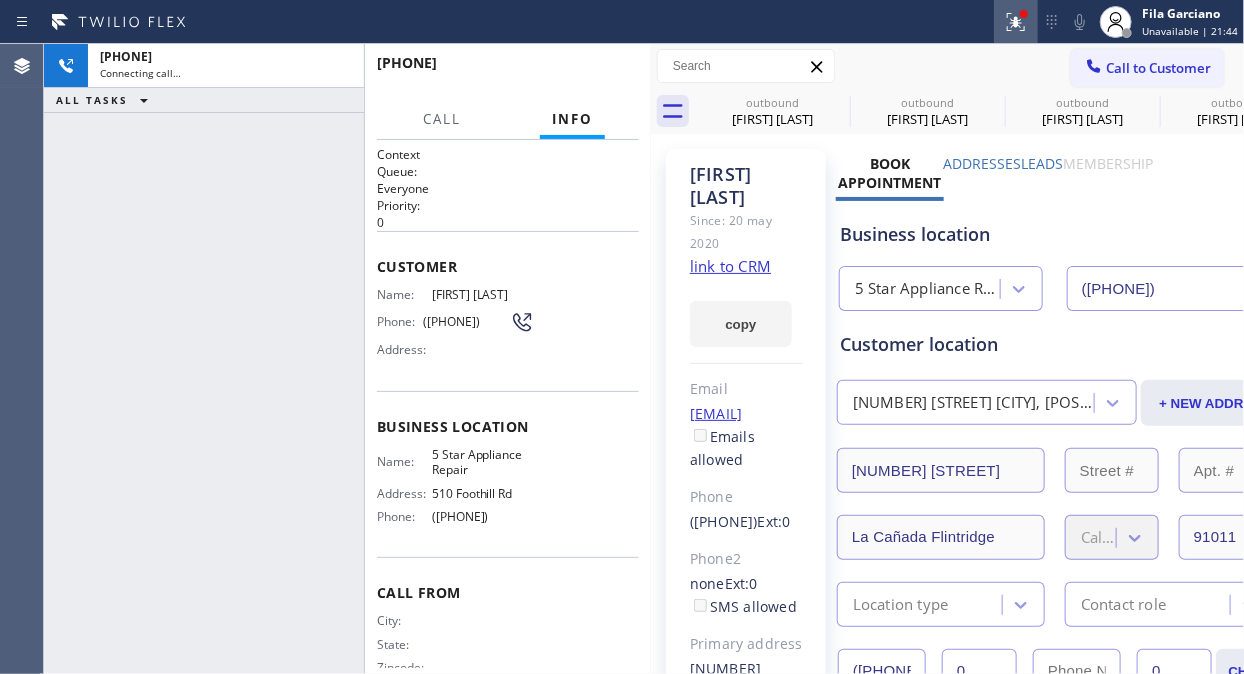 type on "([PHONE])" 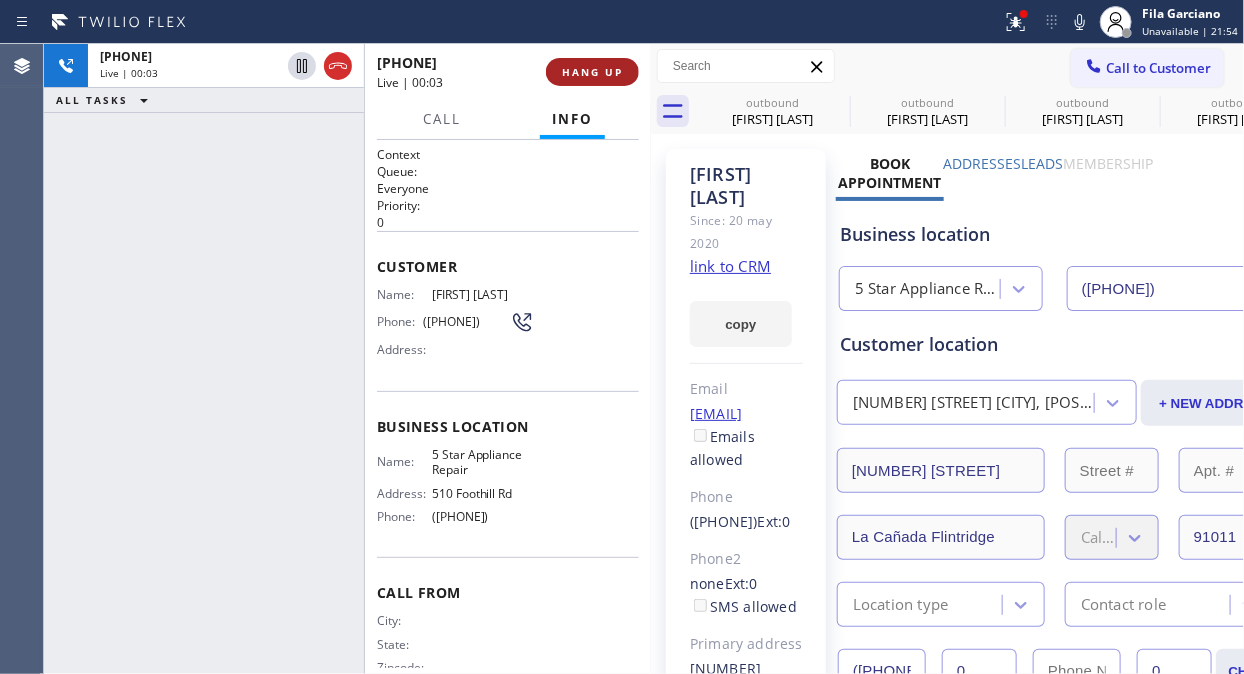 click on "HANG UP" at bounding box center [592, 72] 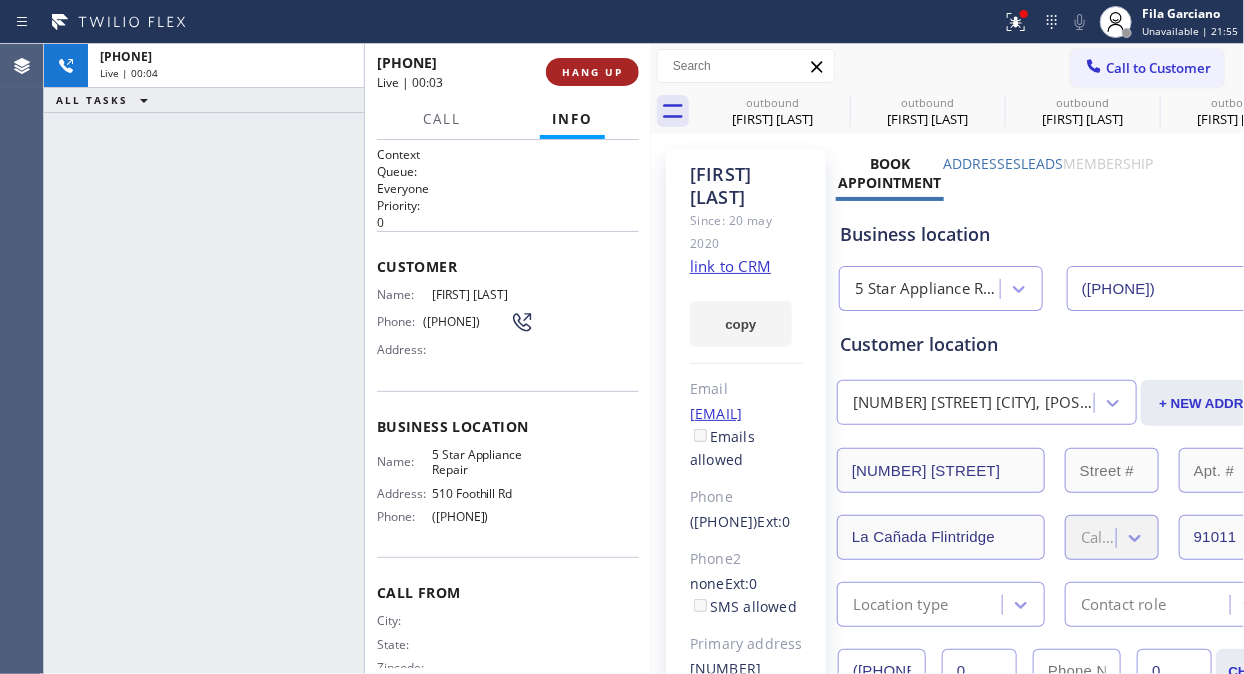 click on "HANG UP" at bounding box center [592, 72] 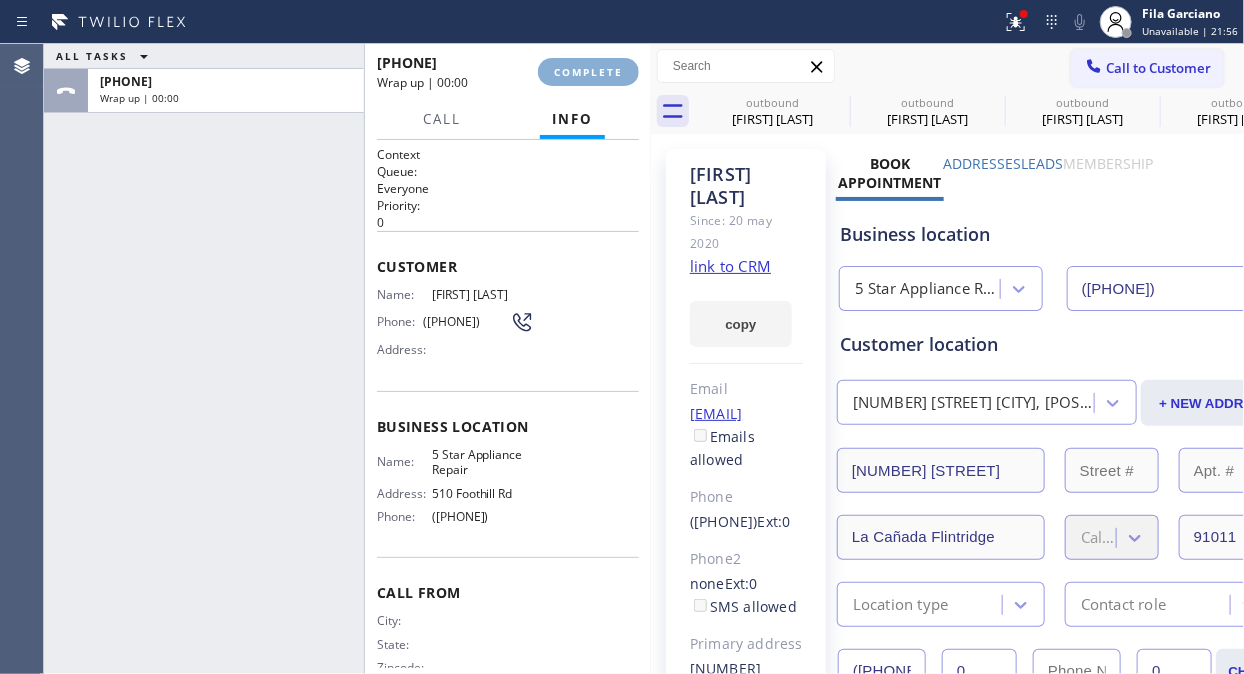 click on "COMPLETE" at bounding box center [588, 72] 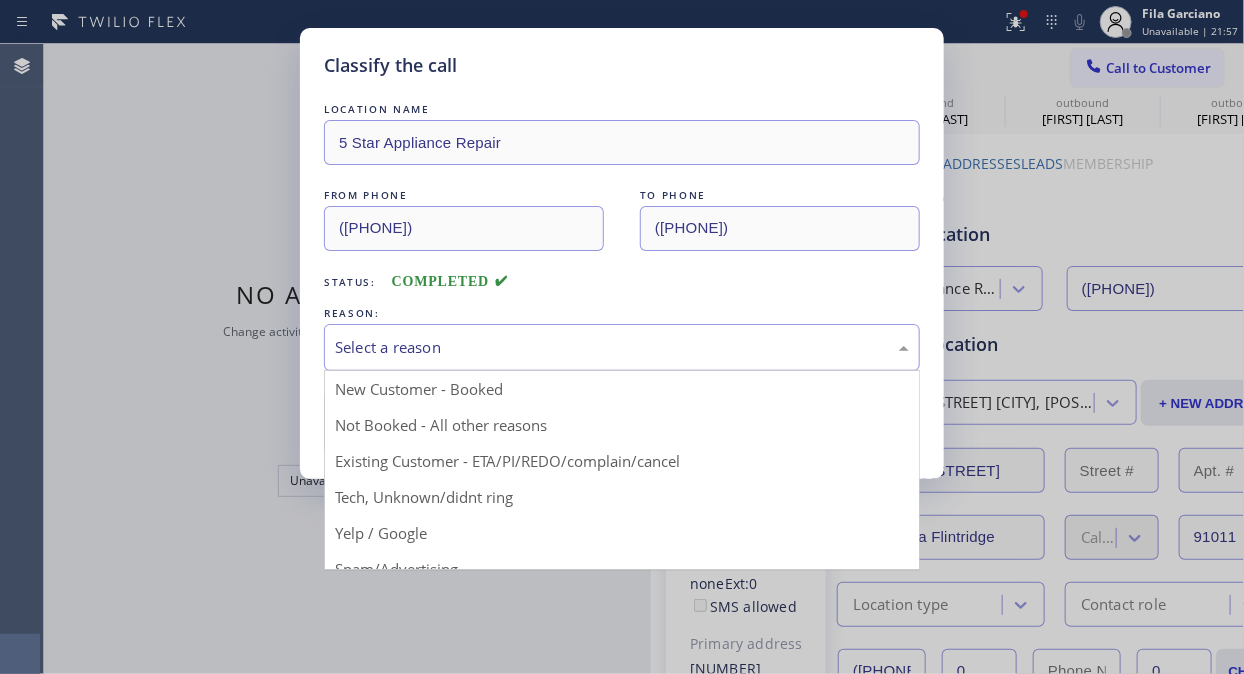 click on "Select a reason" at bounding box center (622, 347) 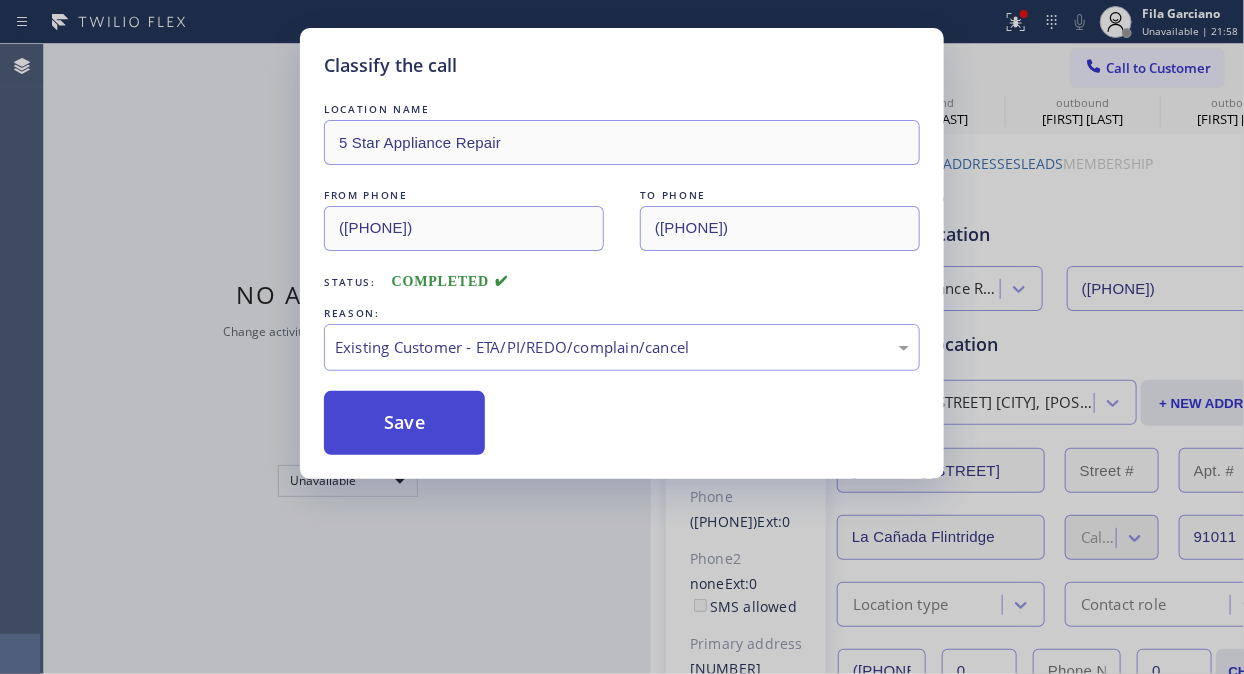 click on "Save" at bounding box center (404, 423) 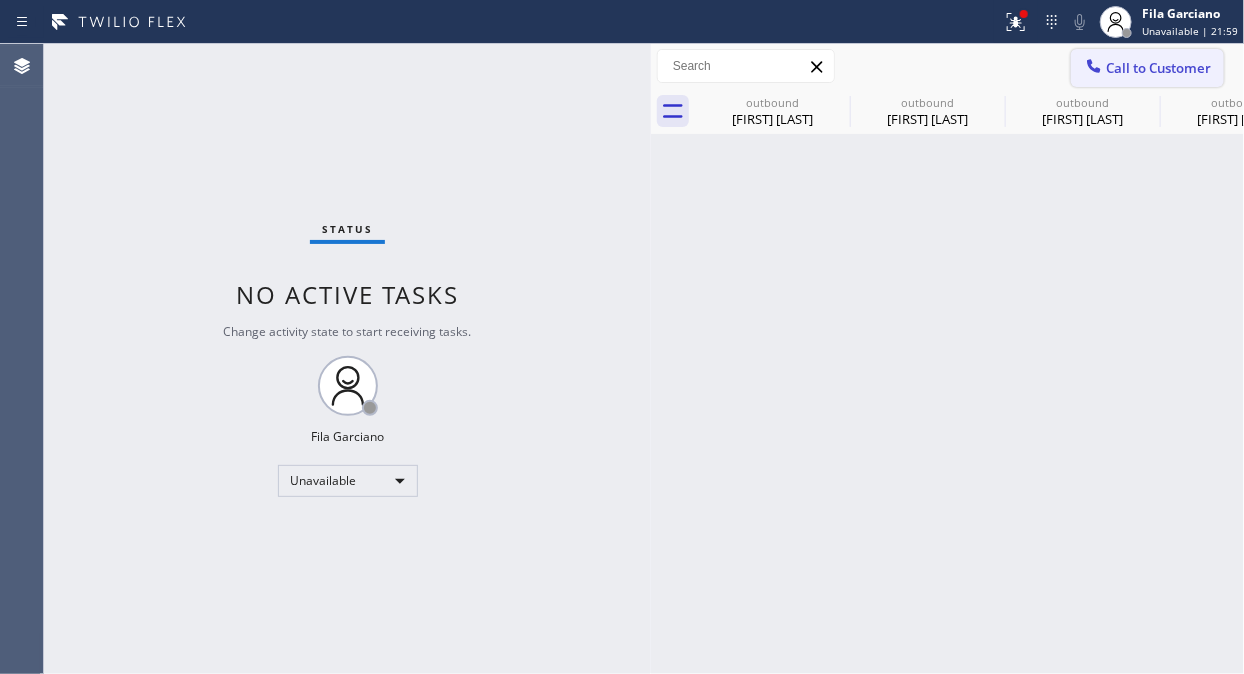 click on "Call to Customer" at bounding box center (1158, 68) 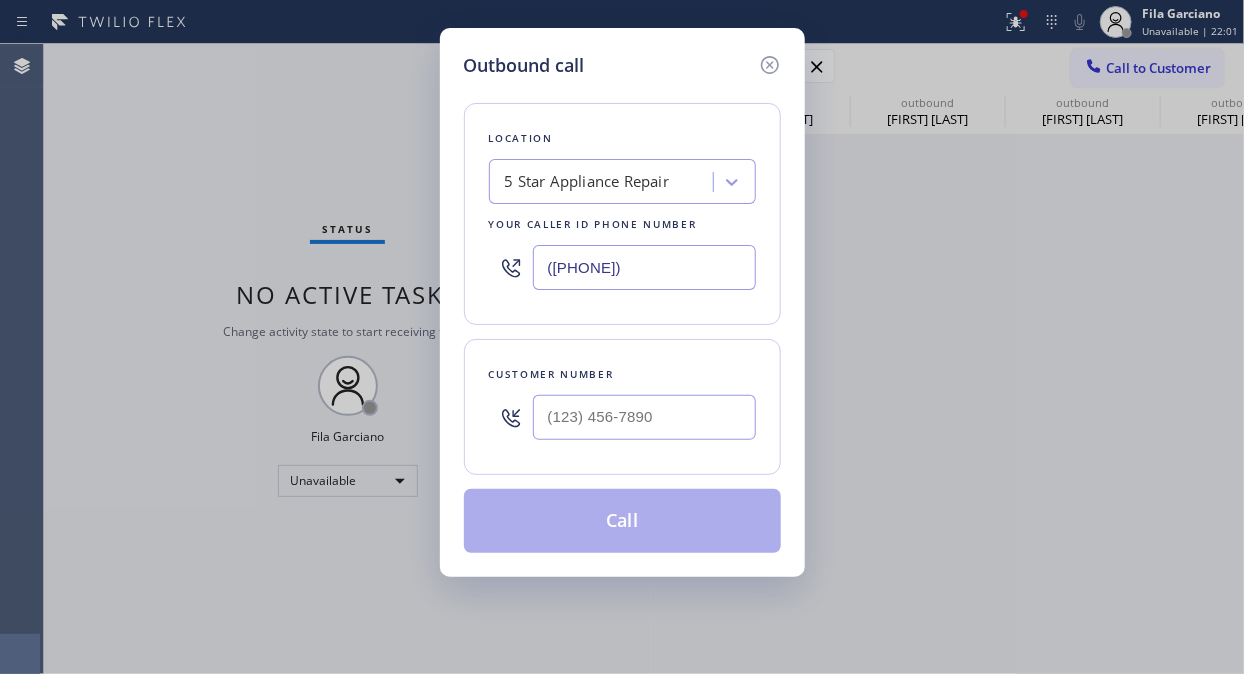 type 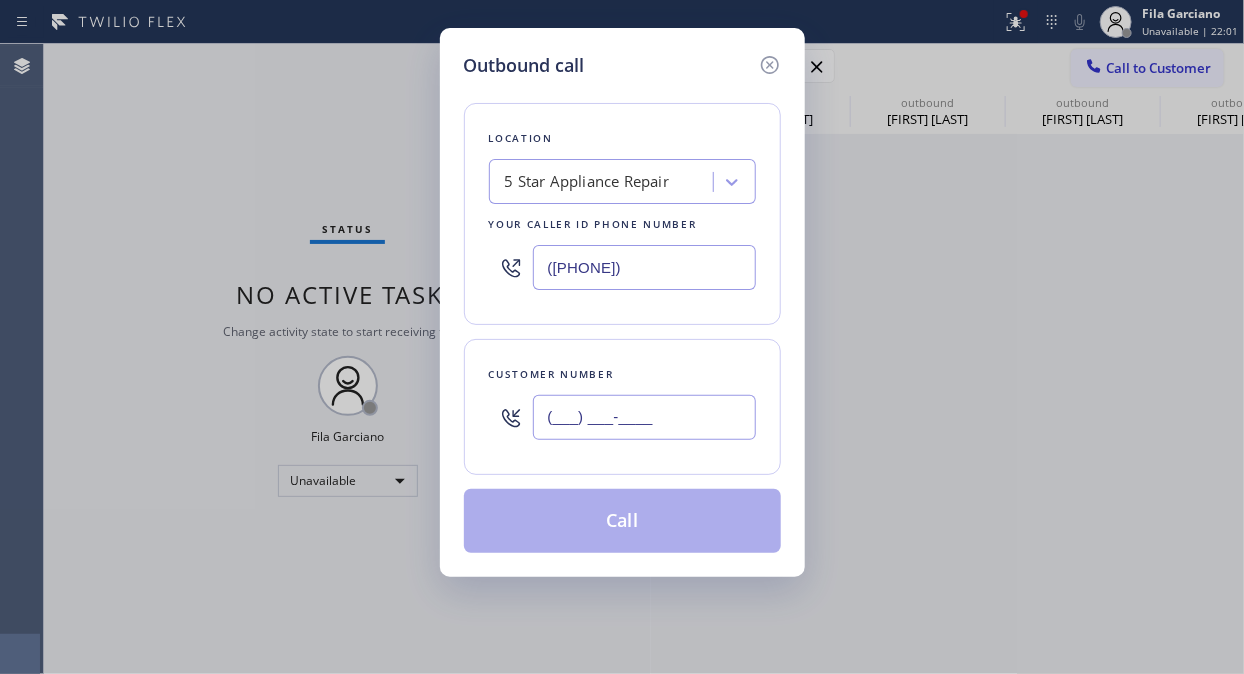 click on "(___) ___-____" at bounding box center [644, 417] 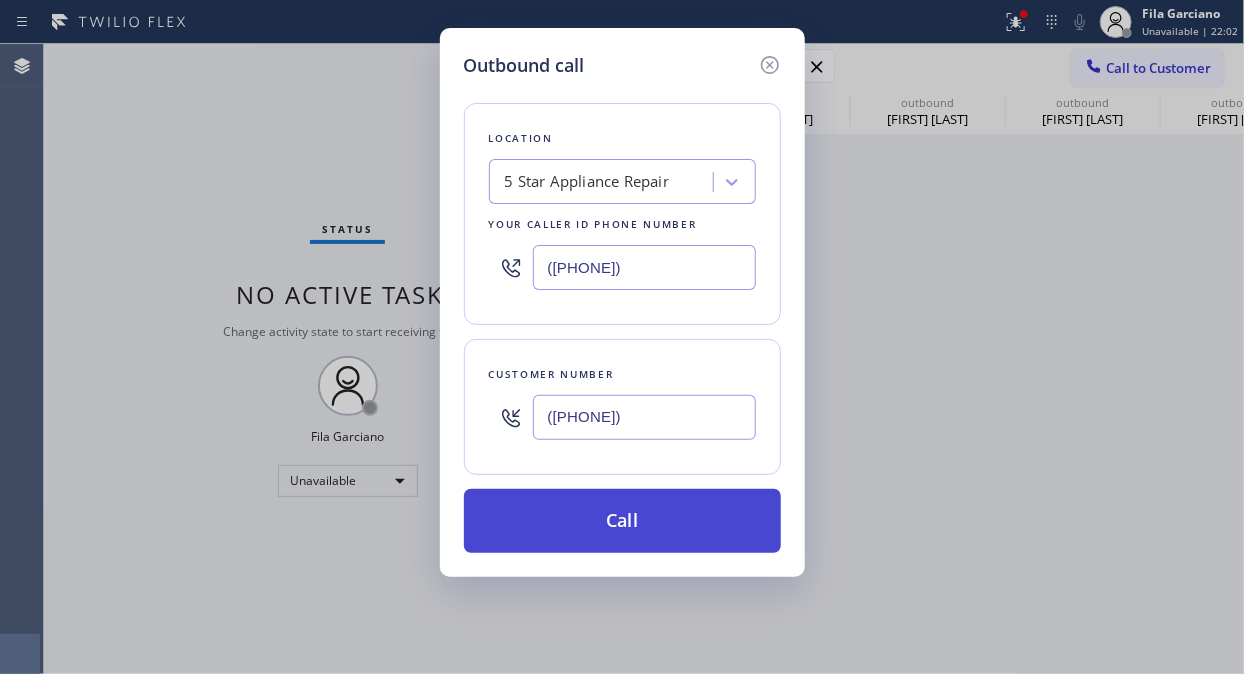 type on "([PHONE])" 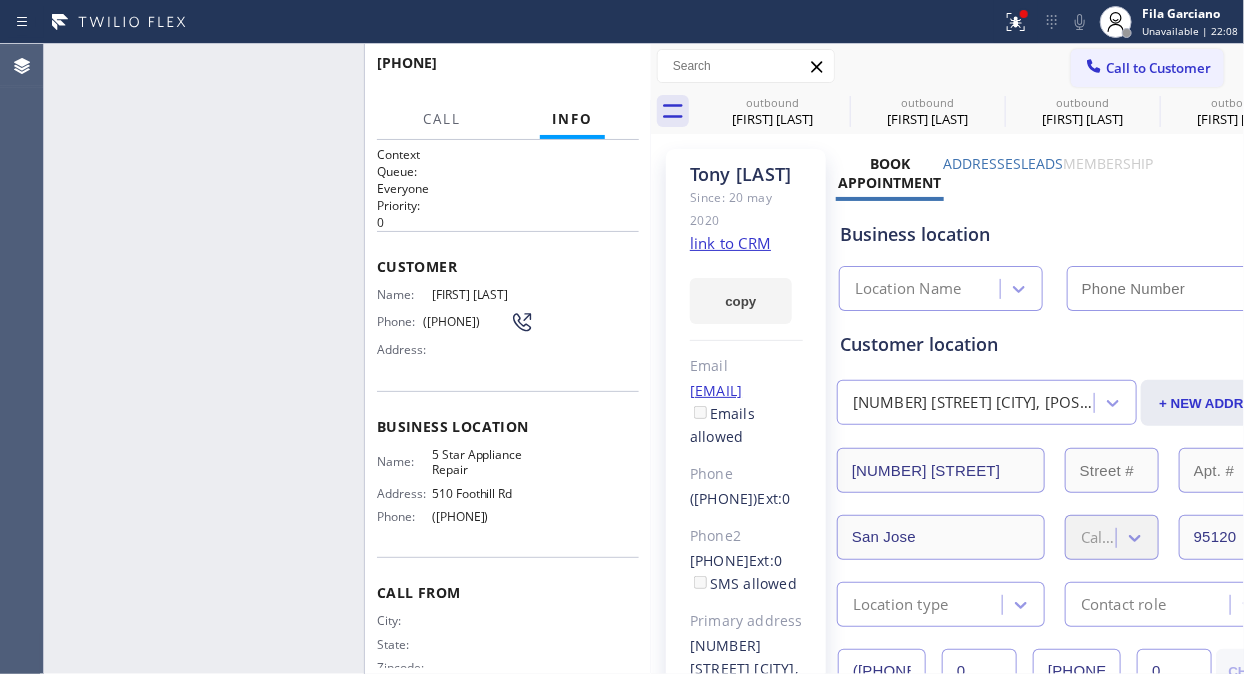 type on "([PHONE])" 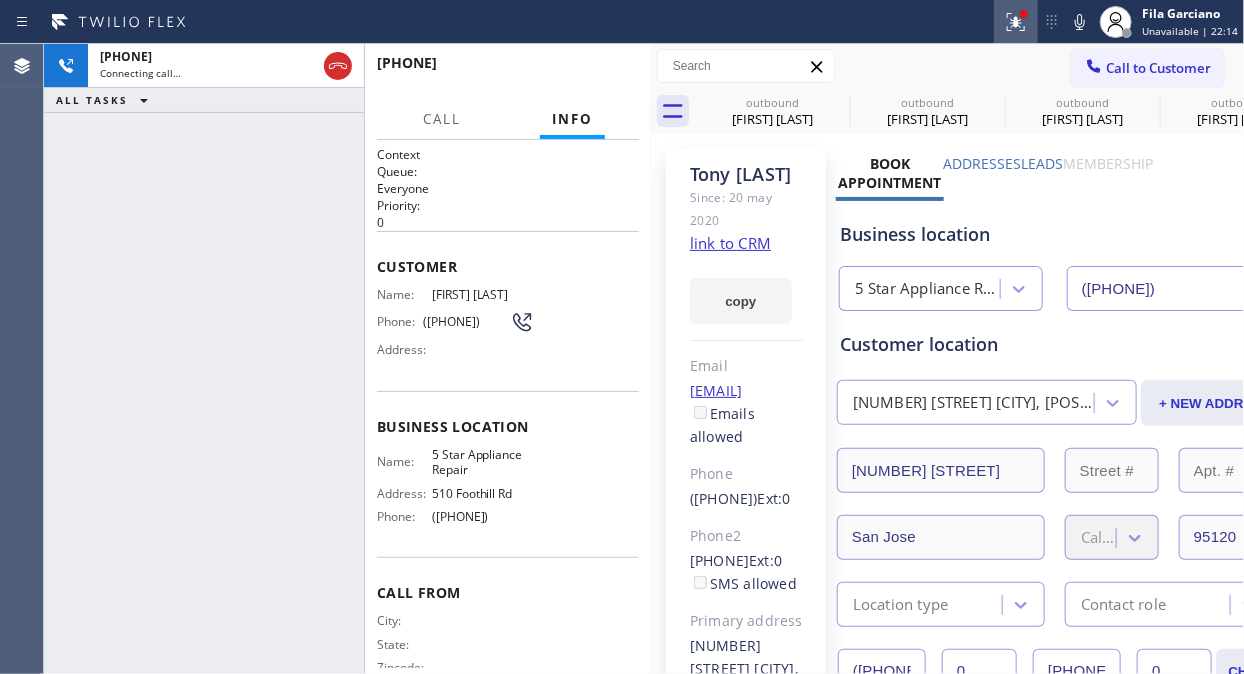 click 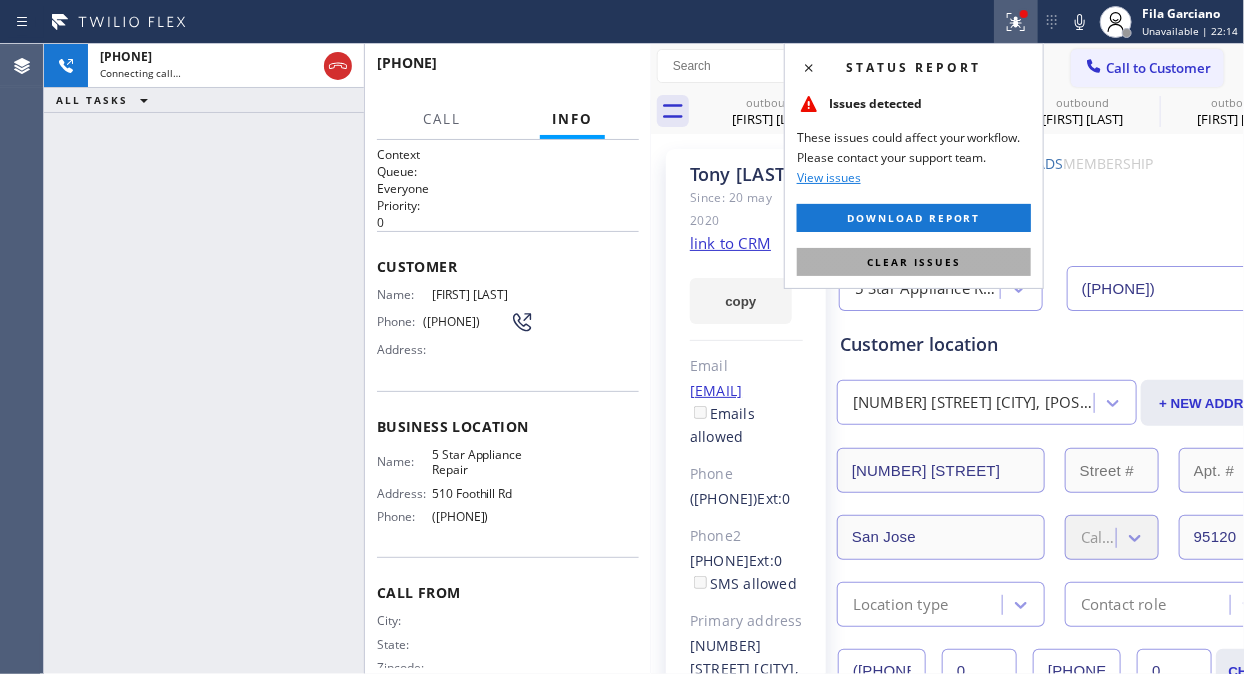 click on "Clear issues" at bounding box center (914, 262) 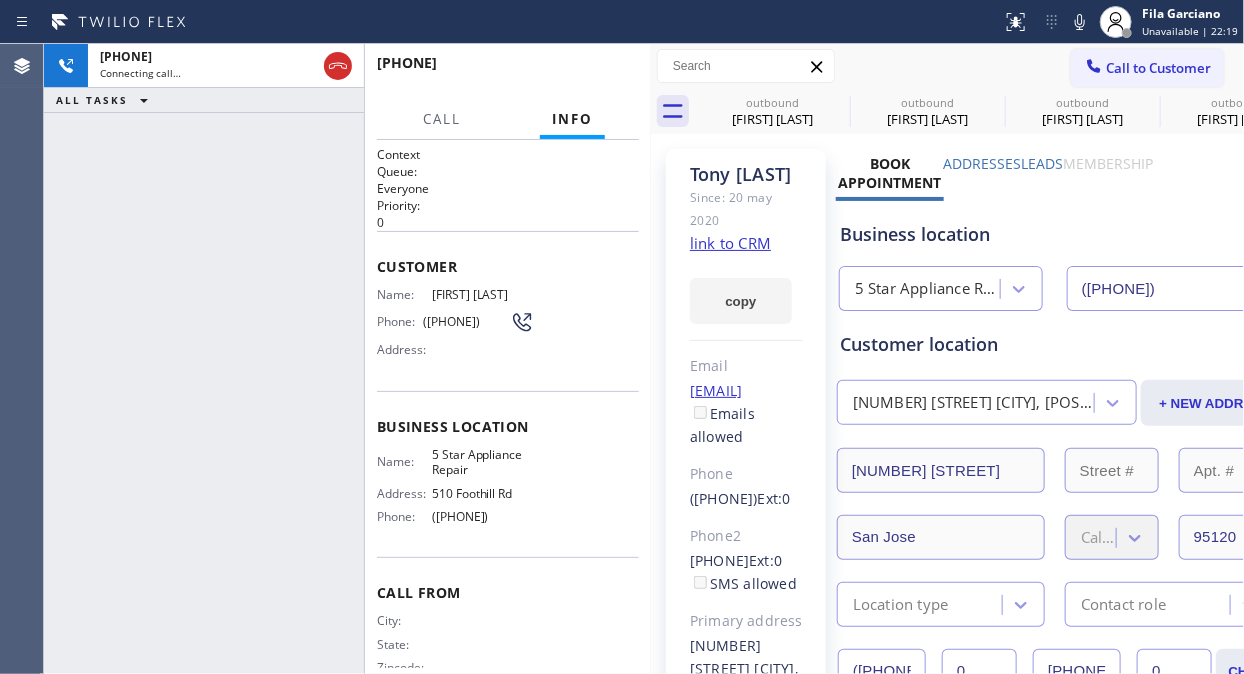 click on "[PHONE] Connecting call… ALL TASKS ALL TASKS ACTIVE TASKS TASKS IN WRAP UP" at bounding box center [204, 359] 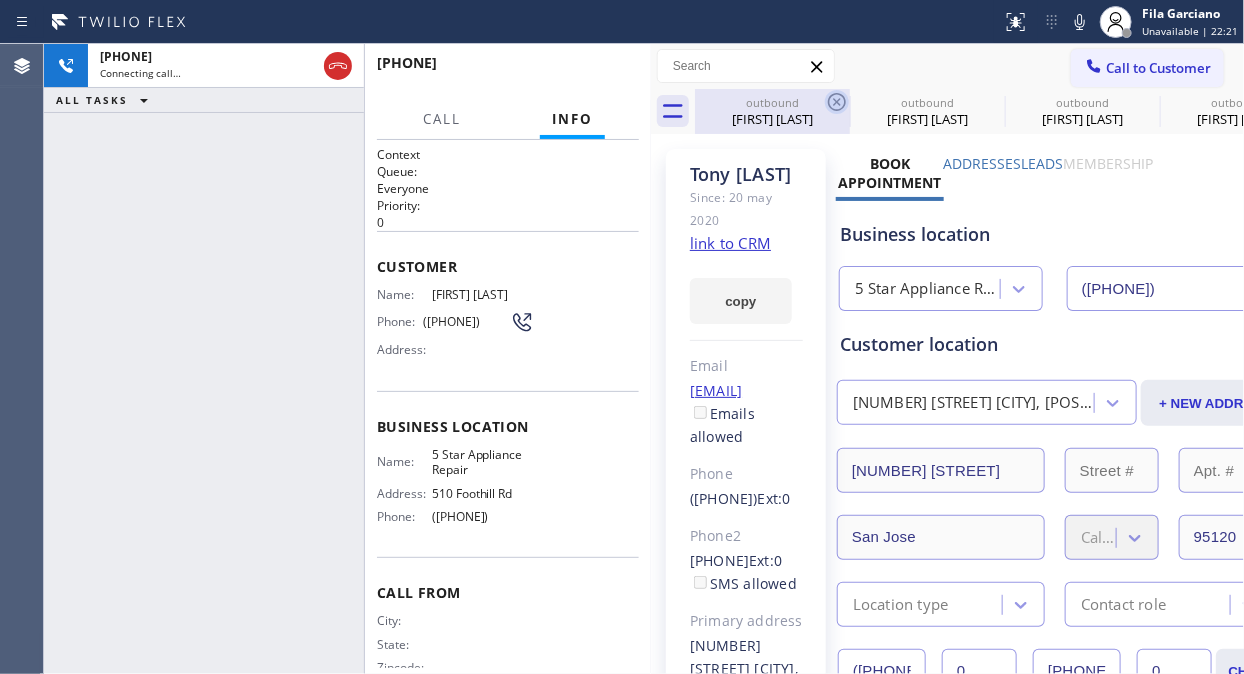 click 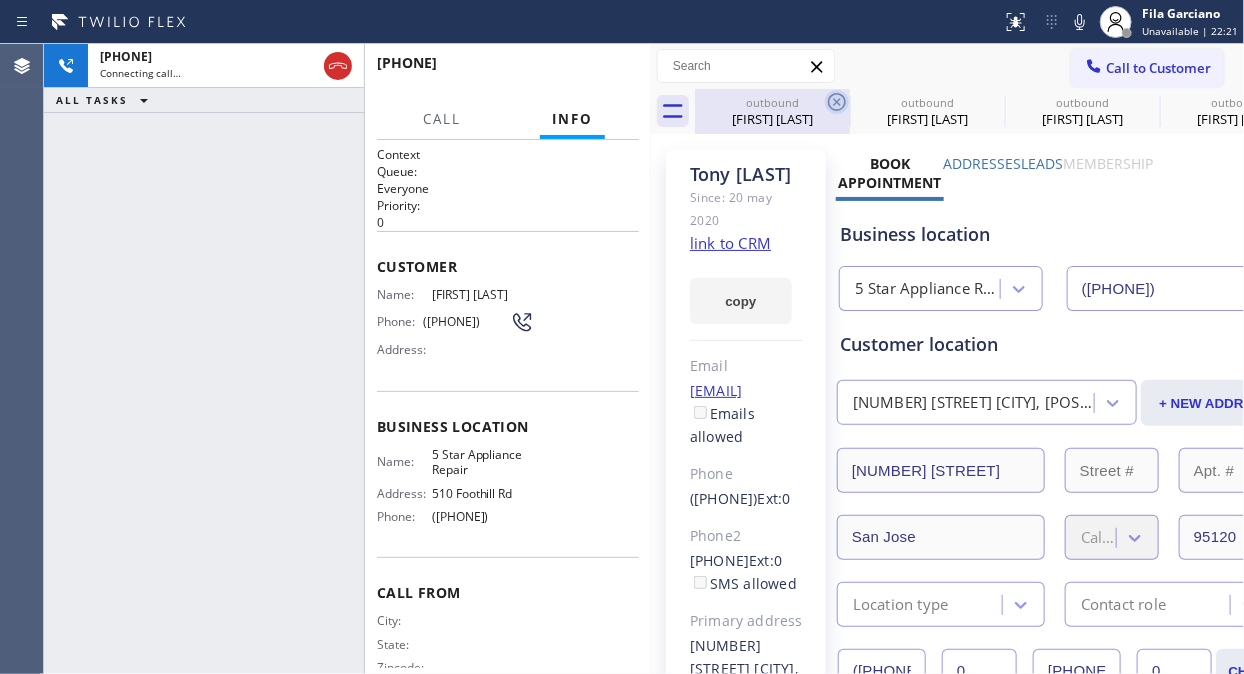 click 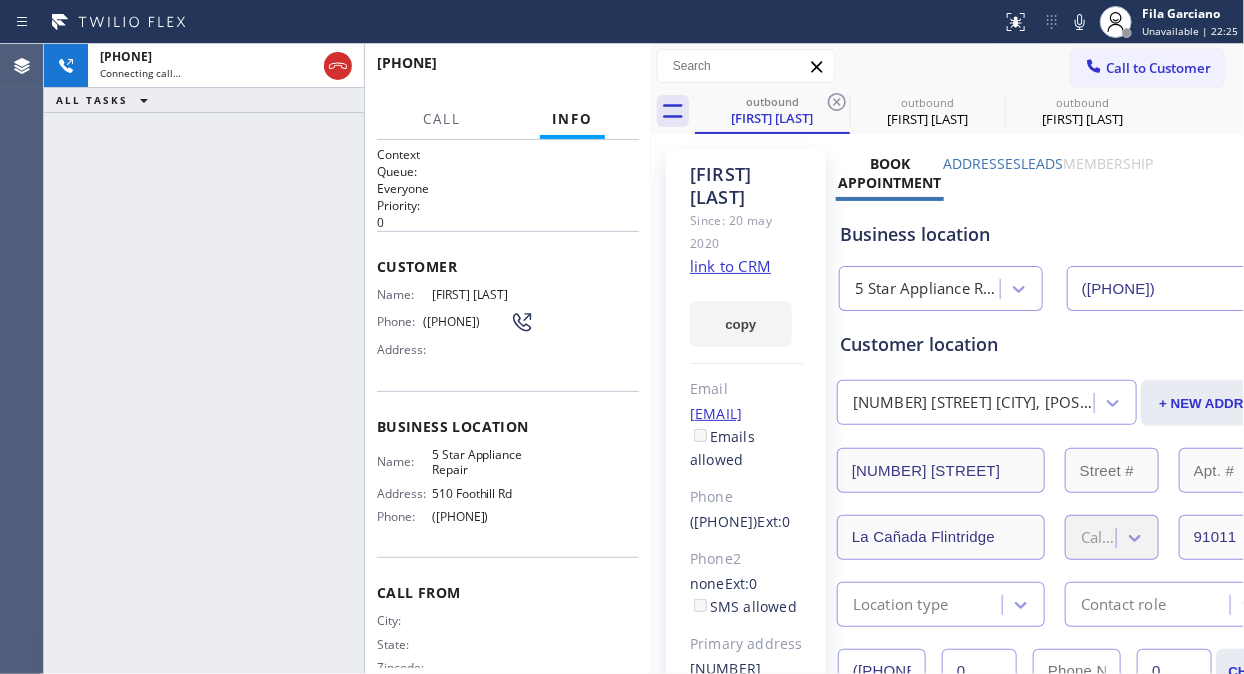 click 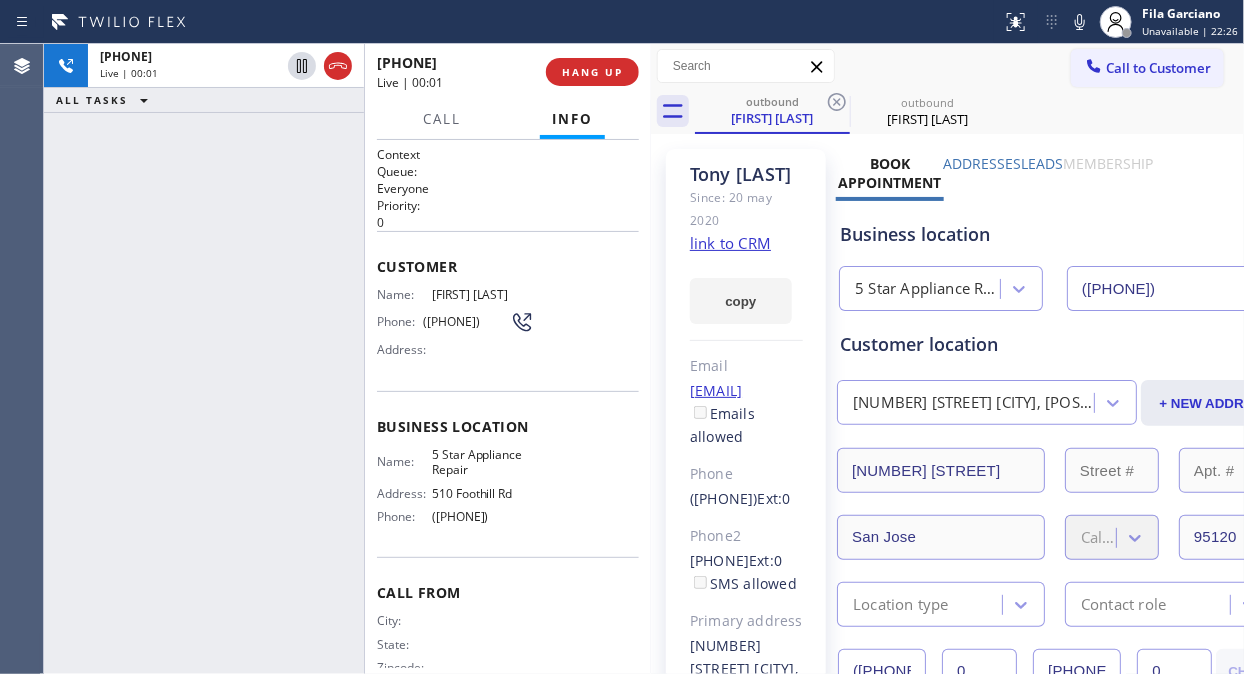 click 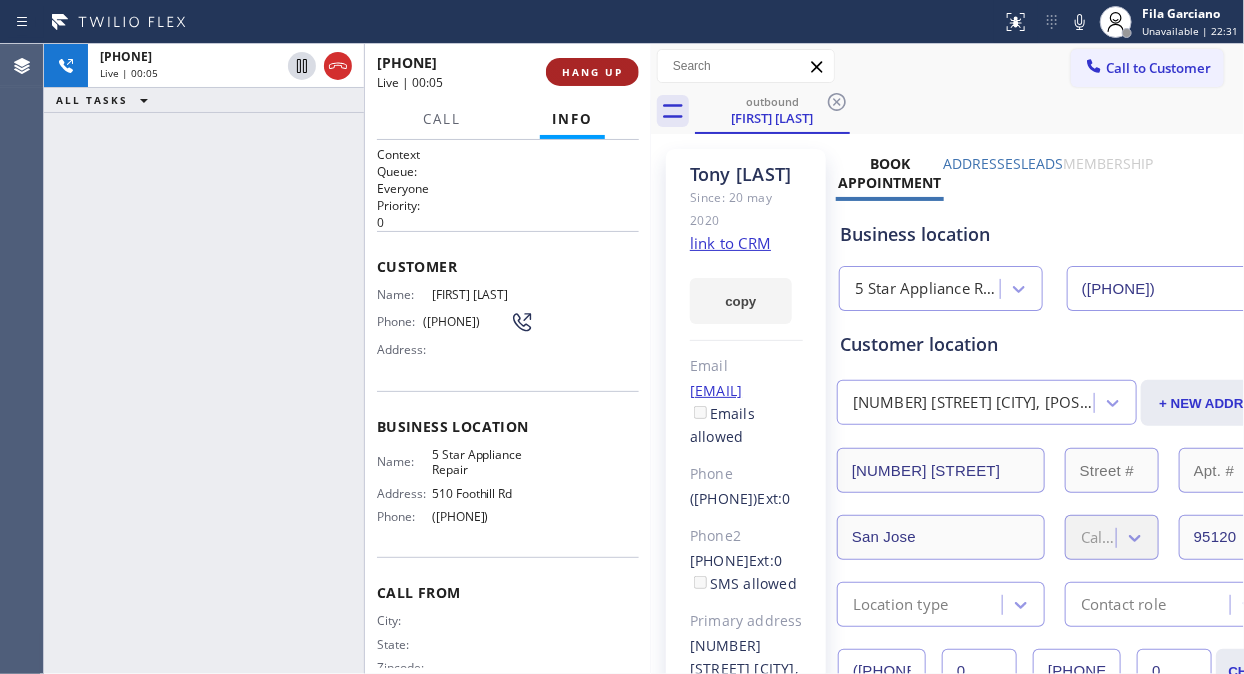 click on "HANG UP" at bounding box center (592, 72) 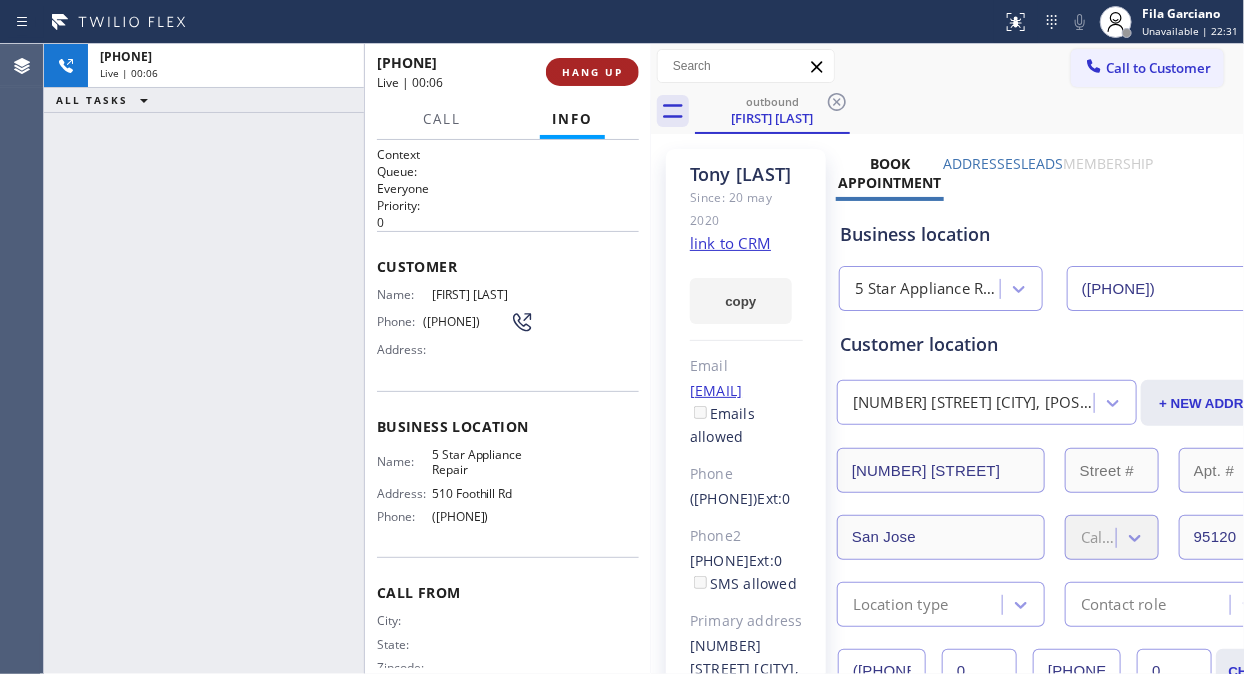 click on "HANG UP" at bounding box center (592, 72) 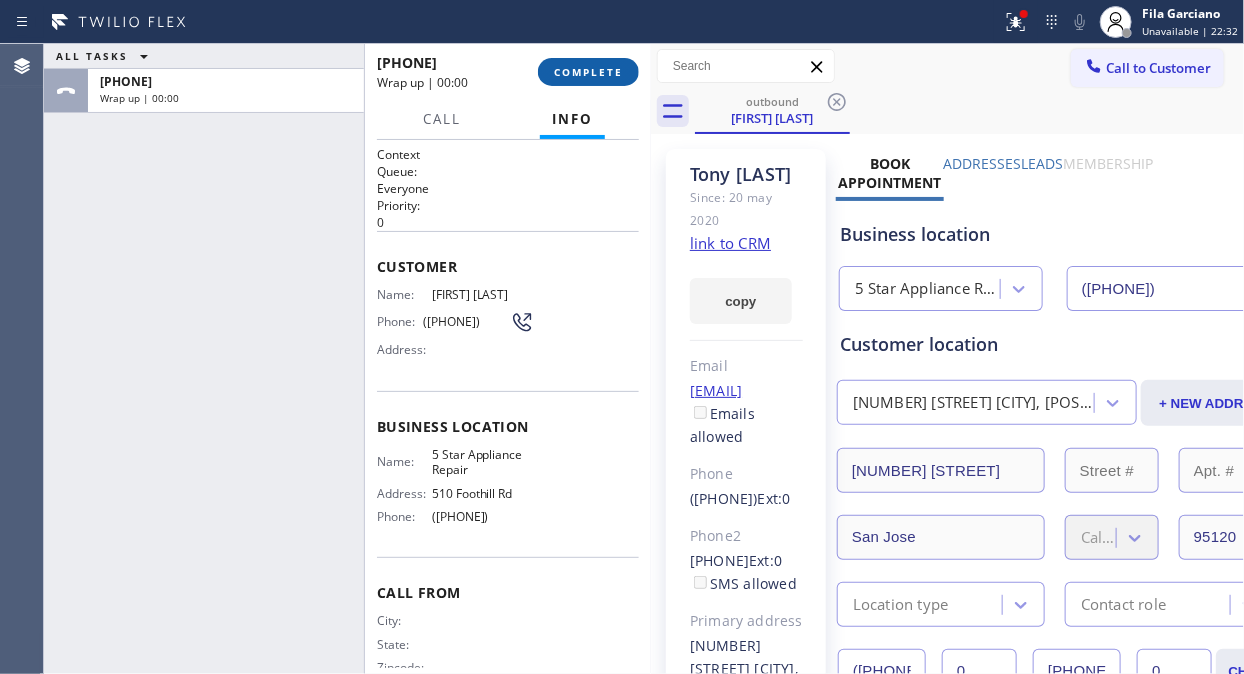 click on "COMPLETE" at bounding box center [588, 72] 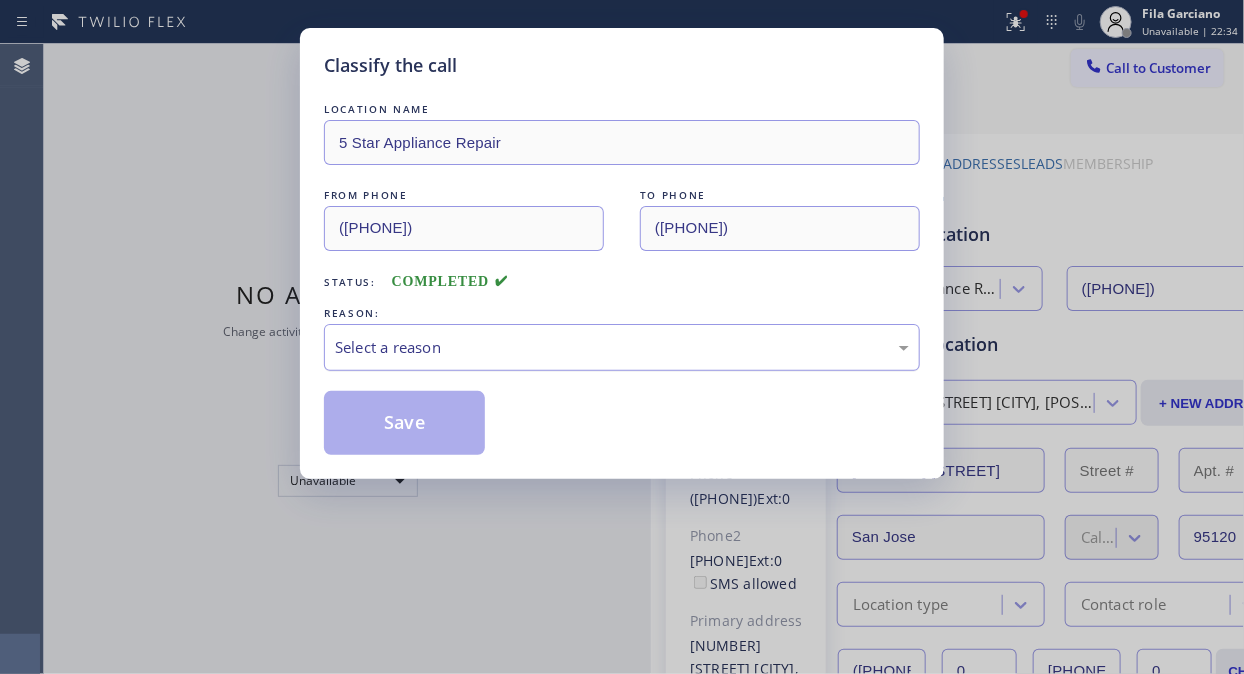 click on "Select a reason" at bounding box center (622, 347) 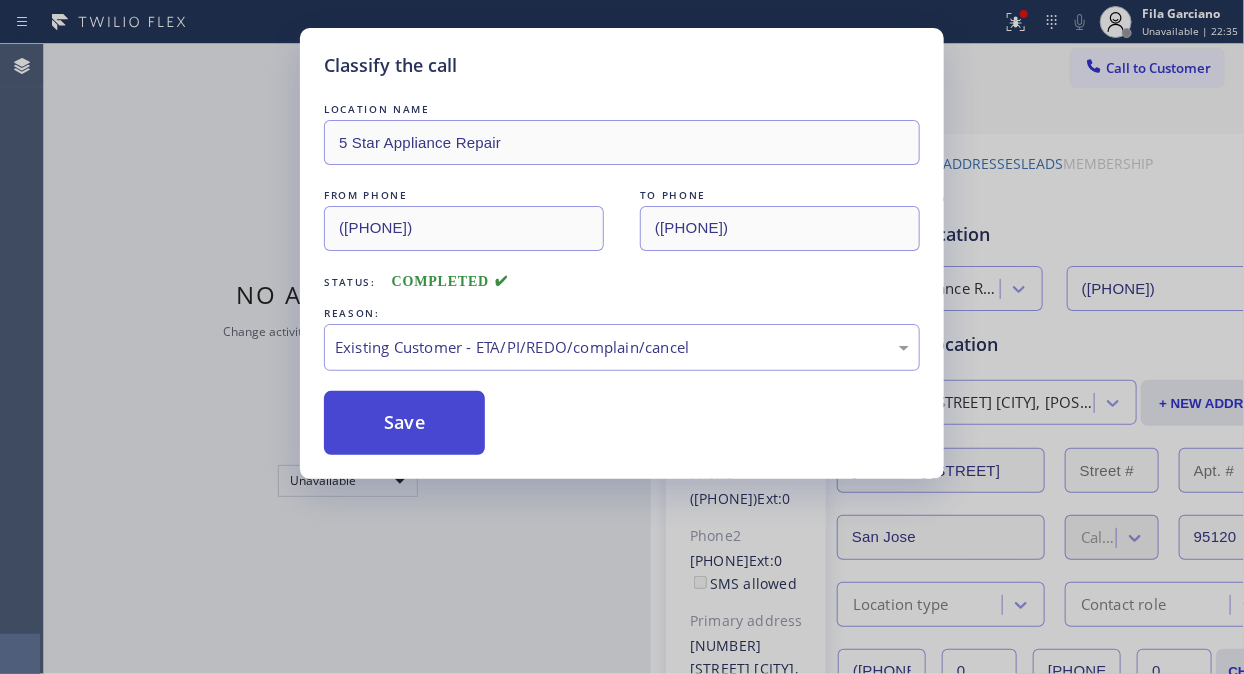 click on "Save" at bounding box center [404, 423] 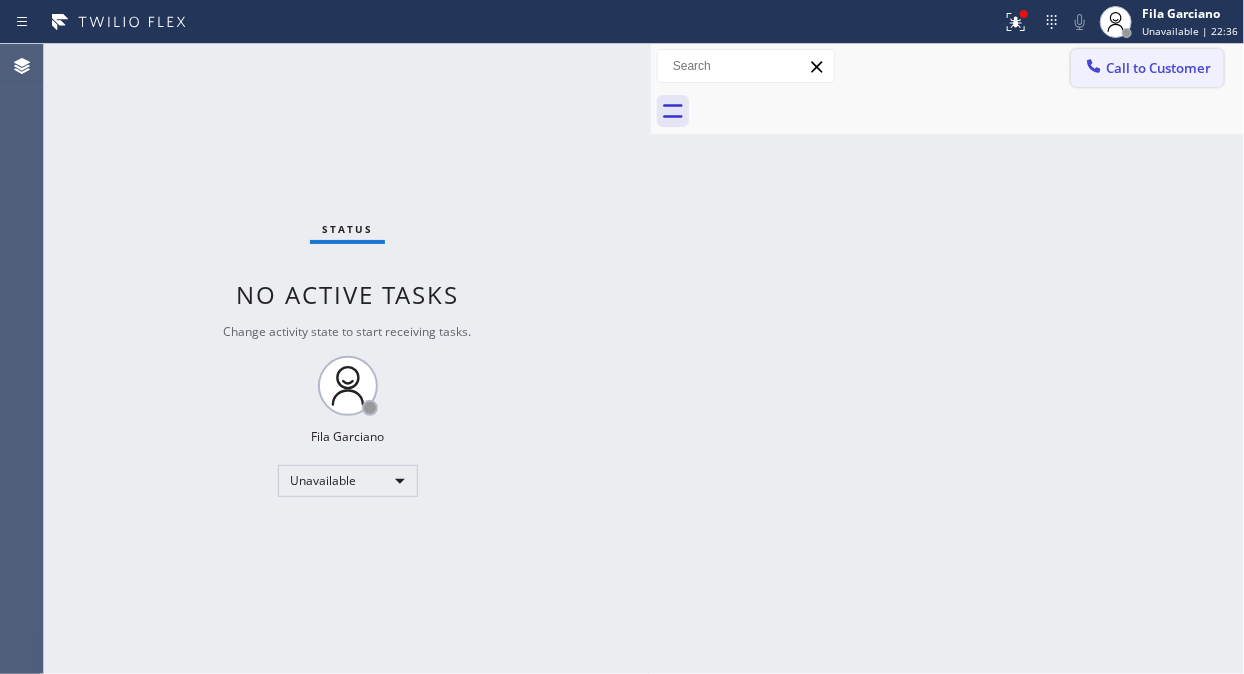 click on "Call to Customer" at bounding box center [1158, 68] 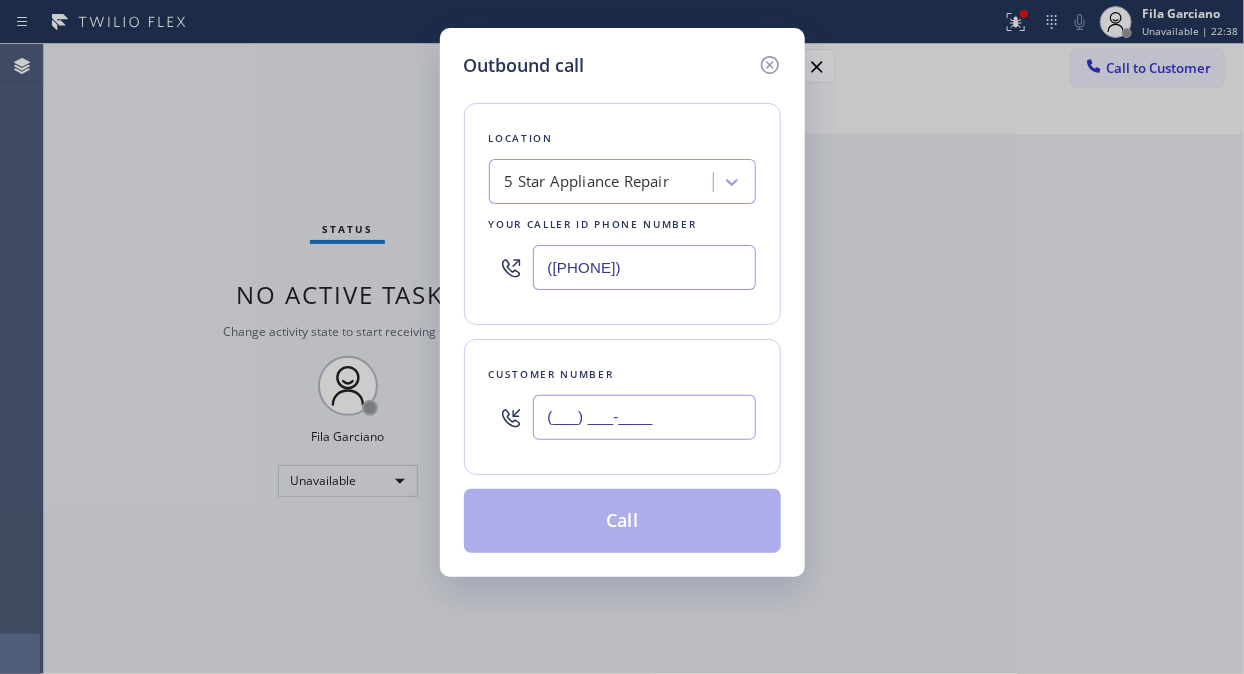 click on "(___) ___-____" at bounding box center [644, 417] 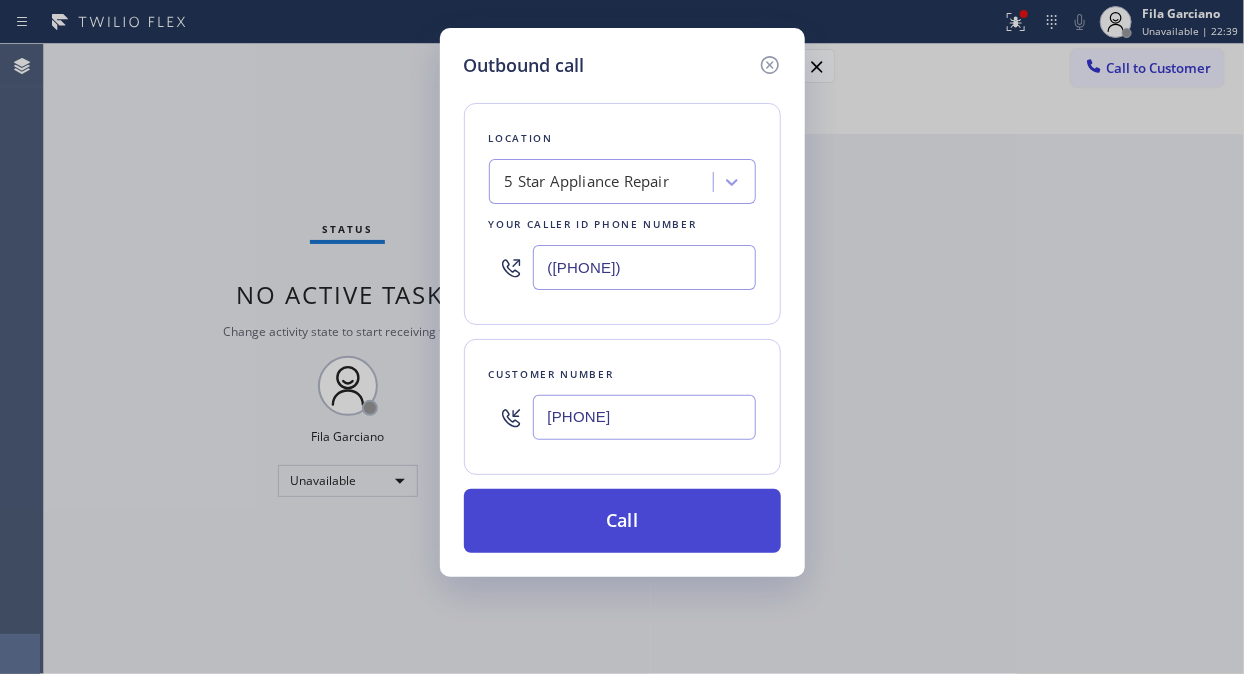 type on "[PHONE]" 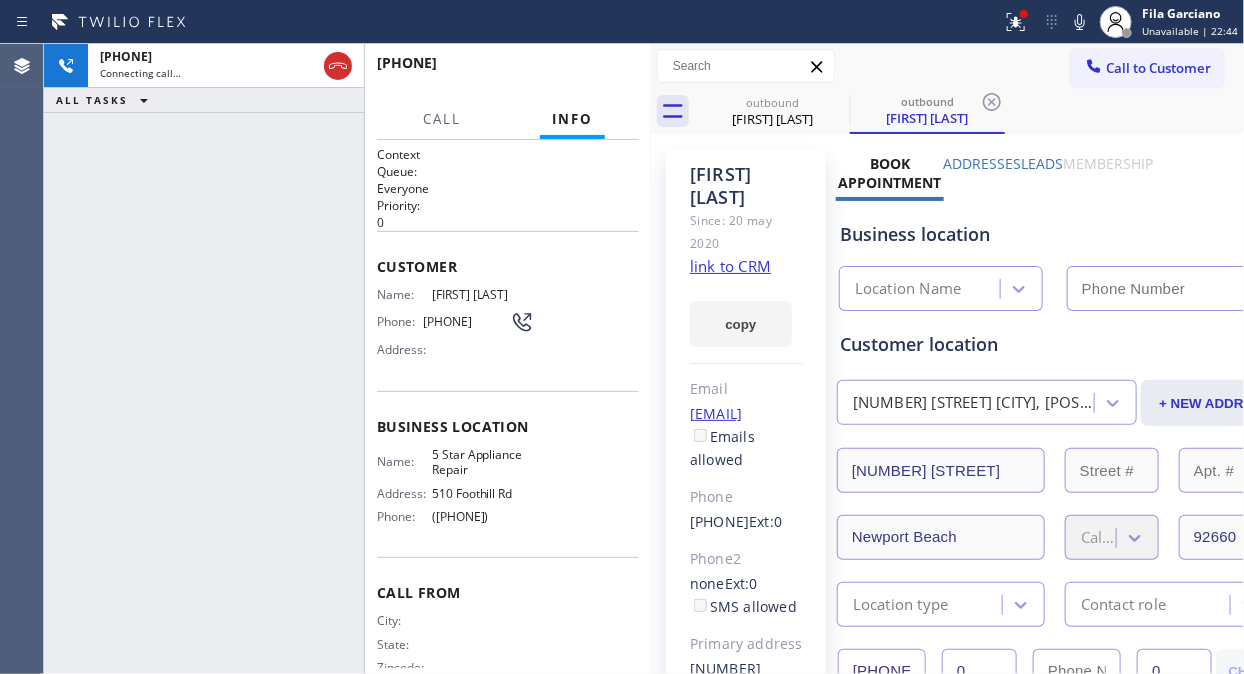 type on "([PHONE])" 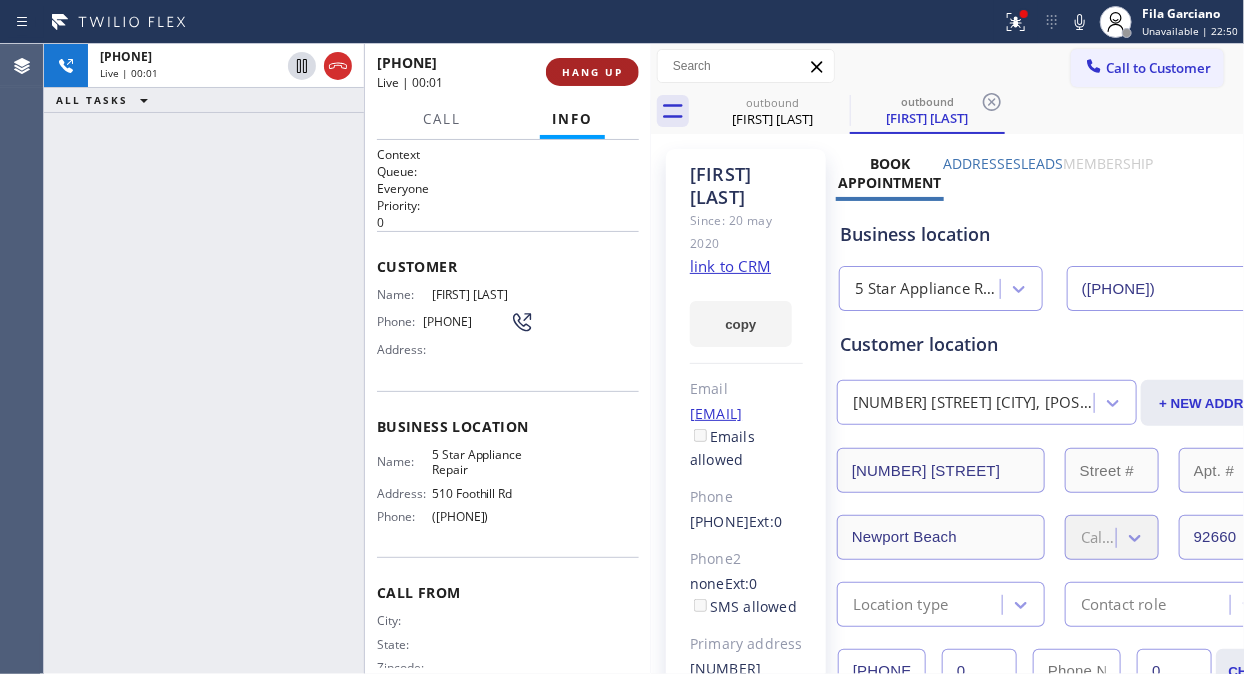 click on "HANG UP" at bounding box center [592, 72] 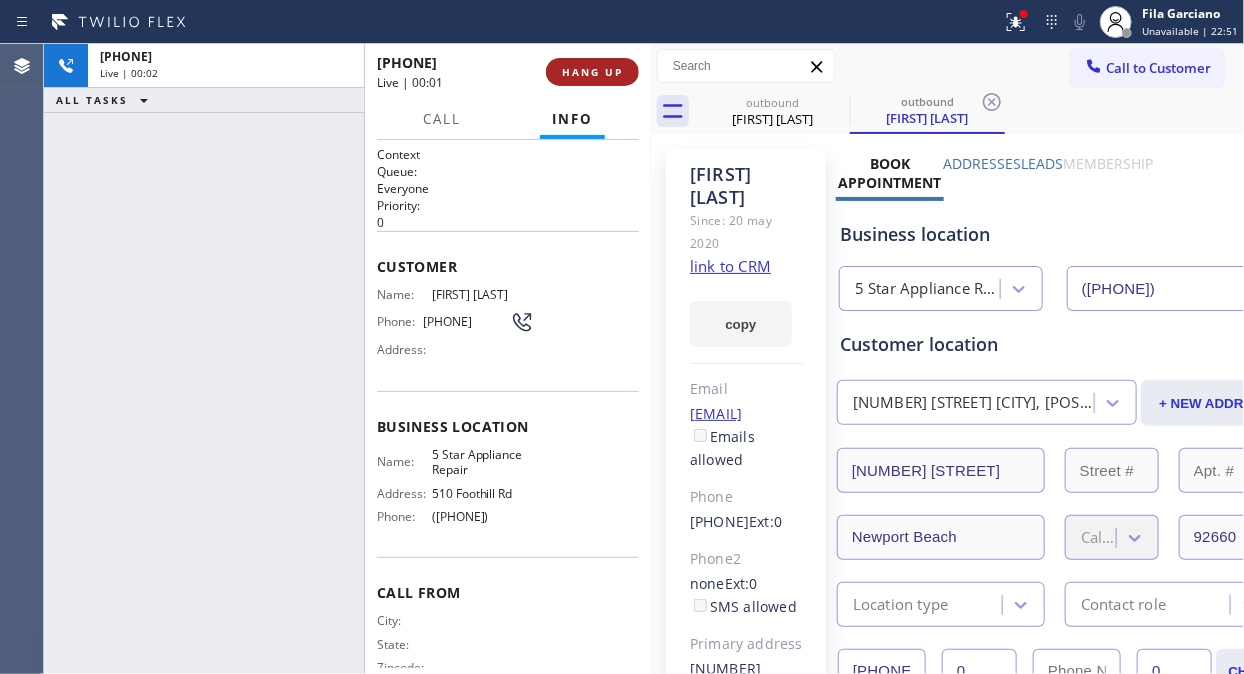 click on "HANG UP" at bounding box center [592, 72] 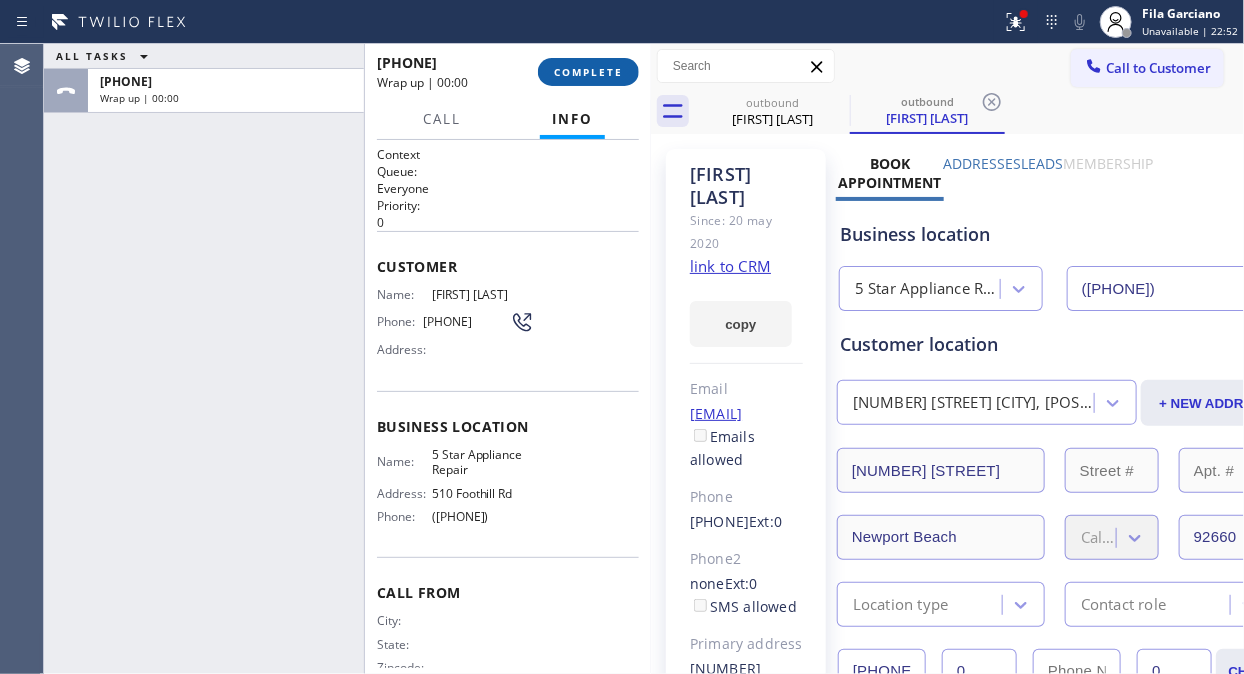 click on "COMPLETE" at bounding box center [588, 72] 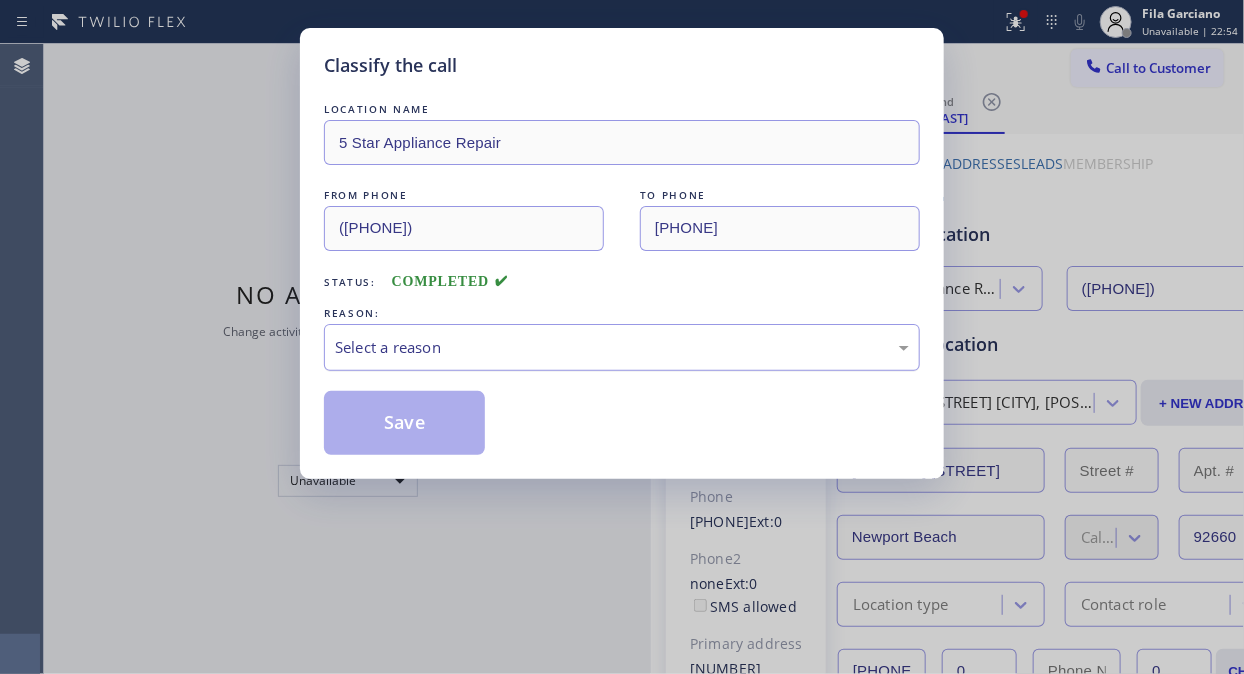 click on "Select a reason" at bounding box center [622, 347] 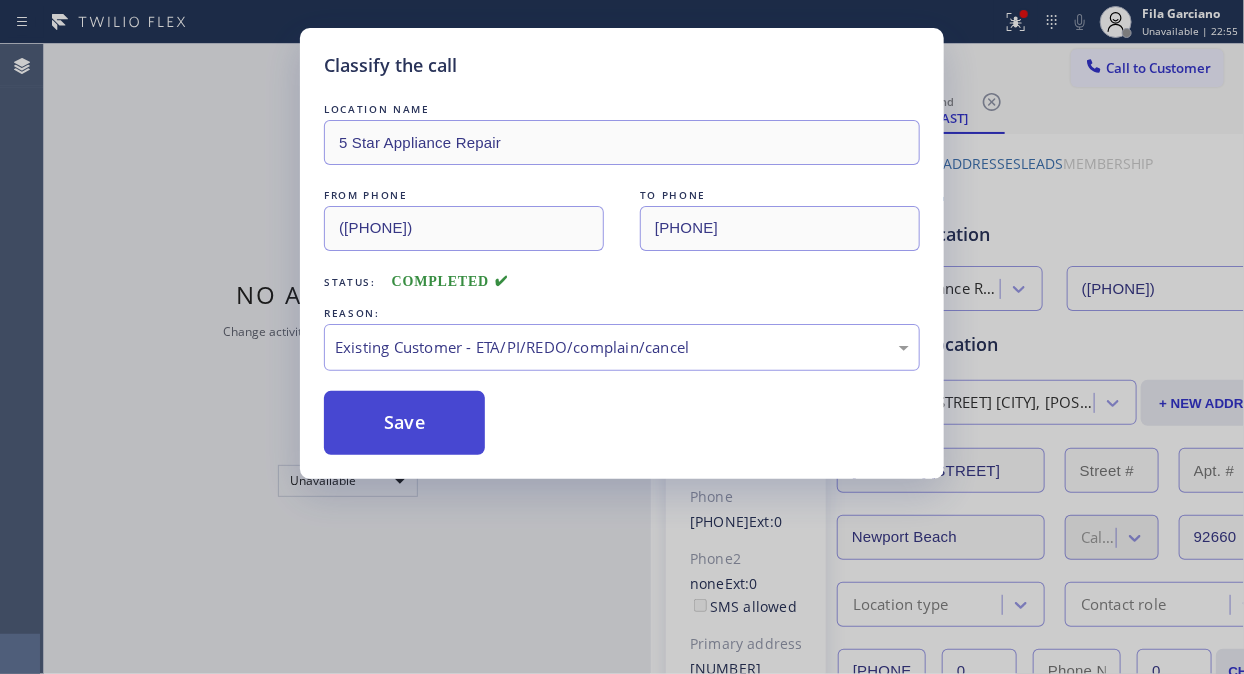 click on "Save" at bounding box center [404, 423] 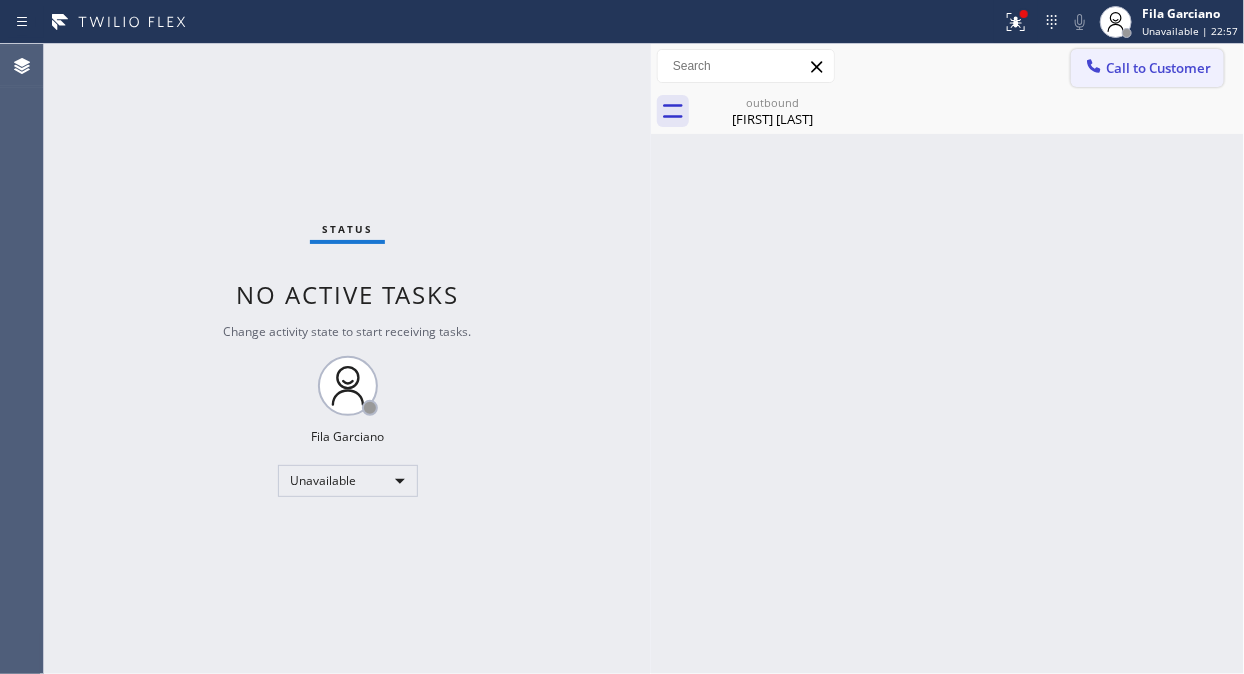 click on "Call to Customer" at bounding box center [1158, 68] 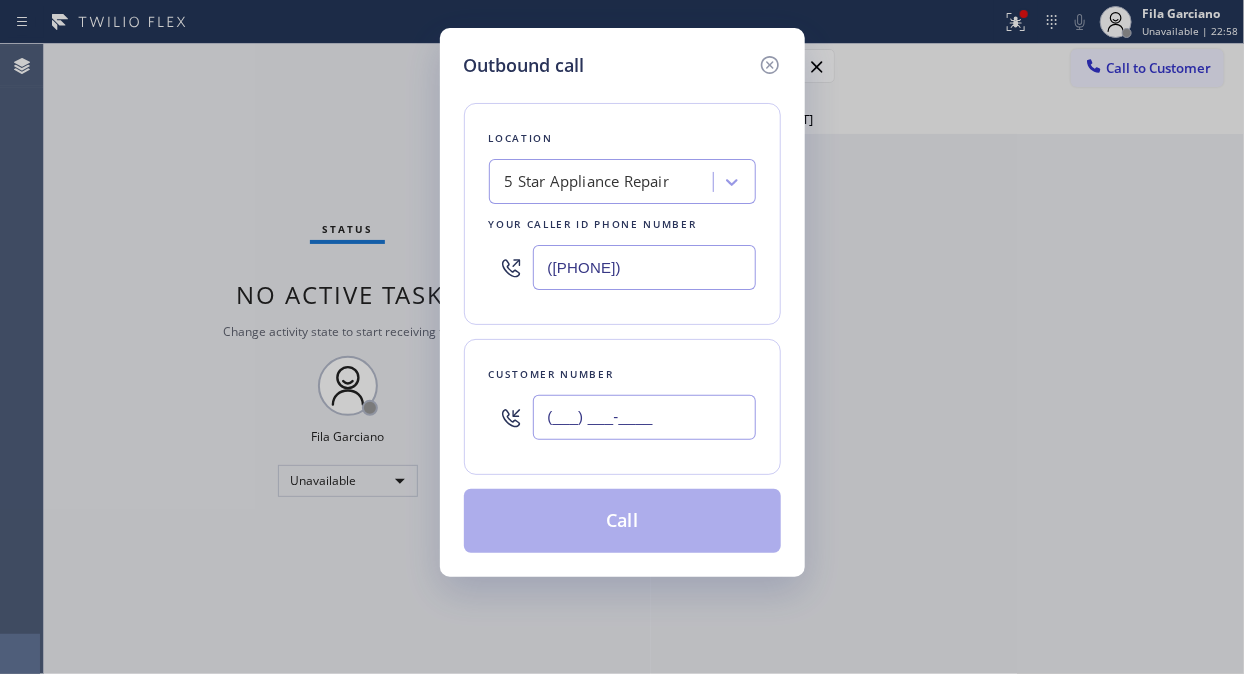 click on "(___) ___-____" at bounding box center (644, 417) 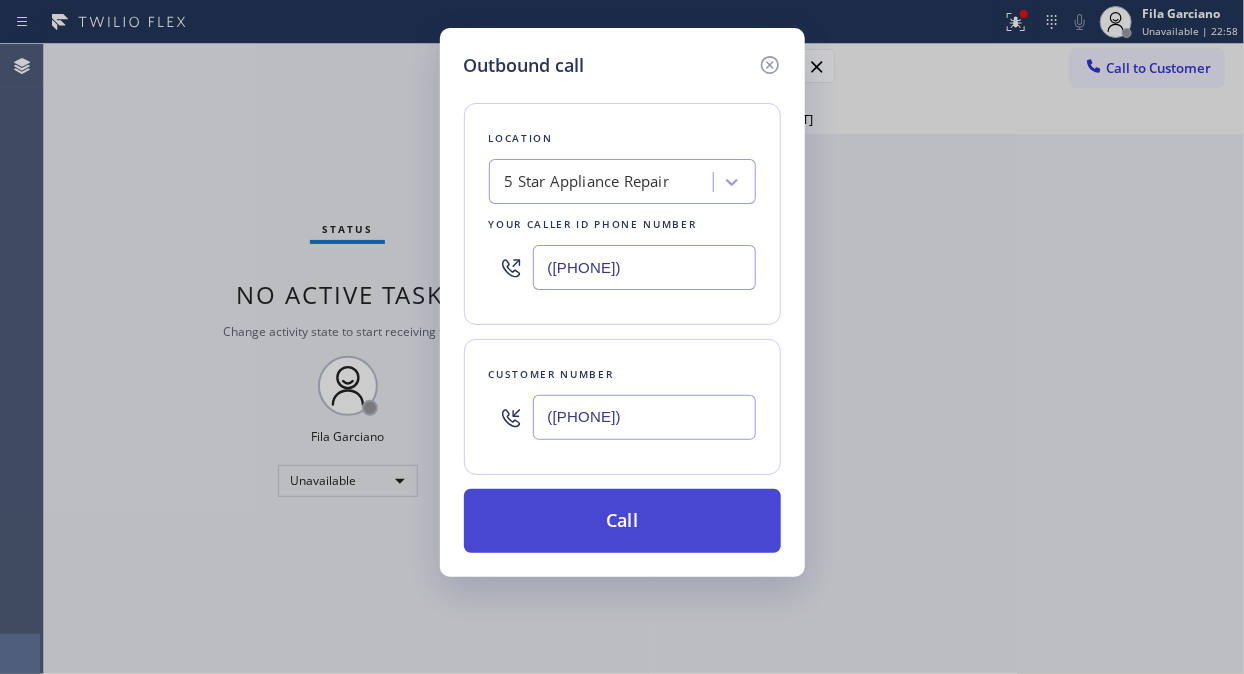type on "([PHONE])" 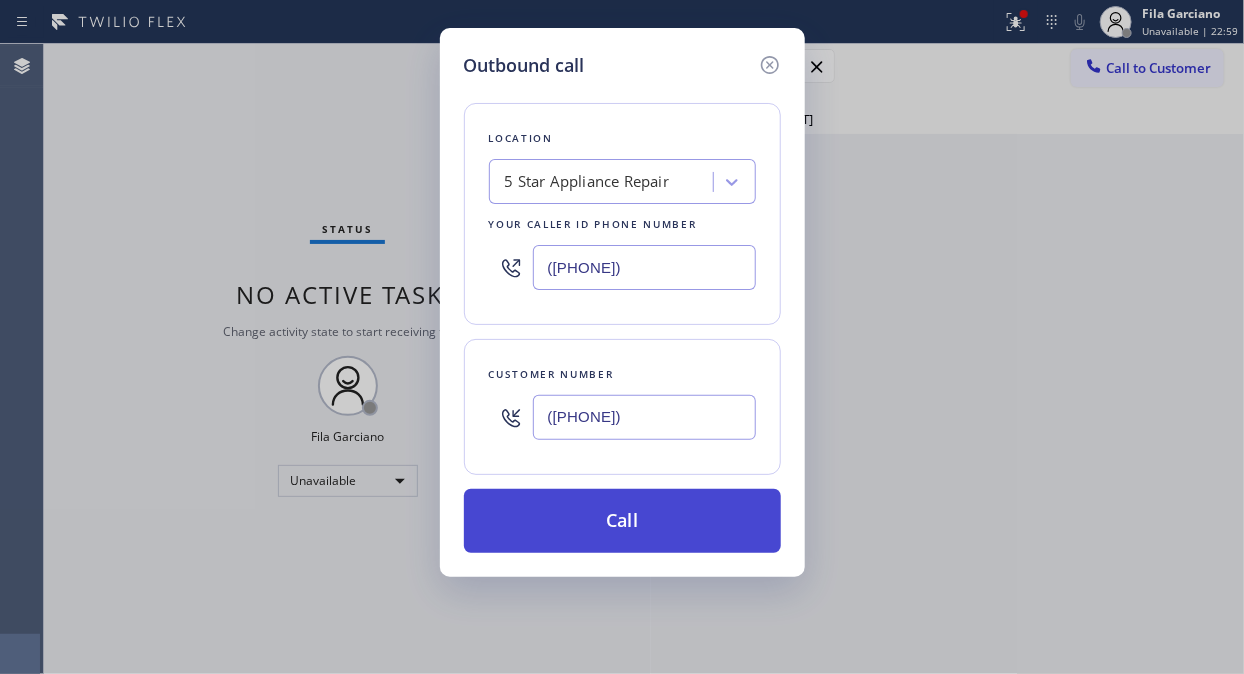 click on "Call" at bounding box center (622, 521) 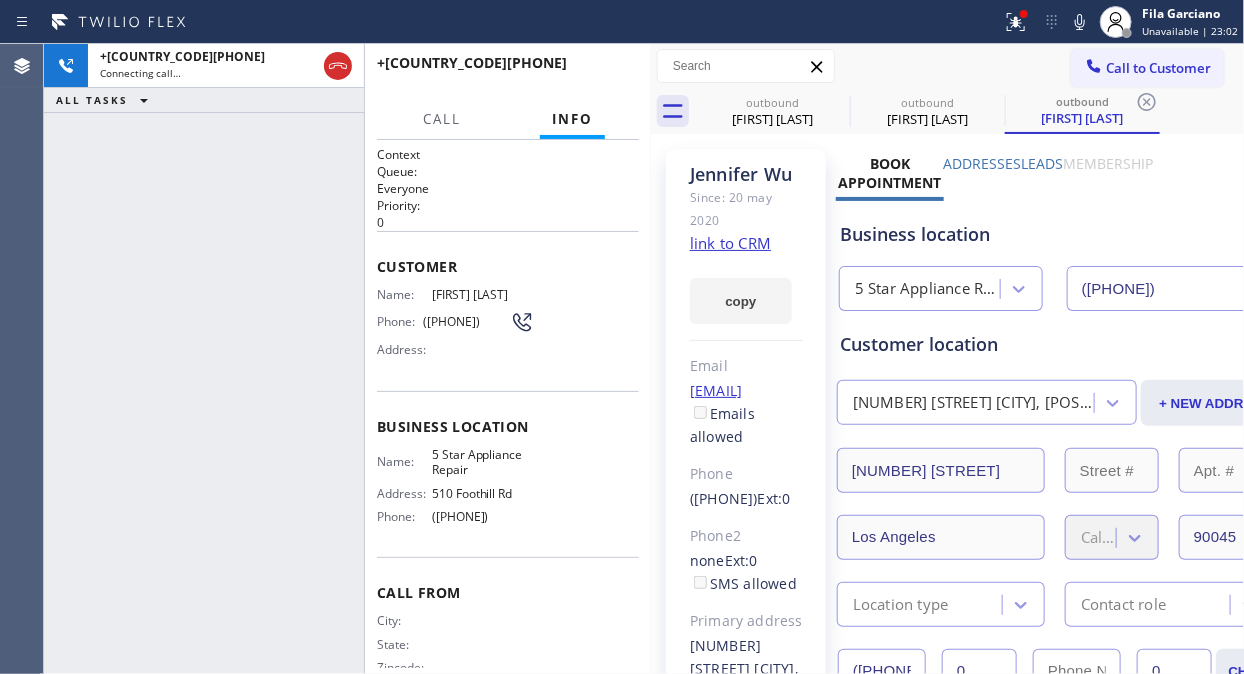 type on "([PHONE])" 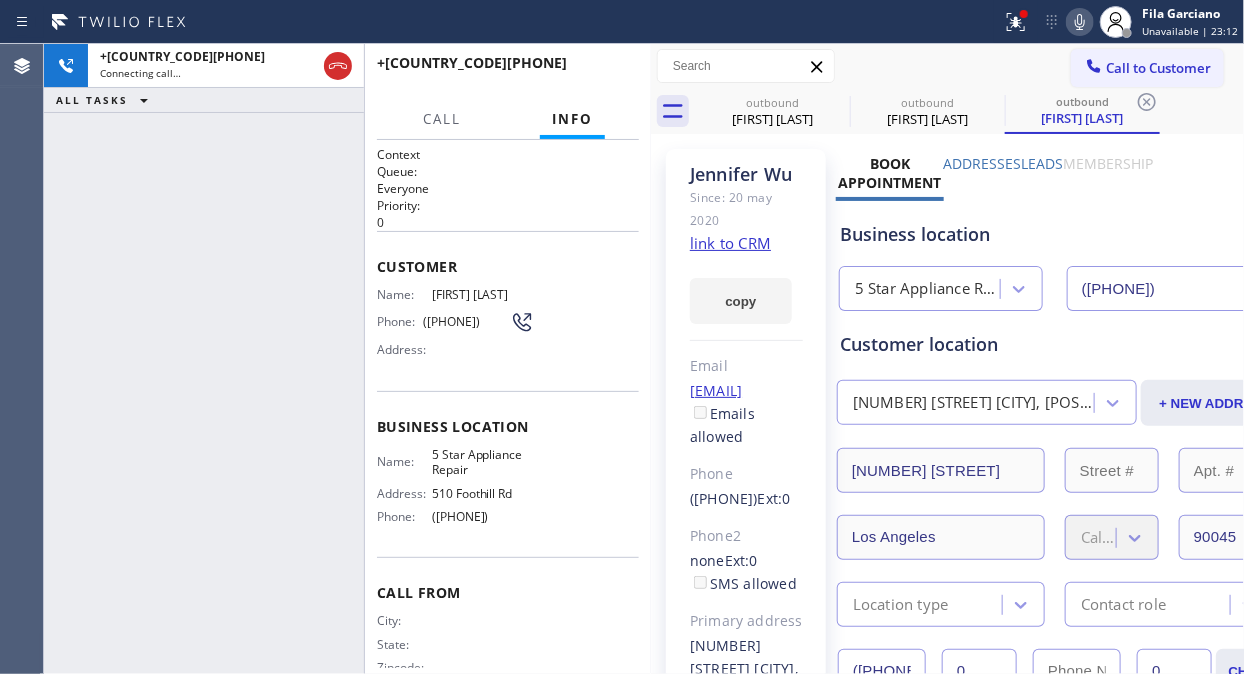 click 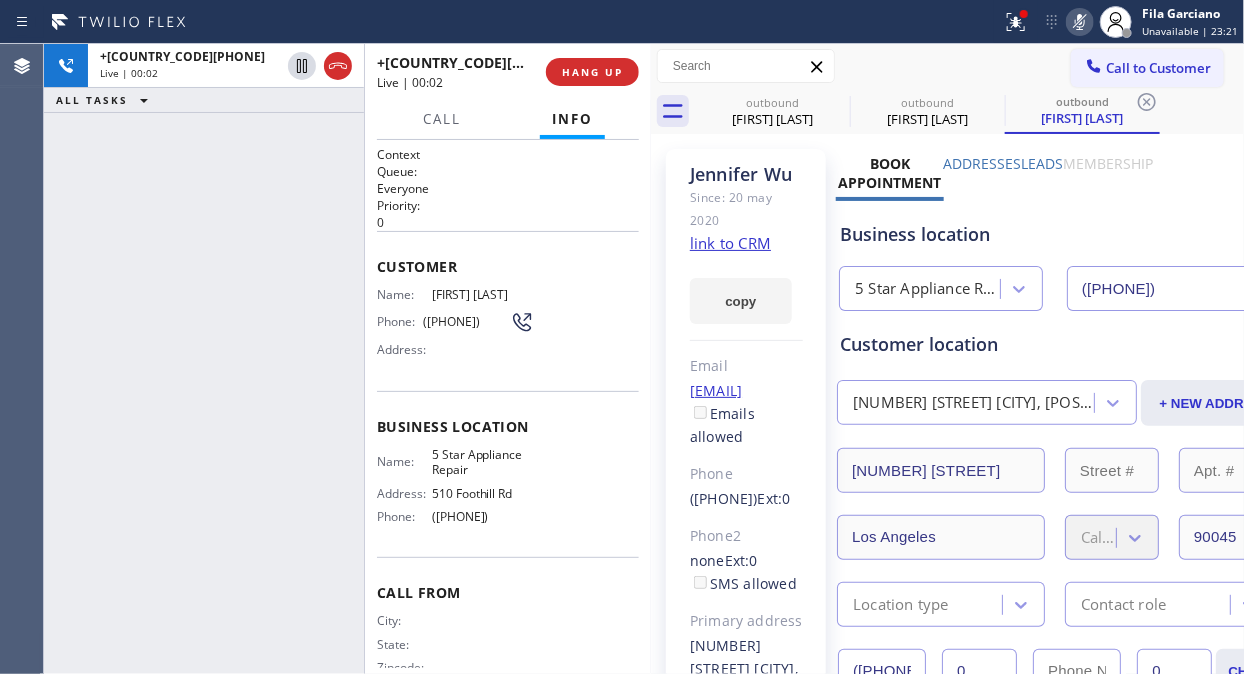 click 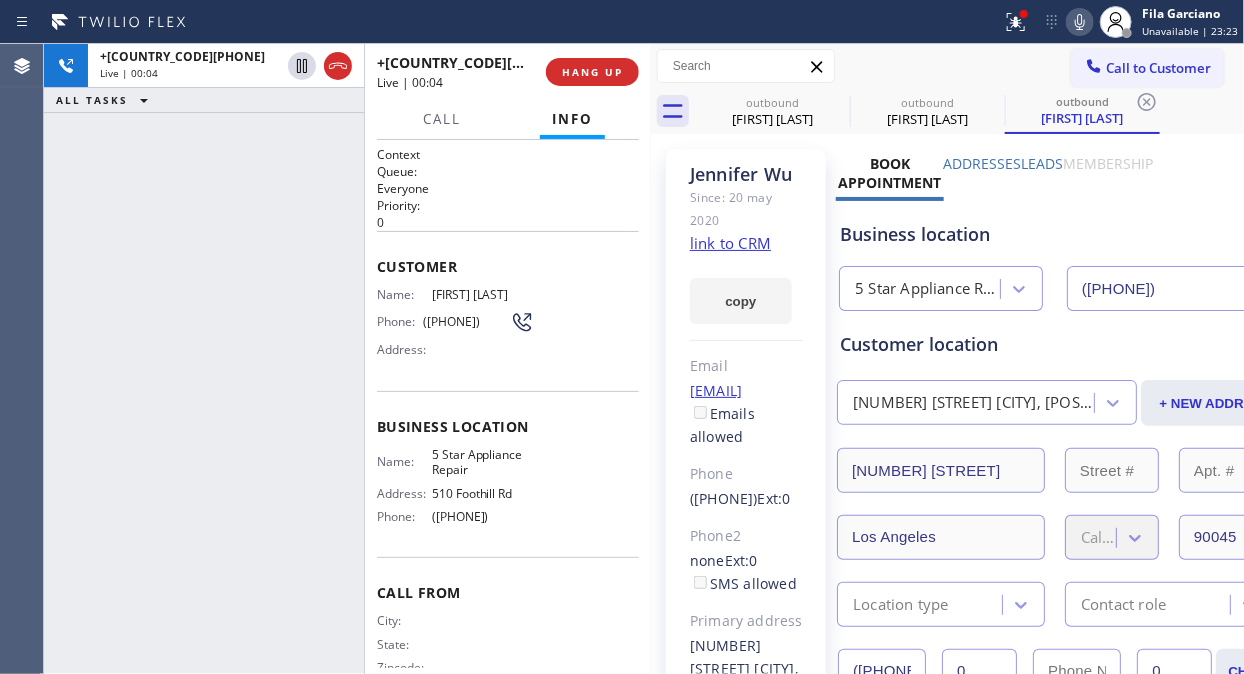 click on "link to CRM" 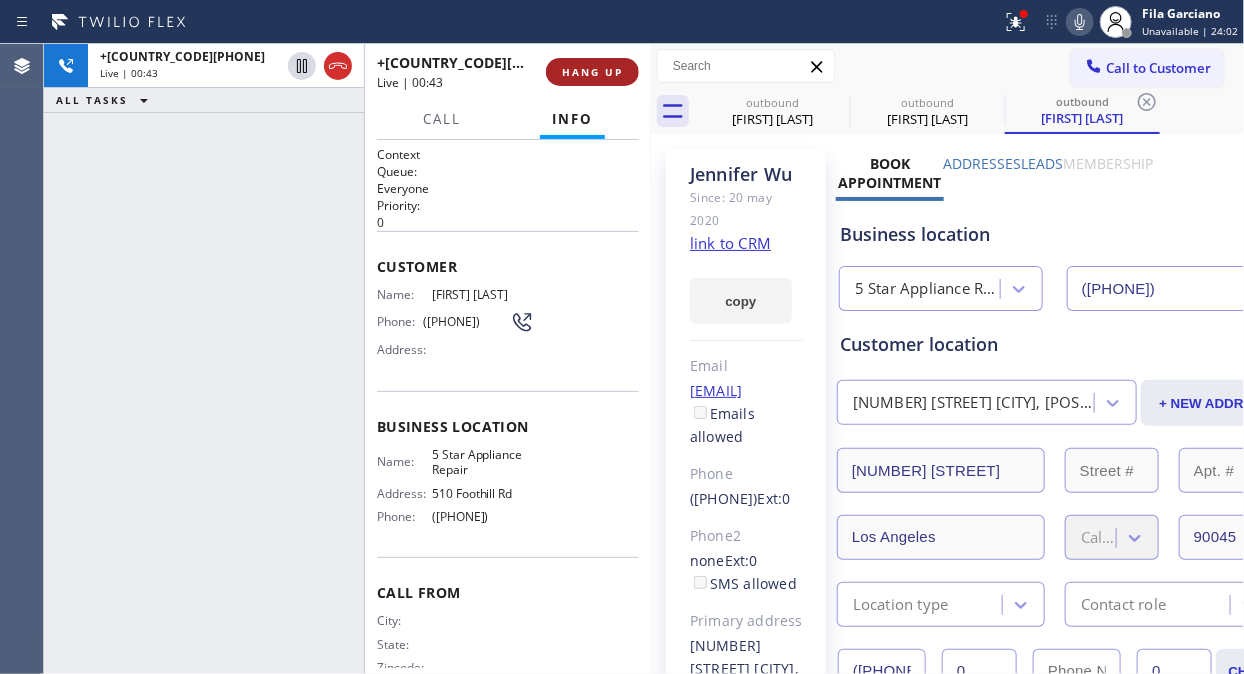 click on "HANG UP" at bounding box center (592, 72) 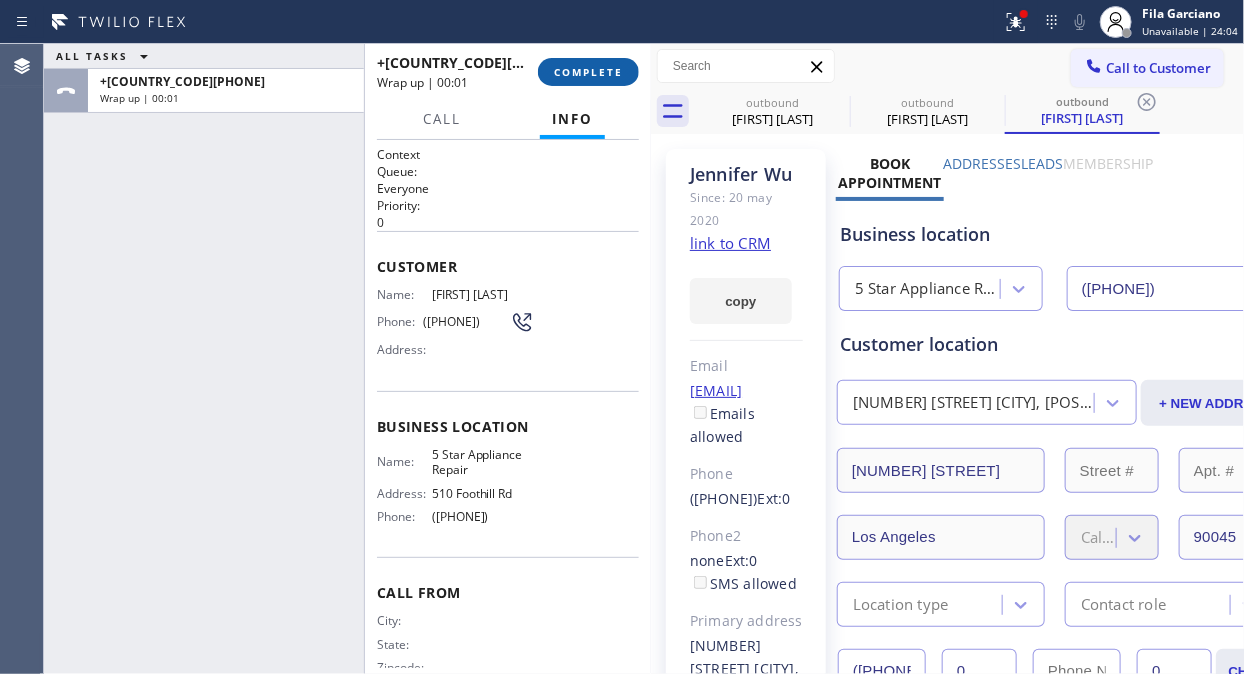 click on "COMPLETE" at bounding box center (588, 72) 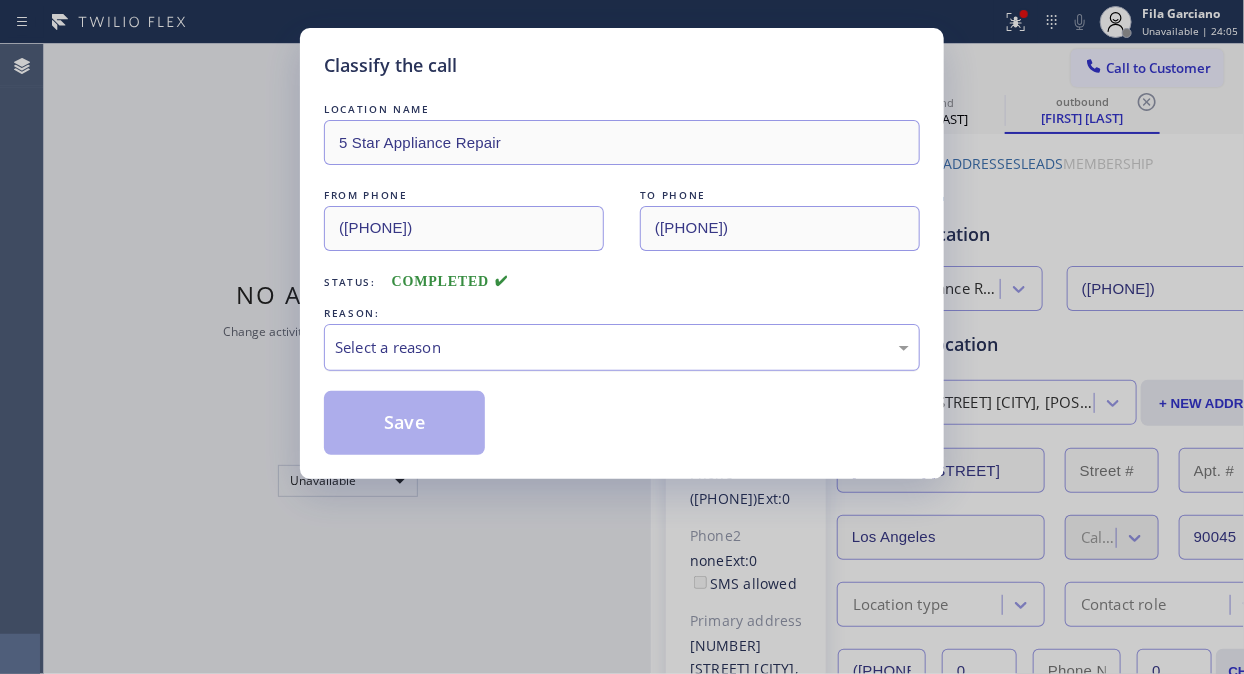 drag, startPoint x: 625, startPoint y: 342, endPoint x: 627, endPoint y: 355, distance: 13.152946 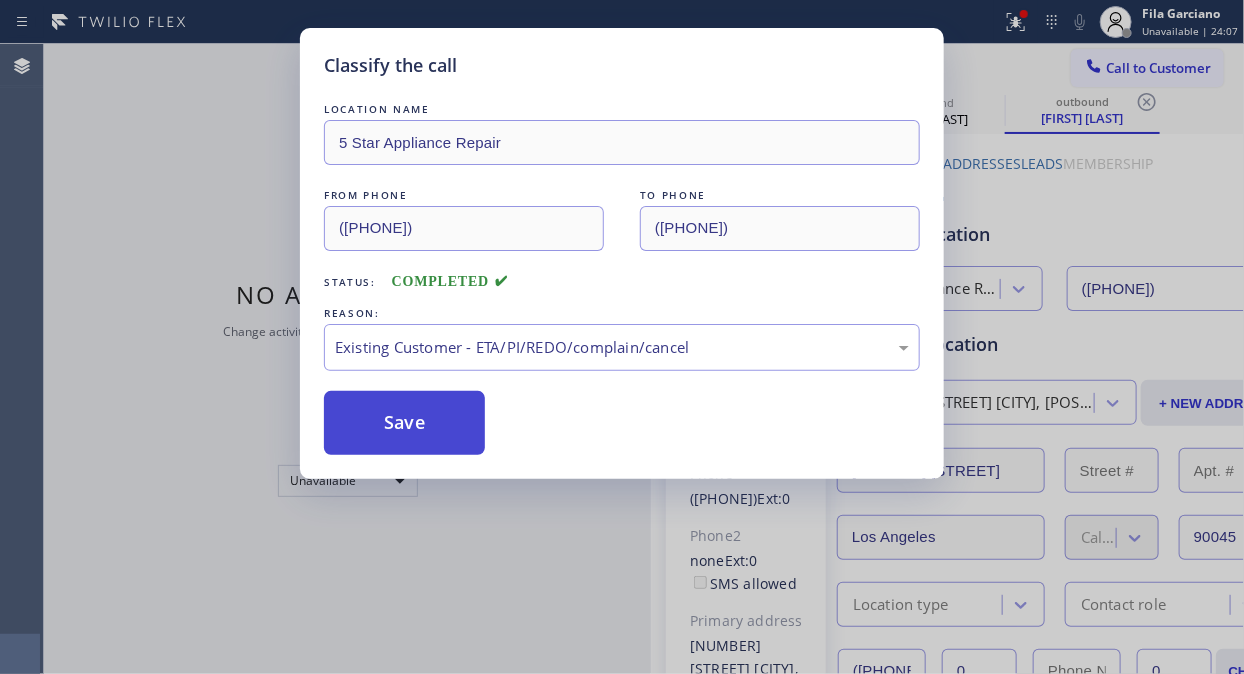 click on "Save" at bounding box center [404, 423] 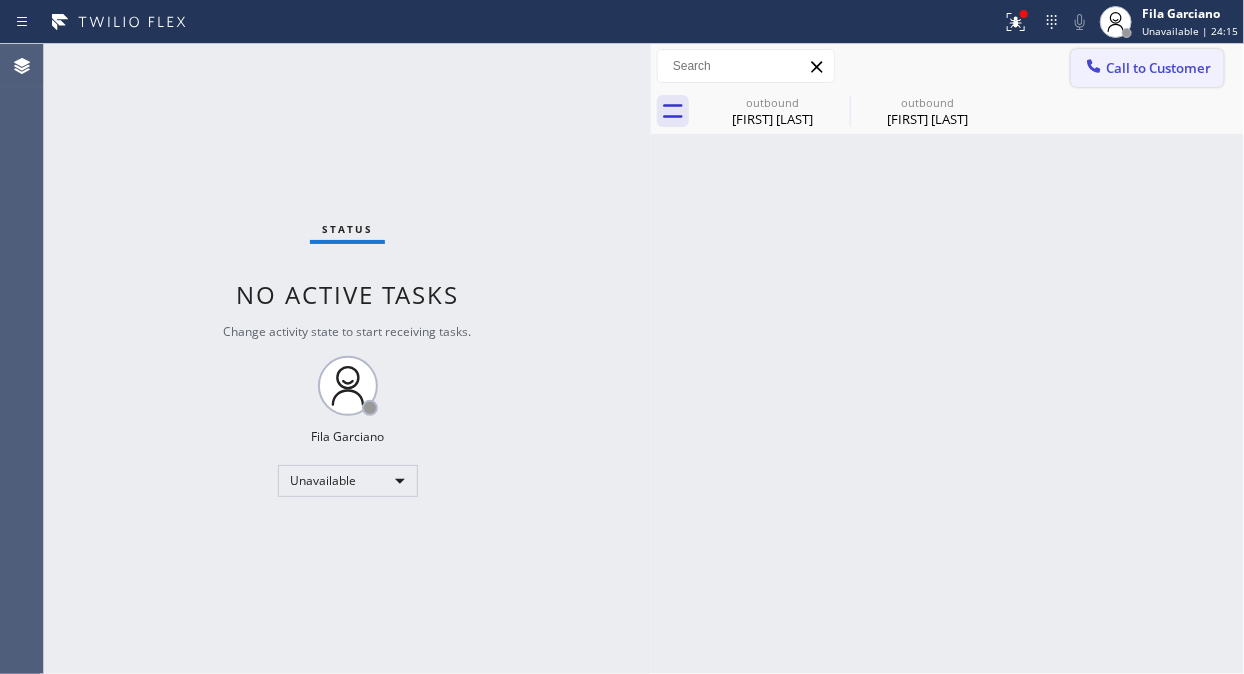 click on "Call to Customer" at bounding box center [1158, 68] 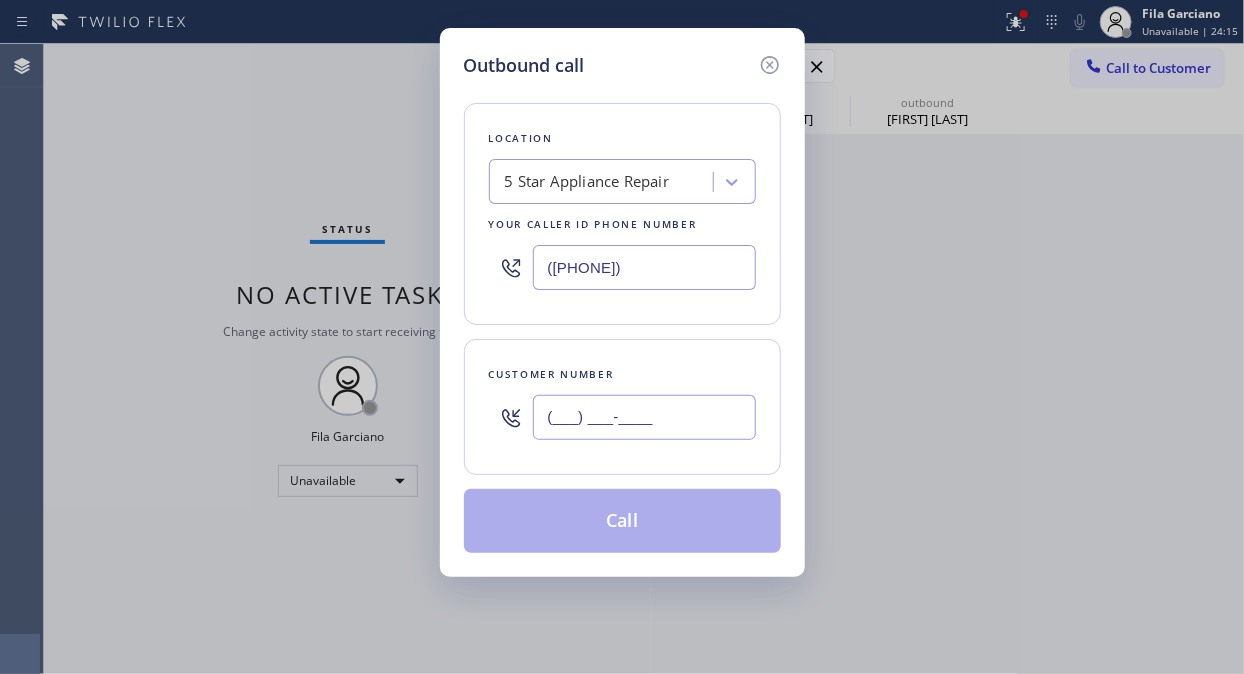 drag, startPoint x: 614, startPoint y: 397, endPoint x: 605, endPoint y: 408, distance: 14.21267 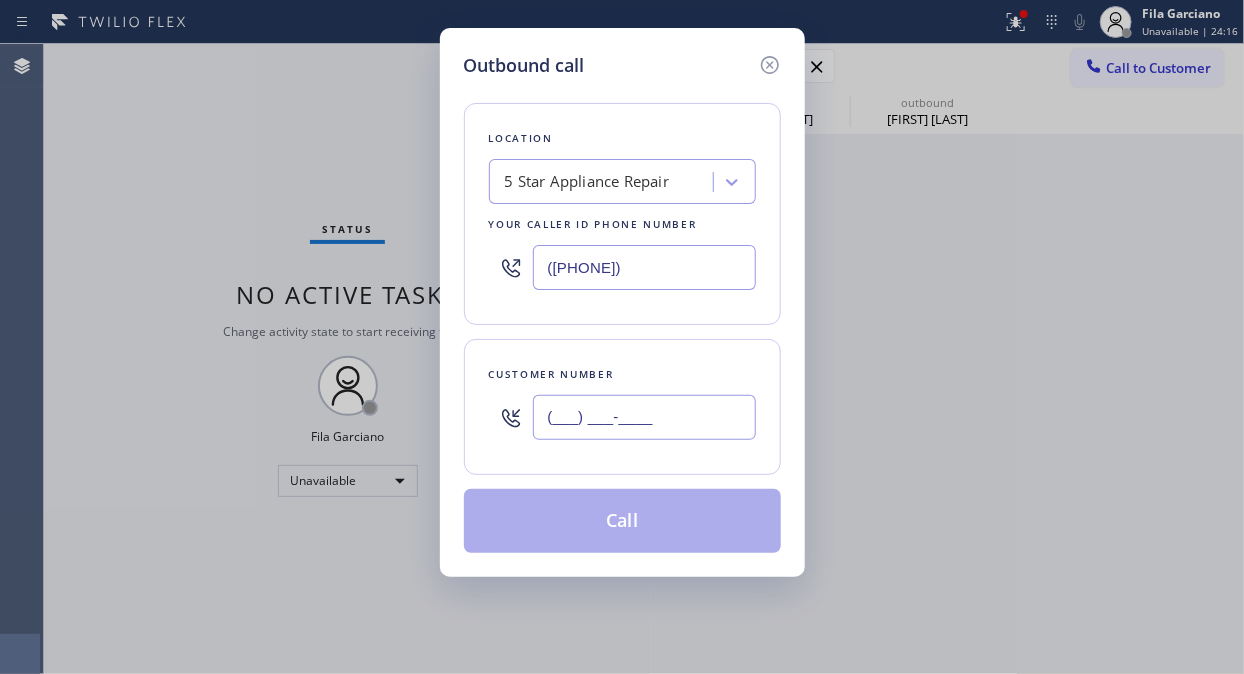 paste on "([PHONE])" 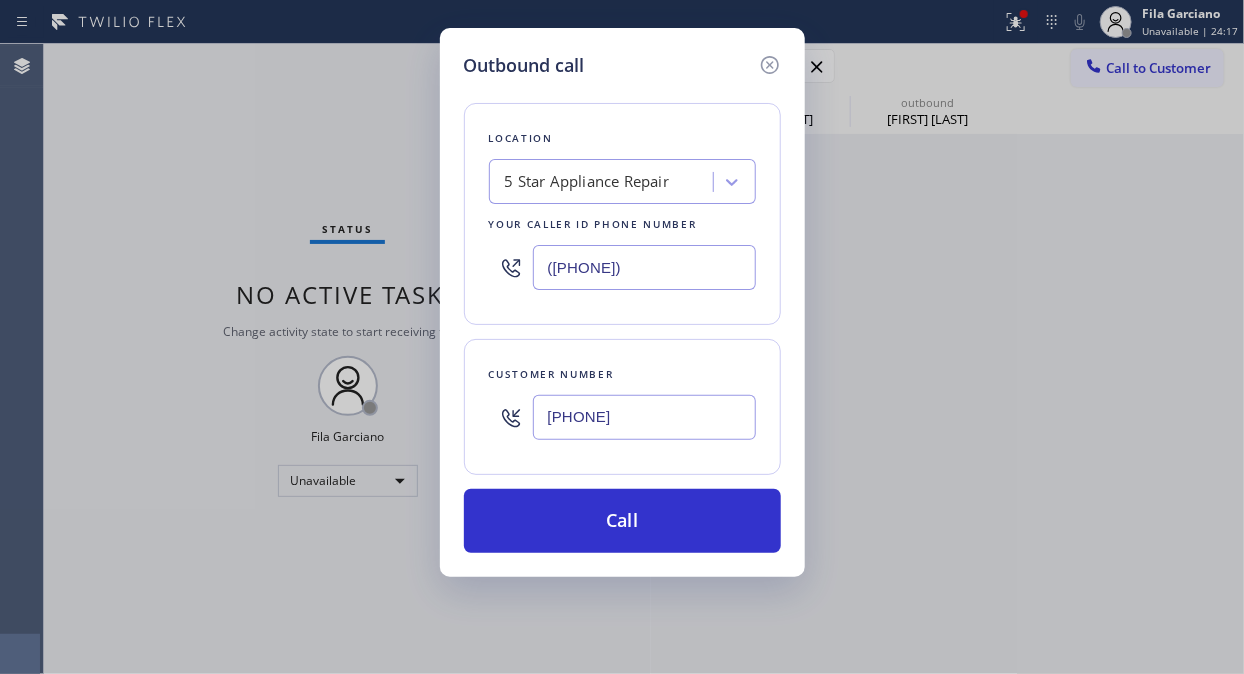 type on "[PHONE]" 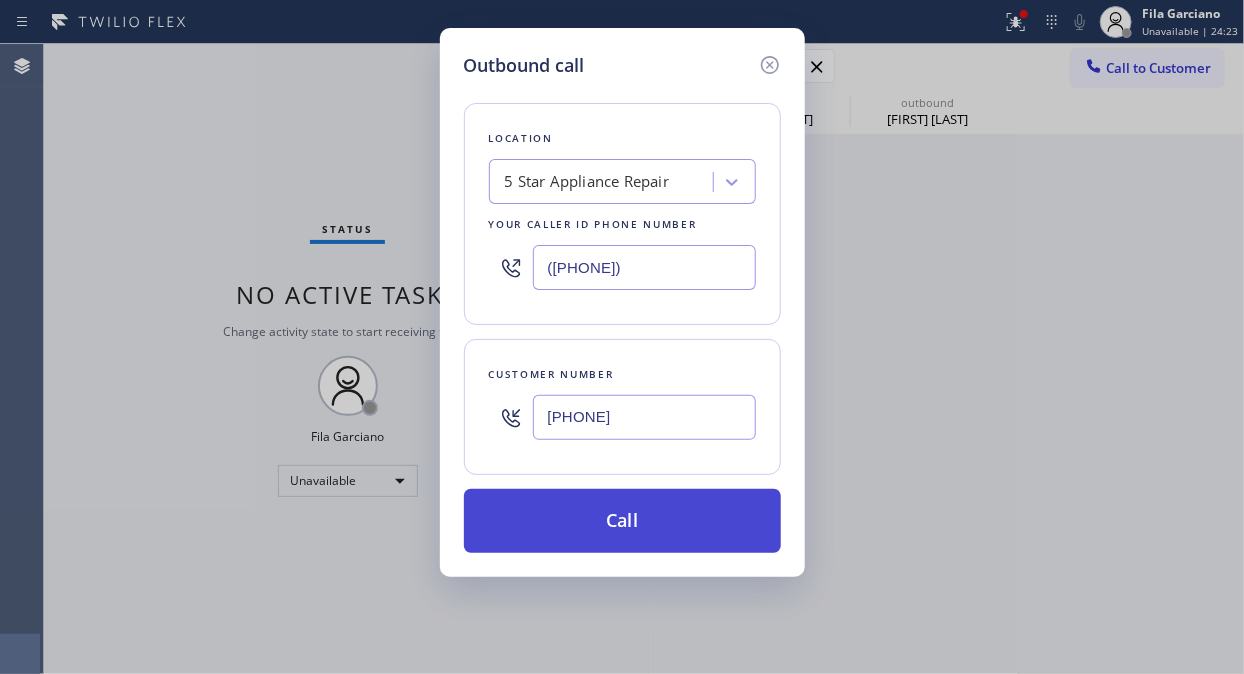 click on "Call" at bounding box center [622, 521] 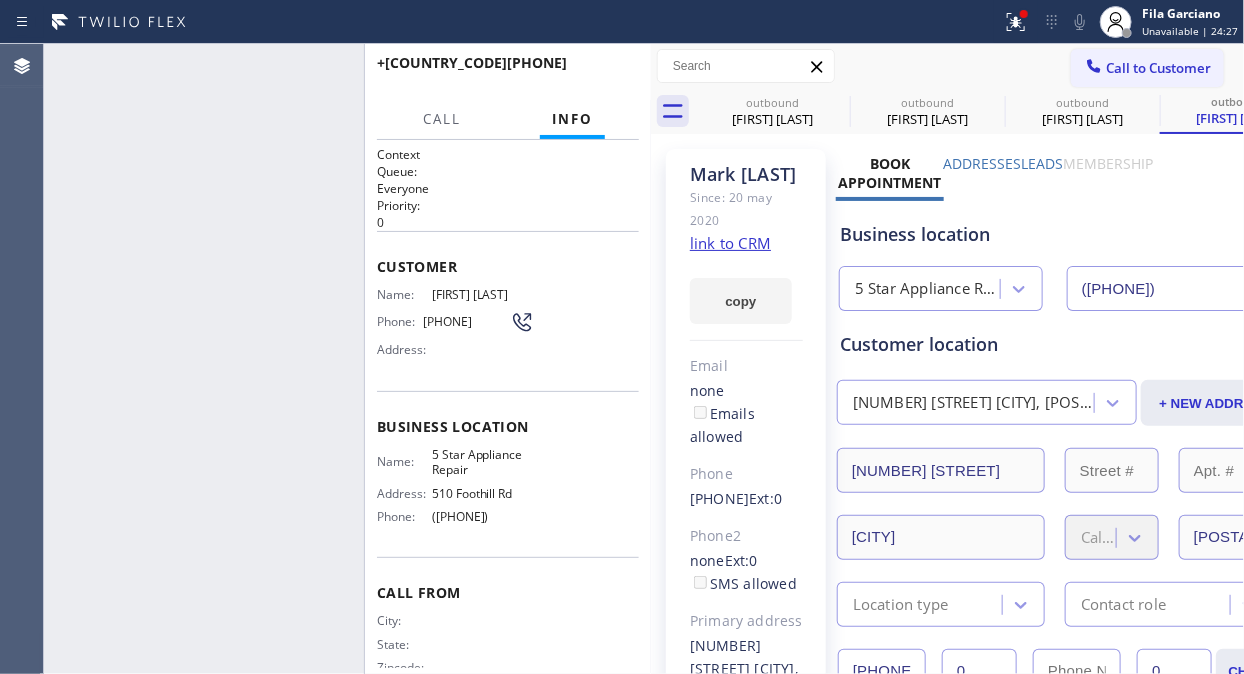 type on "([PHONE])" 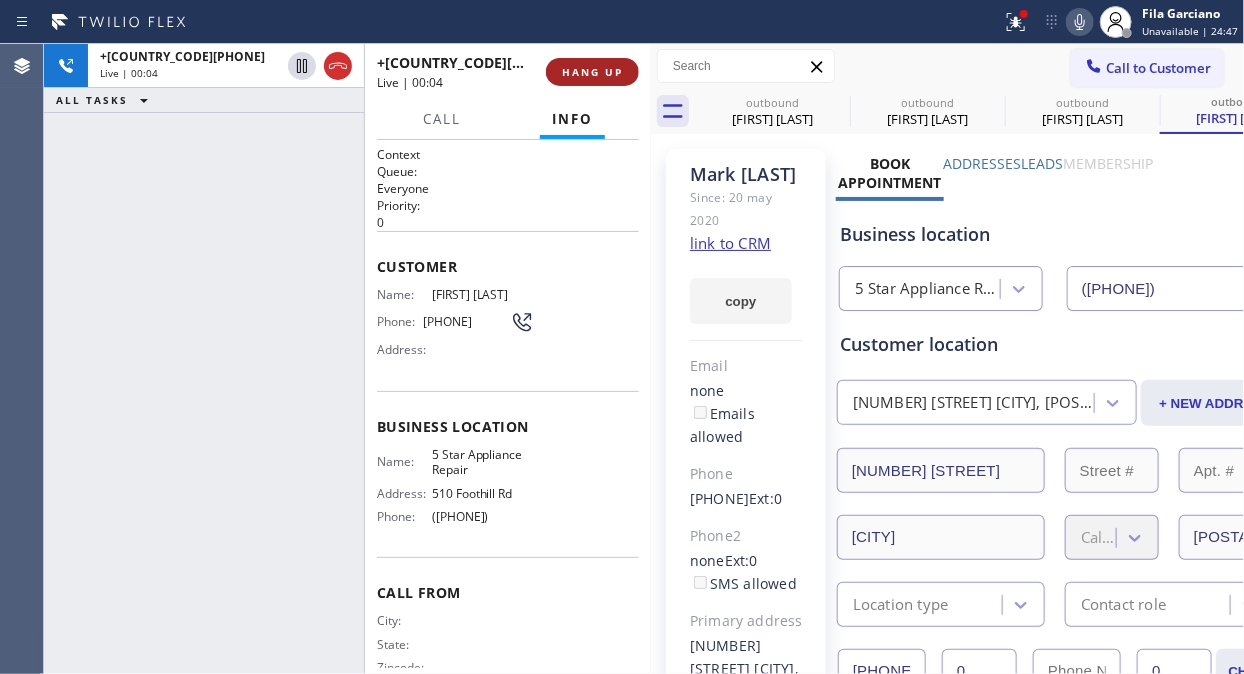 click on "HANG UP" at bounding box center (592, 72) 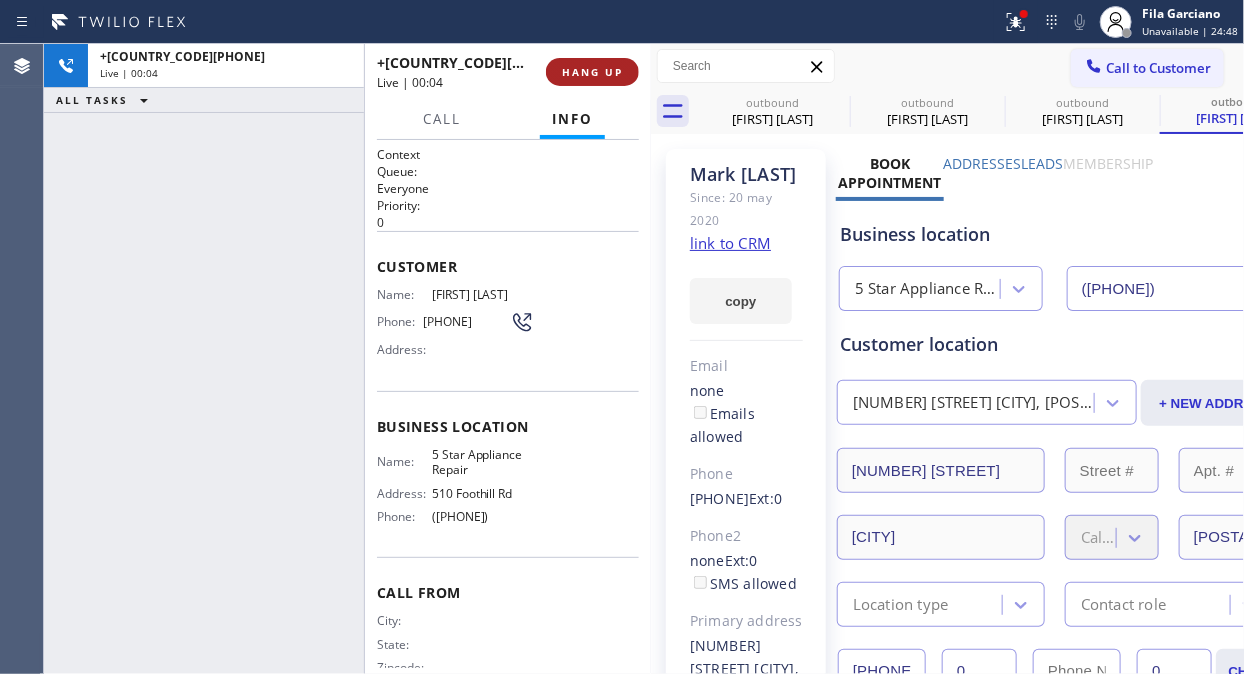 click on "HANG UP" at bounding box center (592, 72) 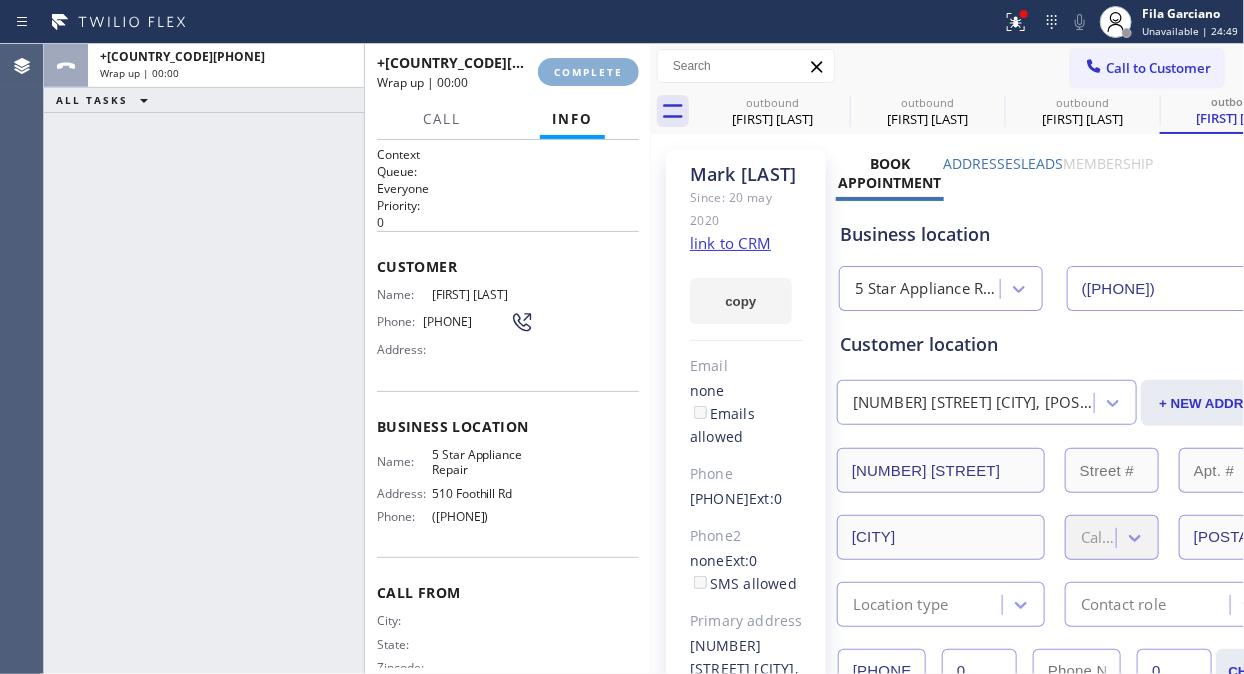 click on "COMPLETE" at bounding box center [588, 72] 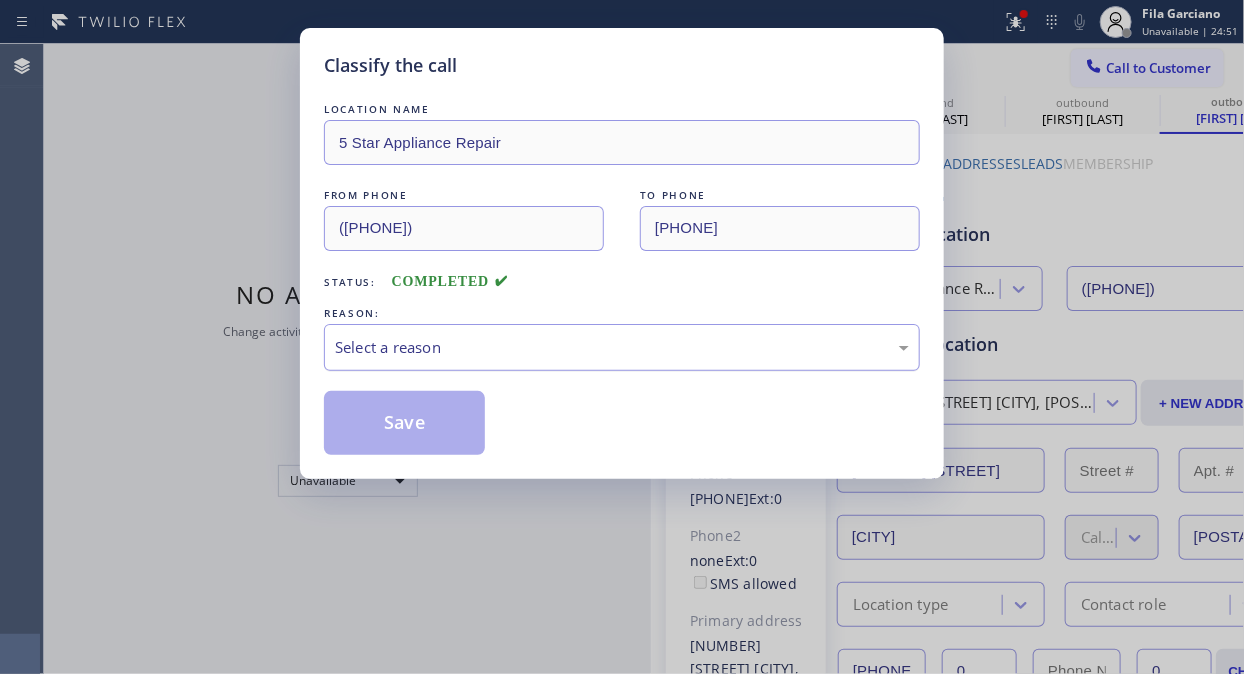 click on "Select a reason" at bounding box center (622, 347) 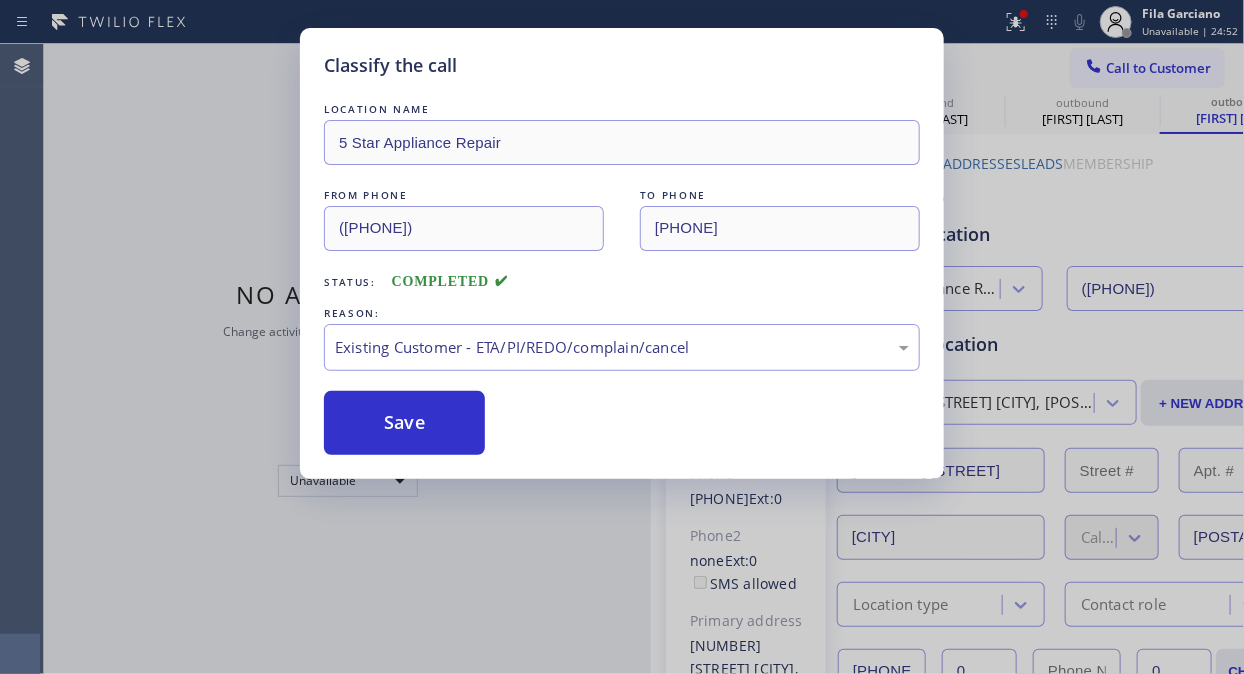 click on "Save" at bounding box center (622, 423) 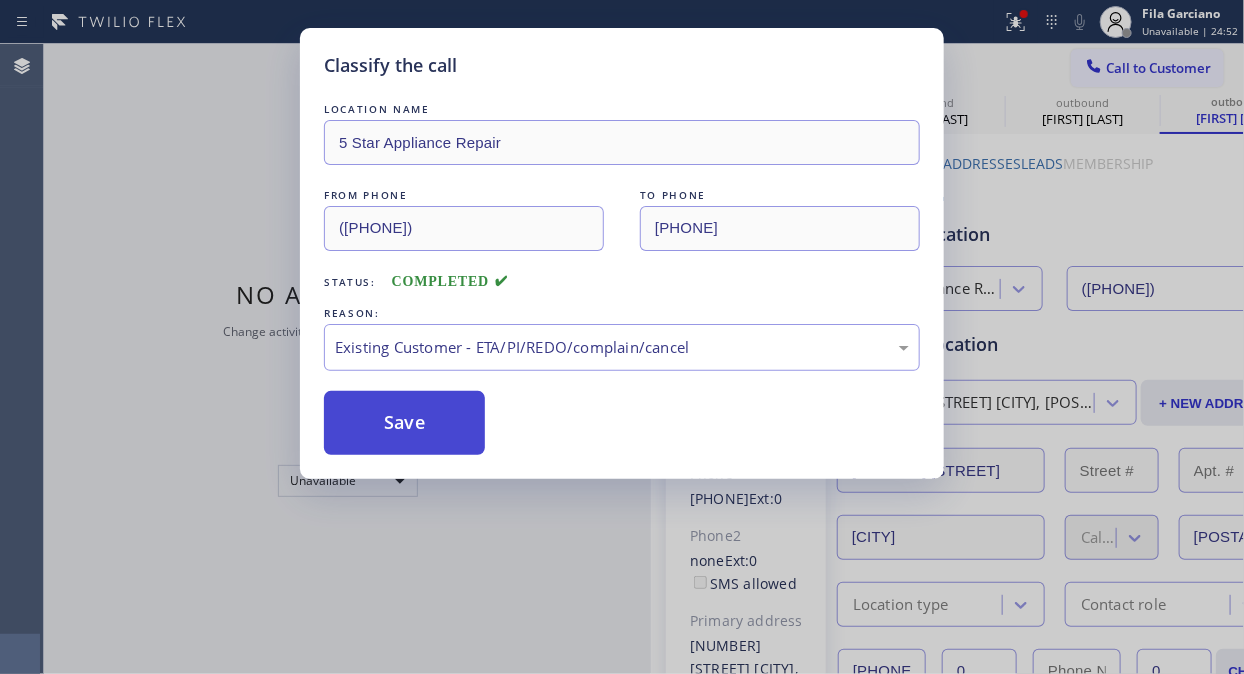 click on "Save" at bounding box center (404, 423) 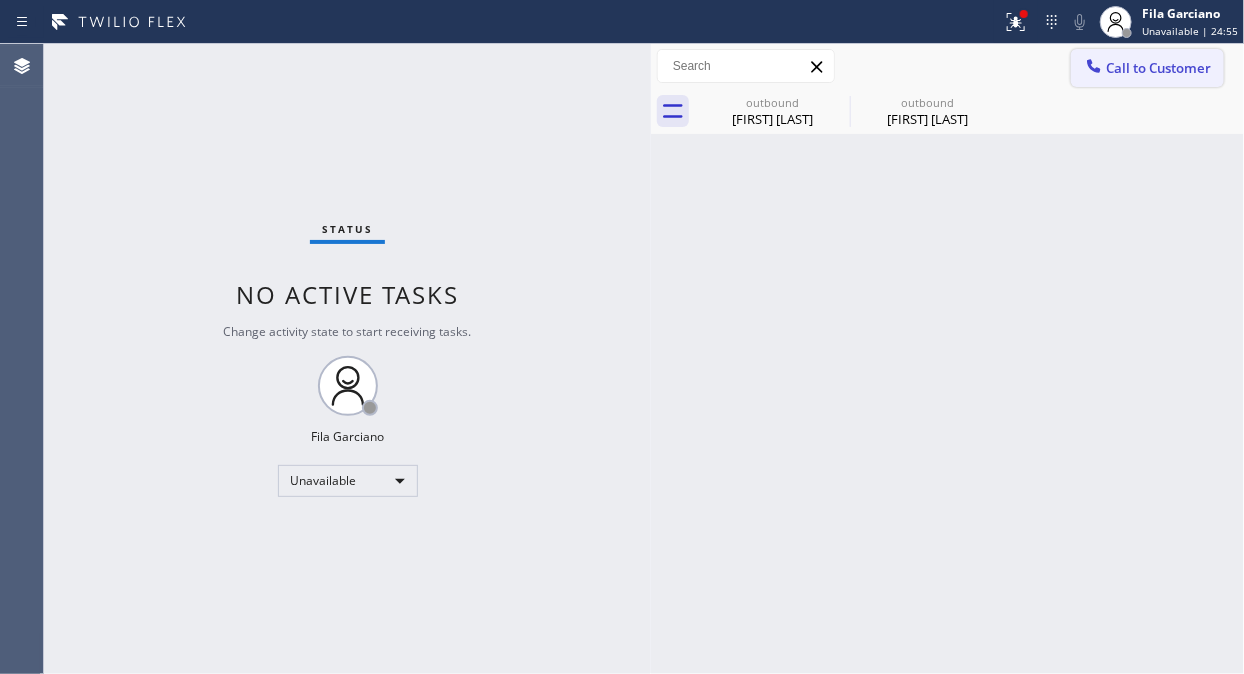 click 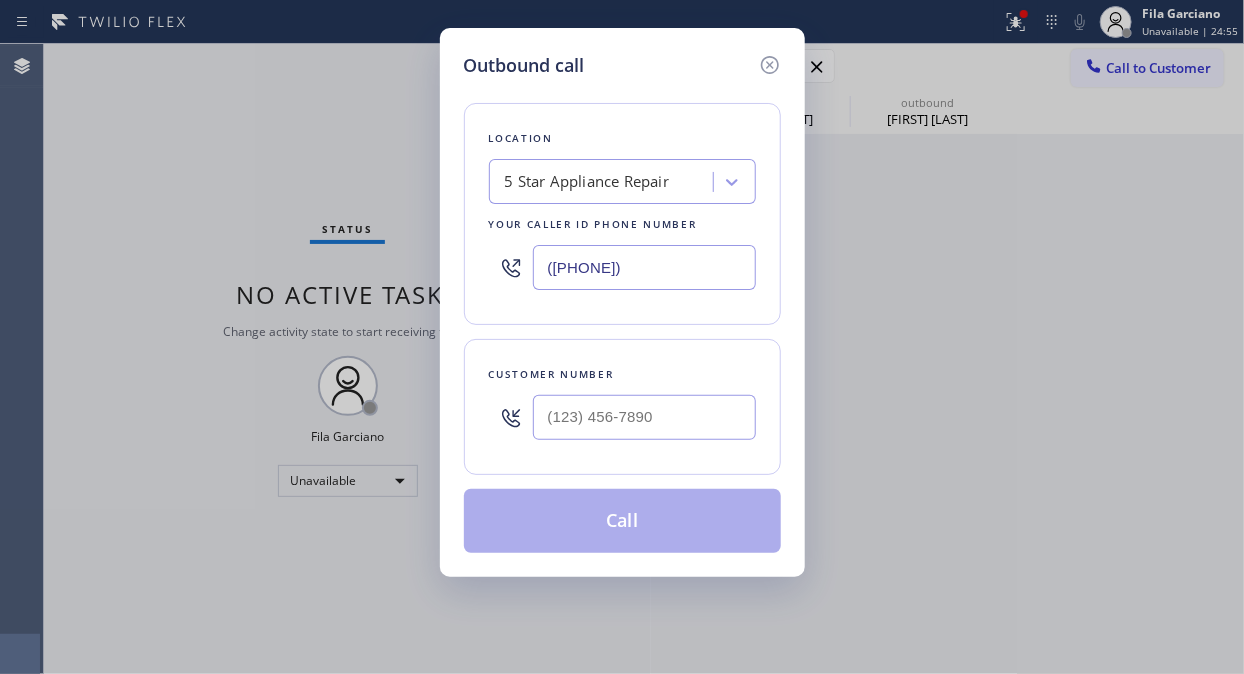 click at bounding box center [644, 417] 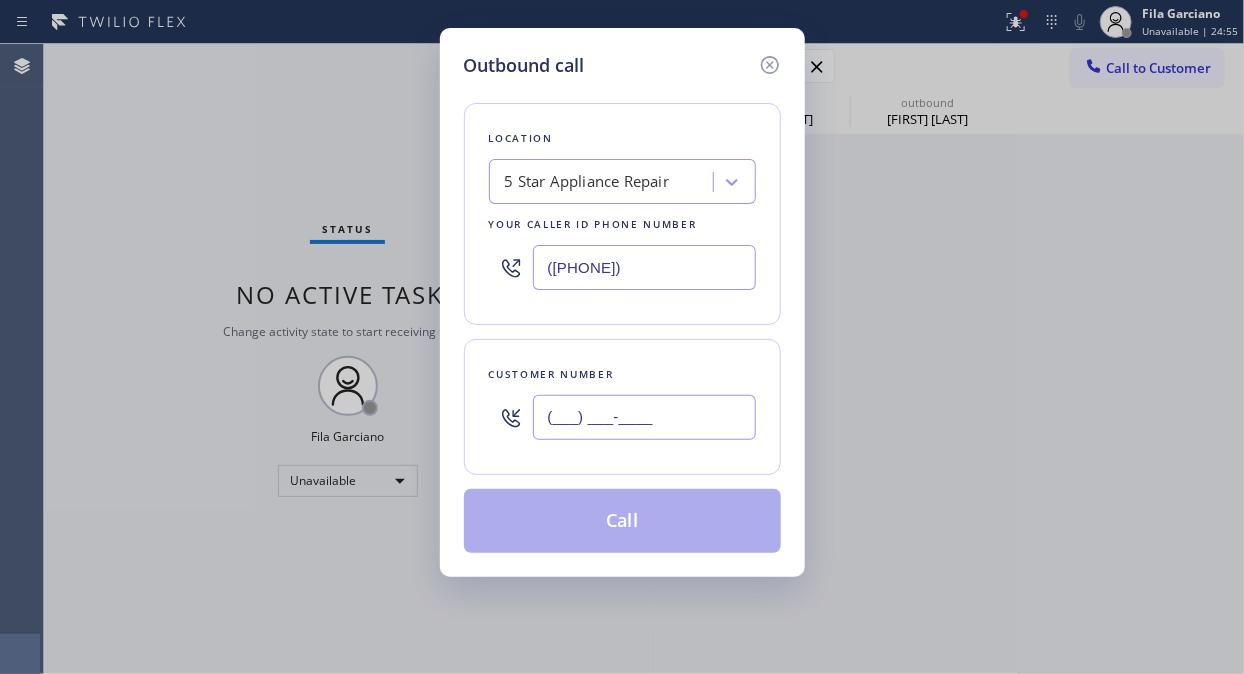 click on "(___) ___-____" at bounding box center [644, 417] 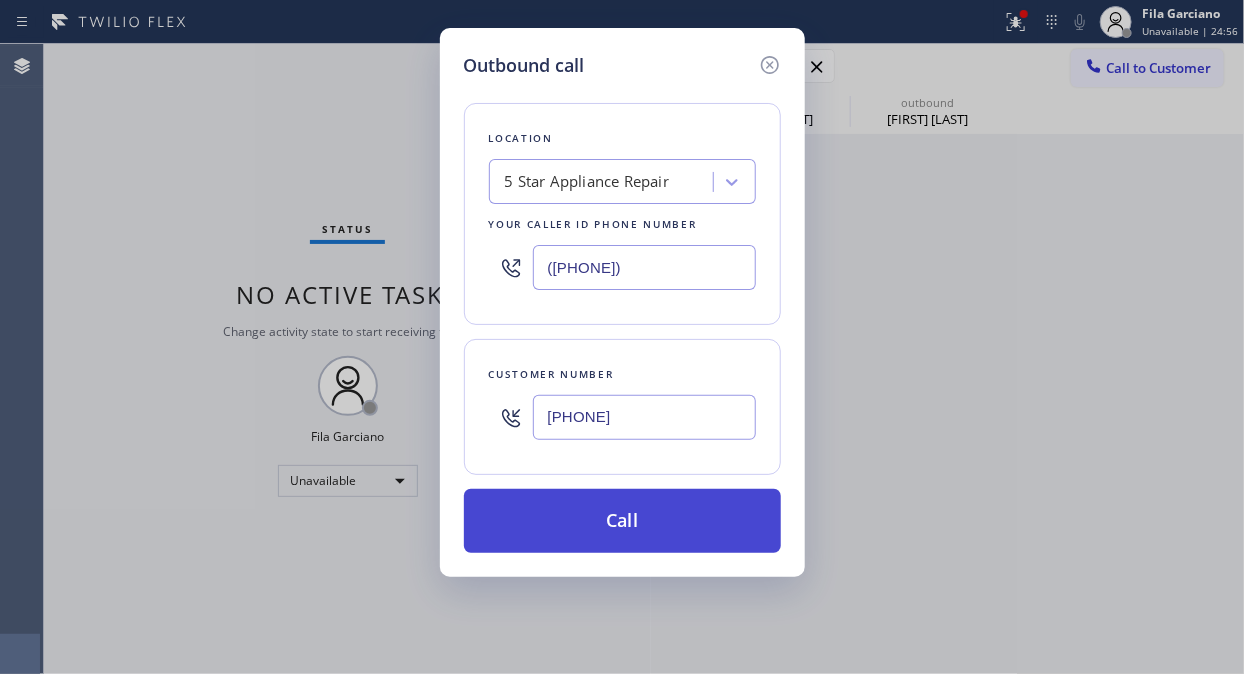 type on "[PHONE]" 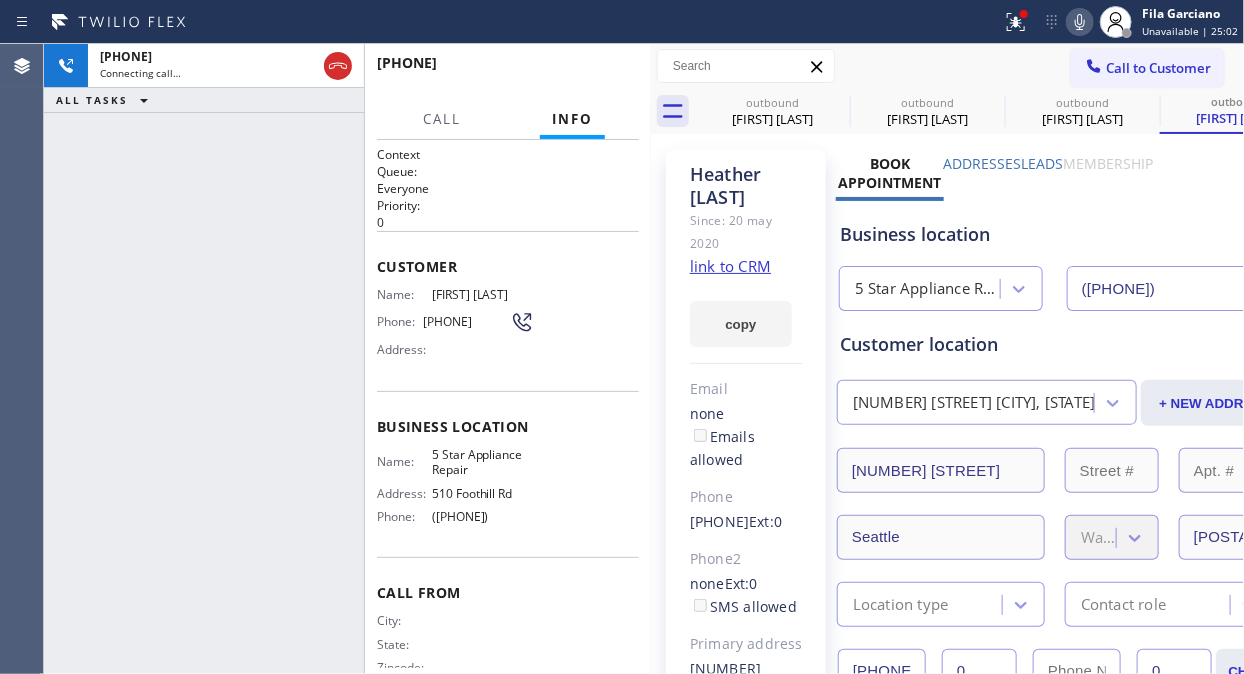 type on "([PHONE])" 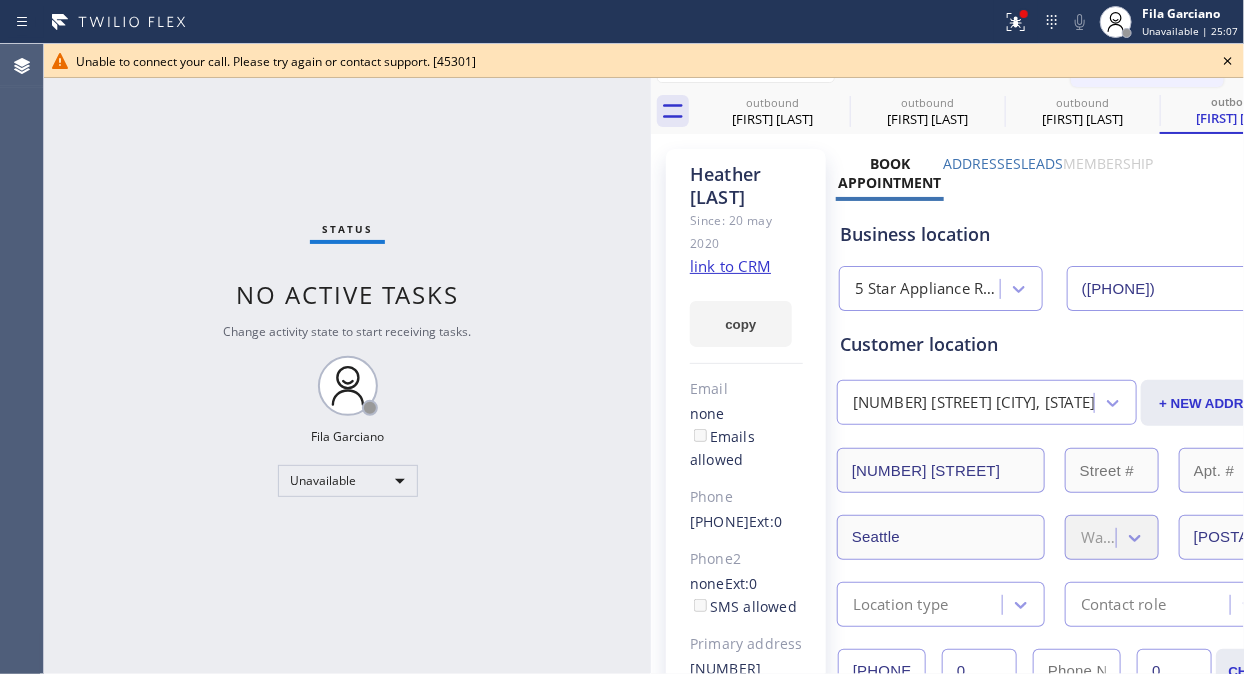 click 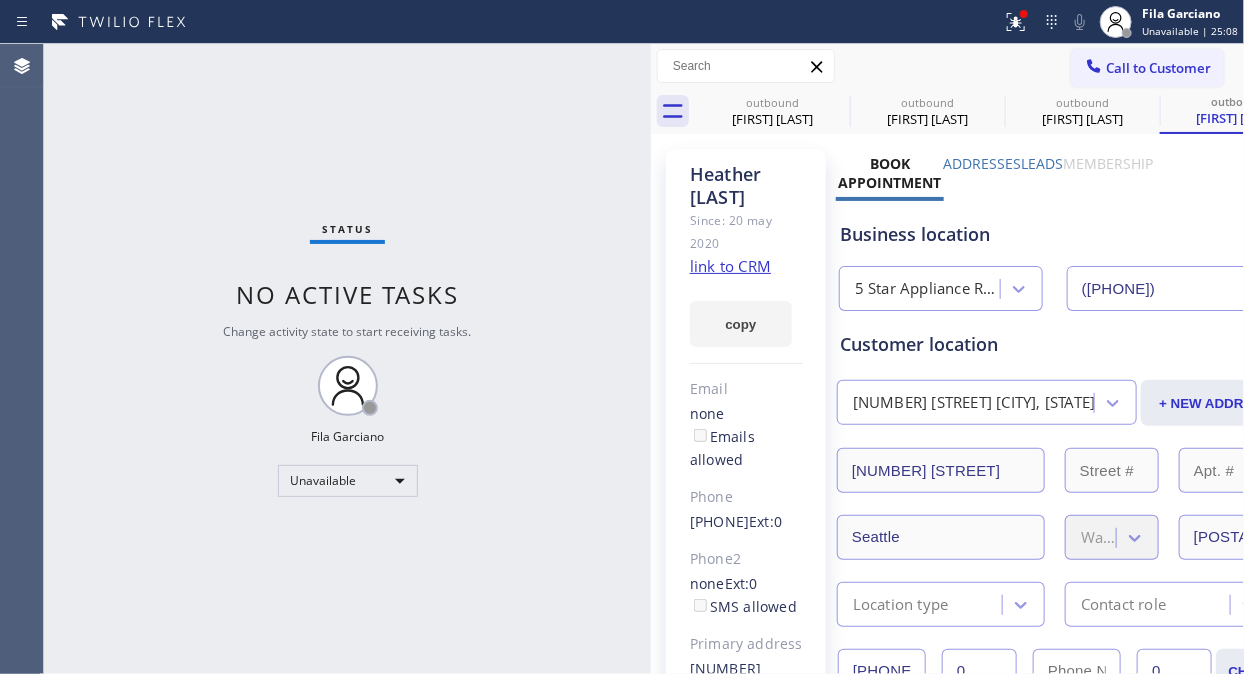 click 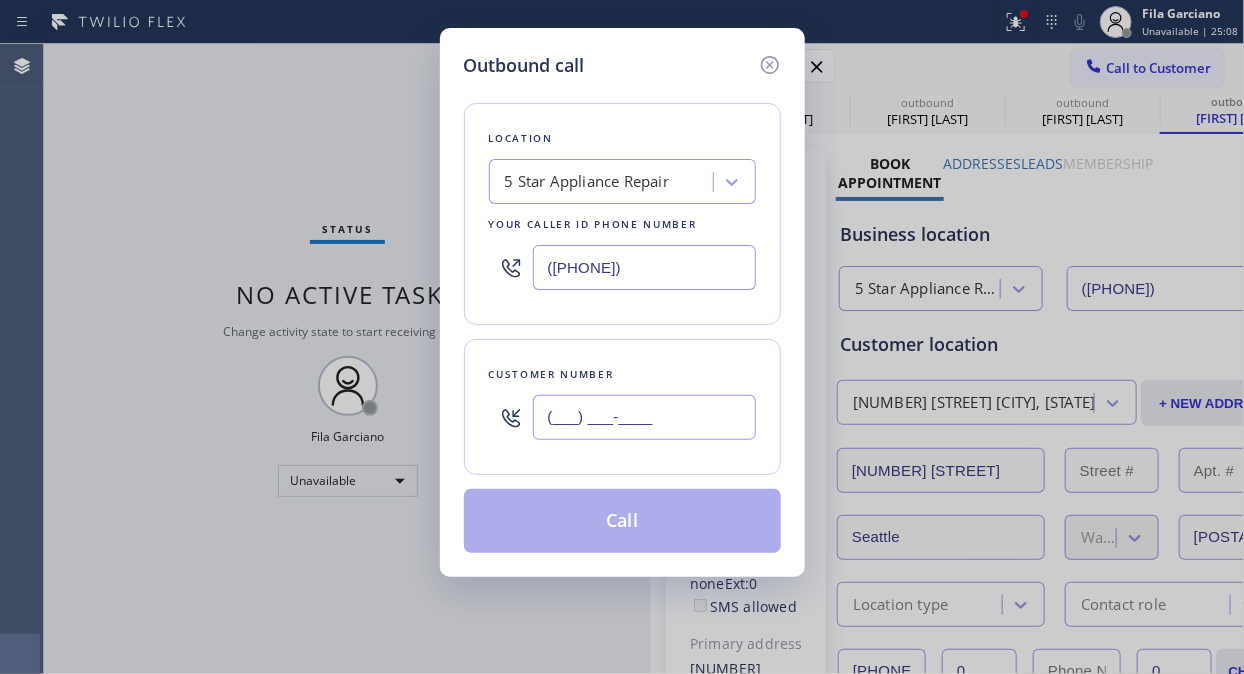 click on "(___) ___-____" at bounding box center (644, 417) 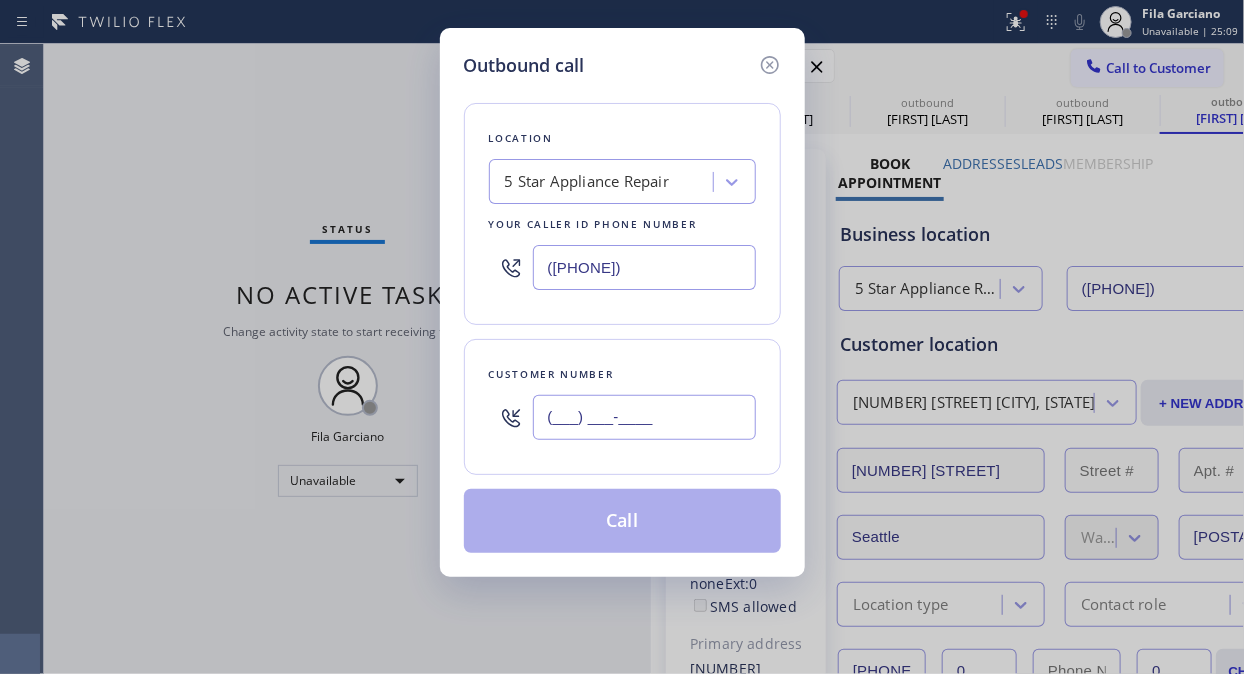 paste on "([PHONE])" 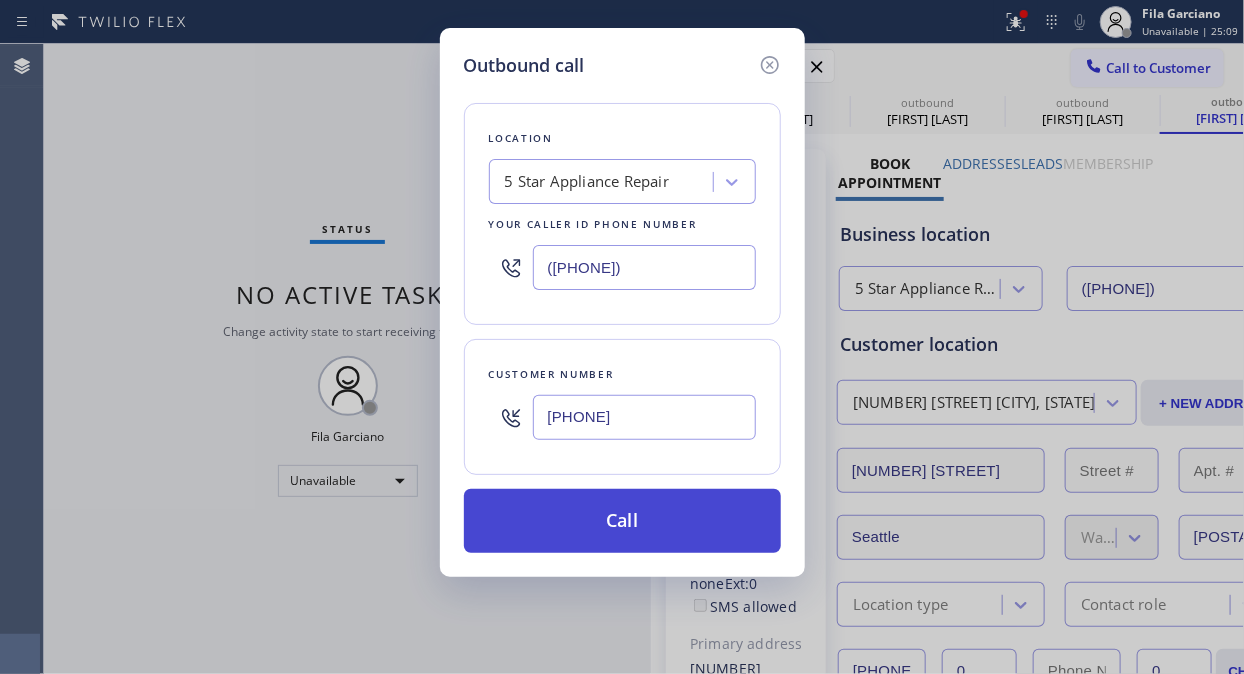 type on "[PHONE]" 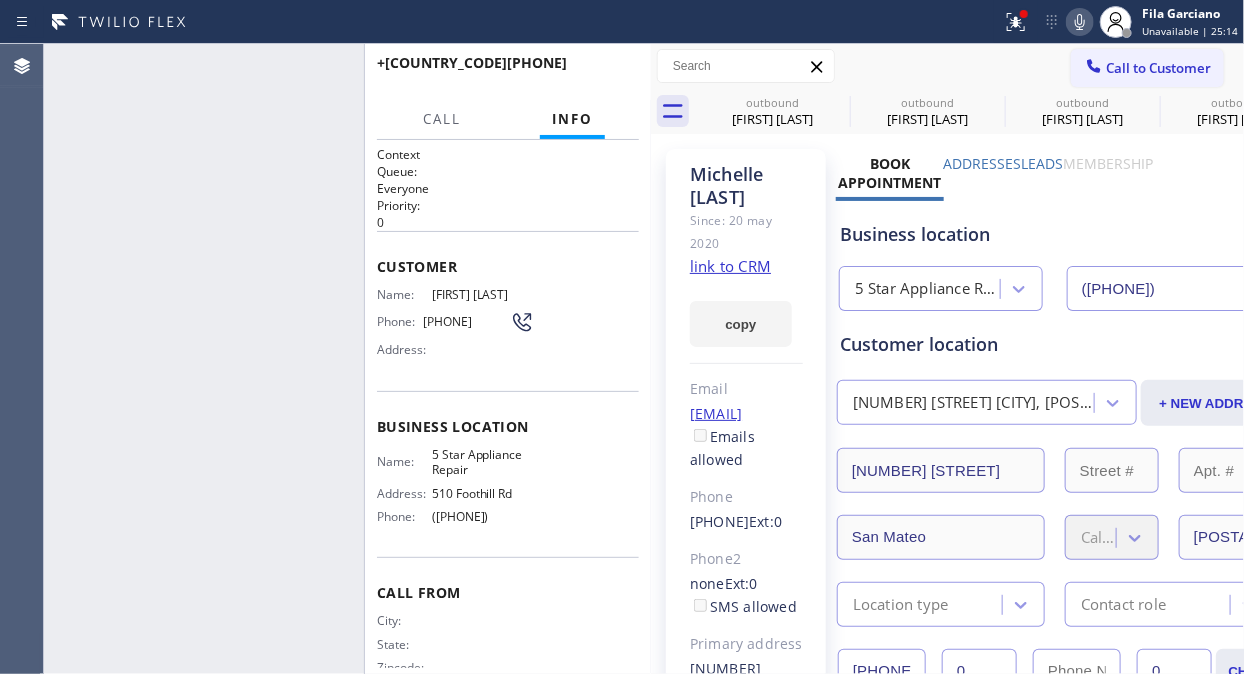 type on "([PHONE])" 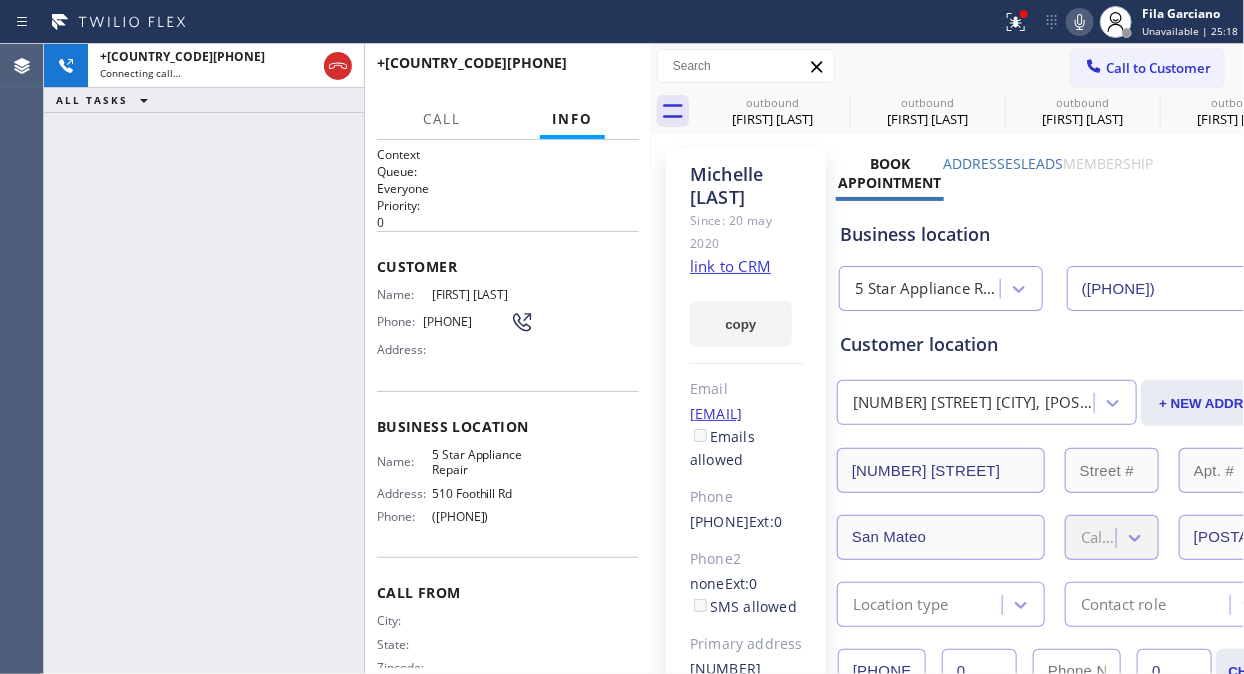 drag, startPoint x: 1017, startPoint y: 27, endPoint x: 1007, endPoint y: 187, distance: 160.3122 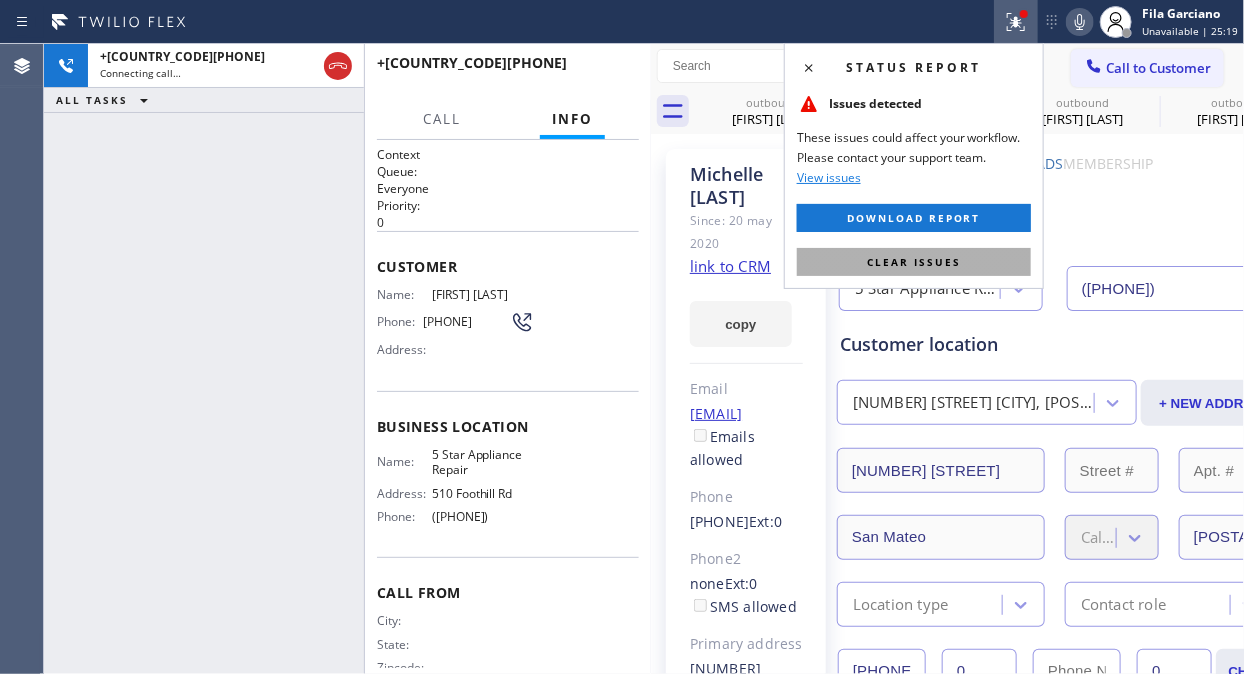 click on "Clear issues" at bounding box center (914, 262) 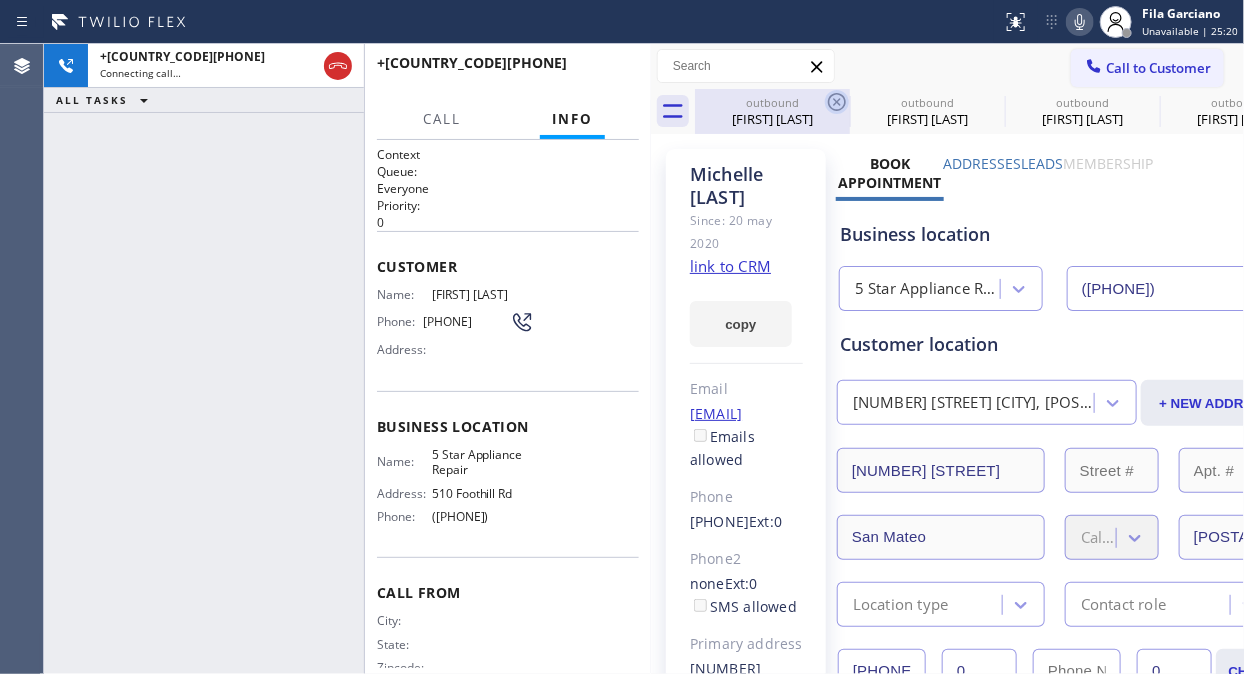 click 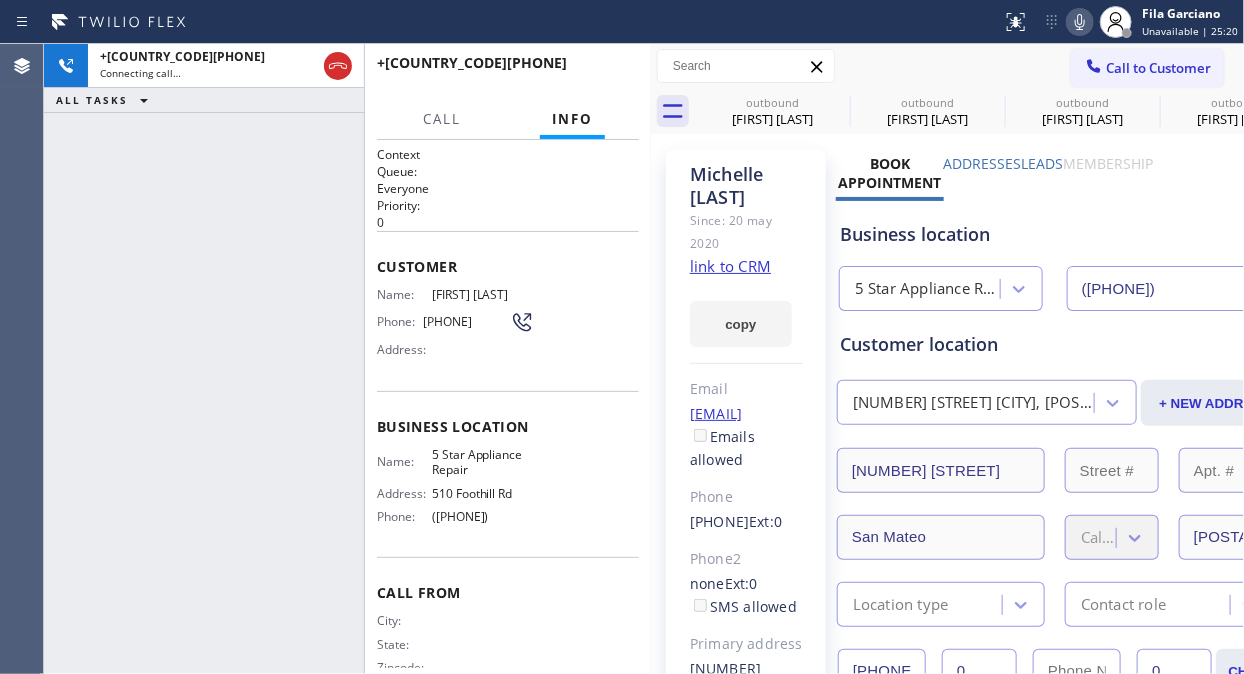 click 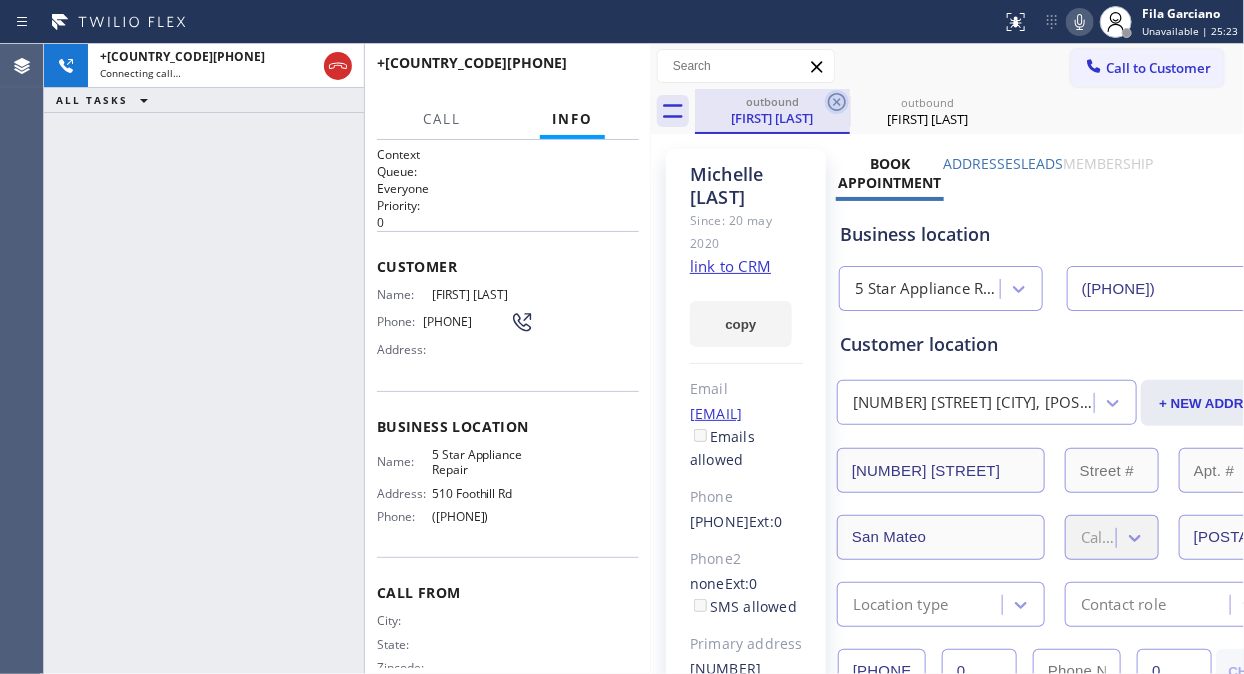 click 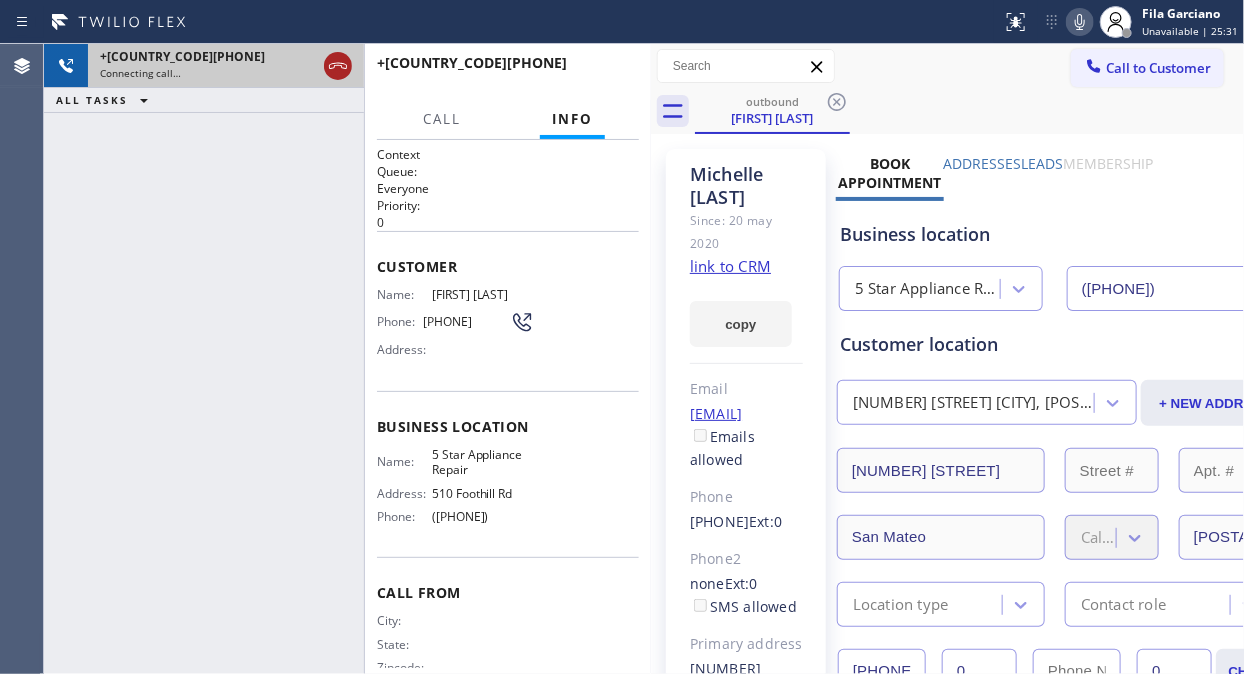 click 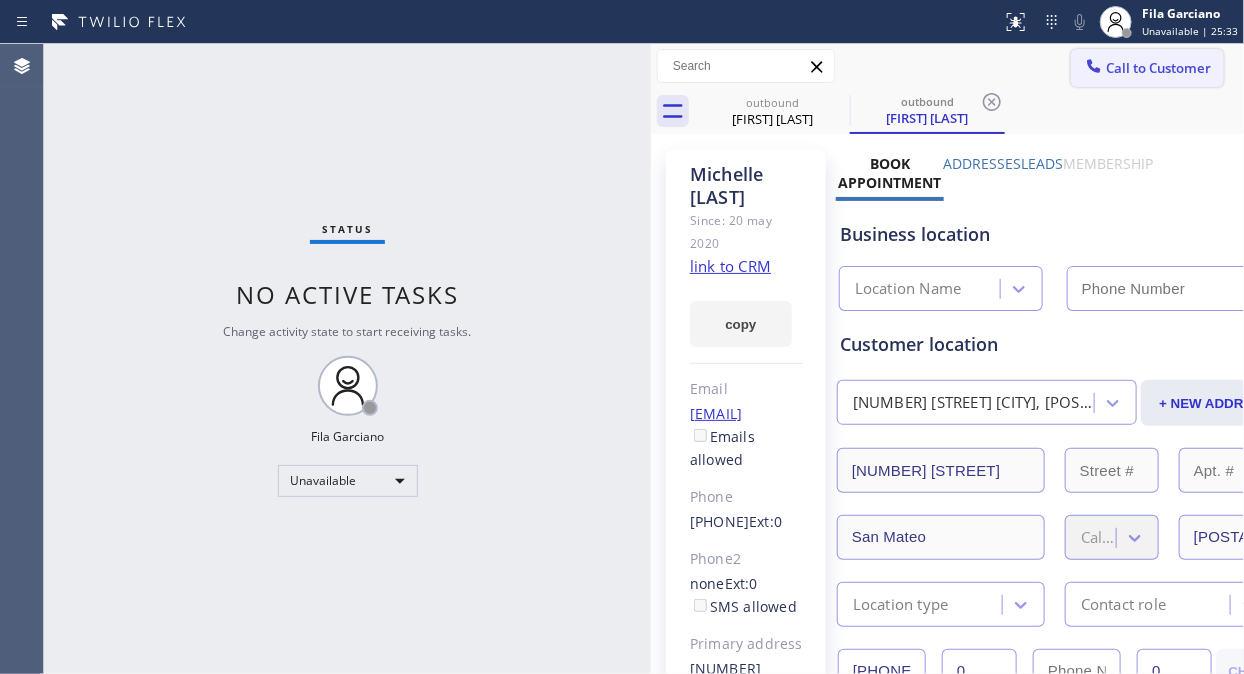 click on "Call to Customer" at bounding box center (1147, 68) 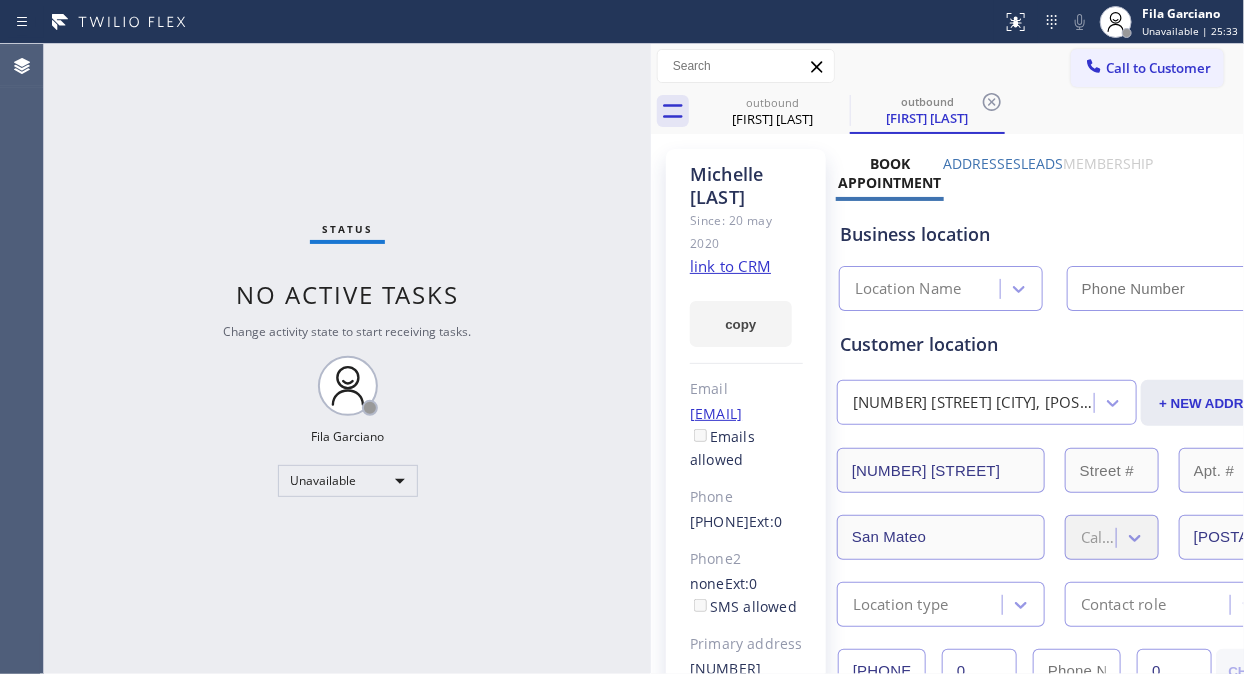 type on "([PHONE])" 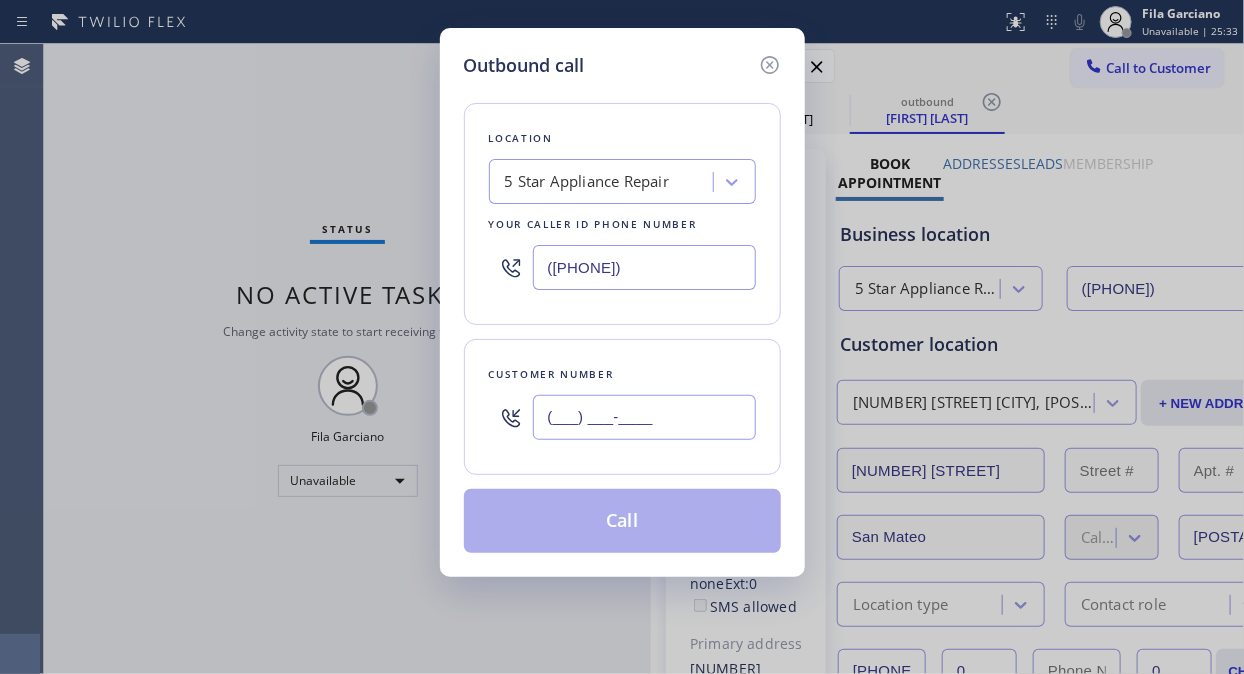click on "(___) ___-____" at bounding box center [644, 417] 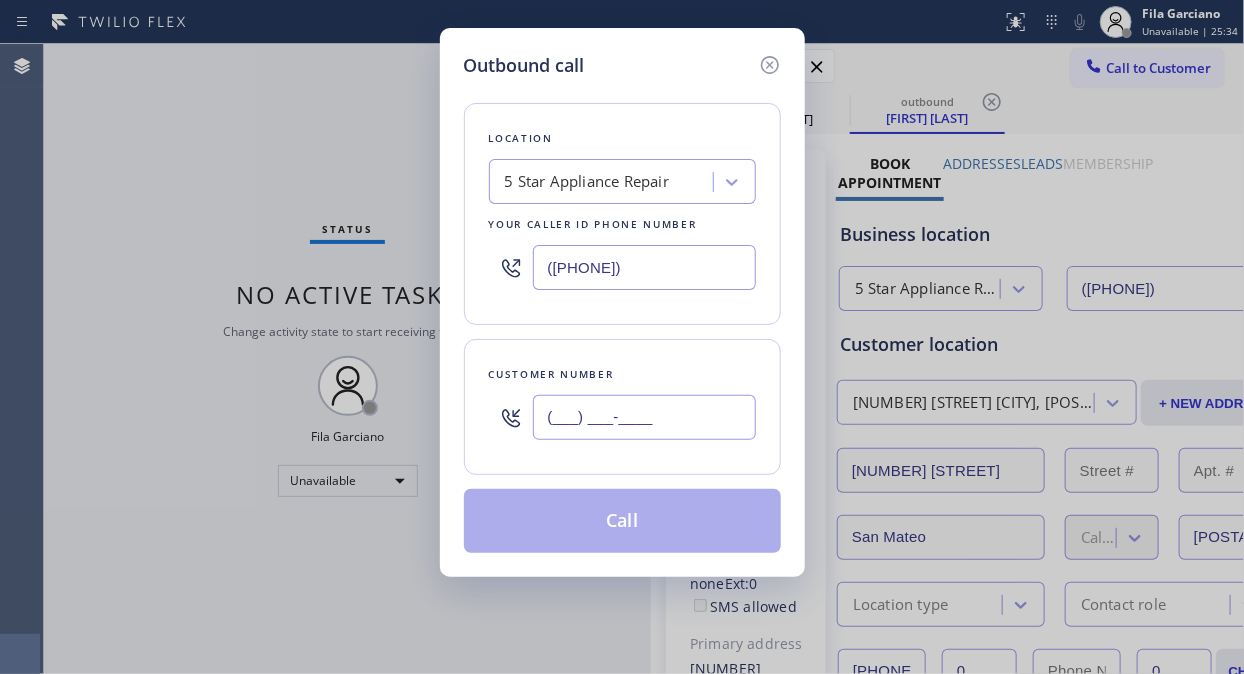paste on "[PHONE]" 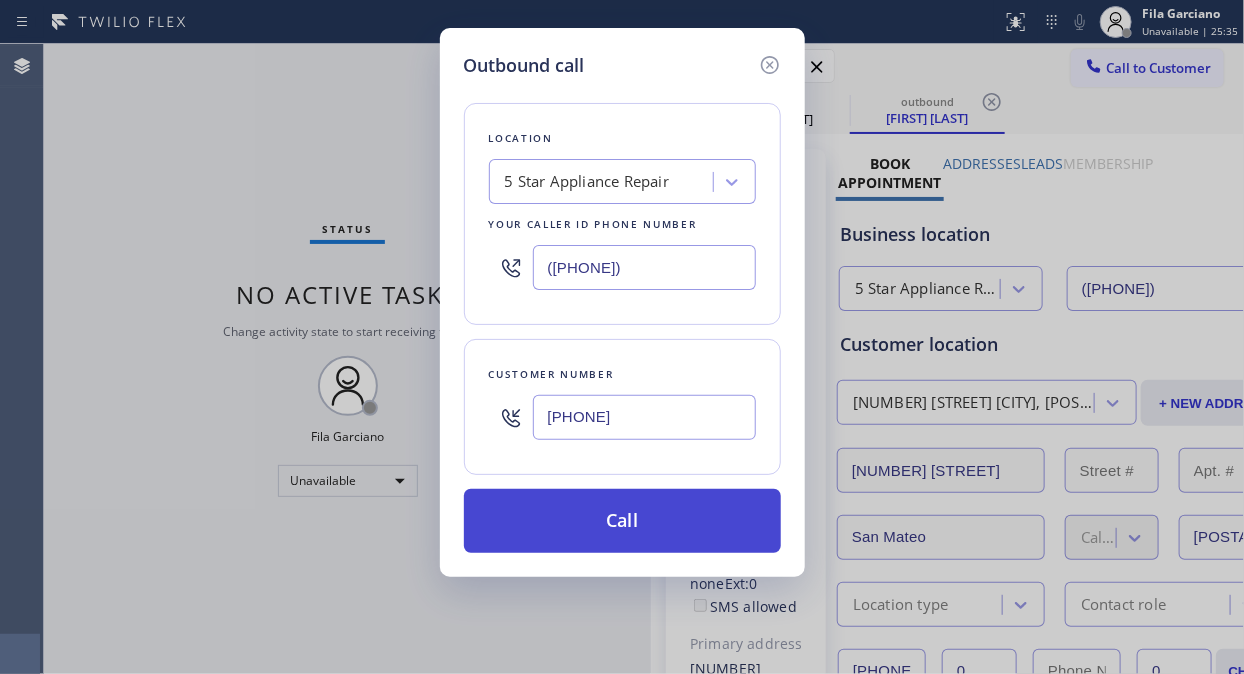 type on "[PHONE]" 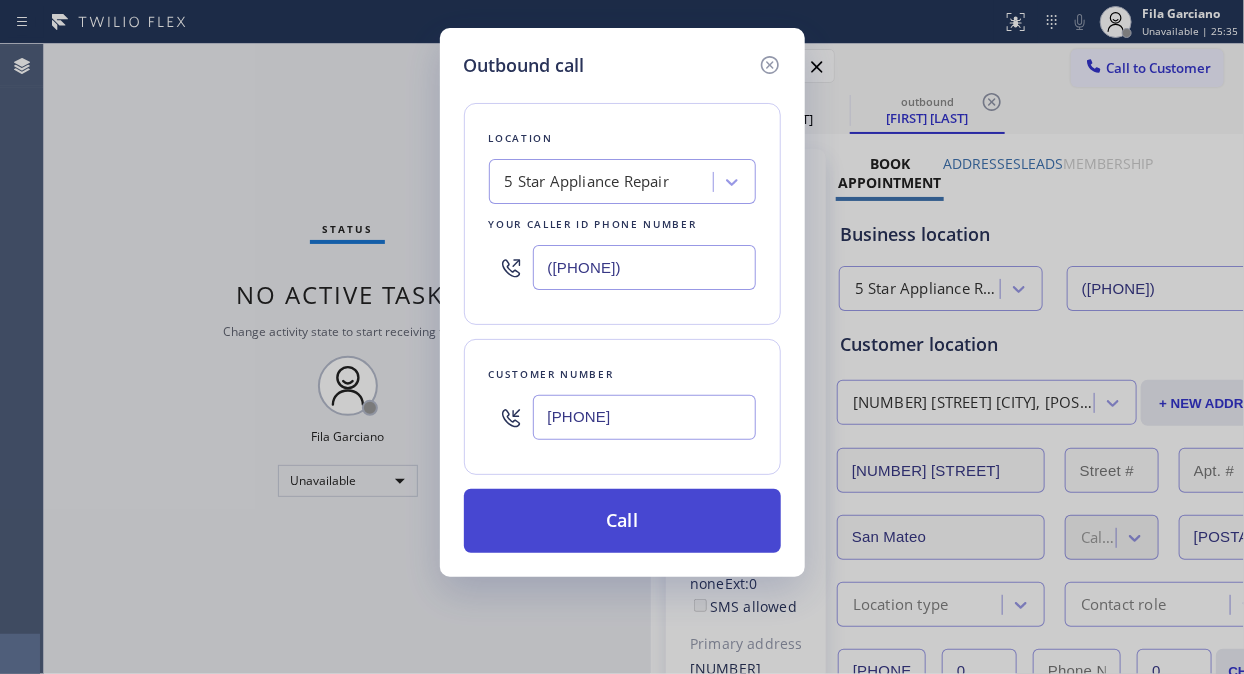 click on "Call" at bounding box center (622, 521) 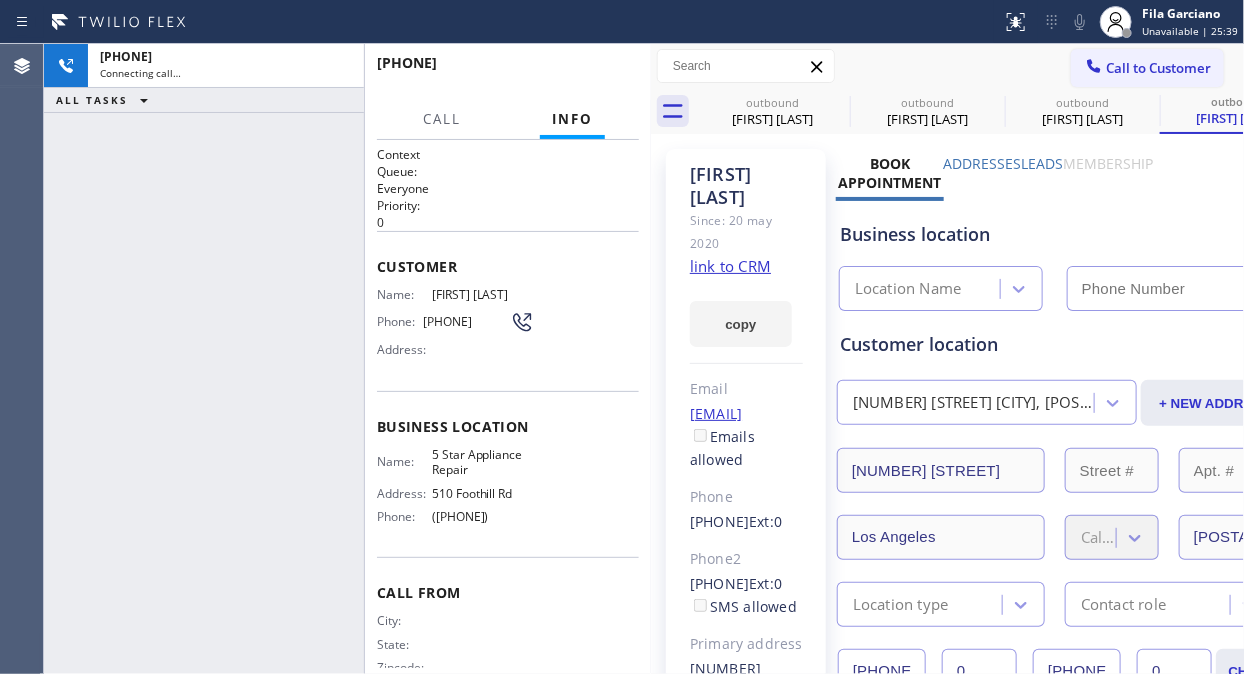 type on "([PHONE])" 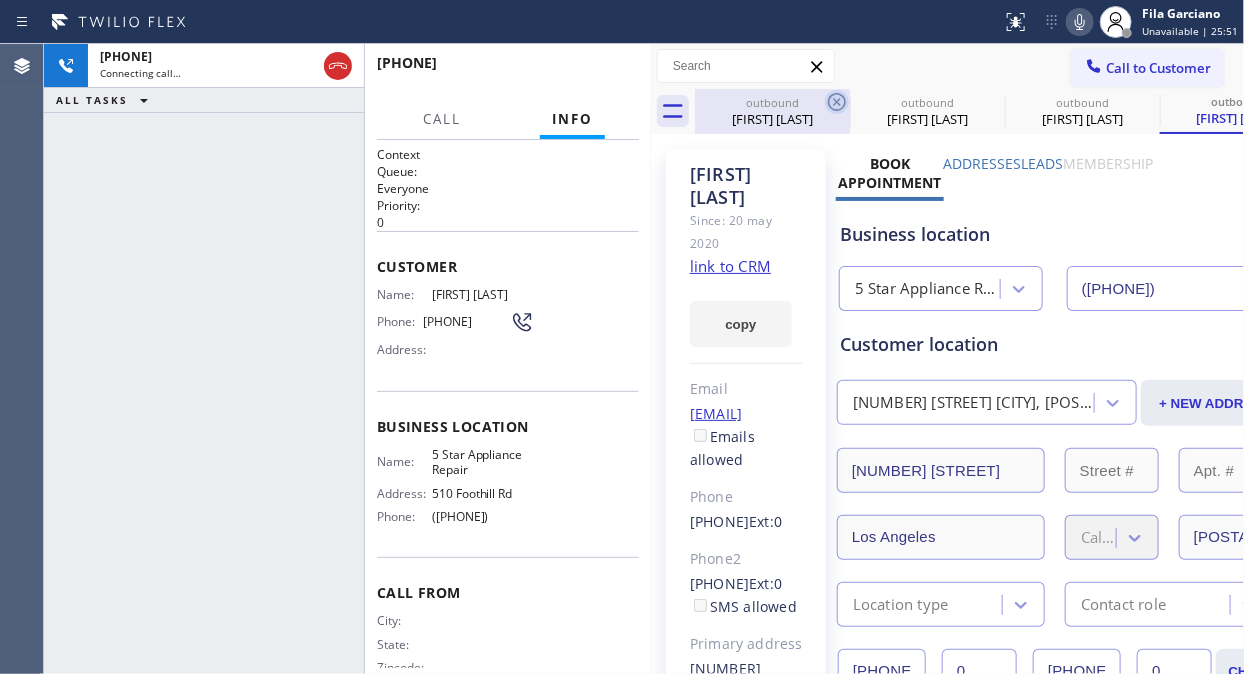 click 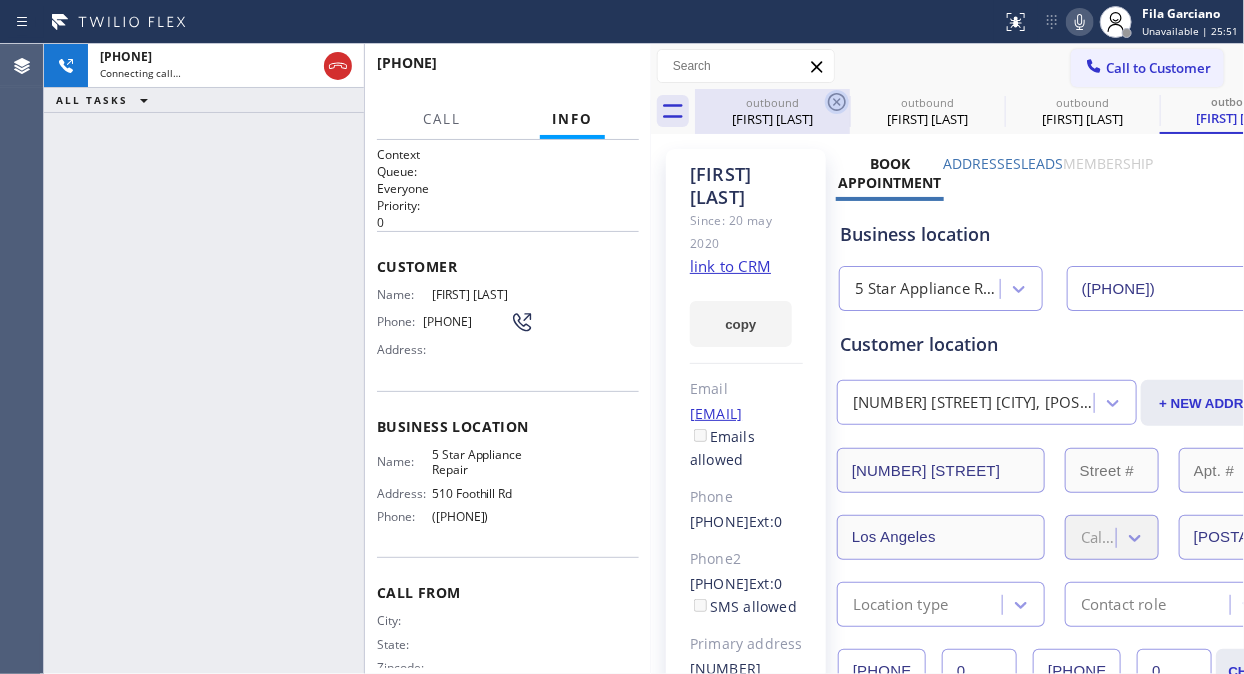 click 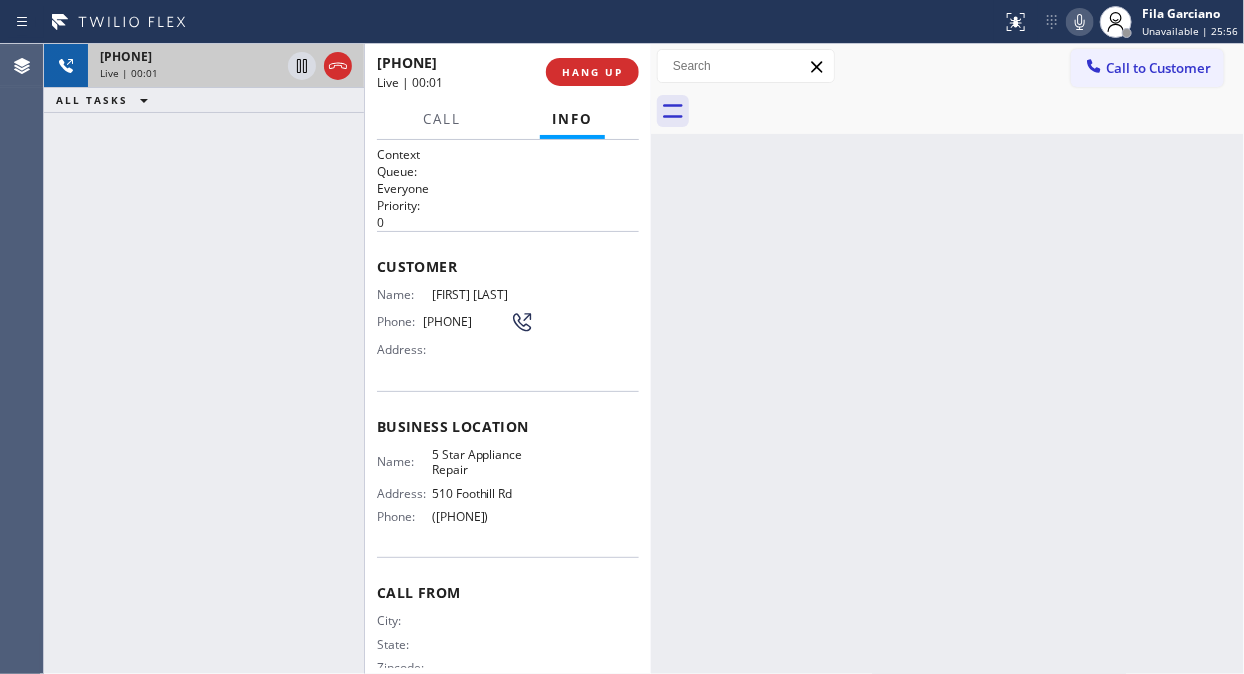 click on "[PHONE]" at bounding box center [190, 56] 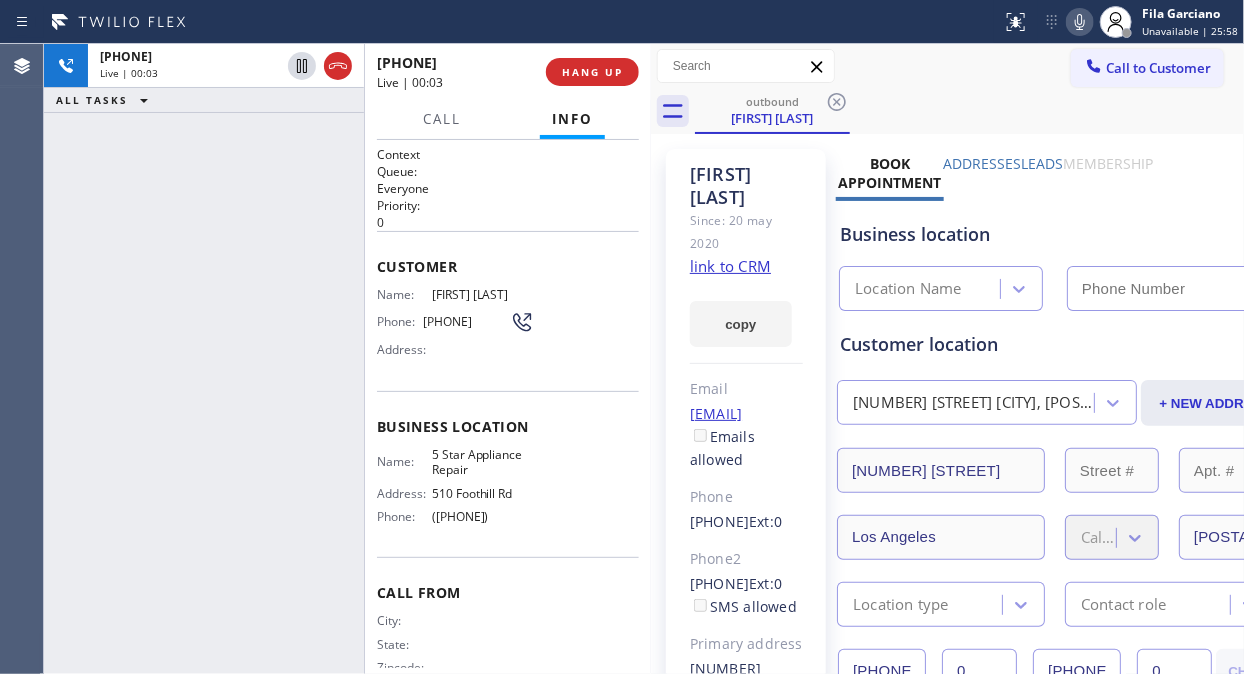 type on "([PHONE])" 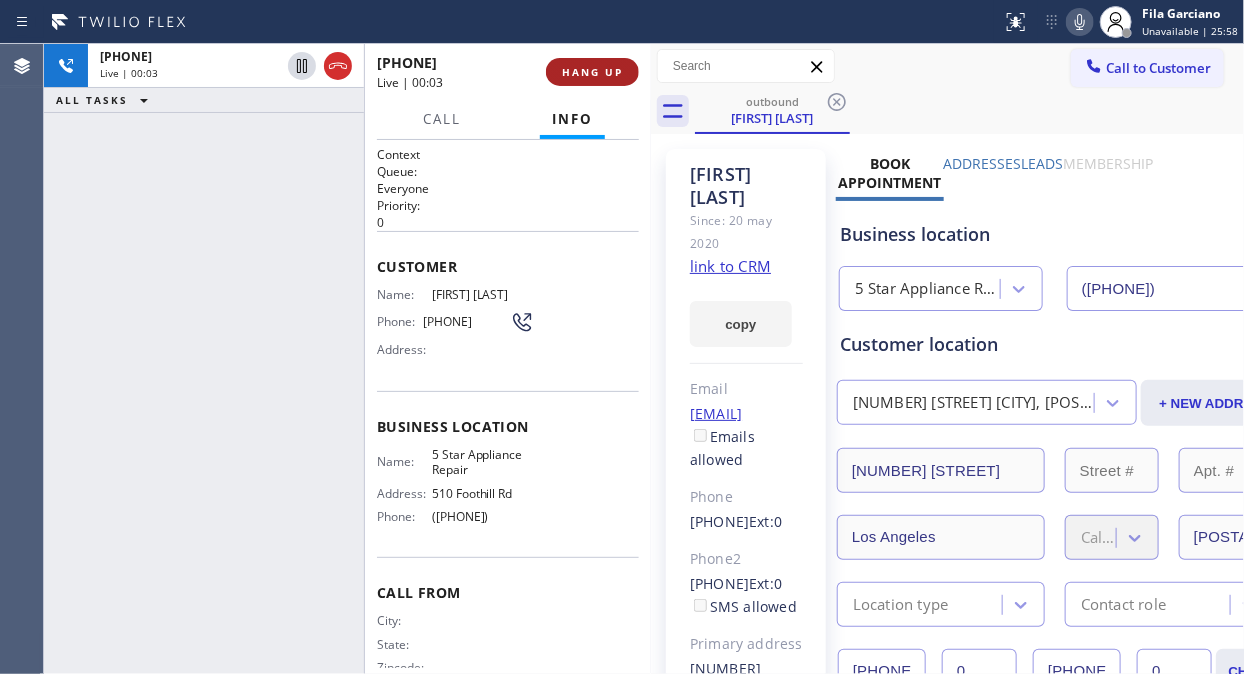 click on "HANG UP" at bounding box center (592, 72) 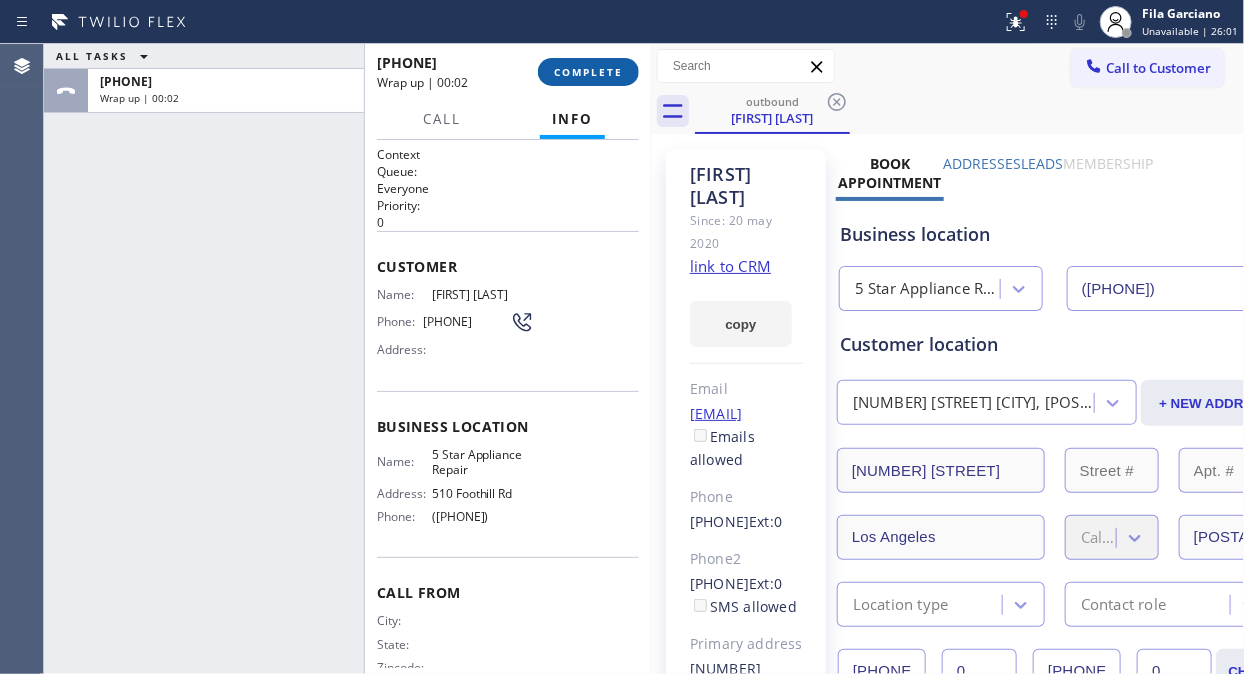click on "COMPLETE" at bounding box center (588, 72) 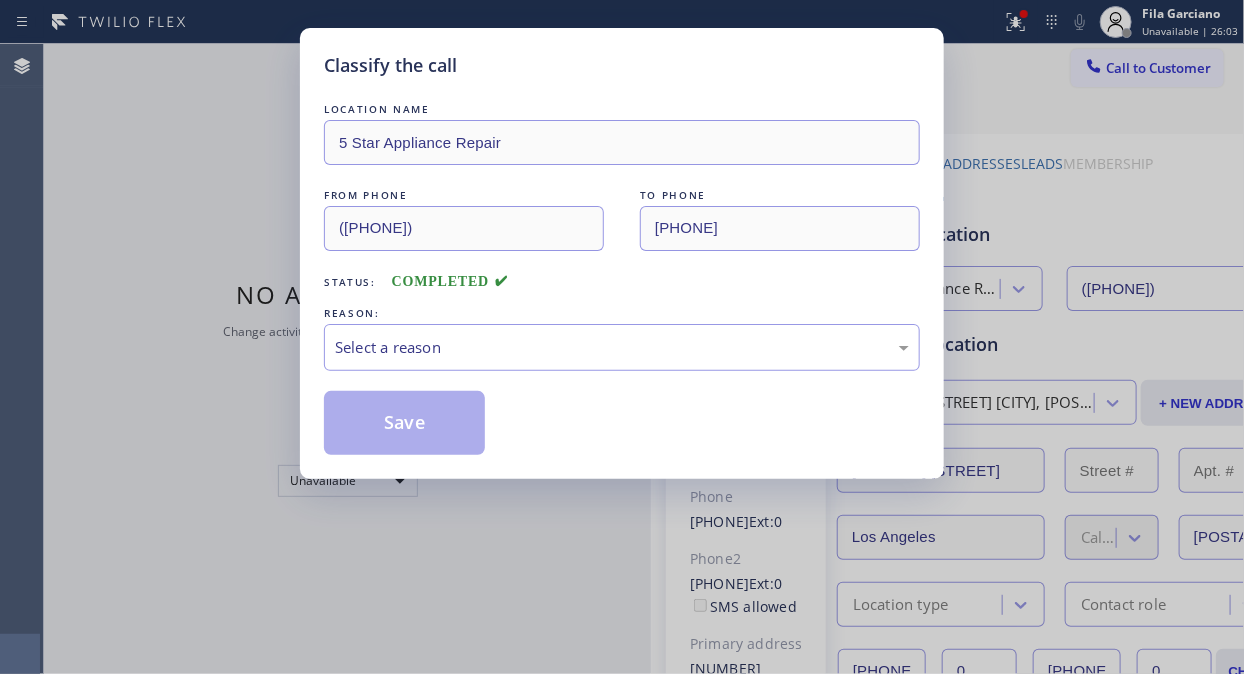 click on "Select a reason" at bounding box center [622, 347] 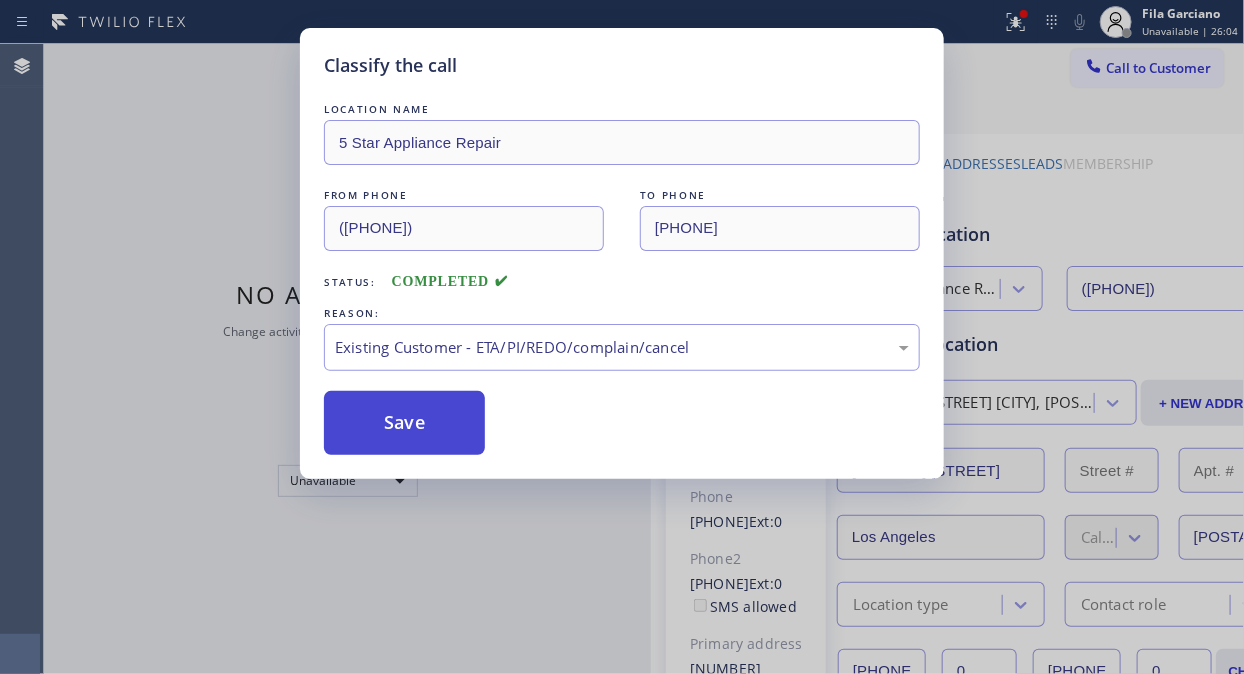 drag, startPoint x: 440, startPoint y: 433, endPoint x: 445, endPoint y: 448, distance: 15.811388 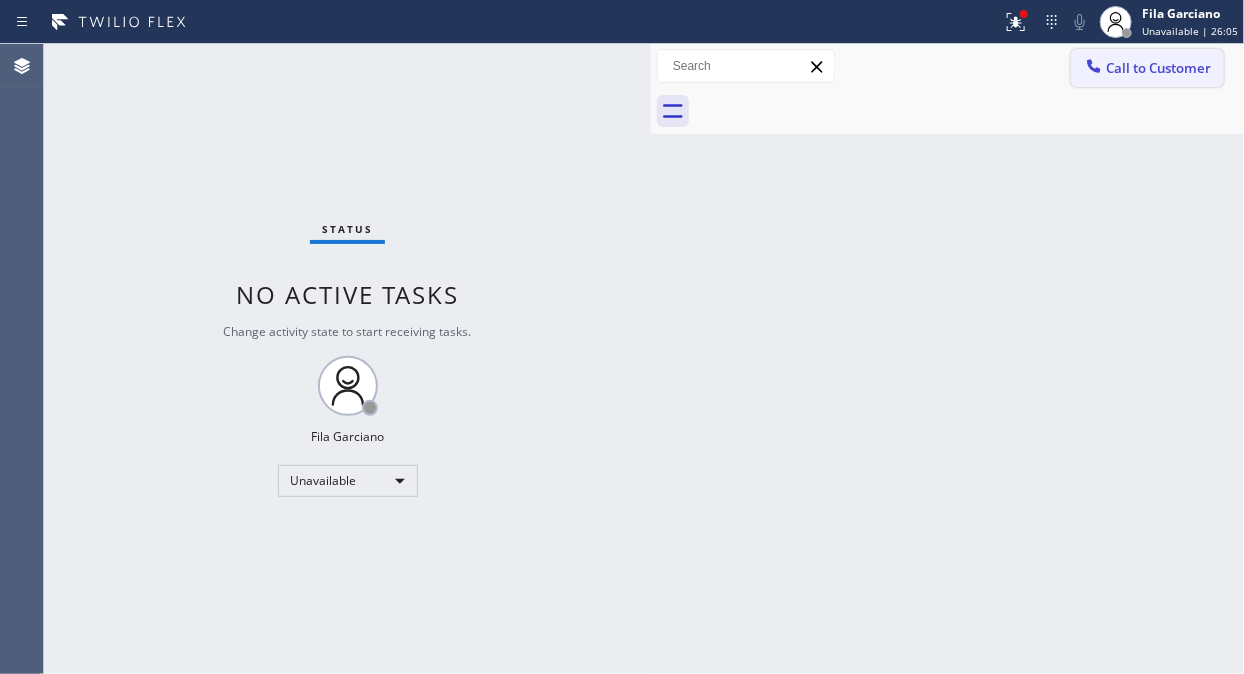 click on "Call to Customer" at bounding box center (1158, 68) 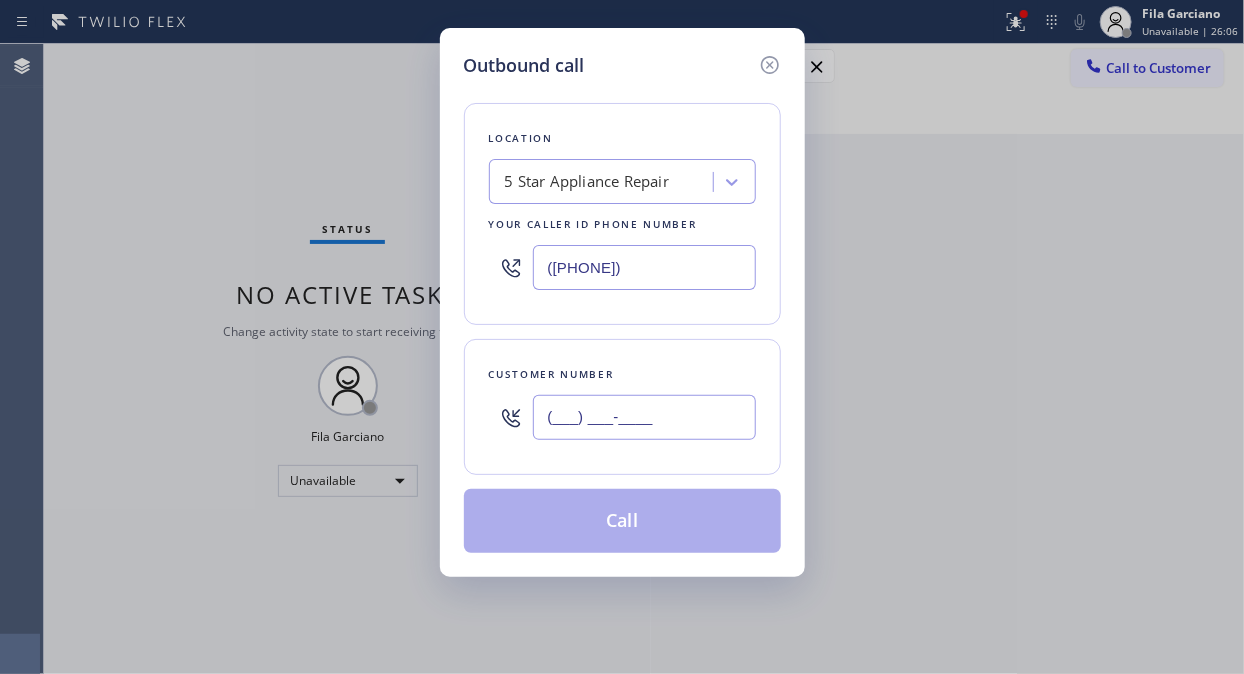 click on "(___) ___-____" at bounding box center [644, 417] 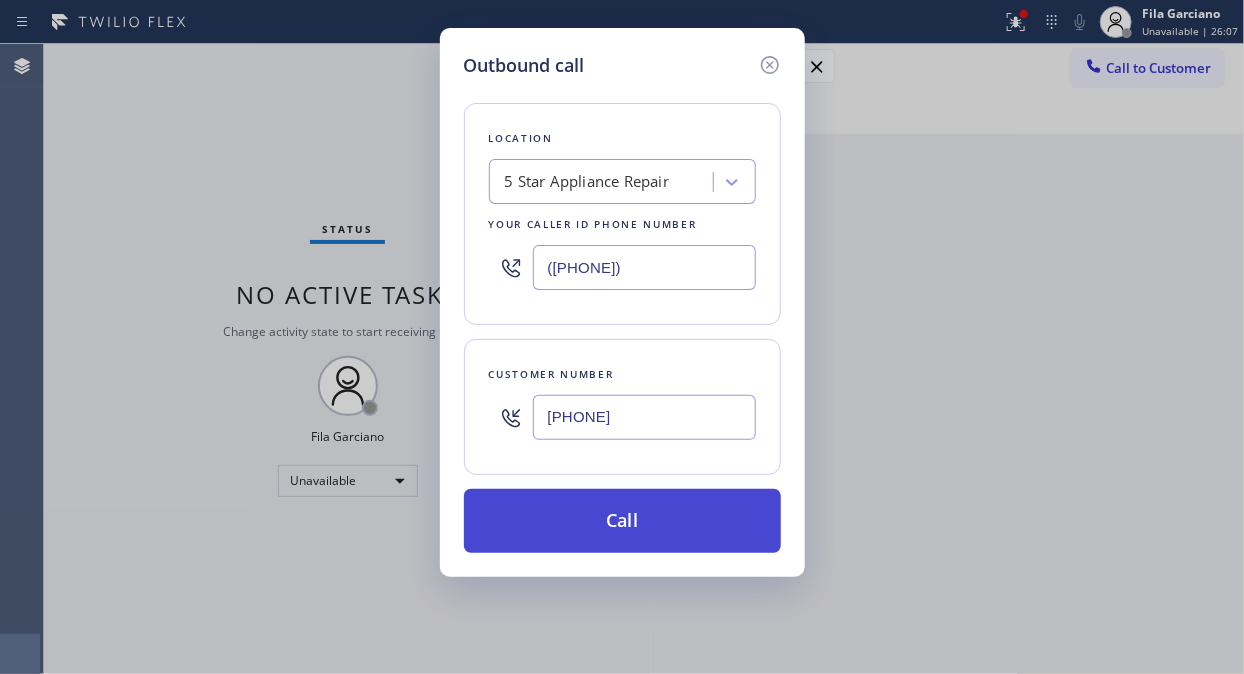 type on "[PHONE]" 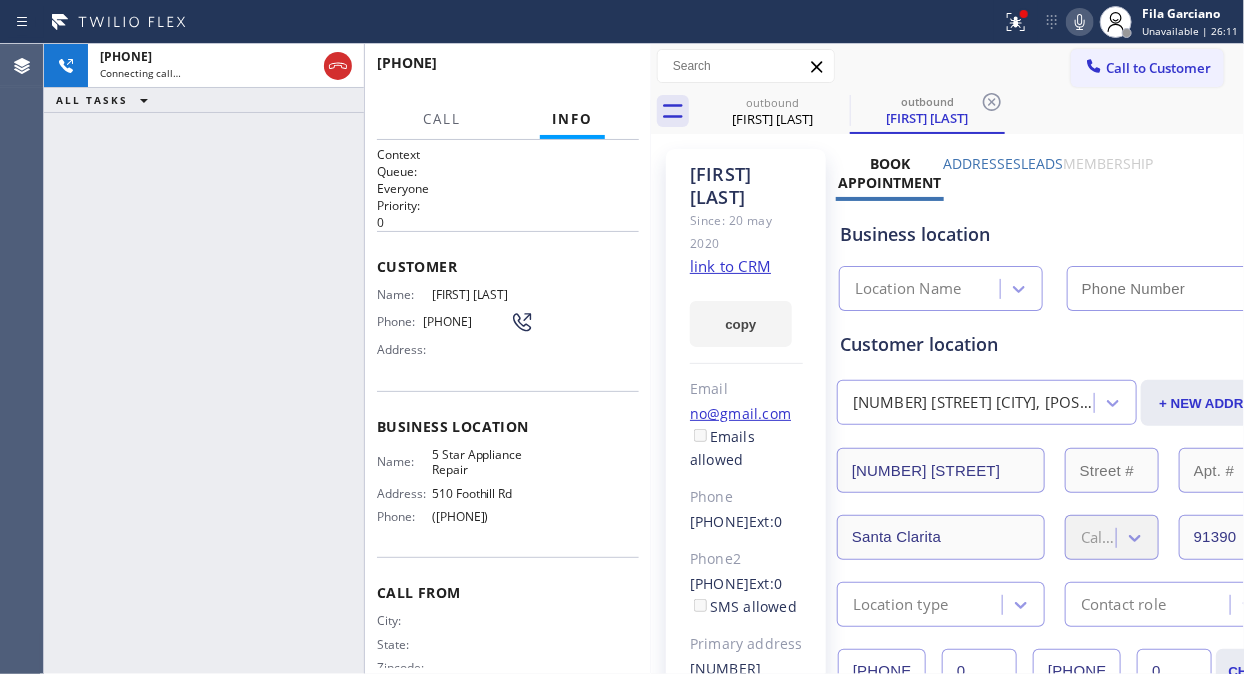 type on "([PHONE])" 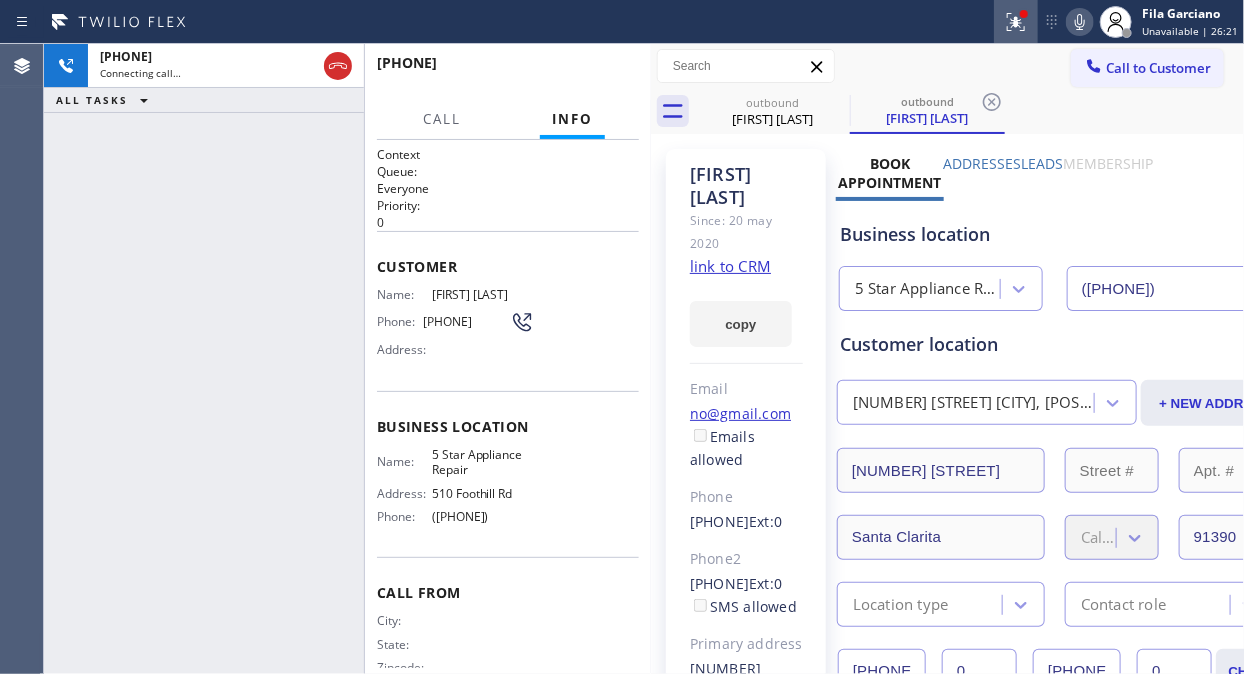 click 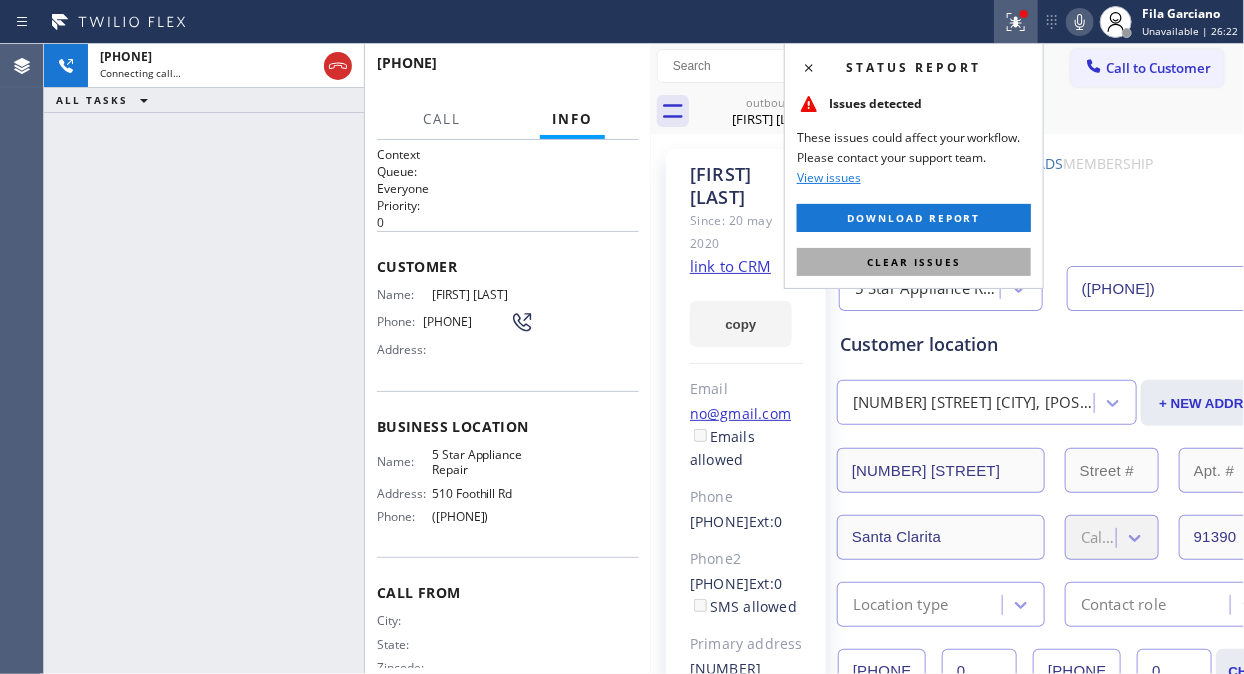 click on "Clear issues" at bounding box center (914, 262) 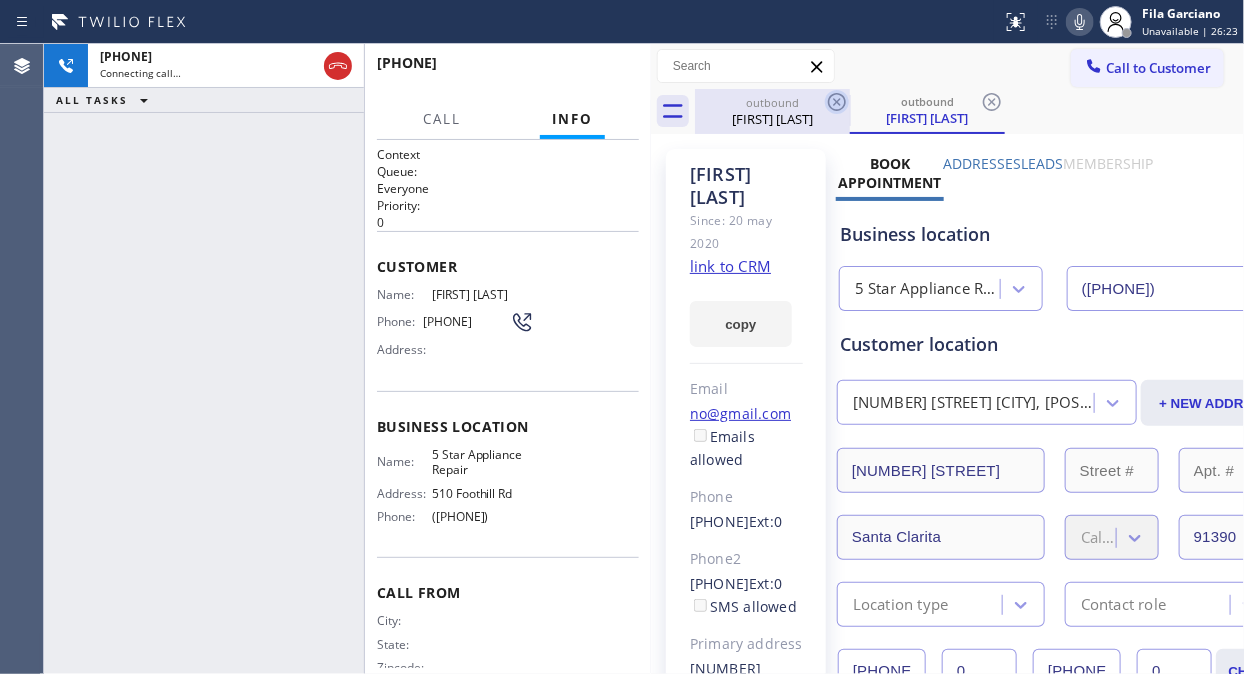 click 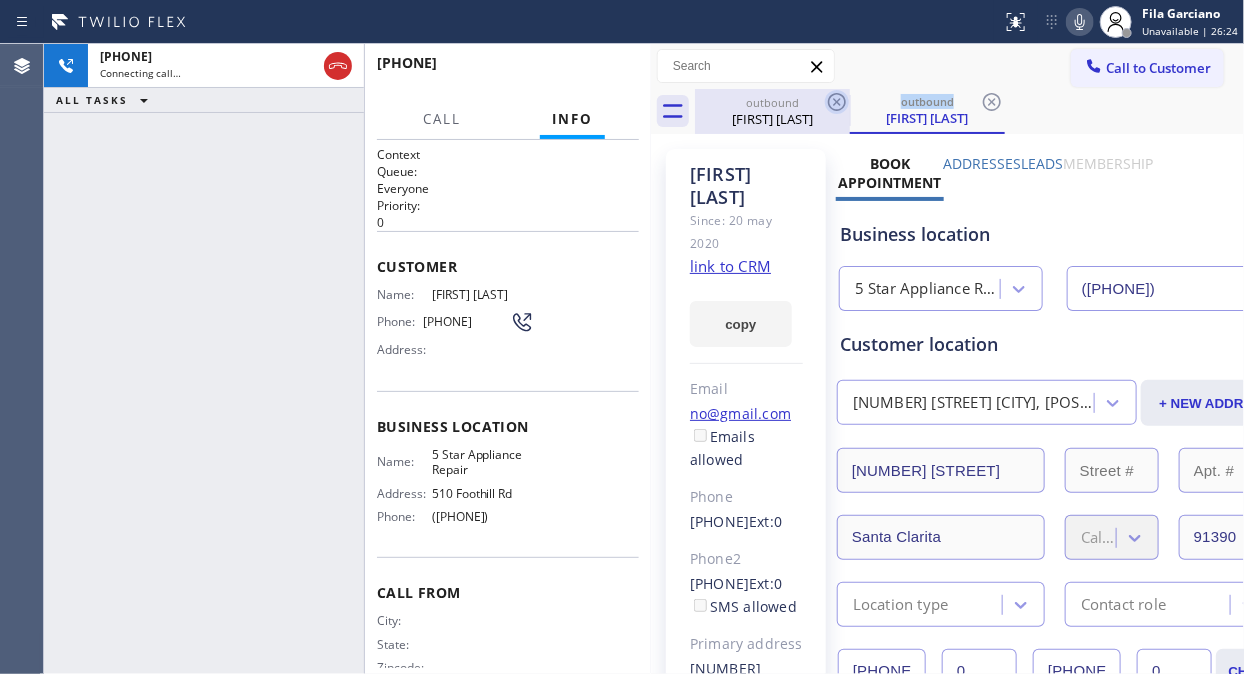 click 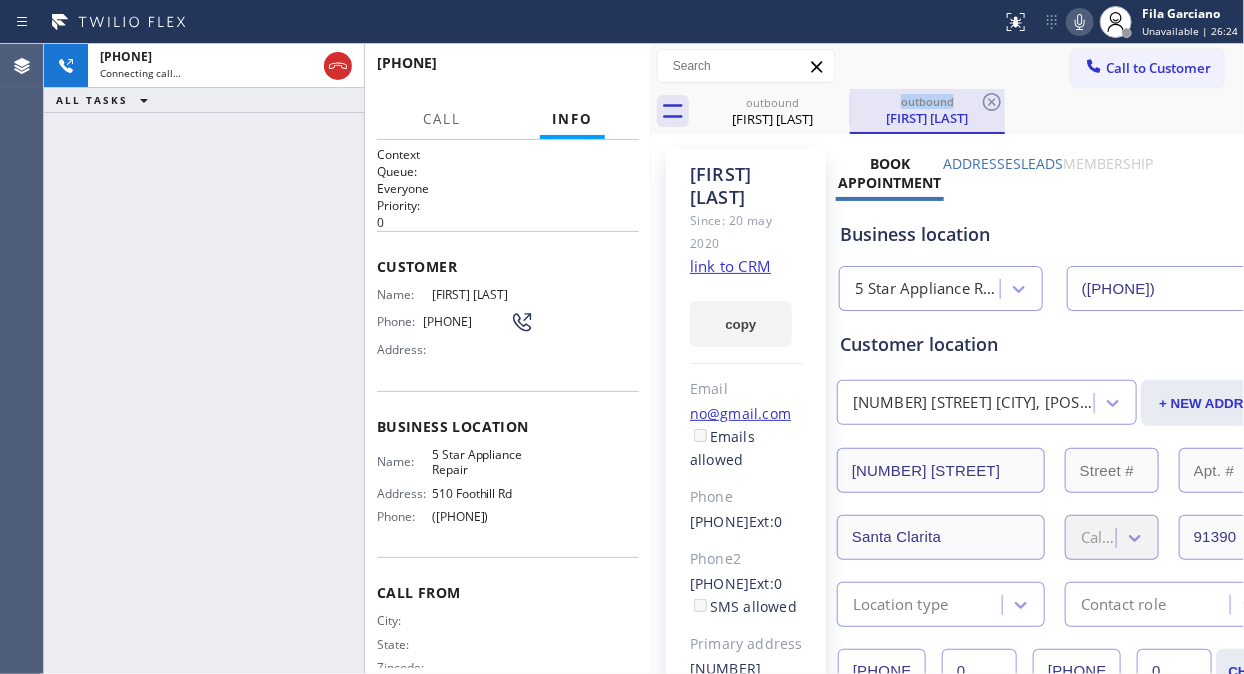 click 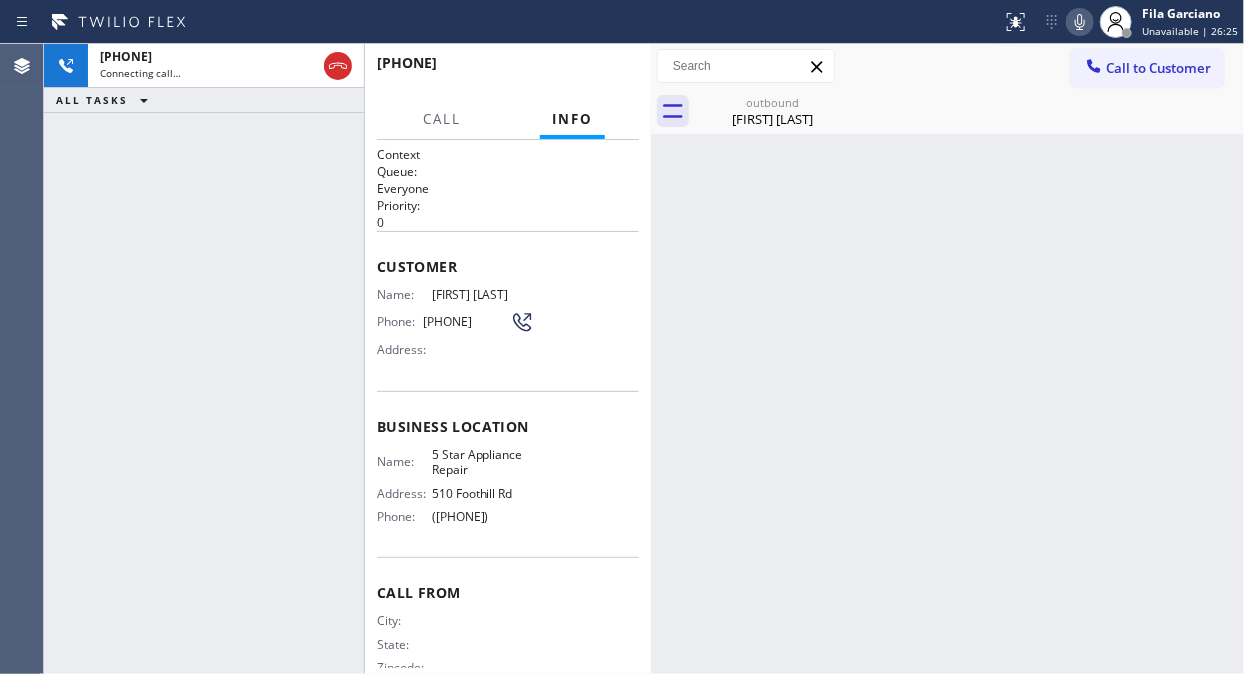 click on "[FIRST] [LAST]" at bounding box center (772, 119) 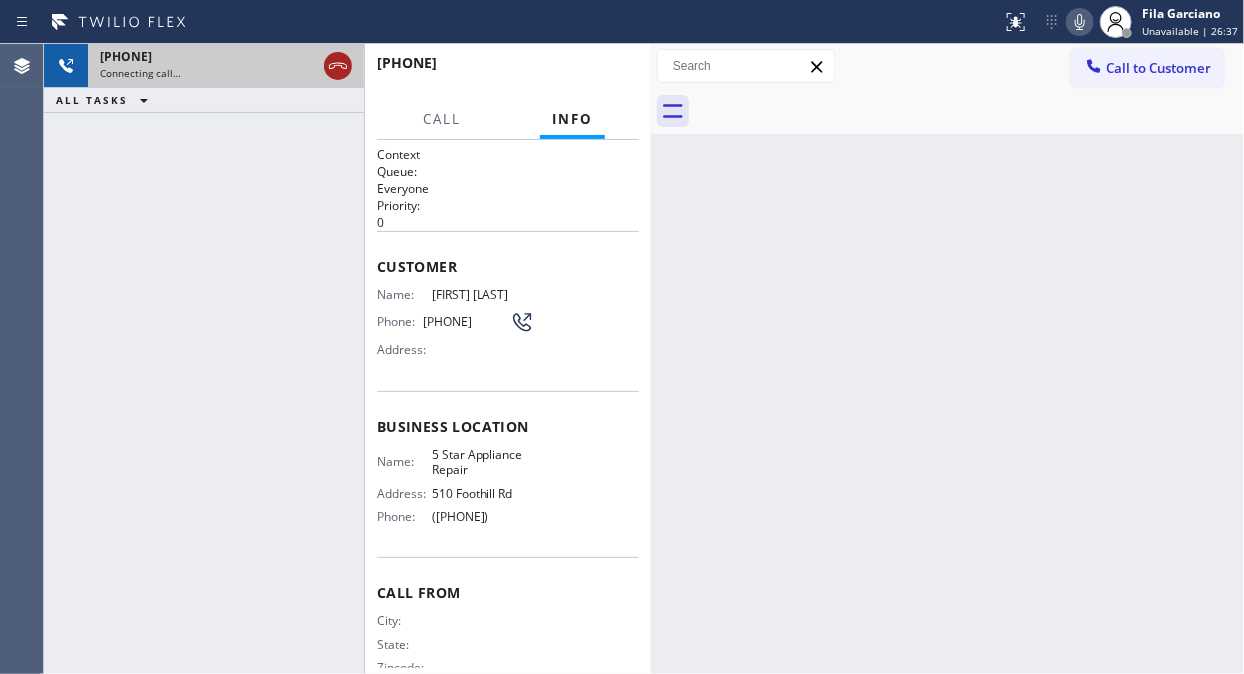 click 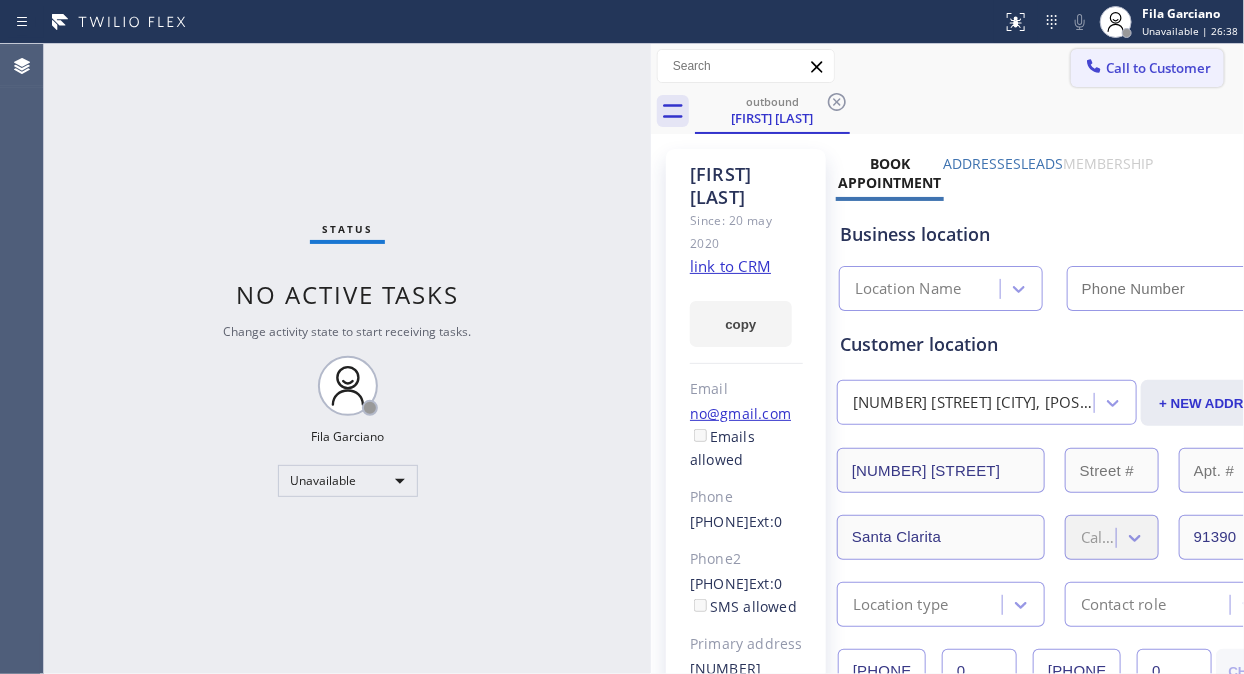 click on "Call to Customer" at bounding box center (1158, 68) 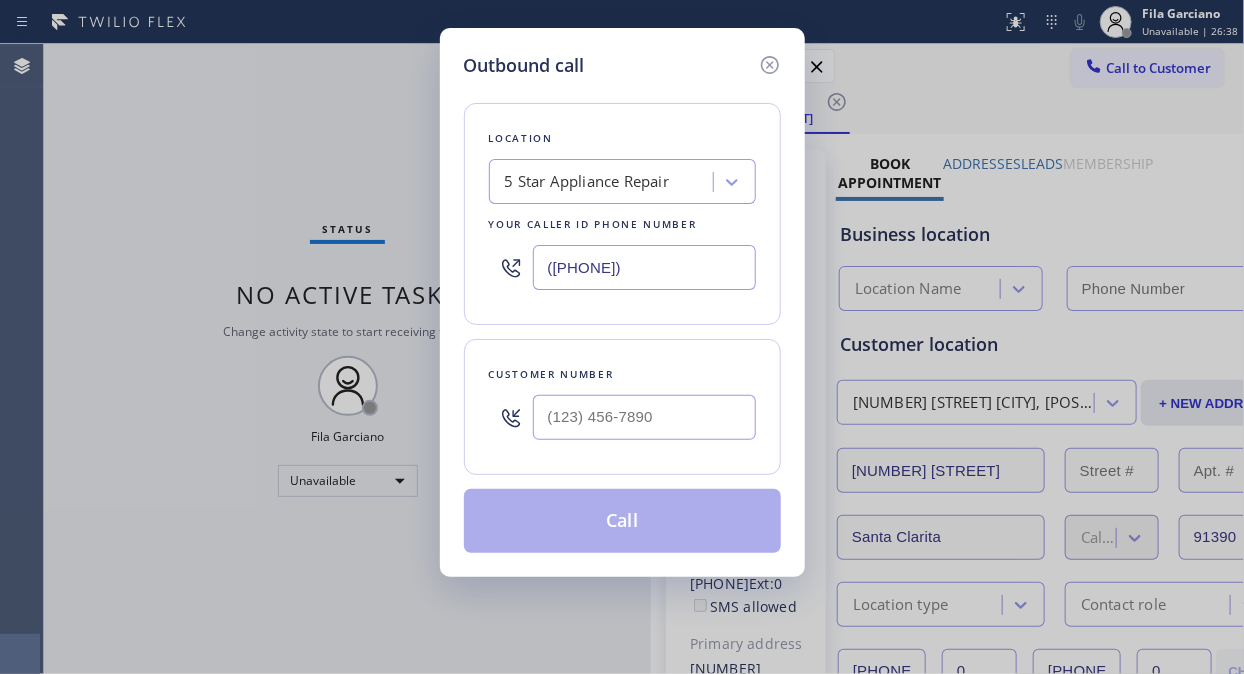 type on "([PHONE])" 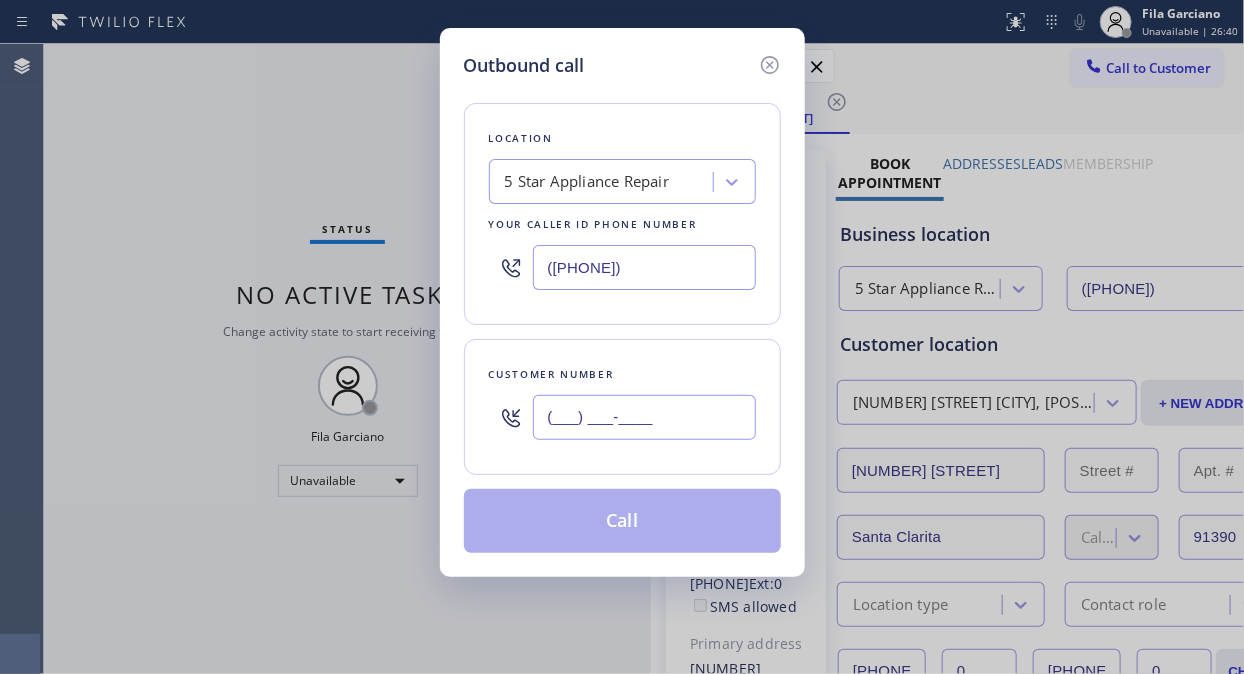 click on "(___) ___-____" at bounding box center [644, 417] 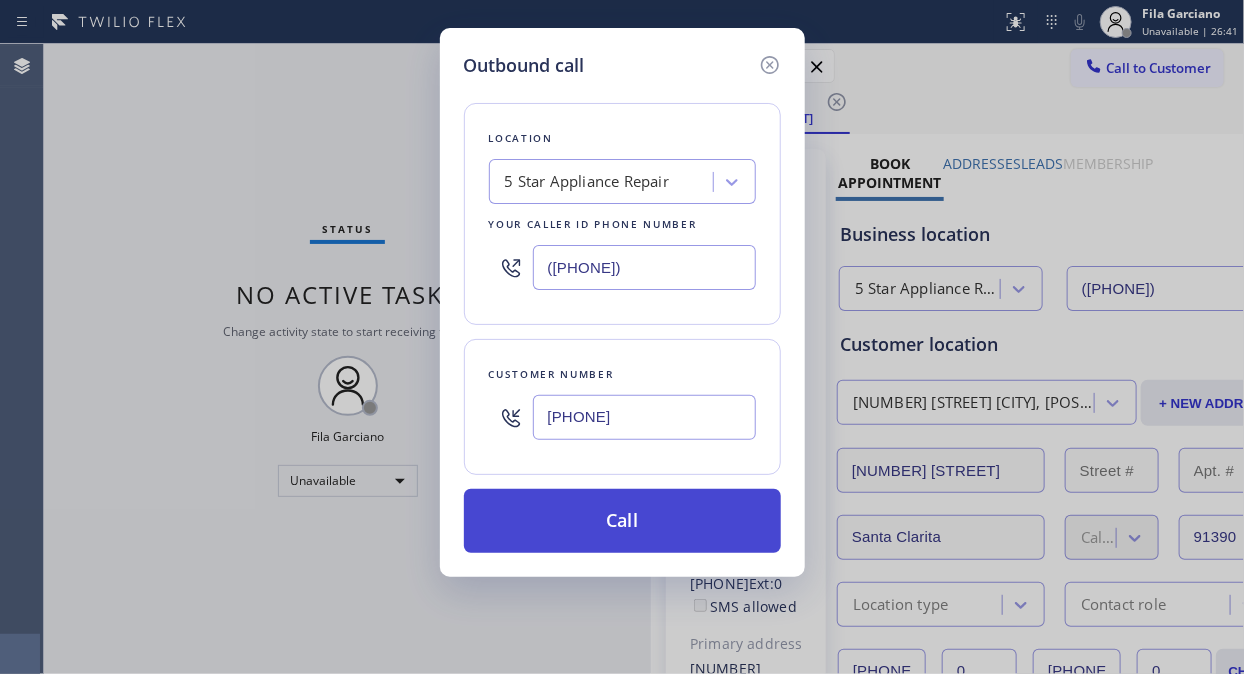 type on "[PHONE]" 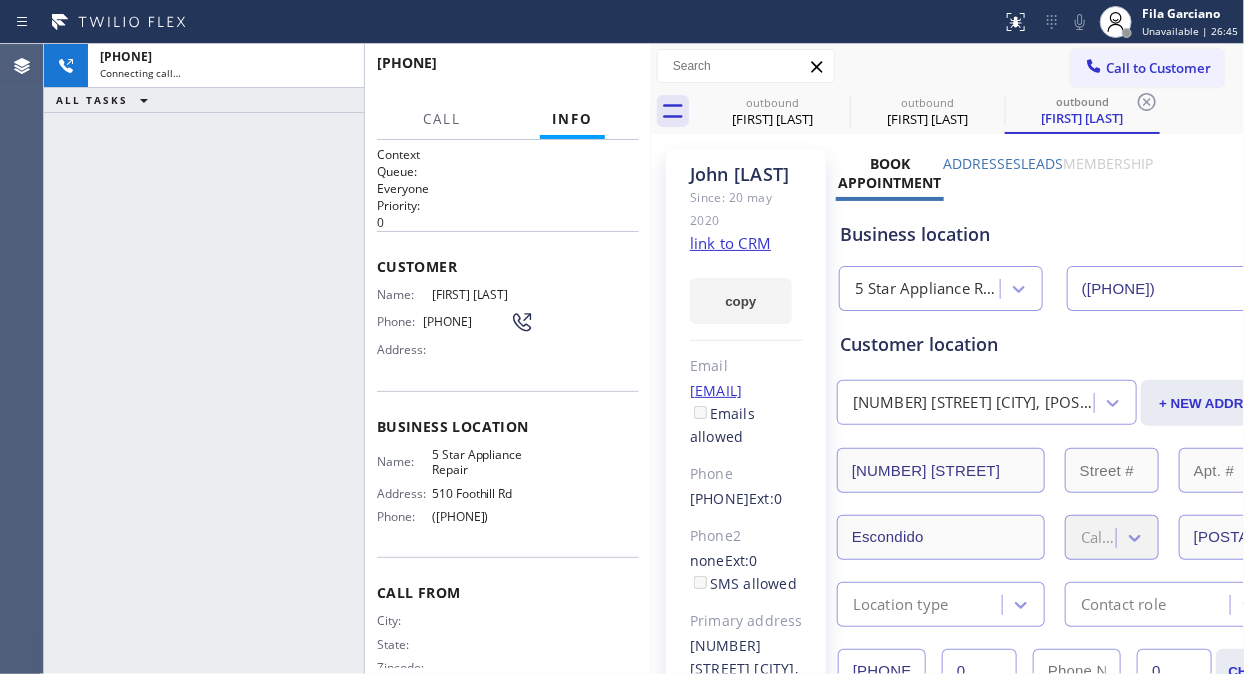 type on "([PHONE])" 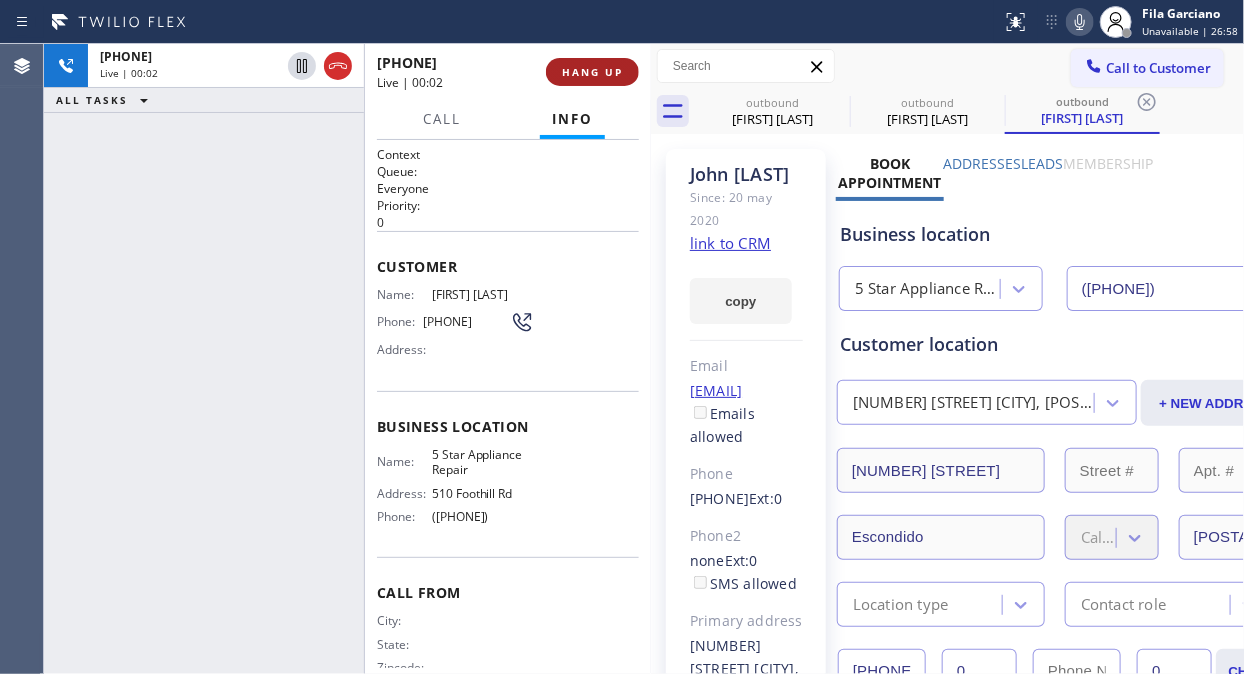 click on "HANG UP" at bounding box center [592, 72] 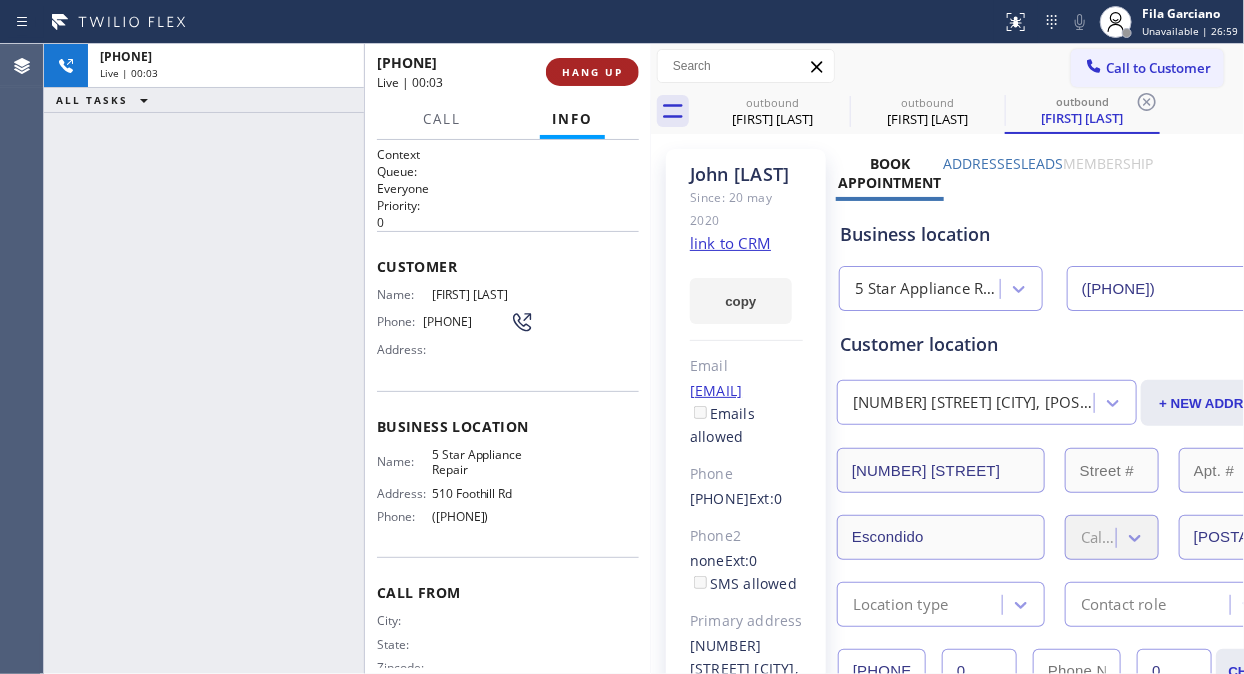 click on "HANG UP" at bounding box center [592, 72] 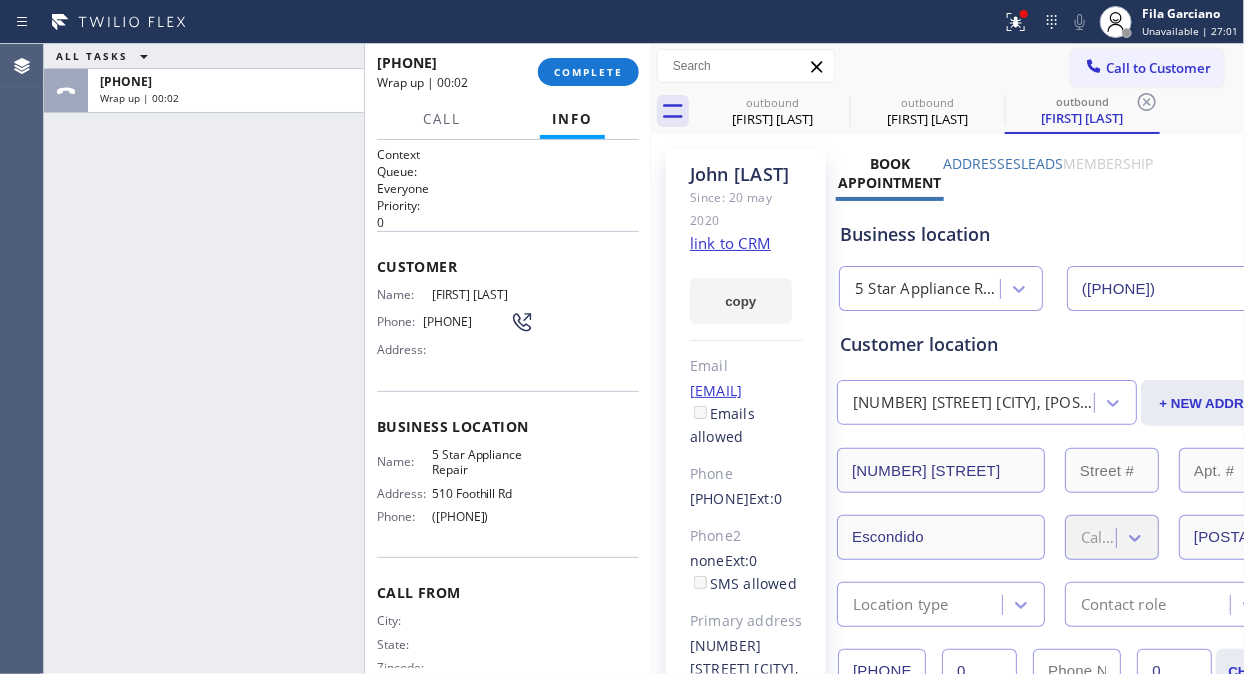 click on "[PHONE] Wrap up | 00:02 COMPLETE" at bounding box center (508, 72) 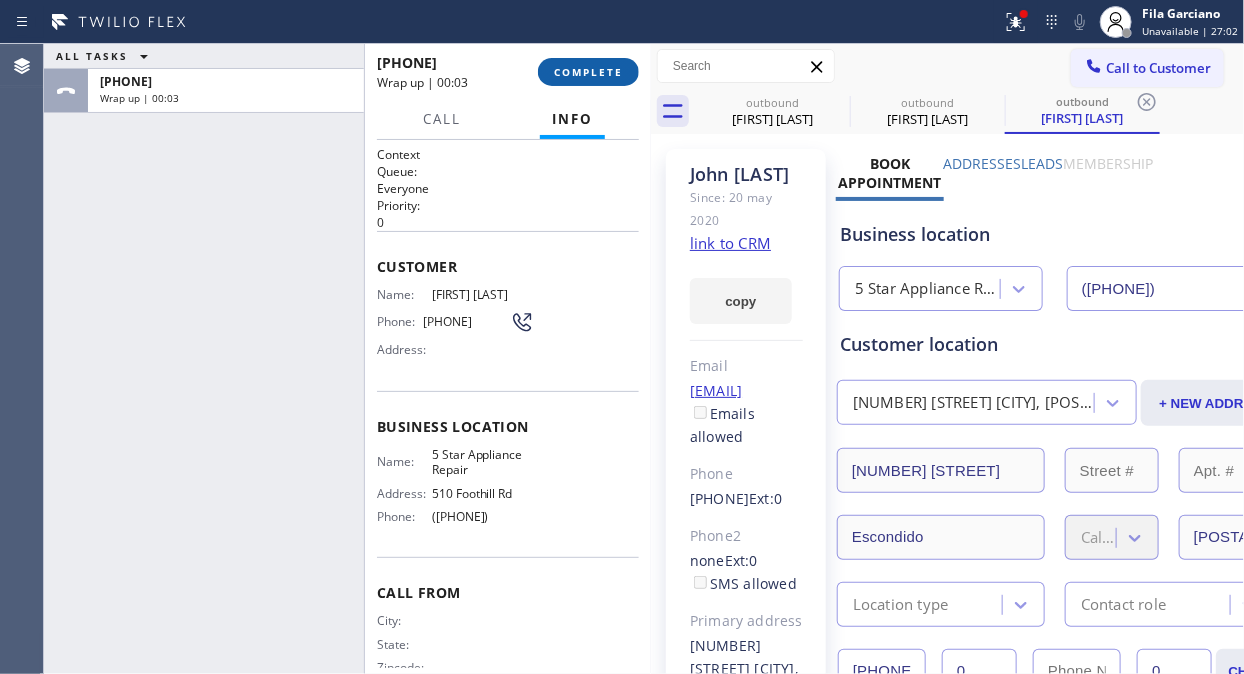 click on "COMPLETE" at bounding box center [588, 72] 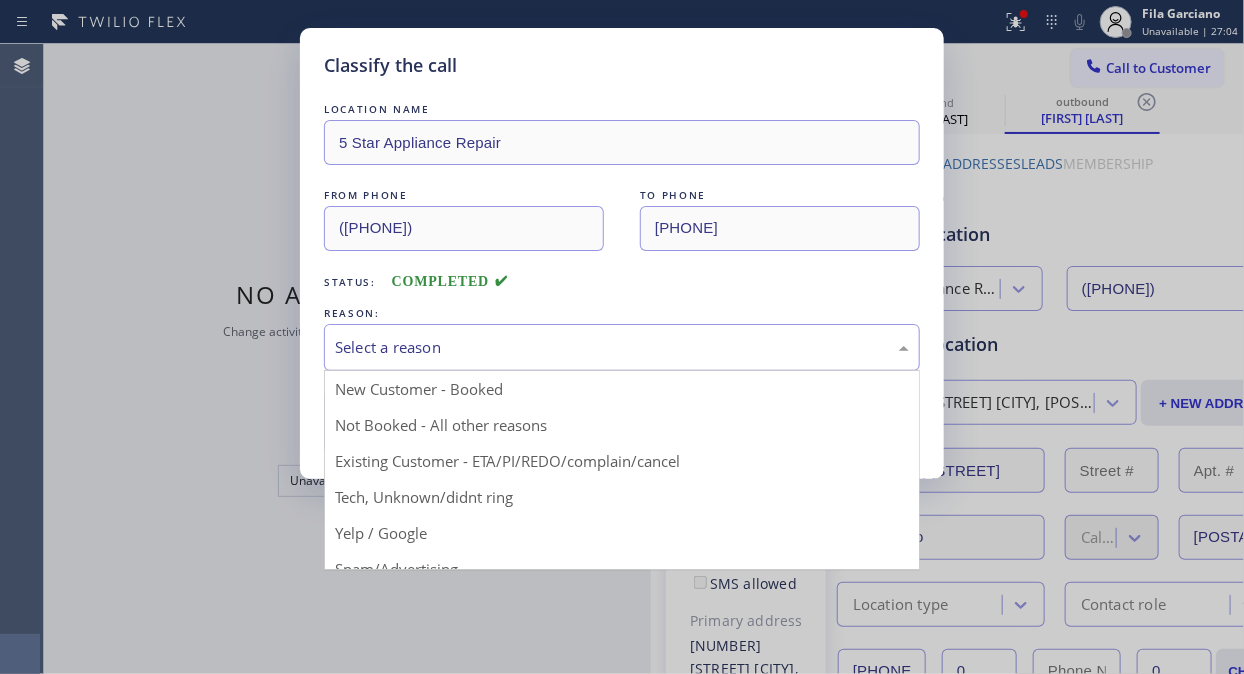 click on "Select a reason" at bounding box center [622, 347] 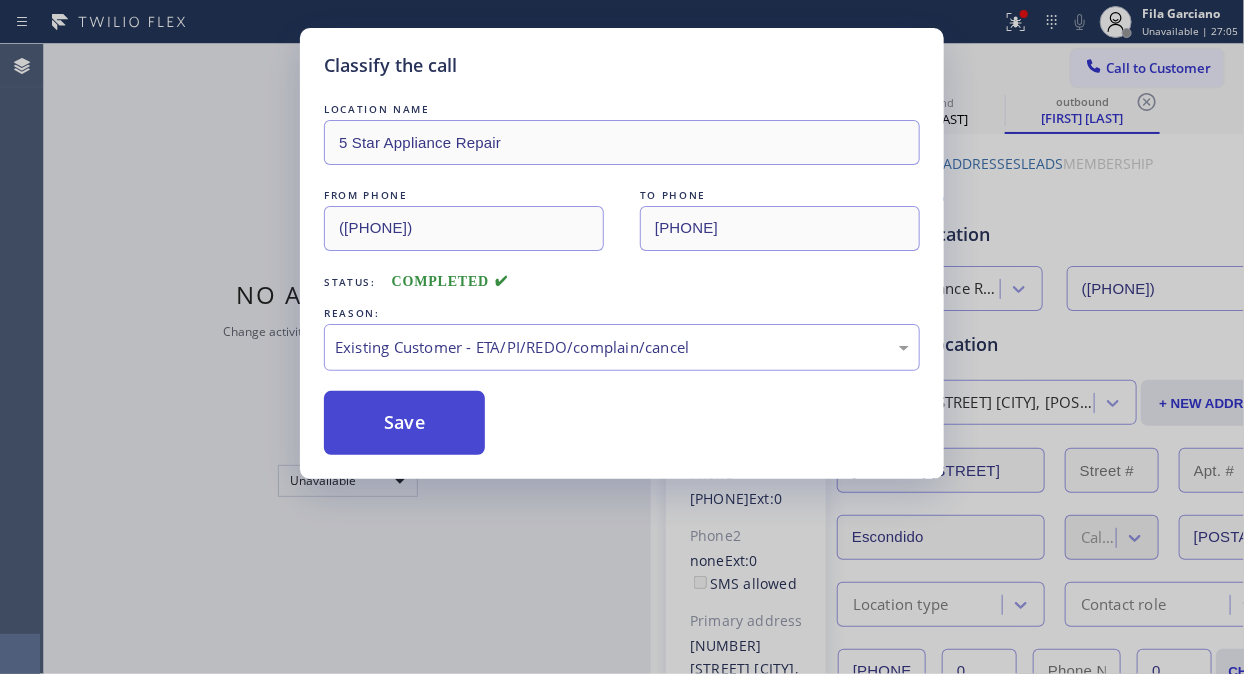 click on "Save" at bounding box center (404, 423) 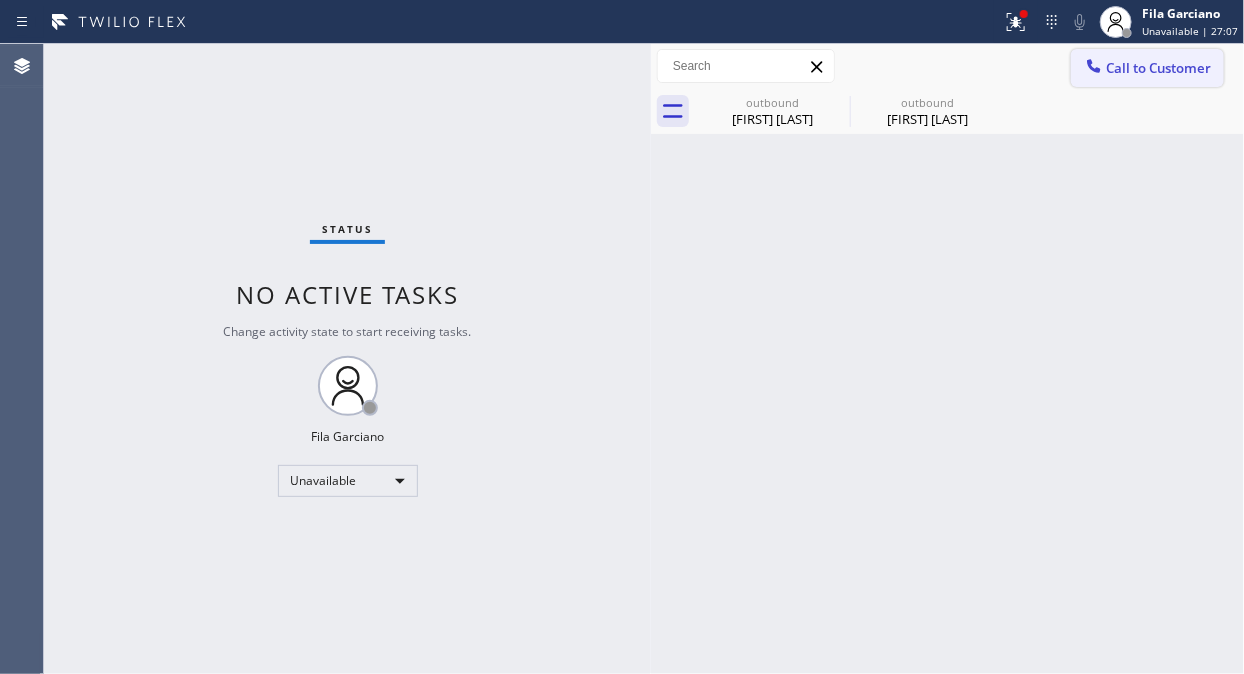 click at bounding box center (1094, 68) 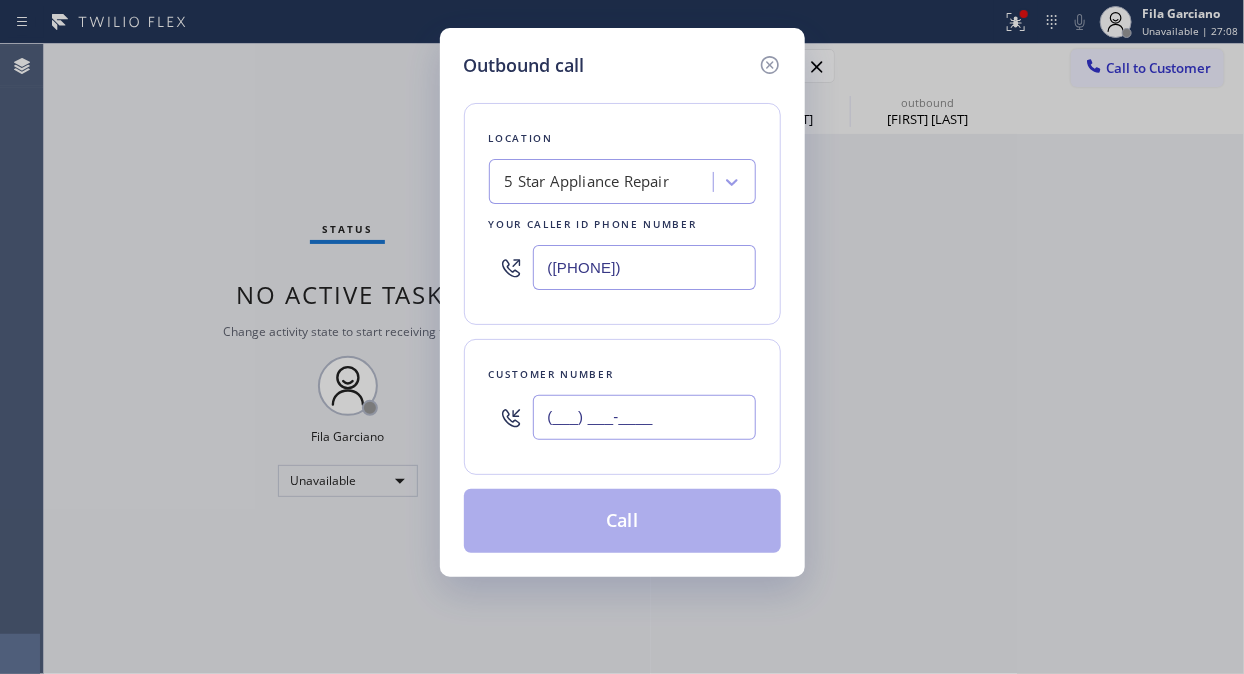 click on "(___) ___-____" at bounding box center (644, 417) 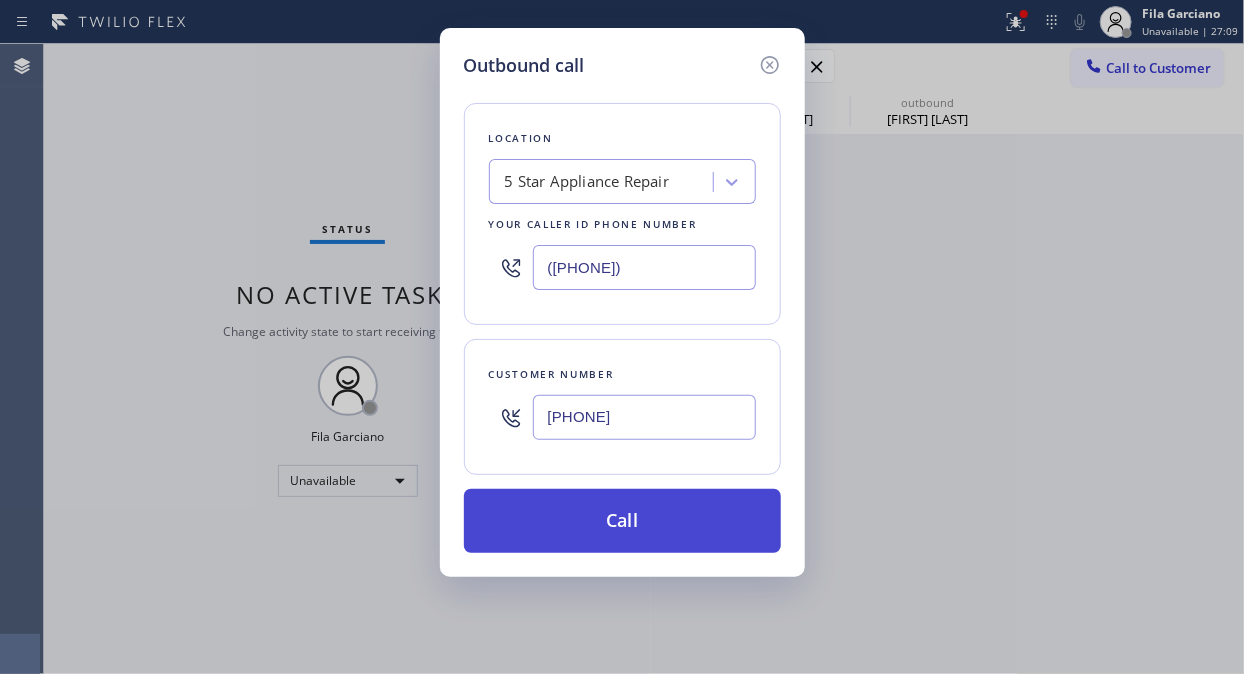 type on "[PHONE]" 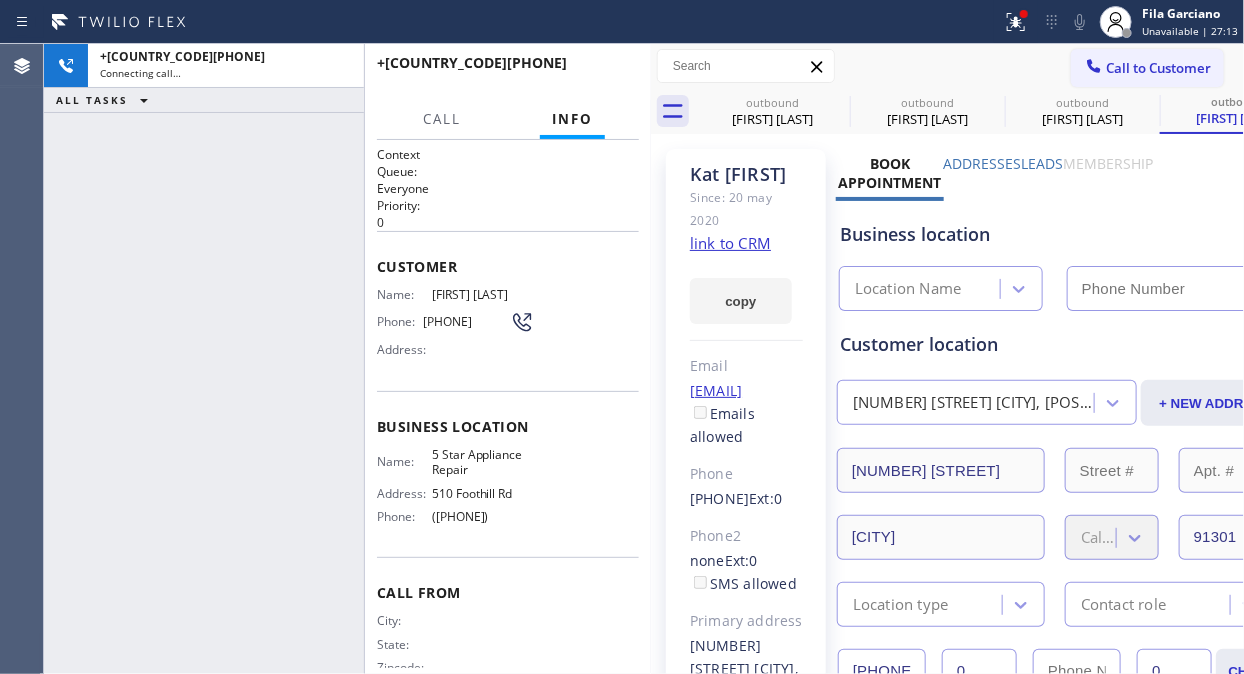 type on "([PHONE])" 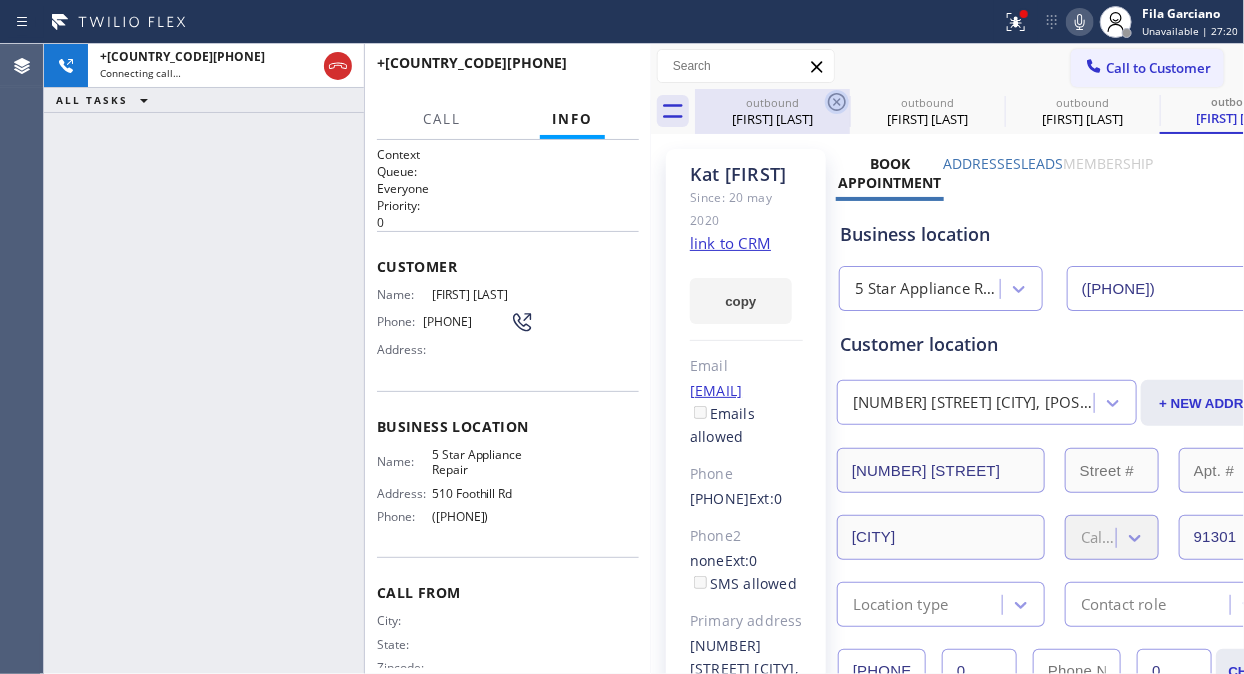 click 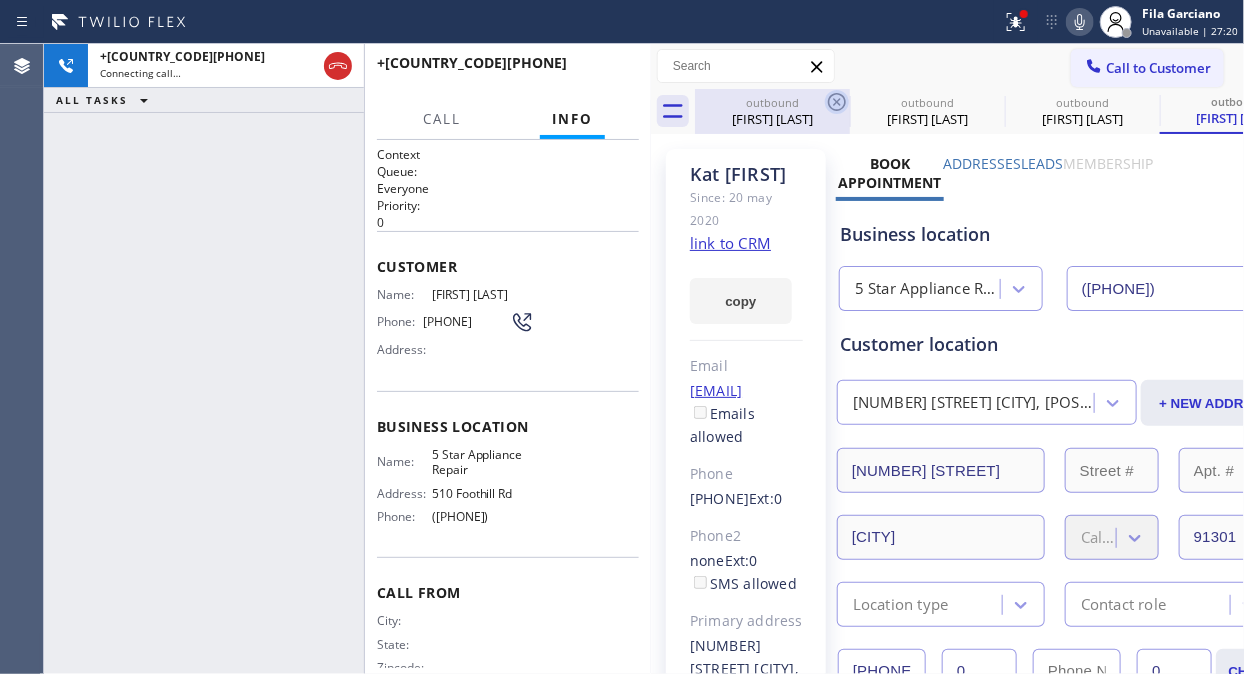 click 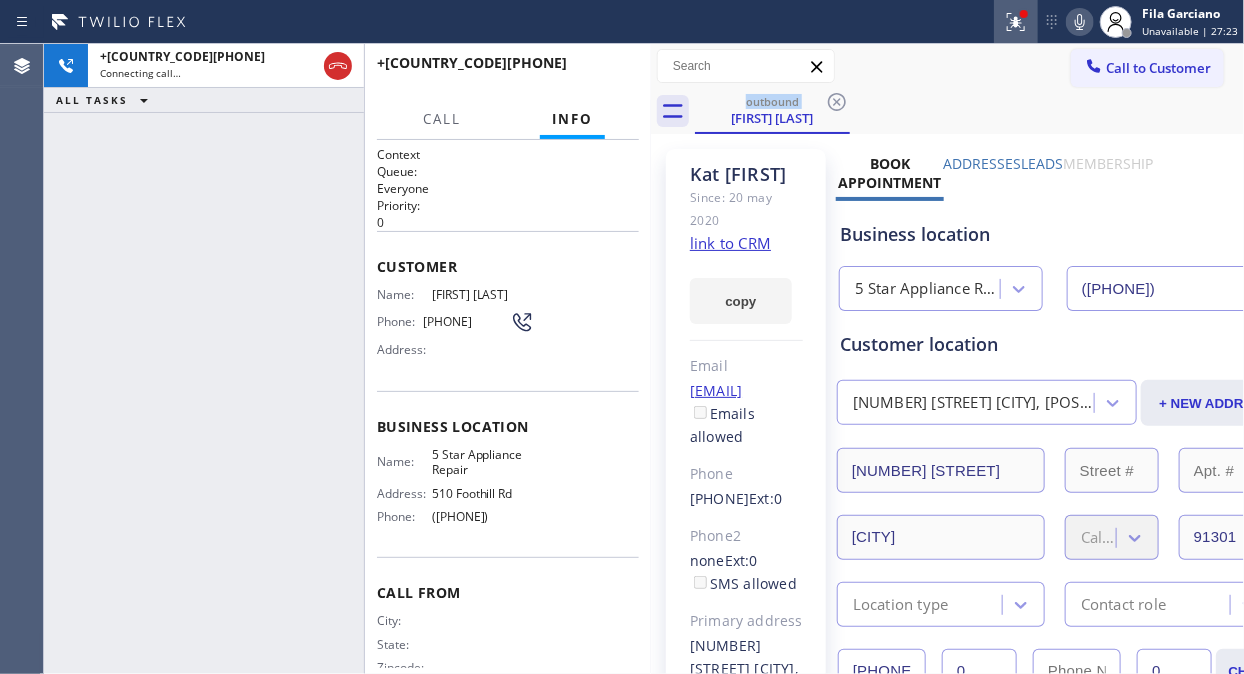 click at bounding box center (1016, 22) 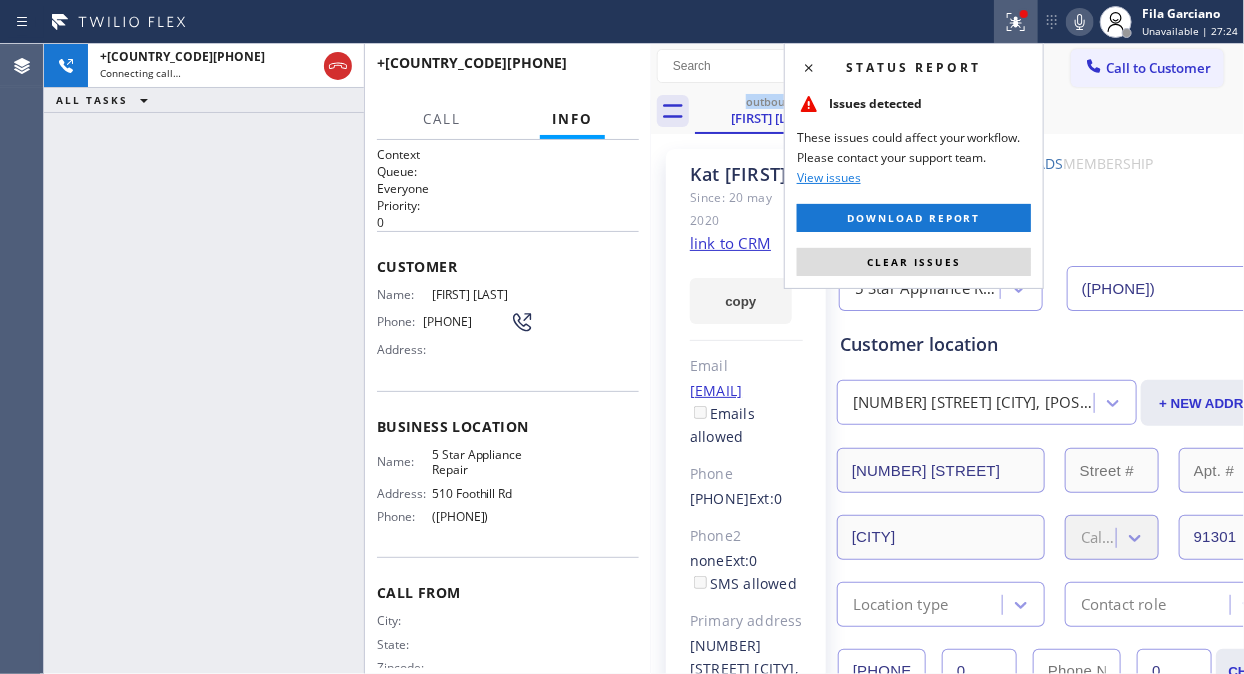 click on "Clear issues" at bounding box center (914, 262) 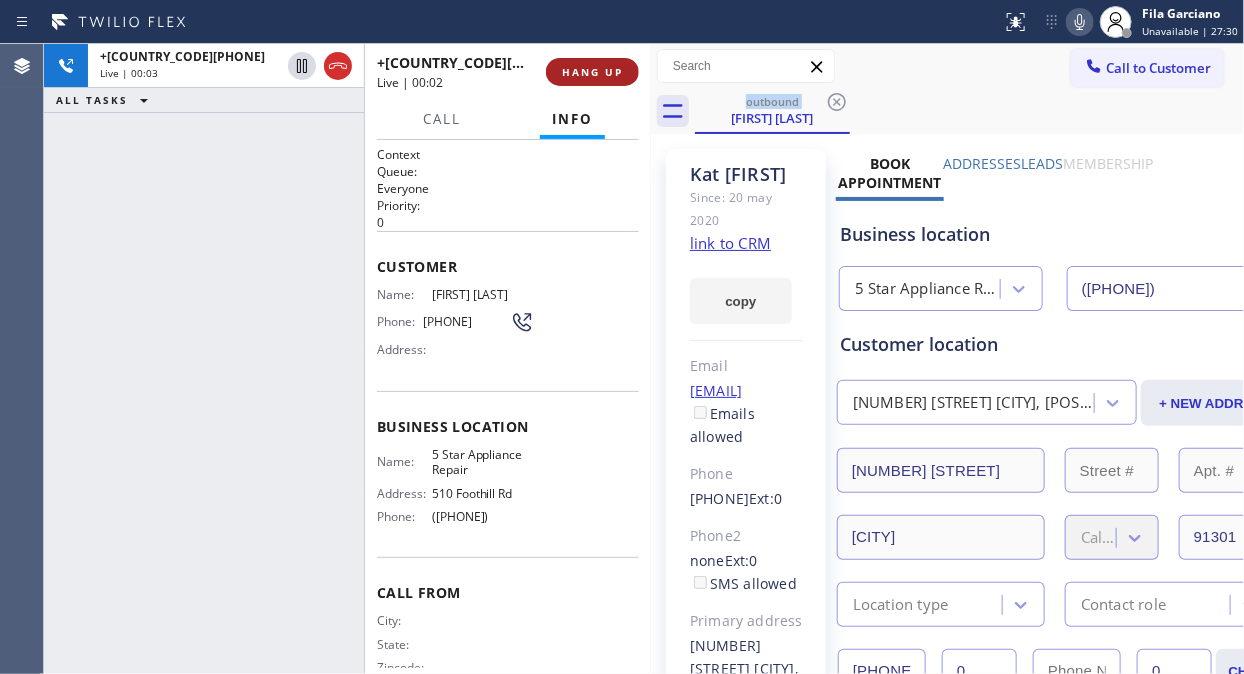 click on "HANG UP" at bounding box center [592, 72] 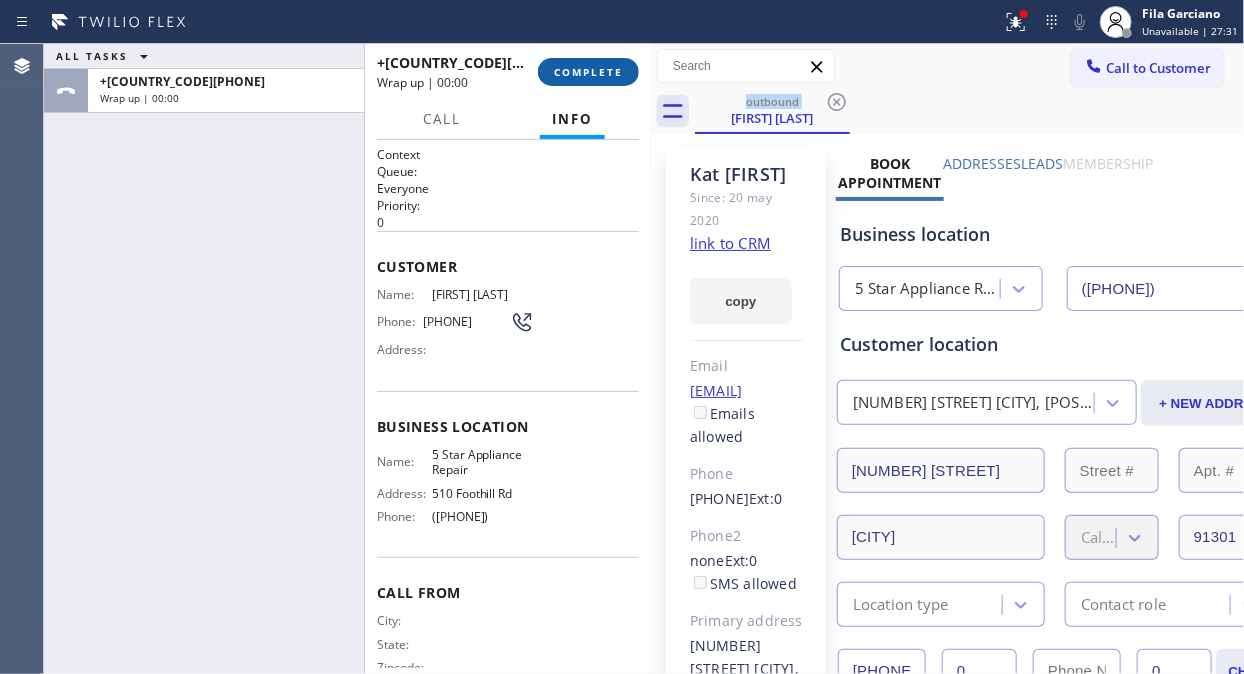 click on "COMPLETE" at bounding box center (588, 72) 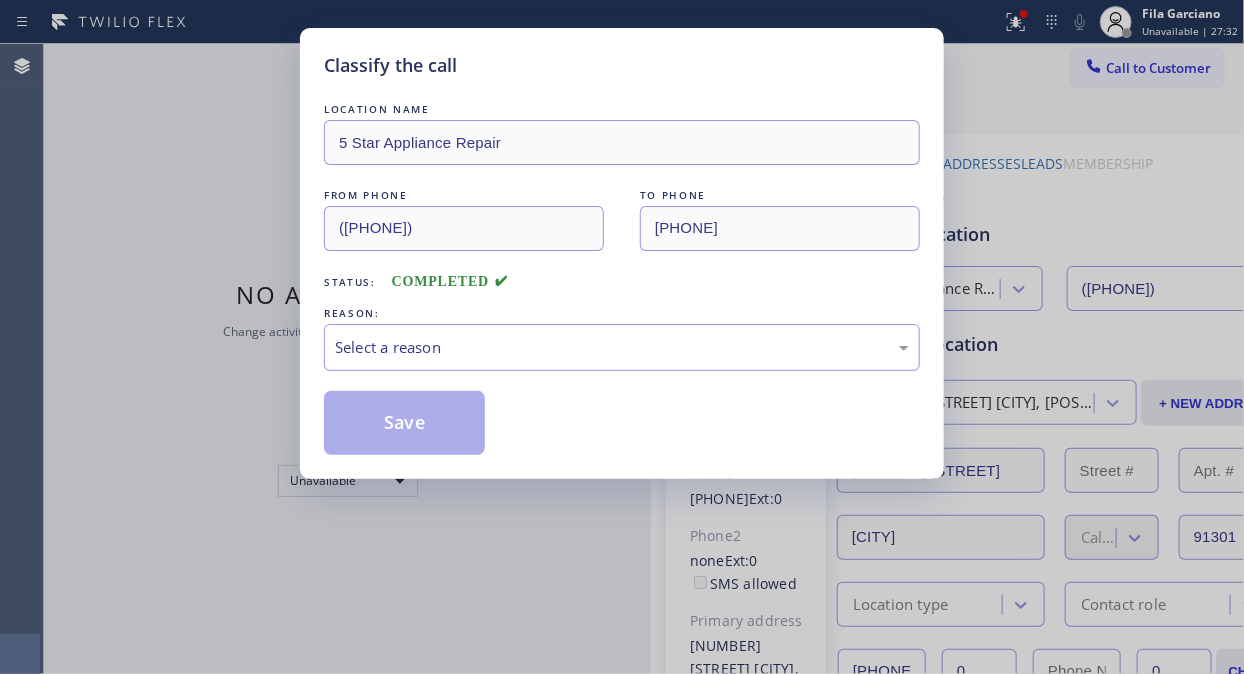 drag, startPoint x: 630, startPoint y: 331, endPoint x: 630, endPoint y: 346, distance: 15 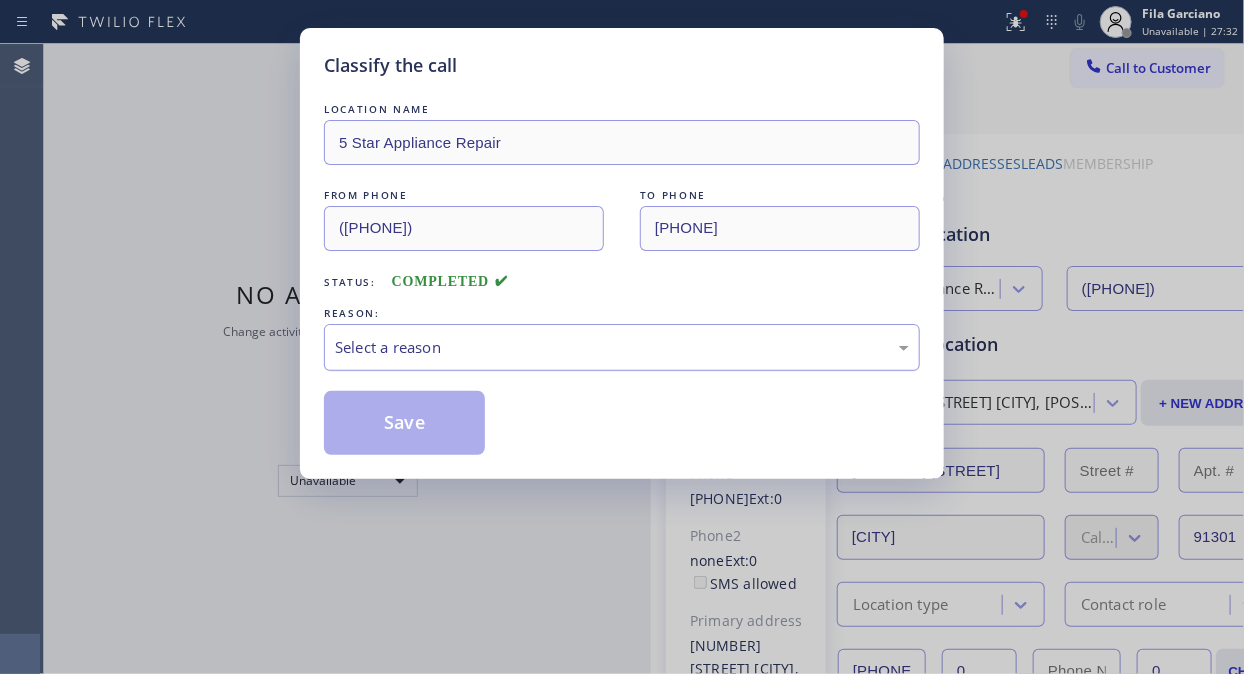 click on "Select a reason" at bounding box center [622, 347] 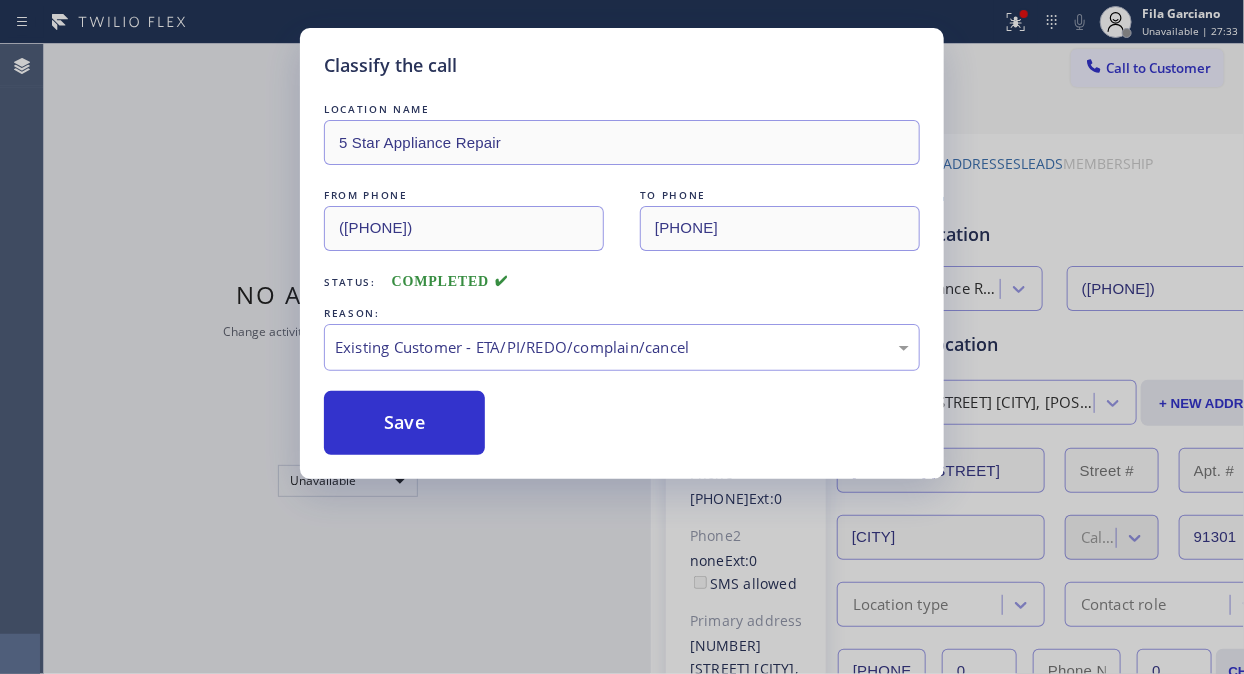 drag, startPoint x: 618, startPoint y: 455, endPoint x: 505, endPoint y: 436, distance: 114.58621 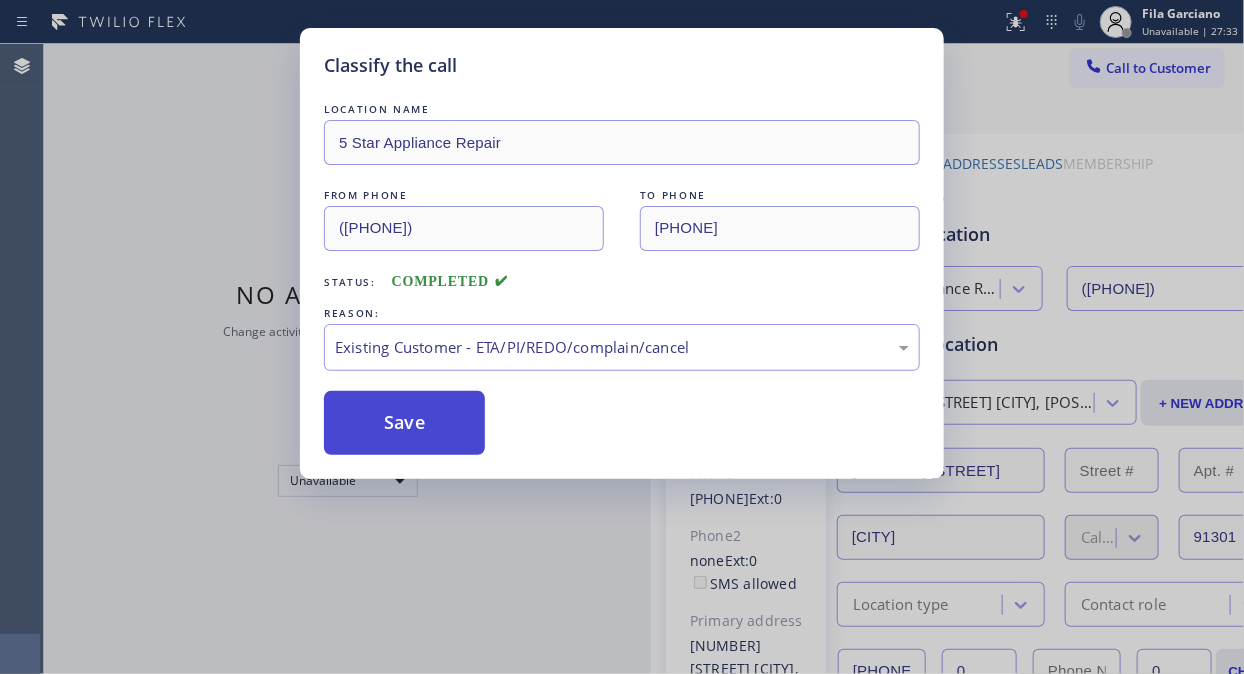 click on "Save" at bounding box center [404, 423] 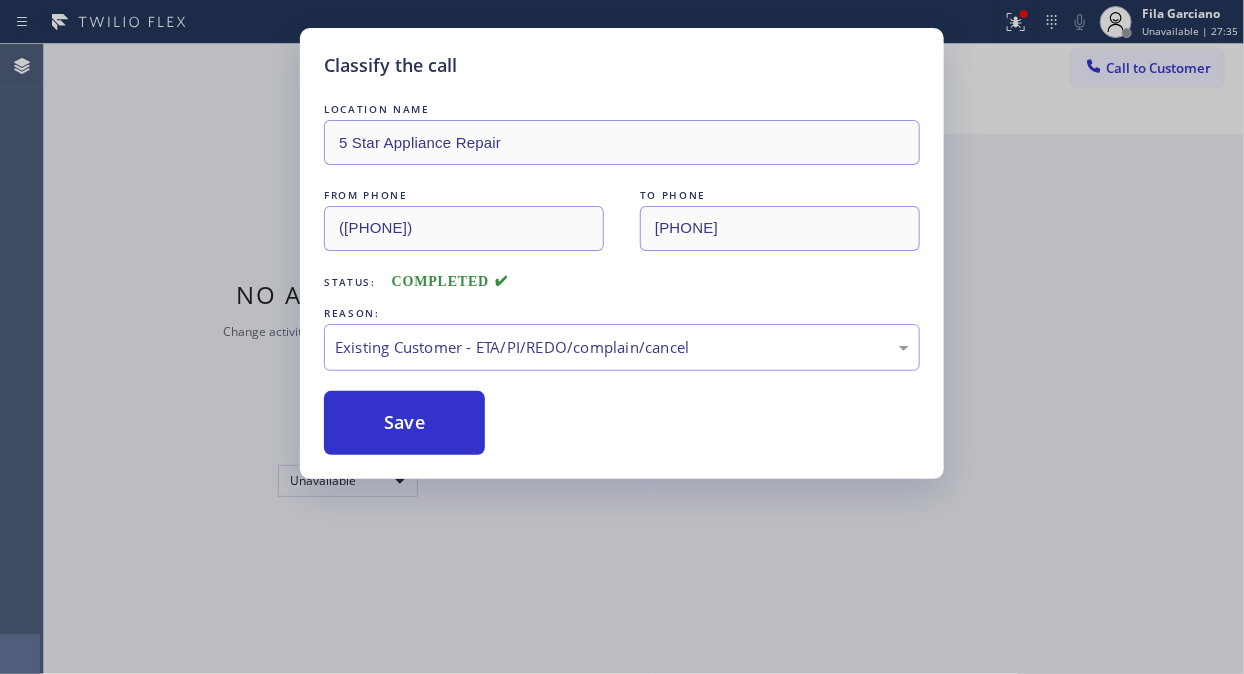 click on "Classify the call LOCATION NAME 5 Star Appliance Repair FROM PHONE [PHONE] TO PHONE [PHONE] Status: COMPLETED REASON: Existing Customer - ETA/PI/REDO/complain/cancel Save" at bounding box center (622, 337) 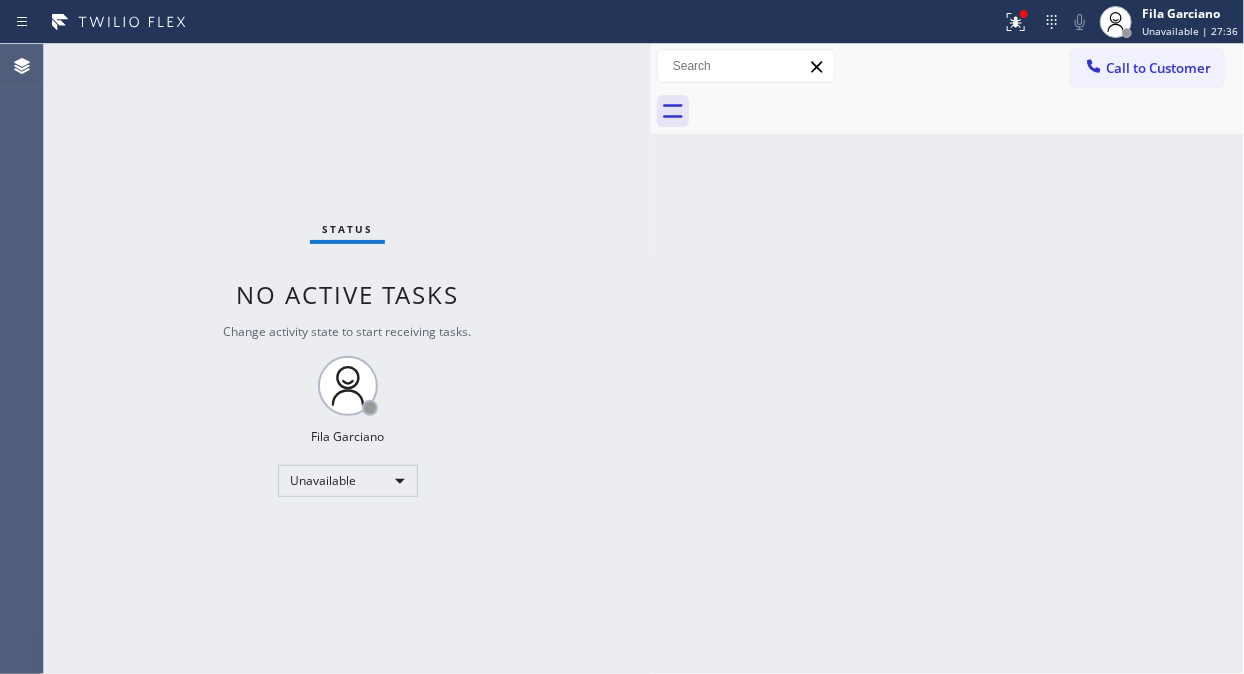 drag, startPoint x: 1123, startPoint y: 72, endPoint x: 654, endPoint y: 414, distance: 580.4524 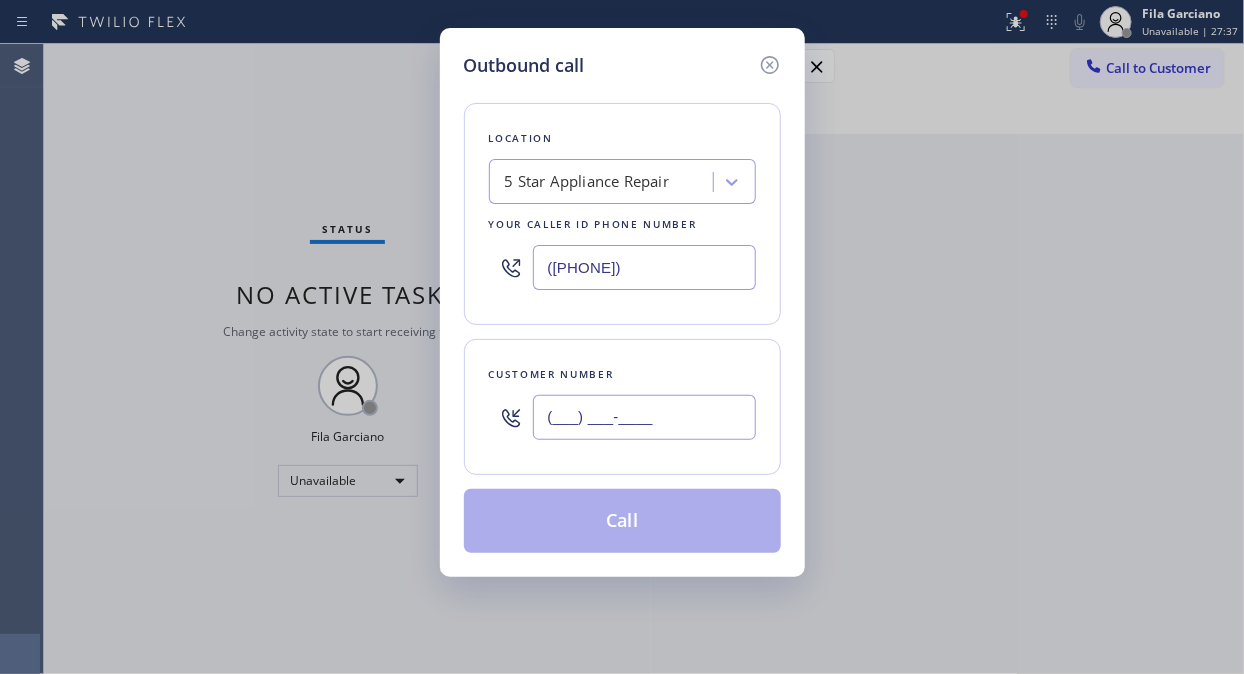 click on "(___) ___-____" at bounding box center [644, 417] 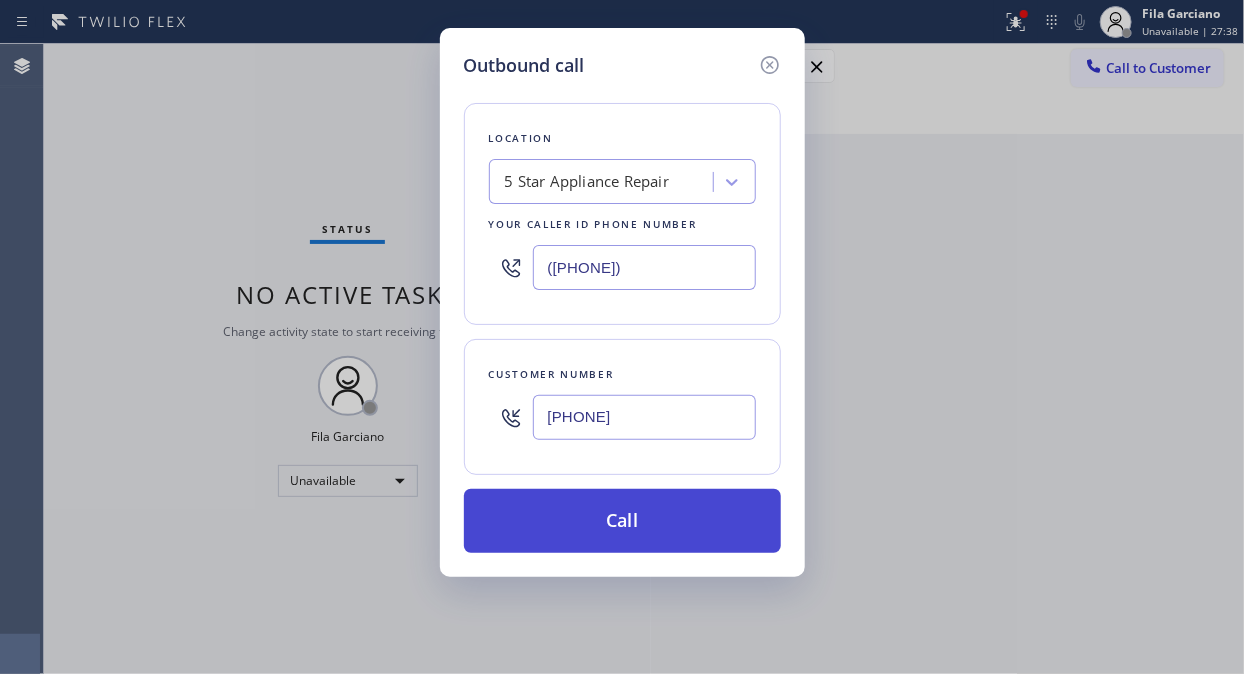 type on "[PHONE]" 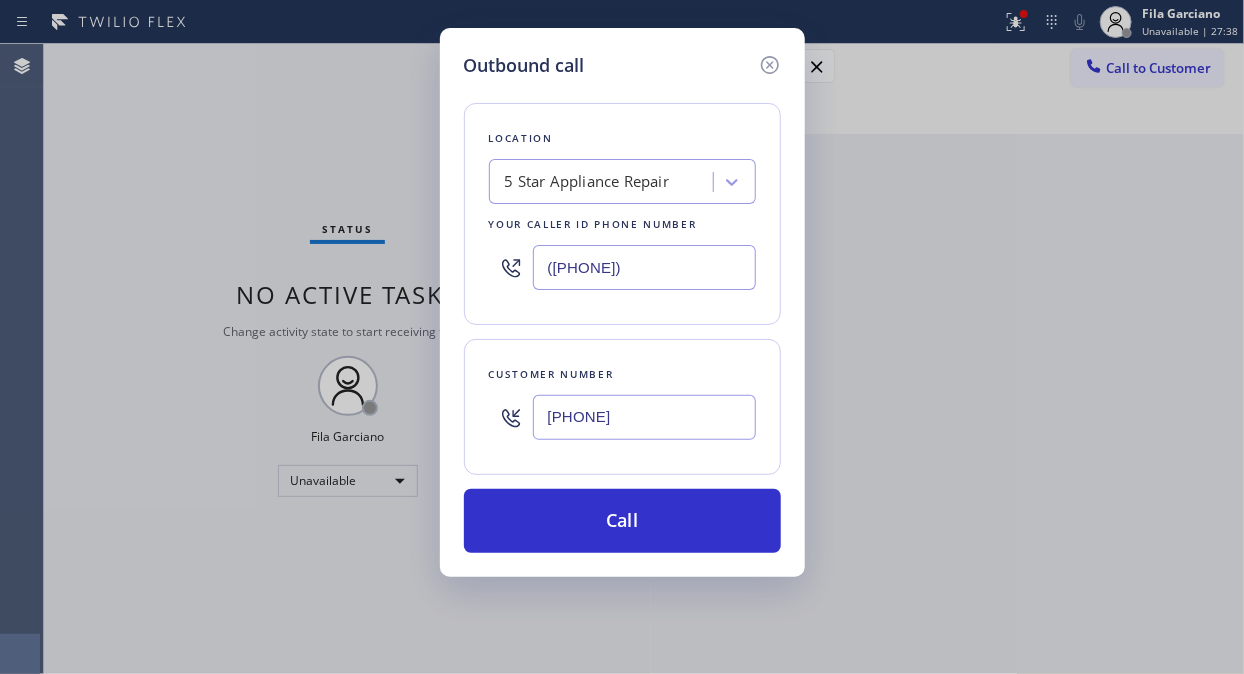 click on "Call" at bounding box center (622, 521) 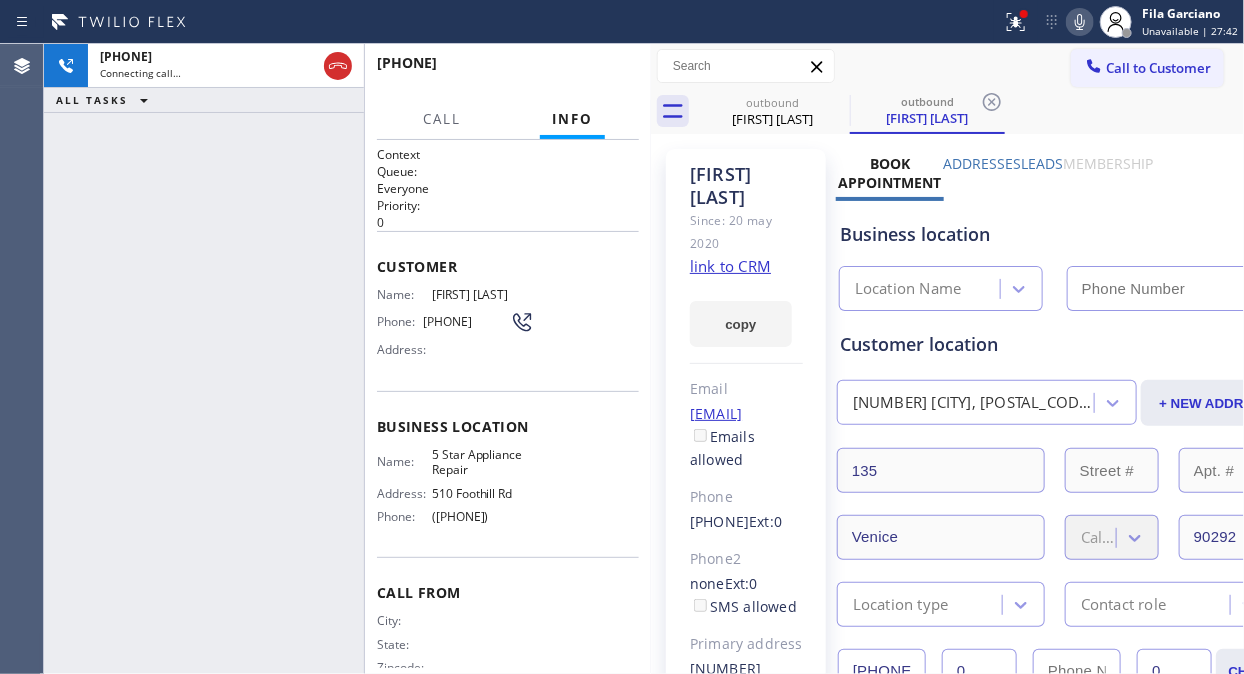 type on "([PHONE])" 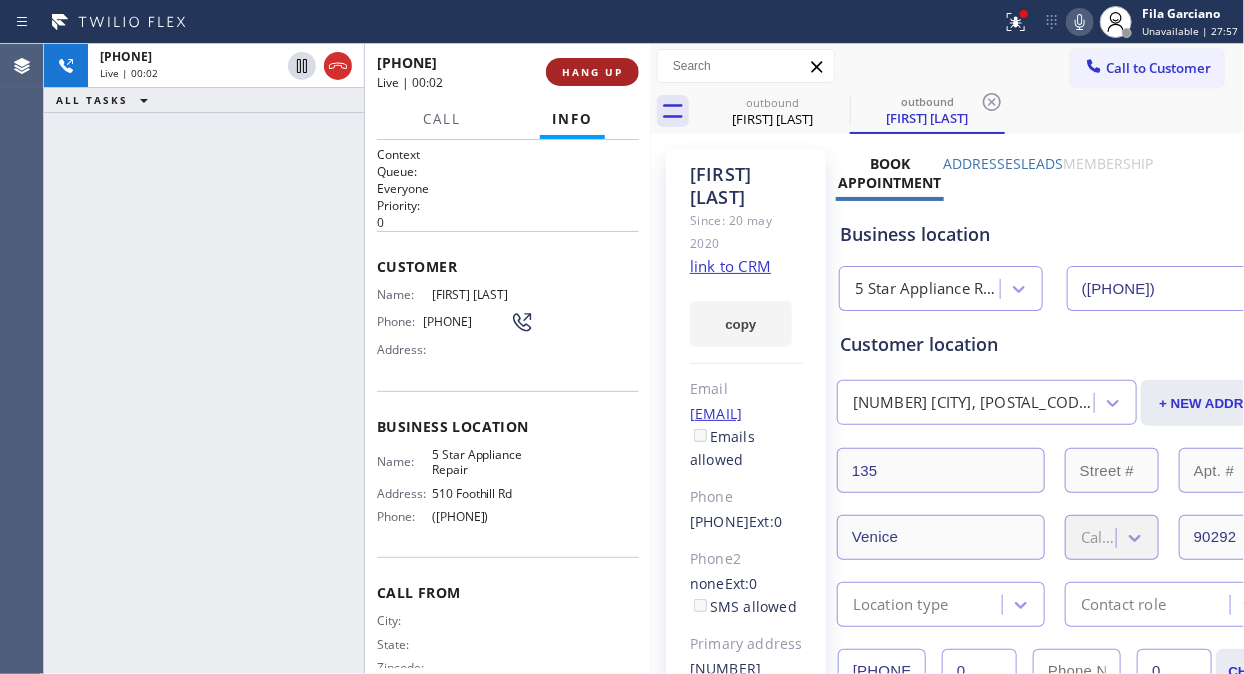 click on "HANG UP" at bounding box center [592, 72] 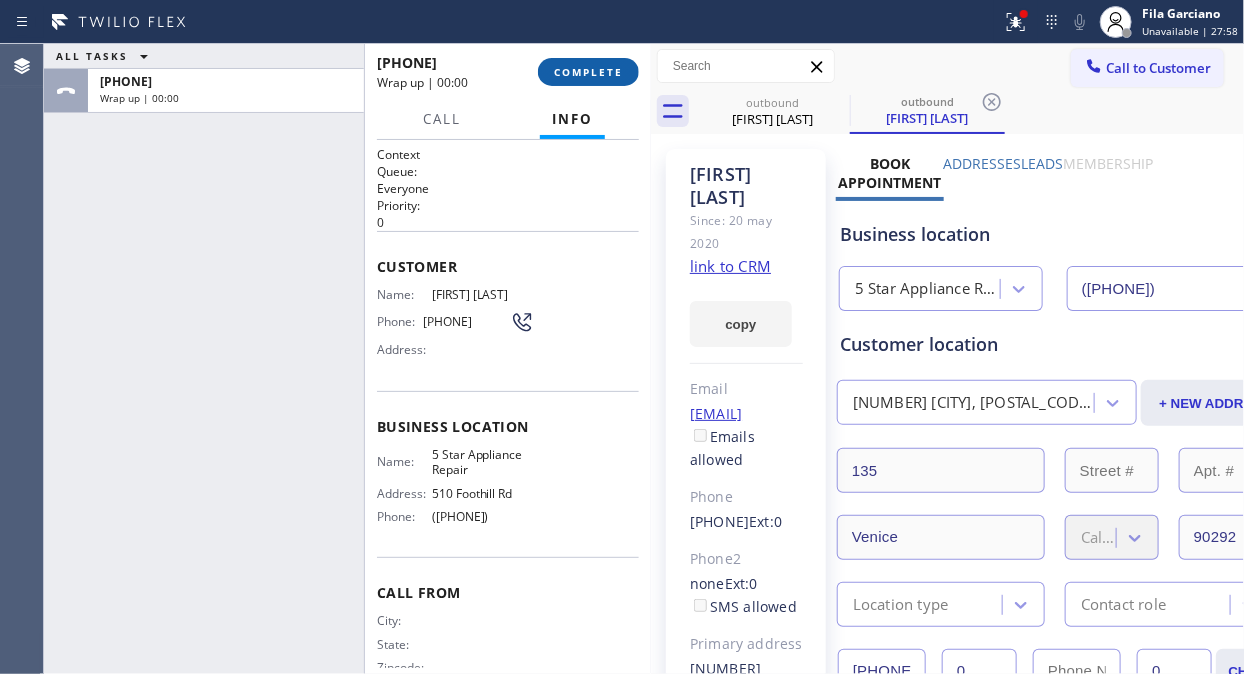 click on "COMPLETE" at bounding box center (588, 72) 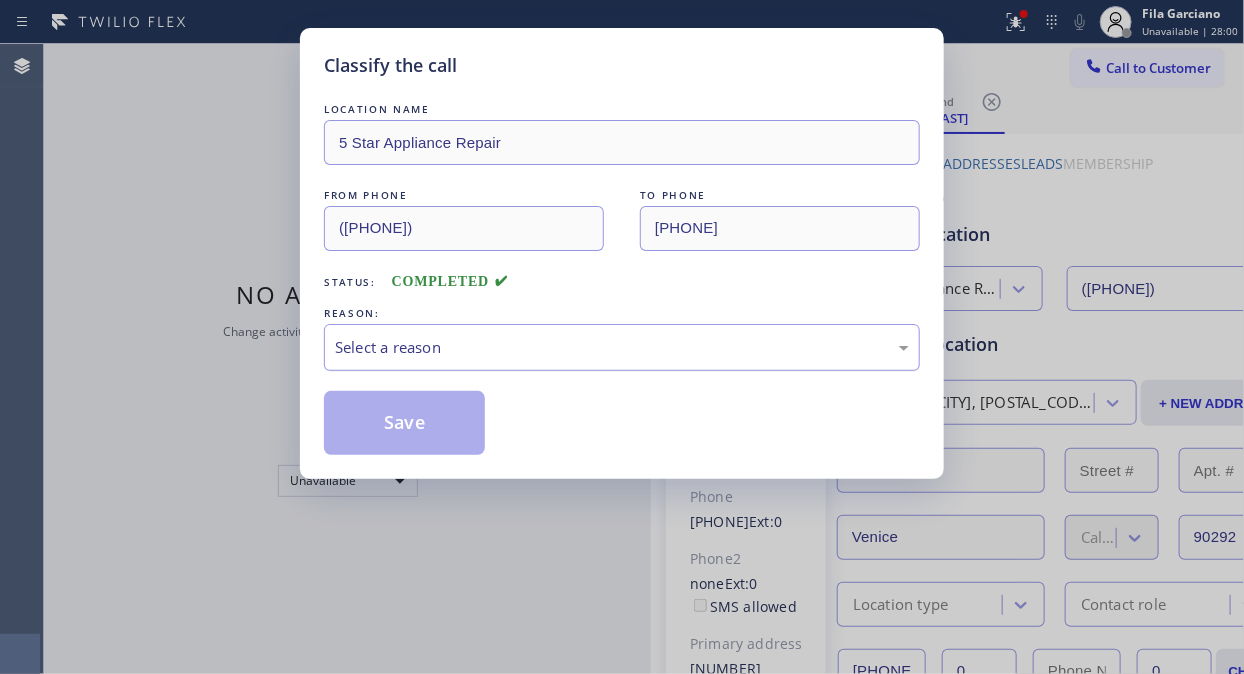 click on "Select a reason" at bounding box center (622, 347) 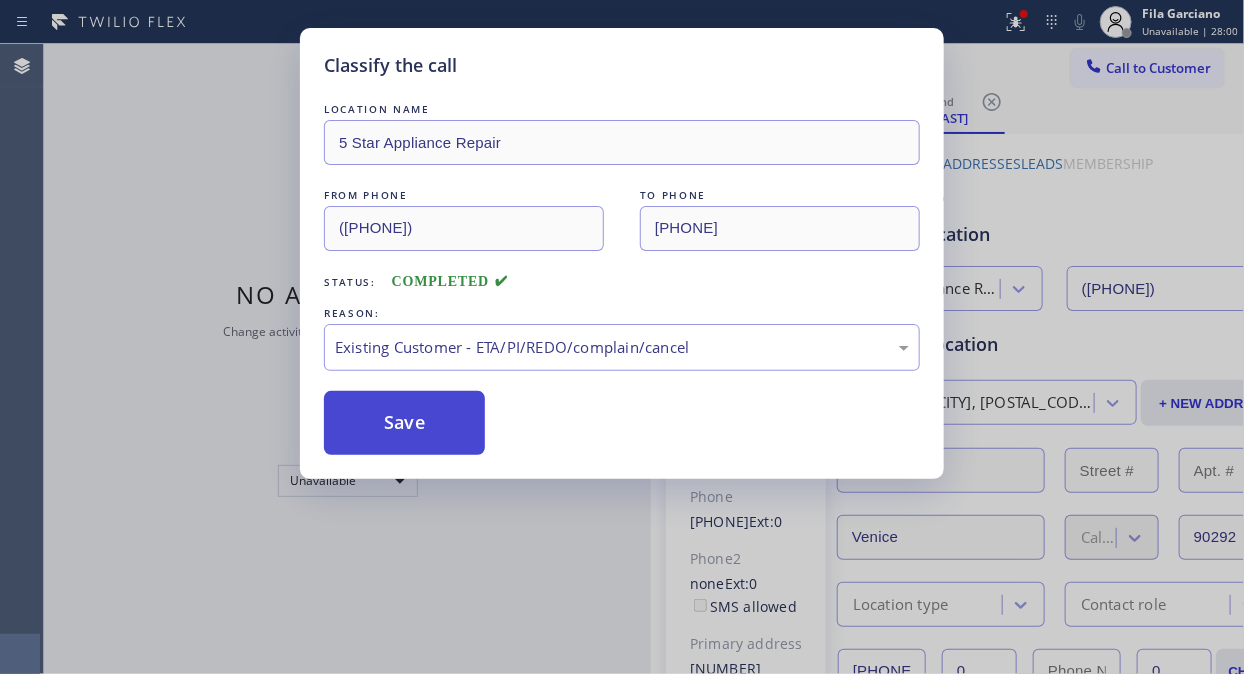 drag, startPoint x: 574, startPoint y: 458, endPoint x: 471, endPoint y: 451, distance: 103.23759 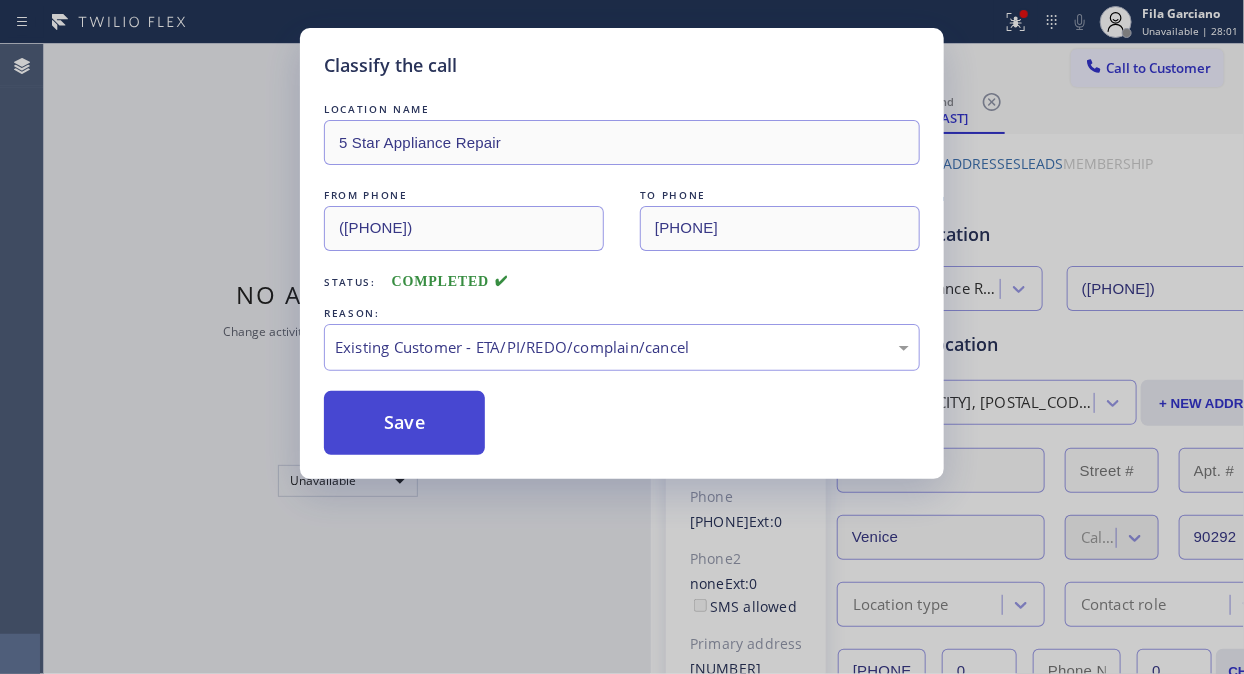 click on "Save" at bounding box center [404, 423] 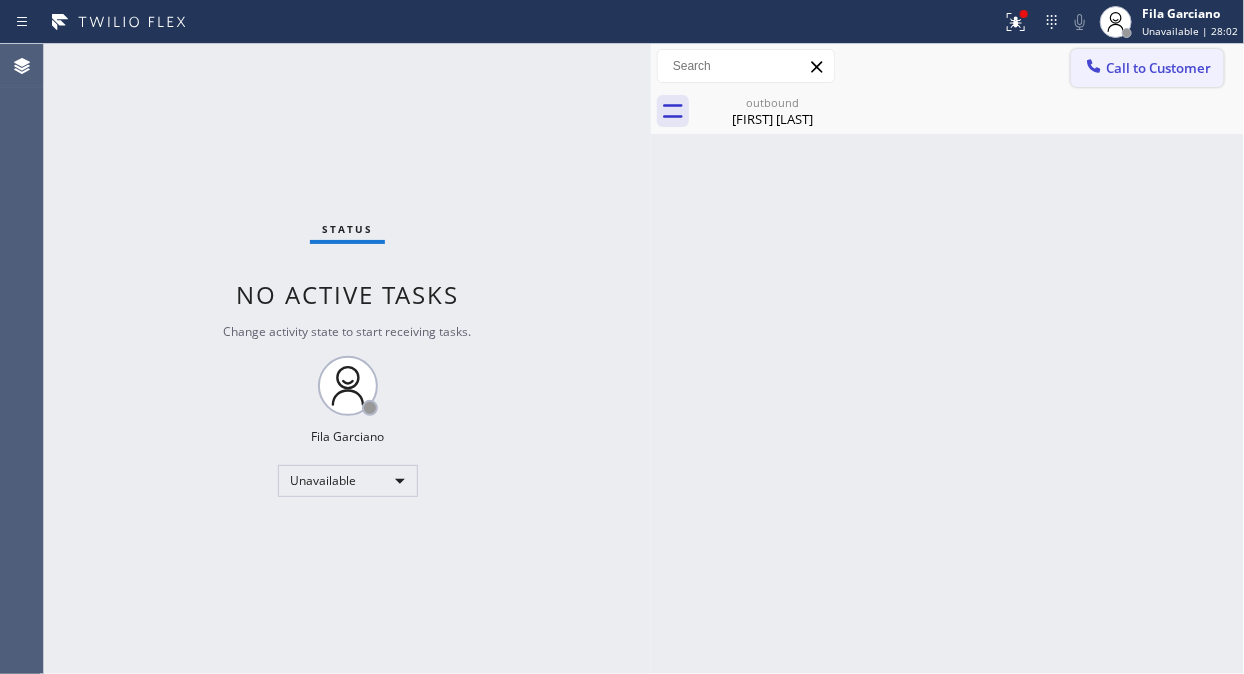 click on "Call to Customer" at bounding box center (1158, 68) 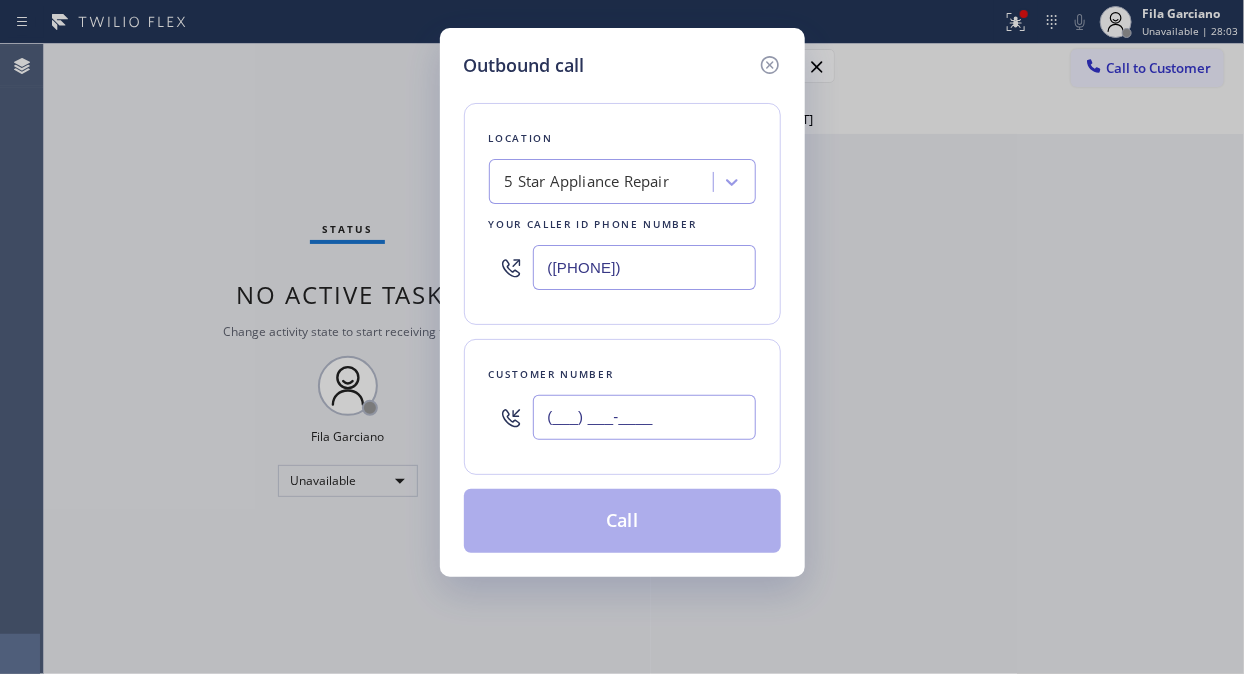 click on "(___) ___-____" at bounding box center (644, 417) 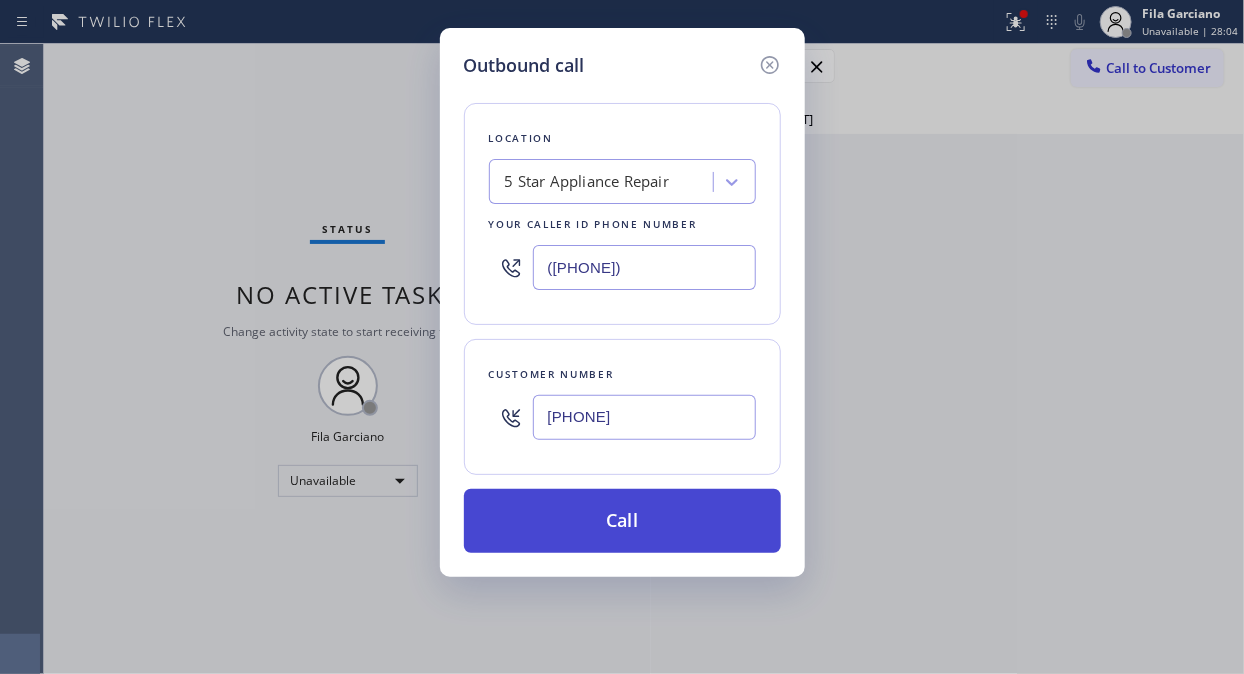 type on "[PHONE]" 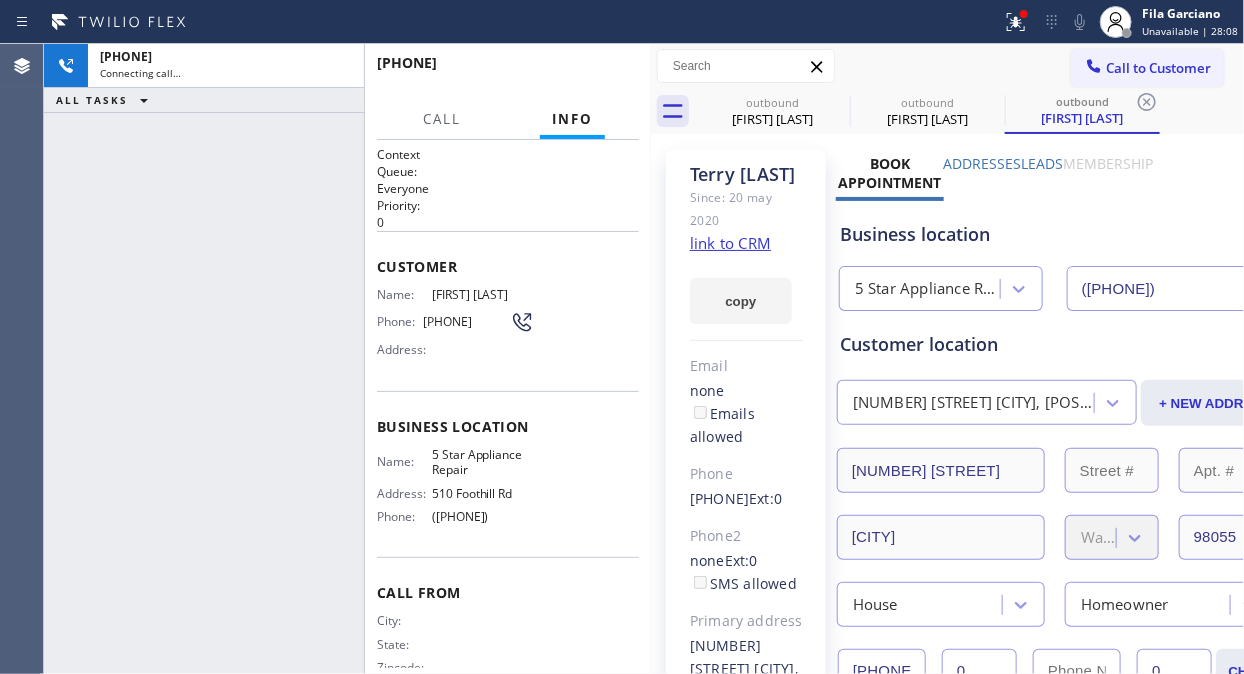 type on "([PHONE])" 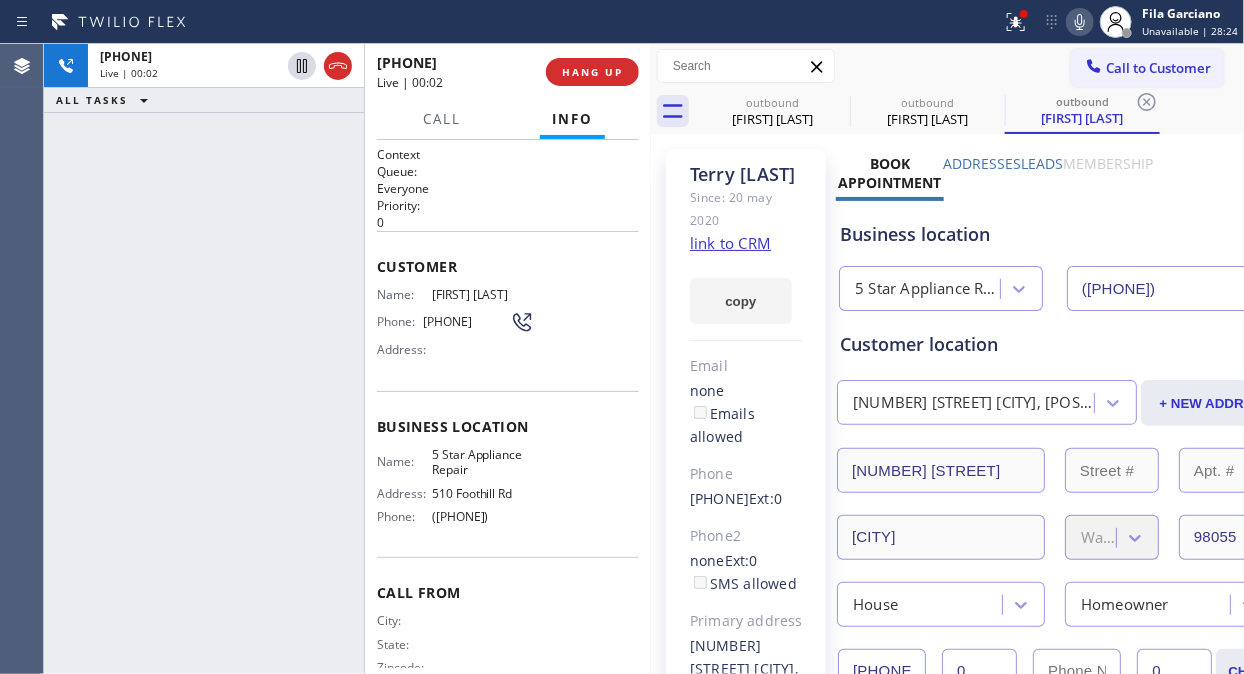 click 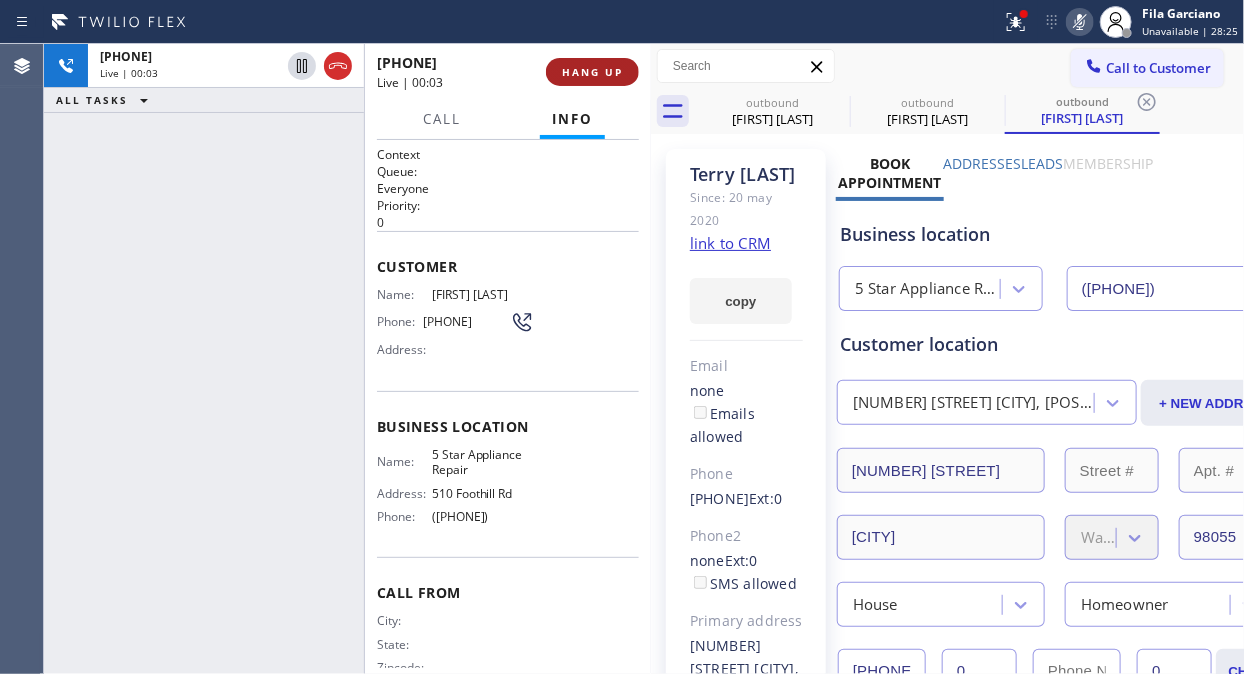 click on "HANG UP" at bounding box center (592, 72) 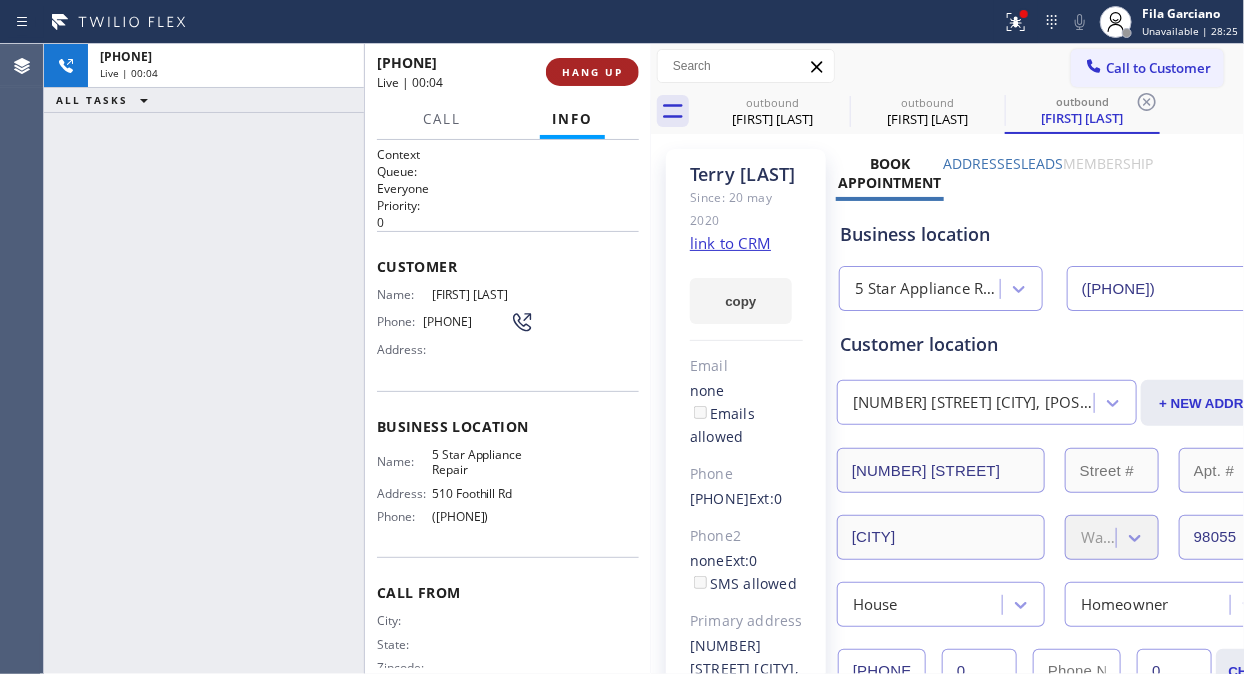 click on "HANG UP" at bounding box center [592, 72] 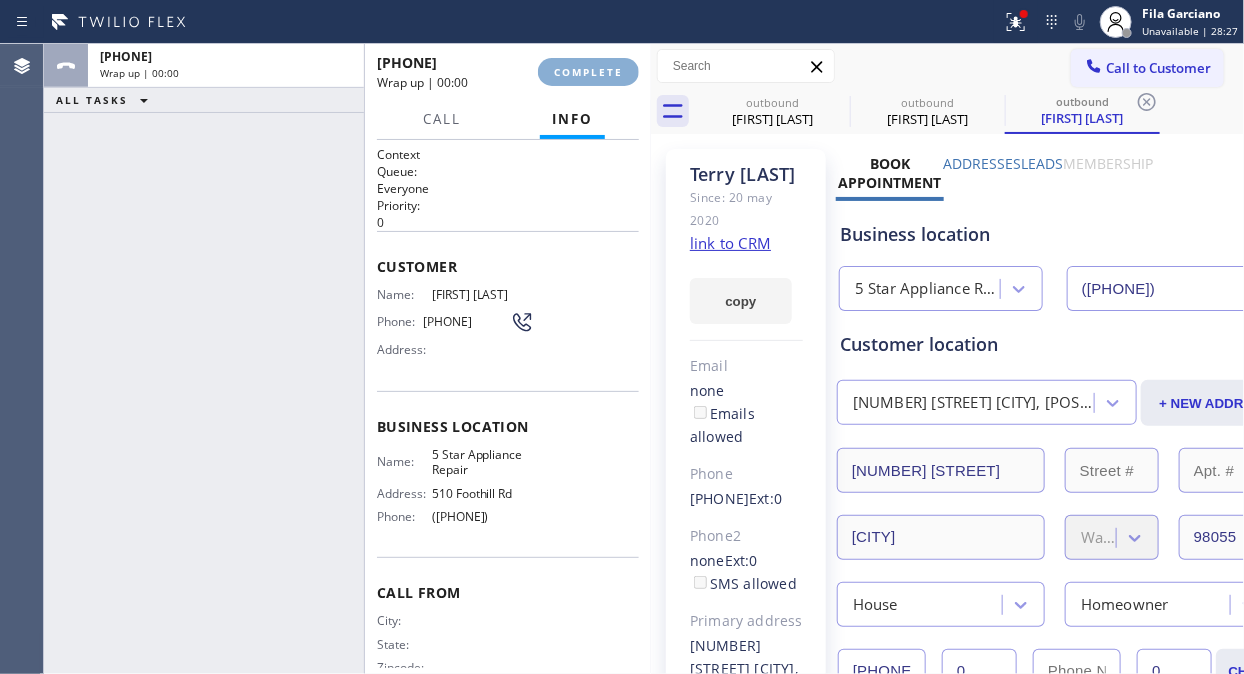 click on "COMPLETE" at bounding box center (588, 72) 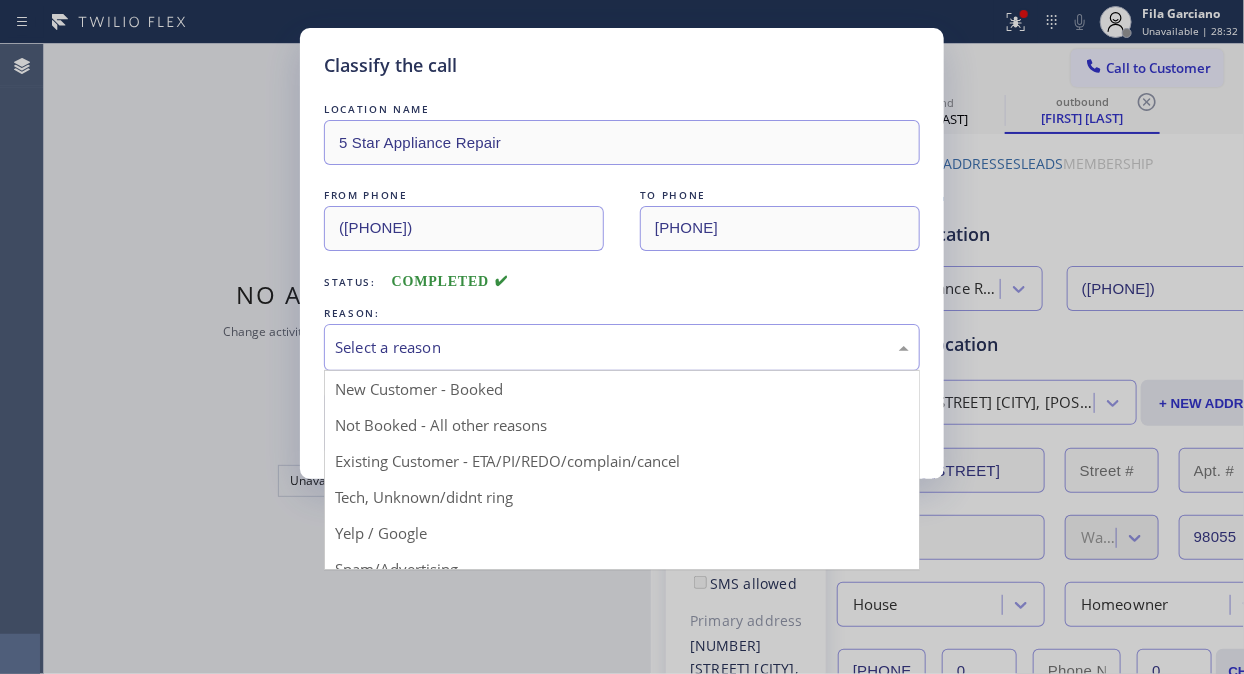 click on "Select a reason" at bounding box center [622, 347] 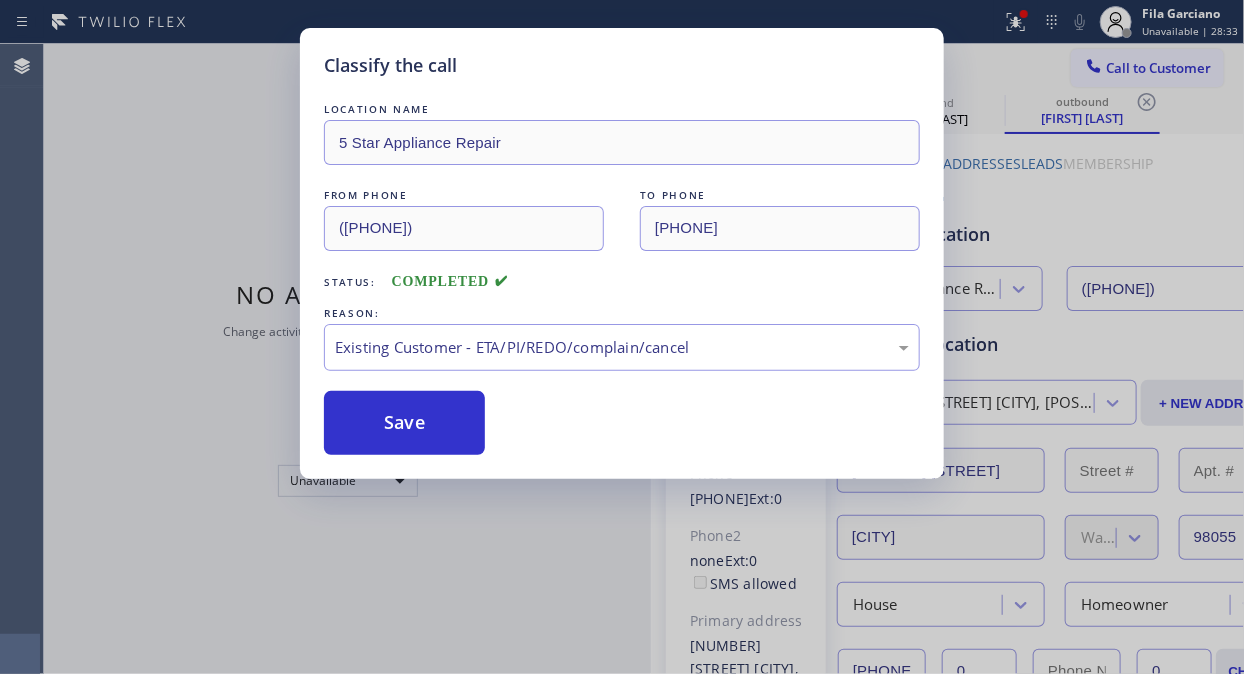 drag, startPoint x: 417, startPoint y: 414, endPoint x: 774, endPoint y: 275, distance: 383.10574 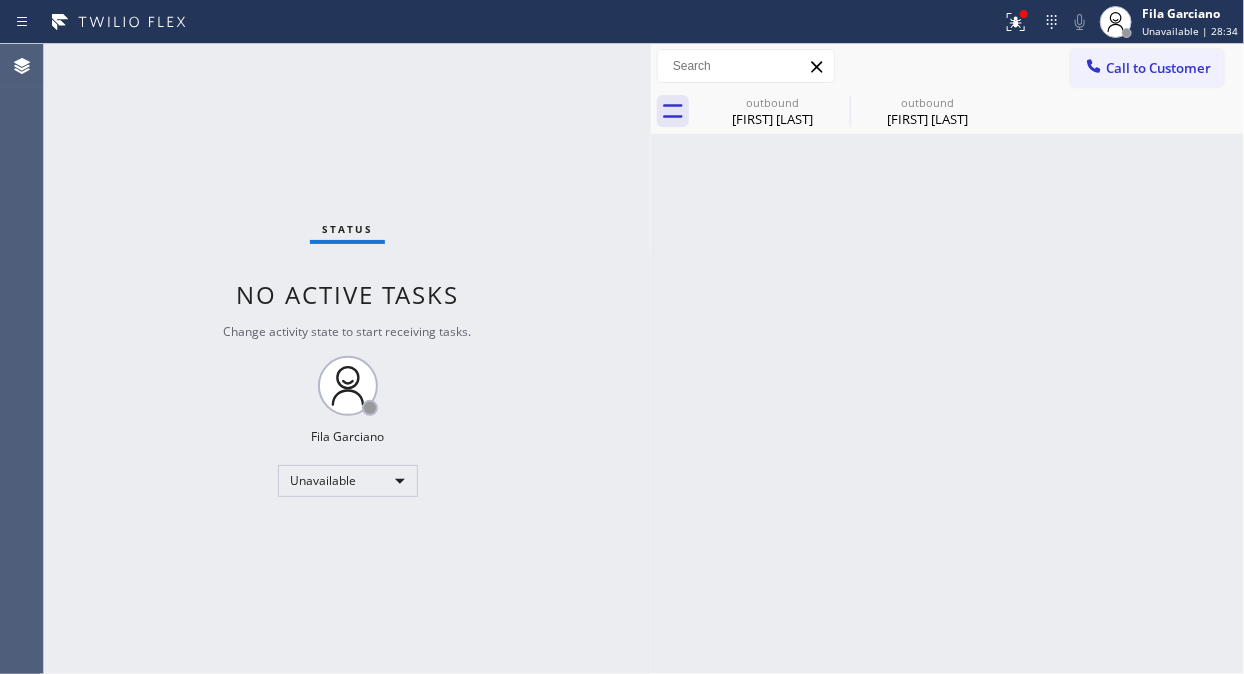 click on "Call to Customer" at bounding box center (1158, 68) 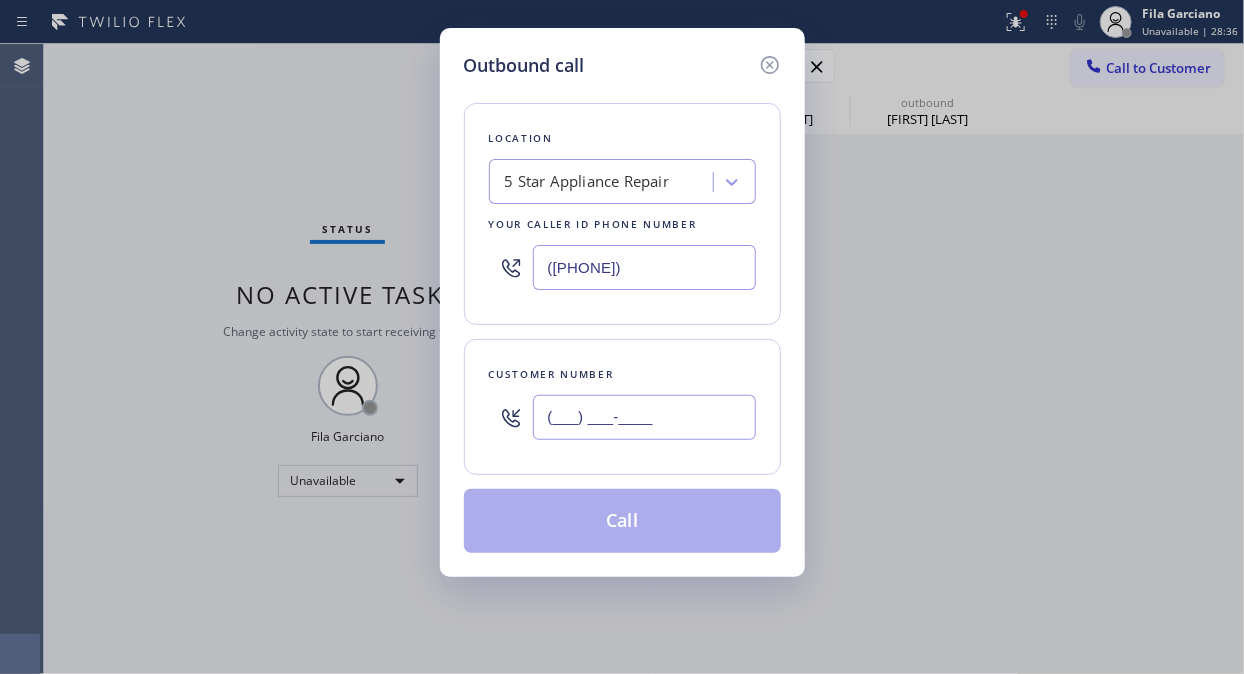 click on "(___) ___-____" at bounding box center (644, 417) 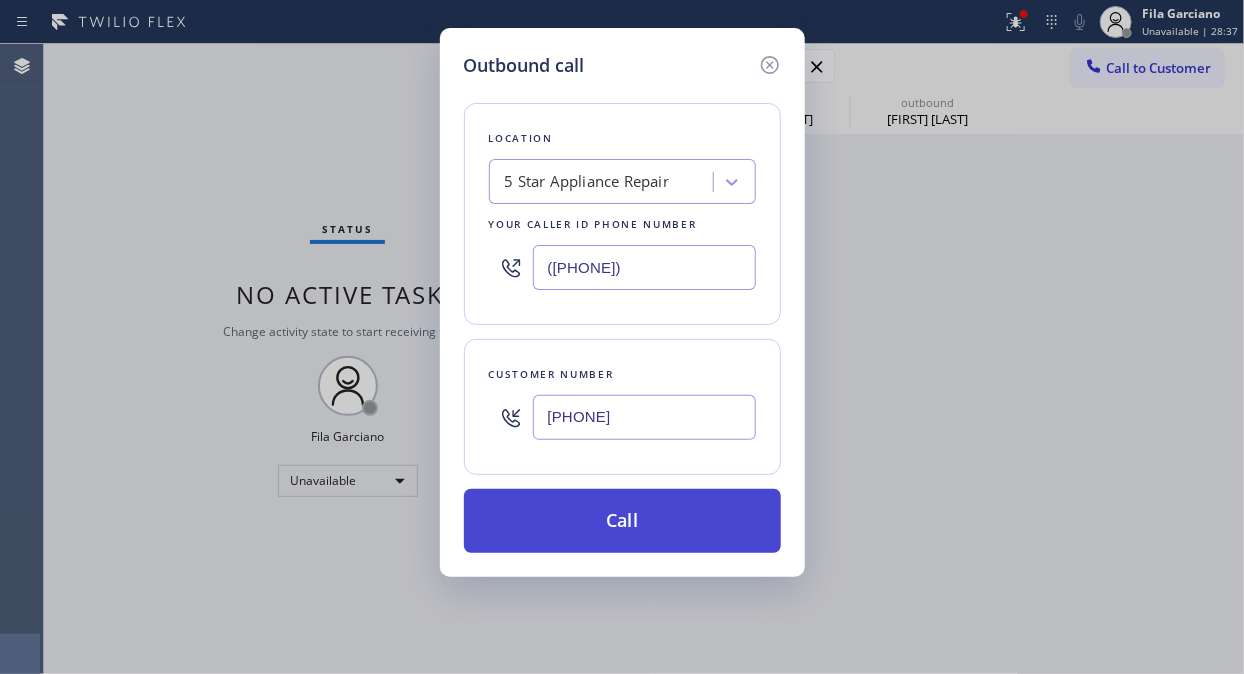 type on "[PHONE]" 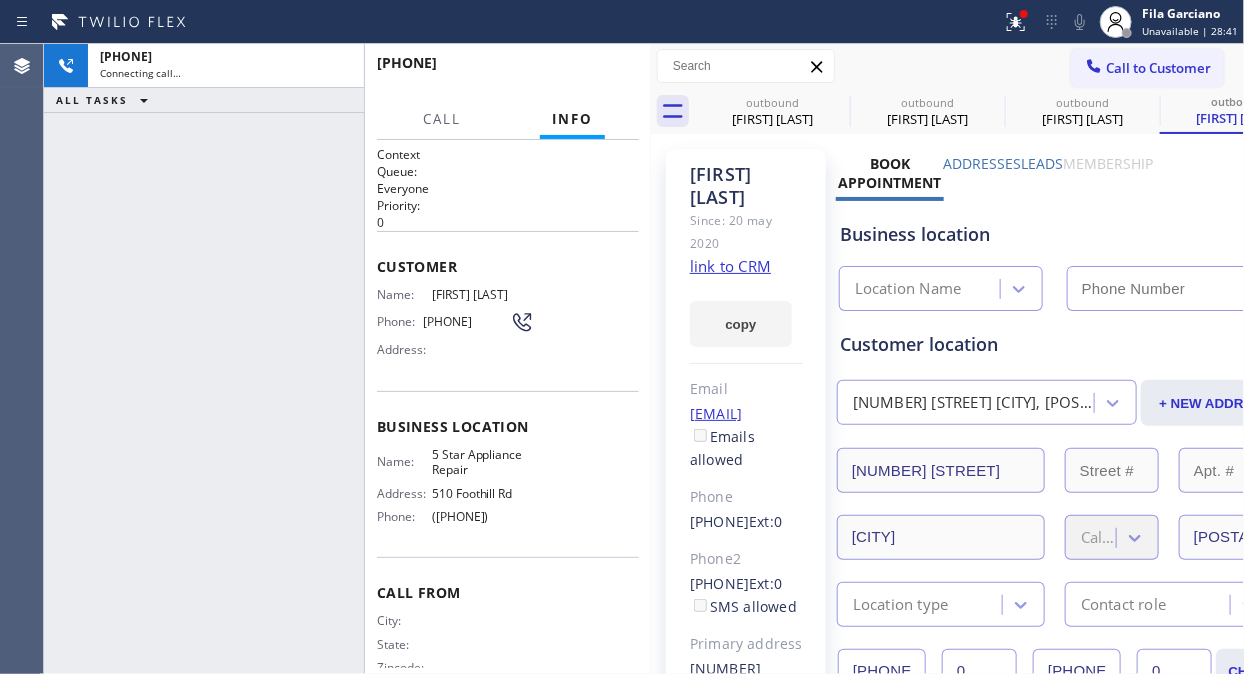 type on "([PHONE])" 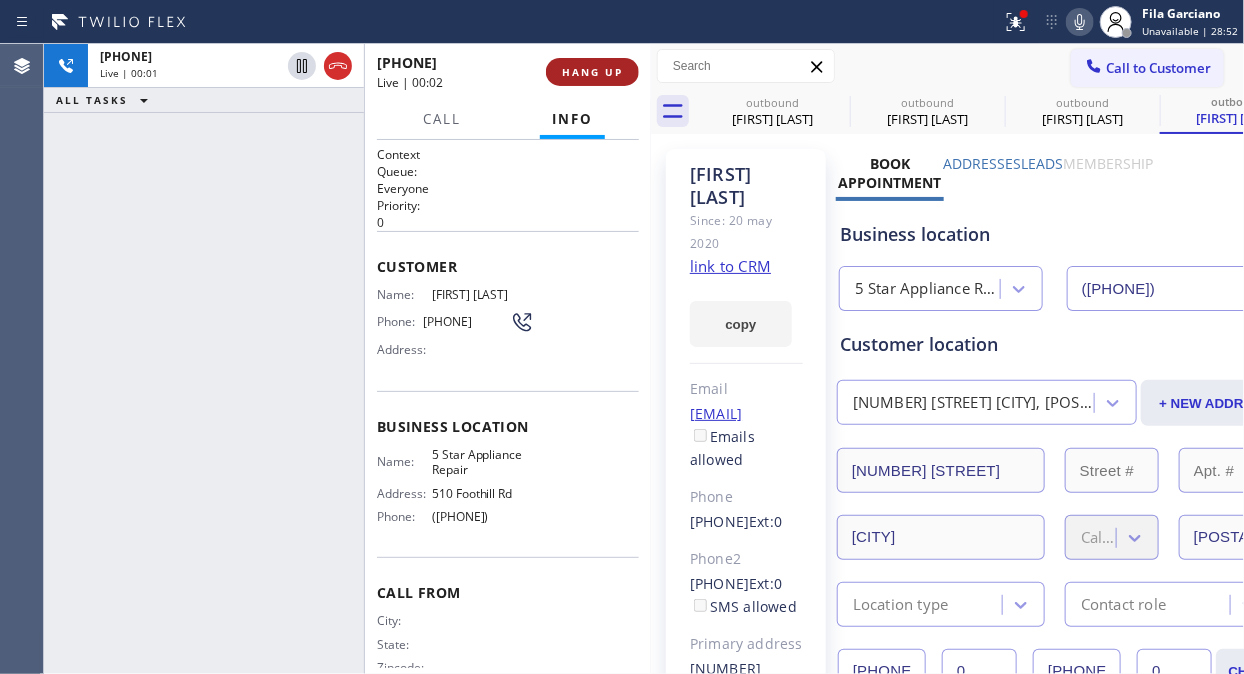 click on "HANG UP" at bounding box center (592, 72) 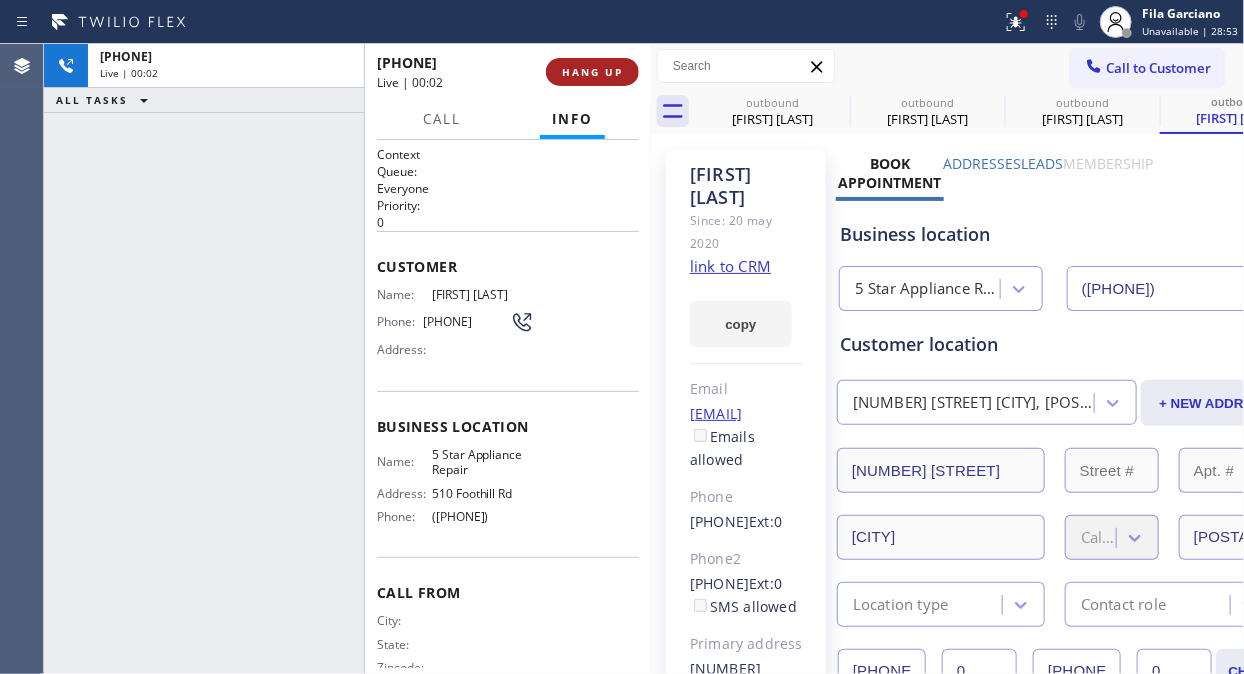 click on "HANG UP" at bounding box center (592, 72) 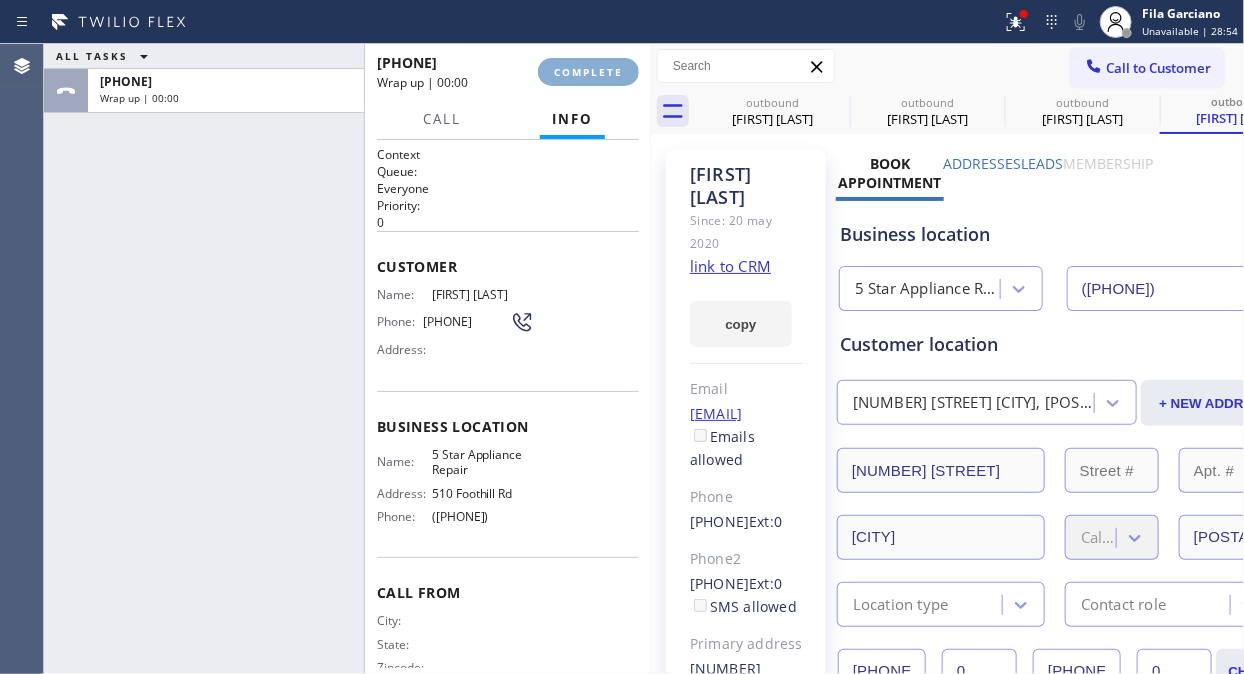 click on "COMPLETE" at bounding box center (588, 72) 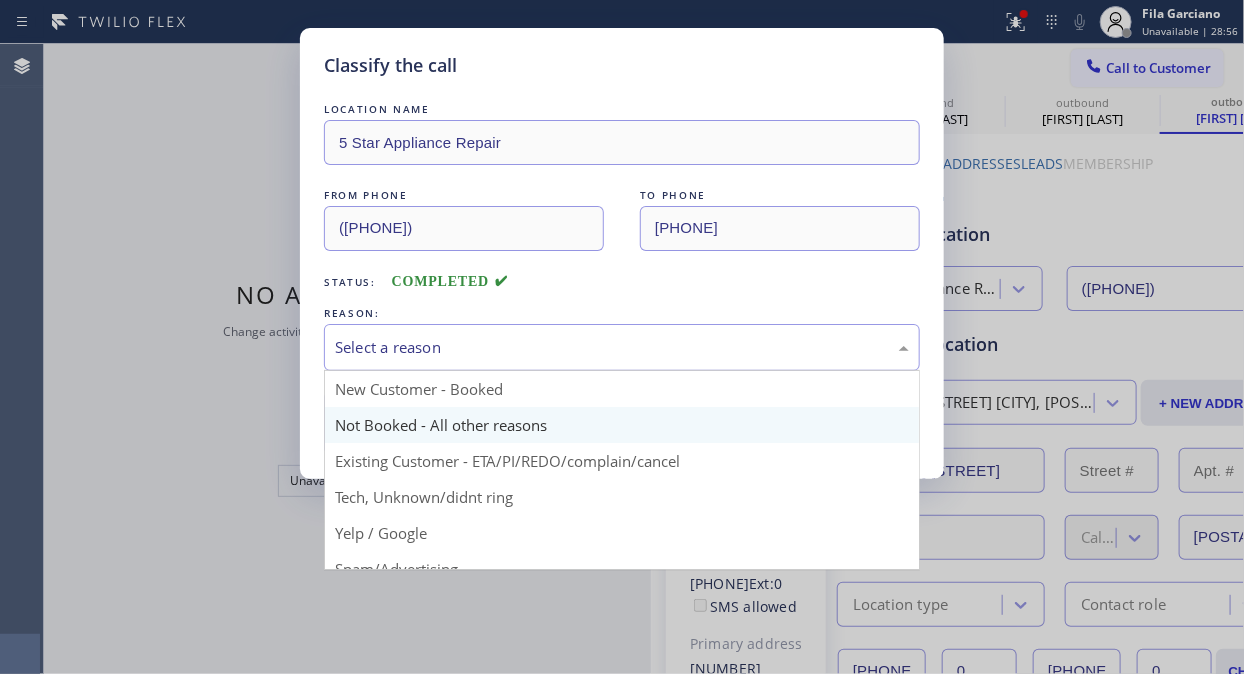 drag, startPoint x: 596, startPoint y: 336, endPoint x: 578, endPoint y: 442, distance: 107.51744 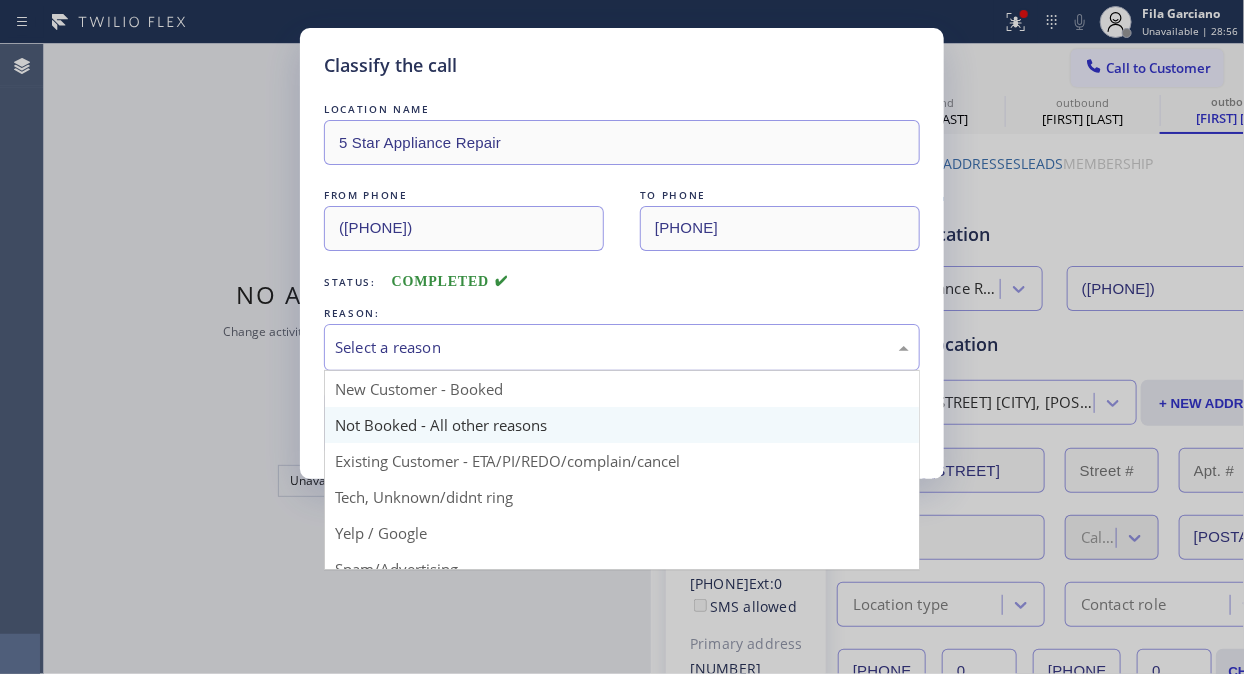 click on "Select a reason" at bounding box center (622, 347) 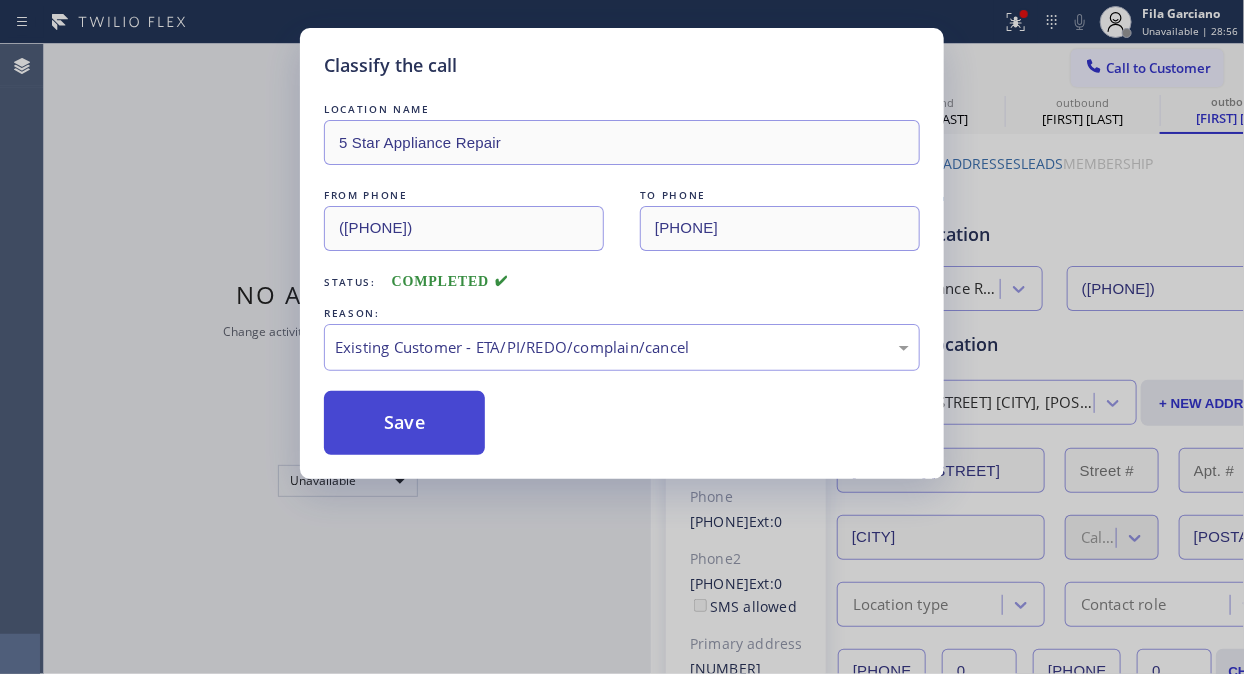 drag, startPoint x: 505, startPoint y: 431, endPoint x: 470, endPoint y: 432, distance: 35.014282 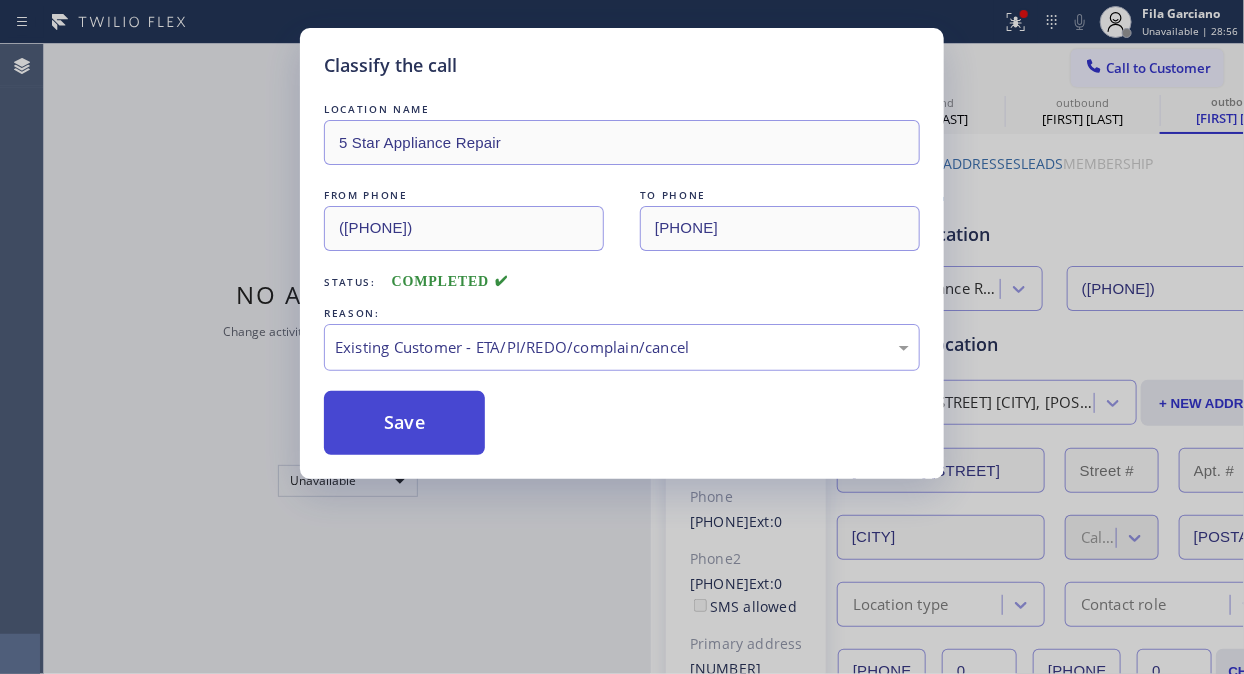 click on "Save" at bounding box center [622, 423] 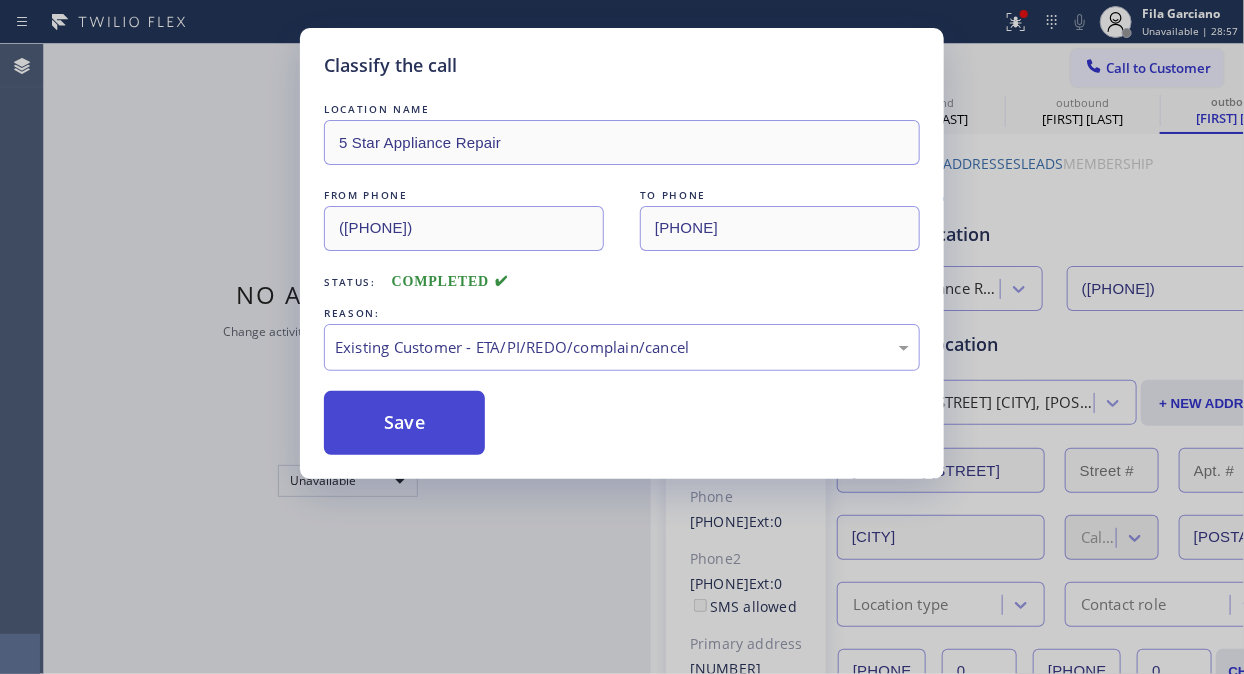 click on "Save" at bounding box center (404, 423) 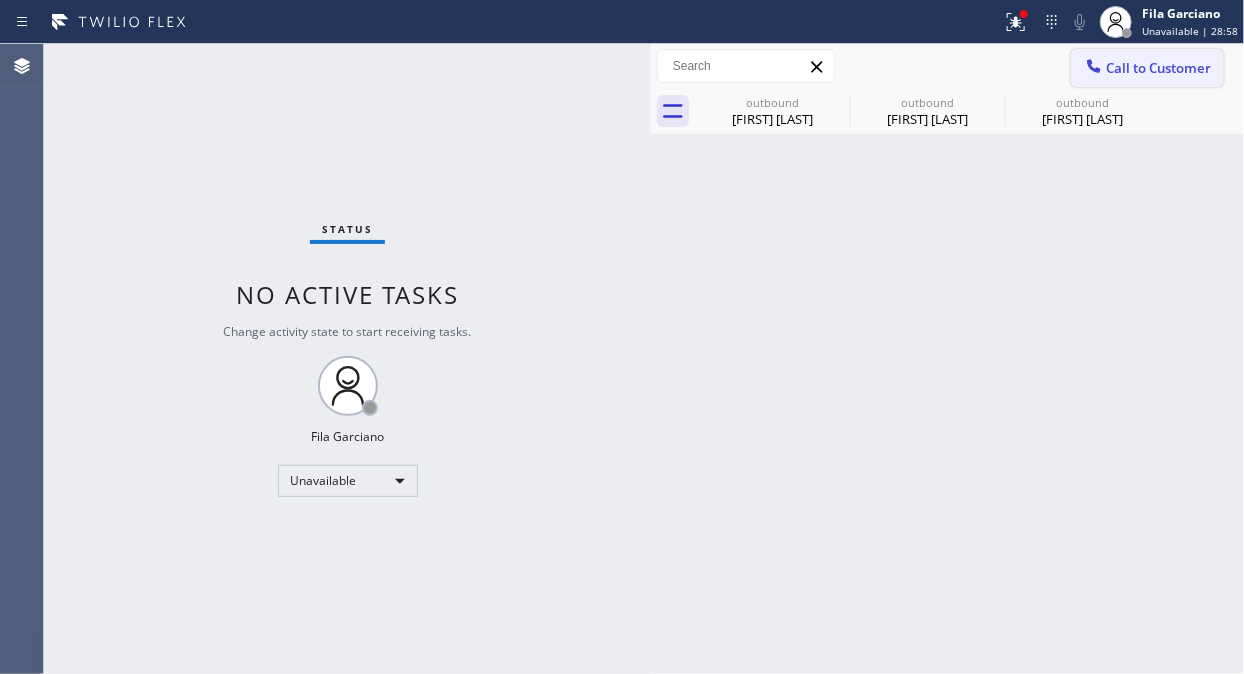 click on "Call to Customer" at bounding box center [1158, 68] 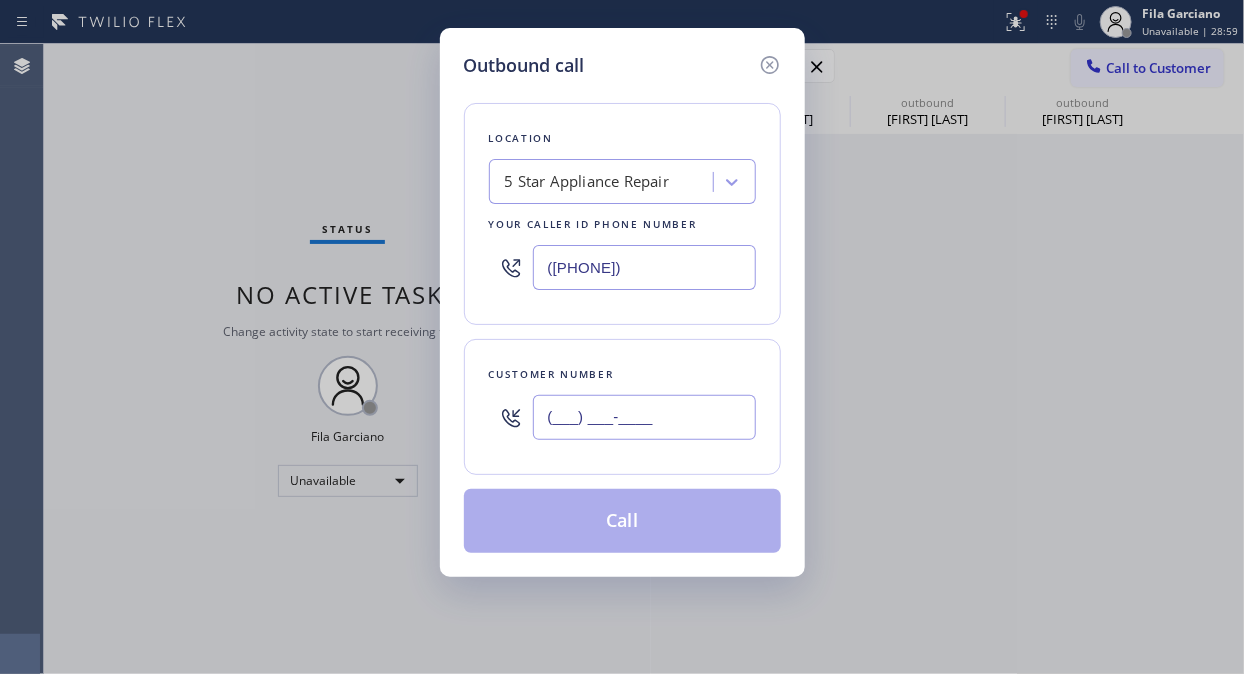 click on "(___) ___-____" at bounding box center (644, 417) 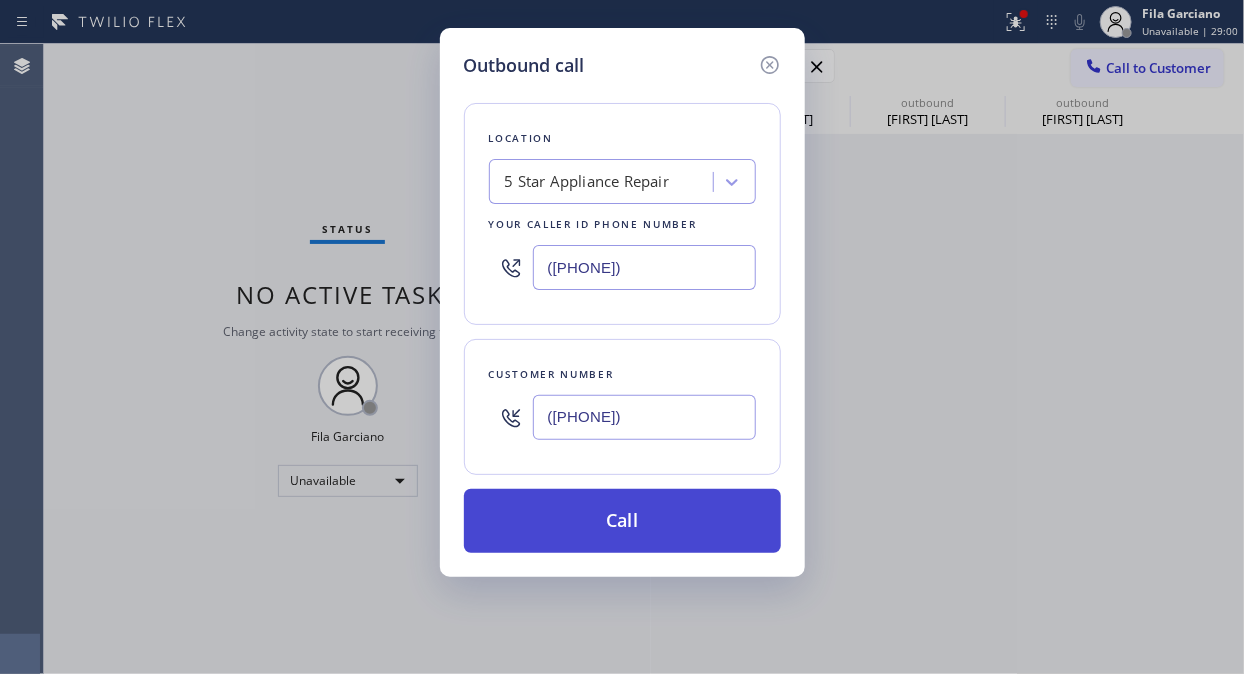 type on "([PHONE])" 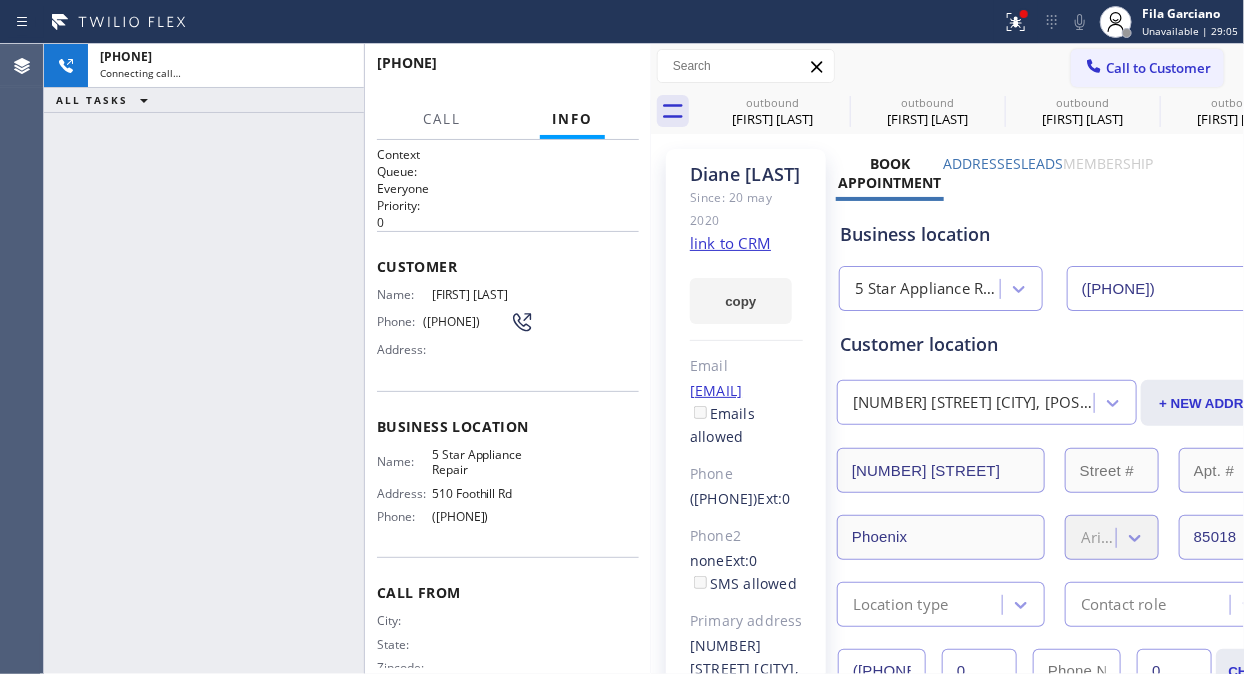 type on "([PHONE])" 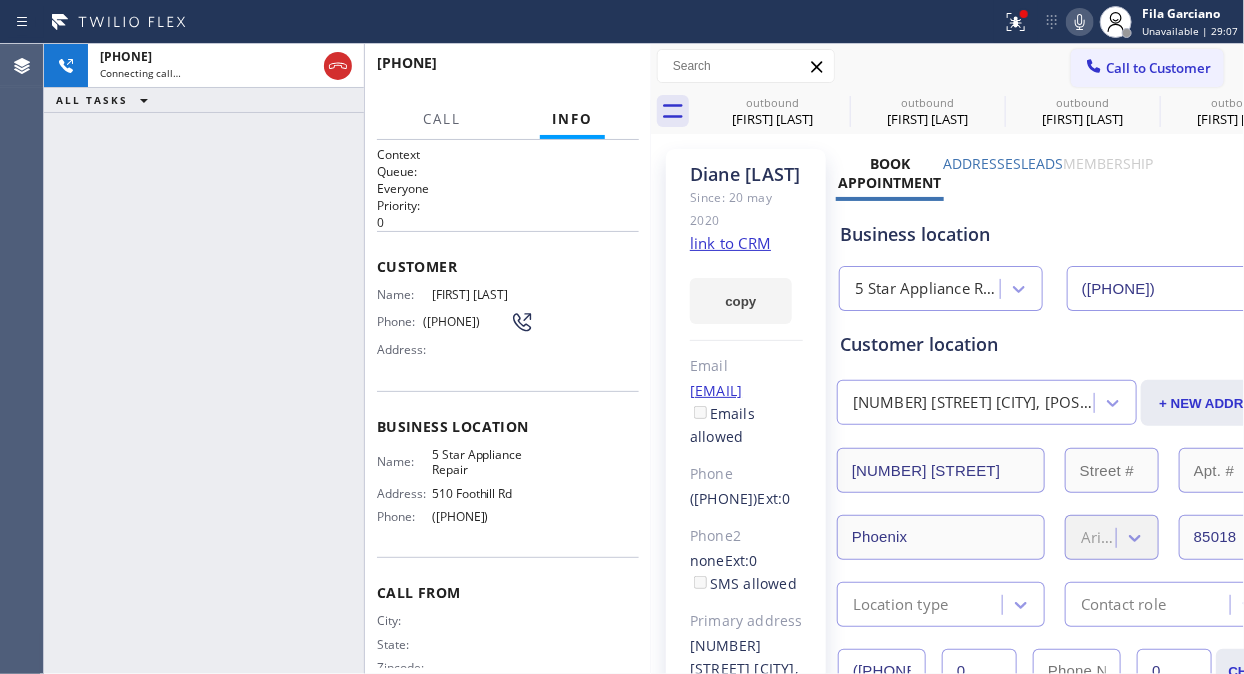 click 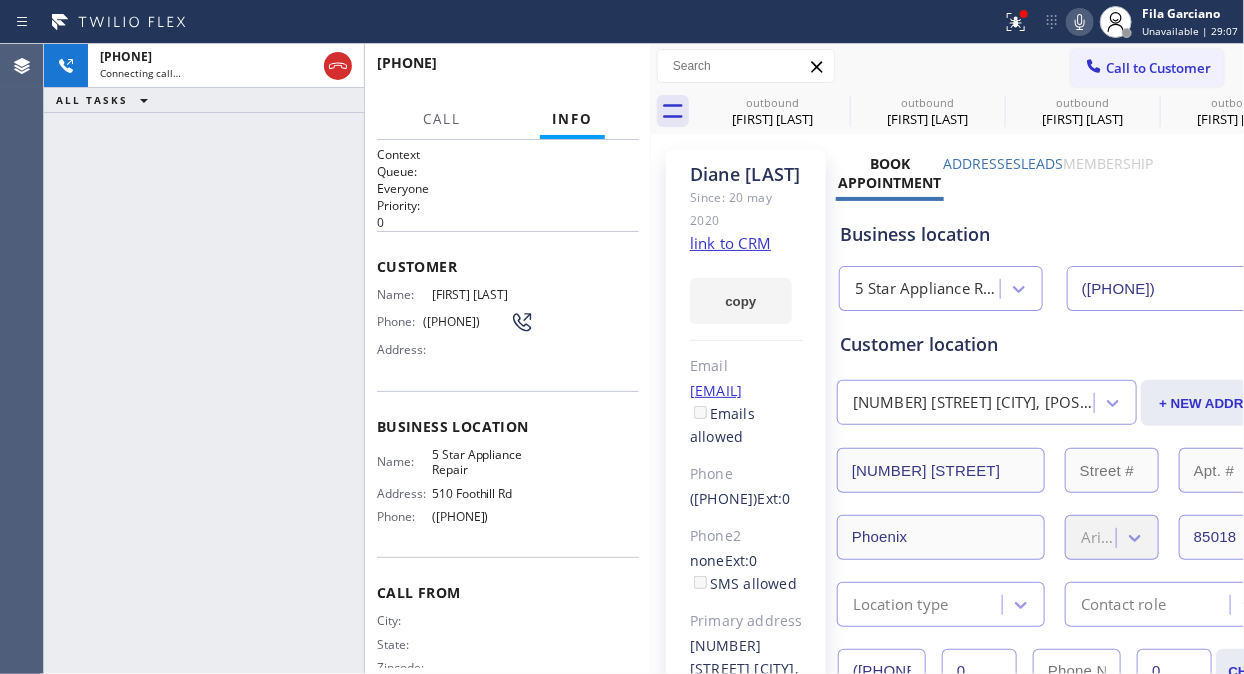 click 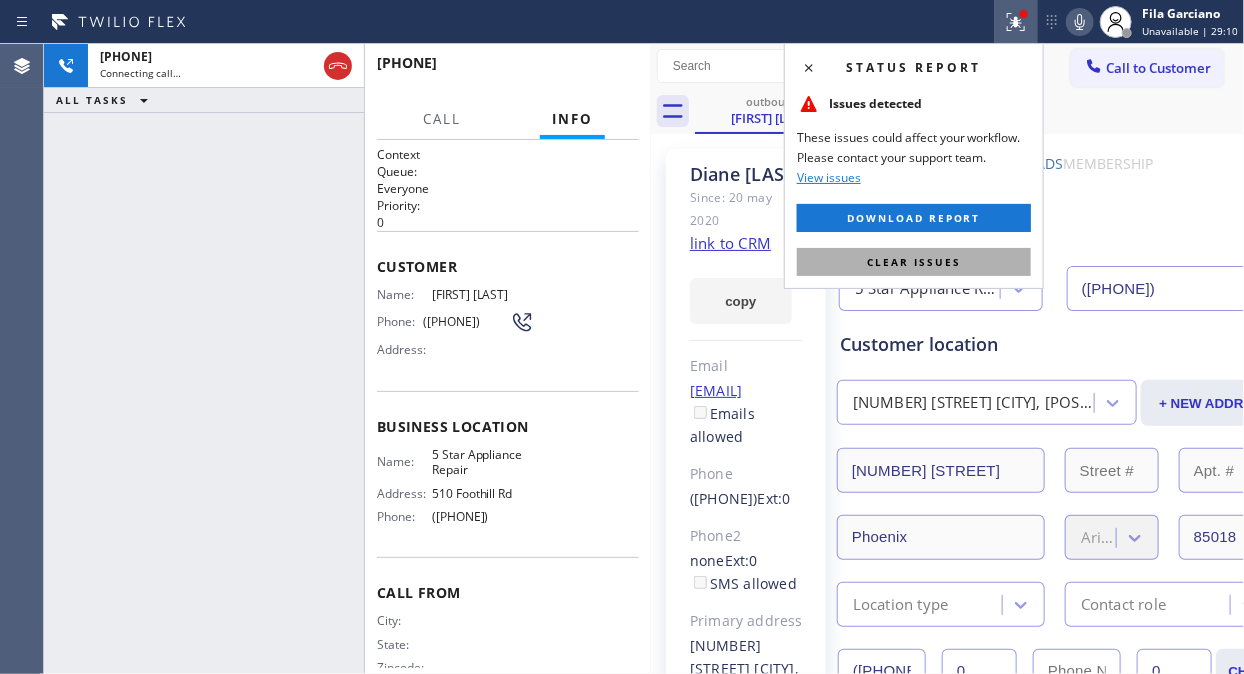 click on "Clear issues" at bounding box center (914, 262) 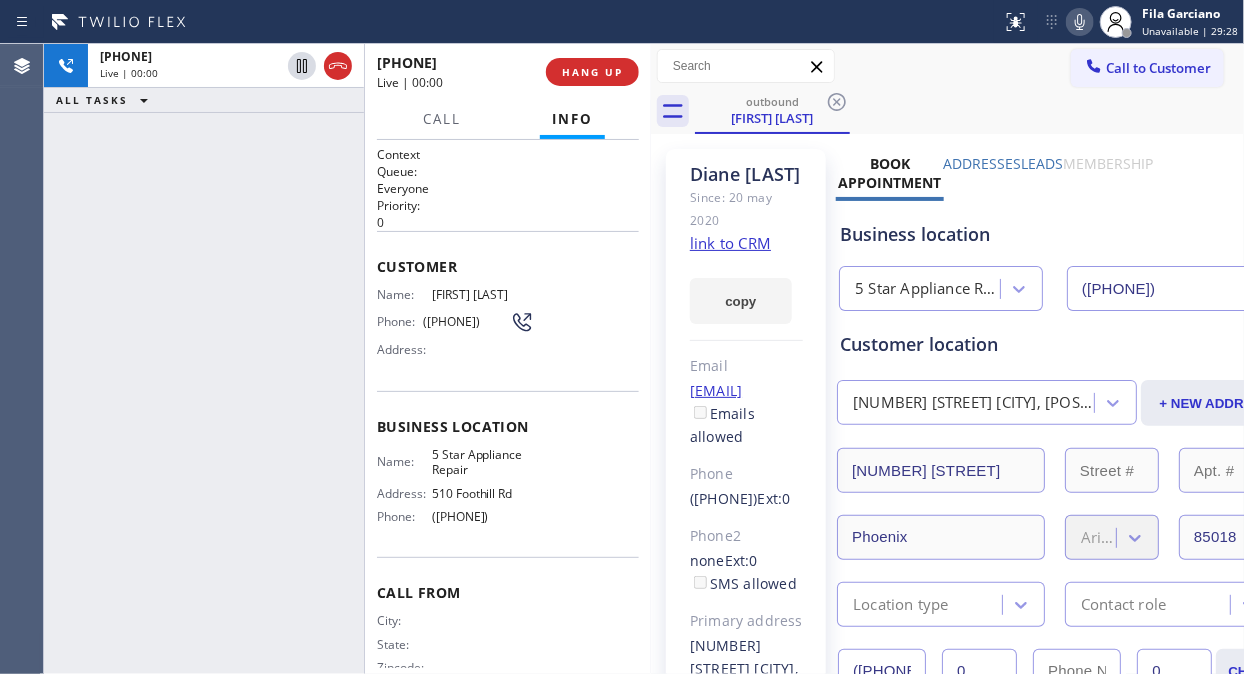 drag, startPoint x: 336, startPoint y: 62, endPoint x: 564, endPoint y: 205, distance: 269.1338 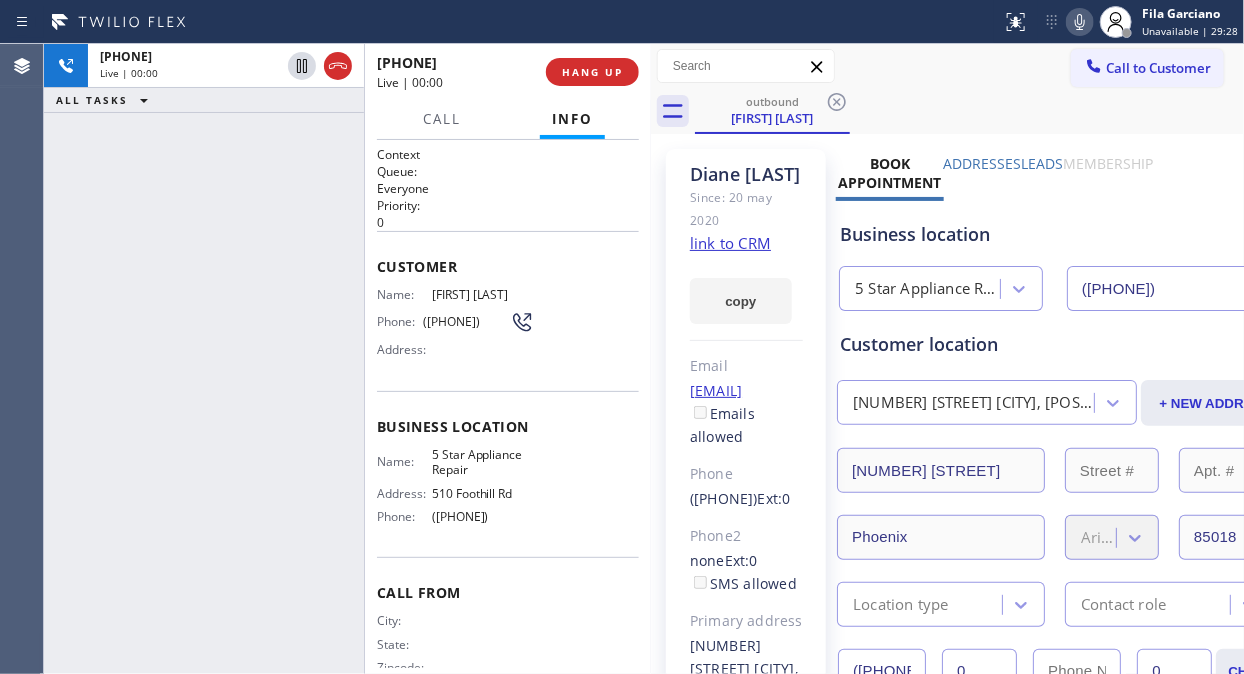 click on "[PHONE] Live | 00:00 ALL TASKS ALL TASKS ACTIVE TASKS TASKS IN WRAP UP [PHONE] Live | 00:00 HANG UP Call Info [PHONE] Live Context Queue: Everyone Priority: 0 Customer Name: [FIRST] [LAST] Phone: [PHONE] Address: Business location Name: 5 Star Appliance Repair Address: 510 Foothill Rd Phone: [PHONE] Call From City: State: Zipcode: Outbound call Location 5 Star Appliance Repair Your caller id phone number [PHONE] Customer number [PHONE] Call" at bounding box center [347, 359] 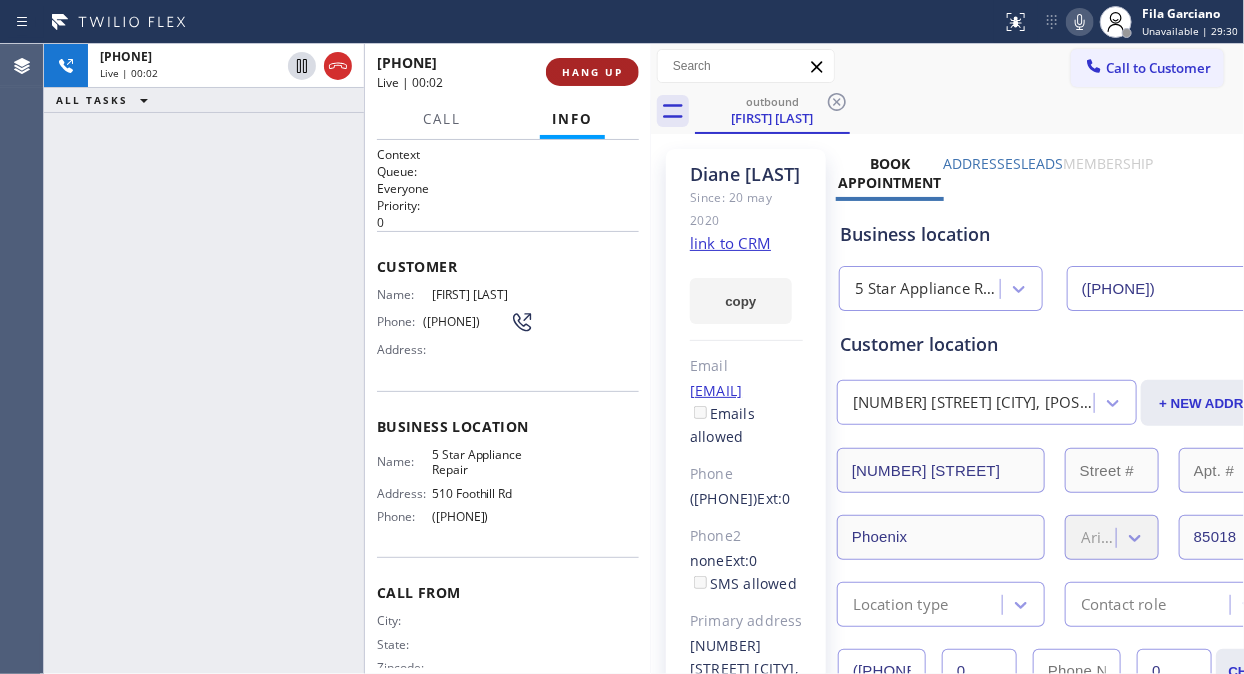 click on "HANG UP" at bounding box center [592, 72] 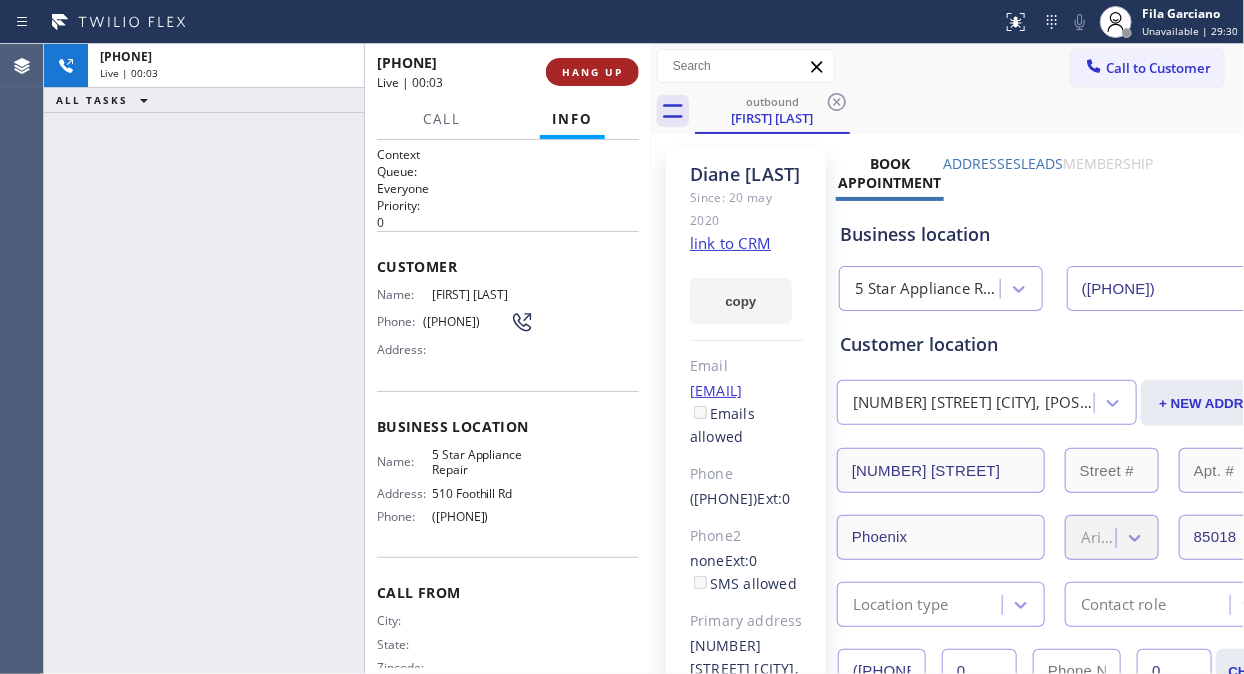 click on "HANG UP" at bounding box center (592, 72) 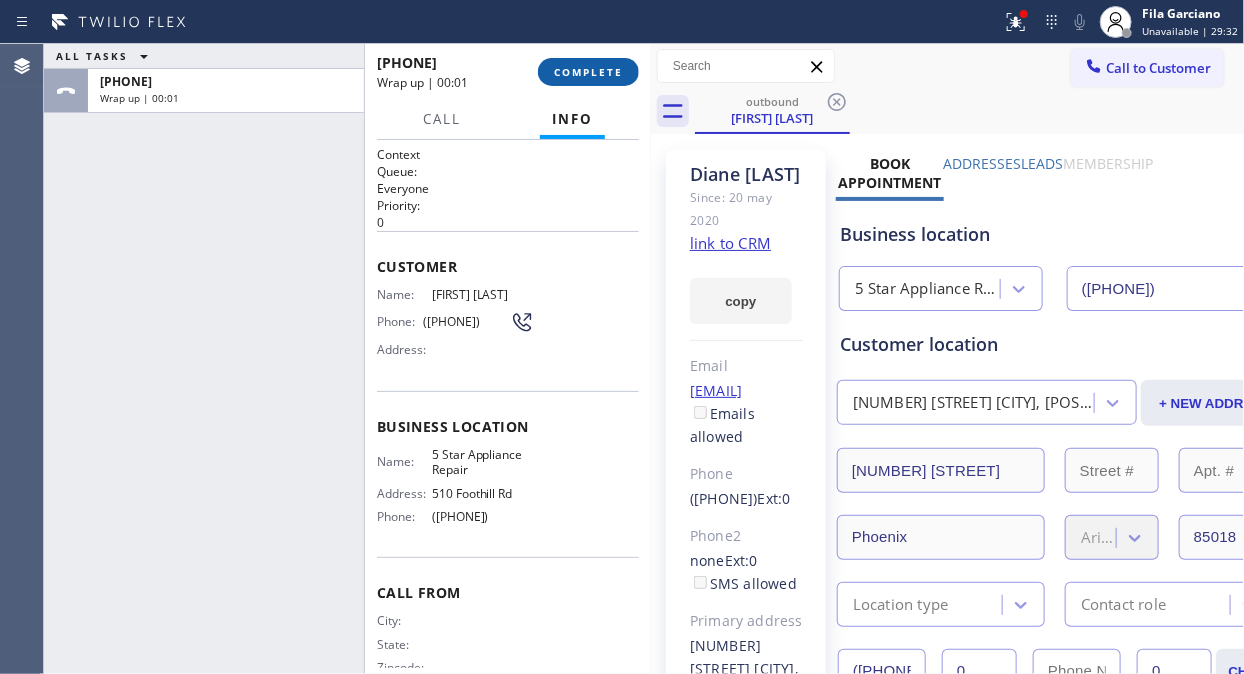 click on "COMPLETE" at bounding box center (588, 72) 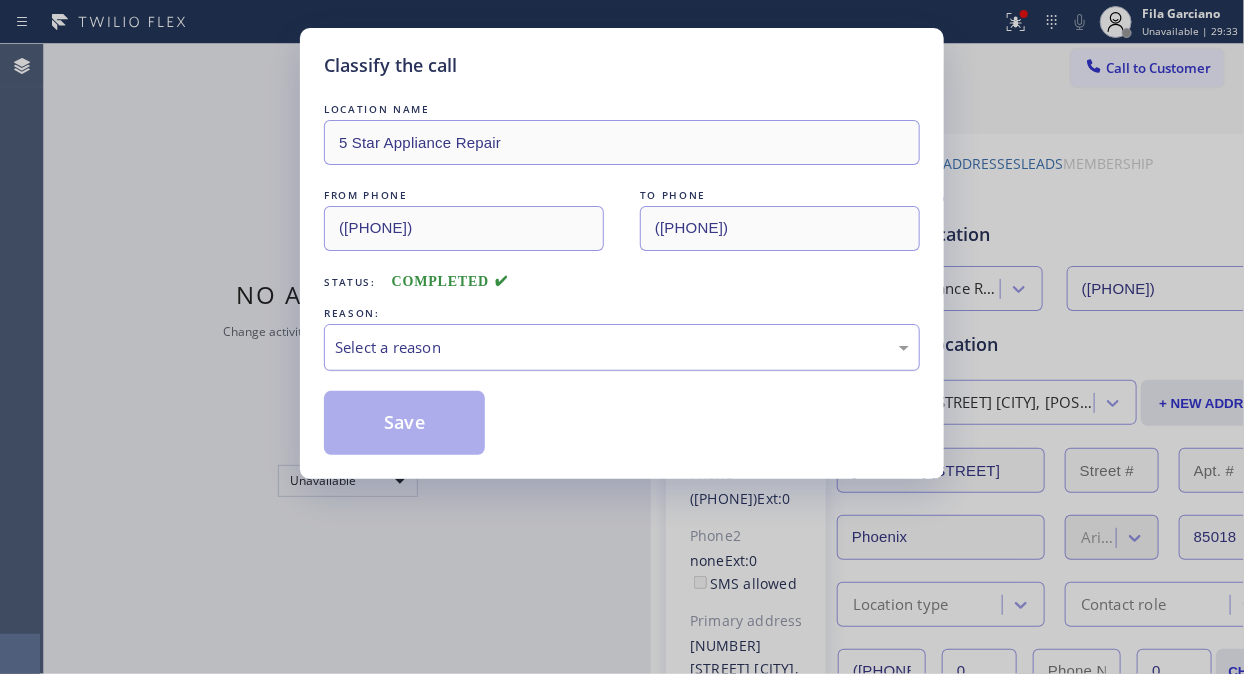 click on "Select a reason" at bounding box center [622, 347] 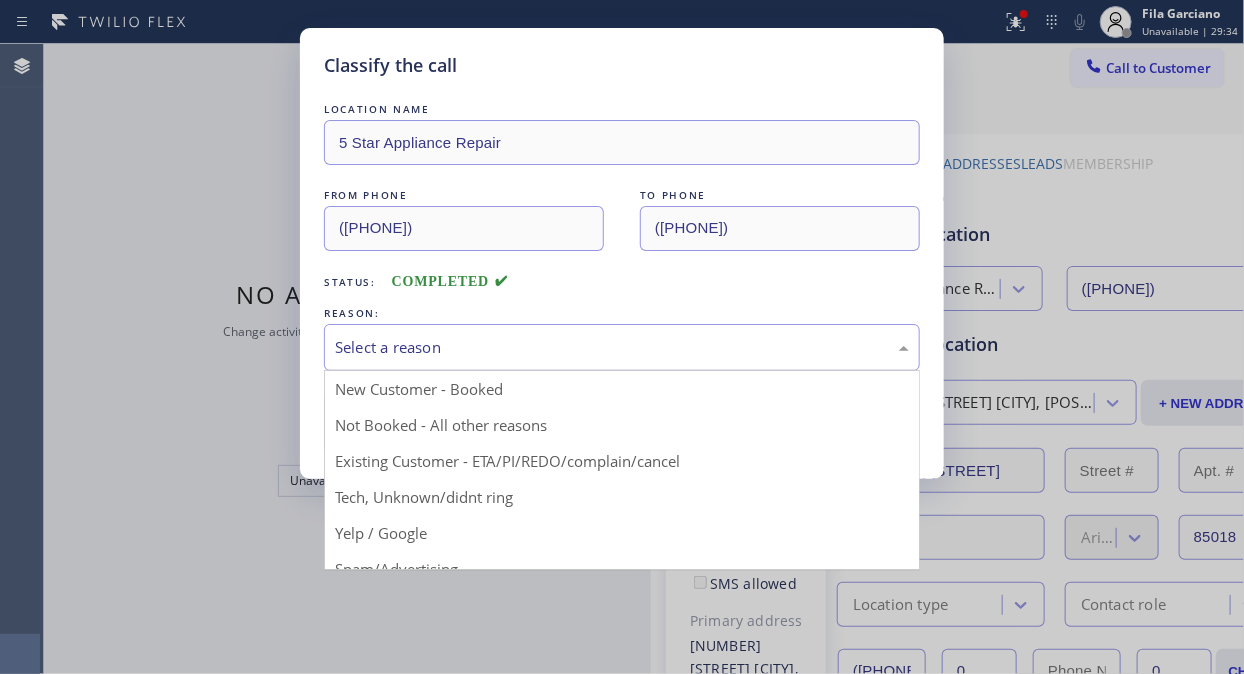 drag, startPoint x: 626, startPoint y: 446, endPoint x: 492, endPoint y: 448, distance: 134.01492 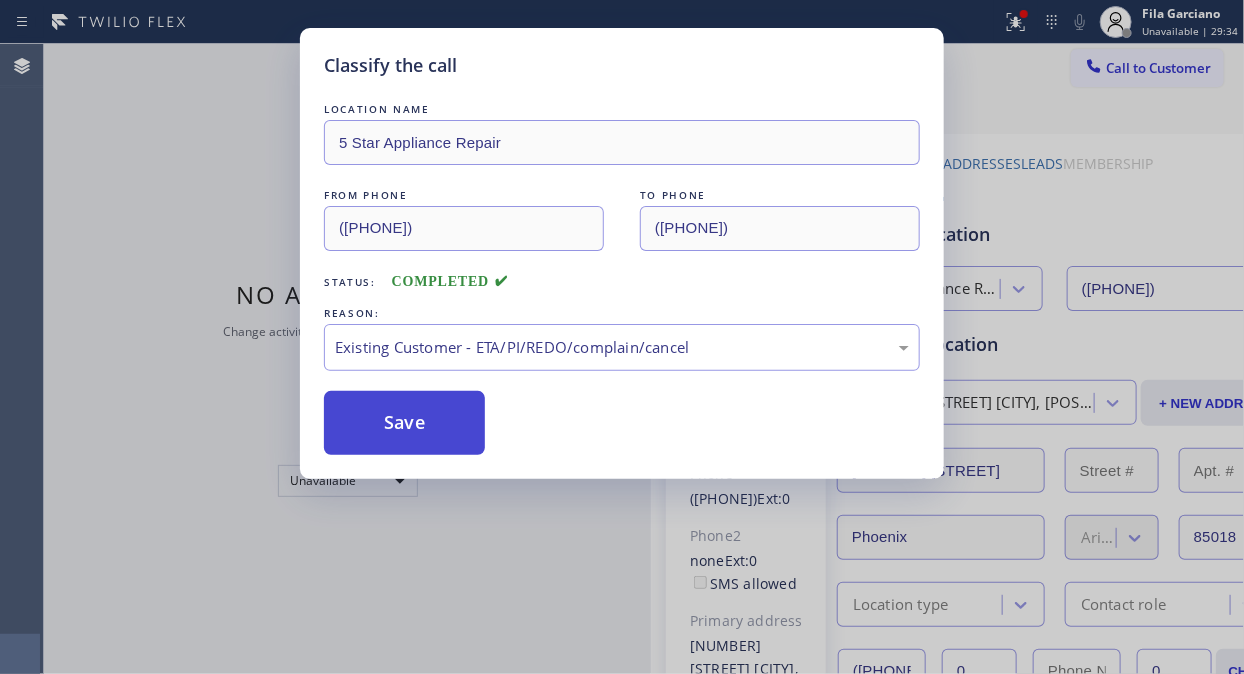 click on "Save" at bounding box center [404, 423] 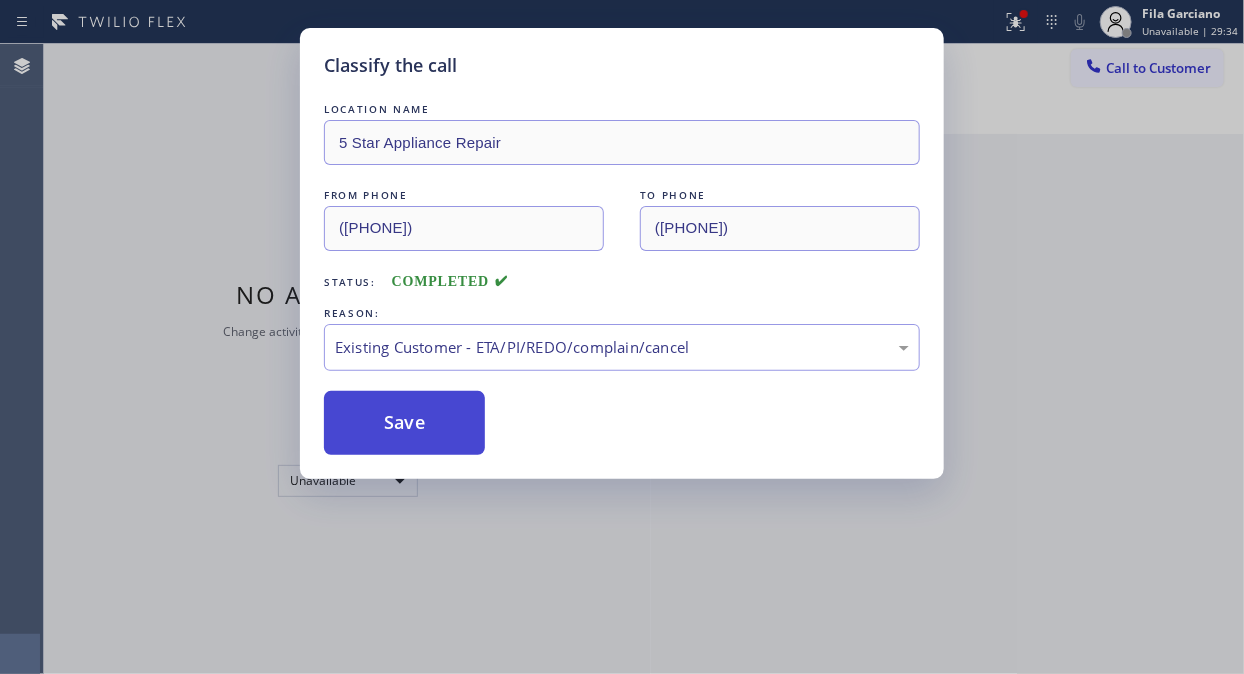 drag, startPoint x: 447, startPoint y: 432, endPoint x: 474, endPoint y: 435, distance: 27.166155 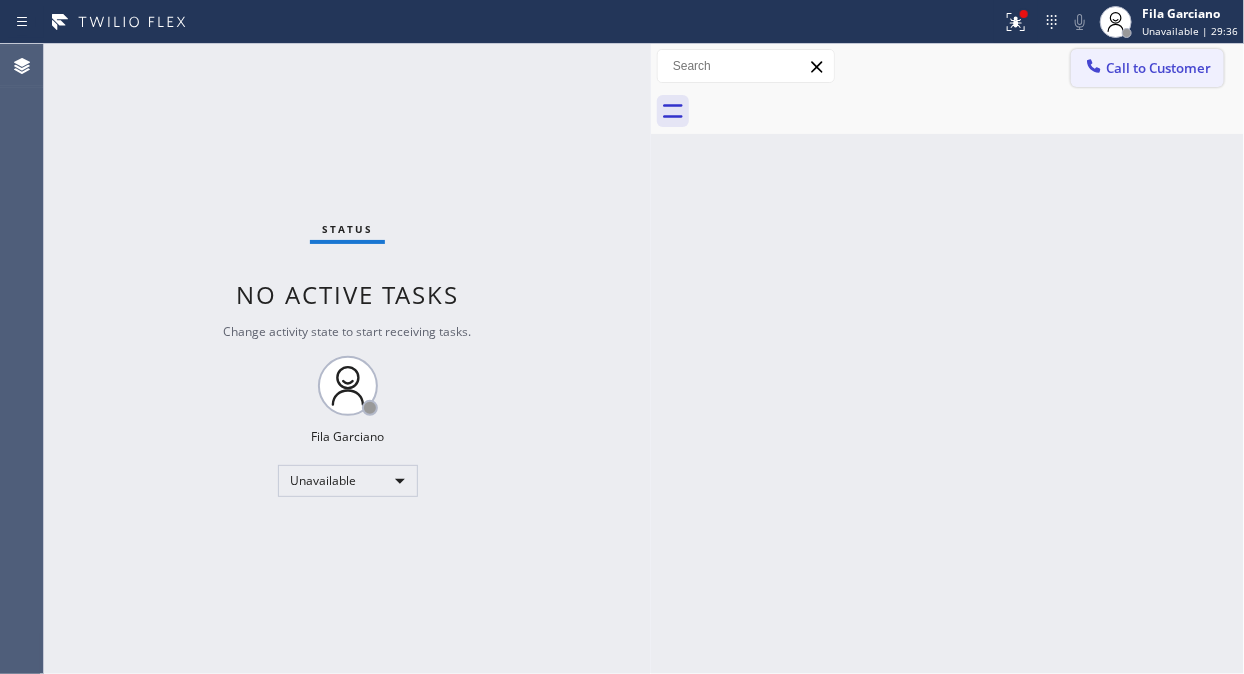 click on "Call to Customer" at bounding box center (1158, 68) 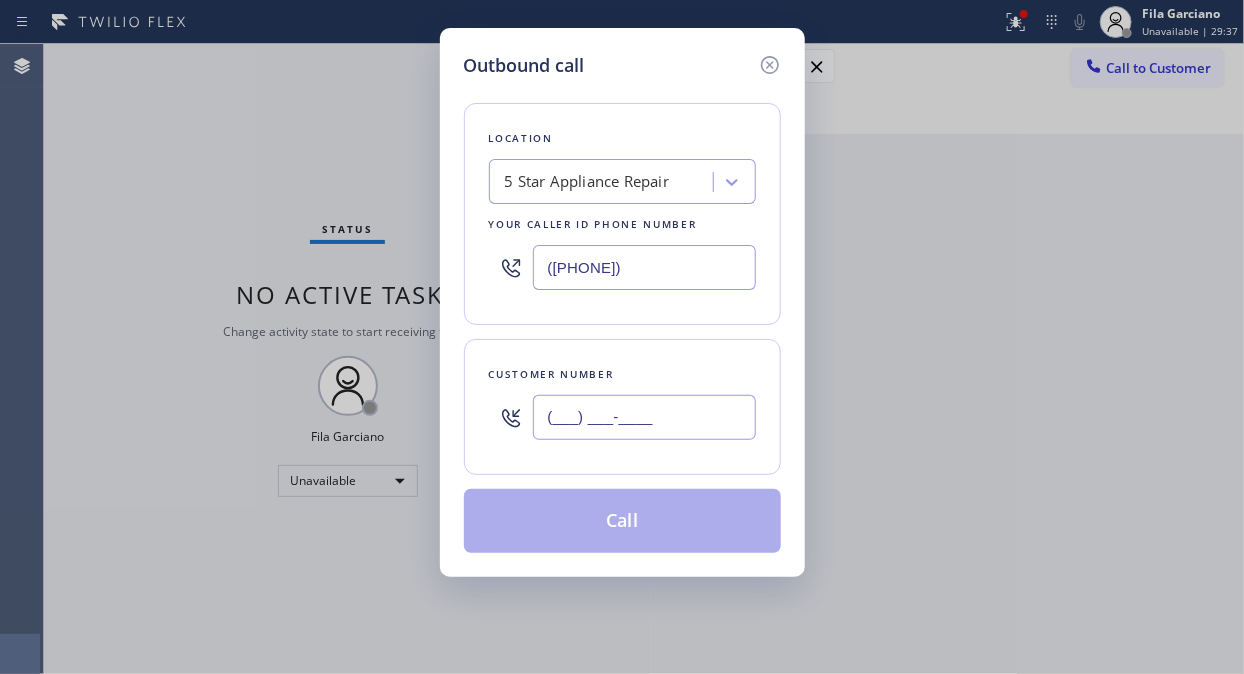 click on "(___) ___-____" at bounding box center (644, 417) 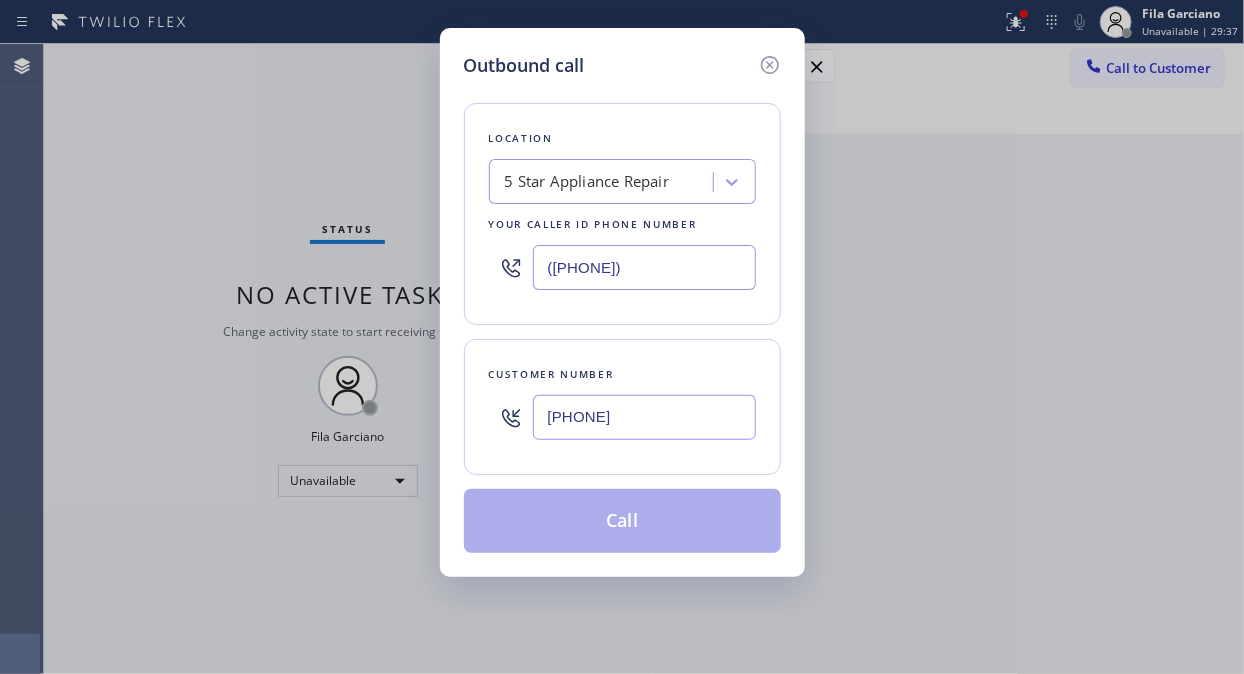 type on "[PHONE]" 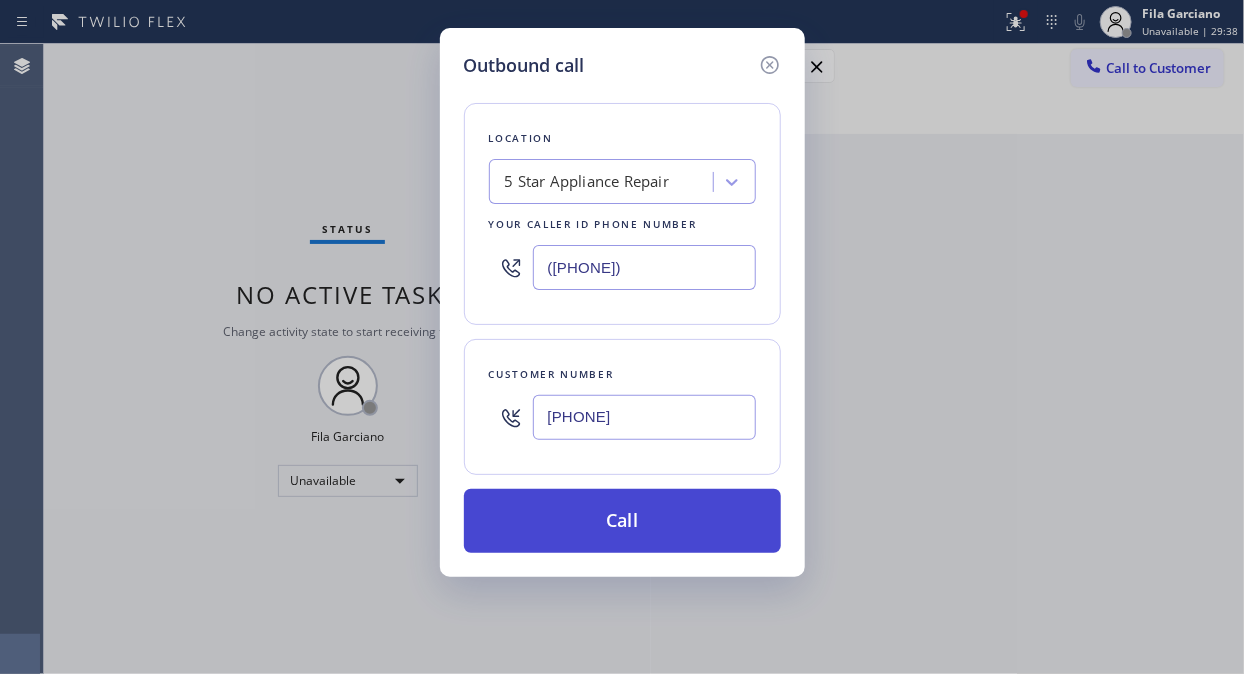 click on "Call" at bounding box center (622, 521) 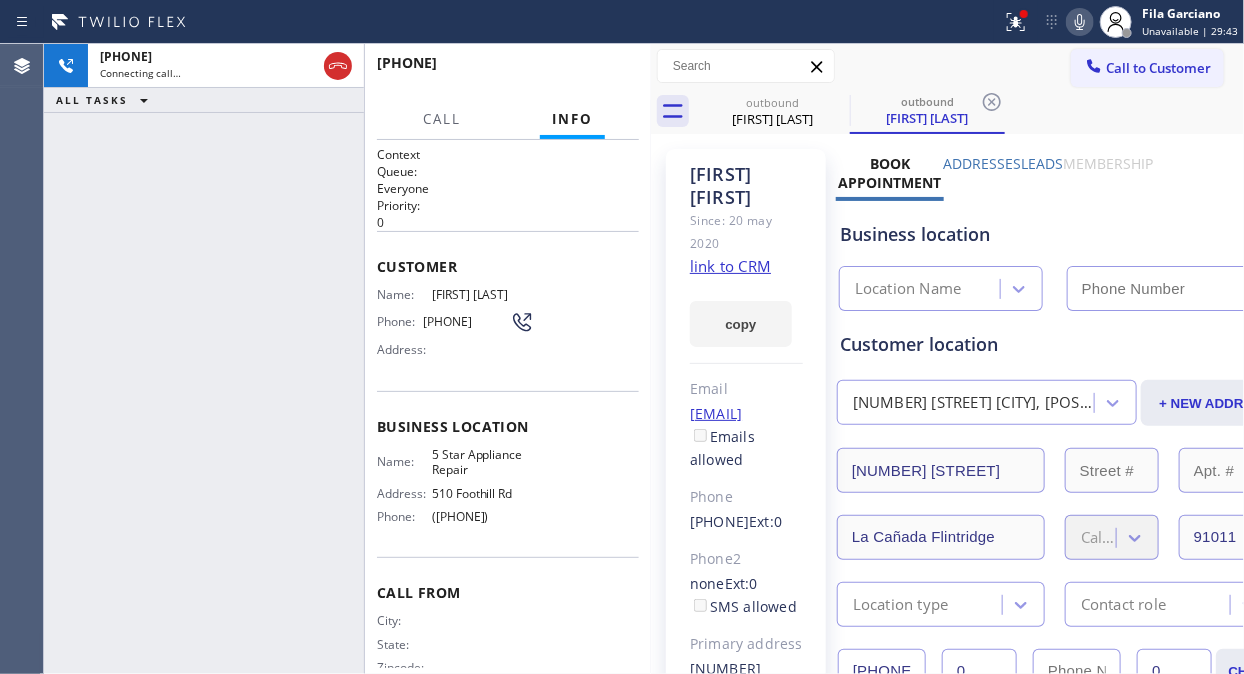 type on "([PHONE])" 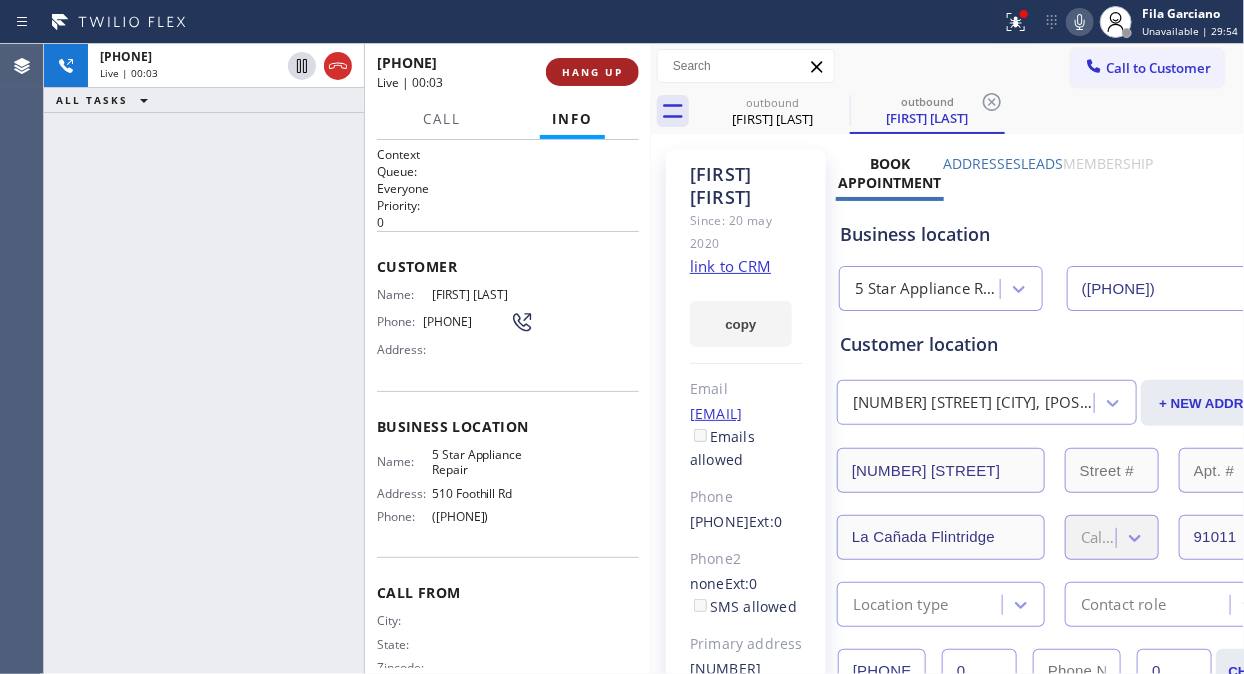 drag, startPoint x: 606, startPoint y: 75, endPoint x: 580, endPoint y: 68, distance: 26.925823 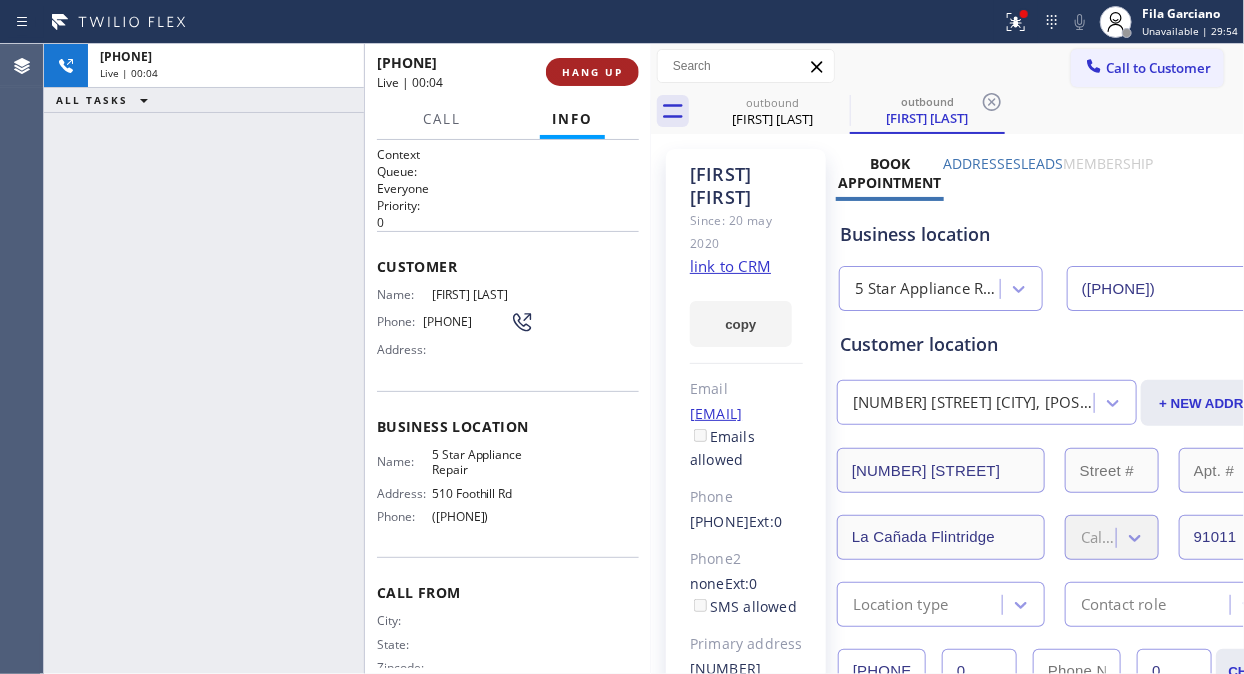 click on "HANG UP" at bounding box center (592, 72) 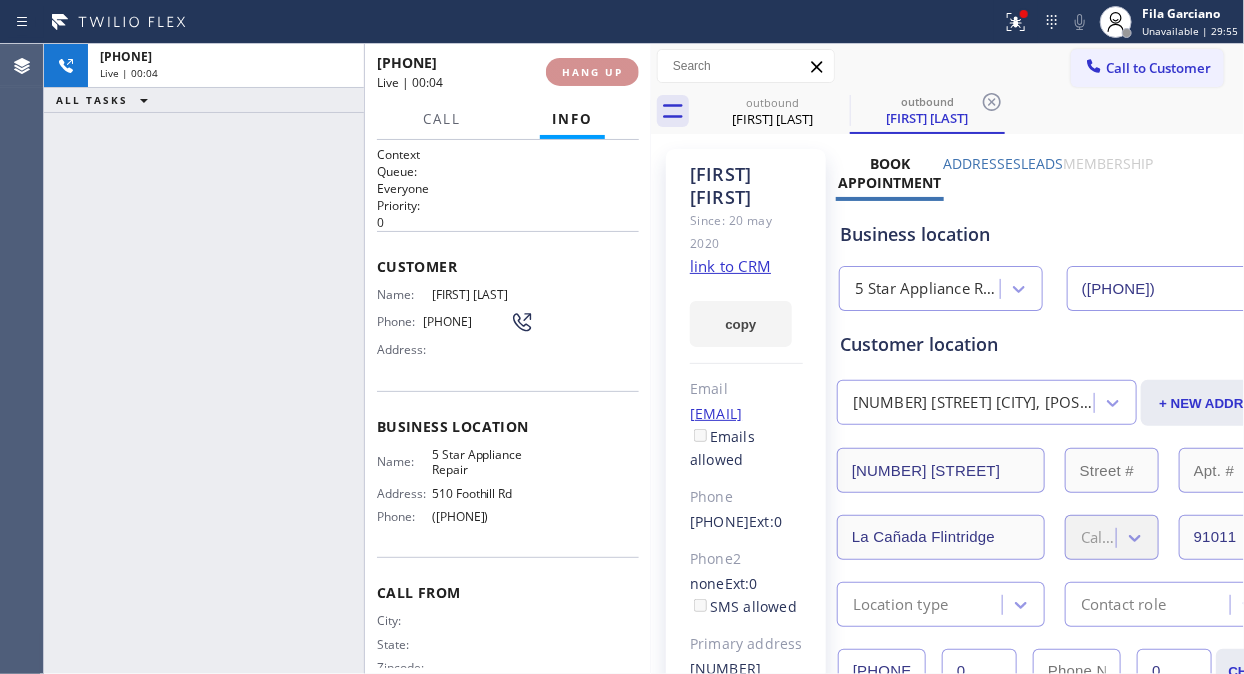 click on "HANG UP" at bounding box center (592, 72) 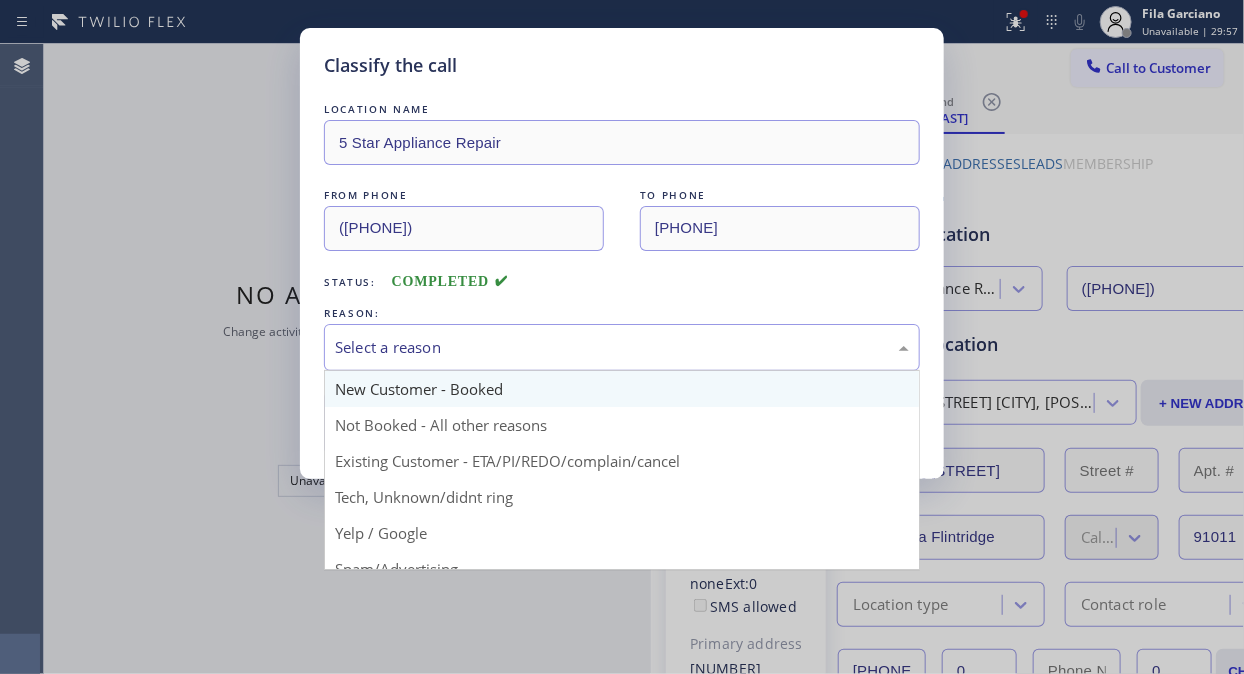 drag, startPoint x: 650, startPoint y: 350, endPoint x: 617, endPoint y: 385, distance: 48.104053 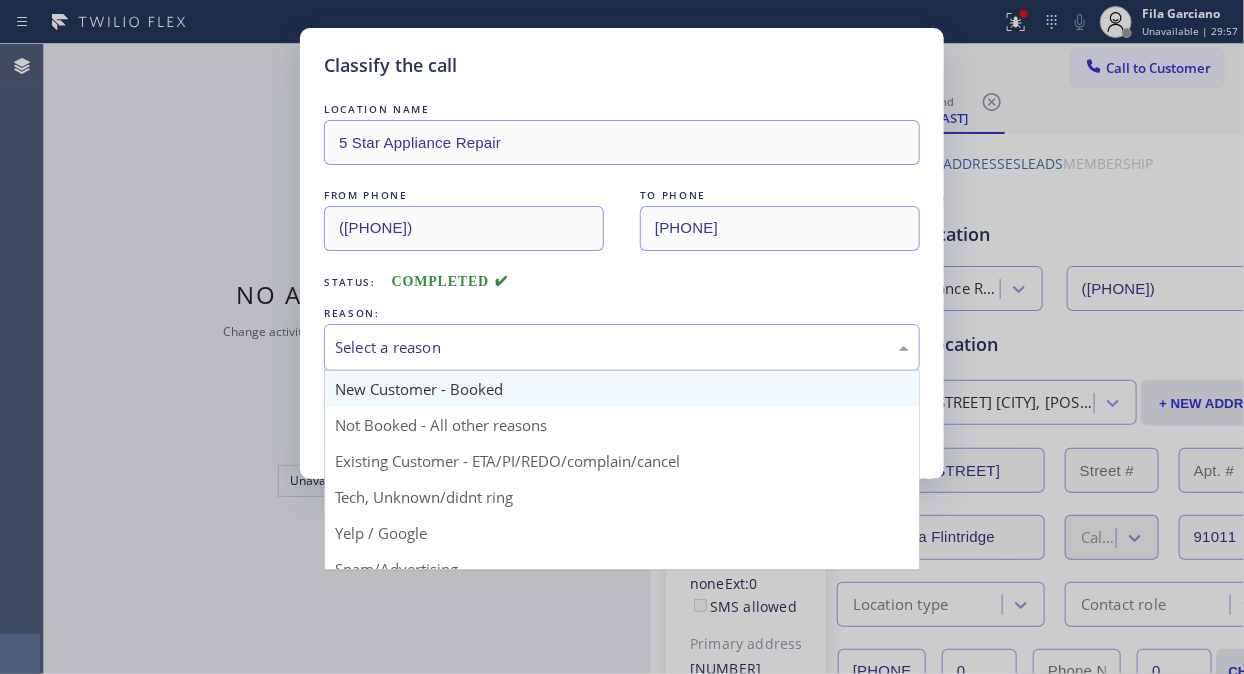 click on "Select a reason" at bounding box center [622, 347] 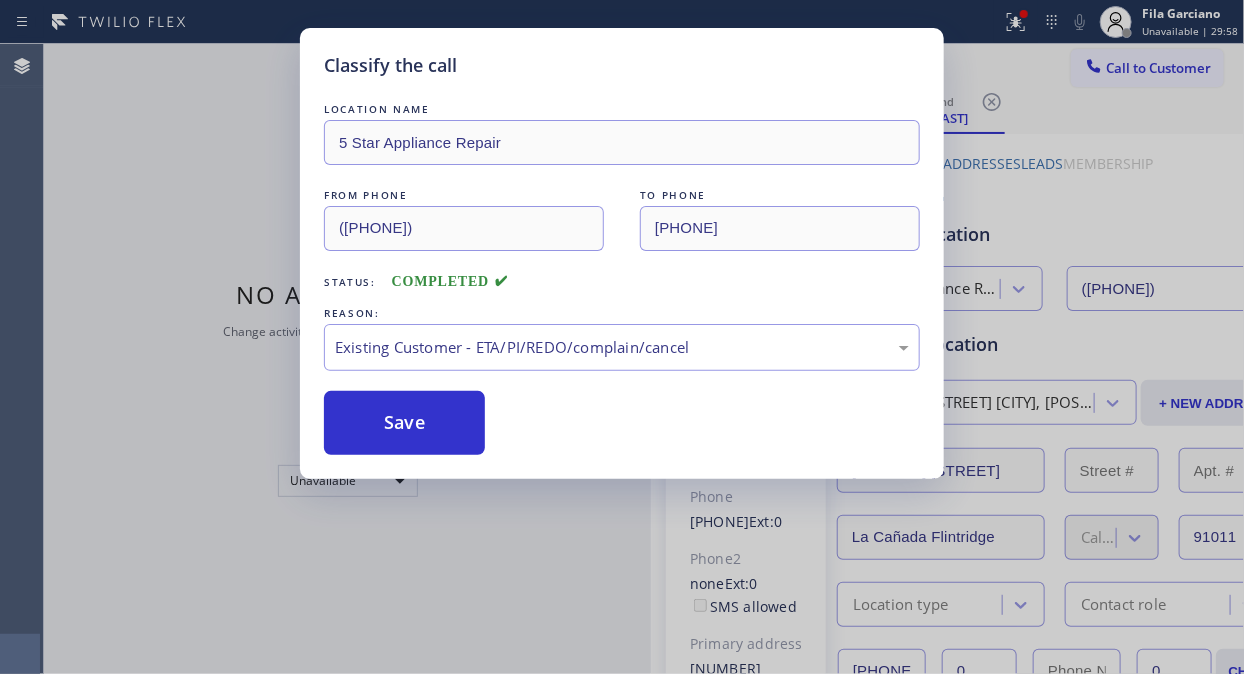 drag, startPoint x: 593, startPoint y: 451, endPoint x: 443, endPoint y: 440, distance: 150.40279 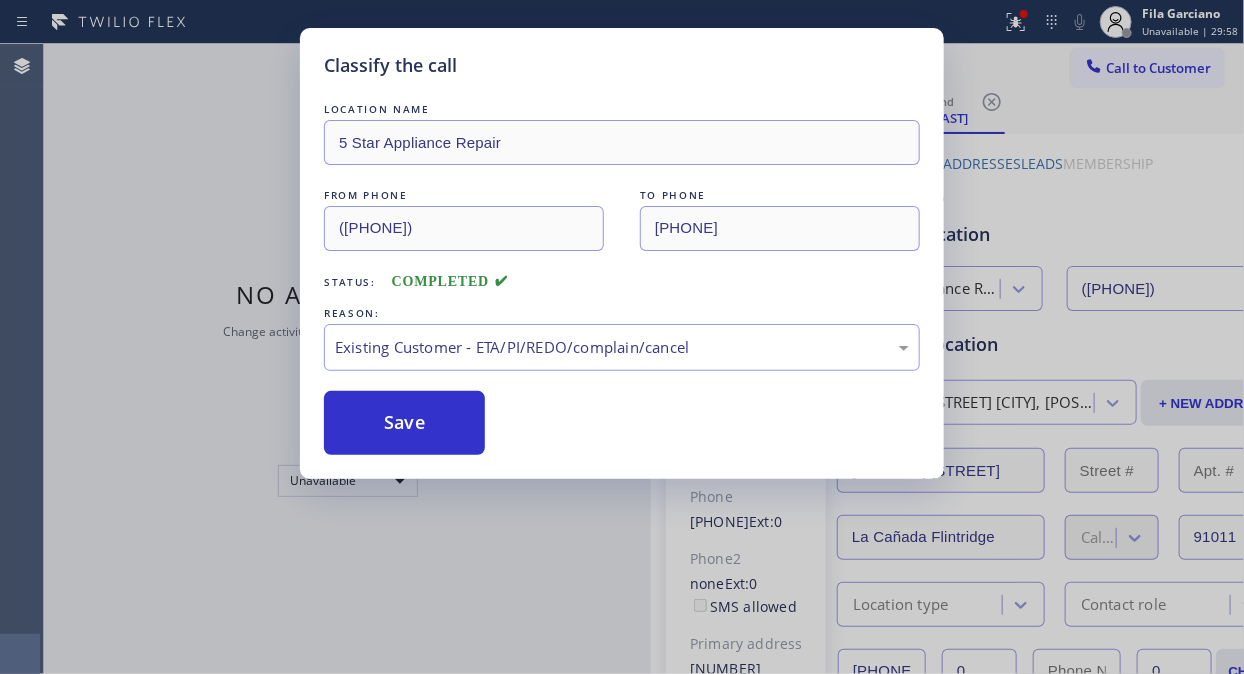 drag, startPoint x: 437, startPoint y: 438, endPoint x: 912, endPoint y: 213, distance: 525.5949 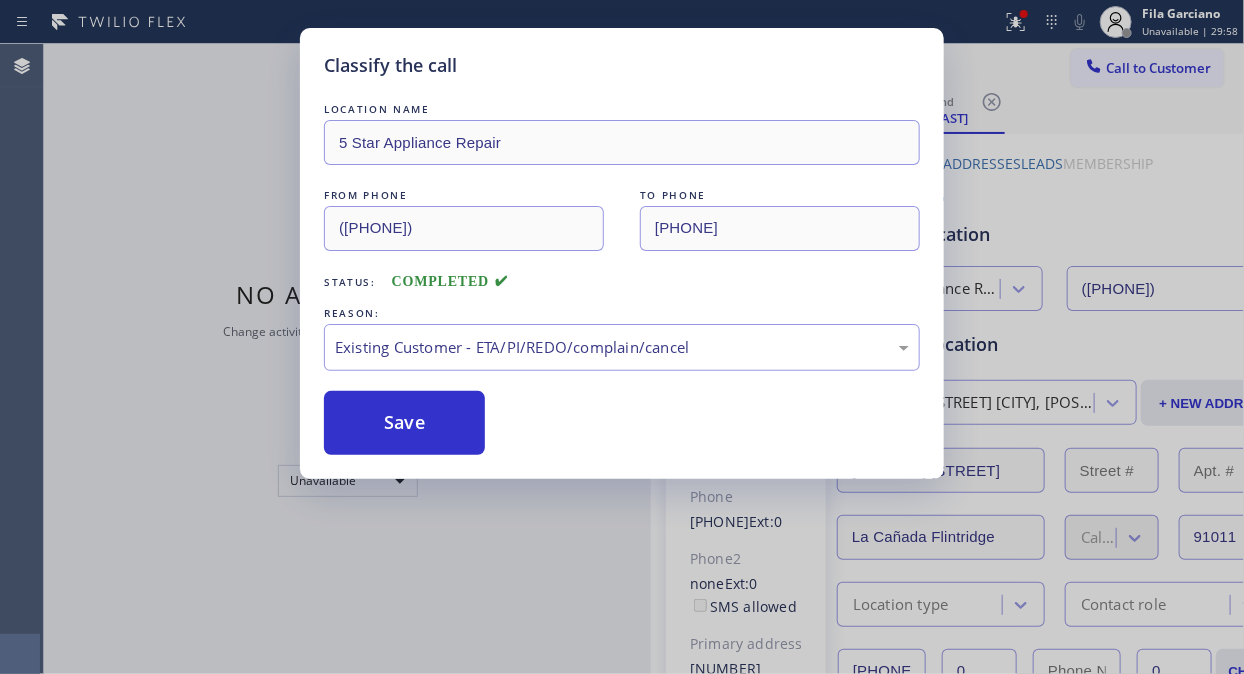 click on "Save" at bounding box center [404, 423] 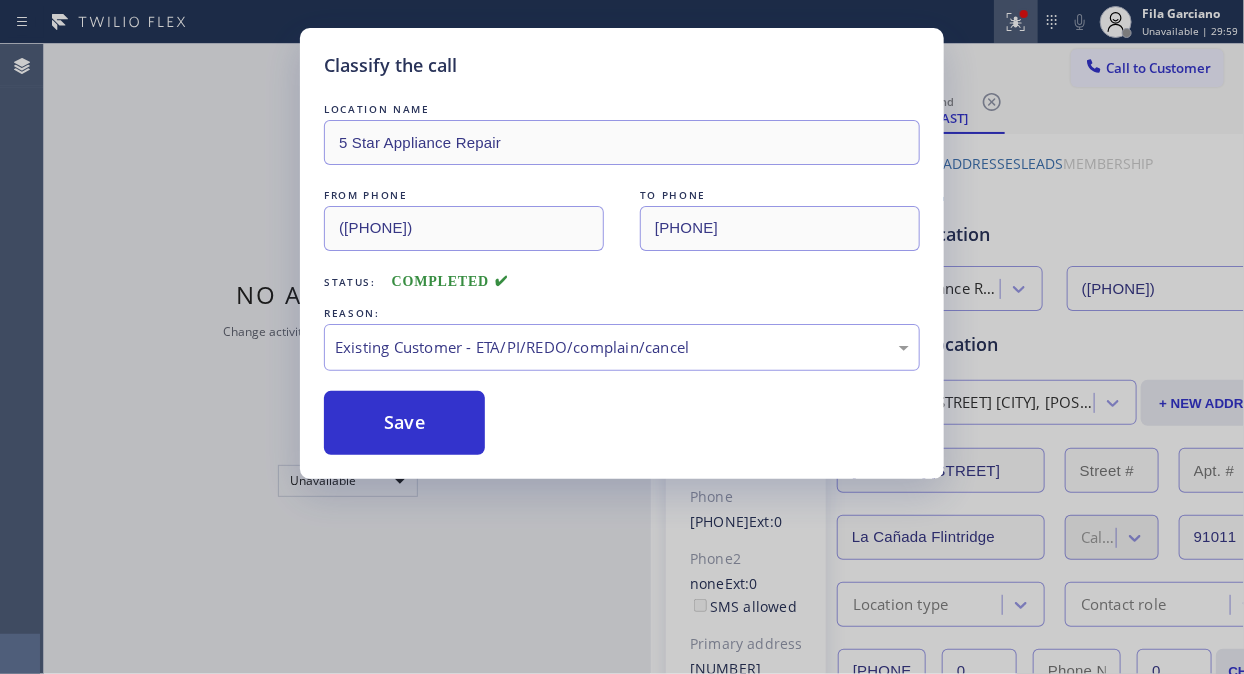 click at bounding box center [1024, 14] 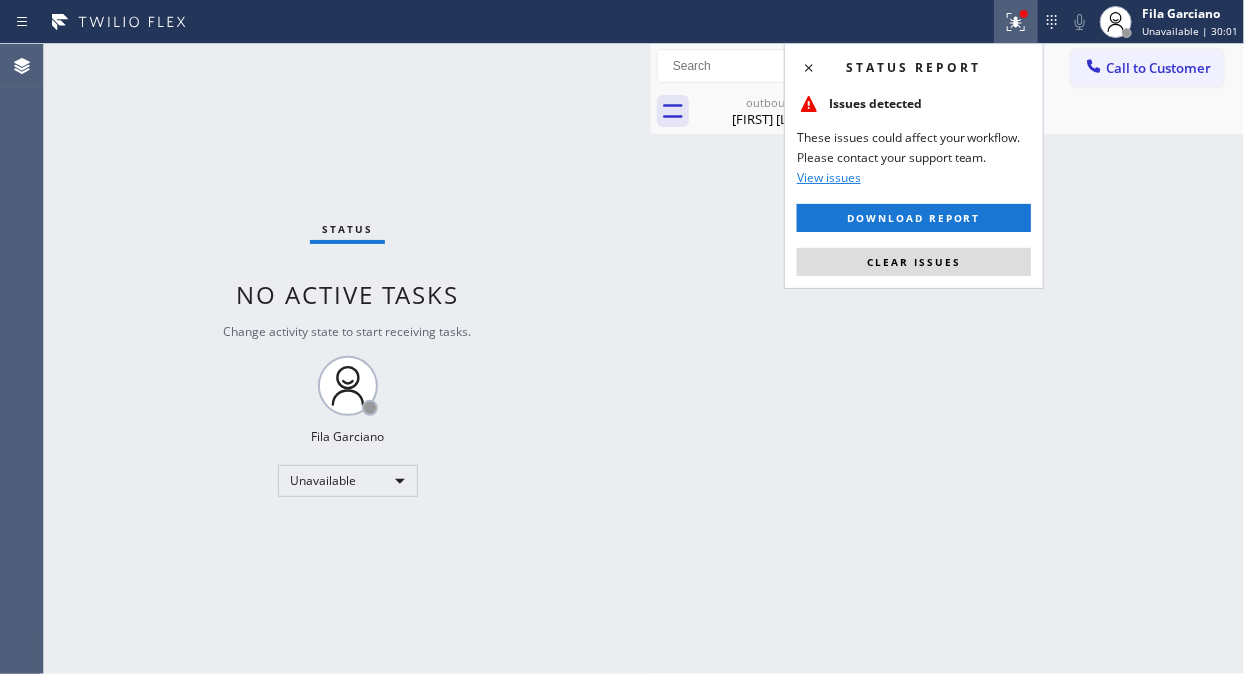 click on "Clear issues" at bounding box center (914, 262) 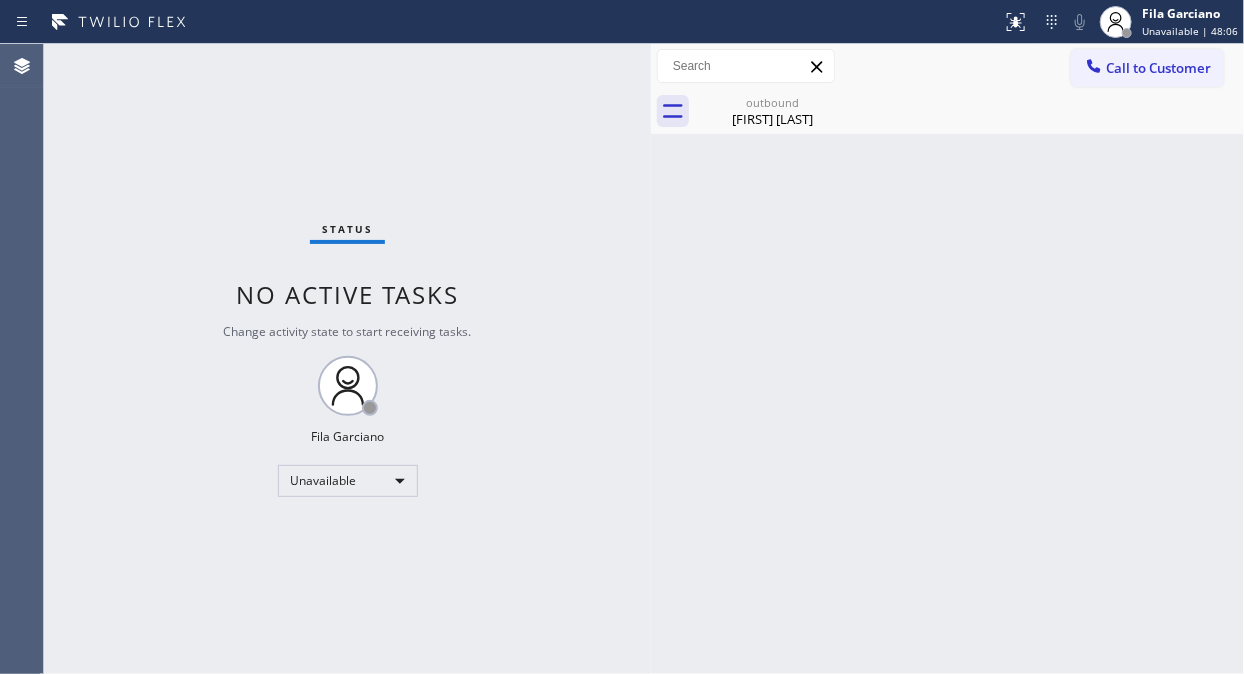 click on "Status   No active tasks     Change activity state to start receiving tasks.   Fila Garciano Unavailable" at bounding box center [347, 359] 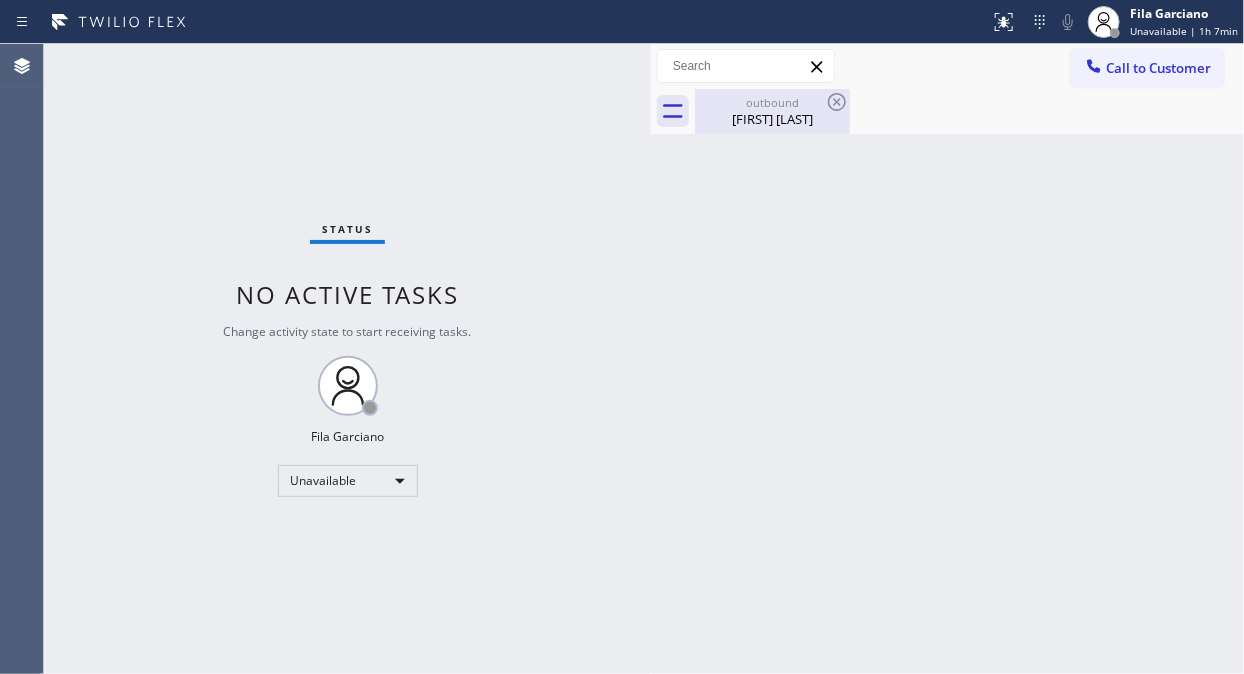 click on "[FIRST] [LAST]" at bounding box center [772, 119] 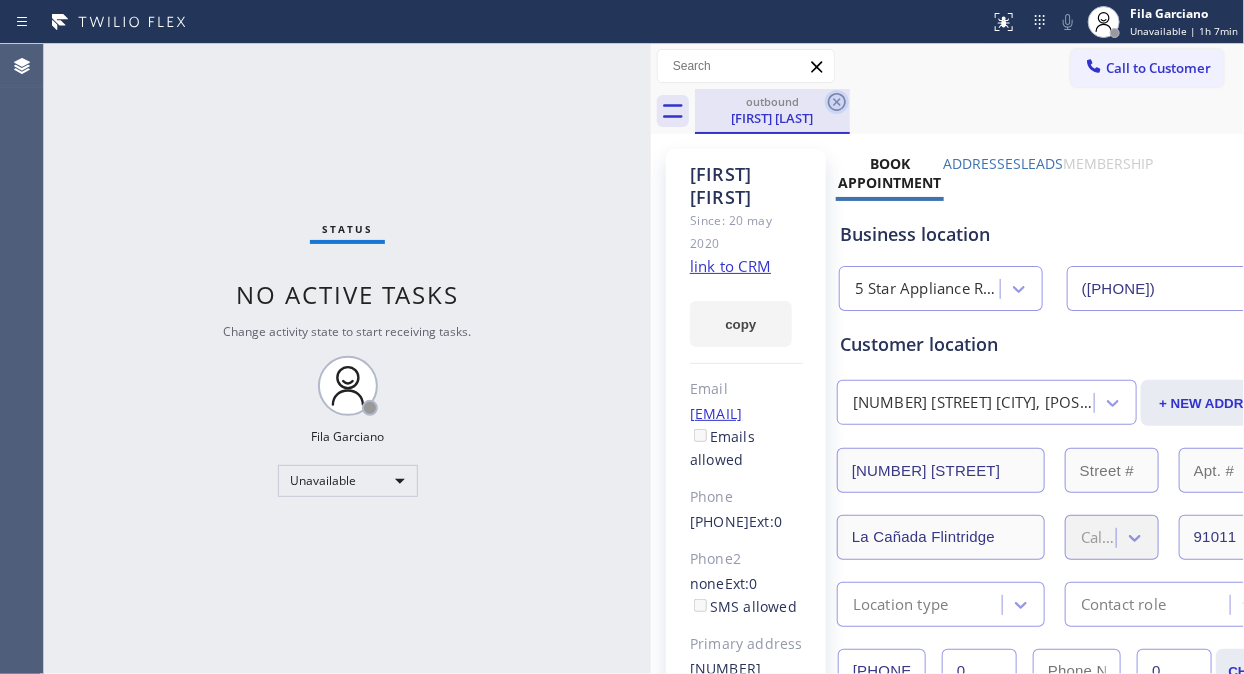 click 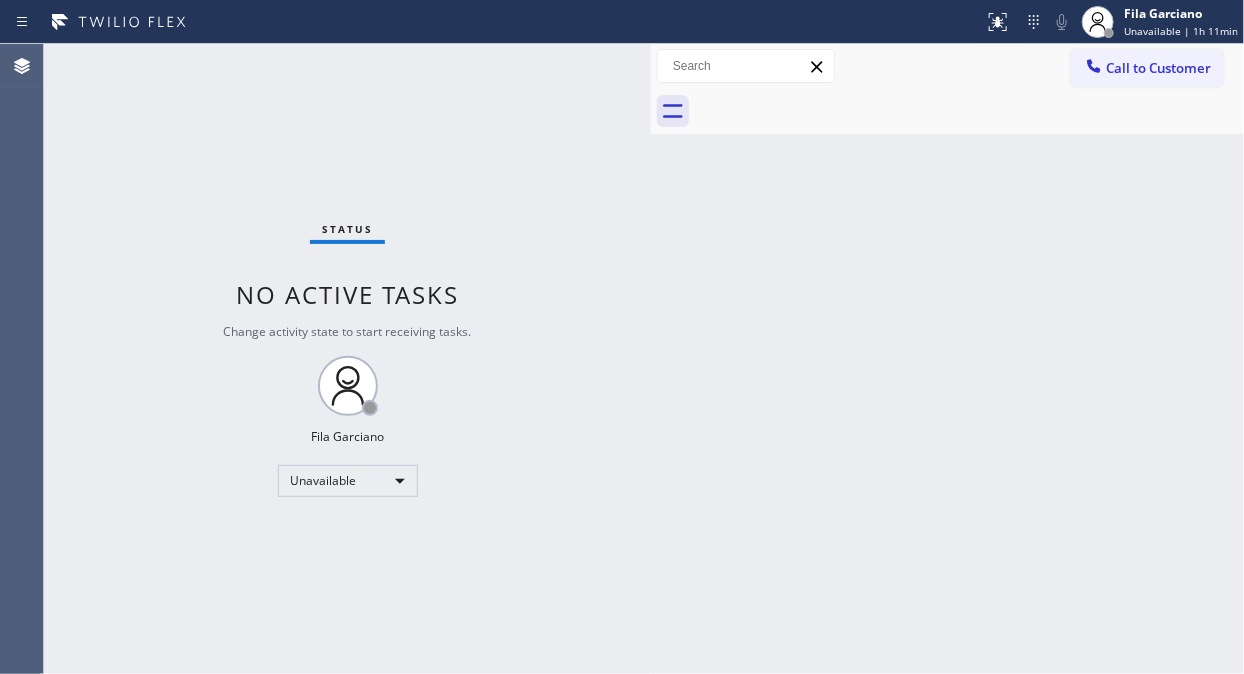 click on "Status   No active tasks     Change activity state to start receiving tasks.   Fila Garciano Unavailable" at bounding box center (347, 359) 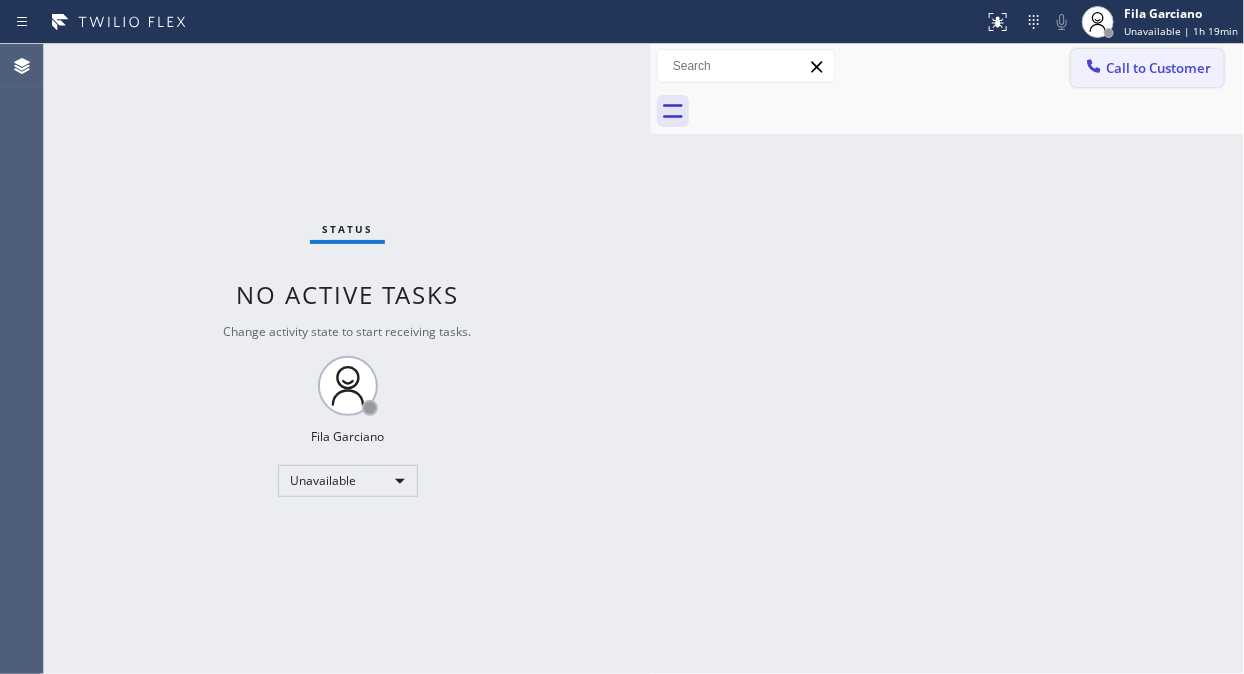 click on "Call to Customer" at bounding box center (1147, 68) 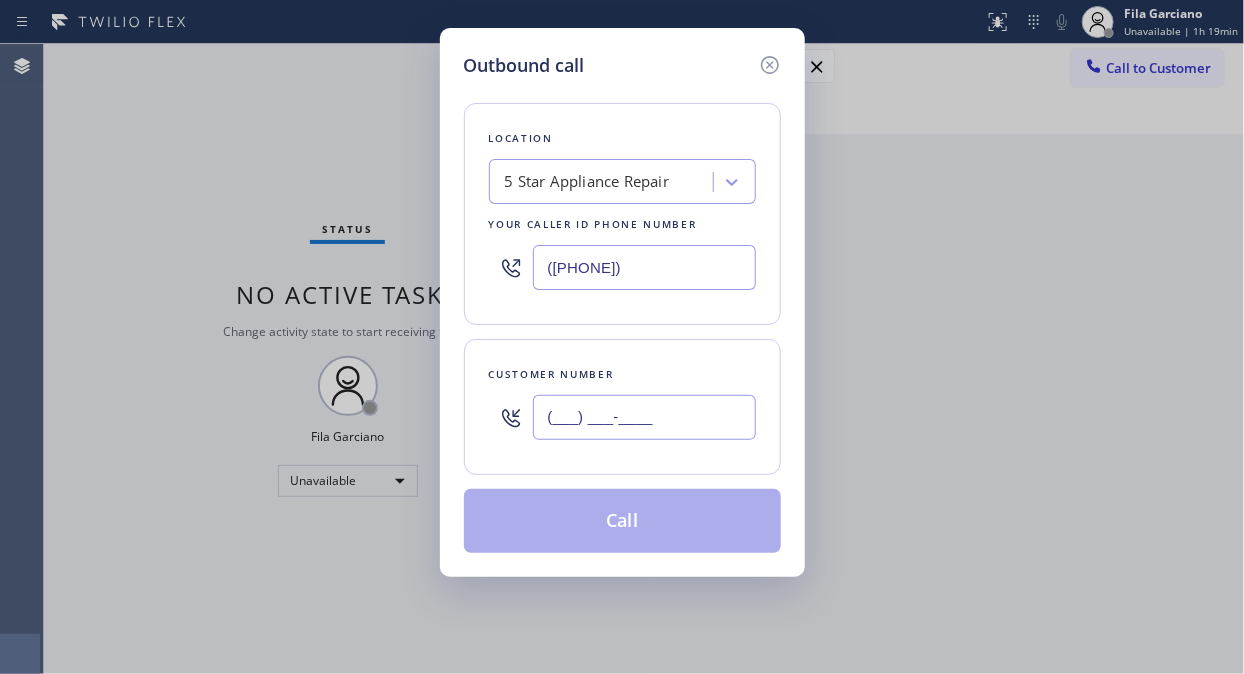 click on "(___) ___-____" at bounding box center (644, 417) 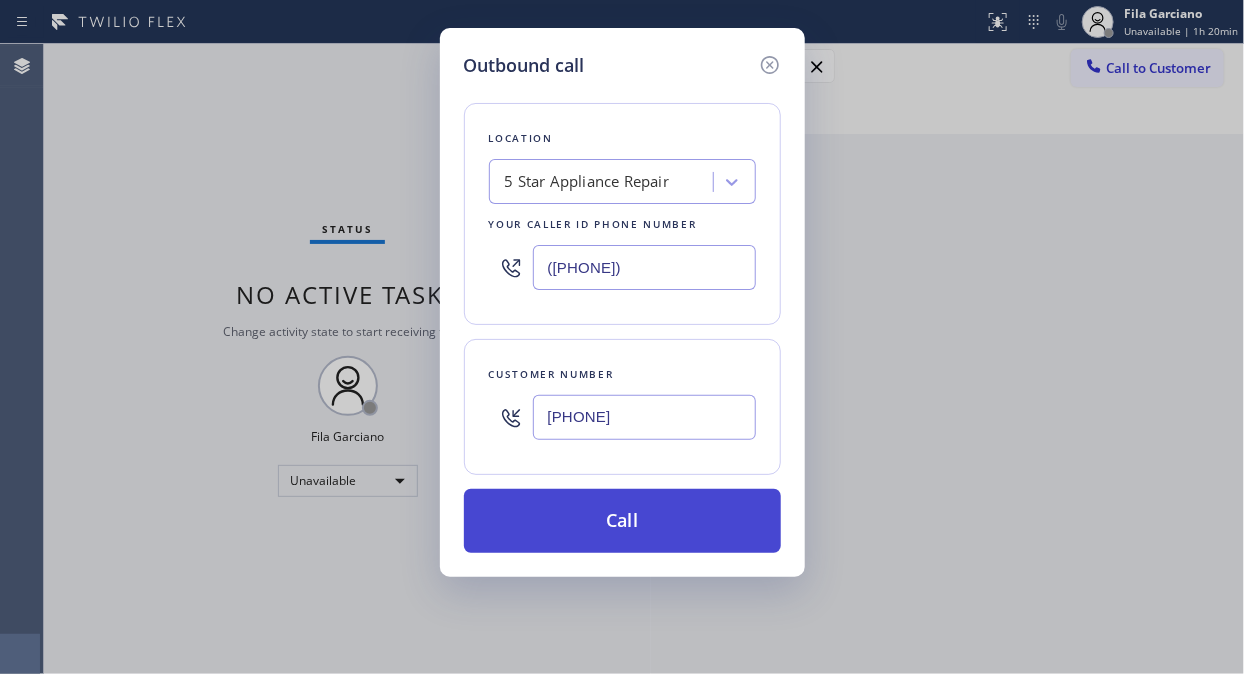 type on "[PHONE]" 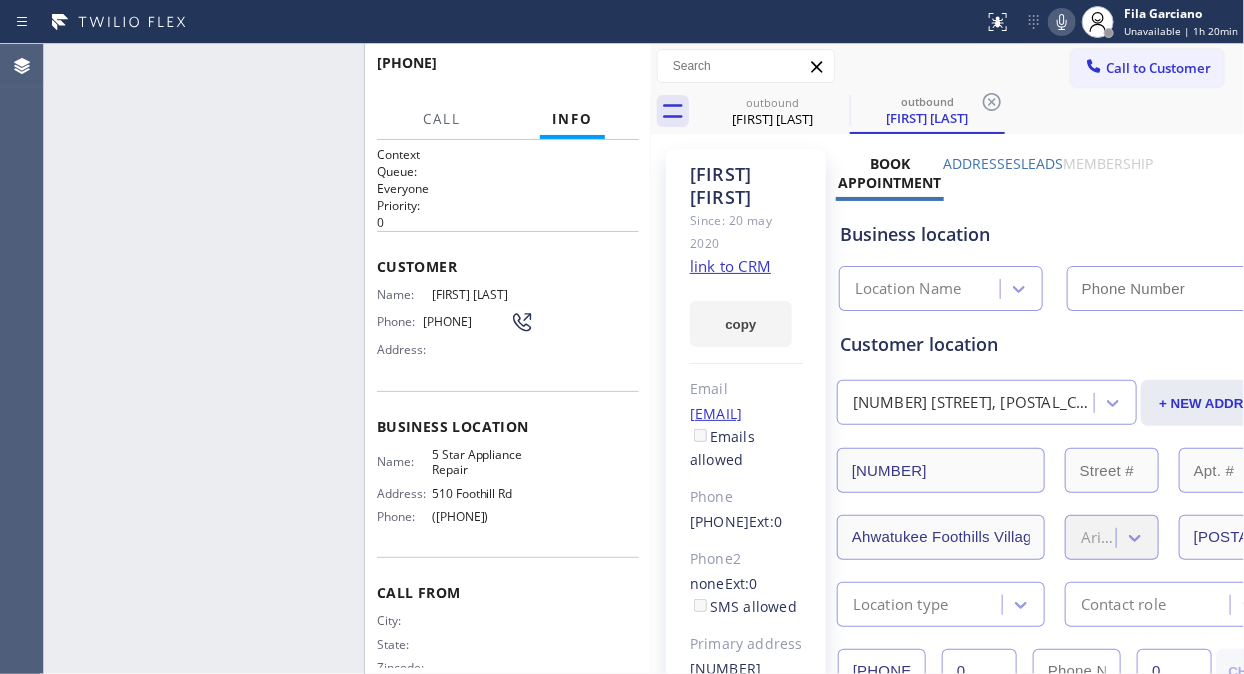 type on "([PHONE])" 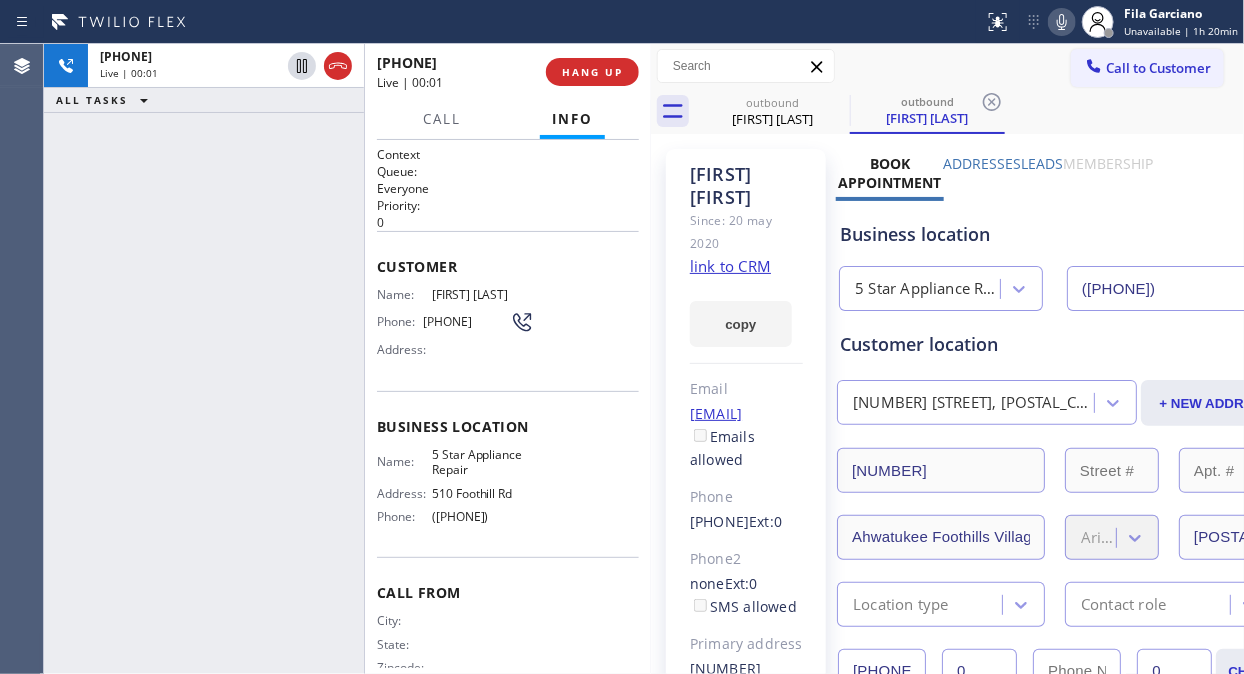 drag, startPoint x: 104, startPoint y: 214, endPoint x: 135, endPoint y: 161, distance: 61.400326 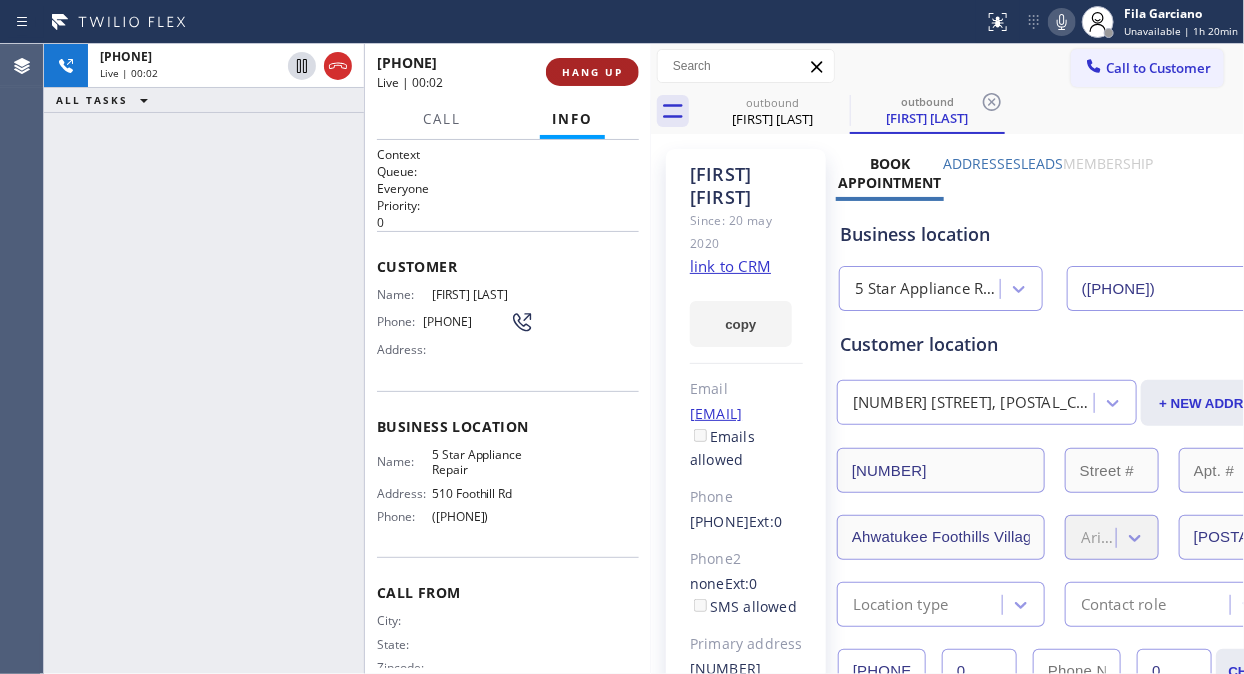 click on "HANG UP" at bounding box center [592, 72] 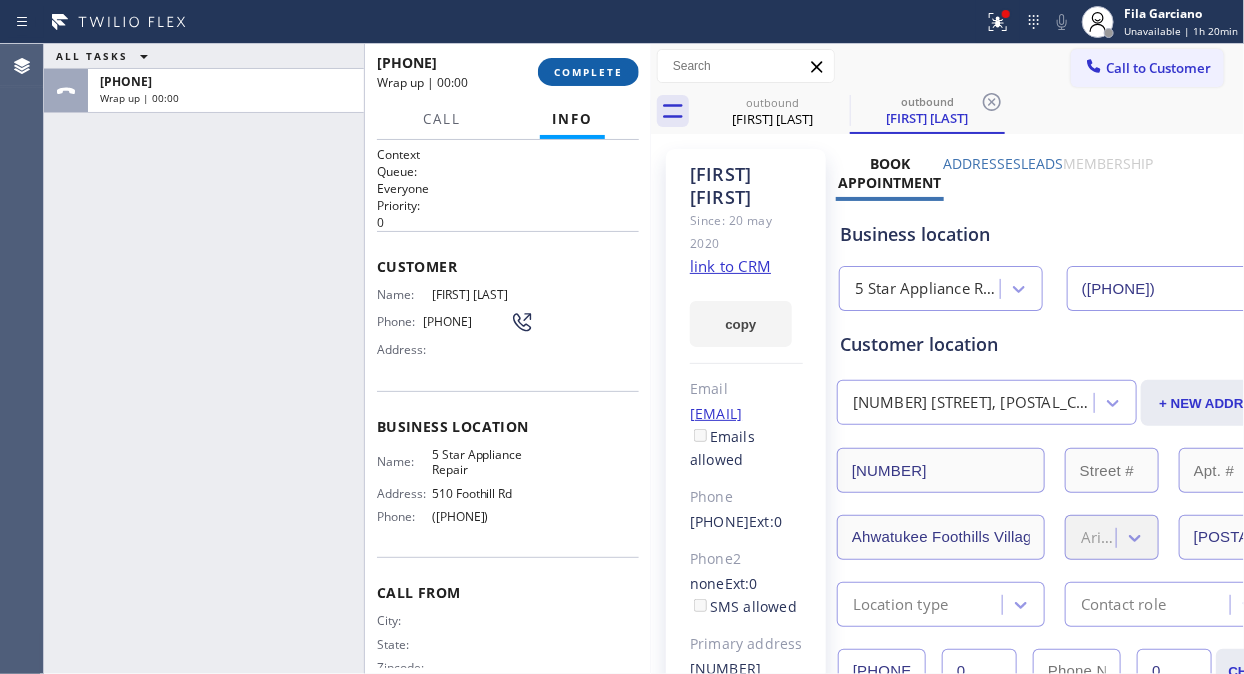 click on "COMPLETE" at bounding box center [588, 72] 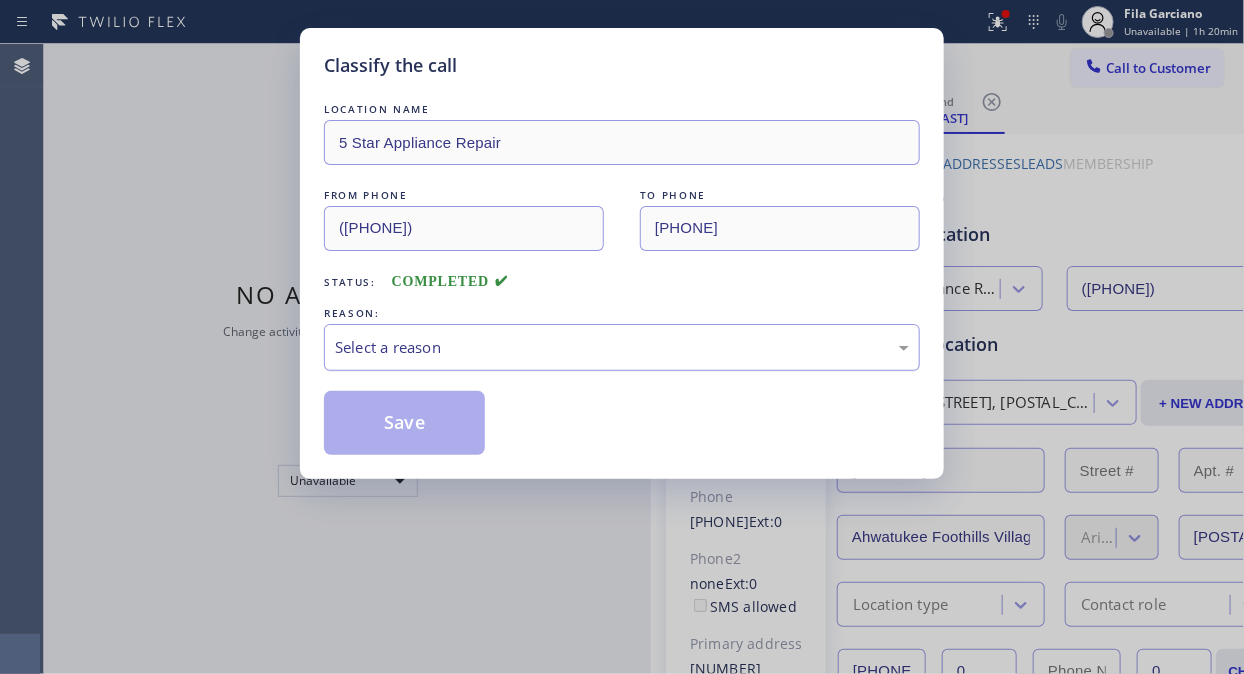 click on "Select a reason" at bounding box center (622, 347) 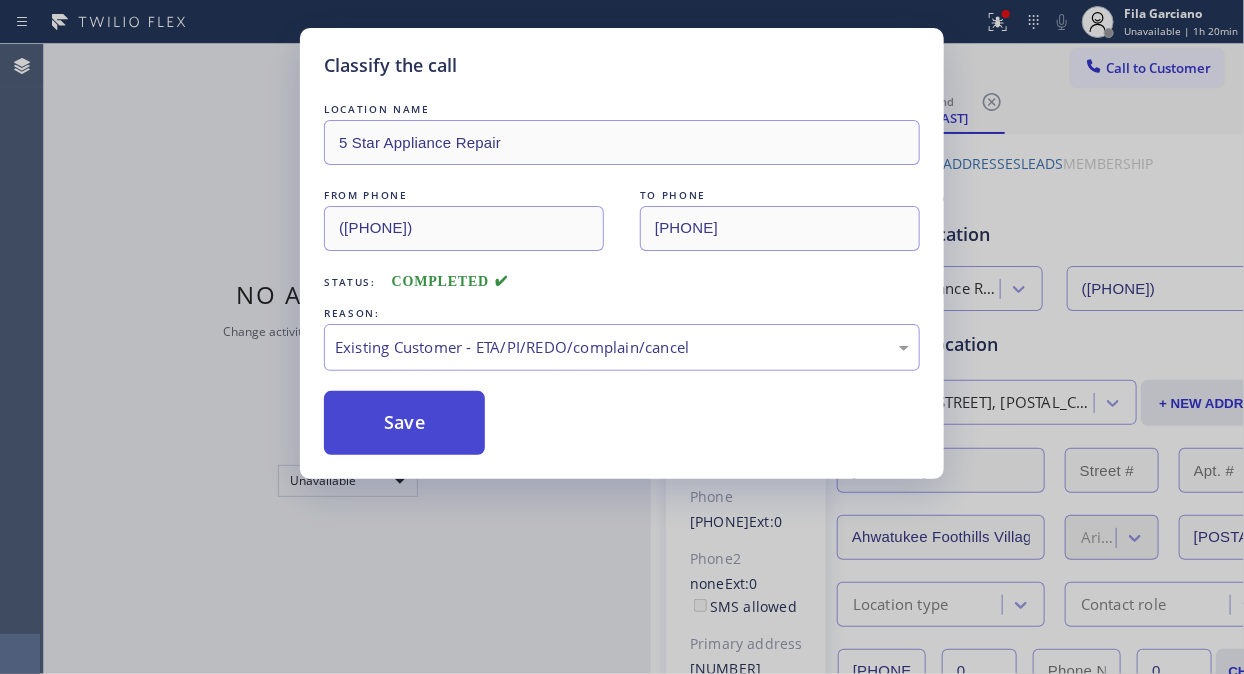 click on "Save" at bounding box center [404, 423] 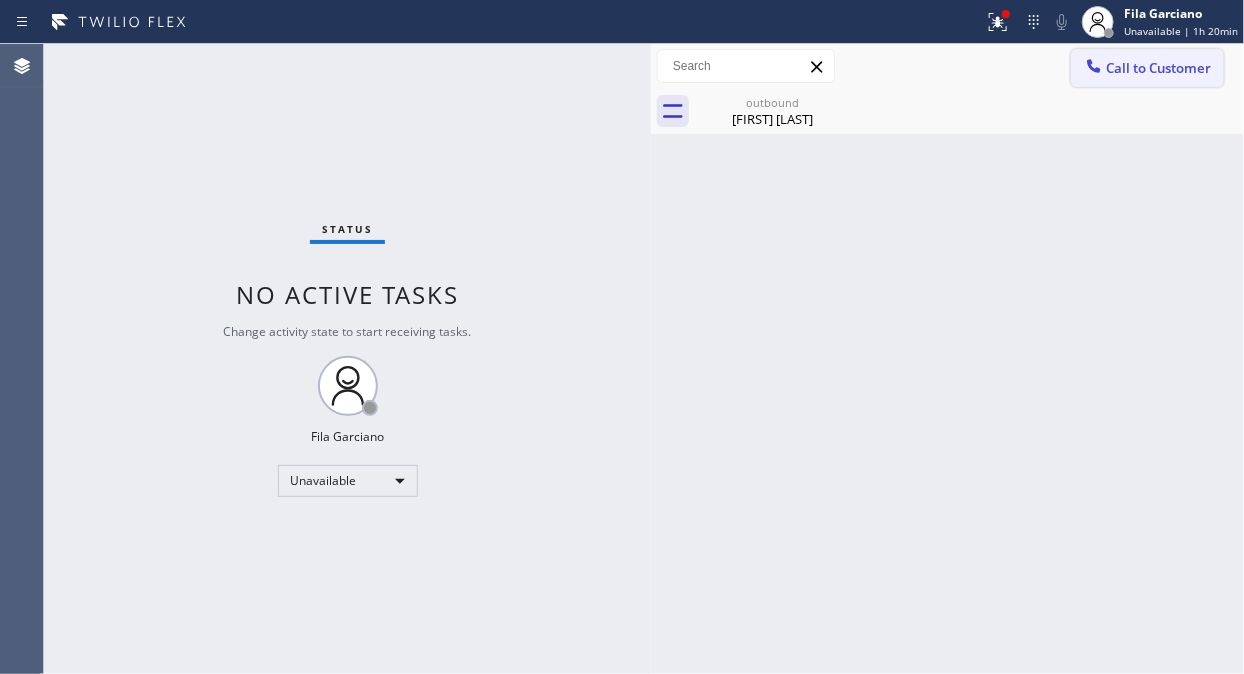 click on "Call to Customer" at bounding box center [1158, 68] 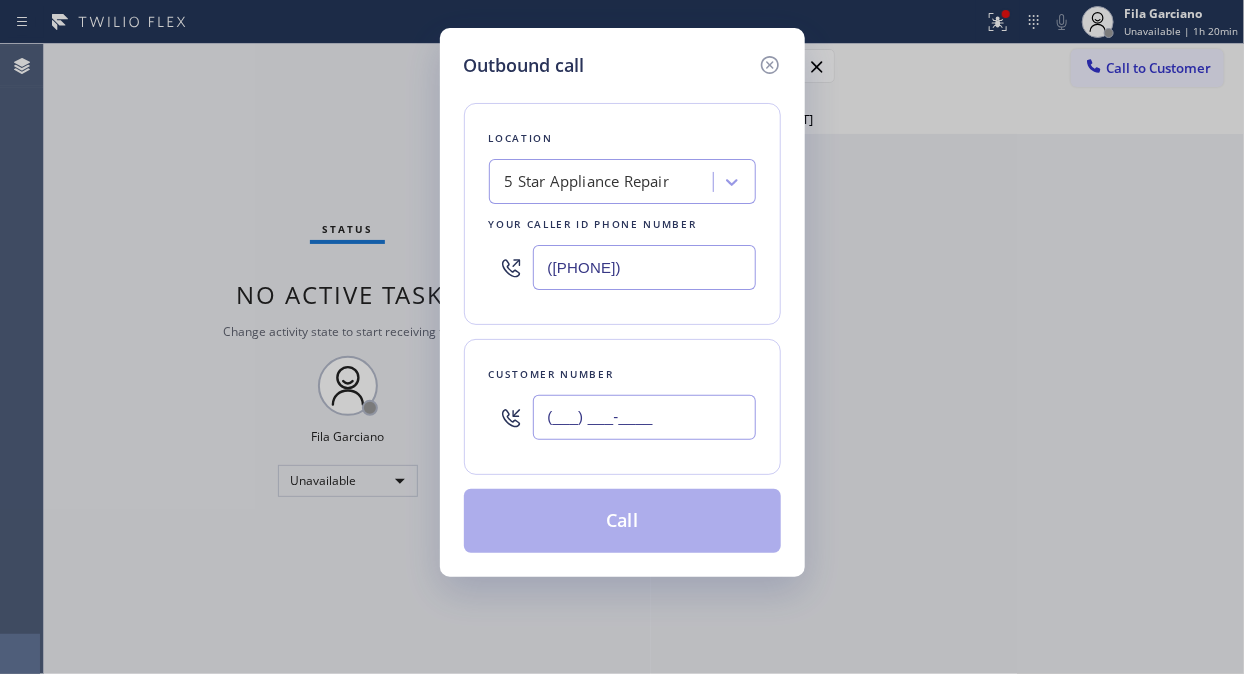 click on "(___) ___-____" at bounding box center (644, 417) 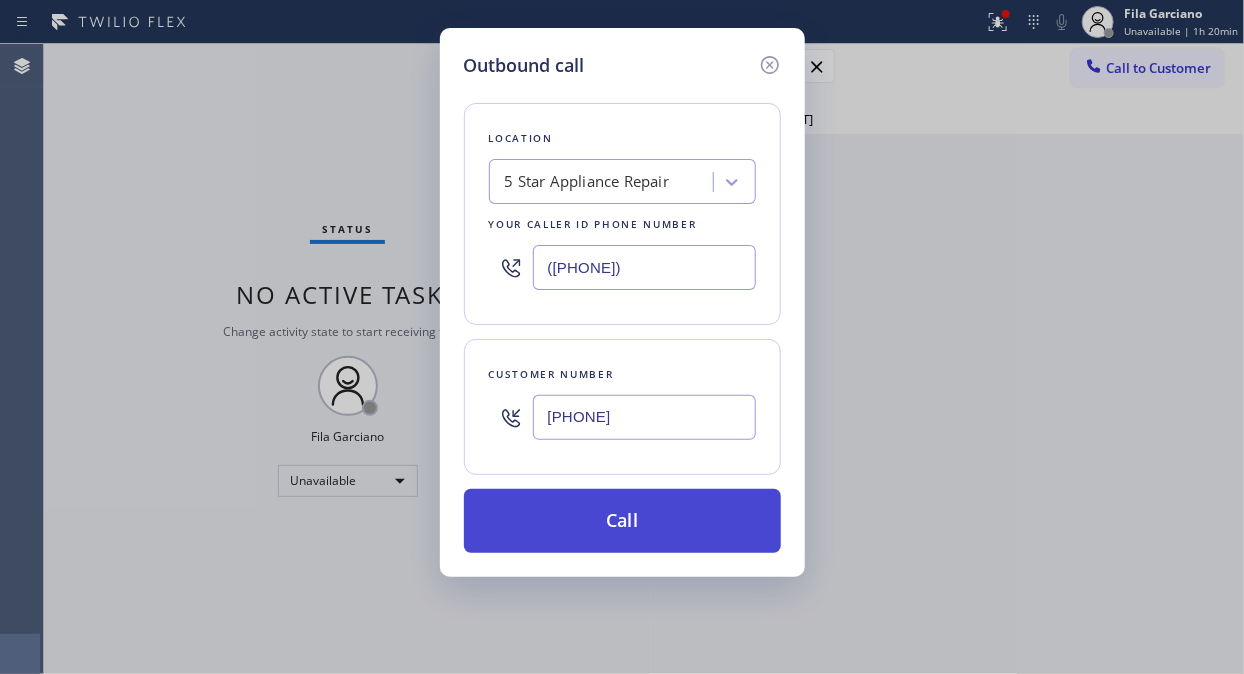 type on "[PHONE]" 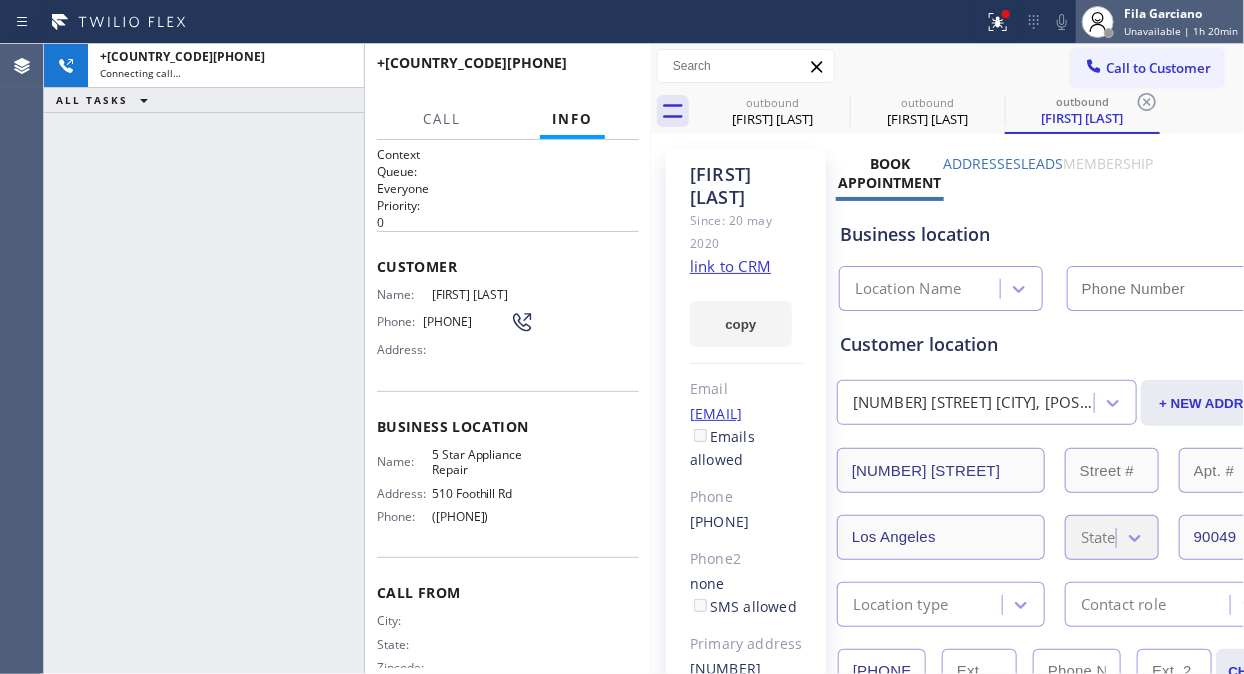 type on "([PHONE])" 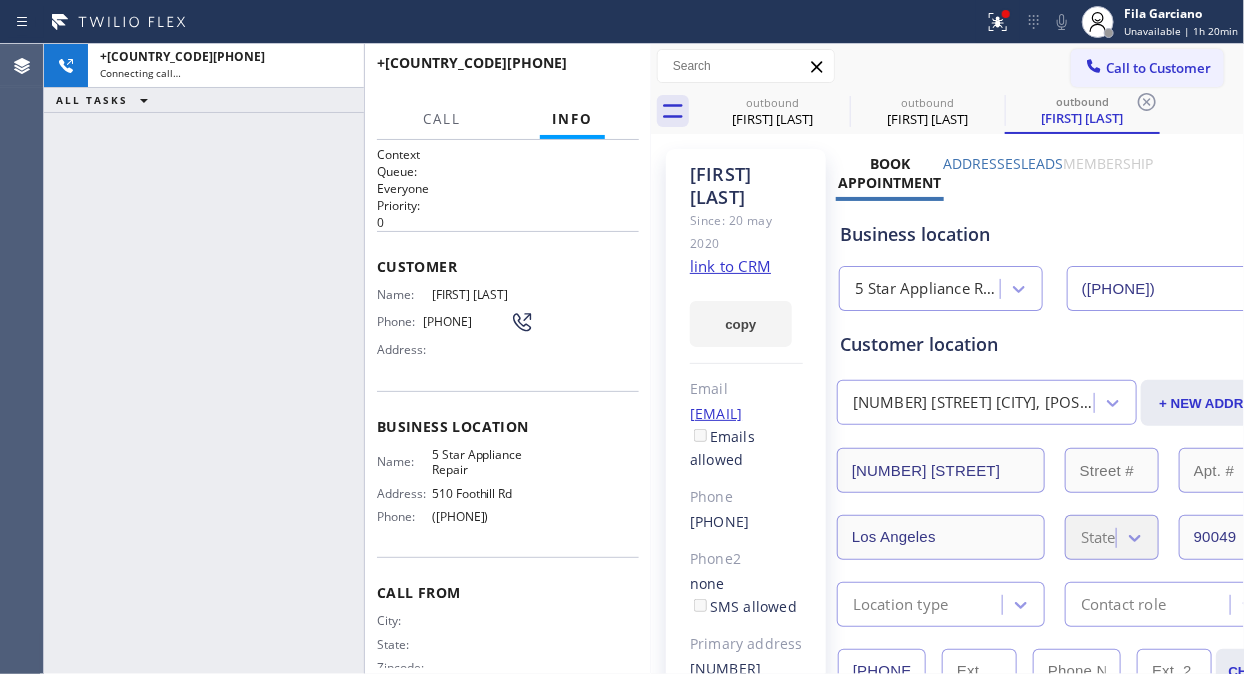 drag, startPoint x: 1001, startPoint y: 24, endPoint x: 1006, endPoint y: 71, distance: 47.26521 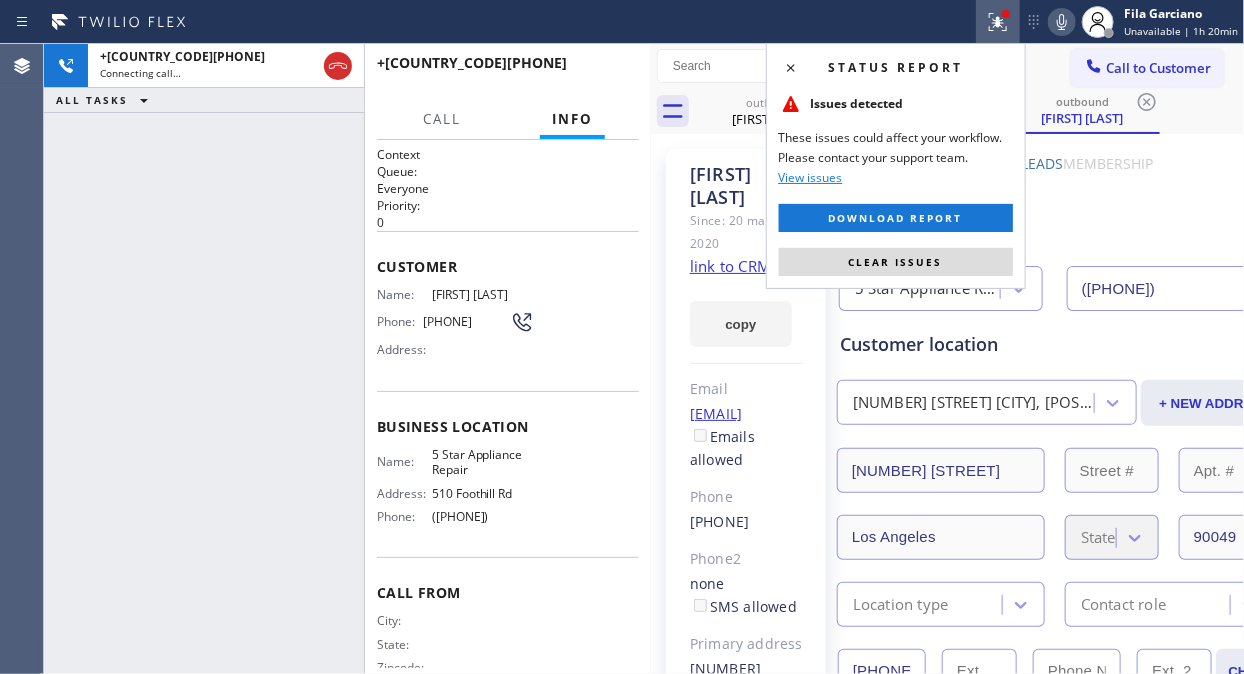 drag, startPoint x: 960, startPoint y: 268, endPoint x: 958, endPoint y: 208, distance: 60.033325 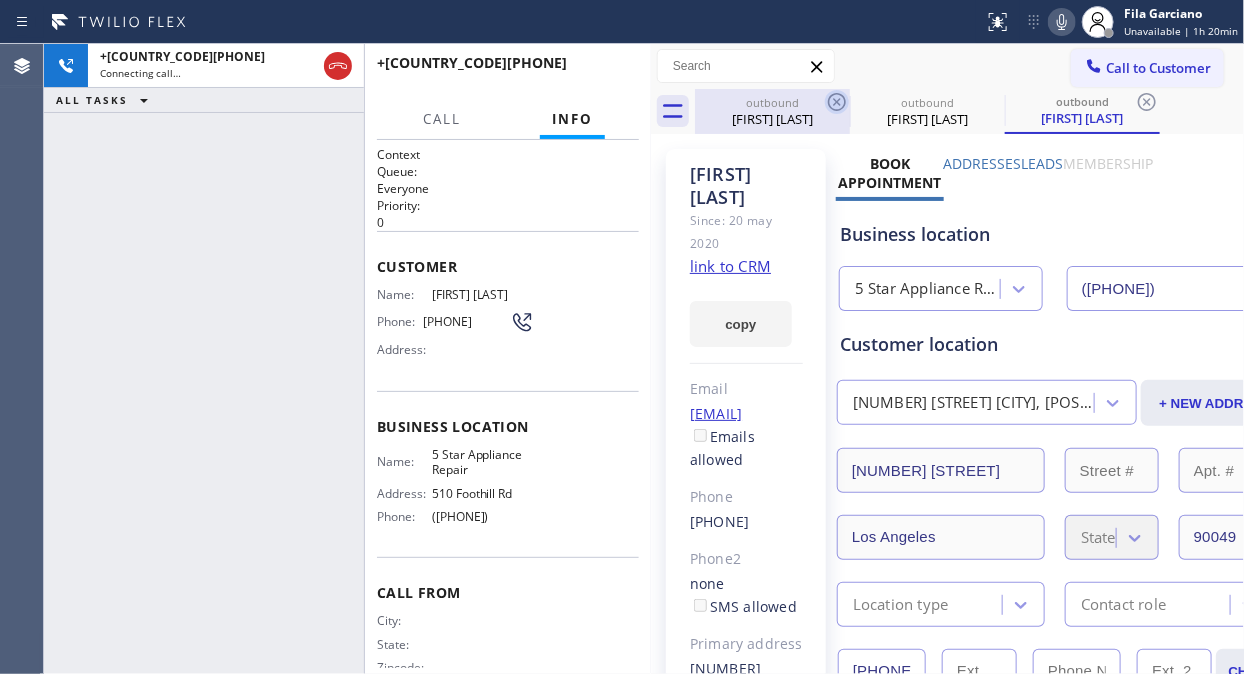 click 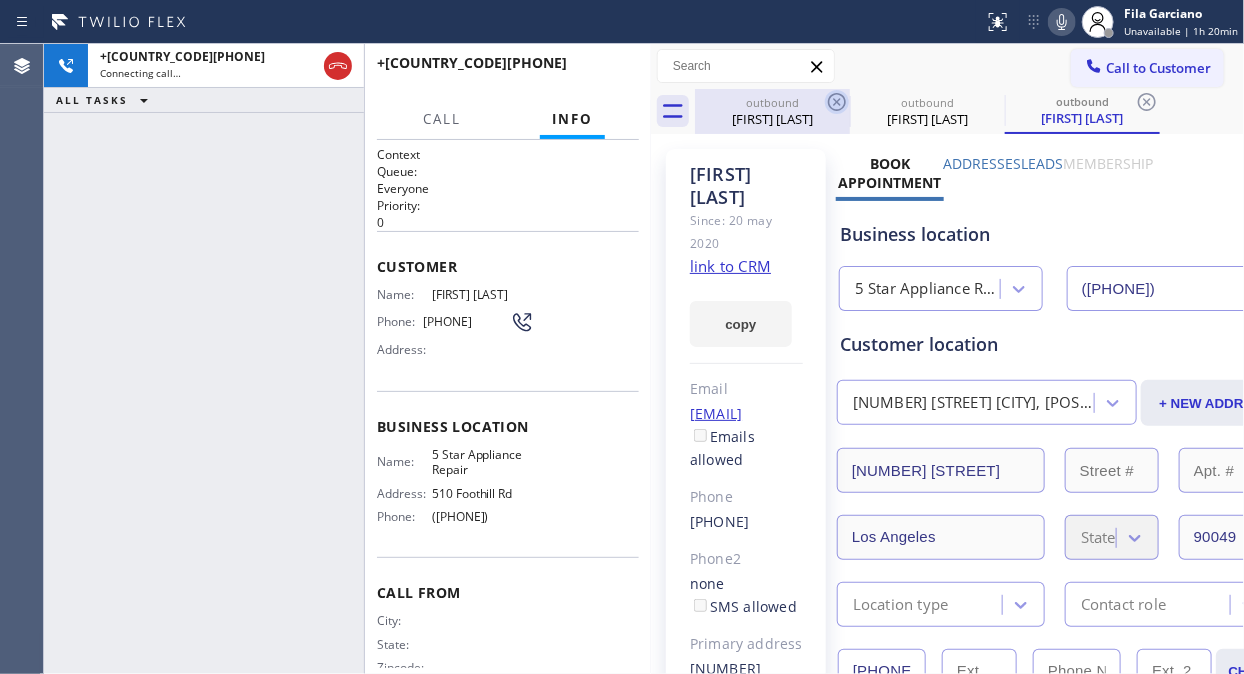 click 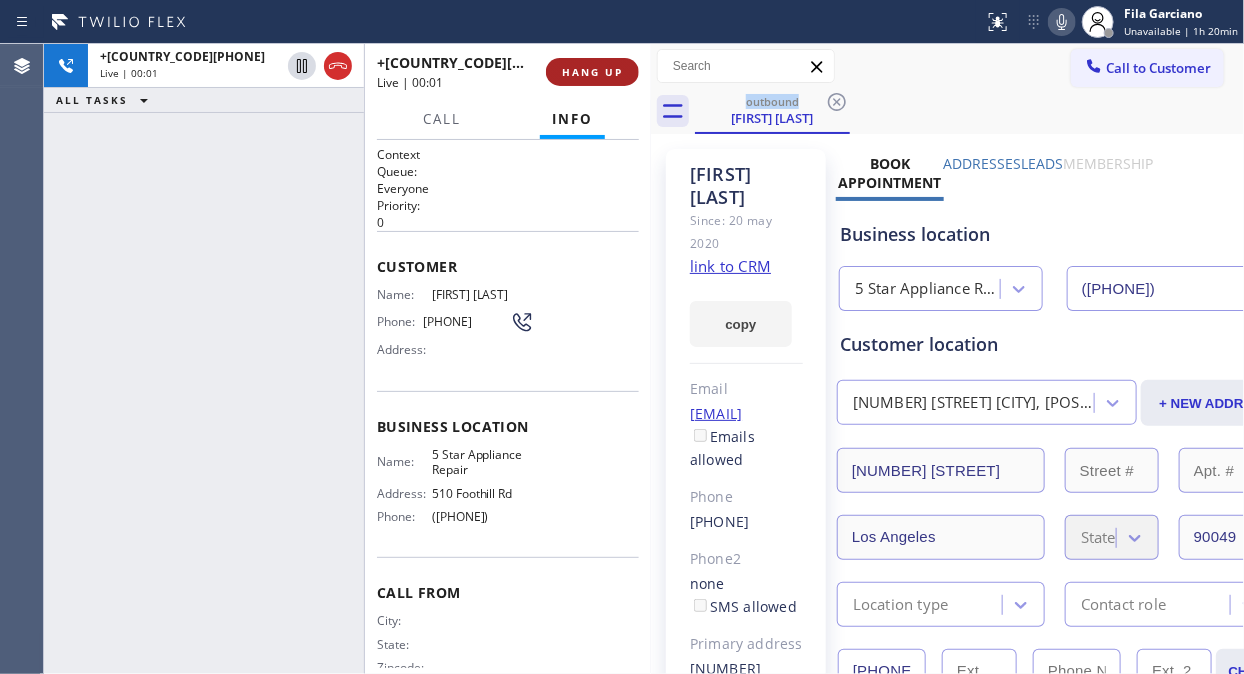 drag, startPoint x: 334, startPoint y: 63, endPoint x: 572, endPoint y: 74, distance: 238.25406 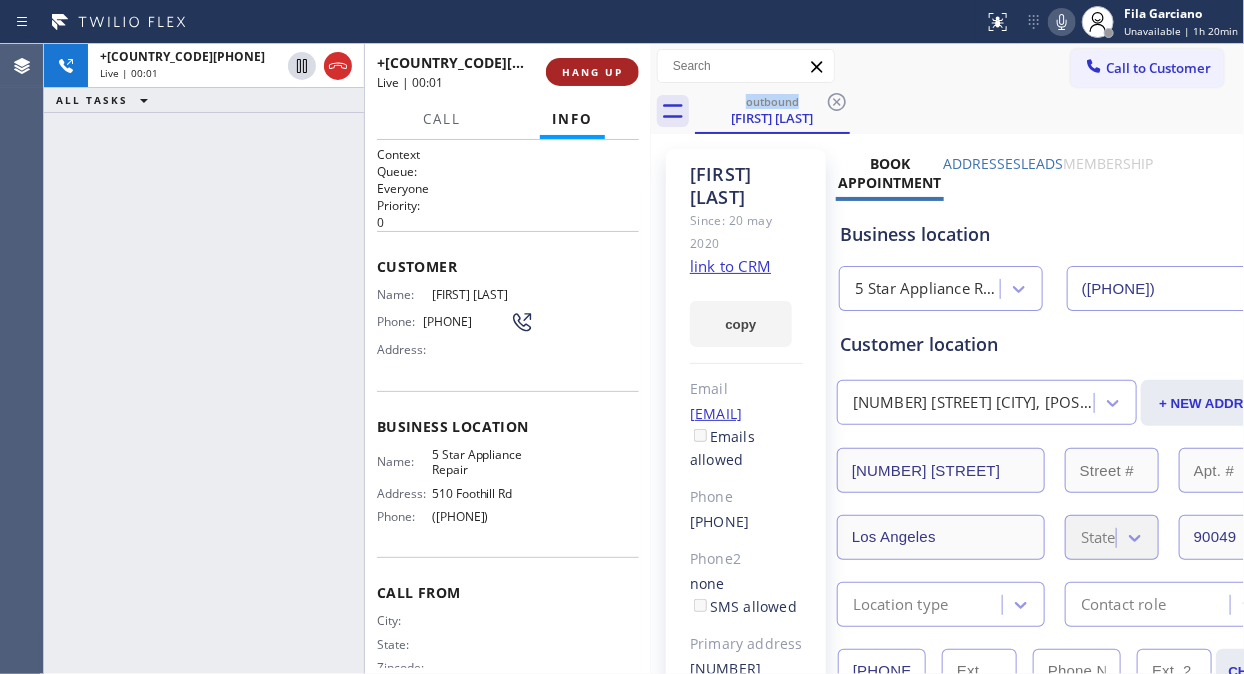 click 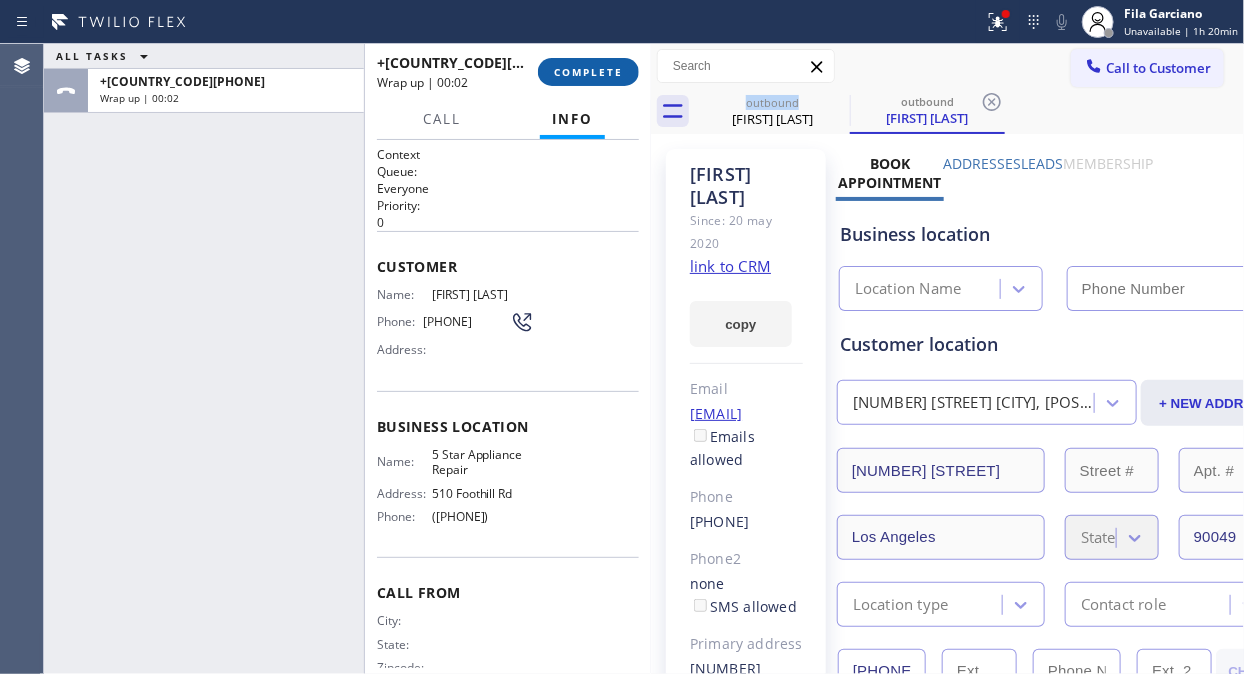 click on "COMPLETE" at bounding box center (588, 72) 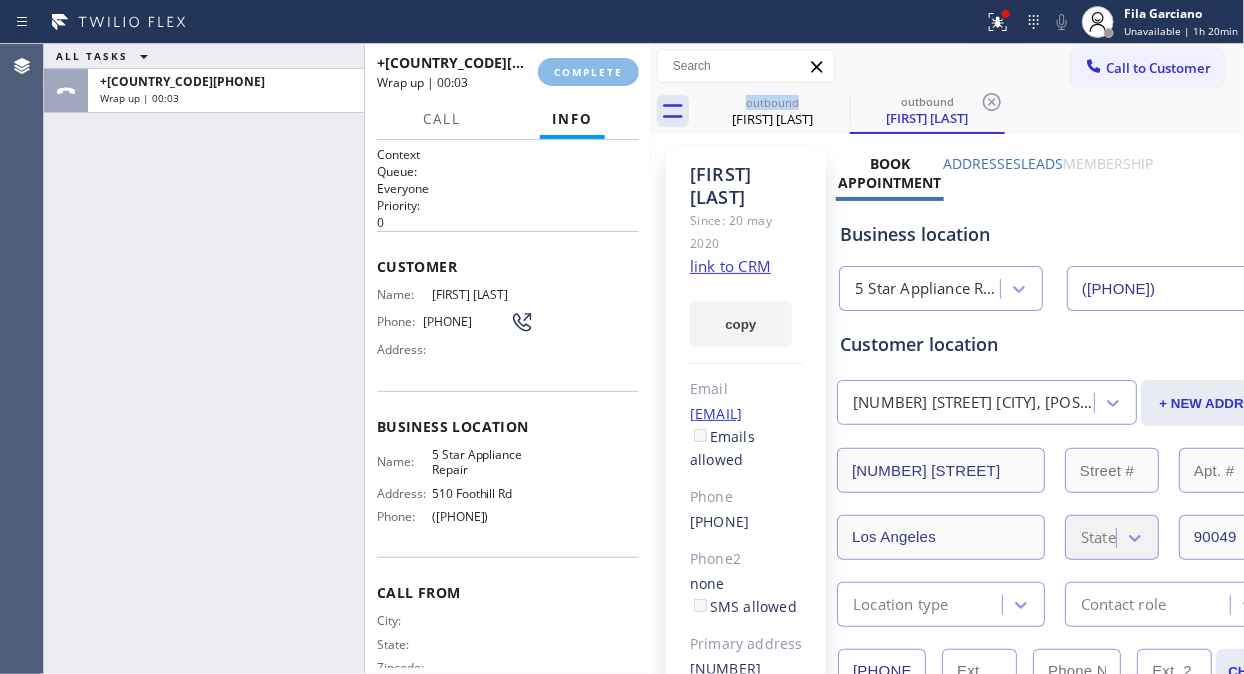 type on "([PHONE])" 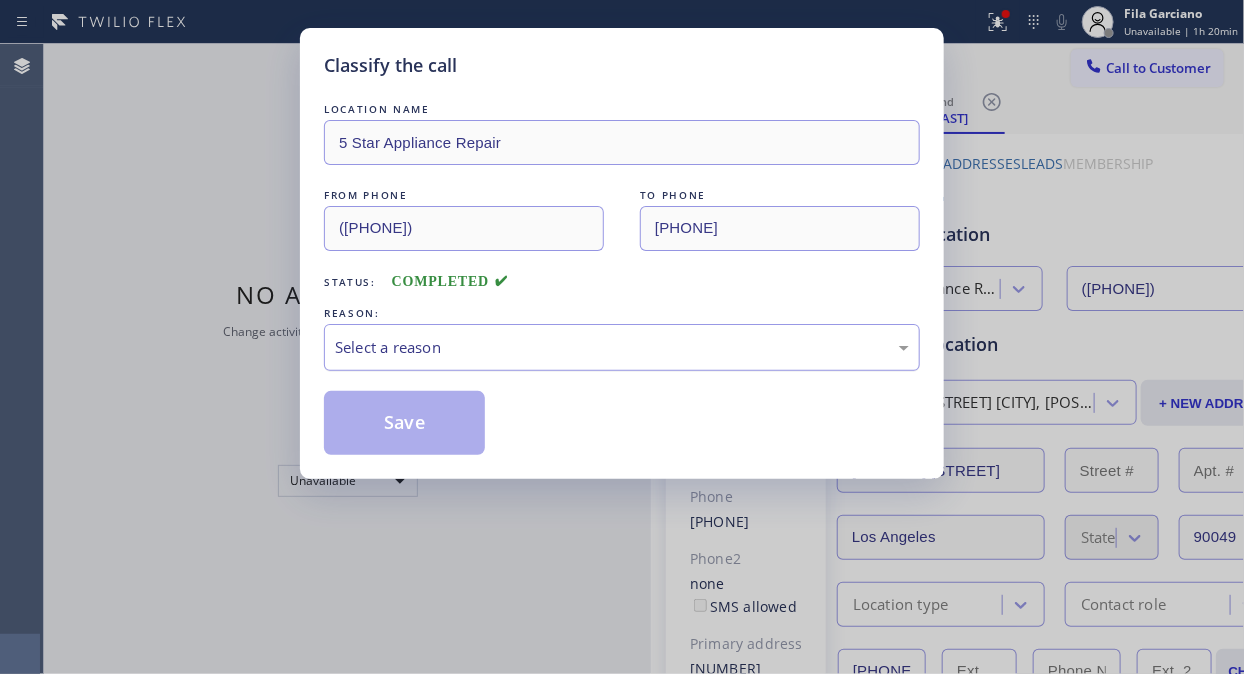 drag, startPoint x: 587, startPoint y: 337, endPoint x: 585, endPoint y: 353, distance: 16.124516 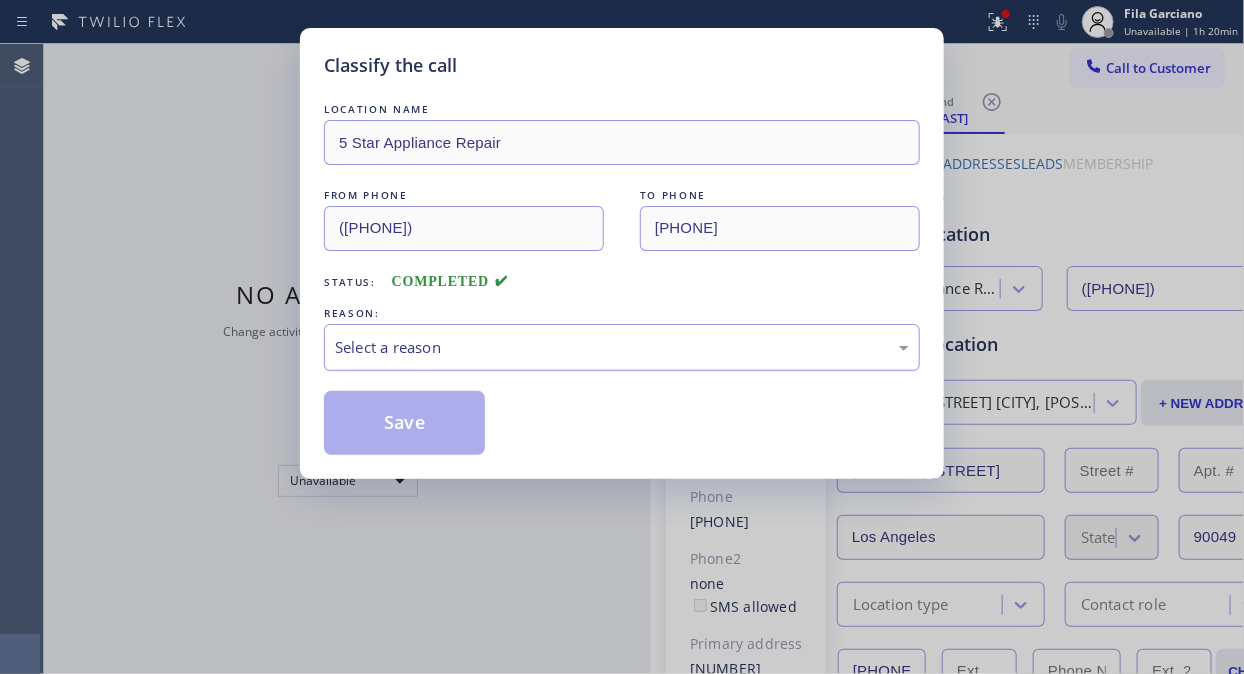 click on "Select a reason" at bounding box center (622, 347) 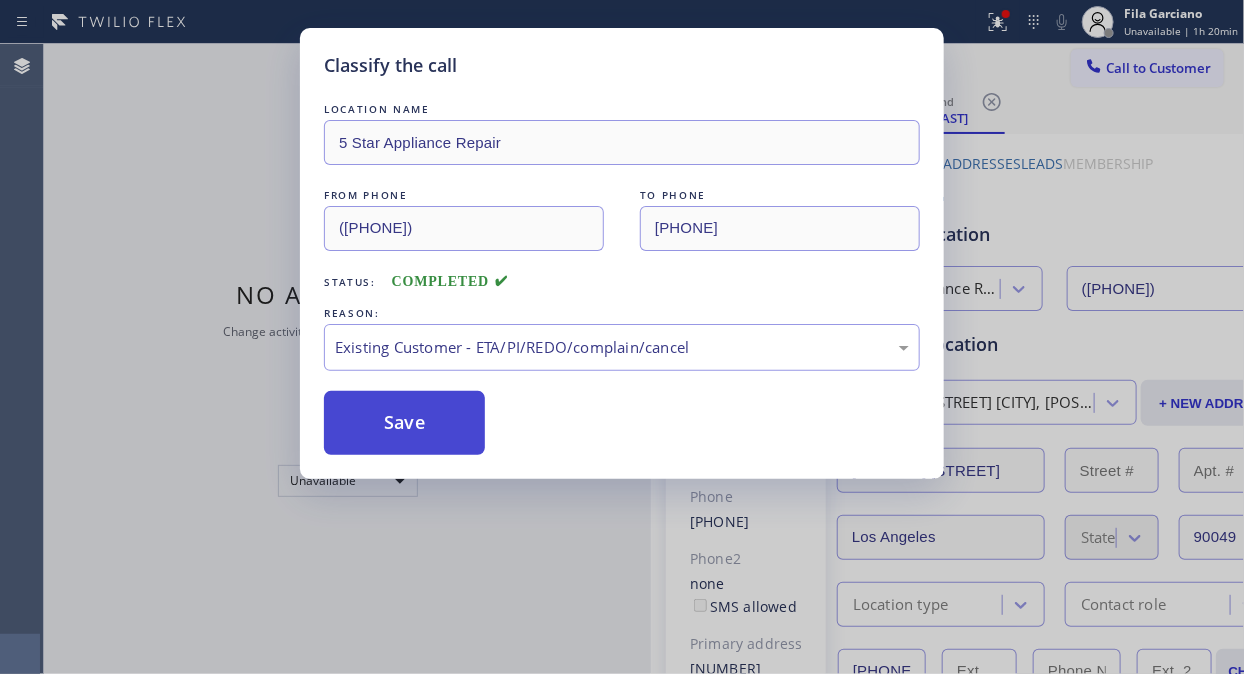 click on "Save" at bounding box center [404, 423] 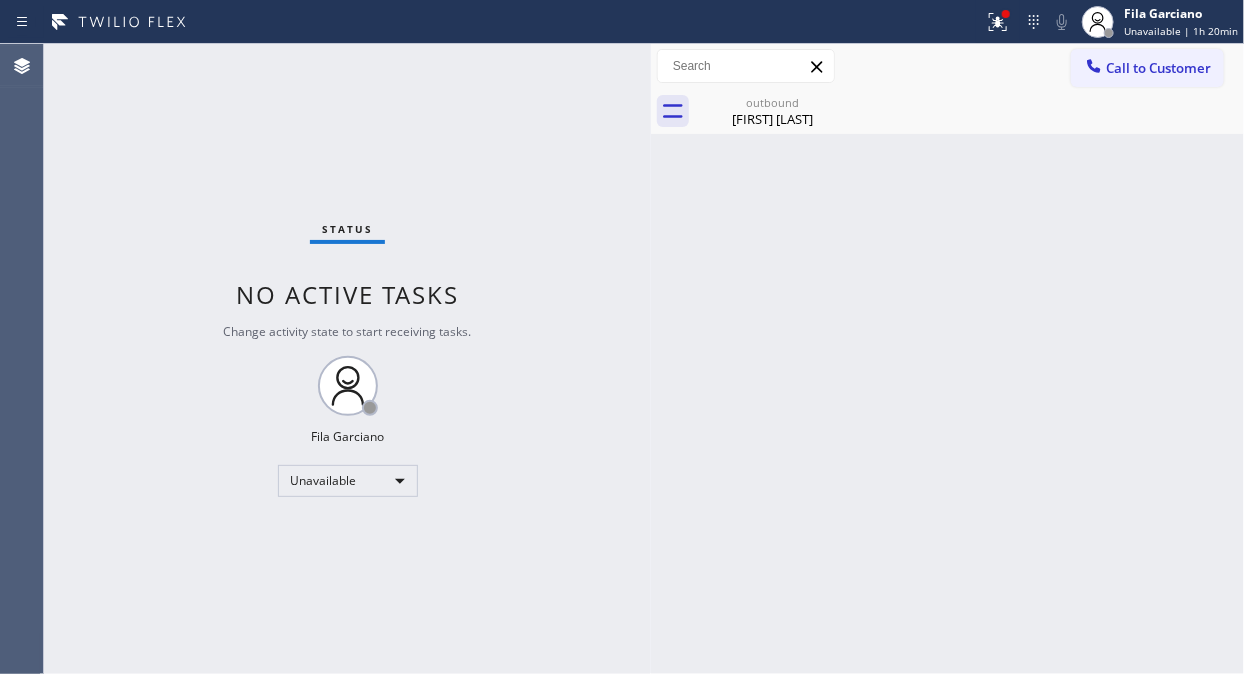 click on "Call to Customer" at bounding box center (1158, 68) 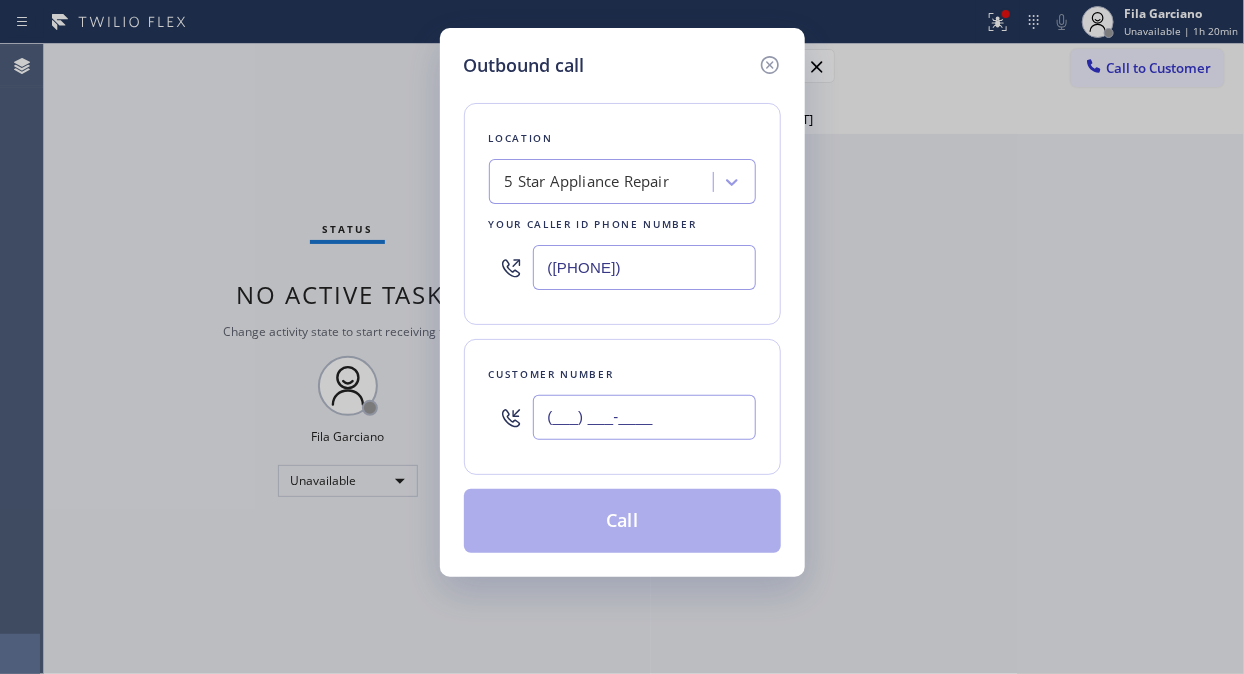 click on "(___) ___-____" at bounding box center (644, 417) 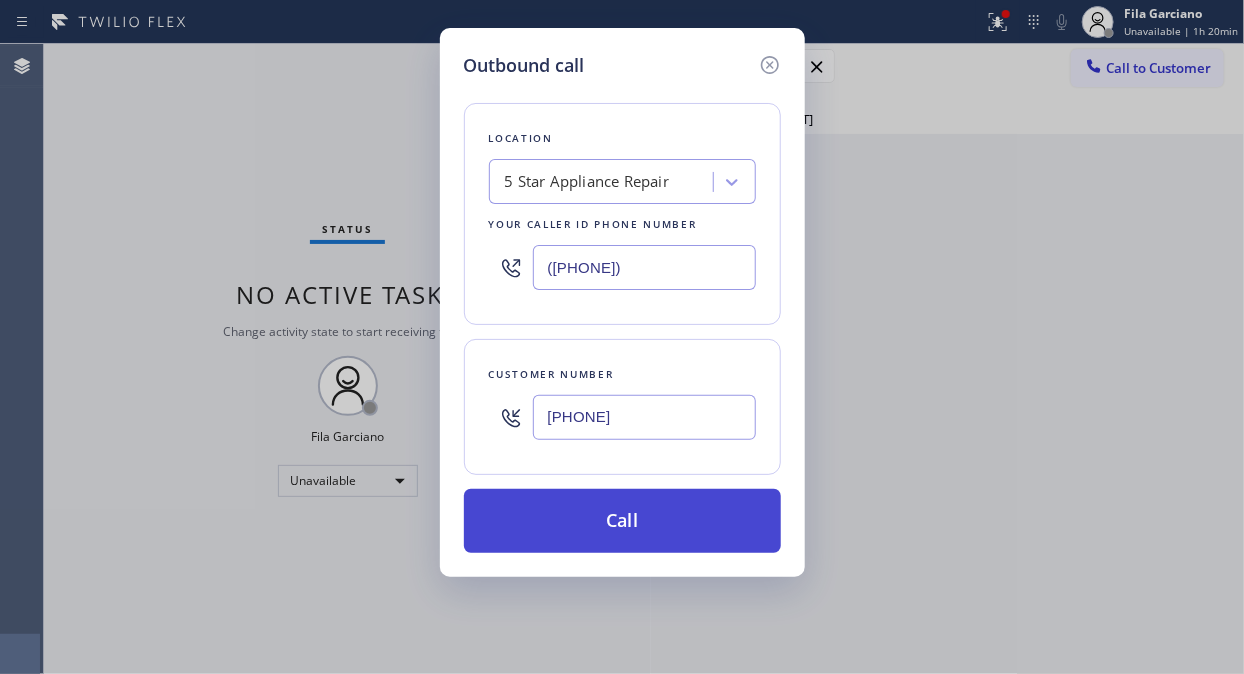 type on "[PHONE]" 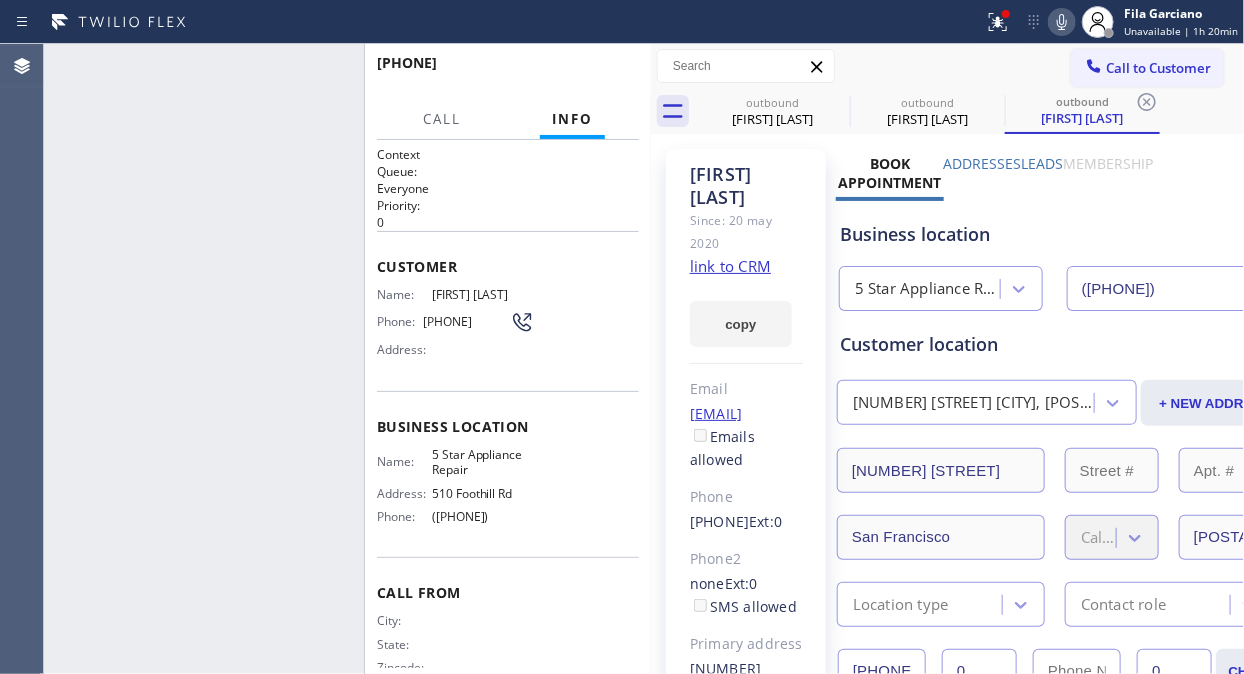 type on "([PHONE])" 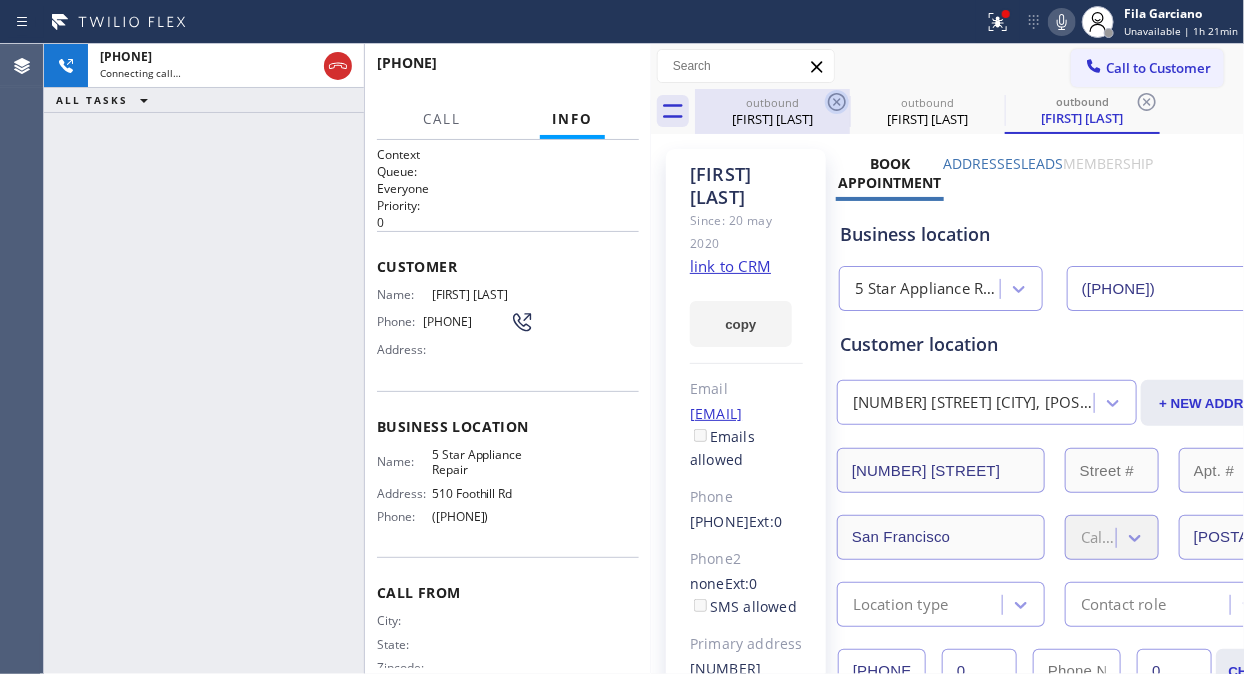 click 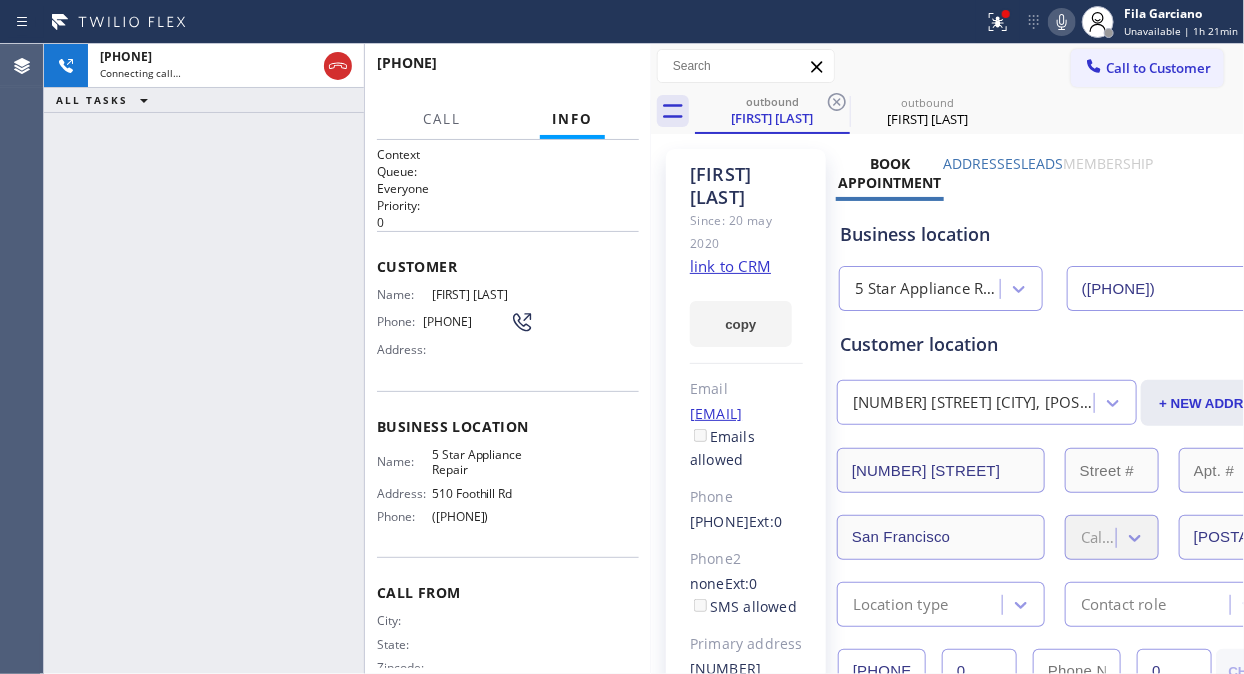 click 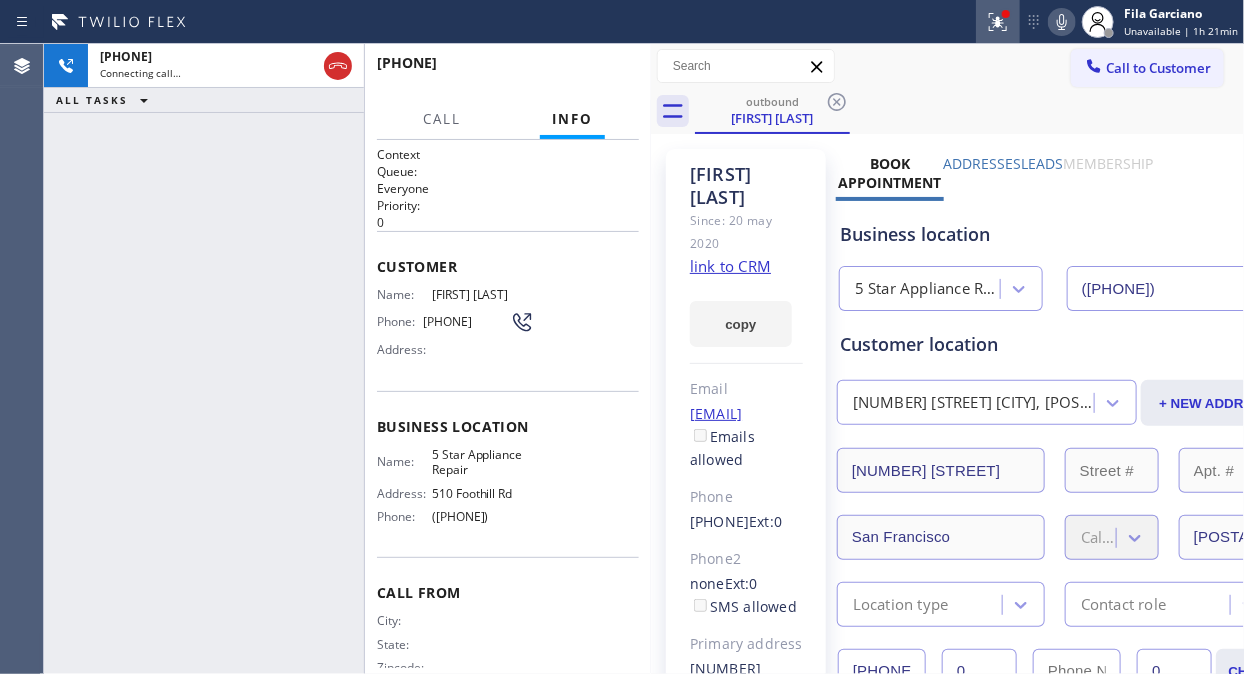 click 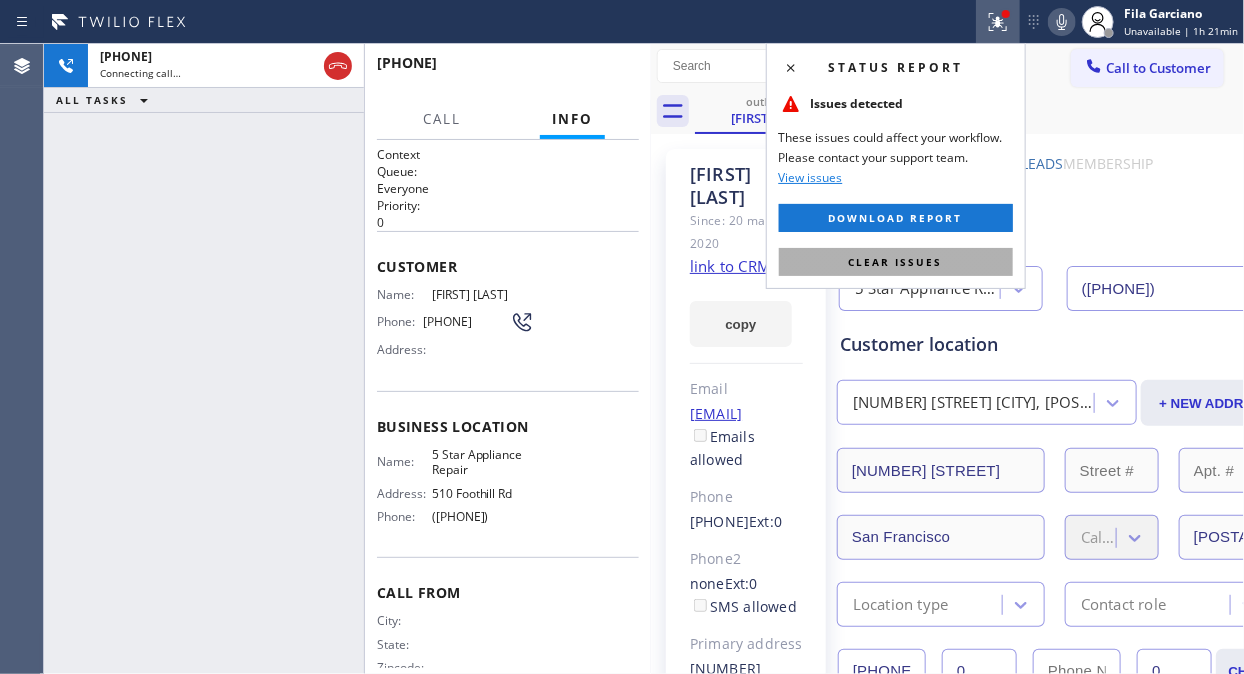 click on "Clear issues" at bounding box center [896, 262] 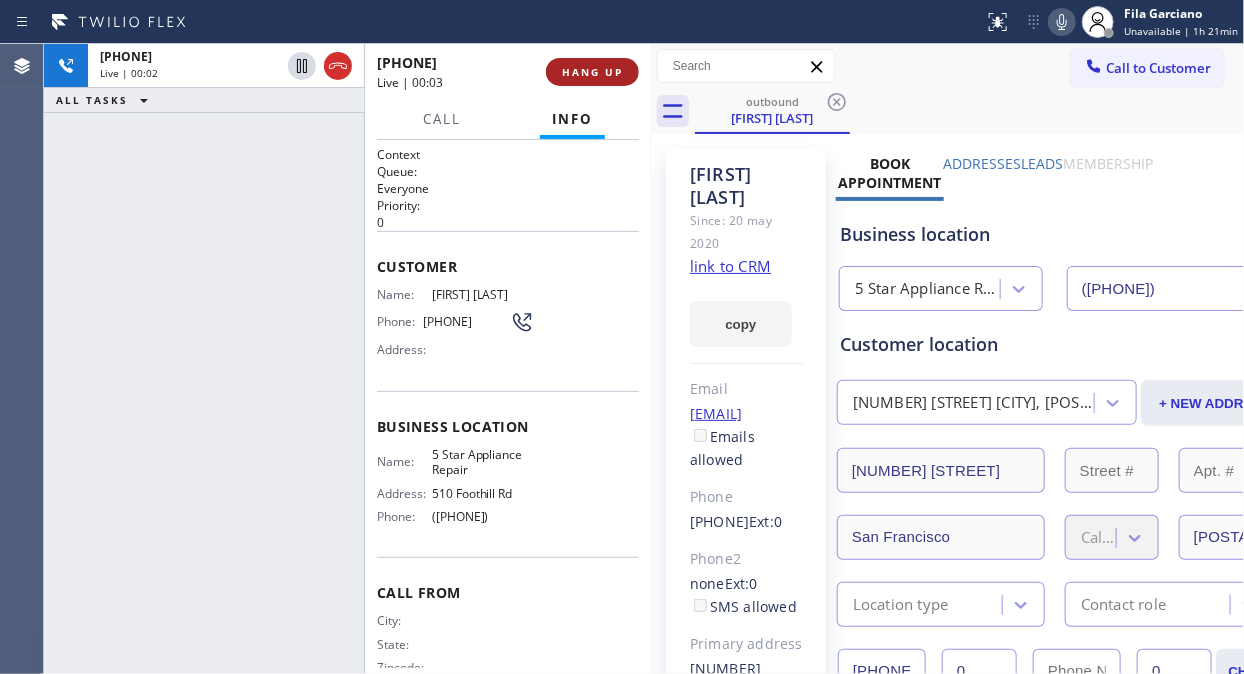 click on "HANG UP" at bounding box center (592, 72) 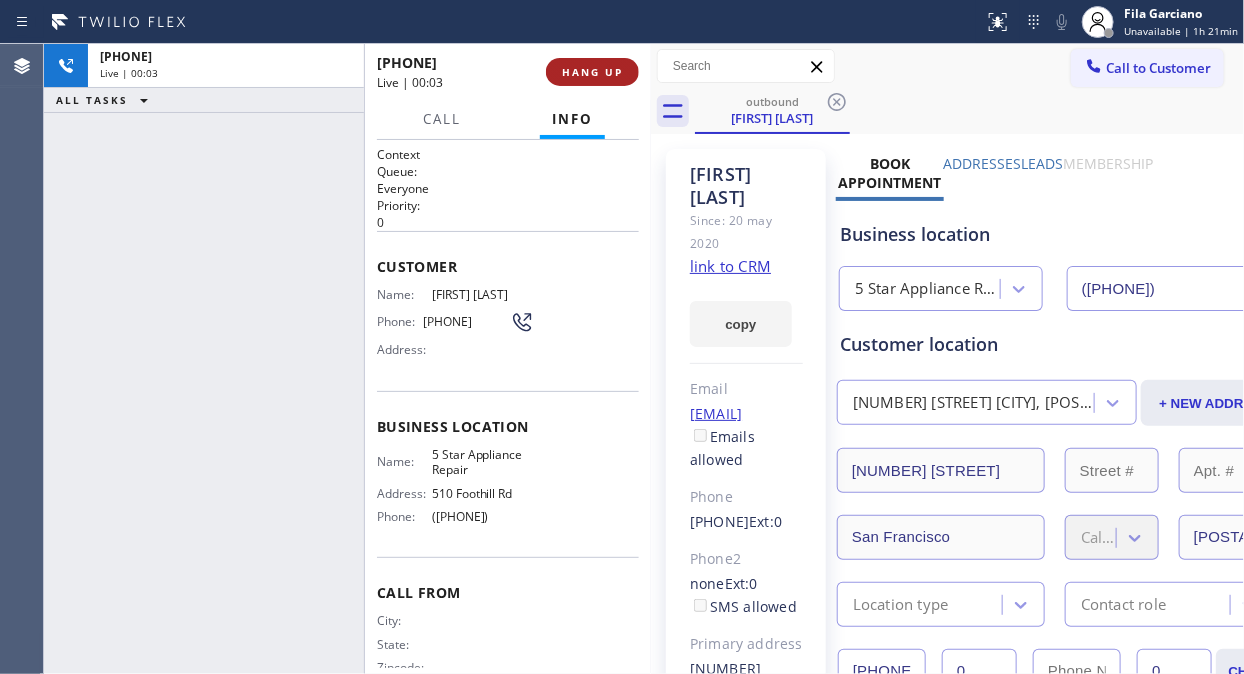 click on "HANG UP" at bounding box center (592, 72) 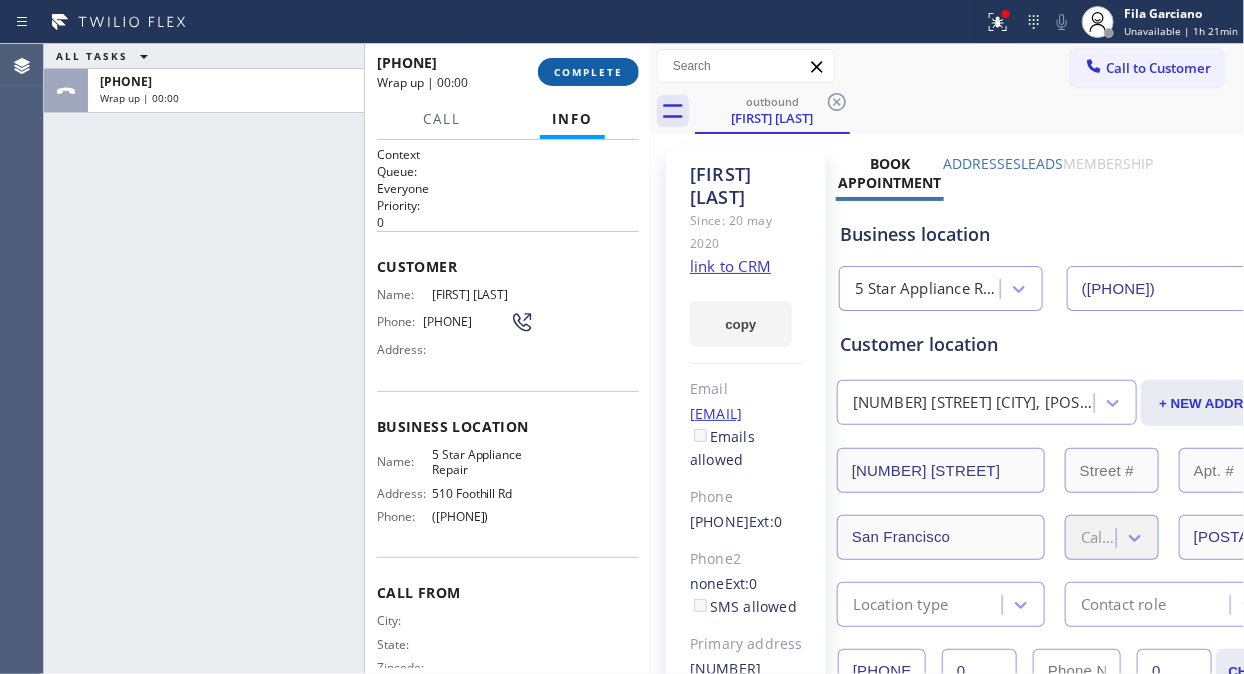 click on "COMPLETE" at bounding box center [588, 72] 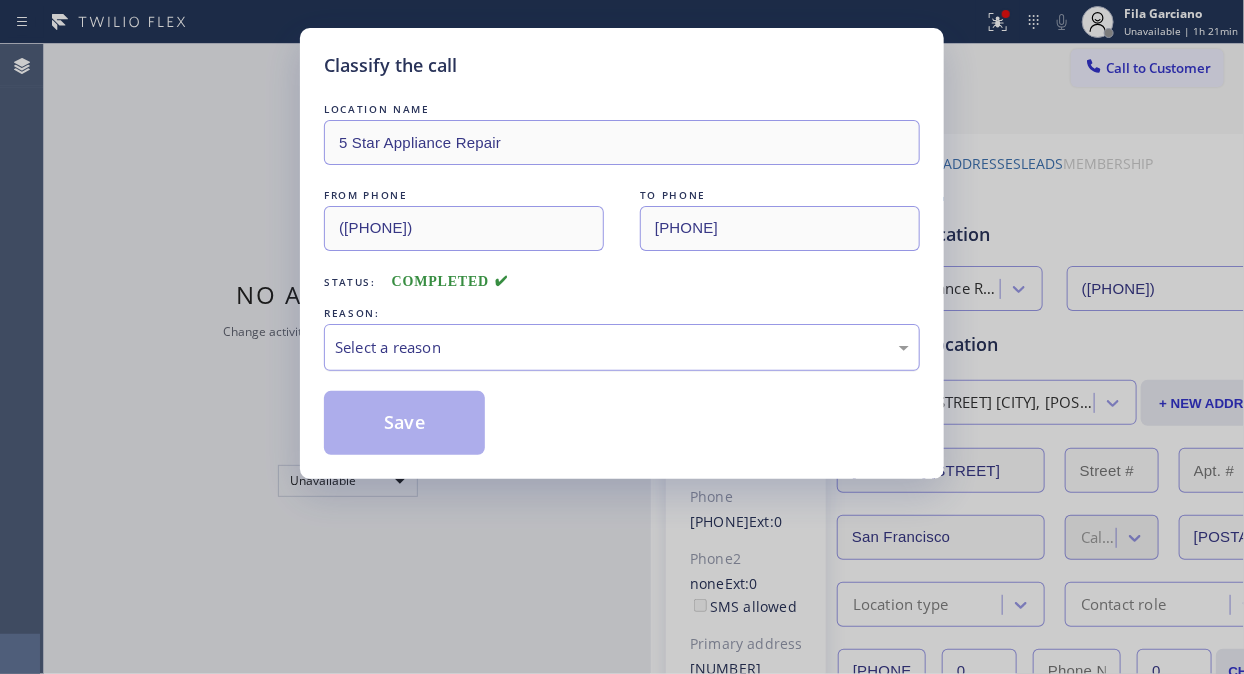 click on "Select a reason" at bounding box center [622, 347] 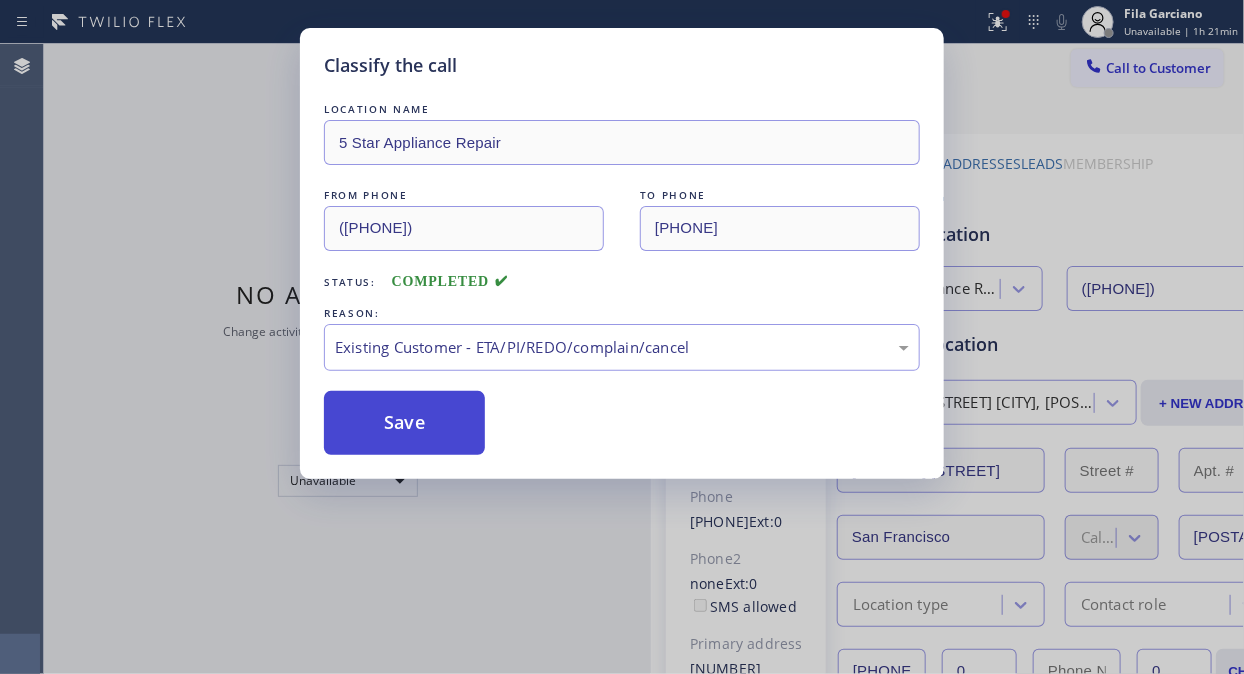 click on "Save" at bounding box center (404, 423) 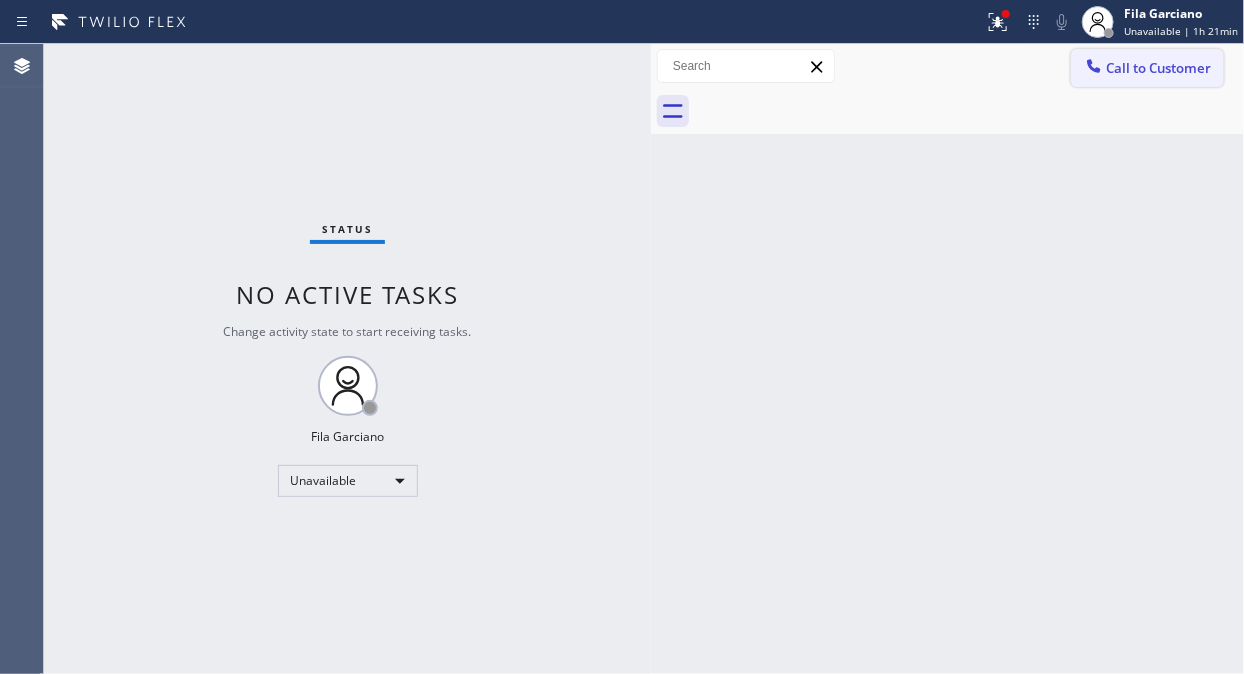 click on "Call to Customer" at bounding box center [1158, 68] 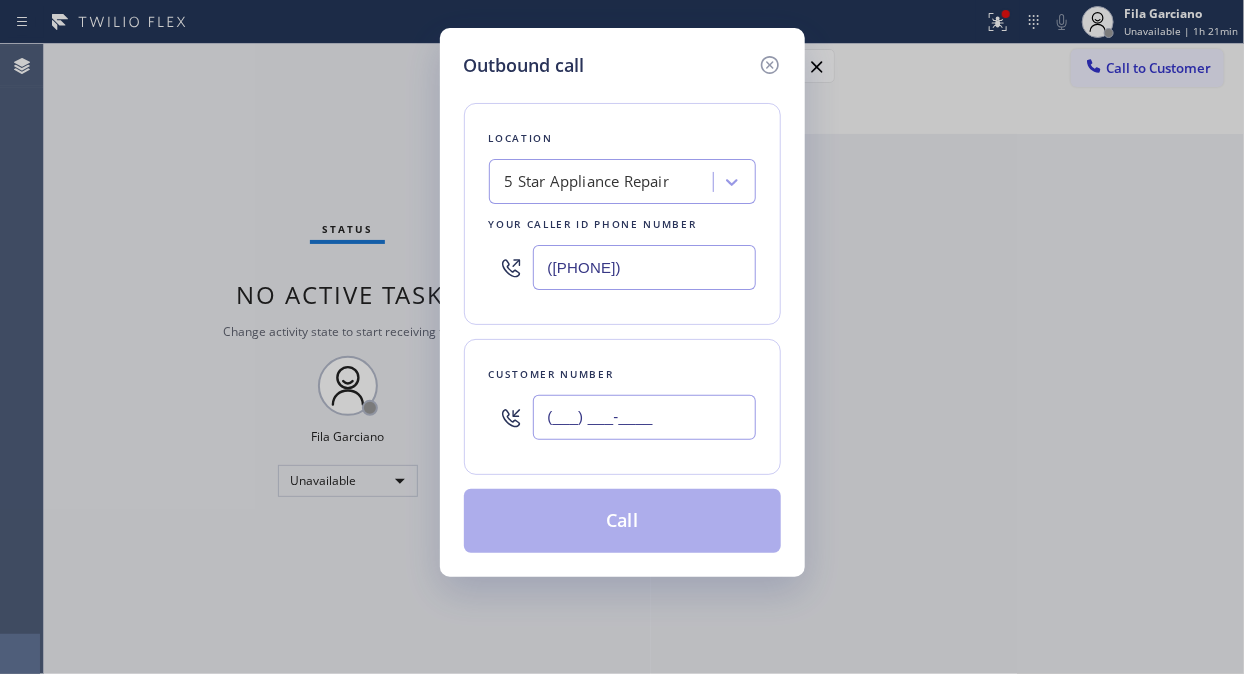 click on "(___) ___-____" at bounding box center [644, 417] 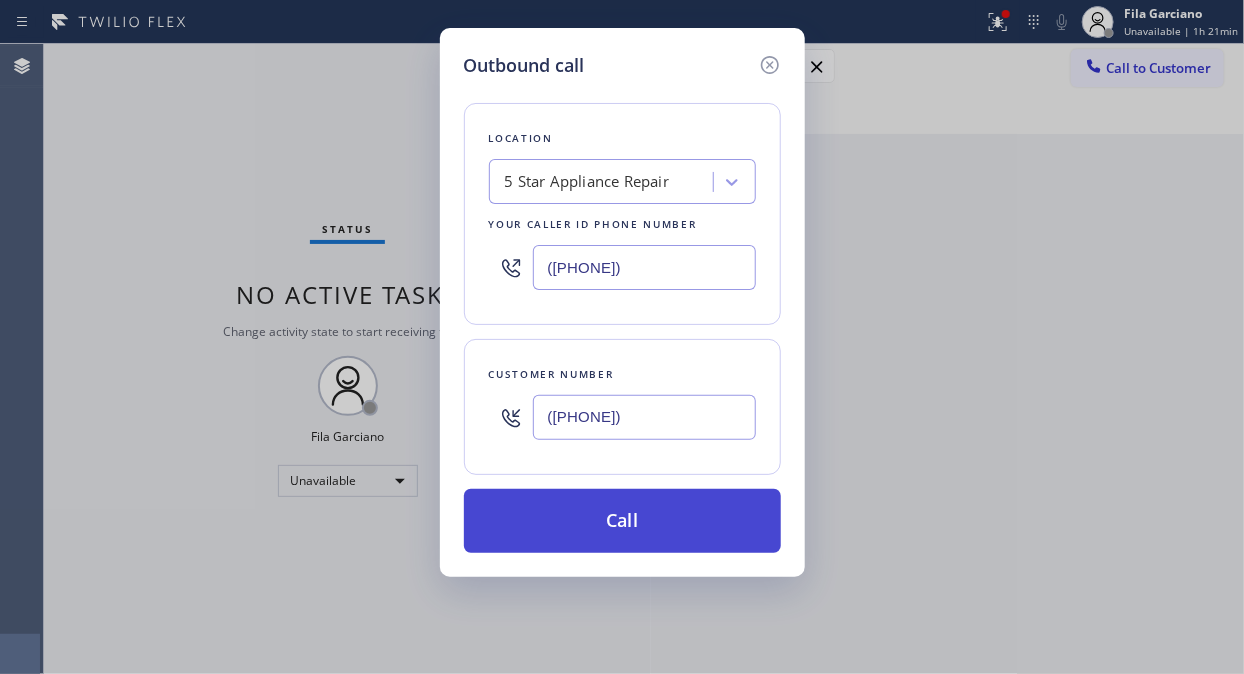 type on "([PHONE])" 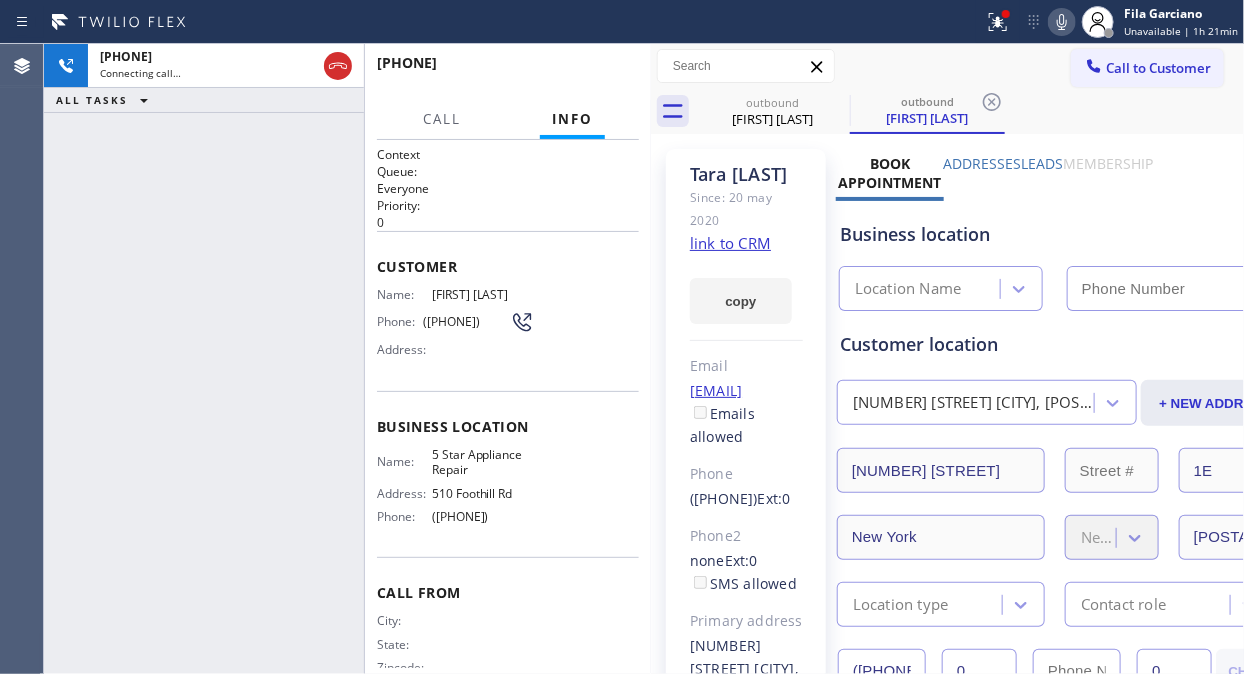 type on "([PHONE])" 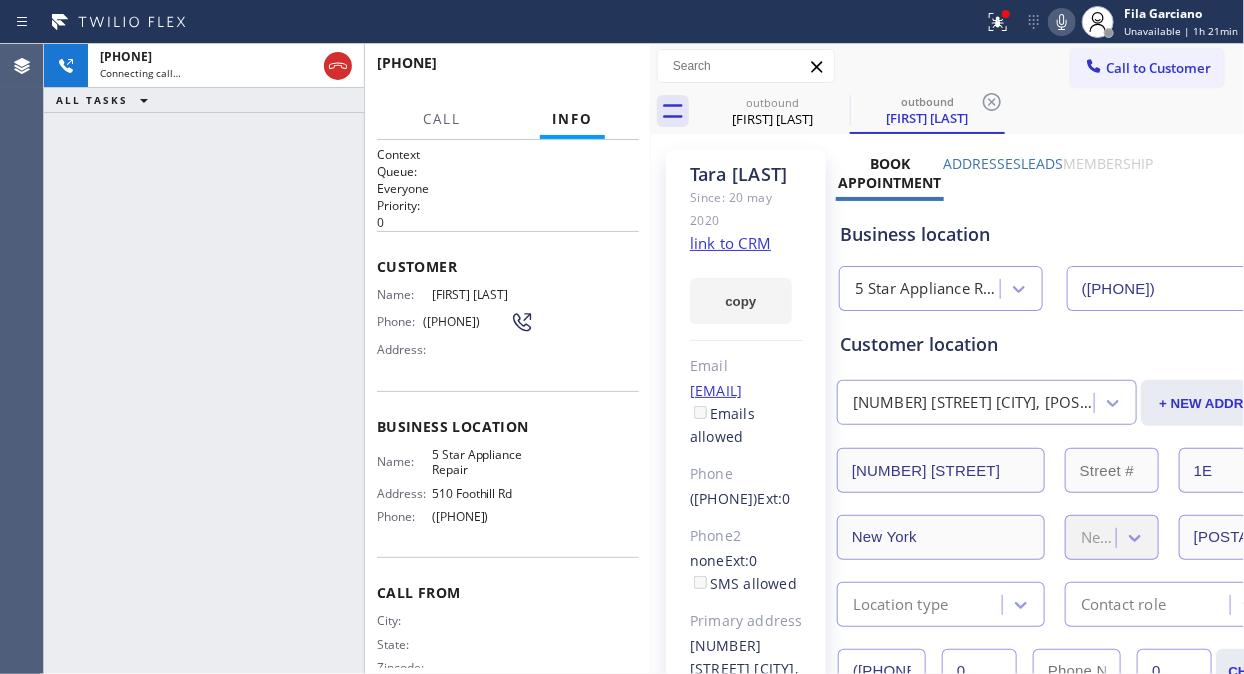 click on "+[COUNTRY_CODE][PHONE] Connecting call…" at bounding box center [204, 359] 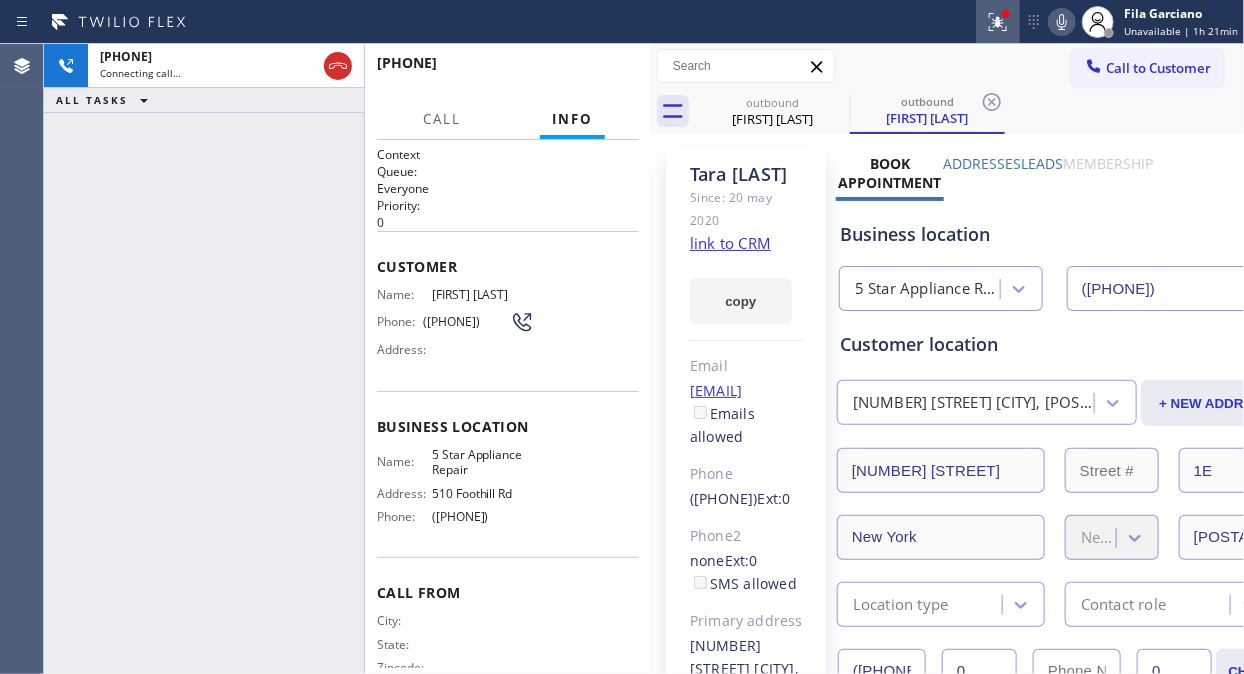 click 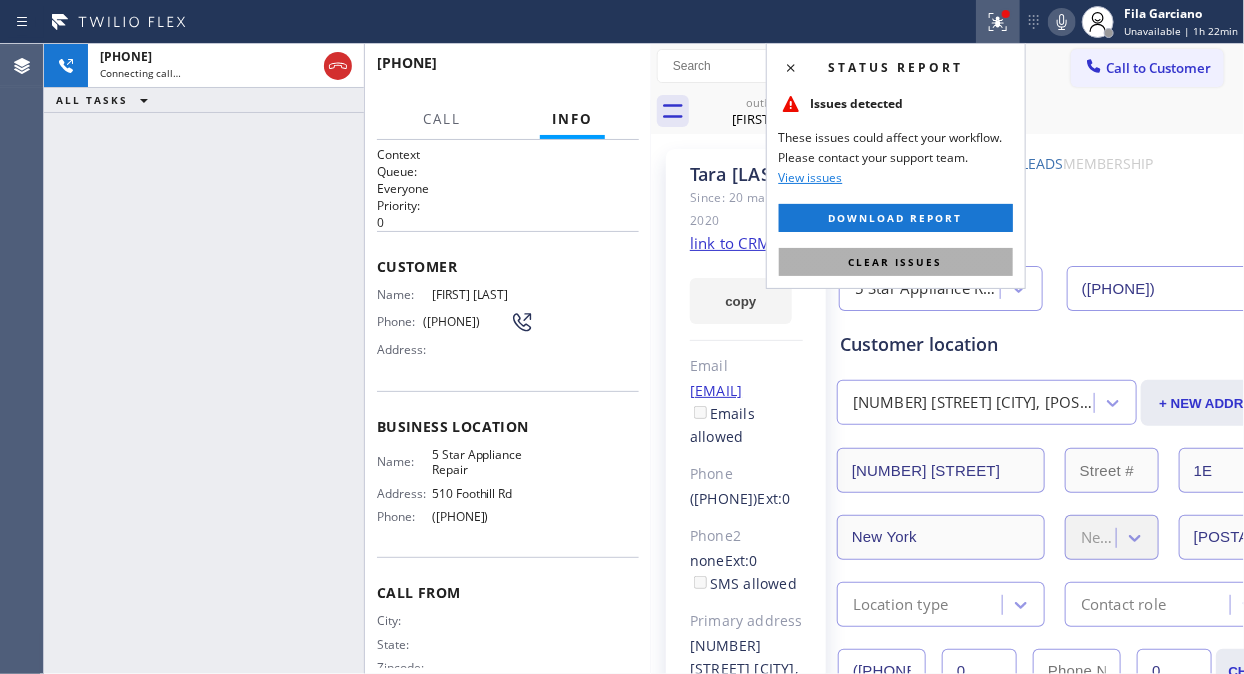 click on "Clear issues" at bounding box center (896, 262) 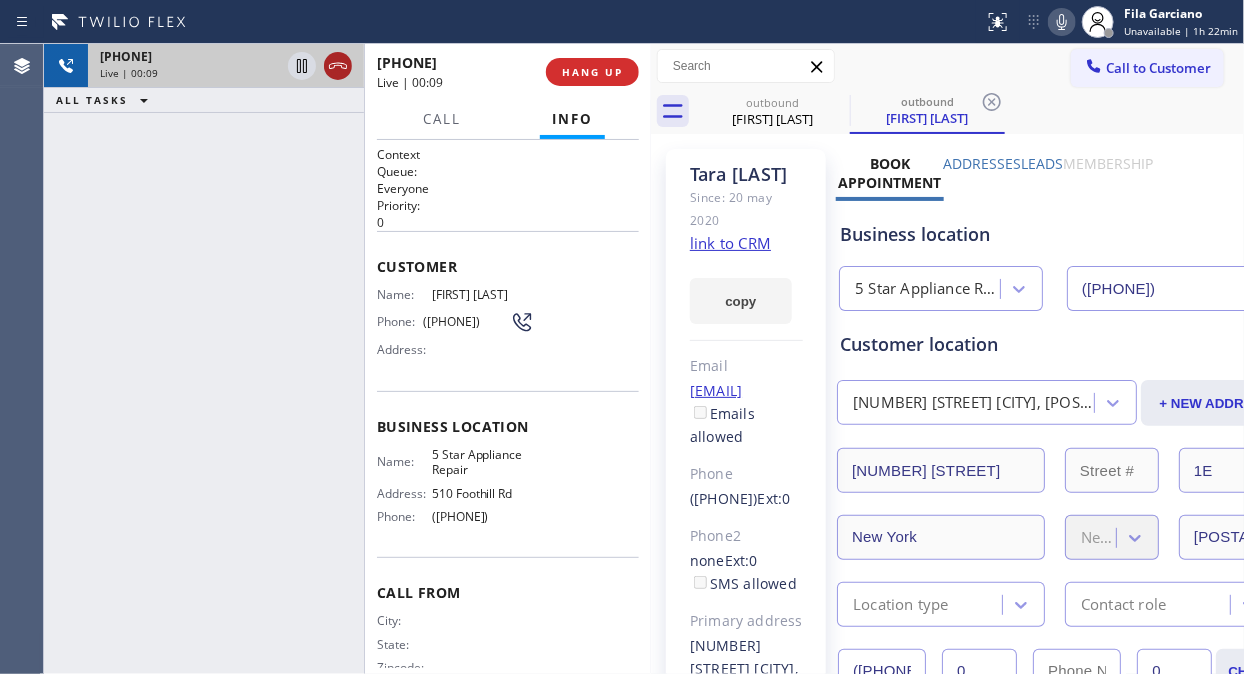 click on "+[COUNTRY_CODE][PHONE] Live | [TIME]" at bounding box center [204, 359] 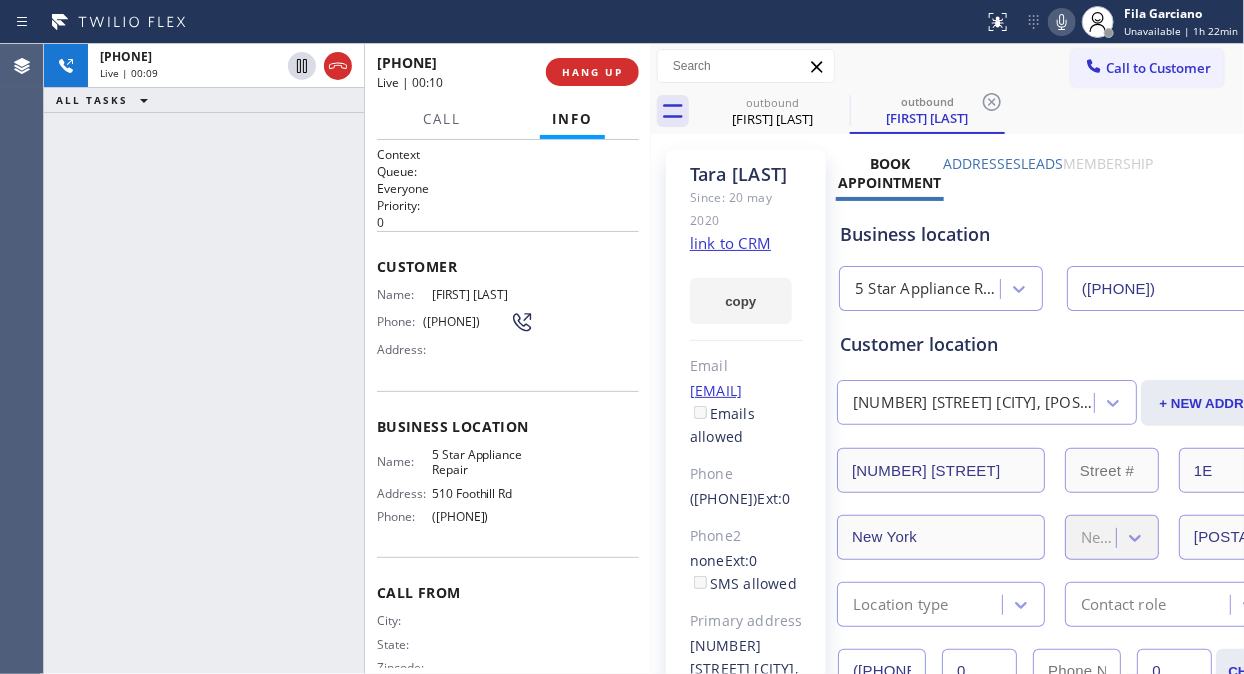 drag, startPoint x: 338, startPoint y: 64, endPoint x: 1127, endPoint y: 667, distance: 993.0408 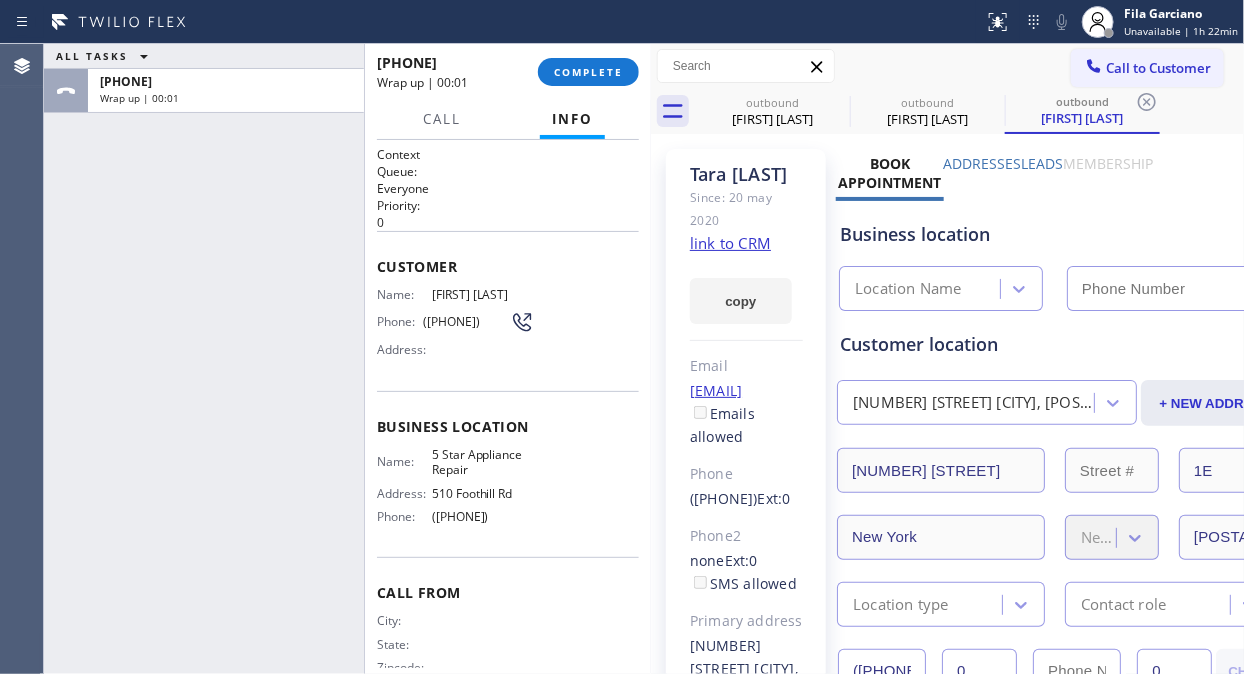 type on "([PHONE])" 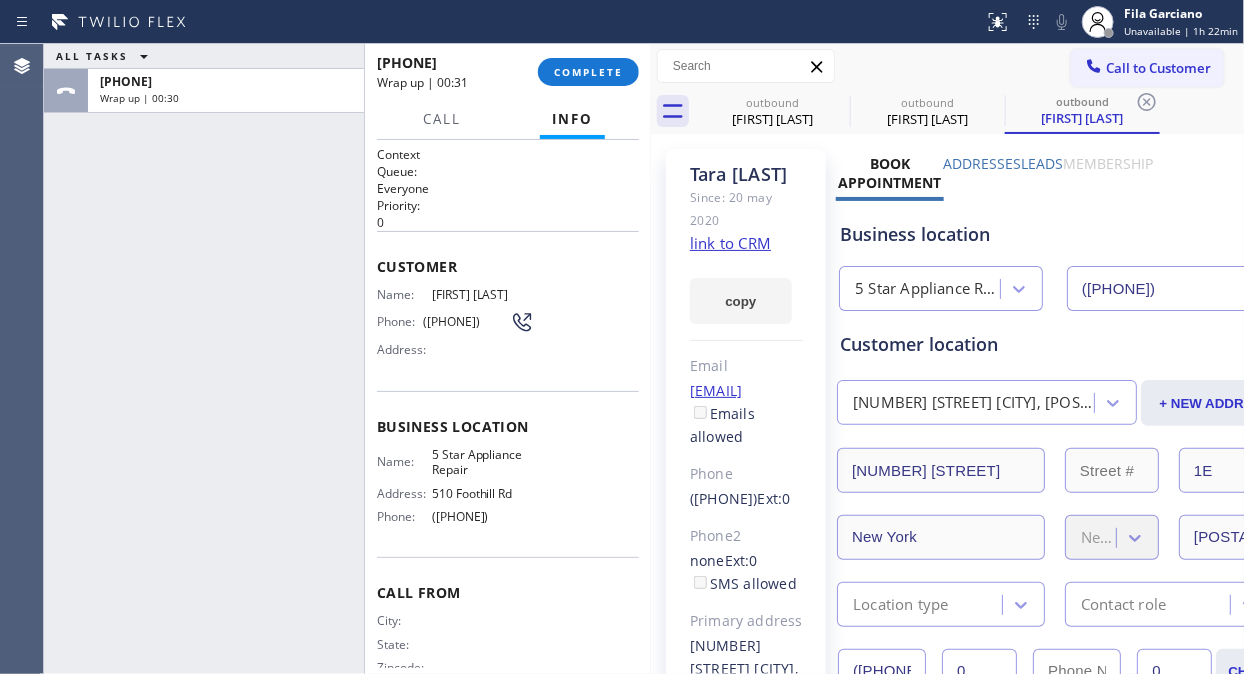 click on "Wrap up | [TIME]" at bounding box center [204, 359] 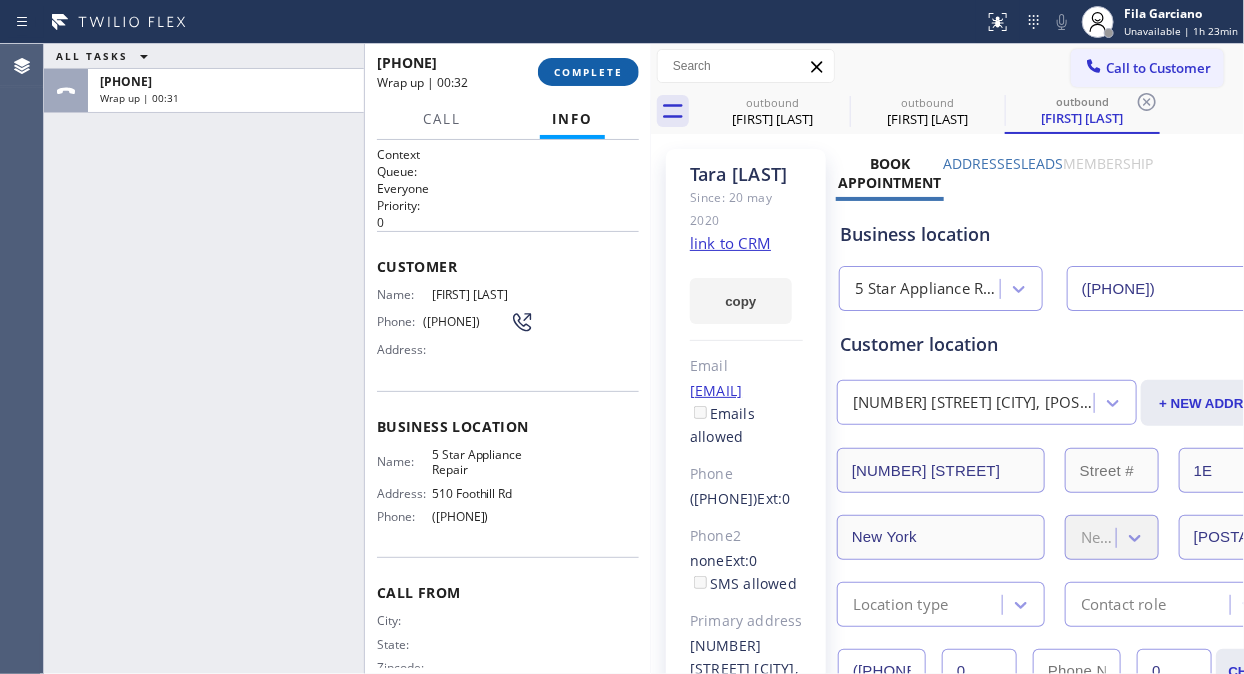 click on "COMPLETE" at bounding box center [588, 72] 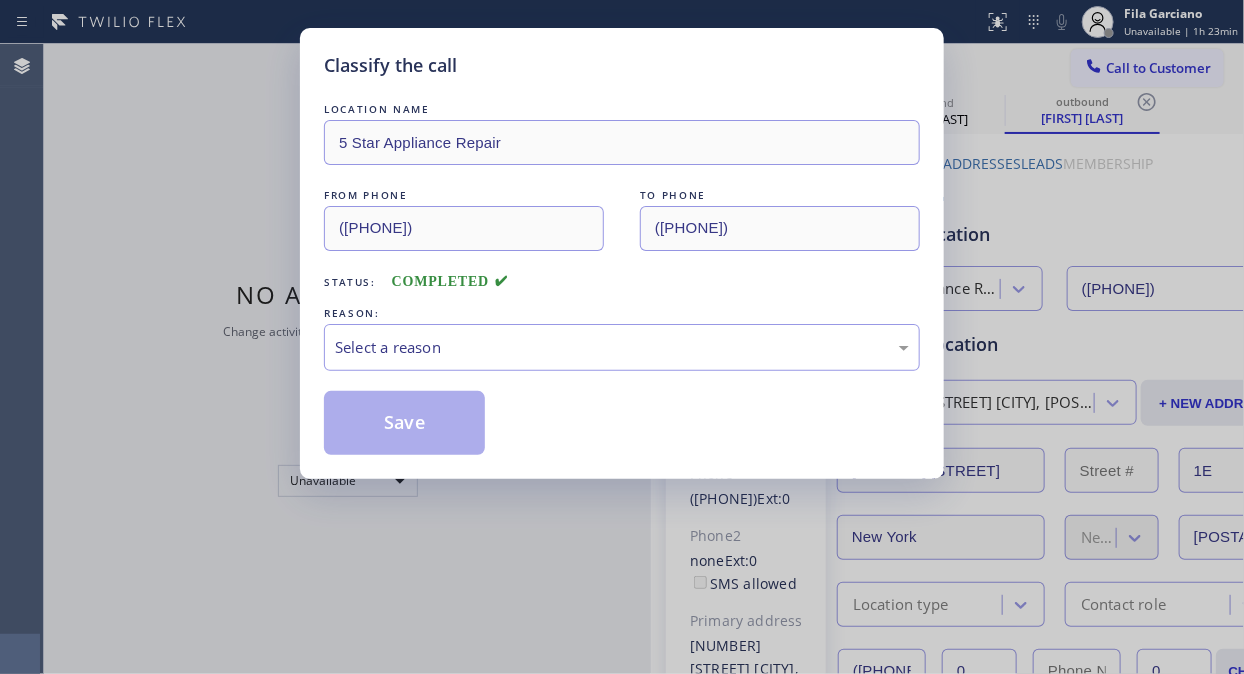 click on "Classify the call" at bounding box center [622, 65] 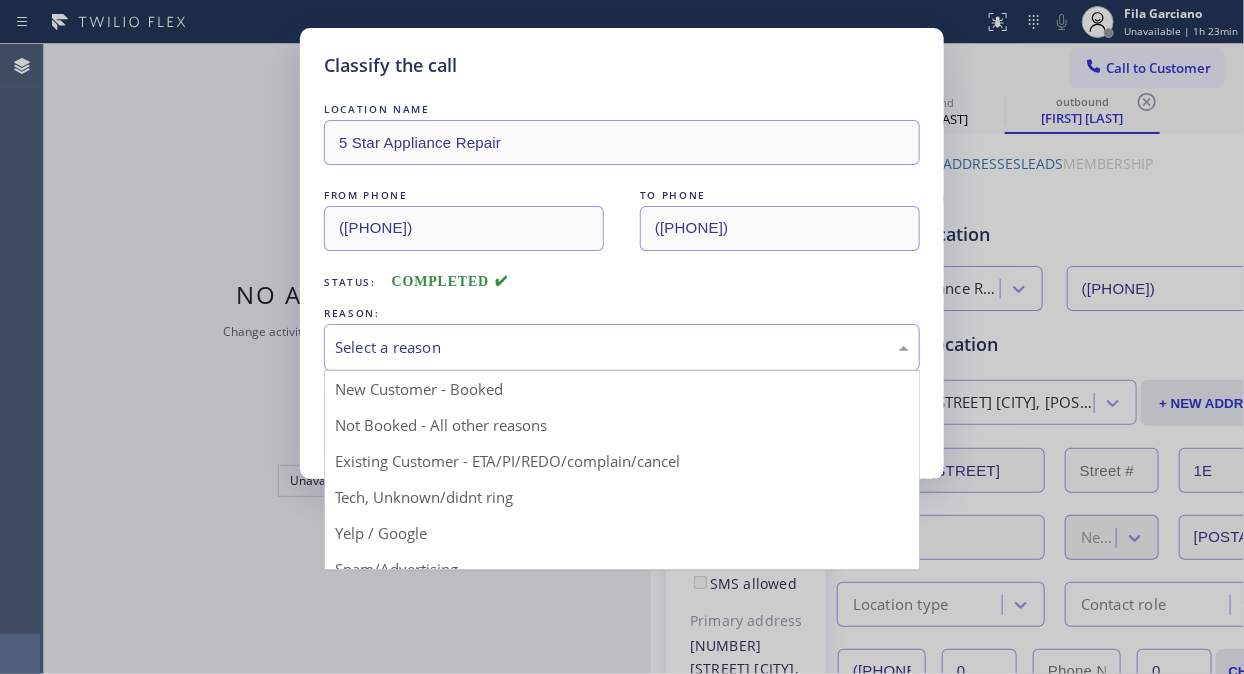 click on "Select a reason" at bounding box center [622, 347] 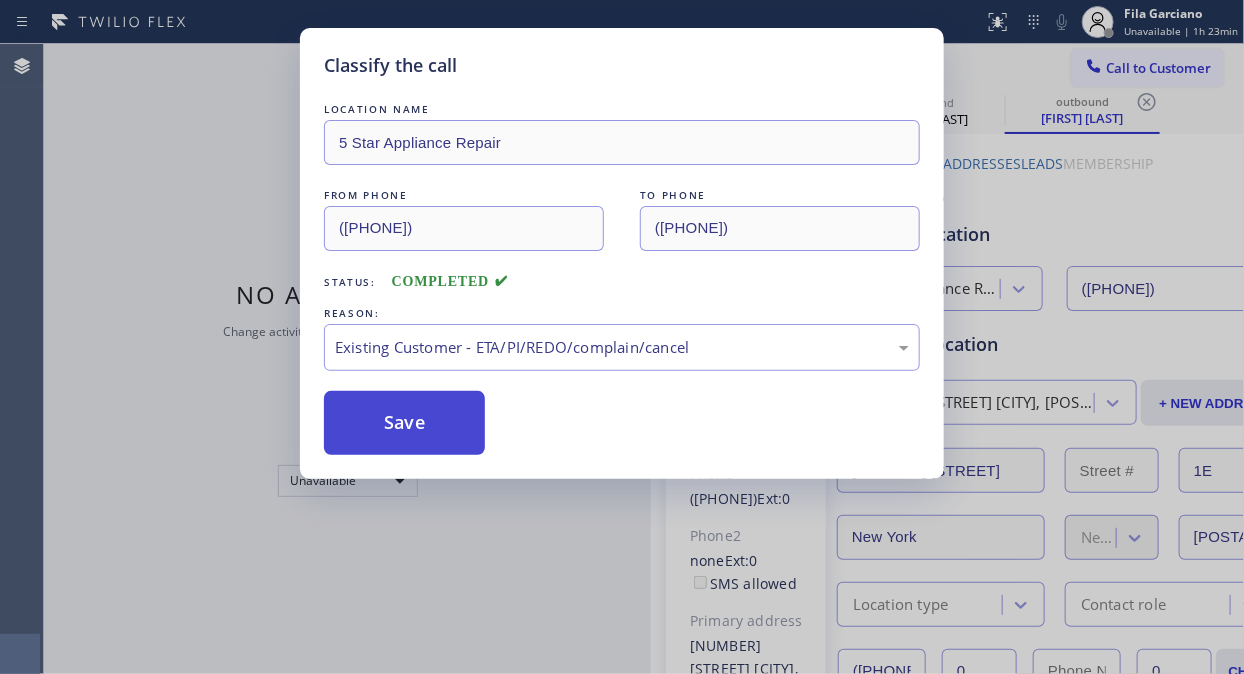 click on "Save" at bounding box center [404, 423] 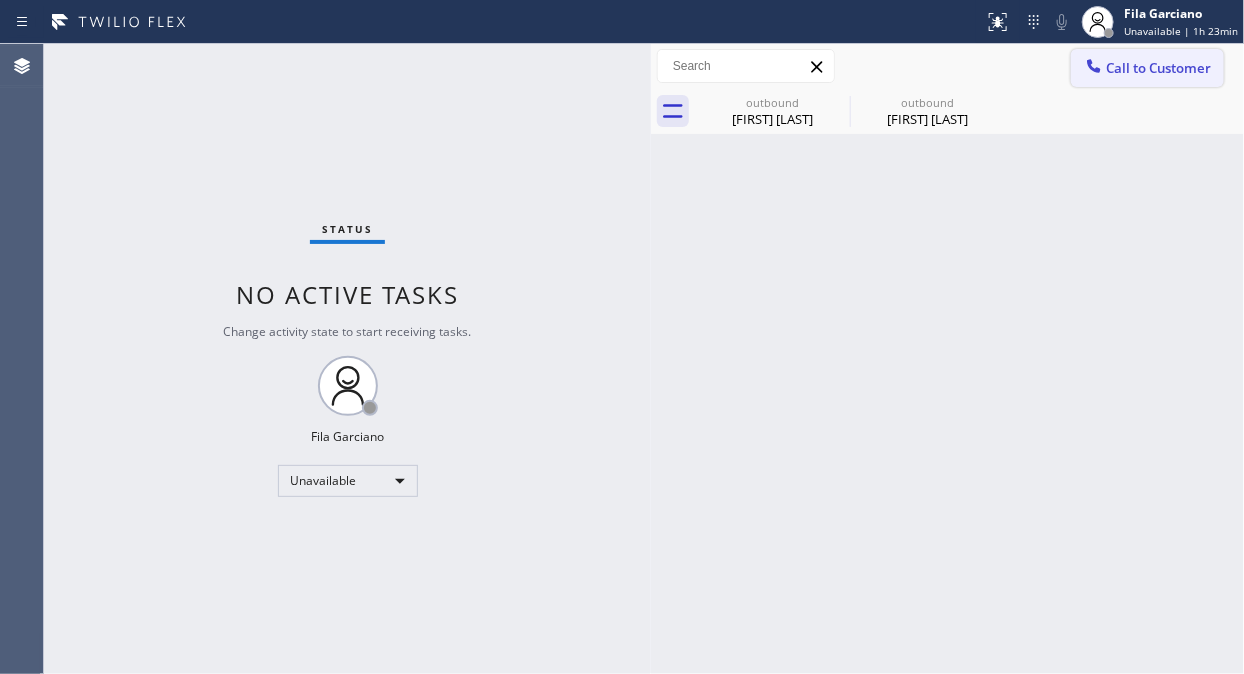 click on "Call to Customer" at bounding box center [1158, 68] 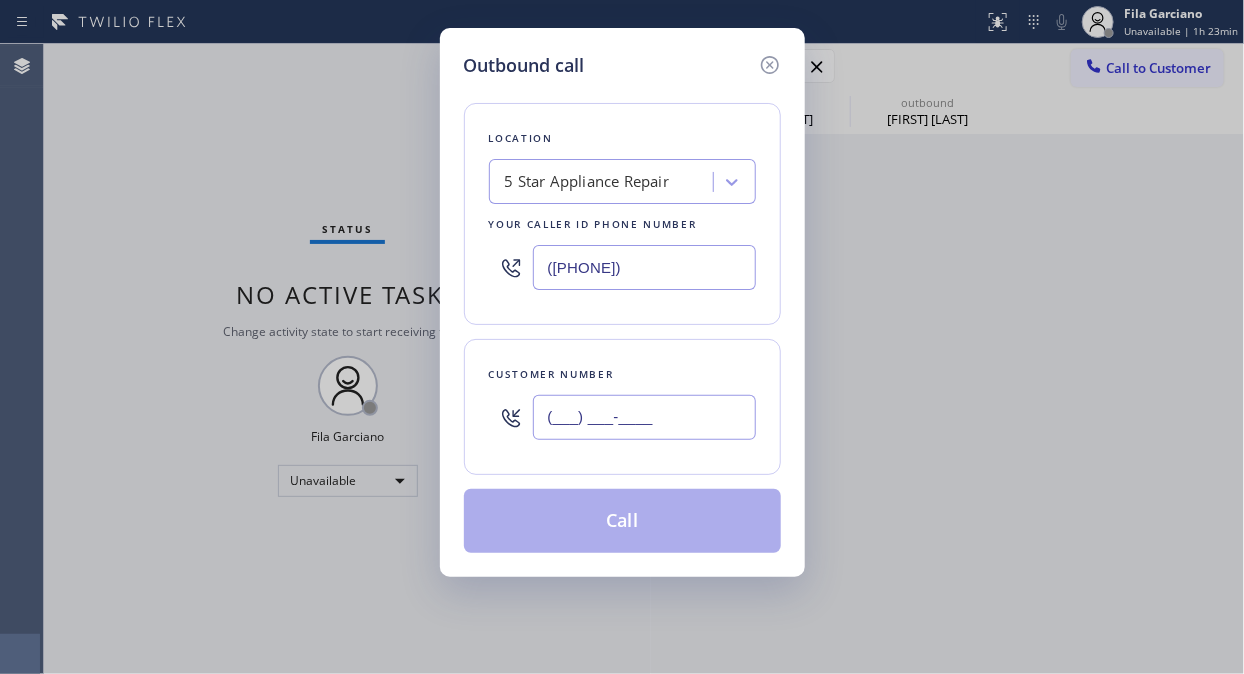 click on "(___) ___-____" at bounding box center [644, 417] 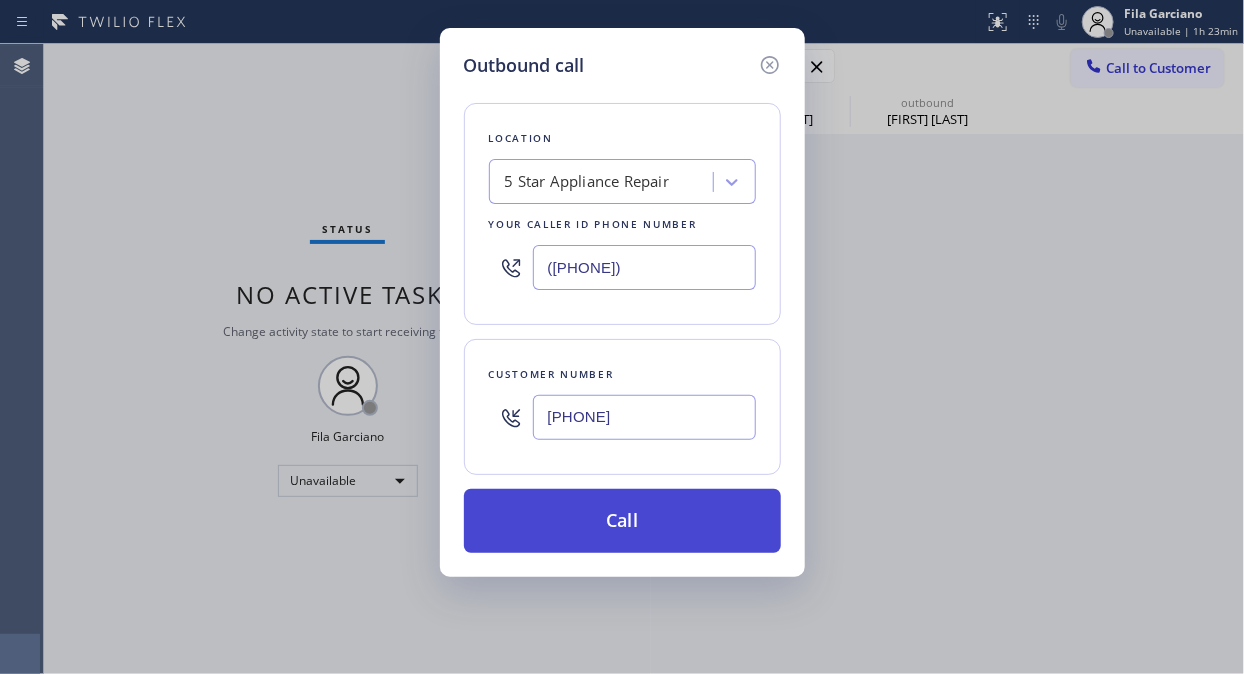 type on "[PHONE]" 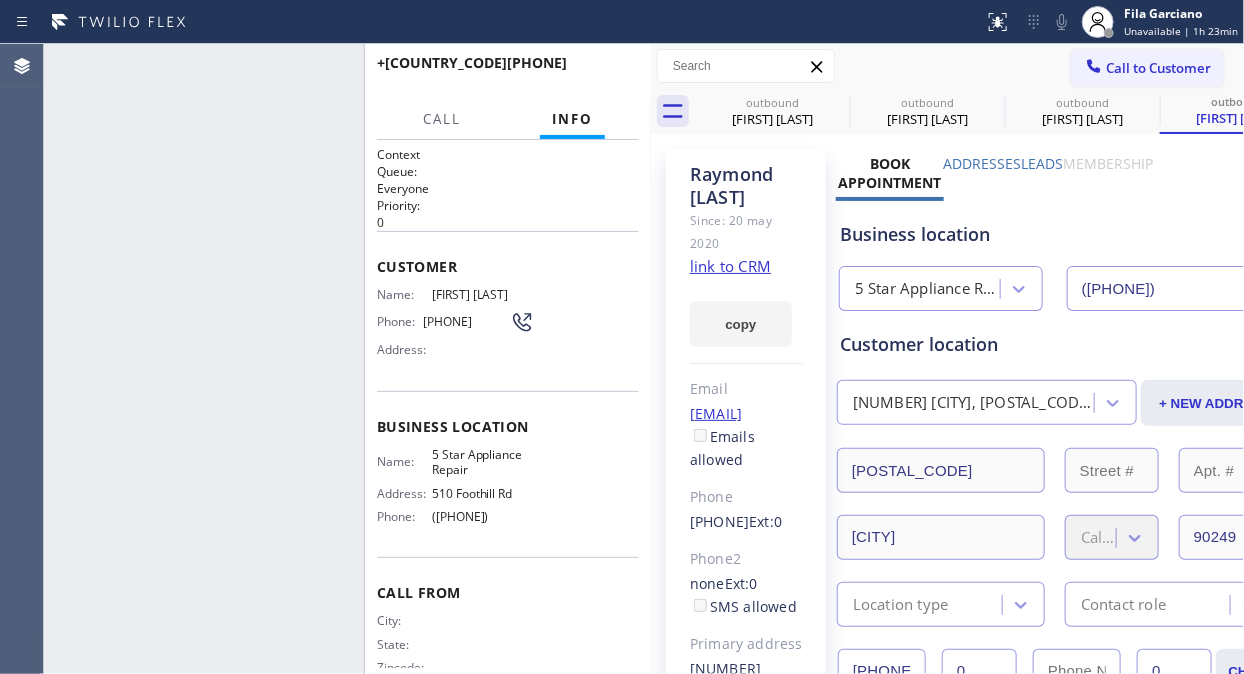 type on "([PHONE])" 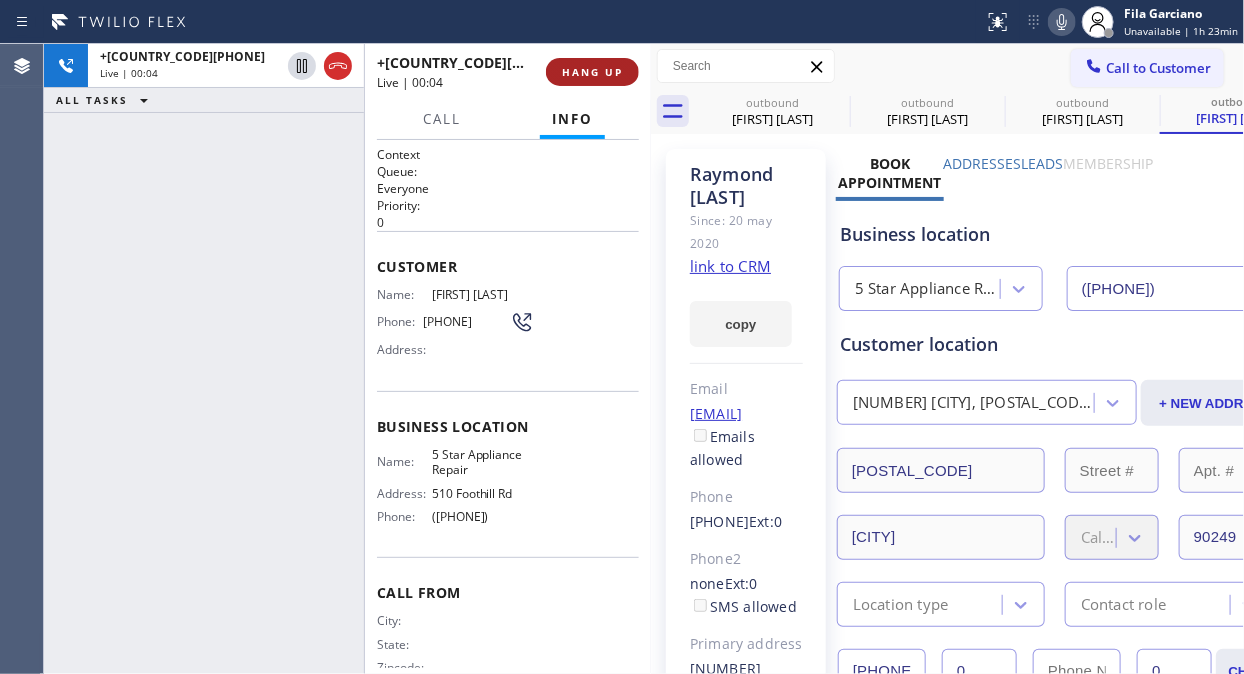 click on "HANG UP" at bounding box center (592, 72) 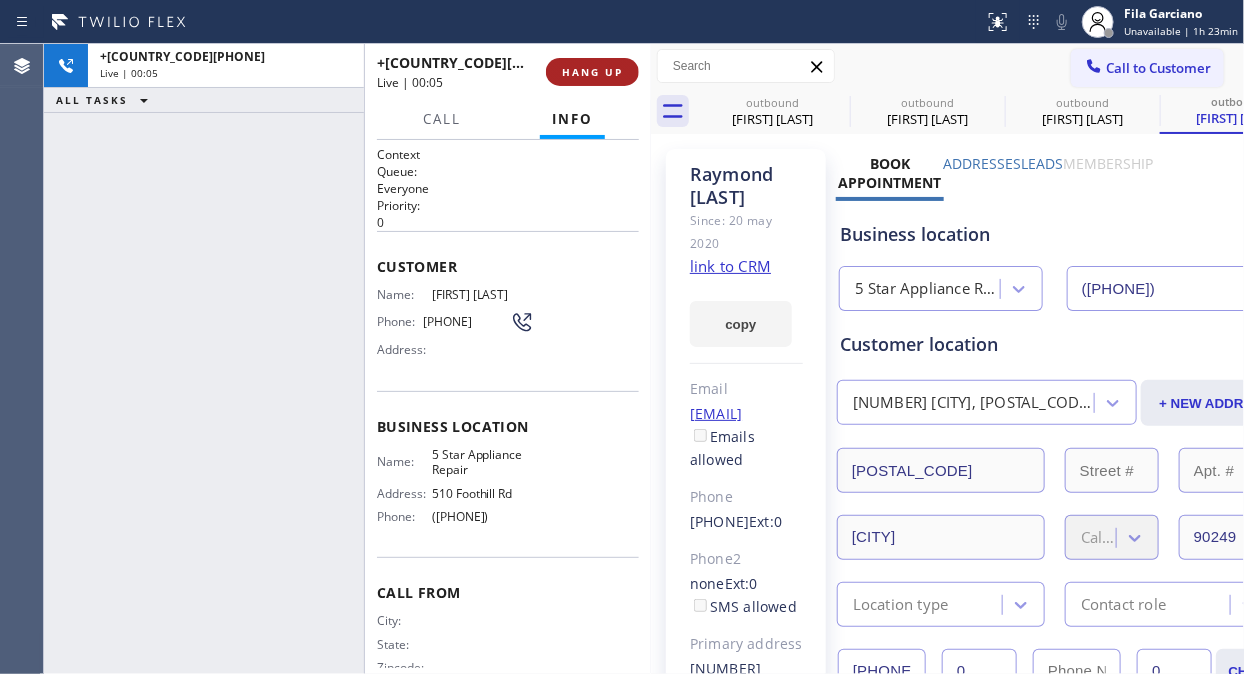 click on "HANG UP" at bounding box center [592, 72] 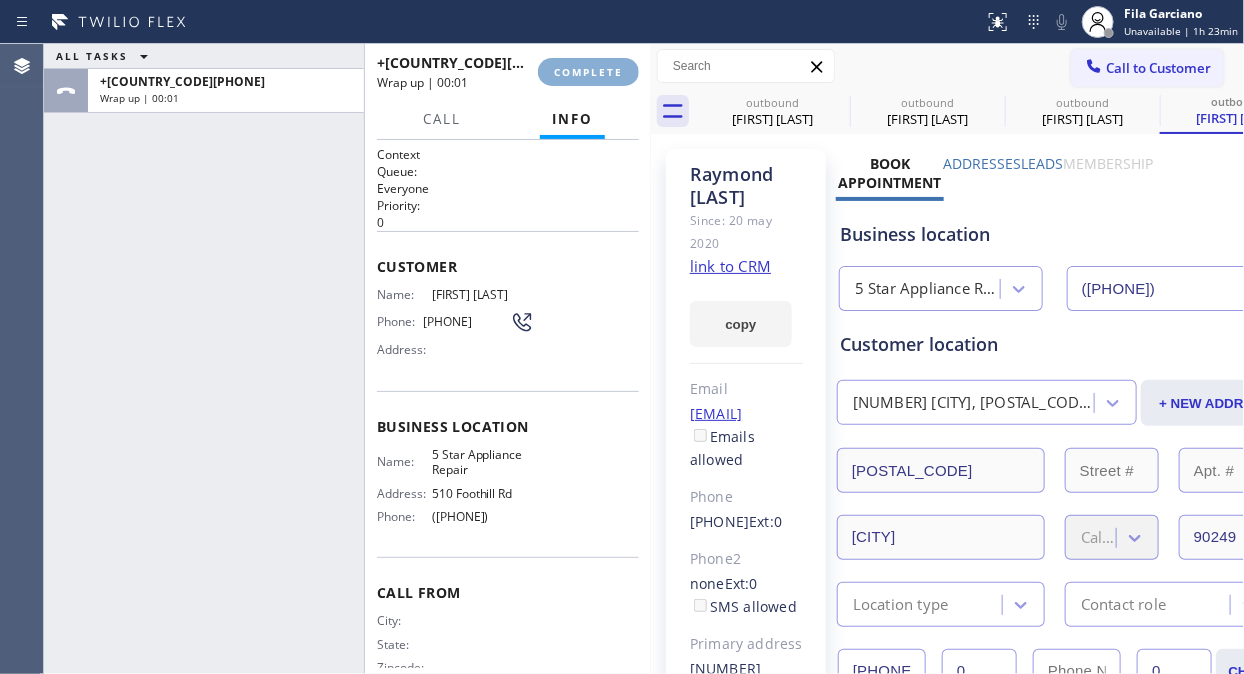 click on "COMPLETE" at bounding box center (588, 72) 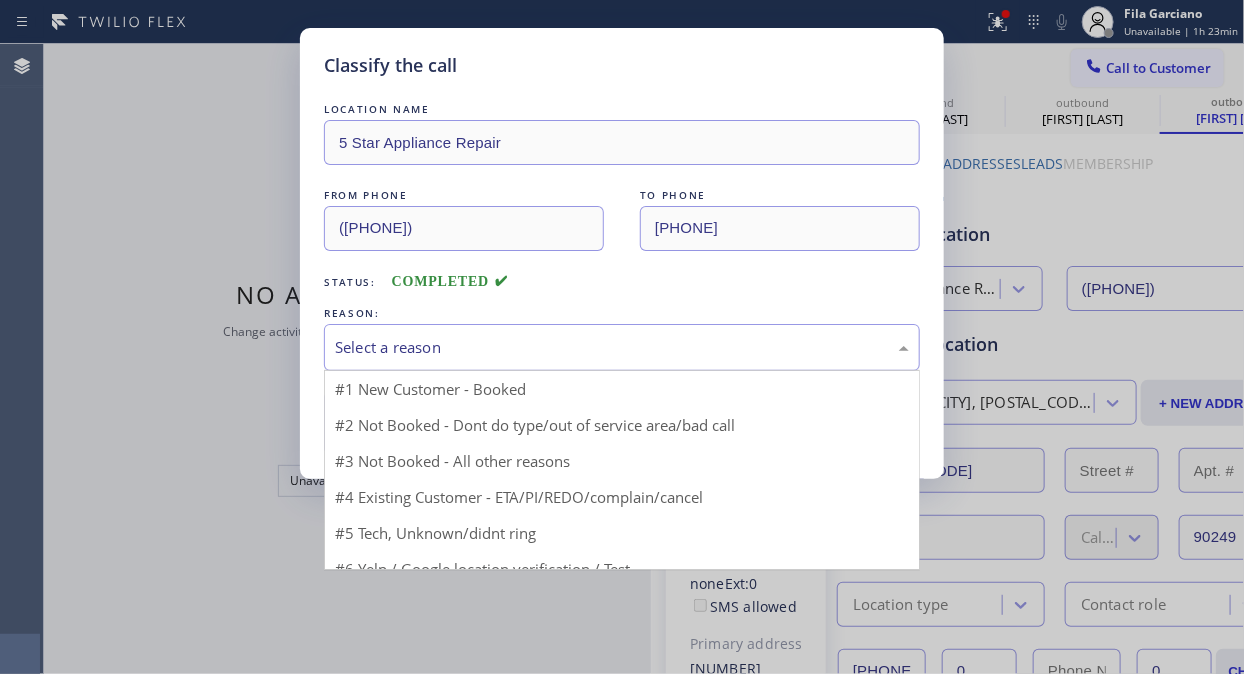 click on "Select a reason" at bounding box center [622, 347] 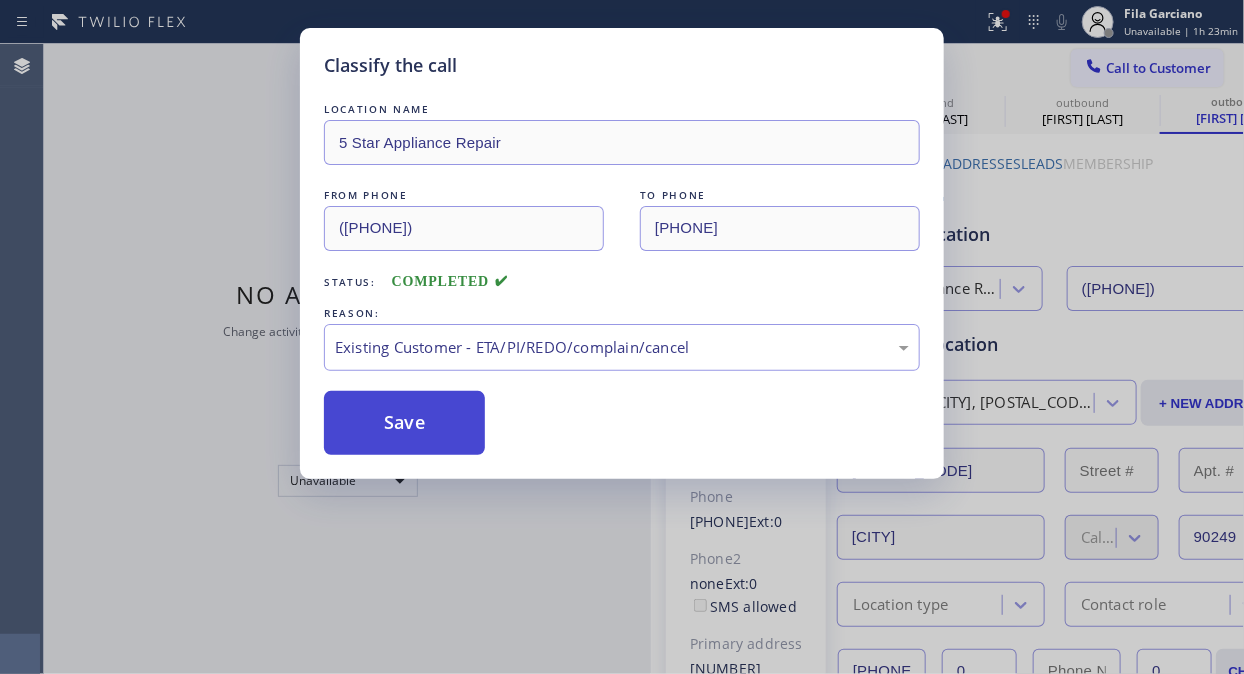 click on "Save" at bounding box center (404, 423) 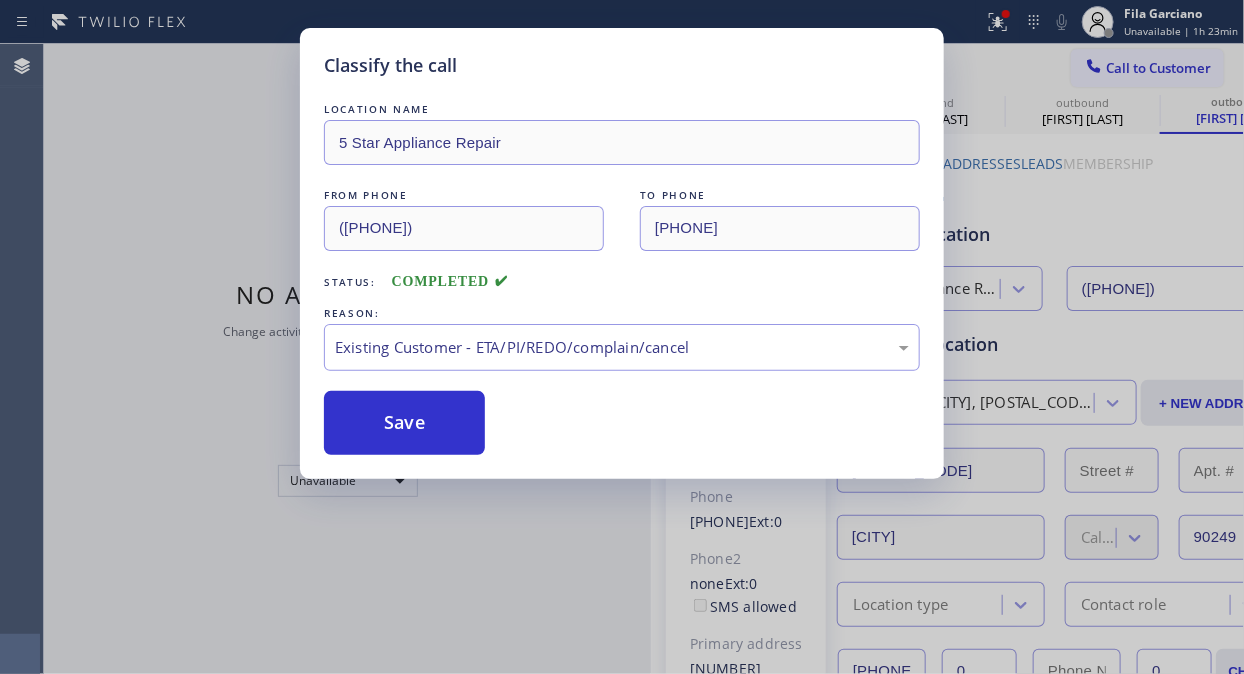 drag, startPoint x: 393, startPoint y: 416, endPoint x: 1087, endPoint y: 65, distance: 777.71265 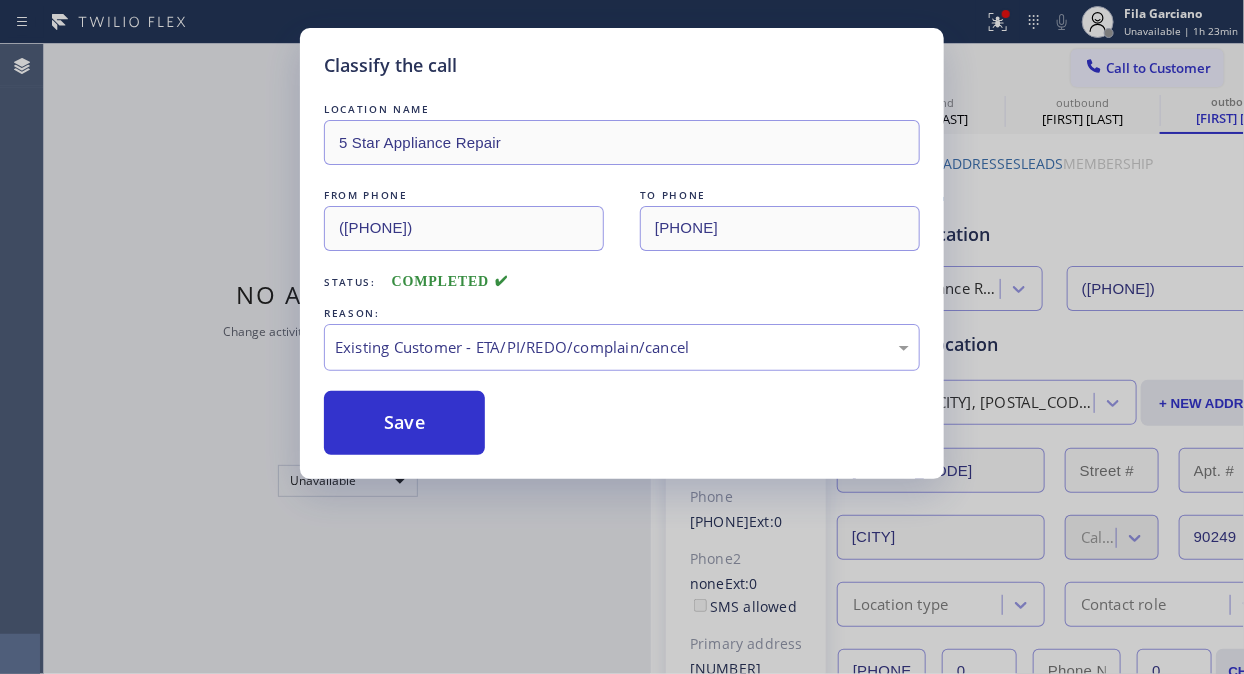 click on "Save" at bounding box center (404, 423) 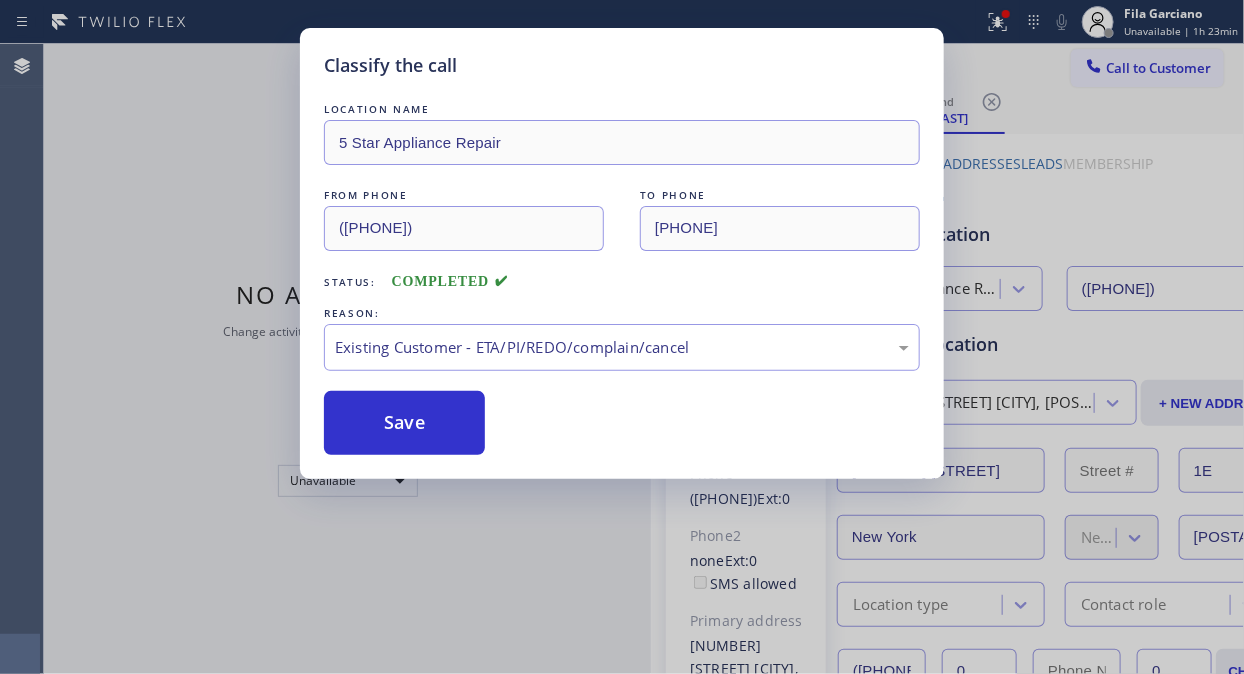 click 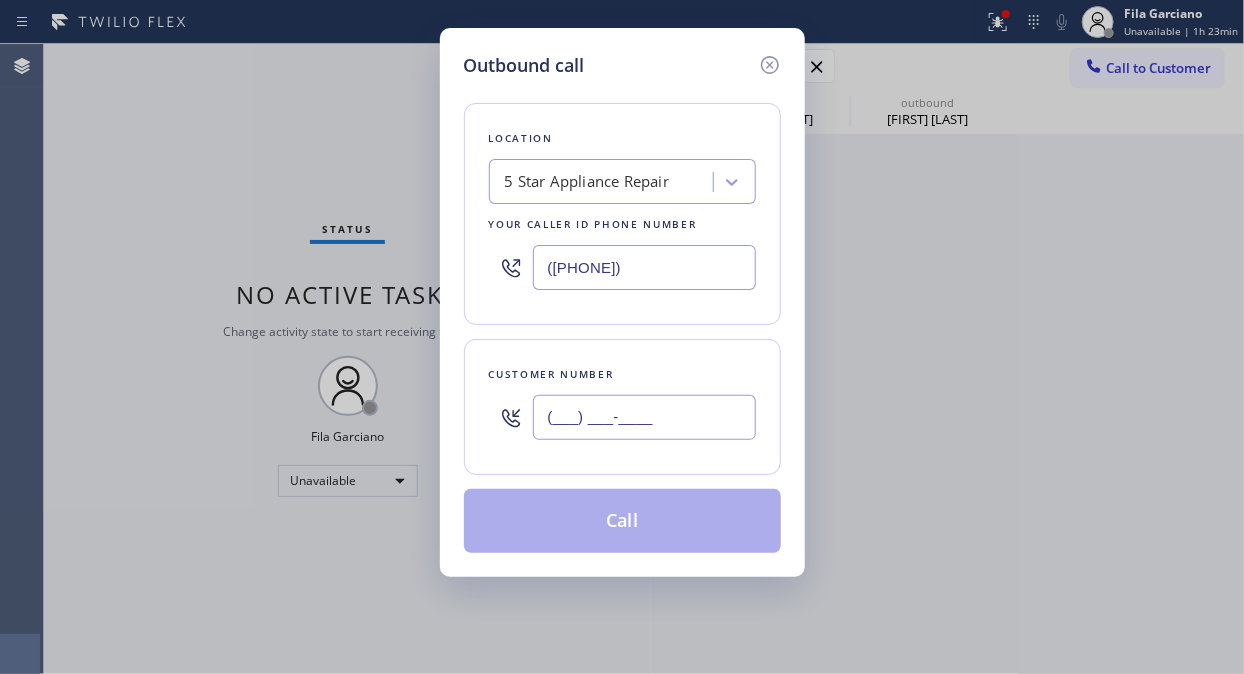 click on "(___) ___-____" at bounding box center [644, 417] 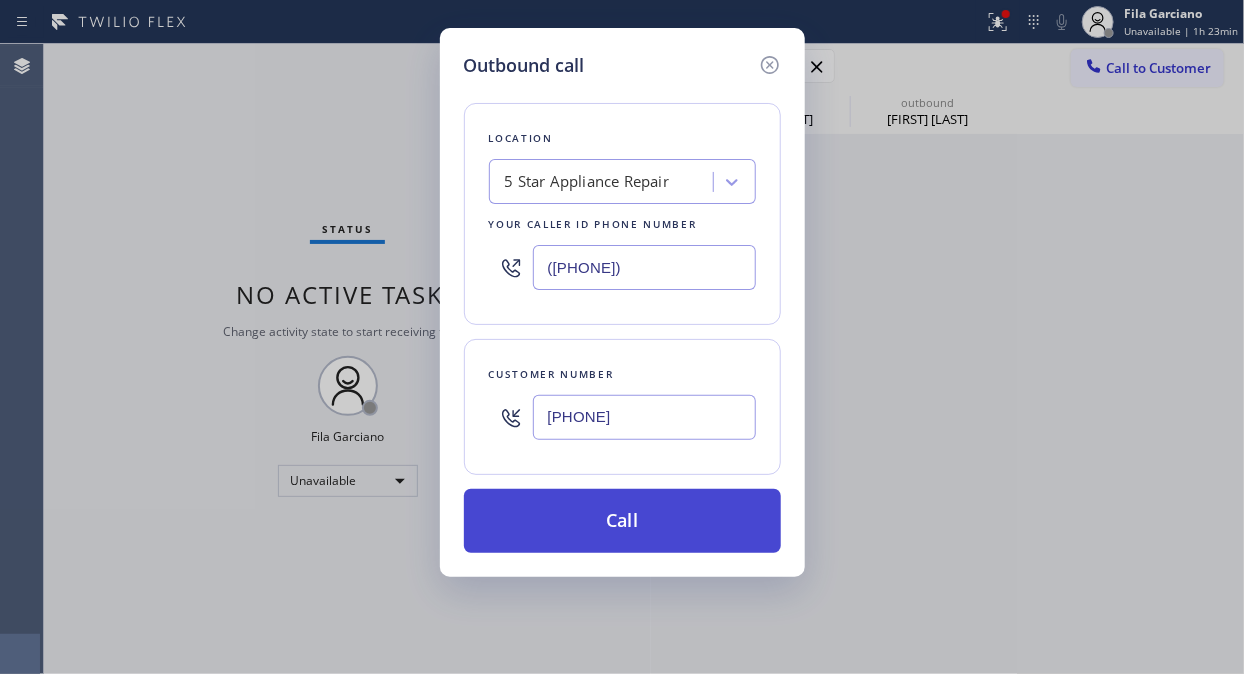 type on "[PHONE]" 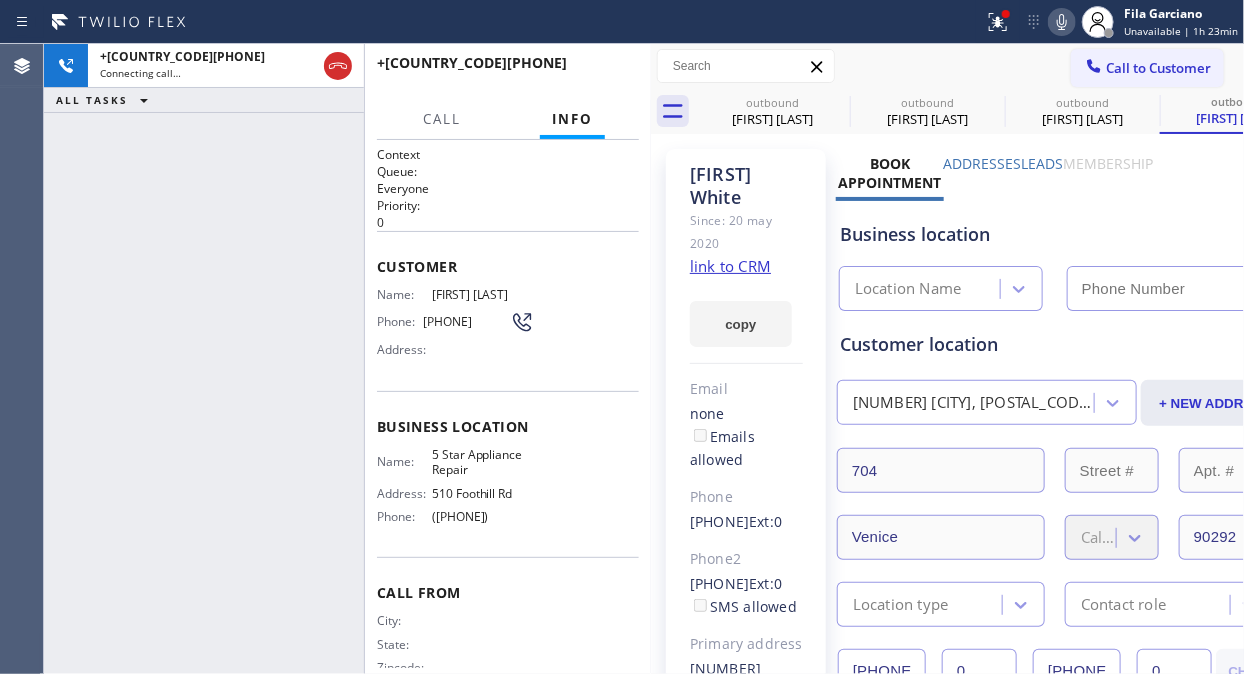 click 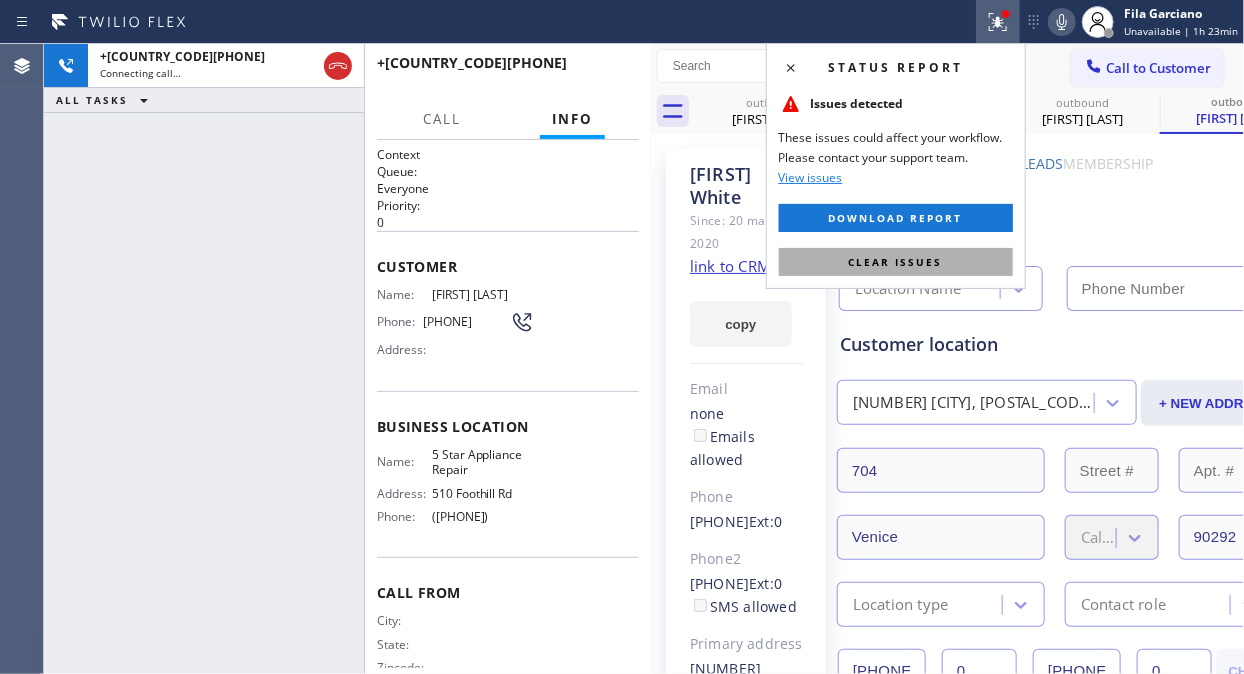 type on "([PHONE])" 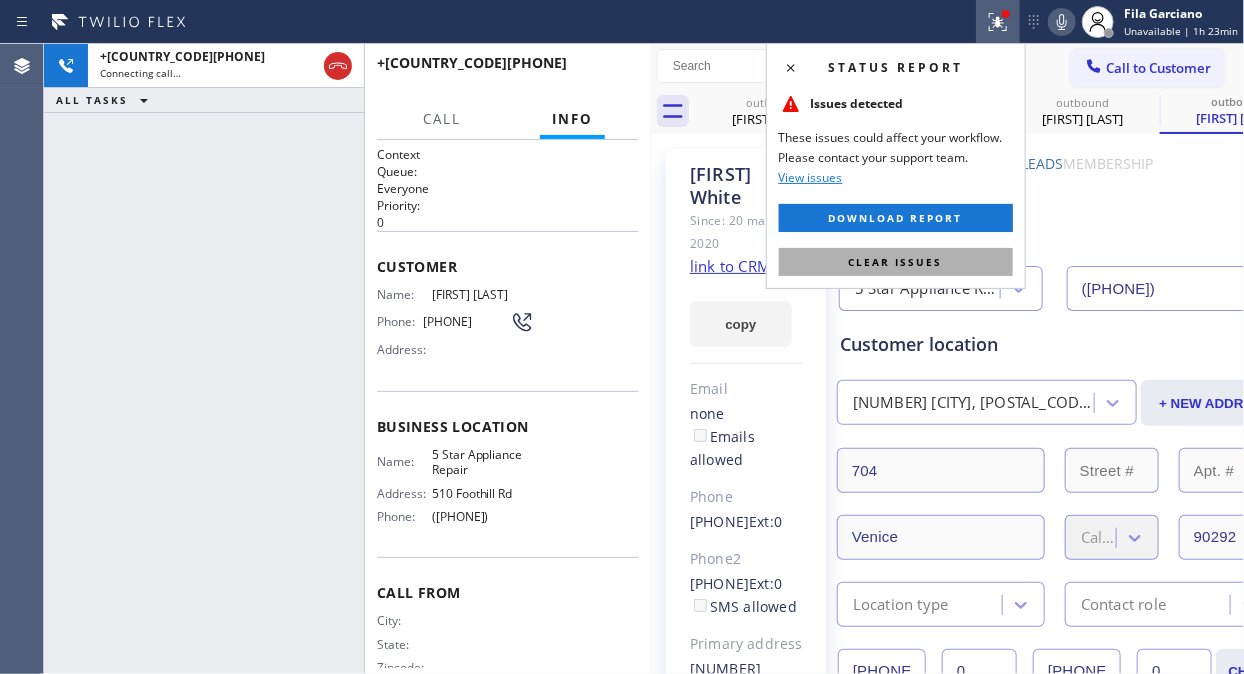 click on "Clear issues" at bounding box center [896, 262] 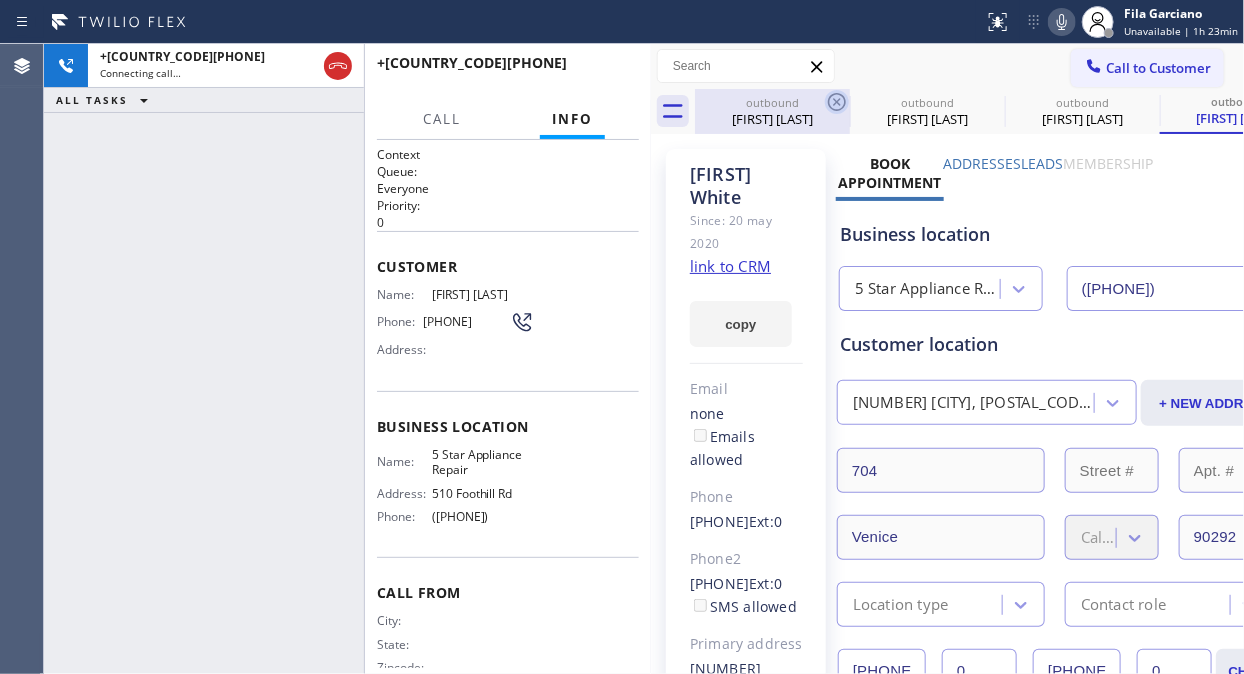 click 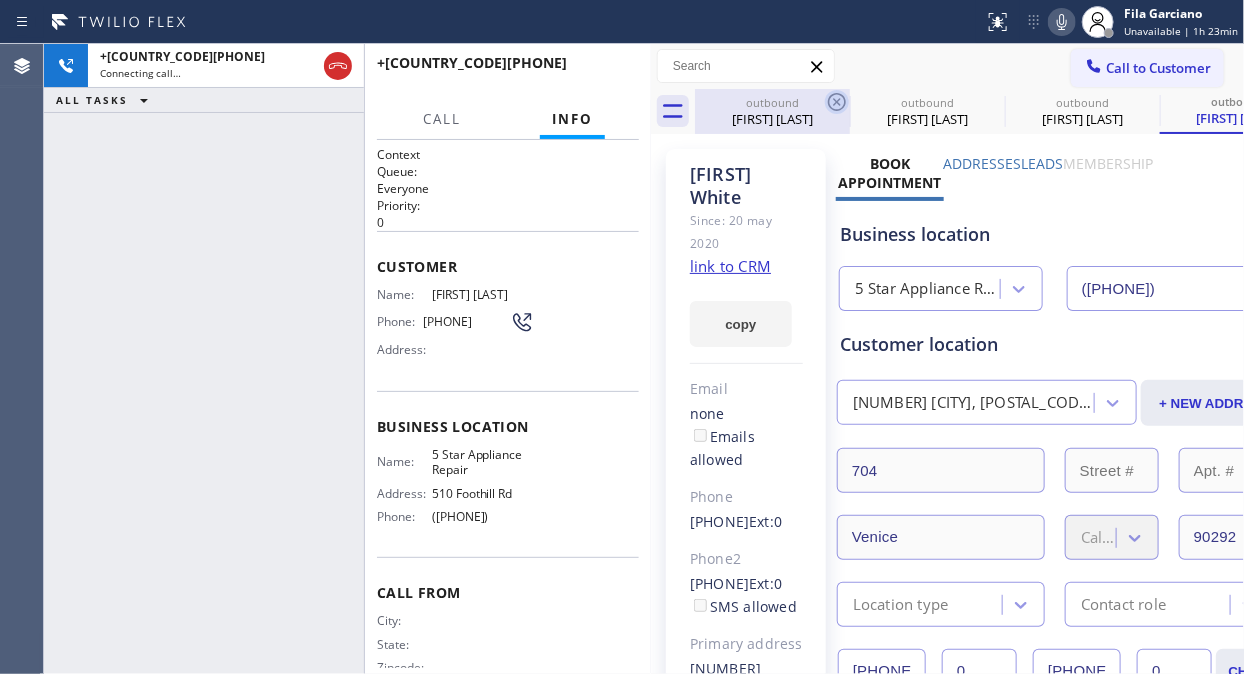 click 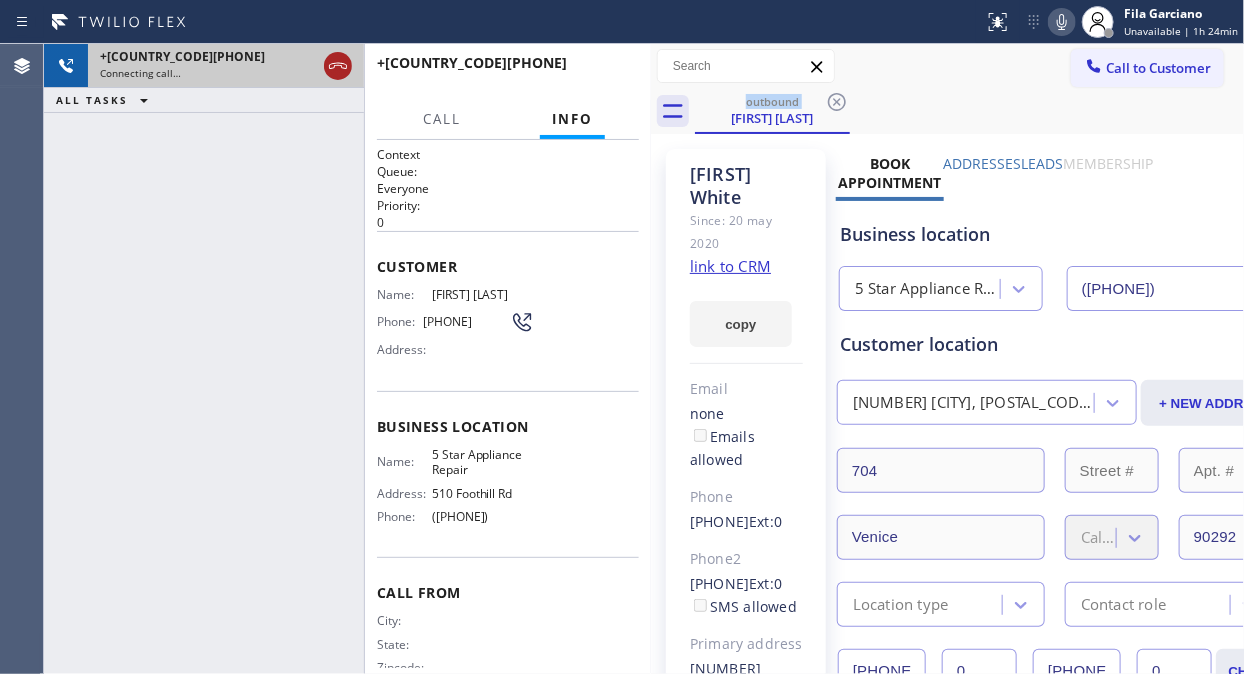 click 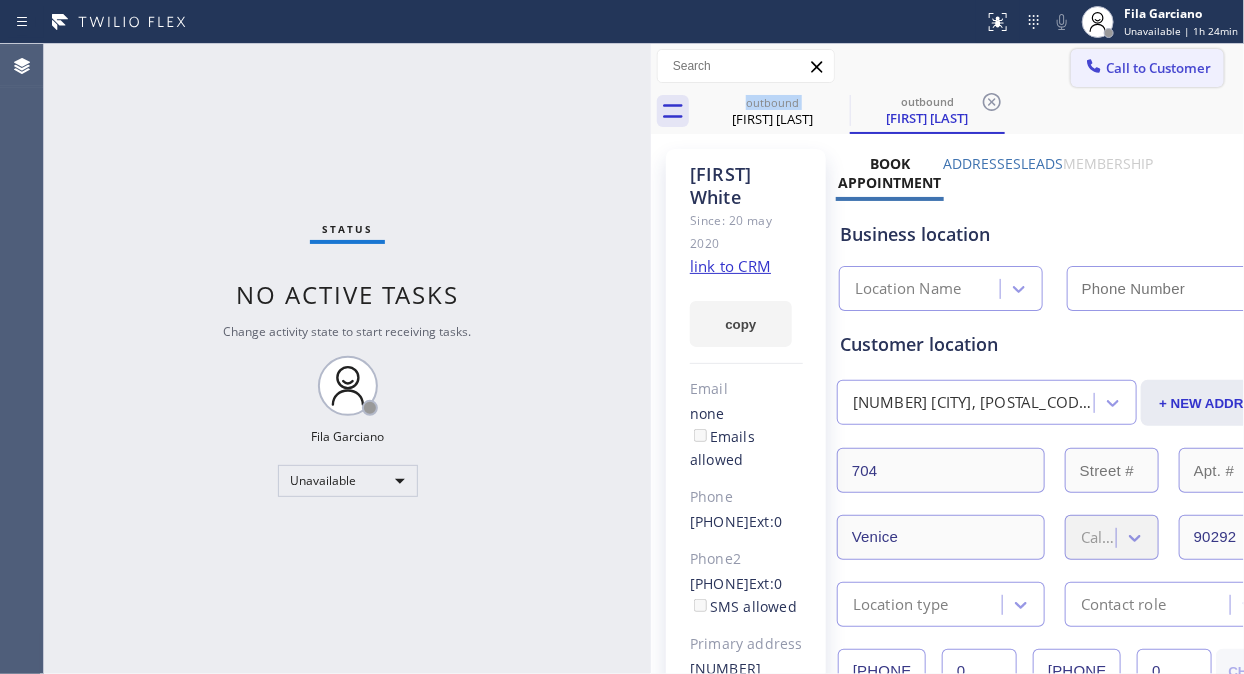 click on "Call to Customer" at bounding box center [1158, 68] 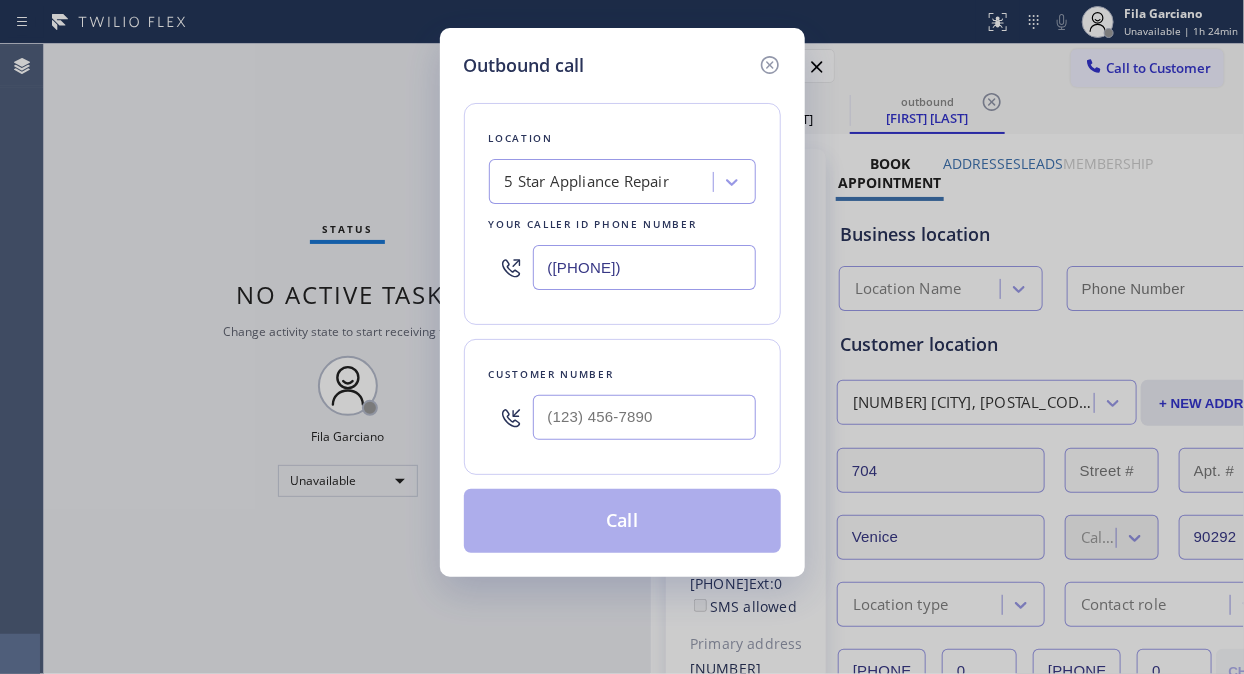 type on "([PHONE])" 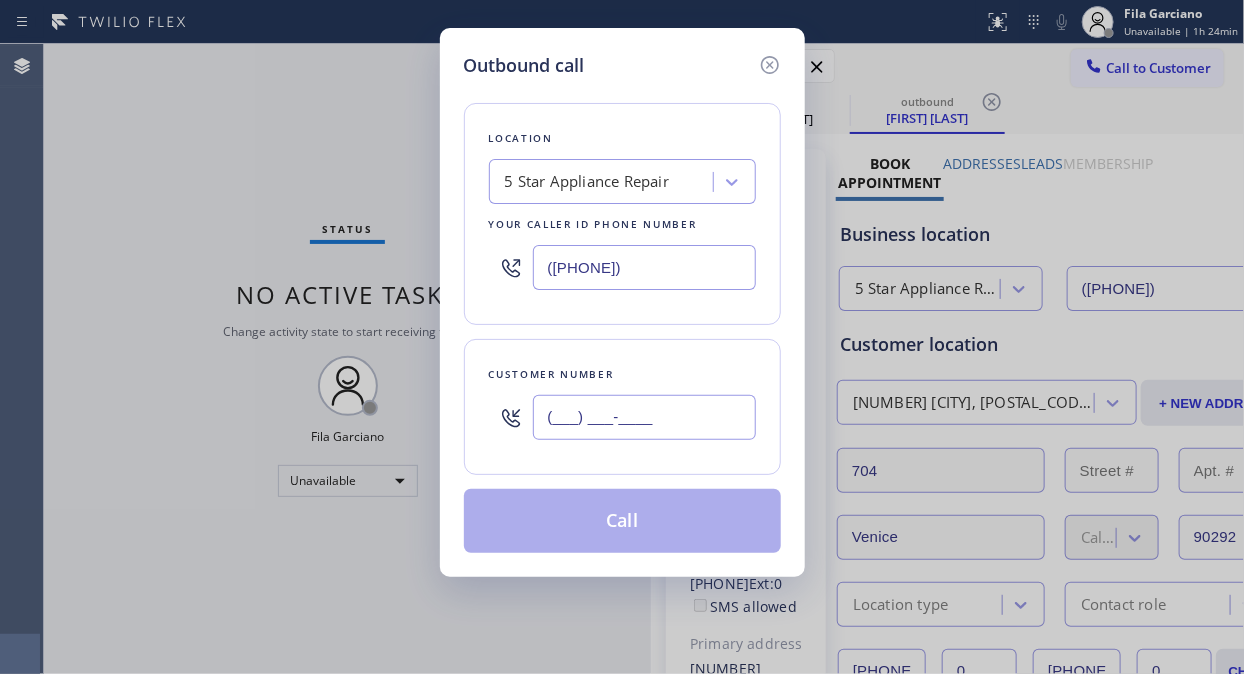 click on "(___) ___-____" at bounding box center [644, 417] 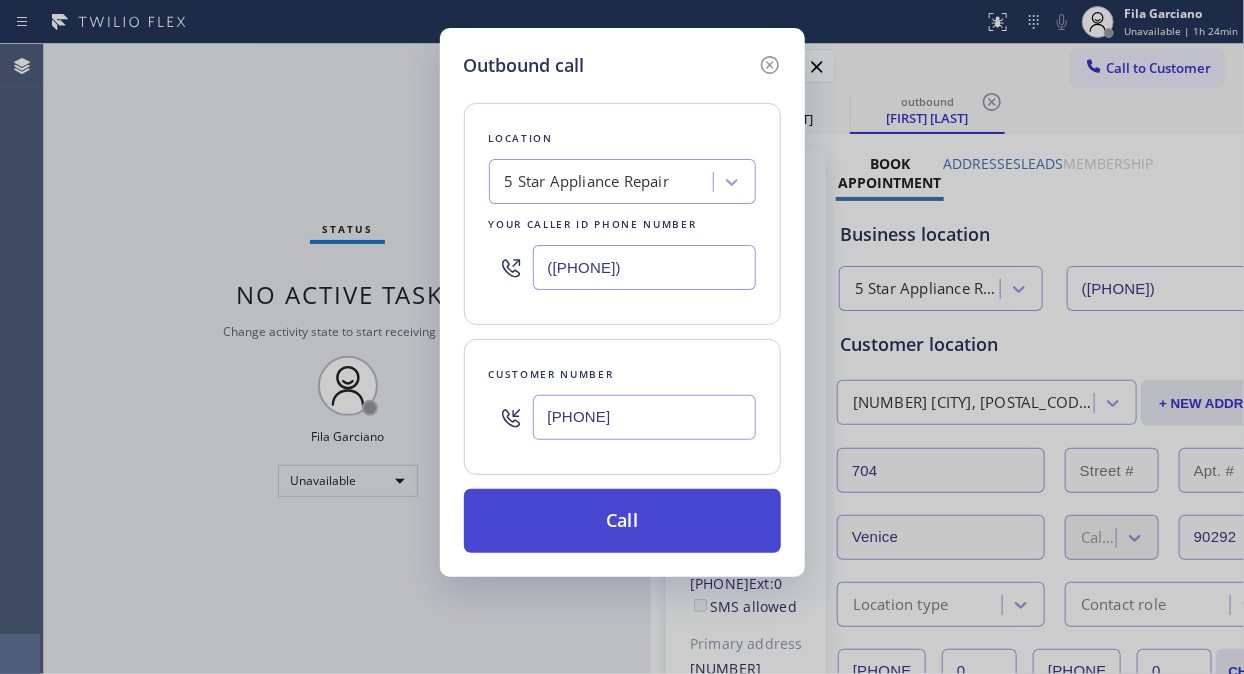 type on "[PHONE]" 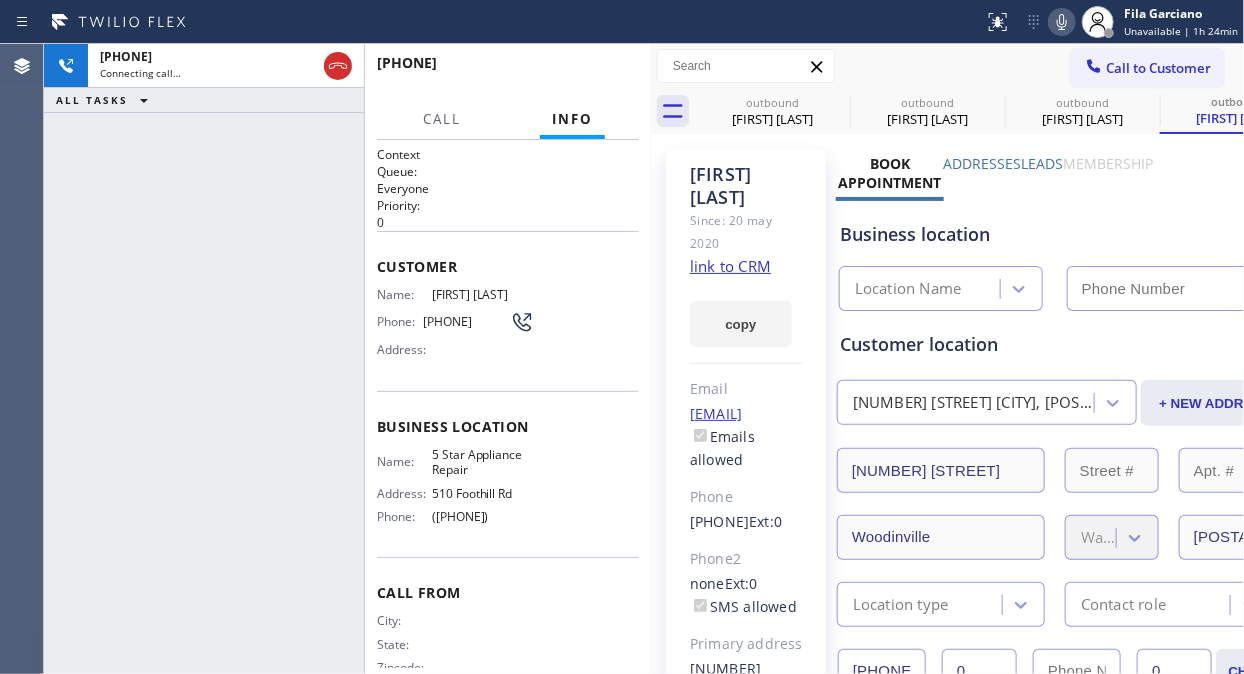type on "([PHONE])" 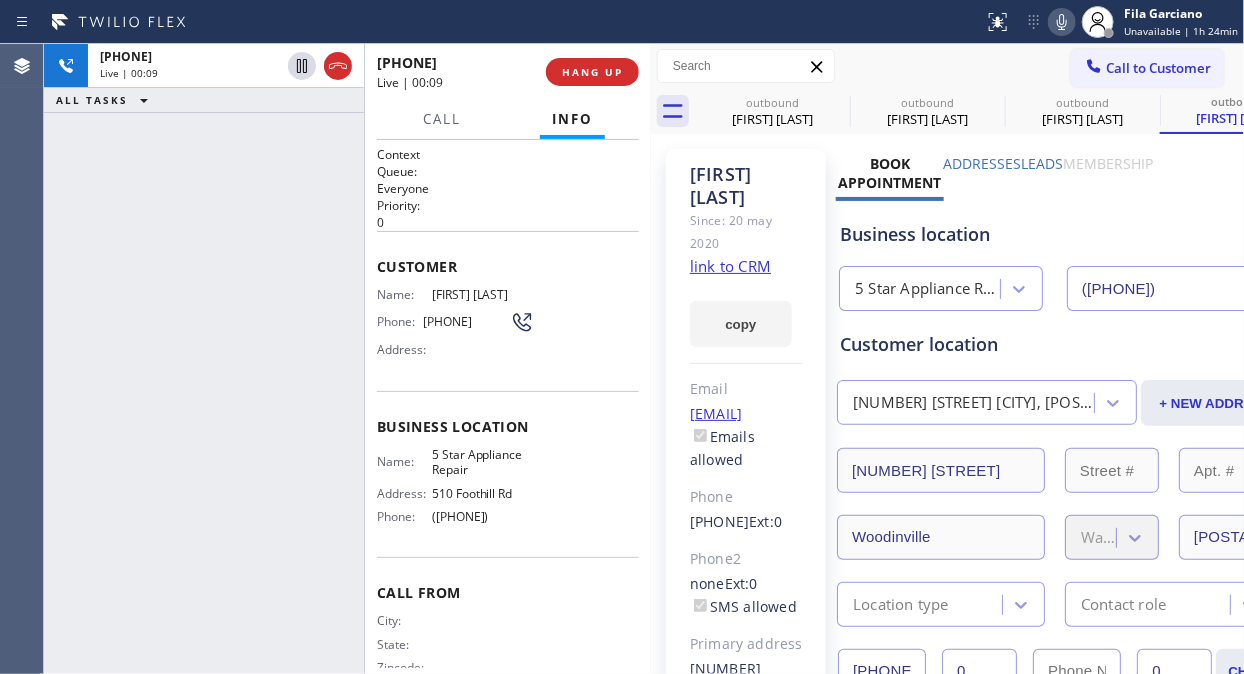click on "[PHONE] Live | 00:09 ALL TASKS ALL TASKS ACTIVE TASKS TASKS IN WRAP UP" at bounding box center [204, 359] 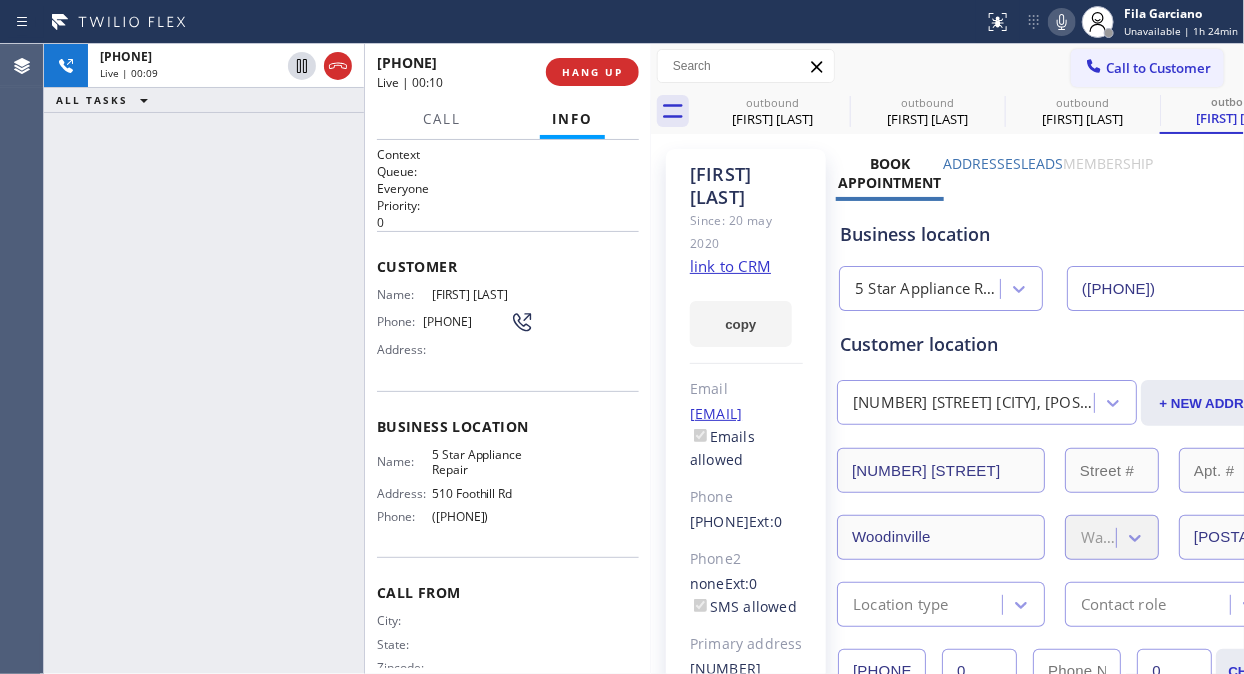 click 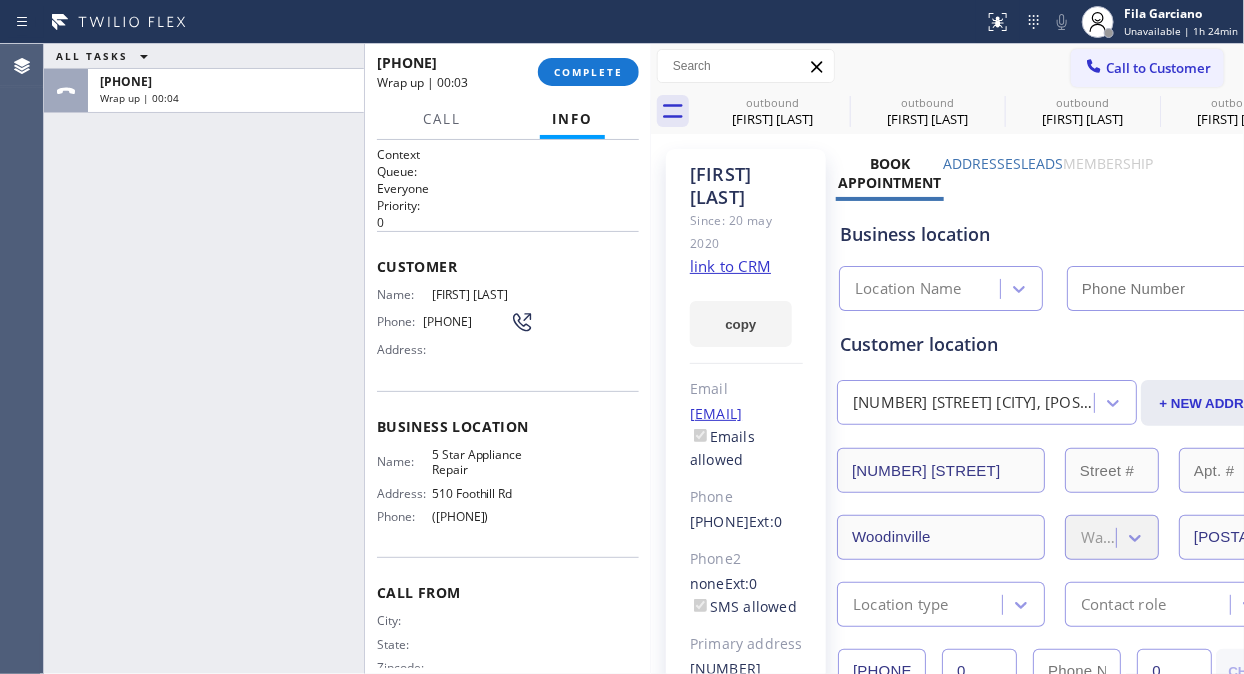 type on "([PHONE])" 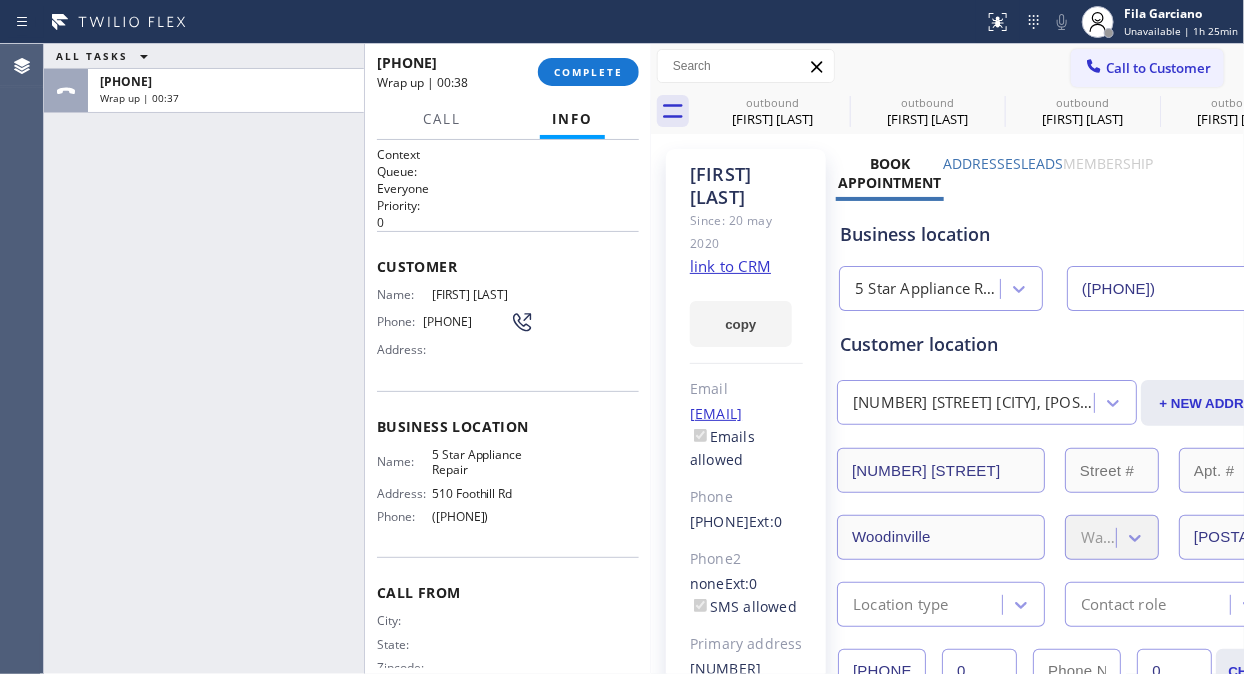 click on "ALL TASKS ALL TASKS ACTIVE TASKS TASKS IN WRAP UP [PHONE] Wrap up | 00:37" at bounding box center [204, 359] 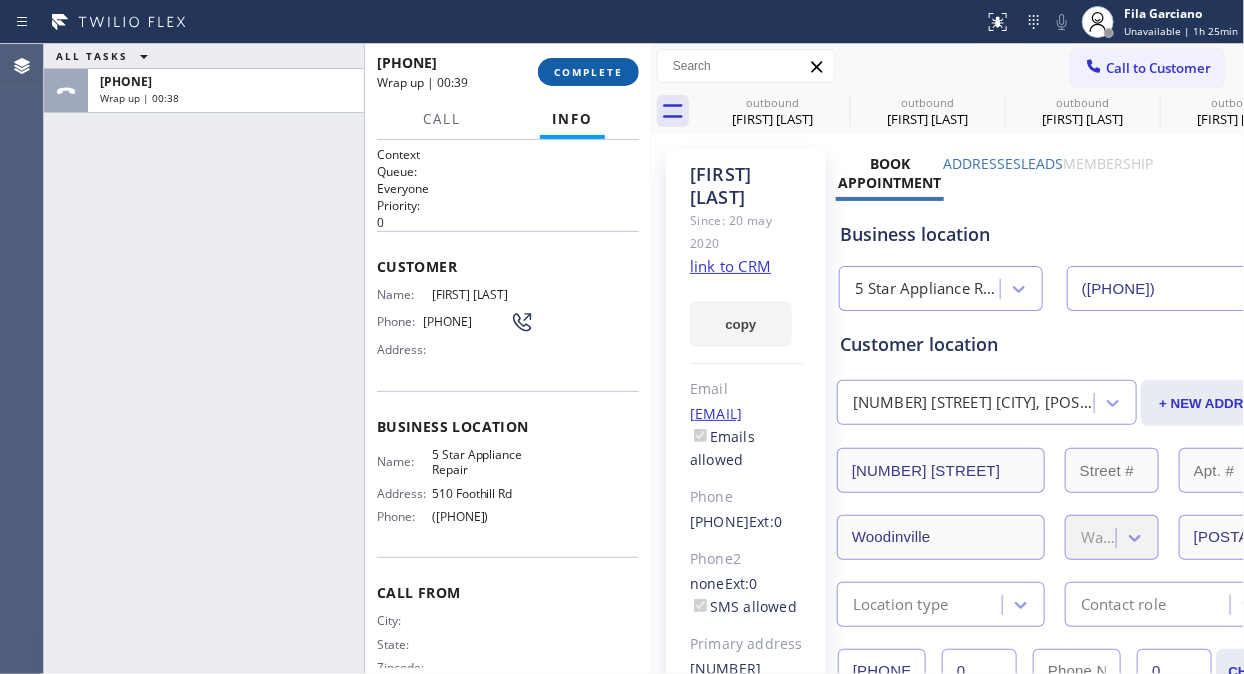 click on "COMPLETE" at bounding box center [588, 72] 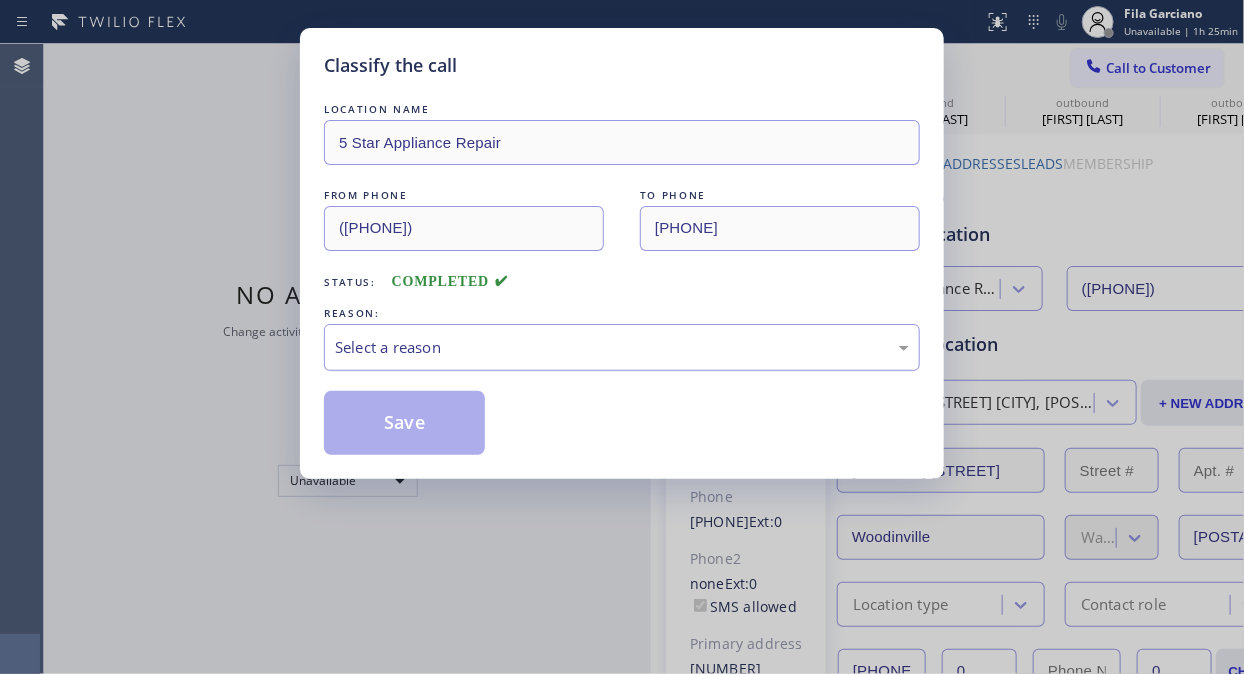 click on "Select a reason" at bounding box center [622, 347] 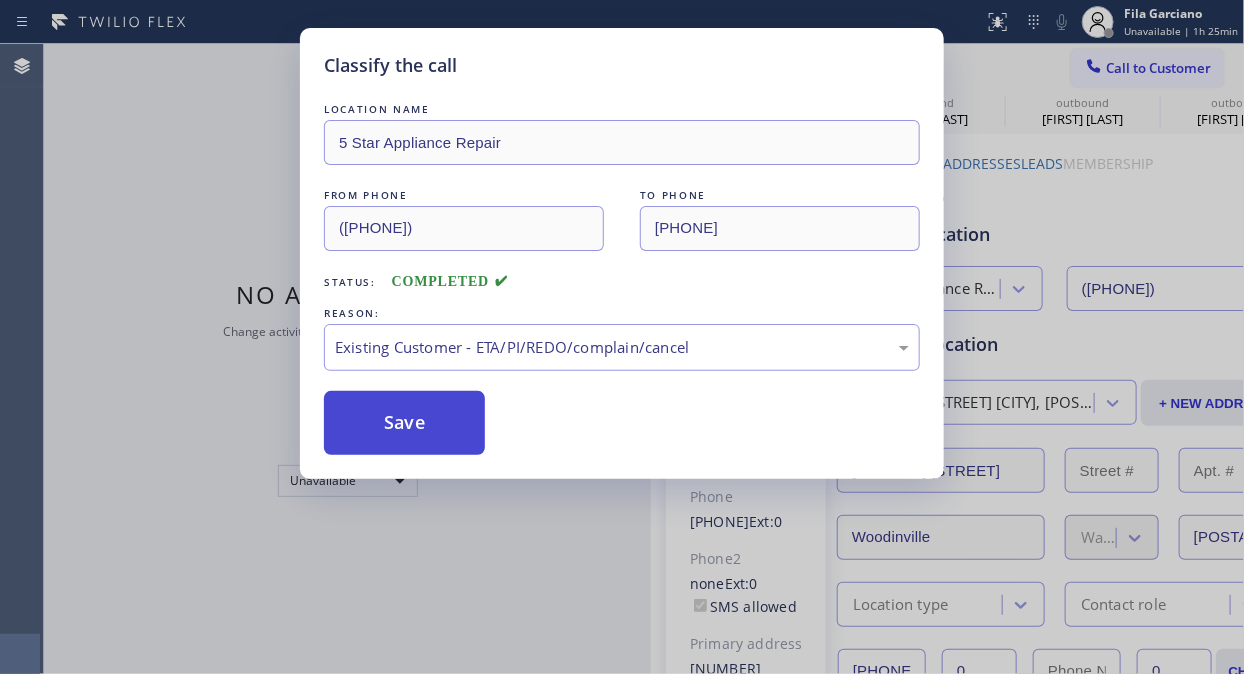 click on "Save" at bounding box center (404, 423) 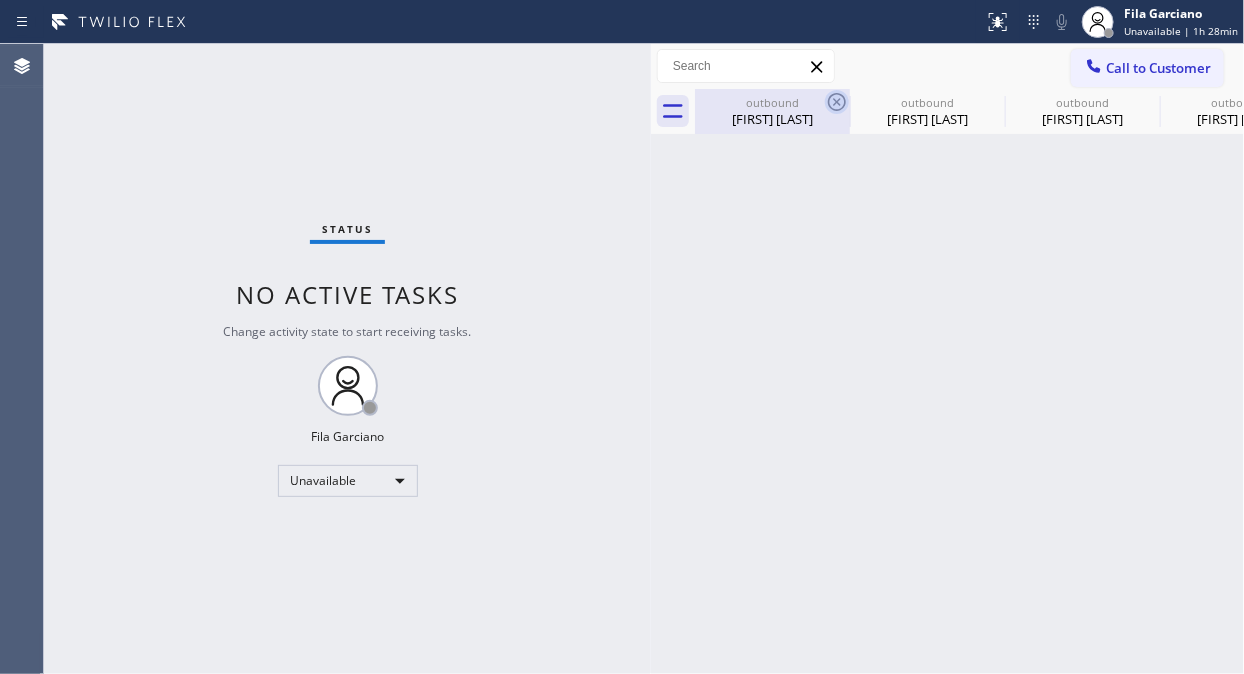 click 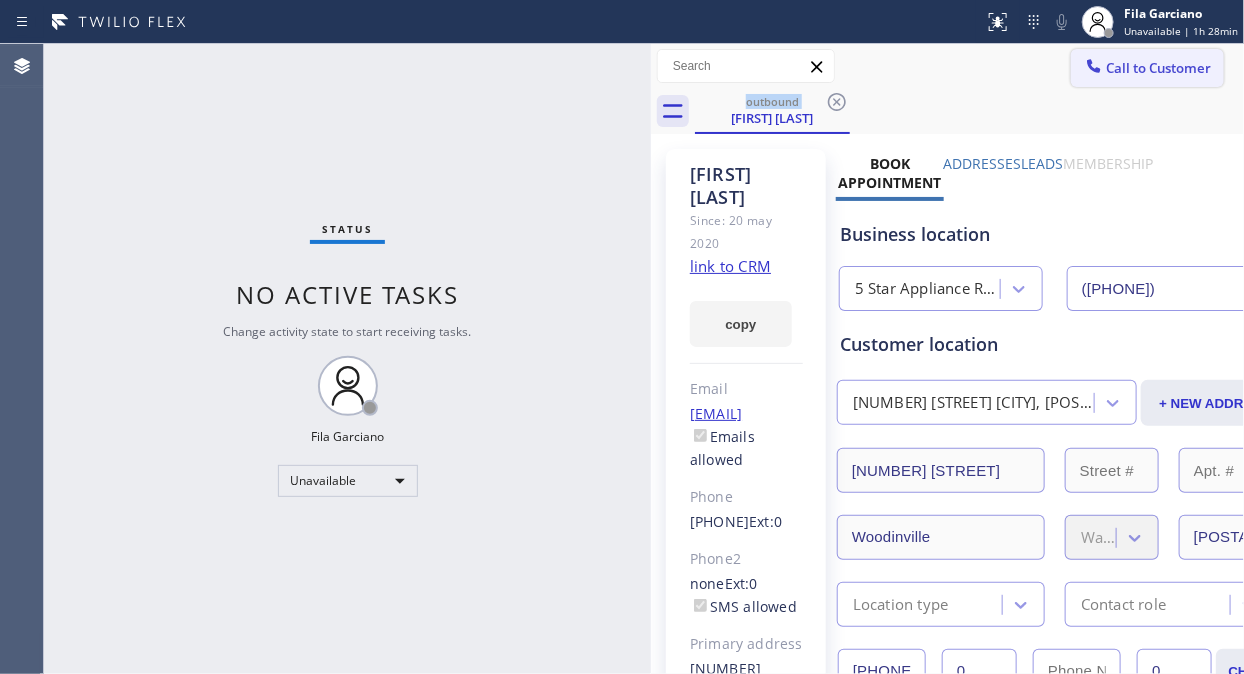 click on "Call to Customer" at bounding box center [1158, 68] 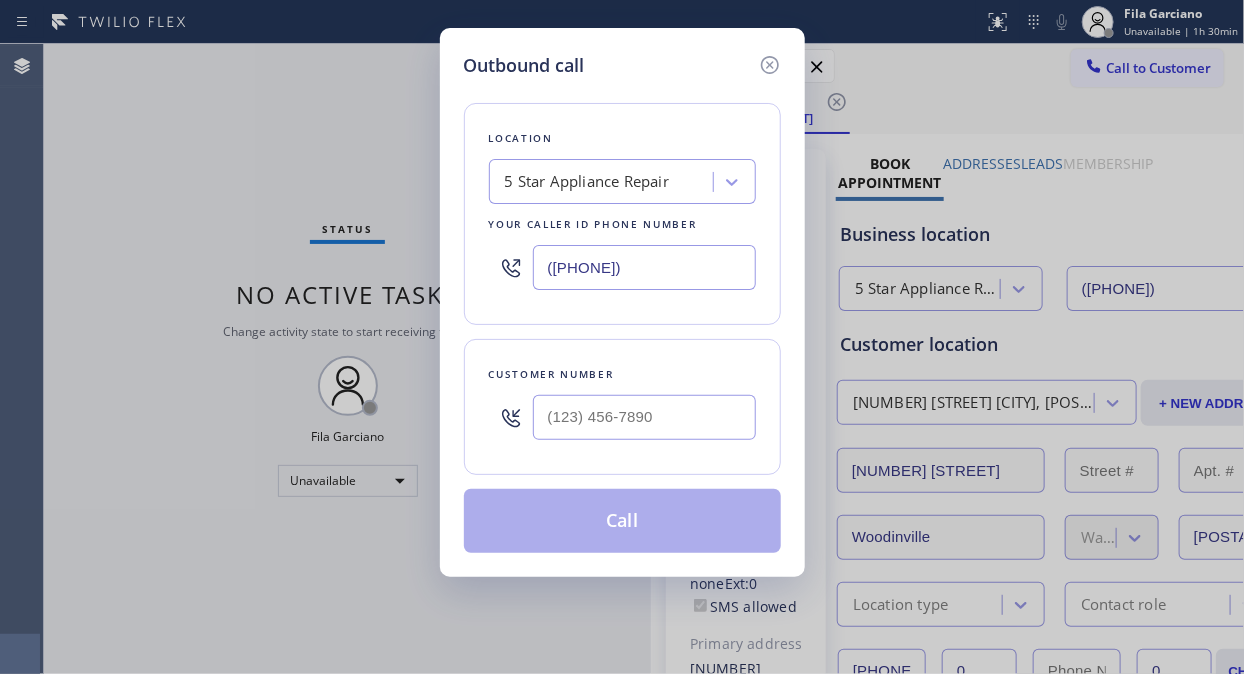 click on "([PHONE]) [CUSTOMER_NUMBER] [PHONE]" at bounding box center [622, 337] 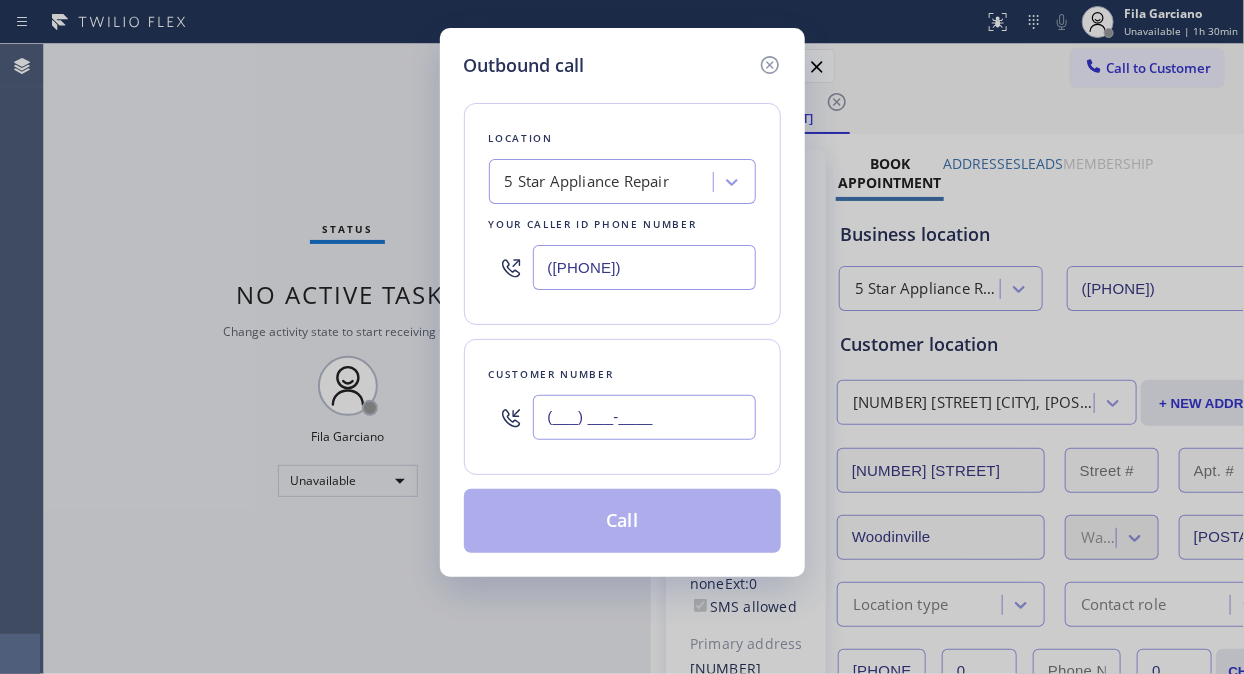 click on "(___) ___-____" at bounding box center (644, 417) 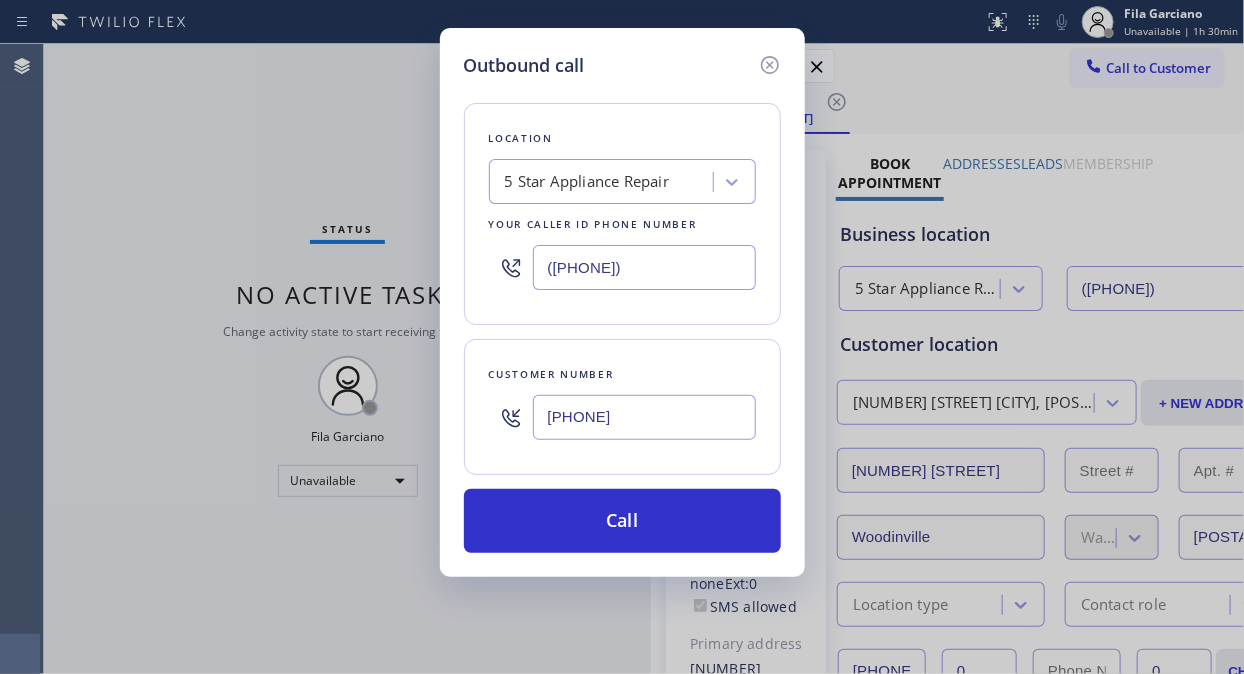 type on "[PHONE]" 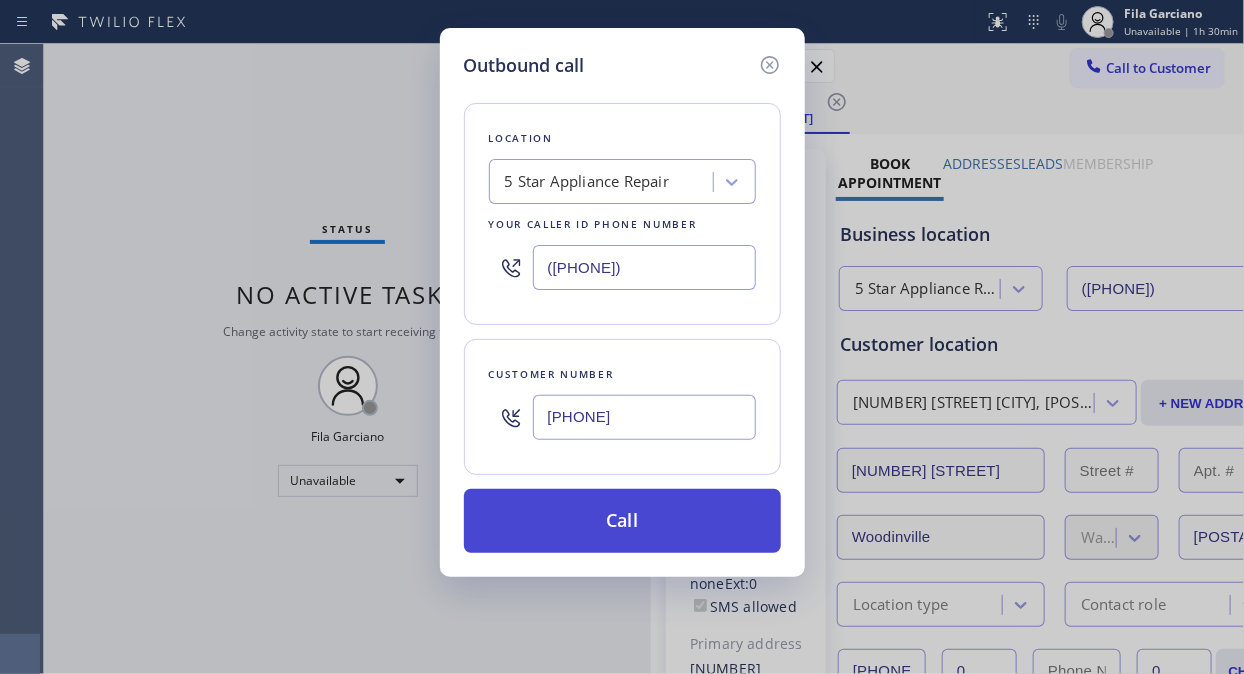 click on "Call" at bounding box center [622, 521] 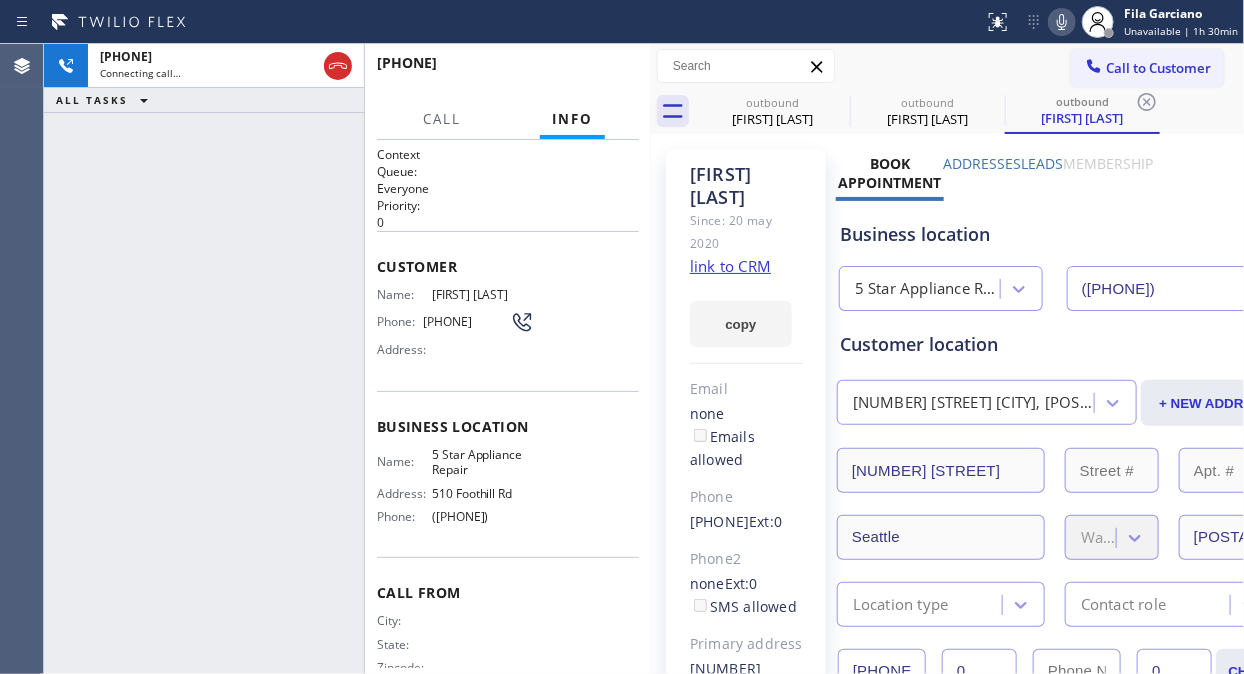 type on "([PHONE])" 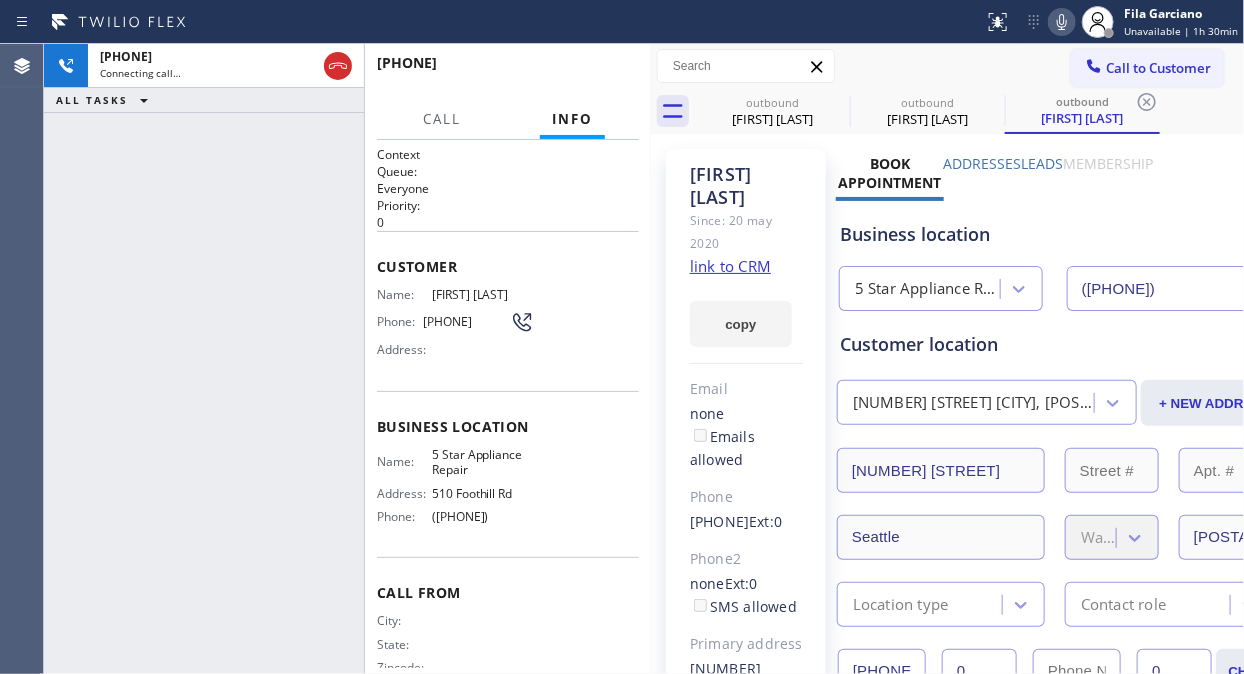 click 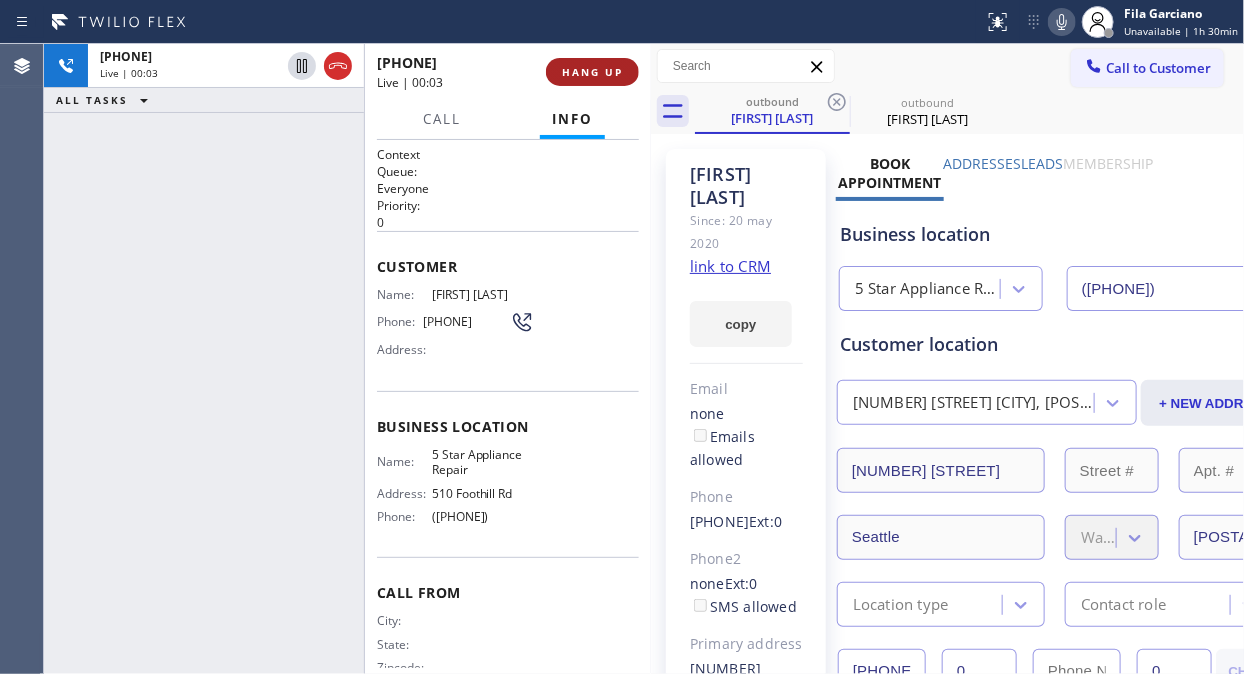 click on "HANG UP" at bounding box center (592, 72) 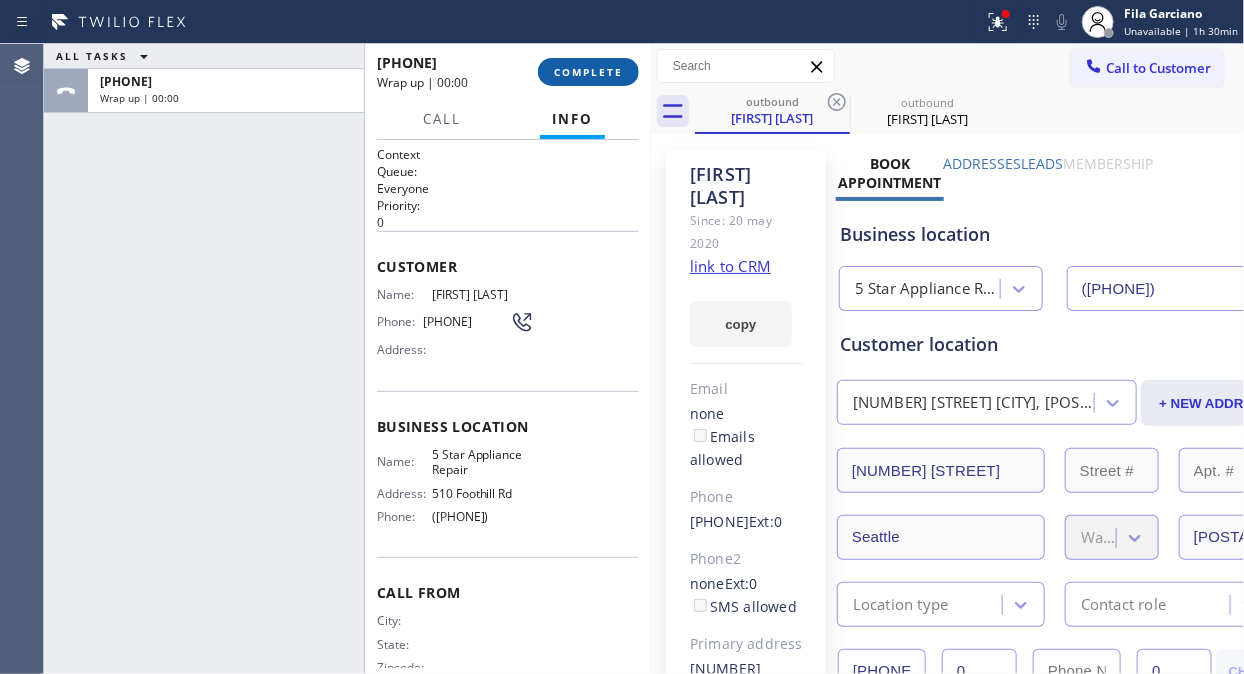 click on "COMPLETE" at bounding box center [588, 72] 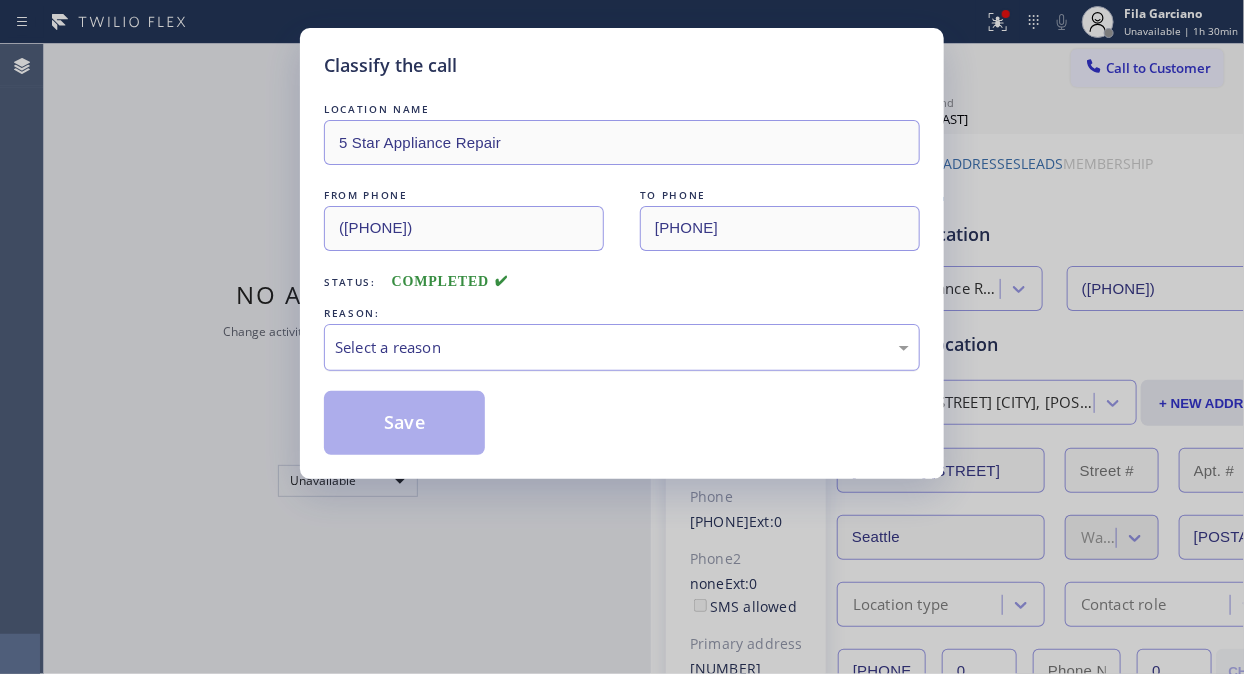 click on "Select a reason" at bounding box center [622, 347] 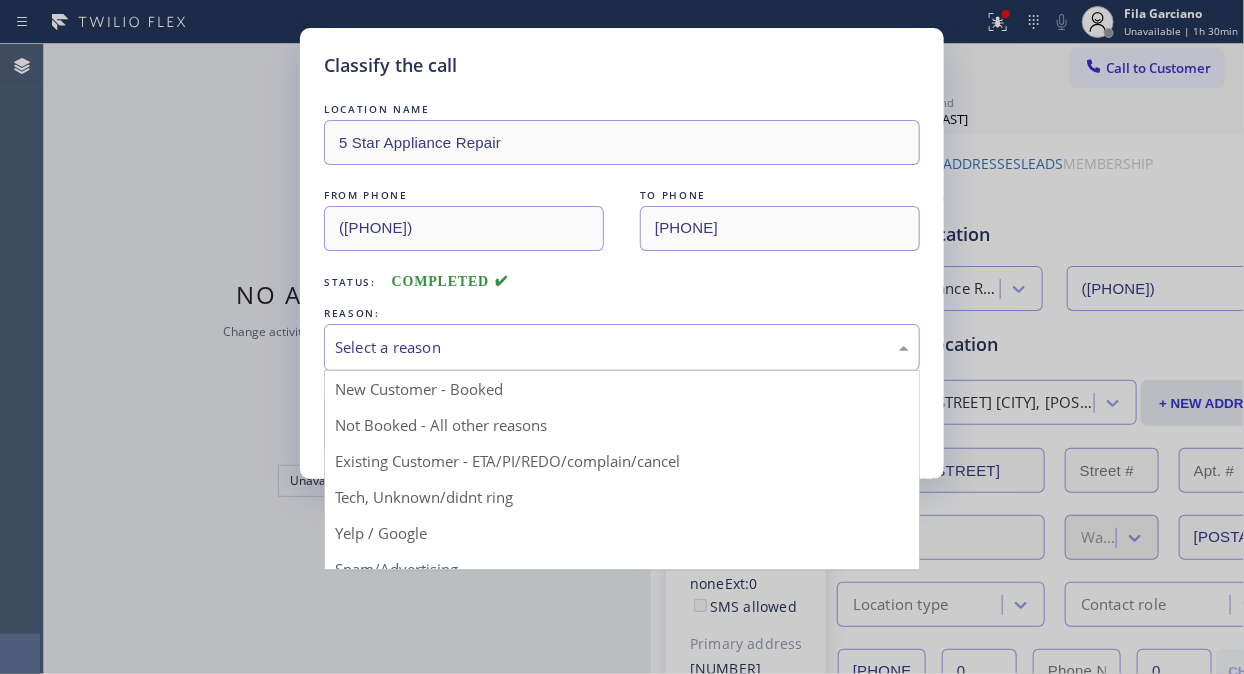 drag, startPoint x: 577, startPoint y: 451, endPoint x: 563, endPoint y: 448, distance: 14.3178215 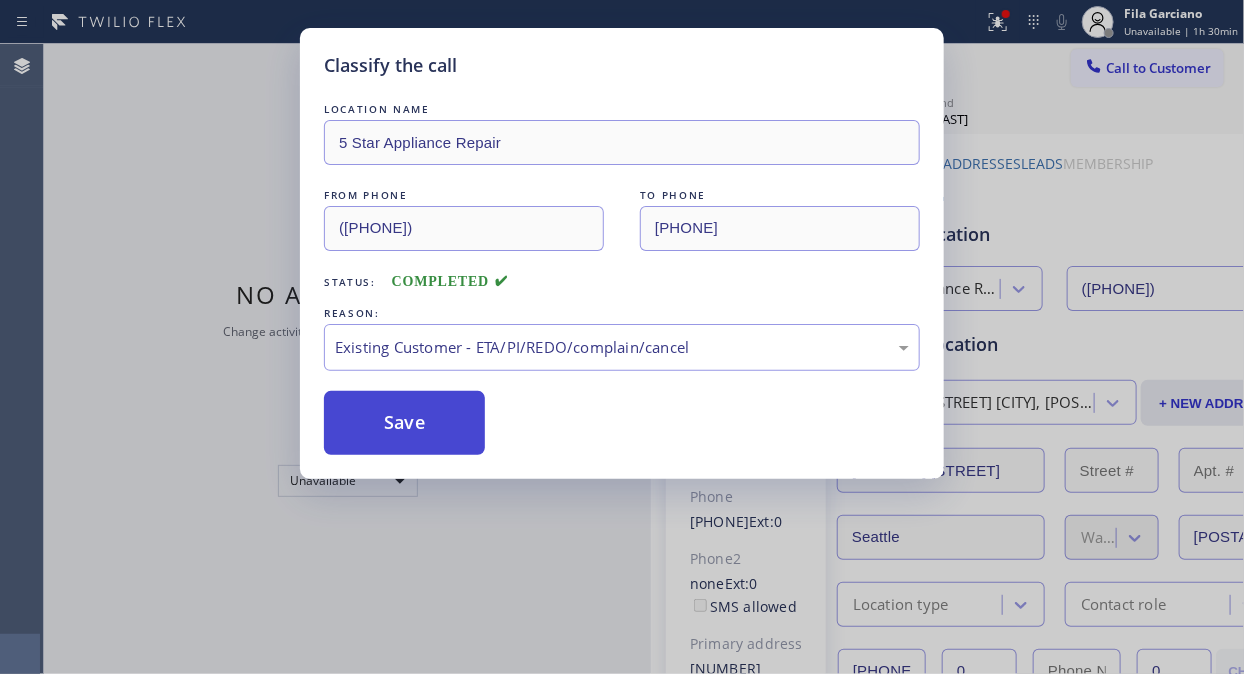 drag, startPoint x: 424, startPoint y: 414, endPoint x: 850, endPoint y: 208, distance: 473.19342 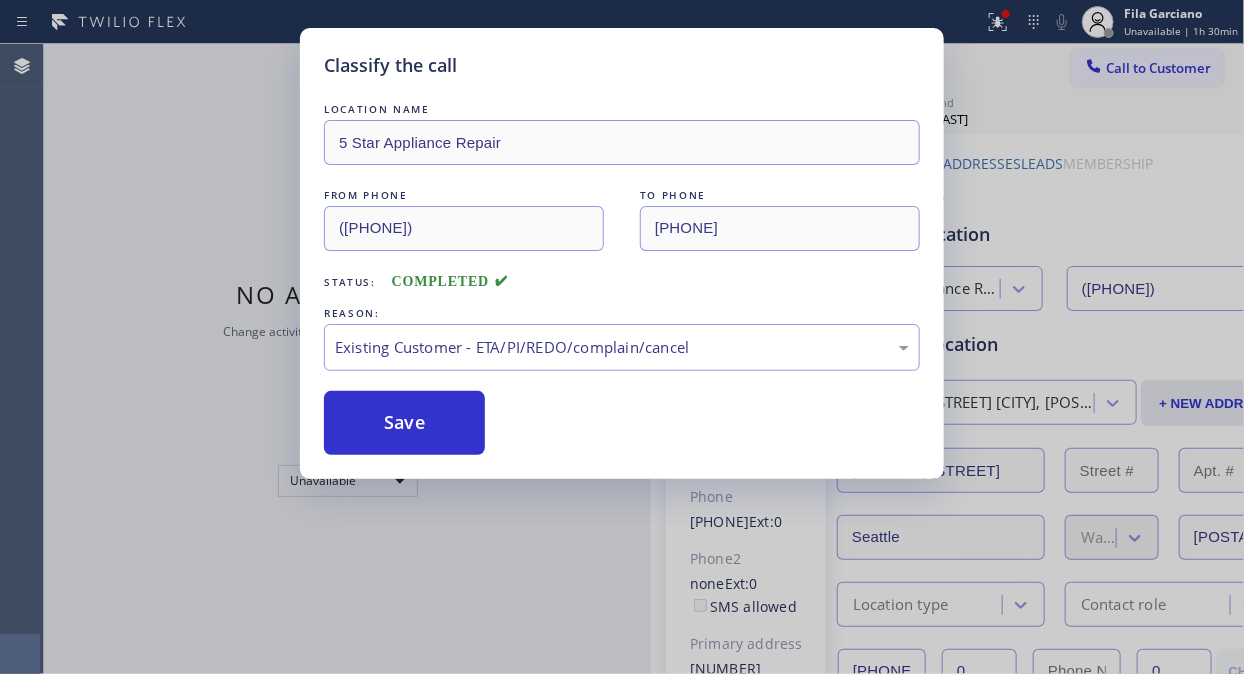 click on "Save" at bounding box center (404, 423) 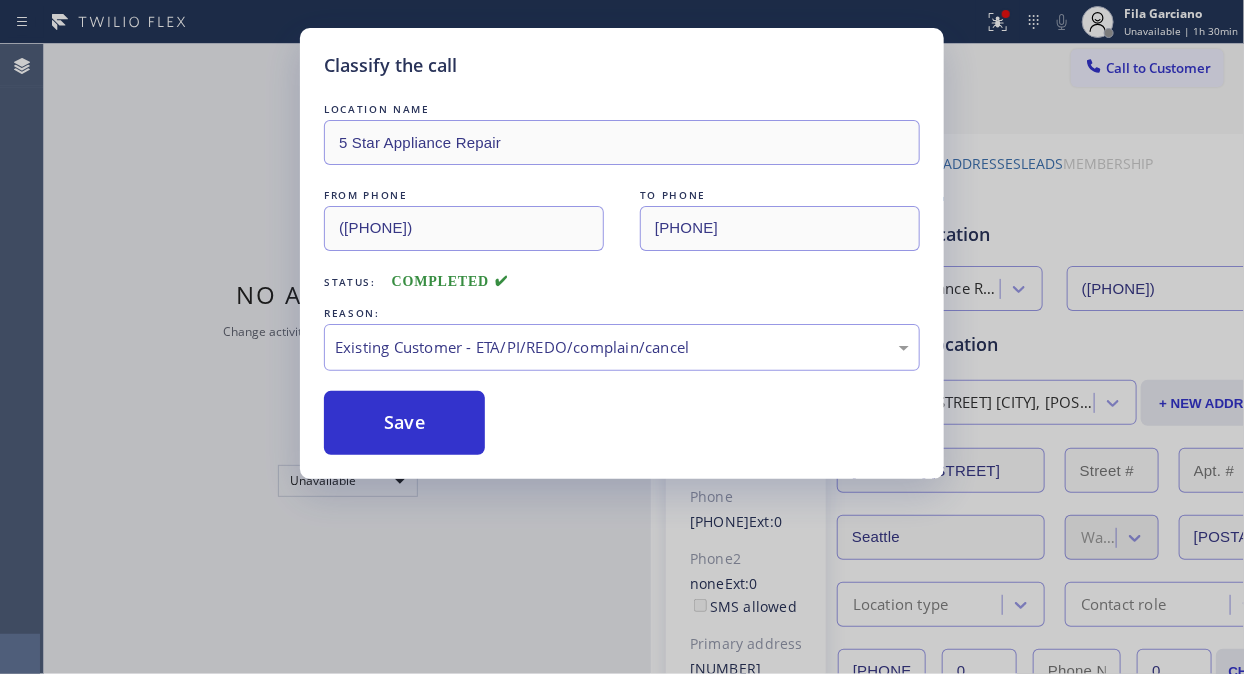 click on "Call to Customer" at bounding box center (1158, 68) 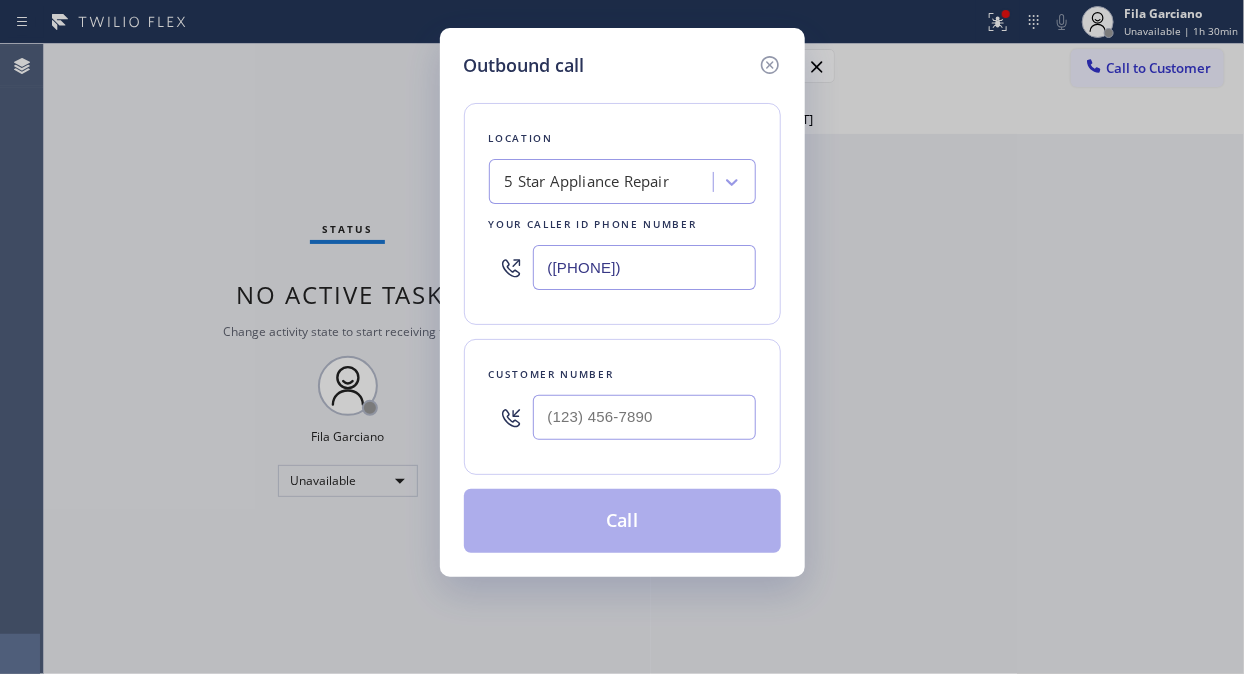 type on "(___) ___-____" 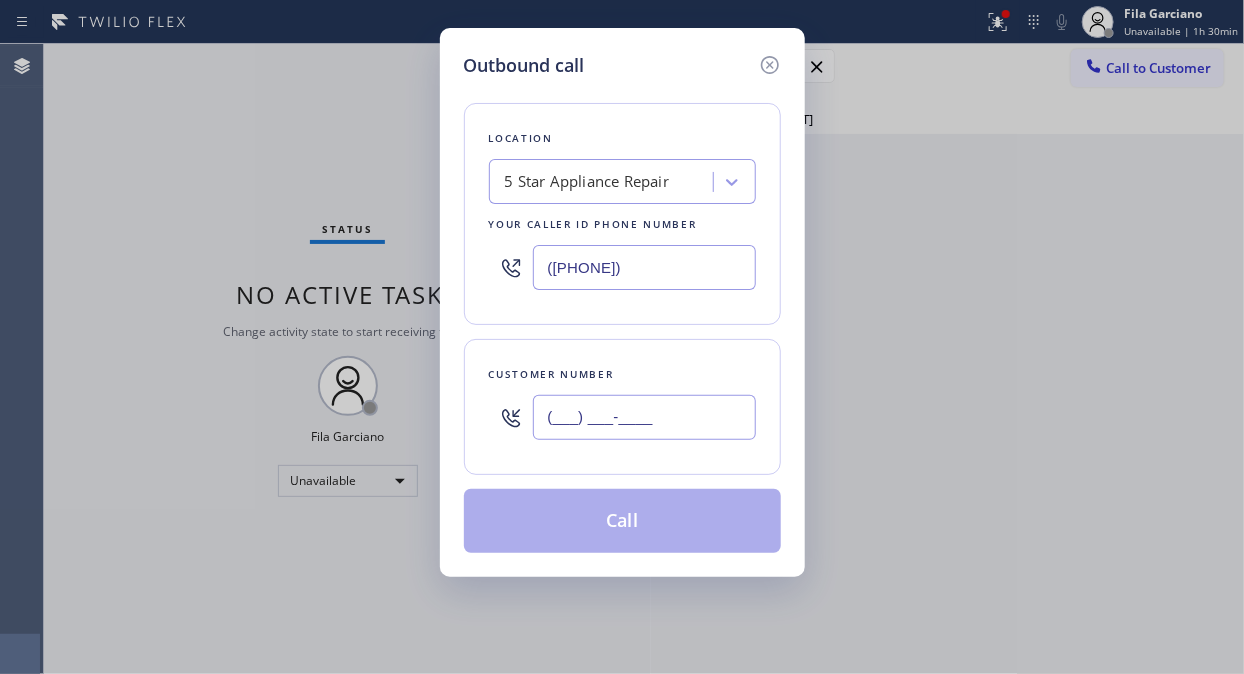 click on "(___) ___-____" at bounding box center [644, 417] 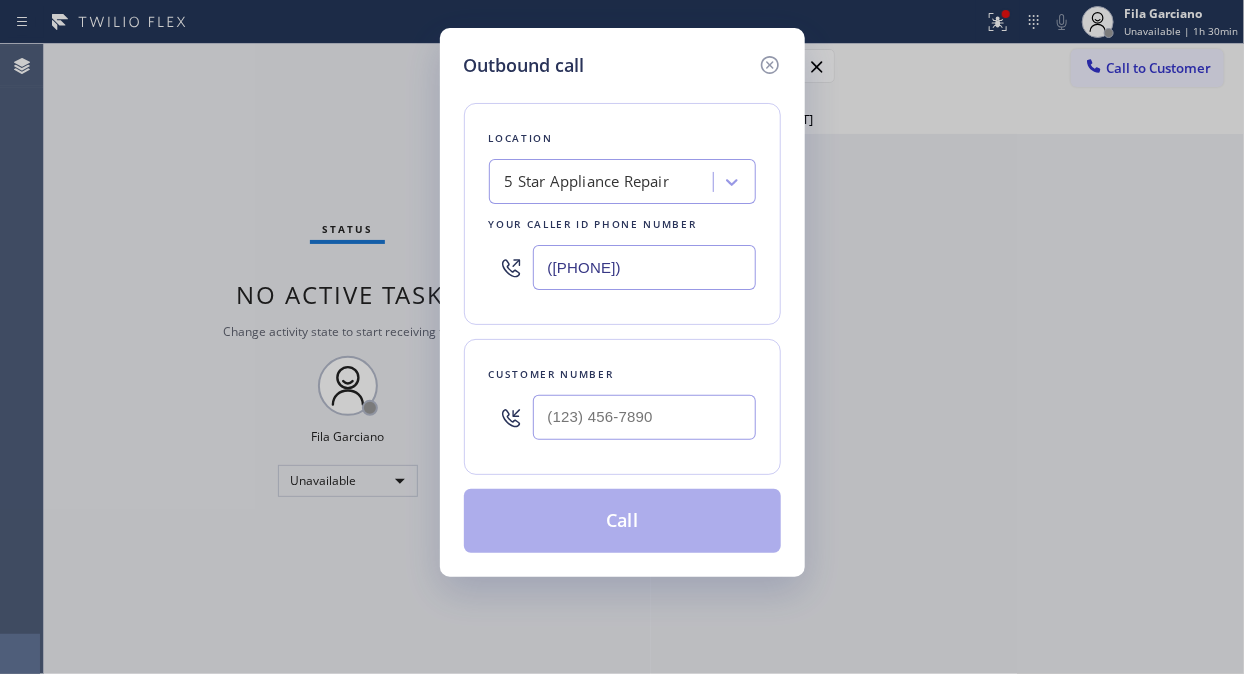 type on "(___) ___-____" 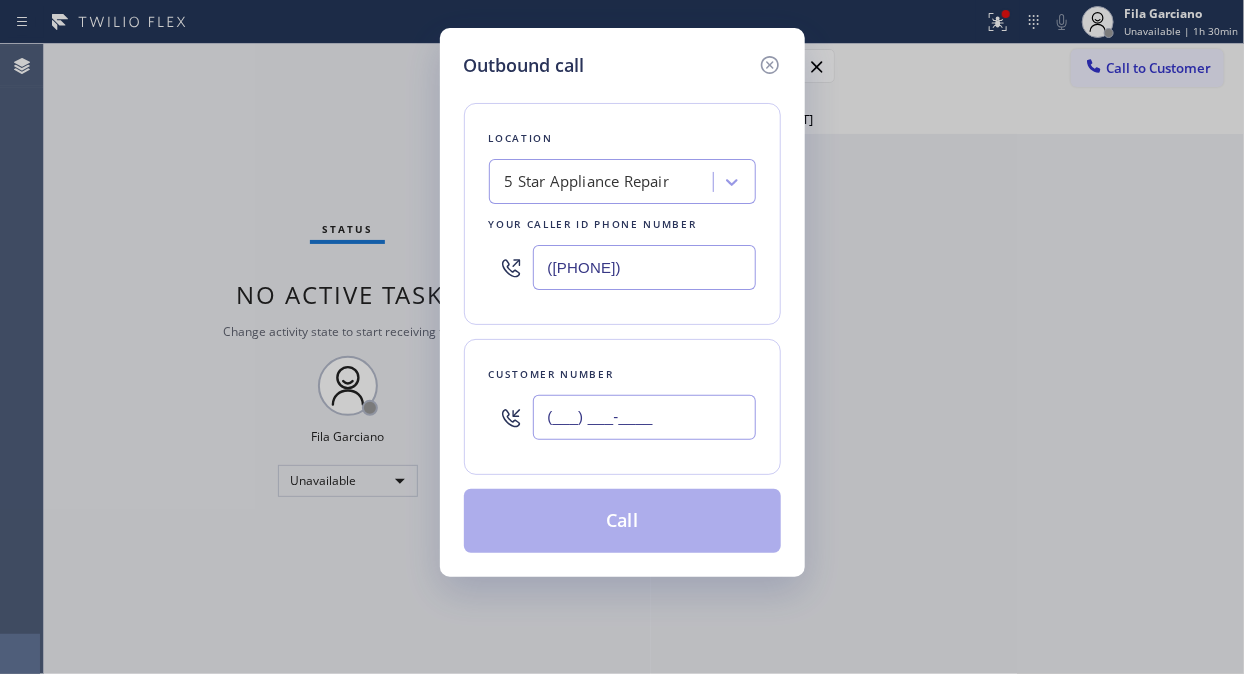 click on "(___) ___-____" at bounding box center [644, 417] 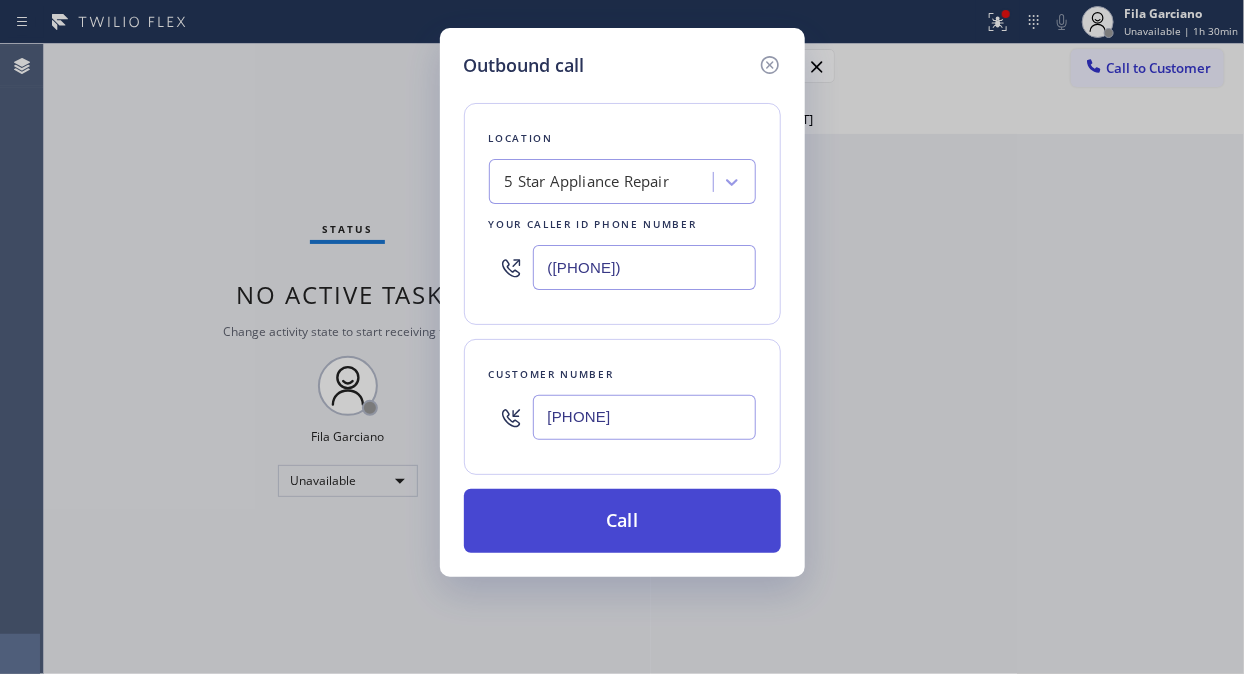 type on "[PHONE]" 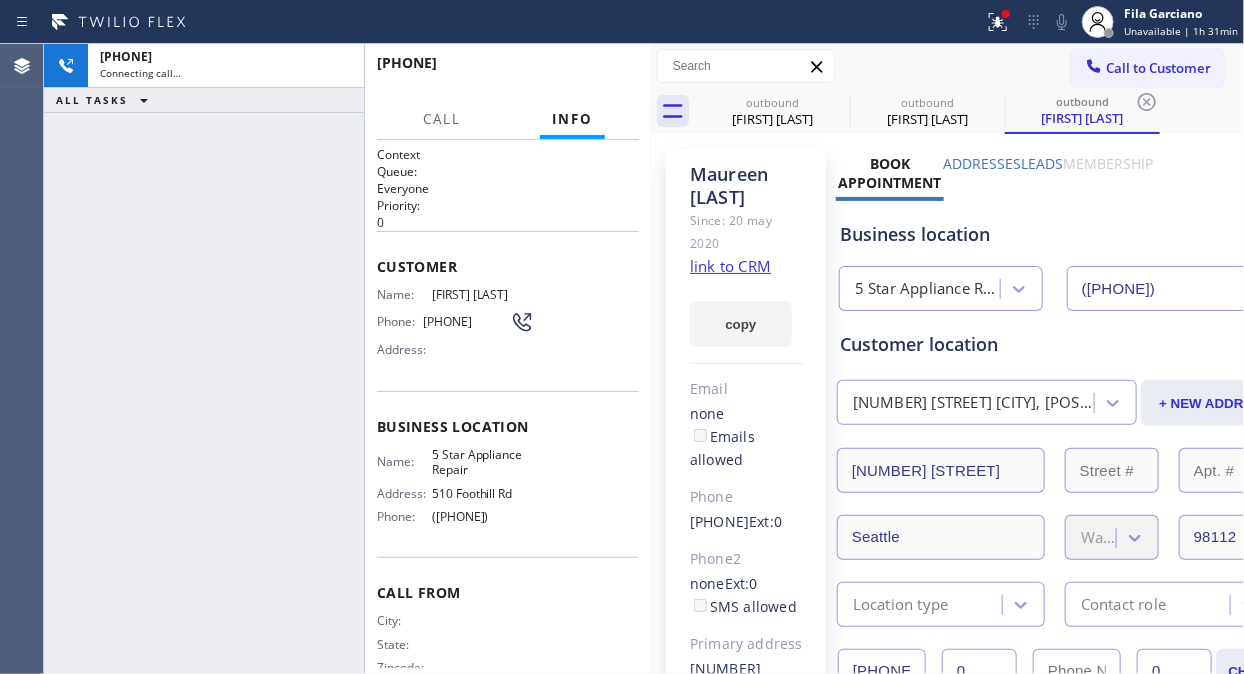 type on "([PHONE])" 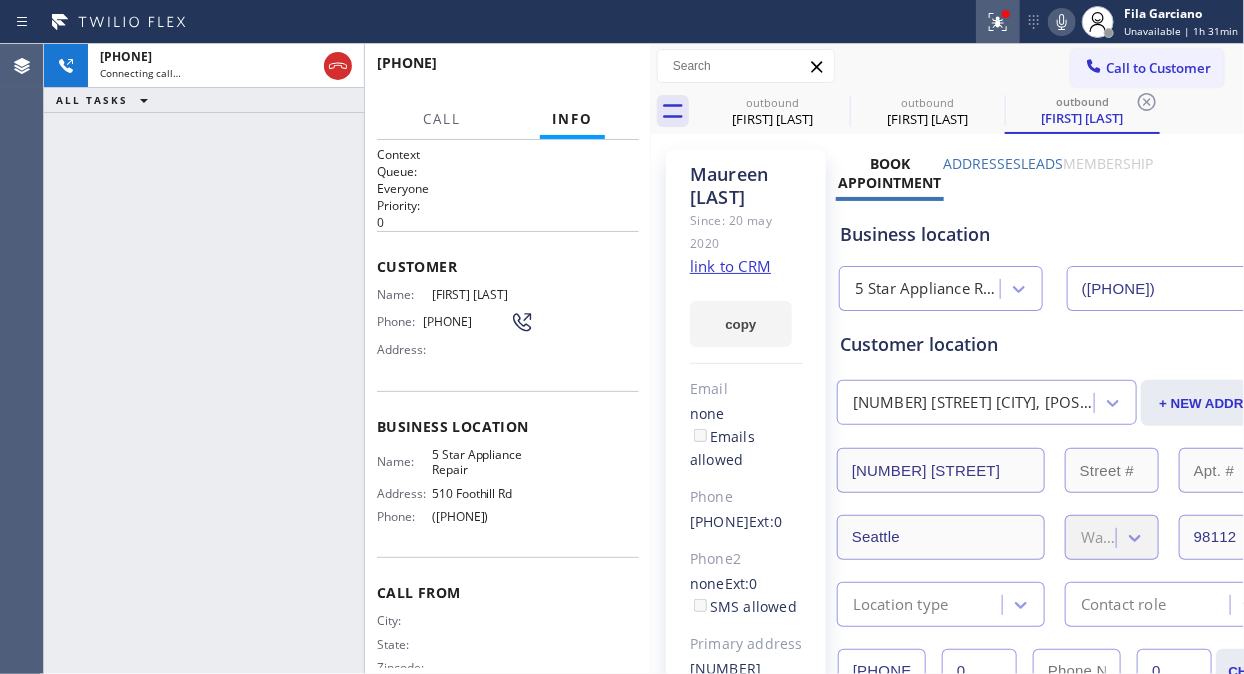 click 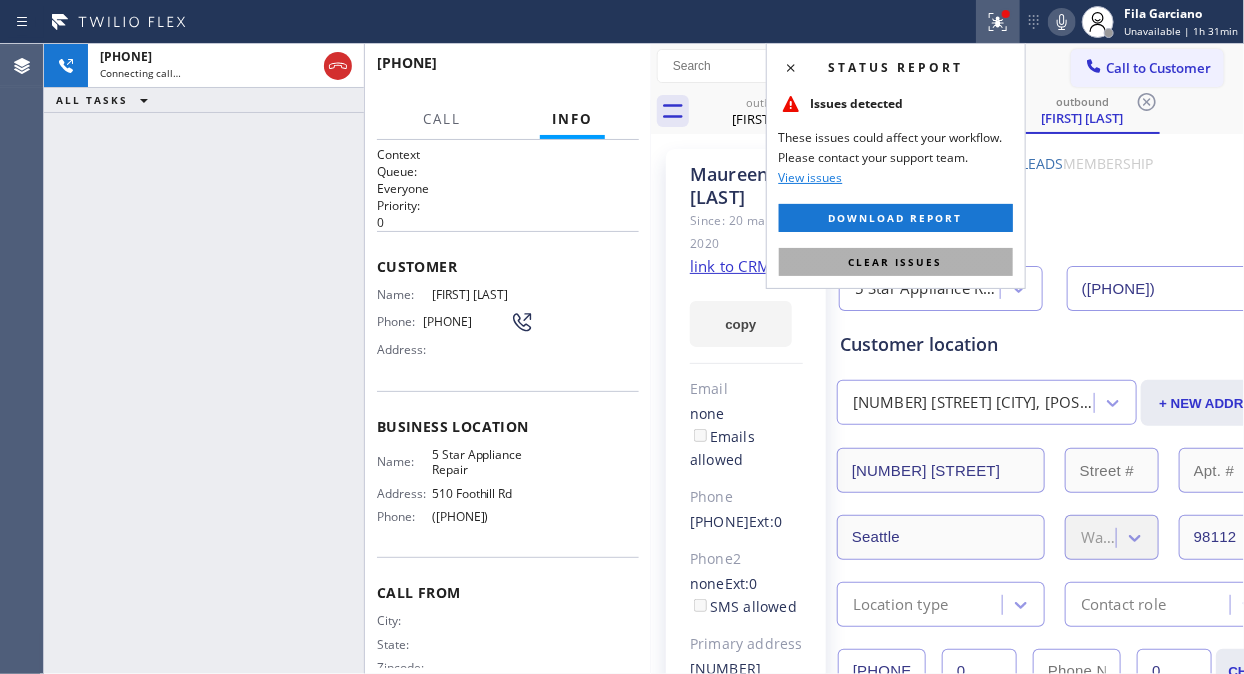 click on "Clear issues" at bounding box center [896, 262] 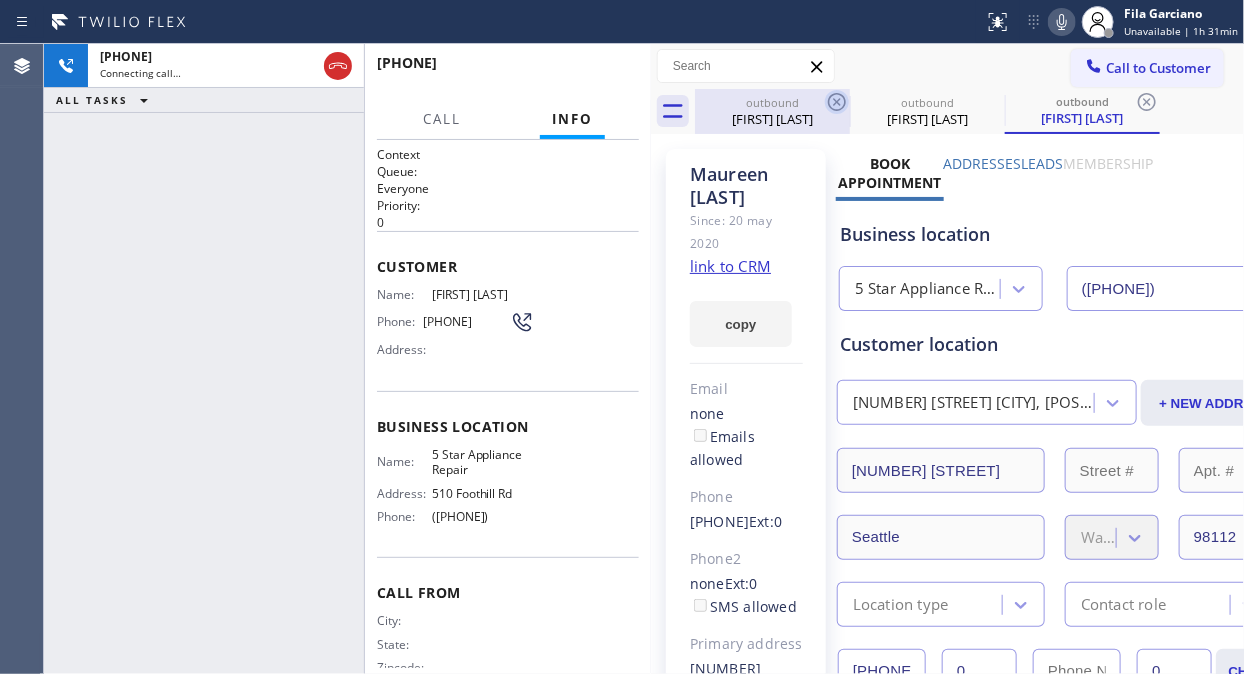click 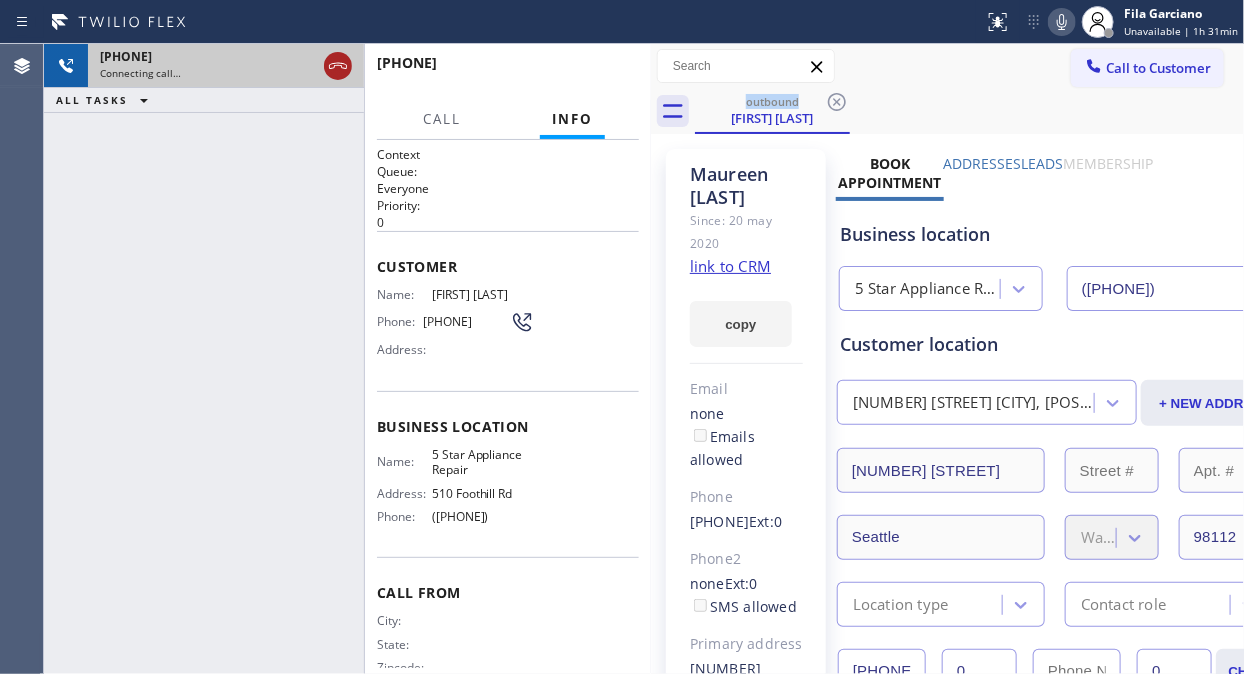 click 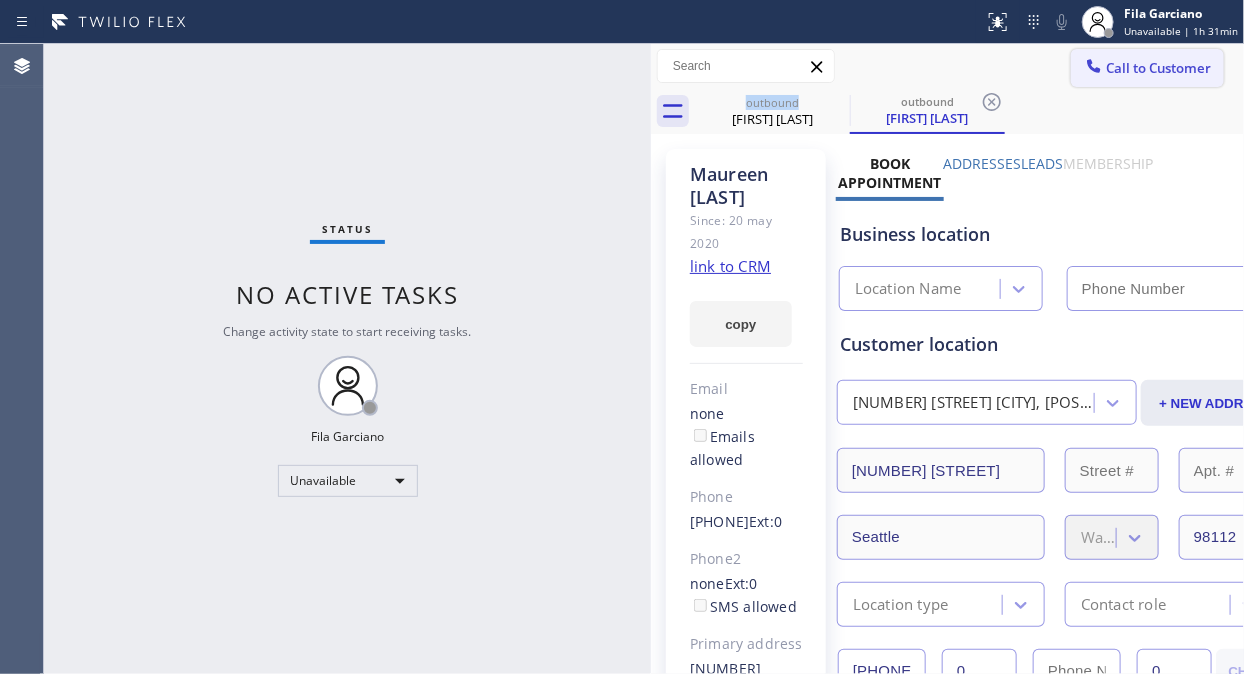 type on "([PHONE])" 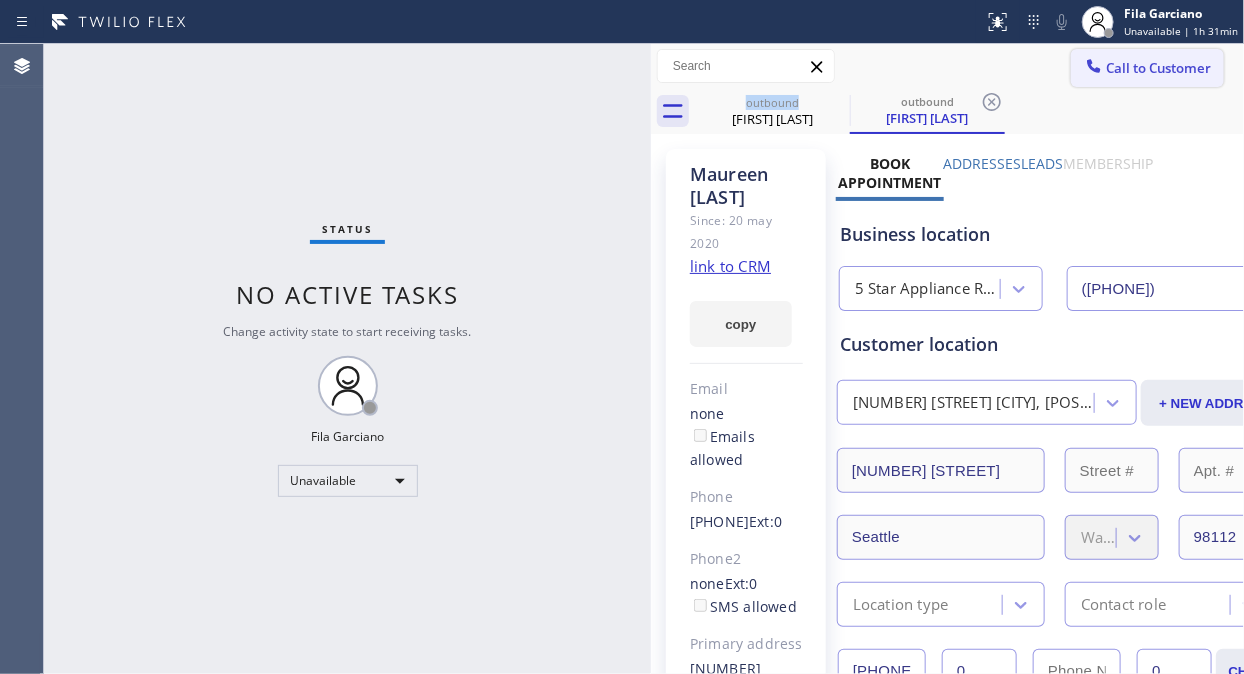 click on "Call to Customer" at bounding box center (1158, 68) 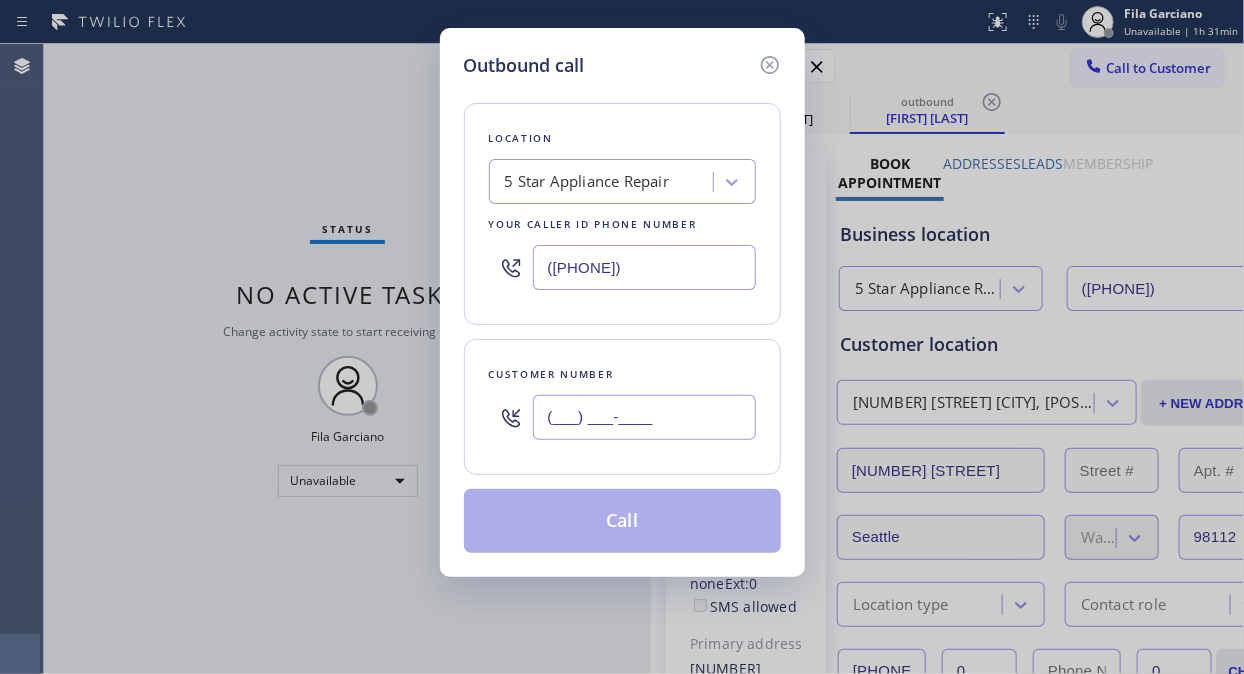 click on "(___) ___-____" at bounding box center [644, 417] 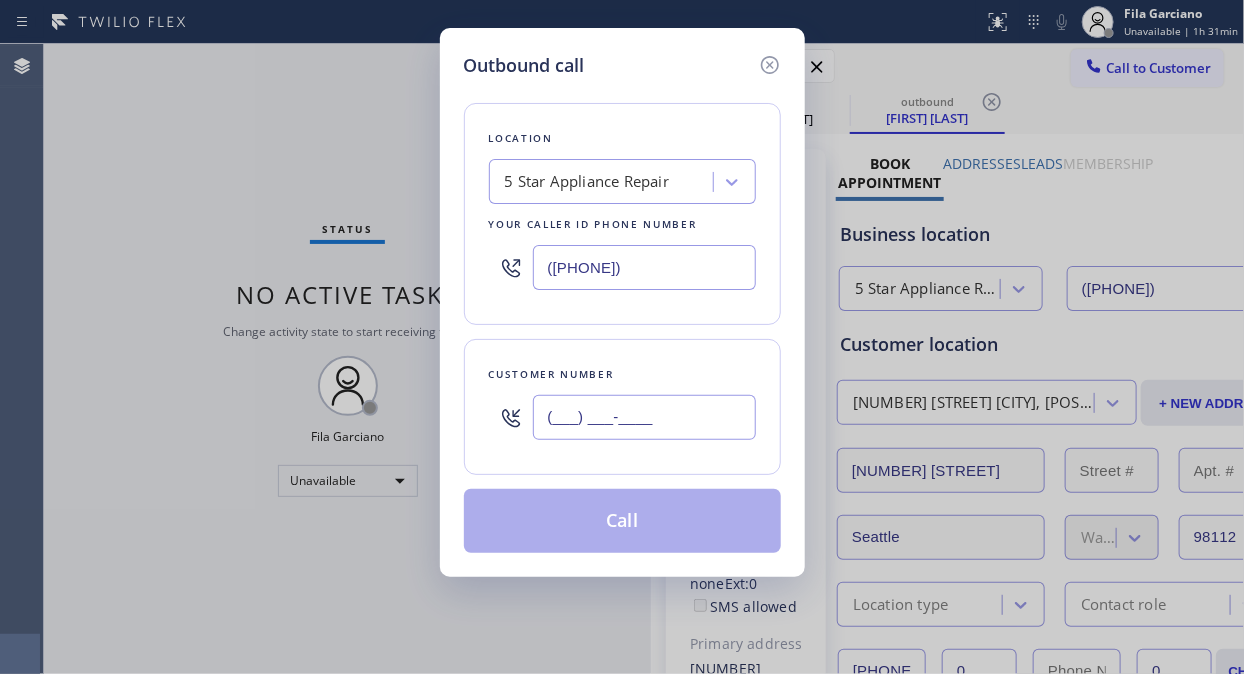 paste on "([PHONE])" 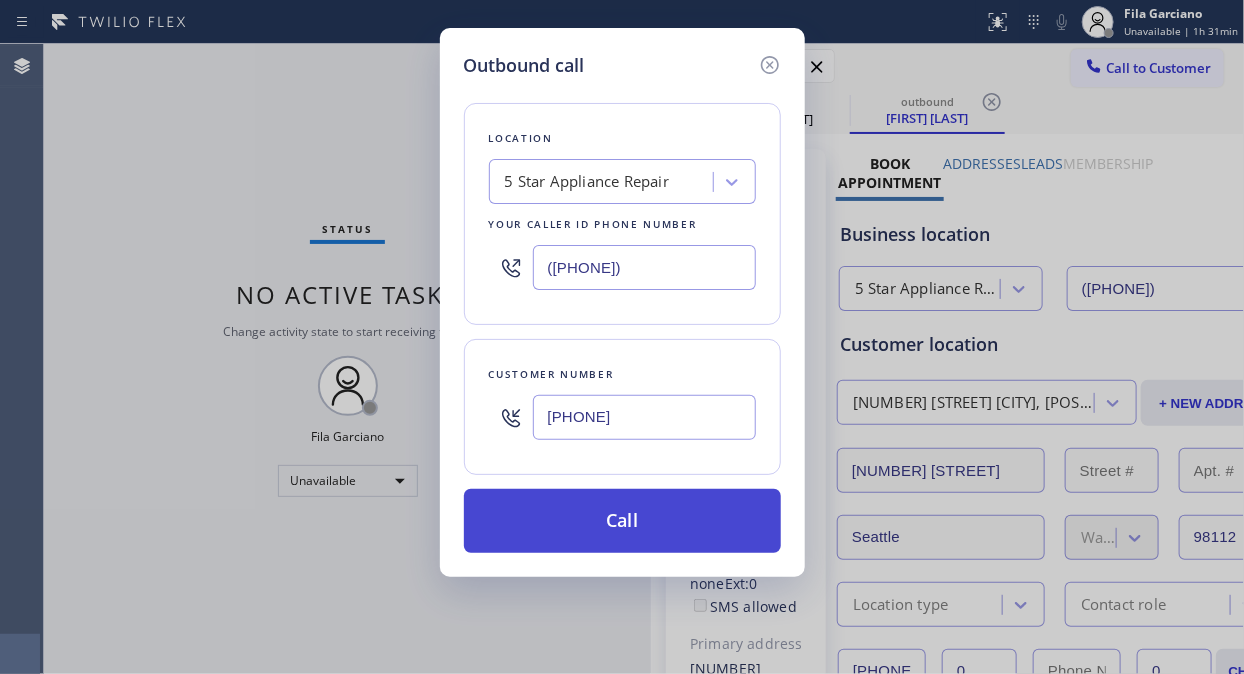 type on "[PHONE]" 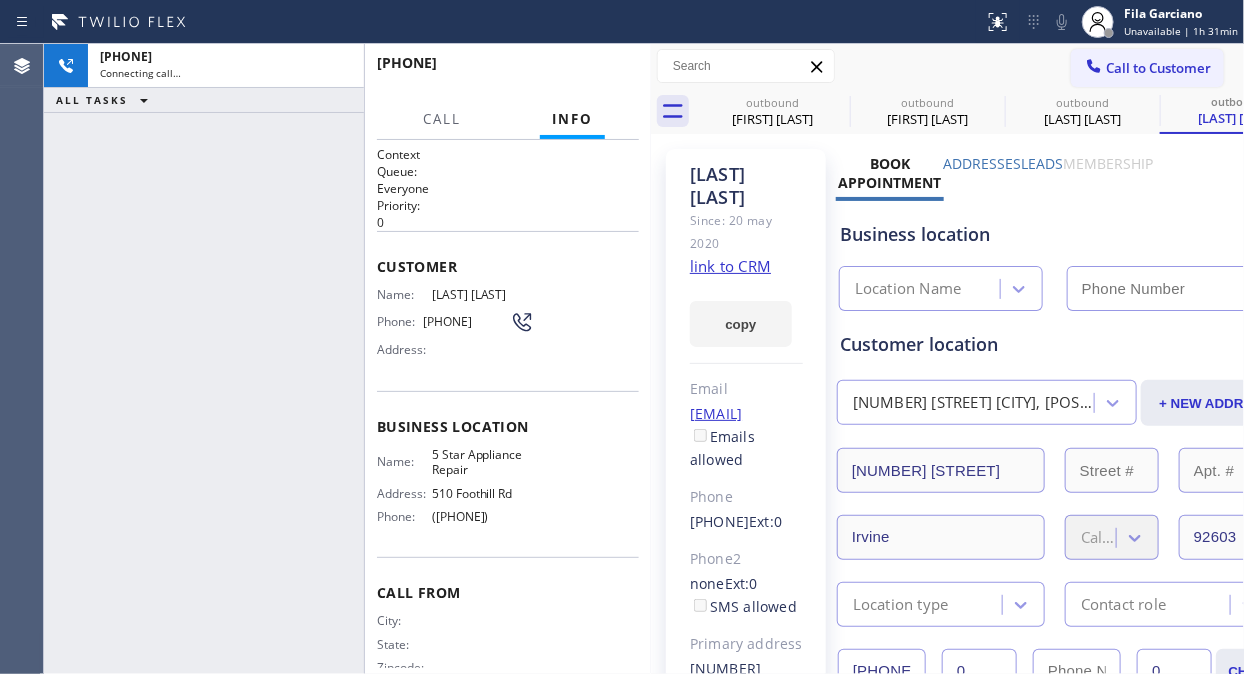 type on "([PHONE])" 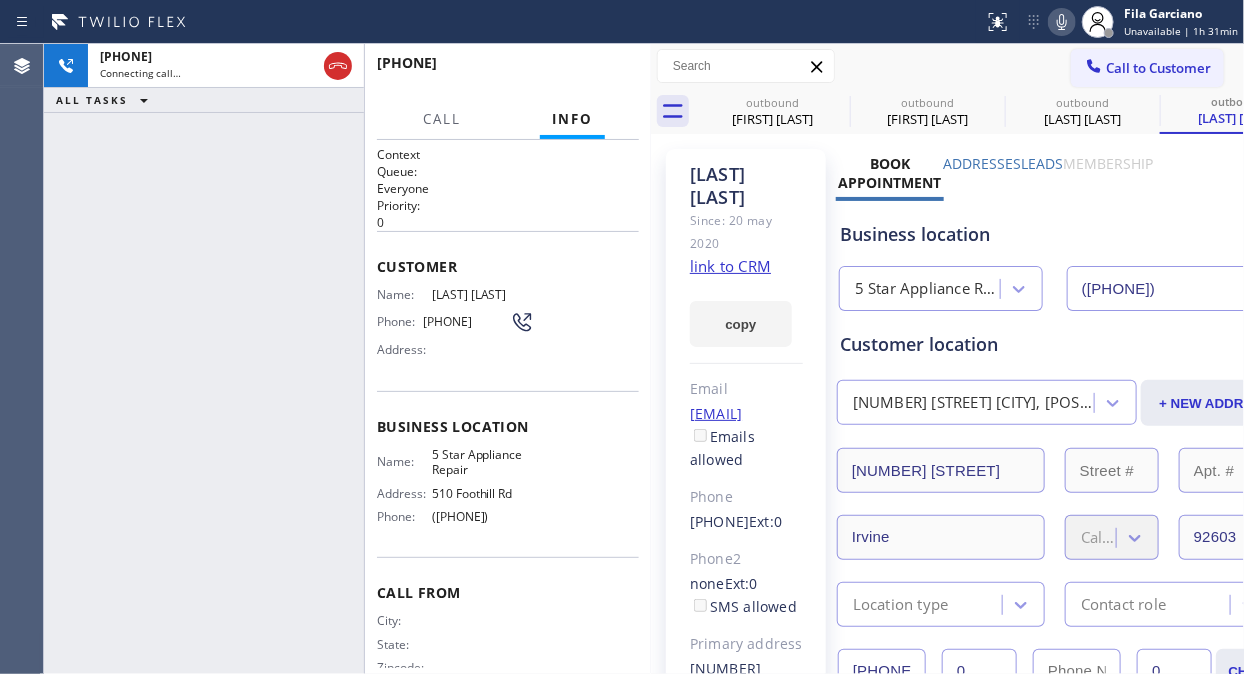 click on "[PHONE] Connecting call… ALL TASKS ALL TASKS ACTIVE TASKS TASKS IN WRAP UP" at bounding box center [204, 359] 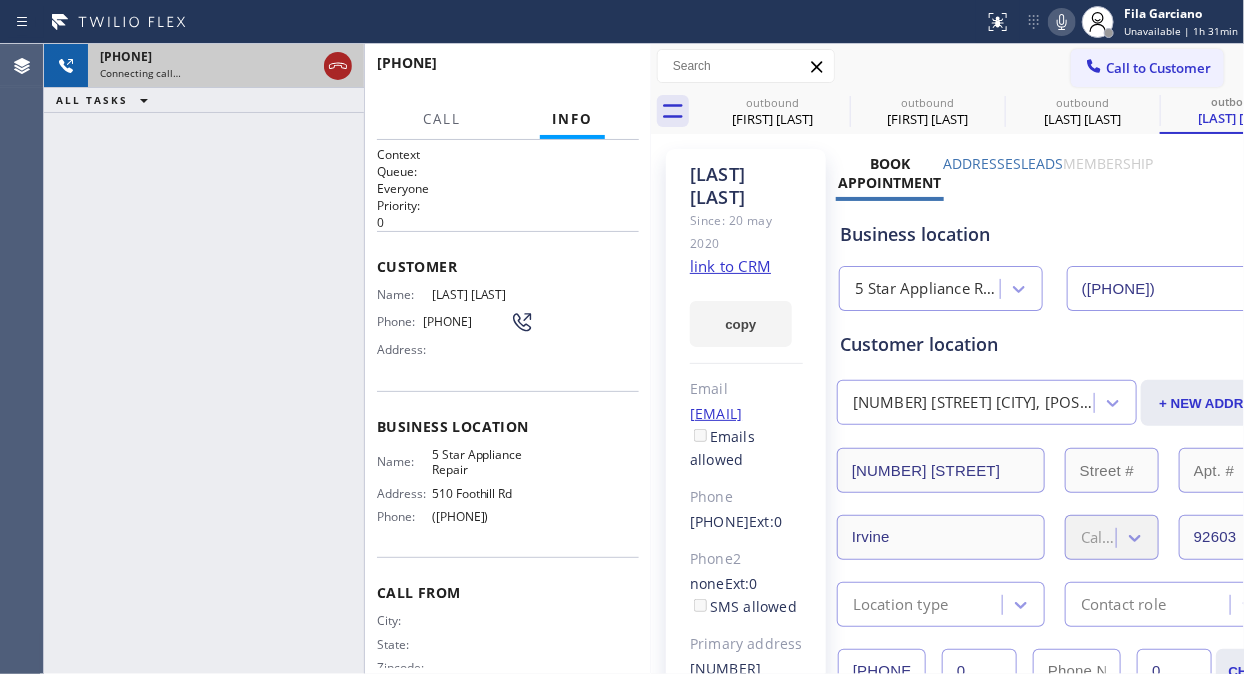 click 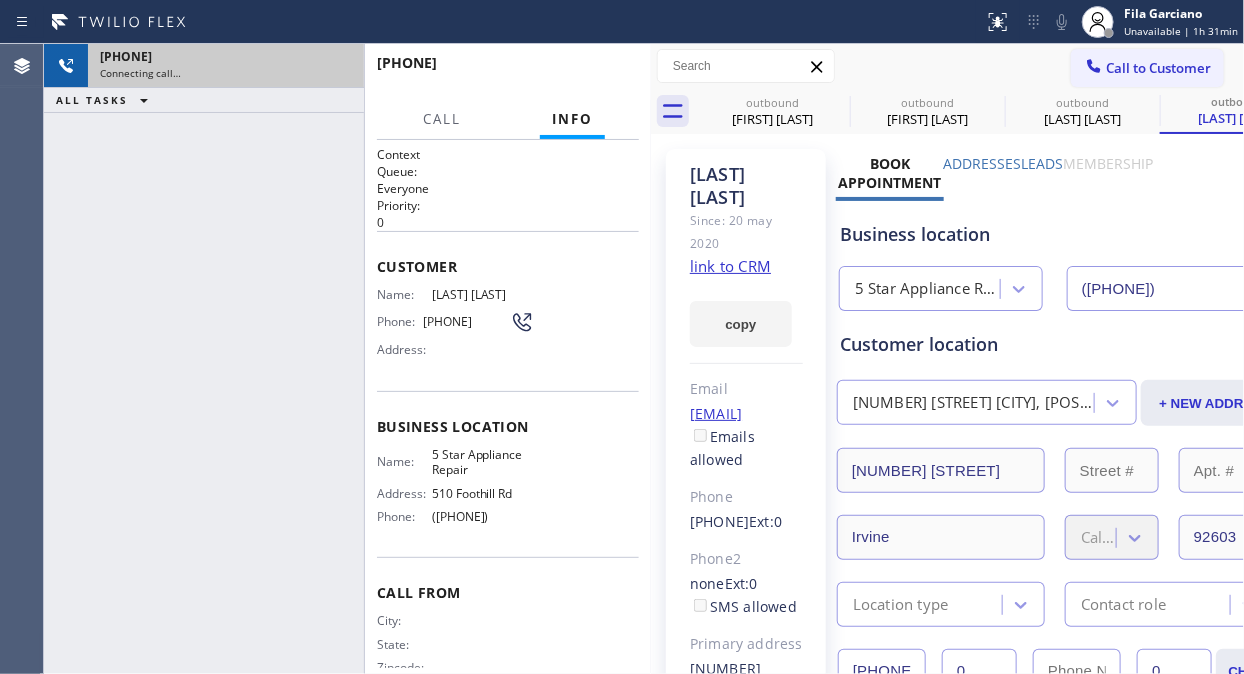 click on "Call to Customer" at bounding box center (1158, 68) 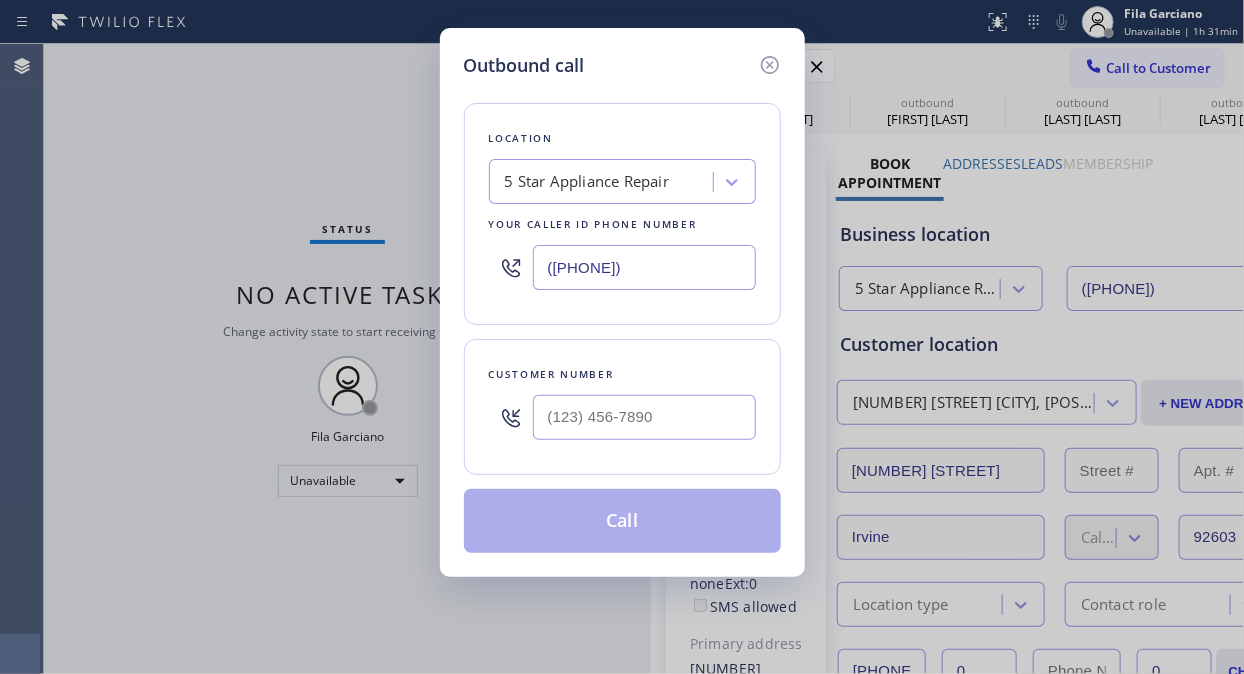 type on "([PHONE])" 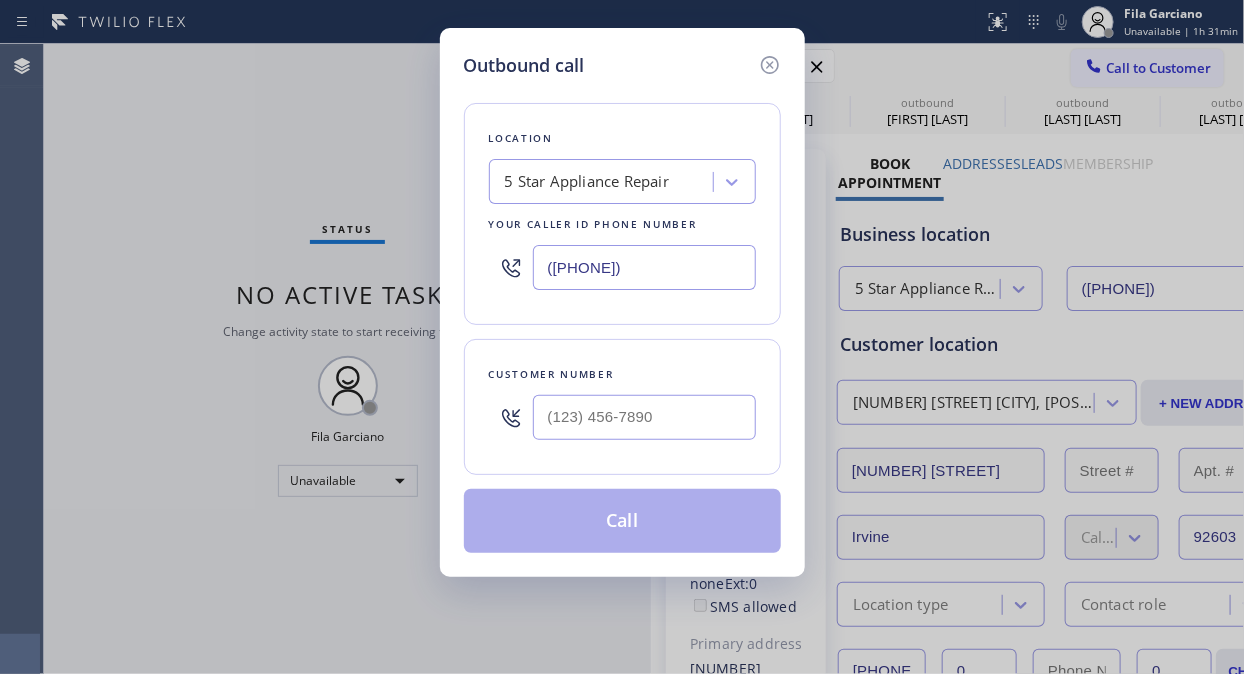 click at bounding box center [511, 417] 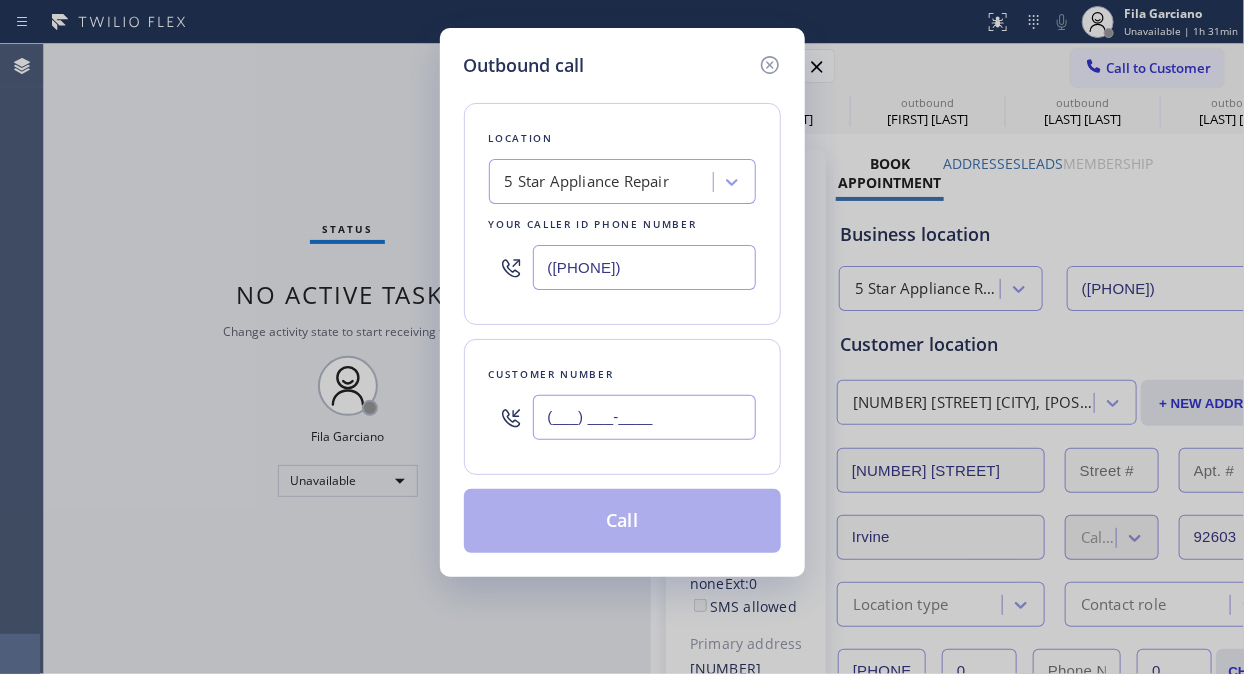 click on "(___) ___-____" at bounding box center (644, 417) 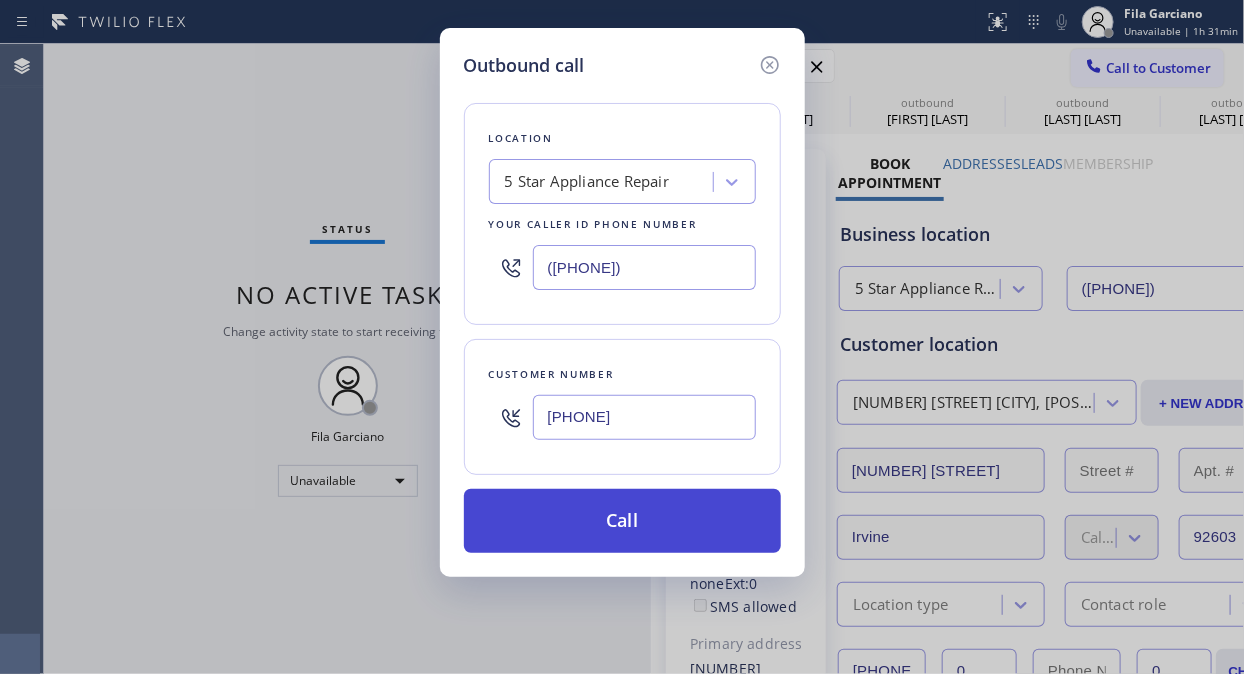 type on "[PHONE]" 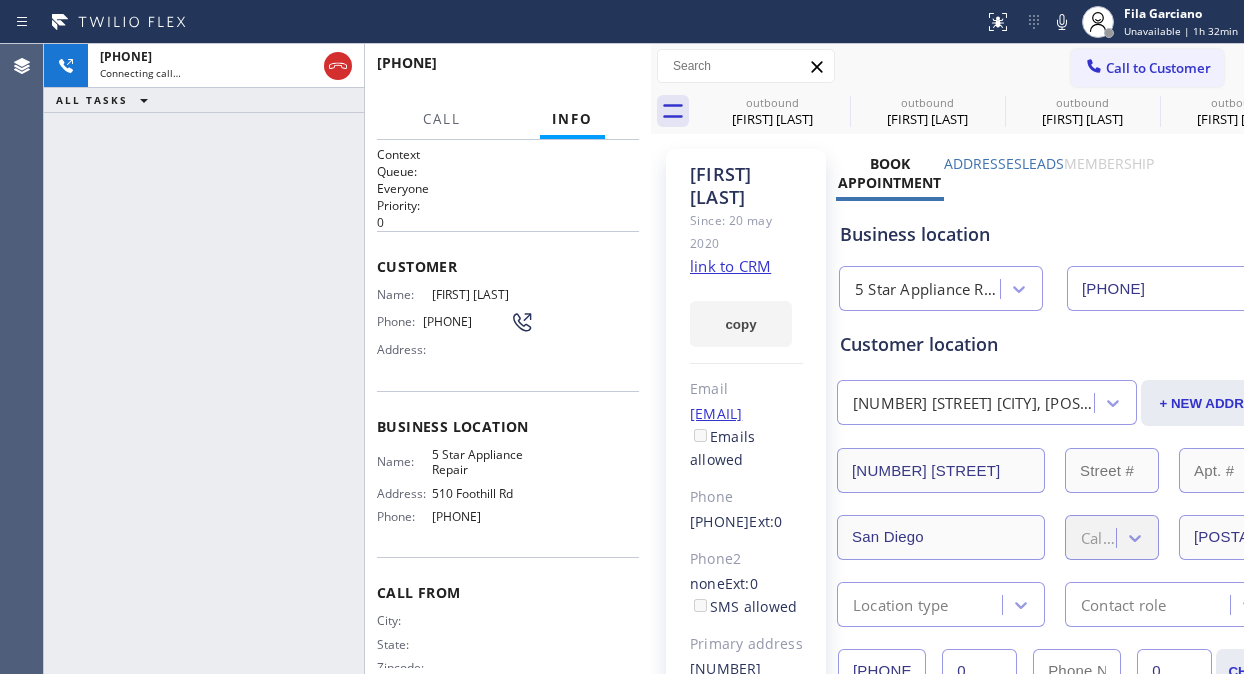 scroll, scrollTop: 0, scrollLeft: 0, axis: both 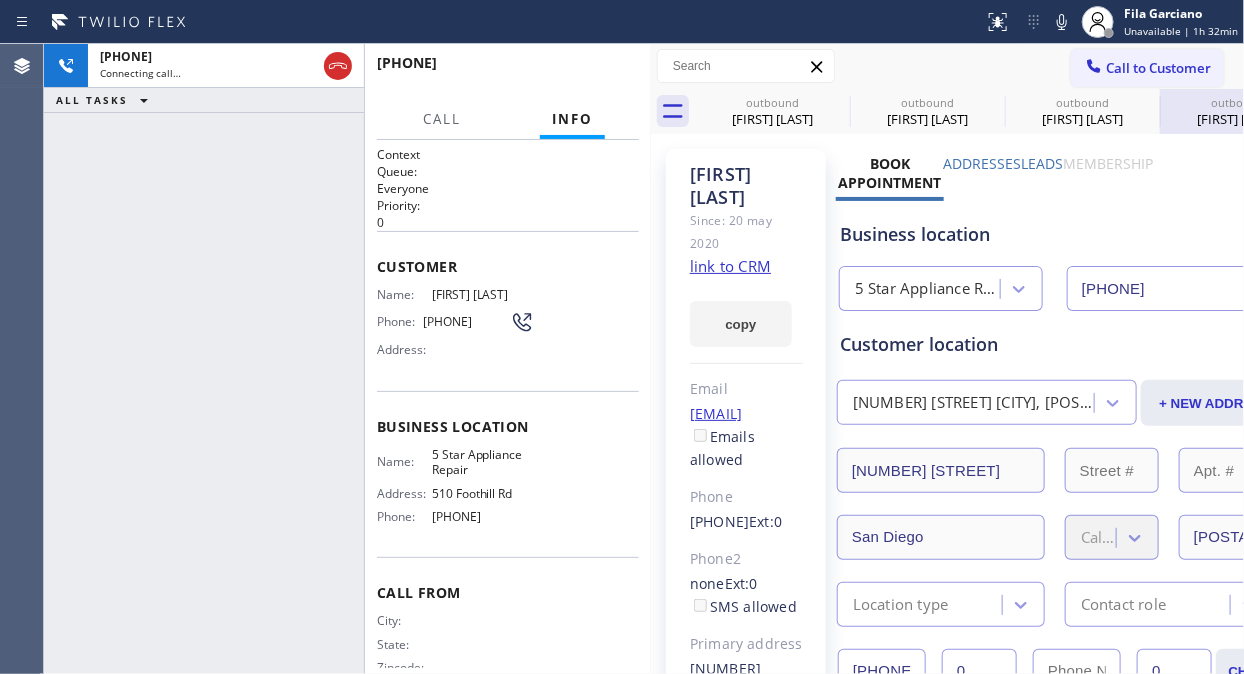 click 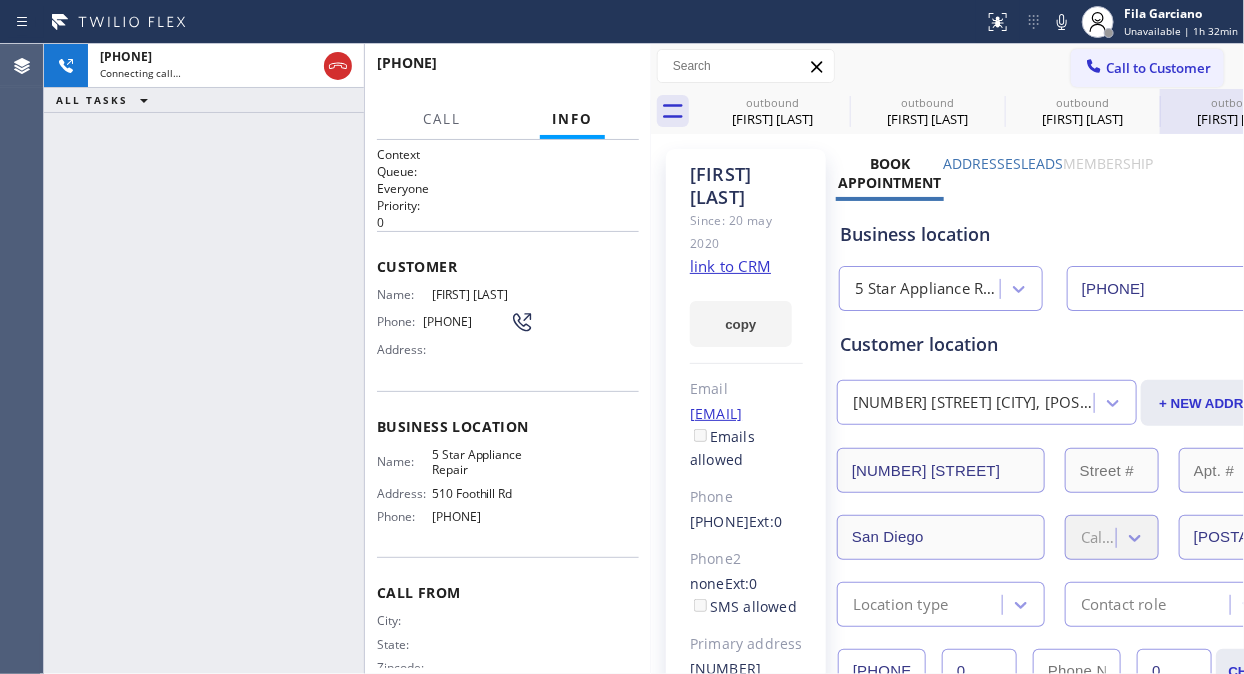 click 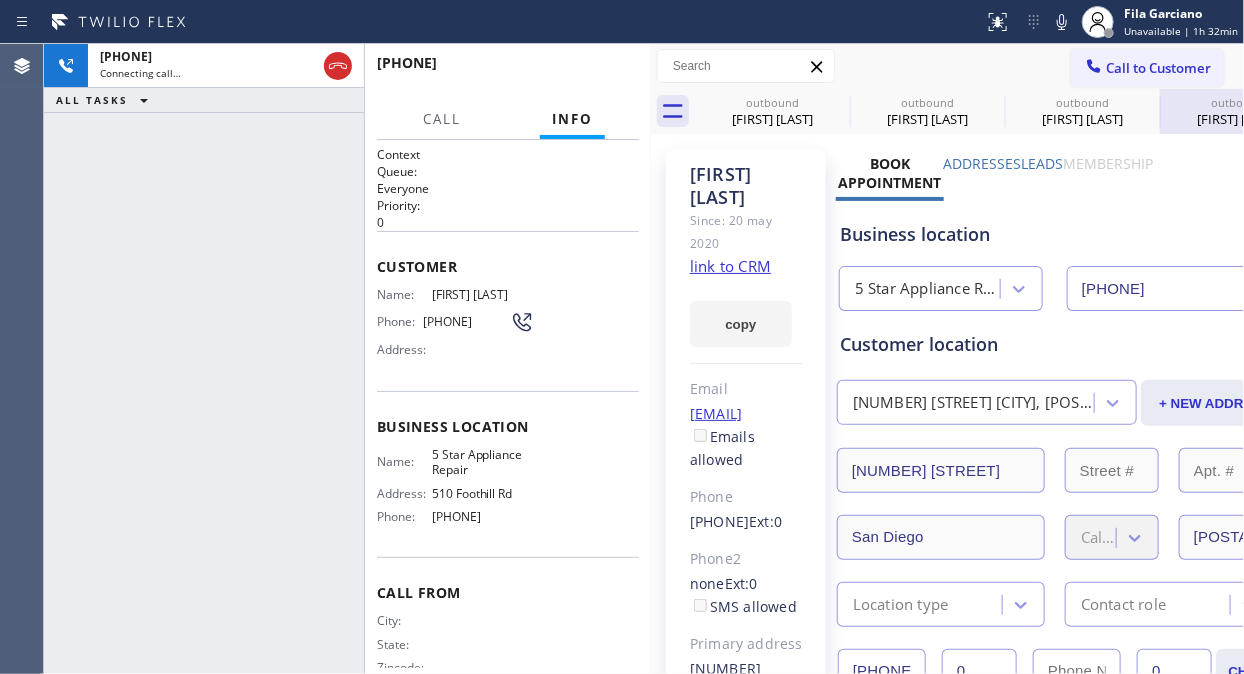 click 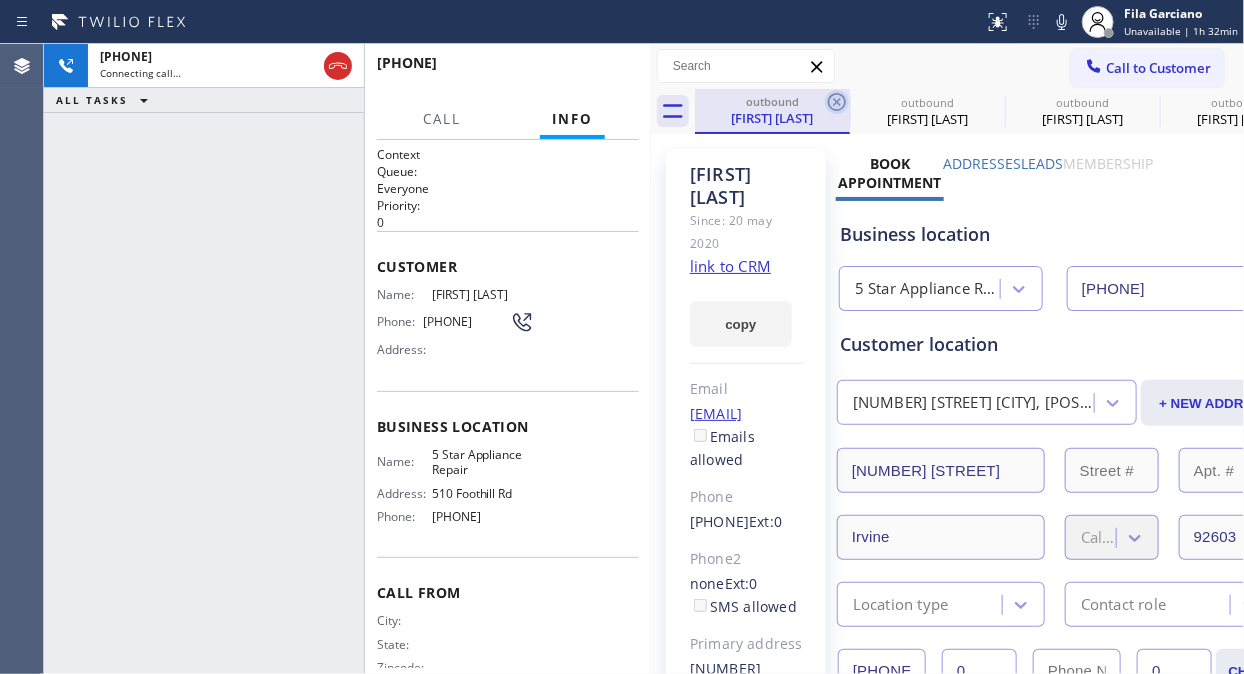 click 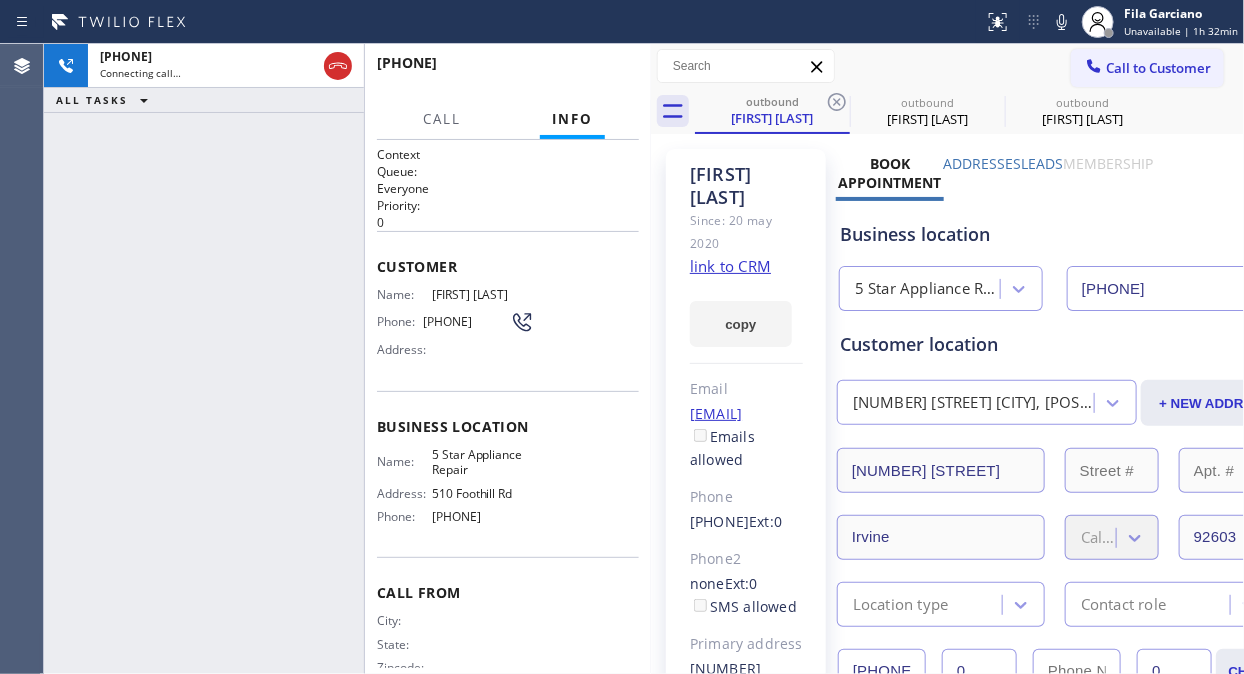 click 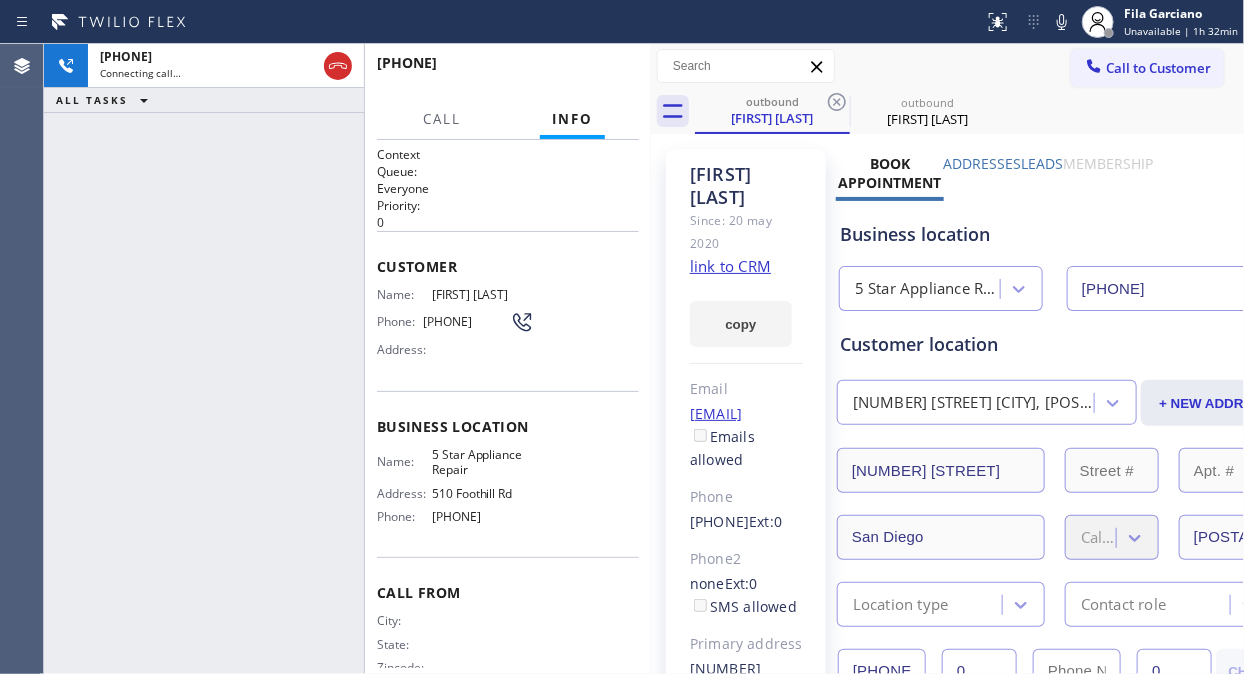 click 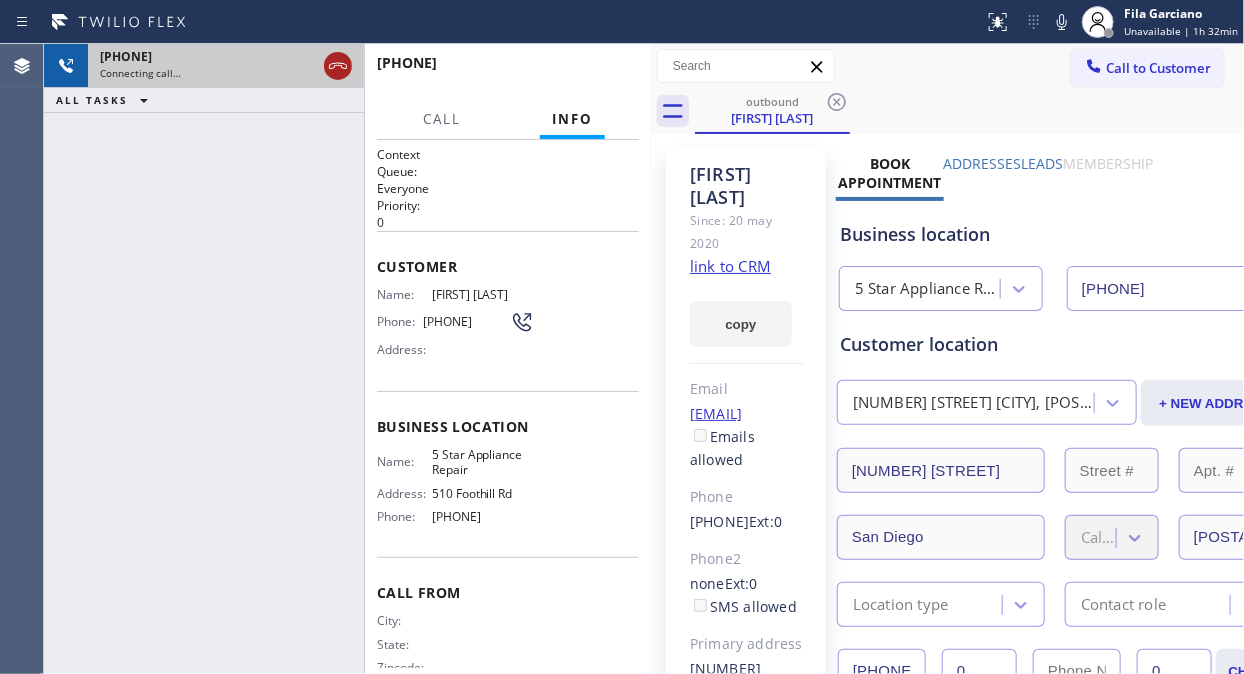 click 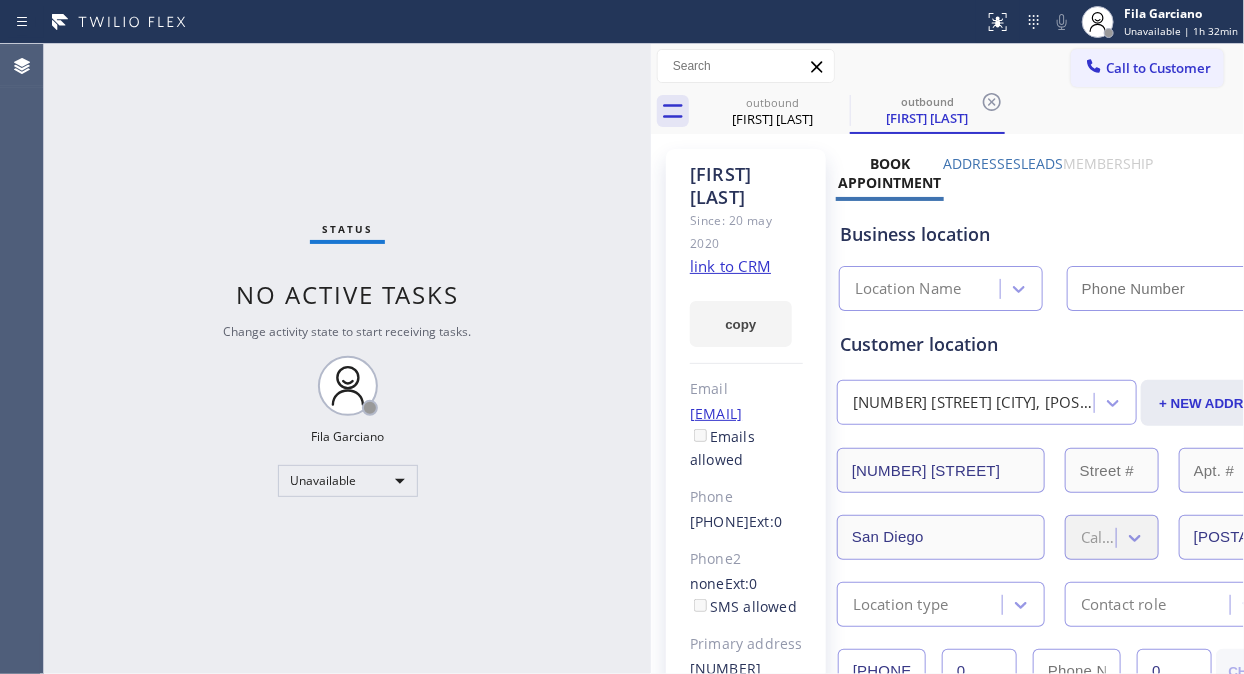 type on "([PHONE])" 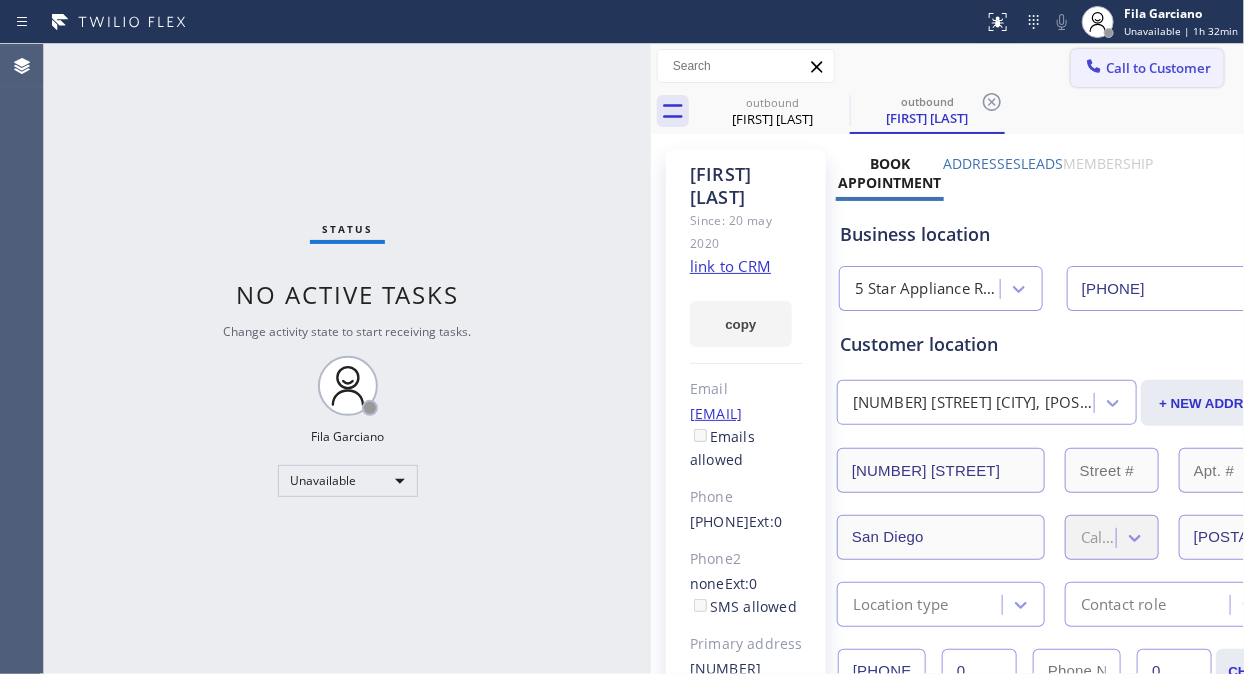 click on "Call to Customer" at bounding box center [1158, 68] 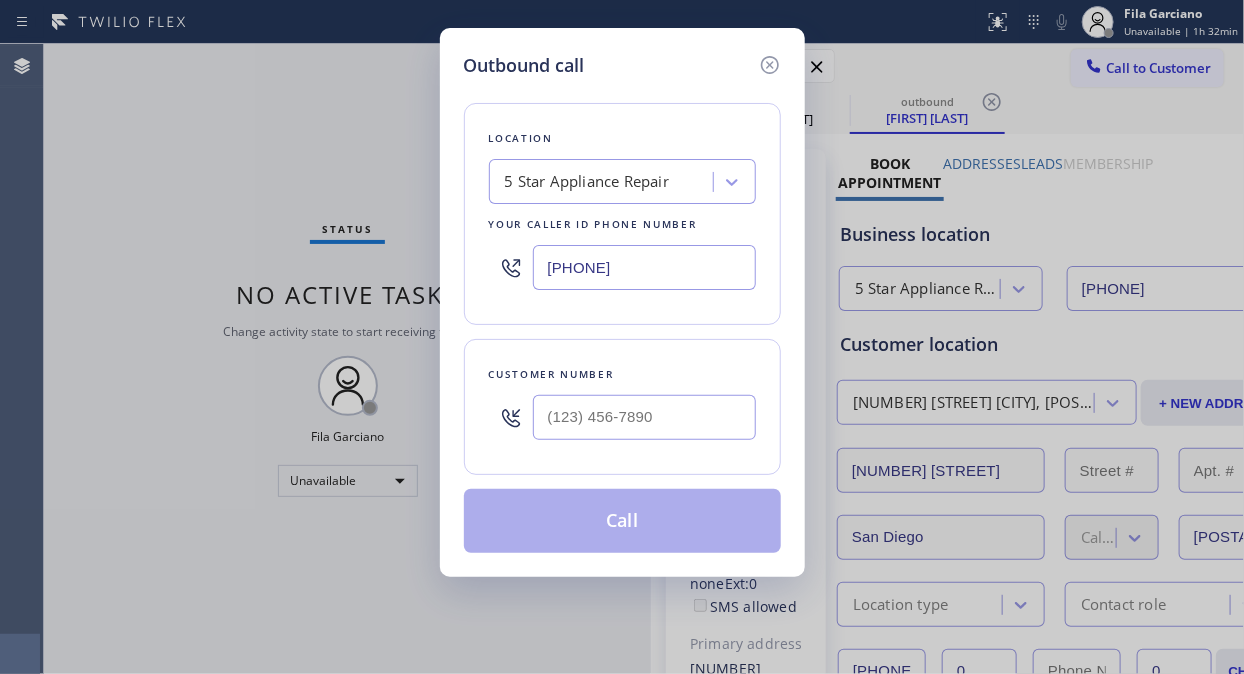 click at bounding box center (644, 417) 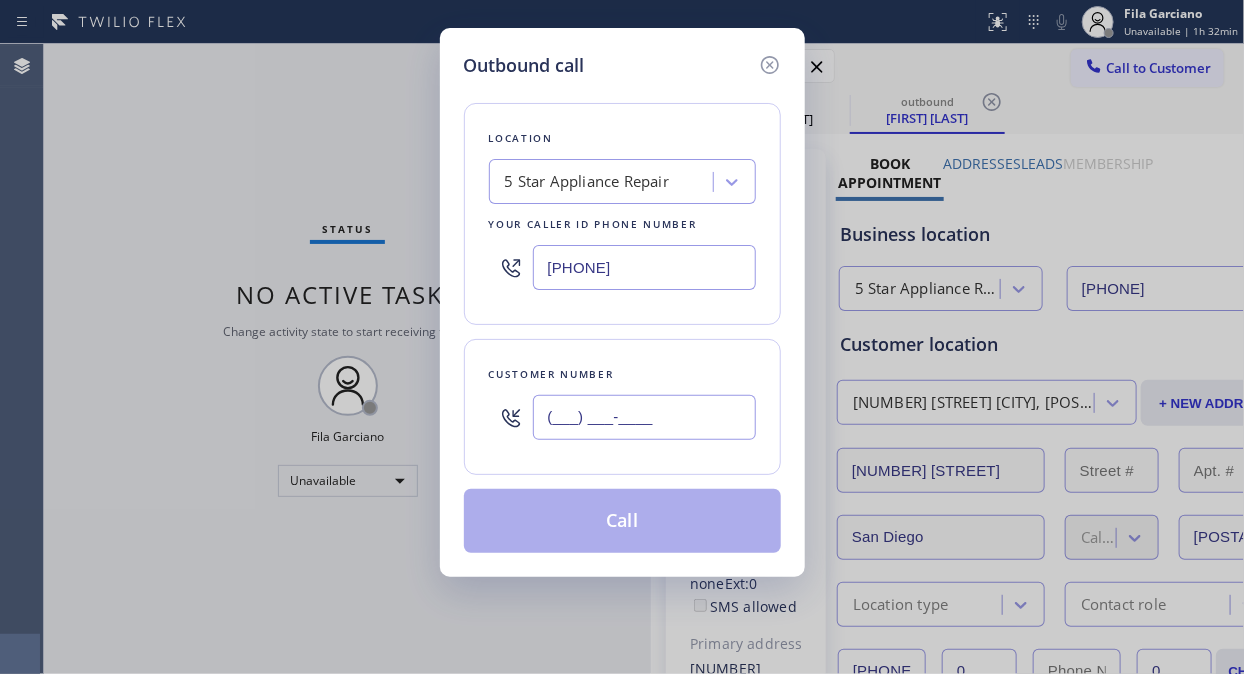 click on "(___) ___-____" at bounding box center [644, 417] 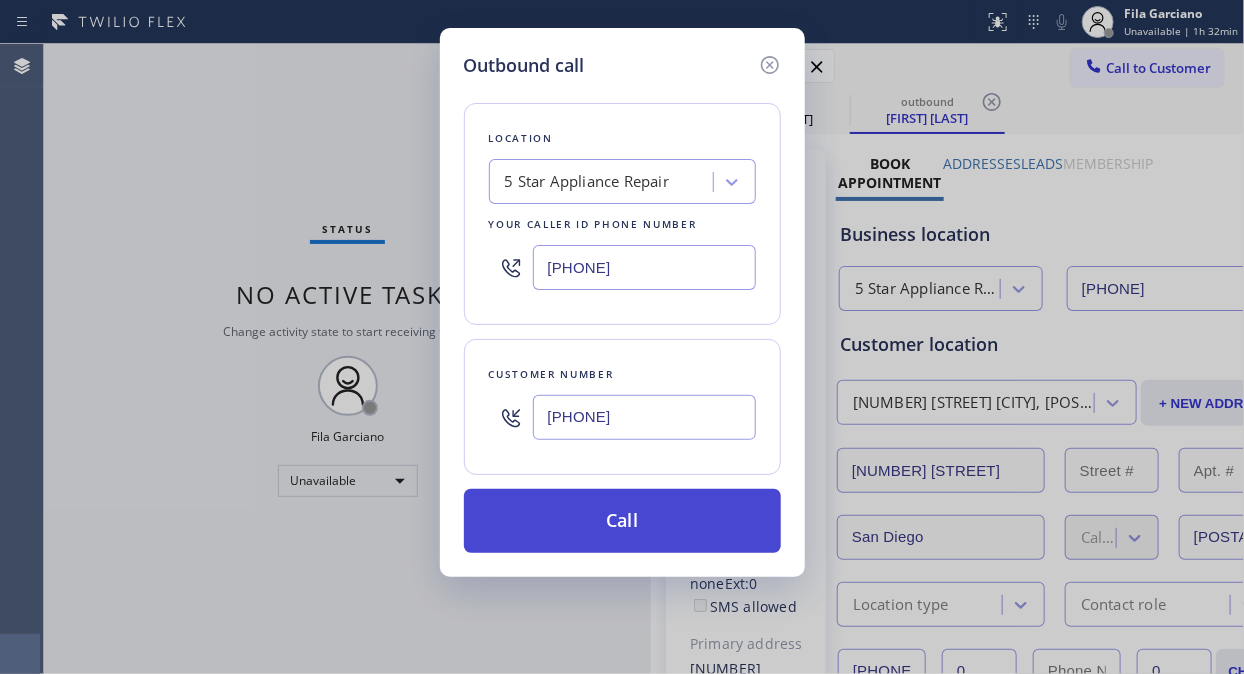 type on "(323) 889-9370" 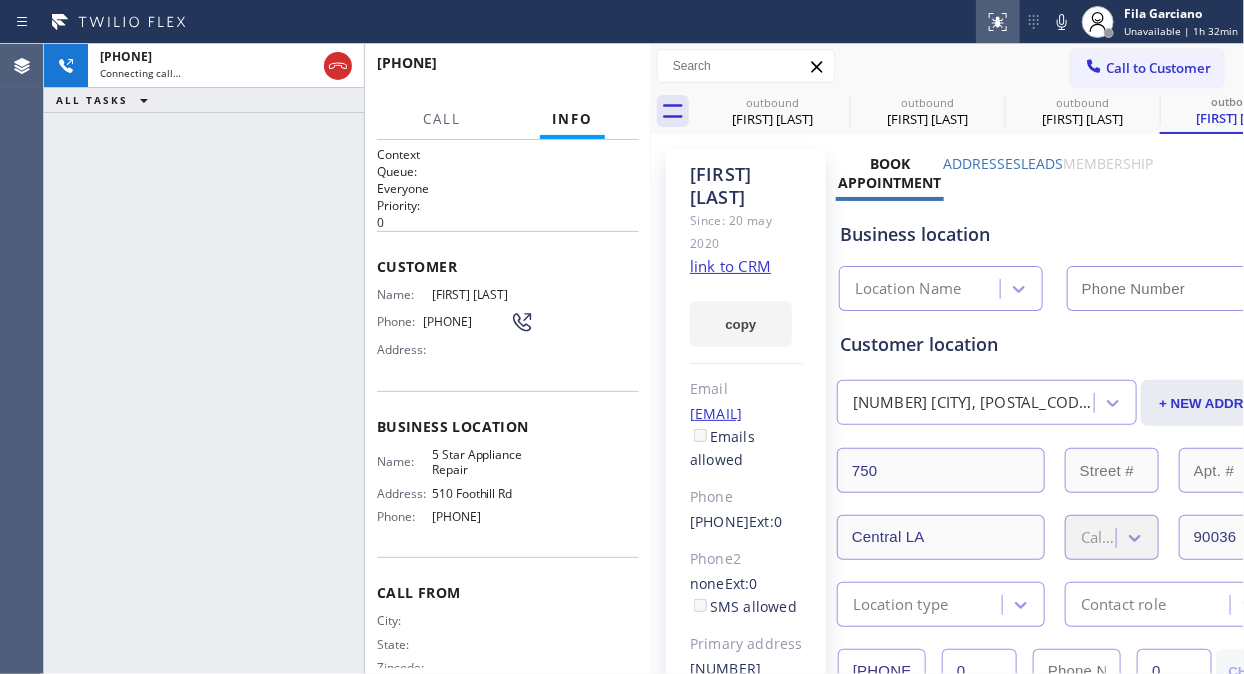 type on "([PHONE])" 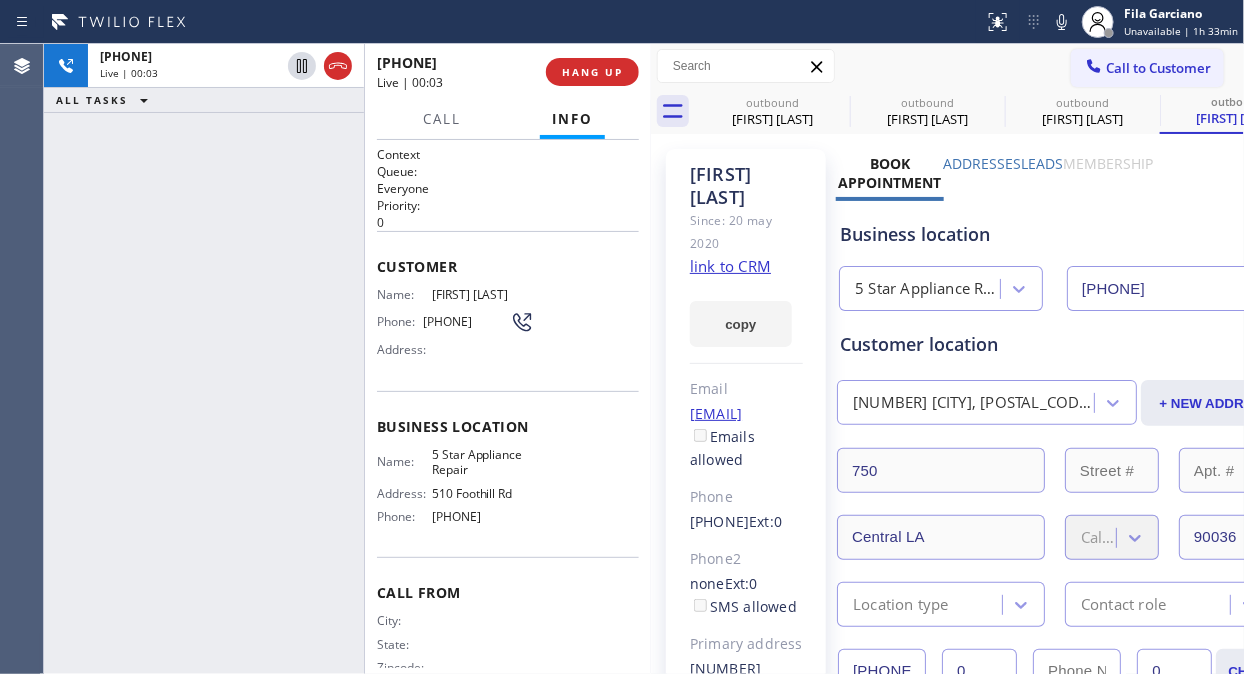 click on "+13238899370 Live | 00:03 ALL TASKS ALL TASKS ACTIVE TASKS TASKS IN WRAP UP" at bounding box center [204, 359] 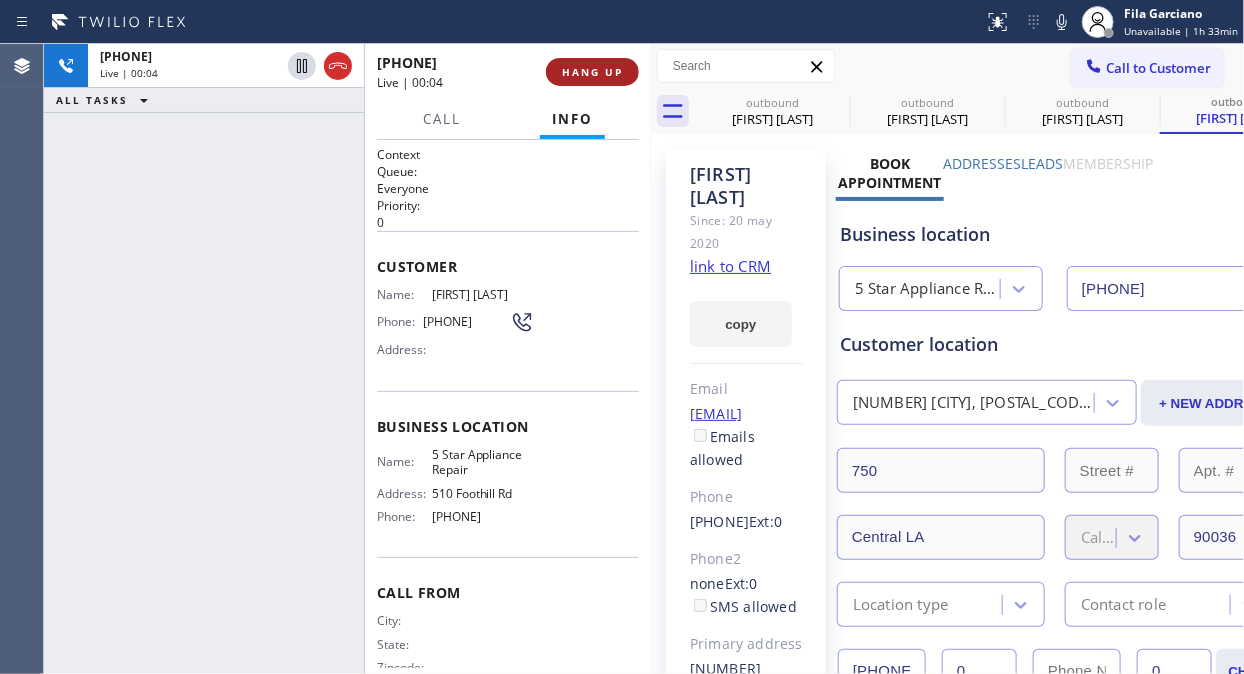 click on "HANG UP" at bounding box center [592, 72] 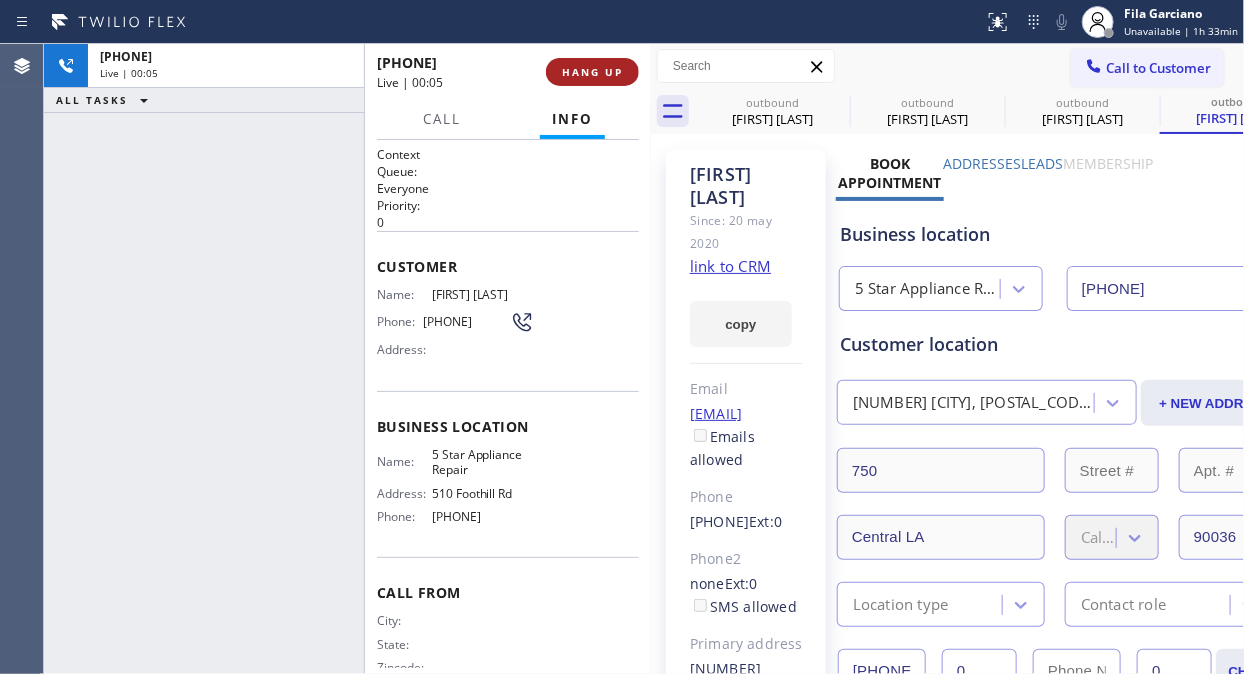 click on "HANG UP" at bounding box center (592, 72) 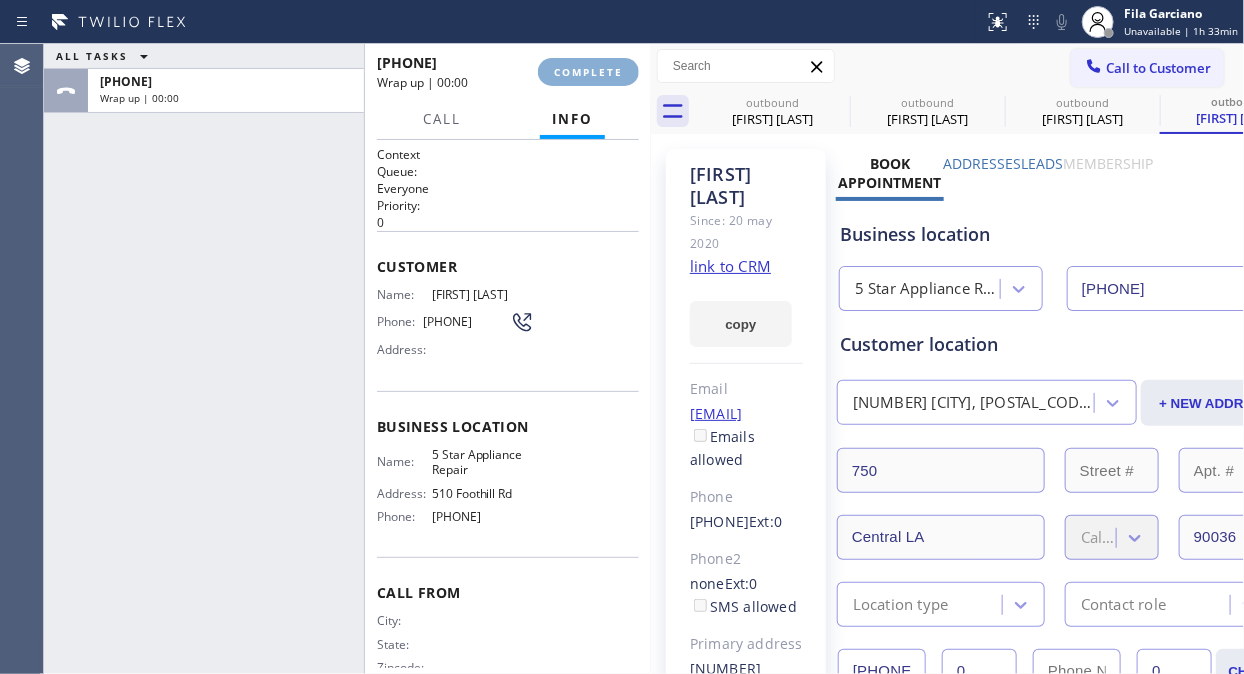 click on "COMPLETE" at bounding box center [588, 72] 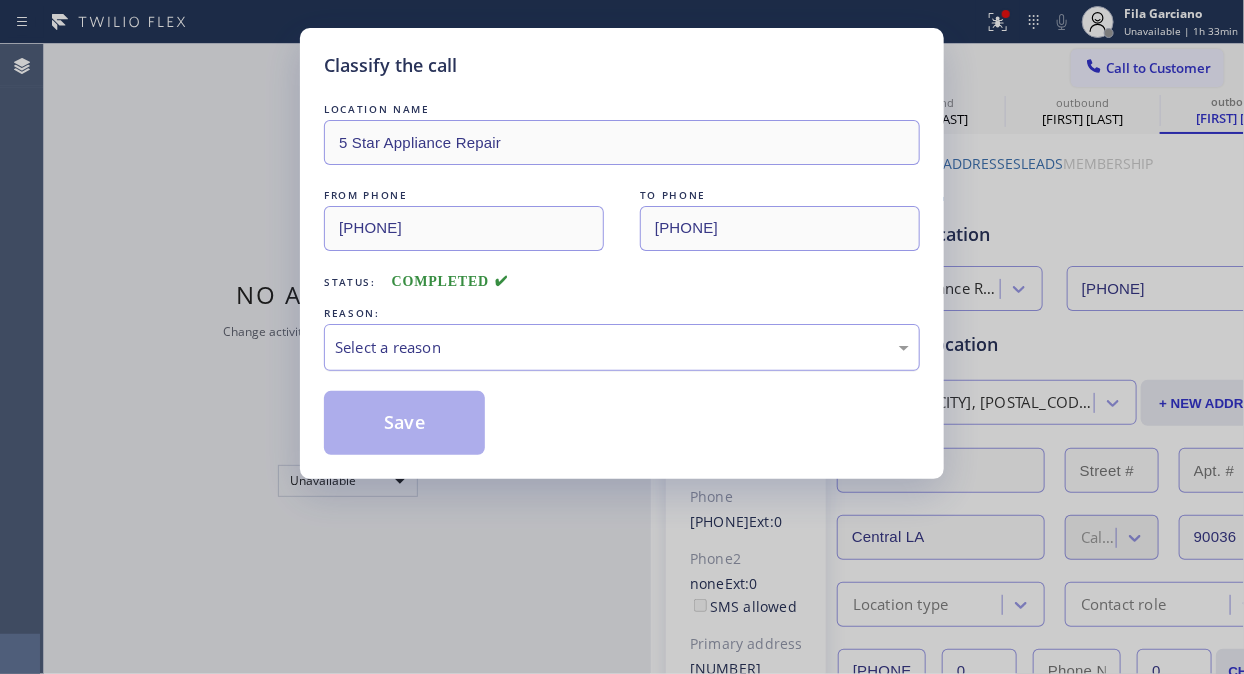 click on "Select a reason" at bounding box center [622, 347] 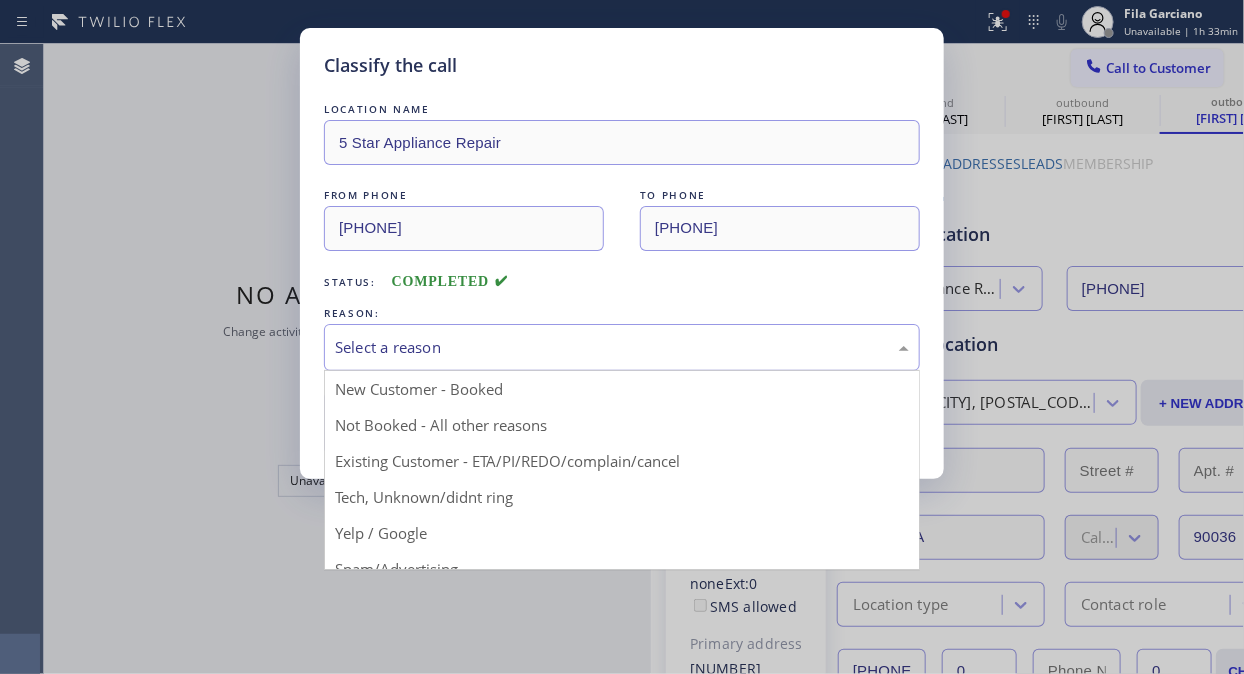 drag, startPoint x: 596, startPoint y: 454, endPoint x: 492, endPoint y: 437, distance: 105.380264 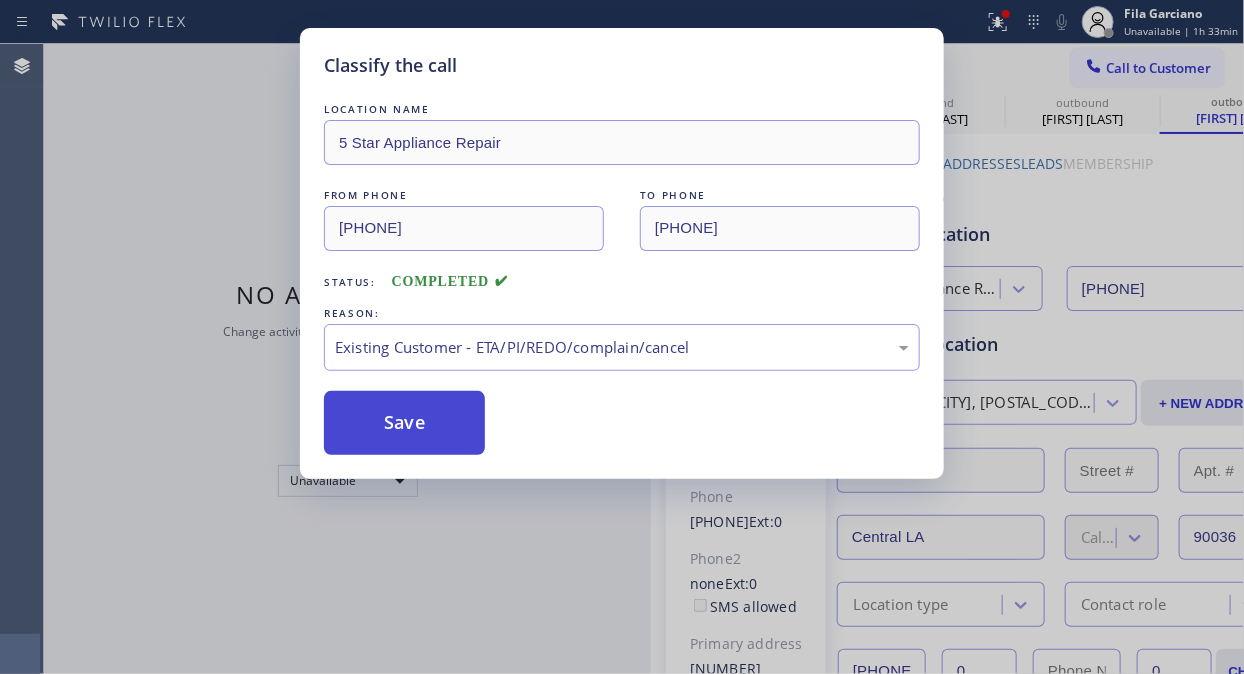 click on "Save" at bounding box center [404, 423] 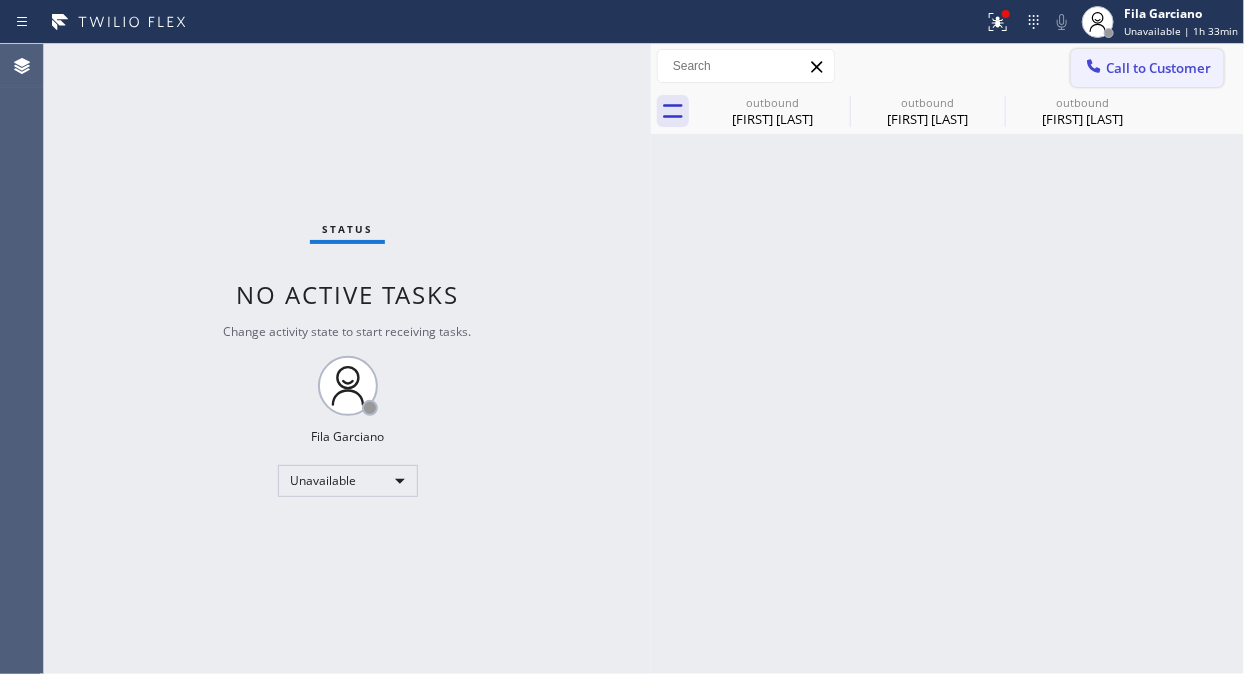 click on "Call to Customer" at bounding box center [1158, 68] 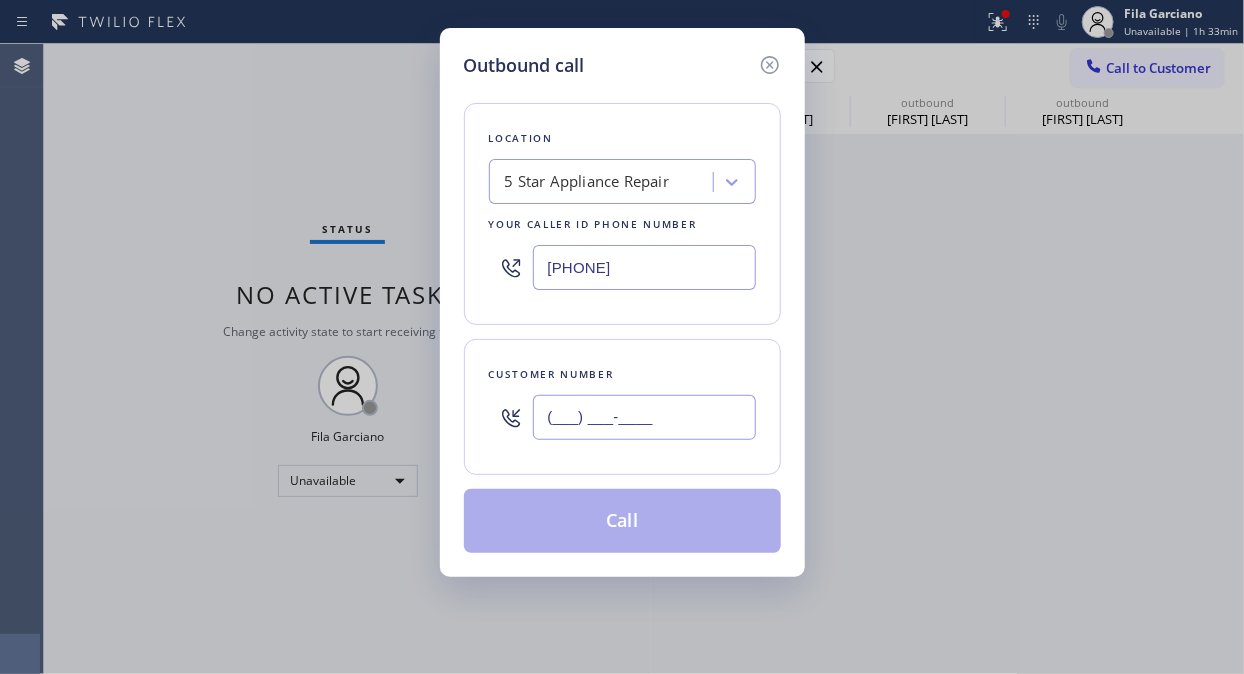 click on "(___) ___-____" at bounding box center [644, 417] 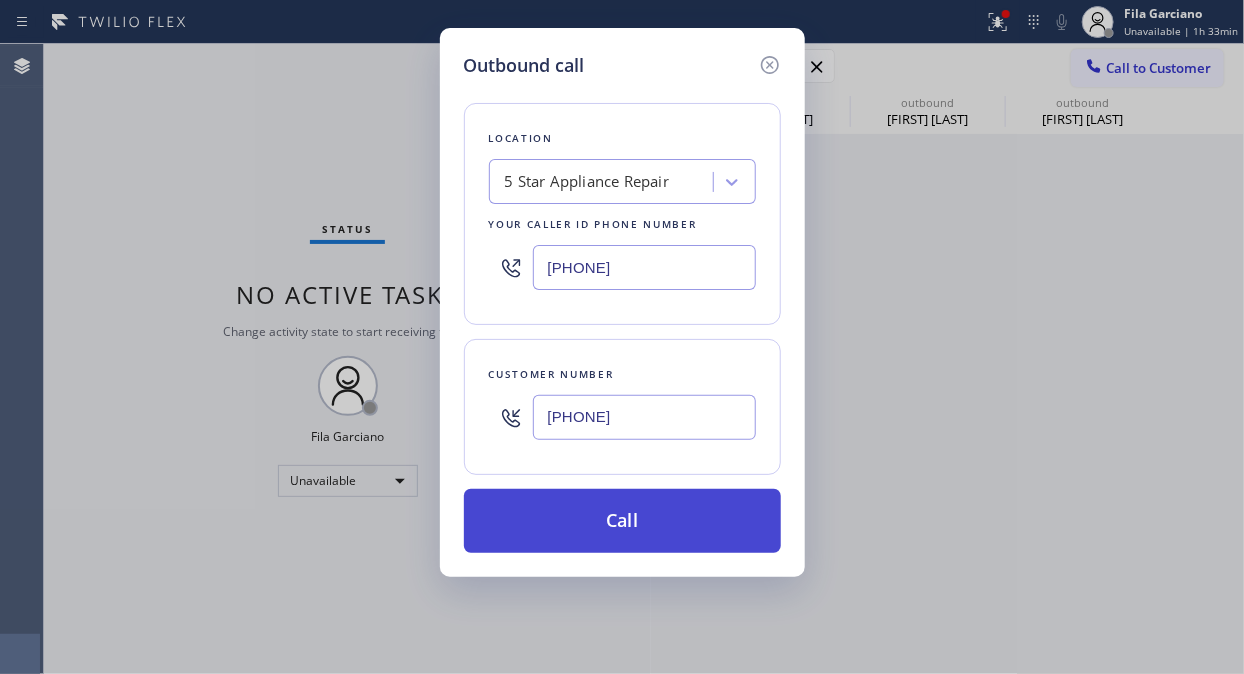 type on "(213) 999-9142" 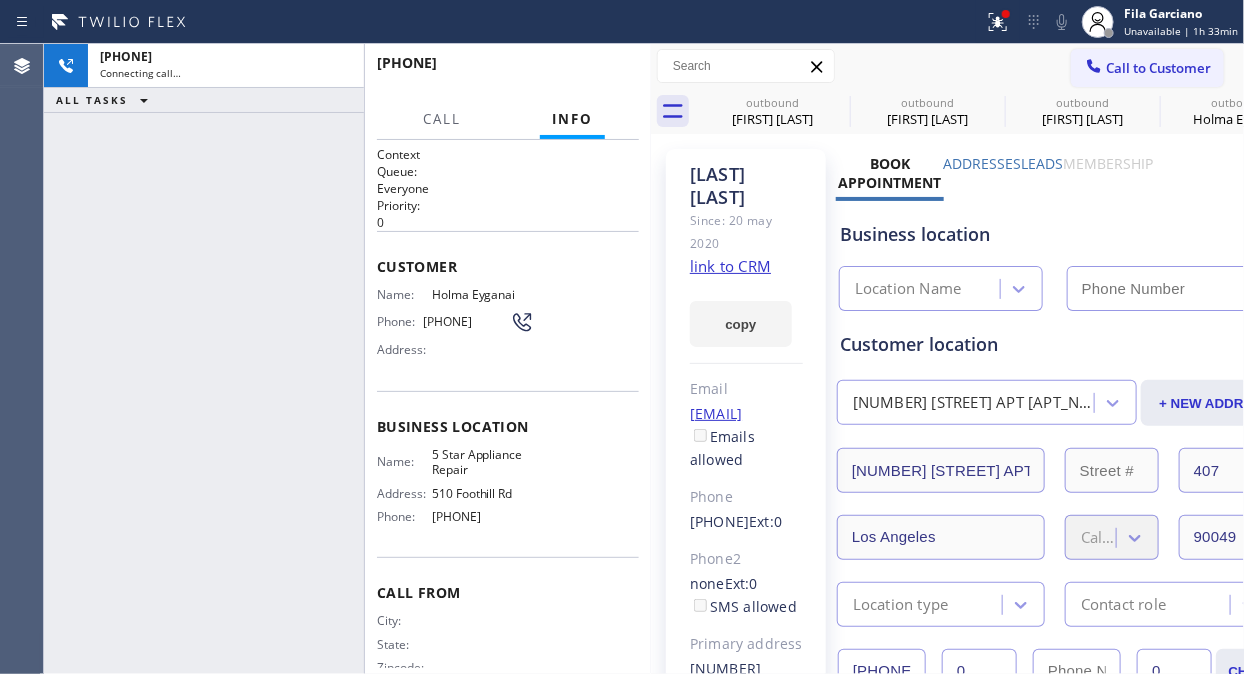 type on "([PHONE])" 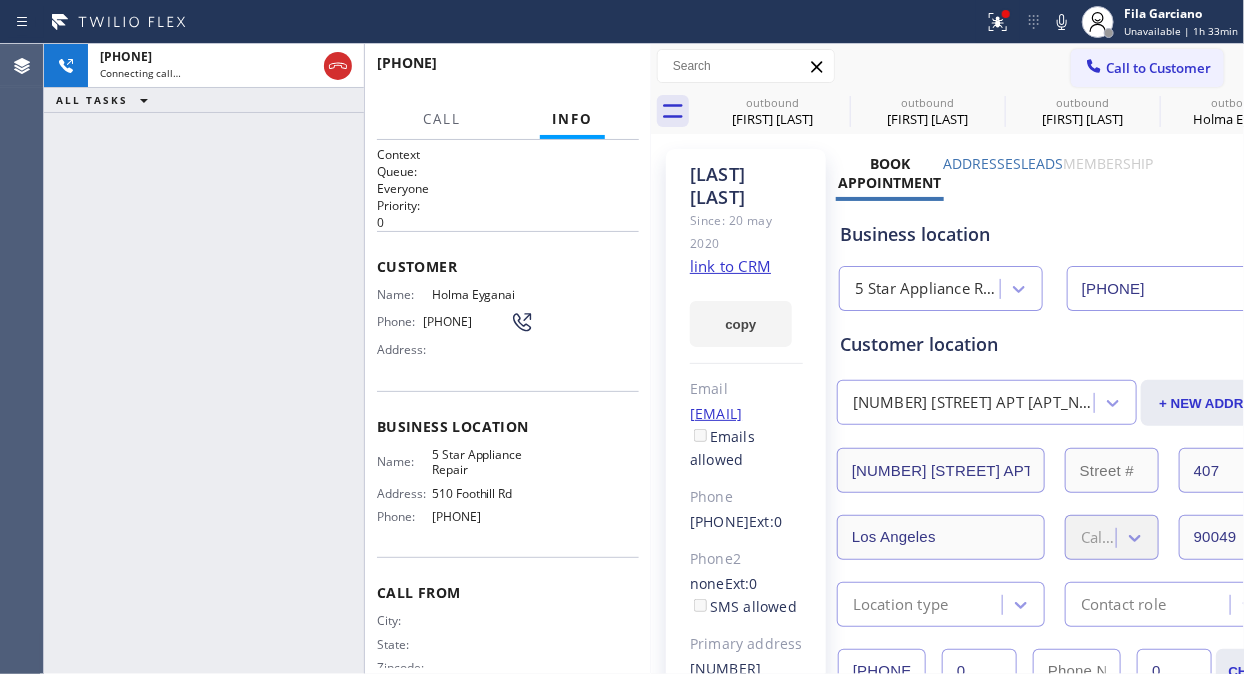 click 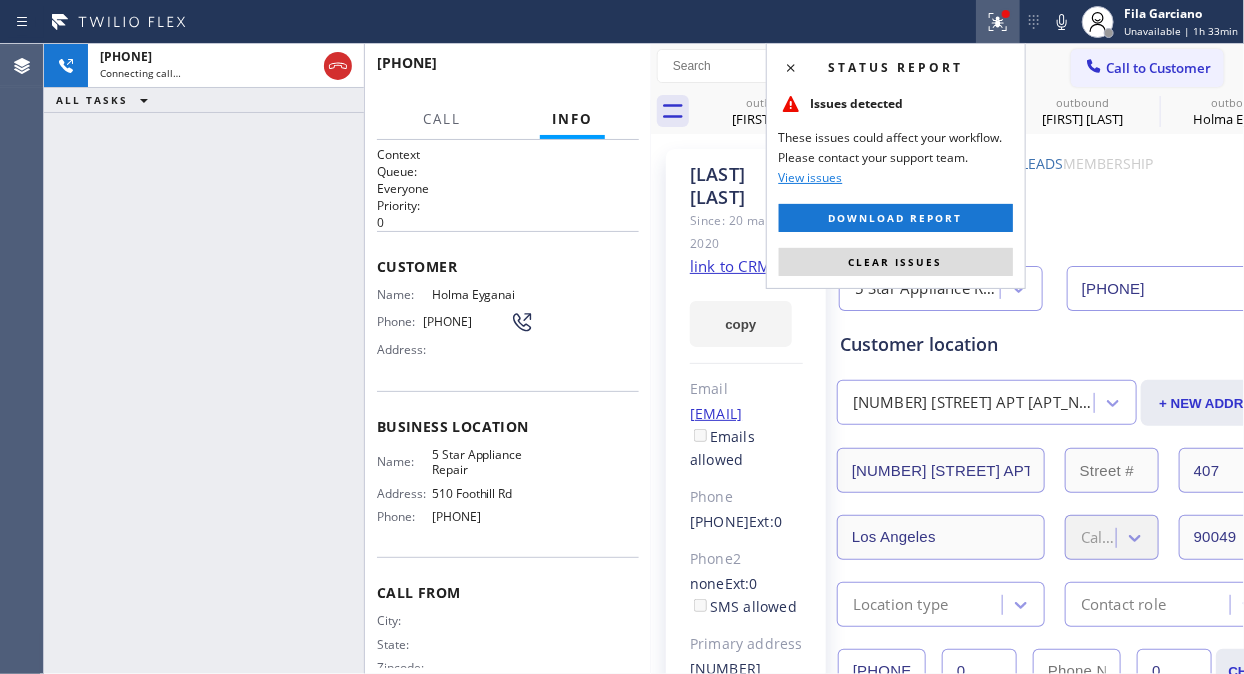 drag, startPoint x: 921, startPoint y: 266, endPoint x: 843, endPoint y: 145, distance: 143.9618 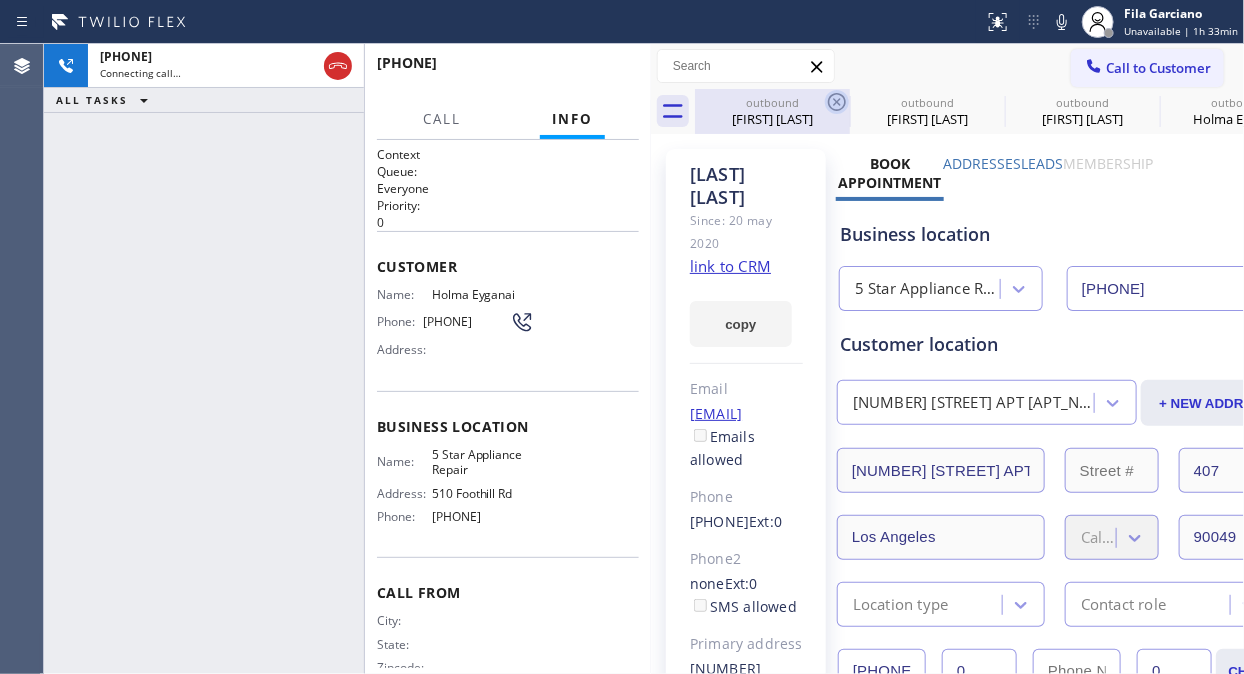 click 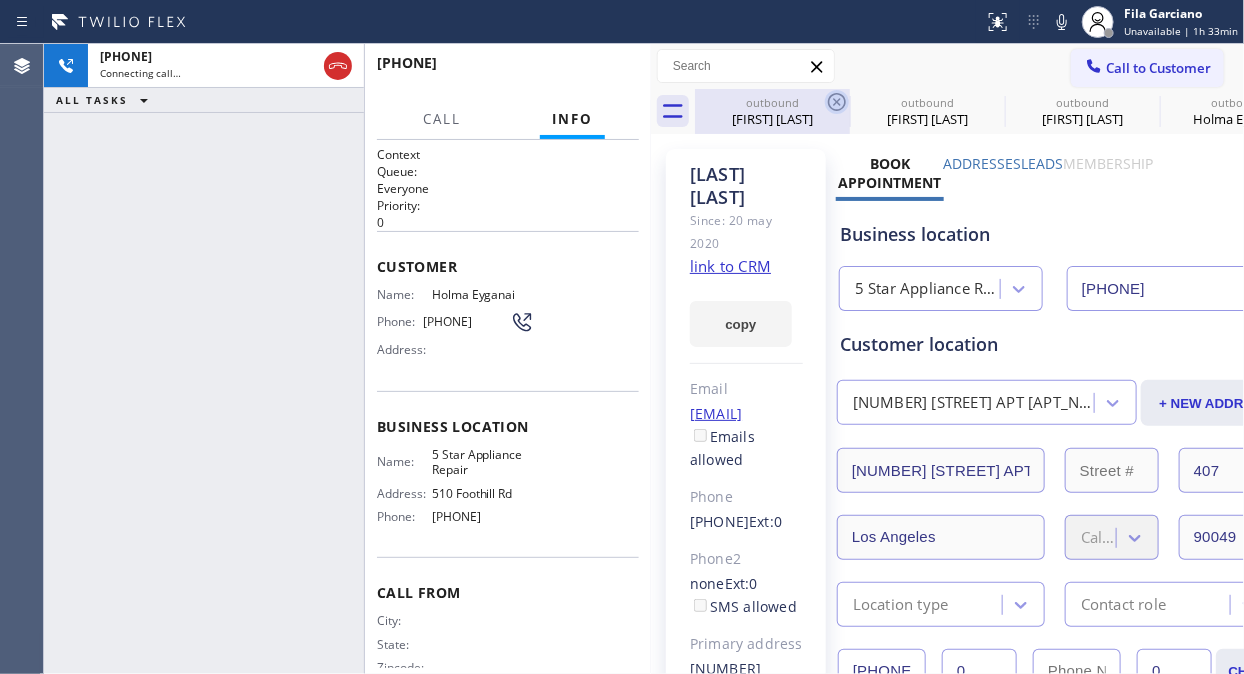 click 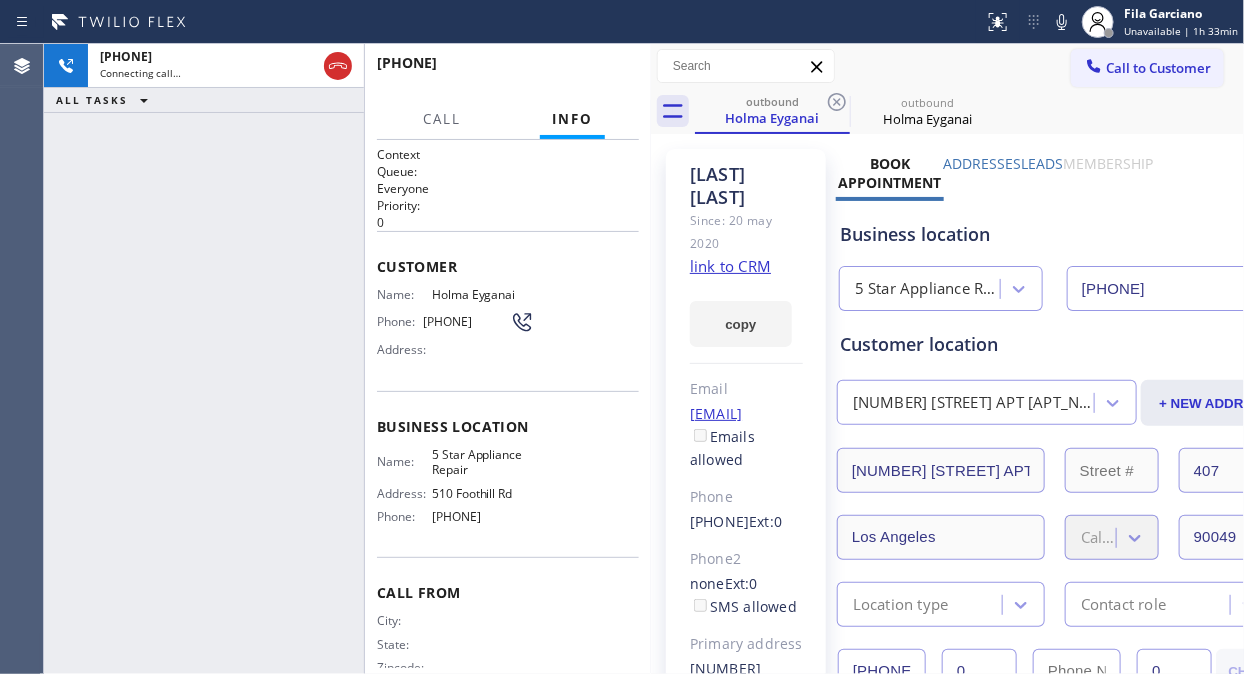 click 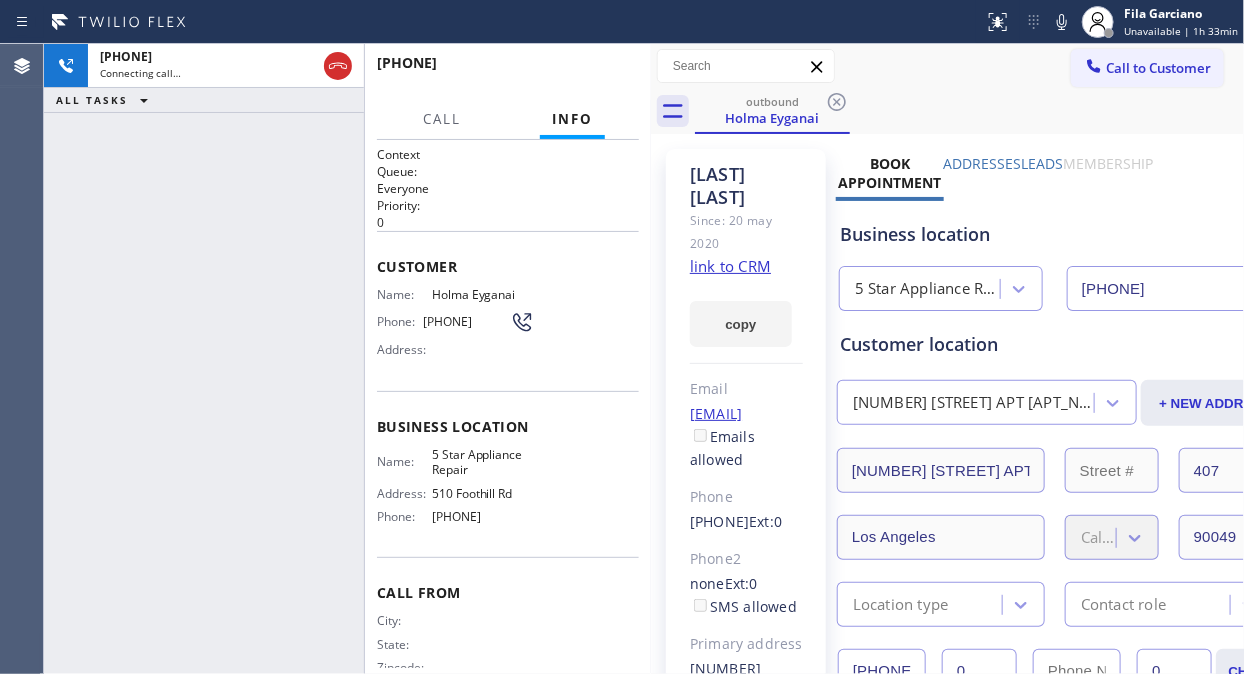click on "+12139999142 Connecting call… ALL TASKS ALL TASKS ACTIVE TASKS TASKS IN WRAP UP" at bounding box center [204, 359] 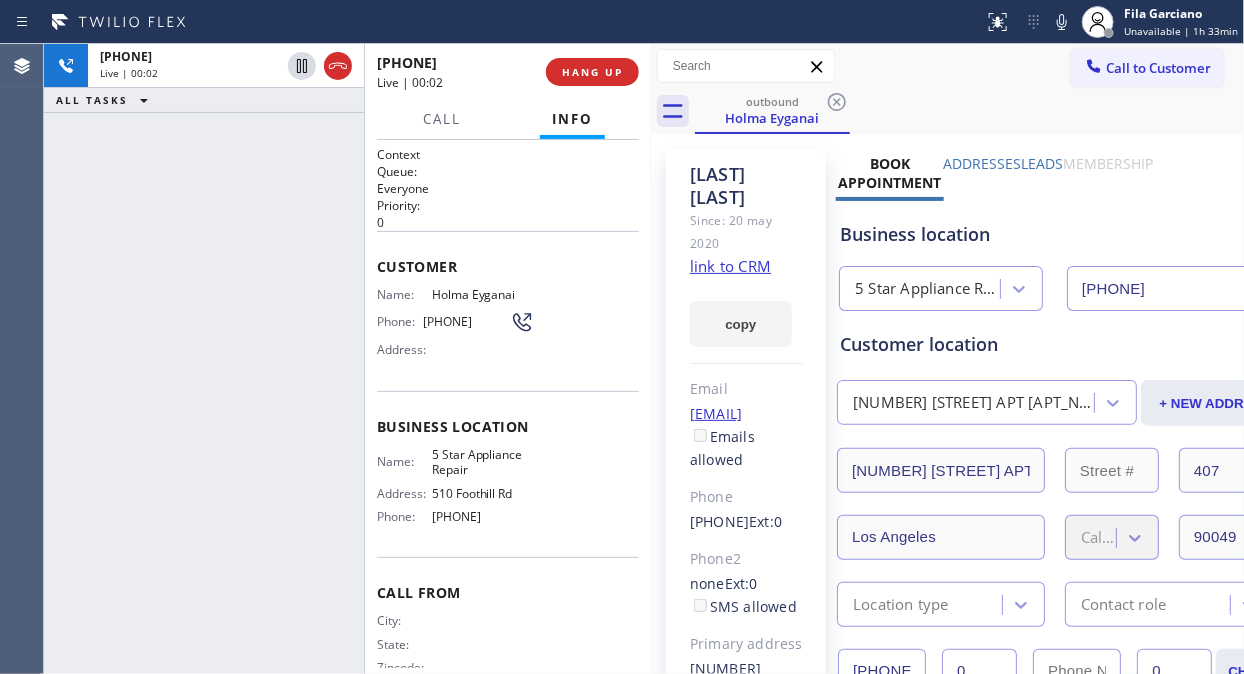 click on "+12139999142 Live | 00:02 ALL TASKS ALL TASKS ACTIVE TASKS TASKS IN WRAP UP" at bounding box center (204, 359) 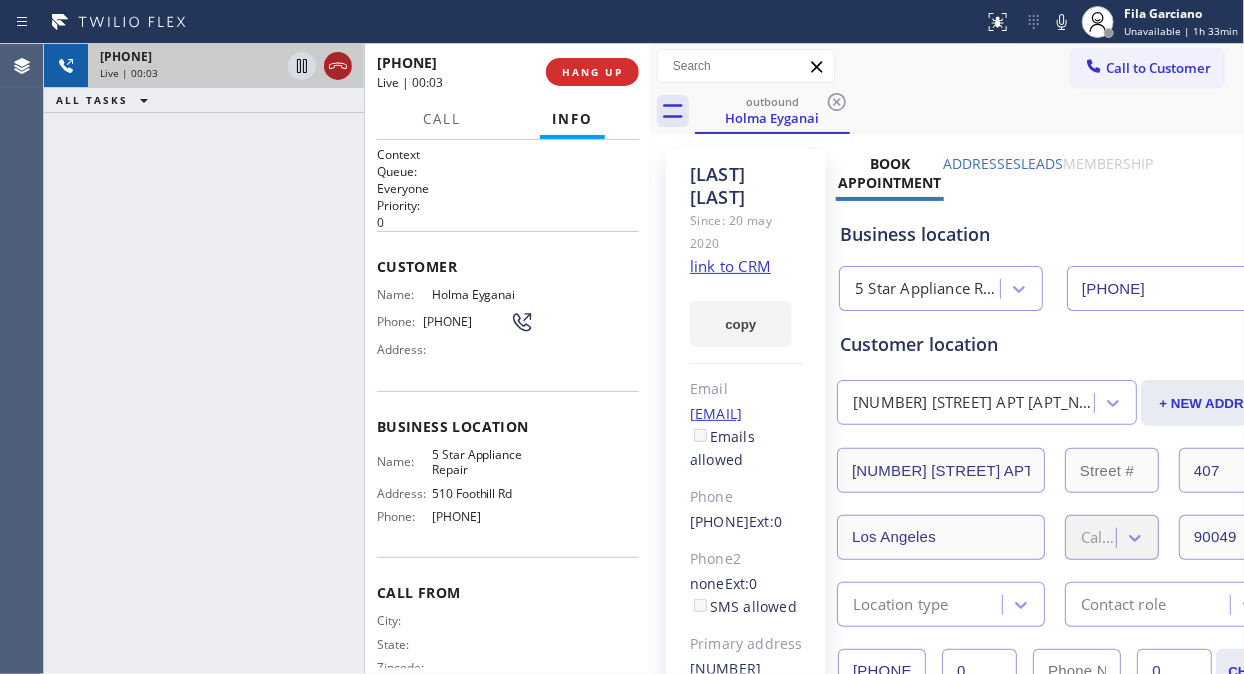 click 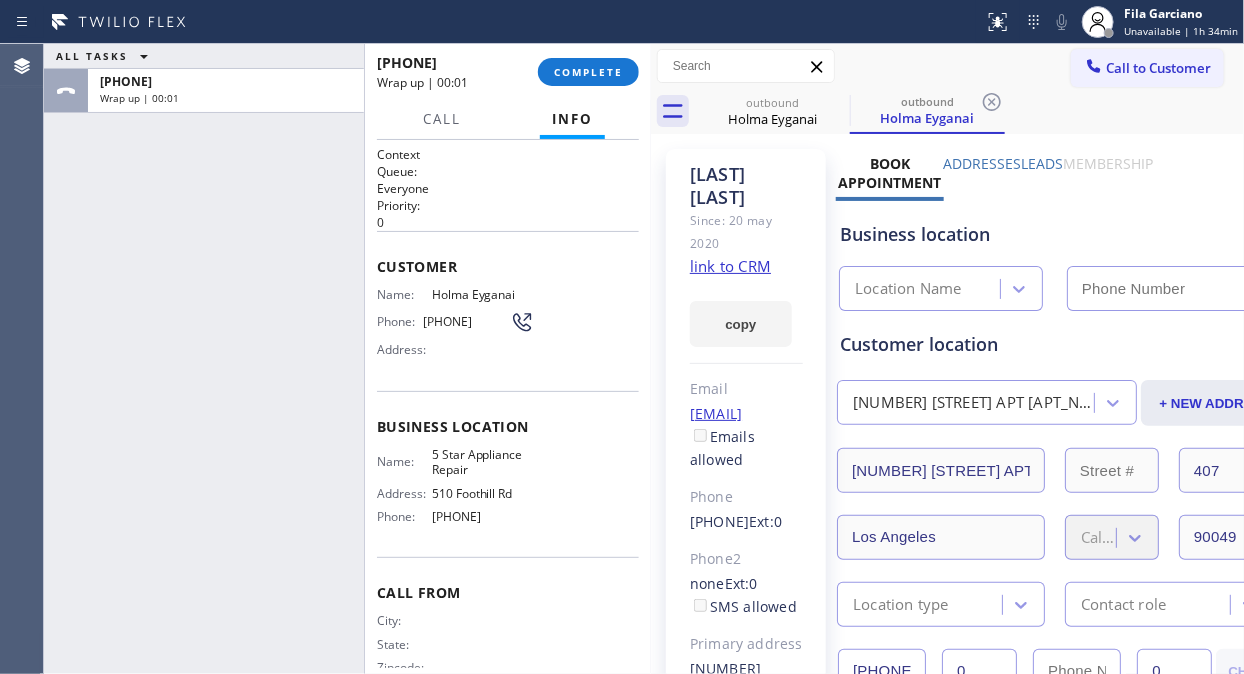 type on "([PHONE])" 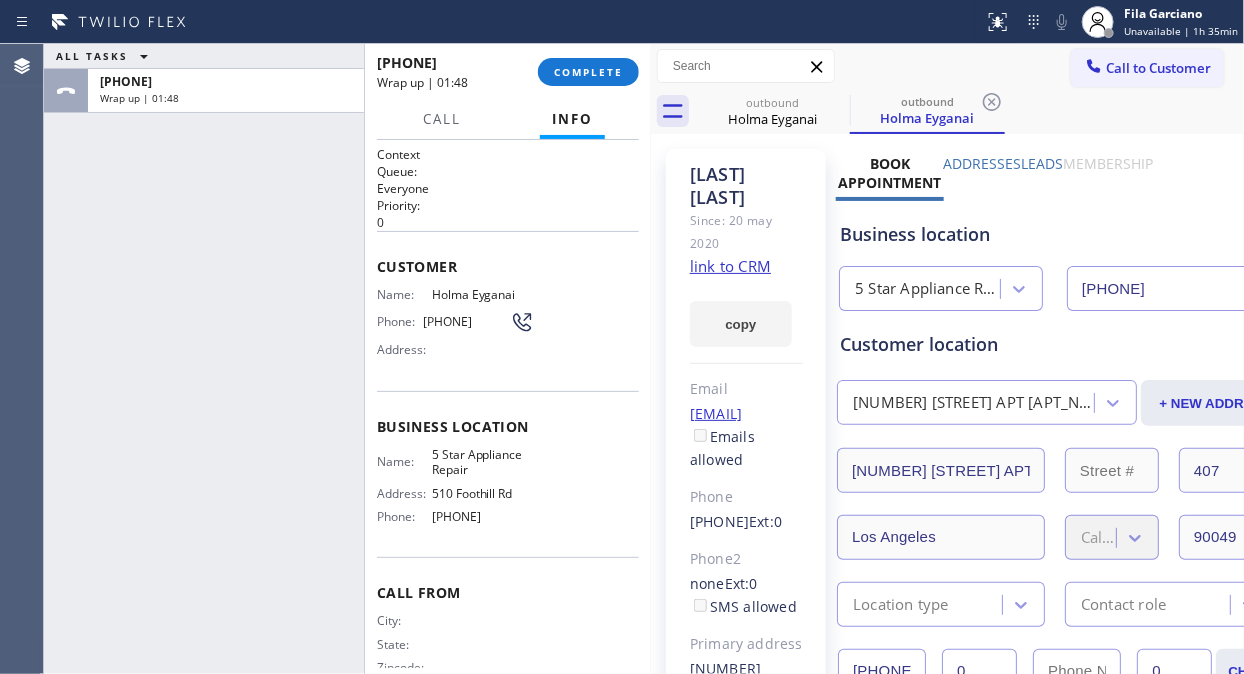 click on "ALL TASKS ALL TASKS ACTIVE TASKS TASKS IN WRAP UP +12139999142 Wrap up | 01:48" at bounding box center (204, 359) 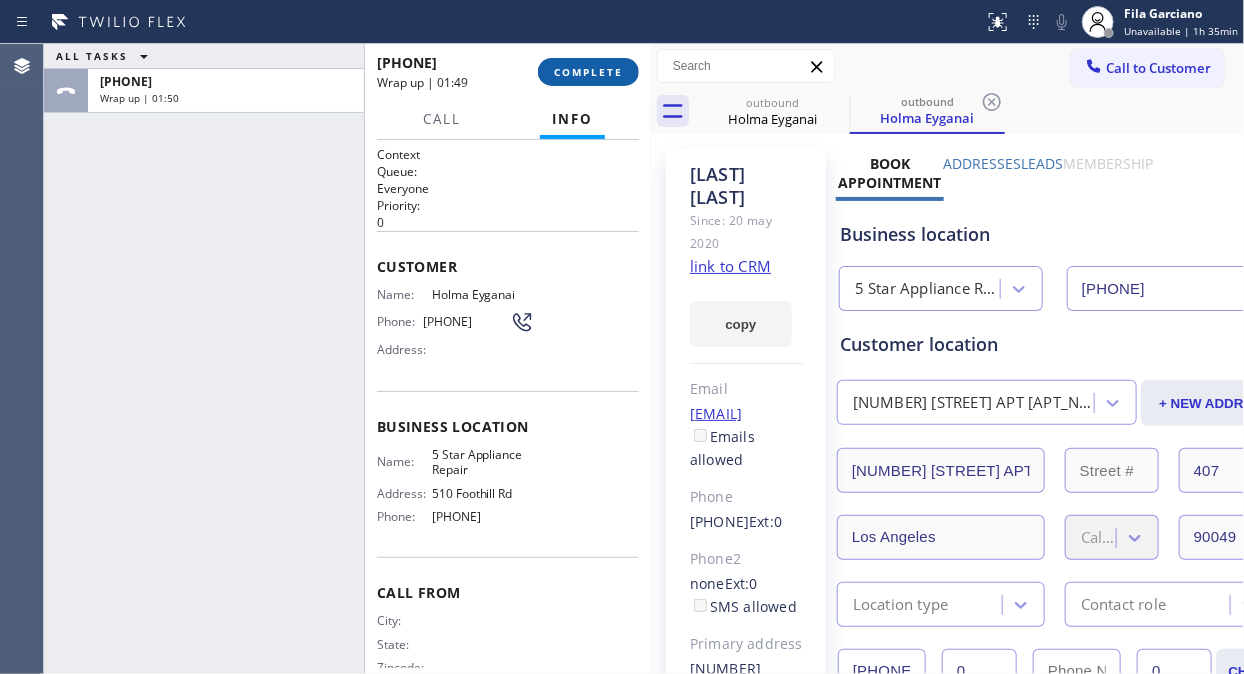 click on "COMPLETE" at bounding box center [588, 72] 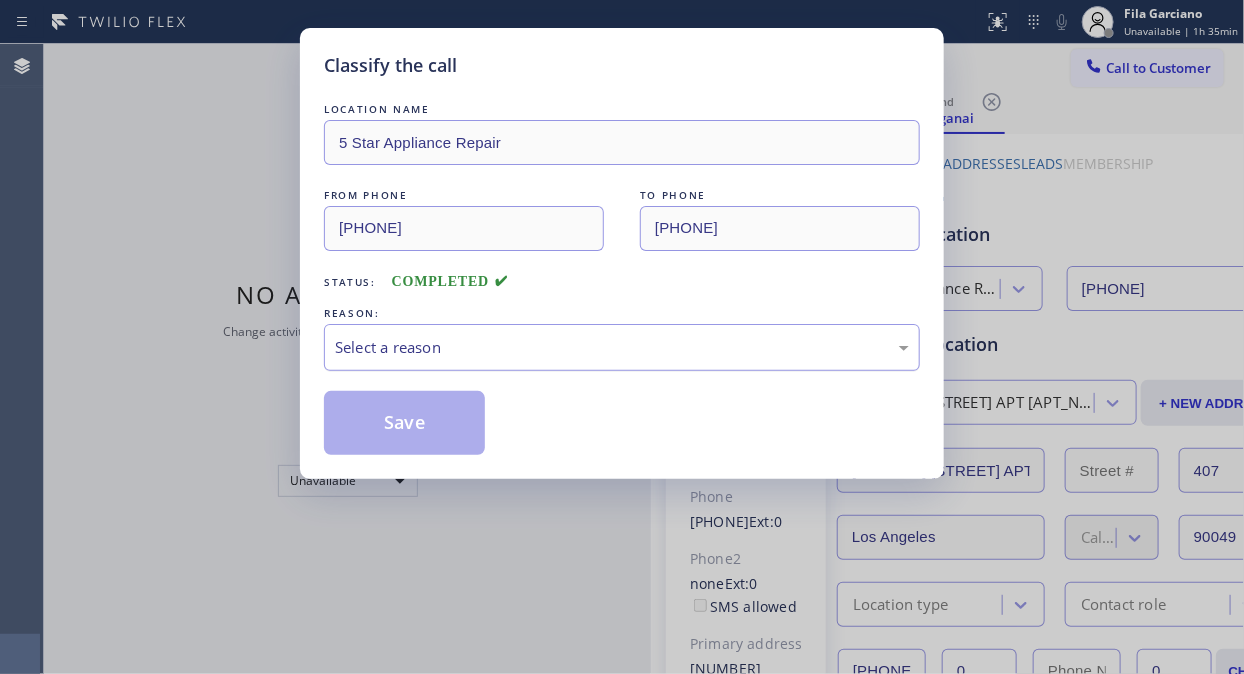 click on "Select a reason" at bounding box center [622, 347] 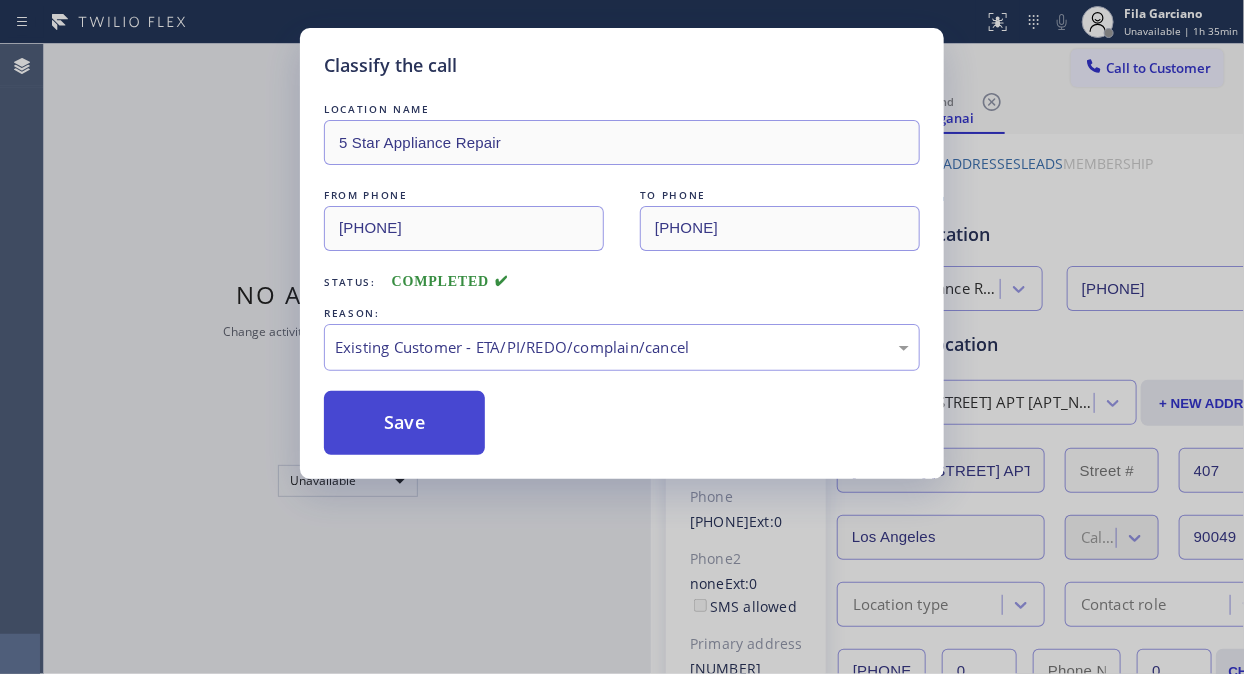 click on "Save" at bounding box center [404, 423] 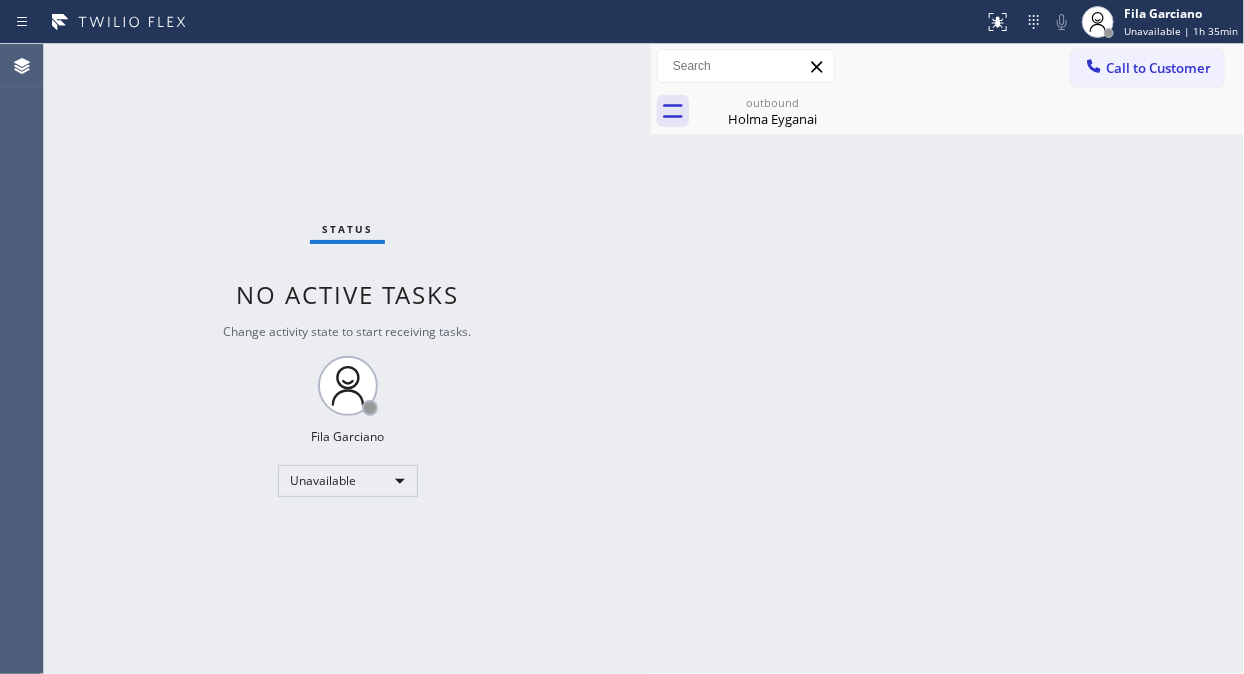 drag, startPoint x: 835, startPoint y: 100, endPoint x: 864, endPoint y: 8, distance: 96.462425 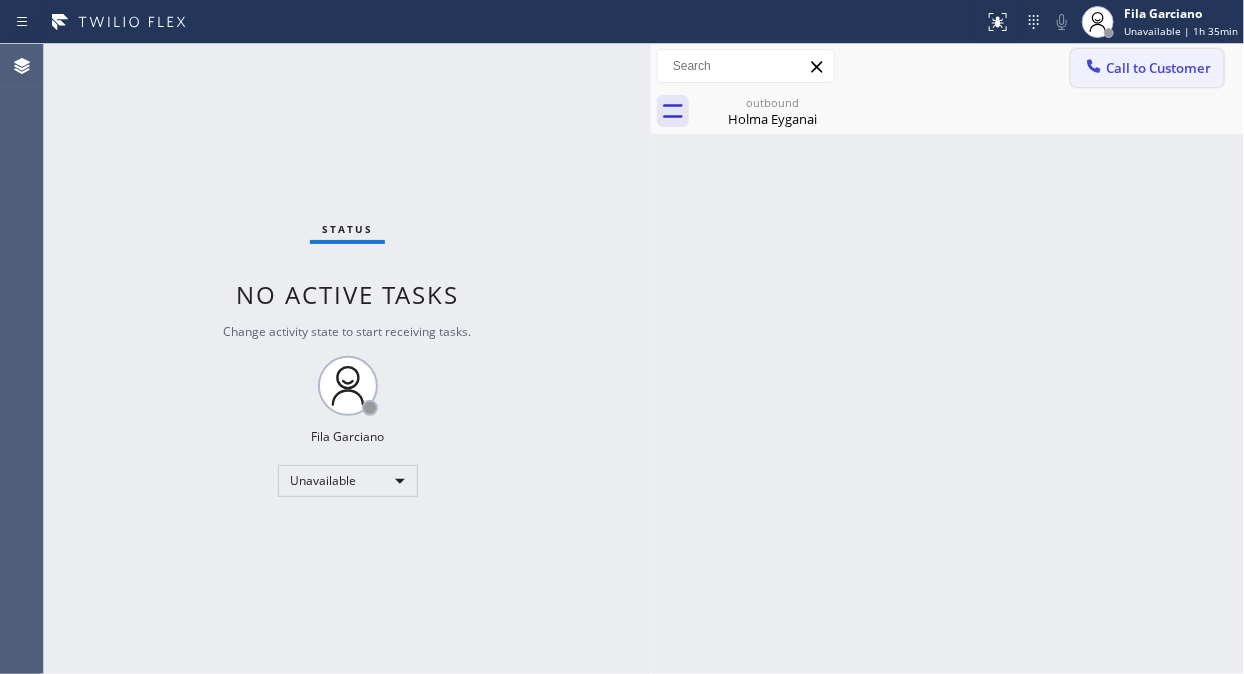 click on "Call to Customer" at bounding box center (1158, 68) 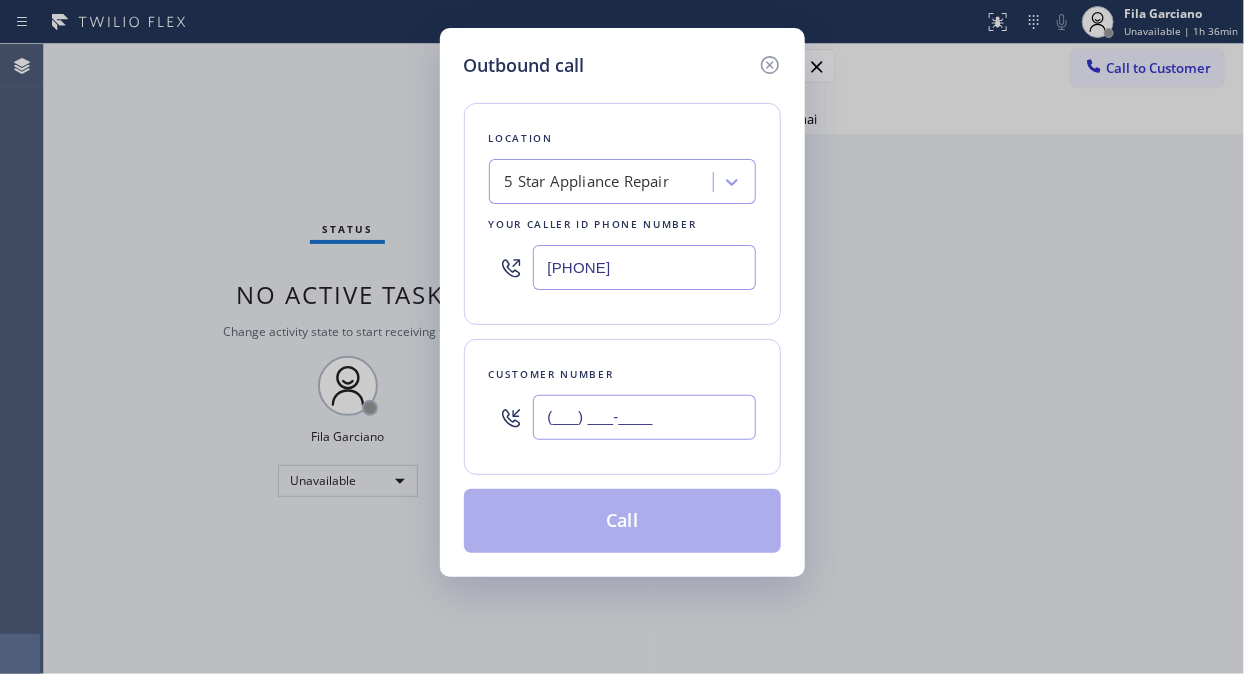 click on "(___) ___-____" at bounding box center (644, 417) 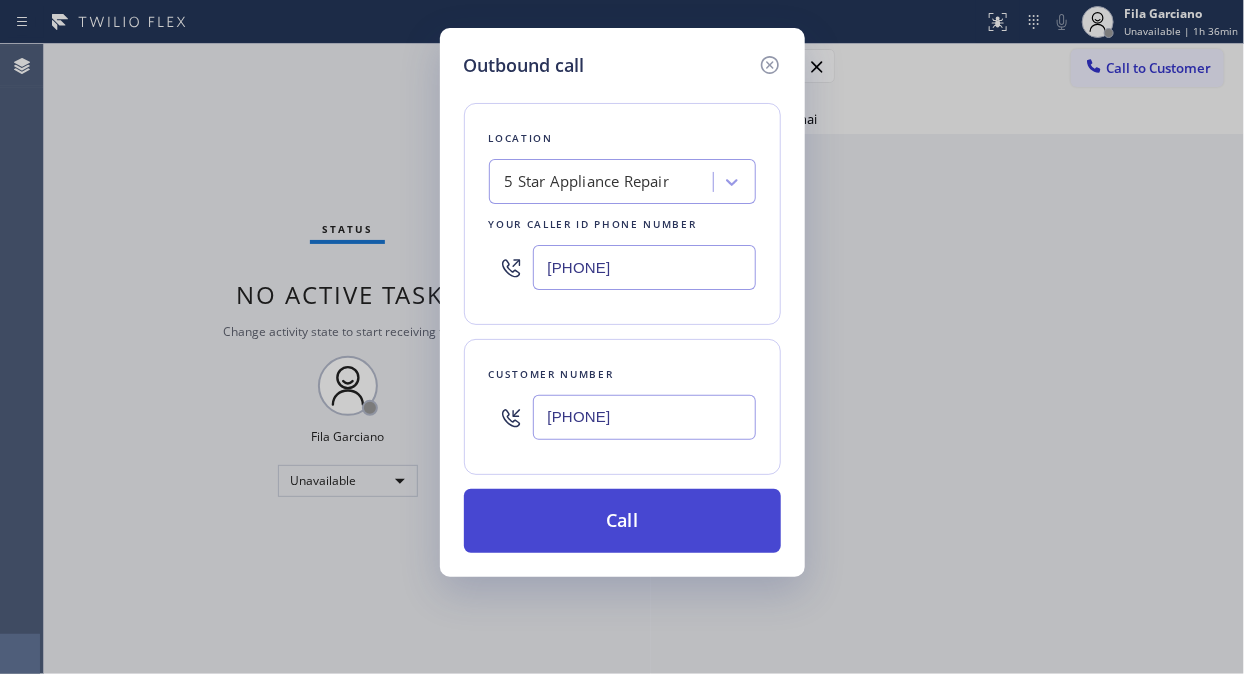 type on "(310) 270-6023" 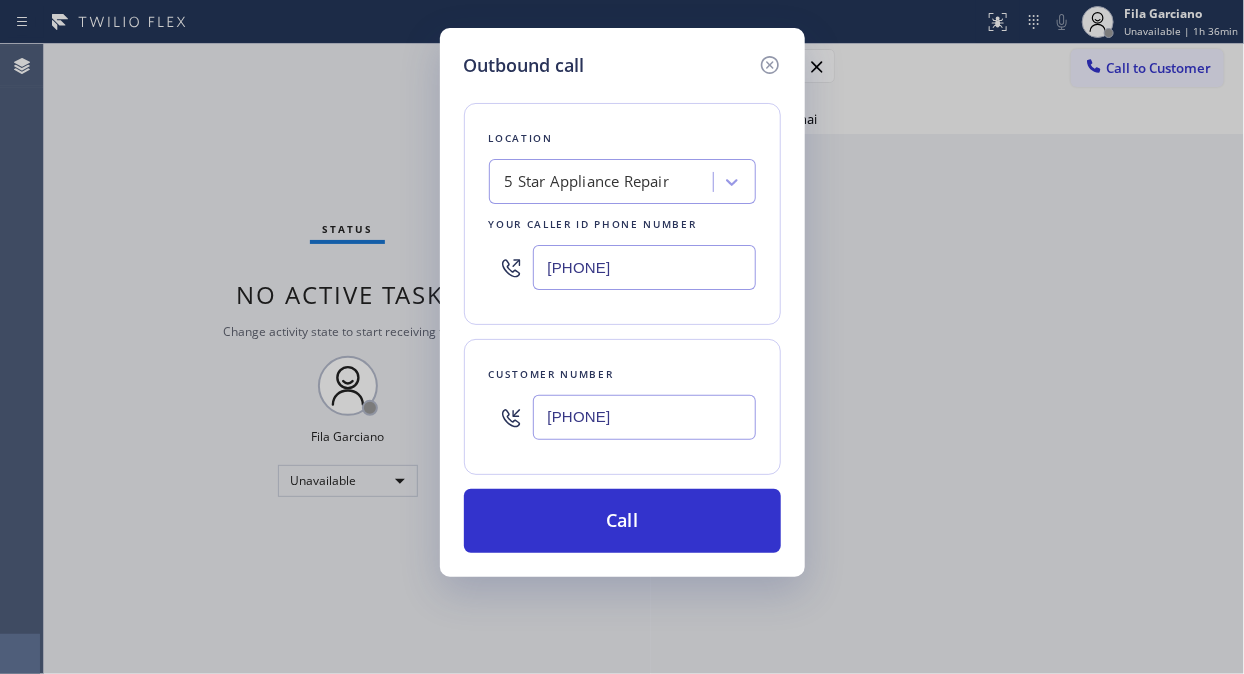 drag, startPoint x: 686, startPoint y: 532, endPoint x: 800, endPoint y: 277, distance: 279.3224 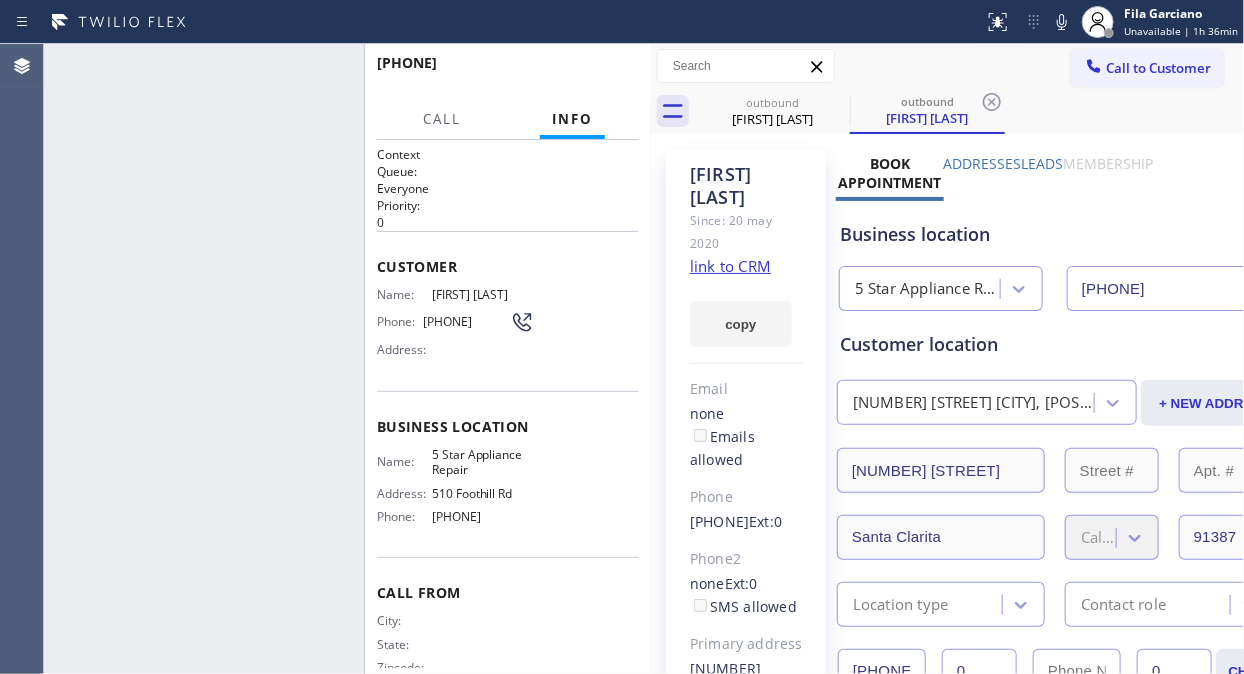 type on "([PHONE])" 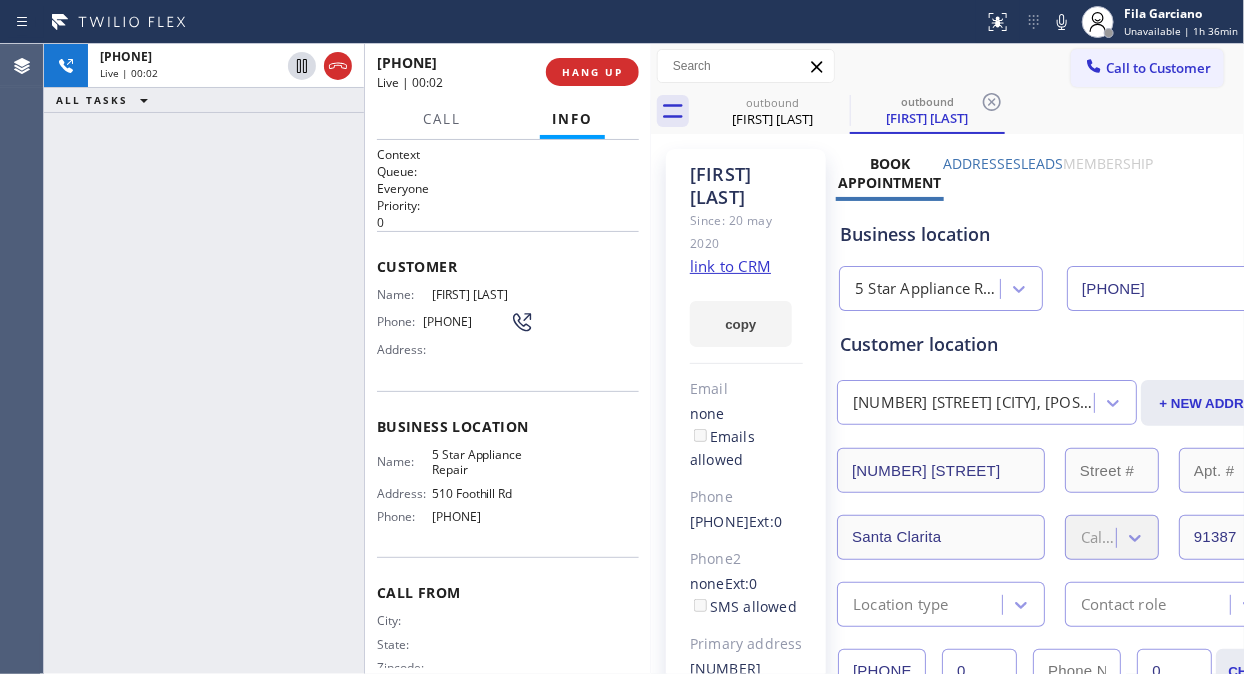 click on "+13102706023 Live | 00:02 ALL TASKS ALL TASKS ACTIVE TASKS TASKS IN WRAP UP" at bounding box center [204, 359] 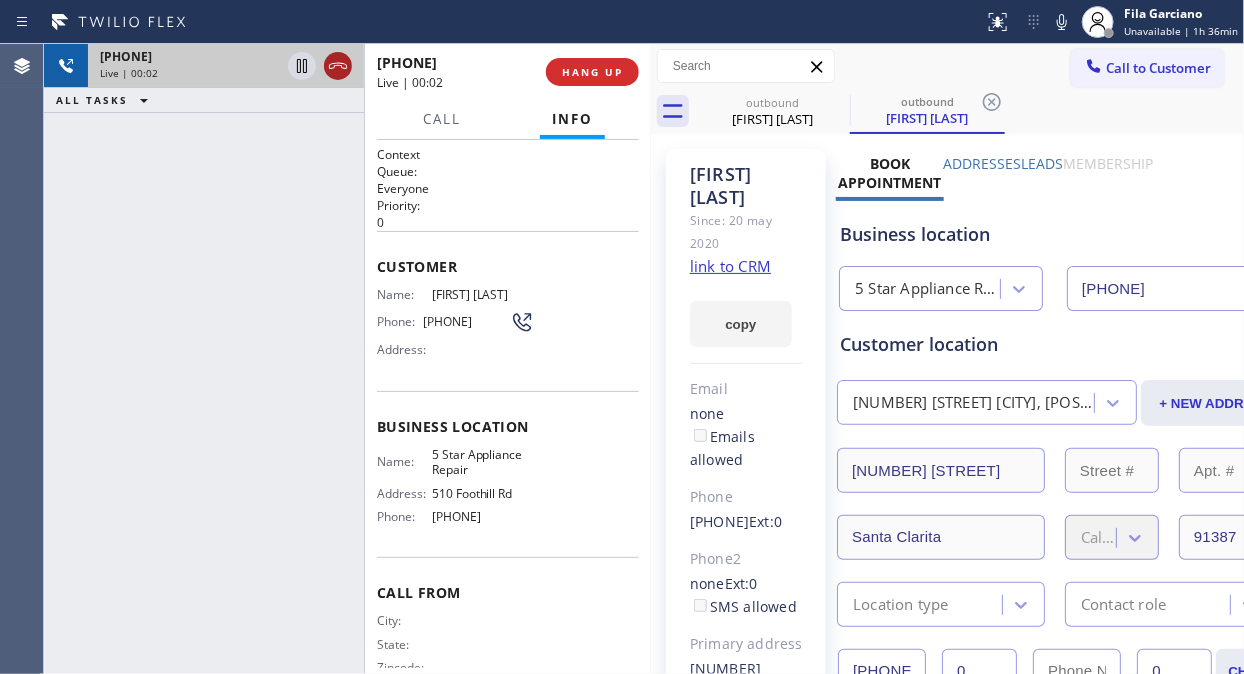 click 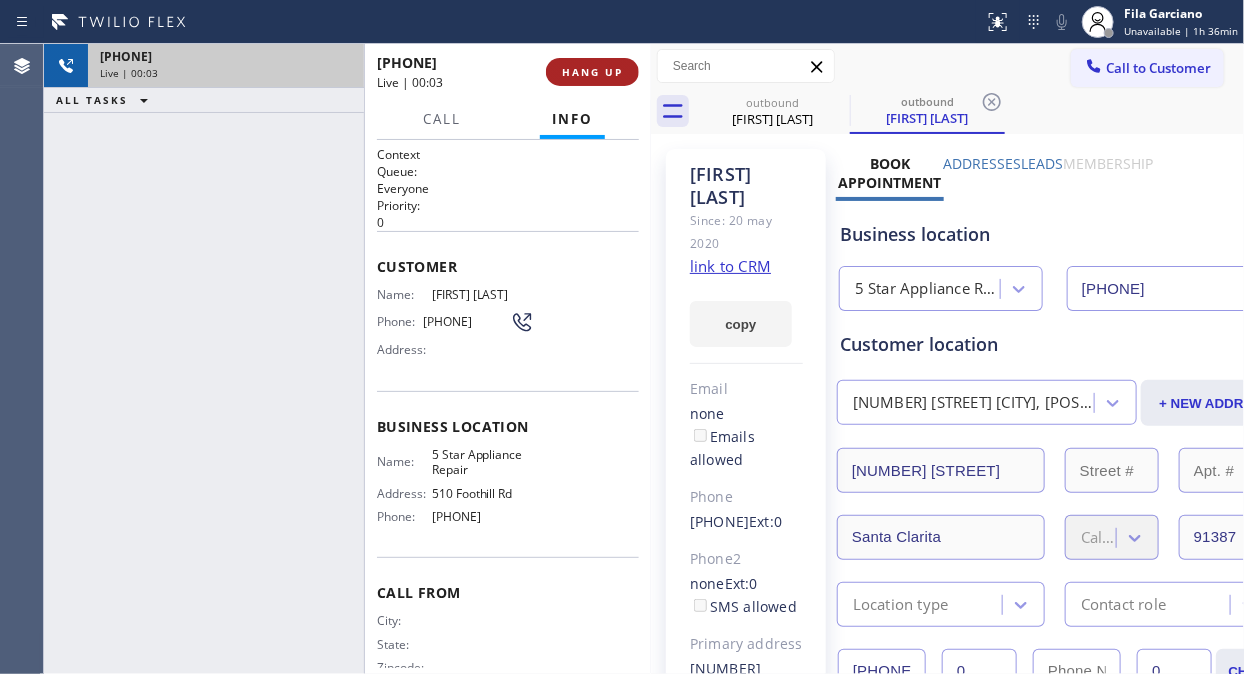 click on "HANG UP" at bounding box center [592, 72] 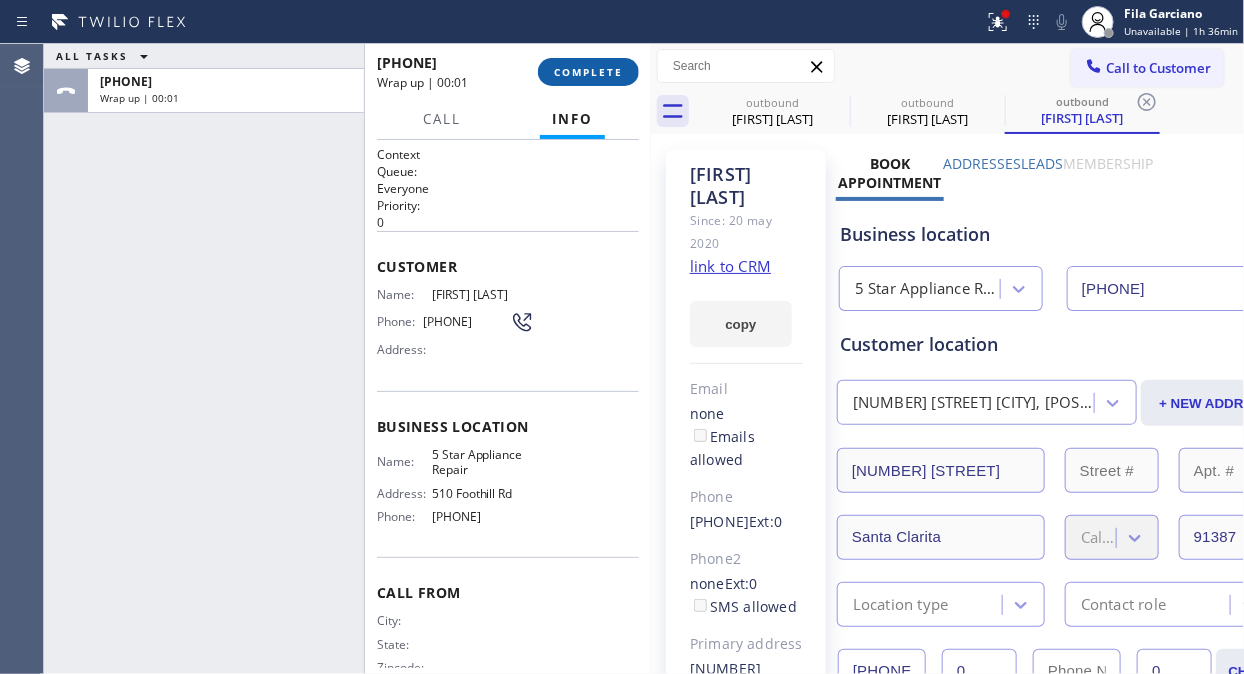 type on "([PHONE])" 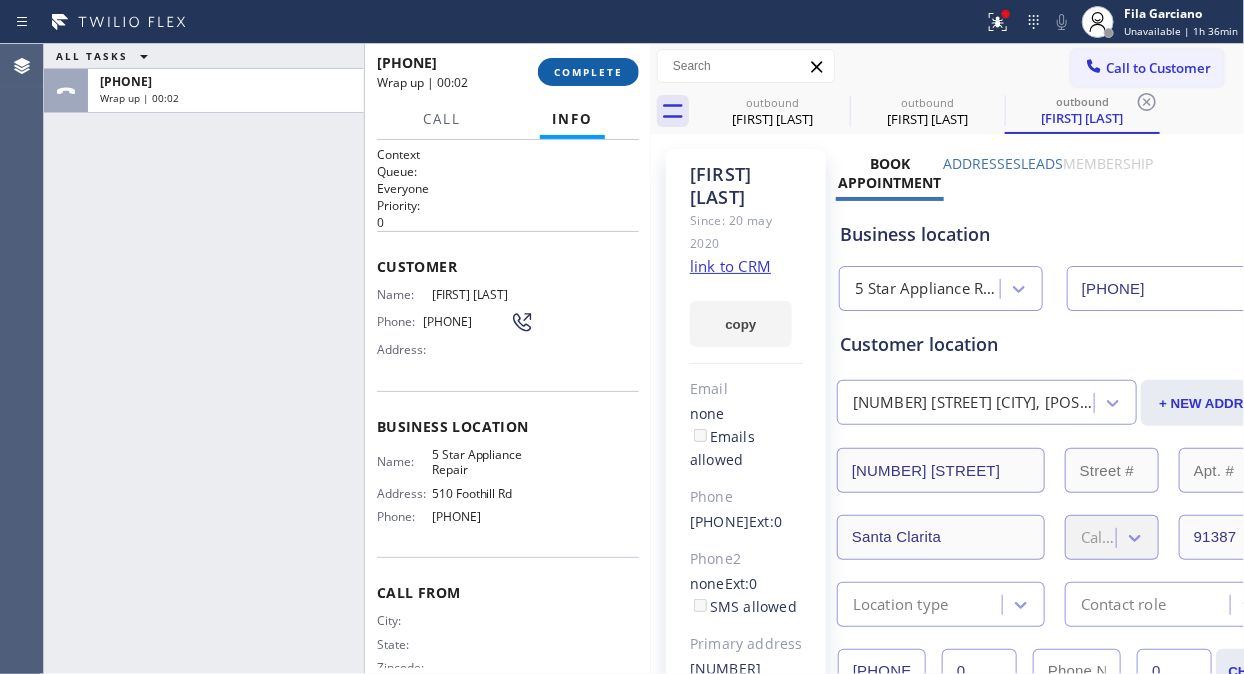click on "COMPLETE" at bounding box center (588, 72) 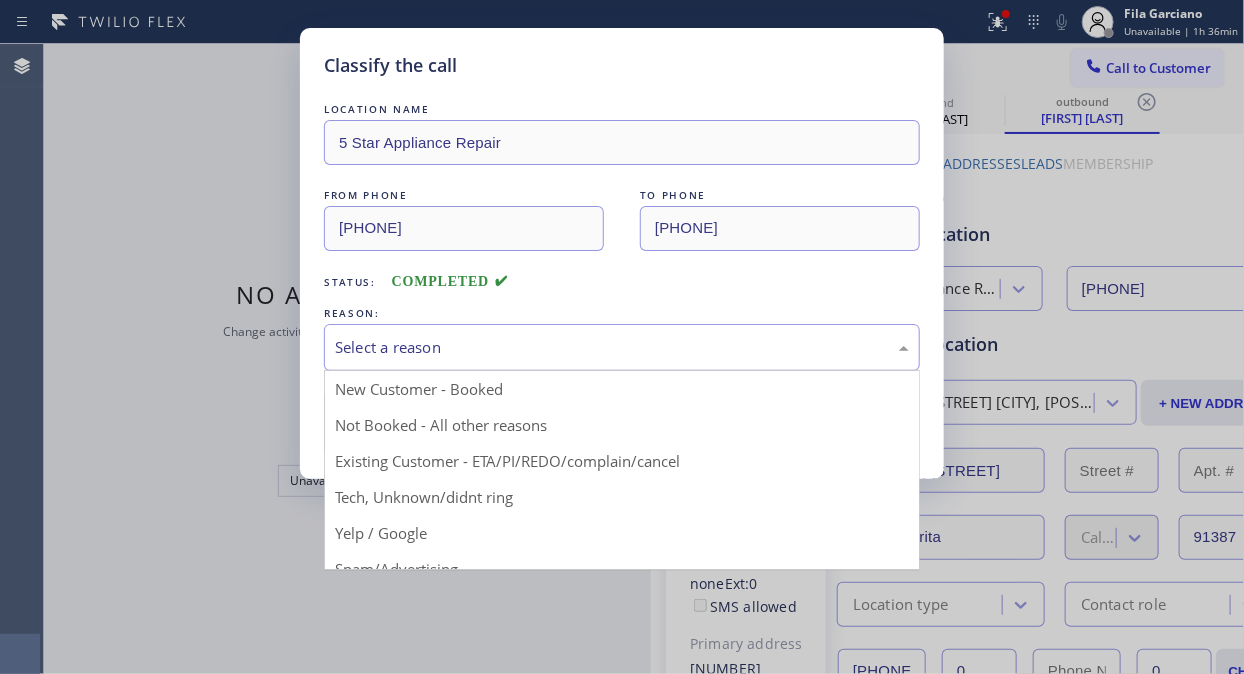 click on "Select a reason" at bounding box center (622, 347) 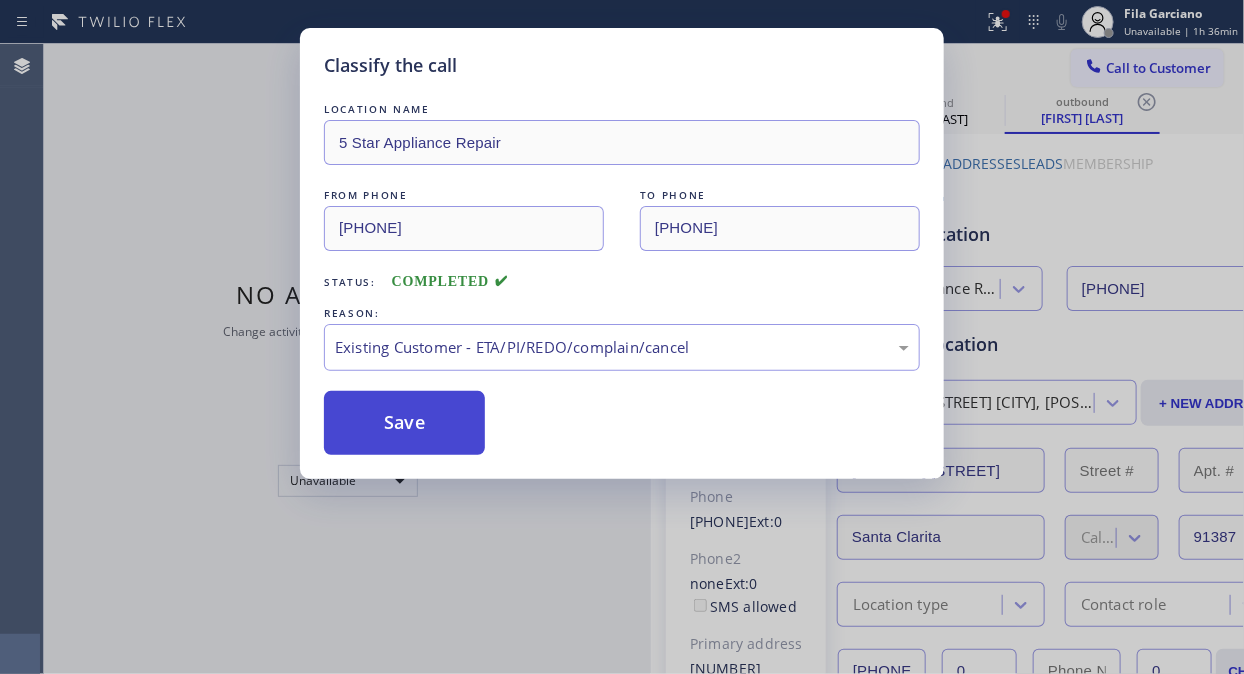 click on "Save" at bounding box center (404, 423) 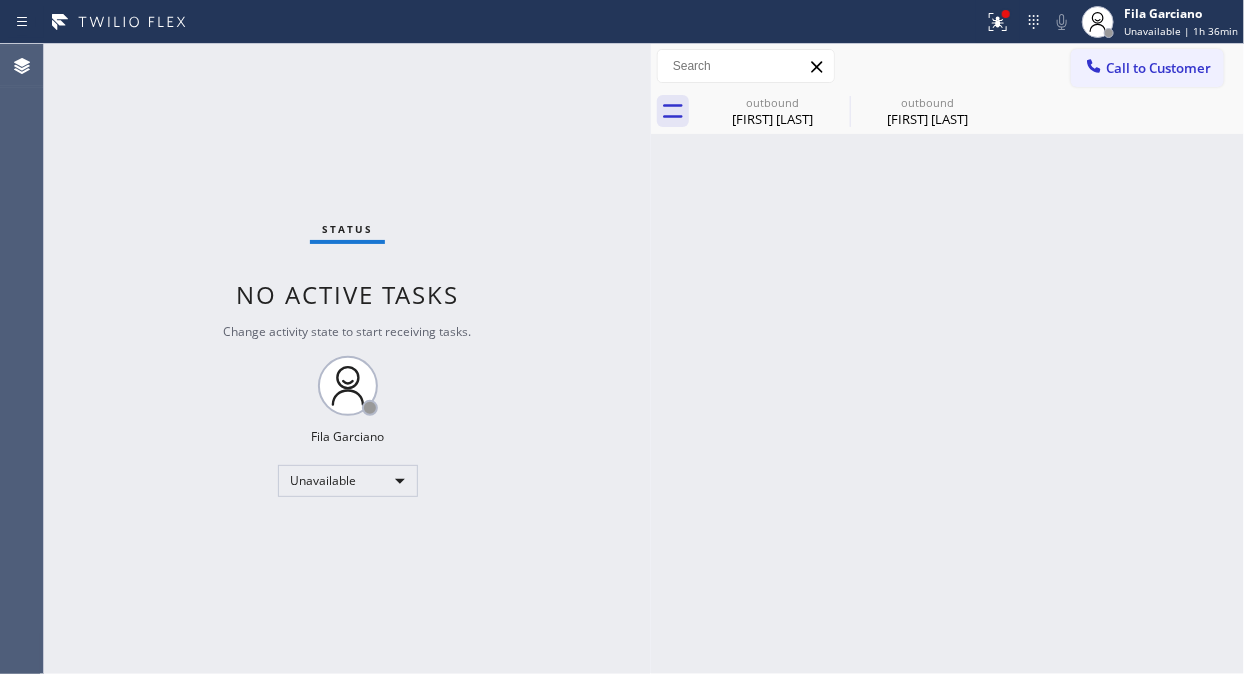 click on "Call to Customer" at bounding box center [1158, 68] 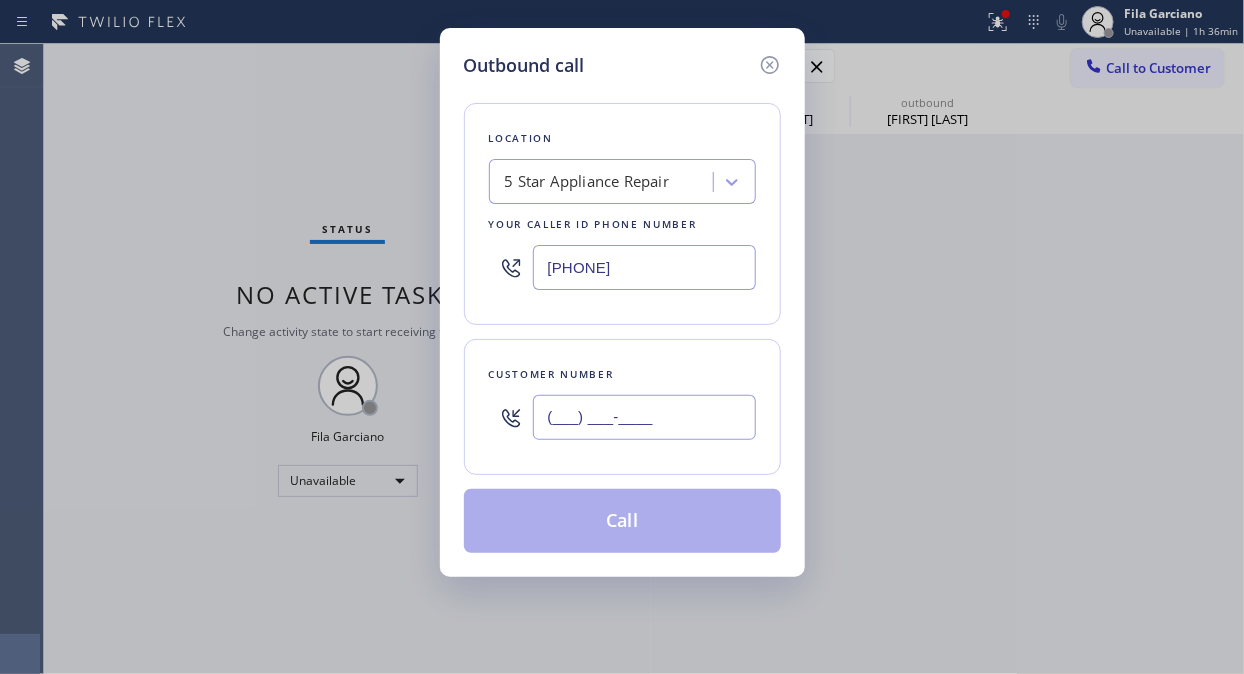 click on "(___) ___-____" at bounding box center [644, 417] 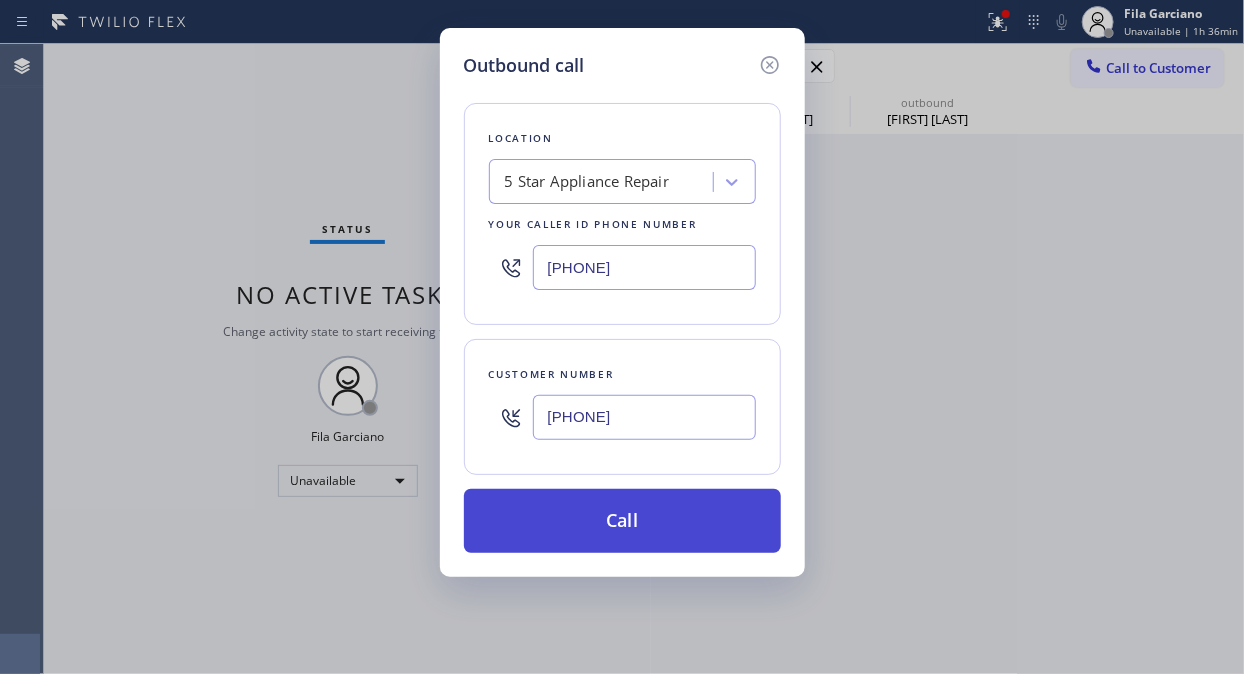 type on "(206) 282-9648" 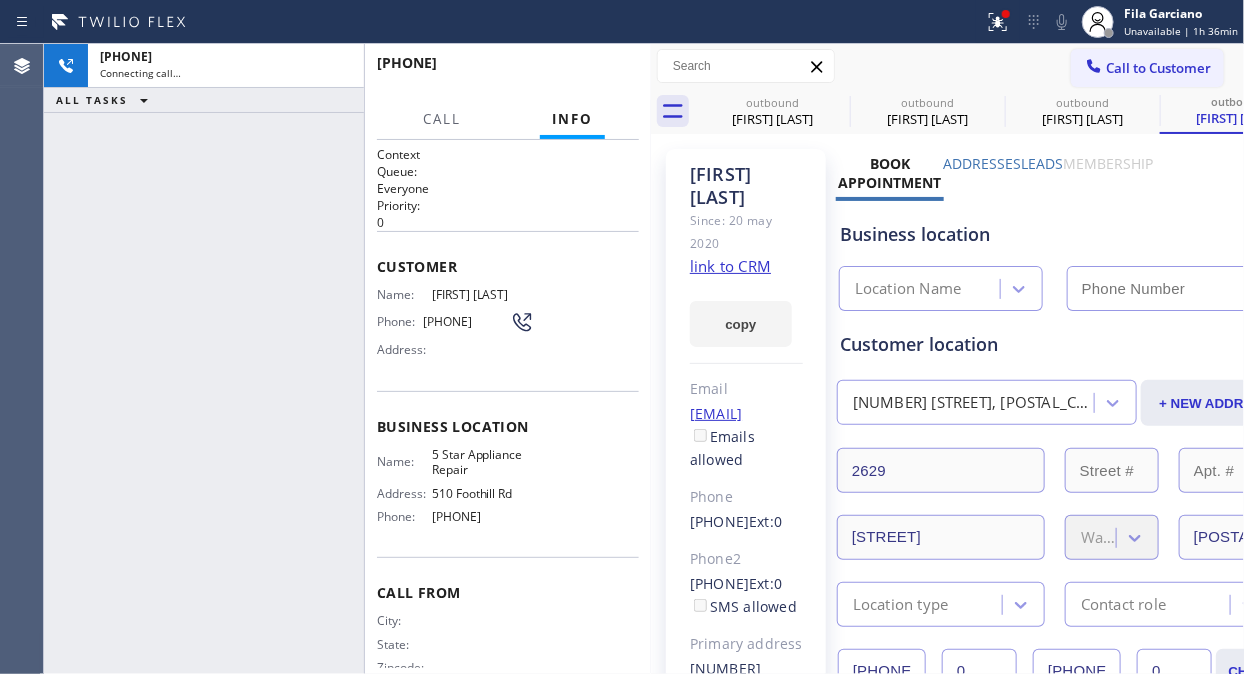 type on "([PHONE])" 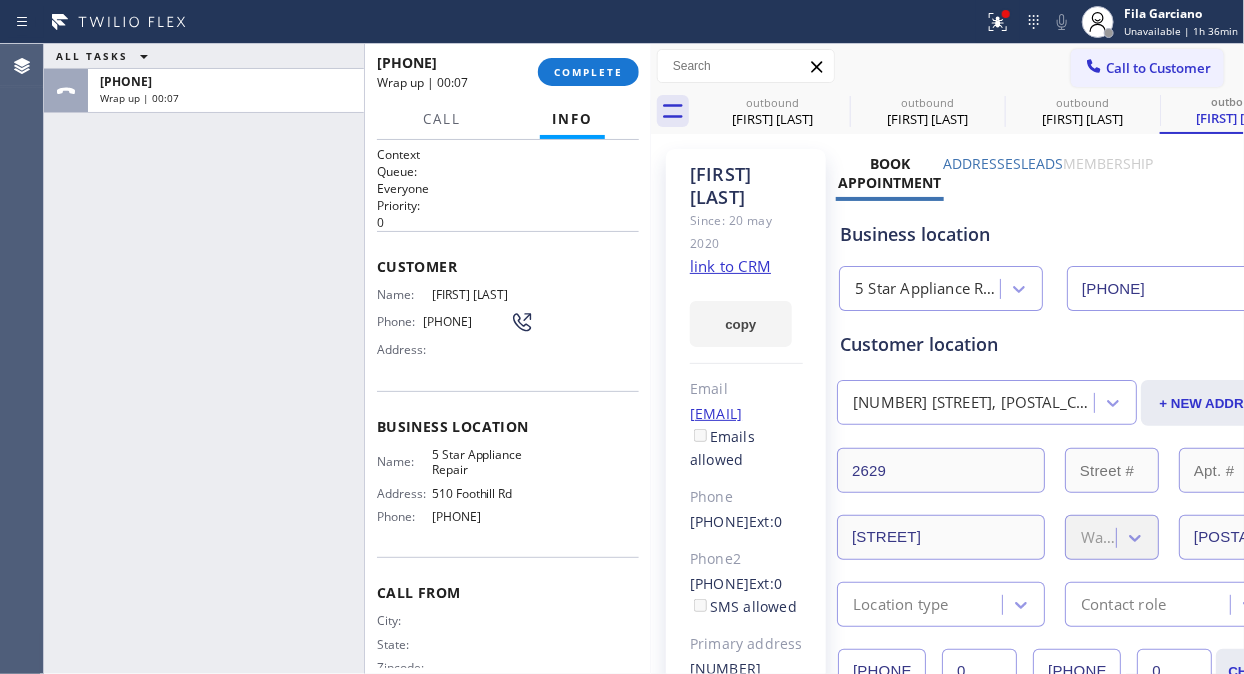 click on "+12062829648 Wrap up | 00:07 COMPLETE" at bounding box center (508, 72) 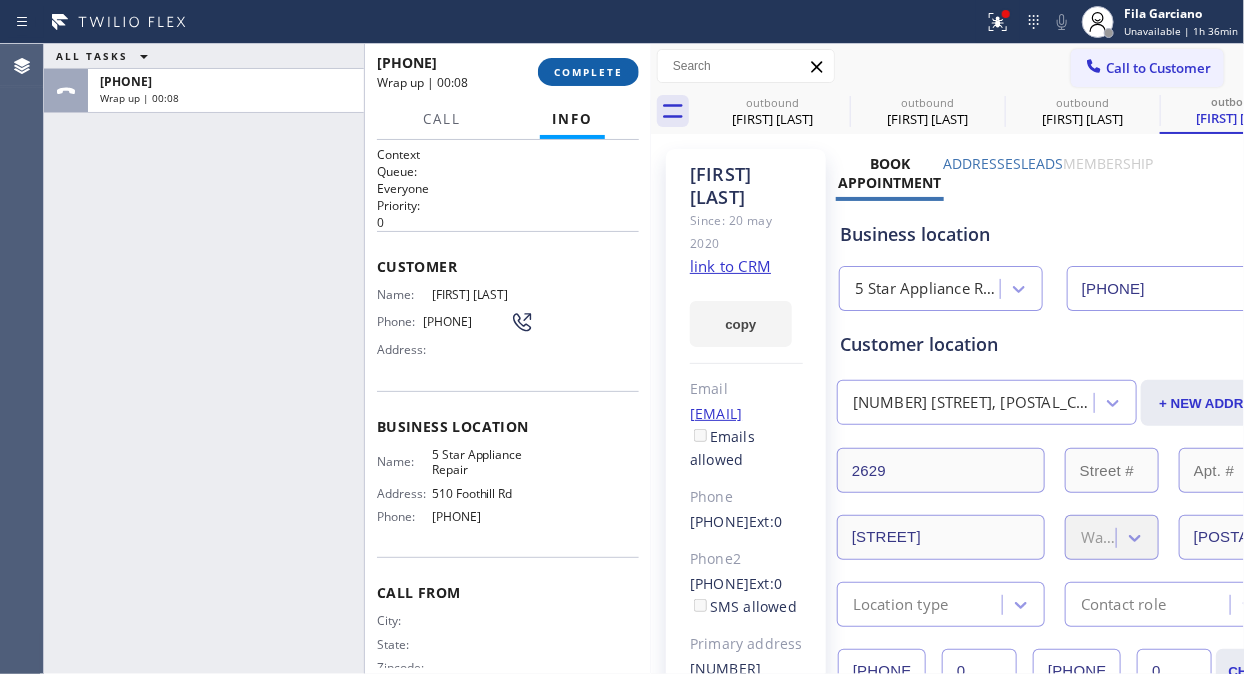 click on "COMPLETE" at bounding box center [588, 72] 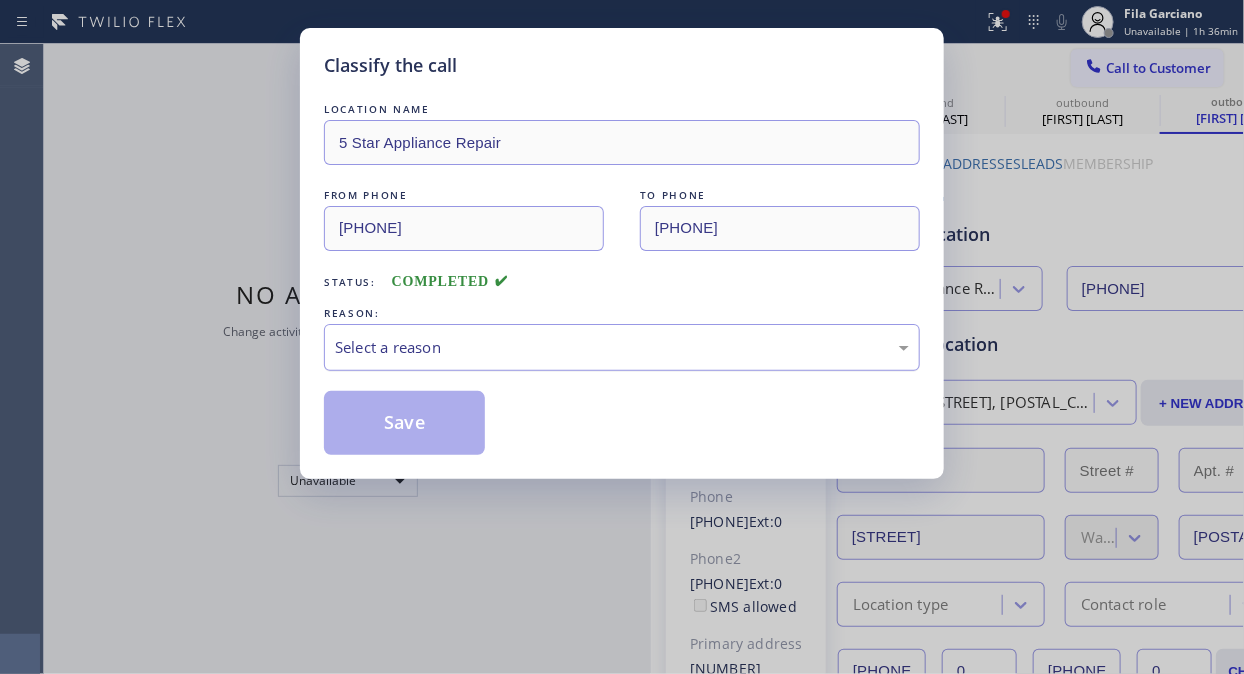 click on "Select a reason" at bounding box center (622, 347) 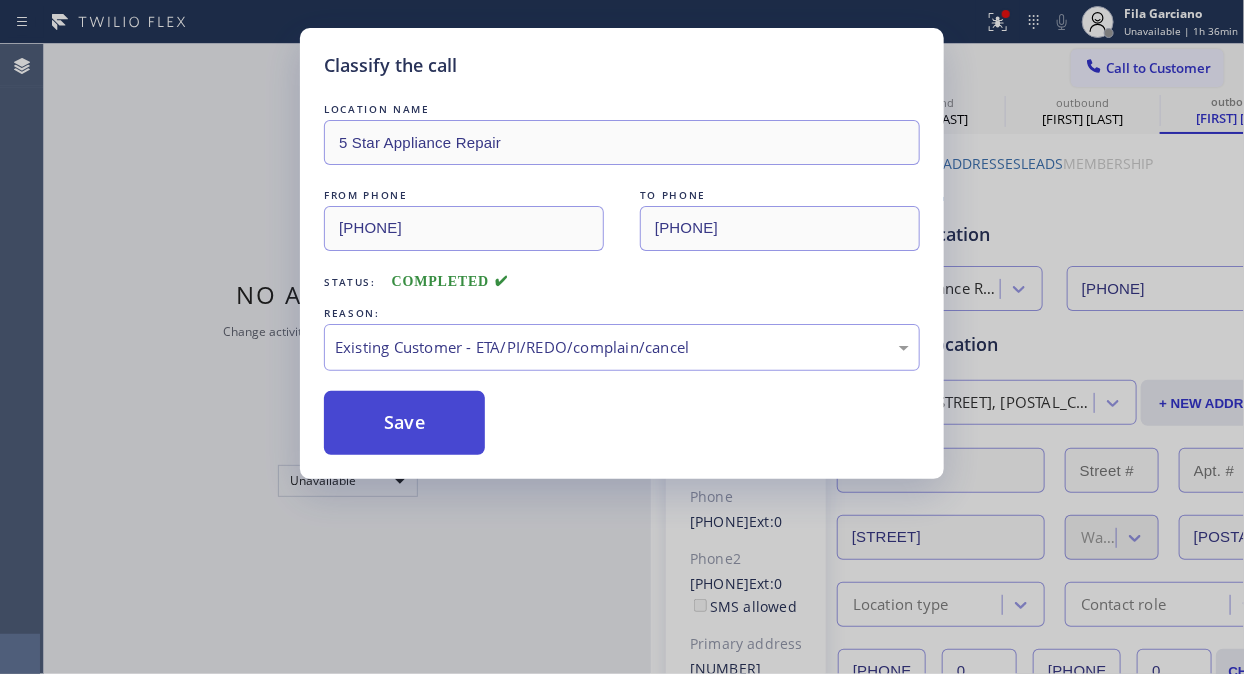 click on "Save" at bounding box center (404, 423) 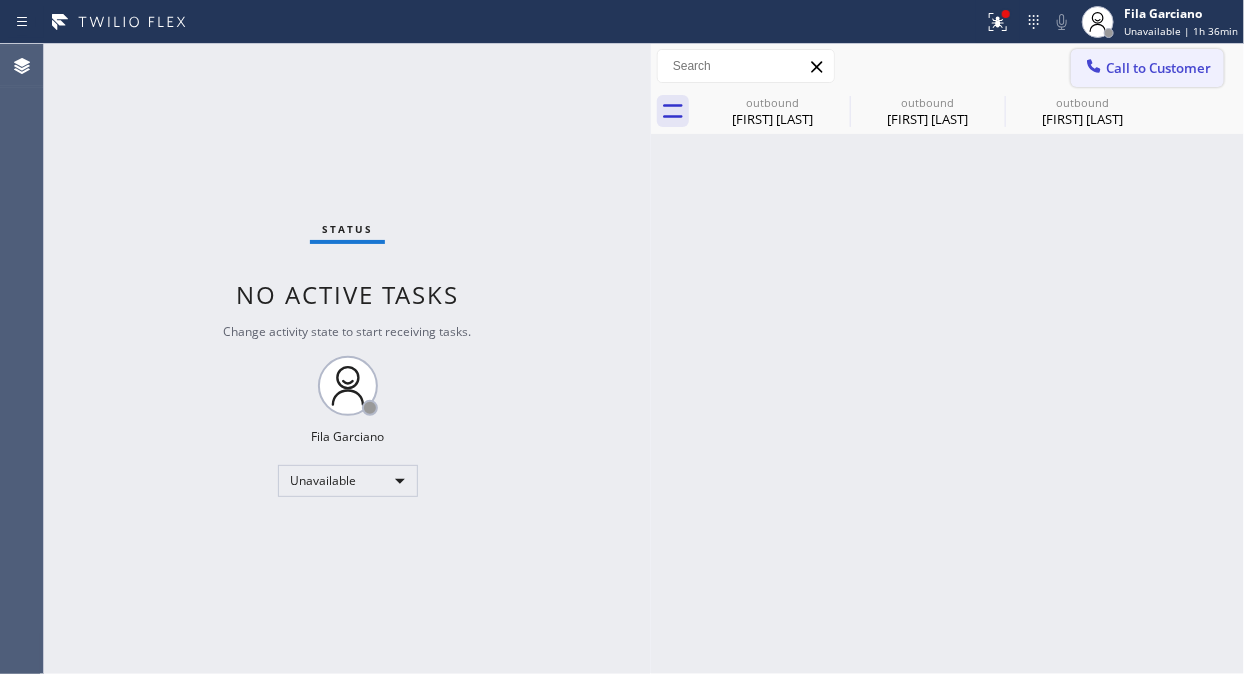 click on "Call to Customer" at bounding box center [1158, 68] 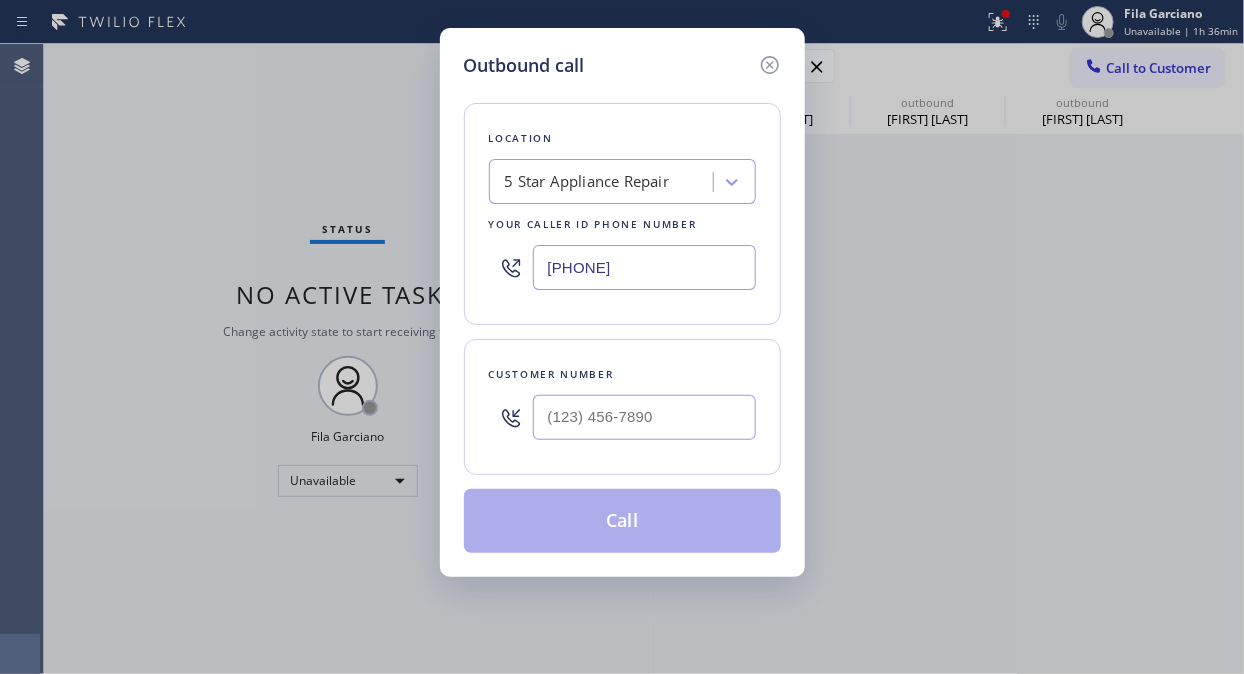 click at bounding box center (644, 417) 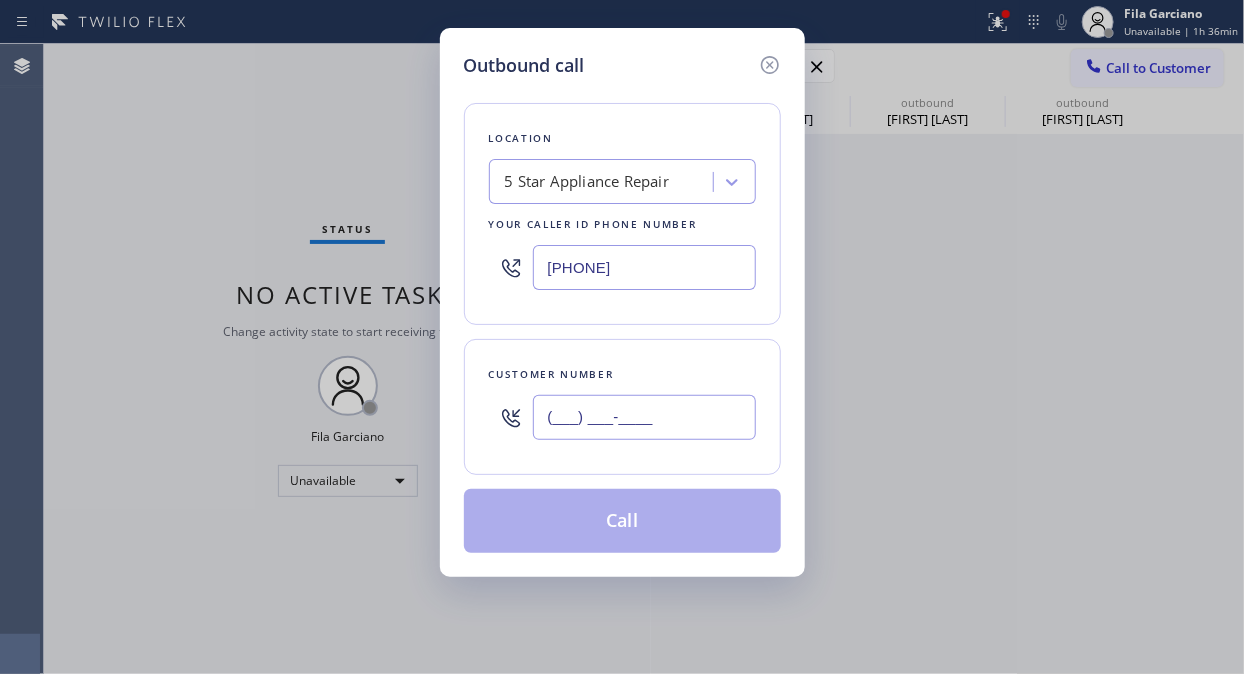 click on "(___) ___-____" at bounding box center [644, 417] 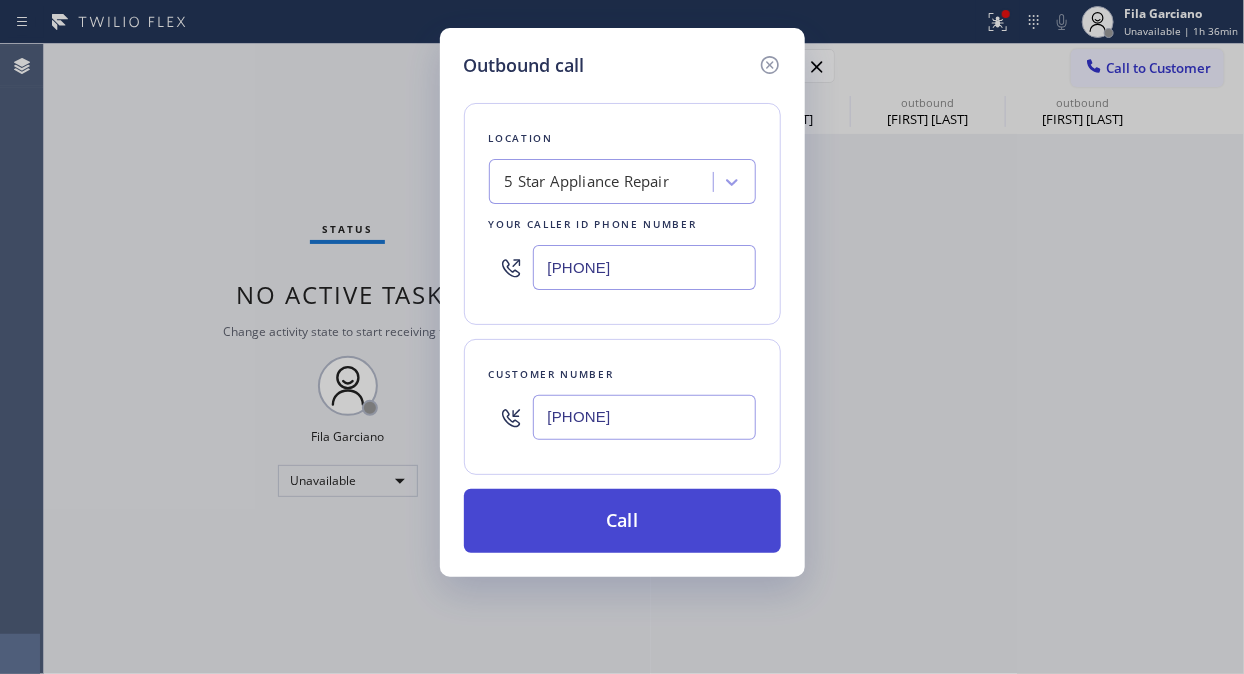 type on "(408) 425-2348" 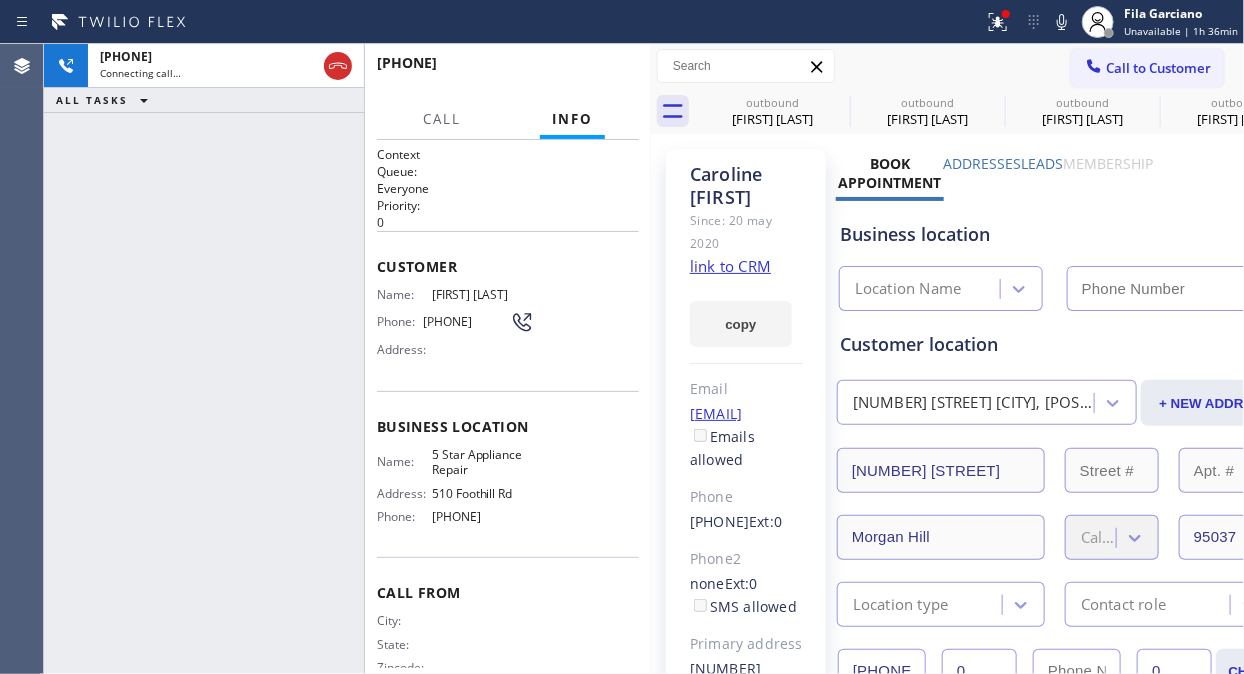 type on "([PHONE])" 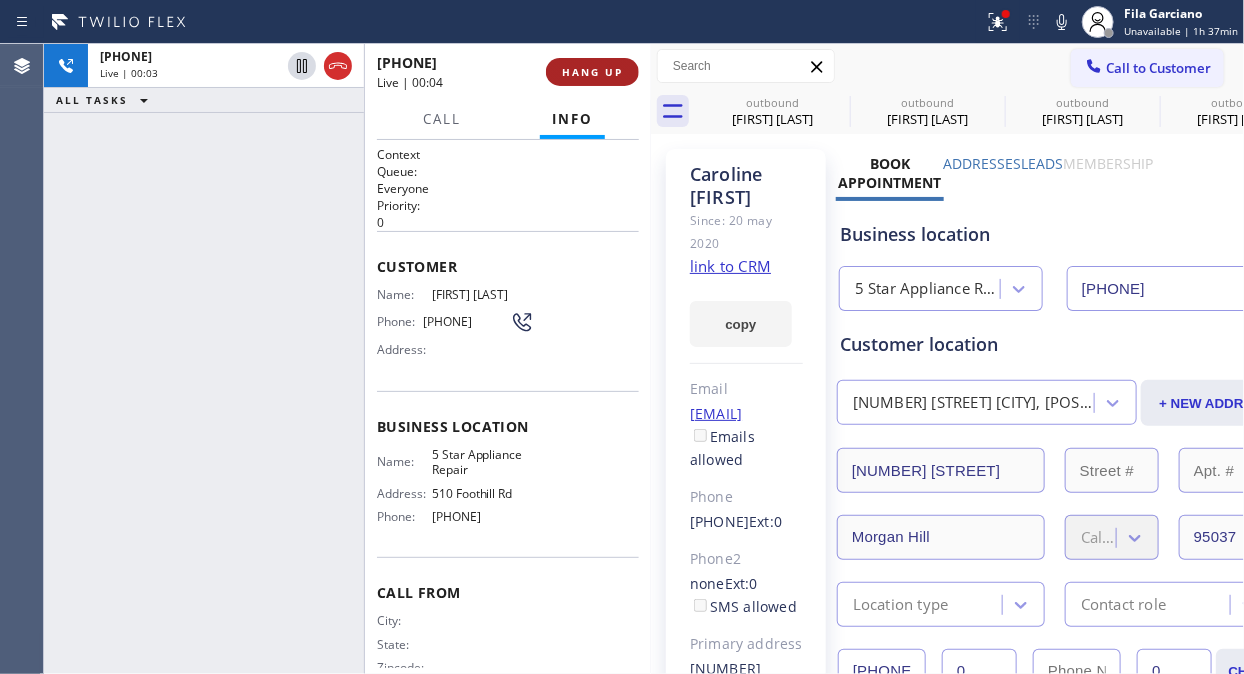 drag, startPoint x: 323, startPoint y: 63, endPoint x: 600, endPoint y: 58, distance: 277.04514 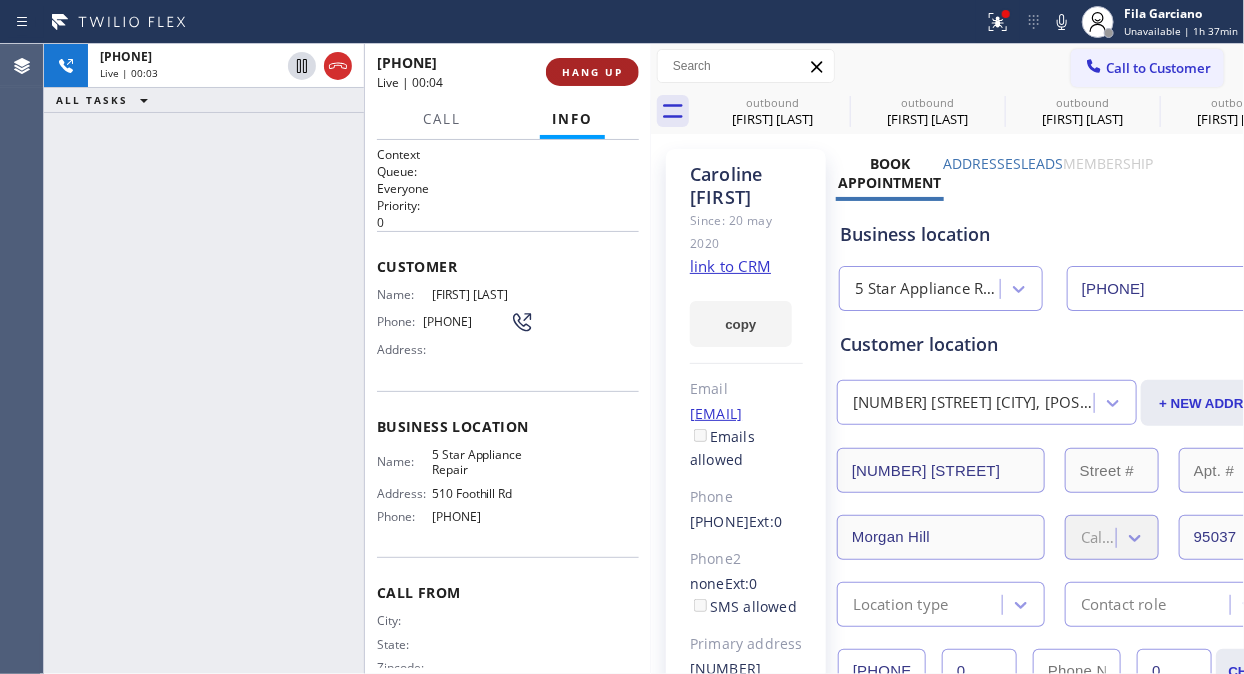 click at bounding box center (338, 66) 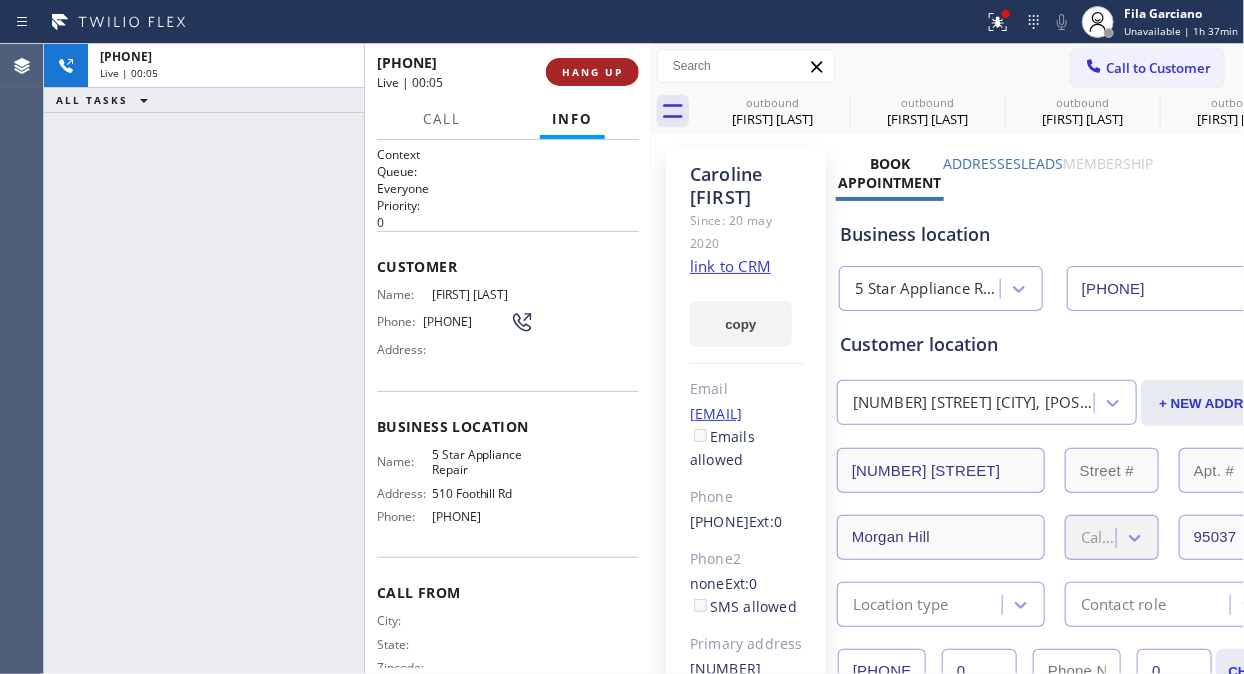 click on "HANG UP" at bounding box center [592, 72] 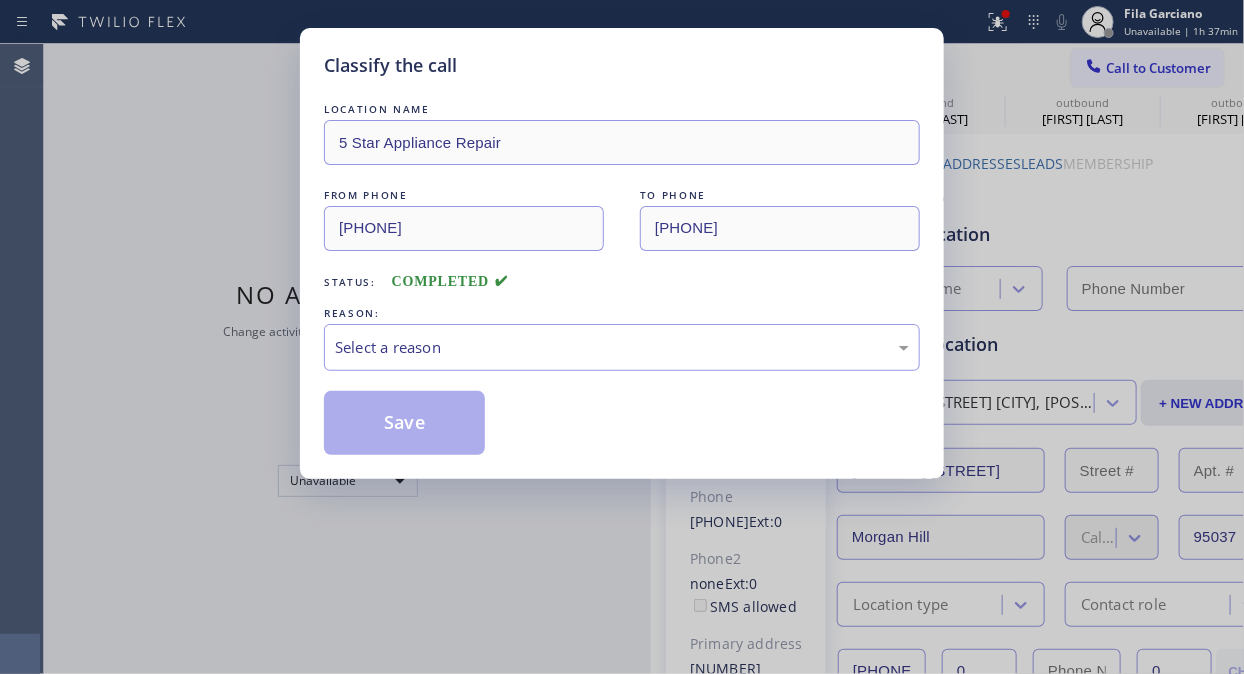click on "Classify the call" at bounding box center (622, 65) 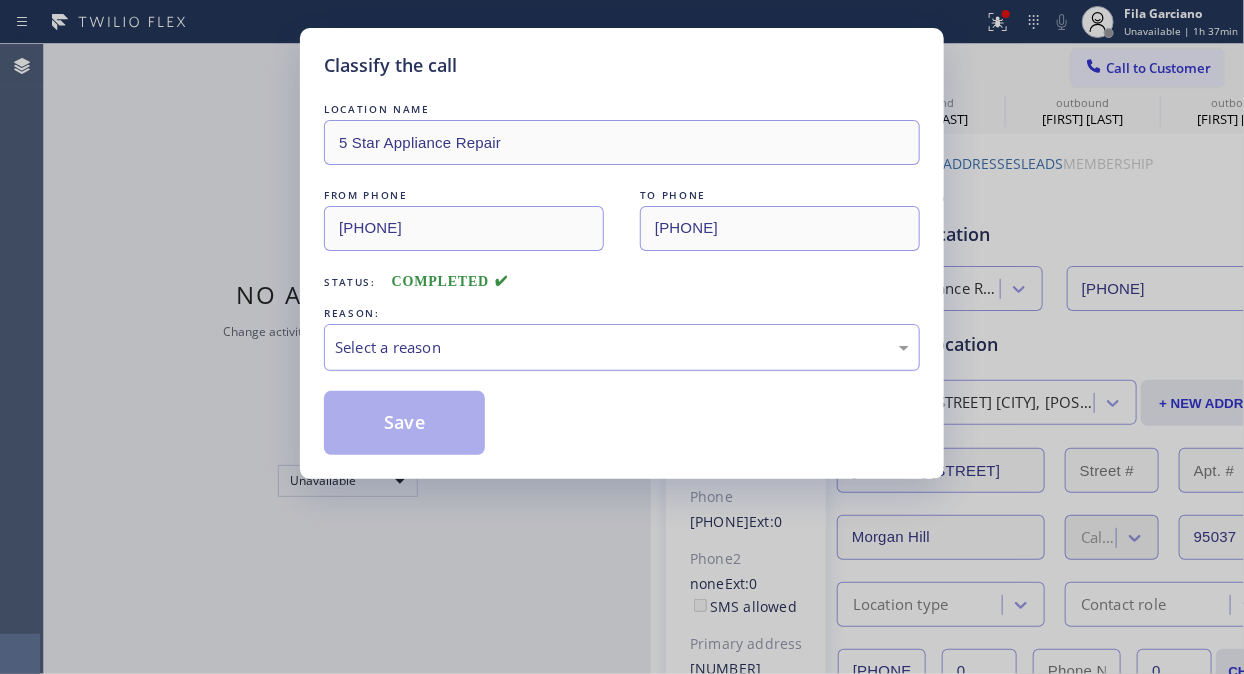 type on "([PHONE])" 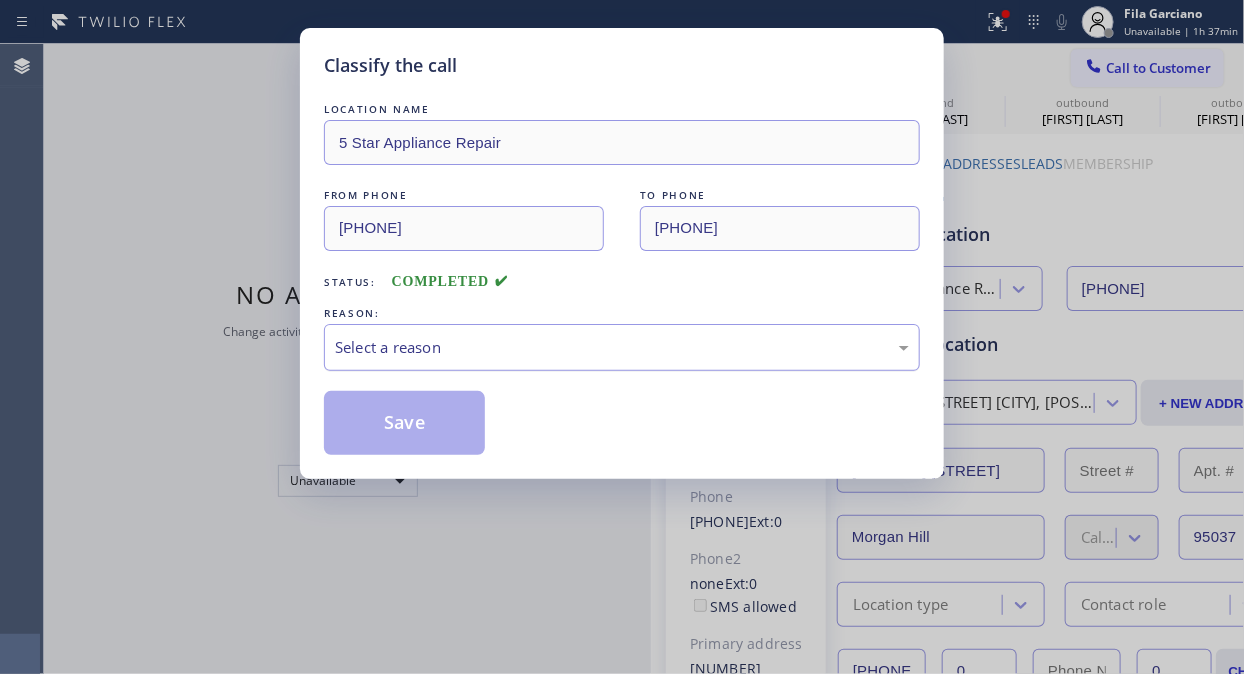 click on "Select a reason" at bounding box center [622, 347] 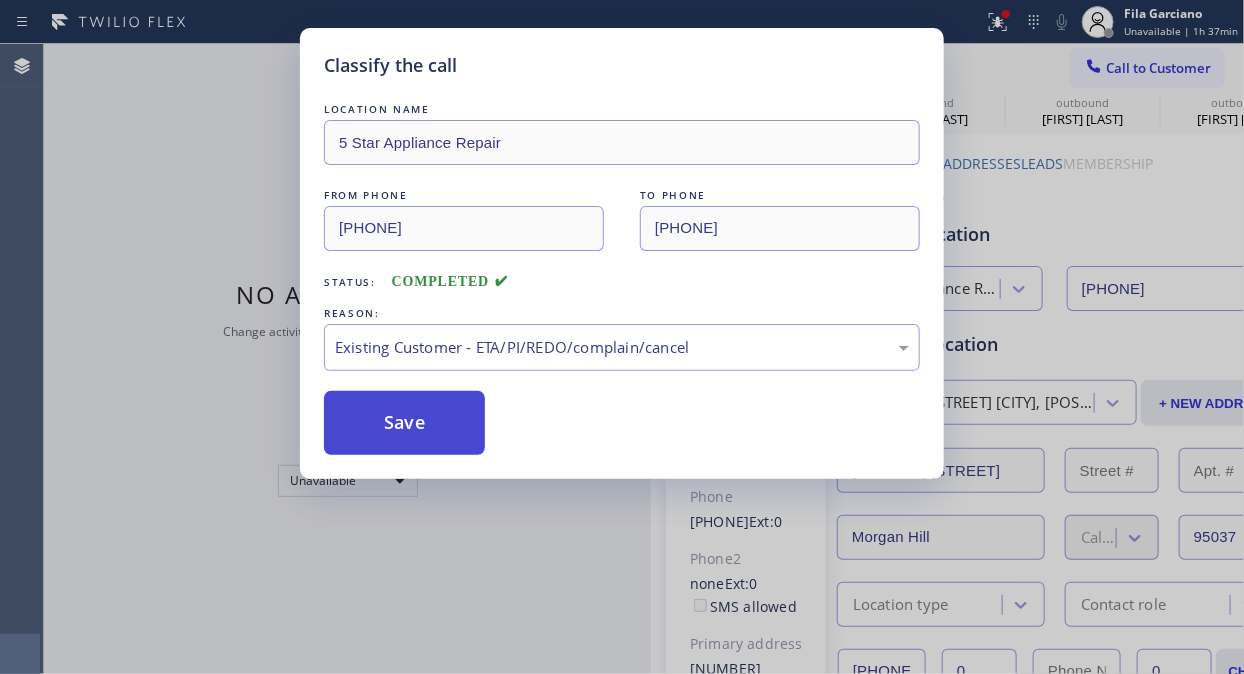 click on "Save" at bounding box center [404, 423] 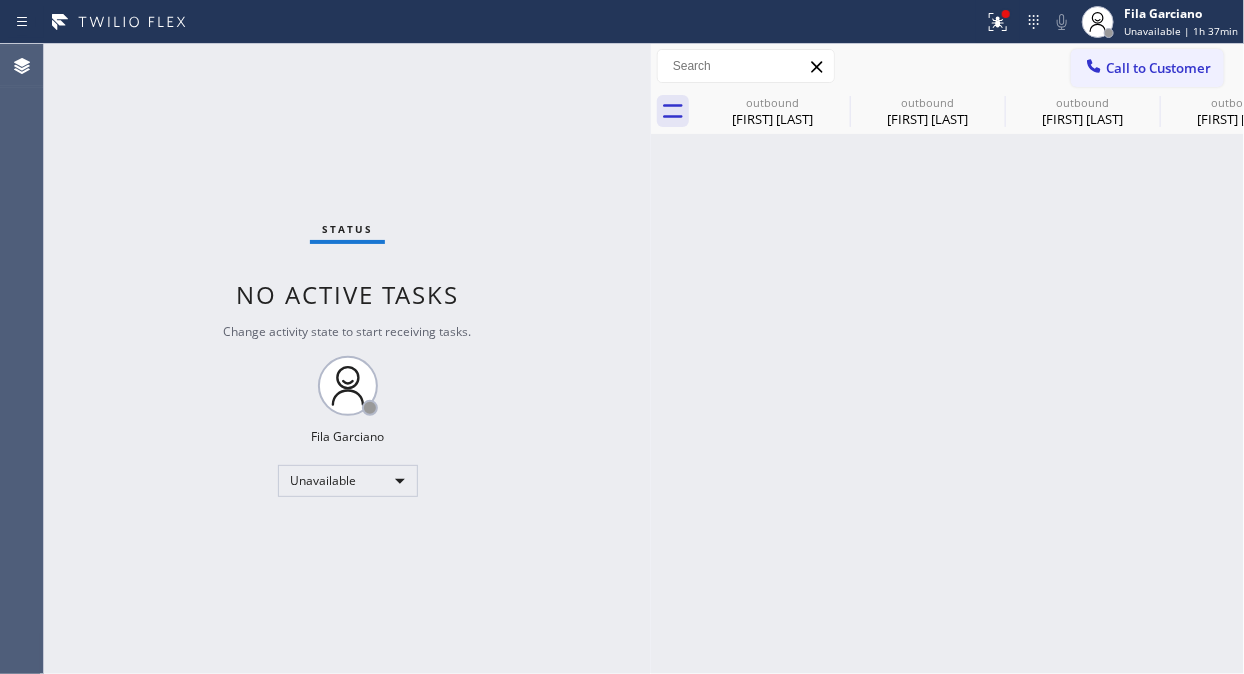 click on "Call to Customer" at bounding box center (1158, 68) 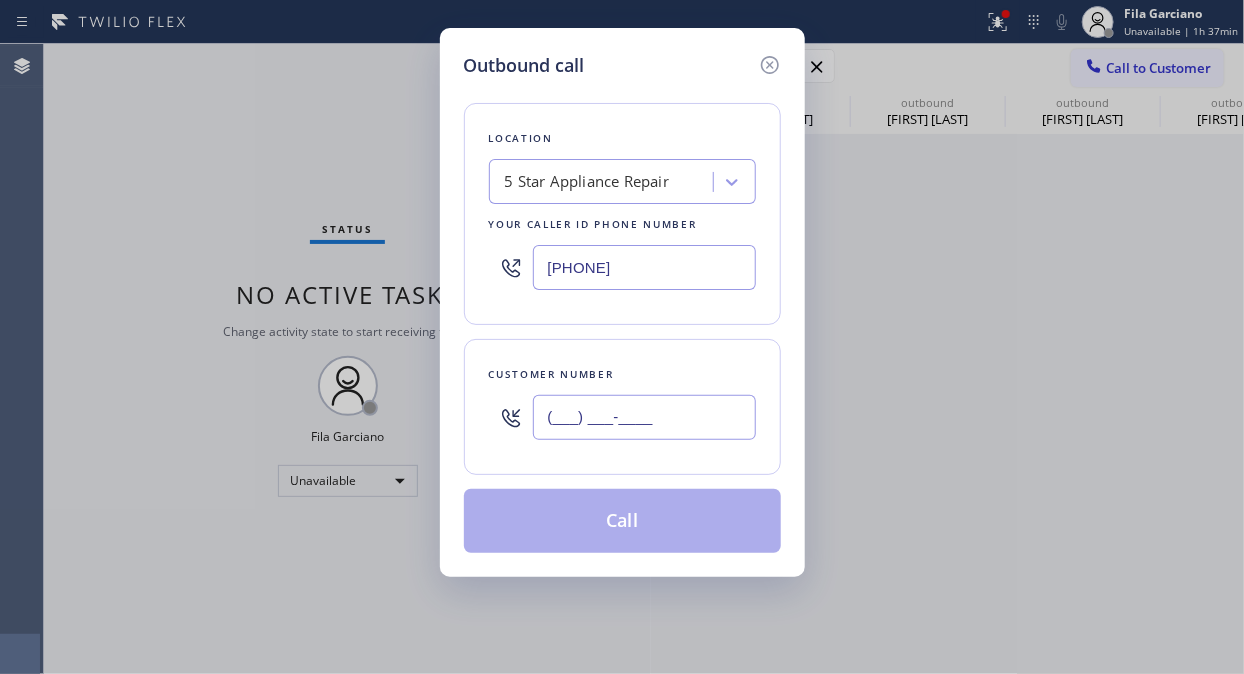 click on "(___) ___-____" at bounding box center [644, 417] 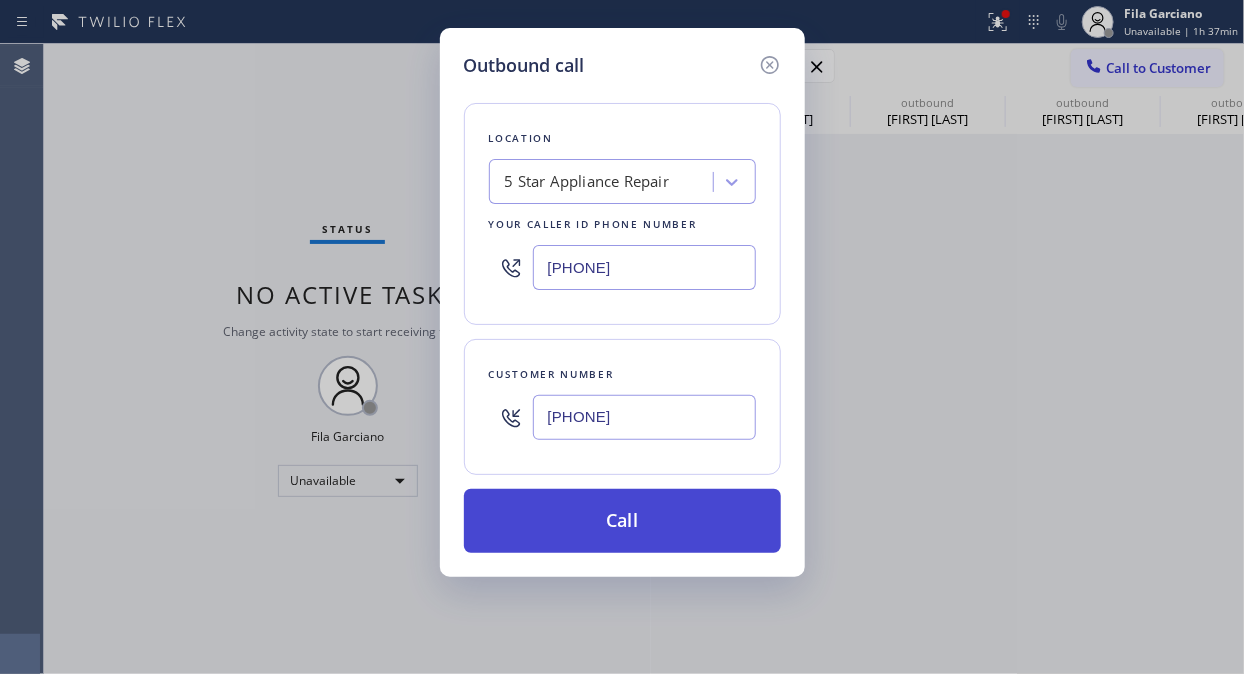 type on "(949) 374-8971" 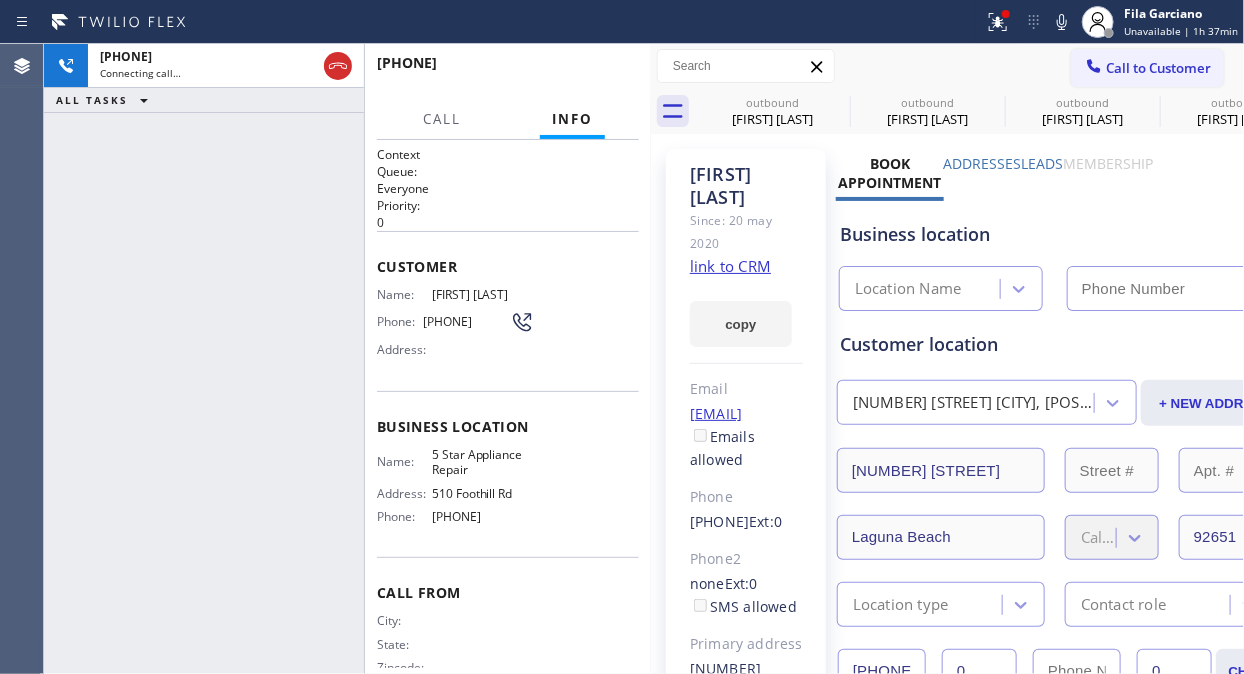 type on "([PHONE])" 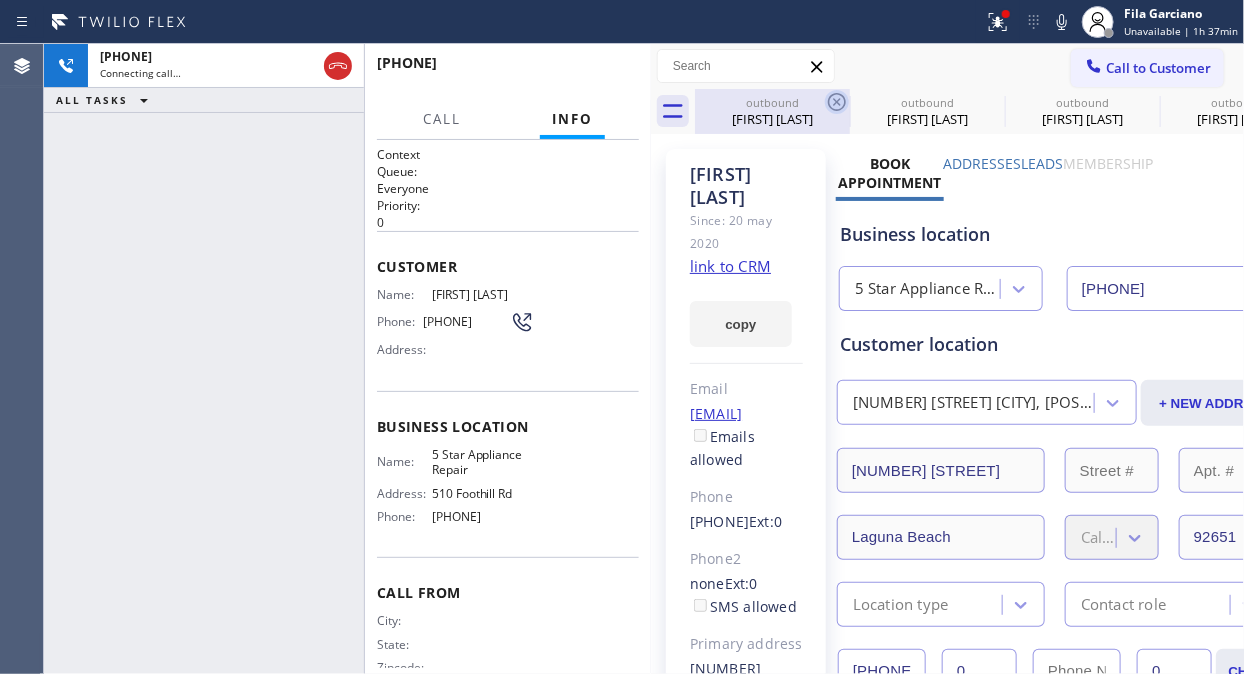 click 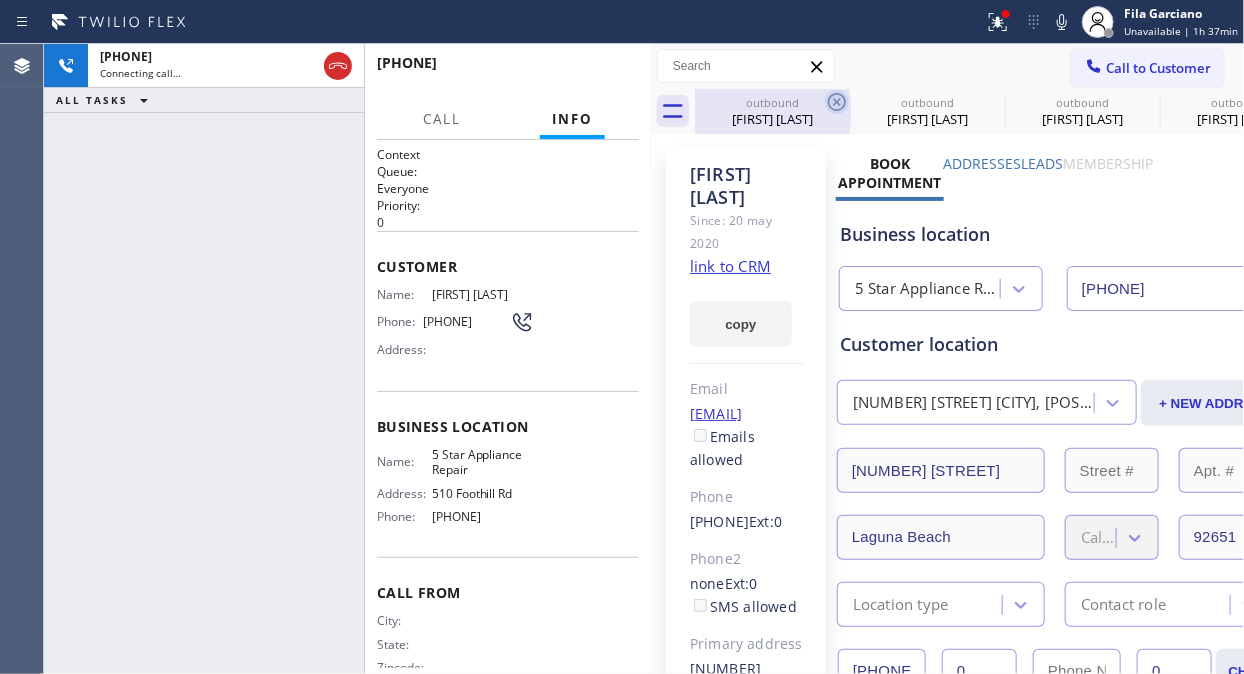 click 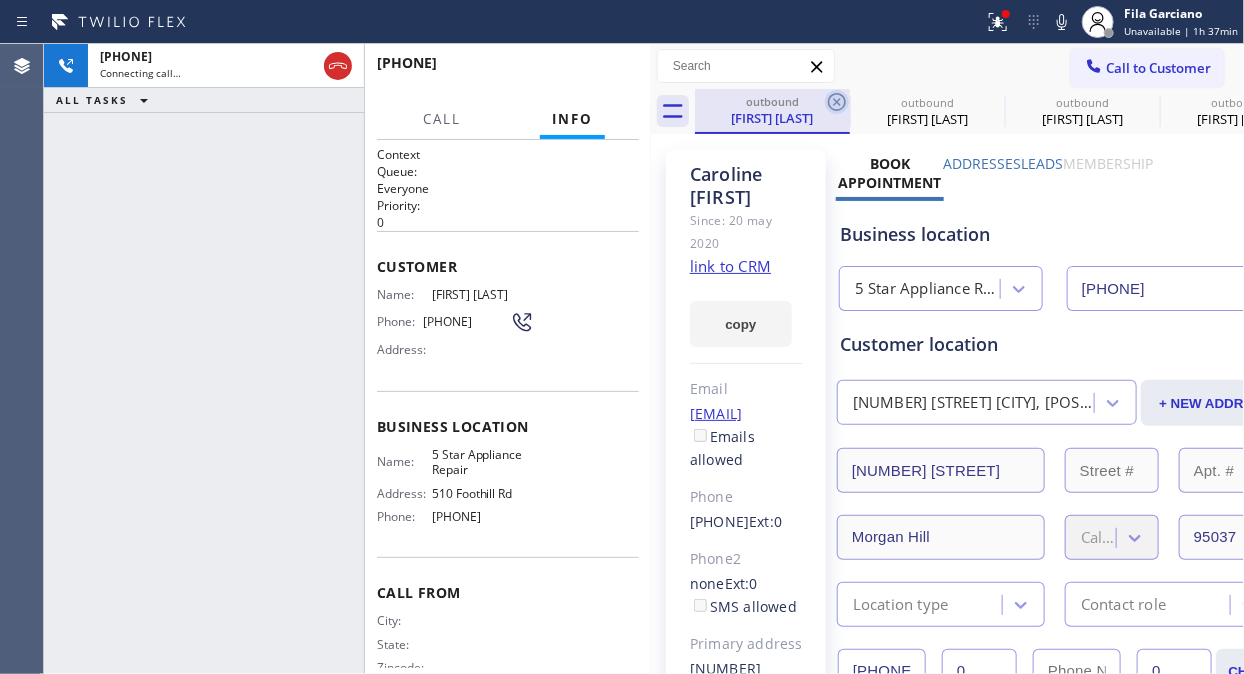 click 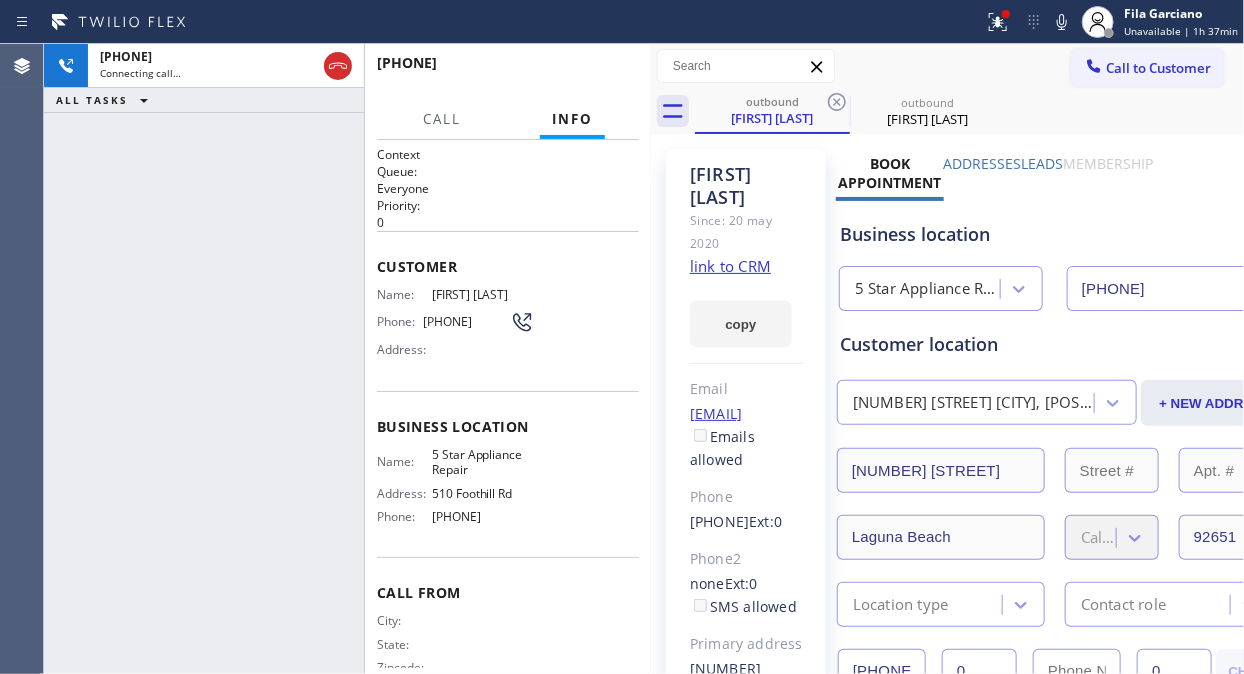 click 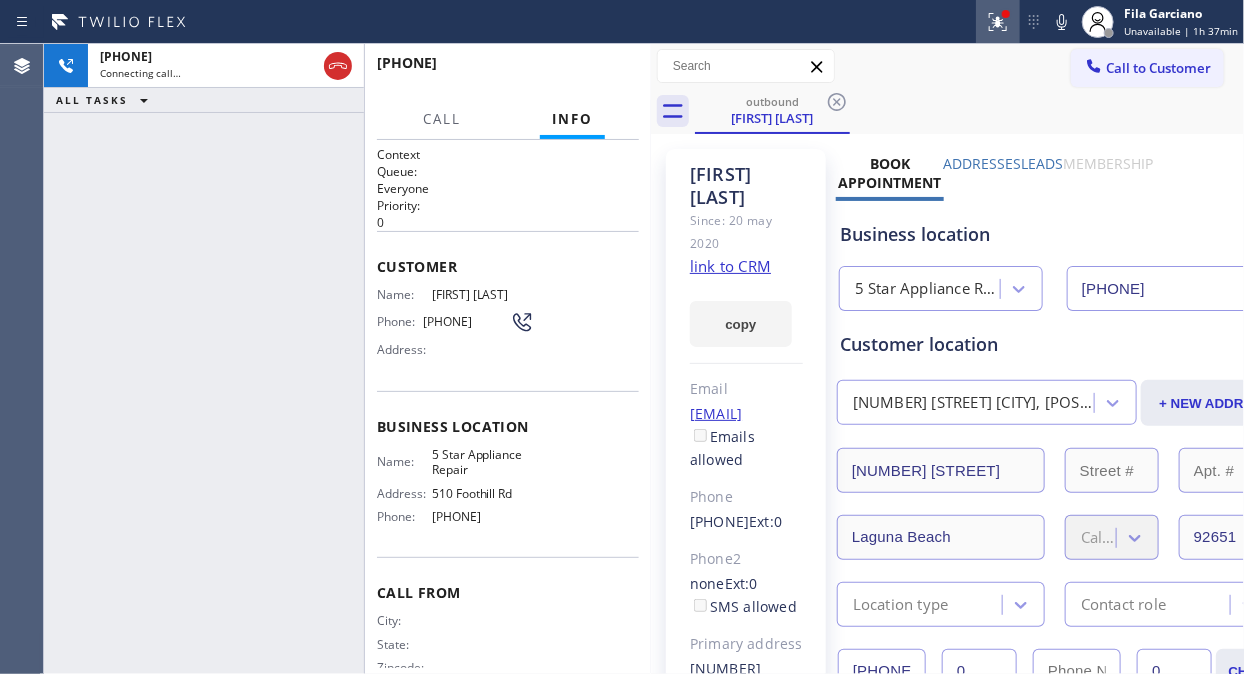 click 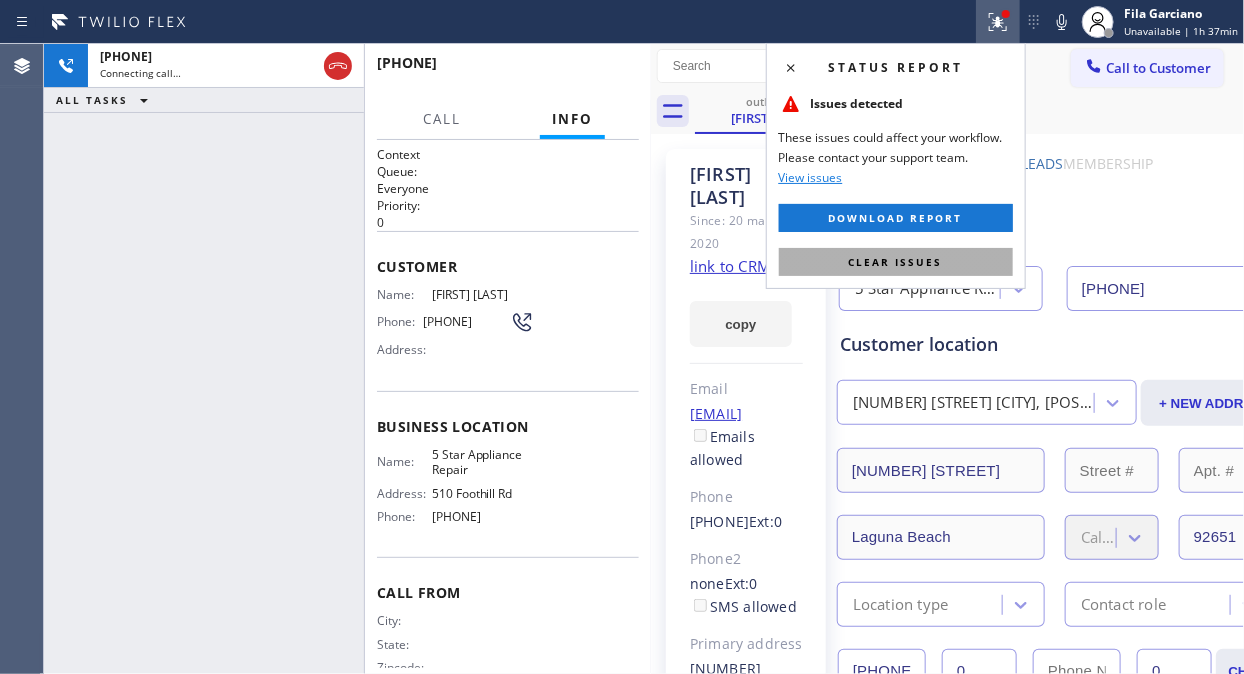 click on "Clear issues" at bounding box center (896, 262) 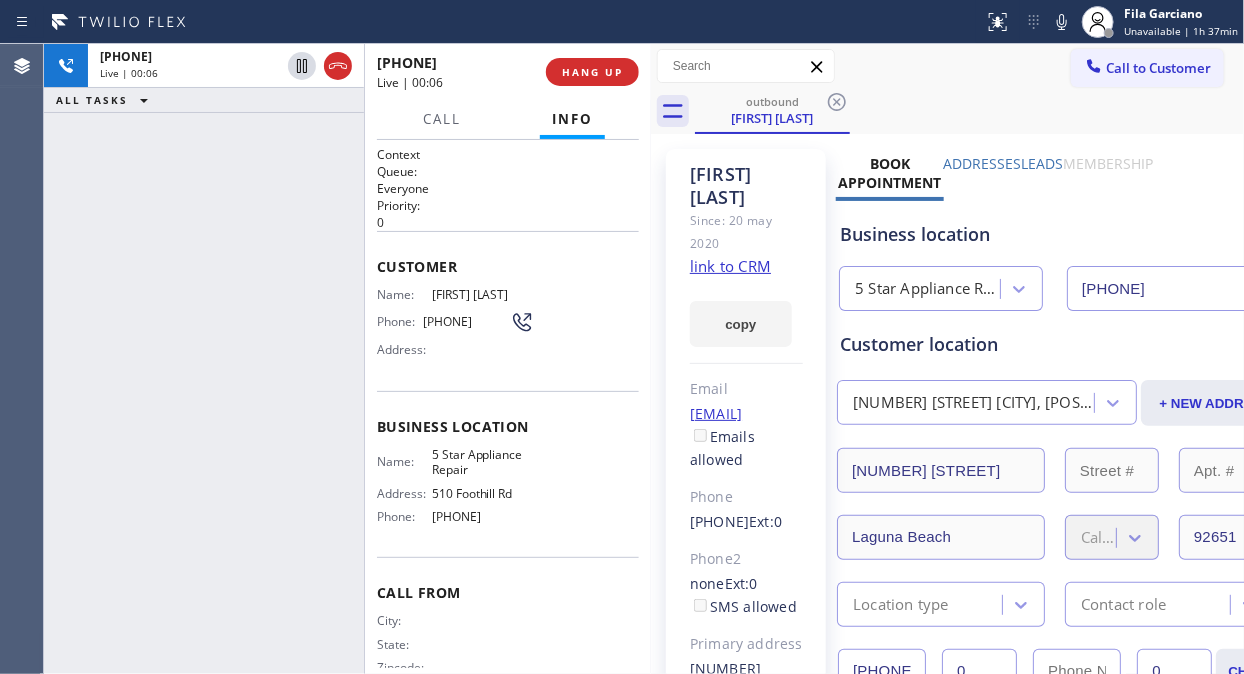 click on "+19493748971 Live | 00:06 ALL TASKS ALL TASKS ACTIVE TASKS TASKS IN WRAP UP" at bounding box center [204, 359] 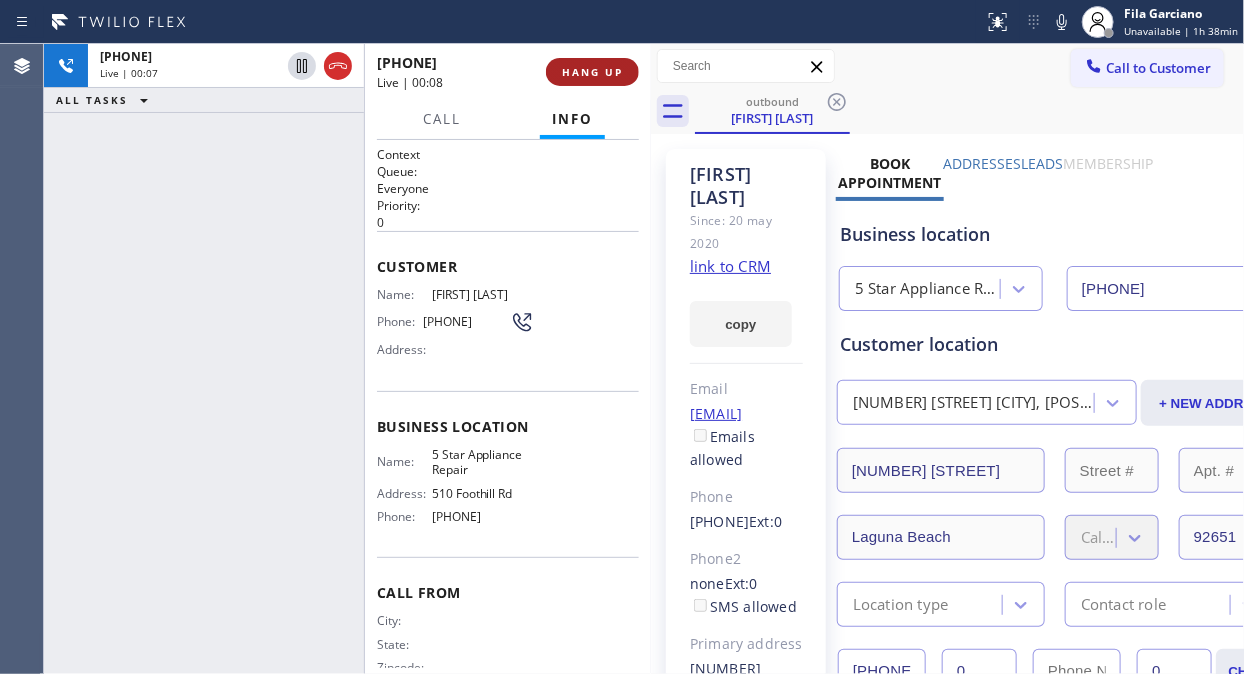 click on "HANG UP" at bounding box center [592, 72] 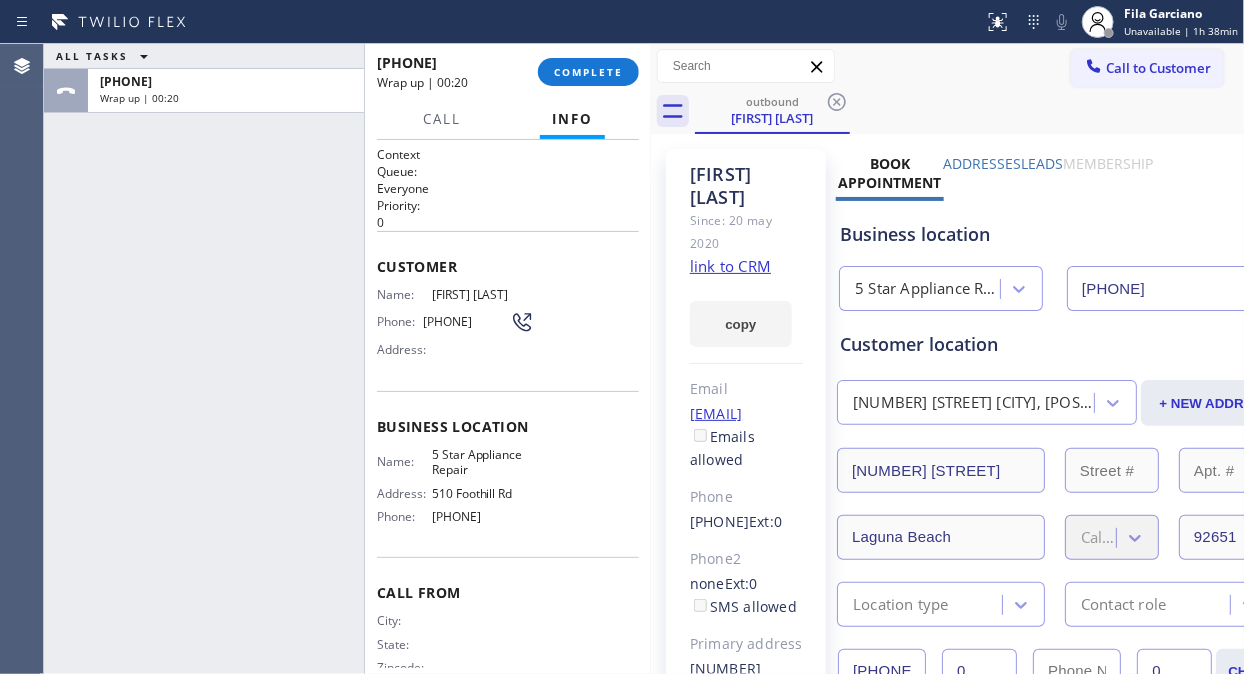 click on "ALL TASKS ALL TASKS ACTIVE TASKS TASKS IN WRAP UP +19493748971 Wrap up | 00:20" at bounding box center [204, 359] 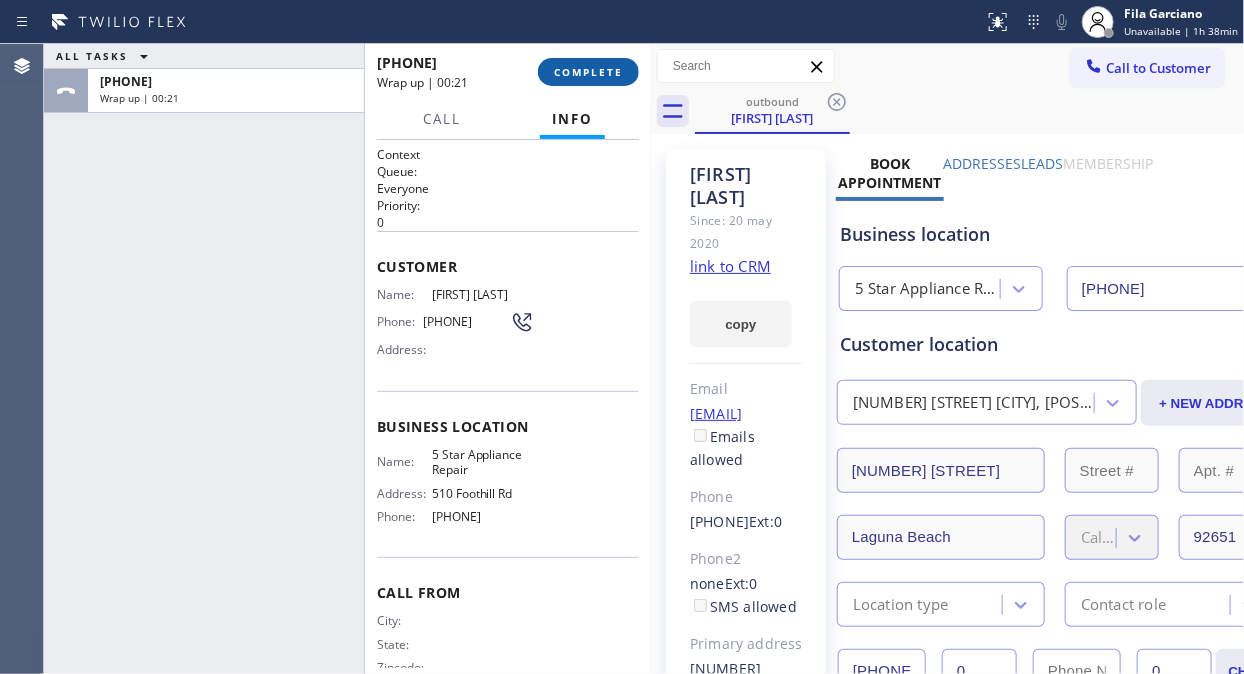 click on "COMPLETE" at bounding box center (588, 72) 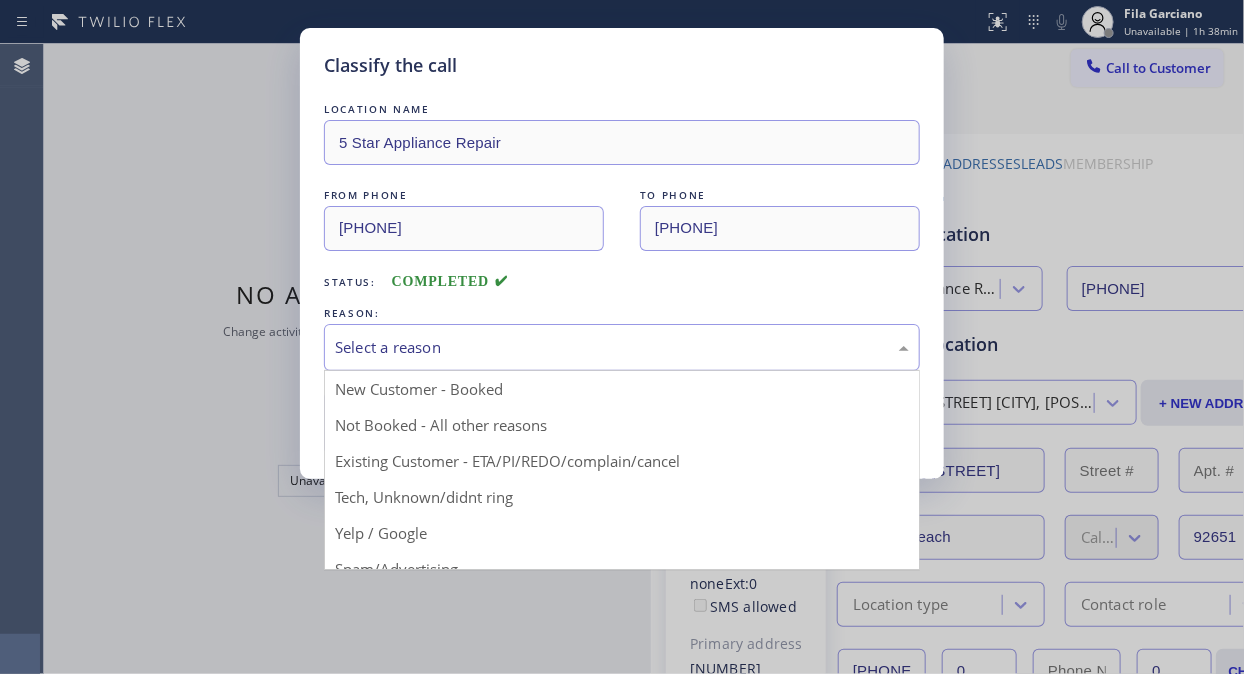 click on "Select a reason" at bounding box center [622, 347] 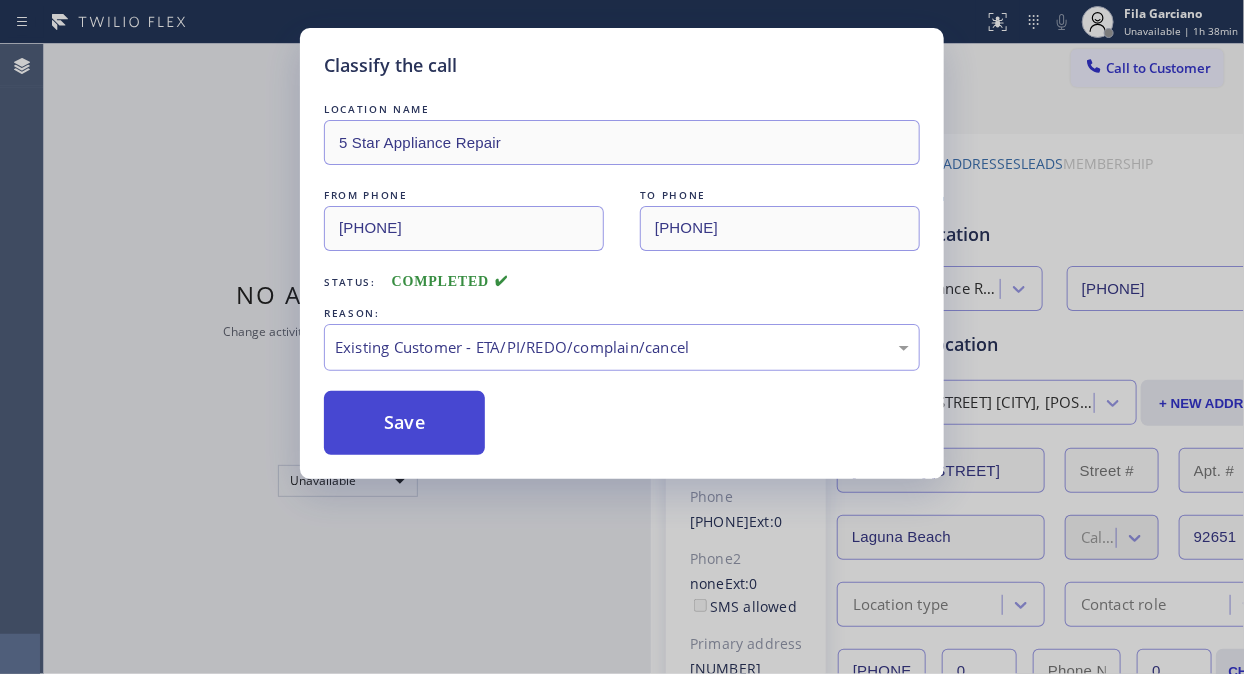 click on "Save" at bounding box center (404, 423) 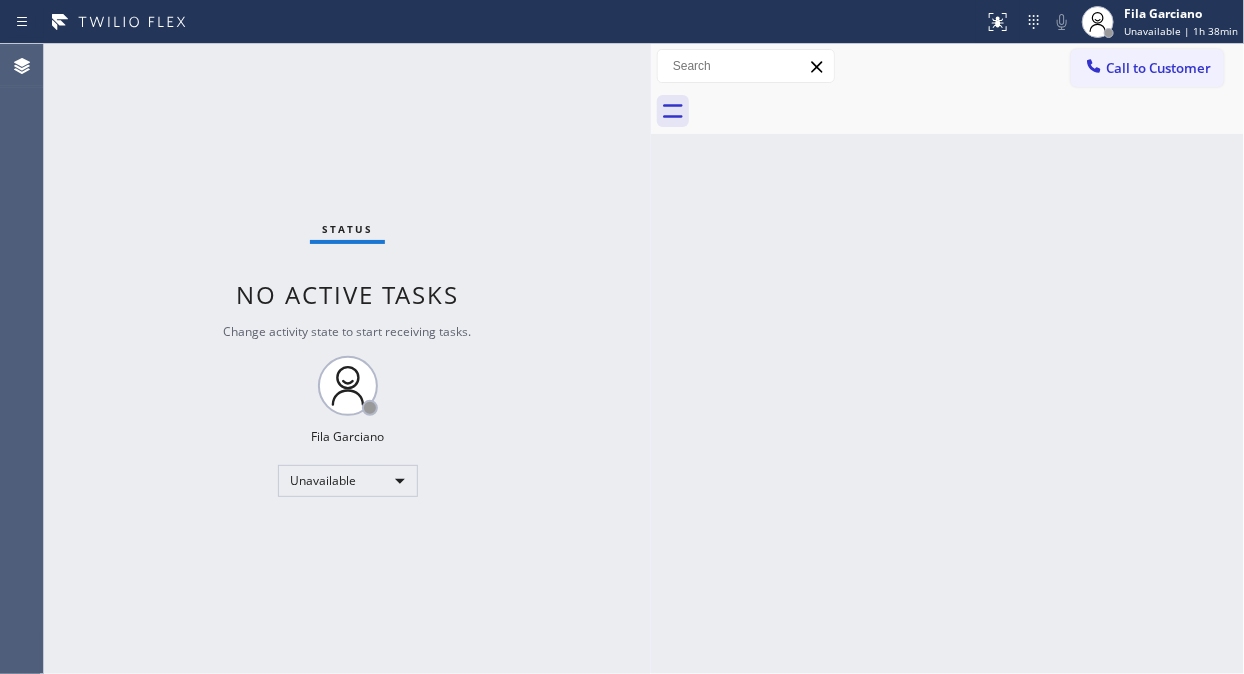 click on "Call to Customer" at bounding box center (1158, 68) 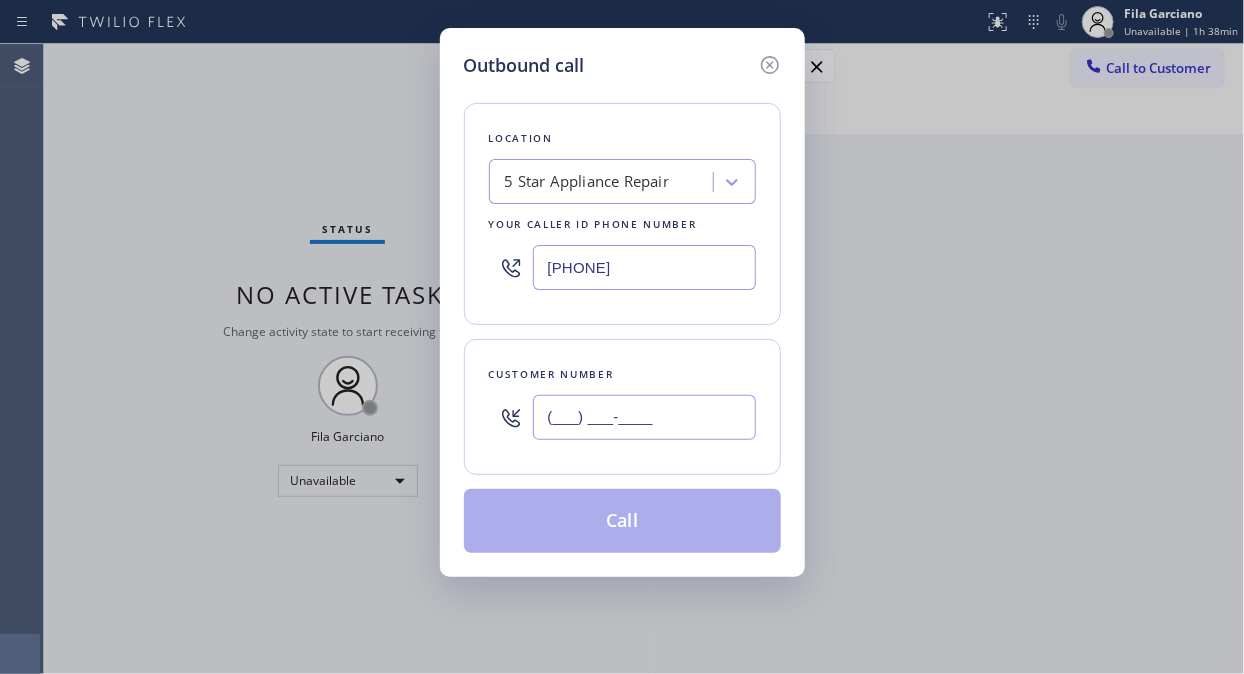 click on "(___) ___-____" at bounding box center [644, 417] 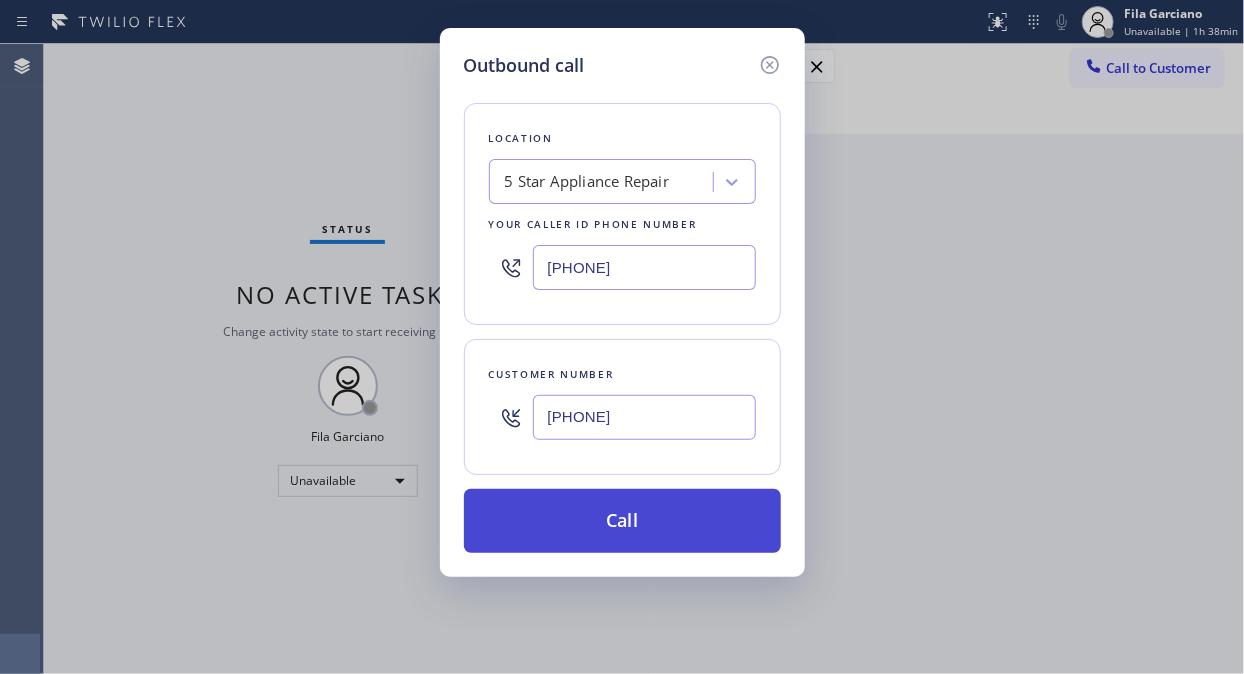type on "(631) 252-0553" 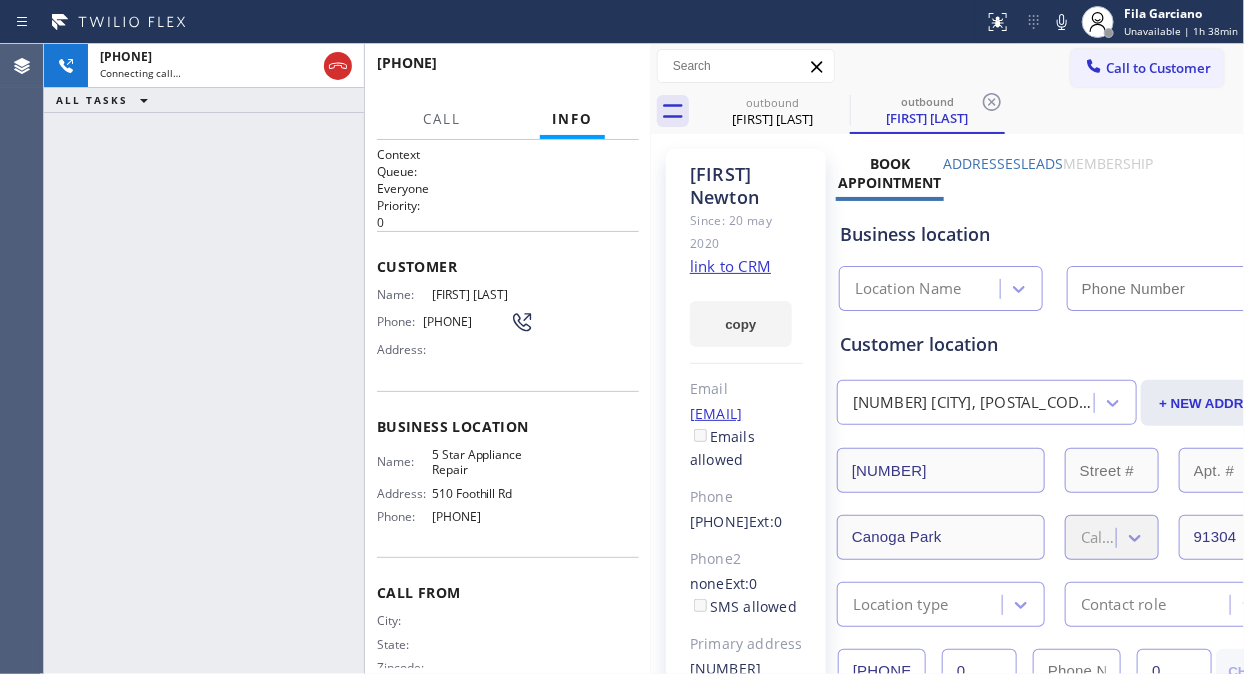 type on "([PHONE])" 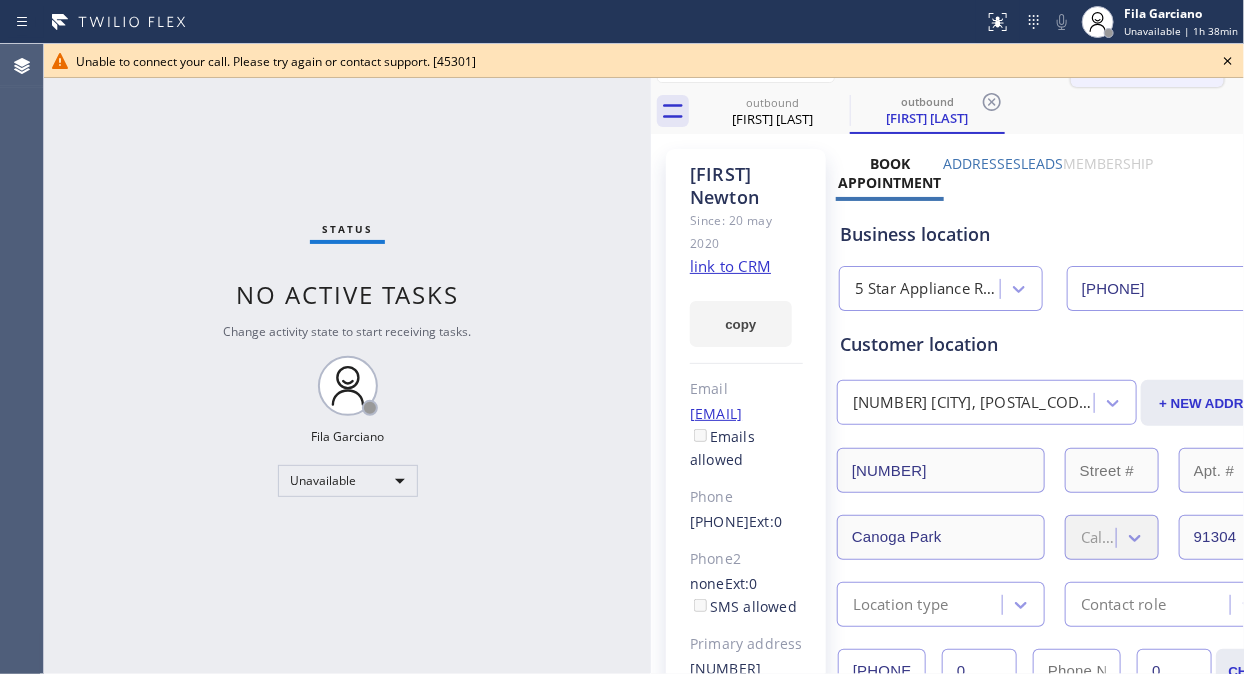 drag, startPoint x: 1228, startPoint y: 60, endPoint x: 1107, endPoint y: 60, distance: 121 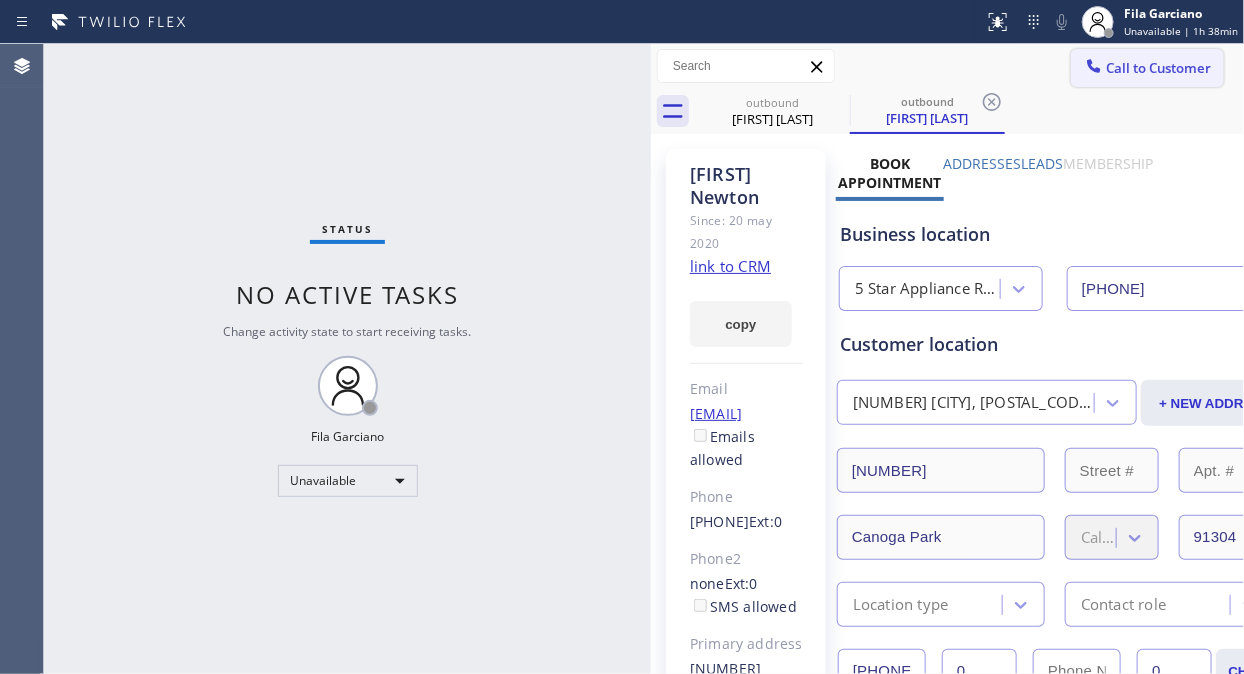 click on "Call to Customer" at bounding box center [1158, 68] 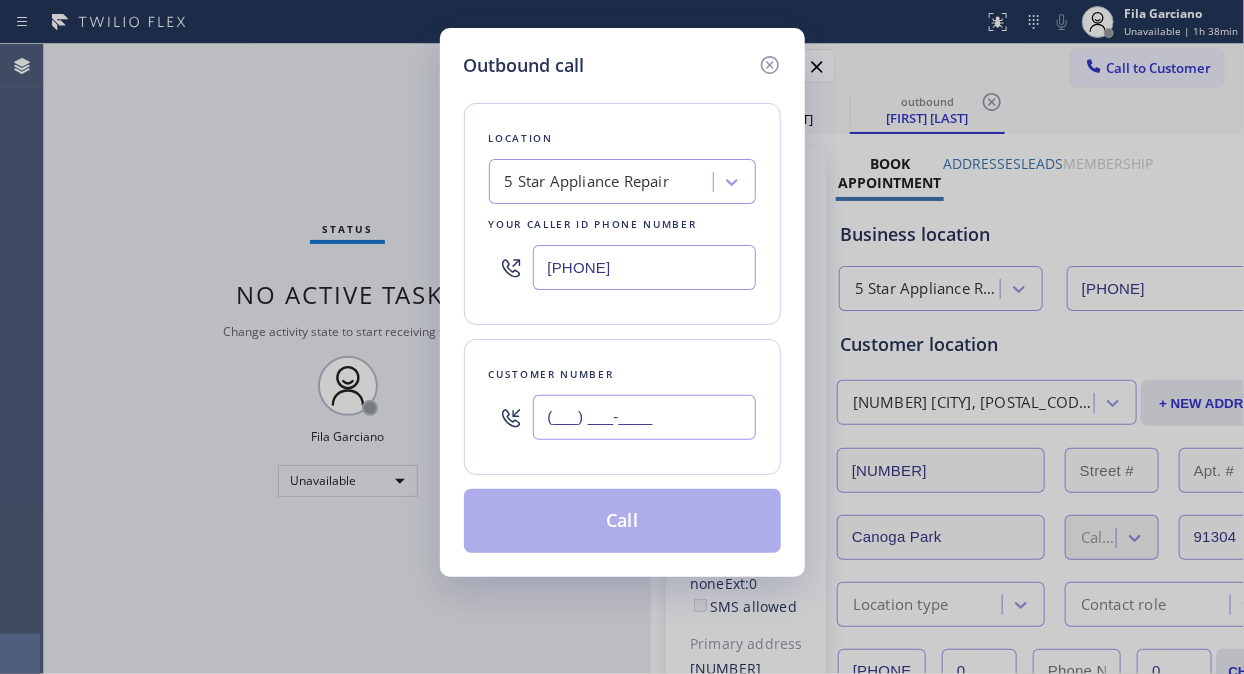 click on "(___) ___-____" at bounding box center [644, 417] 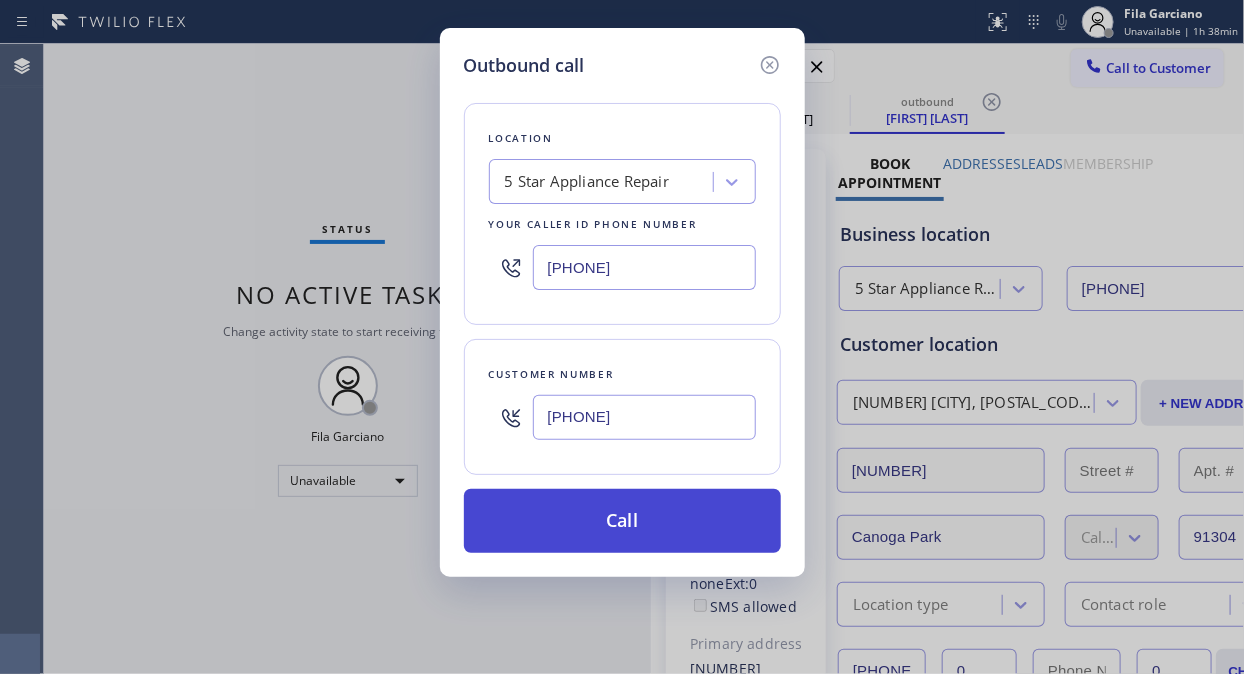 type on "(714) 615-3720" 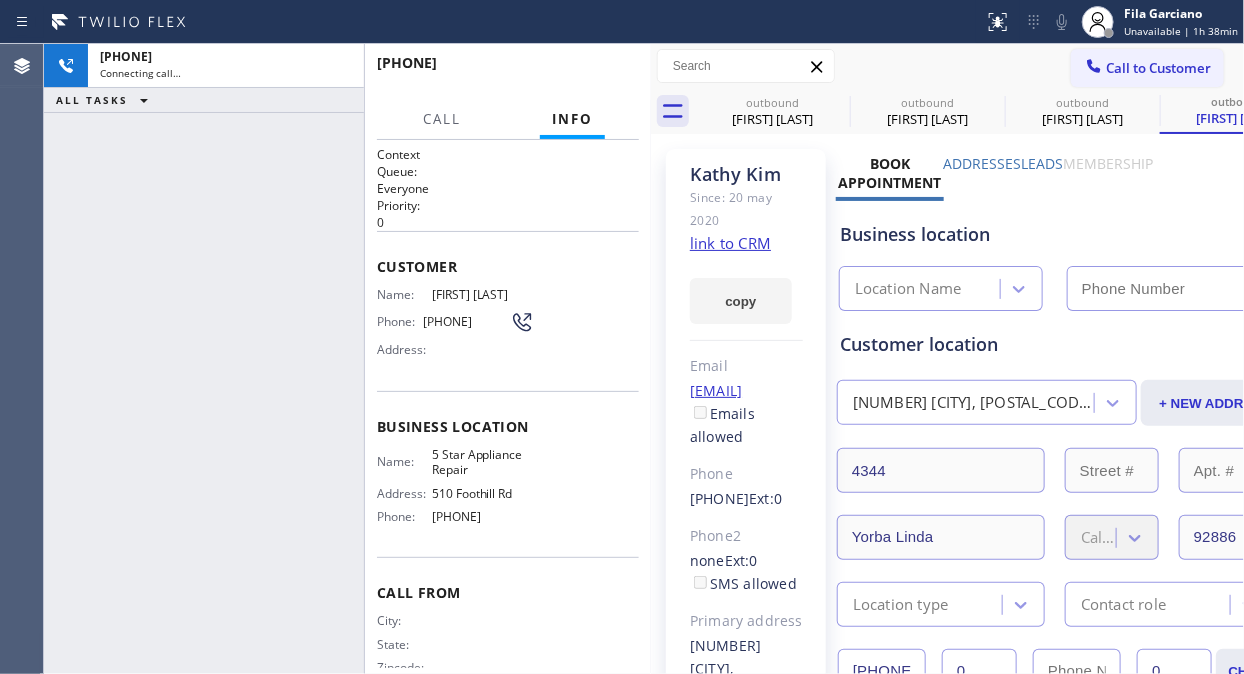 type on "([PHONE])" 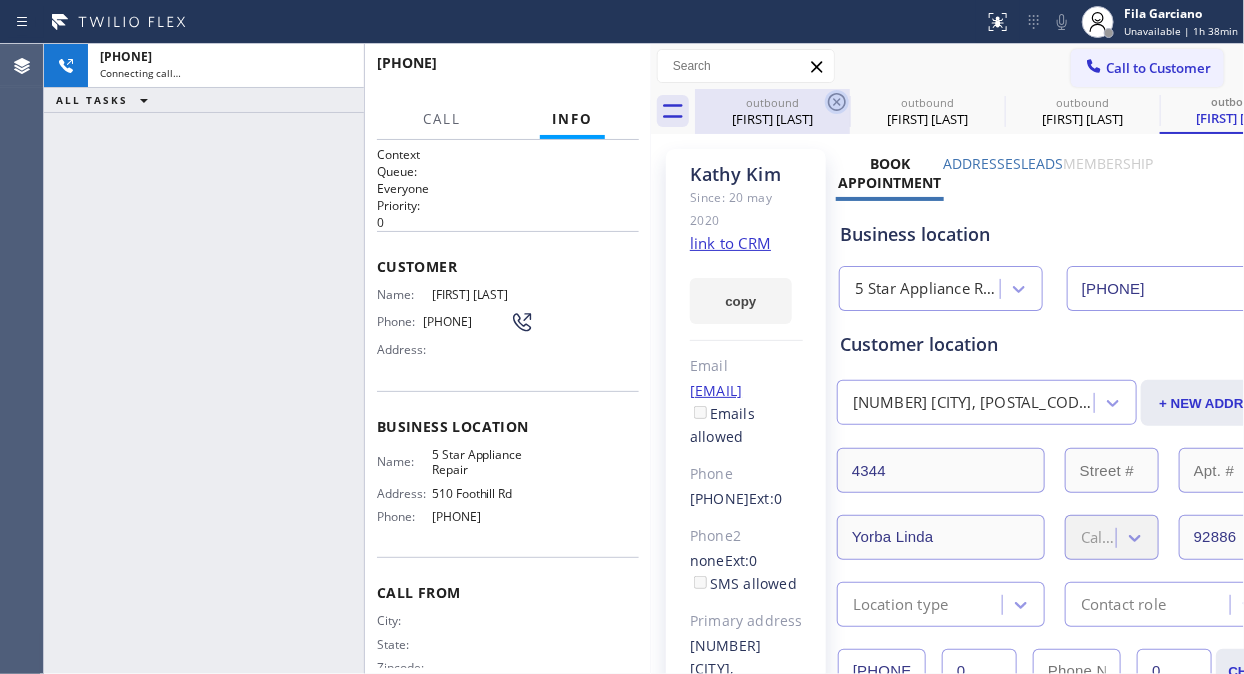 click 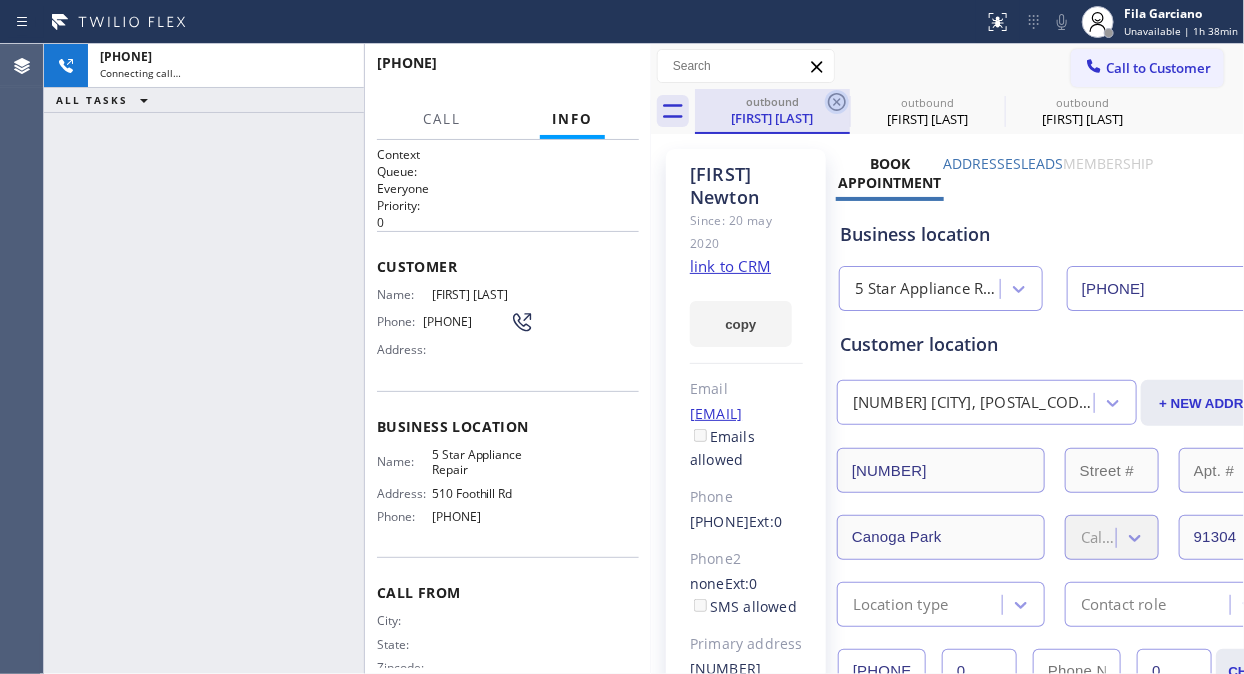 click 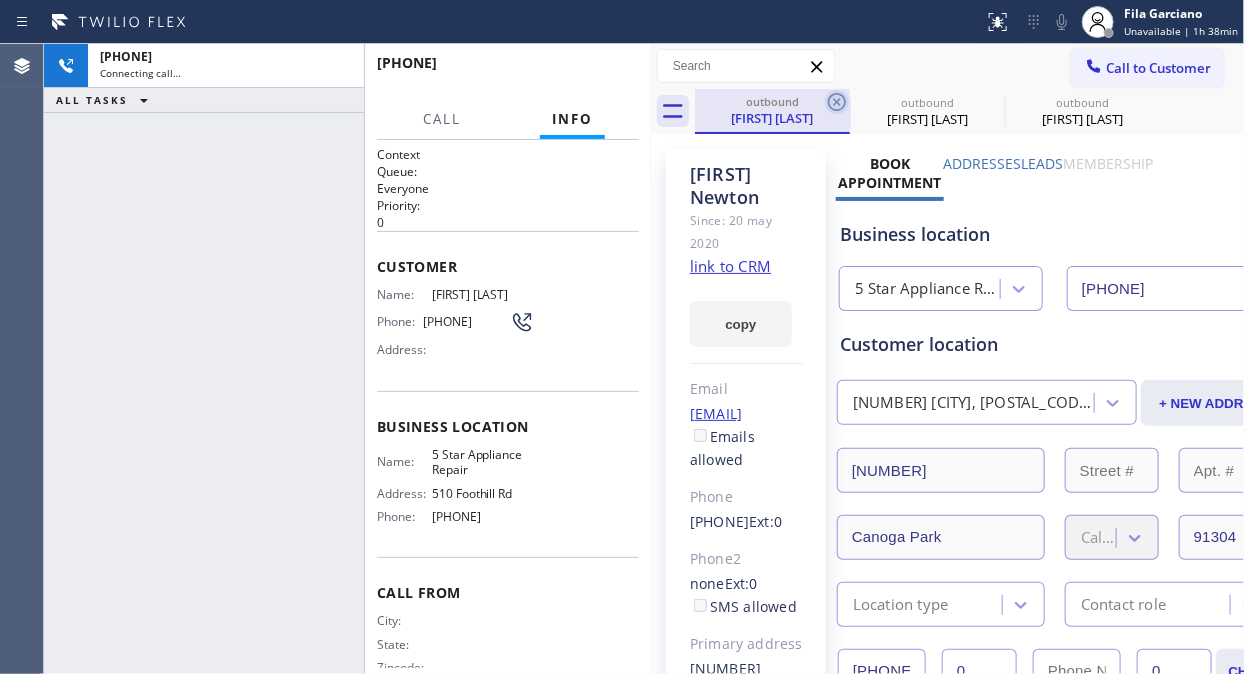 click 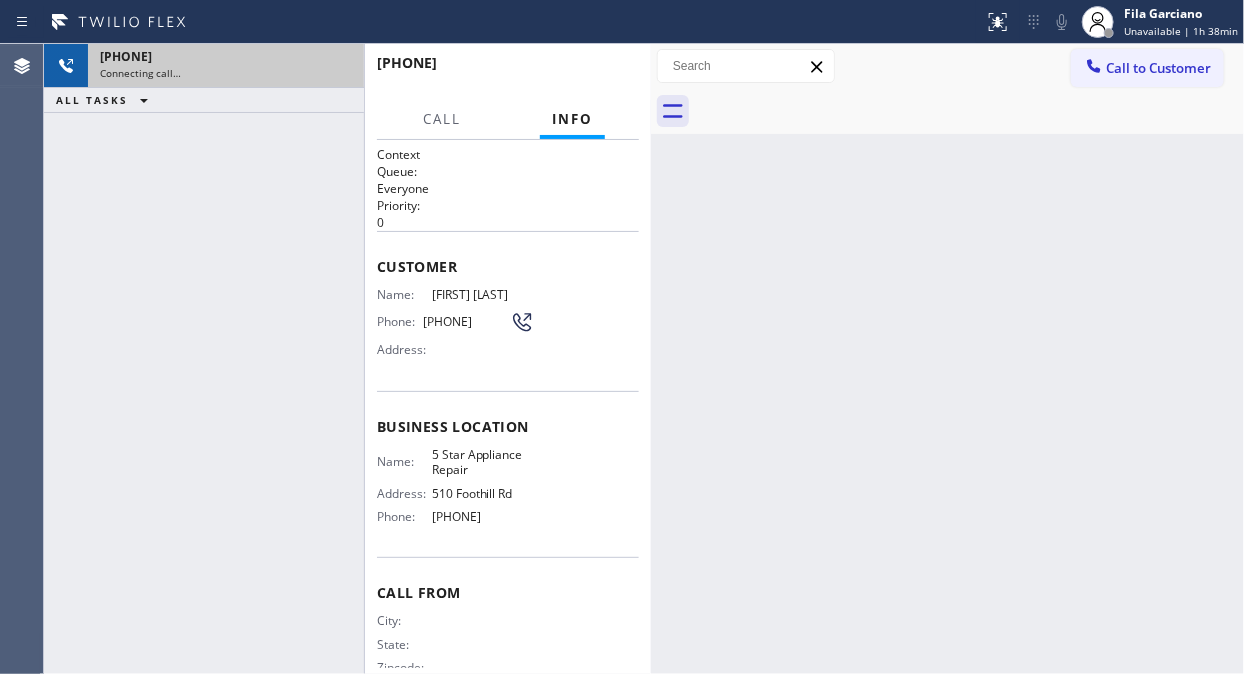 click on "+17146153720" at bounding box center (226, 56) 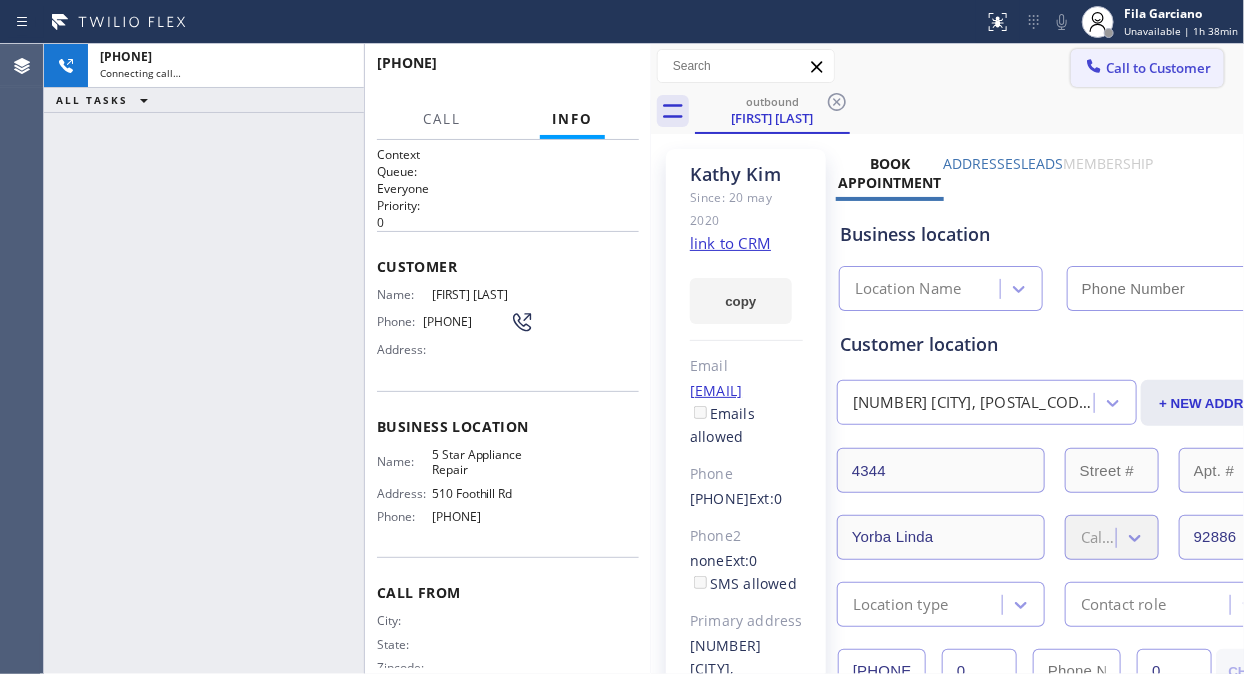 type on "([PHONE])" 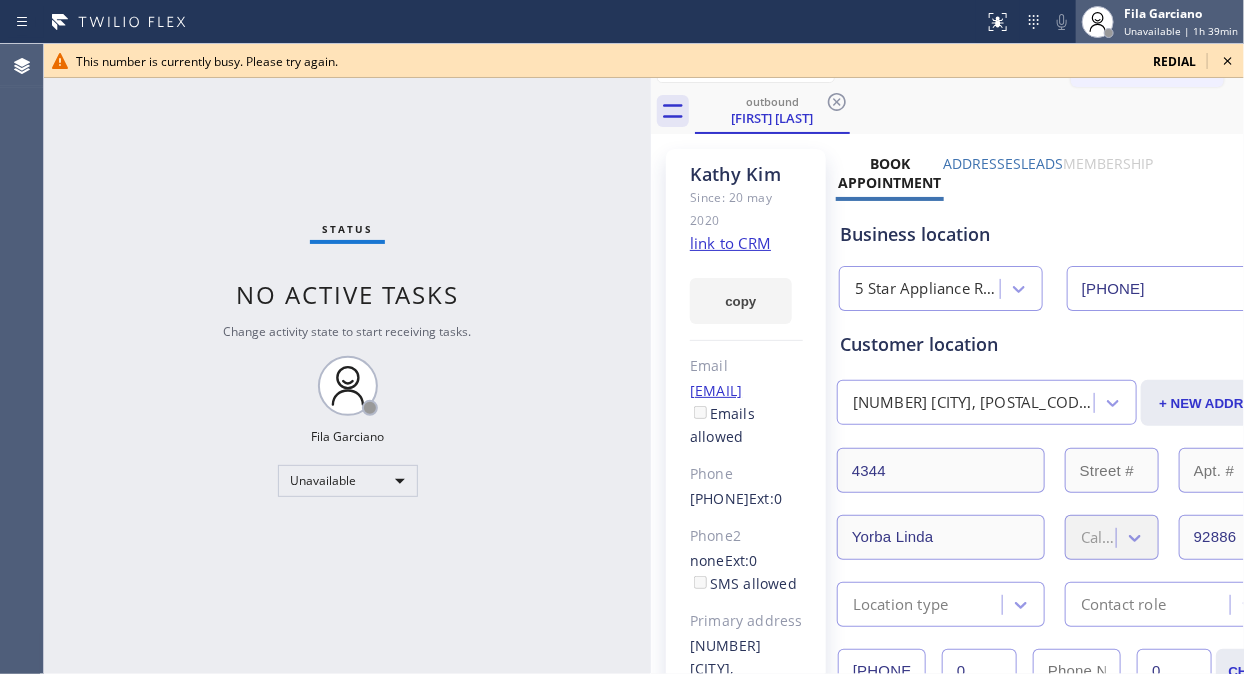 drag, startPoint x: 1234, startPoint y: 36, endPoint x: 1223, endPoint y: 41, distance: 12.083046 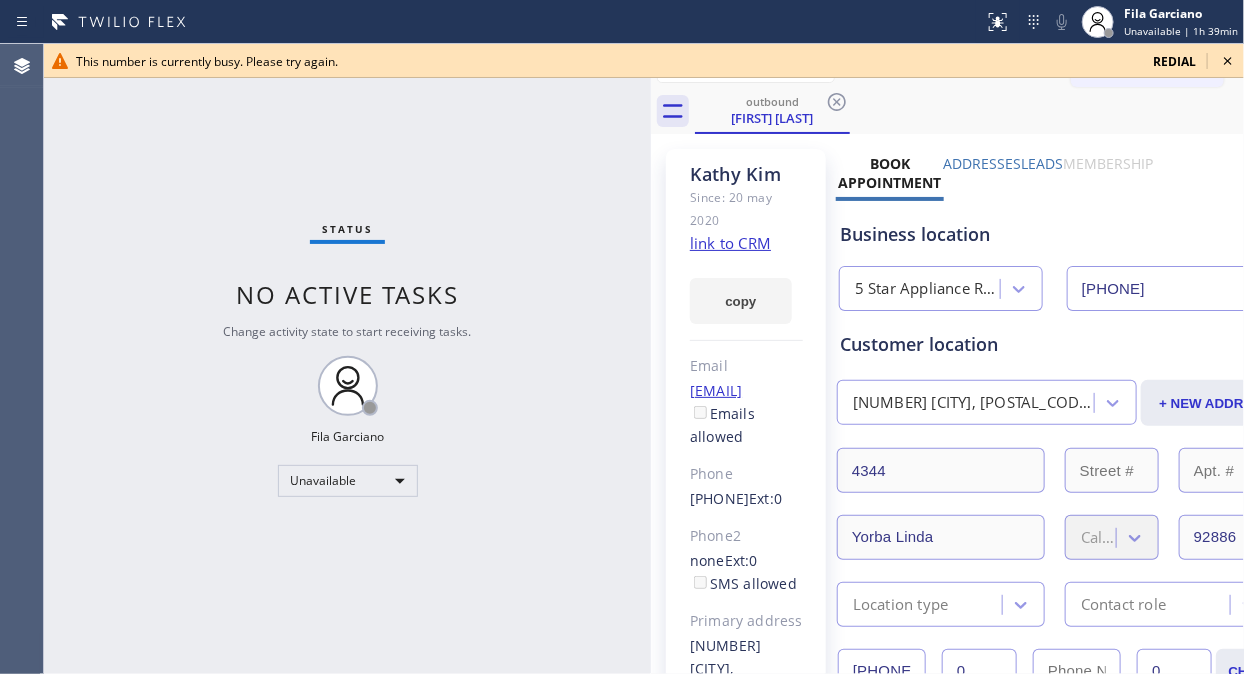 click on "outbound Kathy Kim" at bounding box center (969, 111) 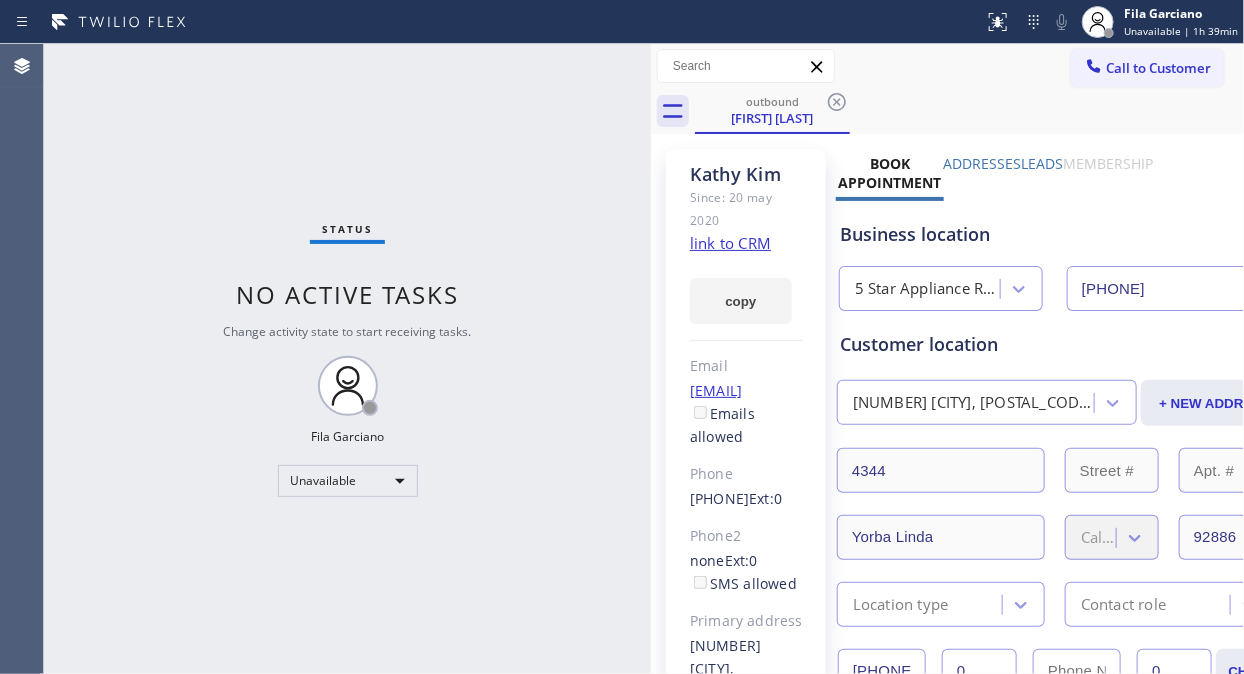 click on "Call to Customer" at bounding box center [1158, 68] 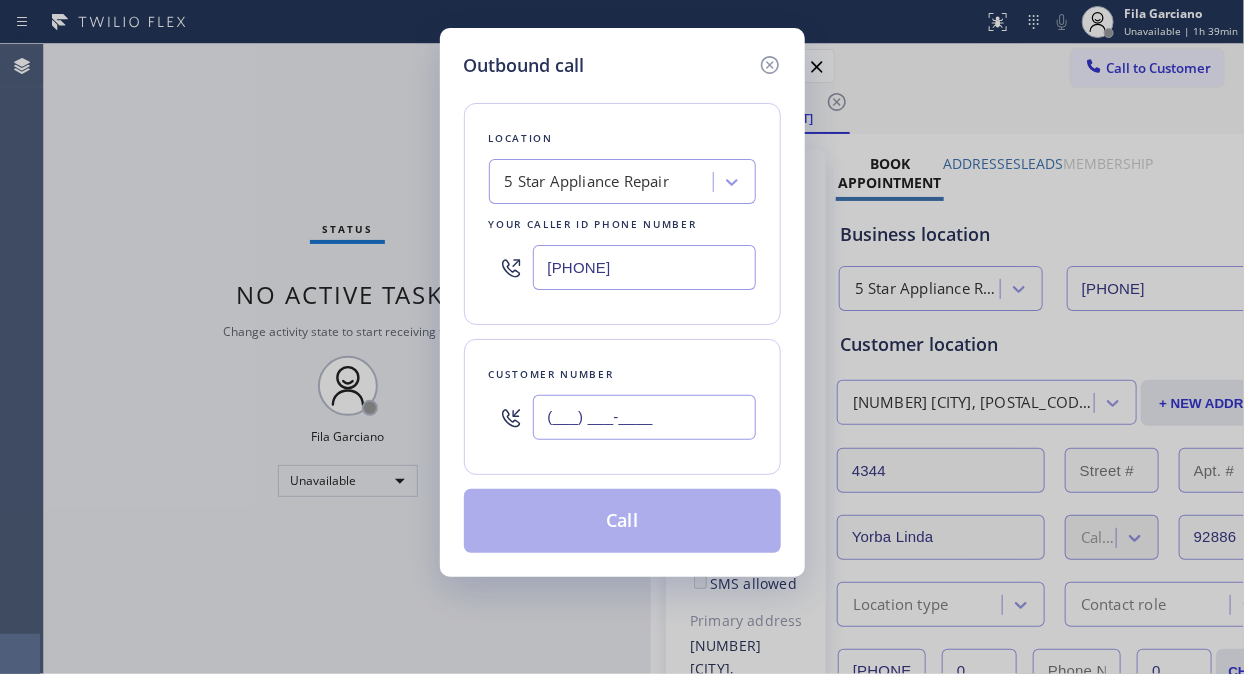 click on "(___) ___-____" at bounding box center (644, 417) 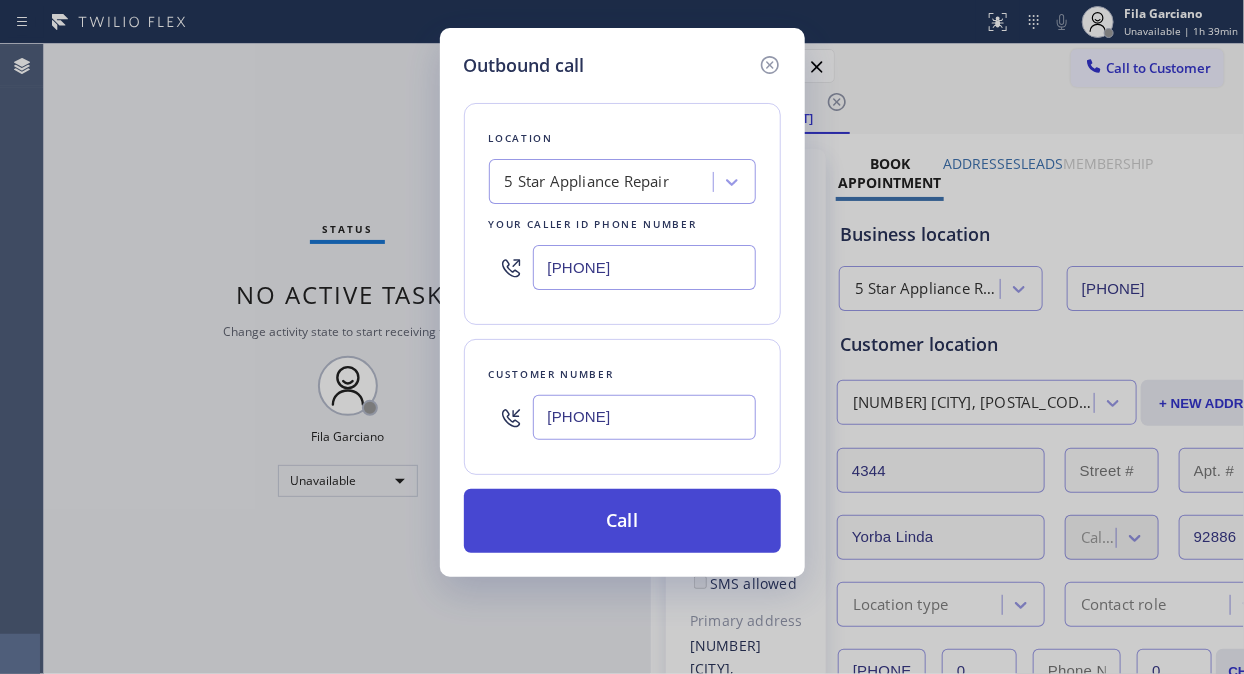 type on "(213) 388-6803" 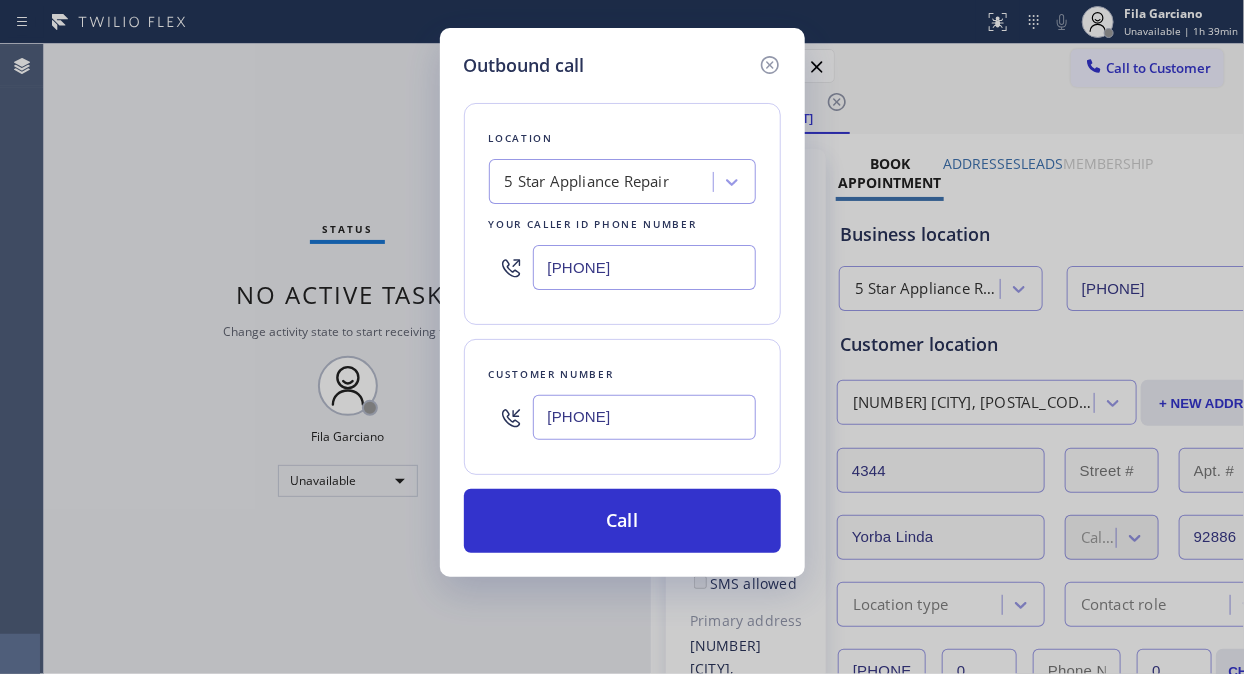 drag, startPoint x: 676, startPoint y: 520, endPoint x: 901, endPoint y: 184, distance: 404.3773 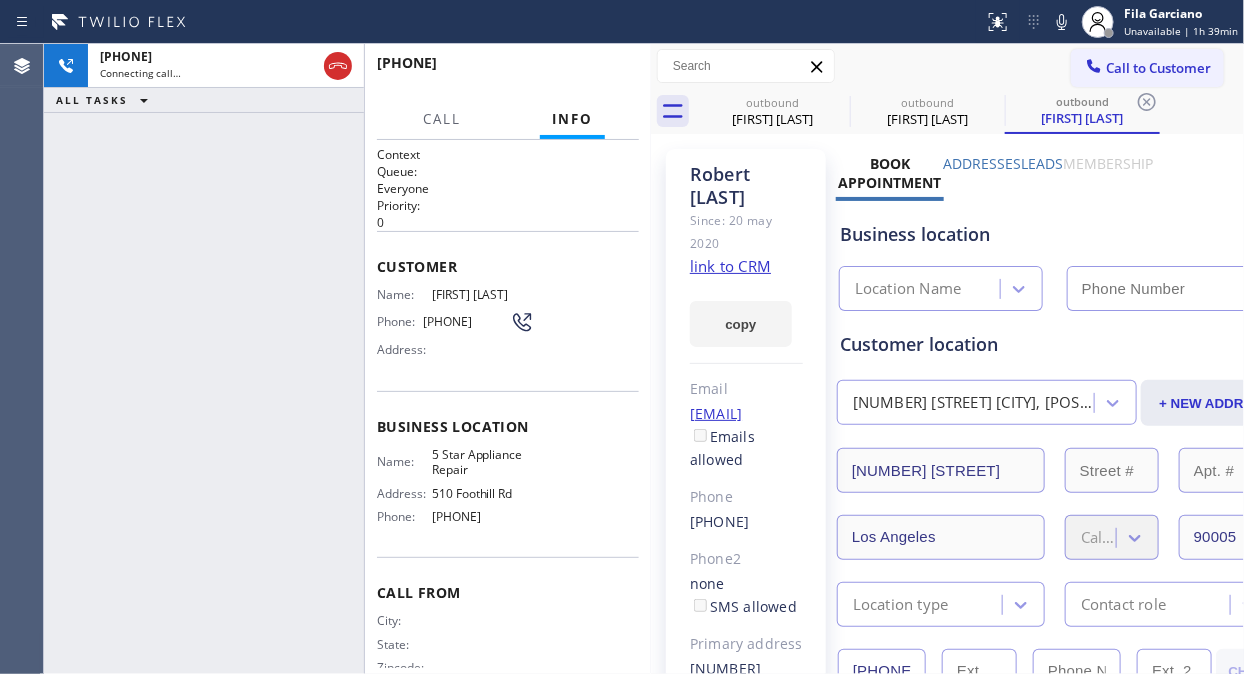 type on "([PHONE])" 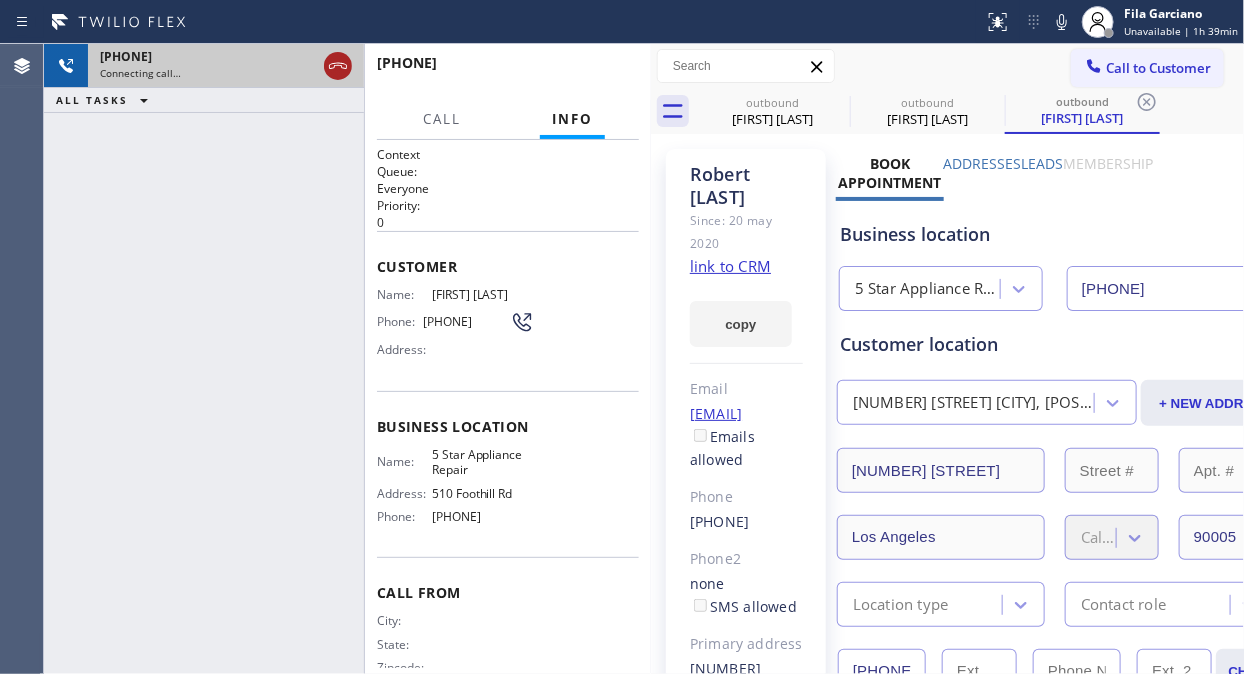 click 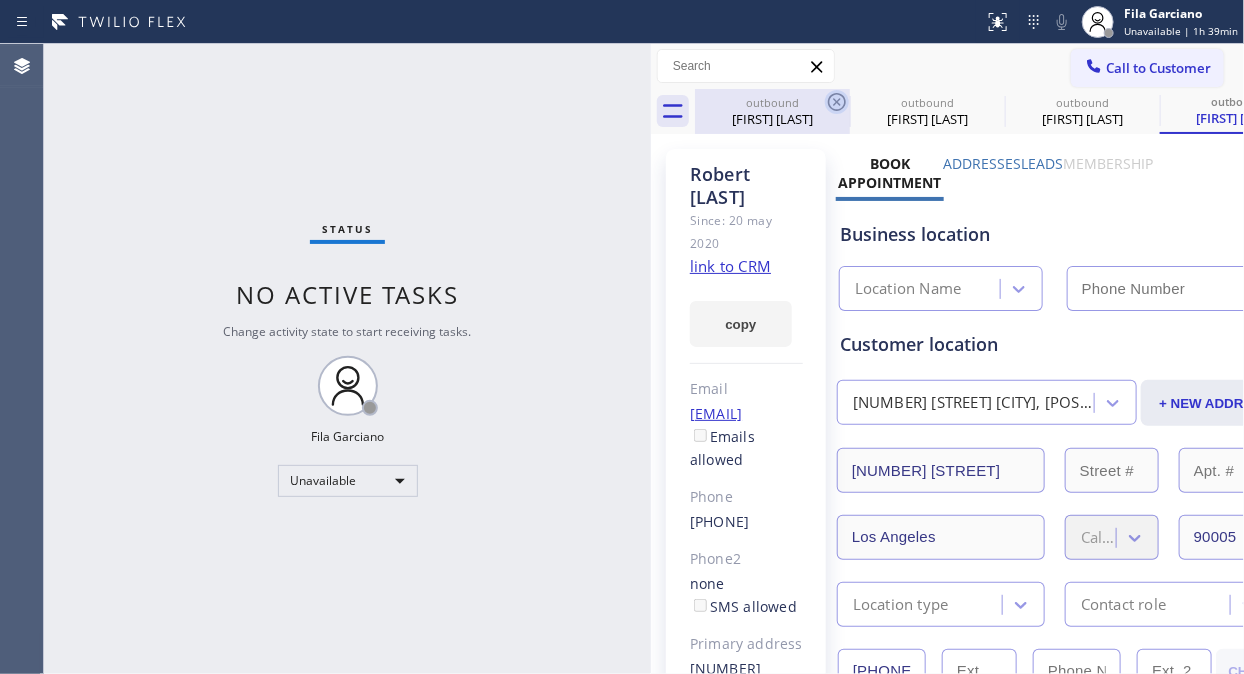 type on "([PHONE])" 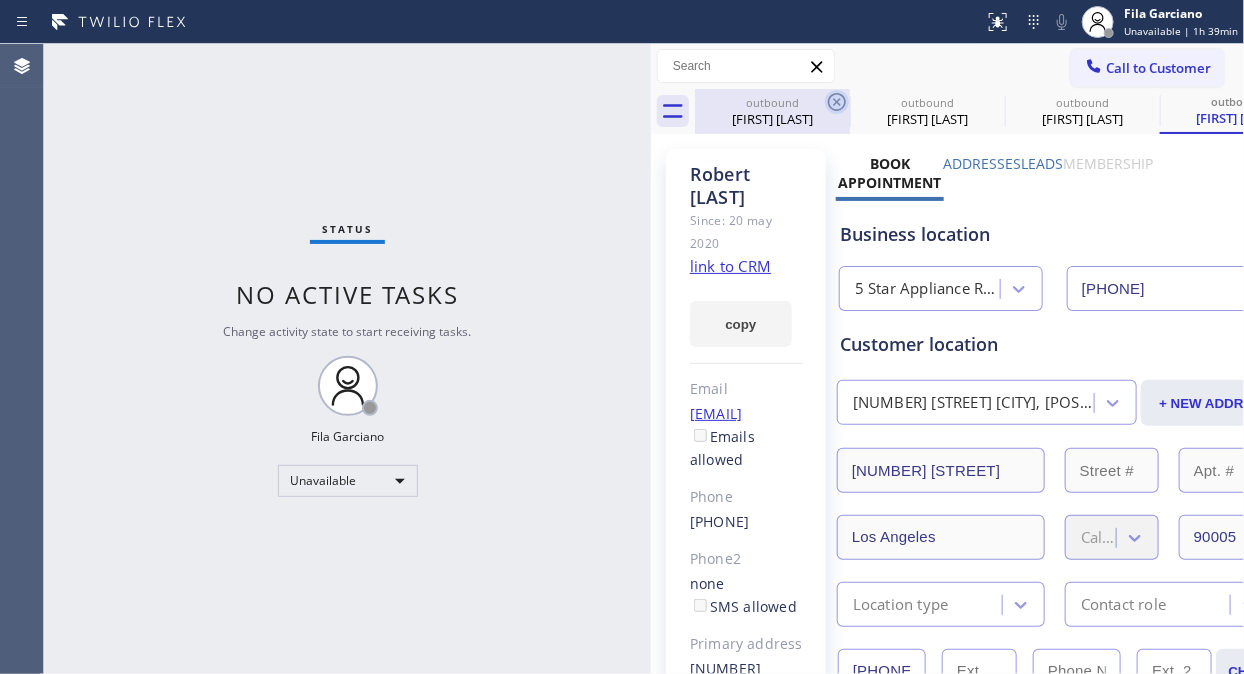 click 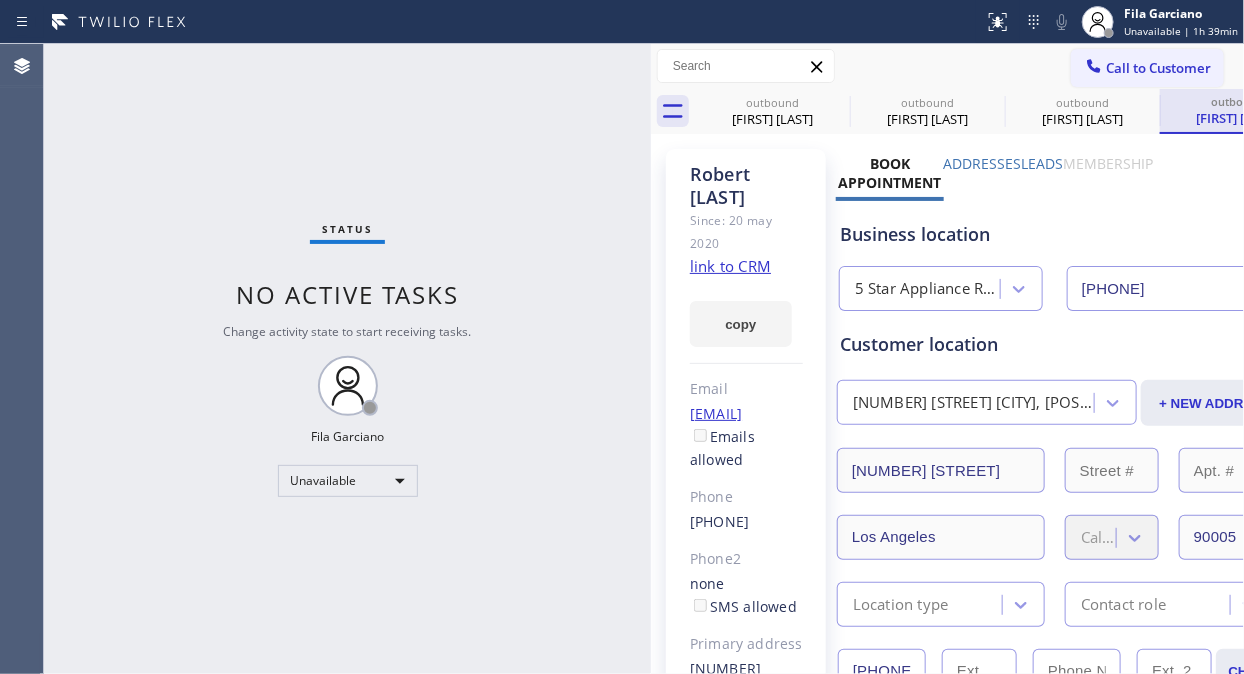 click on "outbound" at bounding box center (1082, 102) 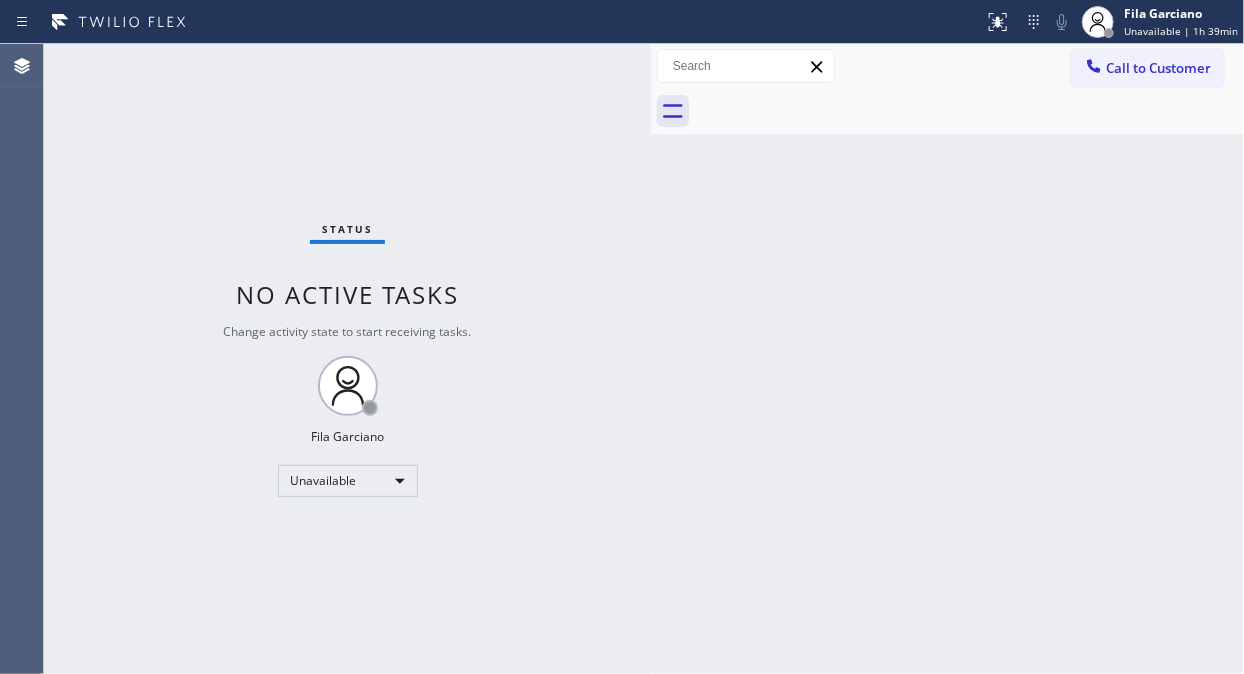 click at bounding box center (969, 111) 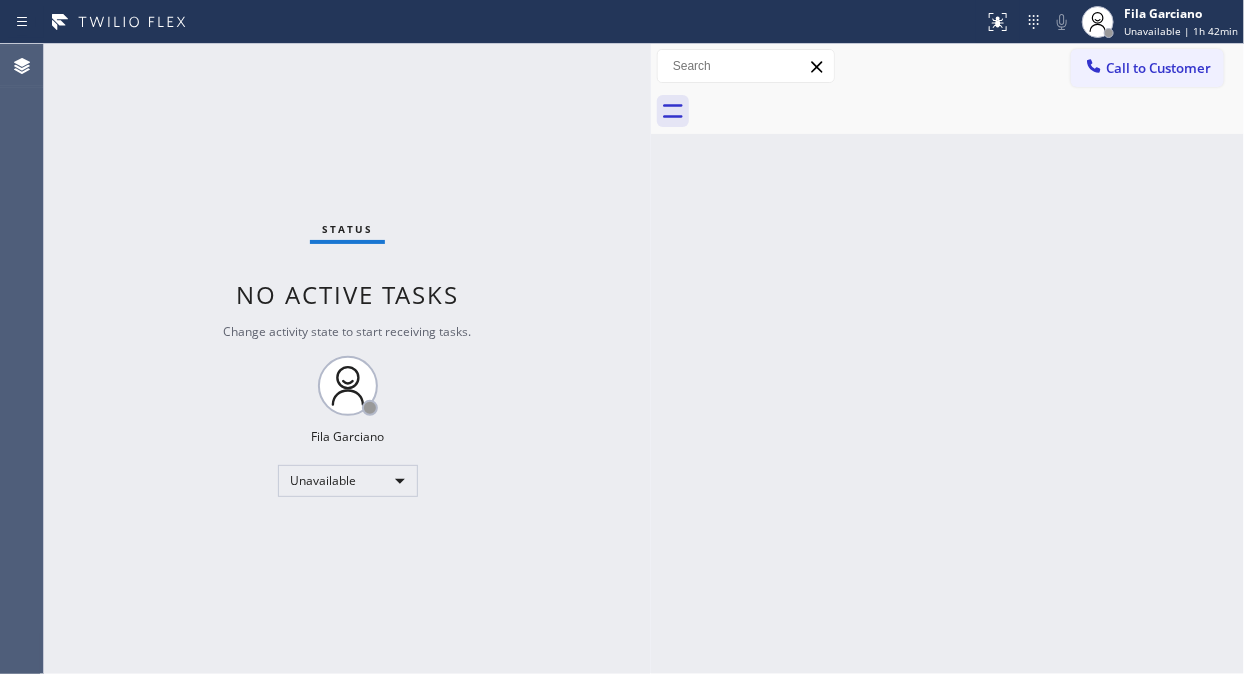 click on "Status   No active tasks     Change activity state to start receiving tasks.   Fila Garciano Unavailable" at bounding box center (347, 359) 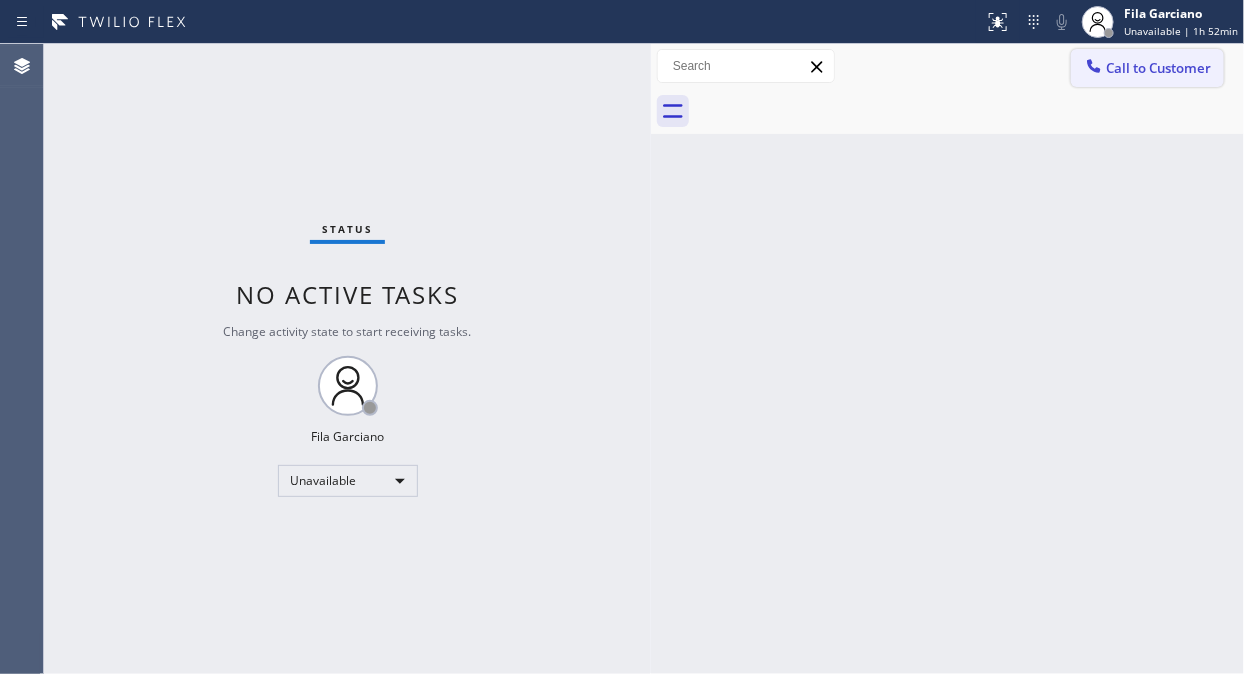 click at bounding box center (1094, 68) 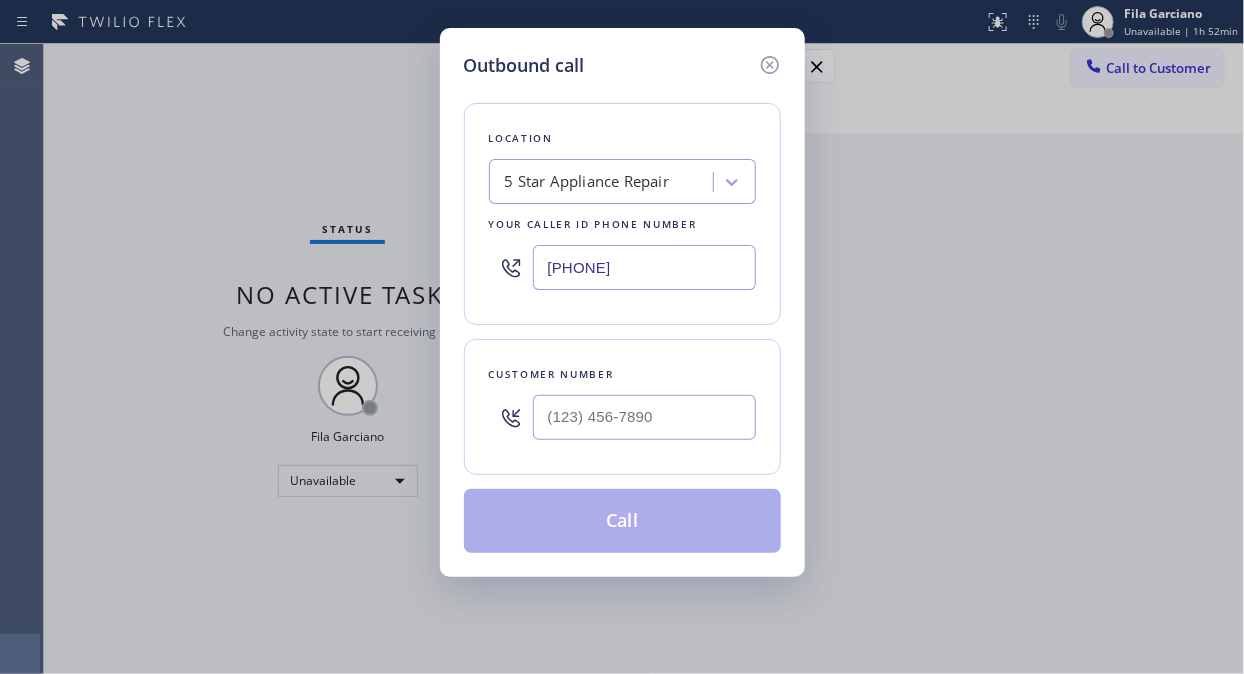 click on "([PHONE])" at bounding box center [644, 267] 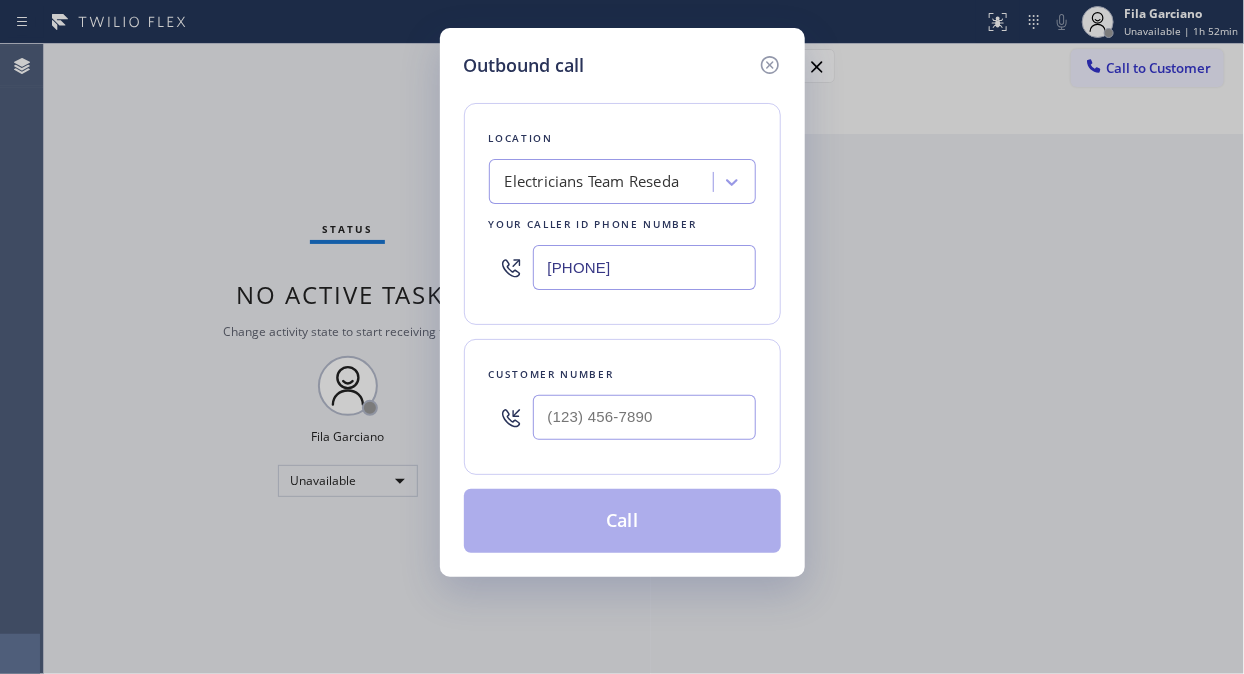 type on "(818) 938-1997" 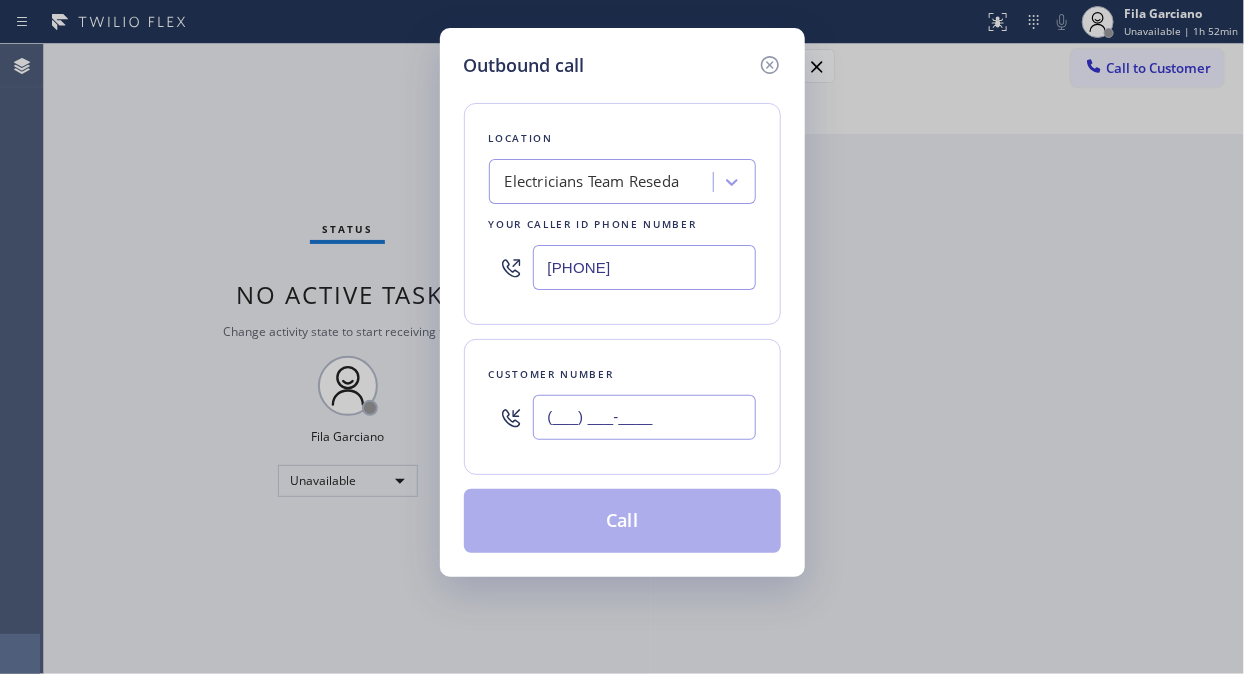 click on "(___) ___-____" at bounding box center (644, 417) 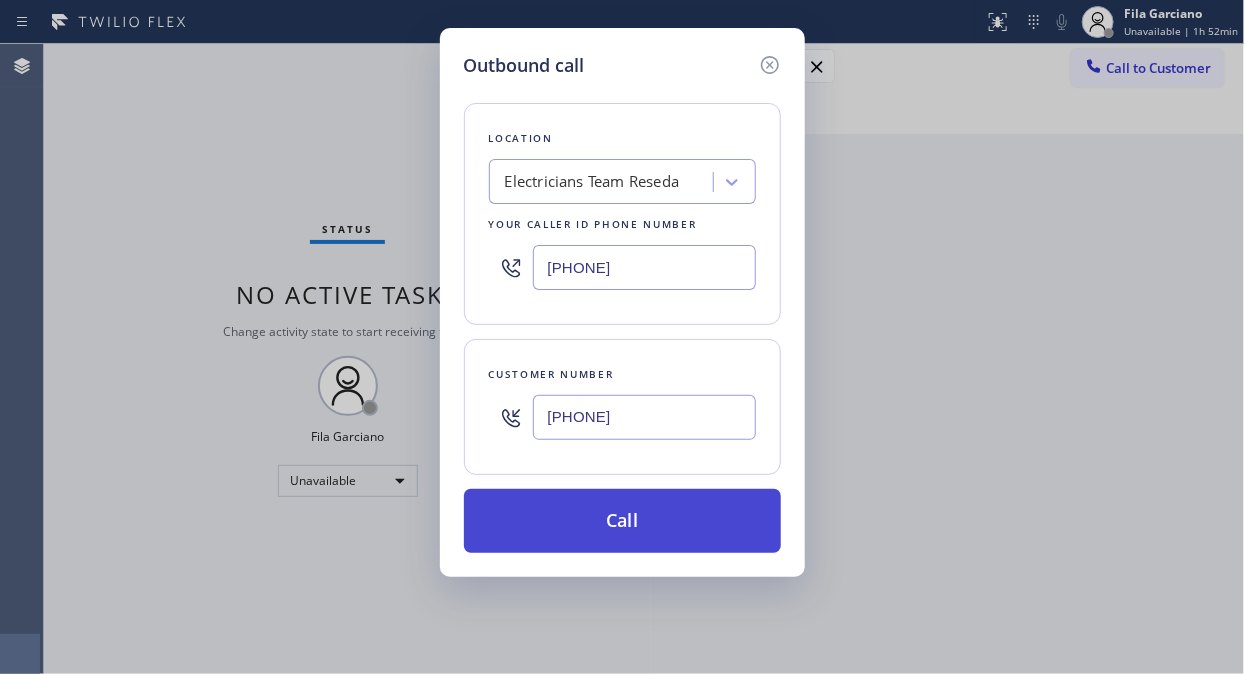 type on "(330) 890-9231" 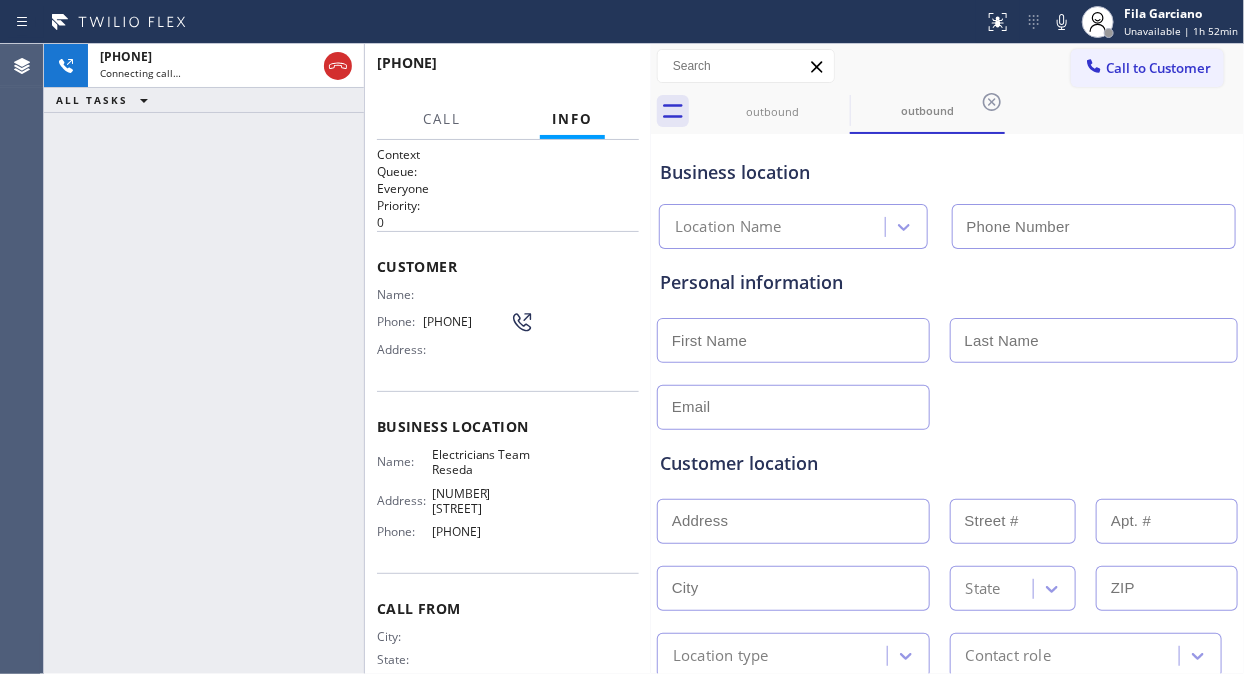type on "(818) 938-1997" 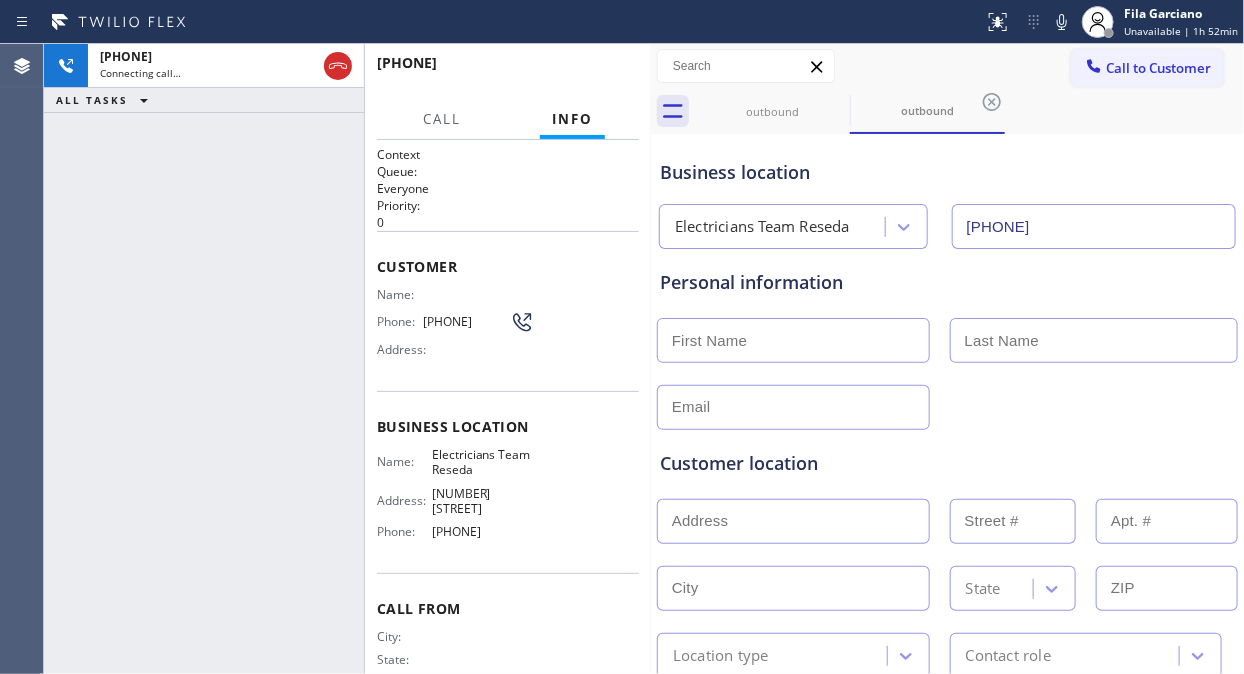click on "+13308909231 Connecting call… ALL TASKS ALL TASKS ACTIVE TASKS TASKS IN WRAP UP" at bounding box center (204, 359) 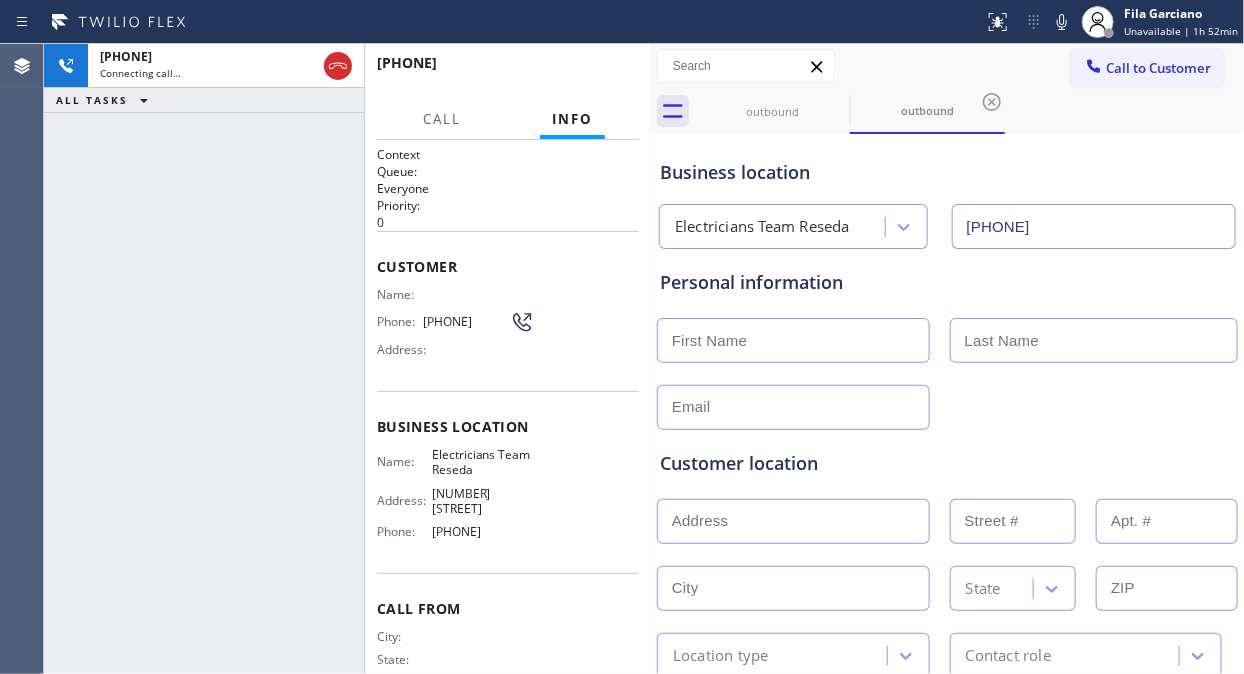 click on "+13308909231 Connecting call… ALL TASKS ALL TASKS ACTIVE TASKS TASKS IN WRAP UP" at bounding box center [204, 359] 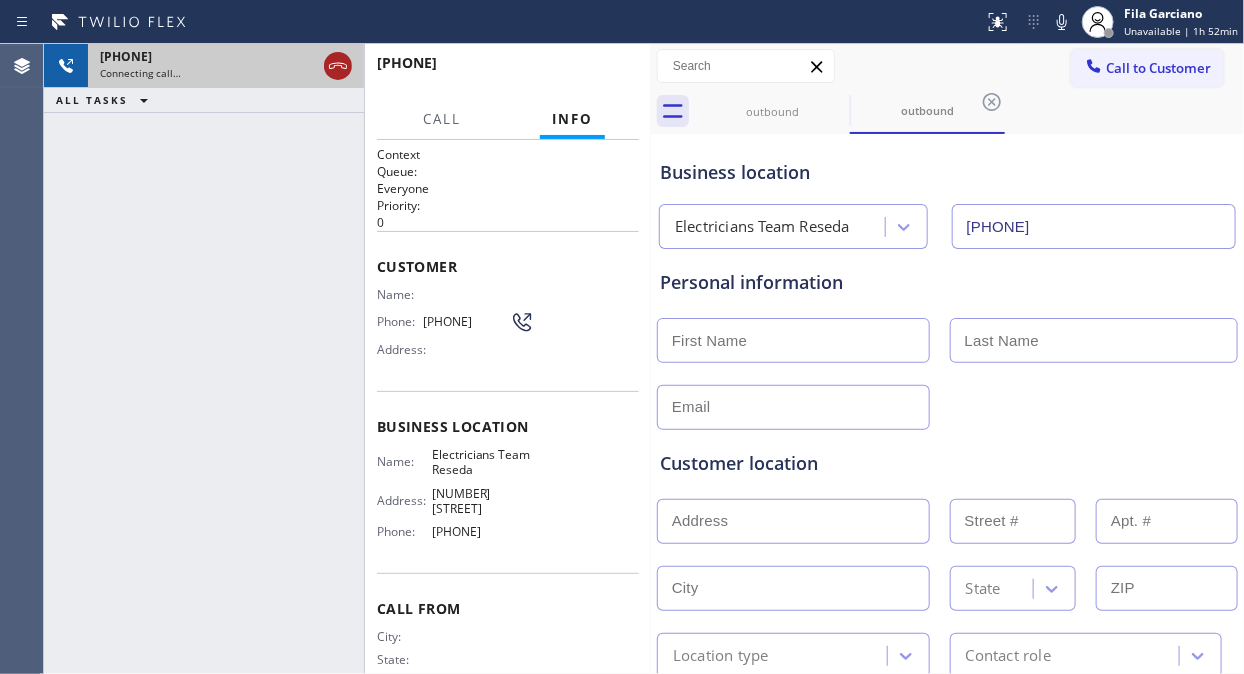 click 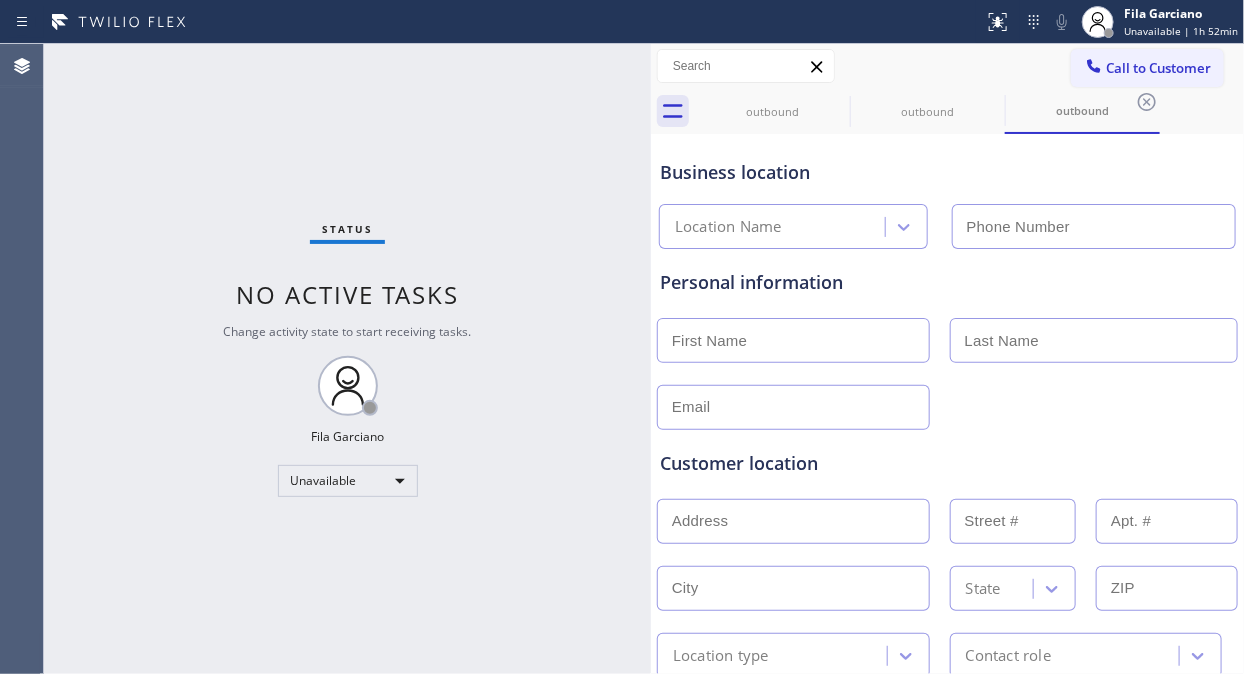 type on "(818) 938-1997" 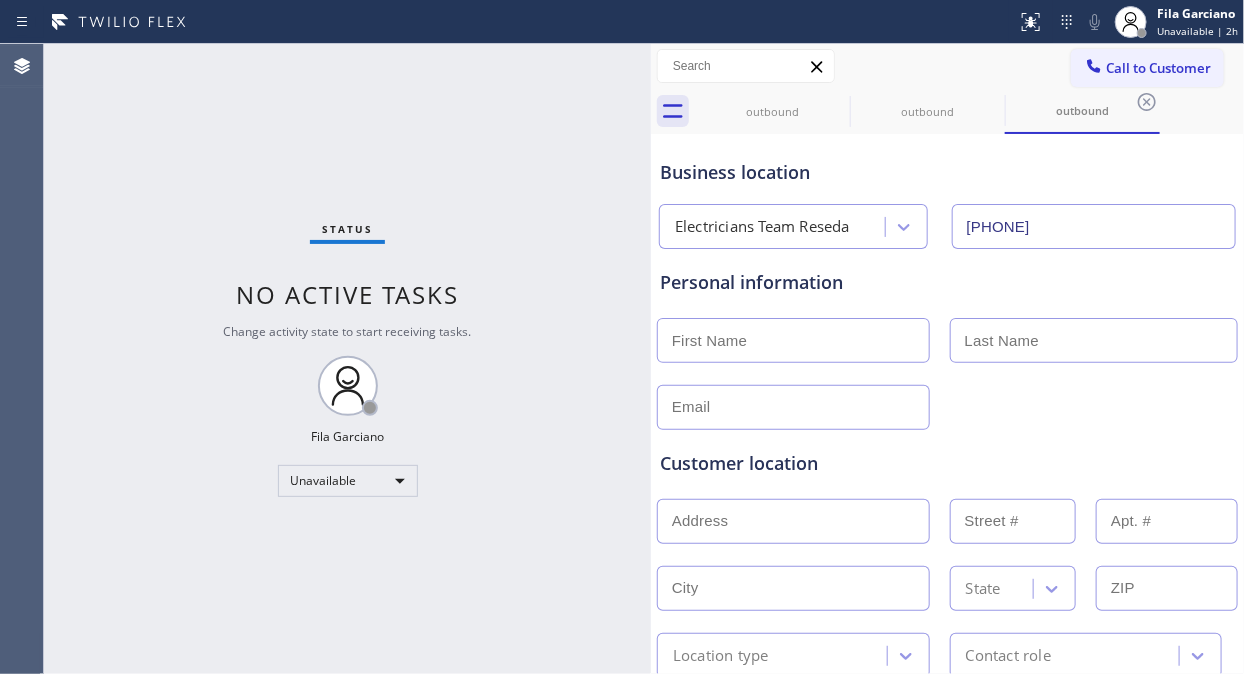 click on "Status   No active tasks     Change activity state to start receiving tasks.   Fila Garciano Unavailable" at bounding box center [347, 359] 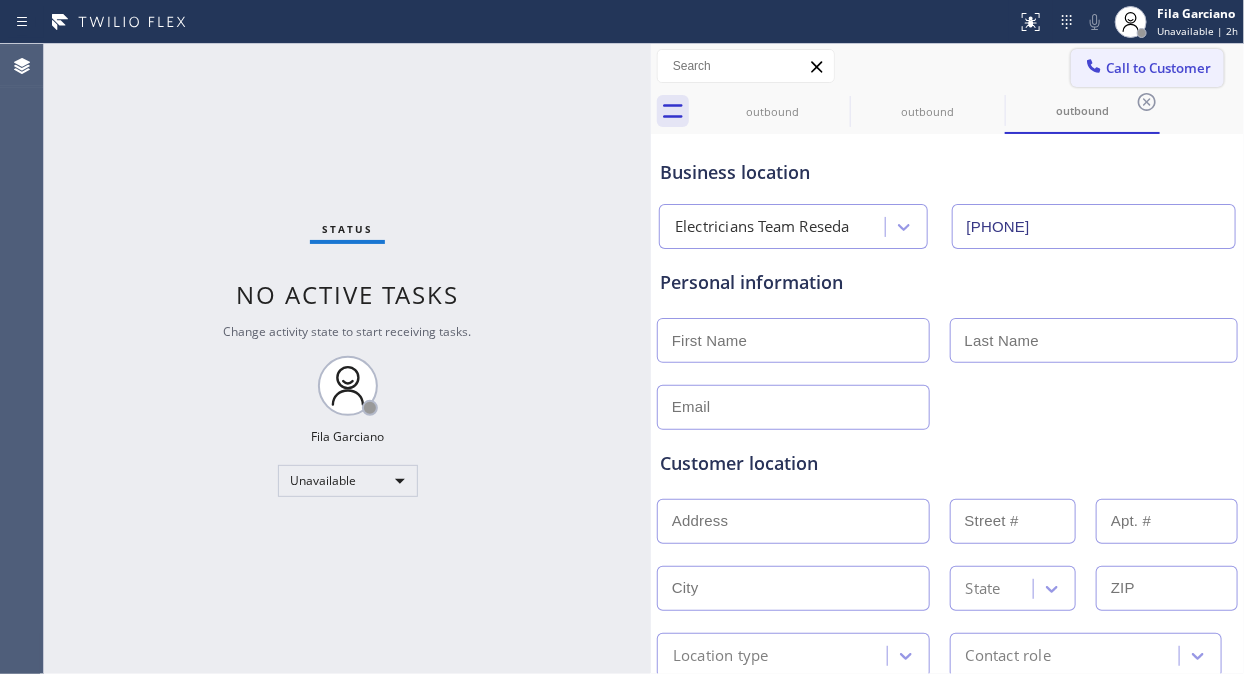 click on "Call to Customer" at bounding box center (1158, 68) 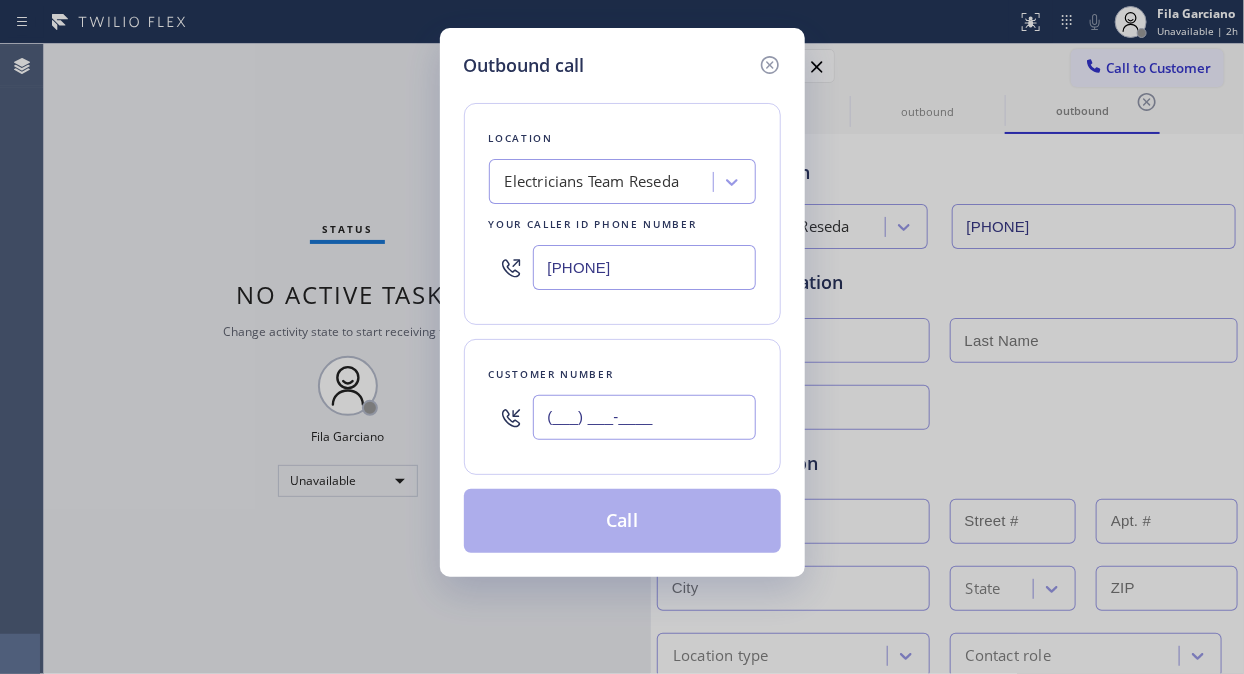click on "(___) ___-____" at bounding box center (644, 417) 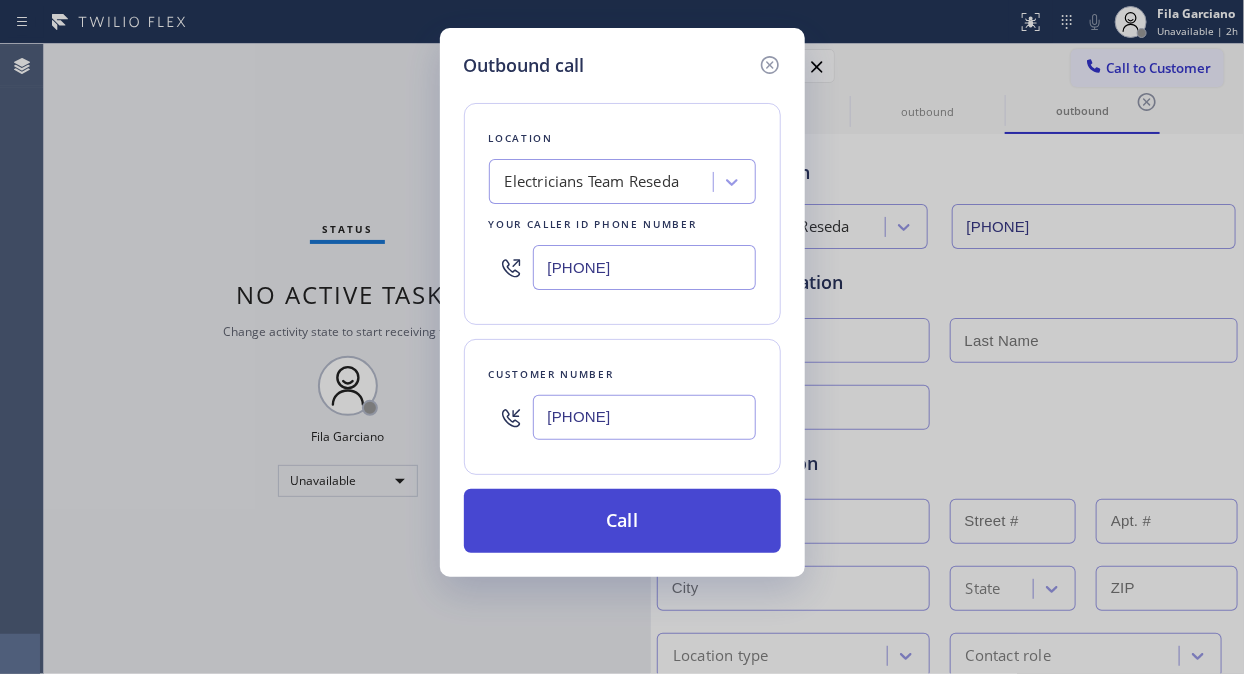 type on "(330) 890-9231" 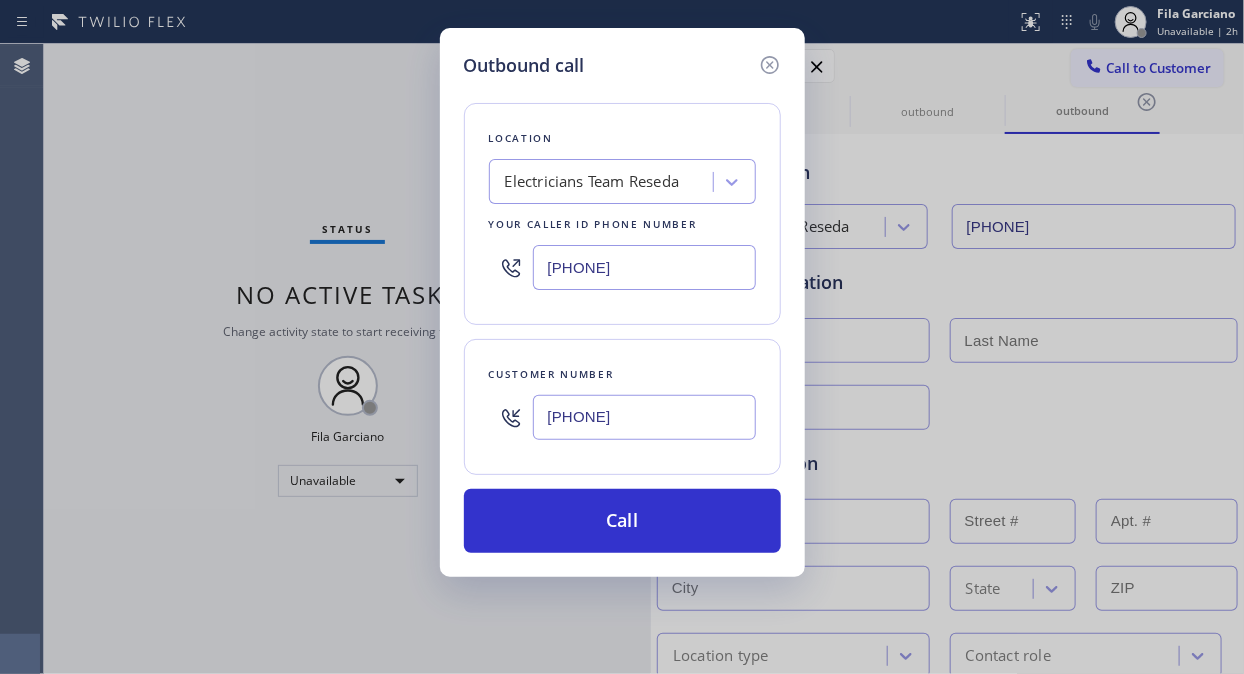 drag, startPoint x: 614, startPoint y: 511, endPoint x: 643, endPoint y: 487, distance: 37.64306 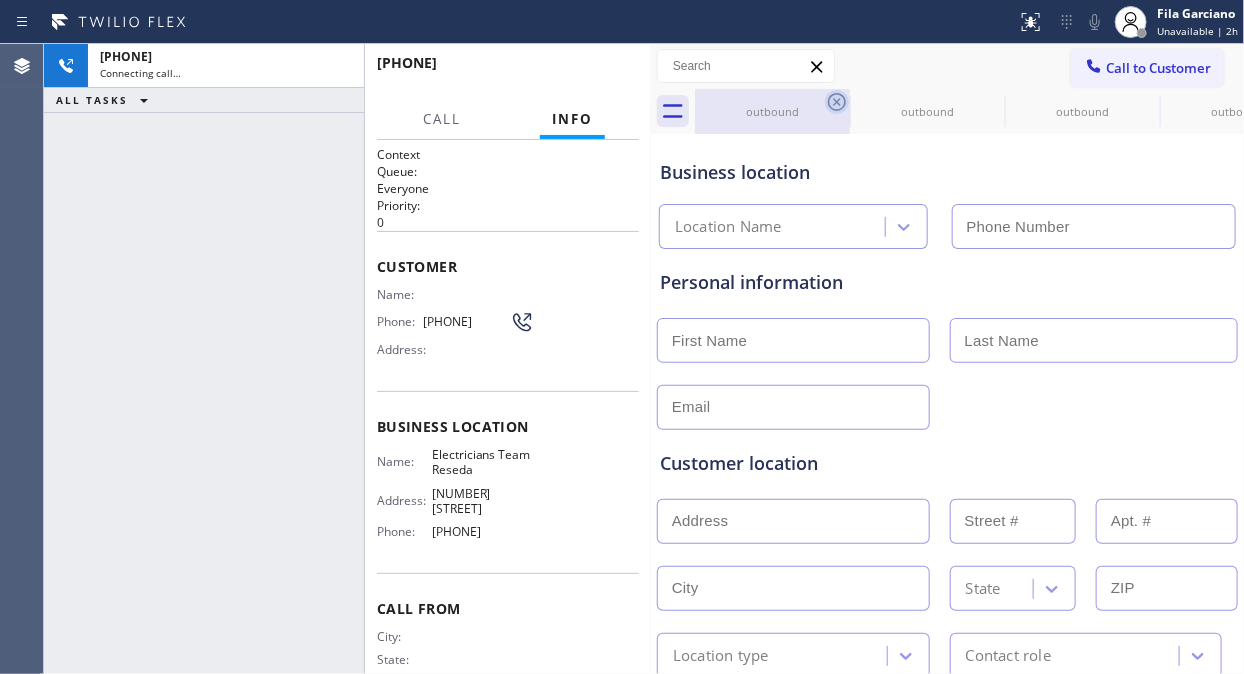 type on "(818) 938-1997" 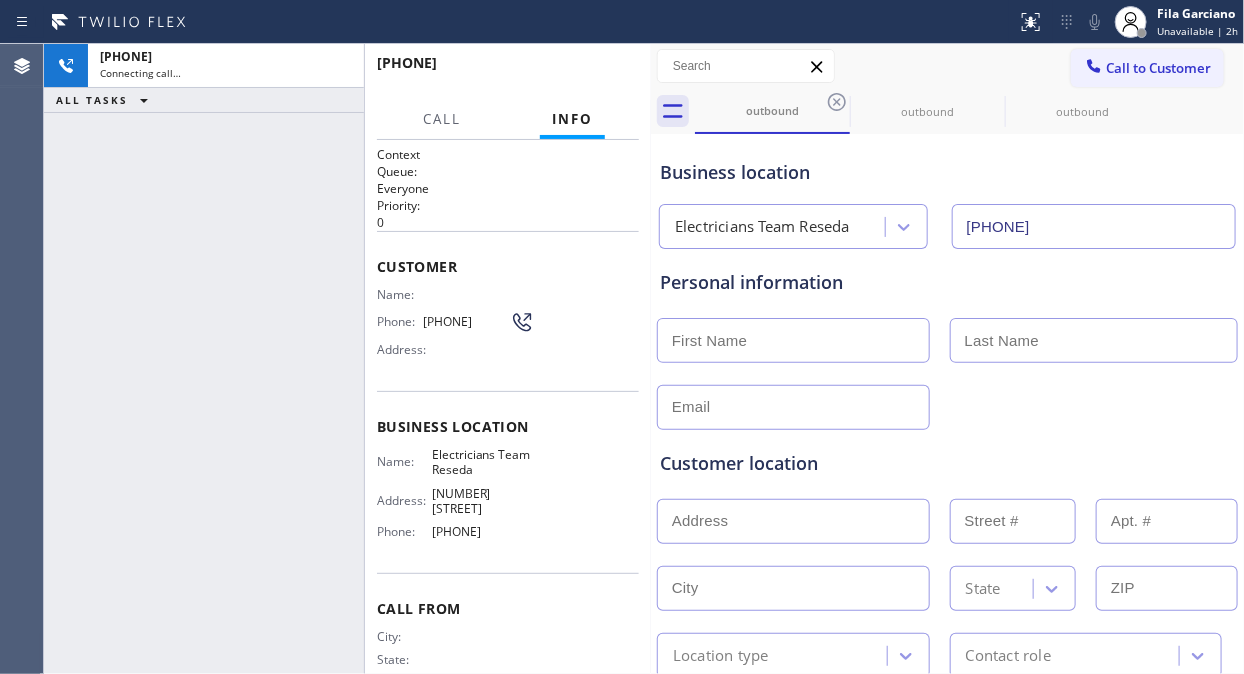 click 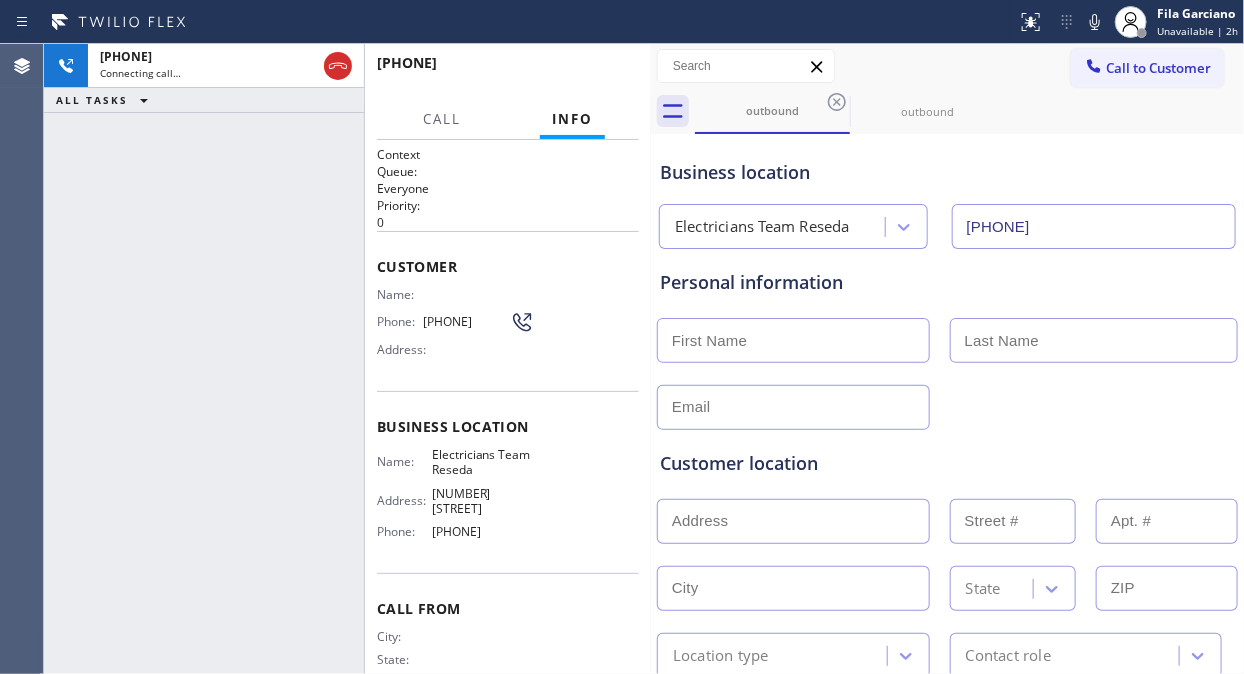 click 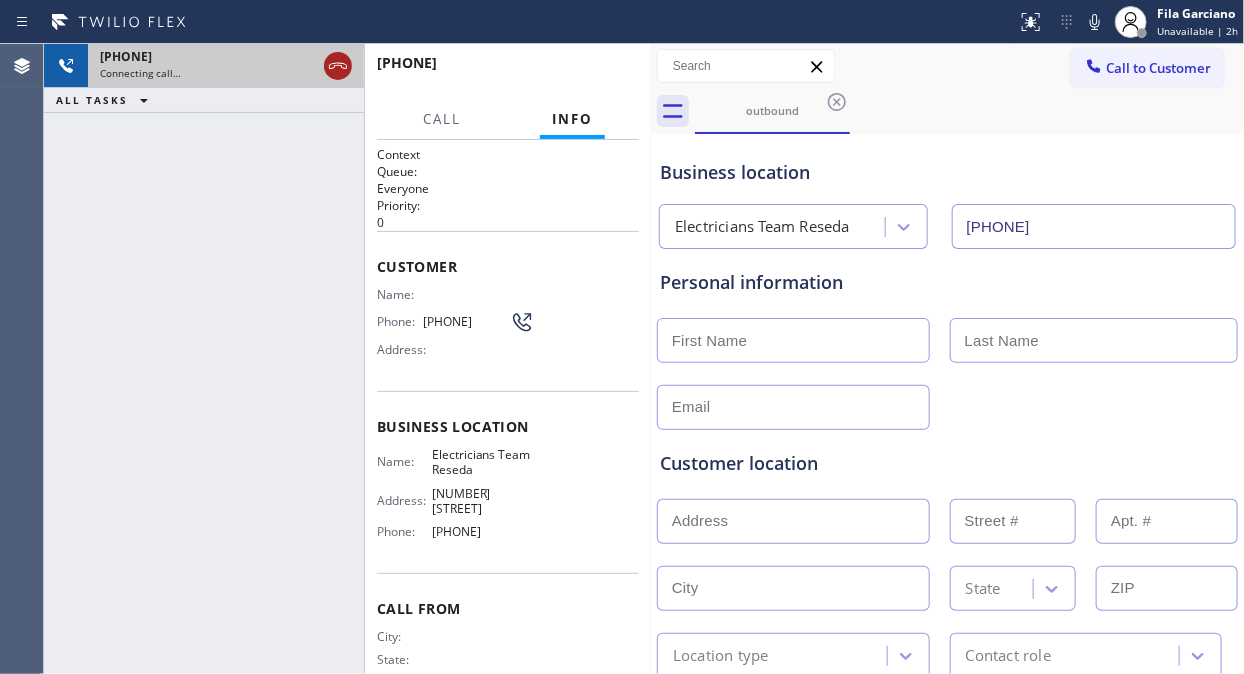 click 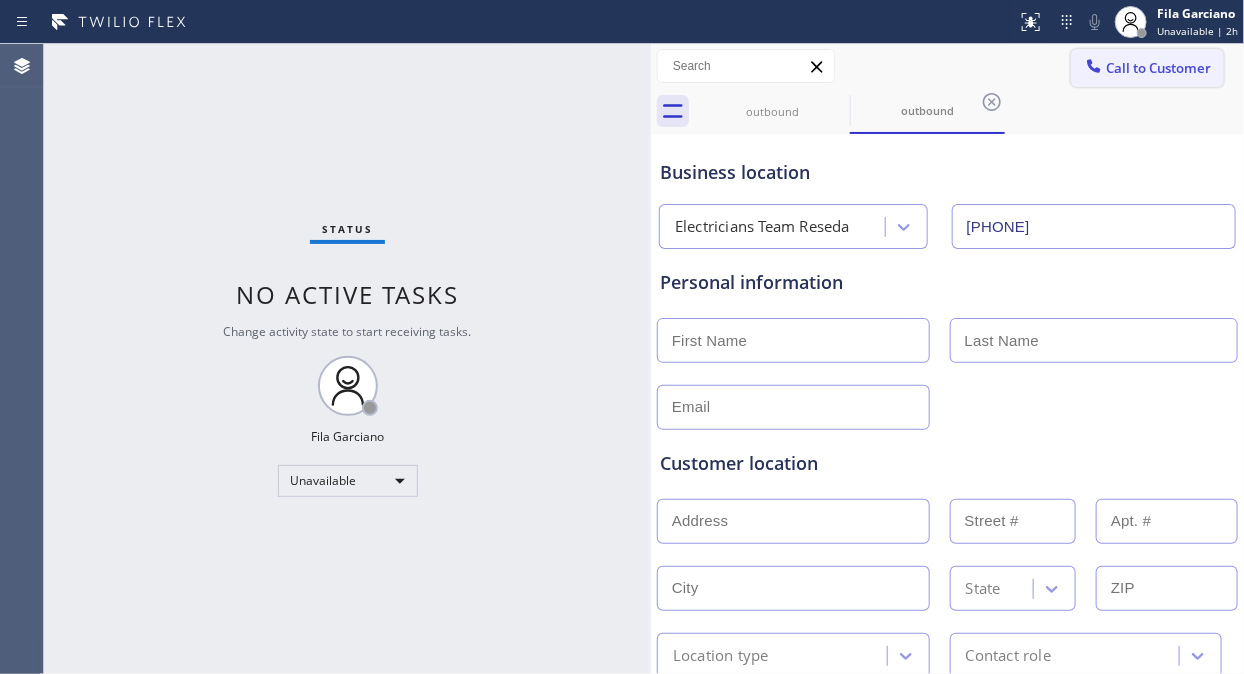 type on "(818) 938-1997" 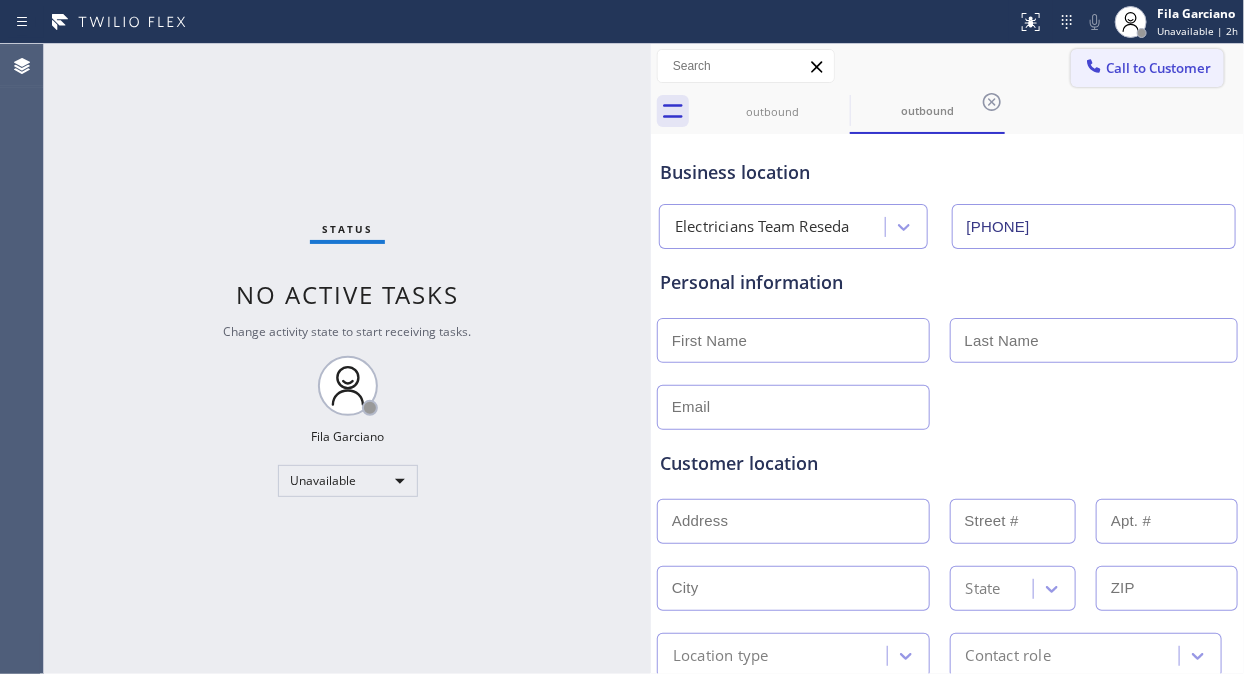 click on "Call to Customer" at bounding box center [1158, 68] 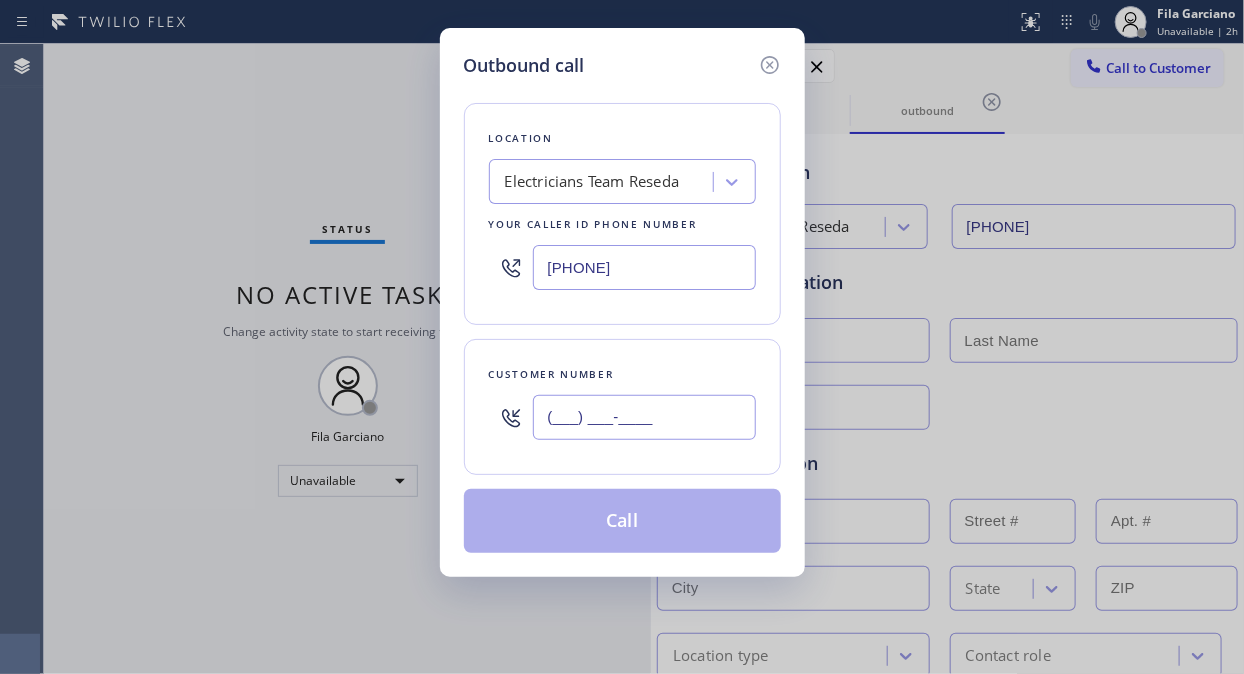 click on "(___) ___-____" at bounding box center (644, 417) 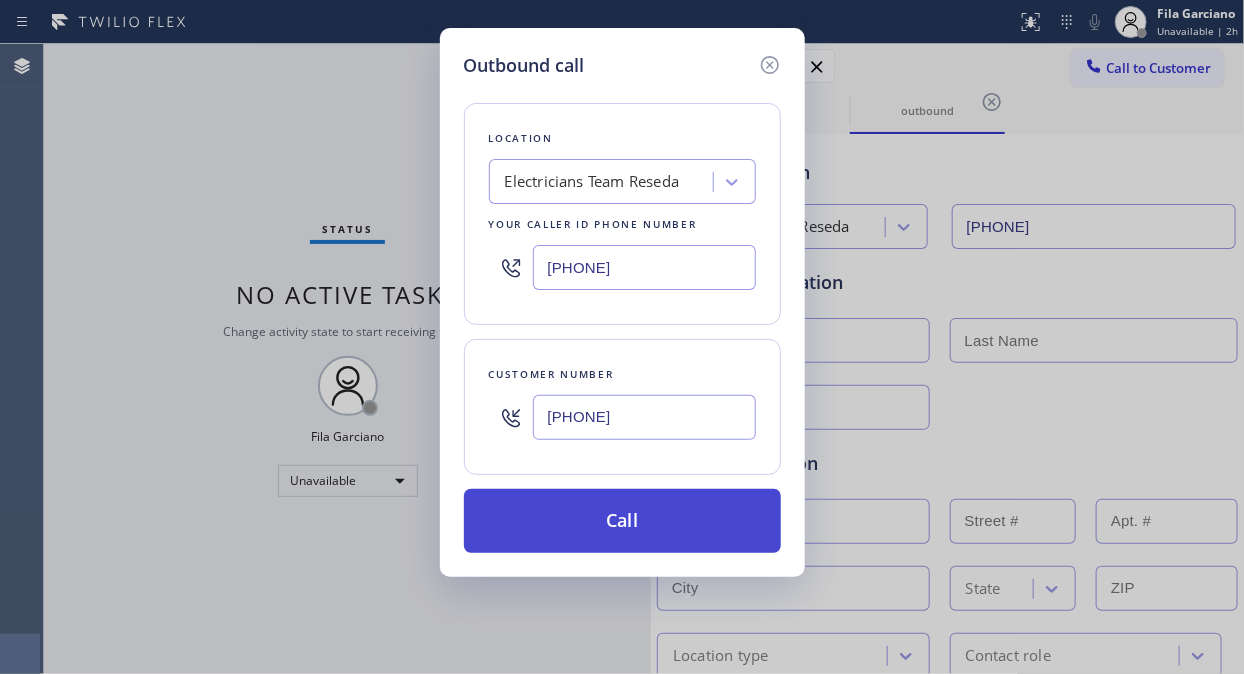 type on "(330) 890-9231" 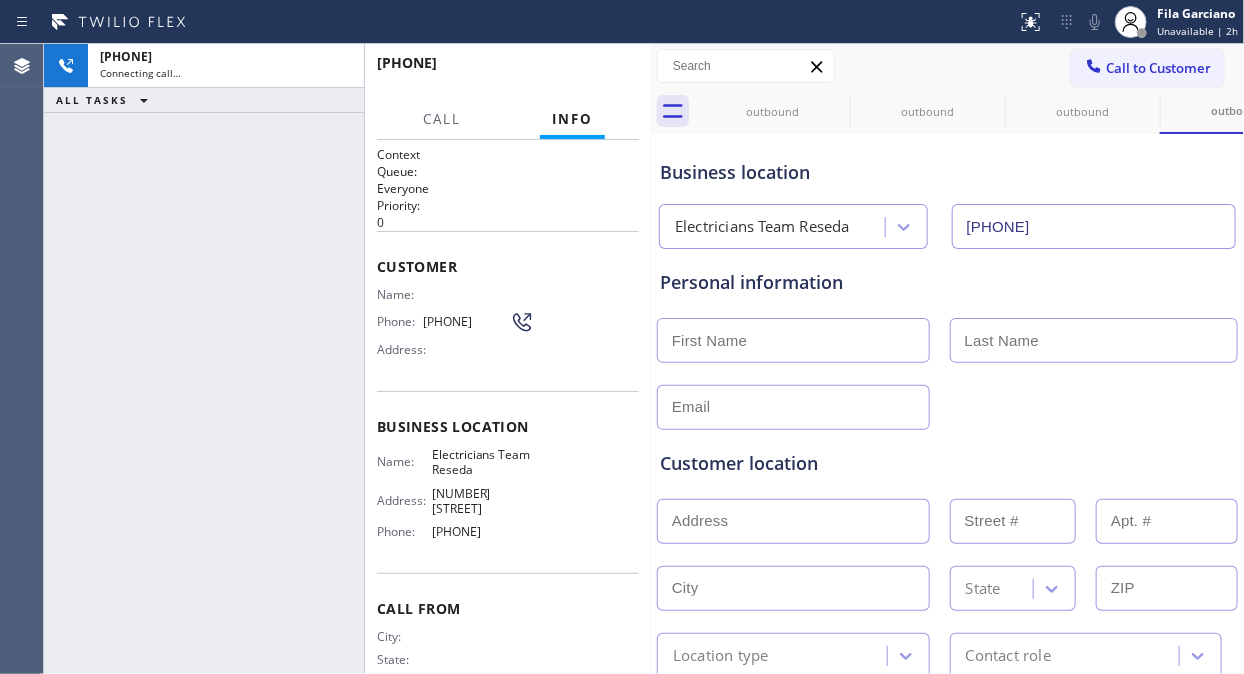 type on "(818) 938-1997" 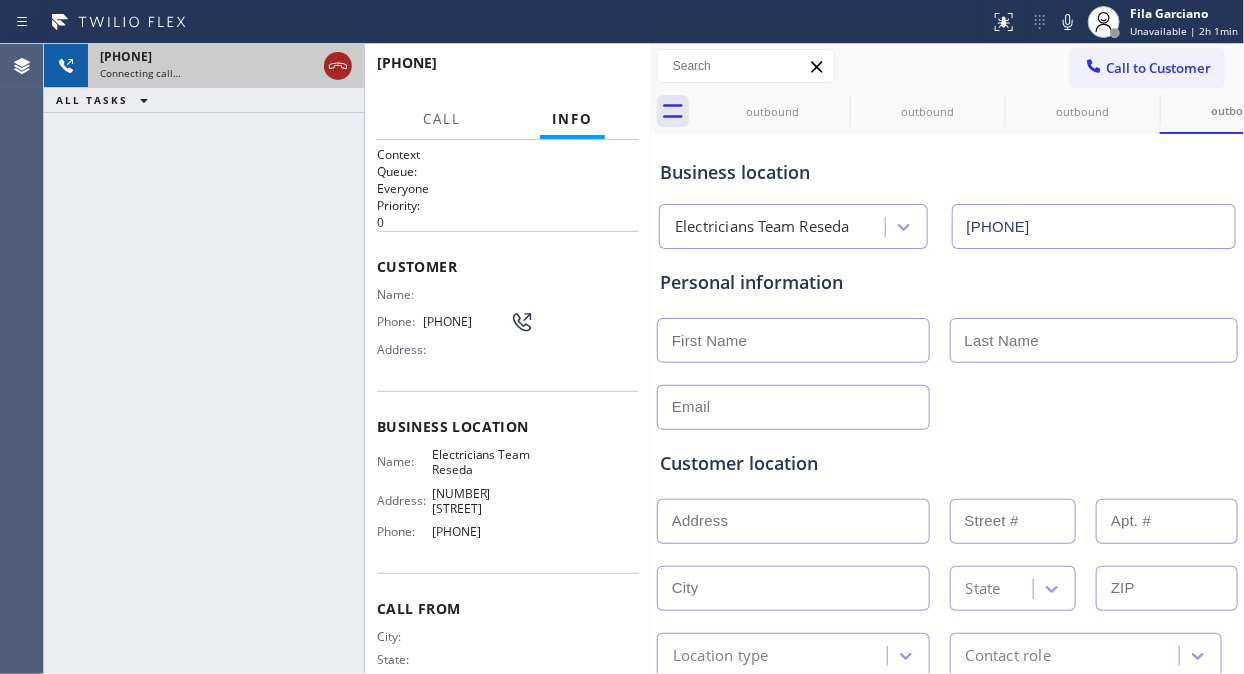 click 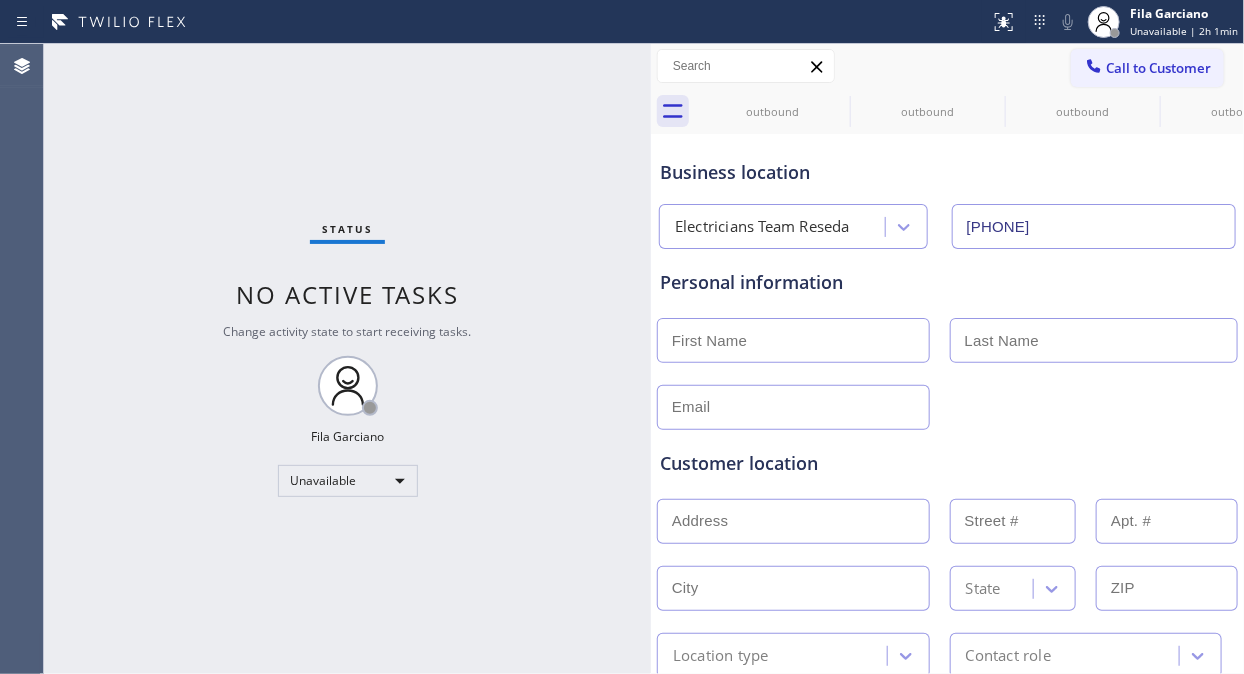 type on "(818) 938-1997" 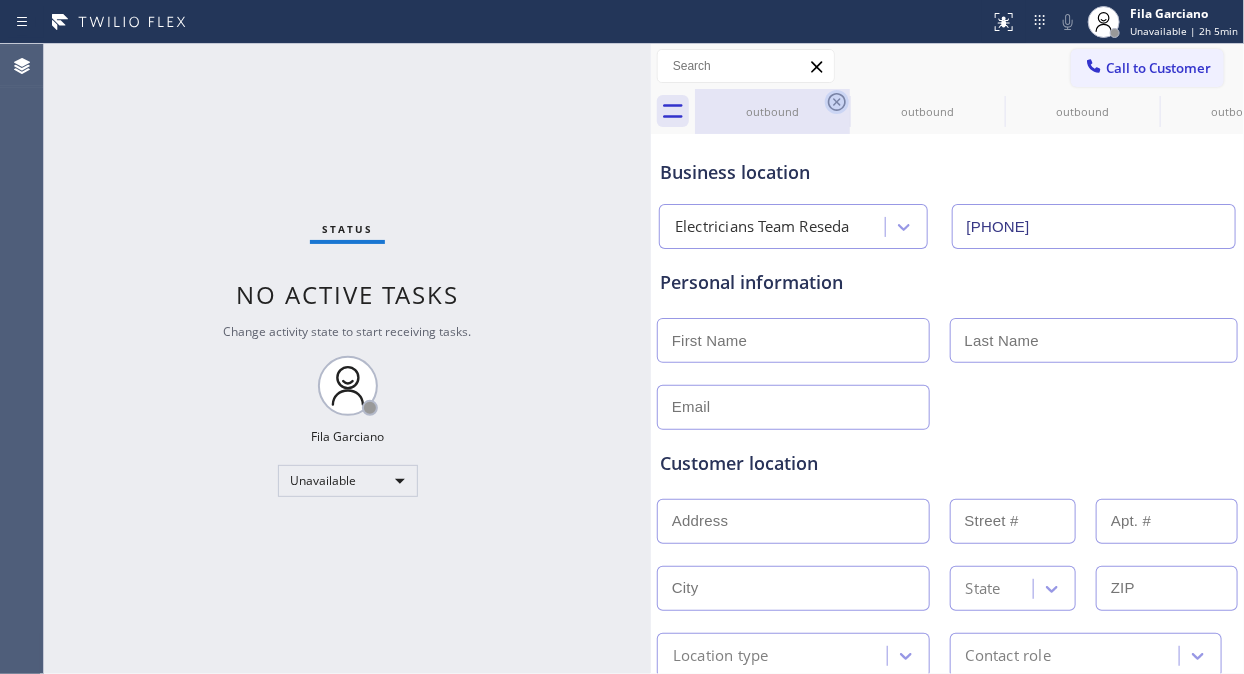 click 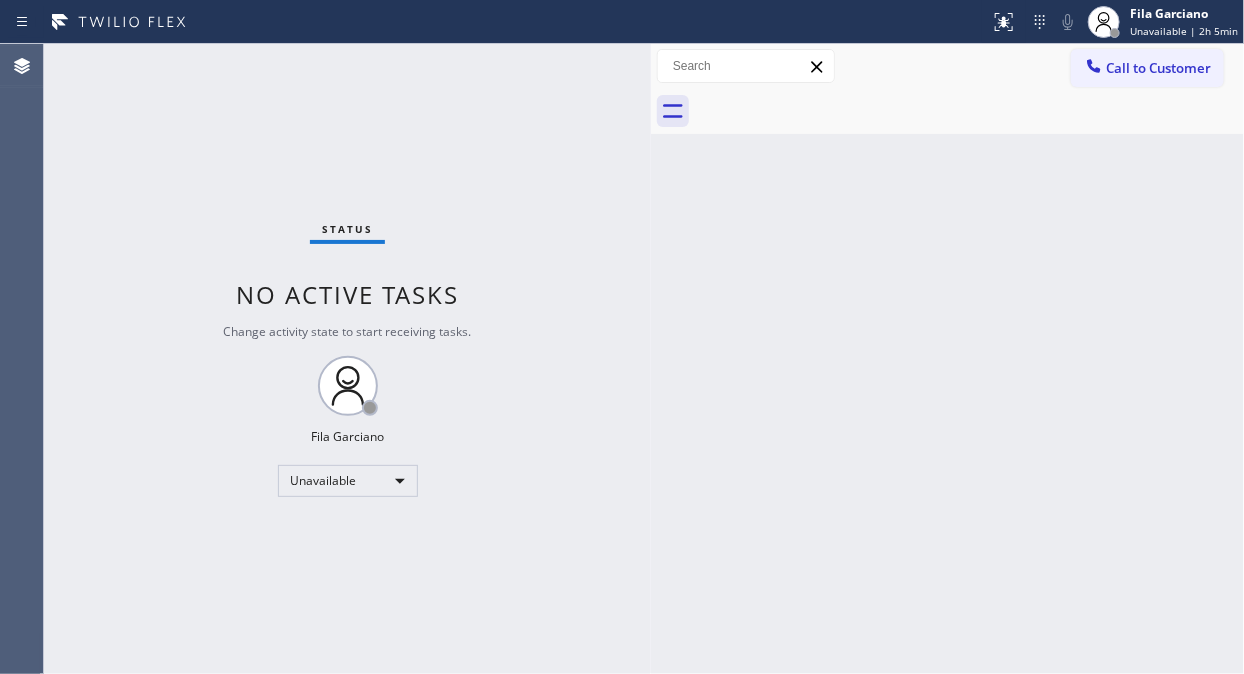 click at bounding box center (969, 111) 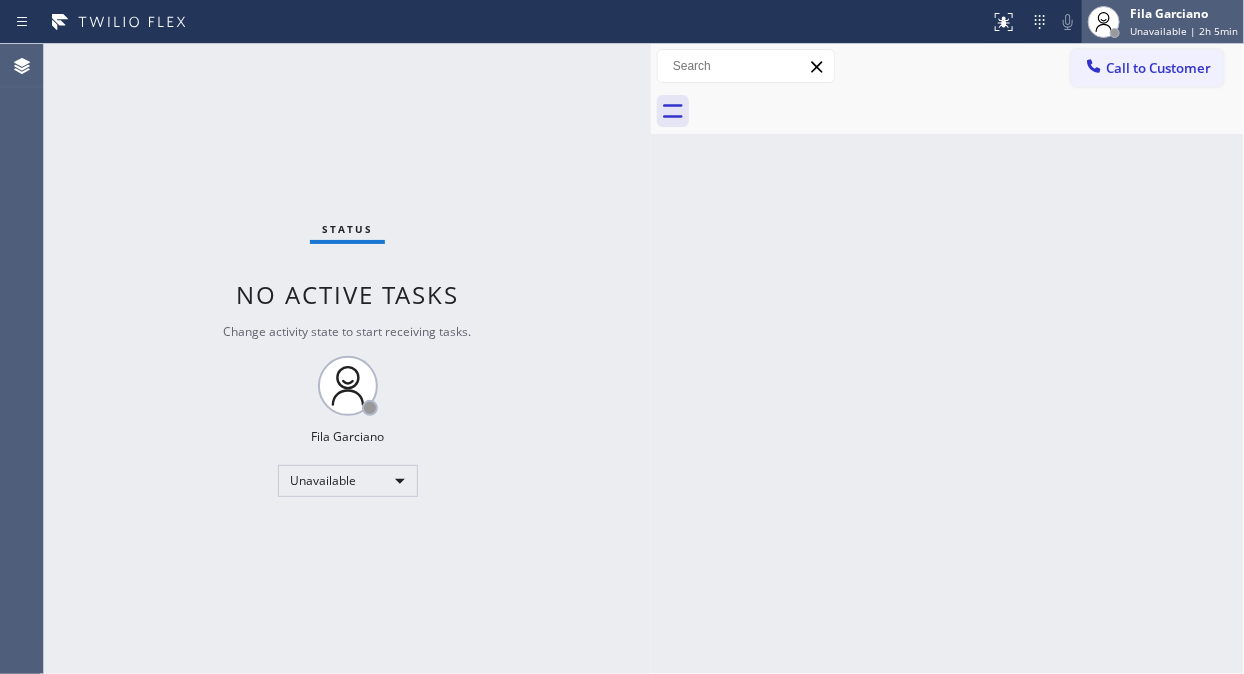 click on "Fila Garciano" at bounding box center (1184, 13) 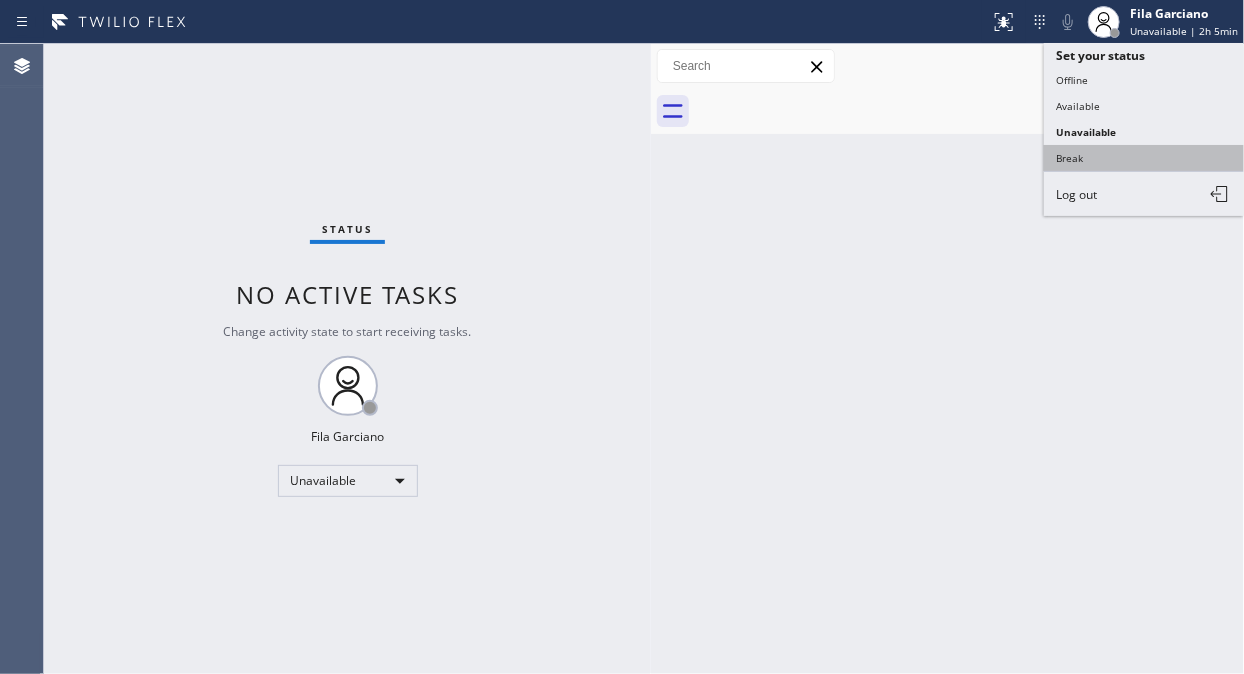 click on "Break" at bounding box center (1144, 158) 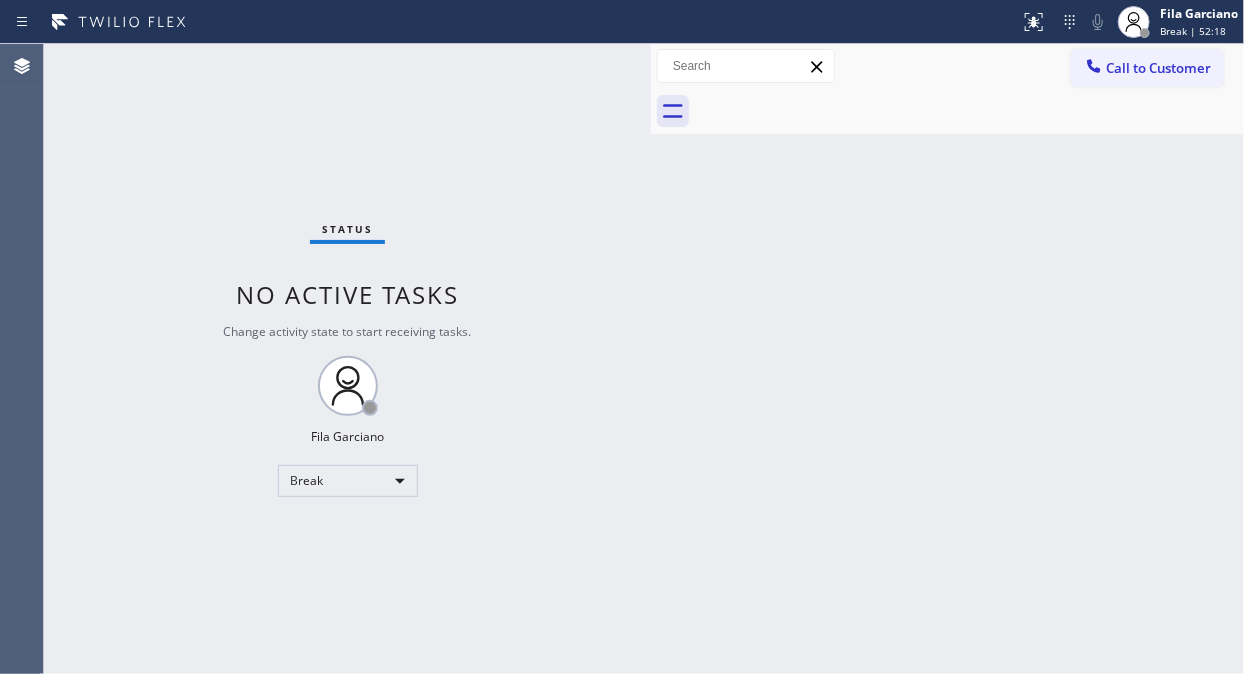click on "Status   No active tasks     Change activity state to start receiving tasks.   Fila Garciano Break" at bounding box center (347, 359) 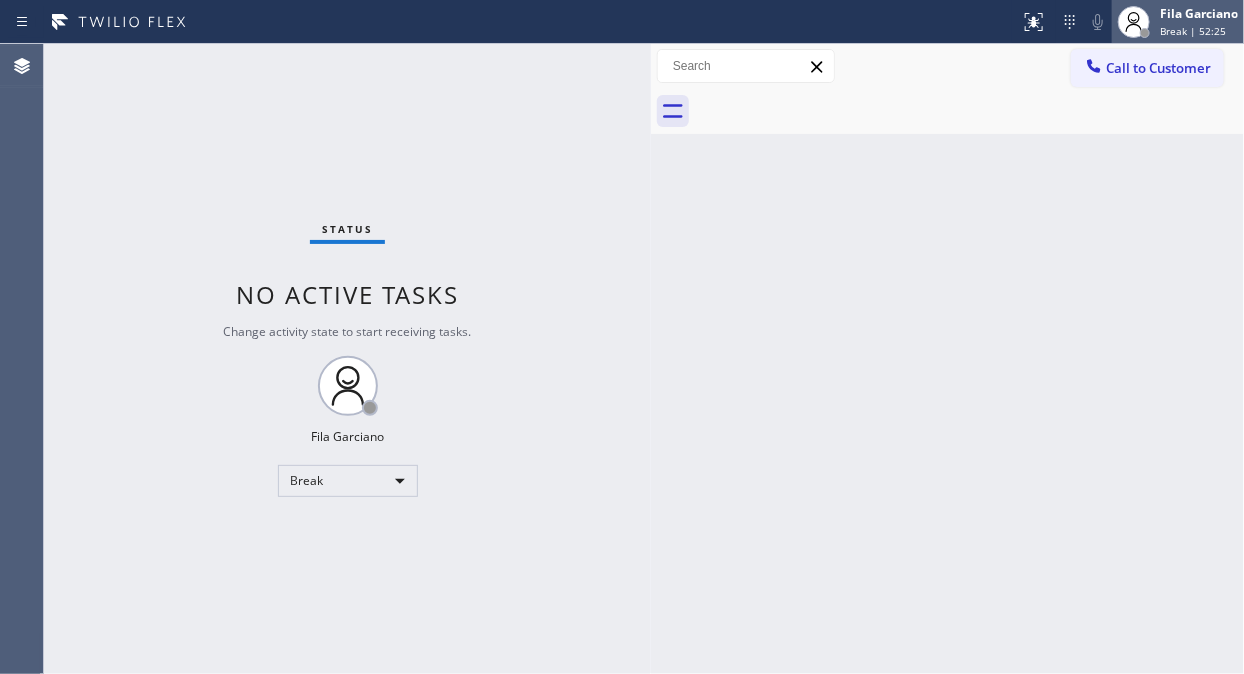 click on "Break | 52:25" at bounding box center [1193, 31] 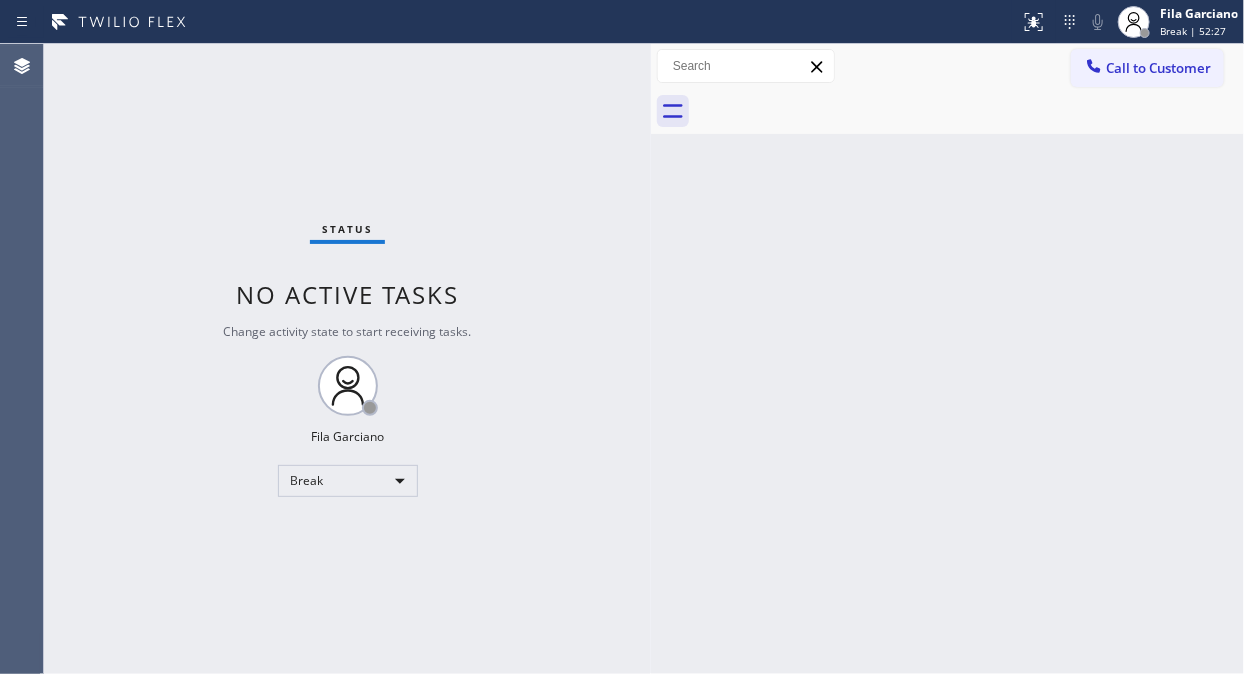 click on "Back to Dashboard Change Sender ID Customers Technicians Select a contact Outbound call Location Search location Your caller id phone number Customer number Call Customer info Name   Phone none Address none Change Sender ID HVAC +18559994417 5 Star Appliance +18557314952 Appliance Repair +18554611149 Plumbing +18889090120 Air Duct Cleaning +18006865038  Electricians +18005688664 Cancel Change Check personal SMS Reset Change No tabs Call to Customer Outbound call Location Electricians Team Reseda Your caller id phone number (818) 938-1997 Customer number Call Outbound call Technician Search Technician Your caller id phone number Your caller id phone number Call" at bounding box center (947, 359) 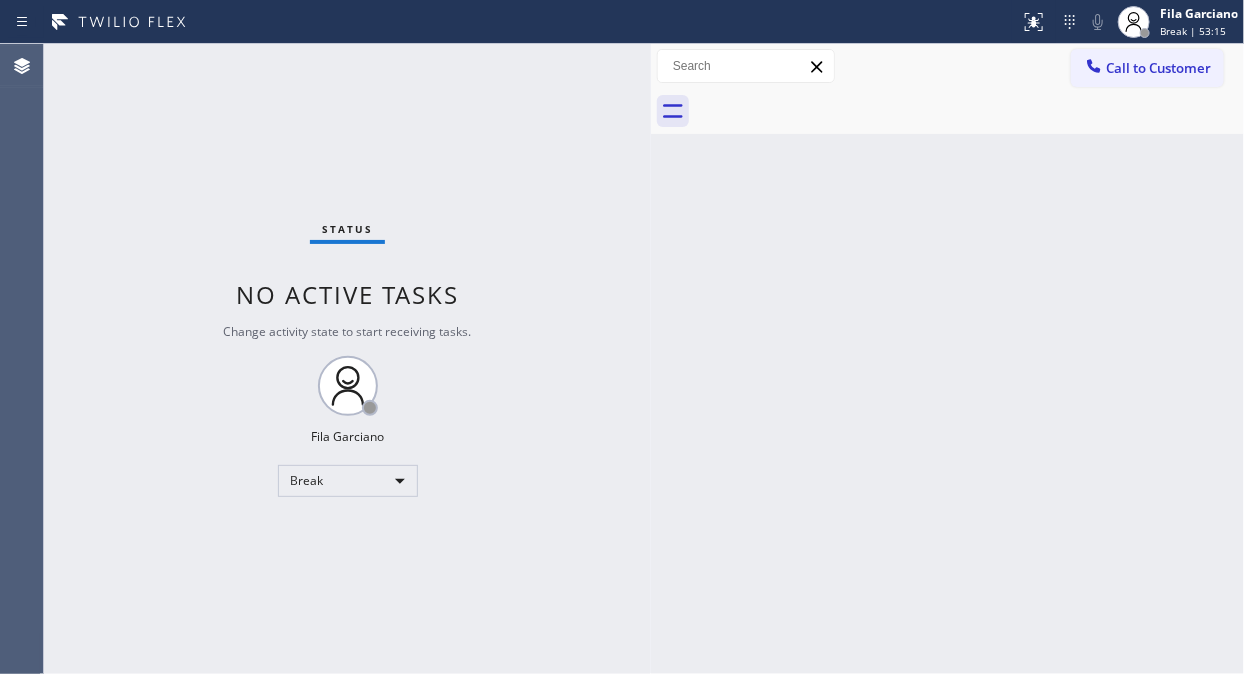 click on "Status   No active tasks     Change activity state to start receiving tasks.   Fila Garciano Break" at bounding box center (347, 359) 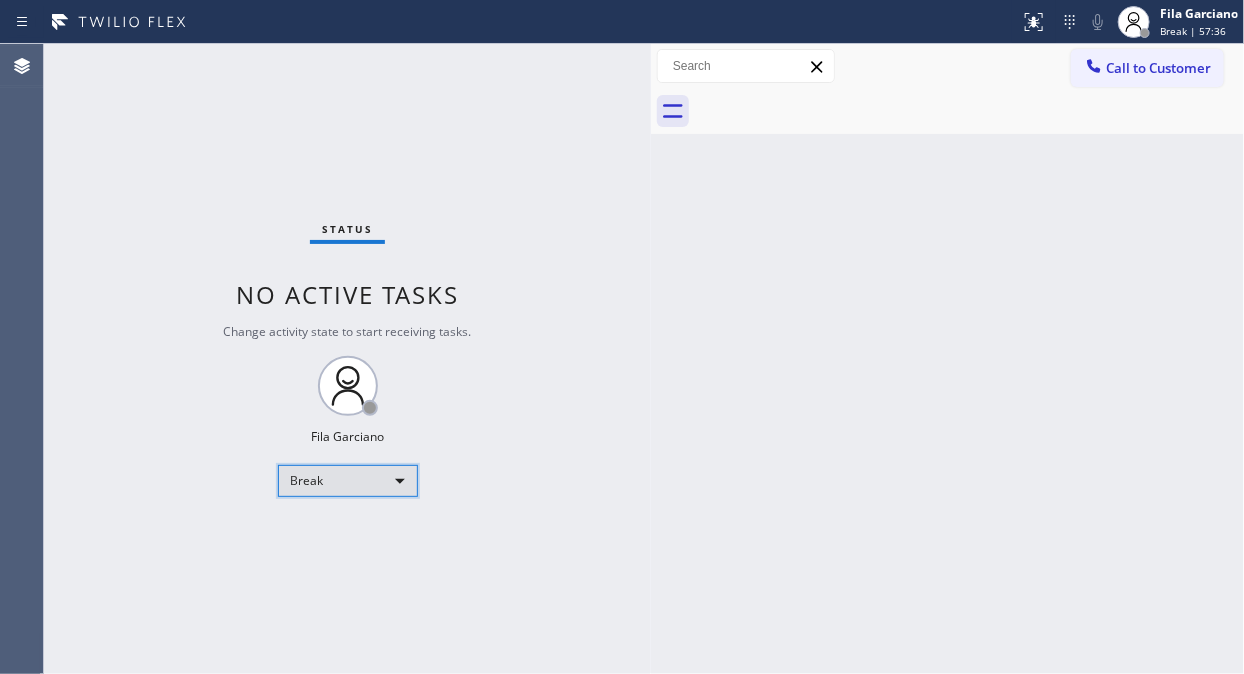 click on "Break" at bounding box center [348, 481] 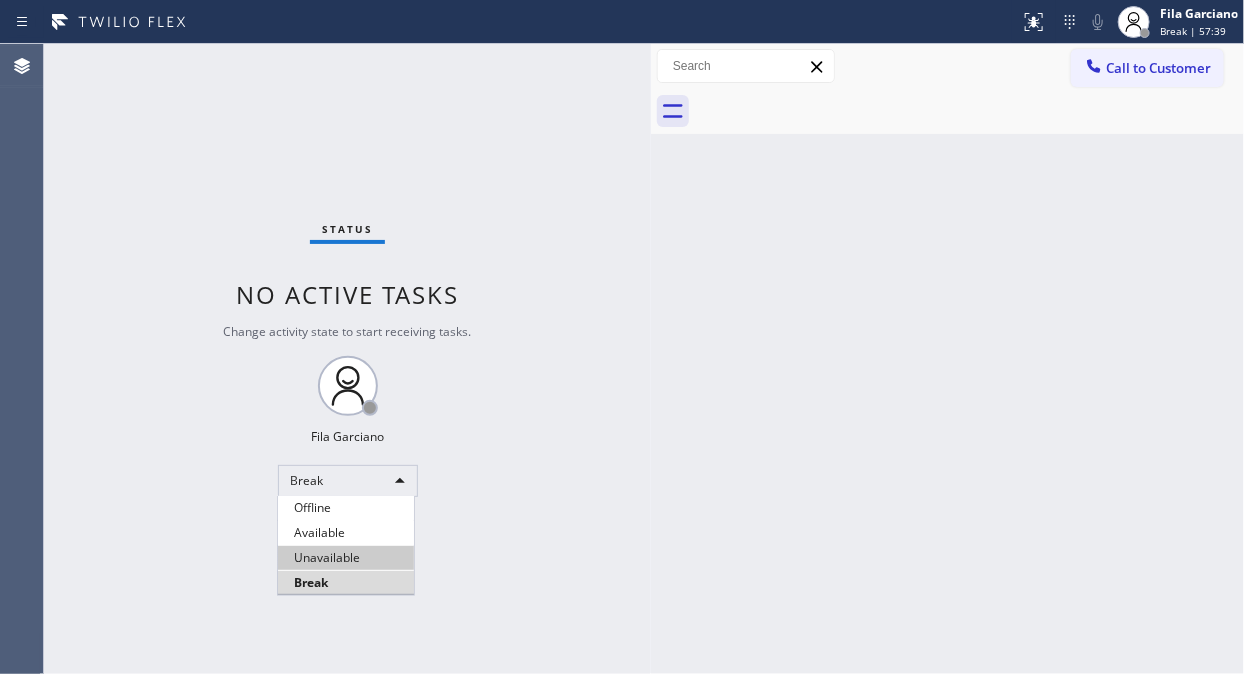 click on "Unavailable" at bounding box center (346, 558) 